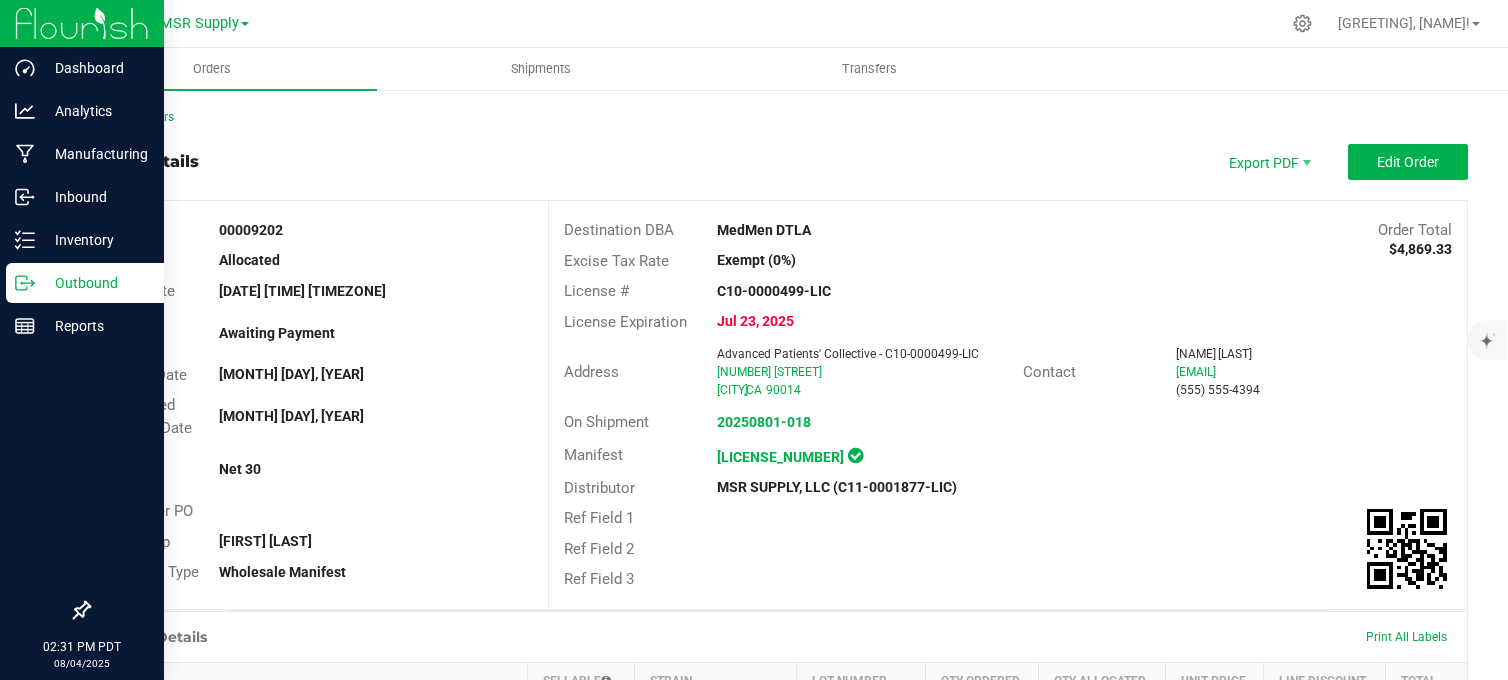 scroll, scrollTop: 0, scrollLeft: 0, axis: both 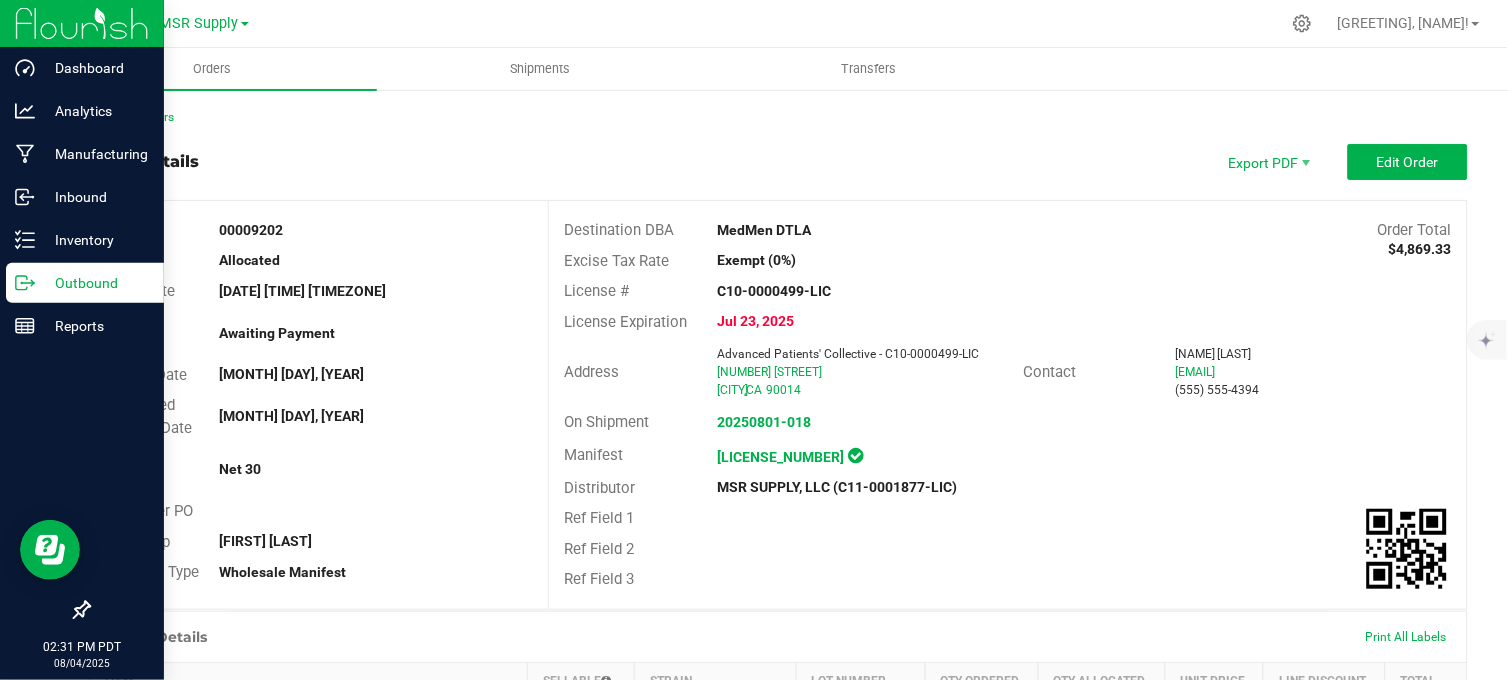 drag, startPoint x: 0, startPoint y: 0, endPoint x: 36, endPoint y: 295, distance: 297.1885 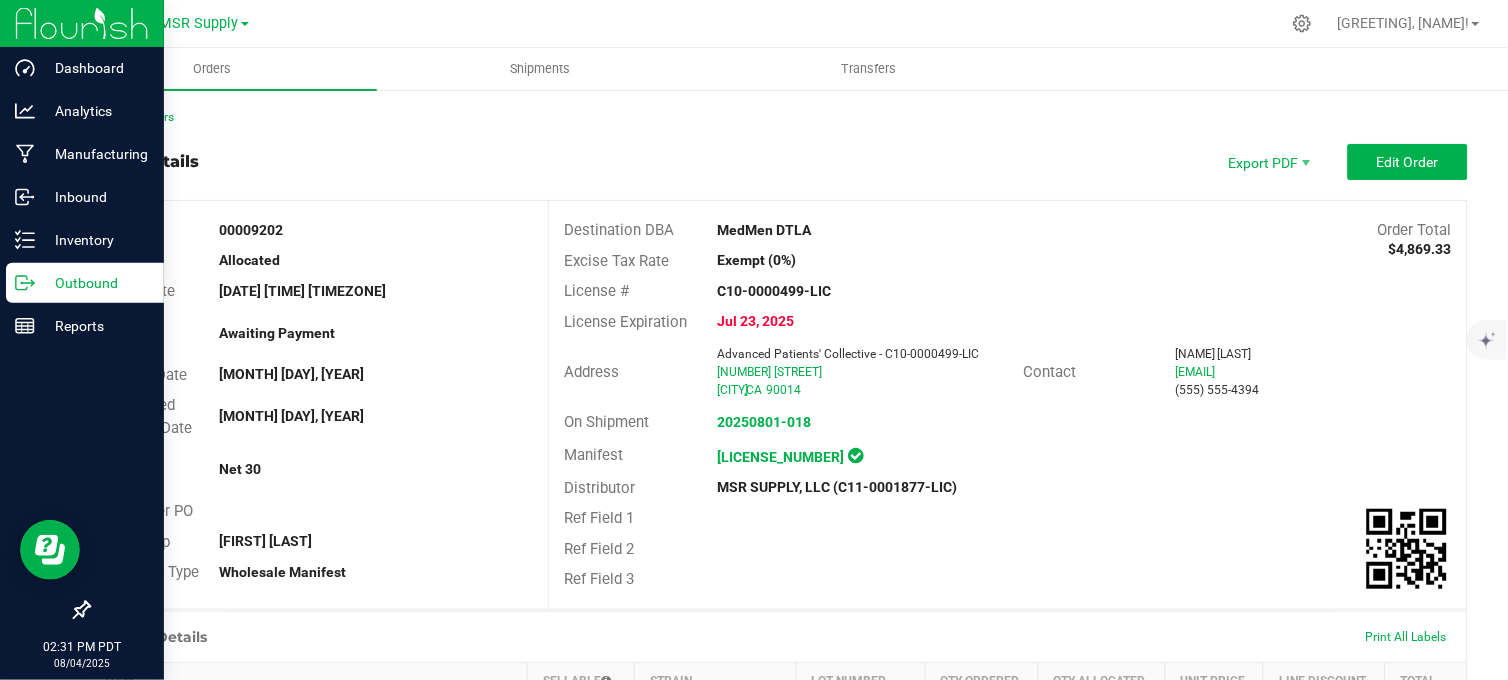 click on "Outbound" at bounding box center [85, 283] 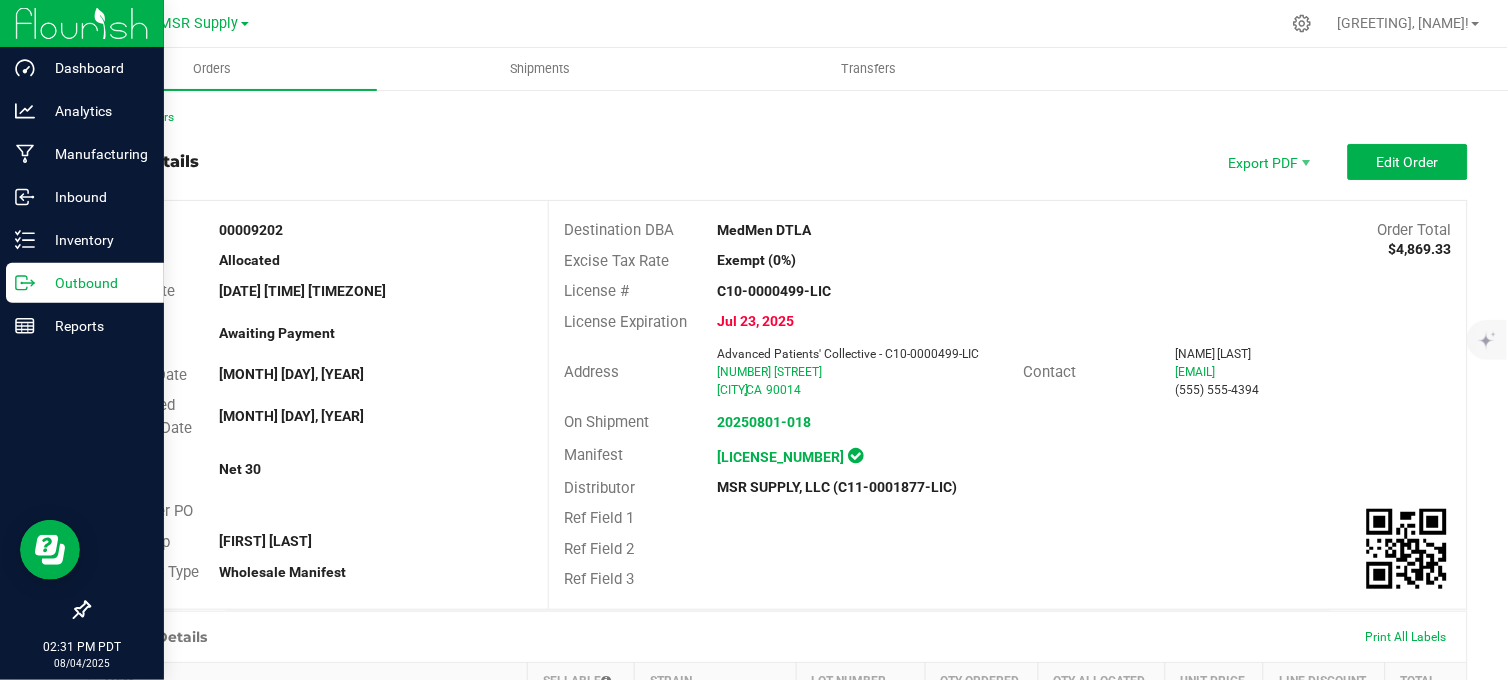 scroll, scrollTop: 0, scrollLeft: 0, axis: both 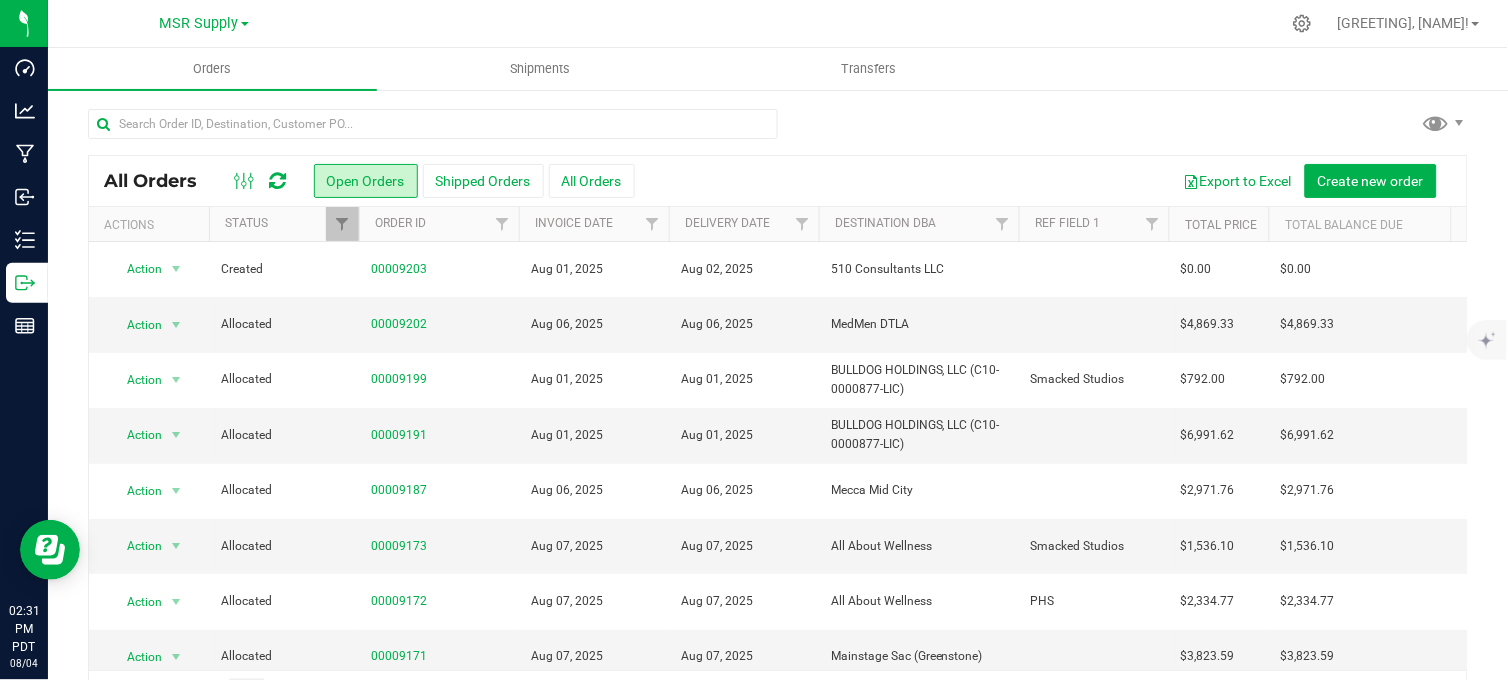 click at bounding box center (819, 23) 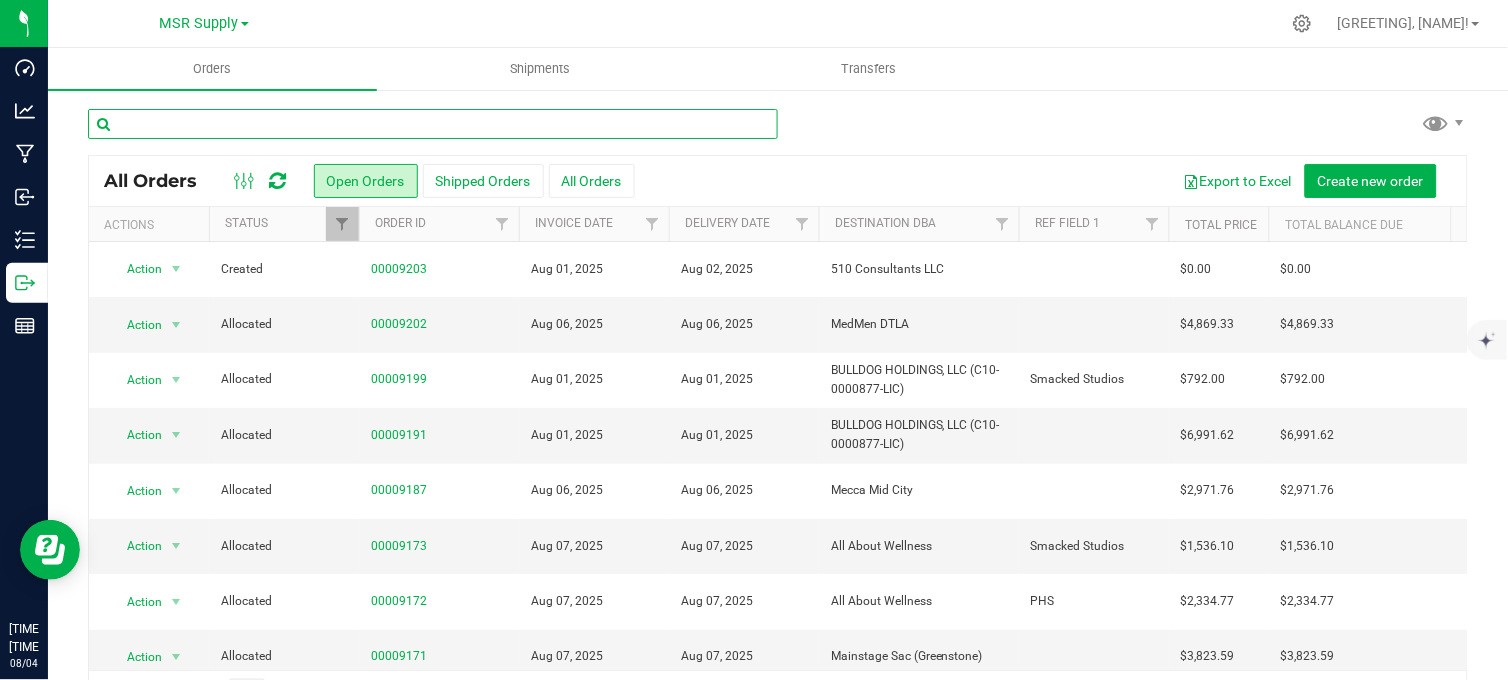 click at bounding box center [433, 124] 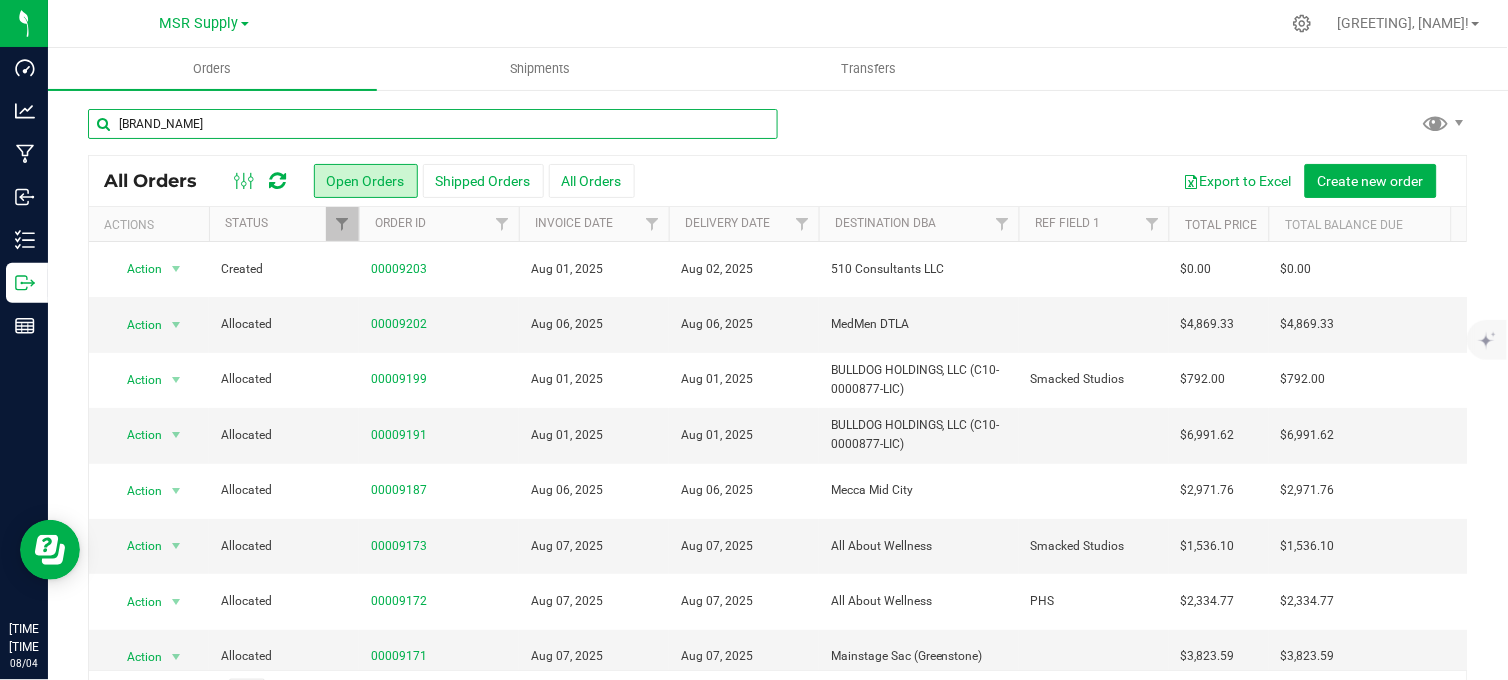 type on "[BRAND_NAME]" 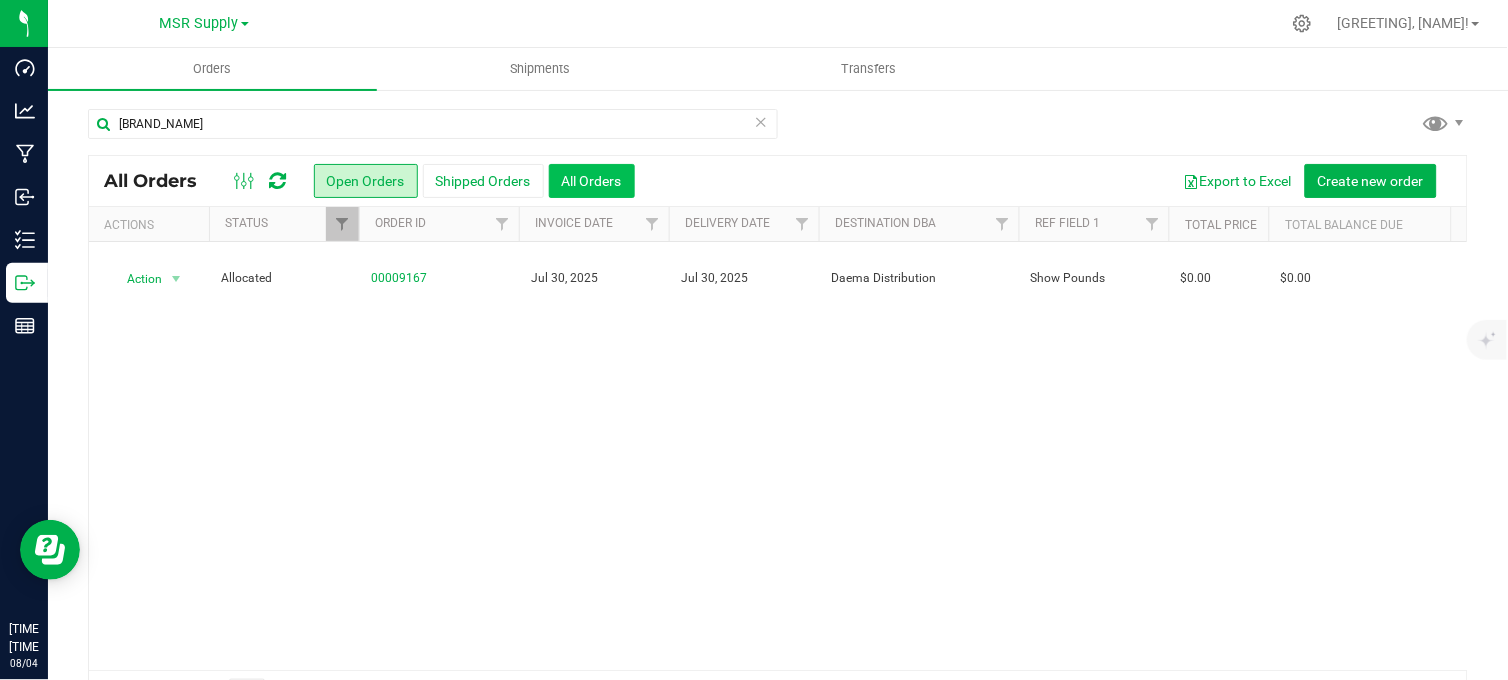 click on "All Orders" at bounding box center [592, 181] 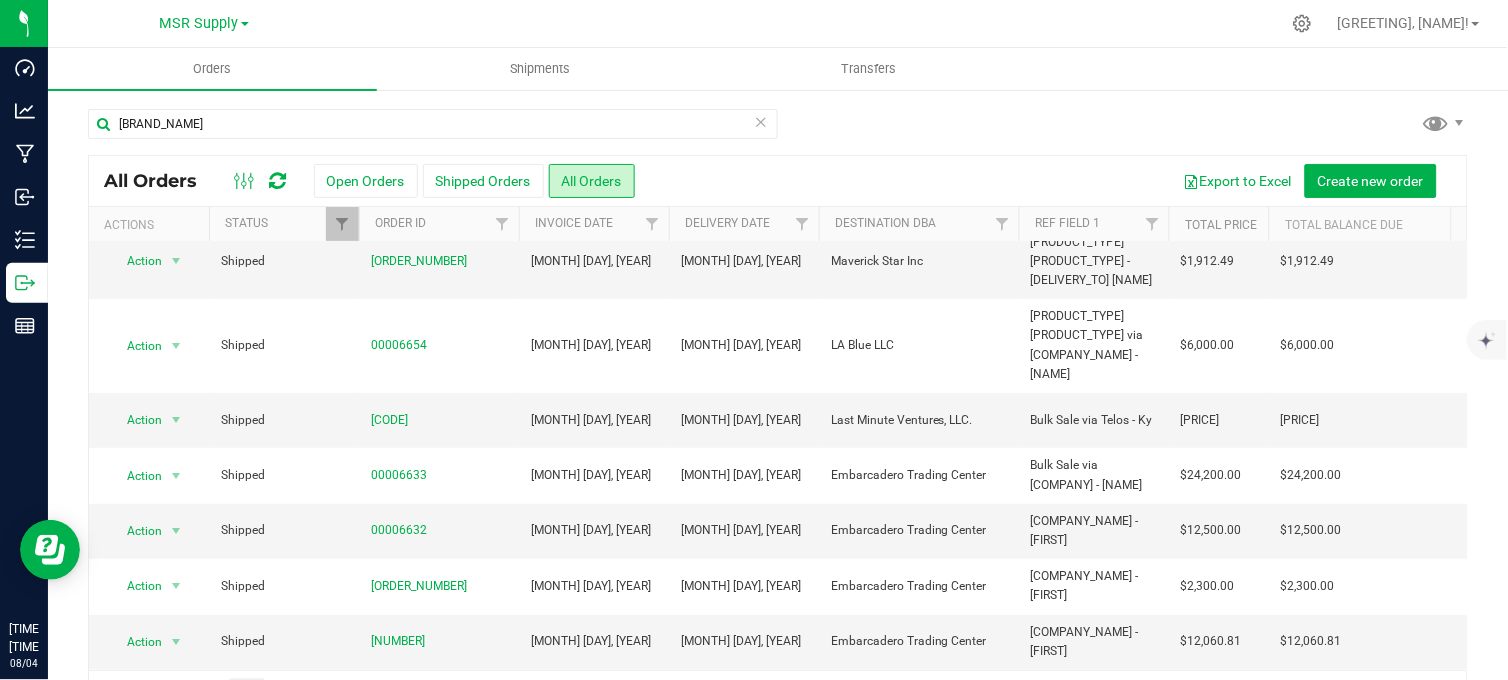 scroll, scrollTop: 0, scrollLeft: 0, axis: both 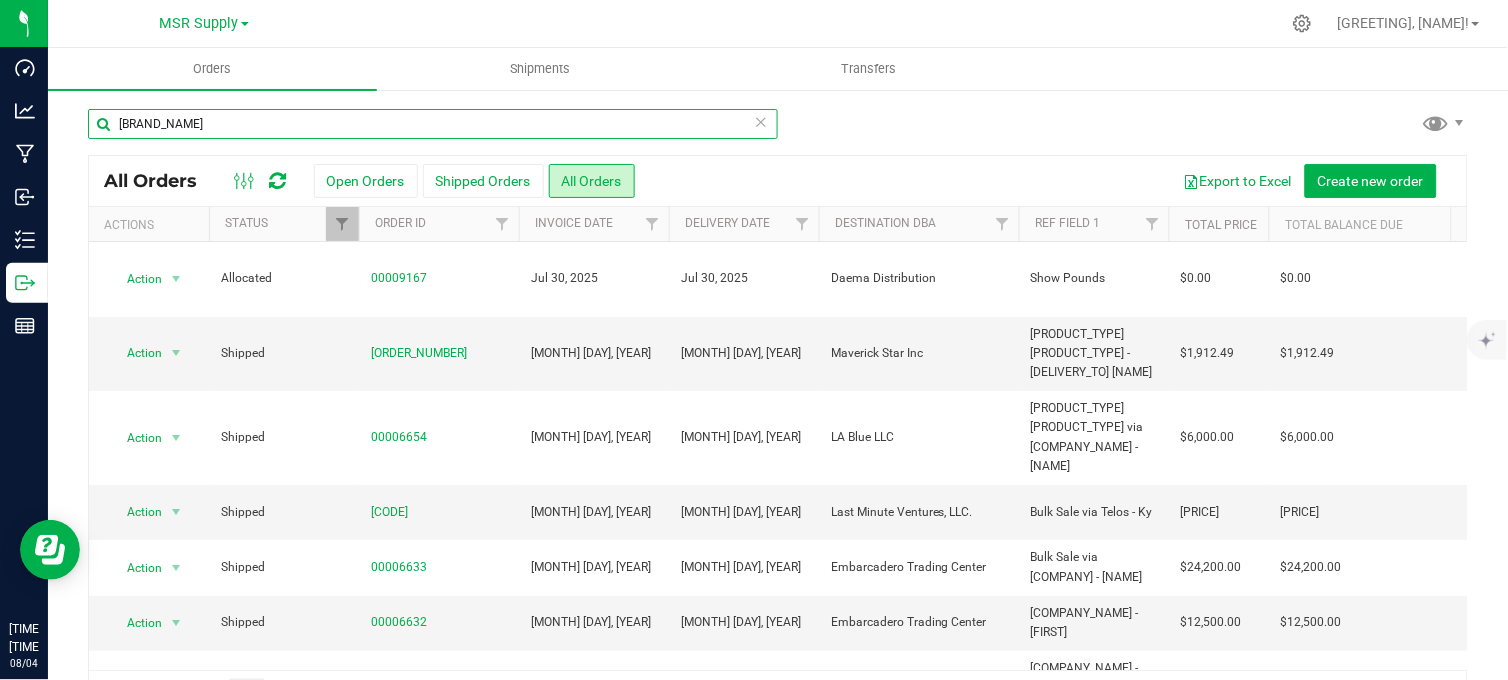 click on "[BRAND_NAME]" at bounding box center (433, 124) 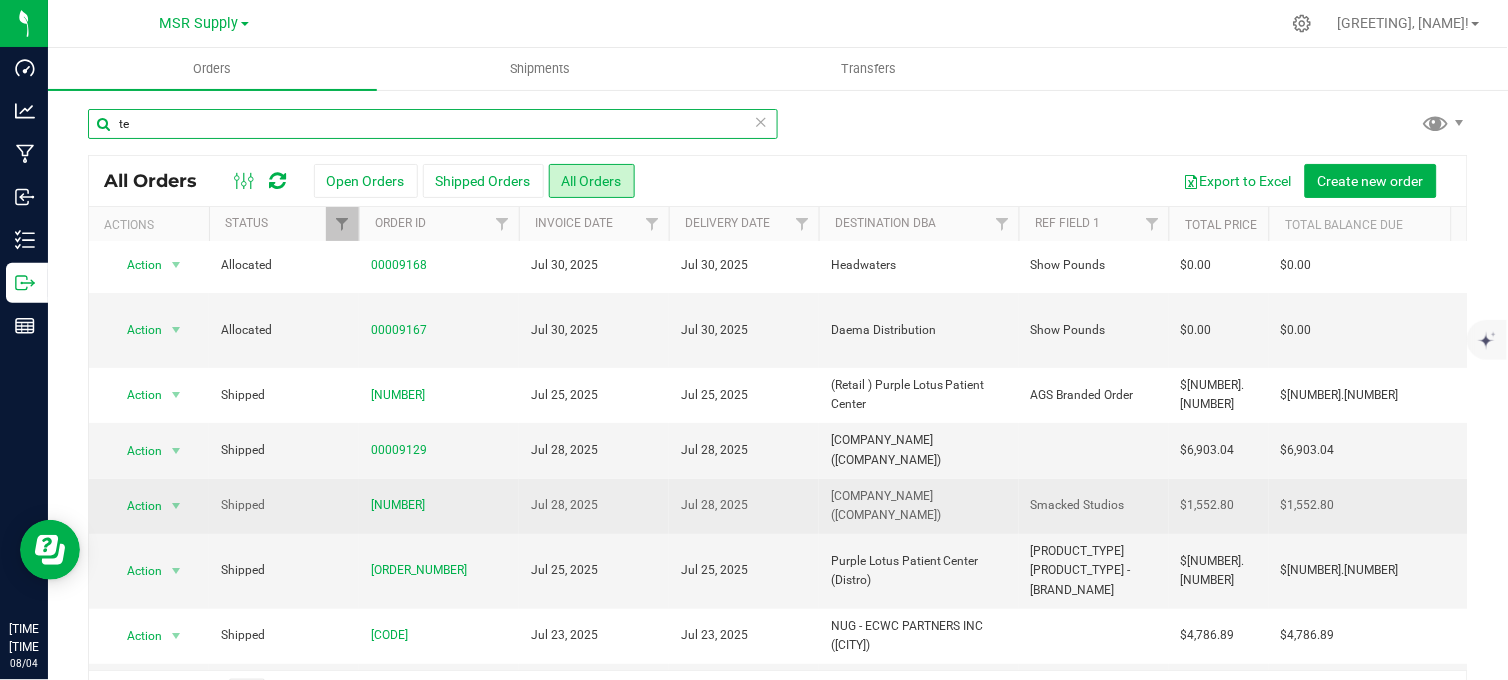 scroll, scrollTop: 0, scrollLeft: 0, axis: both 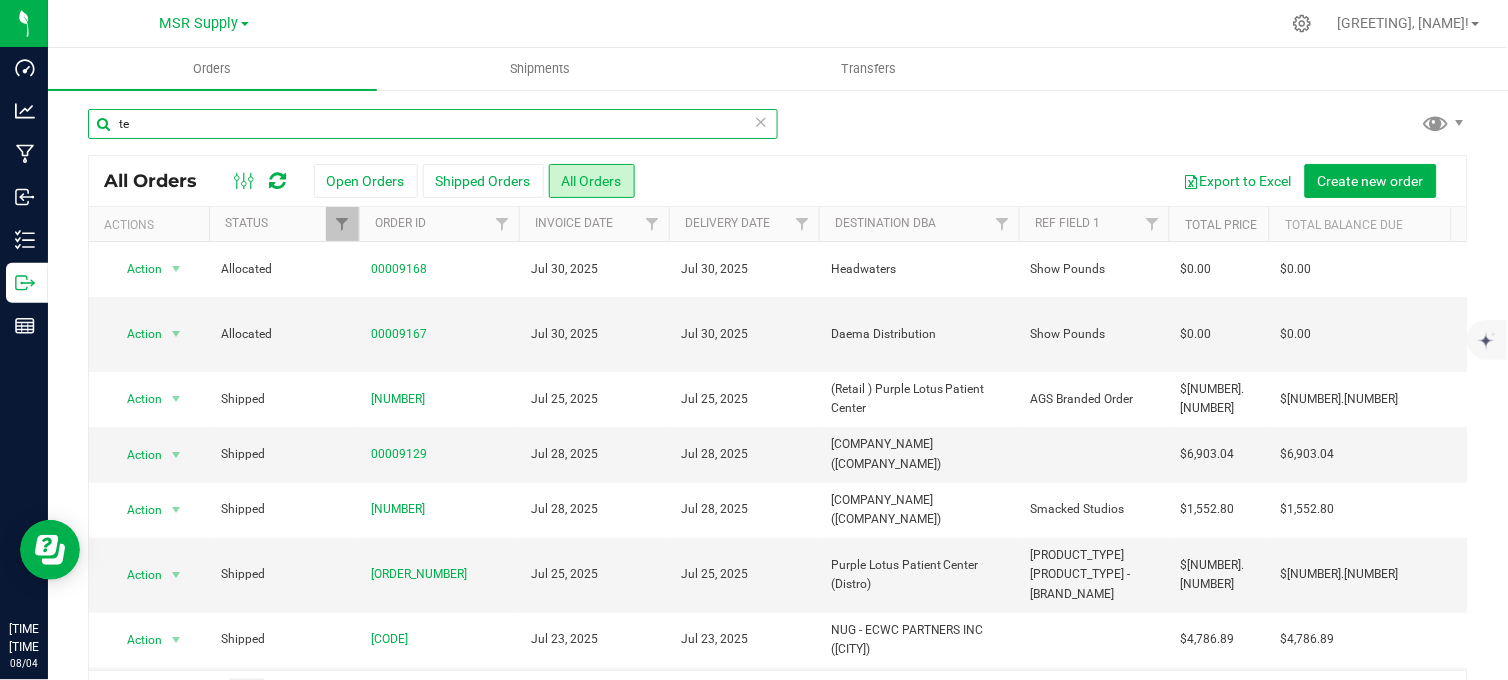 click on "te" at bounding box center [433, 124] 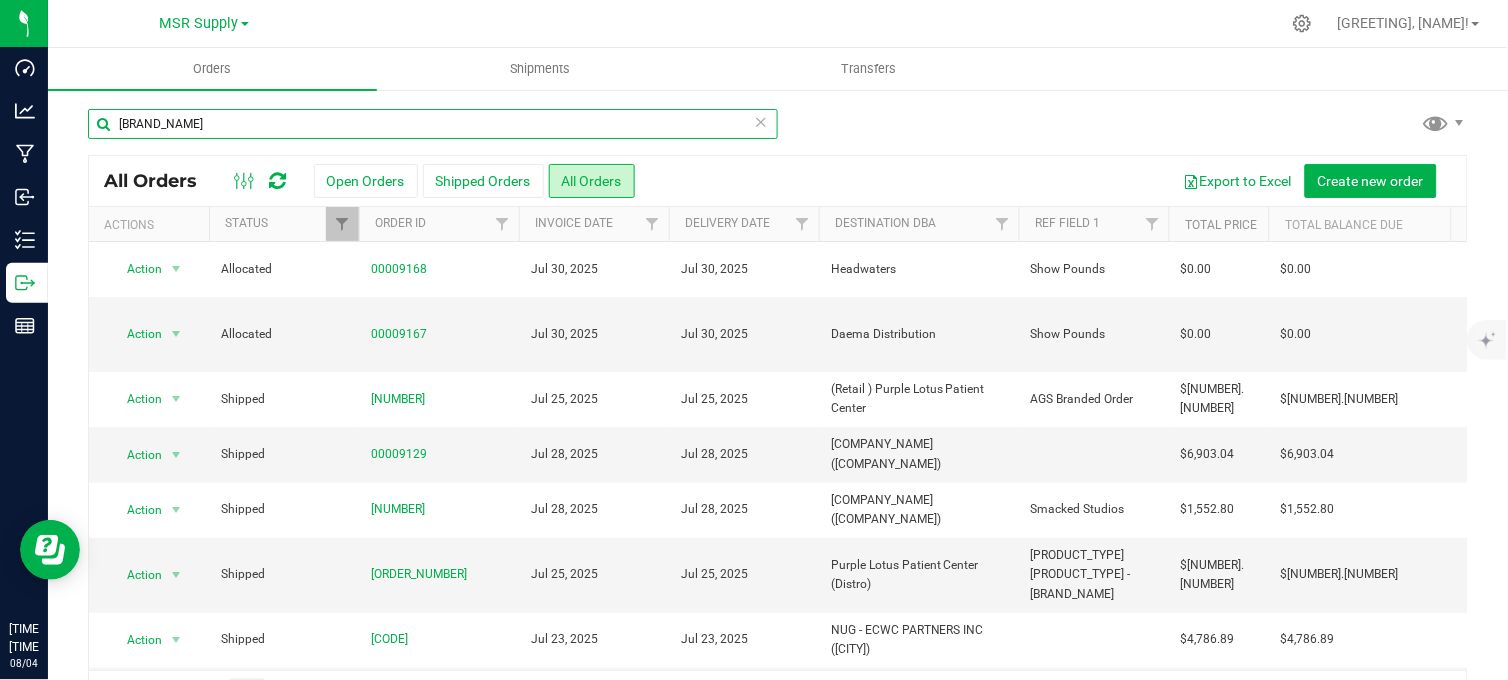 type on "[BRAND_NAME]" 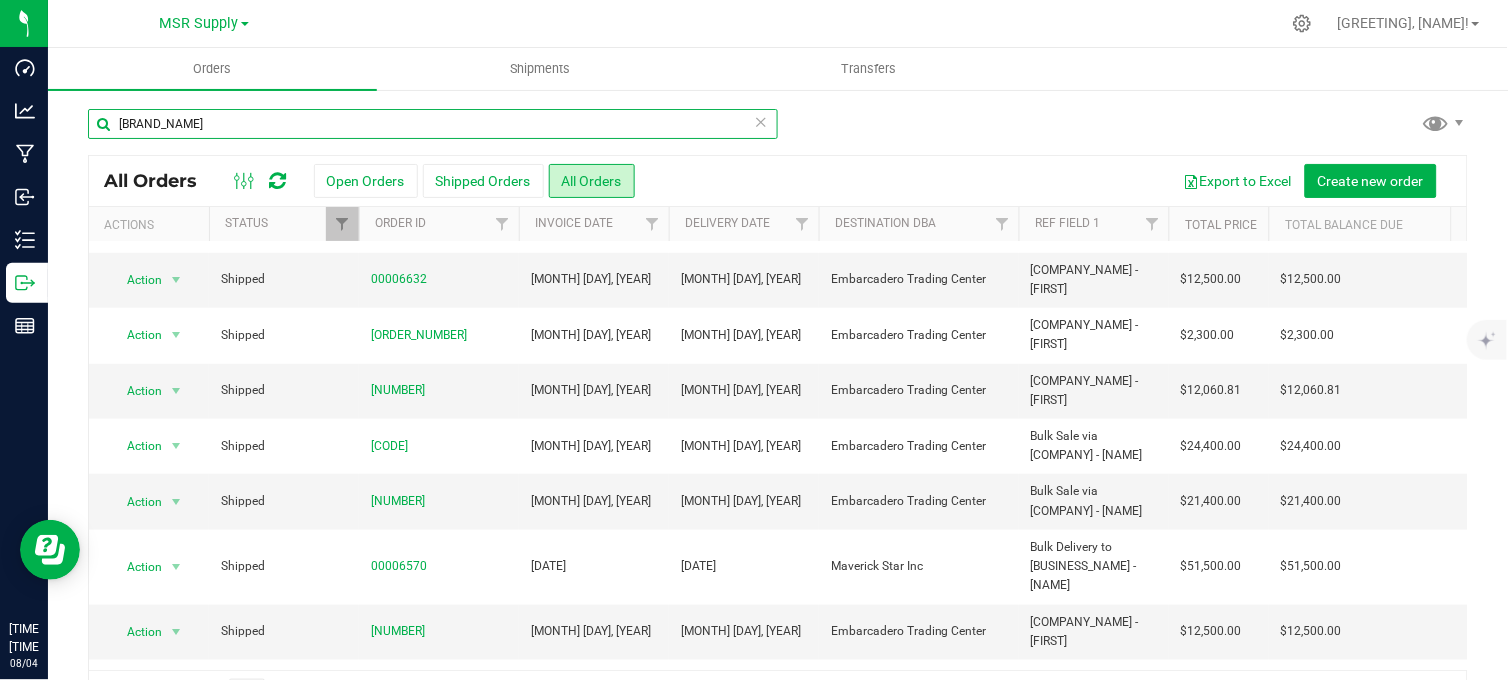 scroll, scrollTop: 0, scrollLeft: 0, axis: both 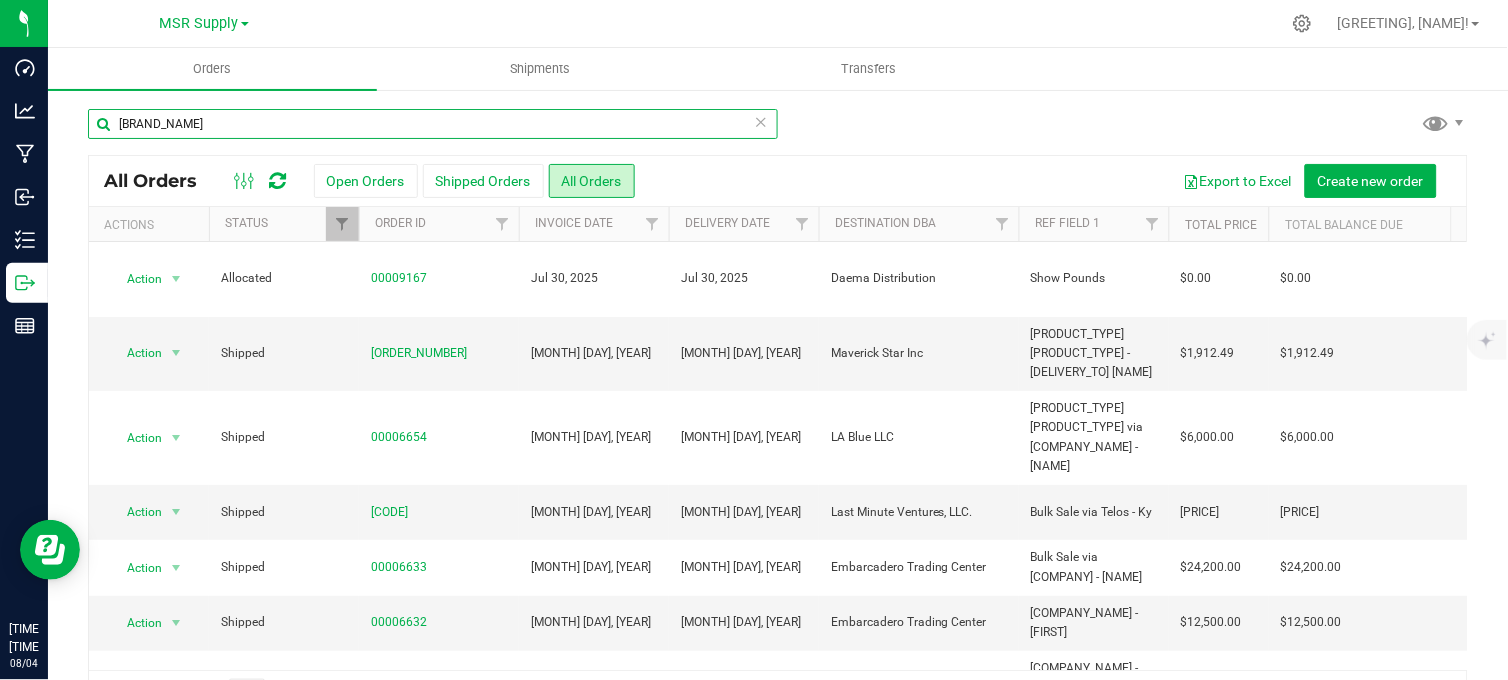 click on "[PRODUCT_NAME] [PRODUCT_NAME] [PRODUCT_NAME] [PRODUCT_NAME] [PRODUCT_NAME] [PRODUCT_NAME] [PRODUCT_NAME] [PRODUCT_NAME] [PRODUCT_NAME] [PRODUCT_NAME] [PRODUCT_NAME] [PRODUCT_NAME] [PRODUCT_NAME] [PRODUCT_NAME] [PRODUCT_NAME] [PRODUCT_NAME]" at bounding box center (770, 224) 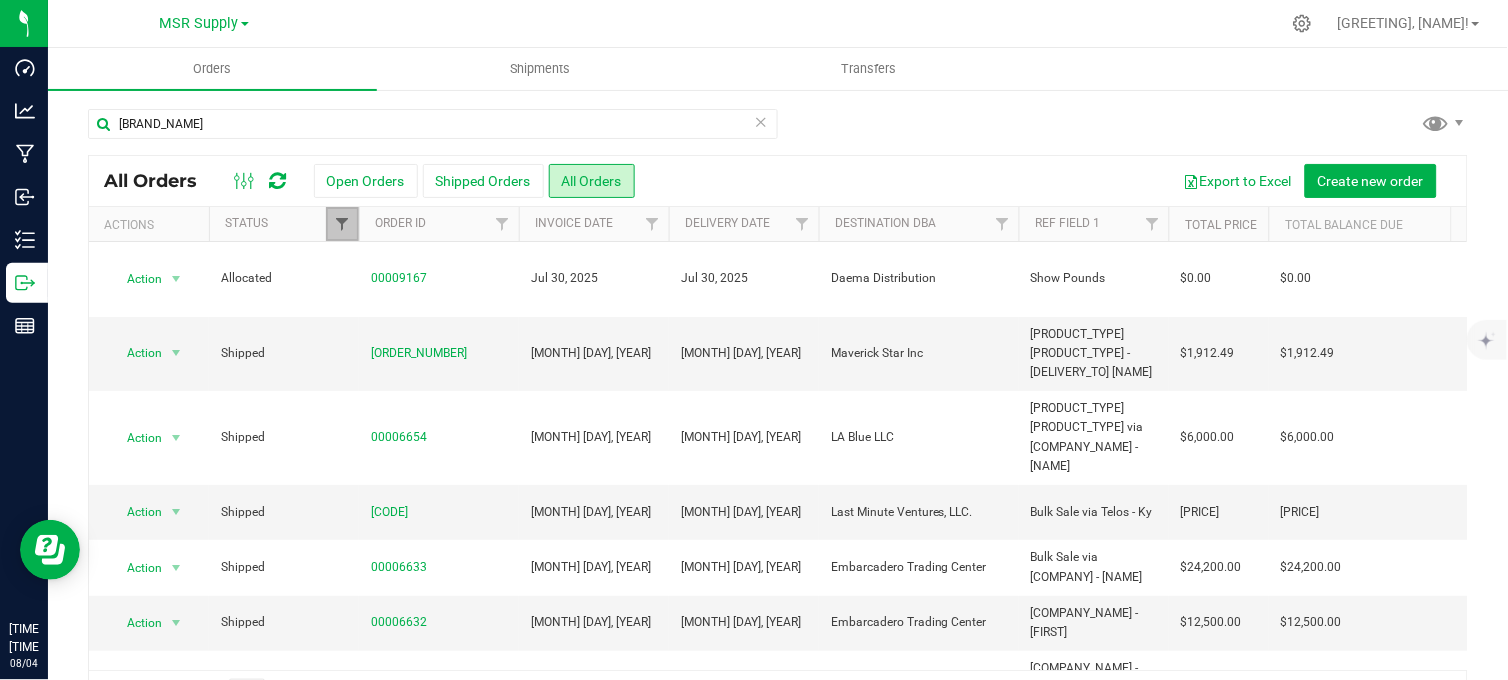 click at bounding box center (342, 224) 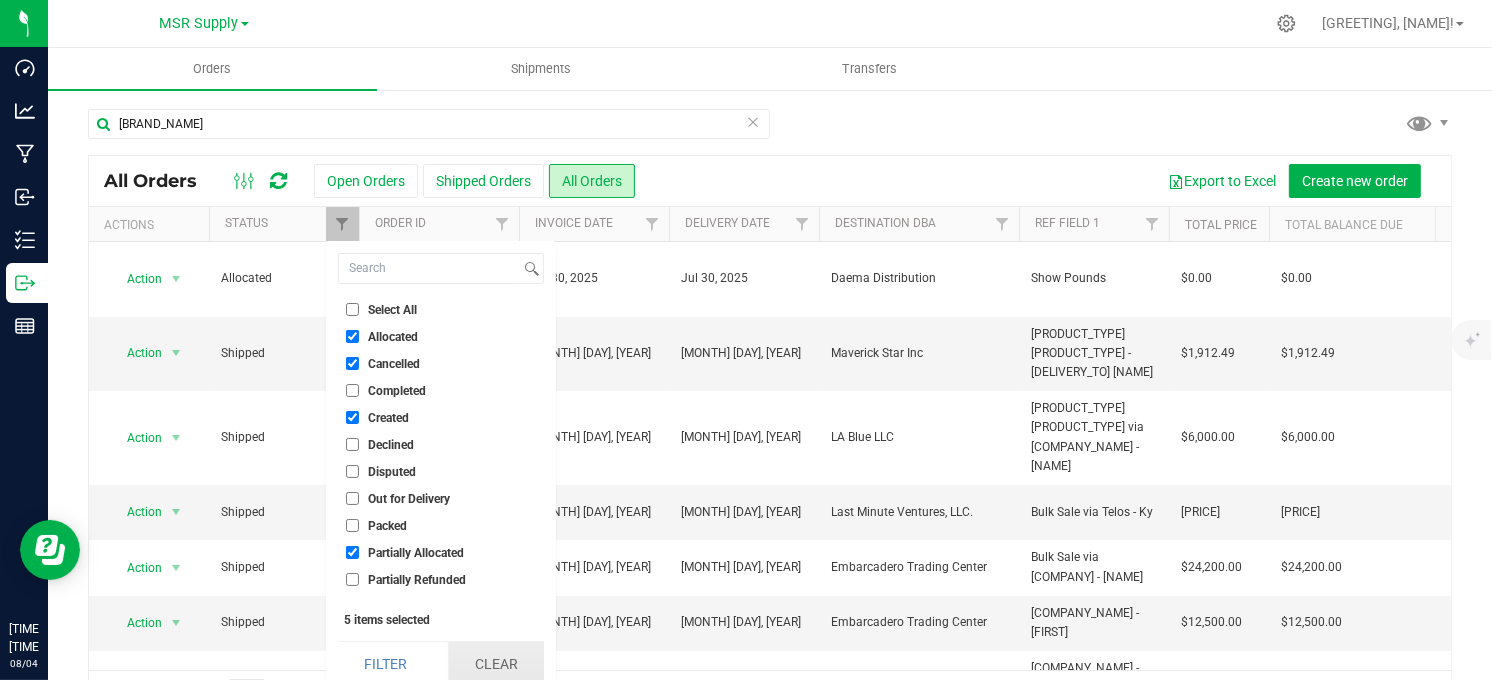 click on "Clear" at bounding box center (496, 664) 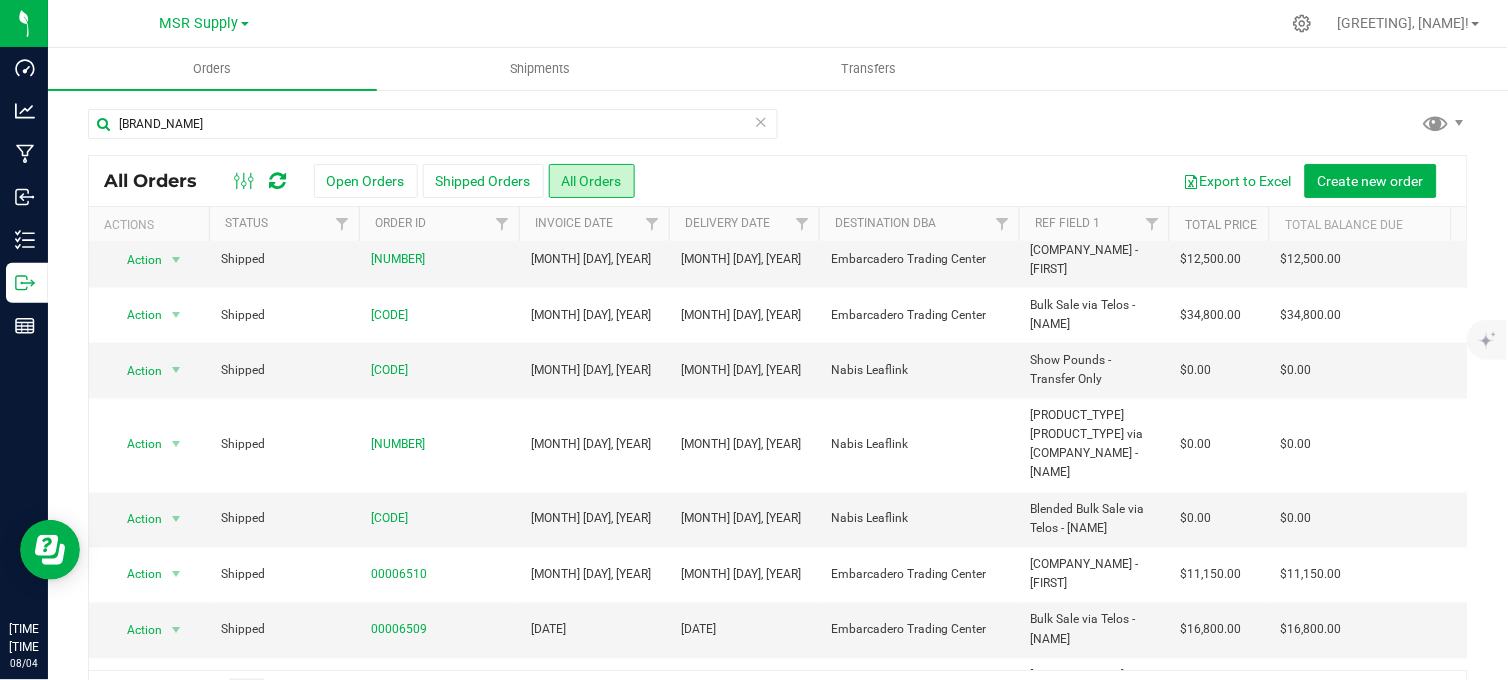 scroll, scrollTop: 0, scrollLeft: 0, axis: both 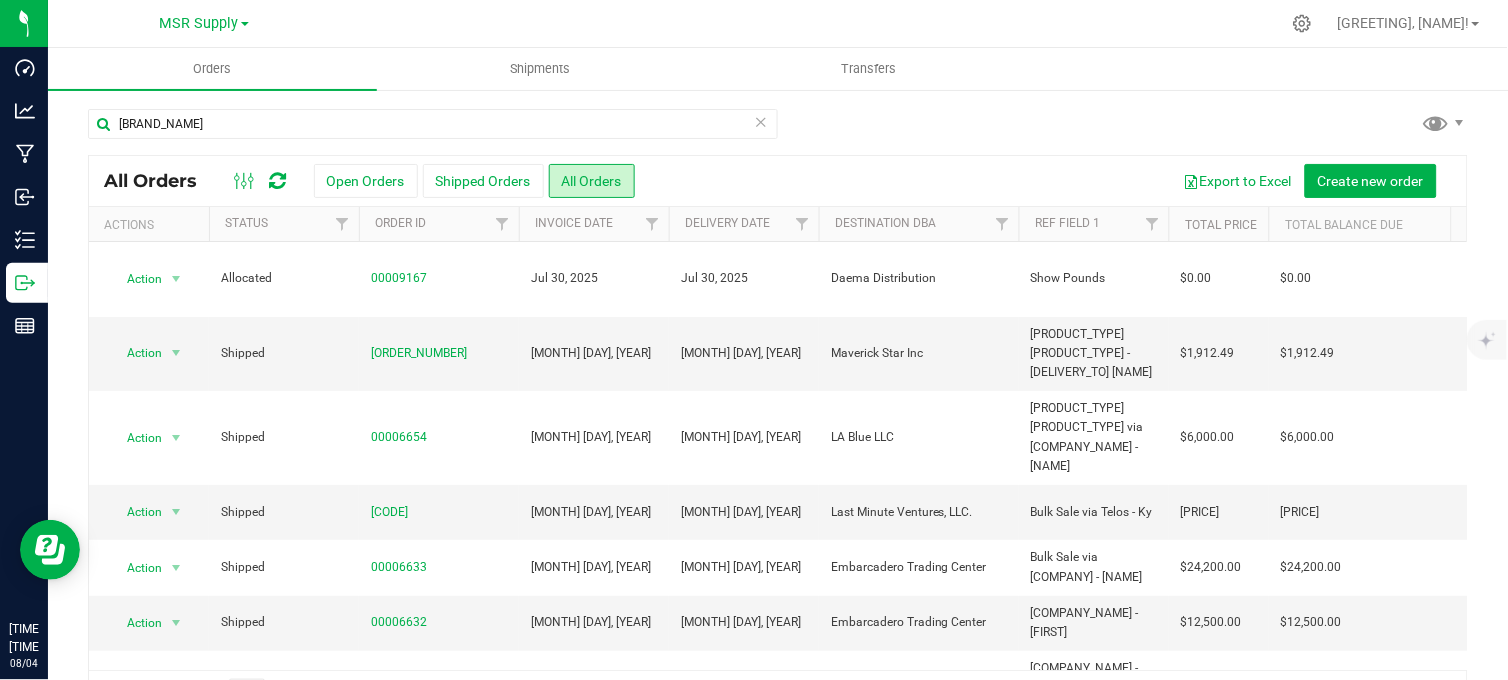 click at bounding box center (1019, 224) 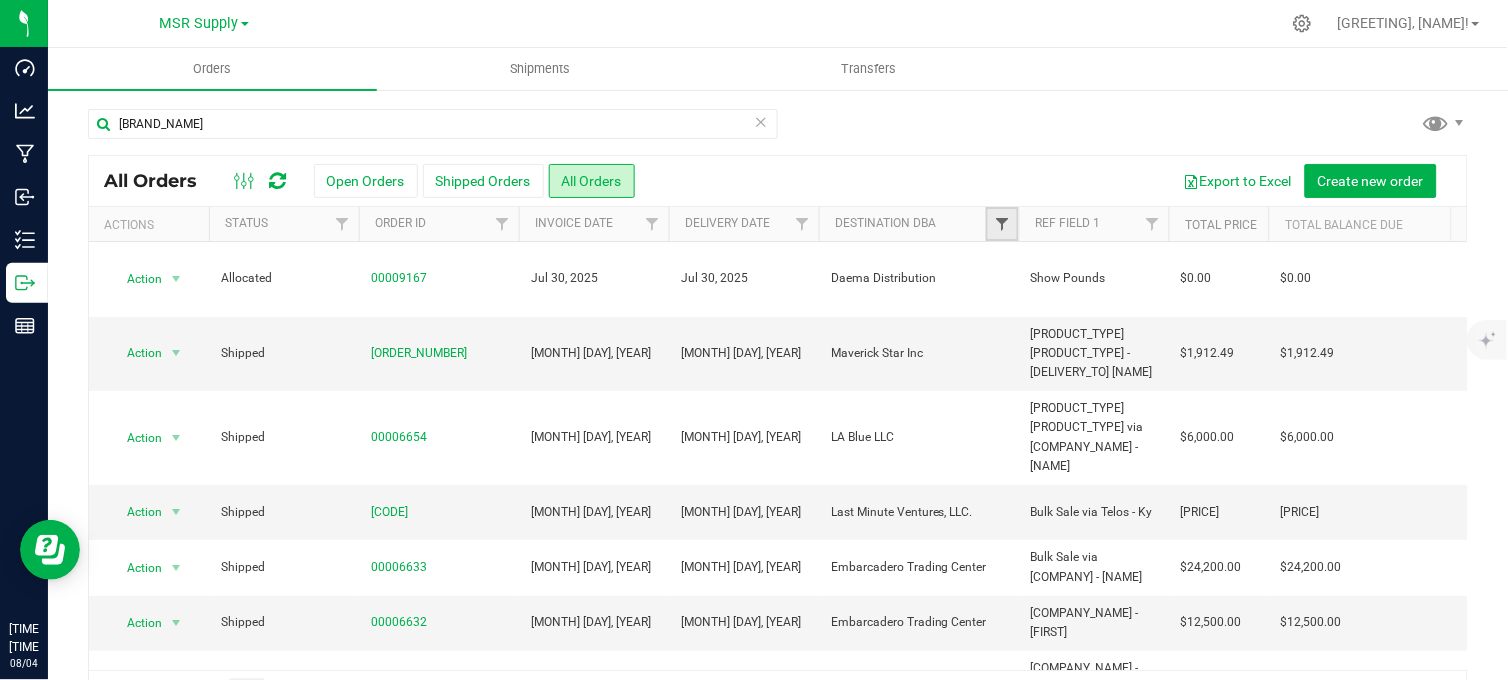 click at bounding box center (1002, 224) 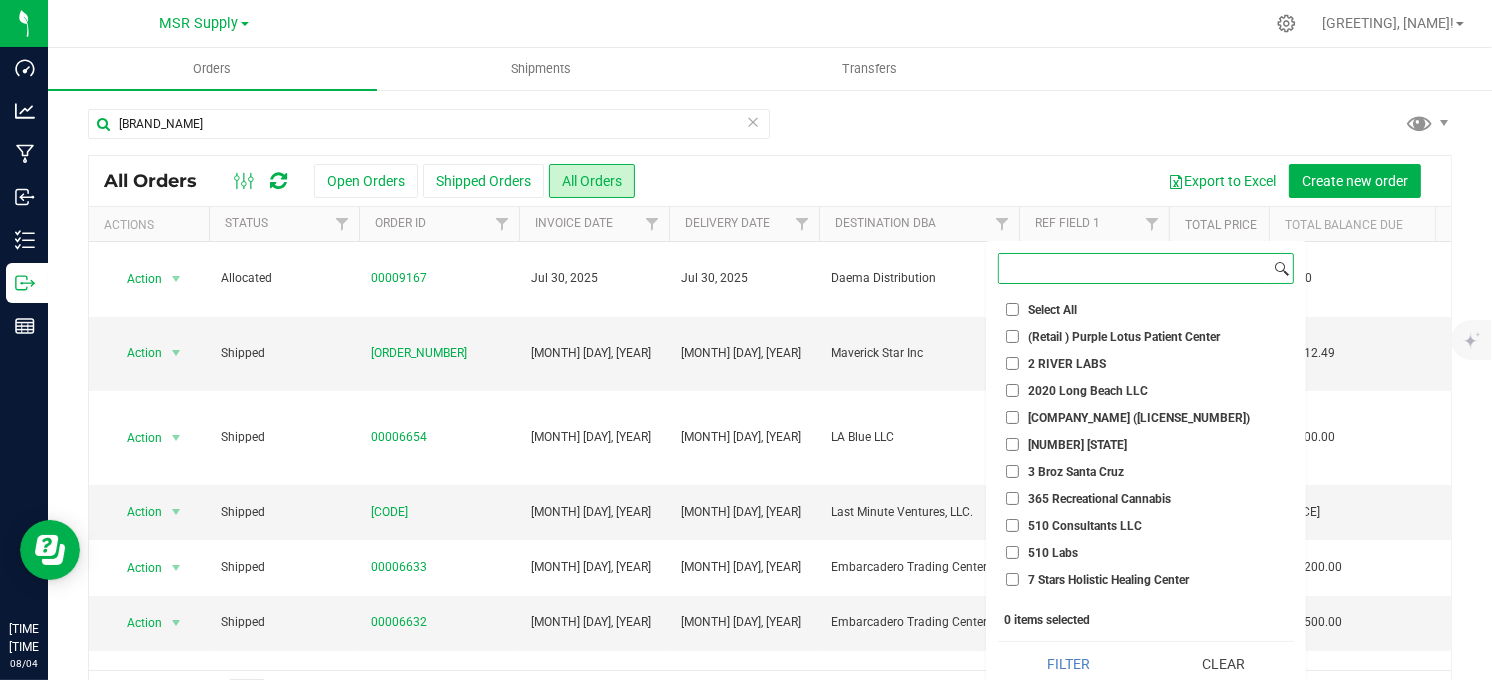 click at bounding box center [1134, 268] 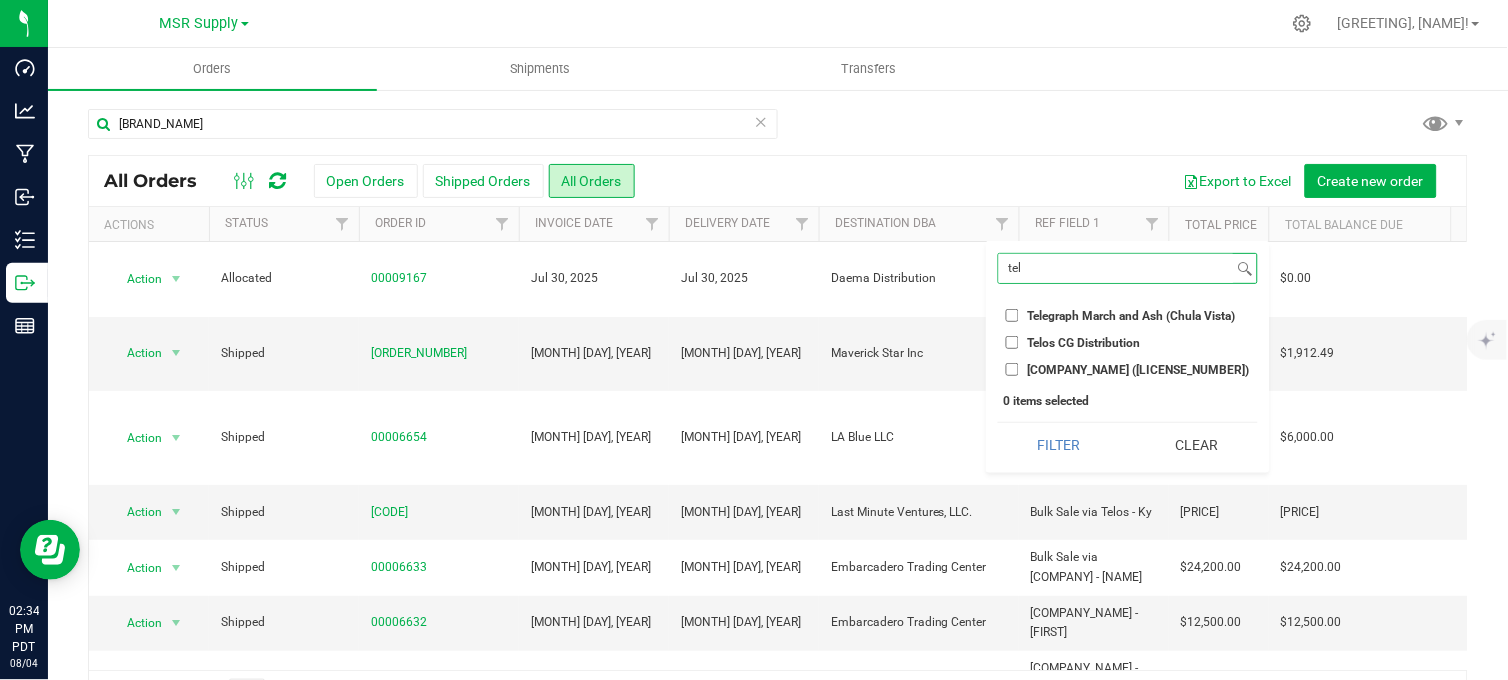 type on "tel" 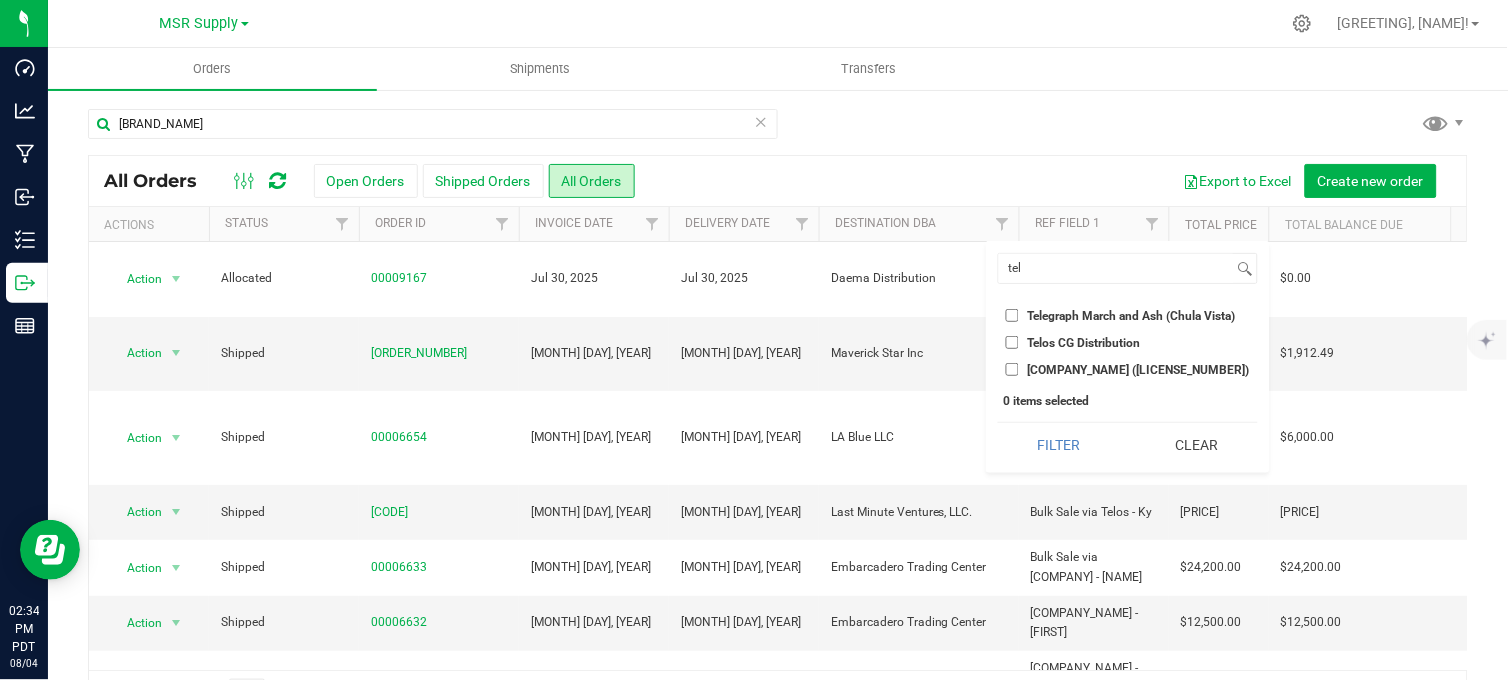 click on "Telos CG Distribution" at bounding box center (1012, 342) 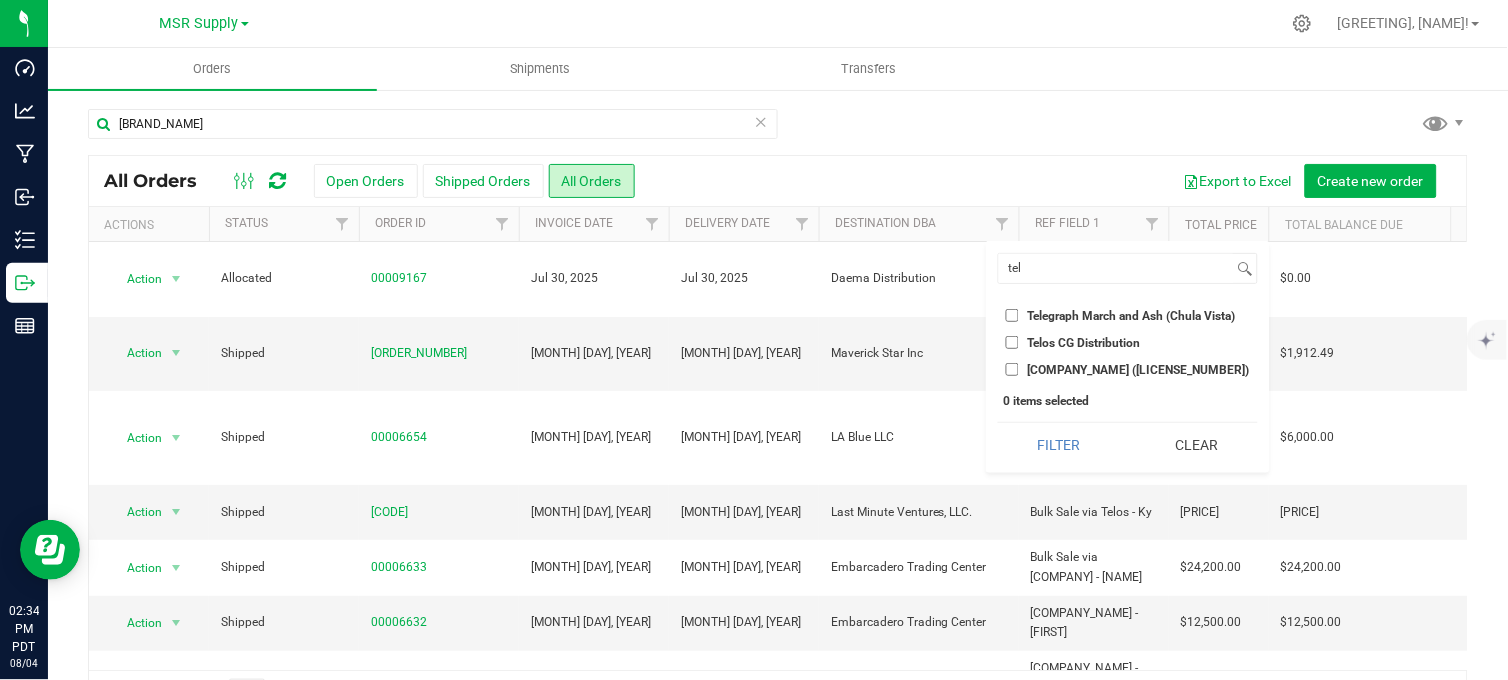 checkbox on "true" 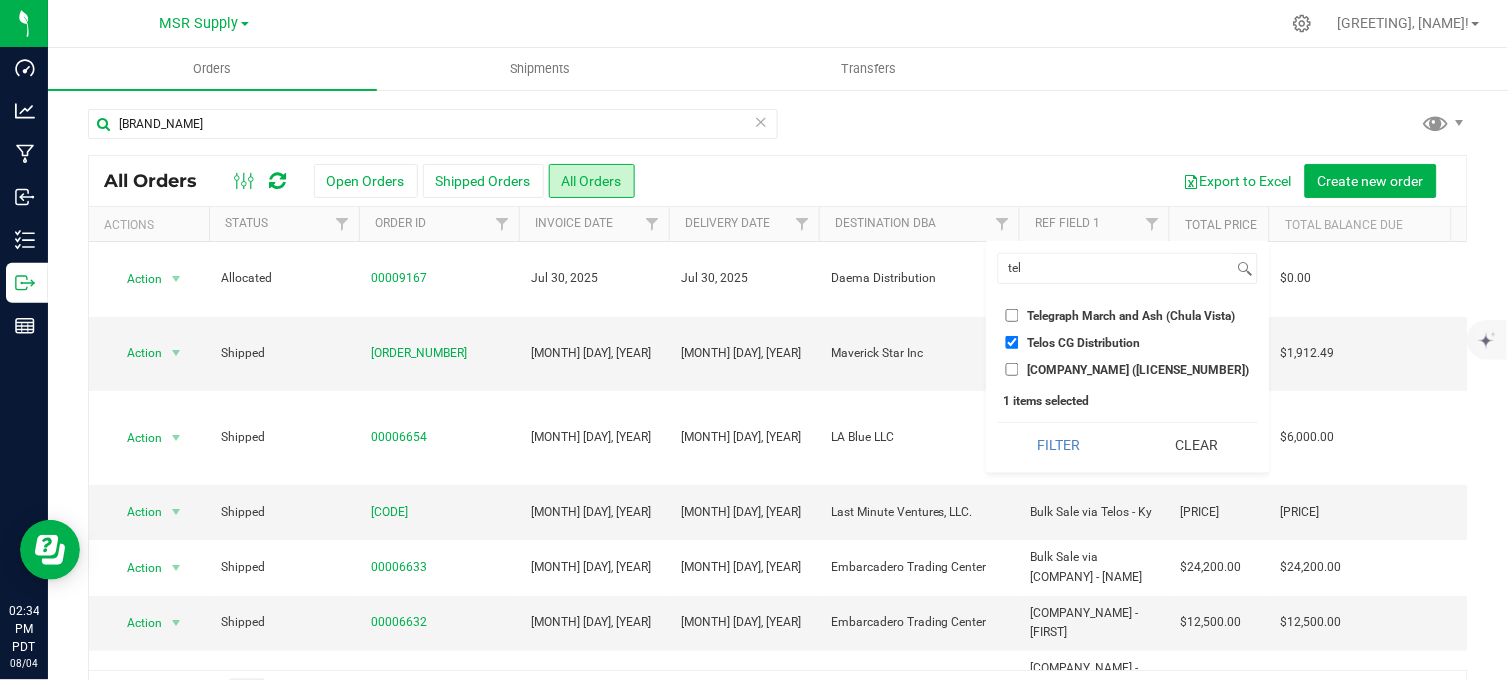 click on "[COMPANY_NAME] ([LICENSE_NUMBER])" at bounding box center [1012, 369] 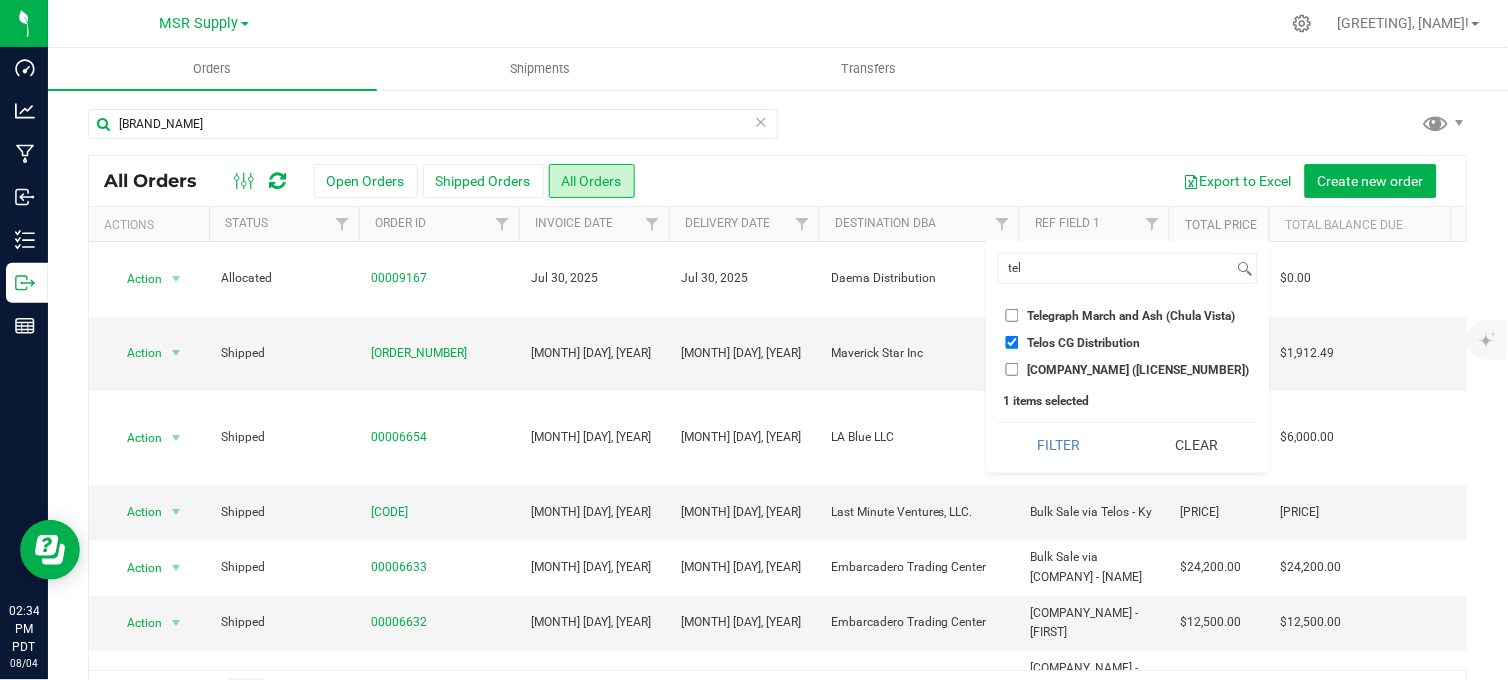 checkbox on "true" 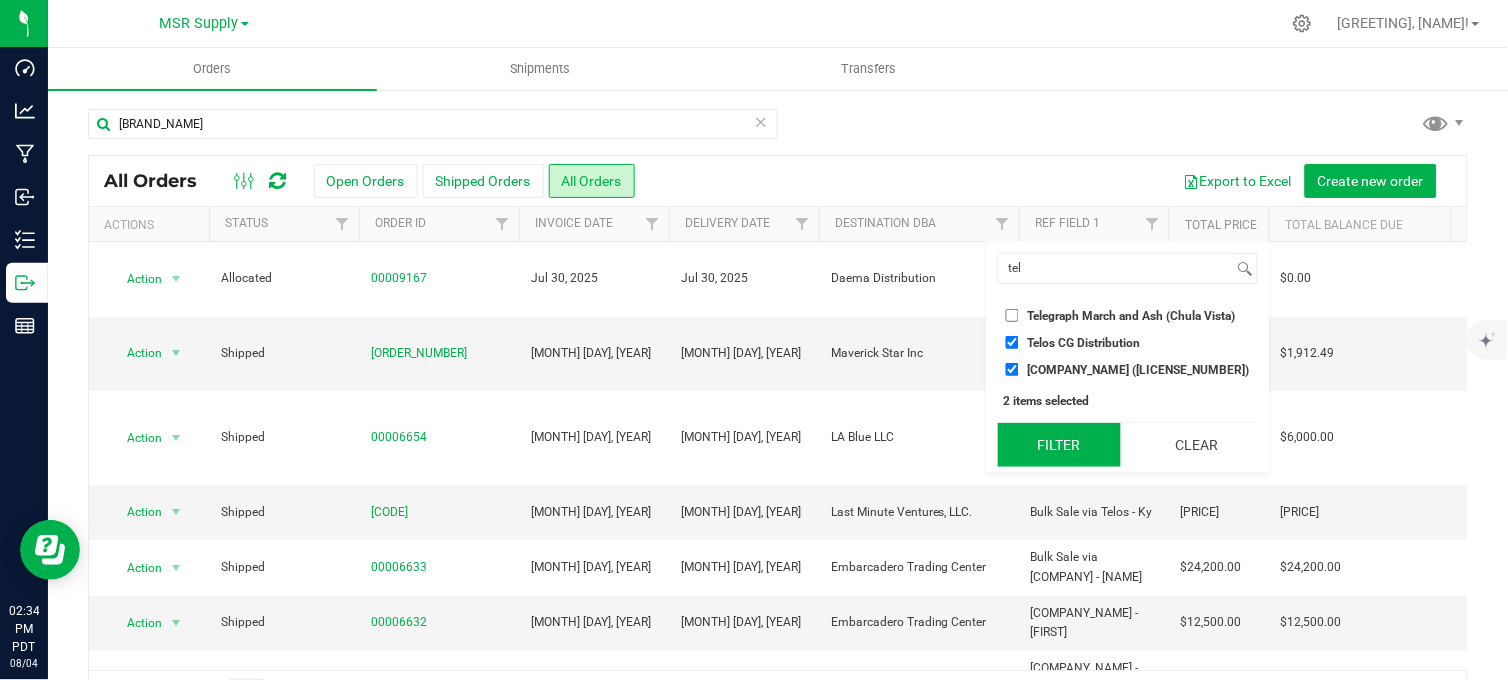 click on "Filter" at bounding box center [1059, 445] 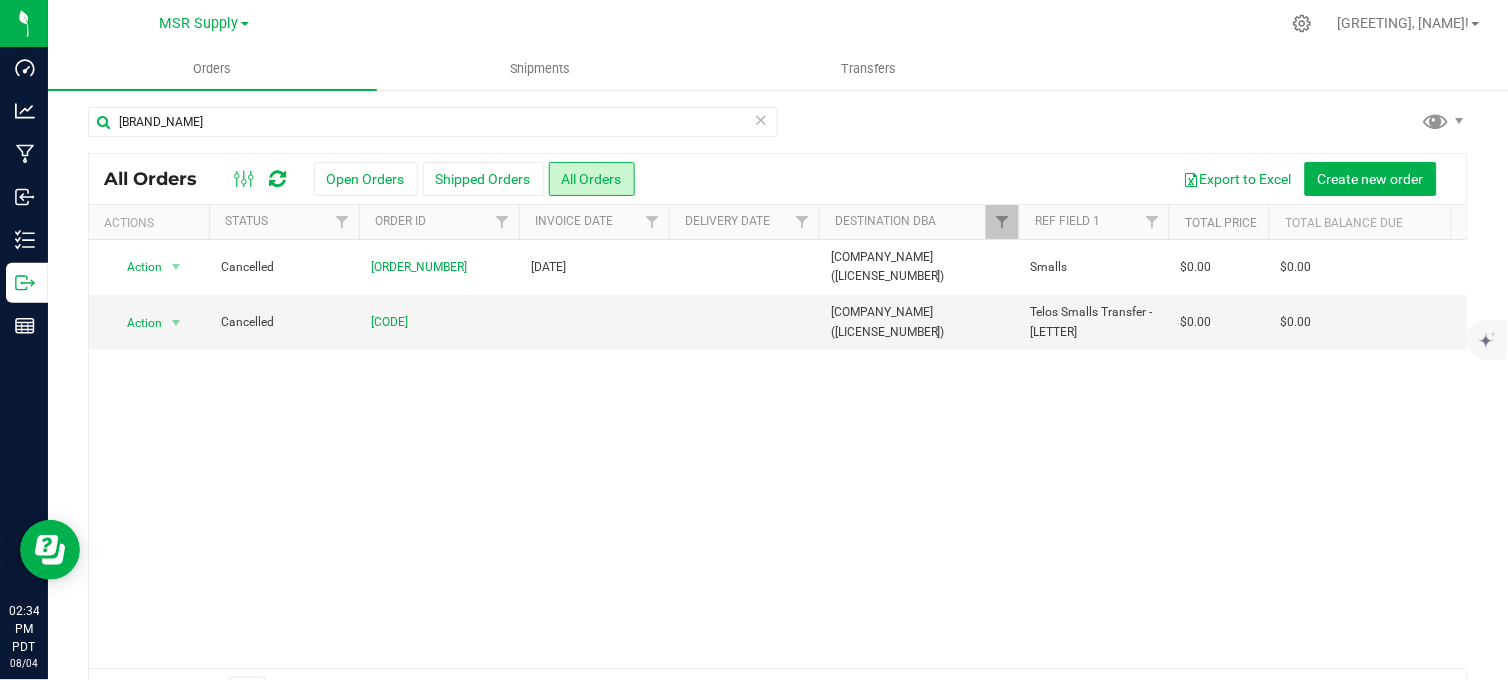 scroll, scrollTop: 0, scrollLeft: 0, axis: both 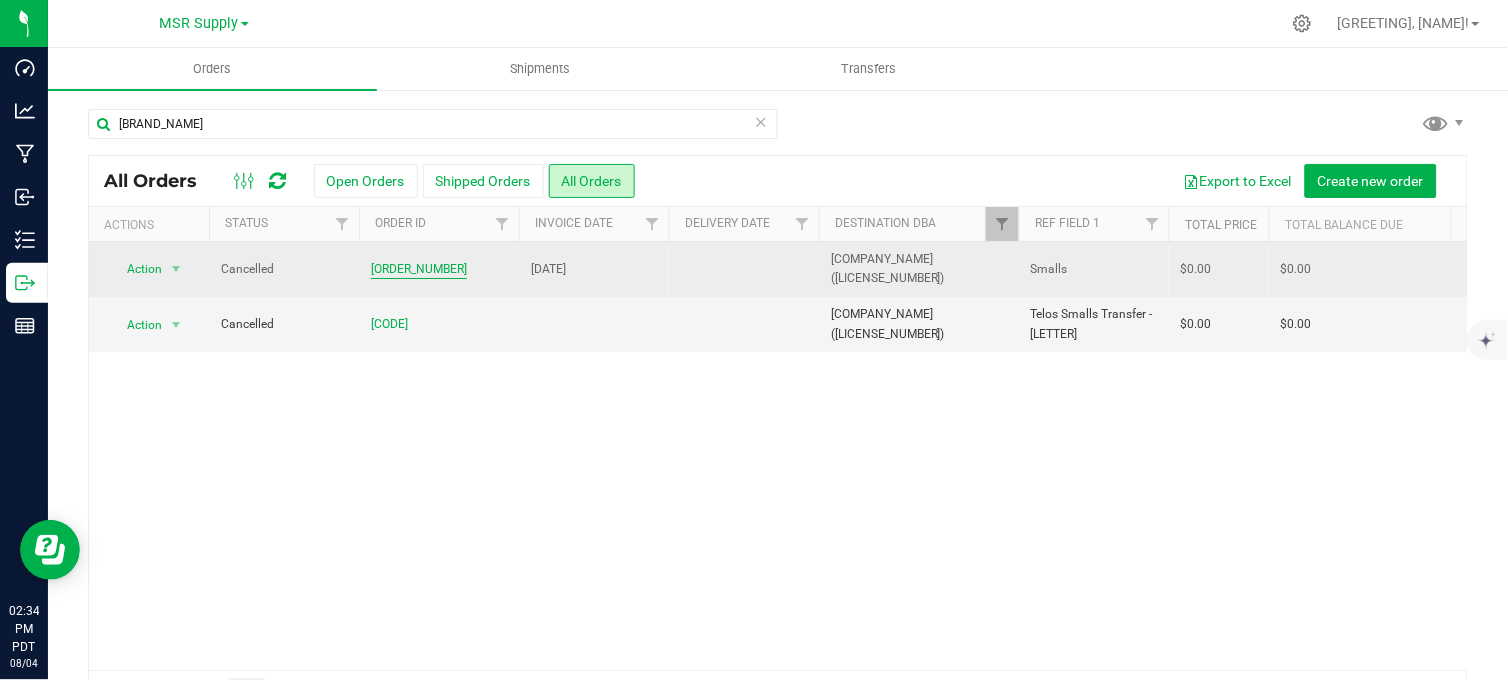 click on "[ORDER_NUMBER]" at bounding box center [419, 269] 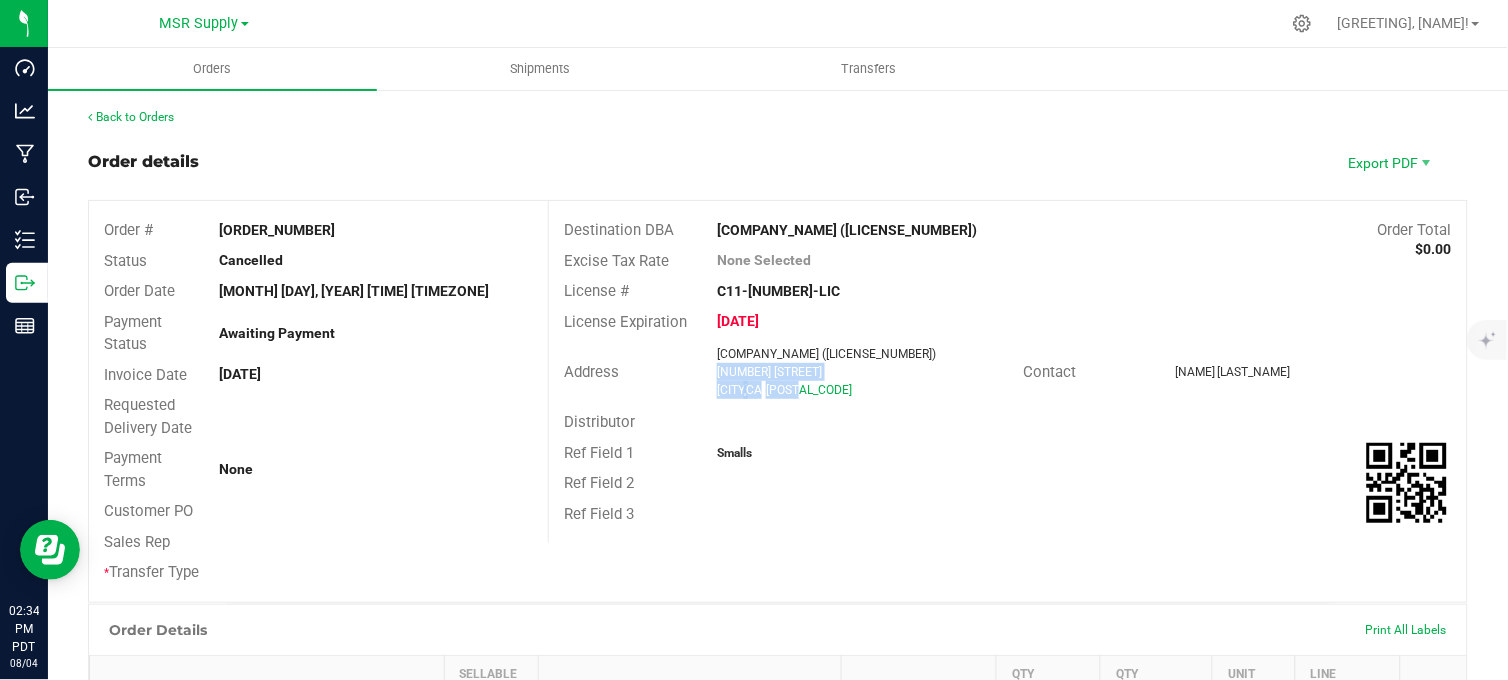 drag, startPoint x: 837, startPoint y: 387, endPoint x: 704, endPoint y: 371, distance: 133.95895 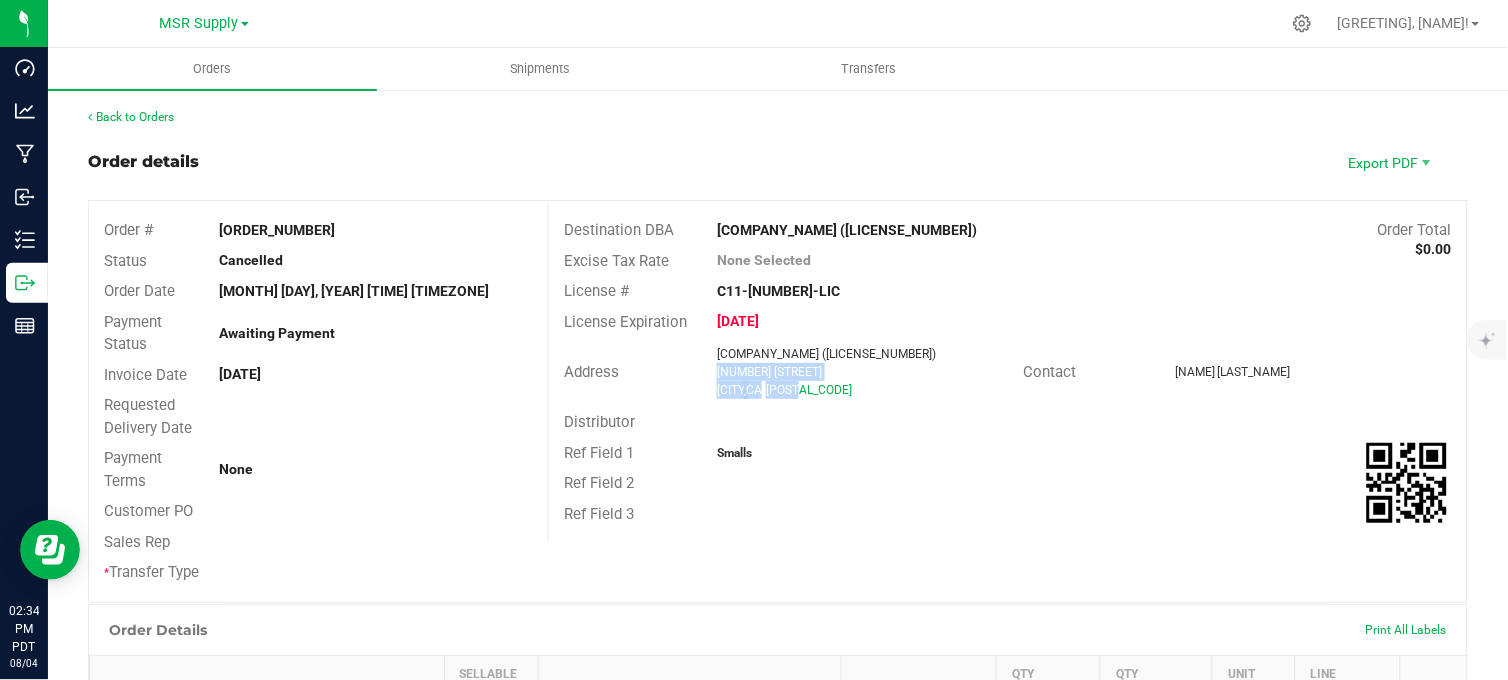 click on "[COMPANY_NAME] ([LICENSE_NUMBER]) [NUMBER] [STREET] [CITY] , [STATE] [POSTAL_CODE]" at bounding box center [865, 372] 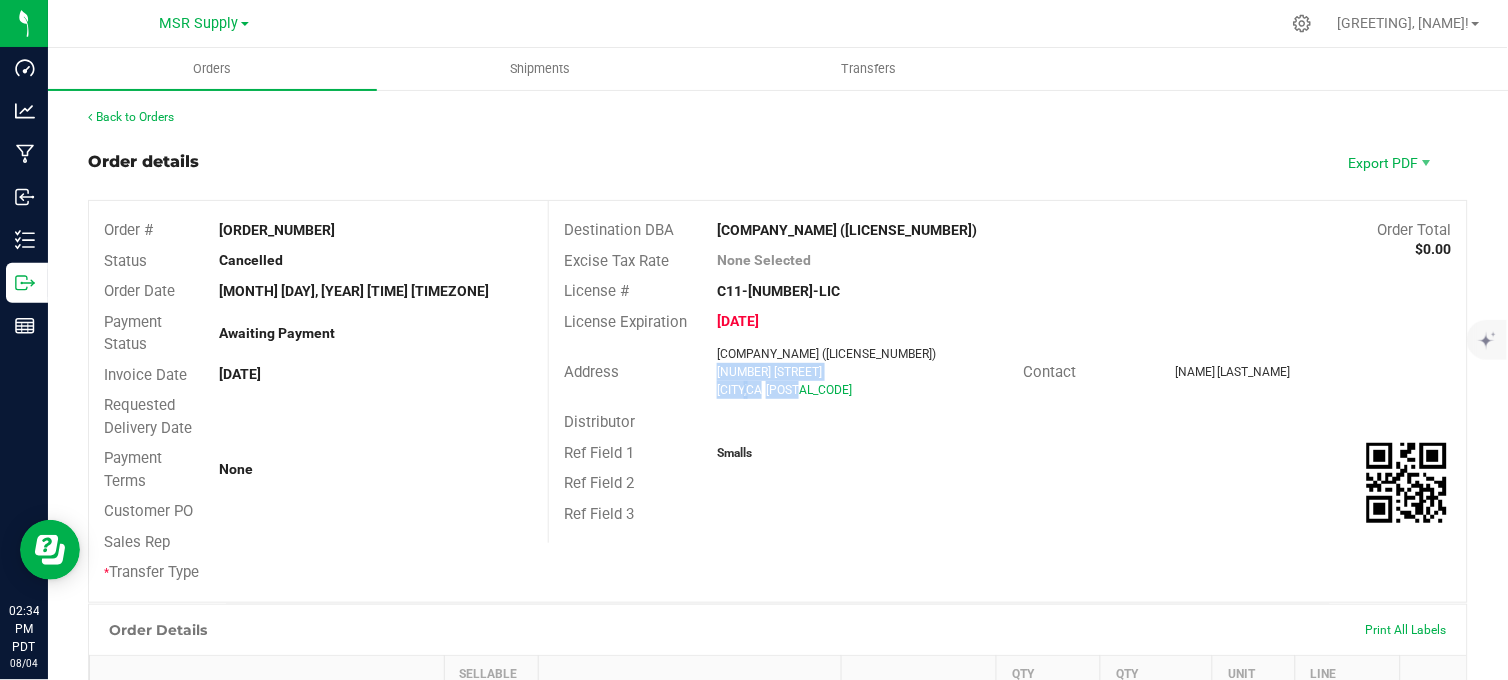 copy on "[NUMBER] [STREET] [CITY] , [STATE] [POSTAL_CODE]" 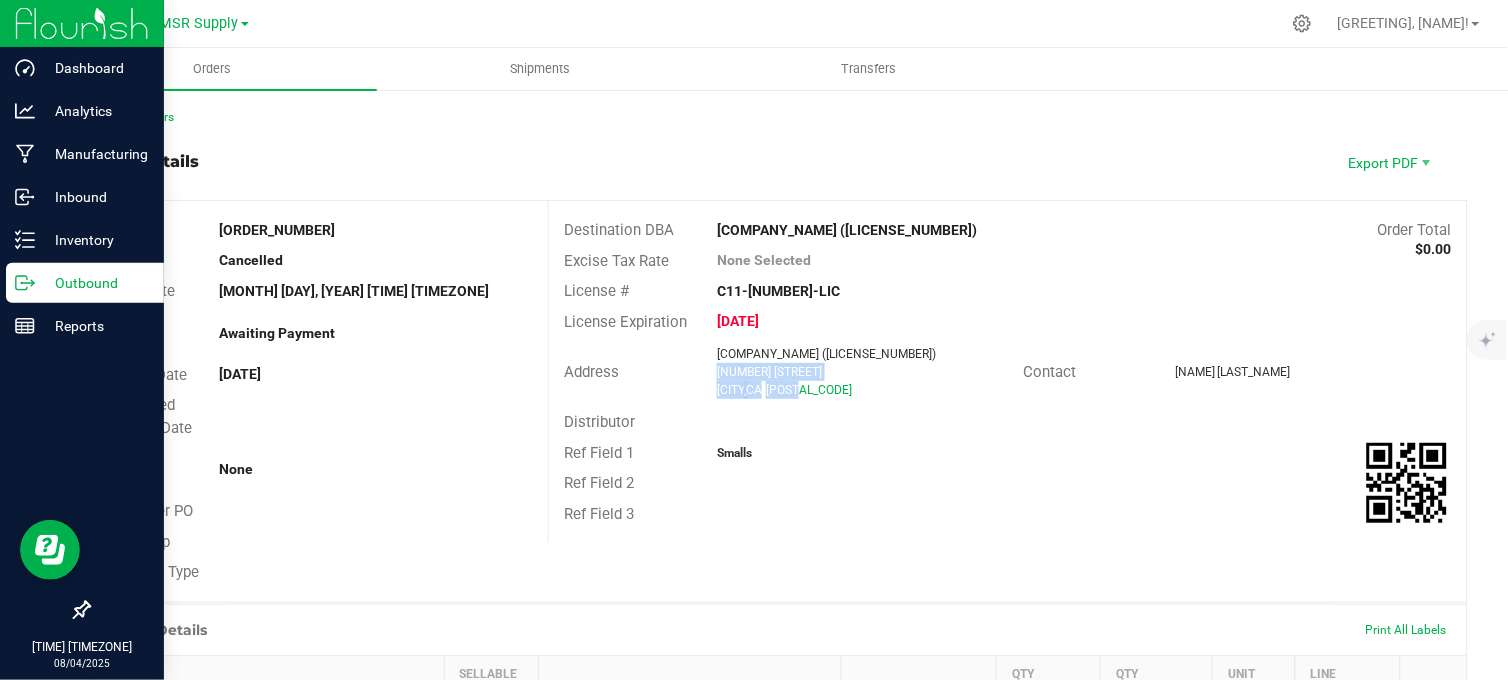 drag, startPoint x: 42, startPoint y: 280, endPoint x: 70, endPoint y: 296, distance: 32.24903 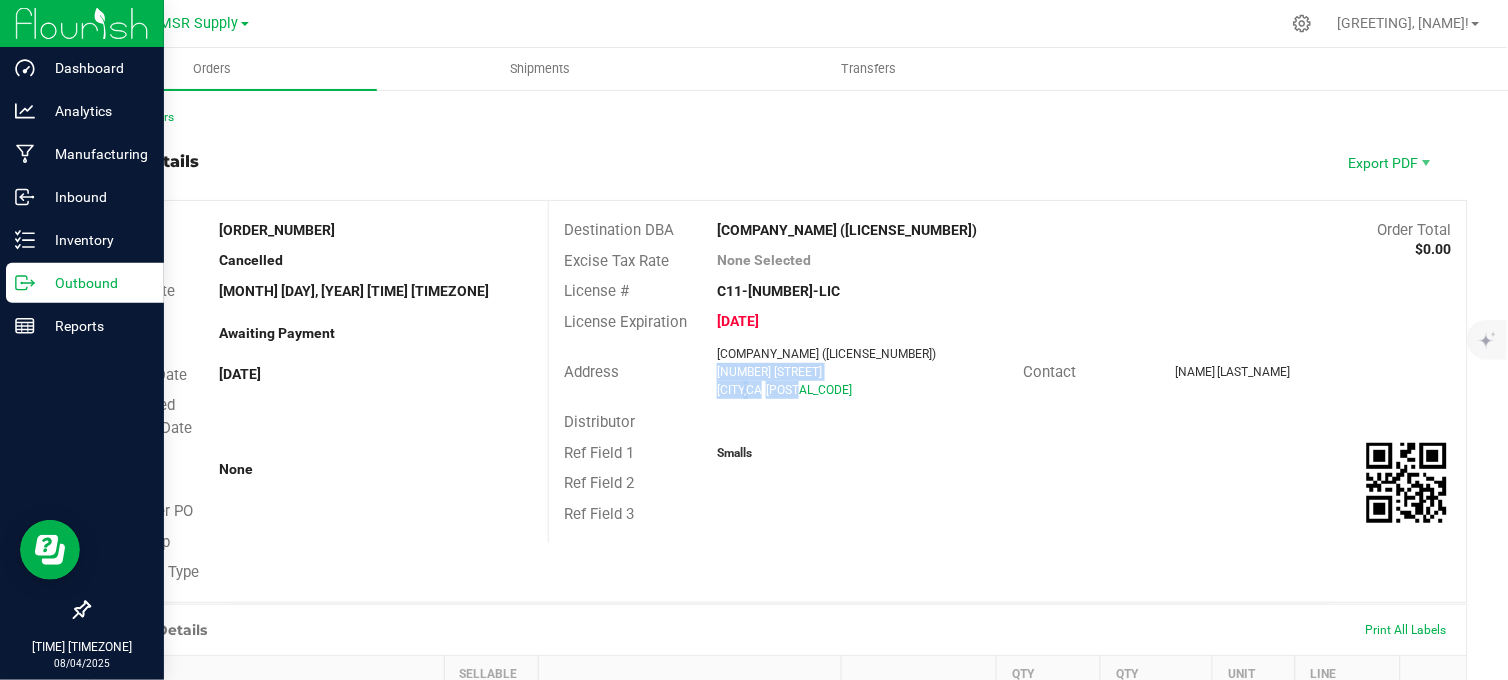 click on "Outbound" at bounding box center (95, 283) 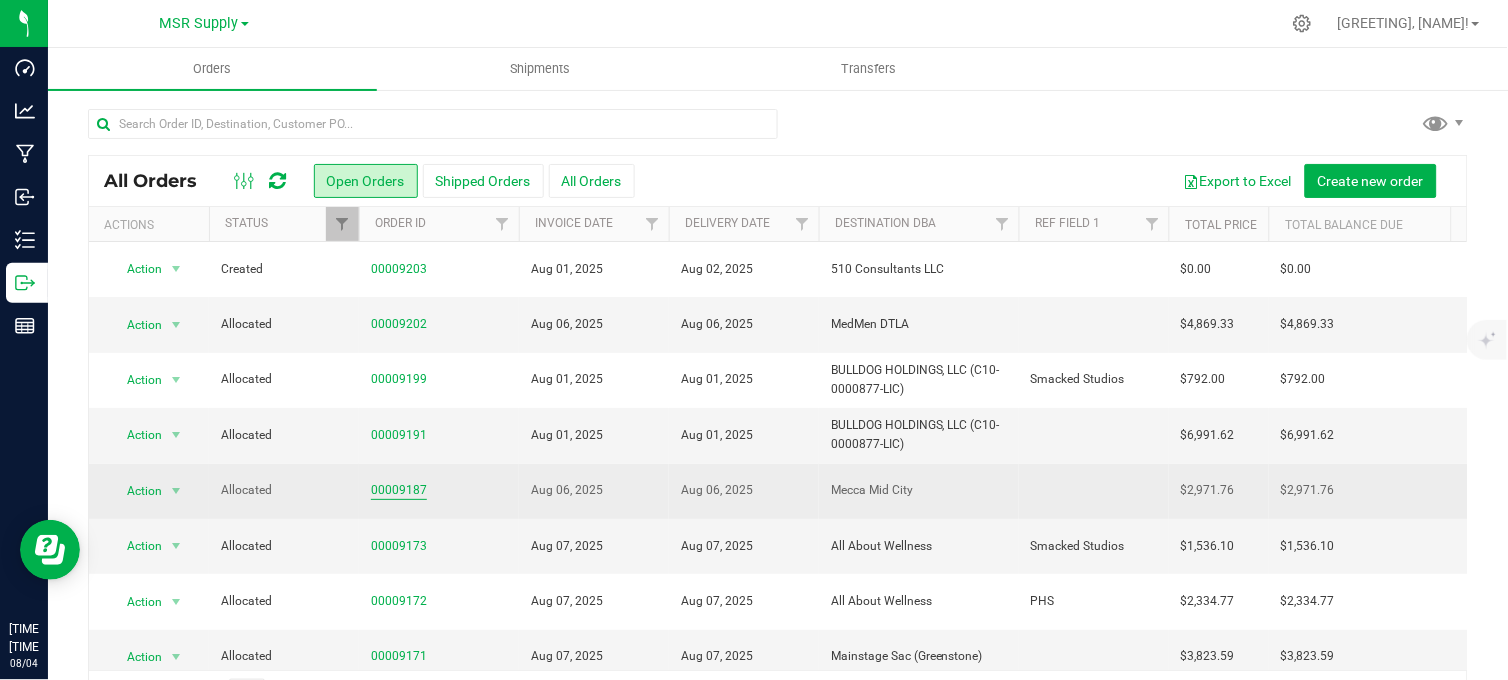 click on "00009187" at bounding box center [399, 490] 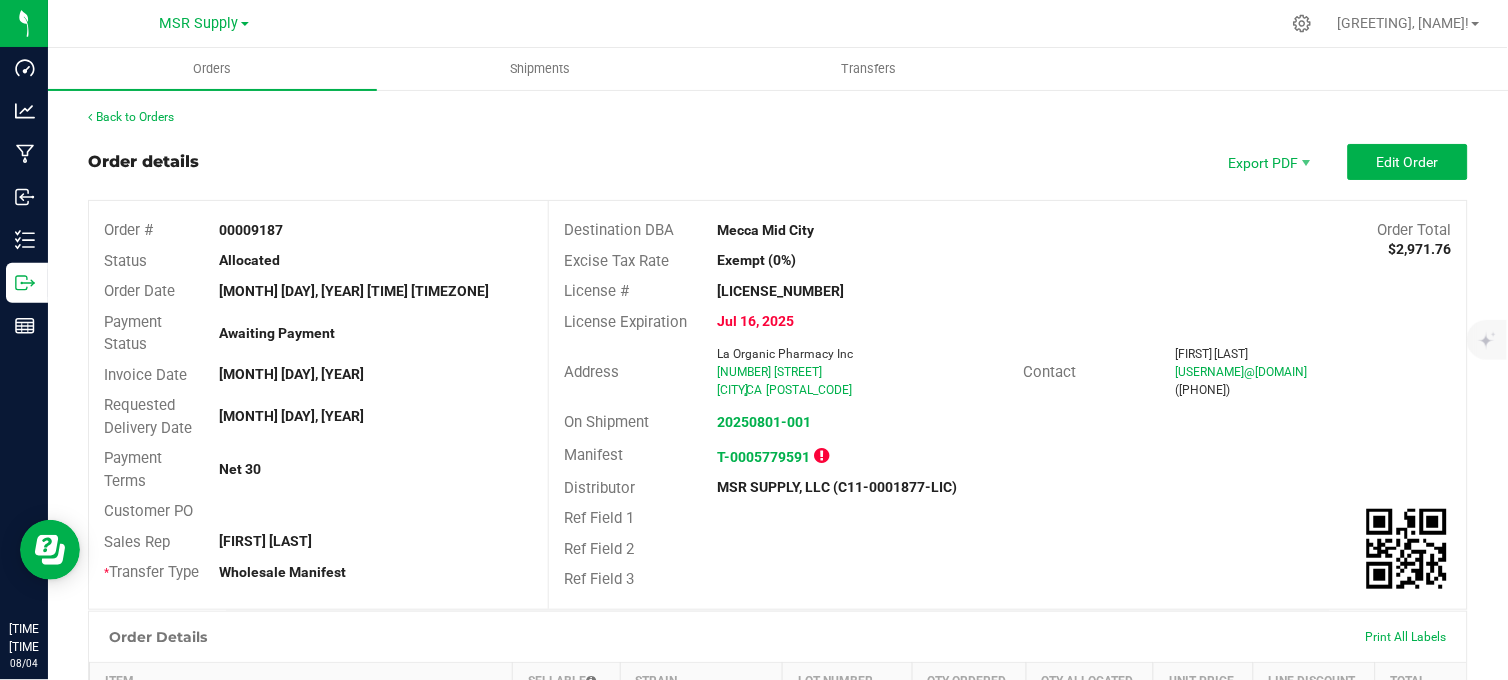 drag, startPoint x: 841, startPoint y: 384, endPoint x: 695, endPoint y: 380, distance: 146.05478 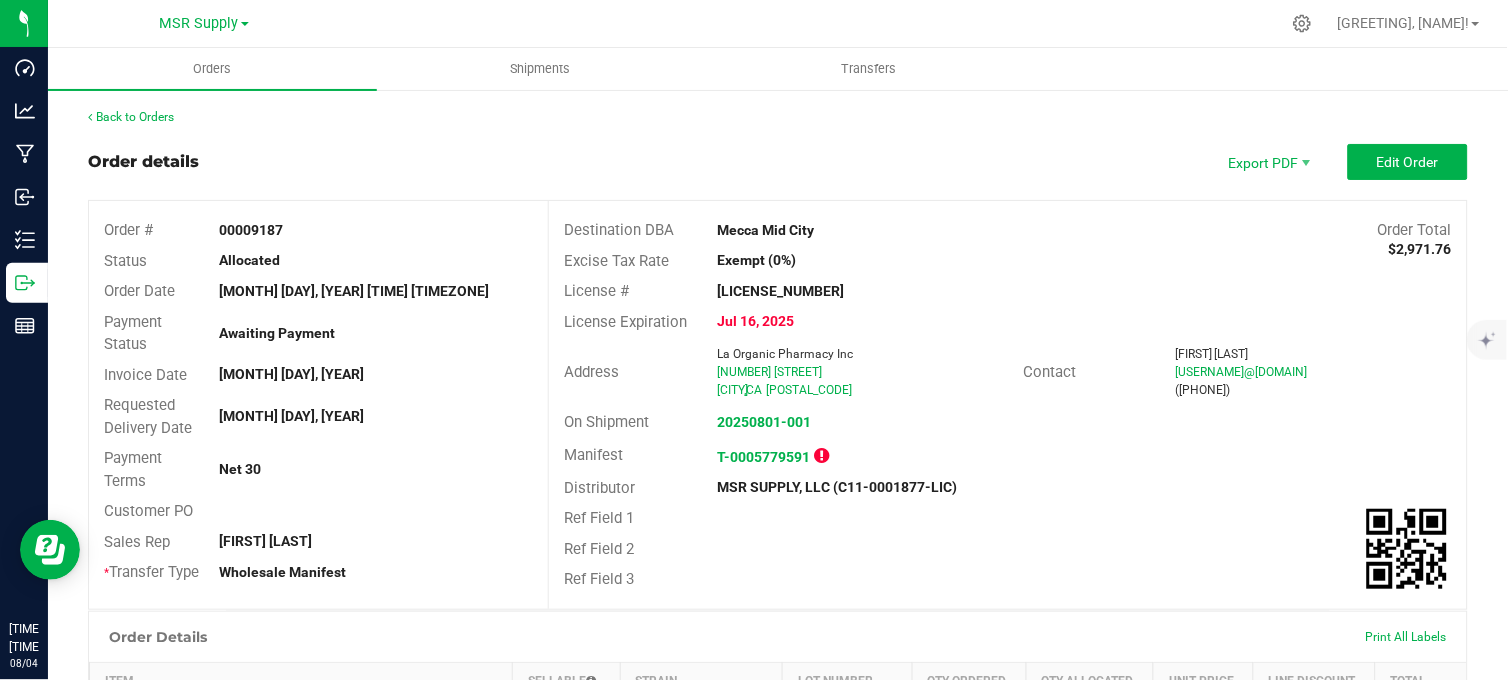 click on "Address  La Organic Pharmacy Inc 5738 W Washington Blvd Los Angeles  ,  CA 90016" at bounding box center [786, 372] 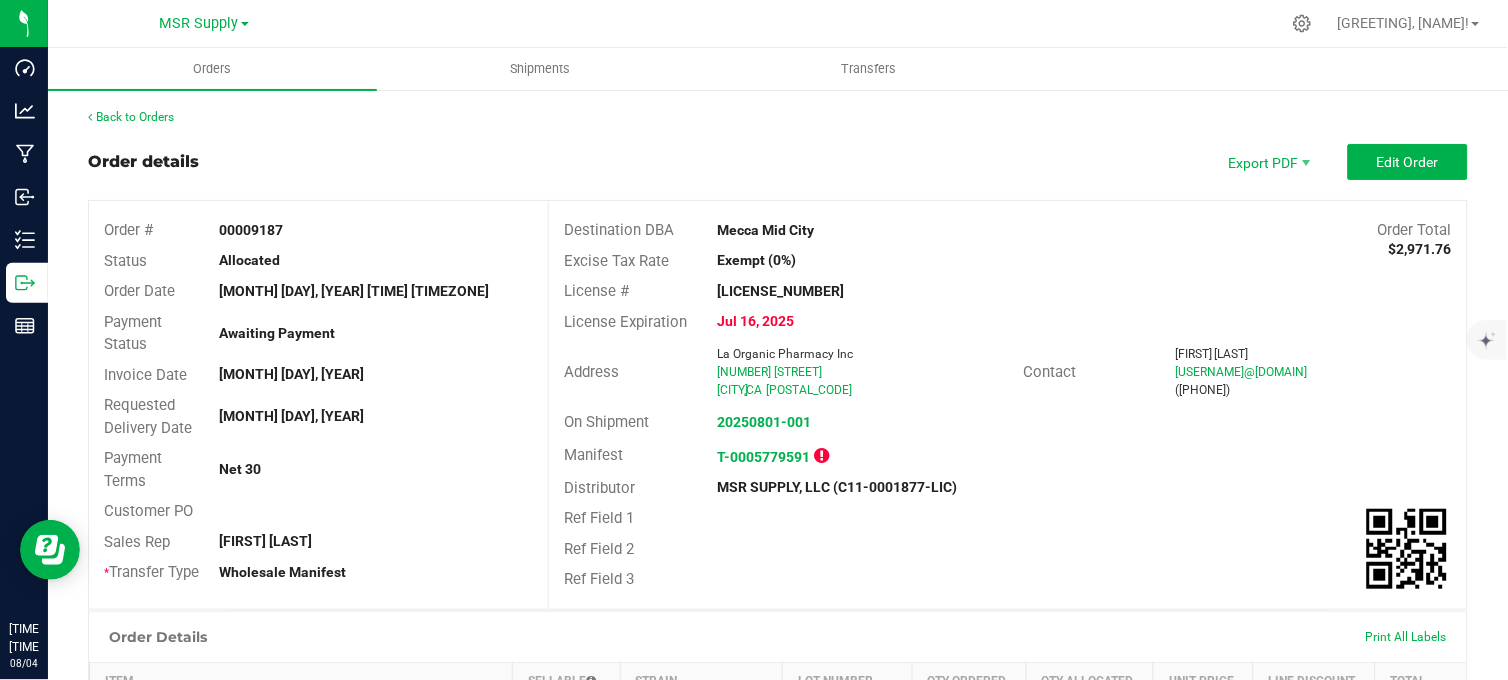 drag, startPoint x: 695, startPoint y: 380, endPoint x: 676, endPoint y: 396, distance: 24.839485 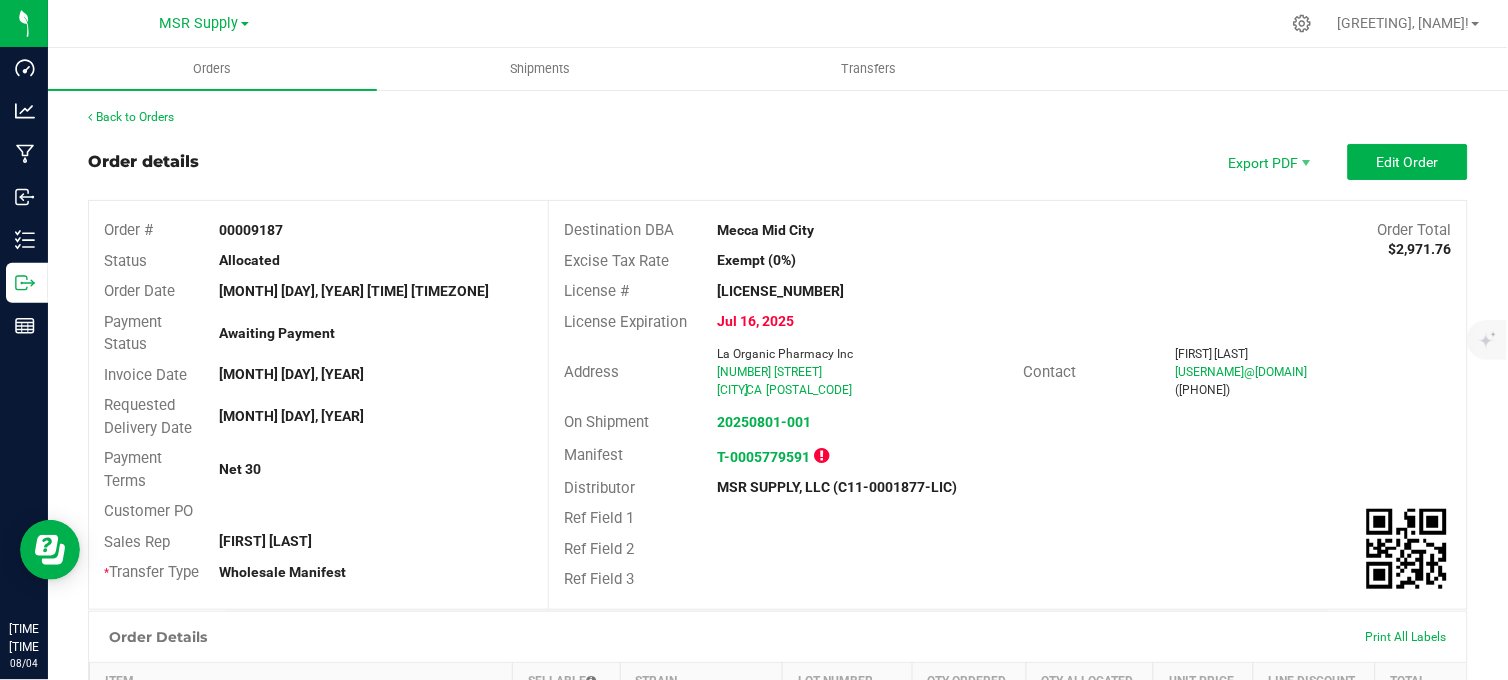 click on "Address  La Organic Pharmacy Inc 5738 W Washington Blvd Los Angeles  ,  CA 90016" at bounding box center [786, 372] 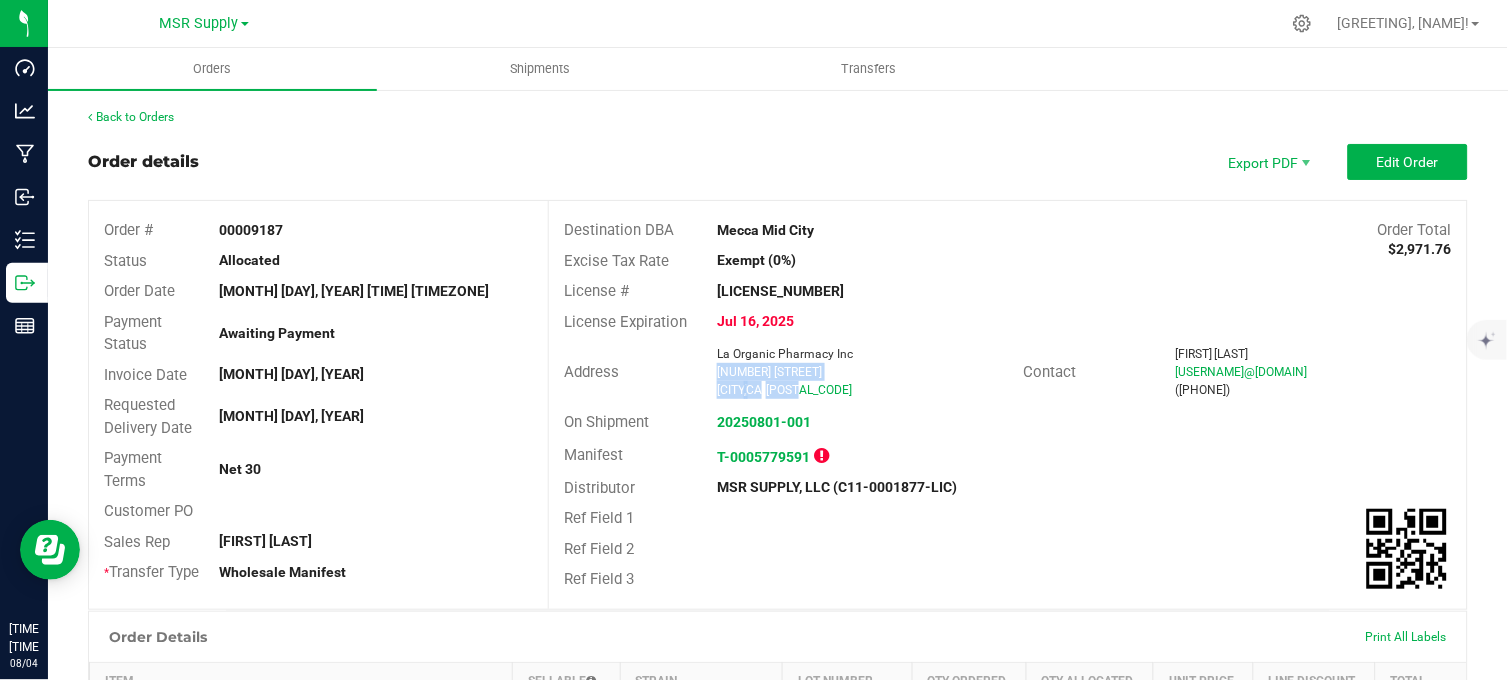 drag, startPoint x: 701, startPoint y: 372, endPoint x: 860, endPoint y: 398, distance: 161.11176 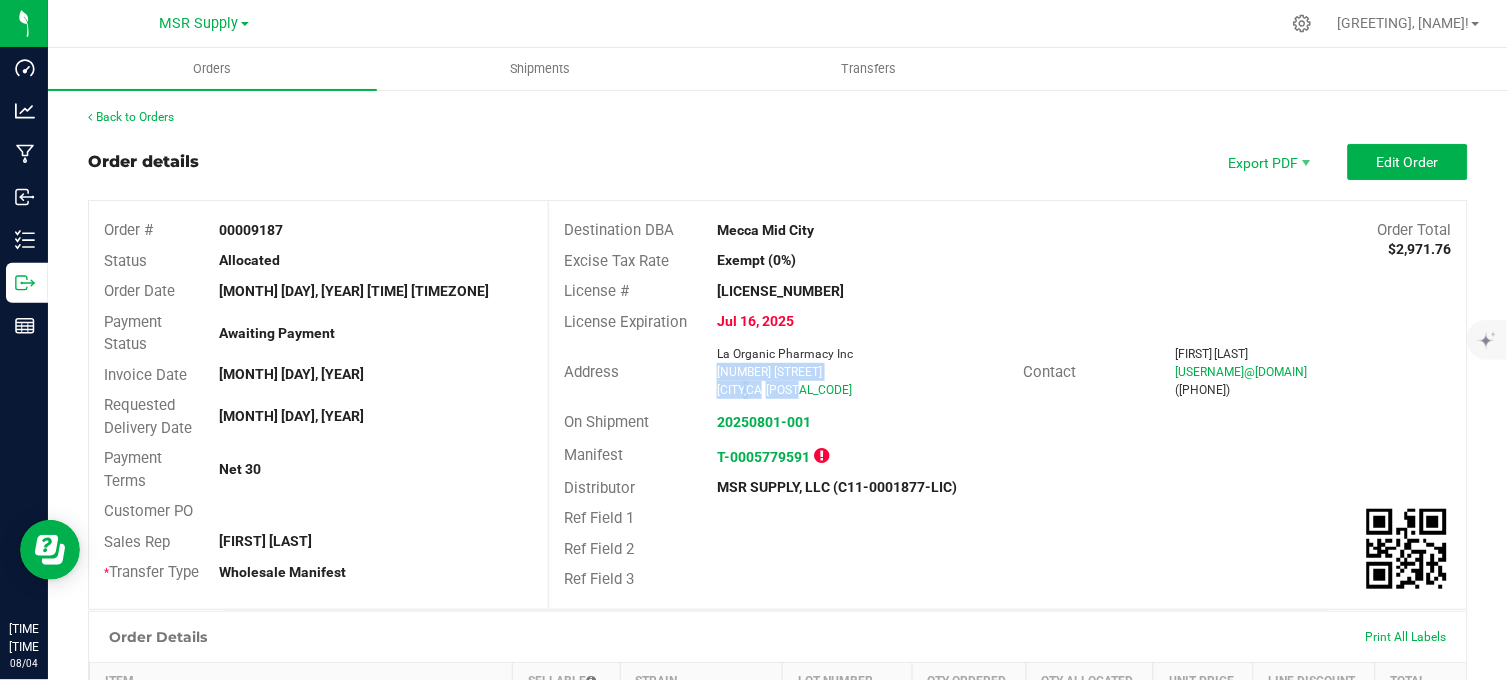 click on "[BUSINESS_NAME] [NUMBER] [STREET] [CITY] , [STATE] [POSTAL_CODE]" at bounding box center (865, 372) 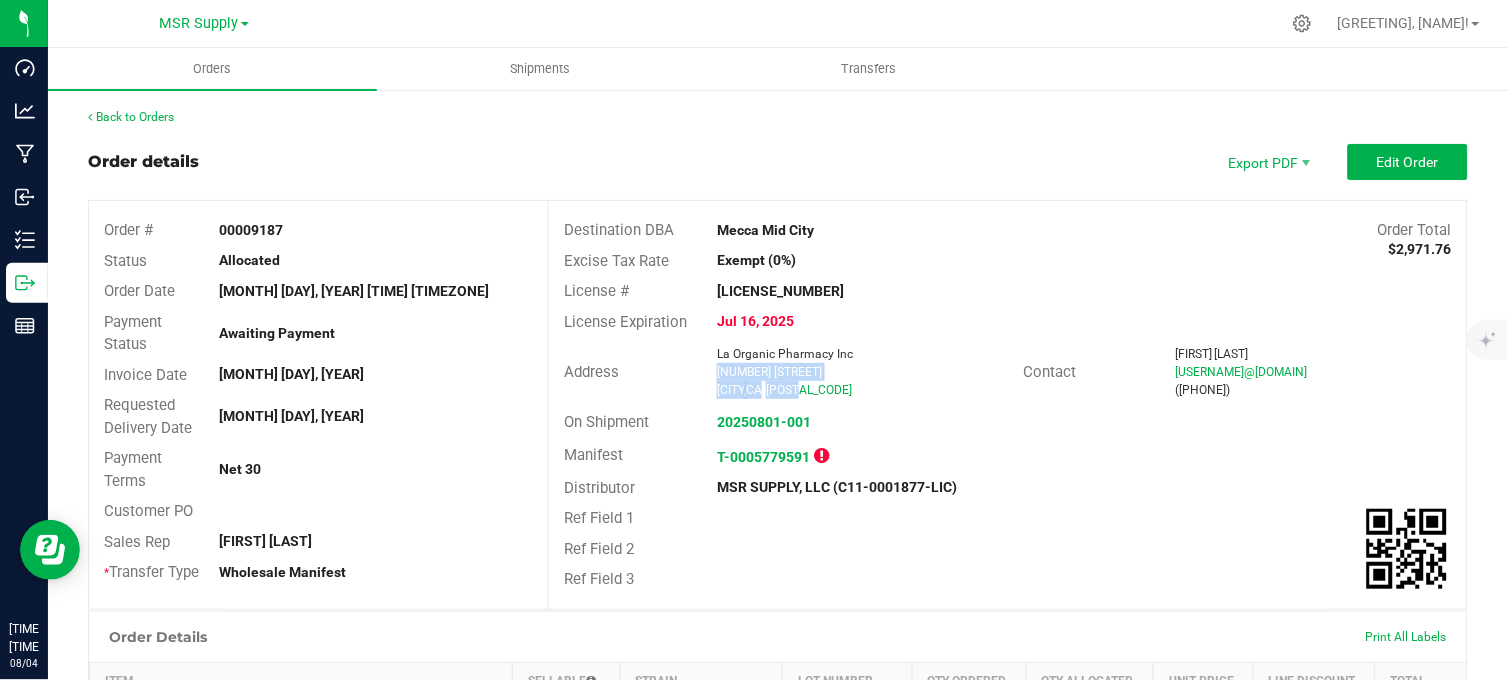 copy on "[NUMBER] [STREET_NAME] [STREET_TYPE] [CITY] , [STATE] [ZIP_CODE]" 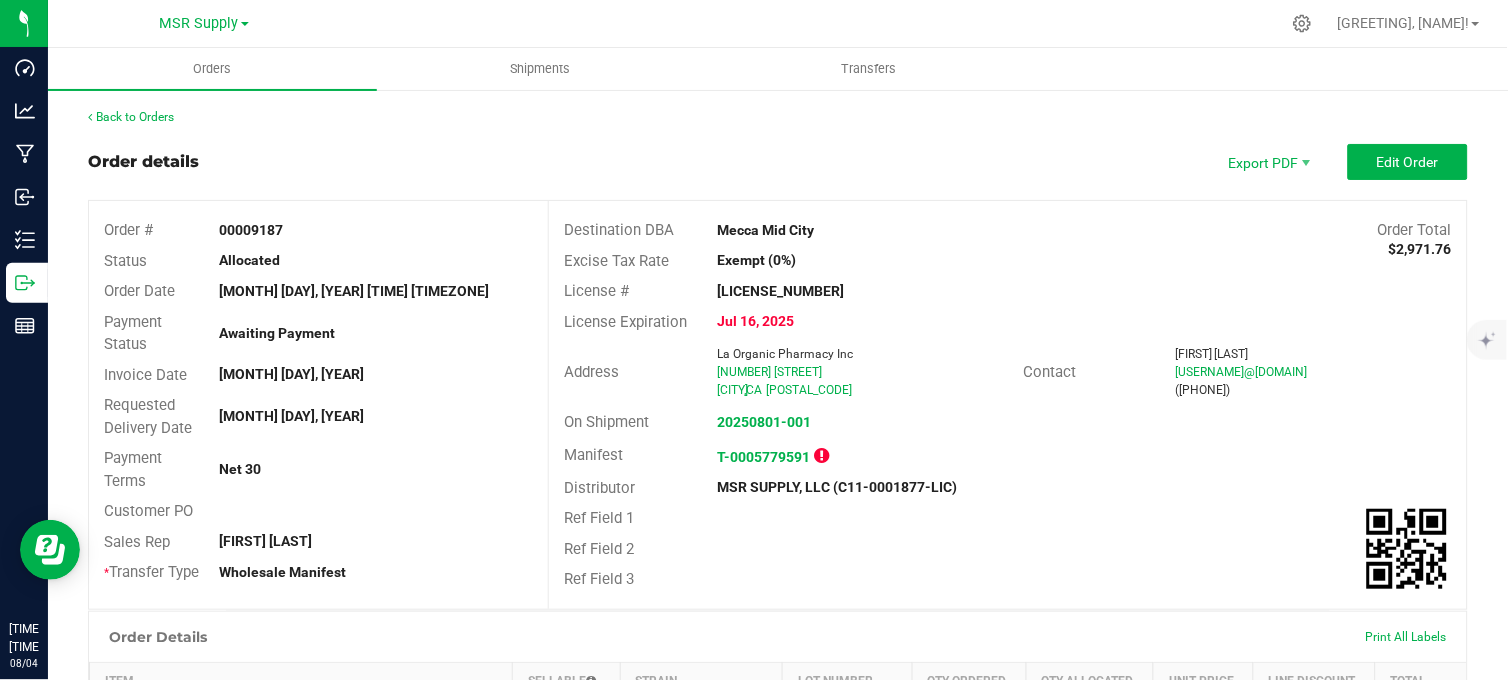 click on "Order details   Export PDF   Edit Order" at bounding box center (778, 162) 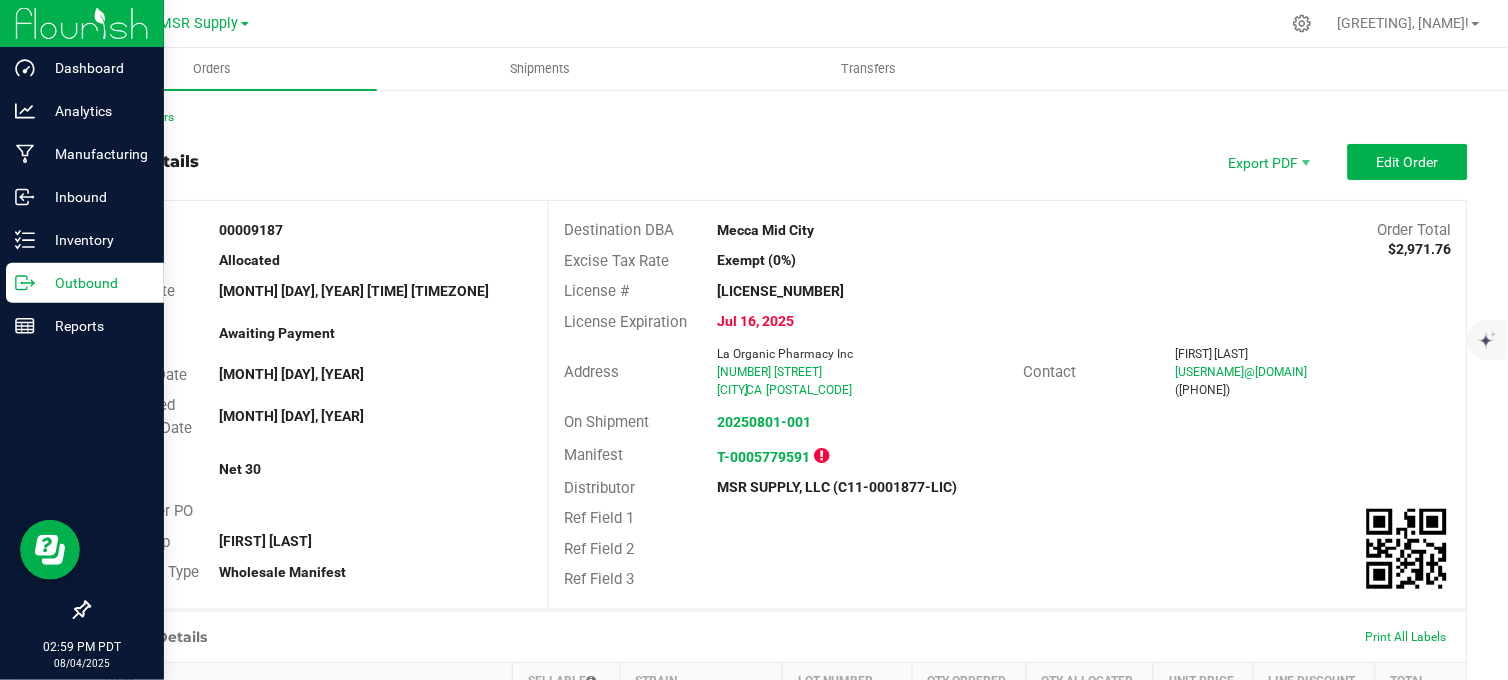 click 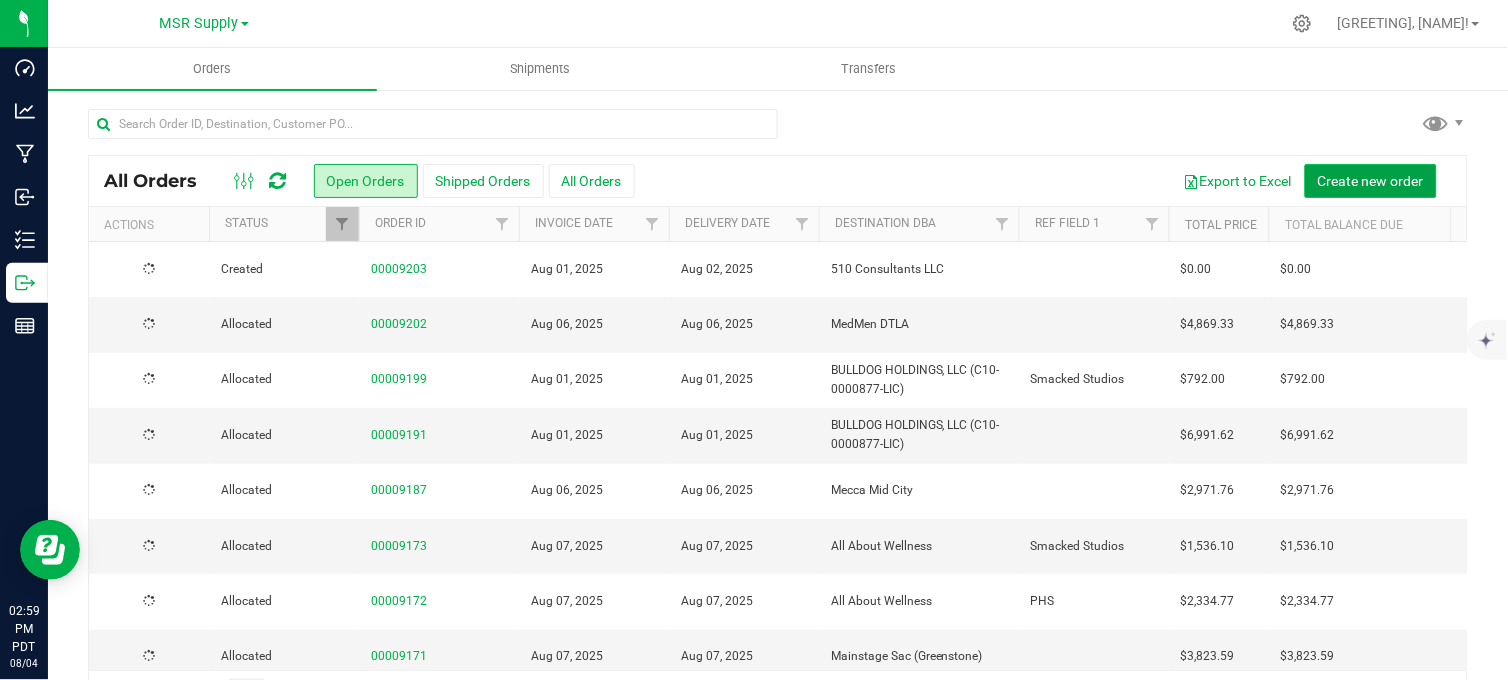 click on "Create new order" at bounding box center [1371, 181] 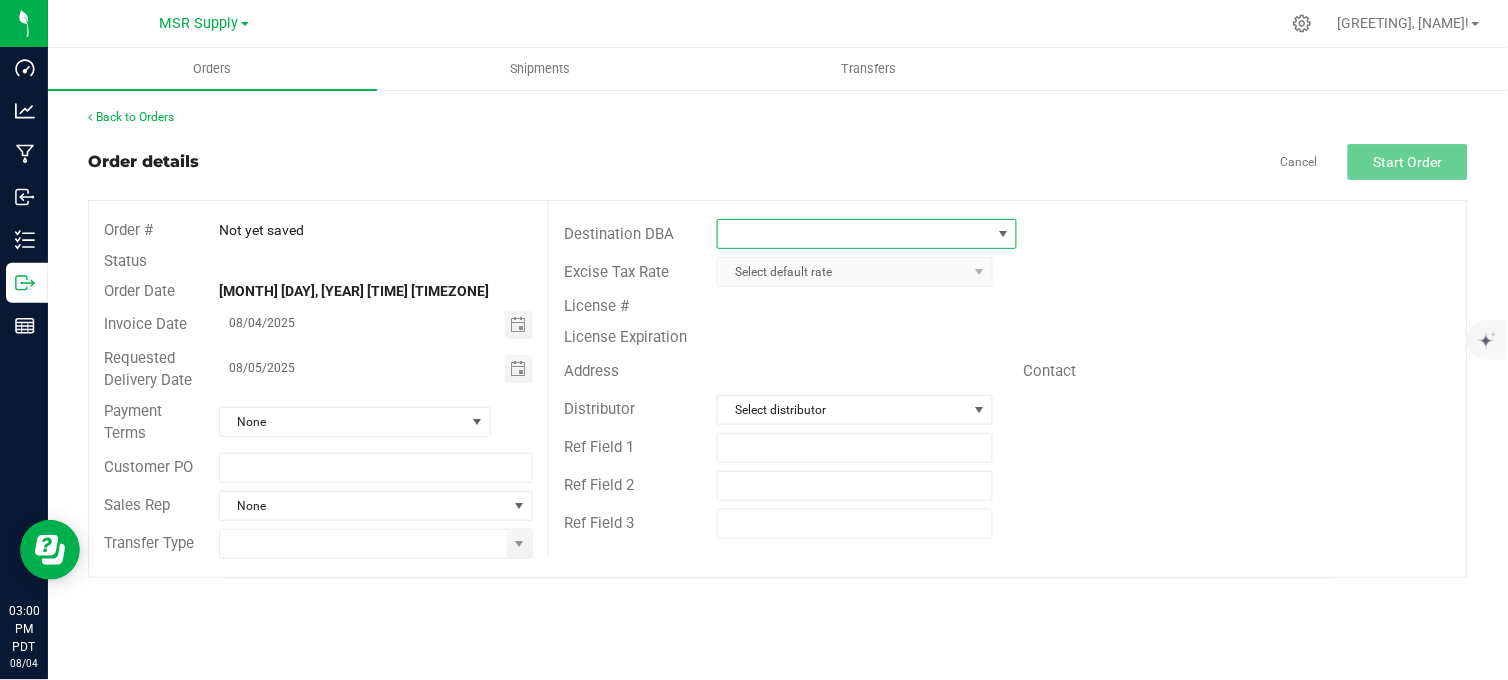 drag, startPoint x: 843, startPoint y: 246, endPoint x: 855, endPoint y: 238, distance: 14.422205 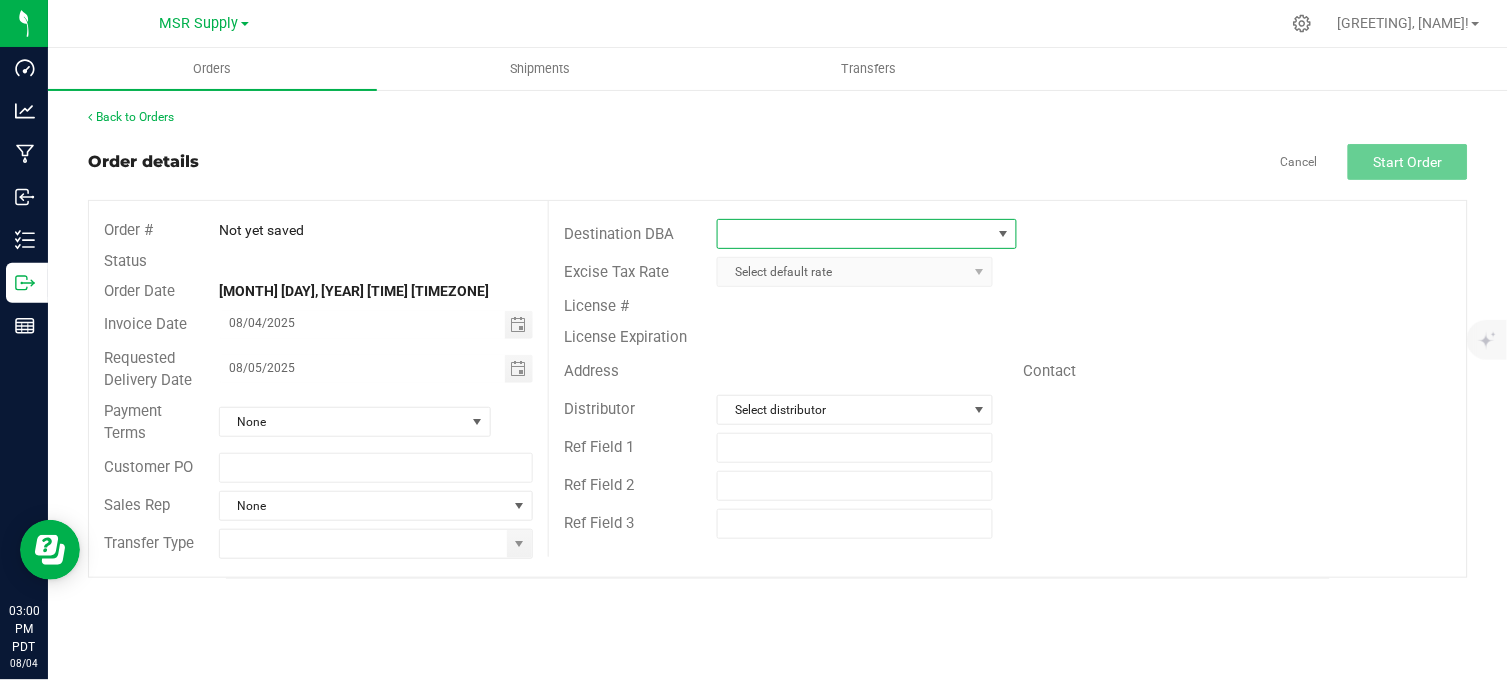 click at bounding box center (854, 234) 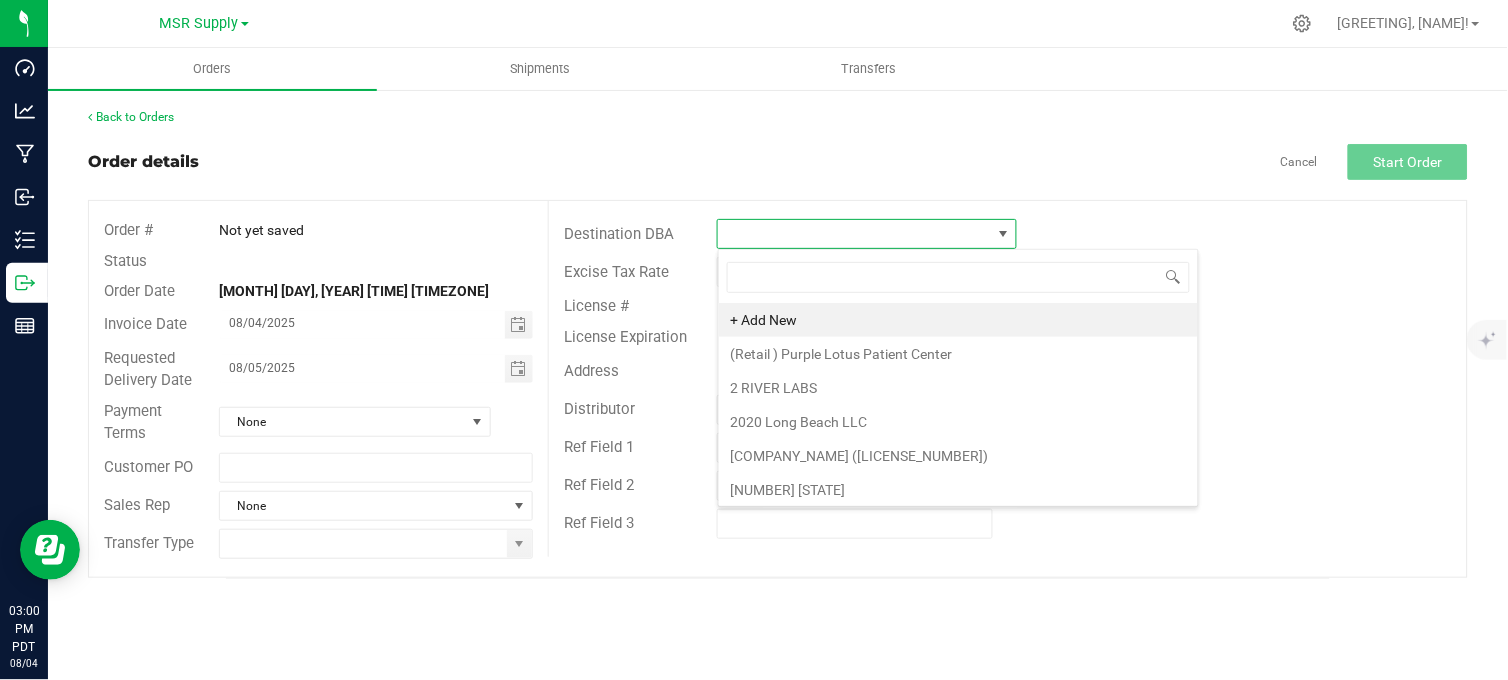 scroll, scrollTop: 99970, scrollLeft: 99700, axis: both 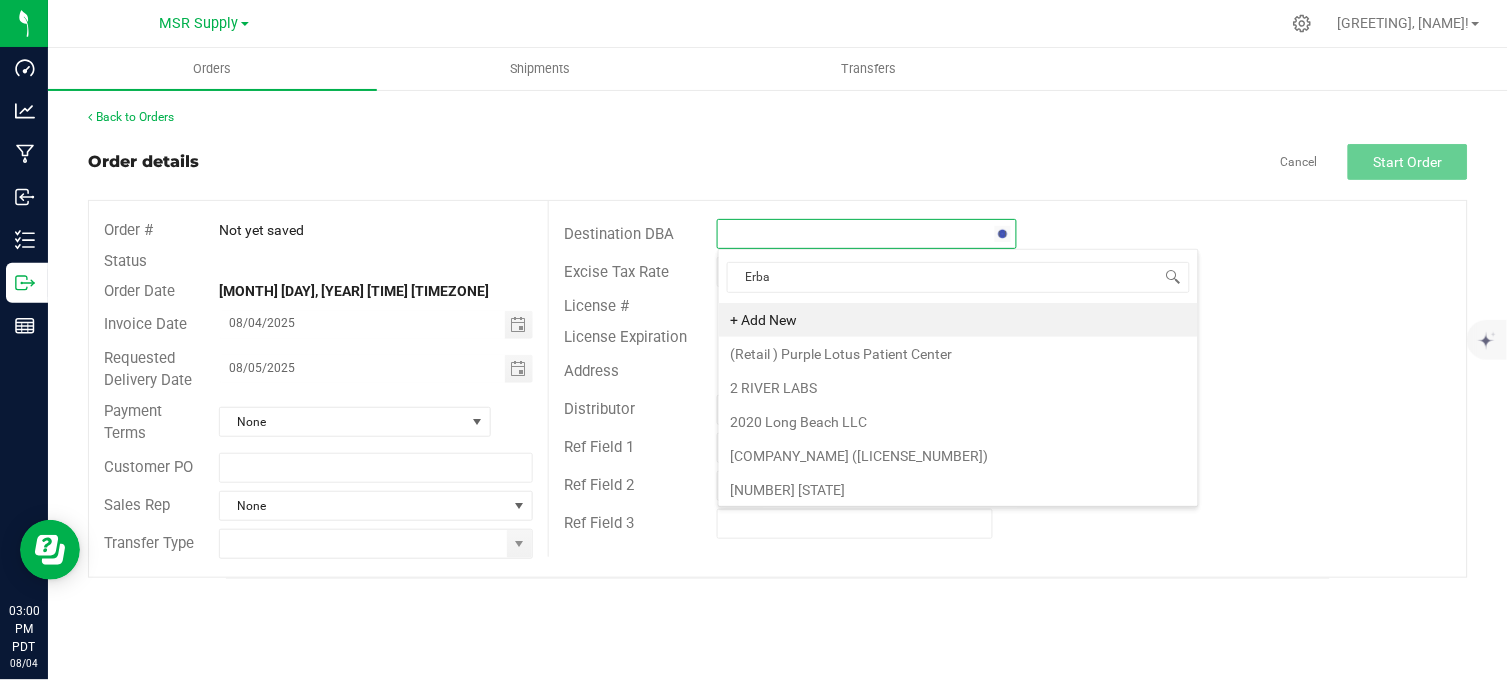 type on "Erba" 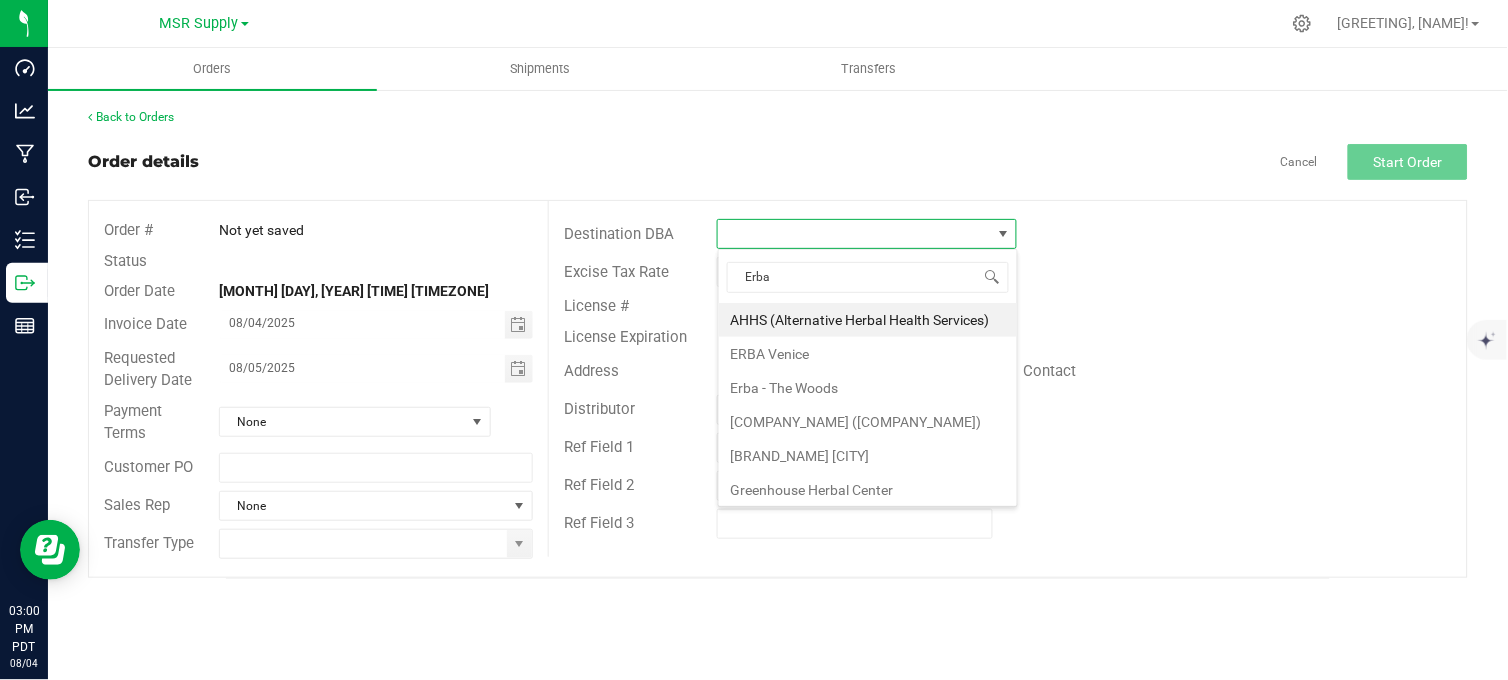 click on "ERBA Venice" at bounding box center [868, 354] 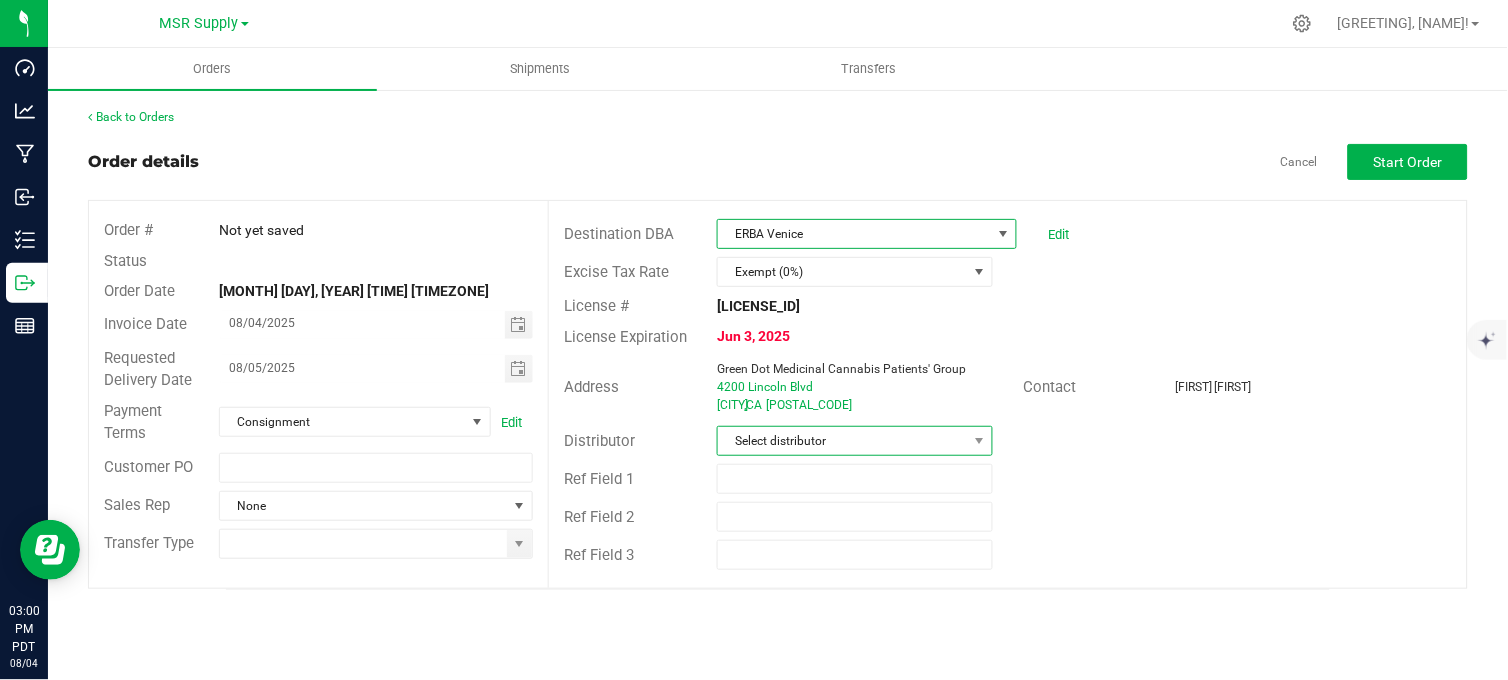 click on "Select distributor" at bounding box center (842, 441) 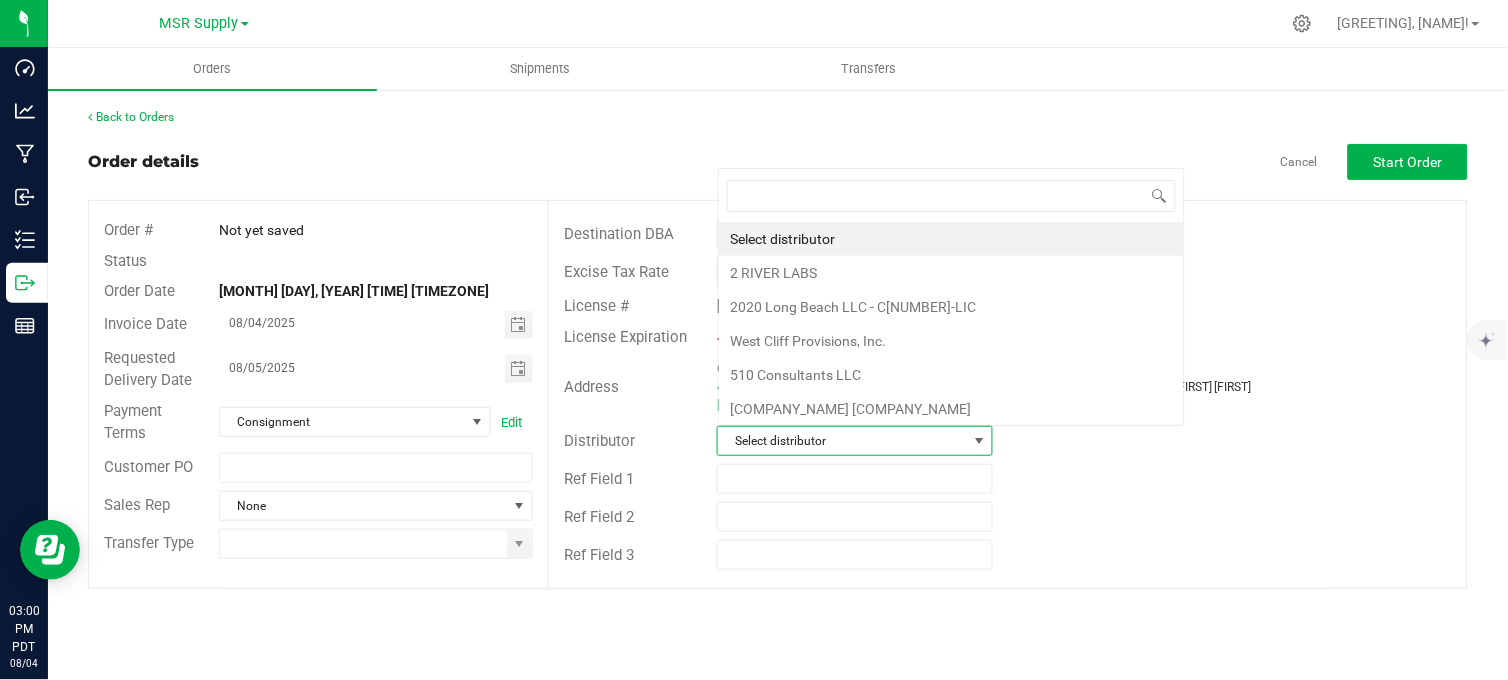 scroll, scrollTop: 0, scrollLeft: 0, axis: both 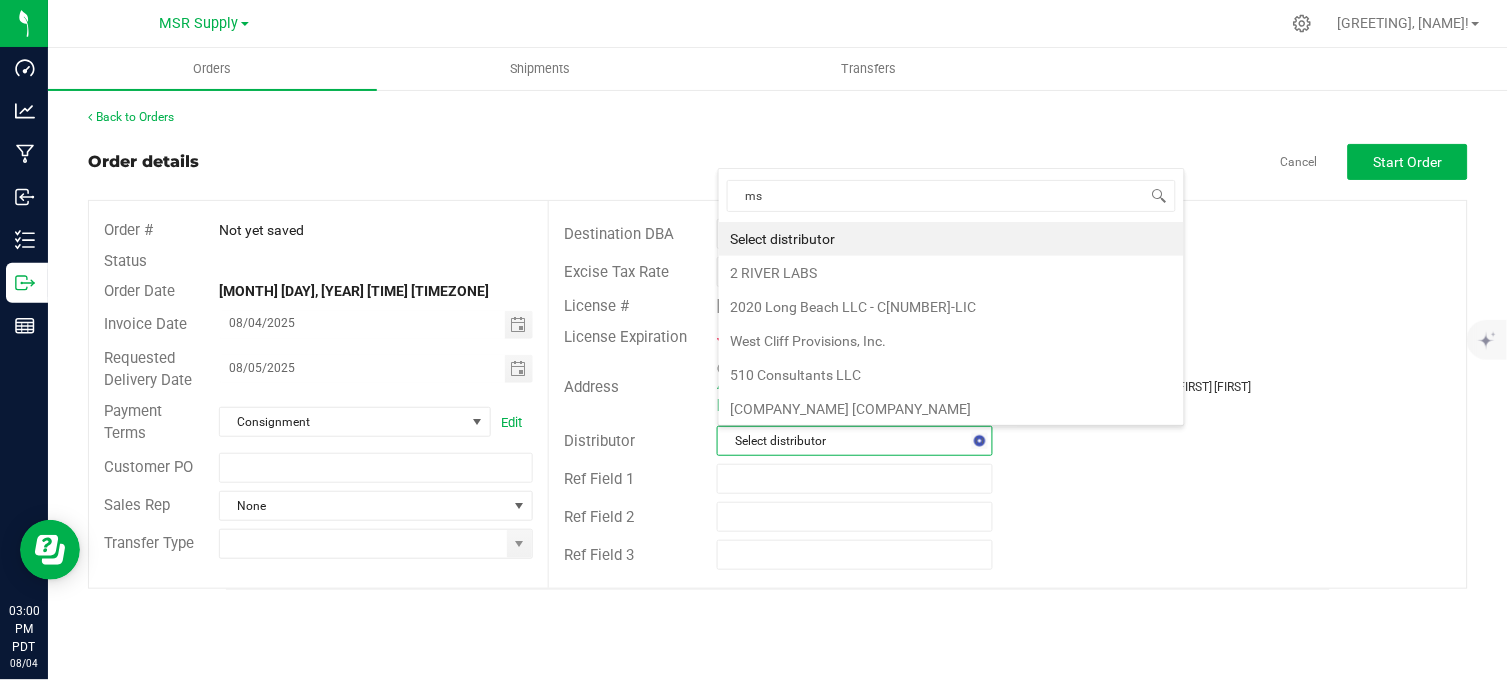 type on "msr" 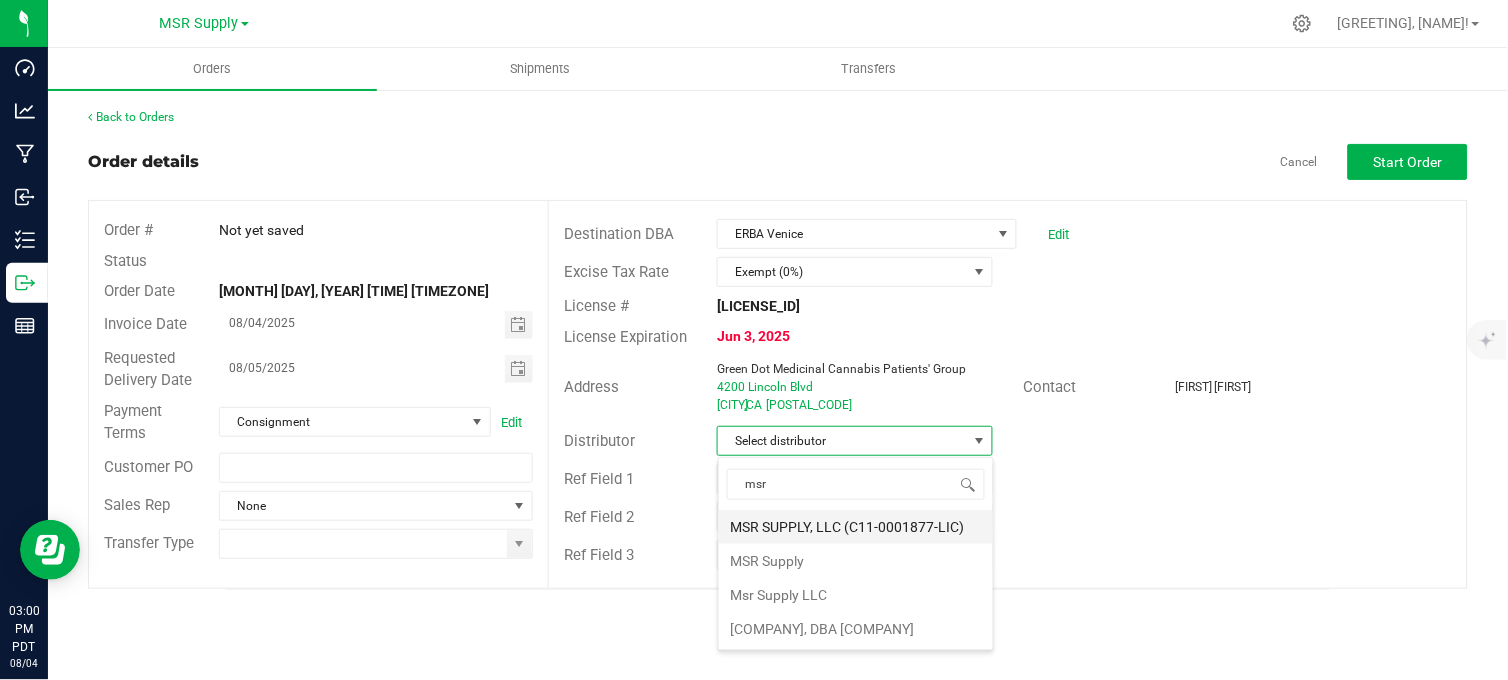 click on "MSR SUPPLY, LLC (C11-0001877-LIC)" at bounding box center [856, 527] 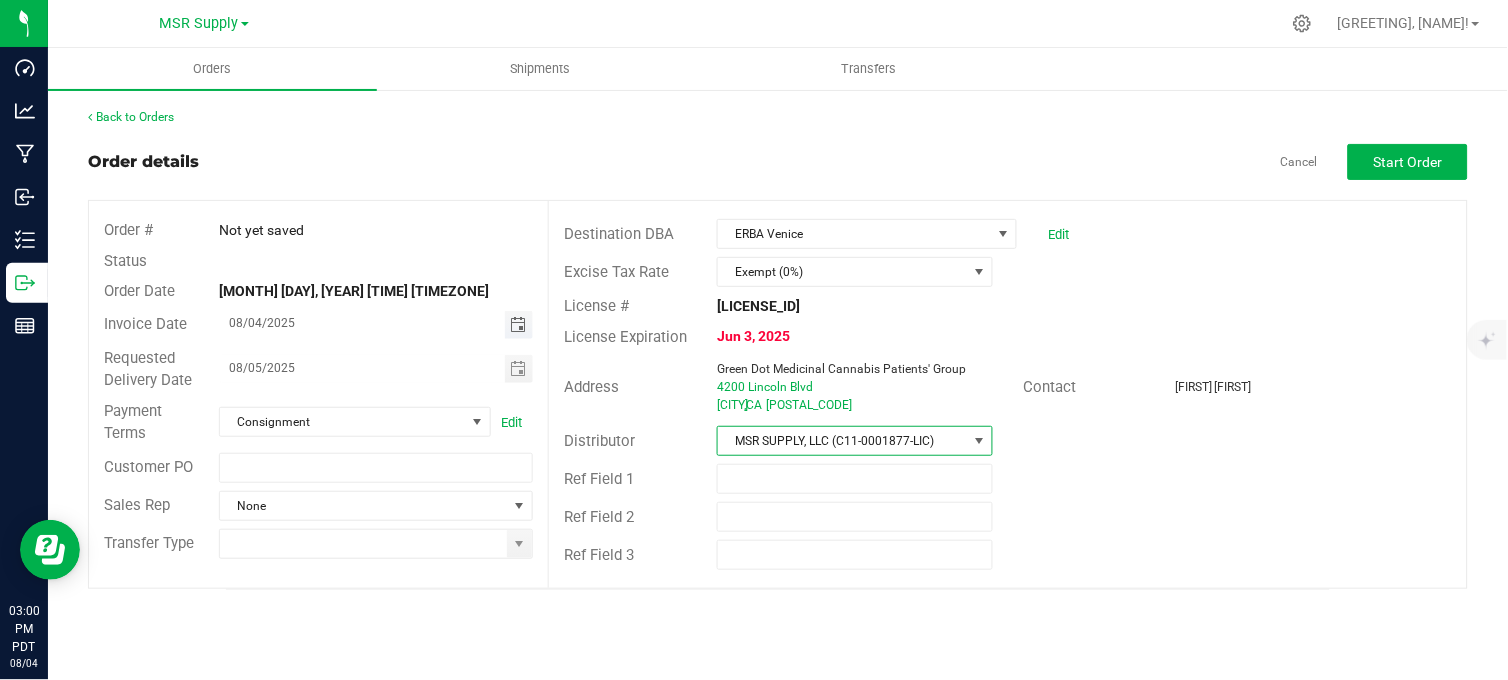 click at bounding box center [518, 325] 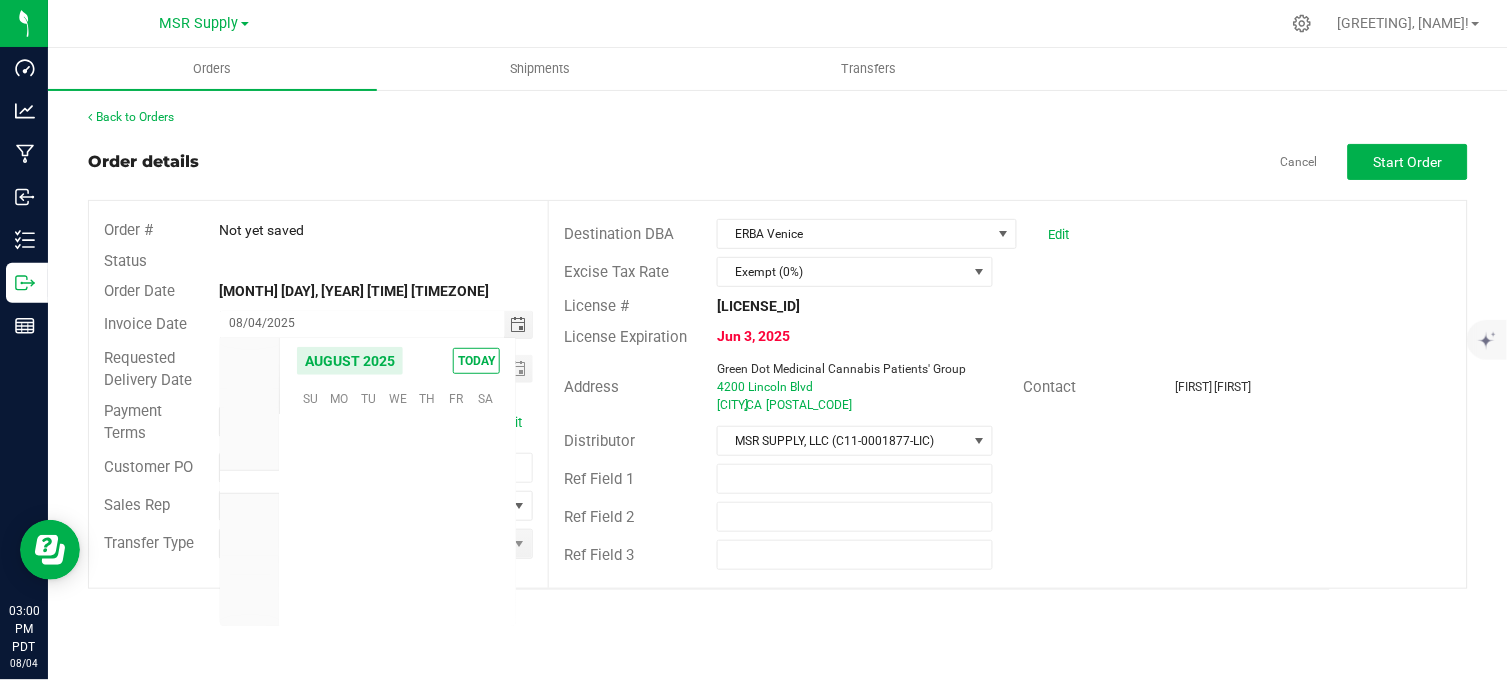 scroll, scrollTop: 36156, scrollLeft: 0, axis: vertical 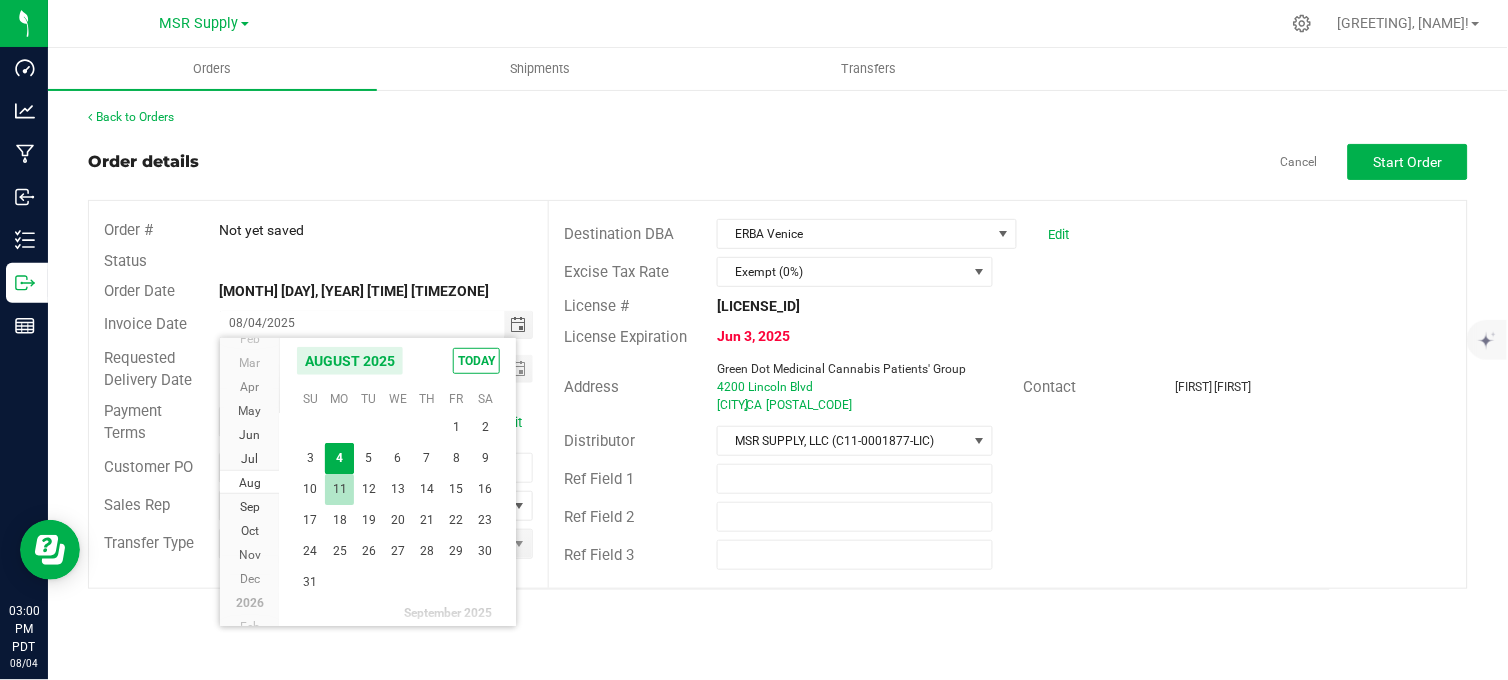 click on "11" at bounding box center [339, 489] 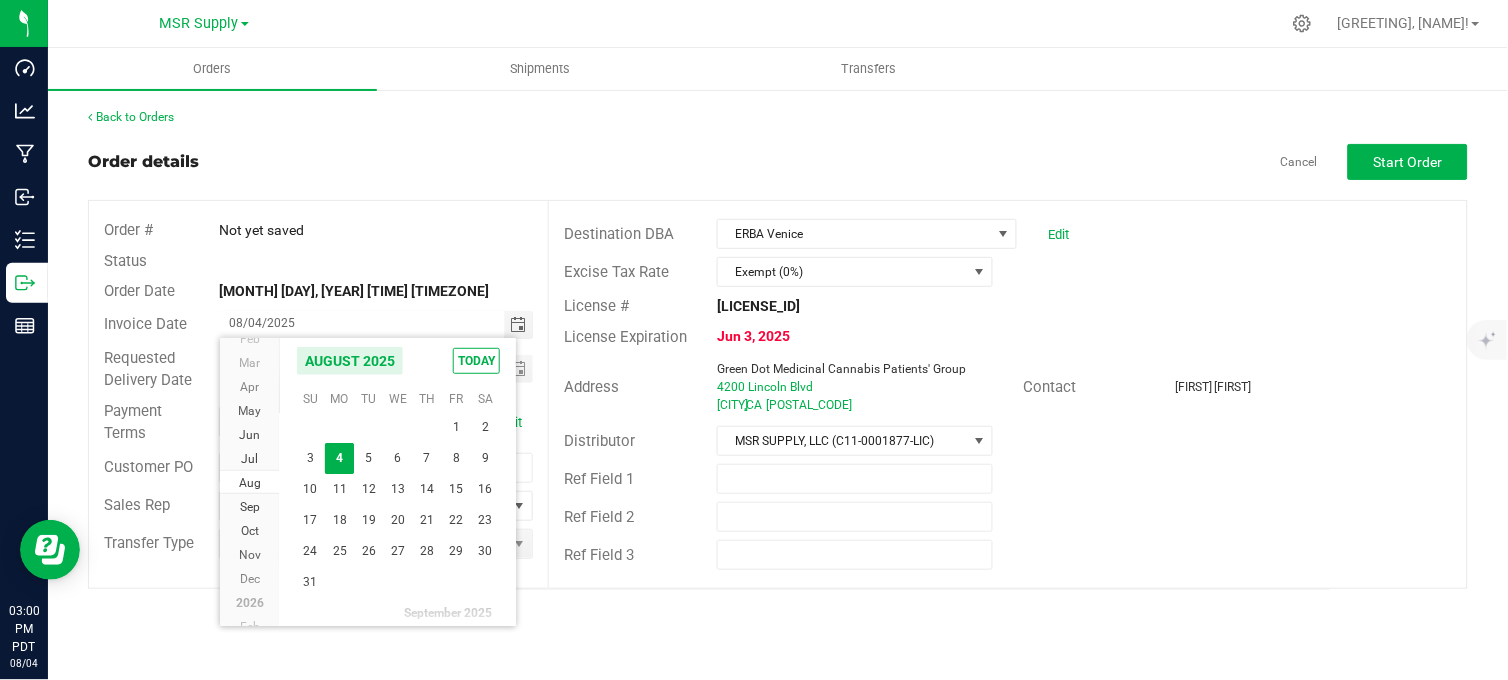 type on "[DATE]" 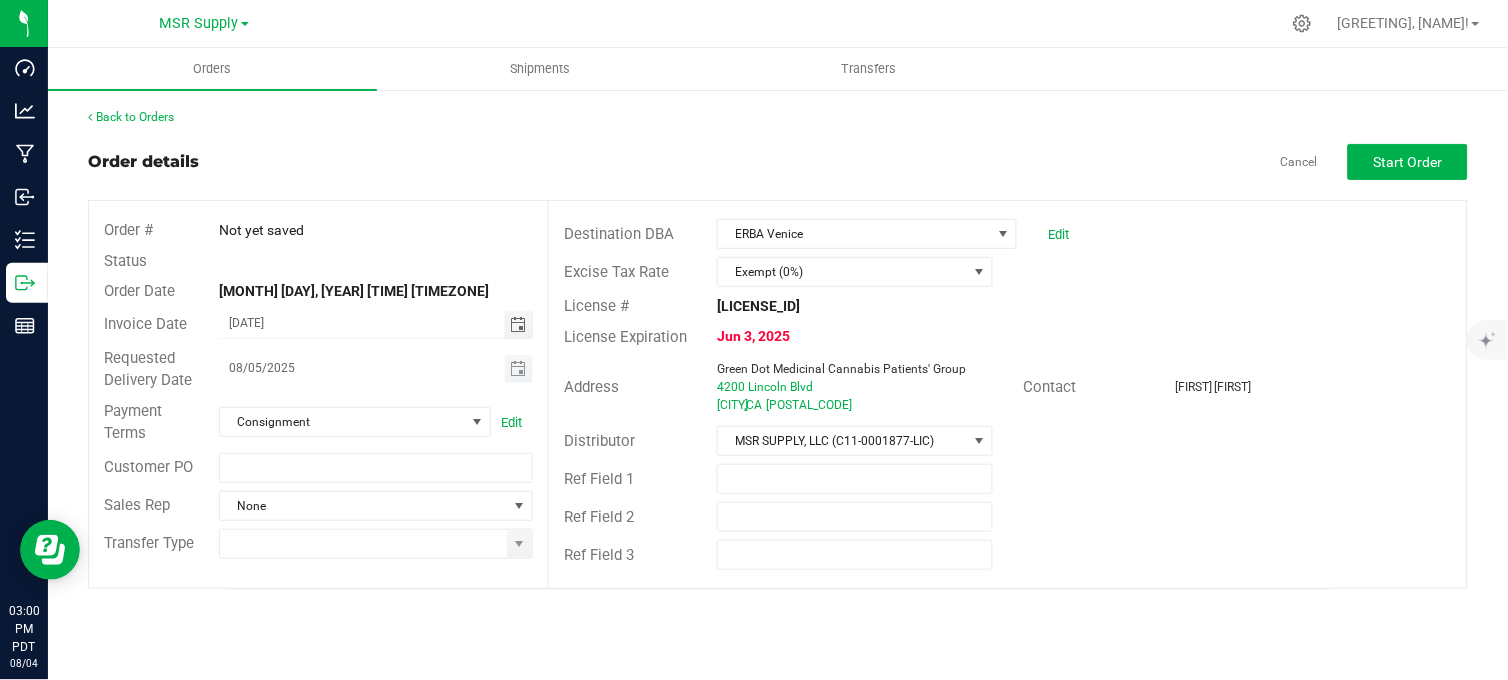 click at bounding box center [519, 369] 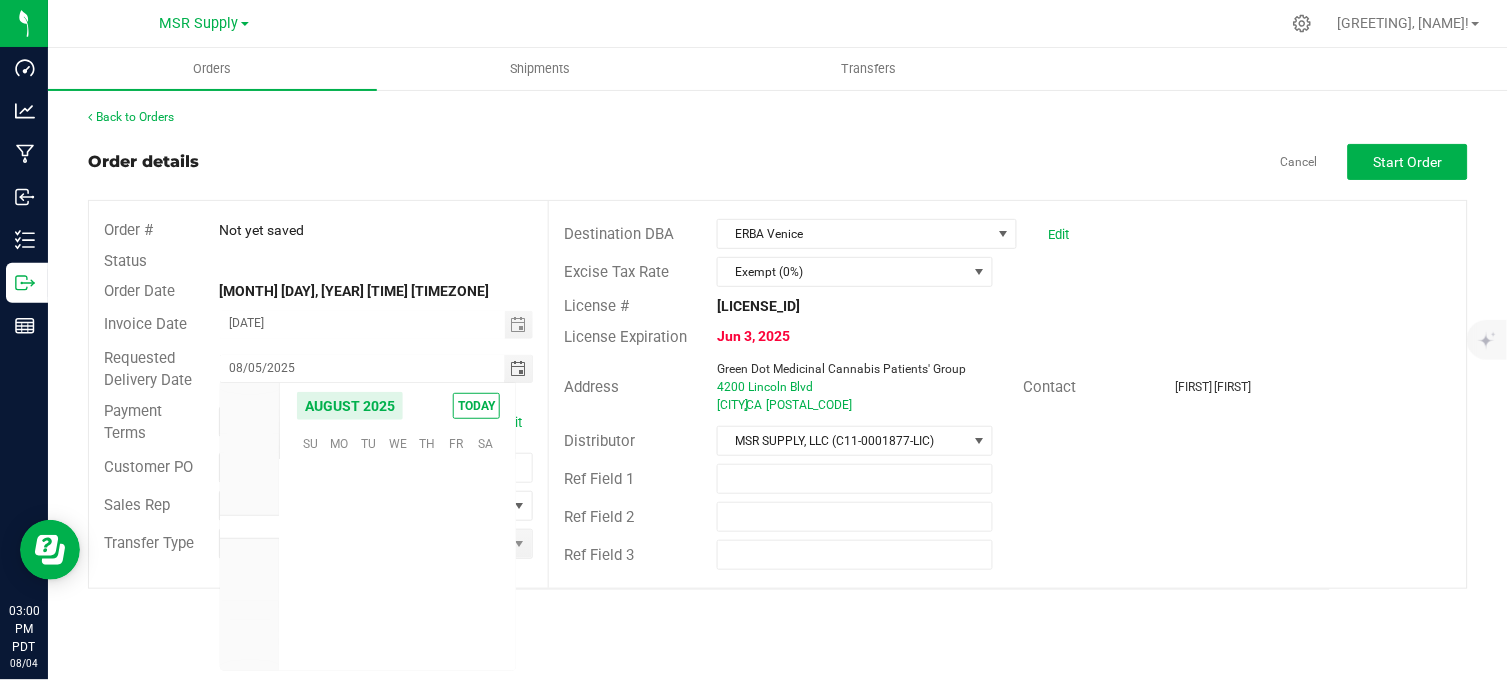 scroll, scrollTop: 36156, scrollLeft: 0, axis: vertical 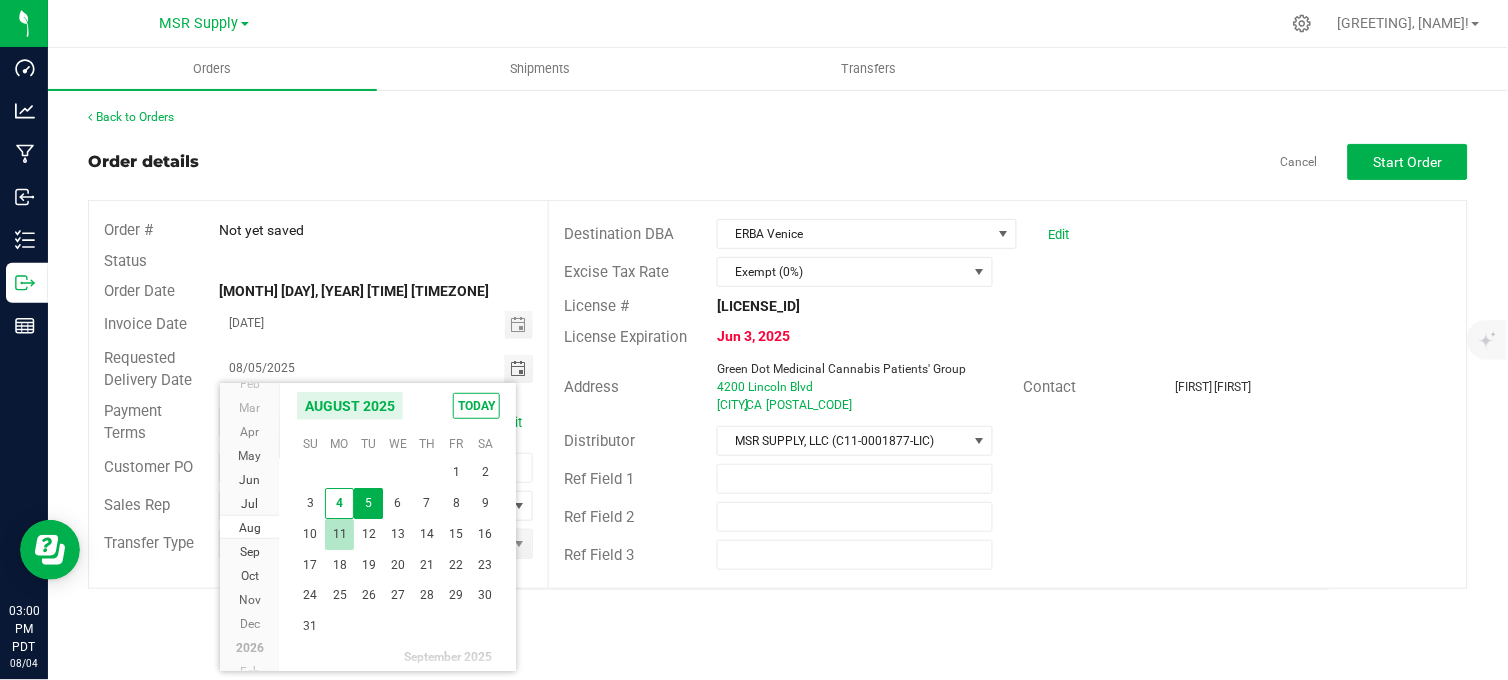 click on "11" at bounding box center (339, 534) 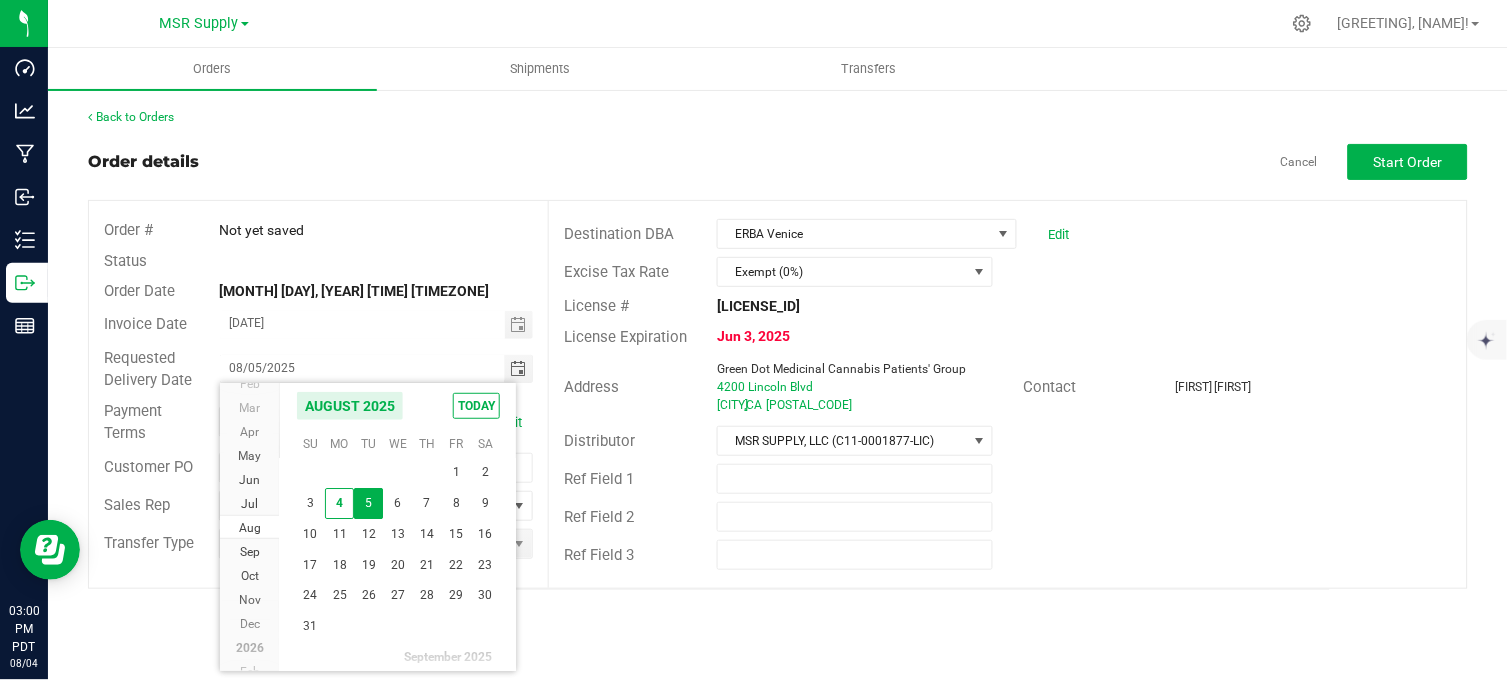 type on "[DATE]" 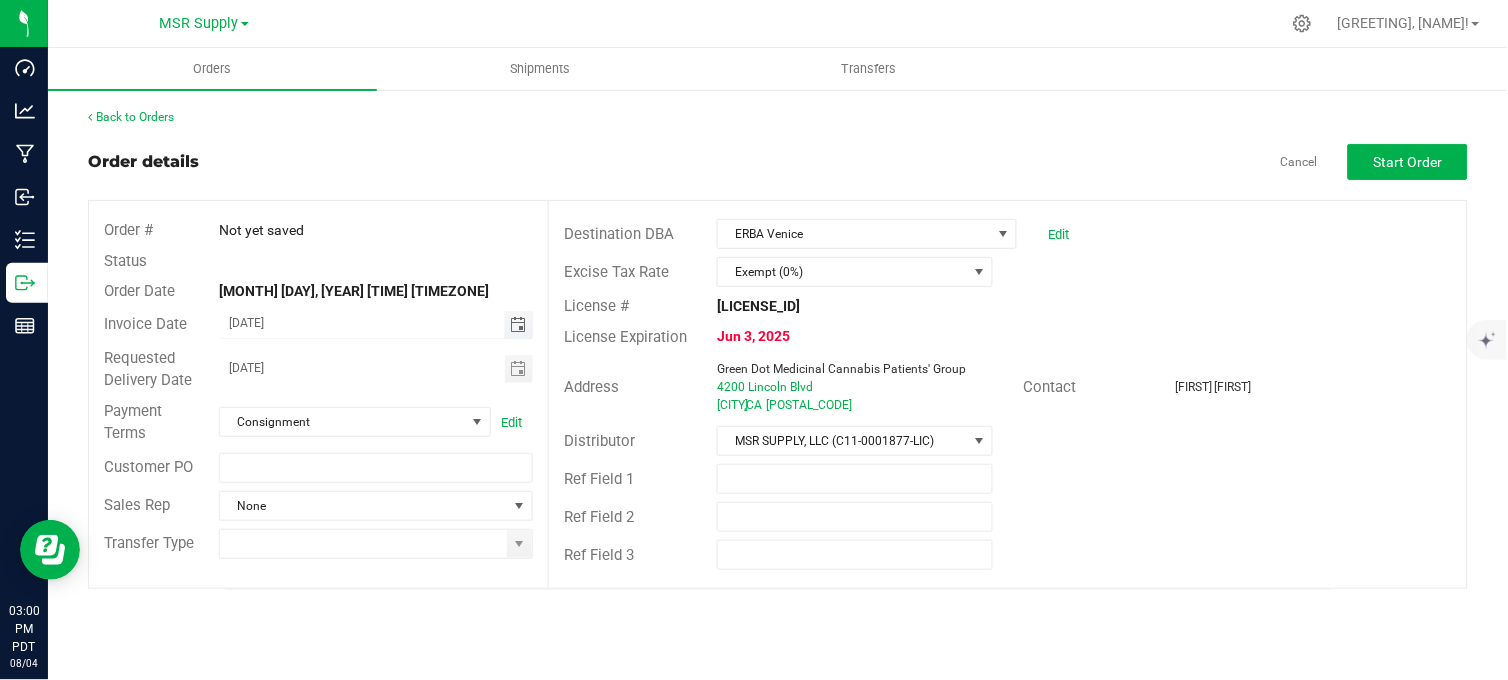 click on "[DATE]" at bounding box center (362, 323) 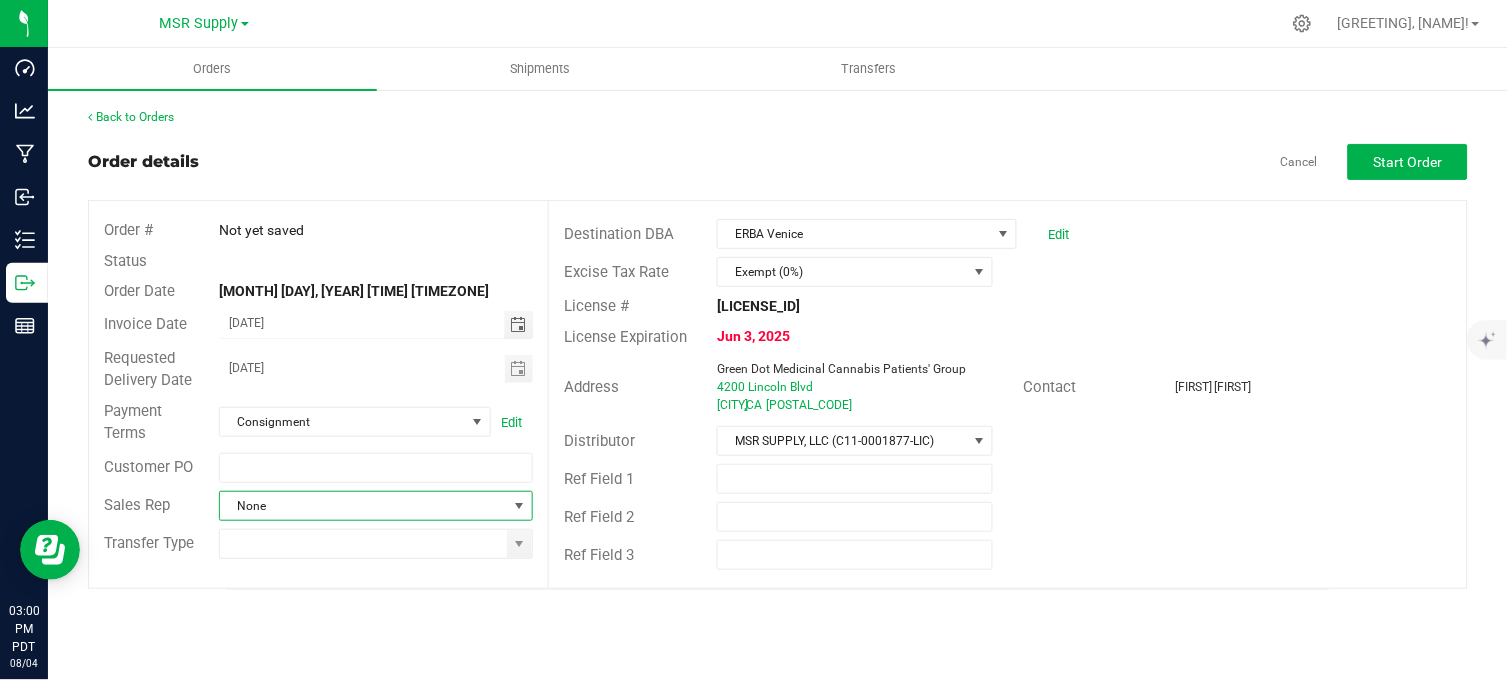 click at bounding box center [520, 506] 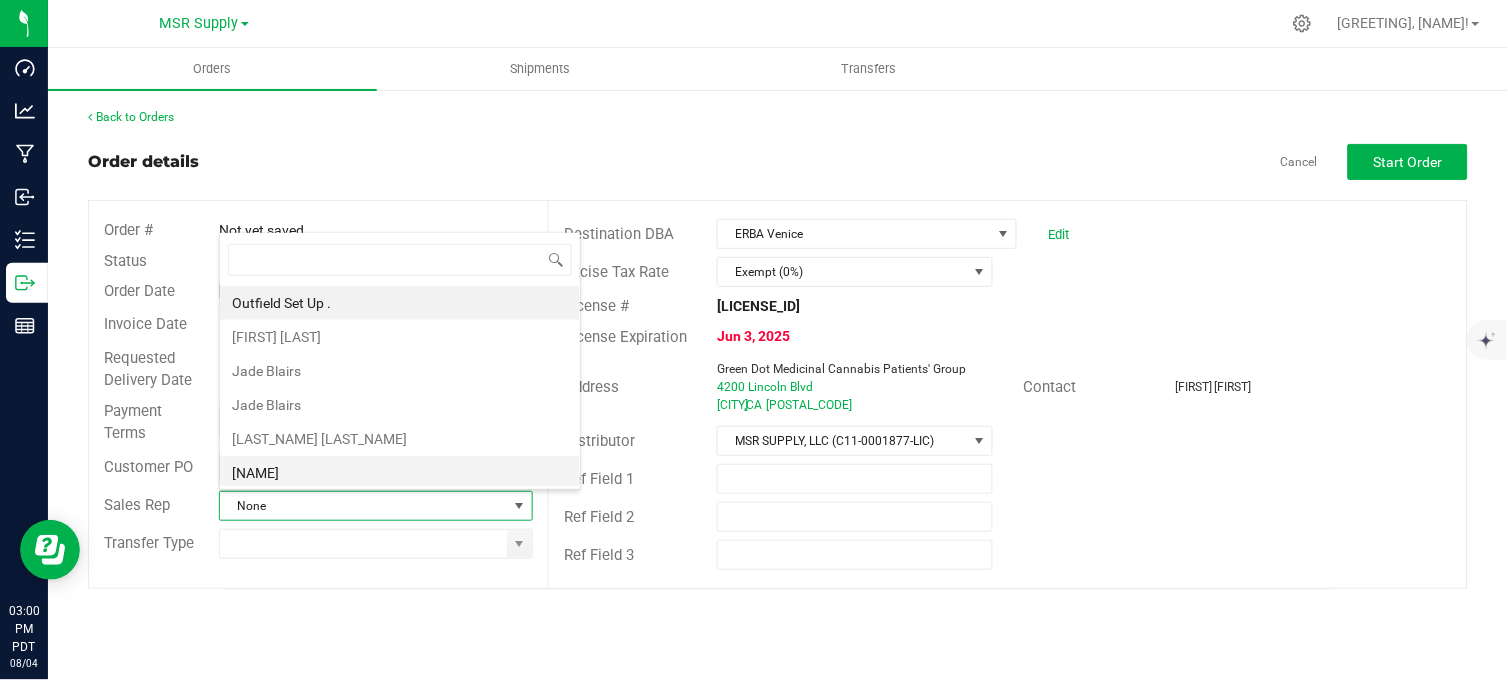 scroll, scrollTop: 99970, scrollLeft: 99685, axis: both 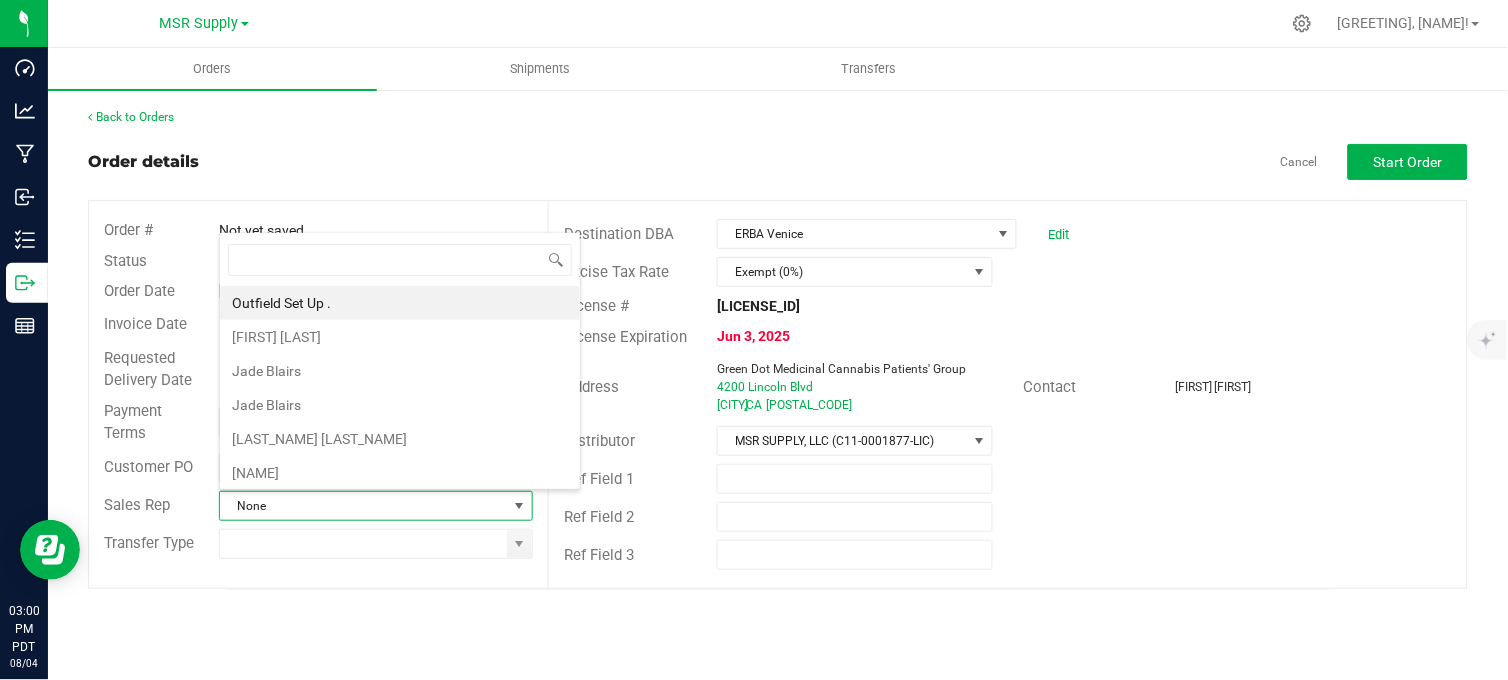 drag, startPoint x: 301, startPoint y: 414, endPoint x: 431, endPoint y: 501, distance: 156.4257 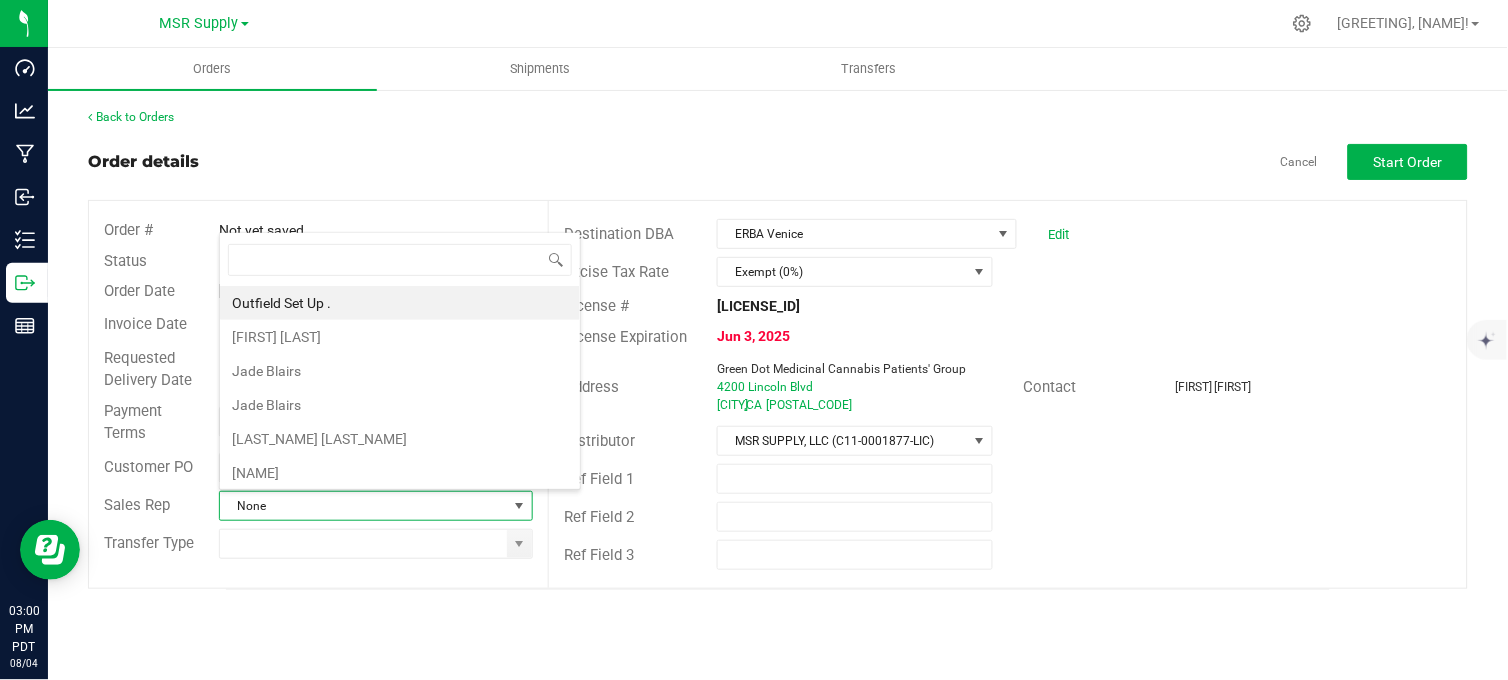 click on "Jade Blairs" at bounding box center (400, 405) 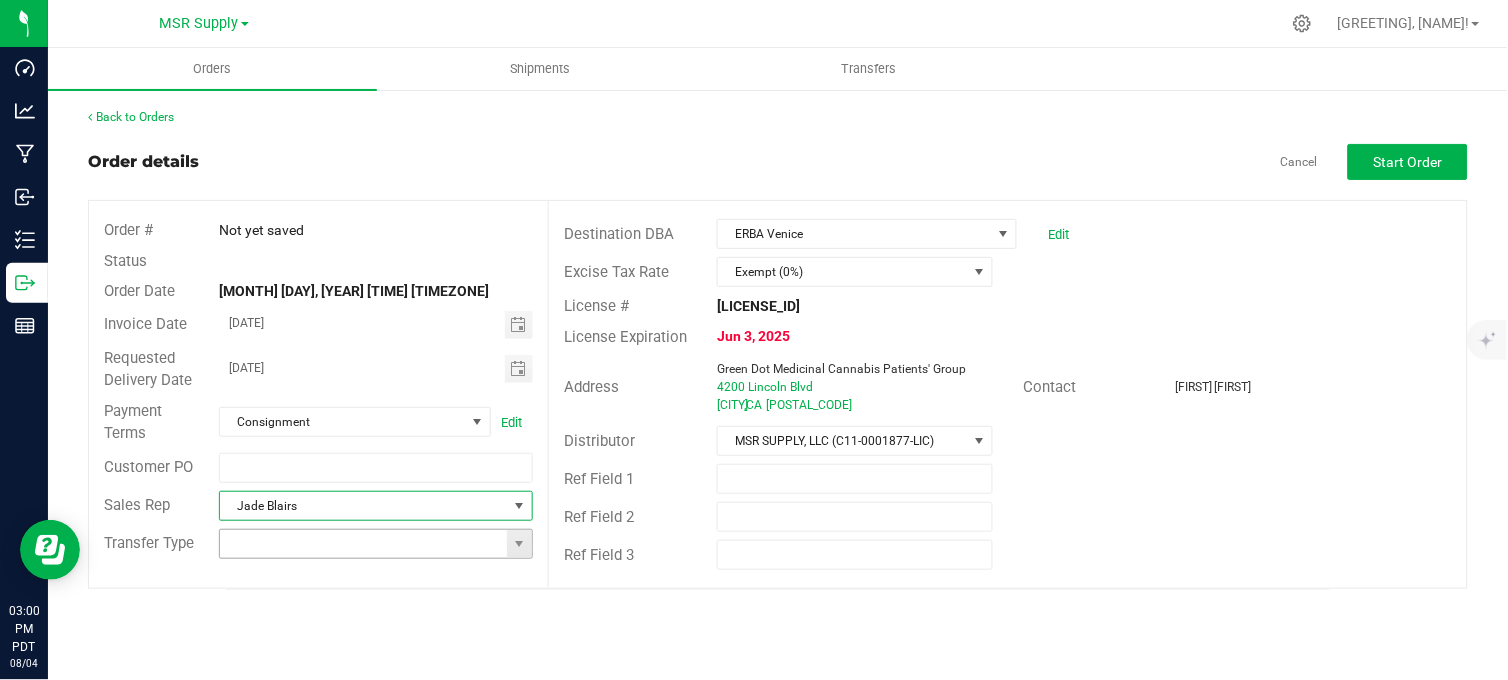 drag, startPoint x: 532, startPoint y: 555, endPoint x: 518, endPoint y: 552, distance: 14.3178215 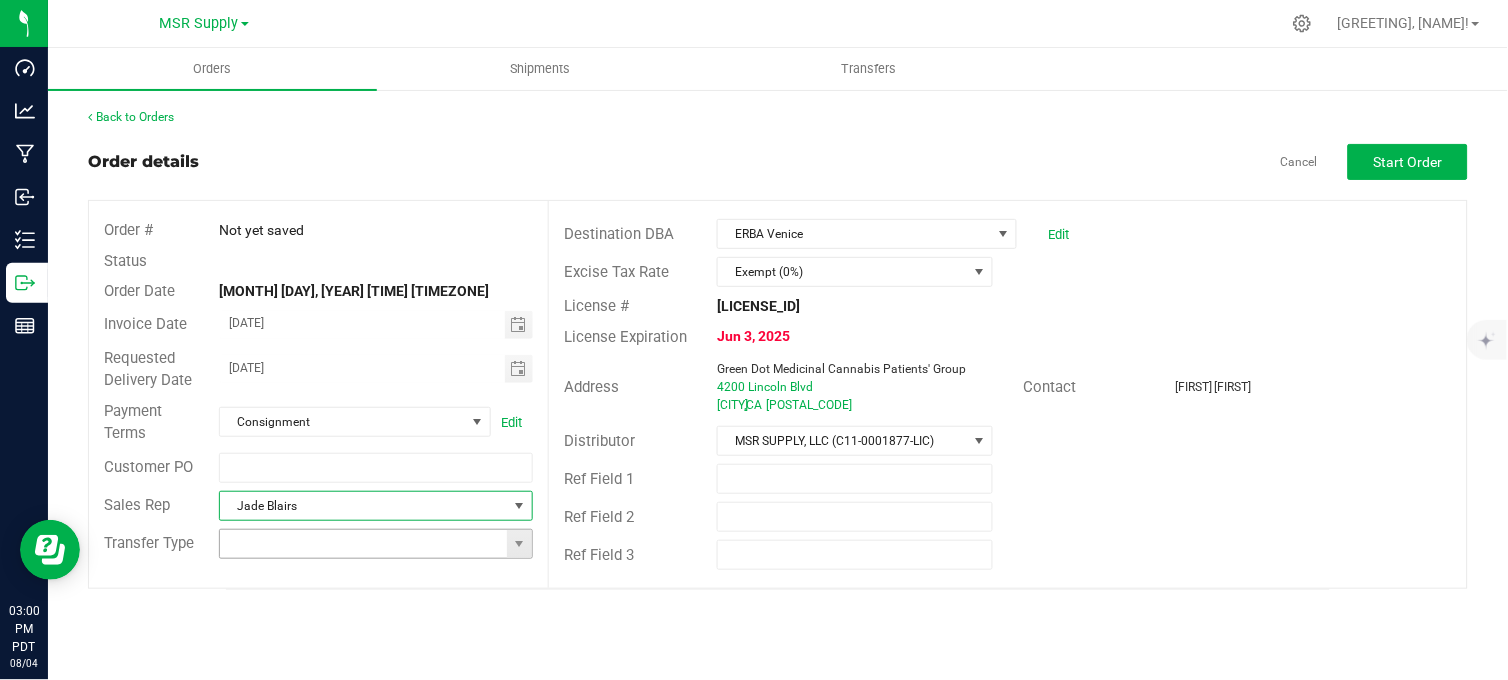 click at bounding box center (376, 544) 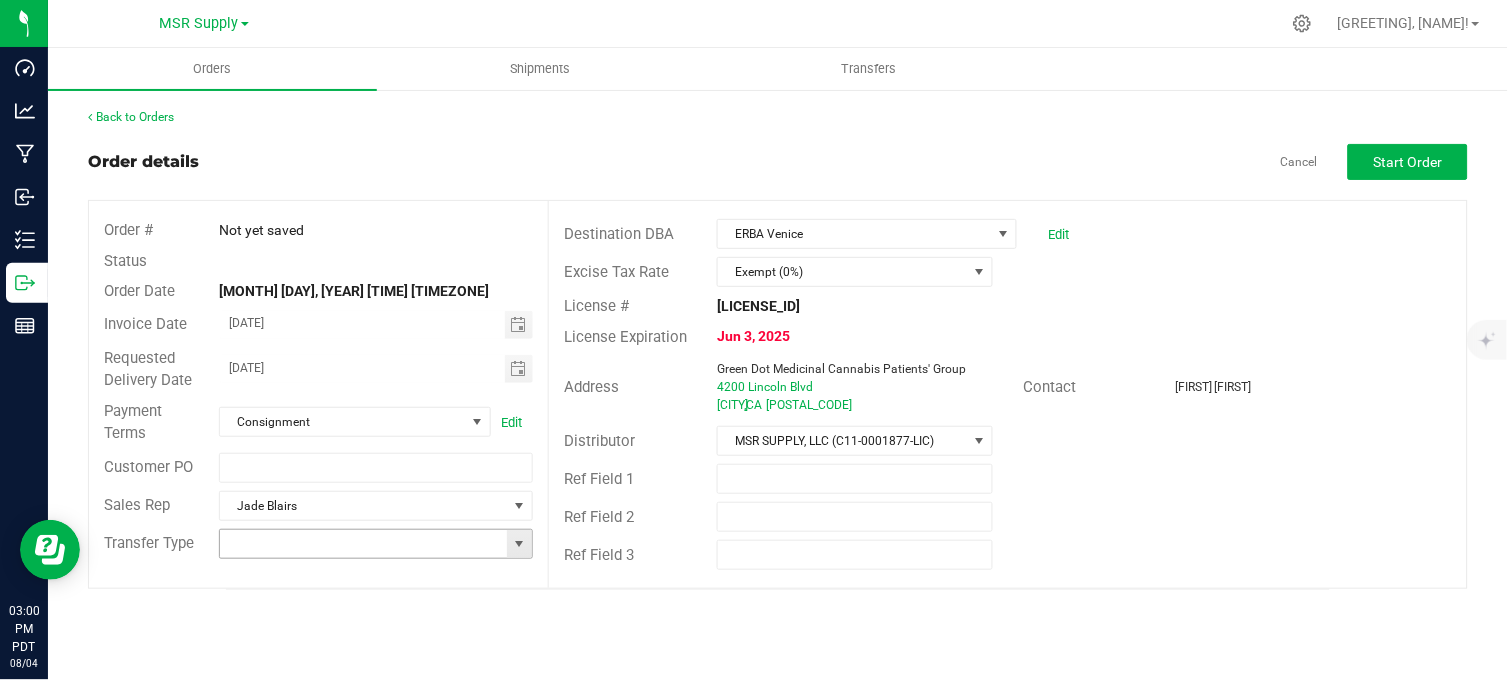 click at bounding box center (520, 544) 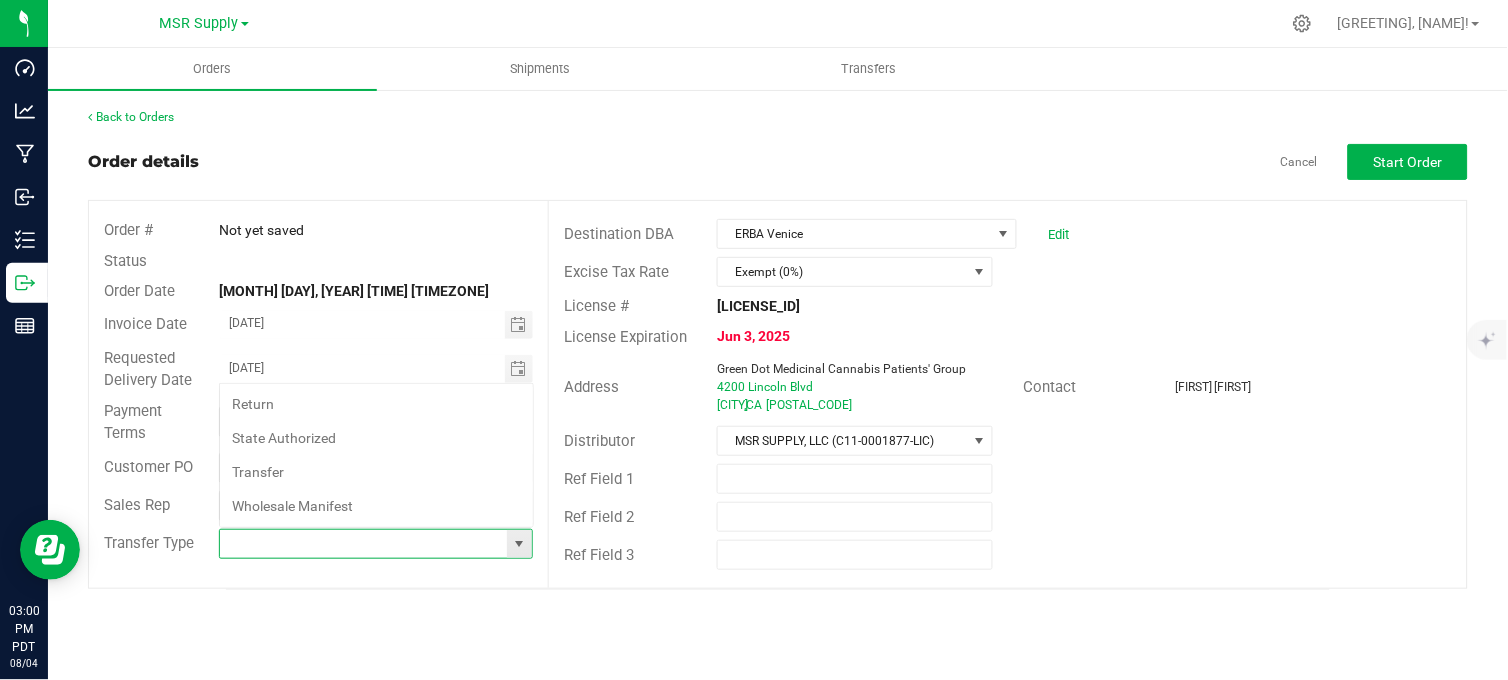 scroll, scrollTop: 99970, scrollLeft: 99685, axis: both 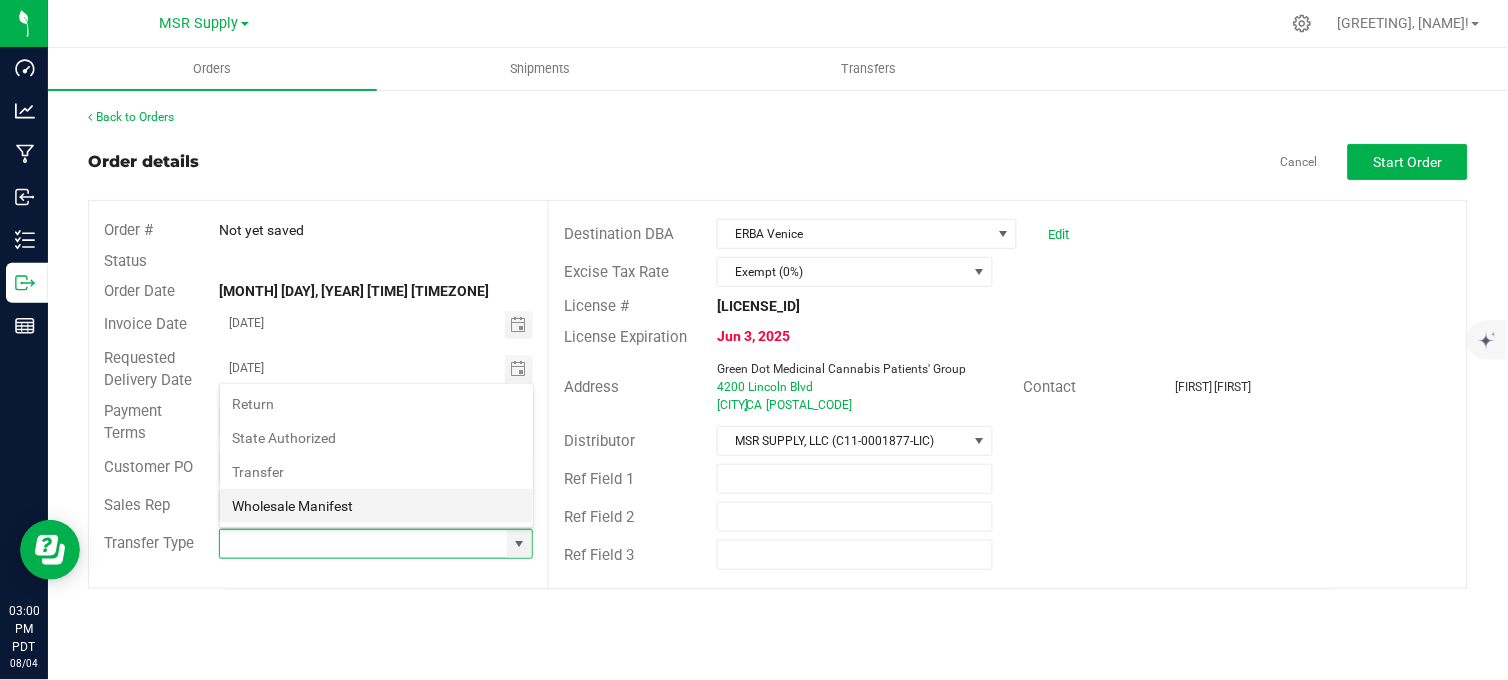click on "Wholesale Manifest" at bounding box center [376, 506] 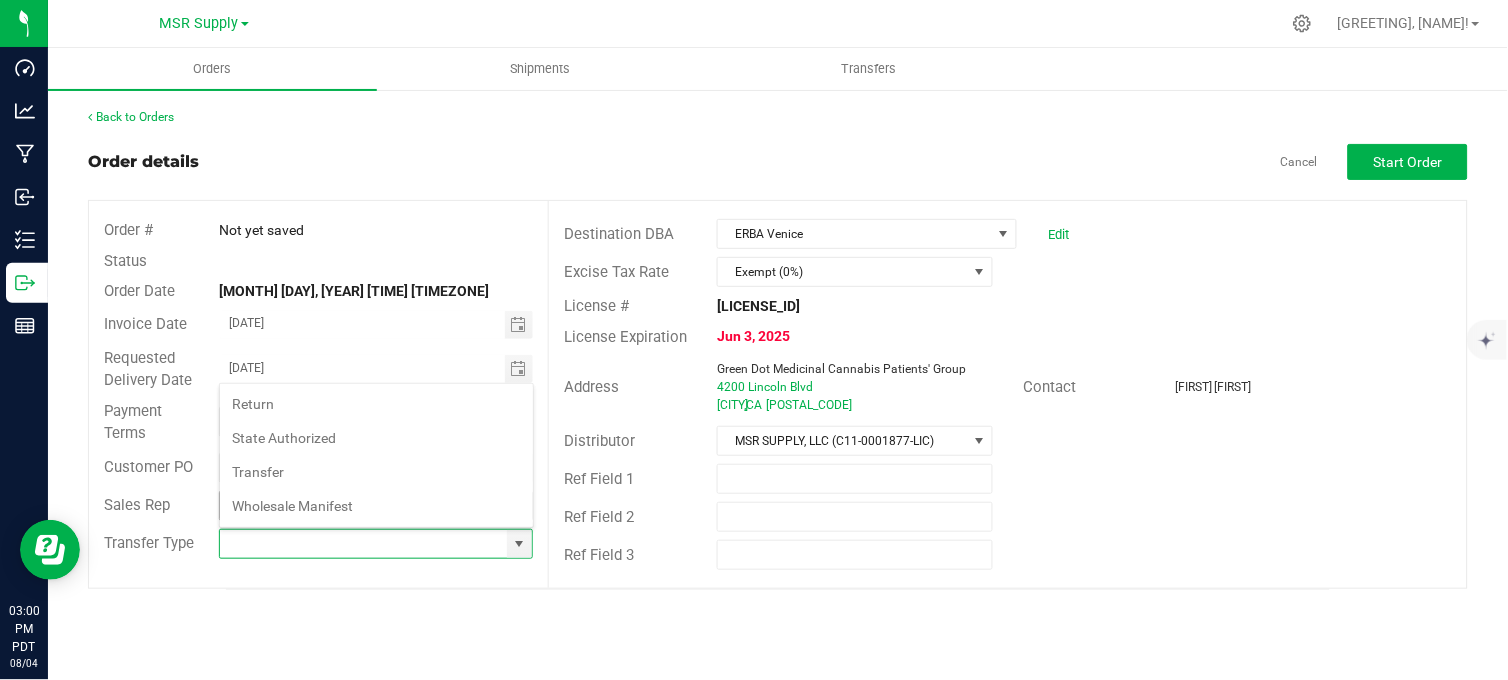 type on "Wholesale Manifest" 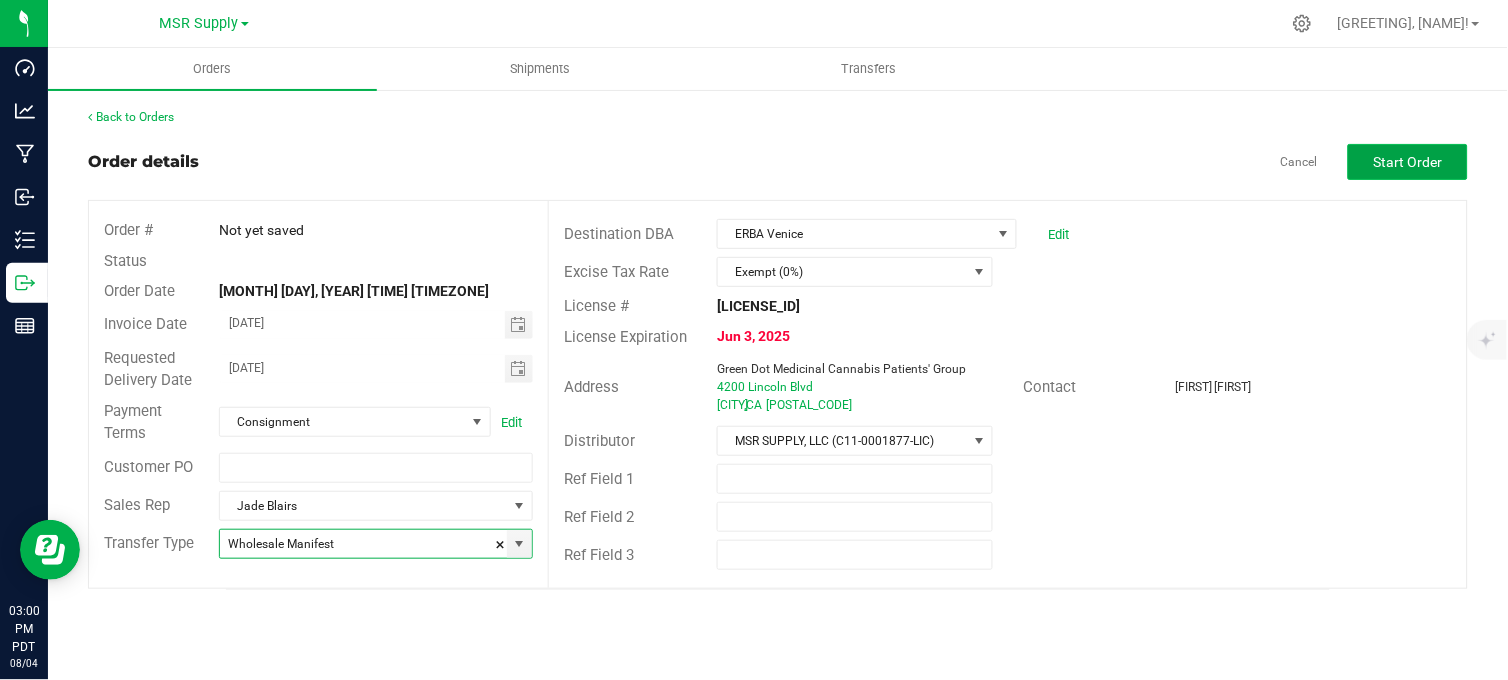 click on "Start Order" at bounding box center [1408, 162] 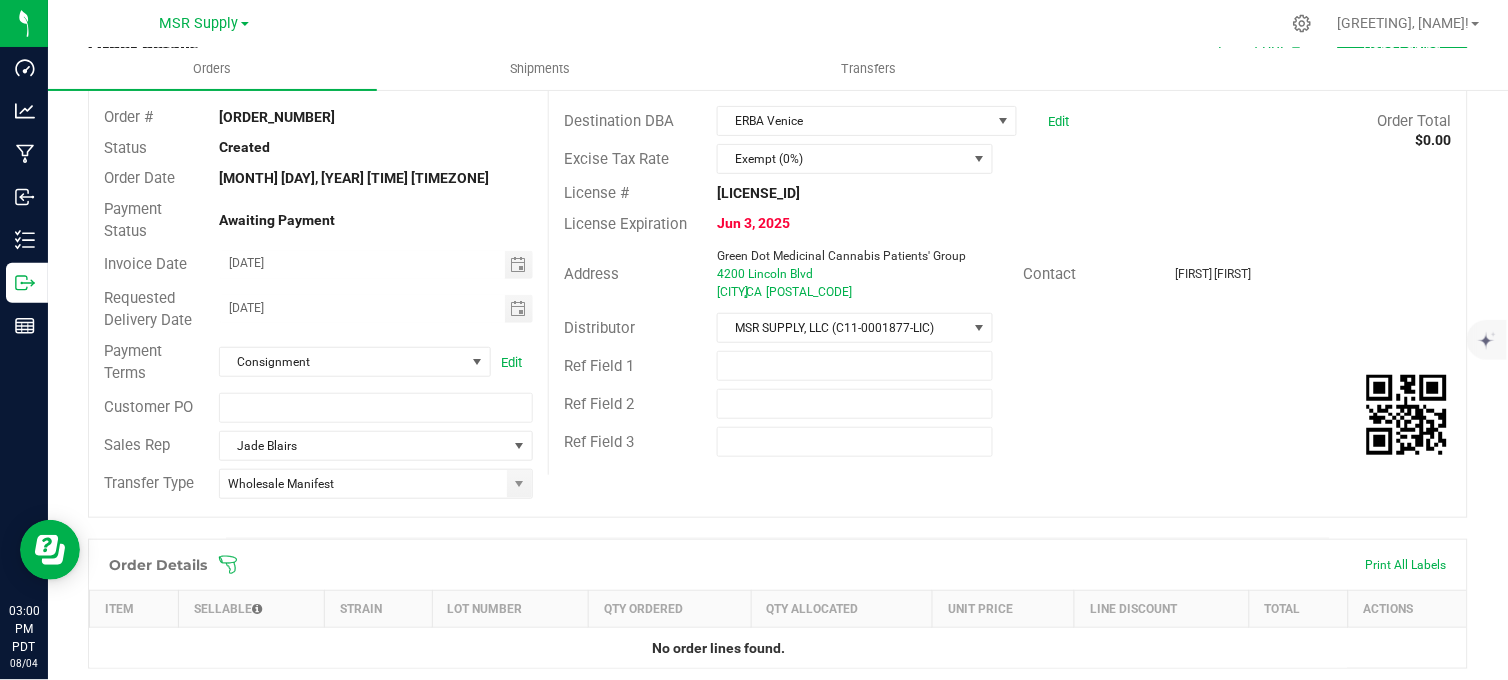 scroll, scrollTop: 506, scrollLeft: 0, axis: vertical 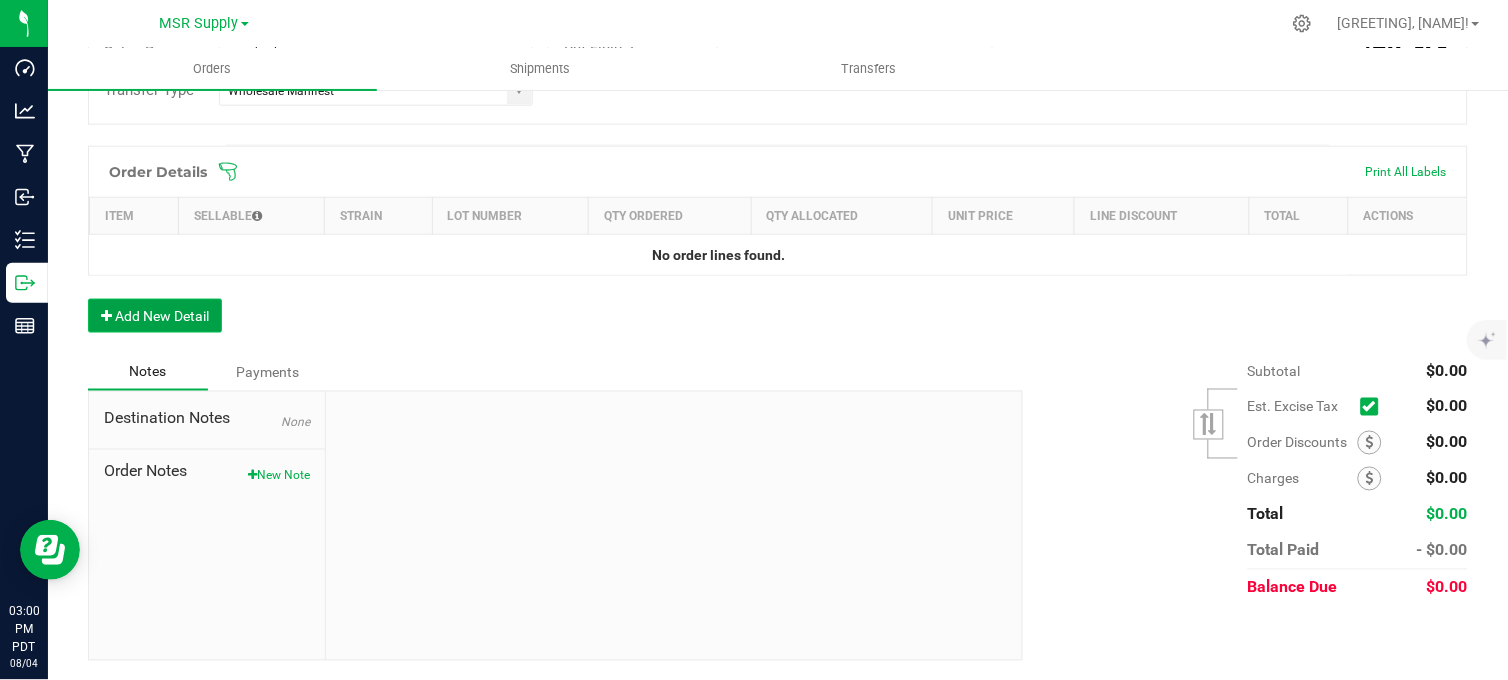 click on "Add New Detail" at bounding box center (155, 316) 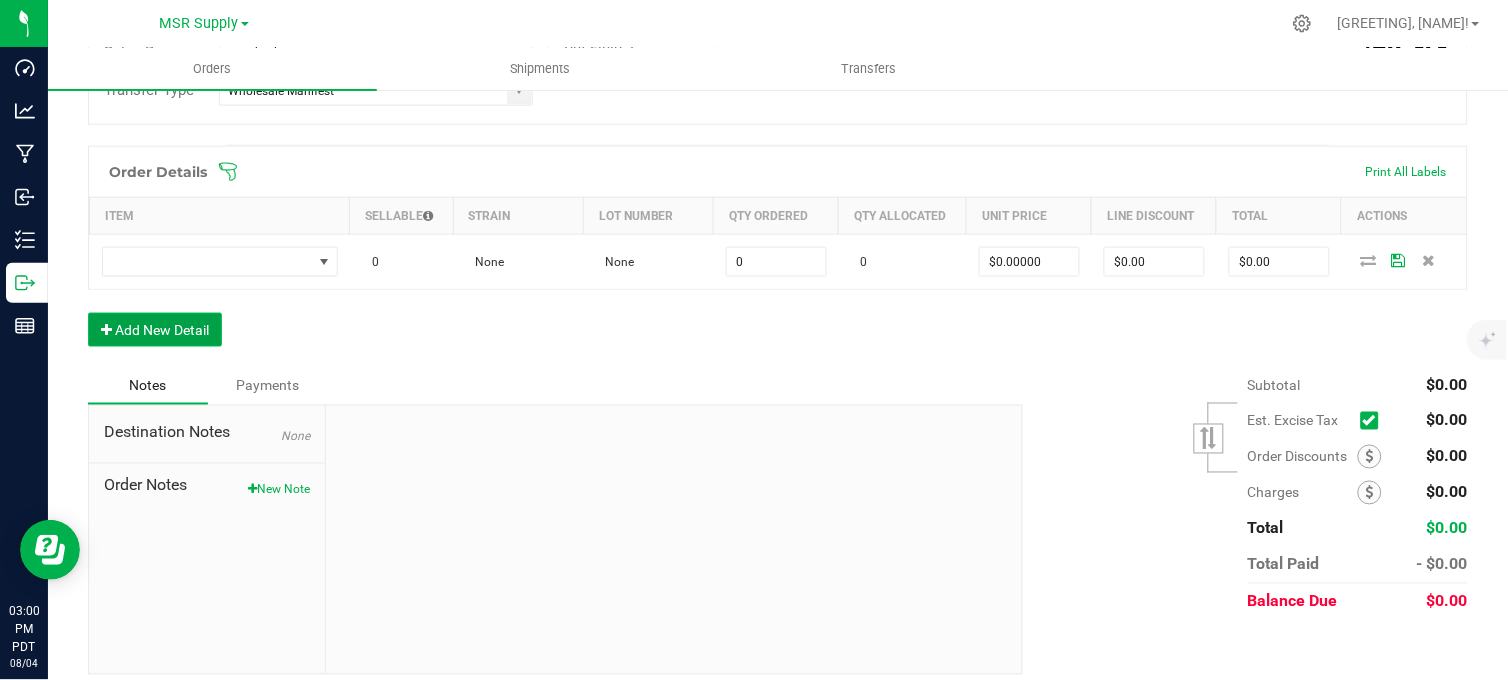 click on "Add New Detail" at bounding box center (155, 330) 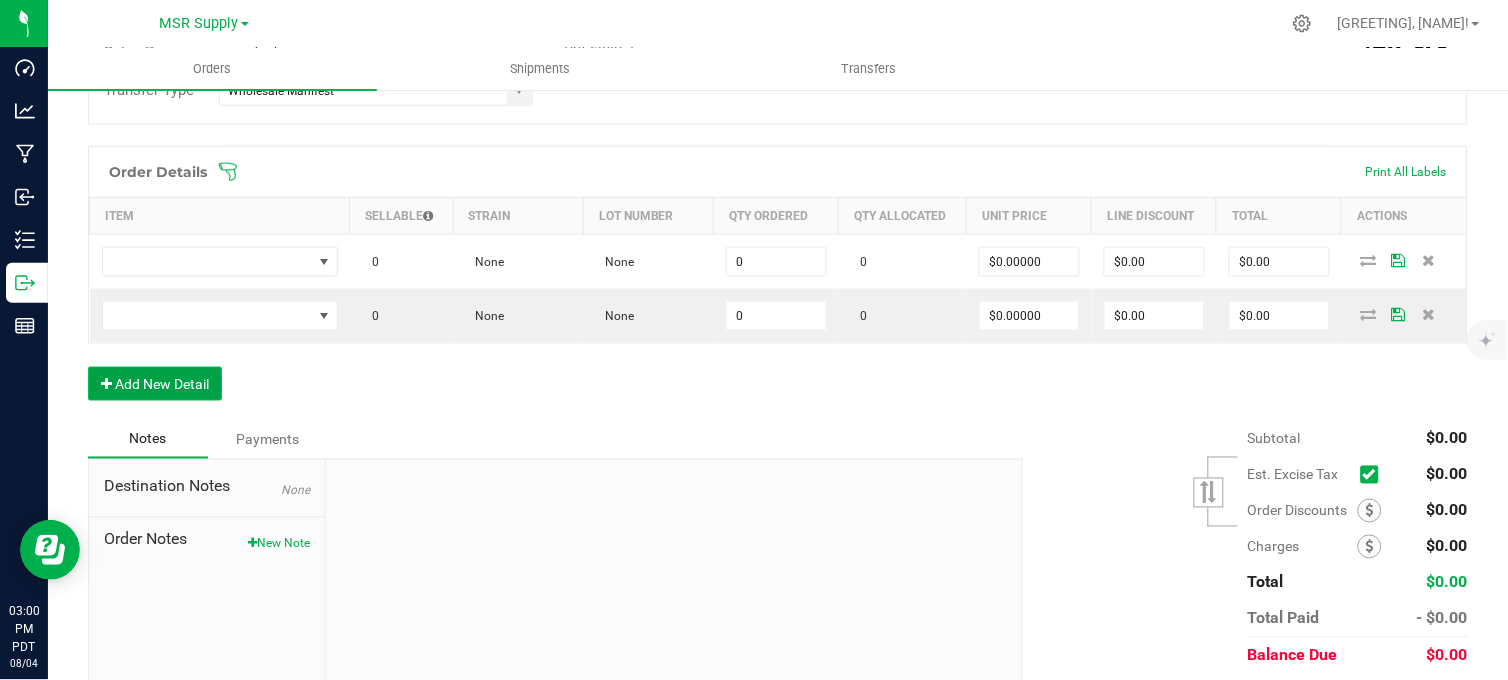 click on "Add New Detail" at bounding box center [155, 384] 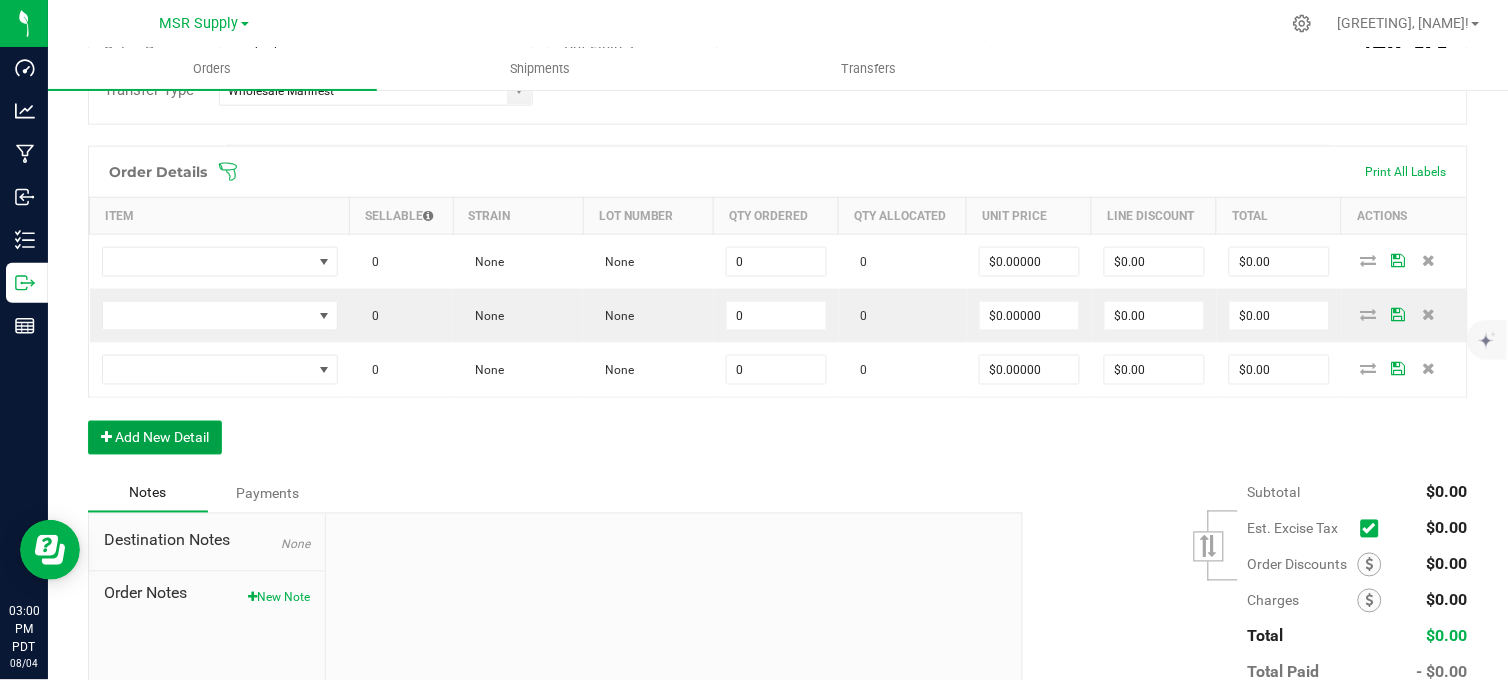 drag, startPoint x: 170, startPoint y: 437, endPoint x: 171, endPoint y: 465, distance: 28.01785 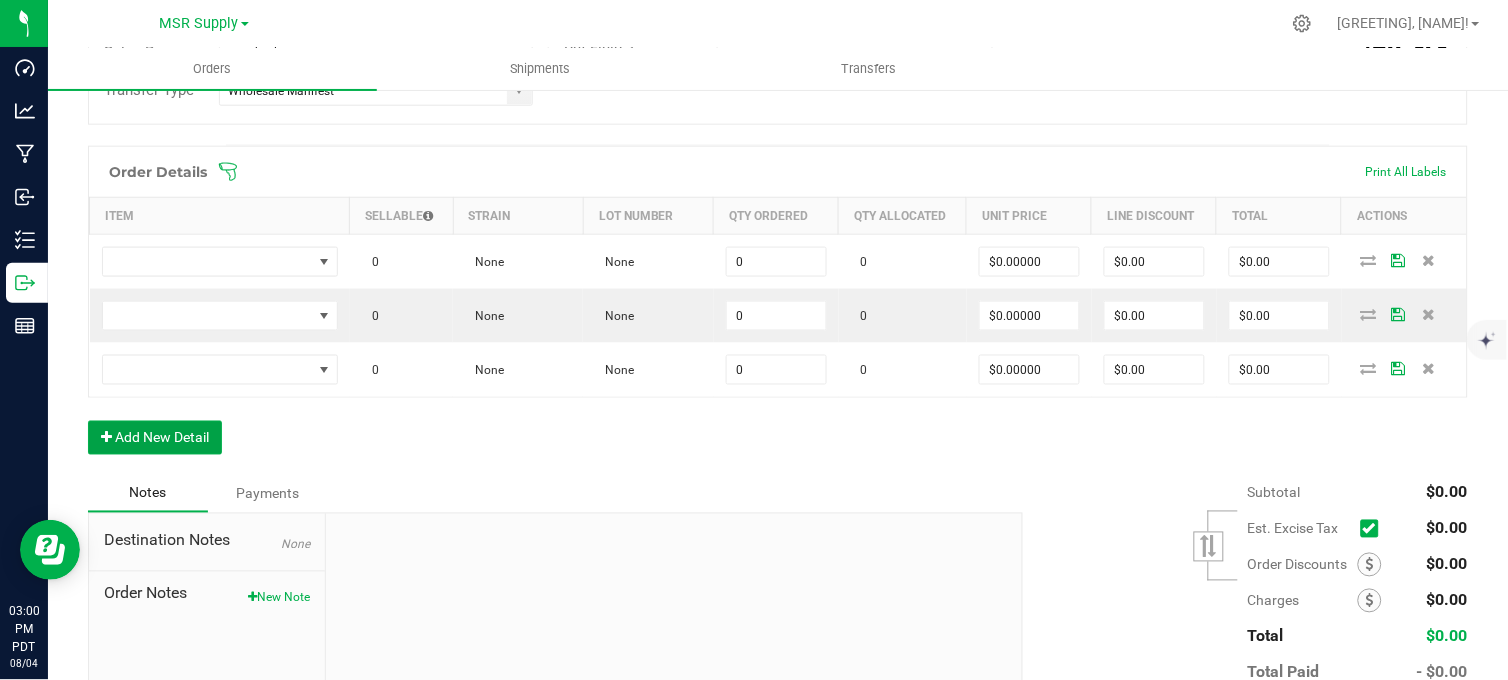 click on "Add New Detail" at bounding box center [155, 438] 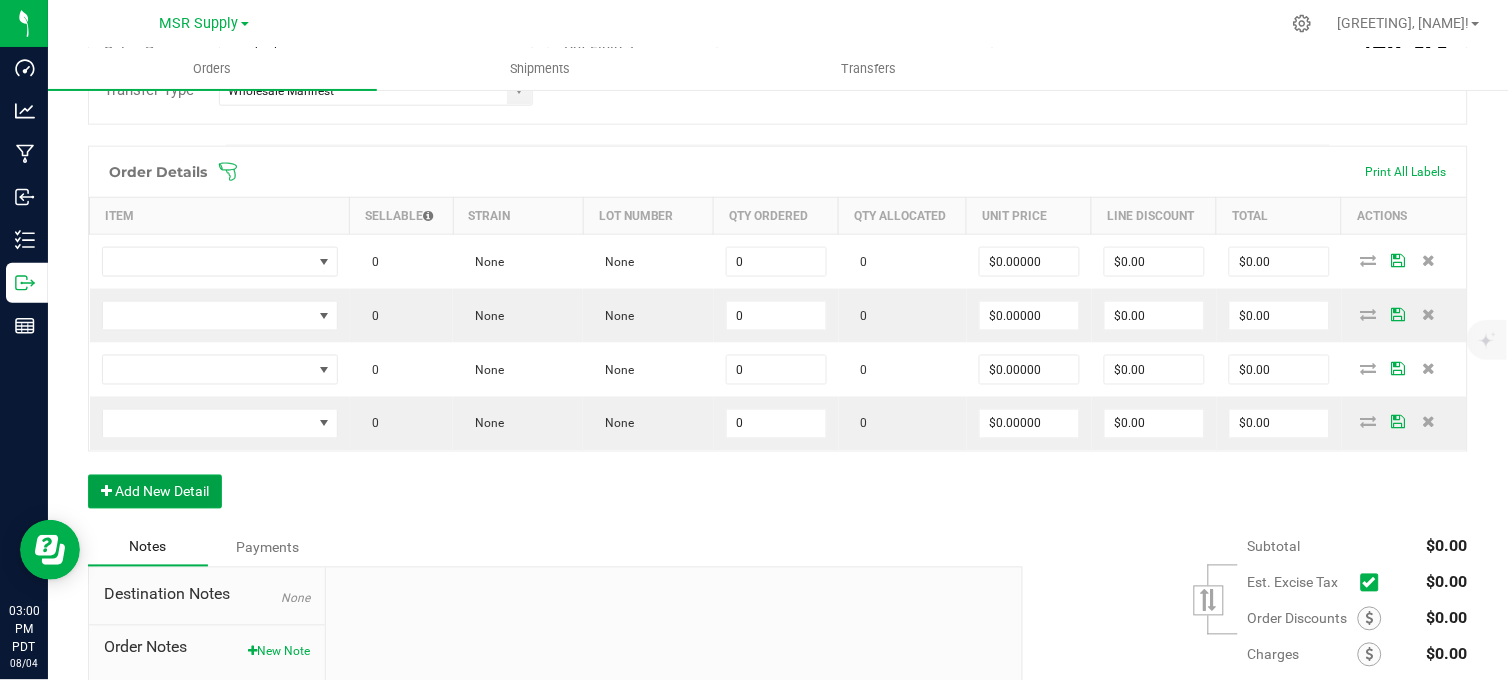 click on "Add New Detail" at bounding box center [155, 492] 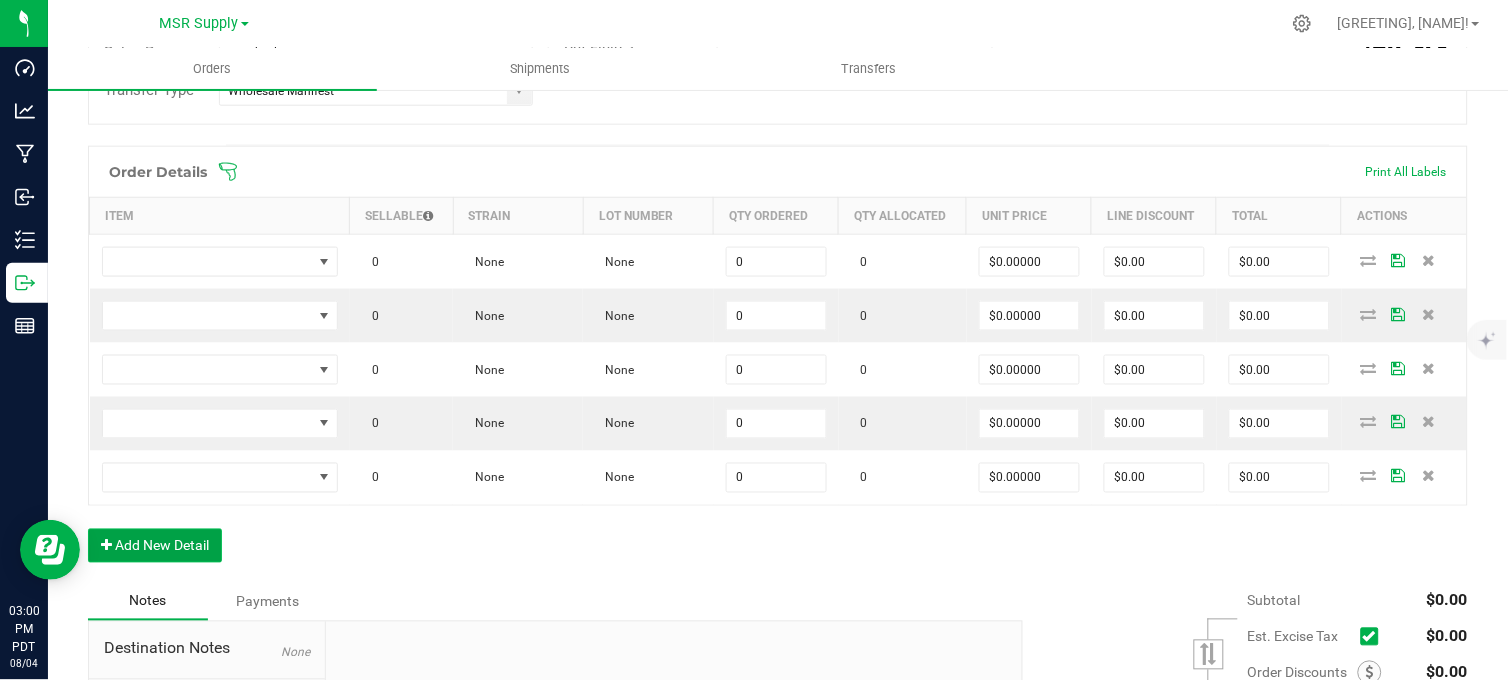 drag, startPoint x: 182, startPoint y: 556, endPoint x: 187, endPoint y: 586, distance: 30.413813 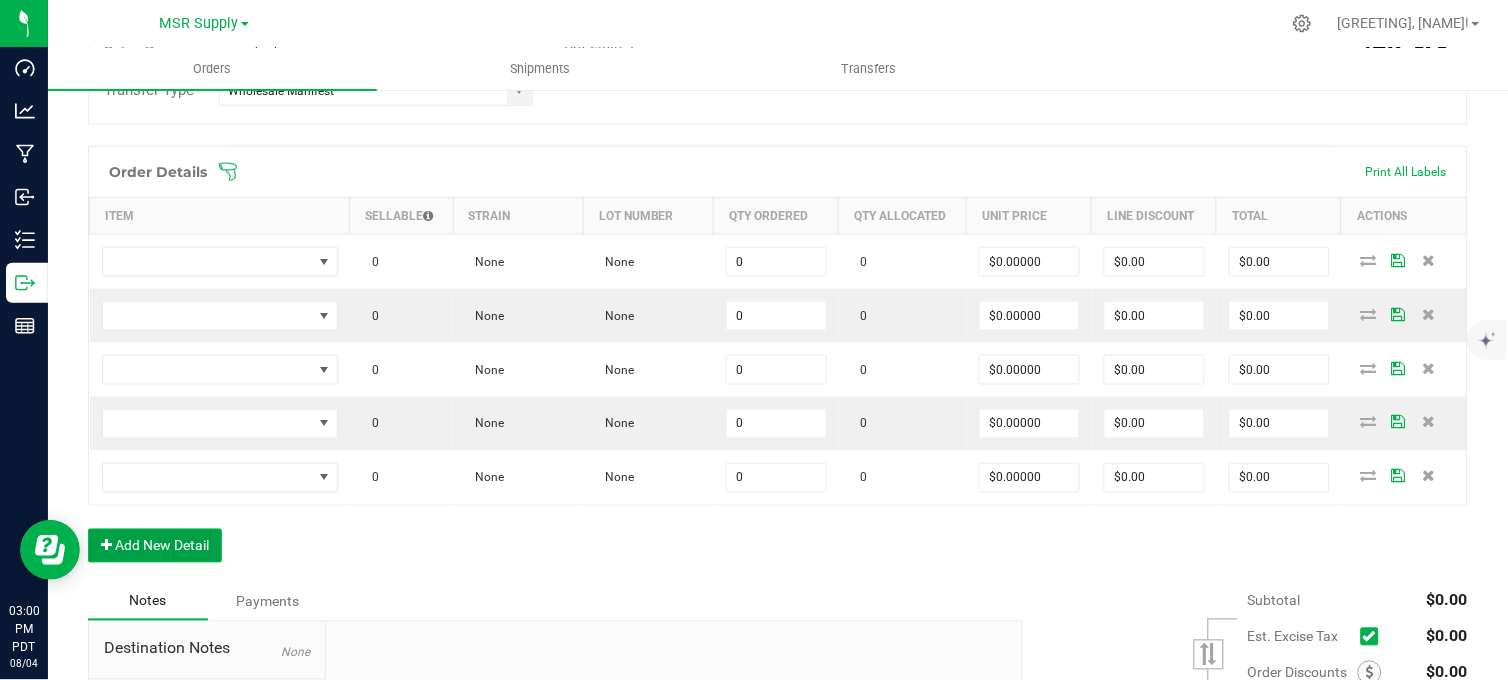 click on "Add New Detail" at bounding box center [155, 546] 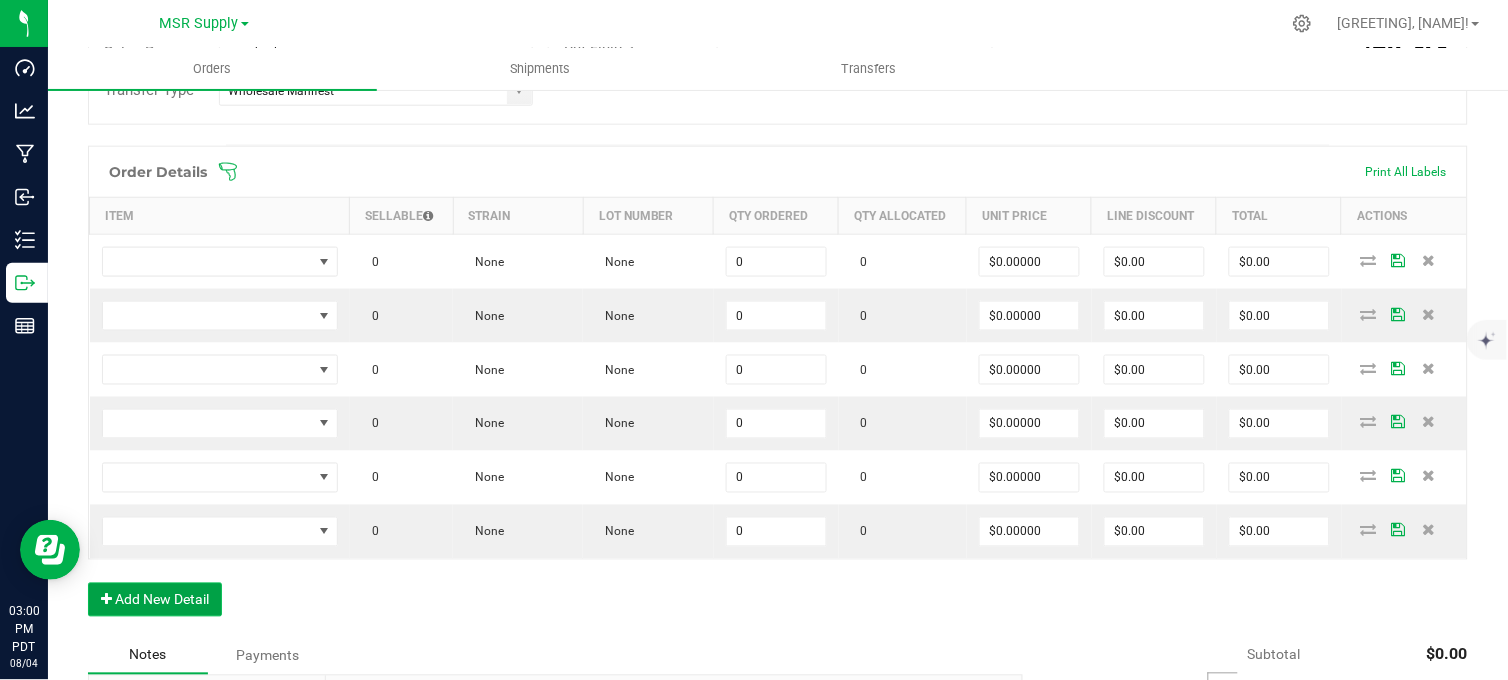 click on "Add New Detail" at bounding box center (155, 600) 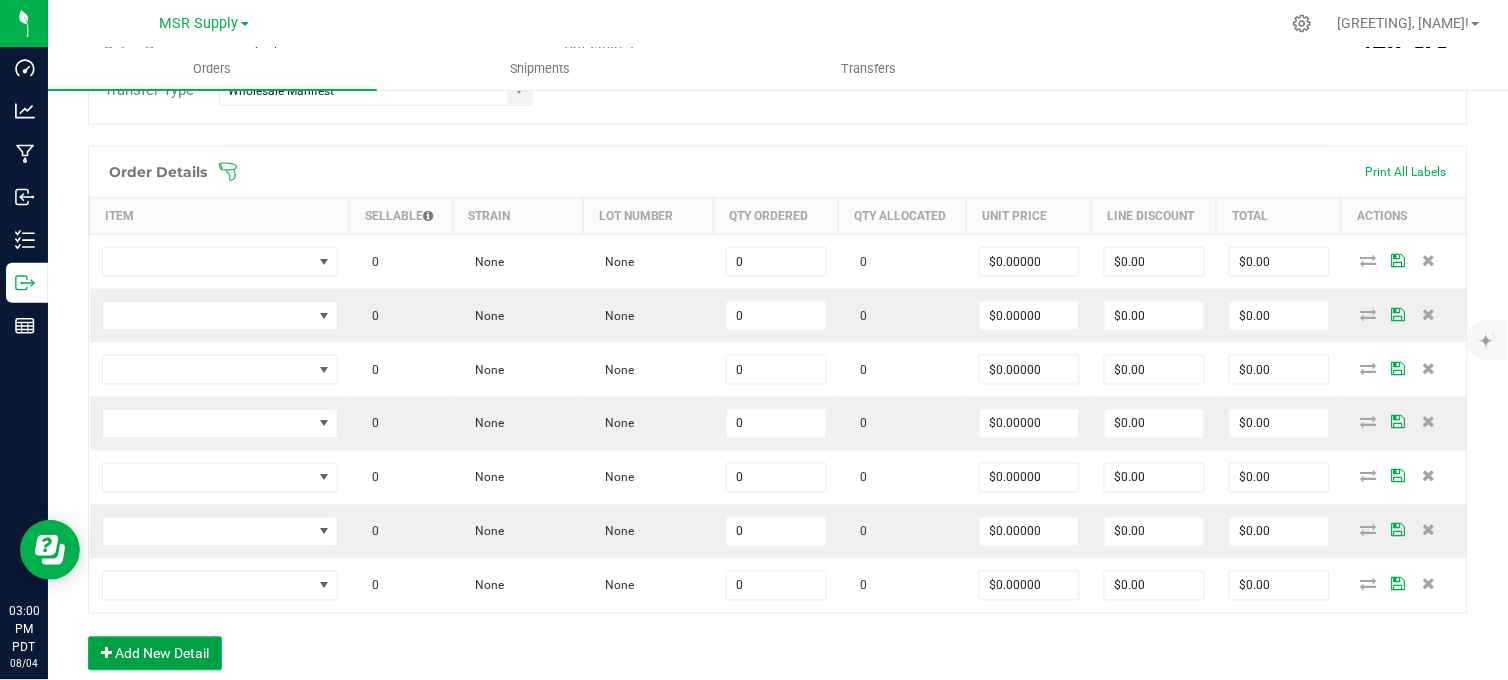 click on "Add New Detail" at bounding box center [155, 654] 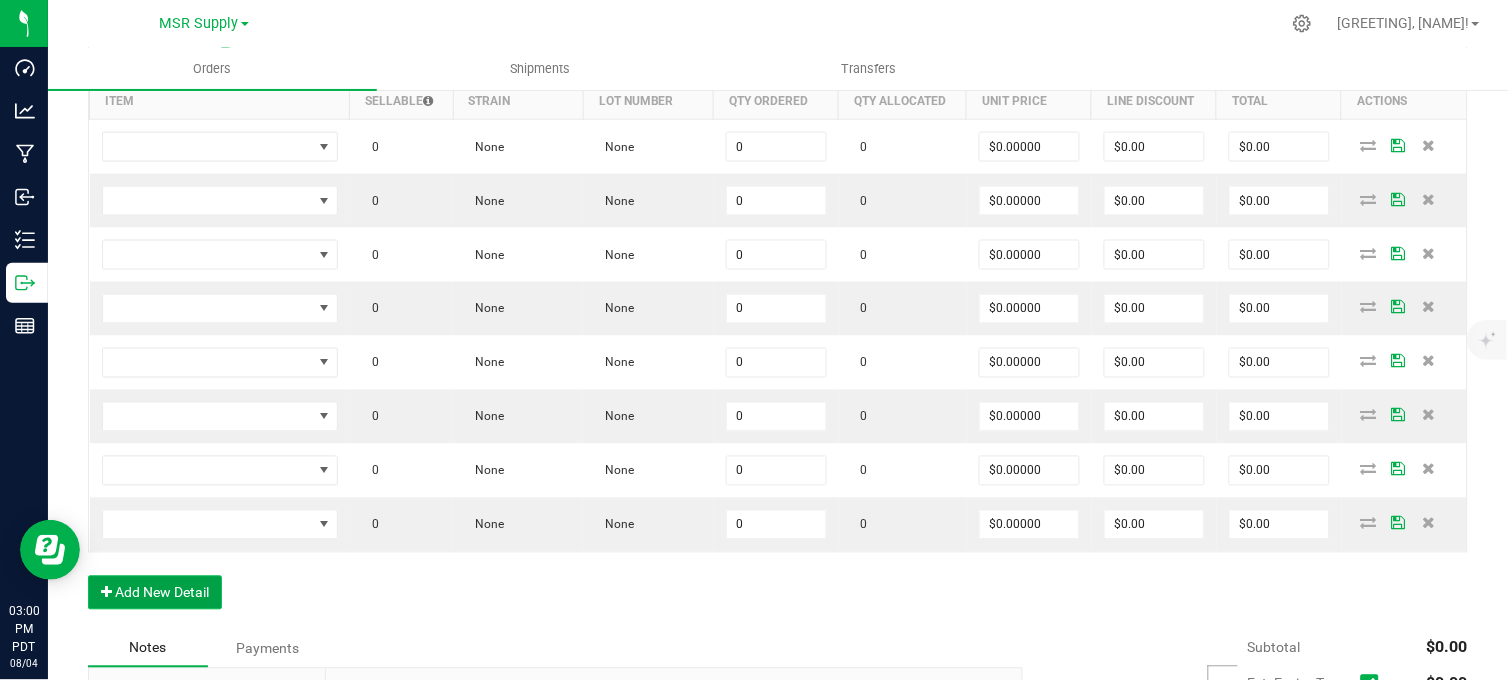 scroll, scrollTop: 728, scrollLeft: 0, axis: vertical 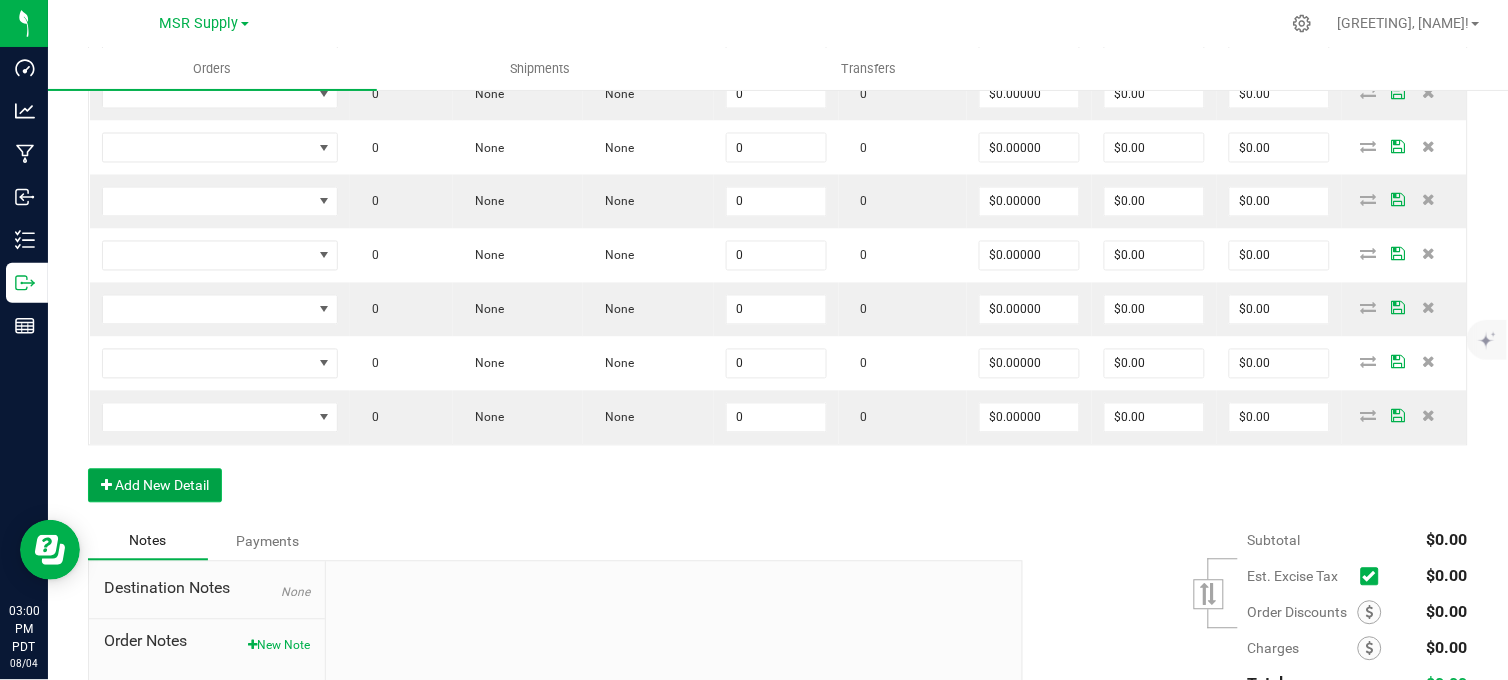 click on "Add New Detail" at bounding box center (155, 486) 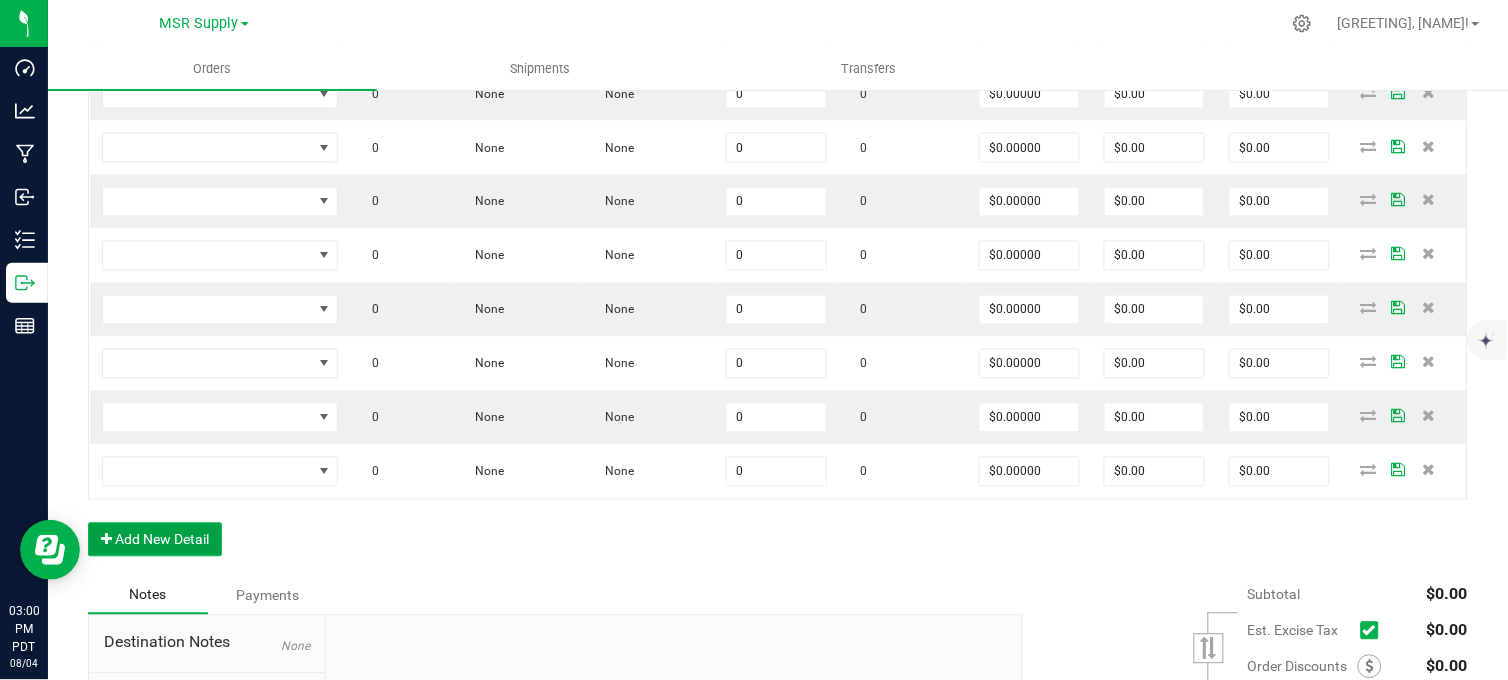 click on "Add New Detail" at bounding box center (155, 540) 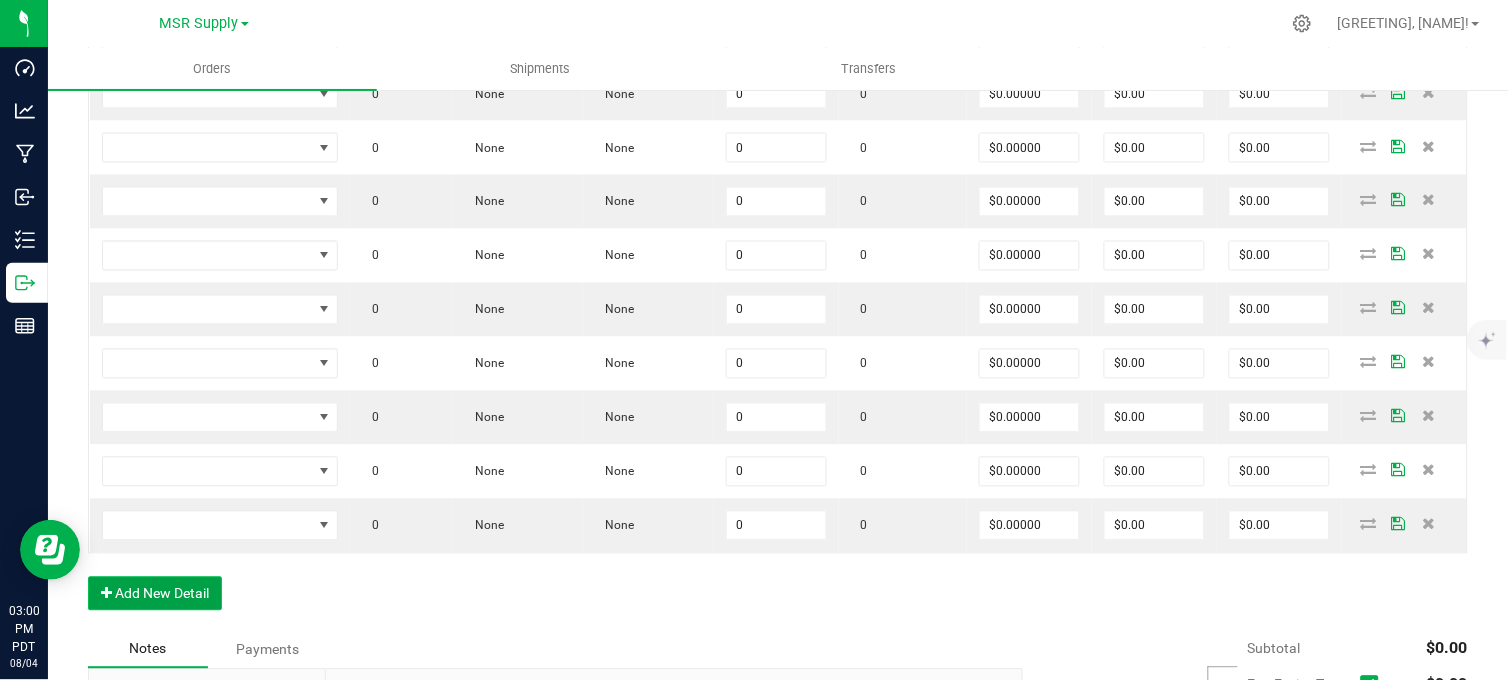 click on "Add New Detail" at bounding box center (155, 594) 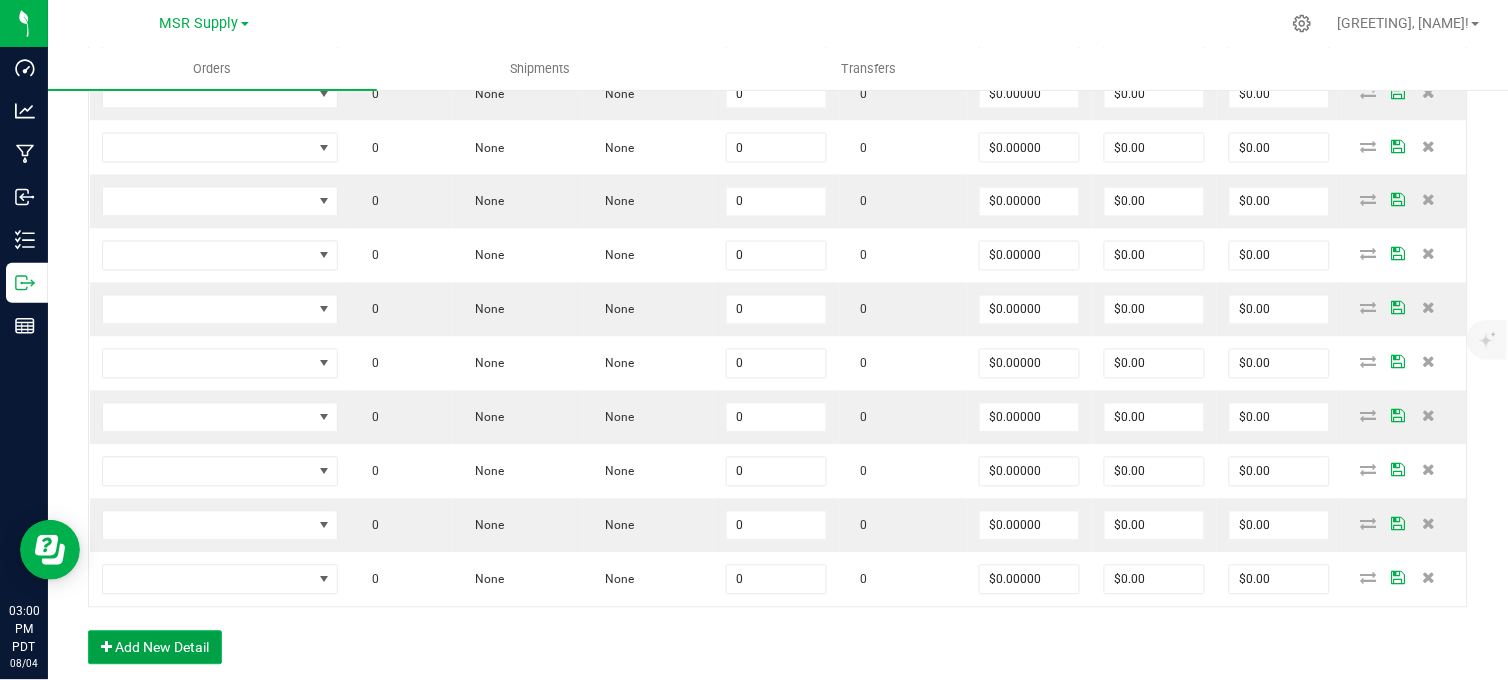 click on "Add New Detail" at bounding box center (155, 648) 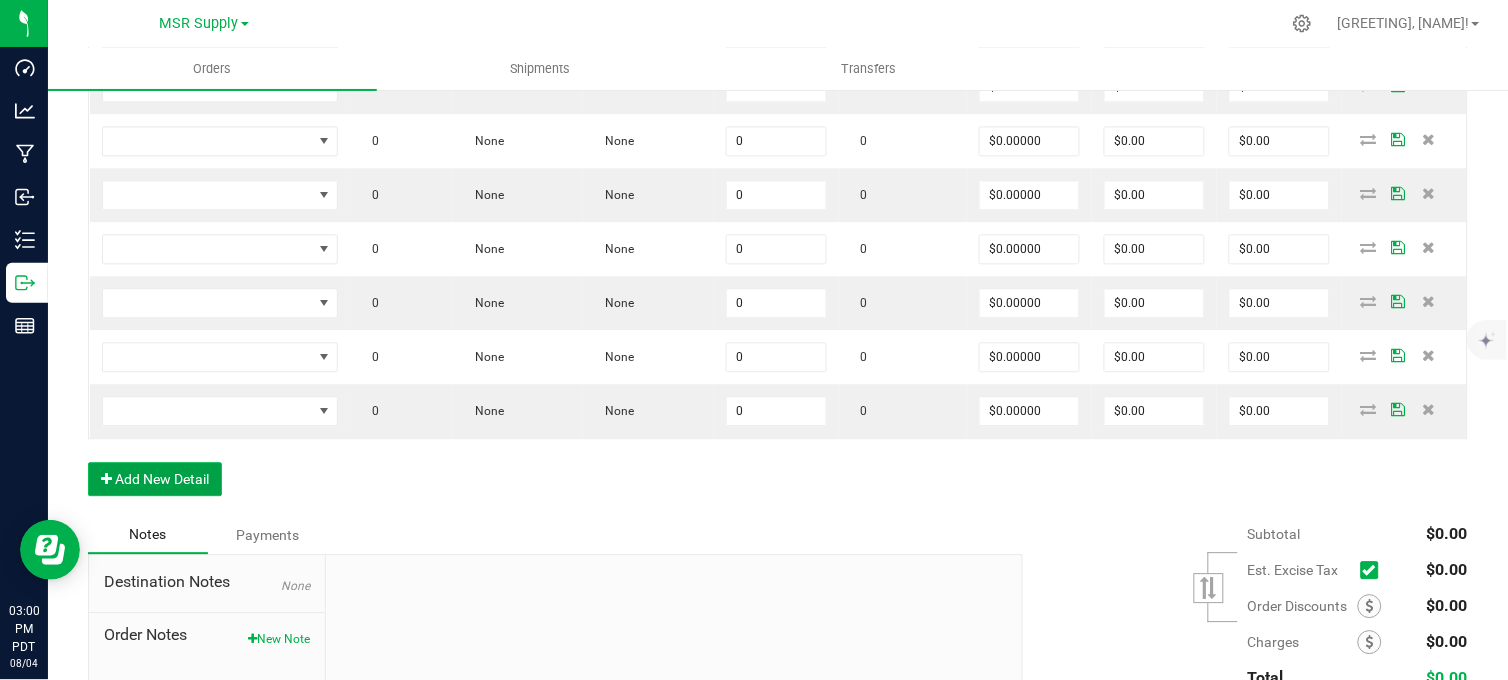 click on "Add New Detail" at bounding box center [155, 479] 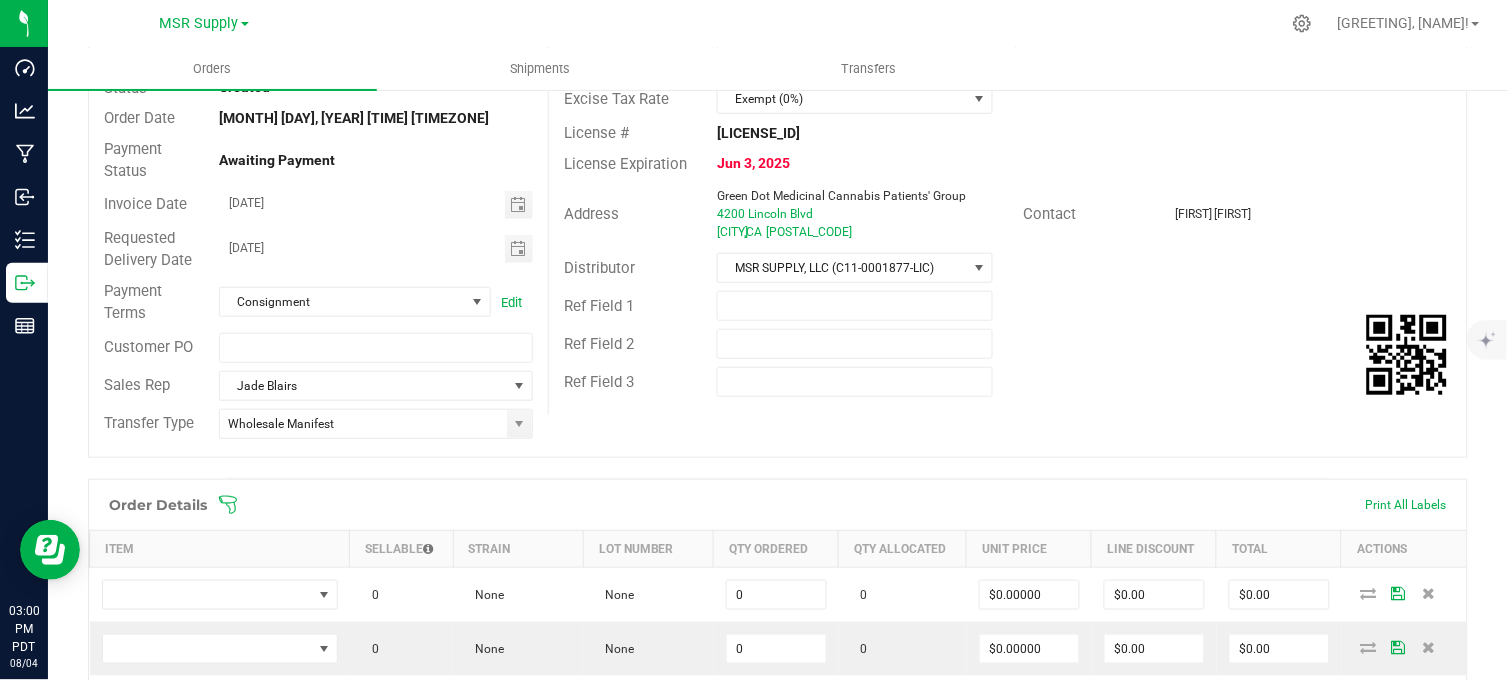 scroll, scrollTop: 284, scrollLeft: 0, axis: vertical 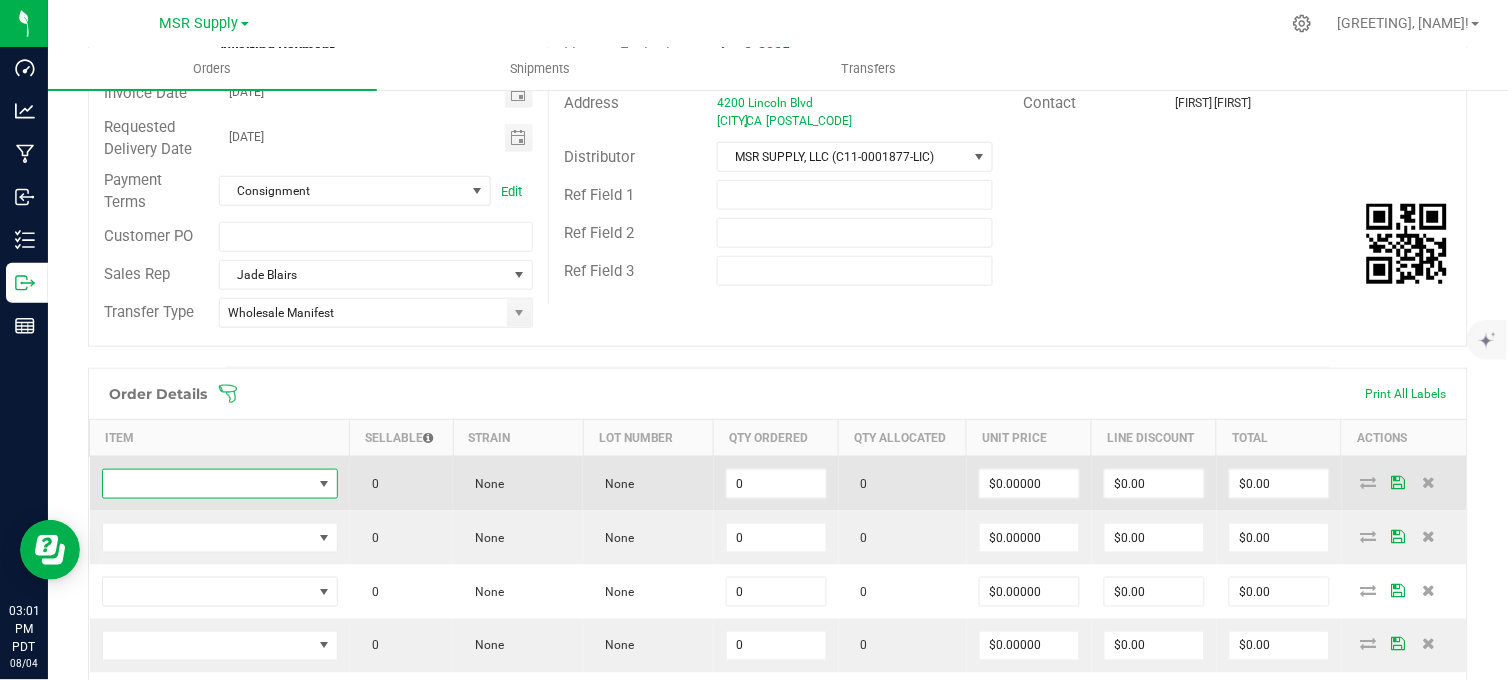 click at bounding box center (207, 484) 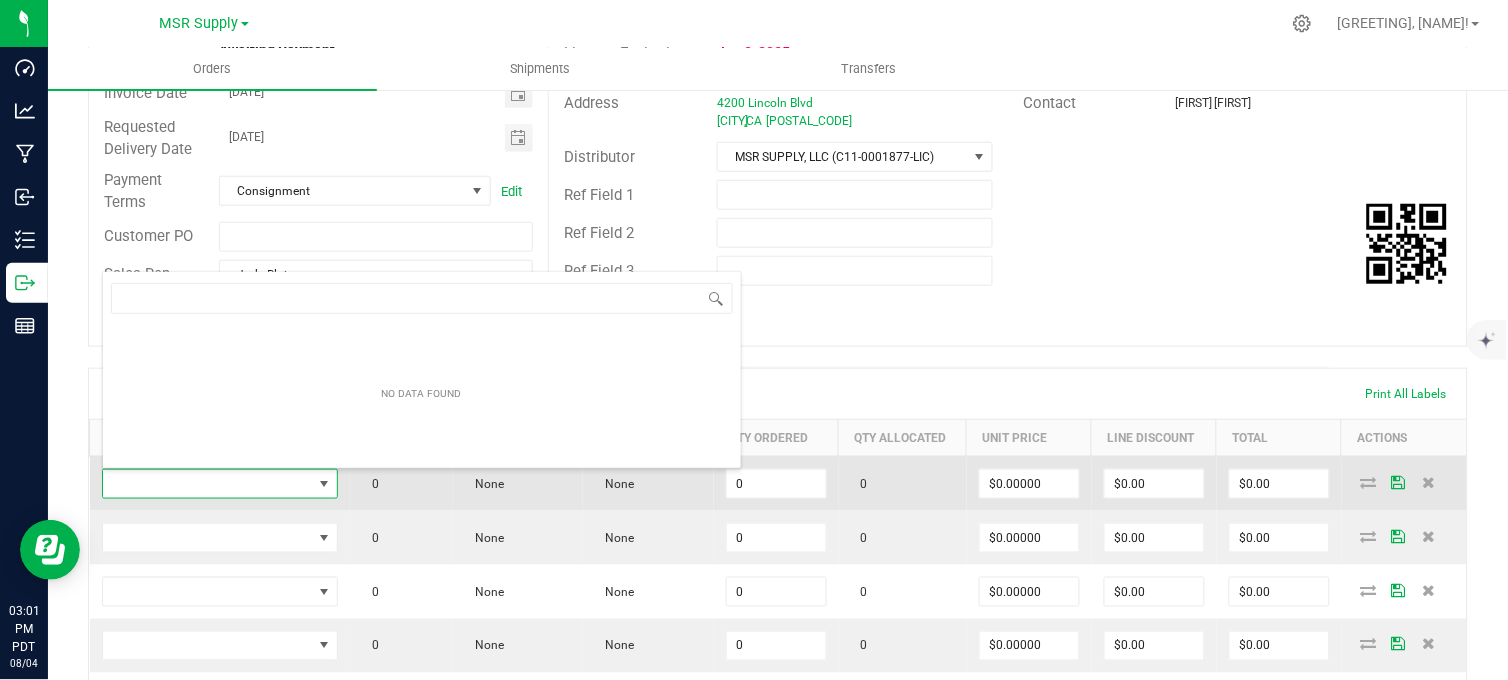 scroll, scrollTop: 99970, scrollLeft: 99766, axis: both 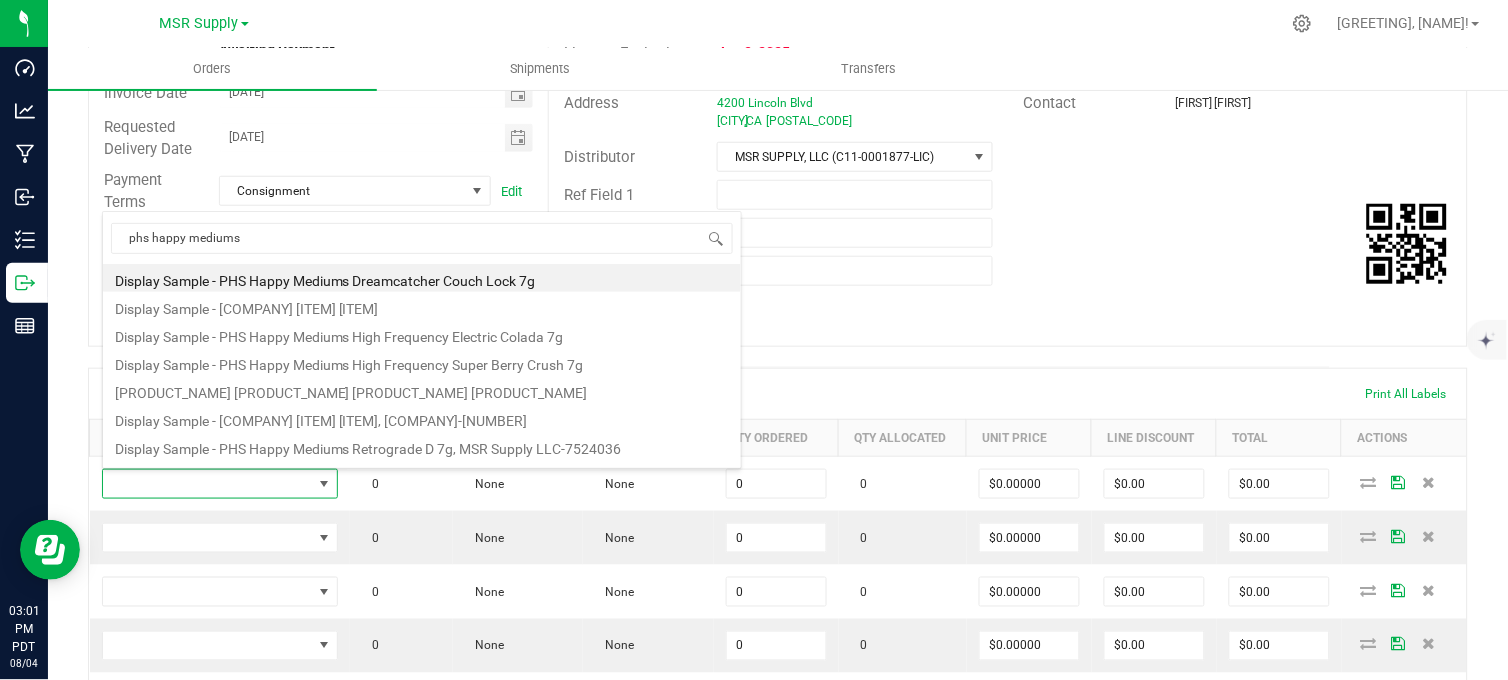 drag, startPoint x: 238, startPoint y: 231, endPoint x: 102, endPoint y: 252, distance: 137.61177 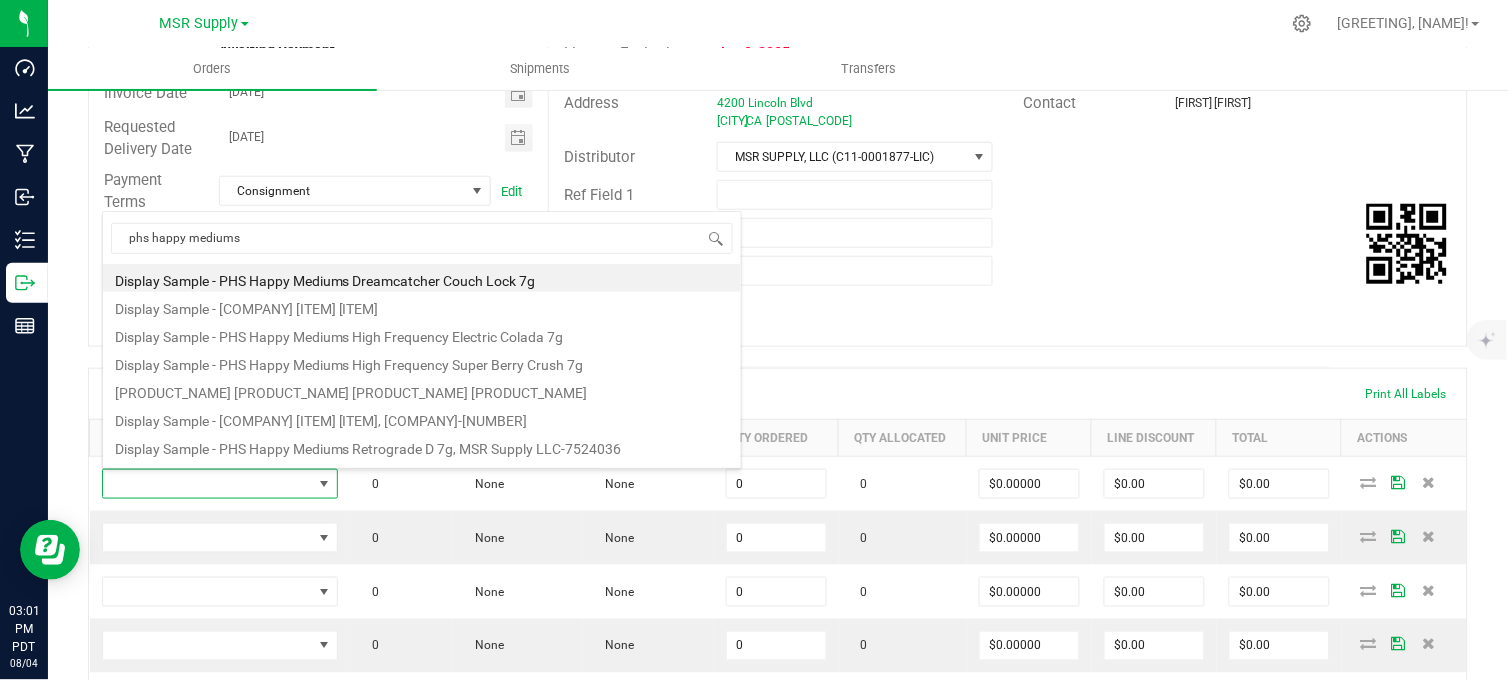 click on "phs happy mediums" at bounding box center [422, 238] 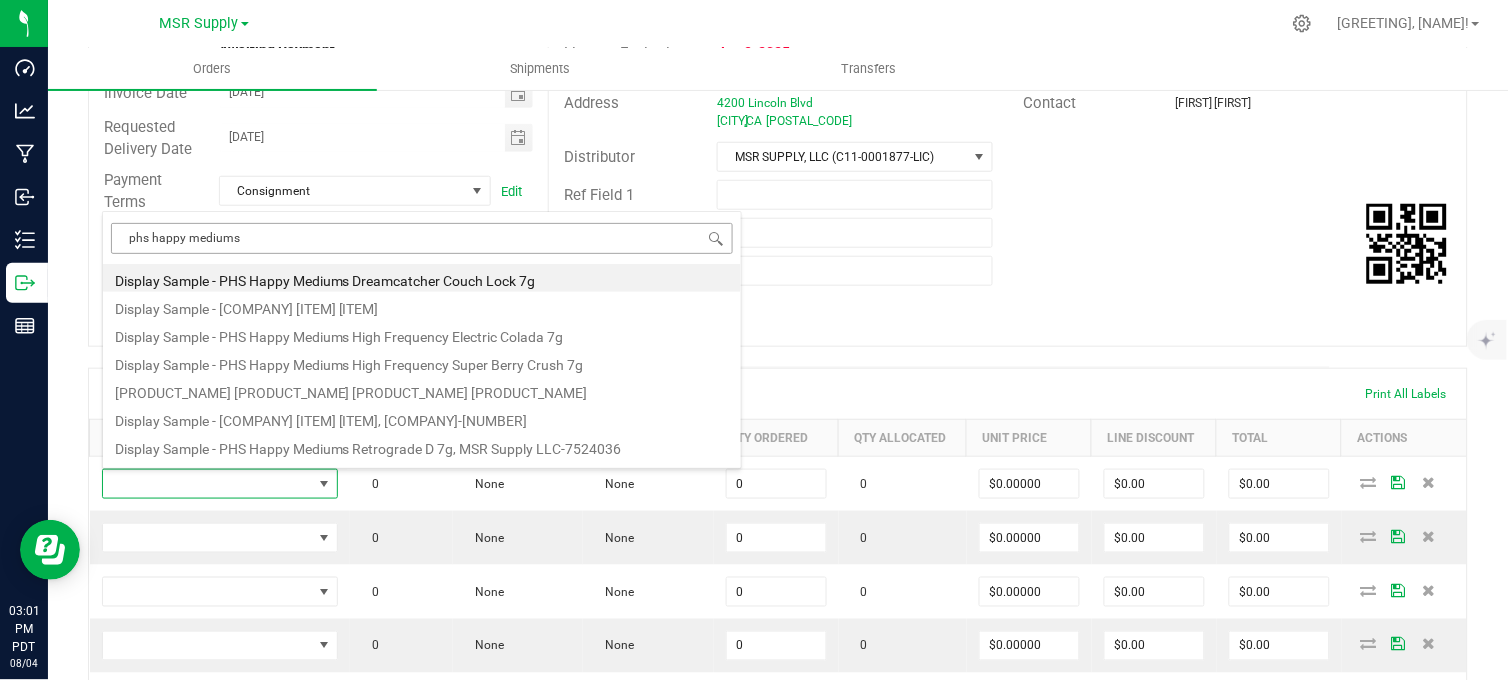 click on "phs happy mediums" at bounding box center (422, 238) 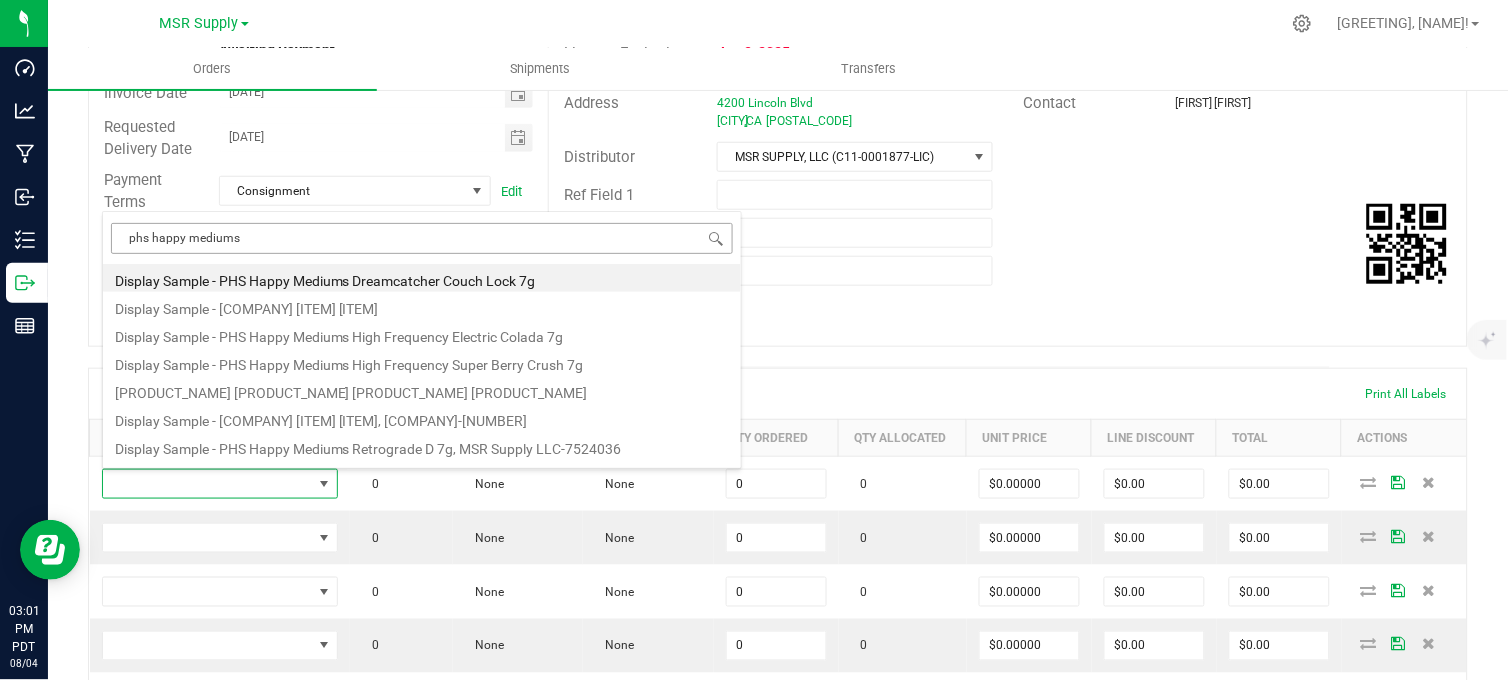 click on "phs happy mediums" at bounding box center [422, 238] 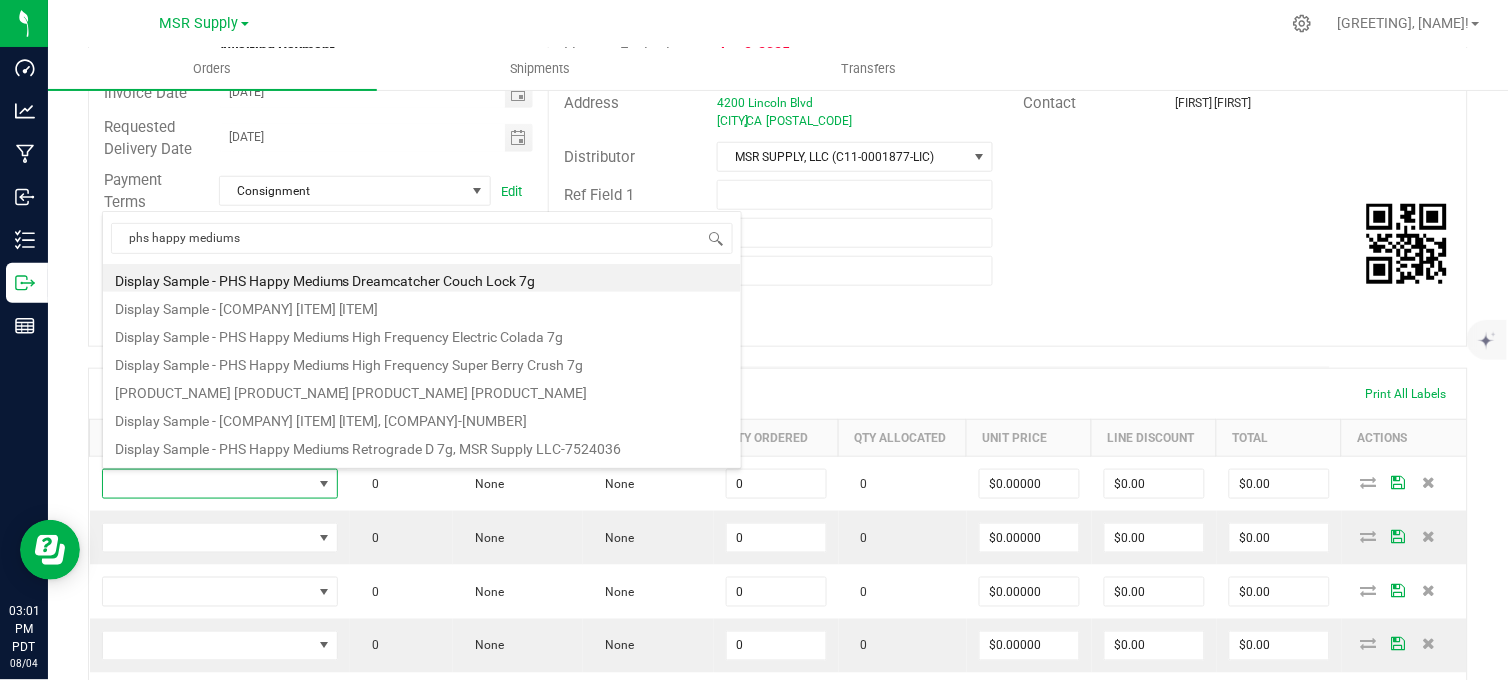 type on "phs happy mediums" 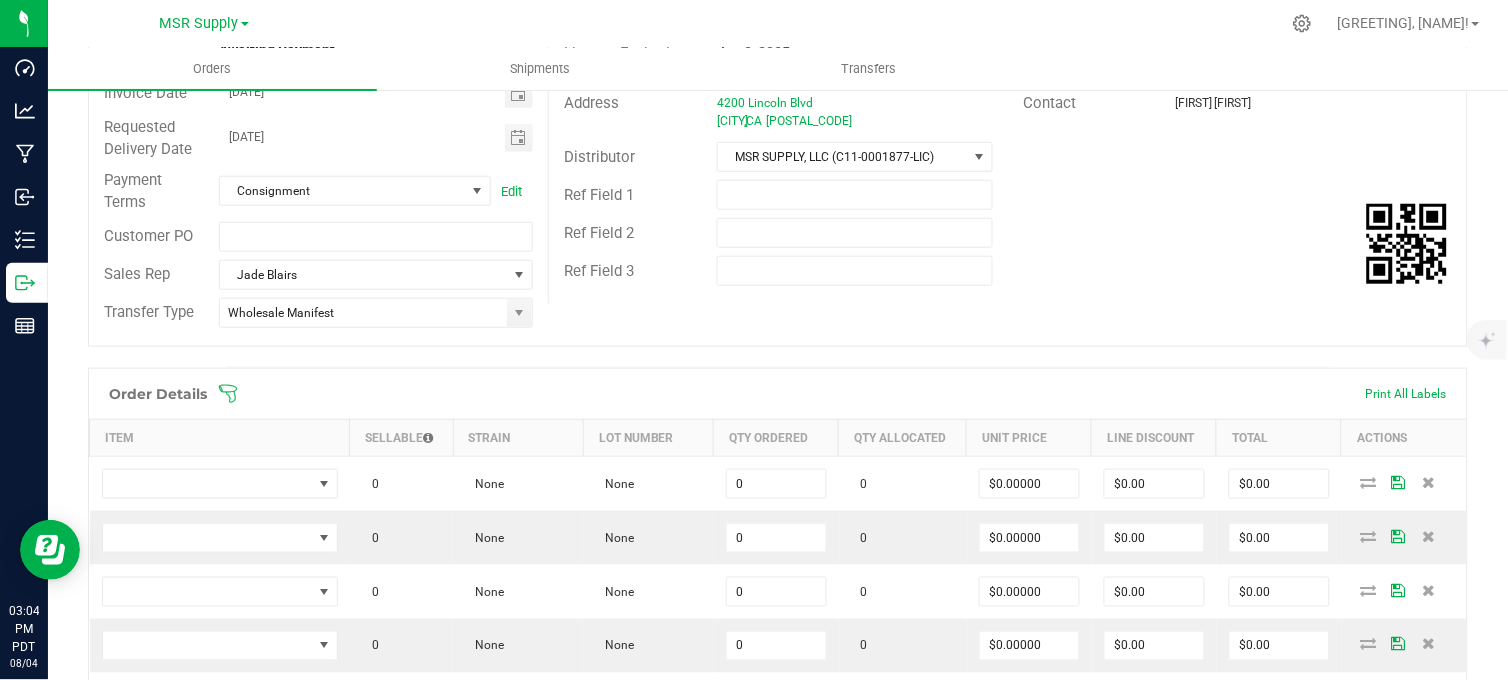 click on "[DESTINATION] DBA [COMPANY_NAME] [LOCATION] Edit Order Total [PRICE] Excise Tax Rate Exempt (0%) License # [LICENSE_NUMBER] License Expiration [DATE] Address [COMPANY_NAME] [NUMBER] [STREET] [CITY] , [STATE] [ZIP_CODE] Contact [NAME] Distributor [COMPANY_NAME] ([LICENSE_NUMBER]) Ref Field 1 Ref Field 2 Ref Field 3" at bounding box center [1007, 110] 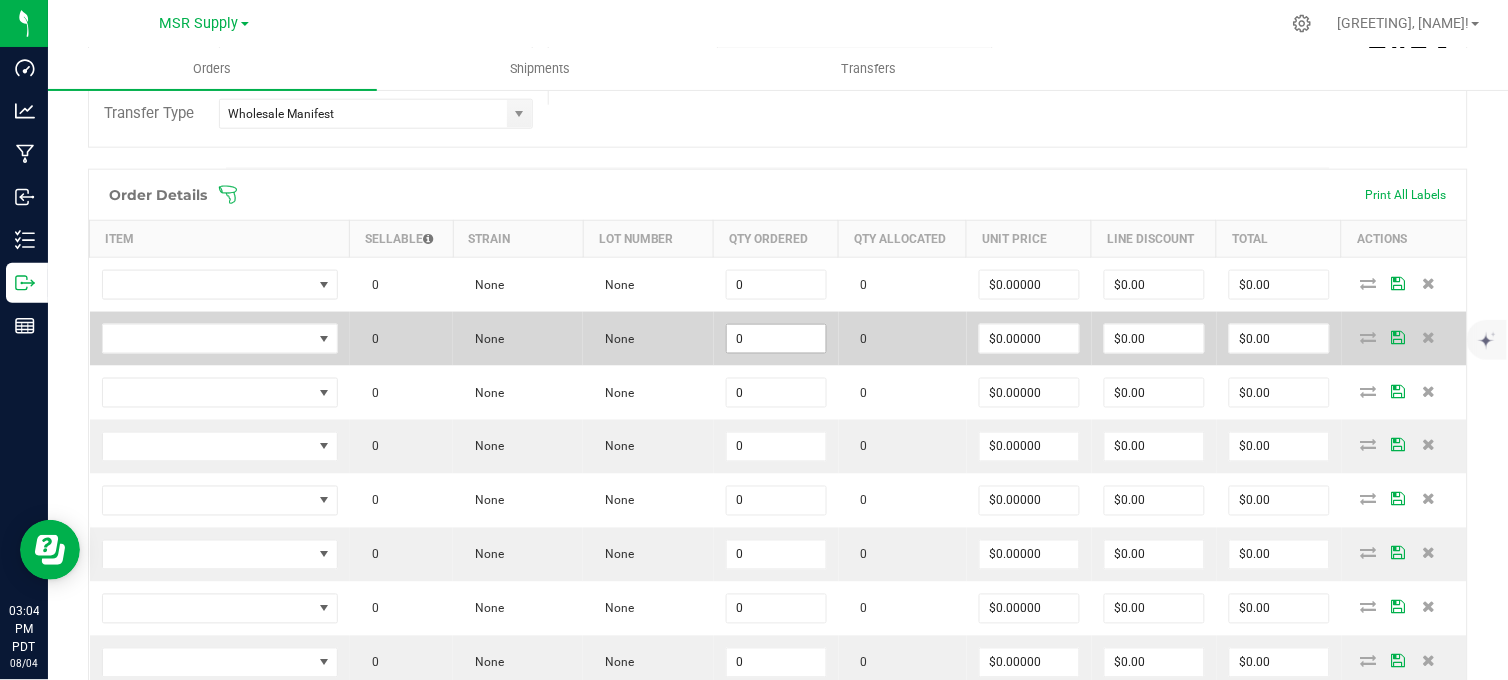 scroll, scrollTop: 506, scrollLeft: 0, axis: vertical 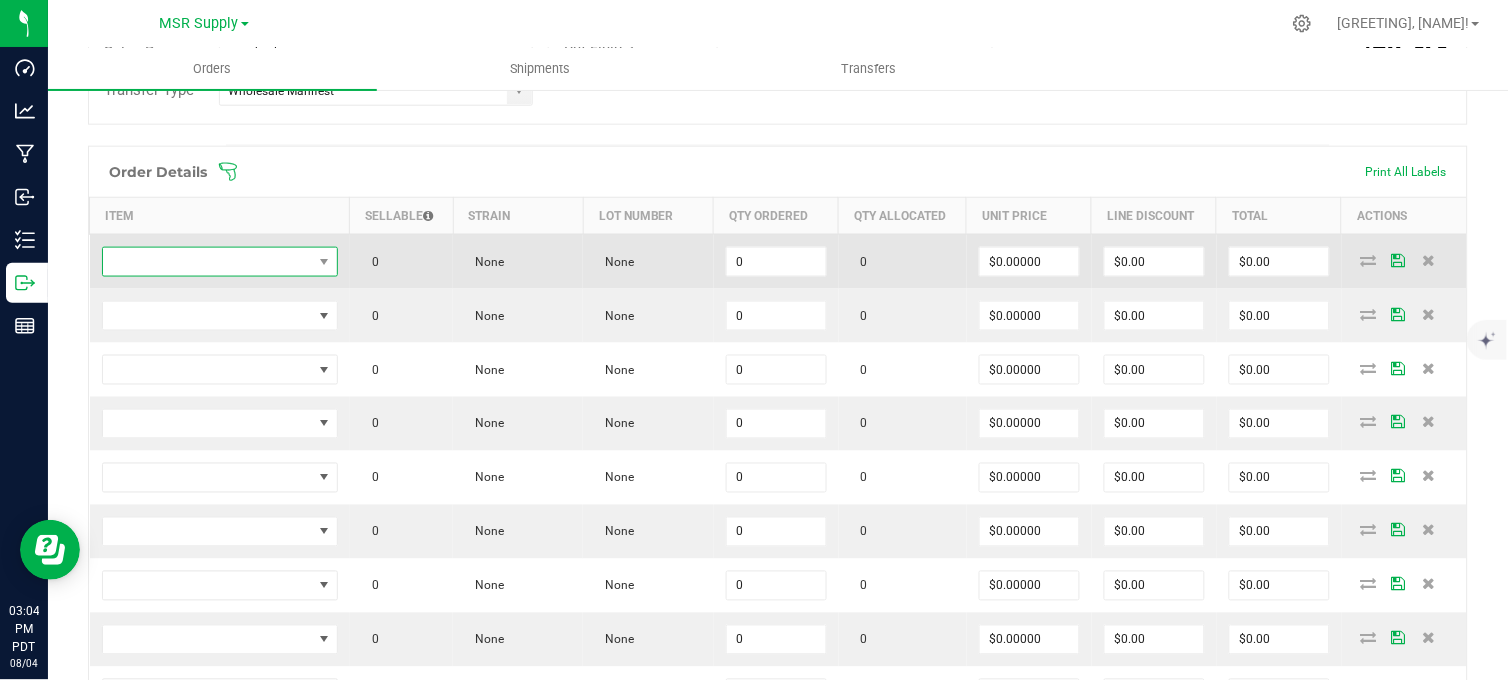 click at bounding box center (207, 262) 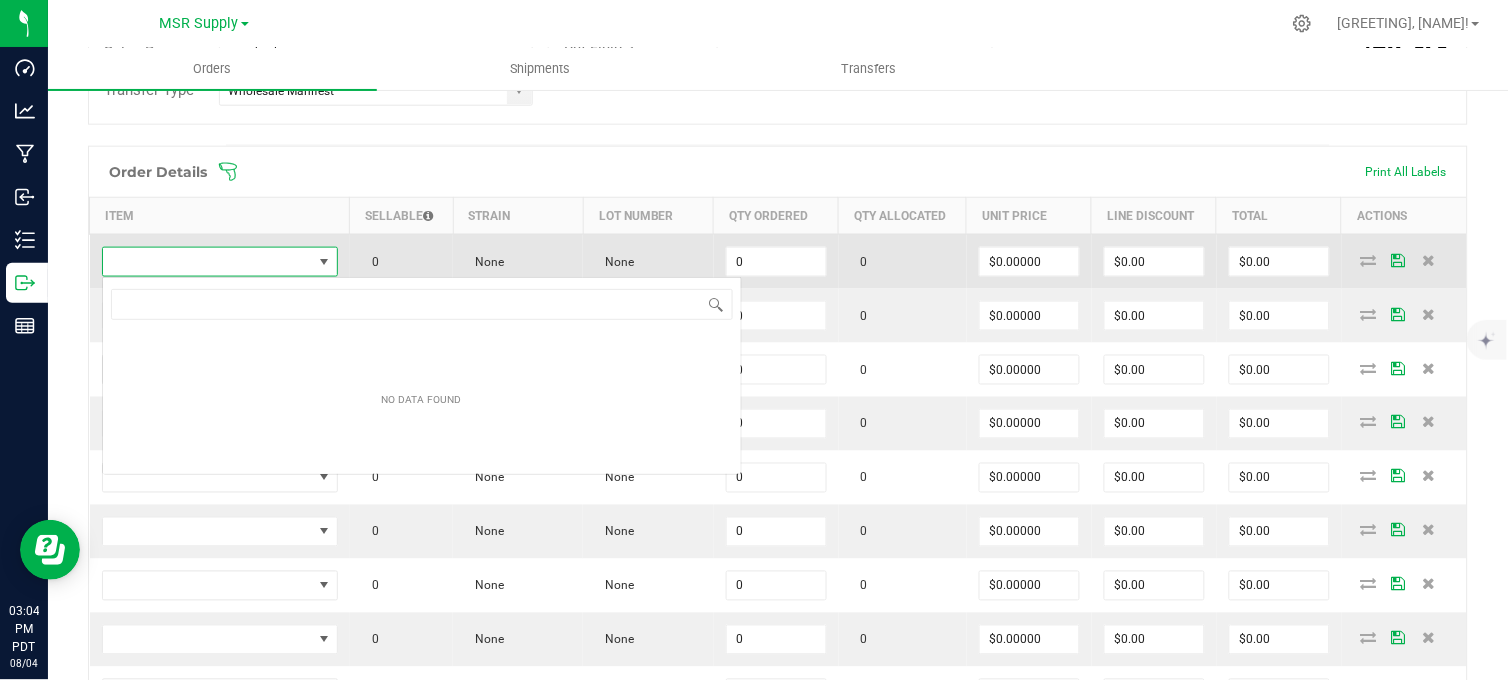 scroll, scrollTop: 99970, scrollLeft: 99766, axis: both 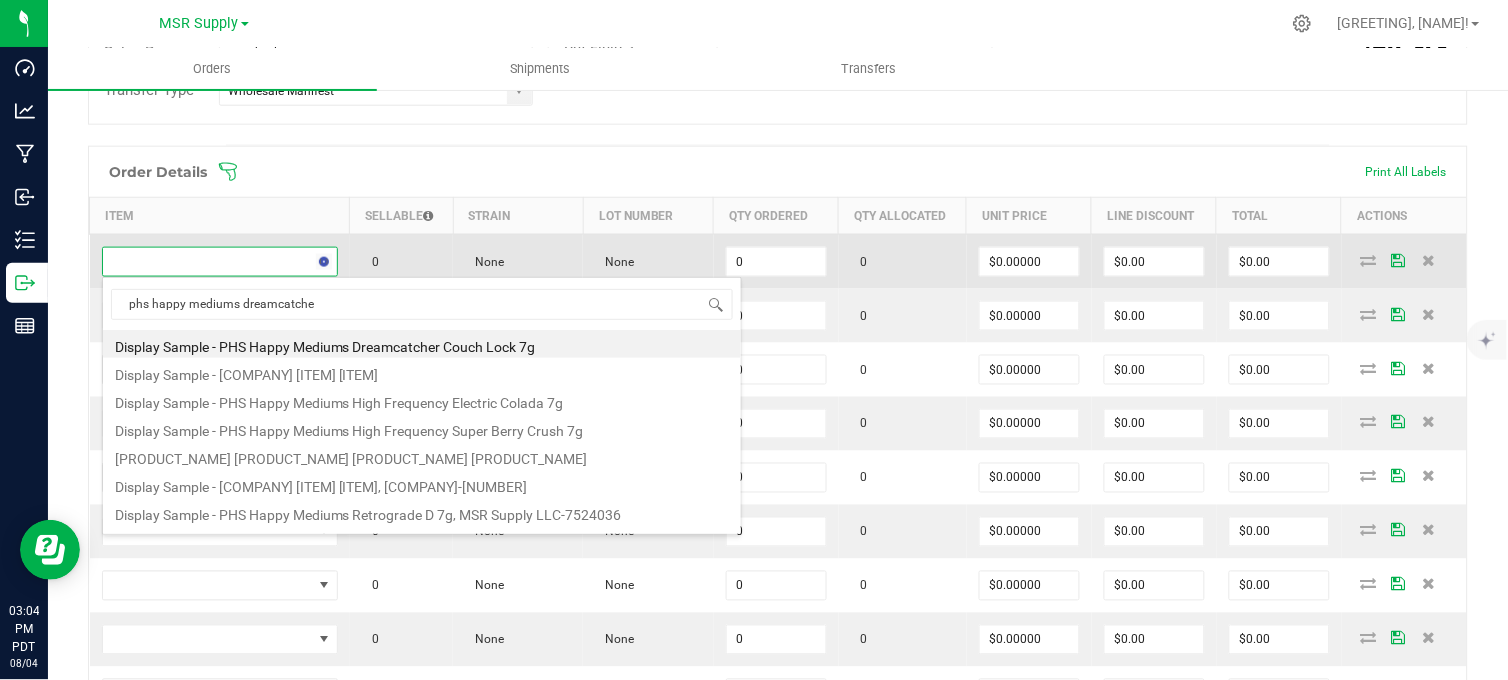 type on "phs happy mediums dreamcatcher" 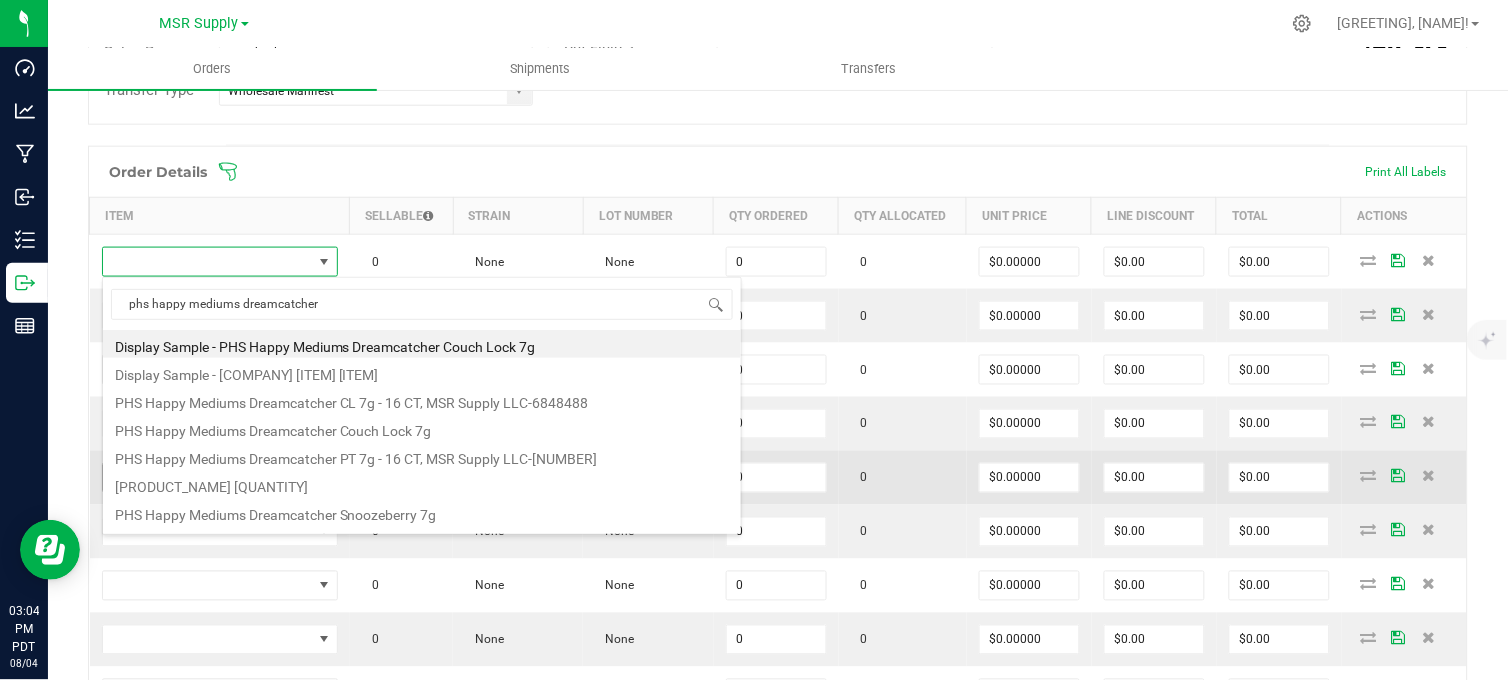 drag, startPoint x: 325, startPoint y: 516, endPoint x: 375, endPoint y: 511, distance: 50.24938 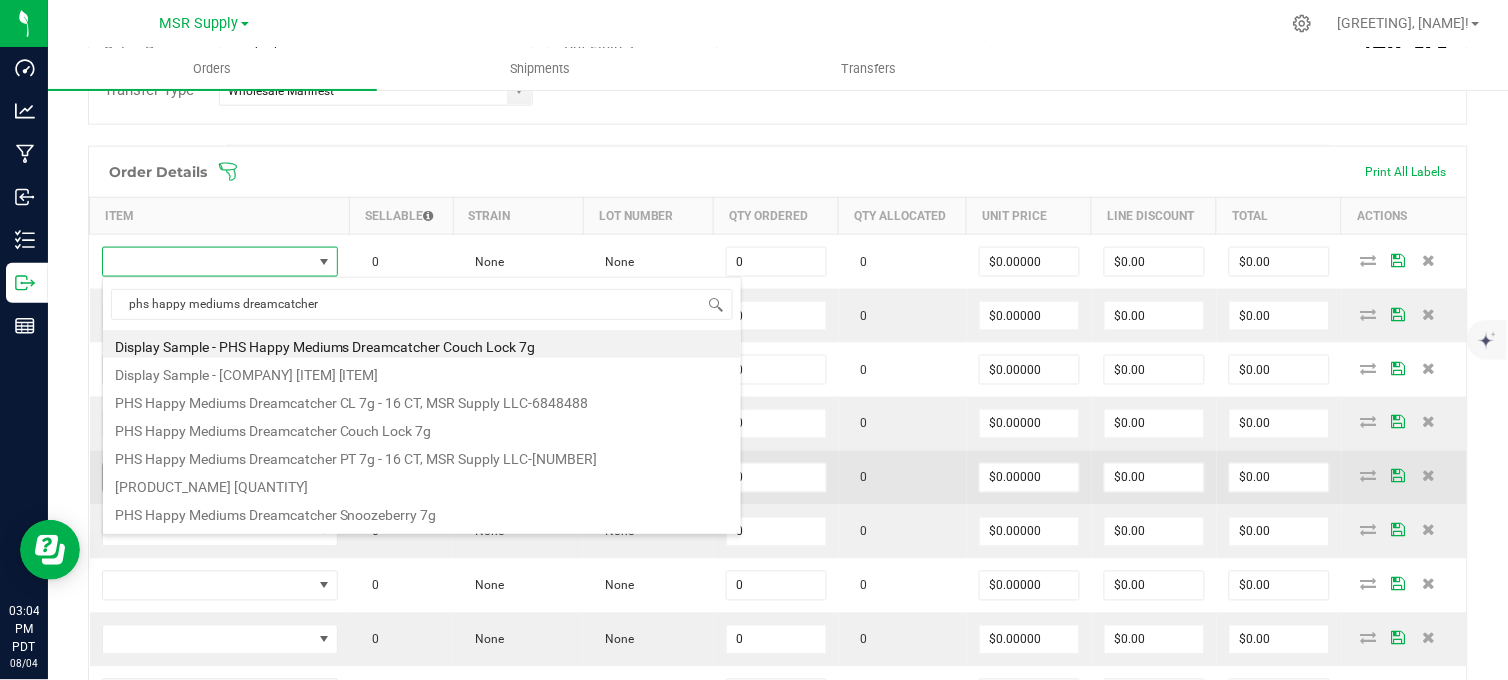 click on "PHS Happy Mediums Dreamcatcher Snoozeberry 7g" at bounding box center (422, 512) 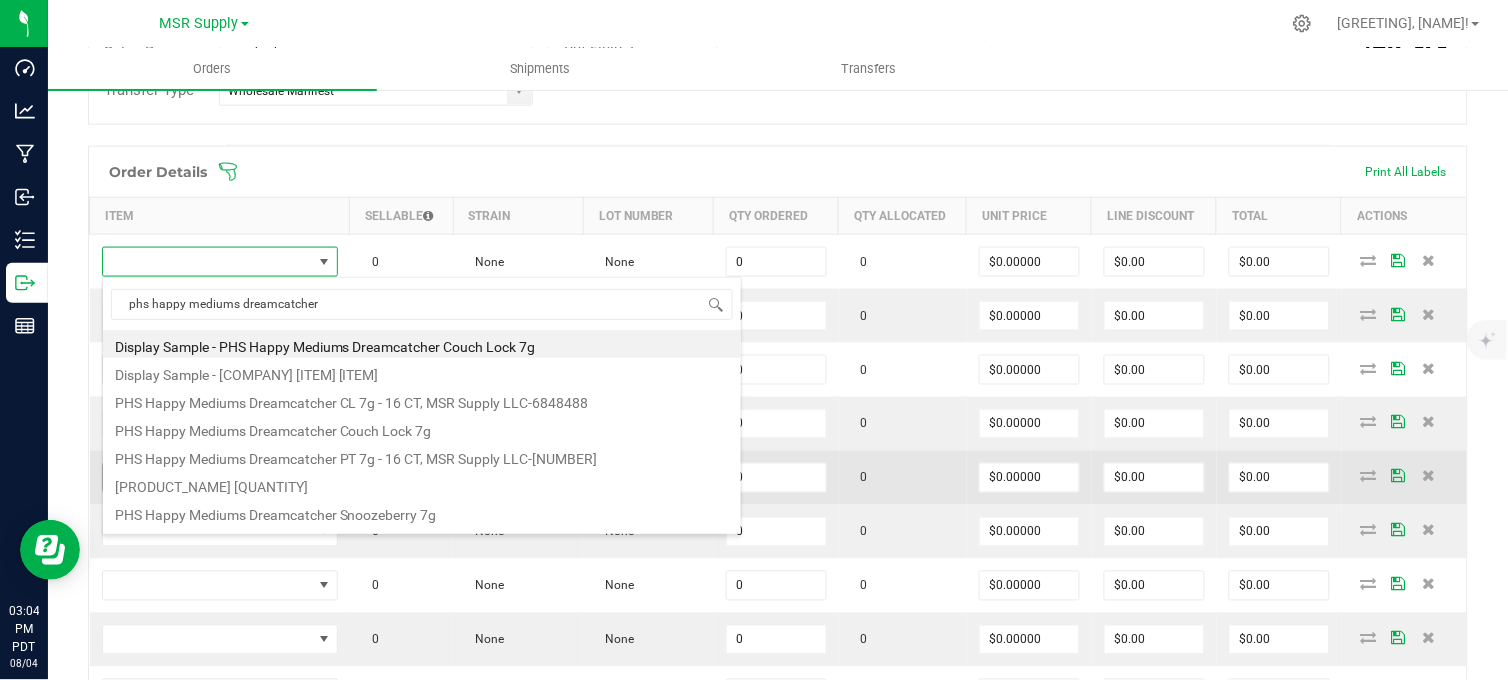 type on "0 ea" 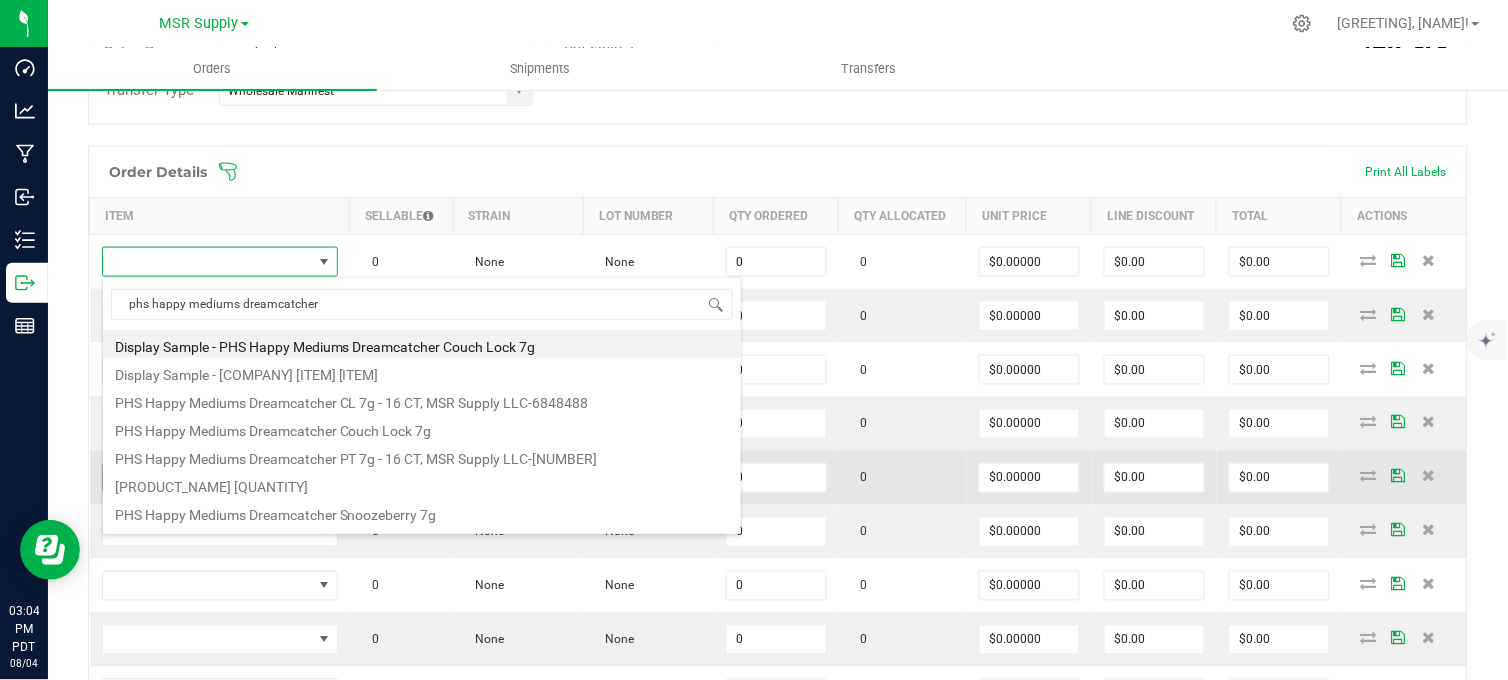 type on "$27.00000" 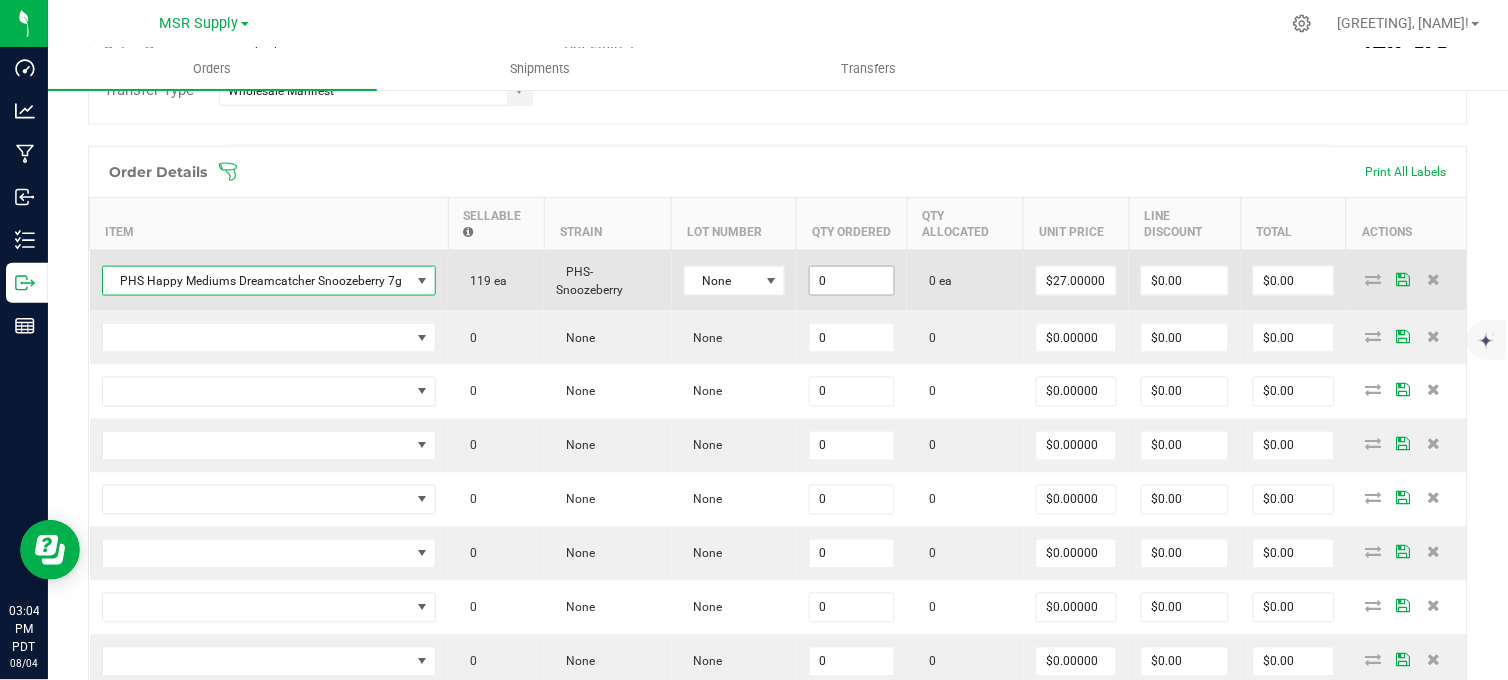 click on "0" at bounding box center [852, 281] 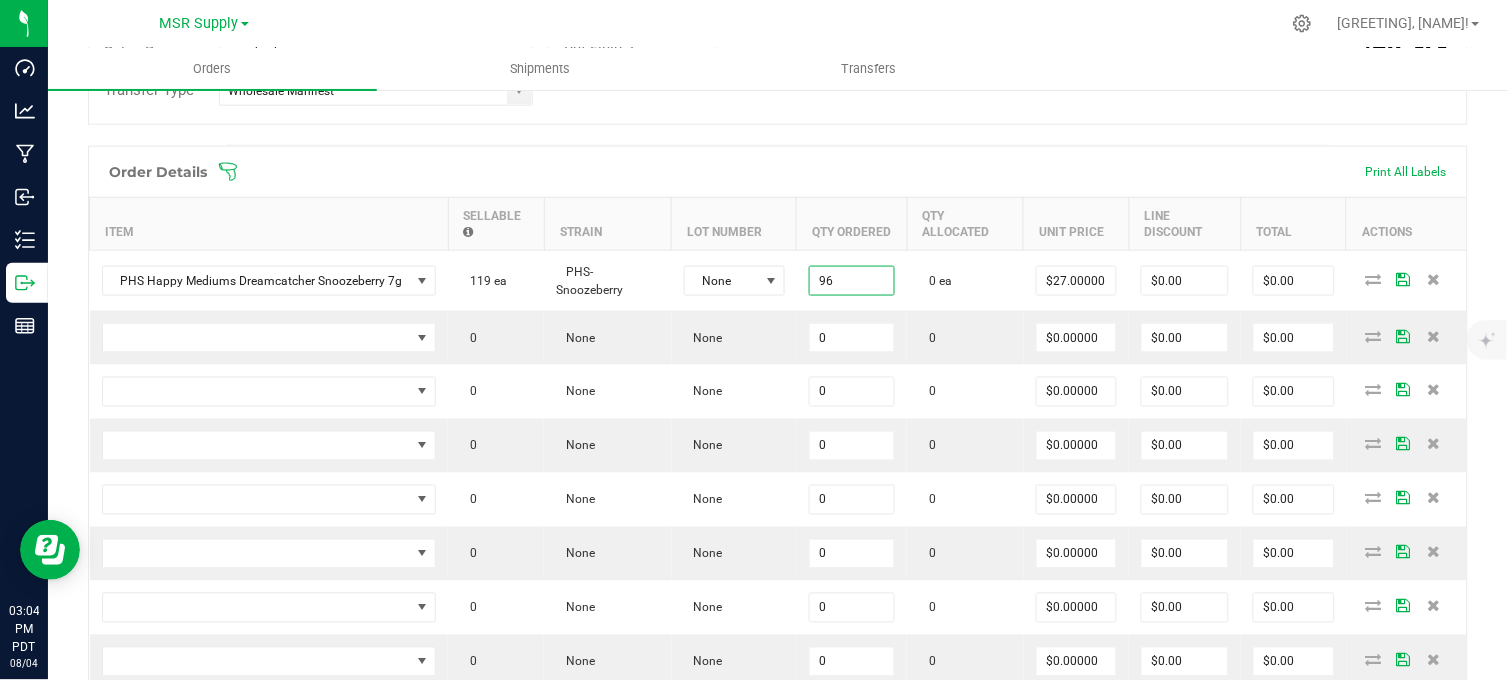 type on "96 ea" 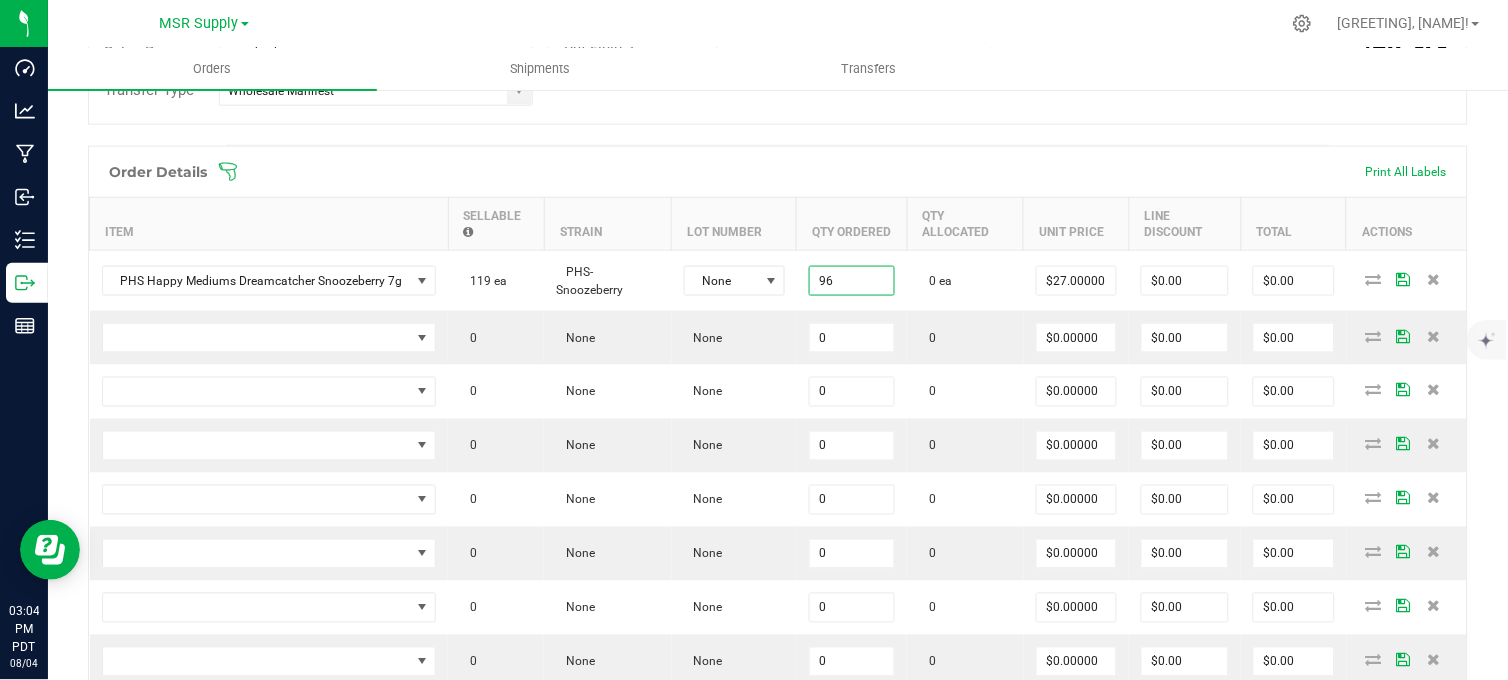 type on "[PRICE]" 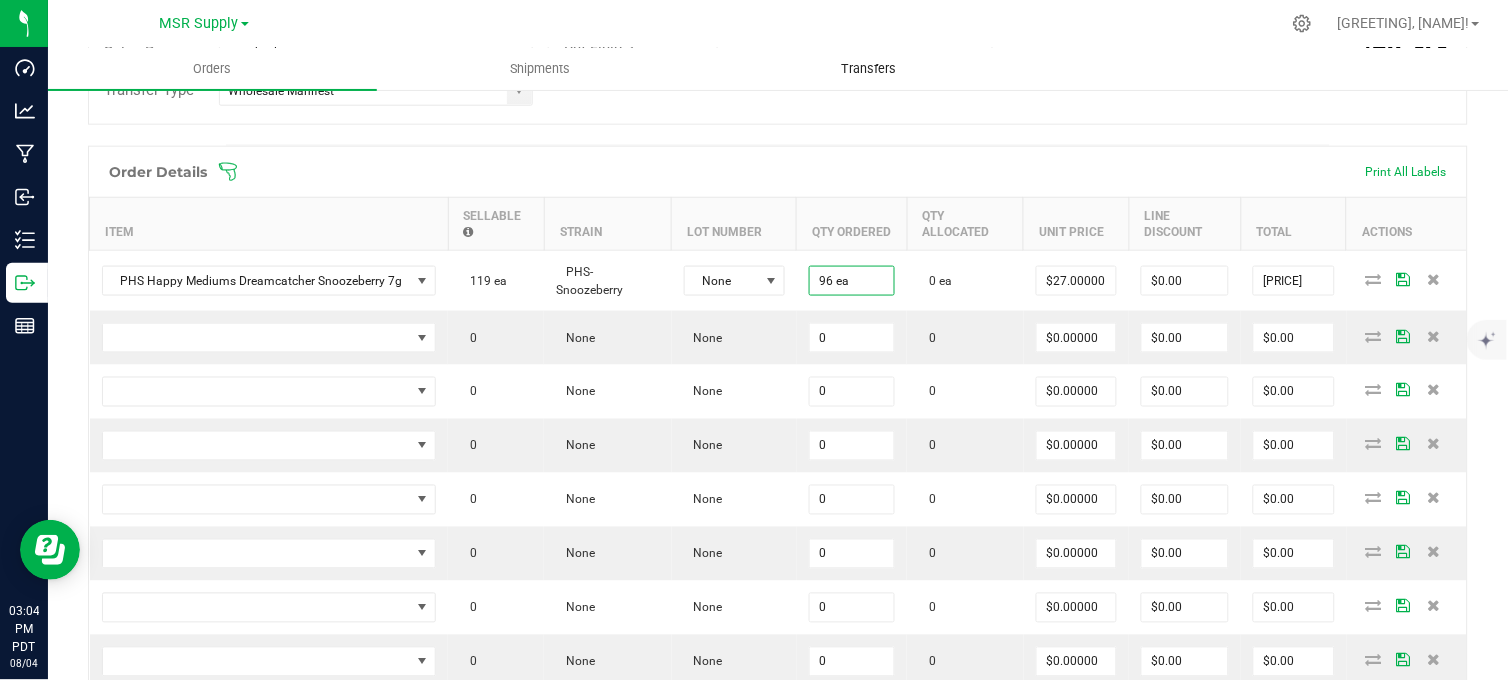 drag, startPoint x: 1125, startPoint y: 25, endPoint x: 1006, endPoint y: 62, distance: 124.61942 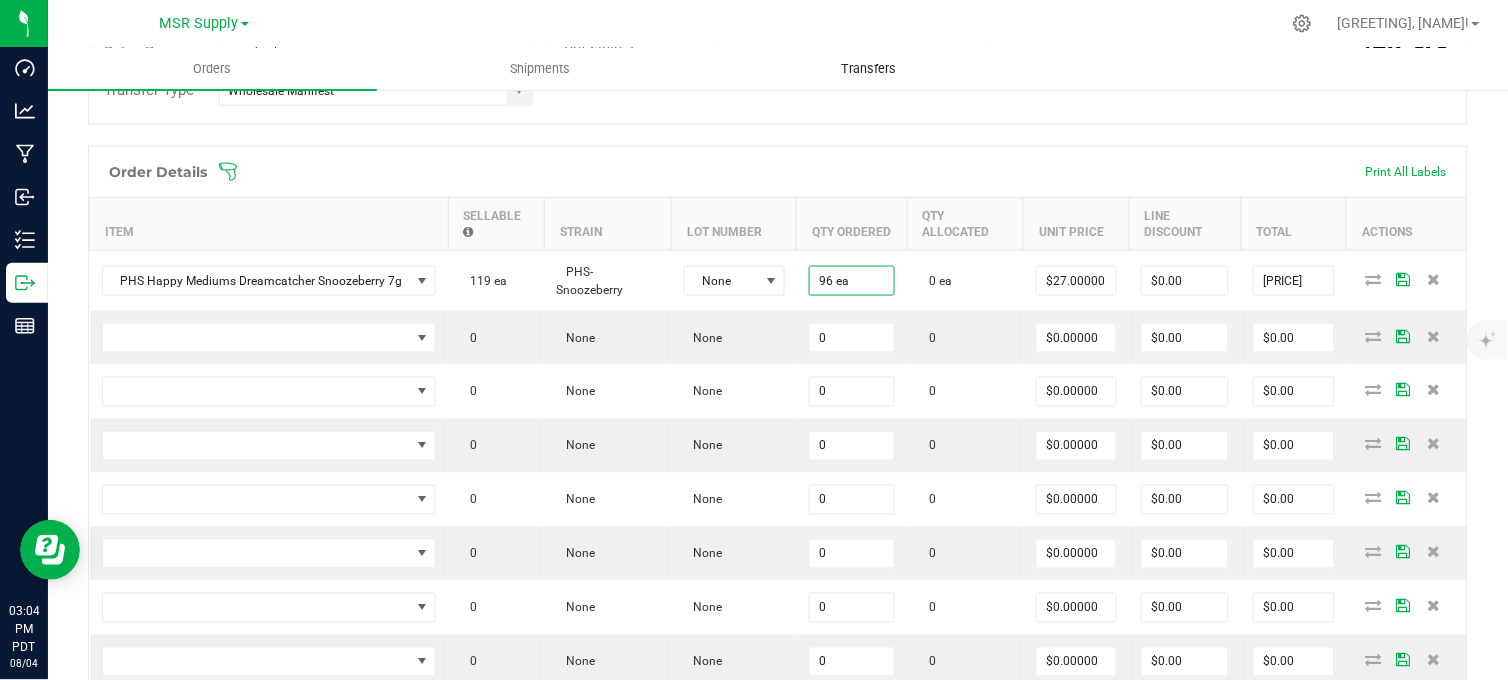 click at bounding box center (819, 23) 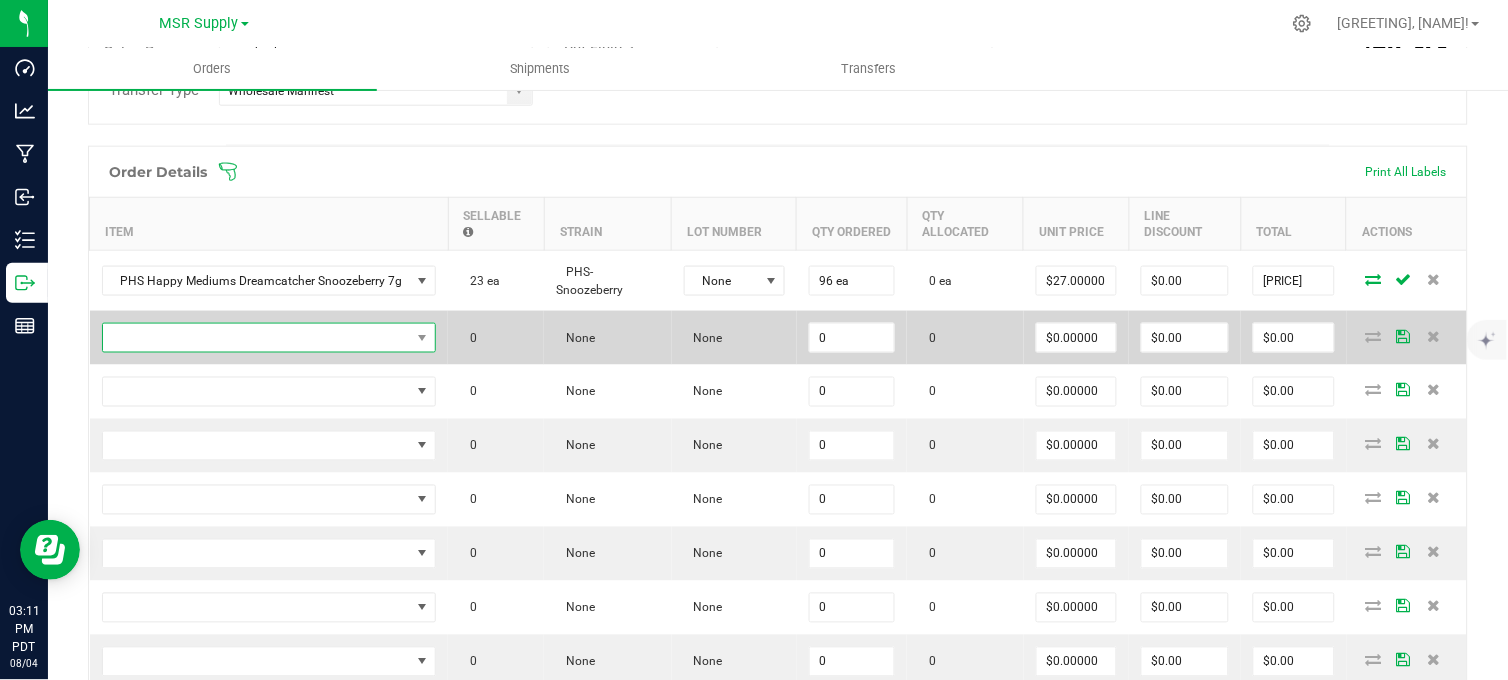 click at bounding box center [257, 338] 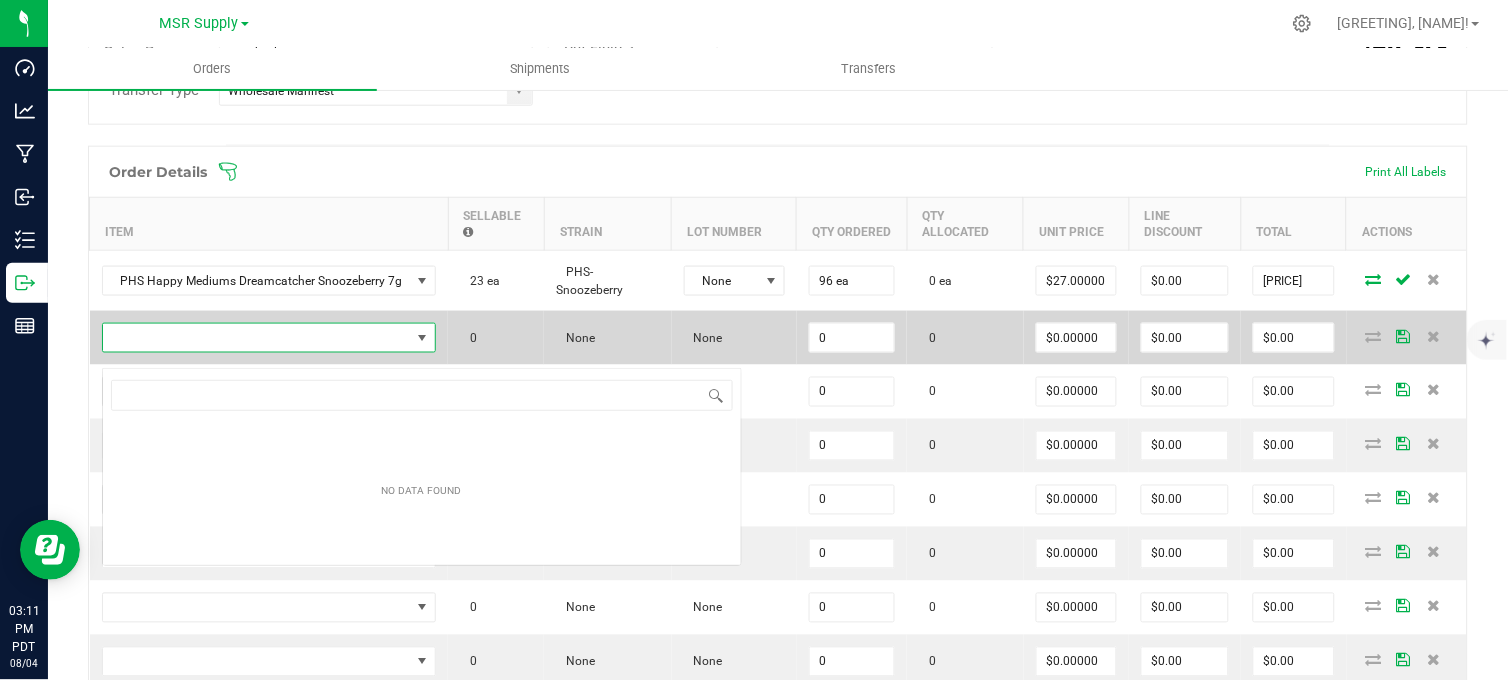 scroll, scrollTop: 99970, scrollLeft: 99670, axis: both 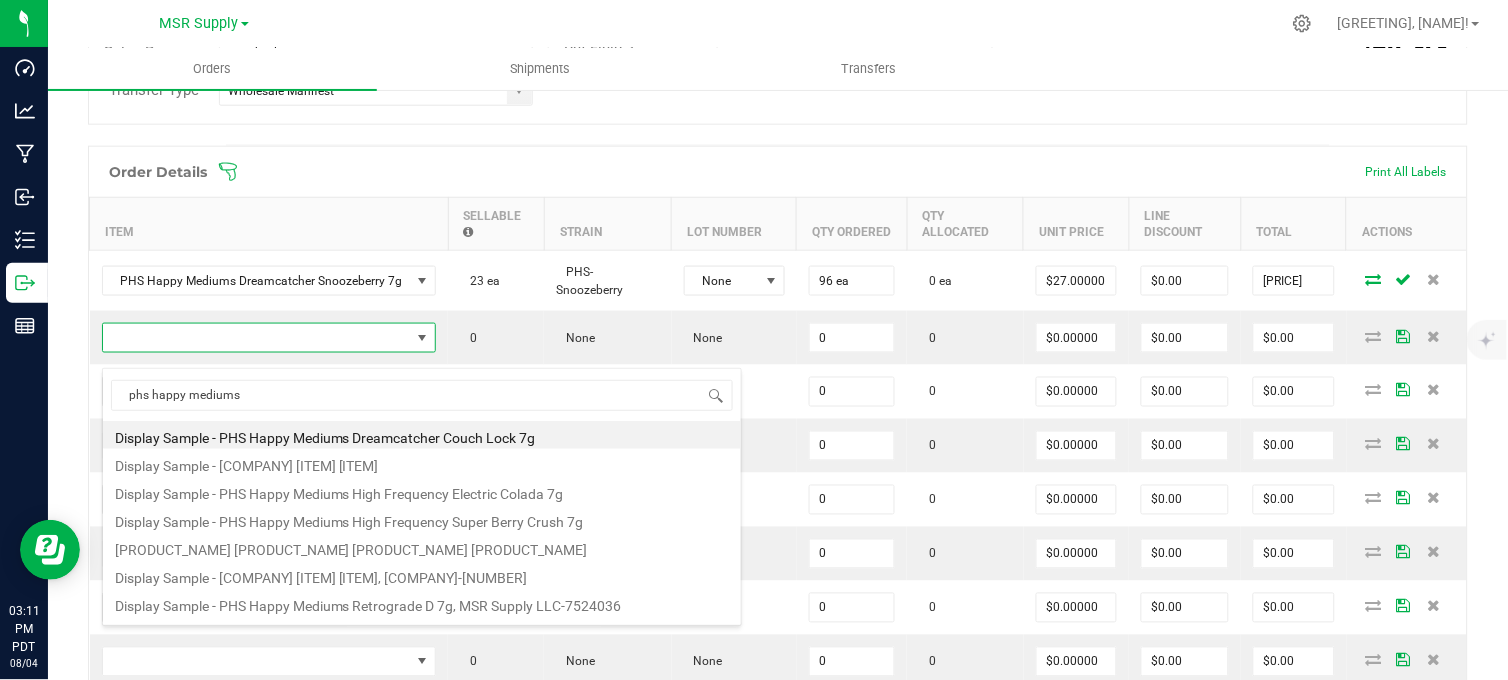 type on "phs happy mediums" 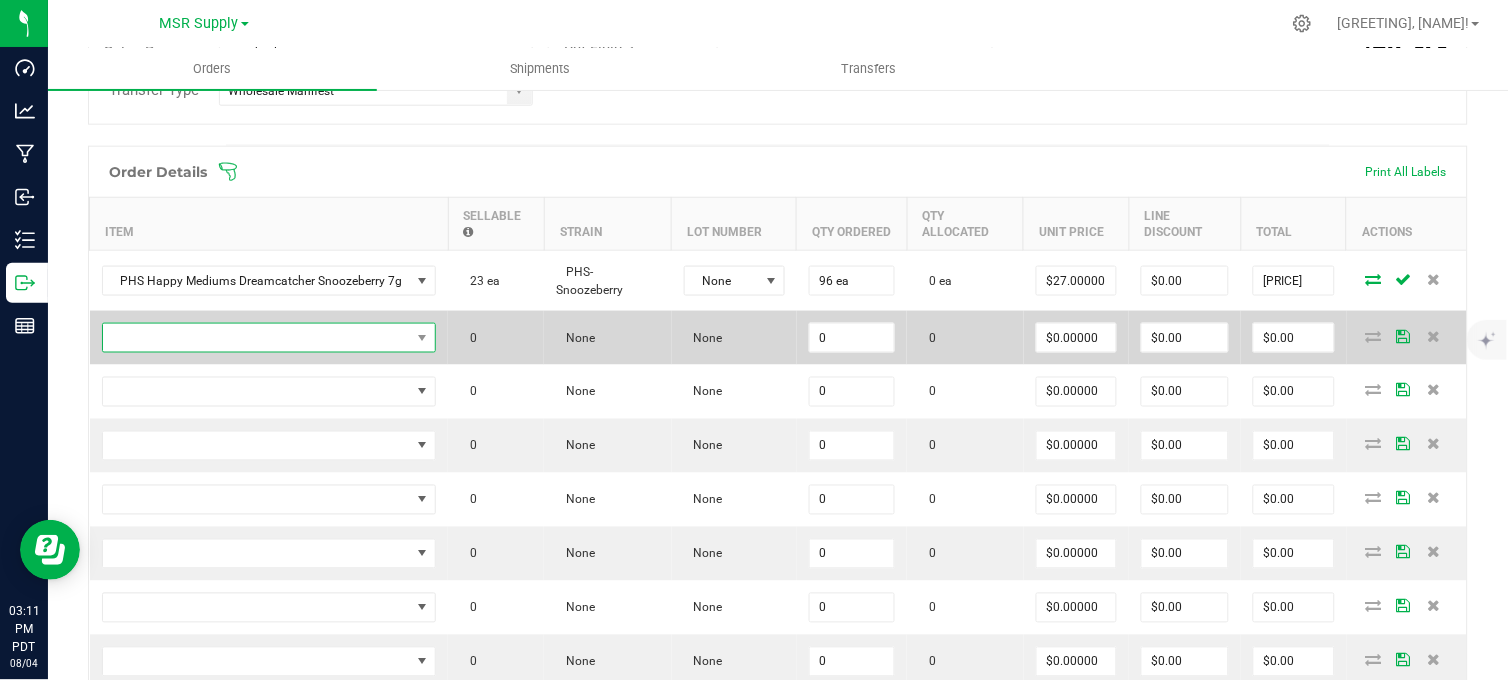 click at bounding box center [257, 338] 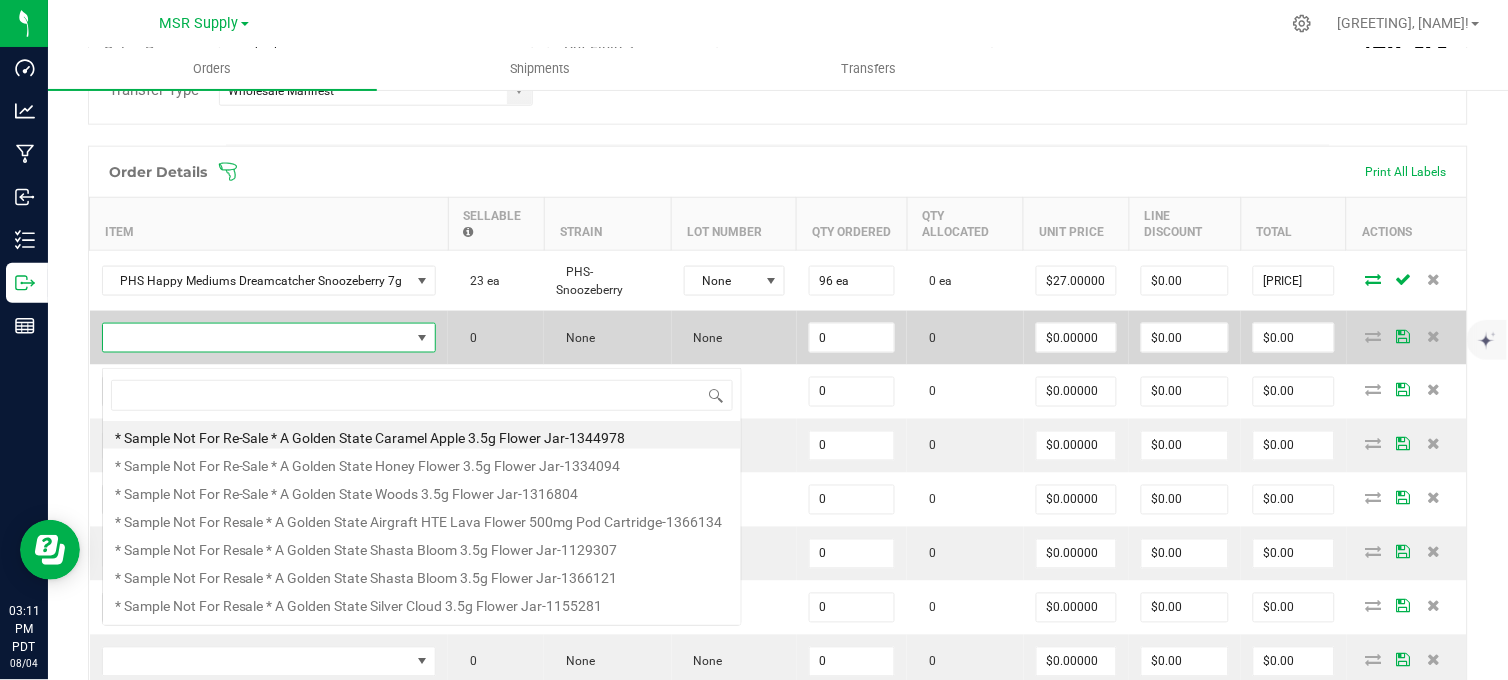 scroll, scrollTop: 99970, scrollLeft: 99670, axis: both 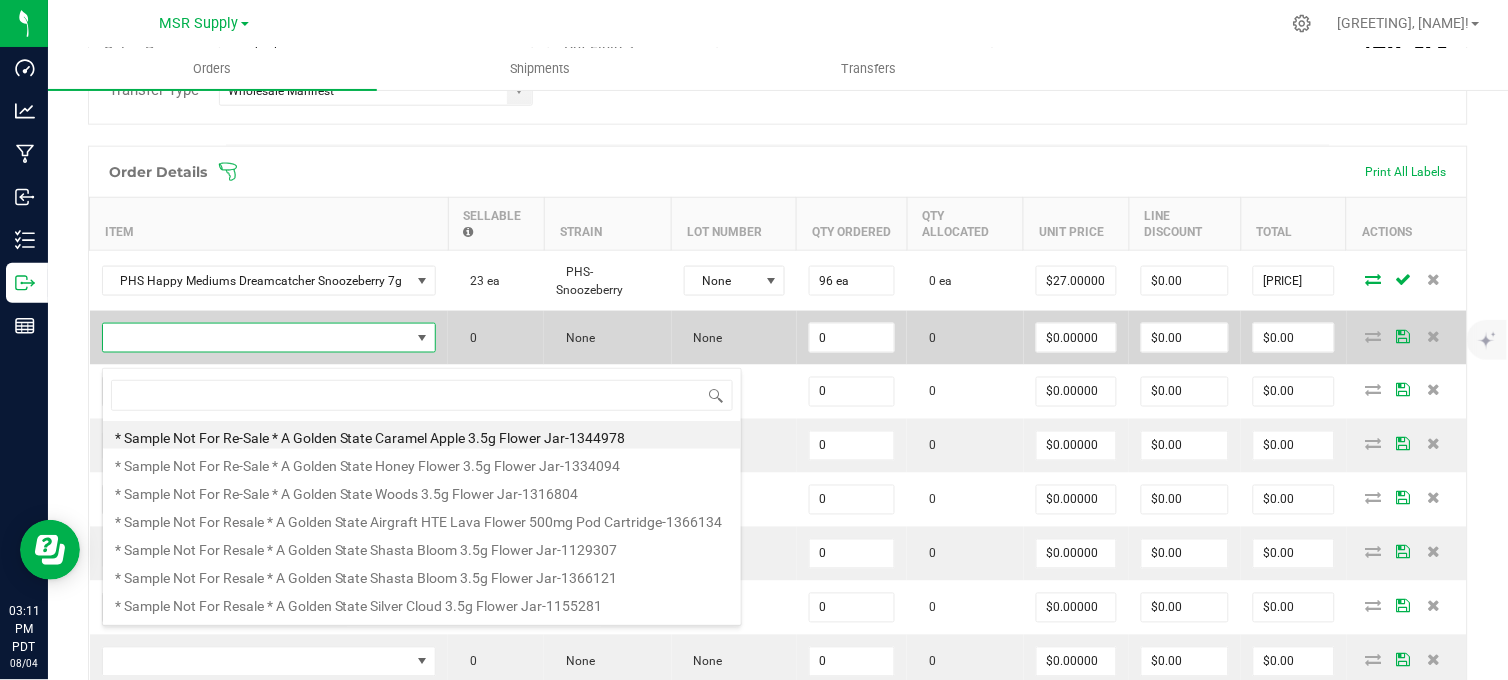 type on "[PRODUCT_NAME] [PRODUCT_NAME] [PRODUCT_NAME] [PRODUCT_NAME]" 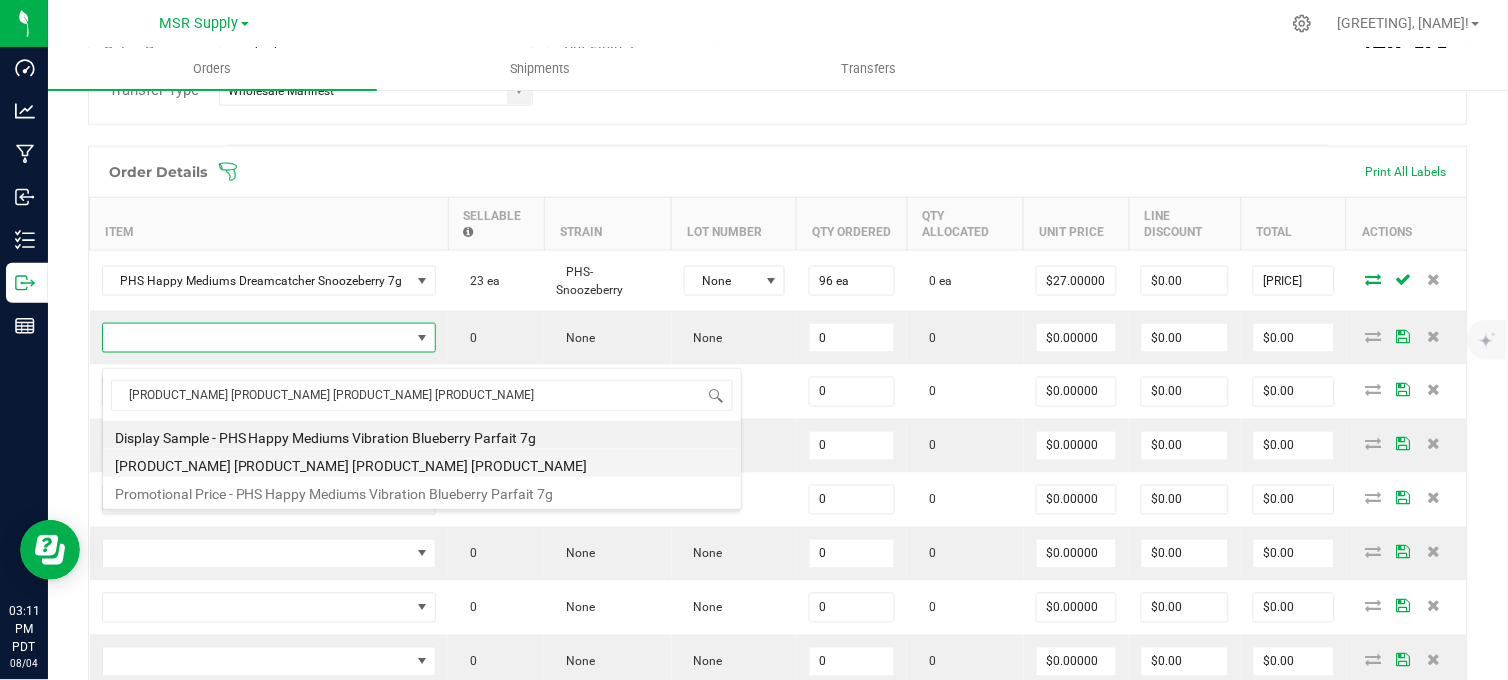 click on "[PRODUCT_NAME] [PRODUCT_NAME] [PRODUCT_NAME] [PRODUCT_NAME]" at bounding box center [422, 463] 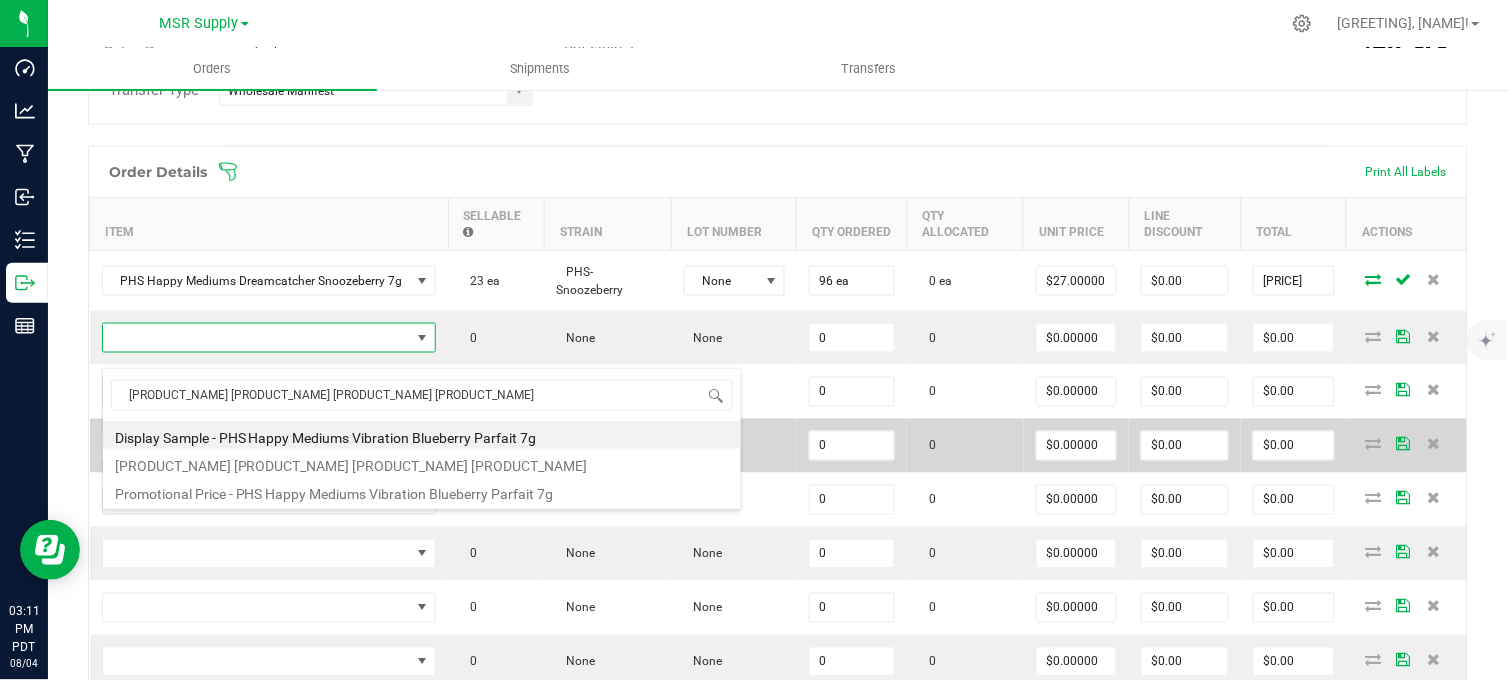 type on "0 ea" 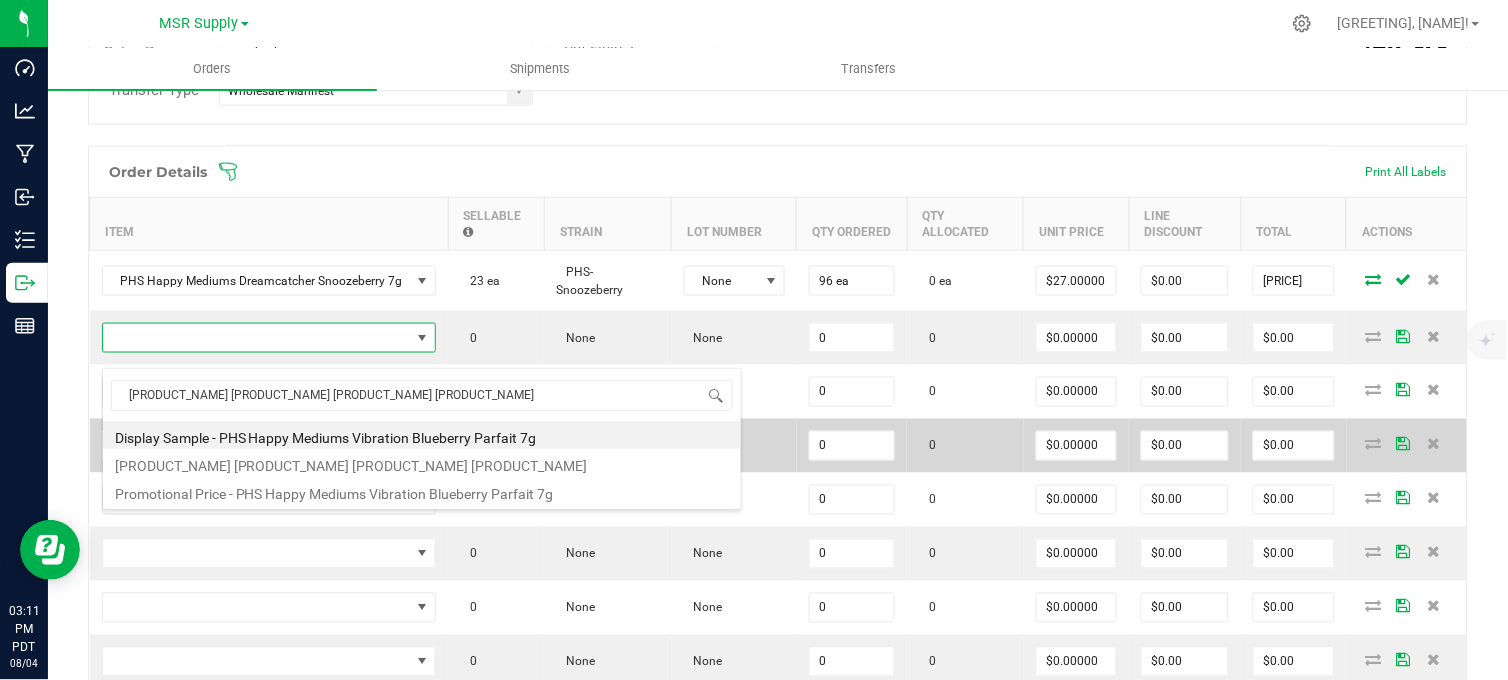 type on "$27.00000" 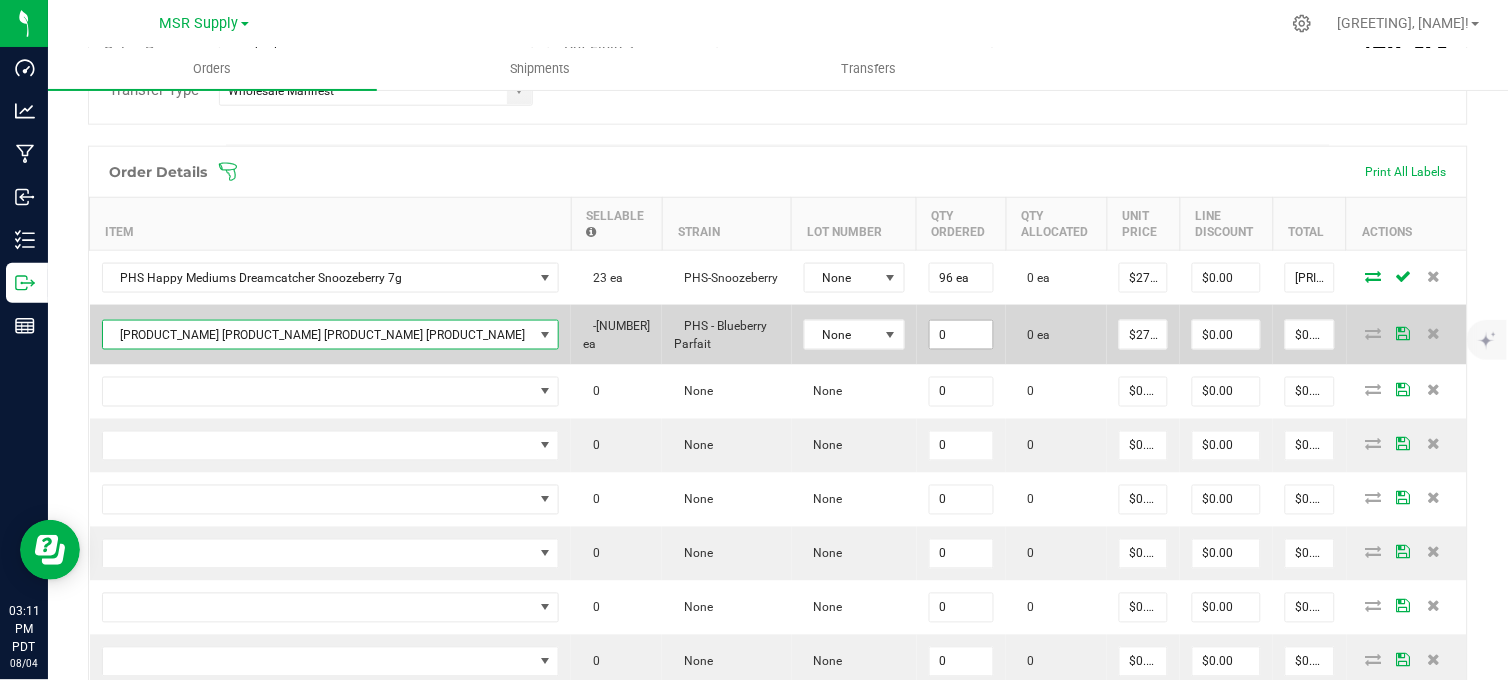 click on "0" at bounding box center [962, 335] 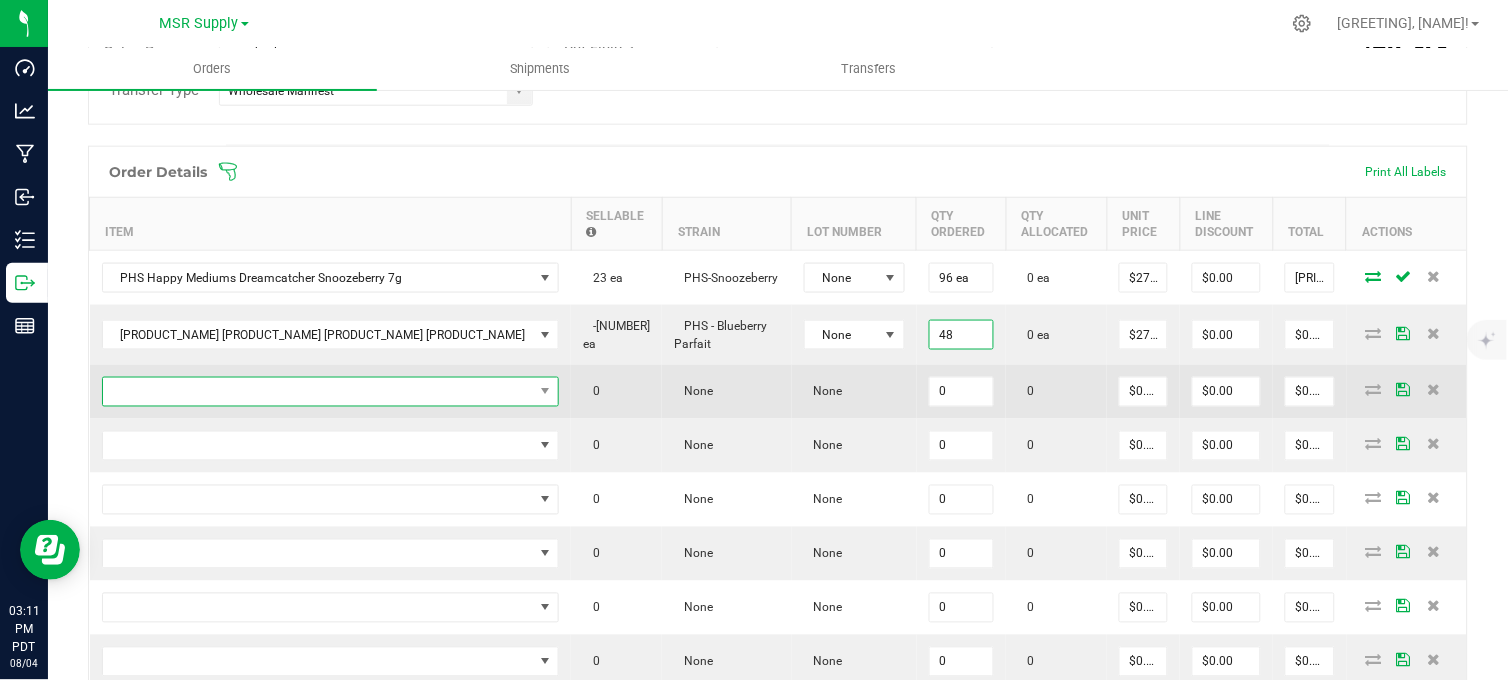 type on "48 ea" 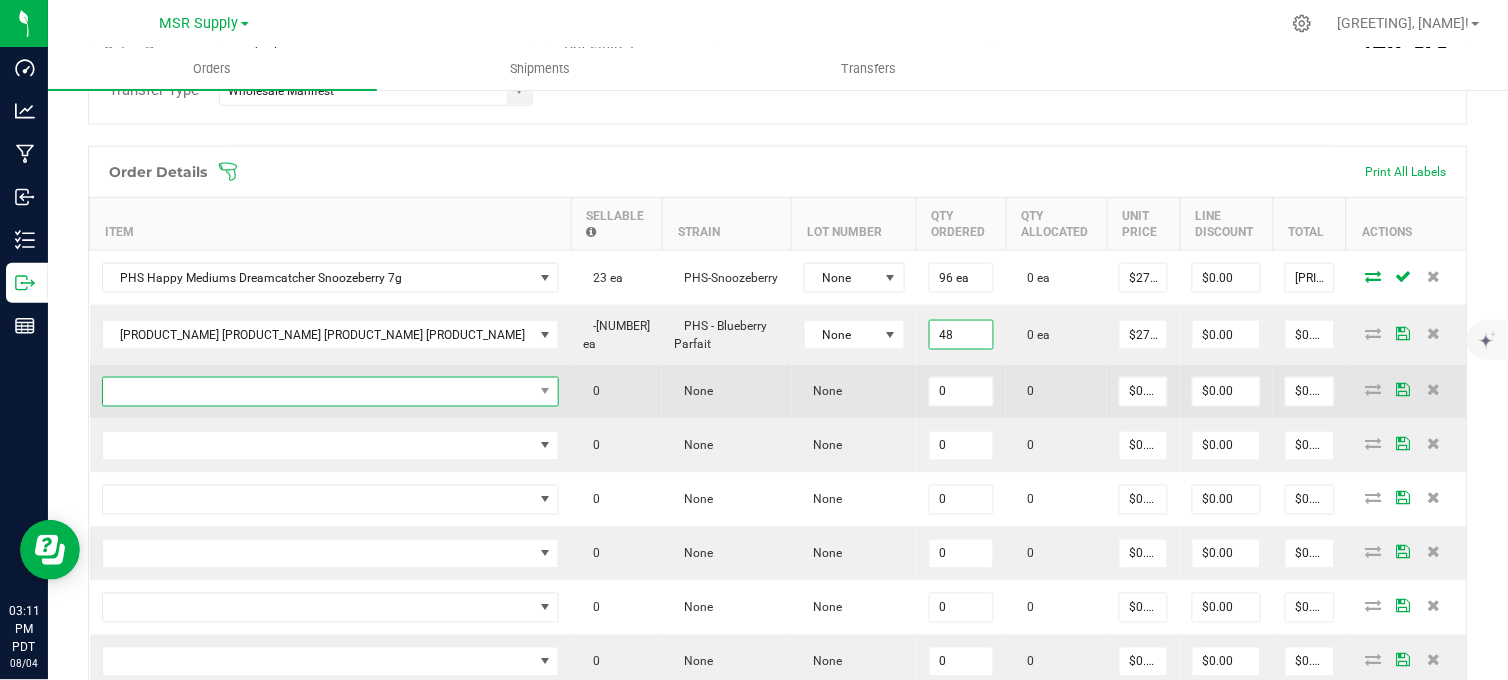 type on "$1,296.00" 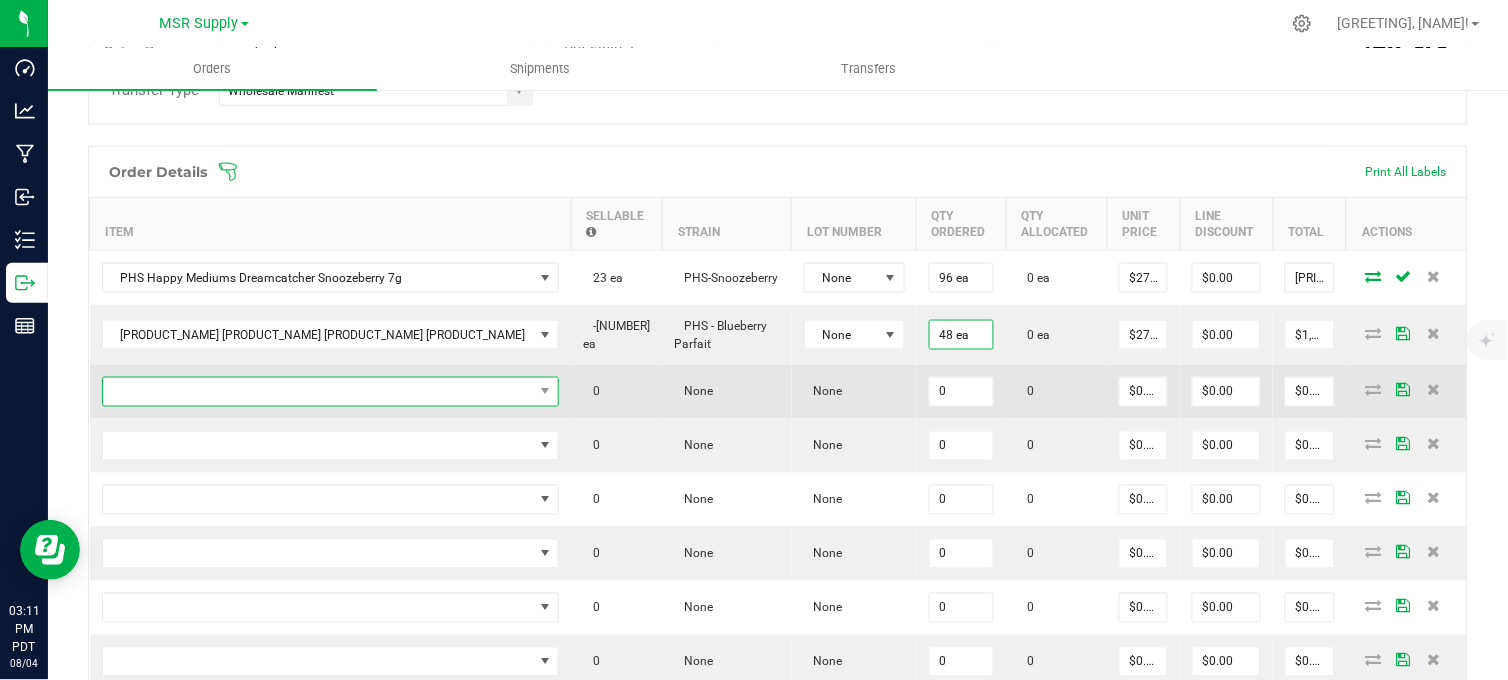 click at bounding box center [318, 392] 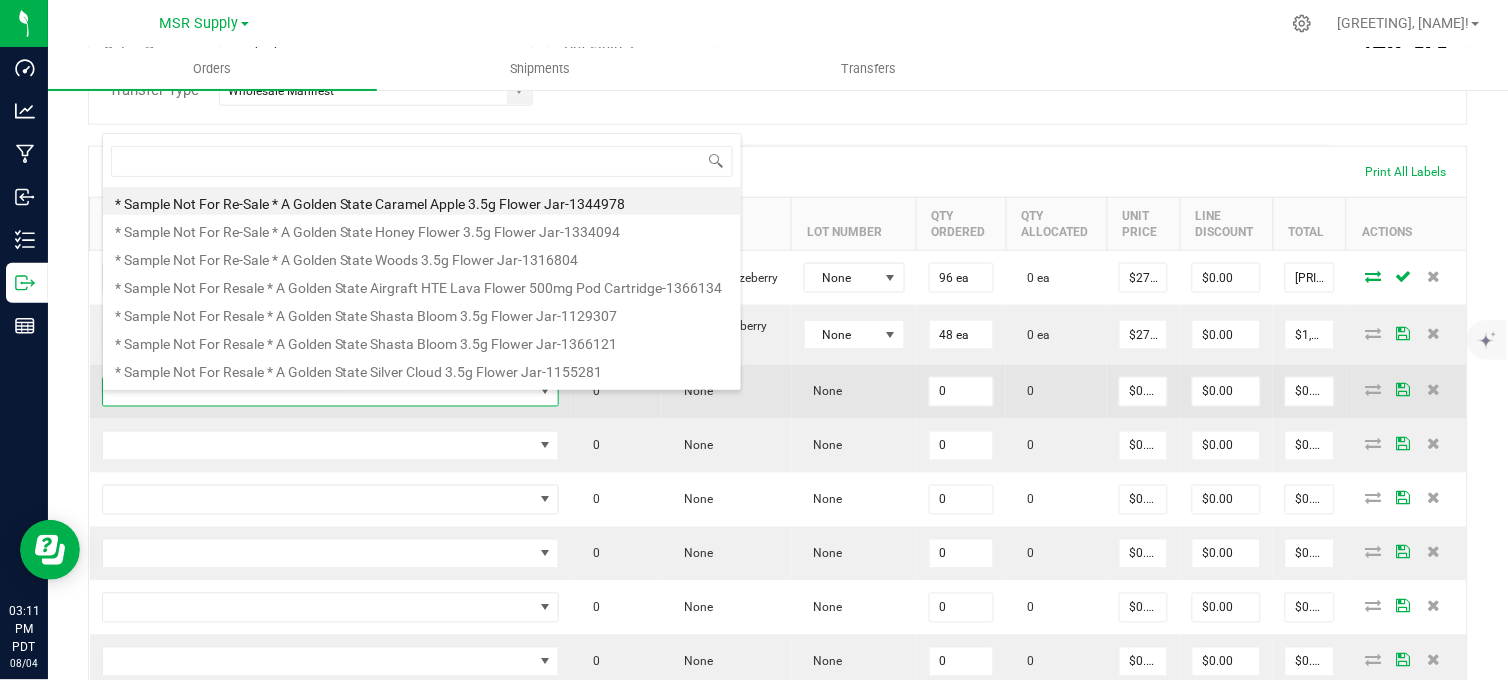 scroll, scrollTop: 99970, scrollLeft: 99670, axis: both 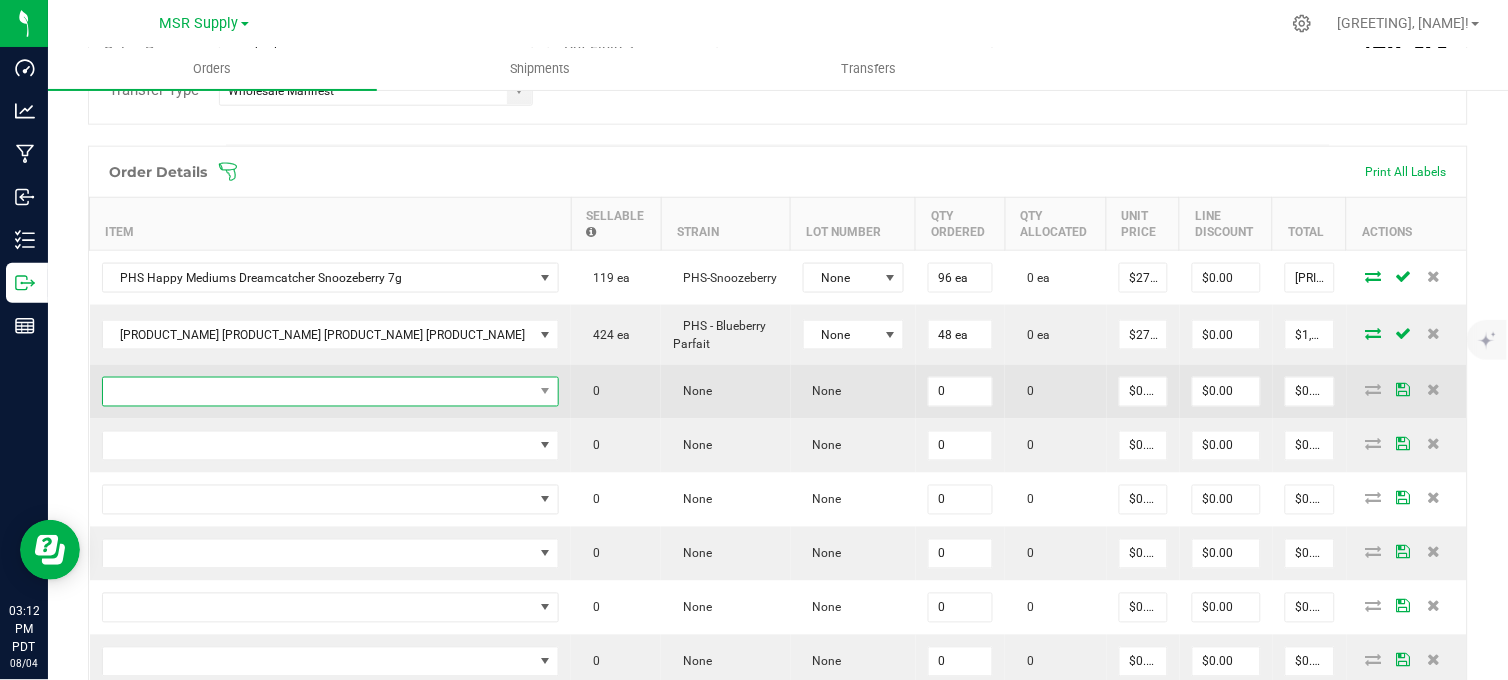 click at bounding box center (318, 392) 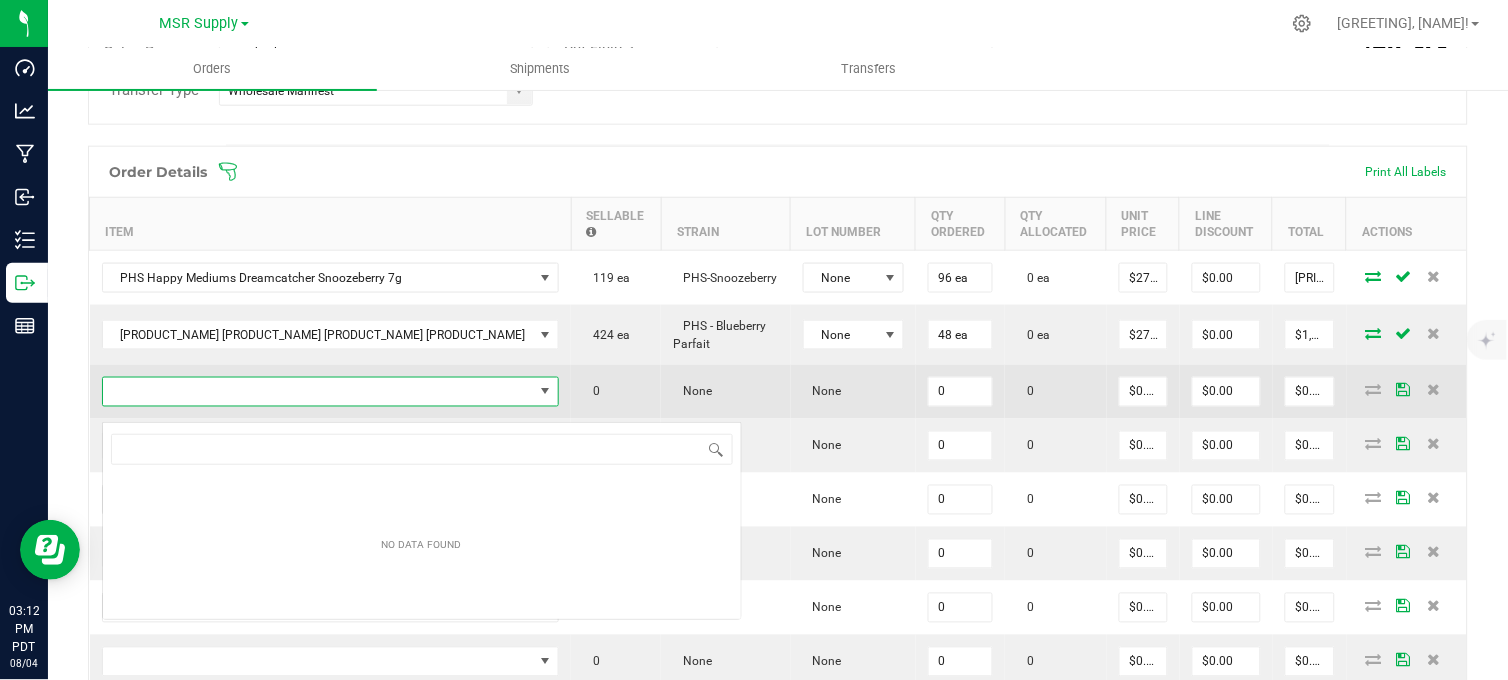 scroll, scrollTop: 99970, scrollLeft: 99670, axis: both 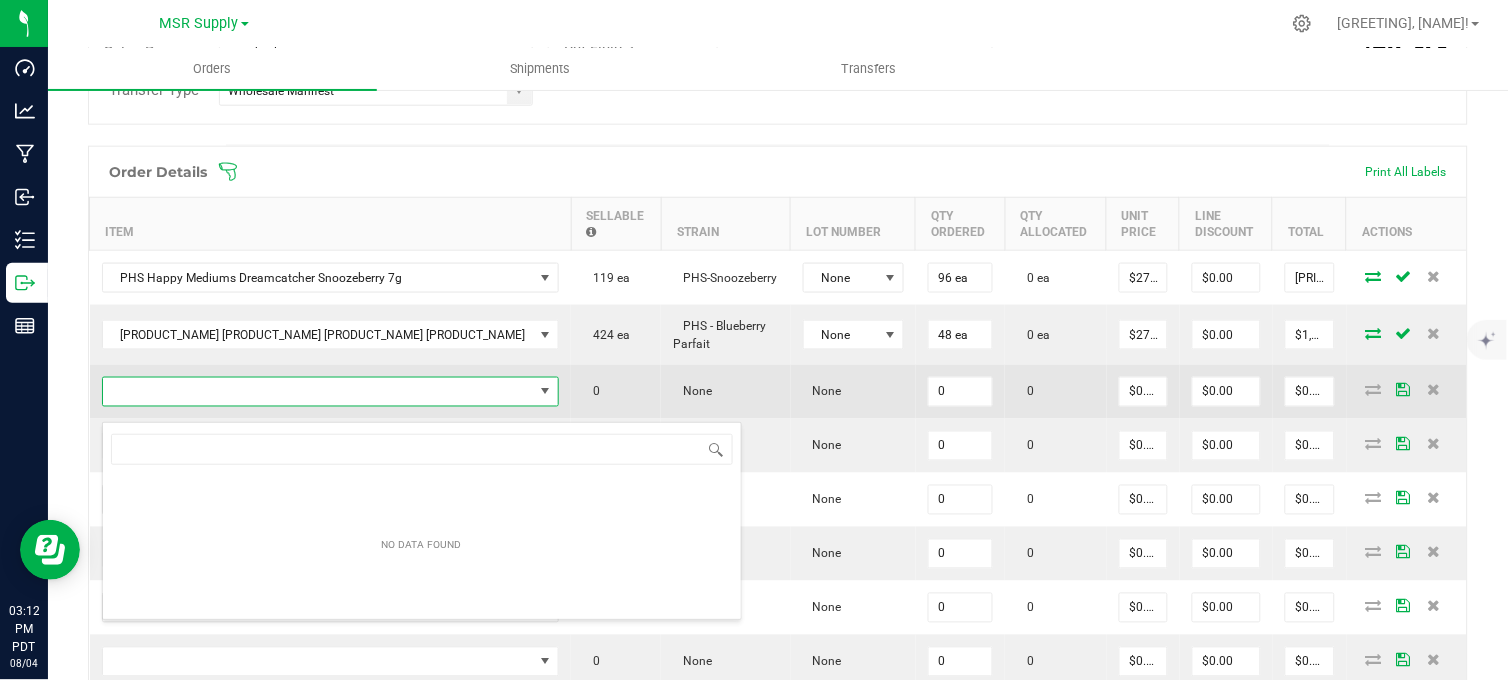 type on "PHS Happy Mediums High Frequency Electric Colada 7g" 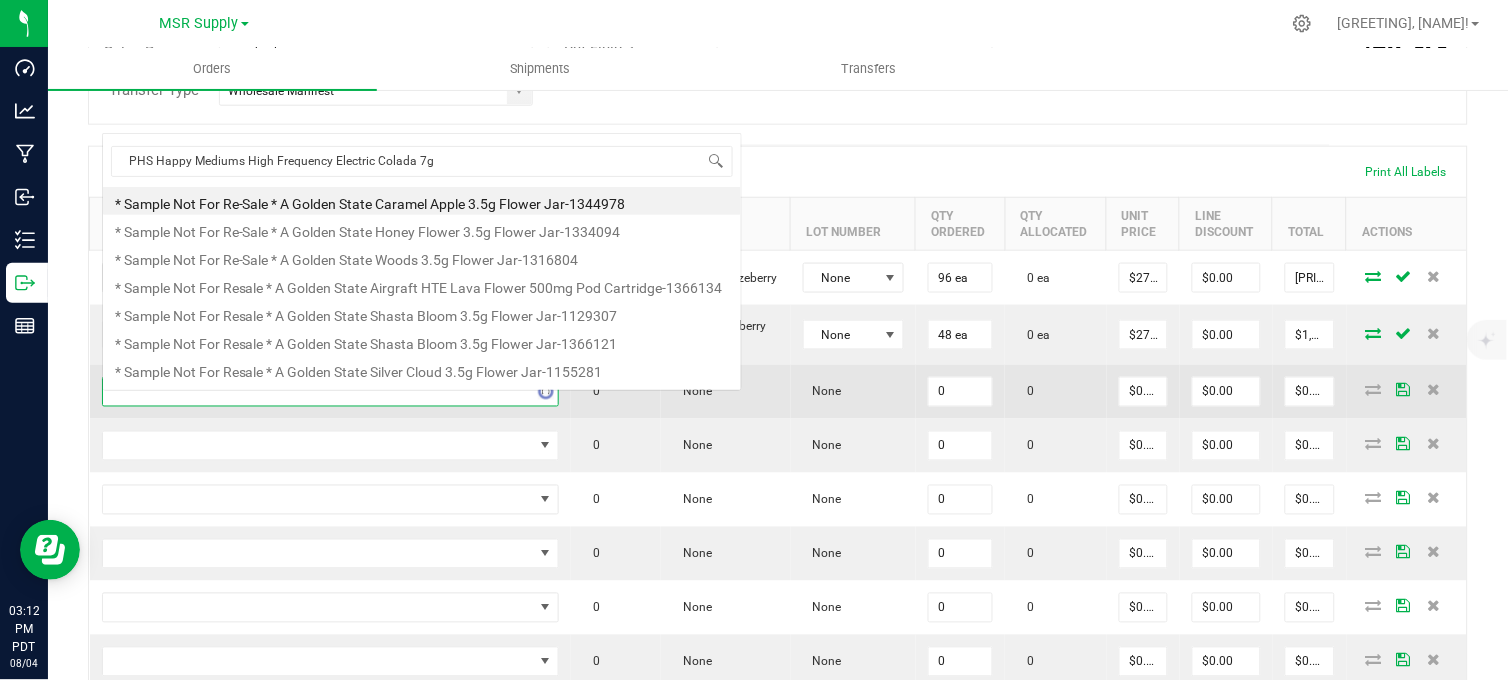 scroll, scrollTop: 0, scrollLeft: 0, axis: both 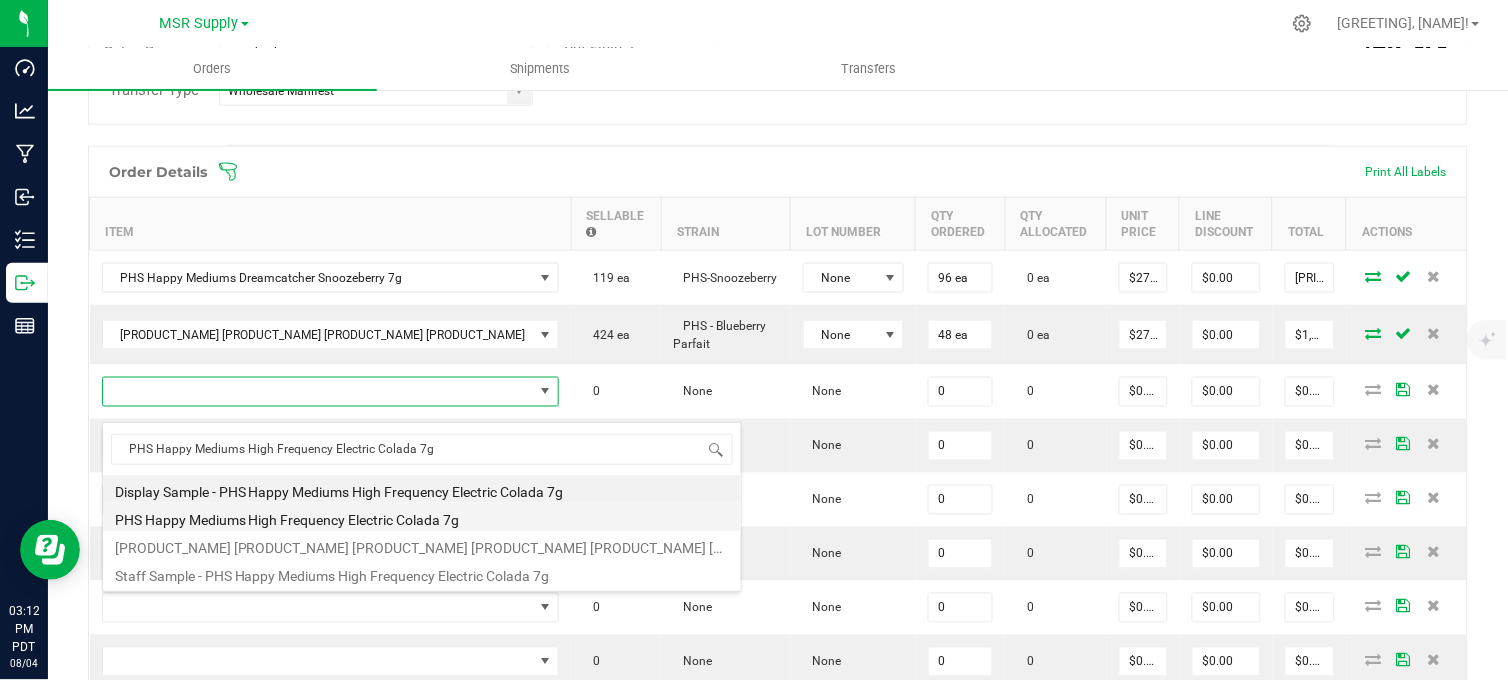 click on "PHS Happy Mediums High Frequency Electric Colada 7g" at bounding box center (422, 517) 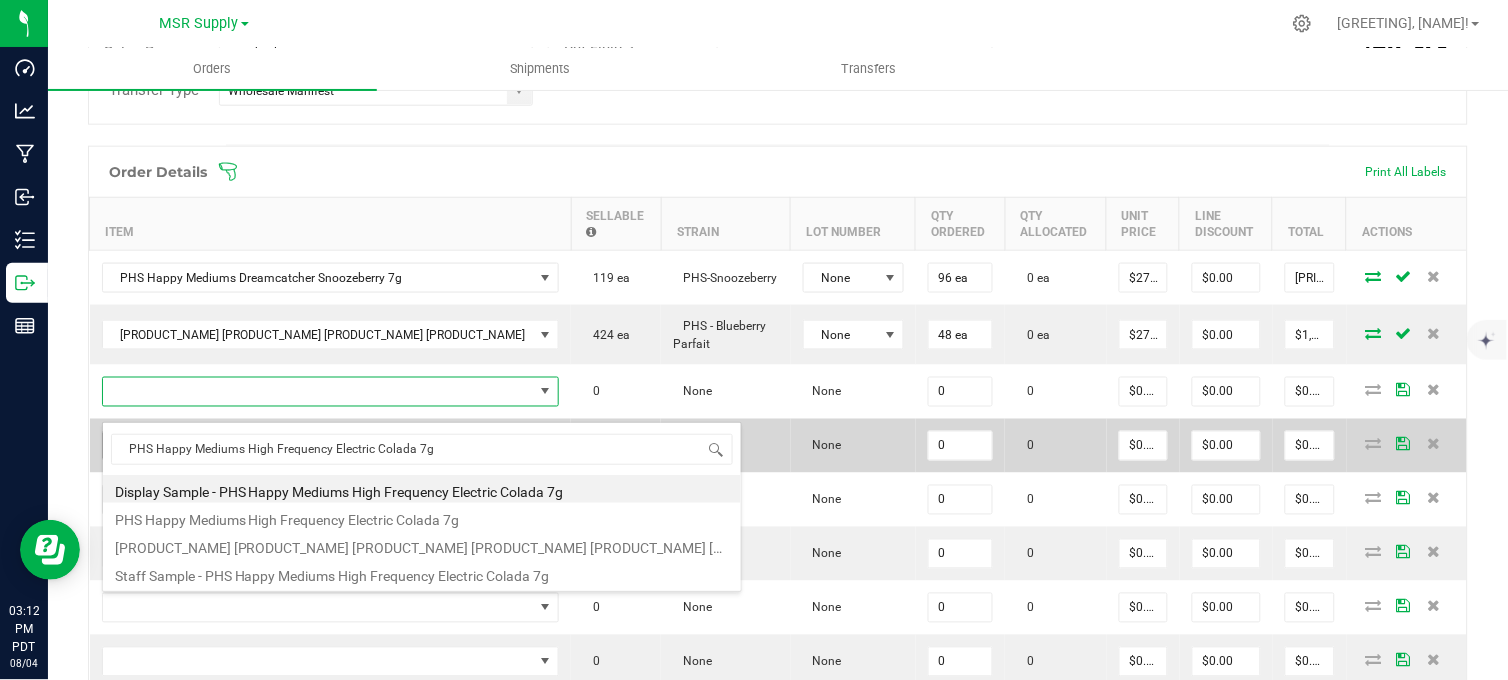 type on "0 ea" 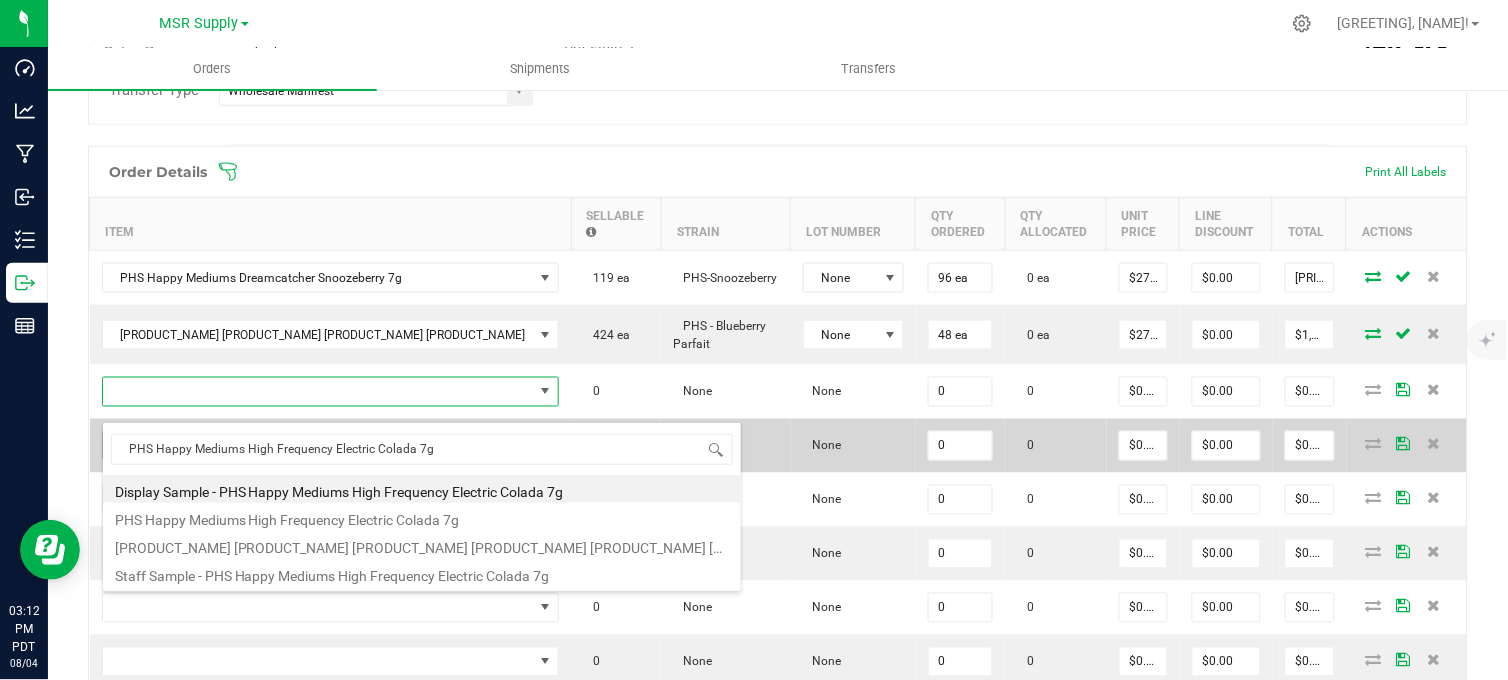 type on "$27.00000" 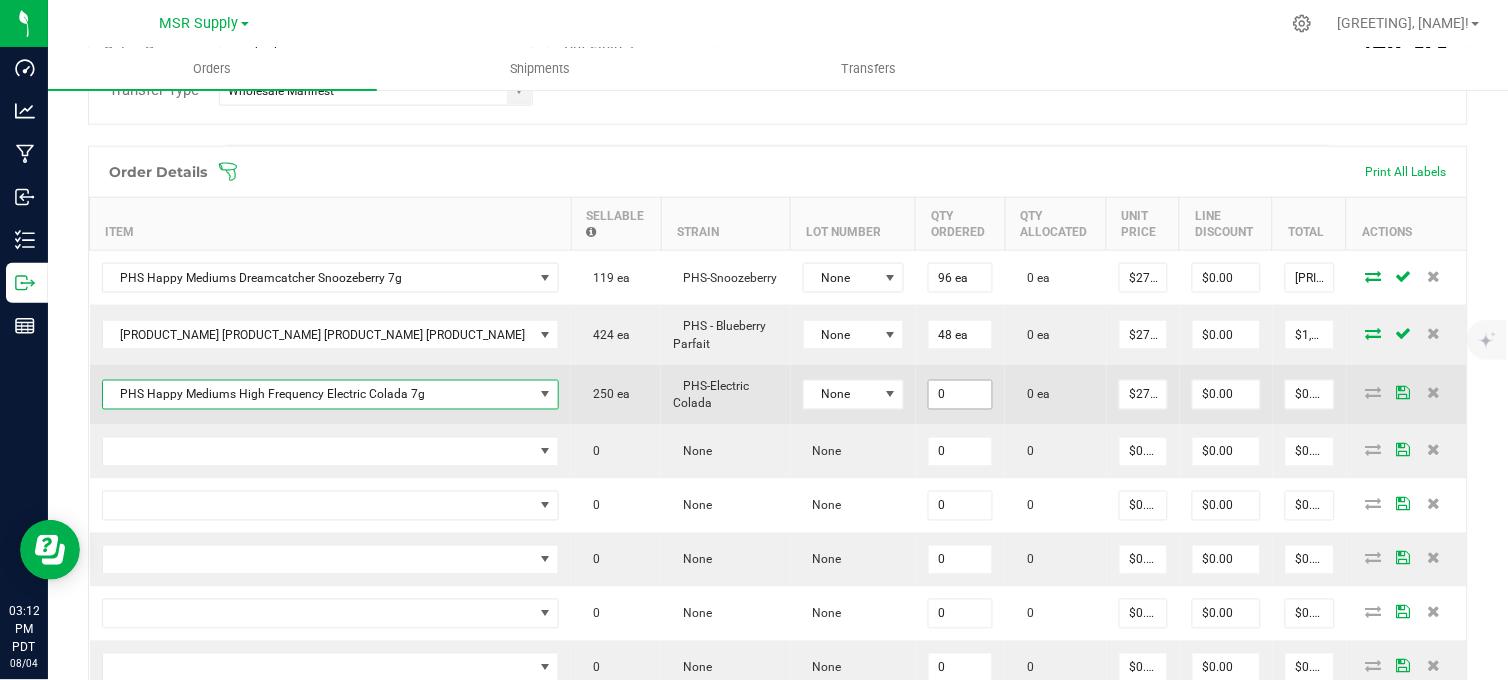 click on "0" at bounding box center [961, 395] 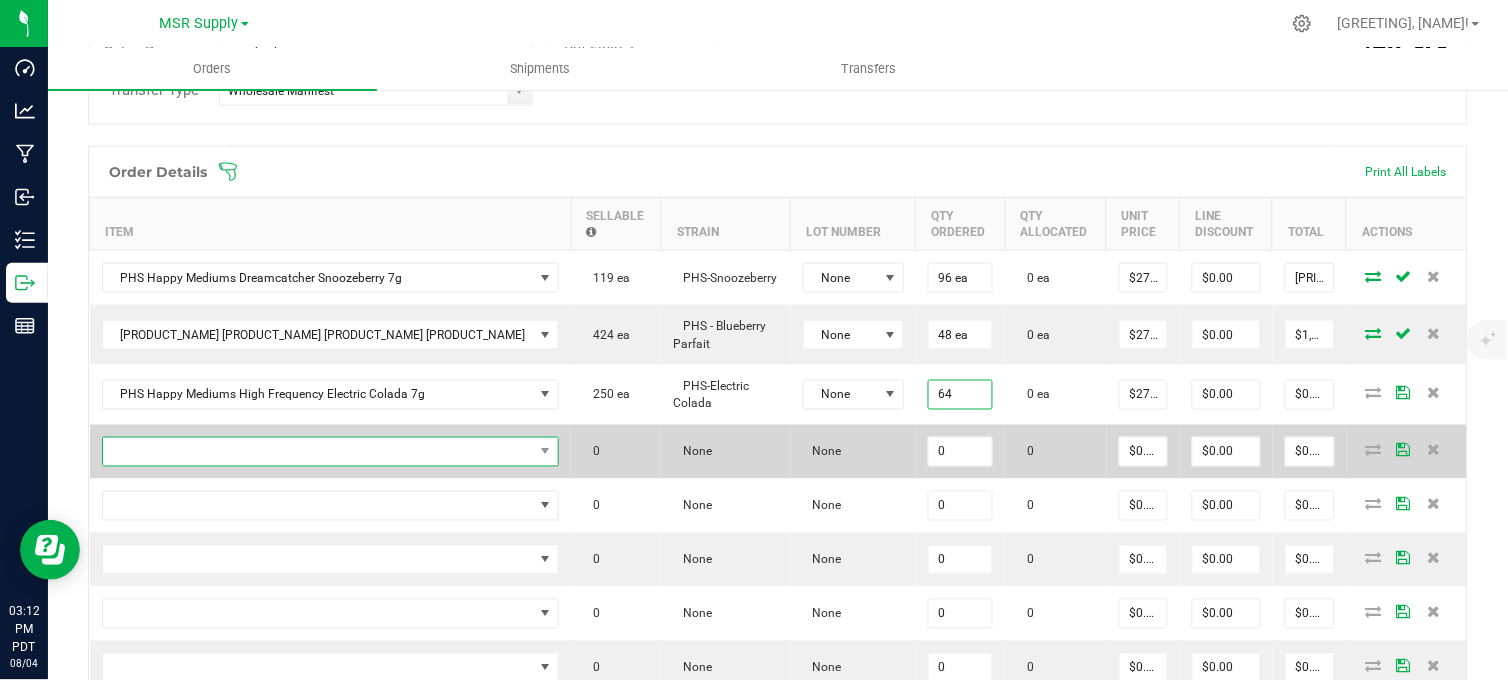 type on "64 ea" 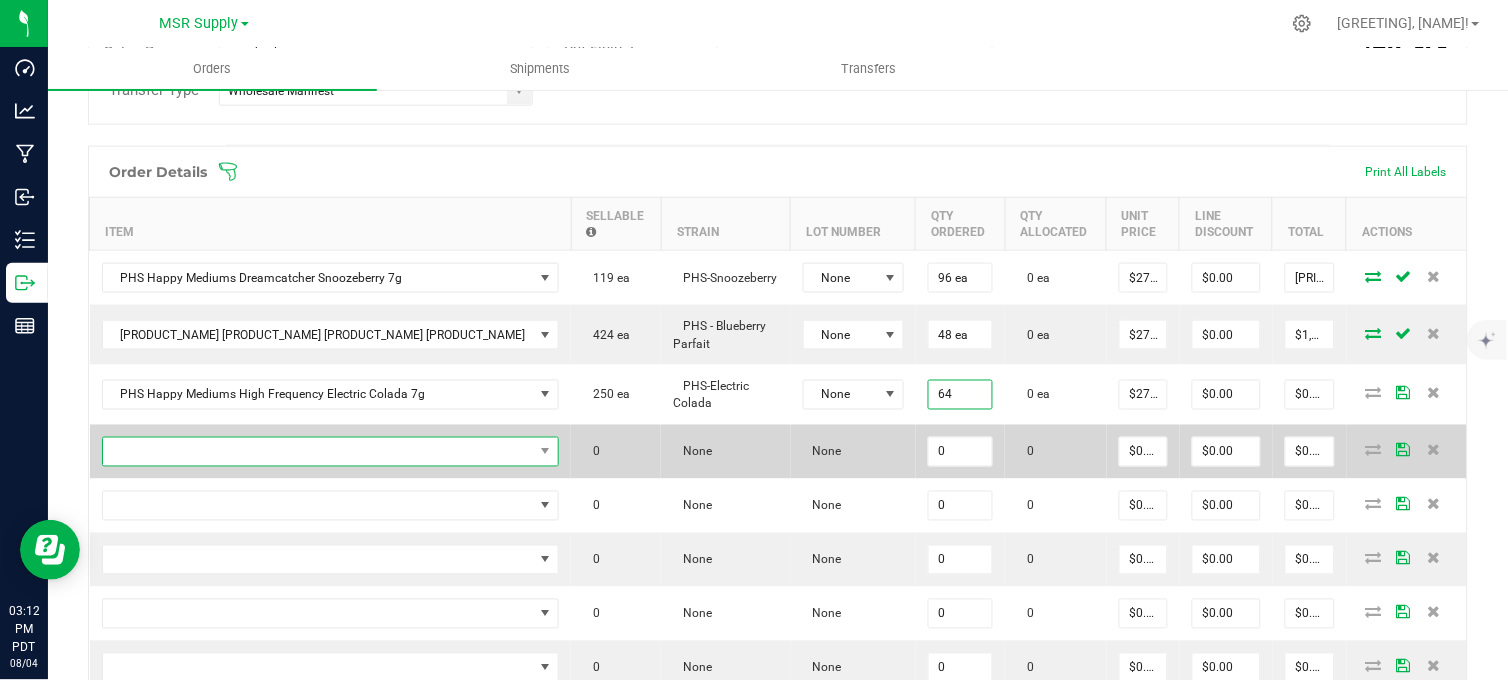 type on "$1,728.00" 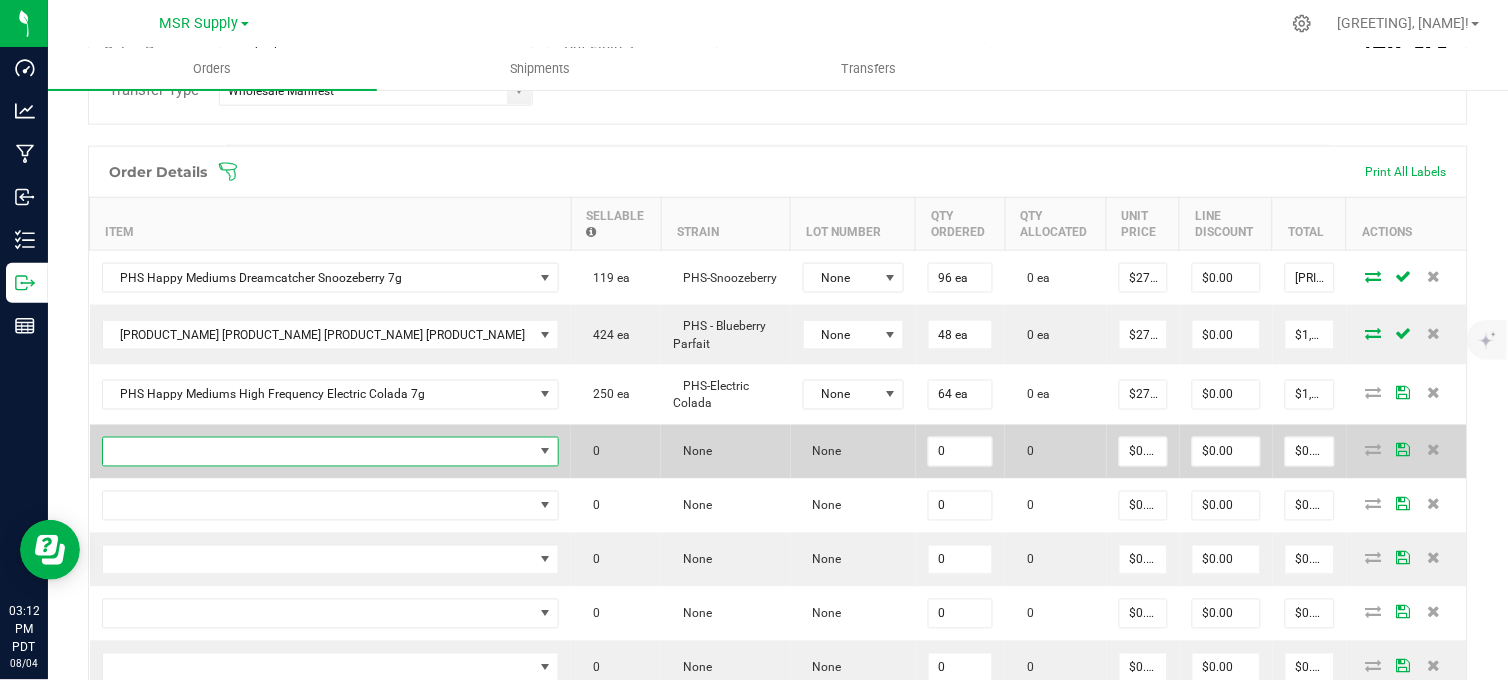 click at bounding box center [318, 452] 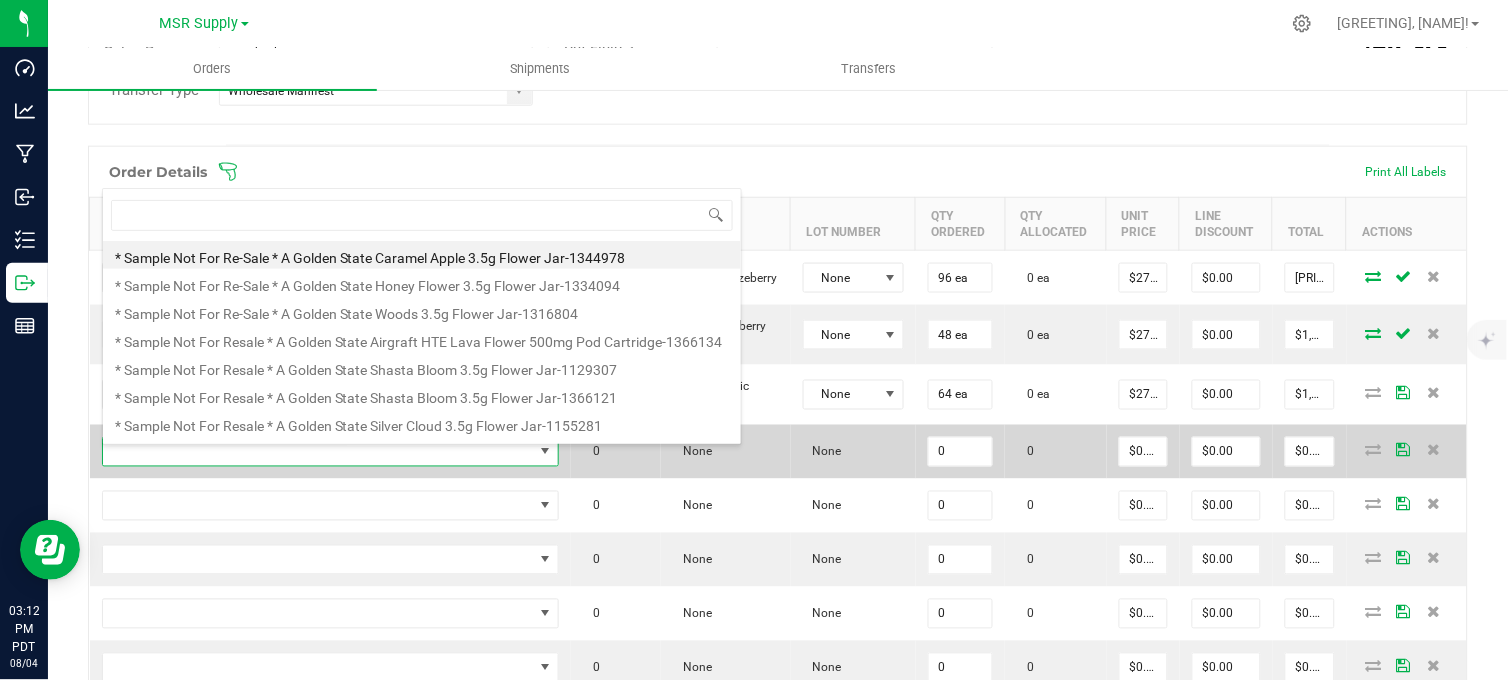 scroll, scrollTop: 99970, scrollLeft: 99648, axis: both 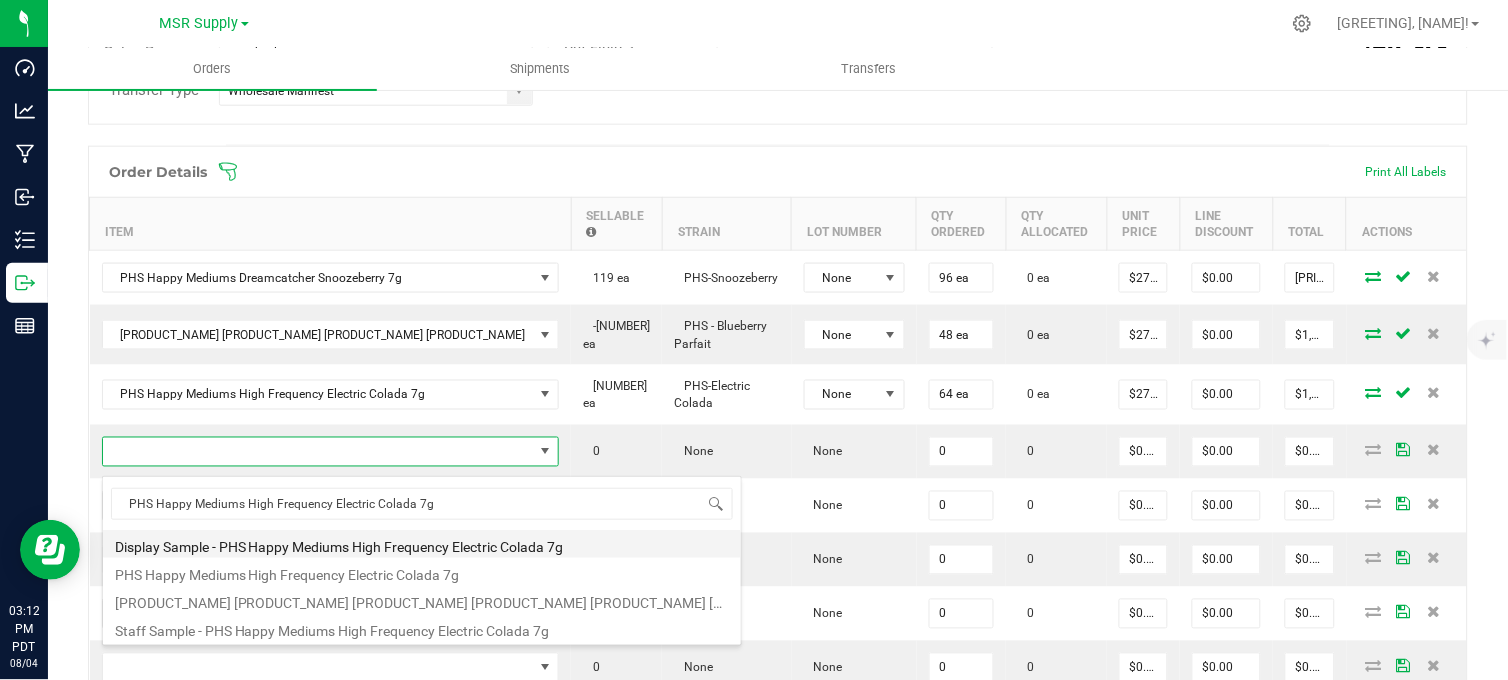 drag, startPoint x: 437, startPoint y: 503, endPoint x: 248, endPoint y: 533, distance: 191.36613 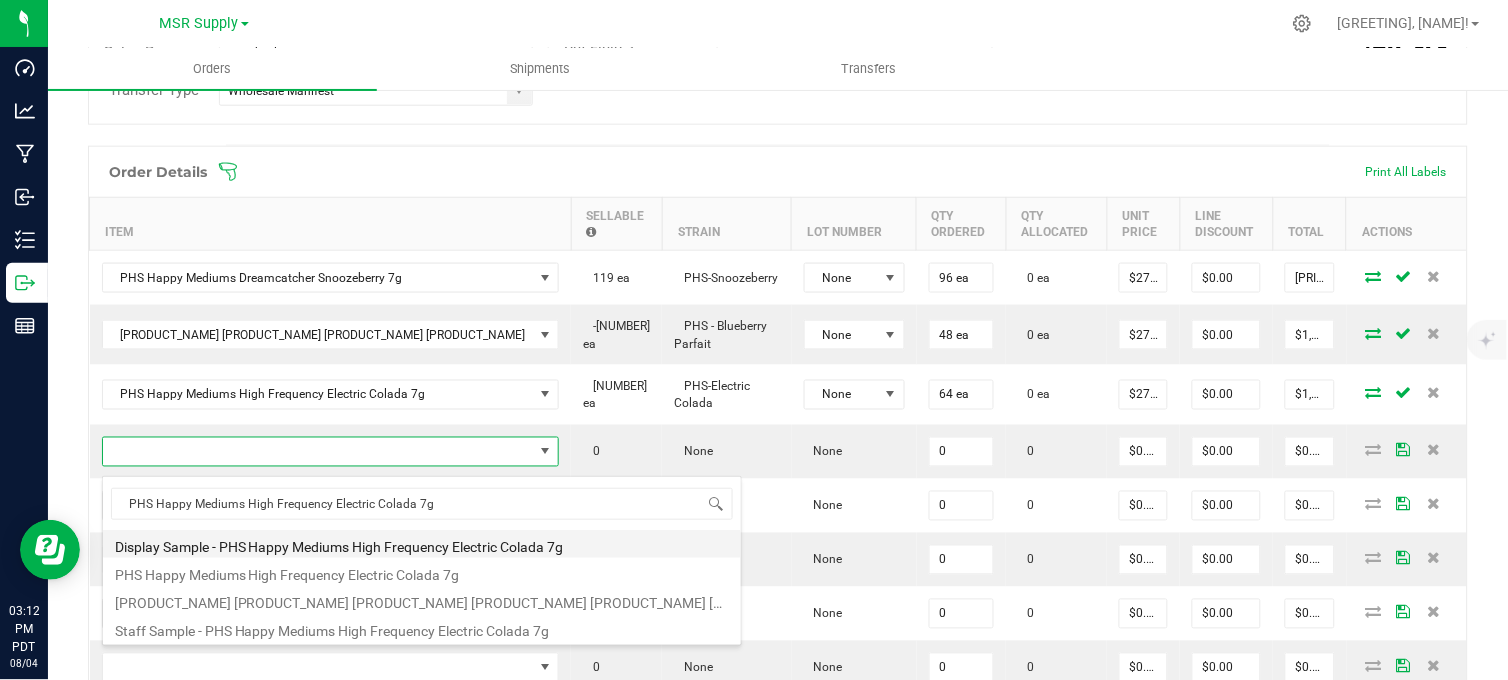 click on "[PRODUCT_NAME] [QUANTITY] [SAMPLE_TYPE] - [PRODUCT_NAME] [QUANTITY] [PRODUCT_NAME] [QUANTITY] [PROMOTIONAL_PRICE] - [PRODUCT_NAME] [QUANTITY] [SAMPLE_TYPE] - [PRODUCT_NAME] [QUANTITY]" at bounding box center [422, 561] 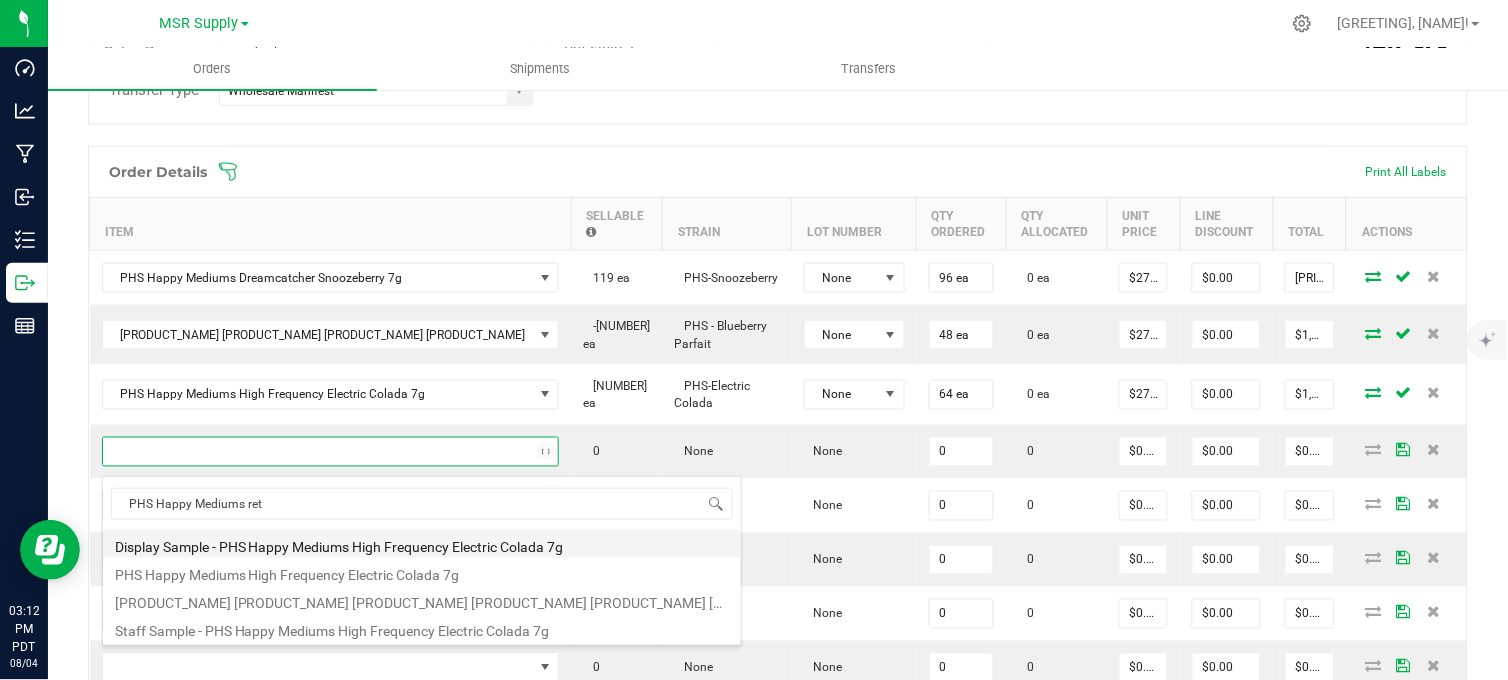 type on "PHS Happy Mediums retr" 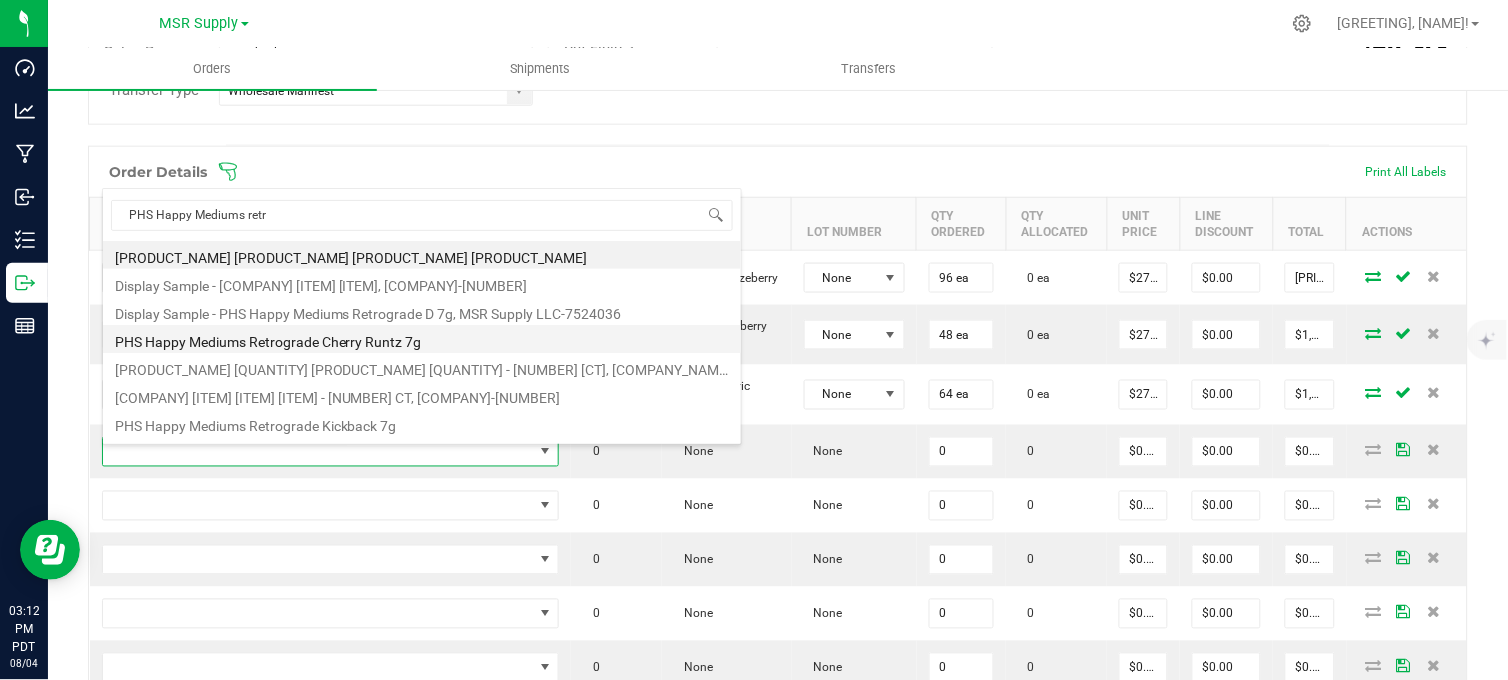 click on "PHS Happy Mediums Retrograde Cherry Runtz 7g" at bounding box center (422, 339) 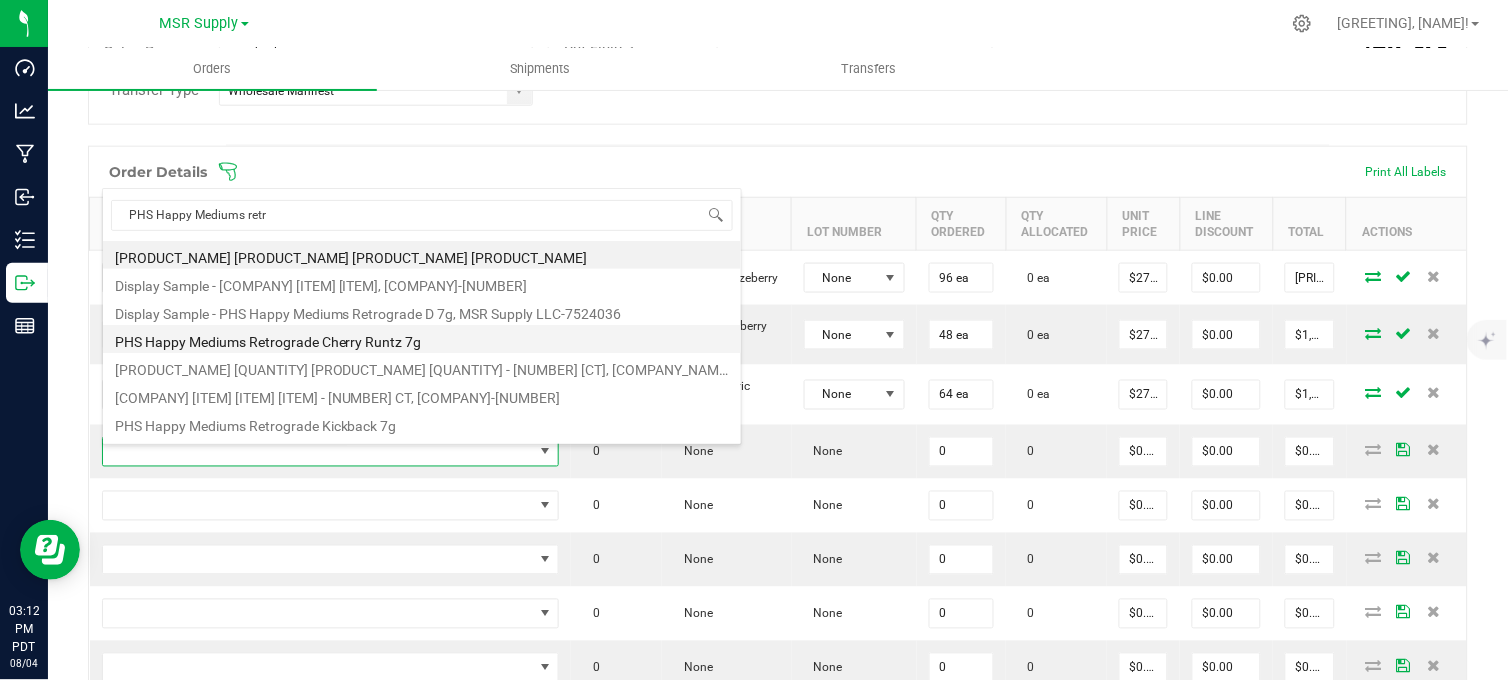 type on "0 ea" 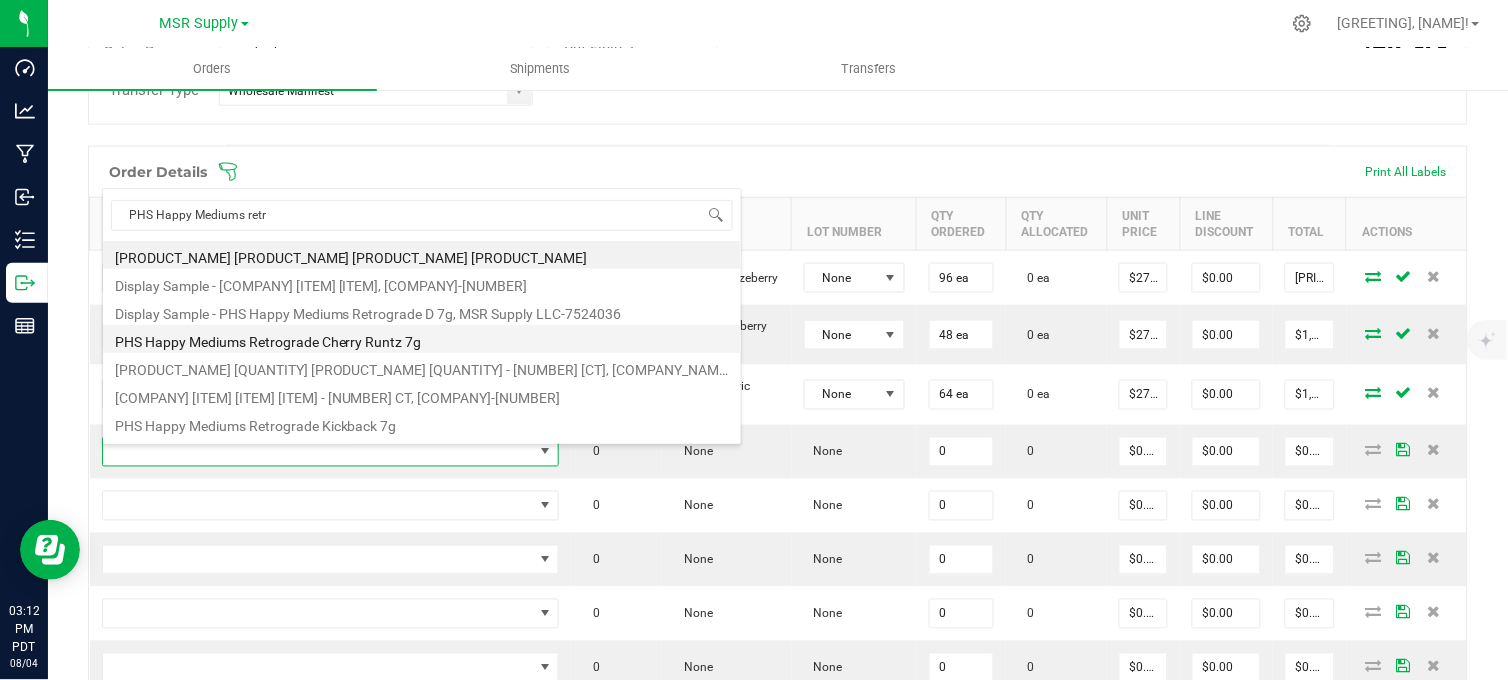 type on "$27.00000" 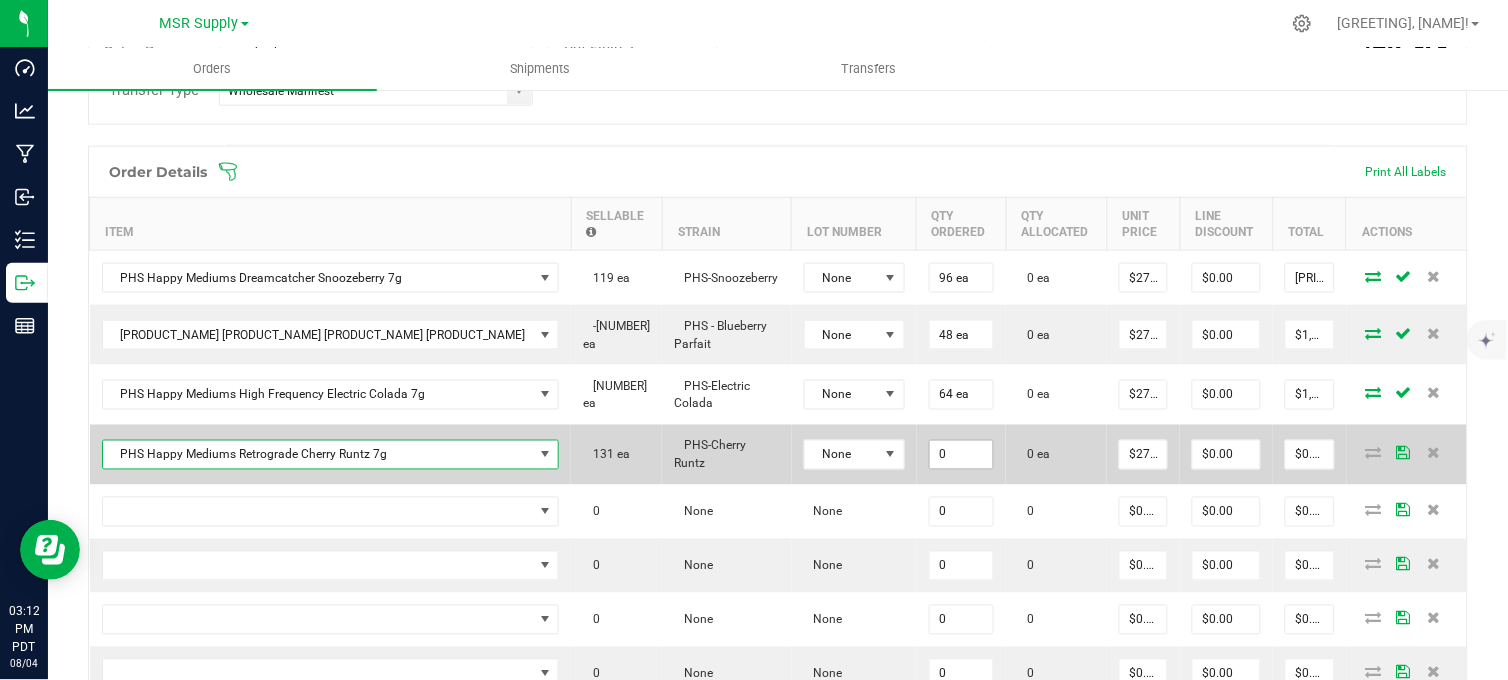 click on "0" at bounding box center (962, 455) 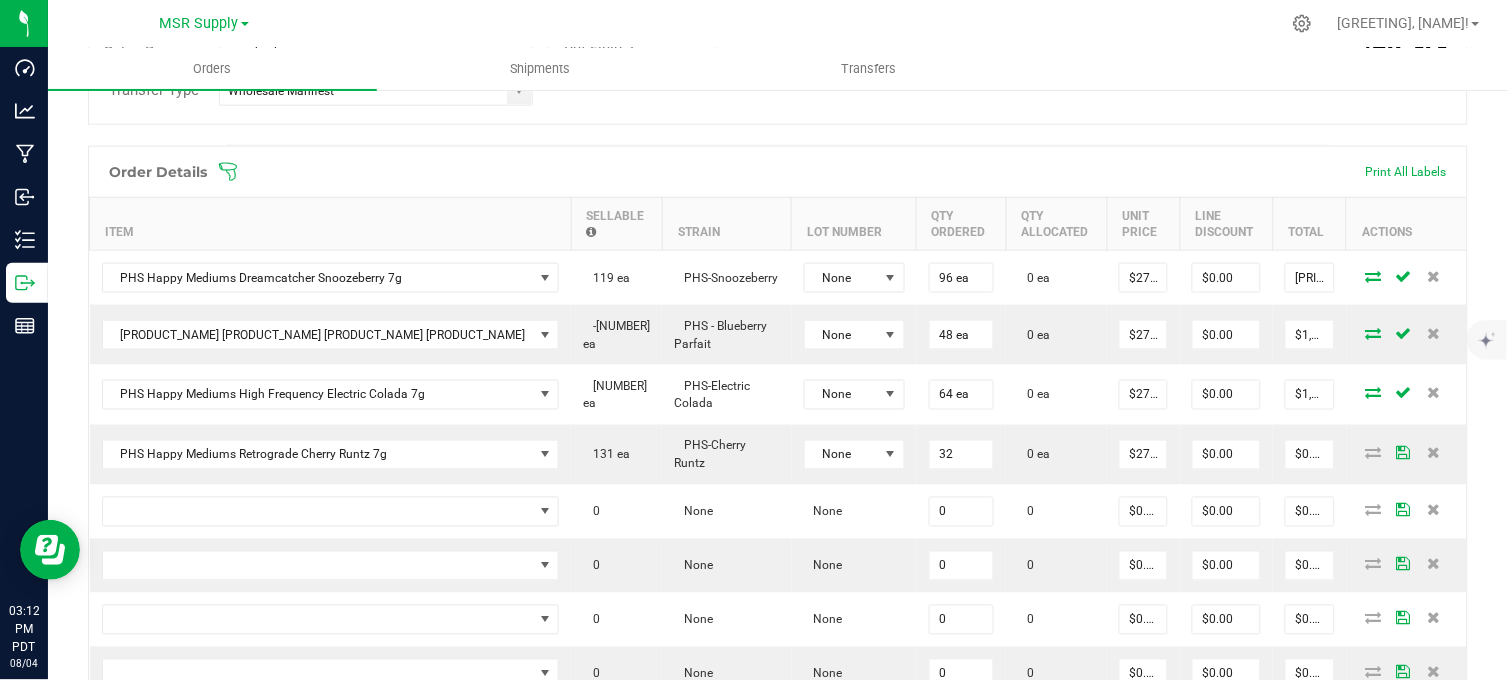 type on "32 ea" 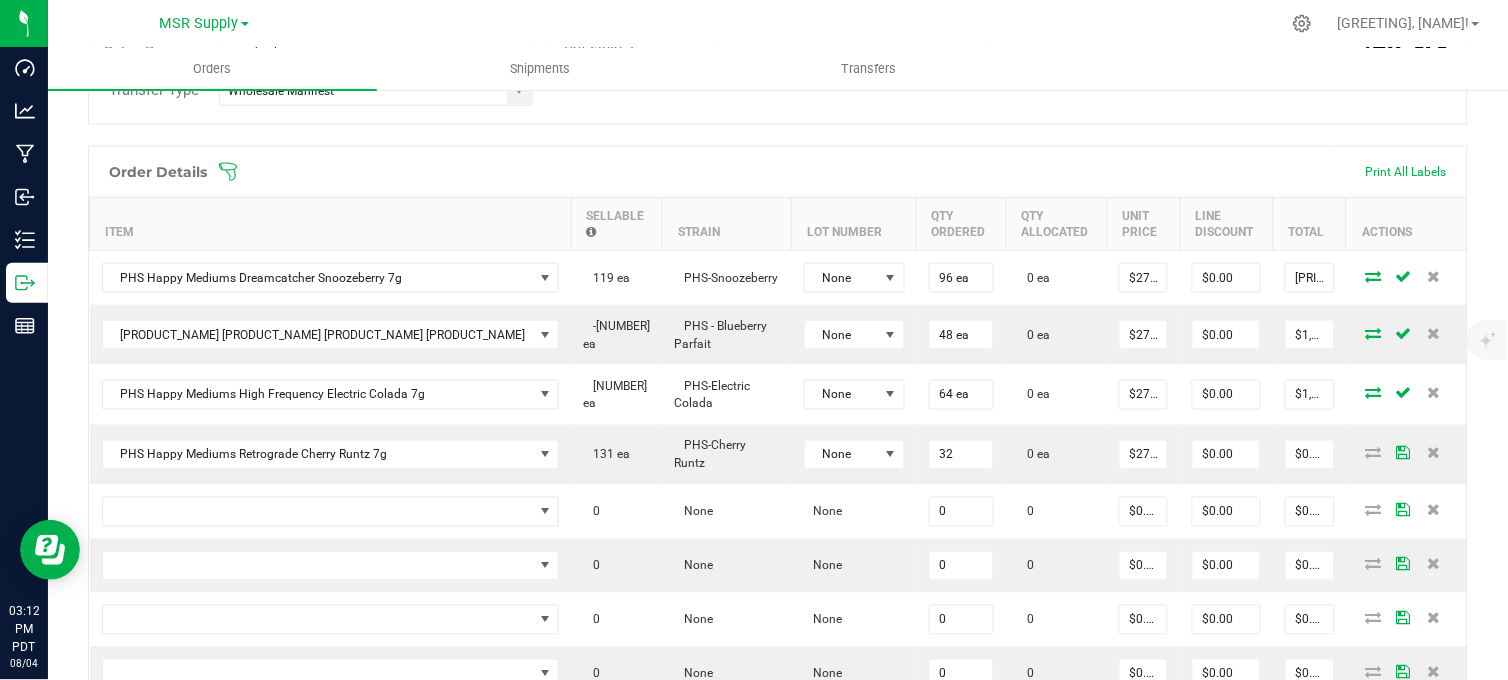 type on "$864.00" 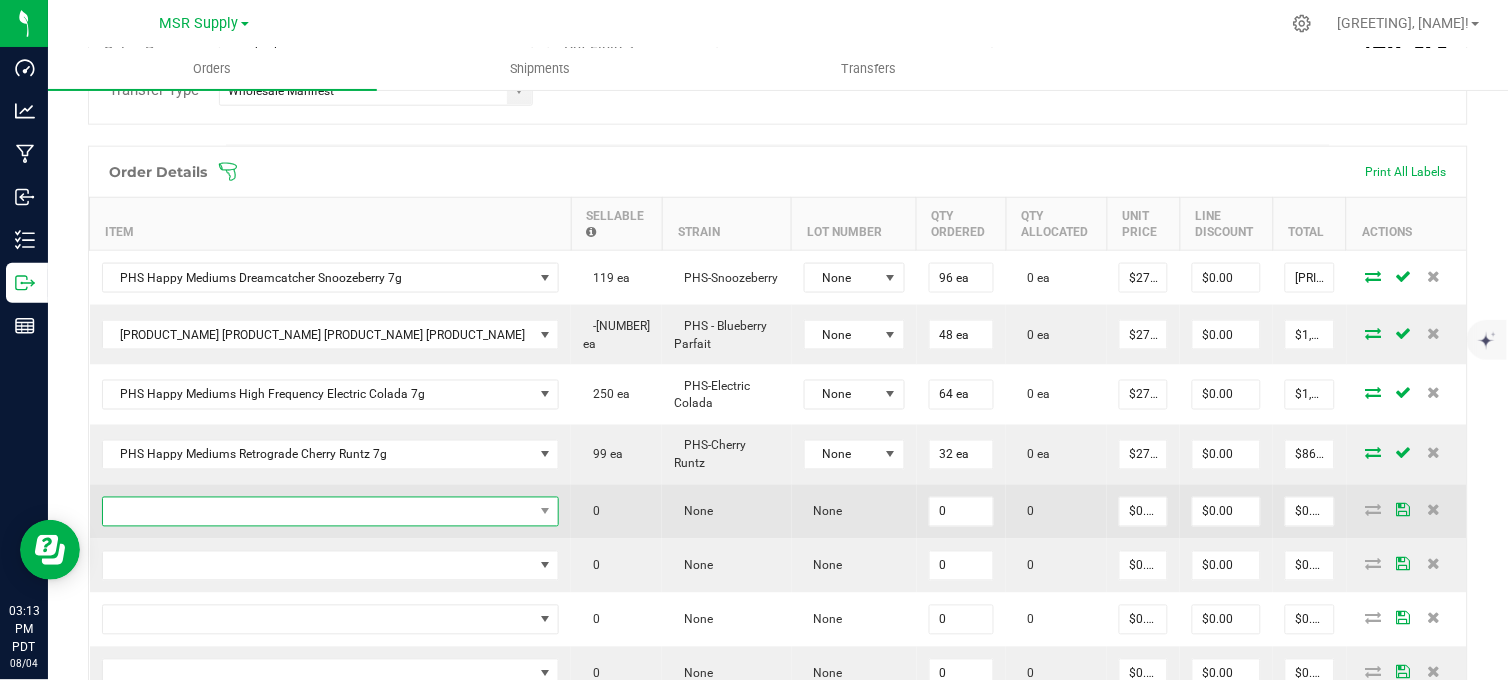 click at bounding box center (318, 512) 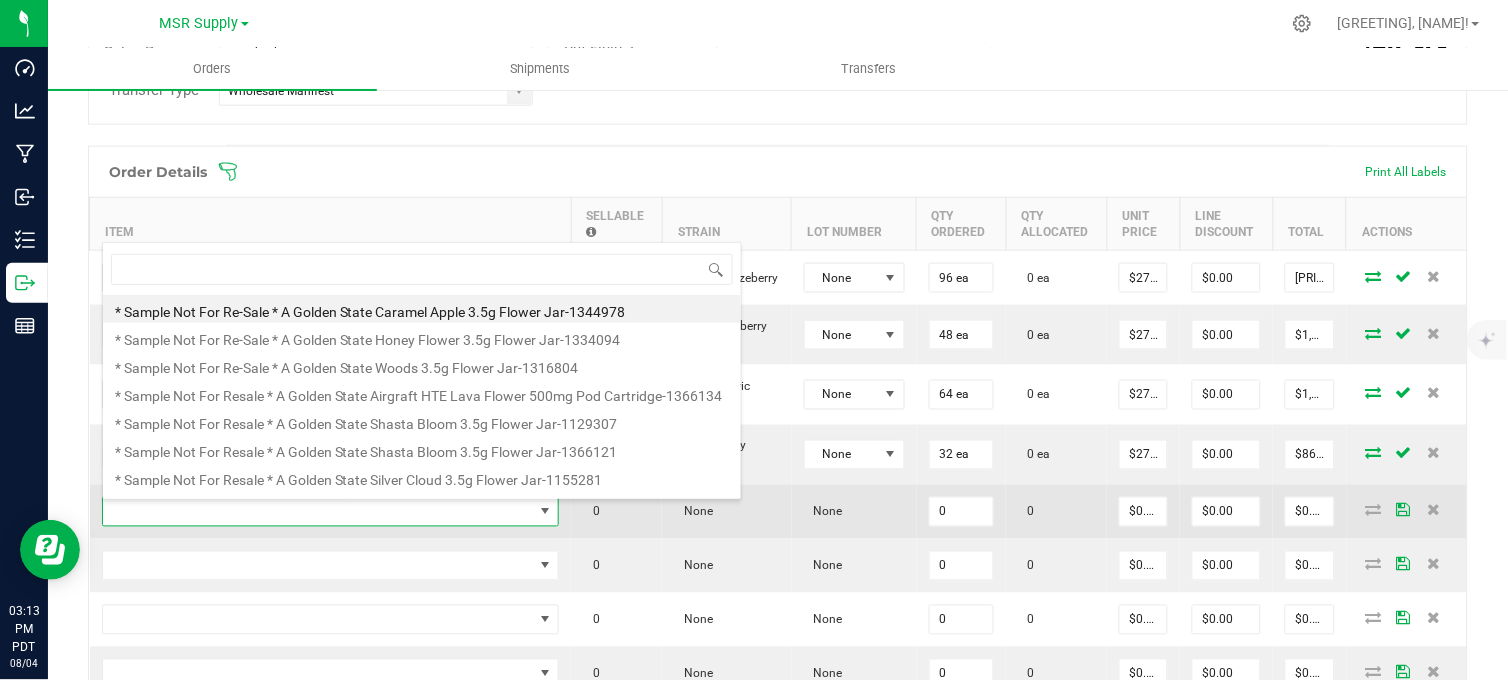 type on "PHS Happy Mediums Reverie Gorilla Cookies 7g" 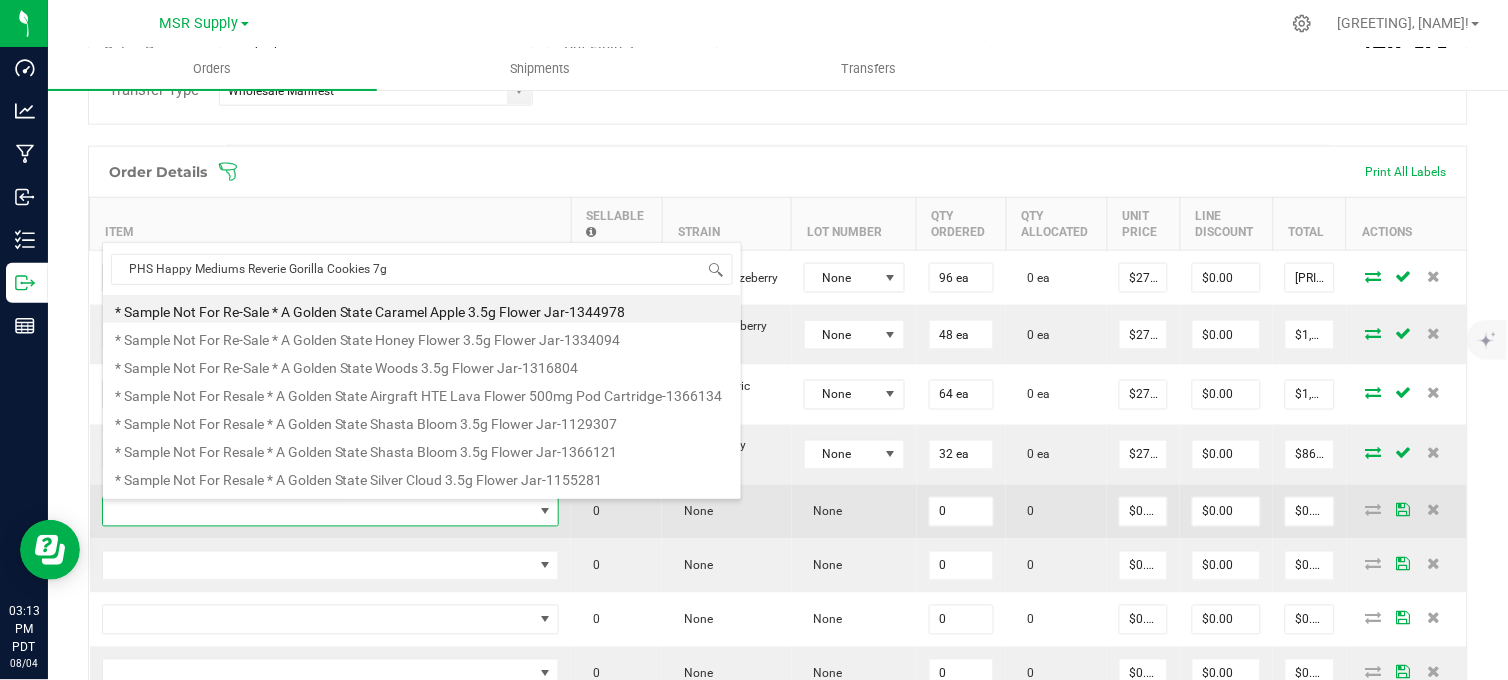 scroll, scrollTop: 0, scrollLeft: 0, axis: both 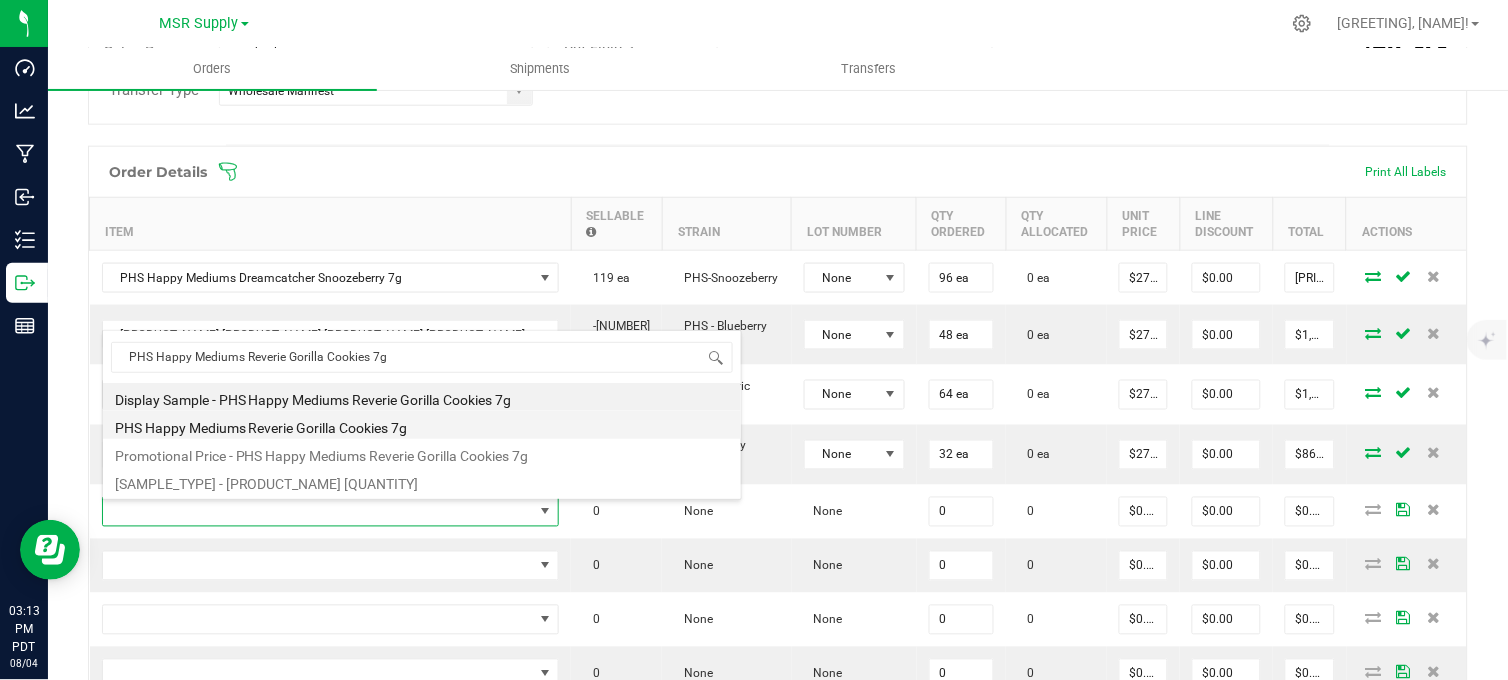 click on "PHS Happy Mediums Reverie Gorilla Cookies 7g" at bounding box center (422, 425) 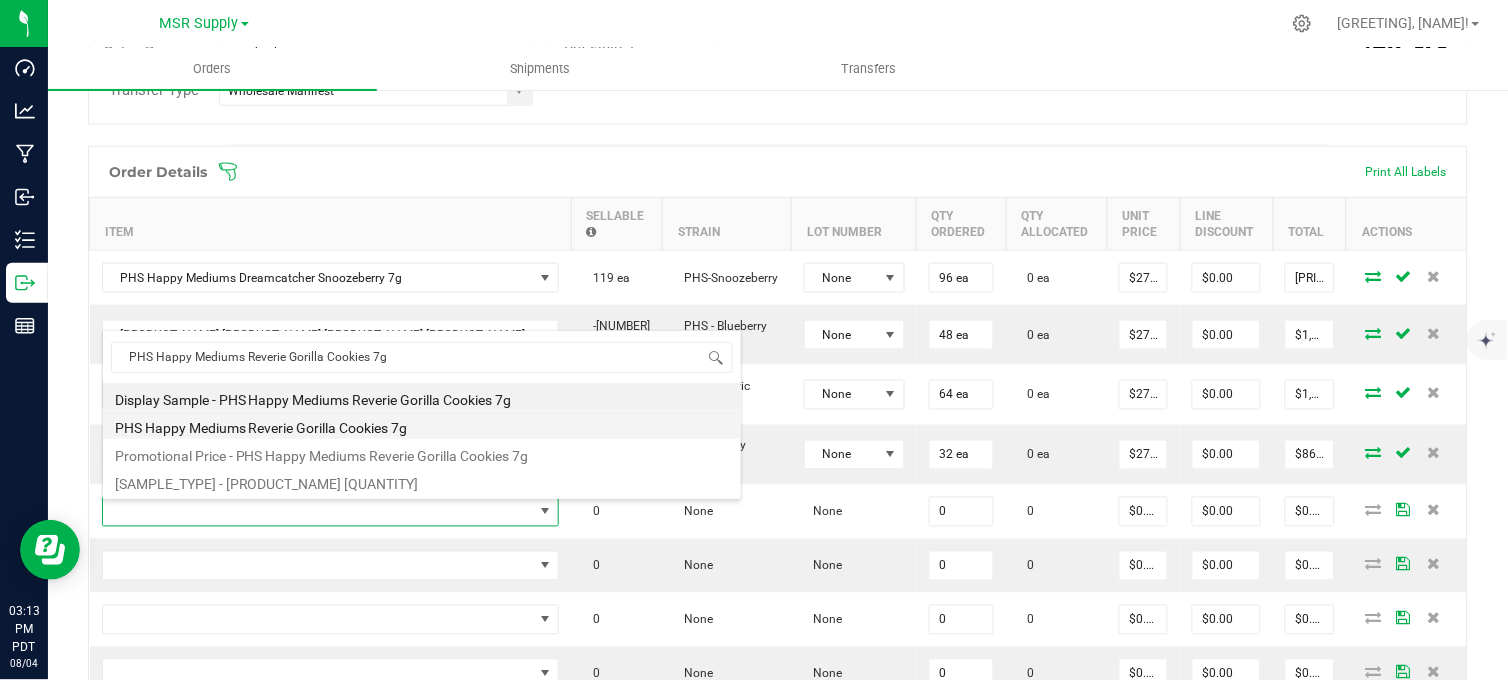 type on "0 ea" 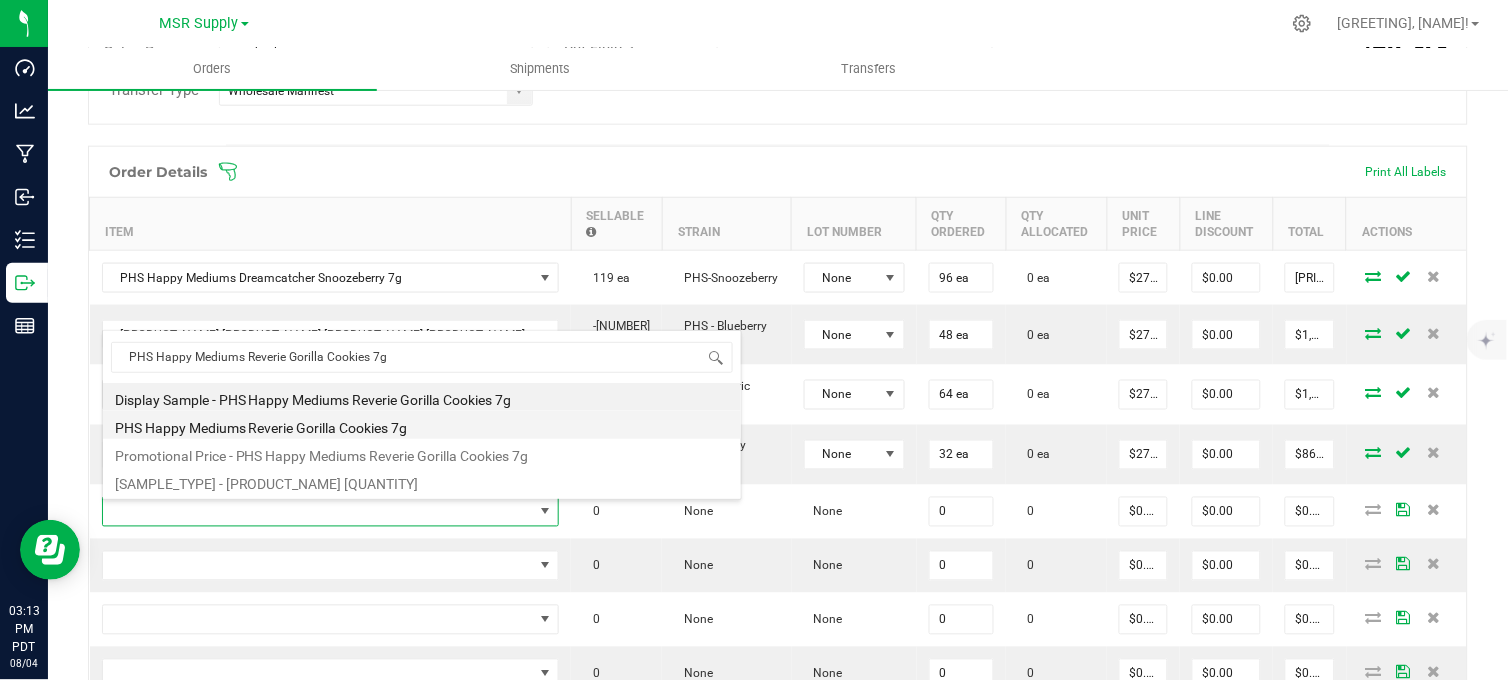 type on "$27.00000" 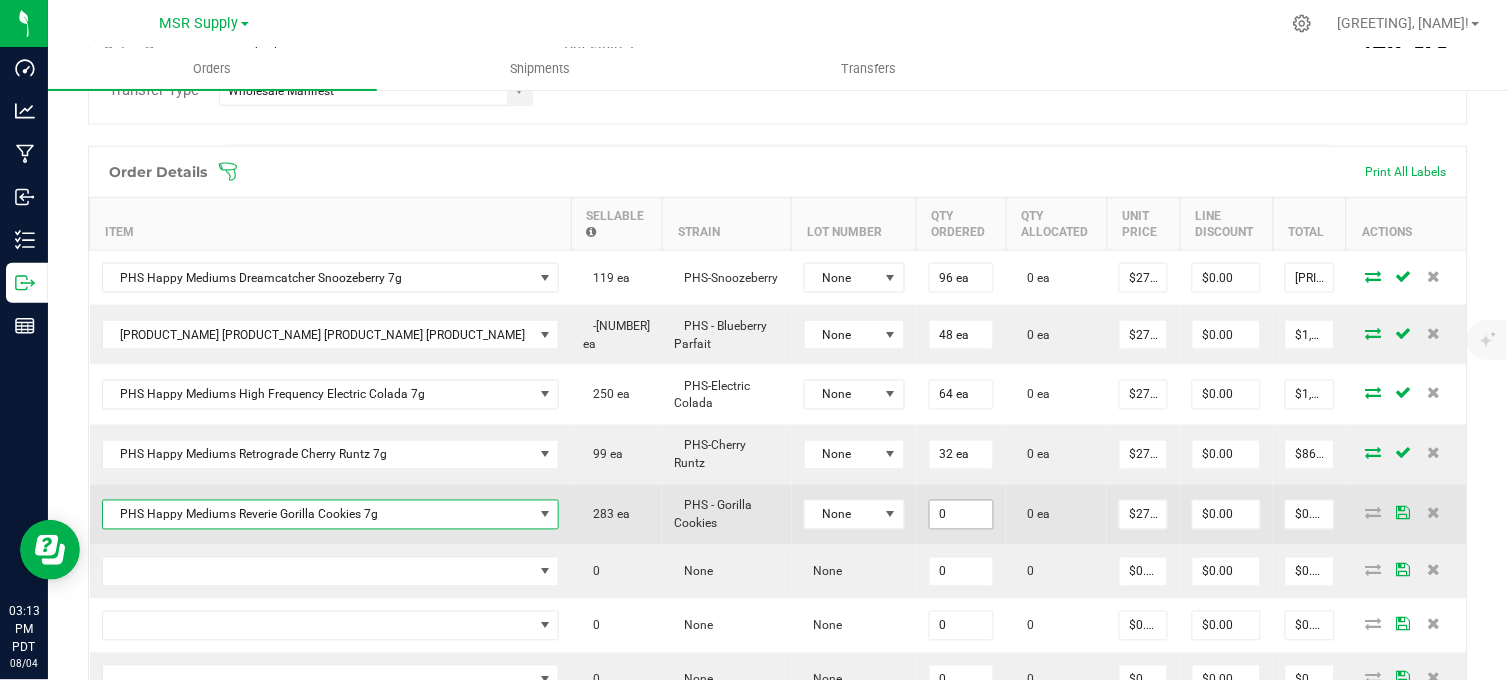 click on "0" at bounding box center [962, 515] 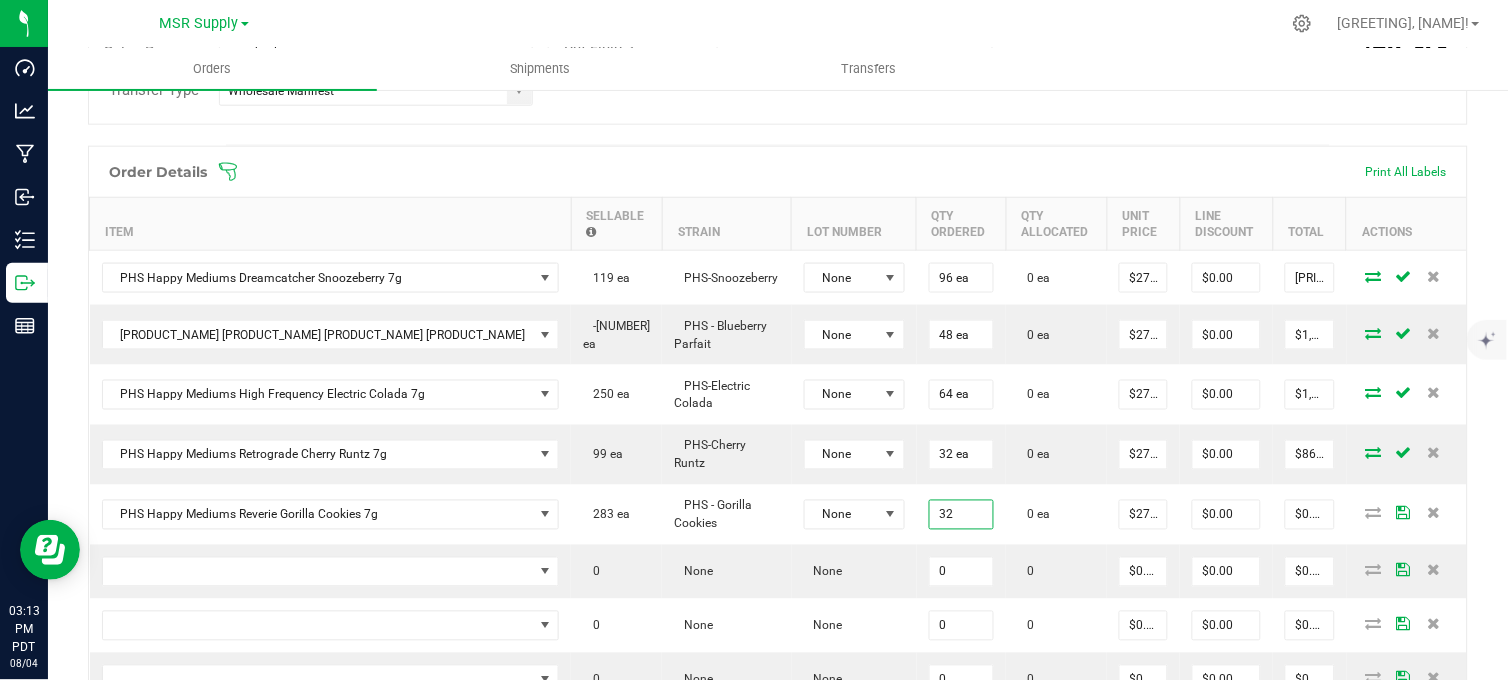 type on "32 ea" 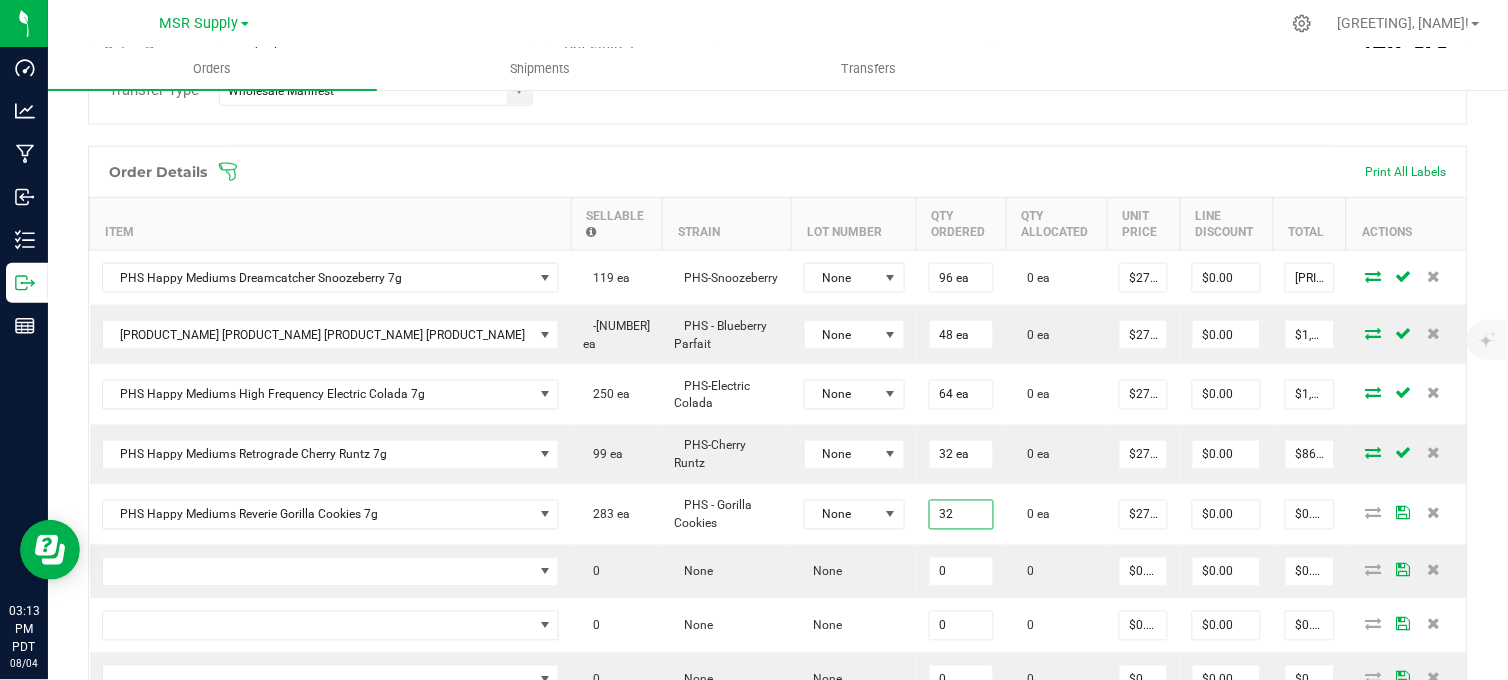 type on "$864.00" 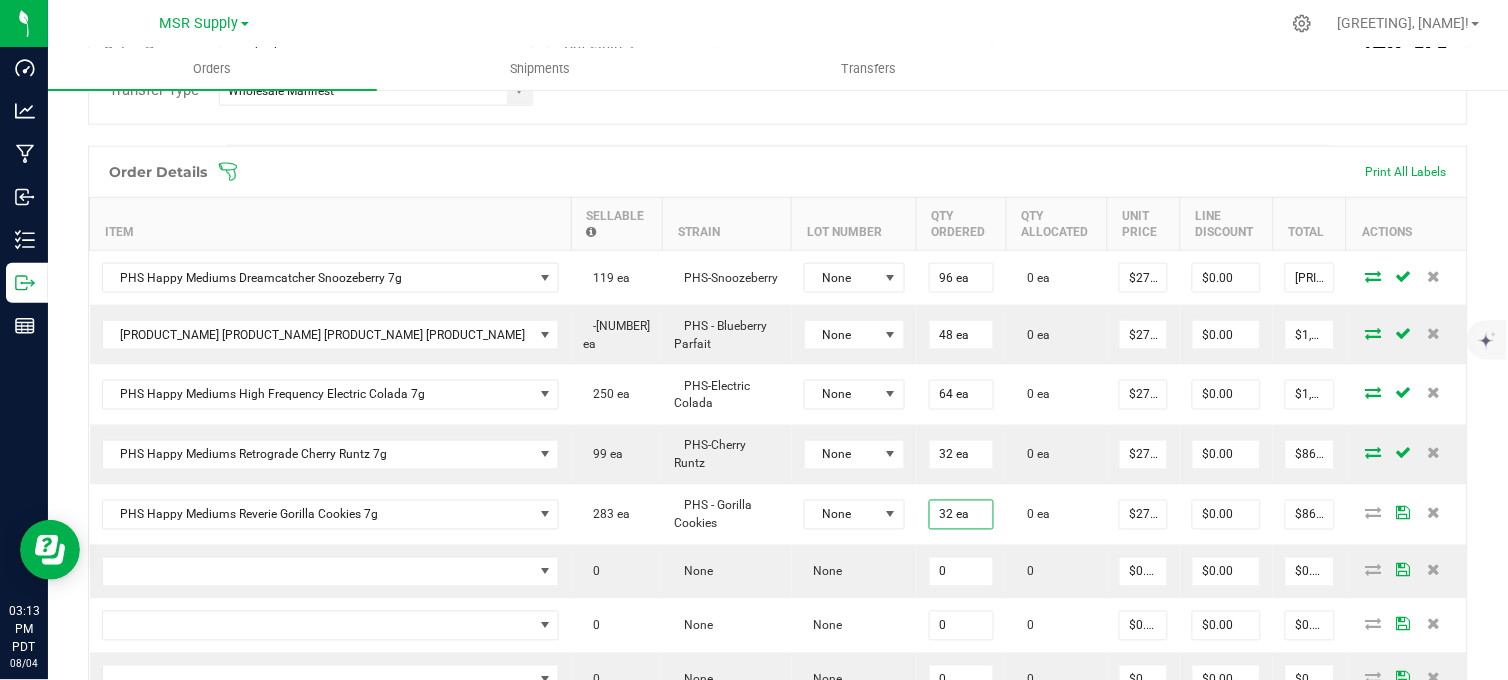 click at bounding box center [819, 23] 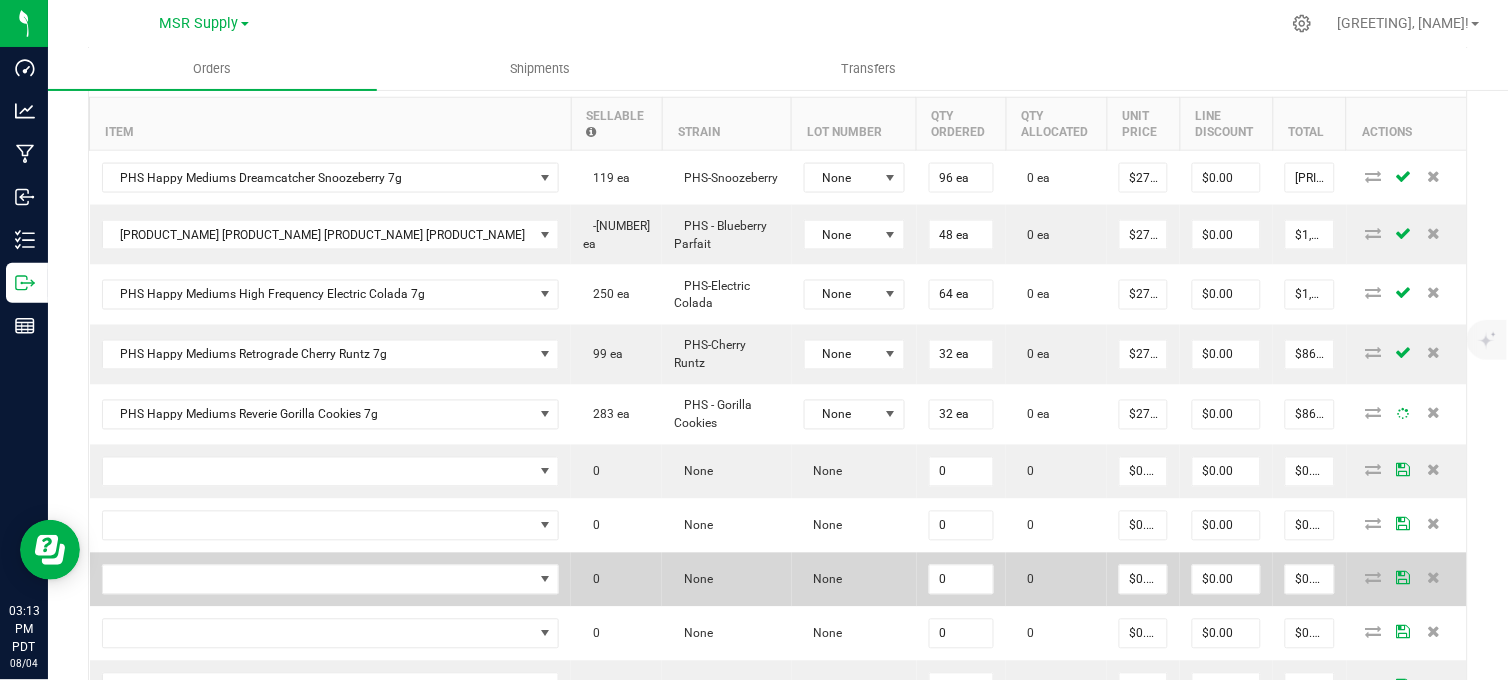 scroll, scrollTop: 728, scrollLeft: 0, axis: vertical 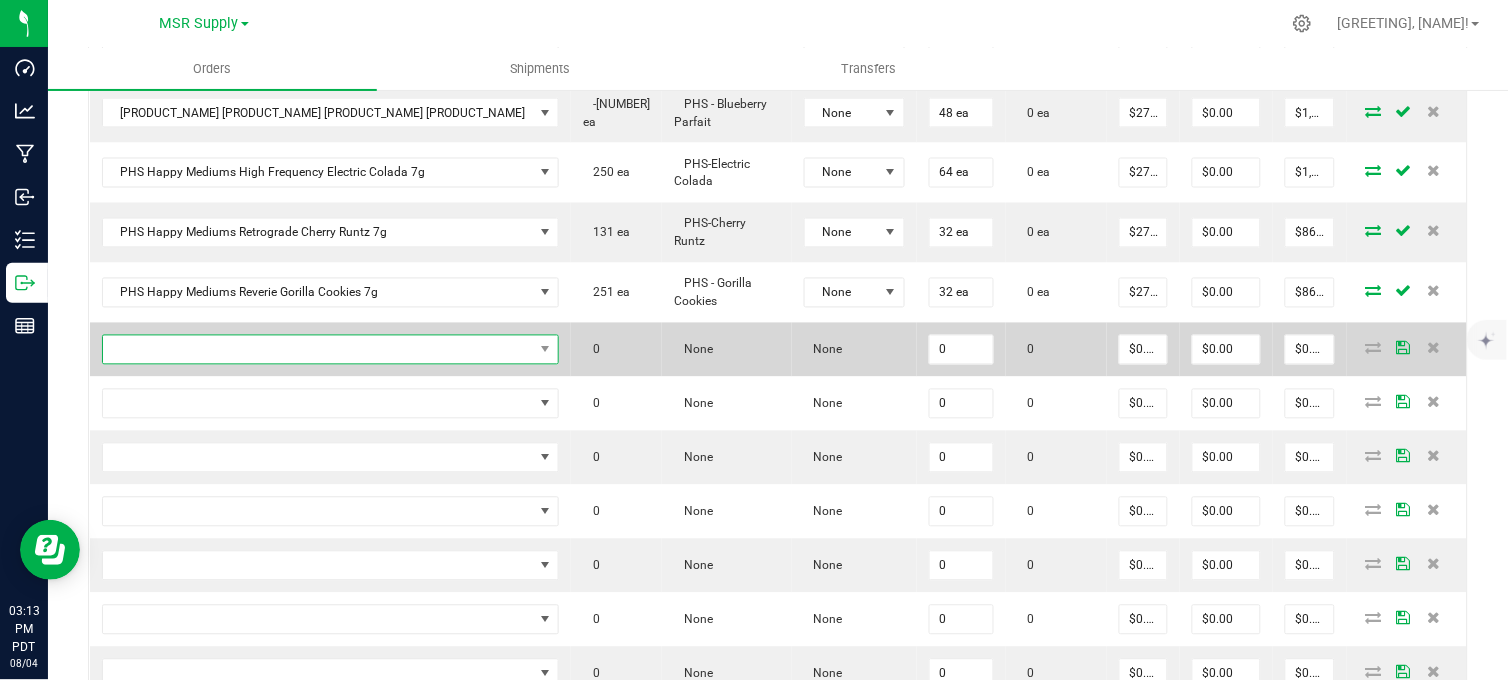 click at bounding box center (318, 350) 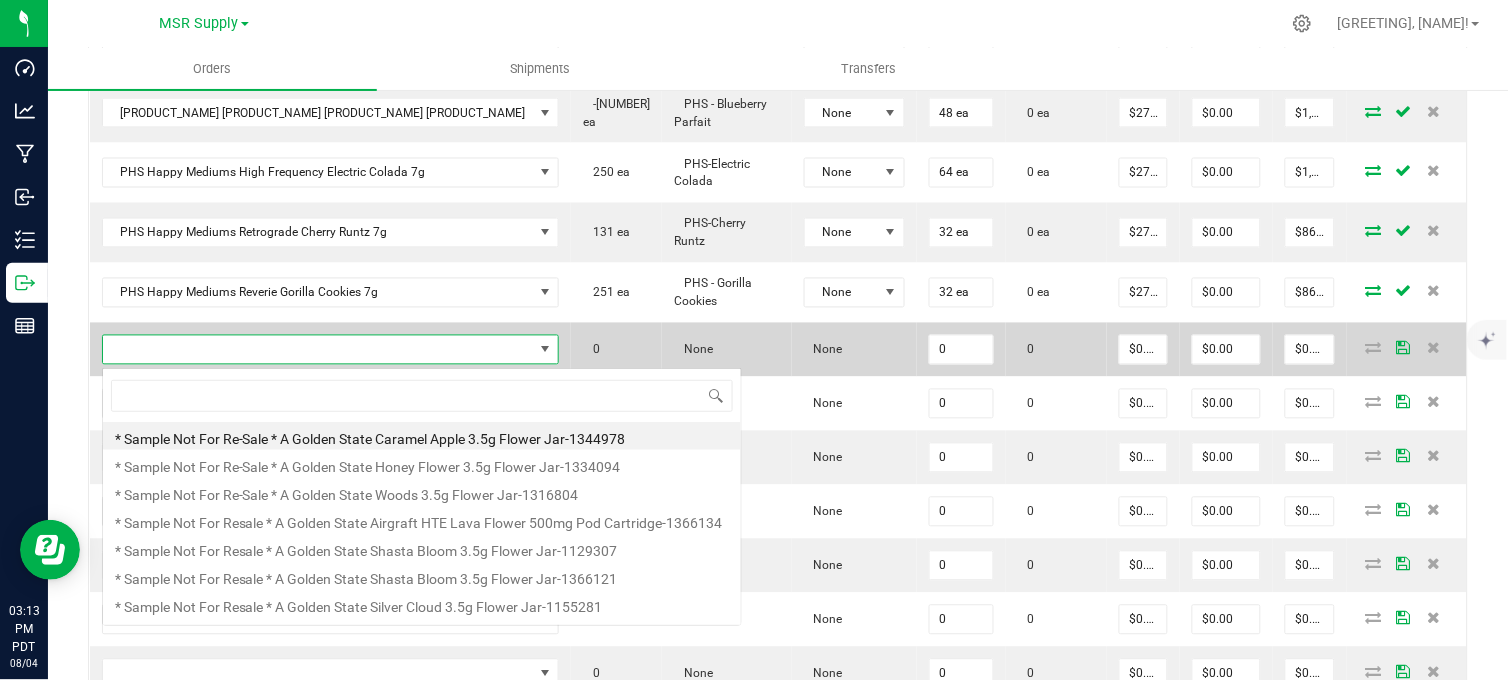 scroll, scrollTop: 99970, scrollLeft: 99648, axis: both 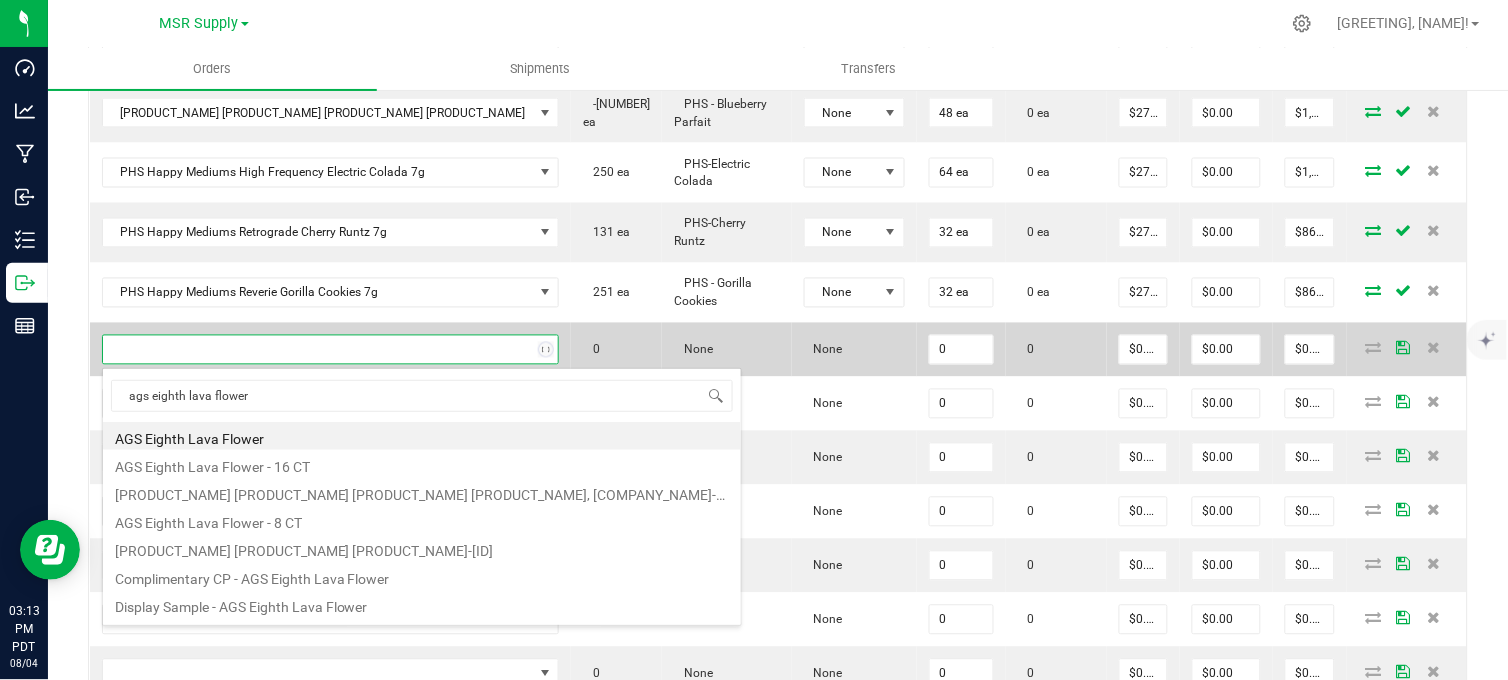 type on "ags eighth lava flower" 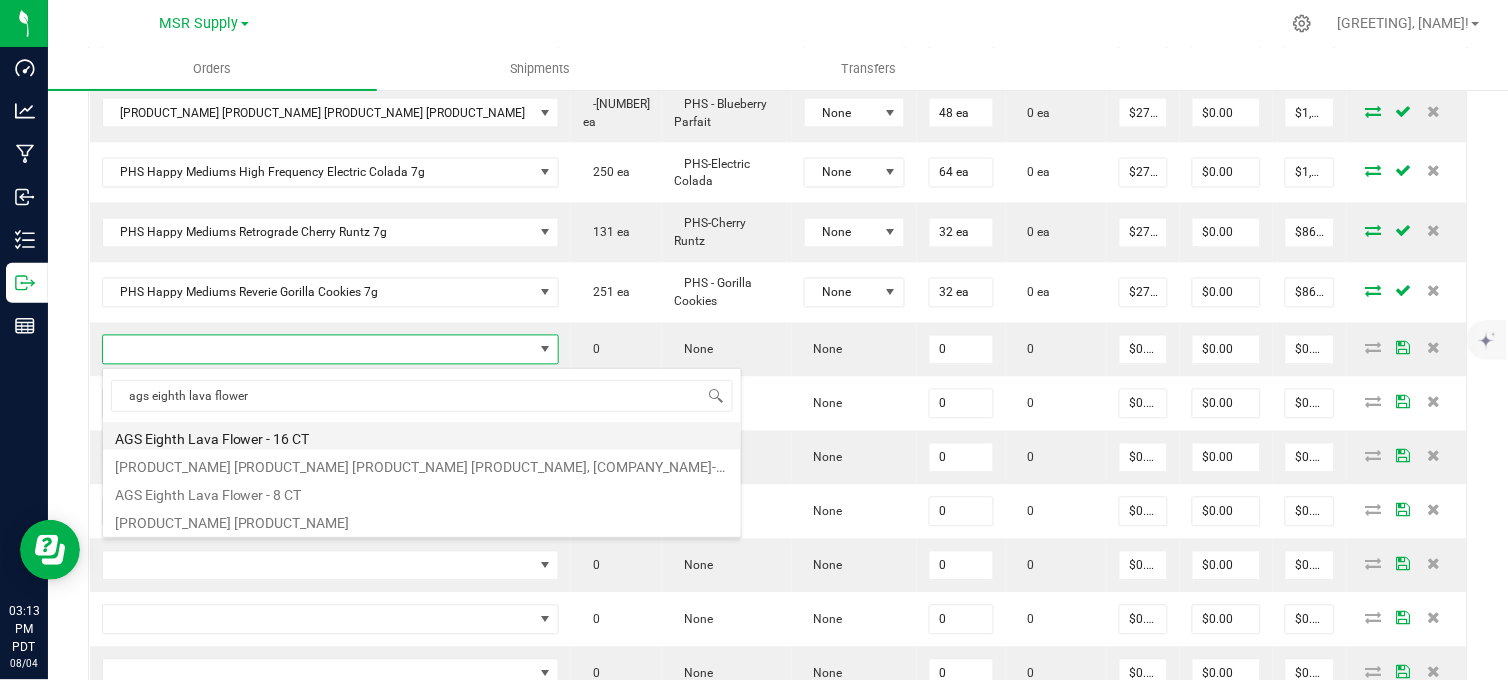 click on "AGS Eighth Lava Flower - 16 CT" at bounding box center (422, 436) 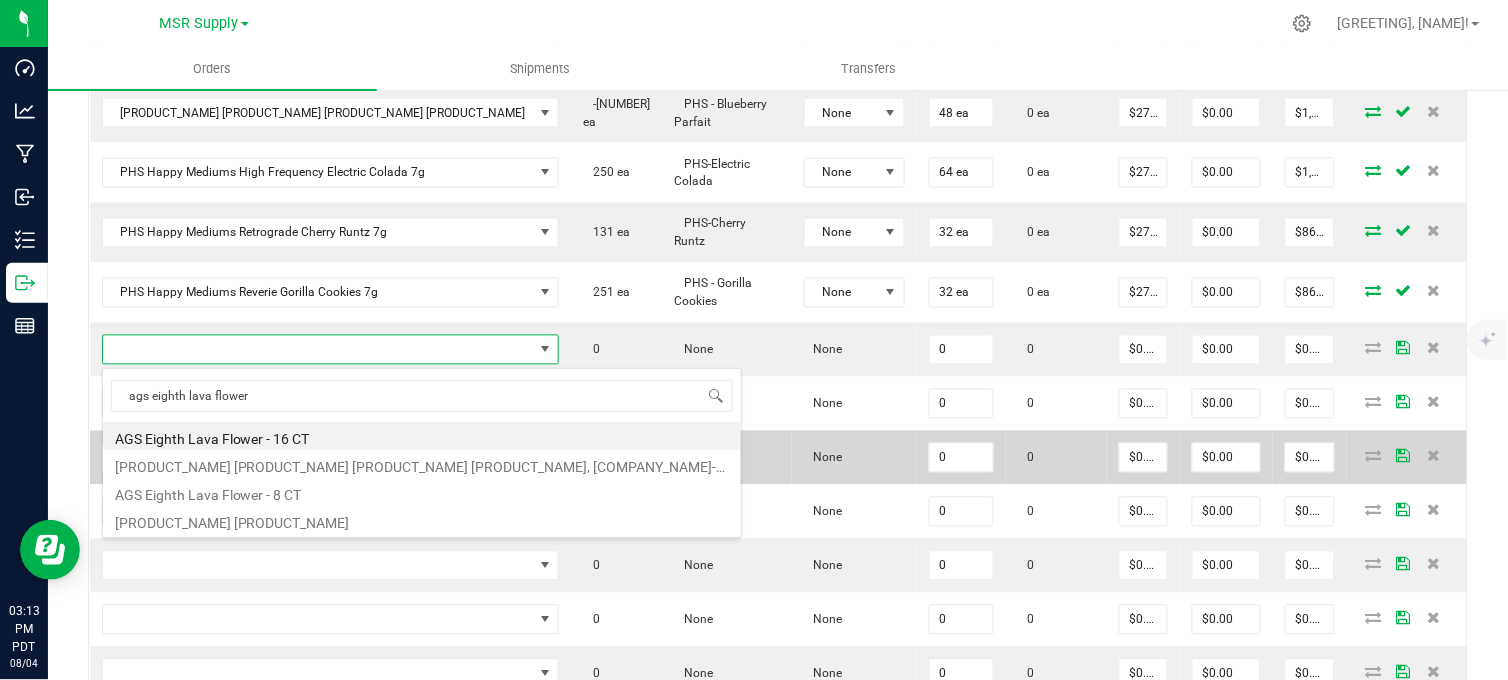 type on "0 ea" 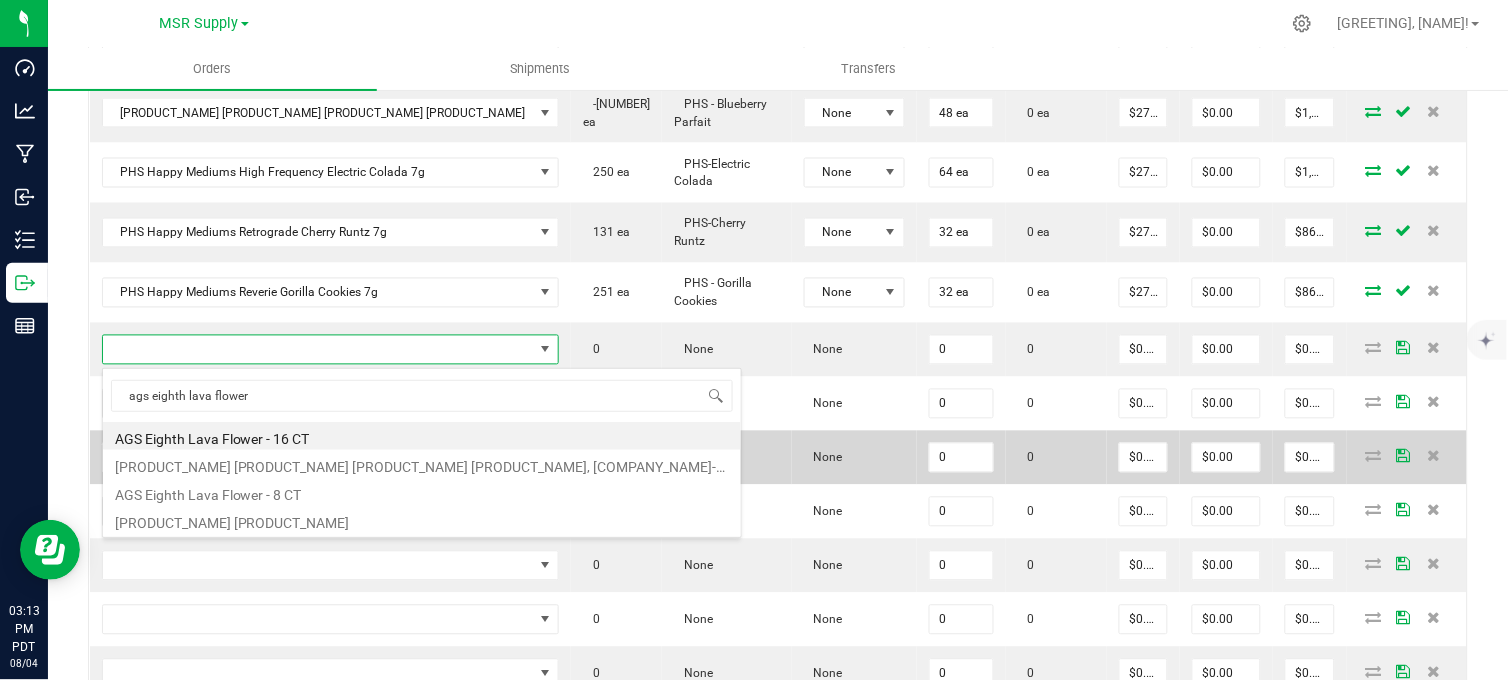 type on "$30.00000" 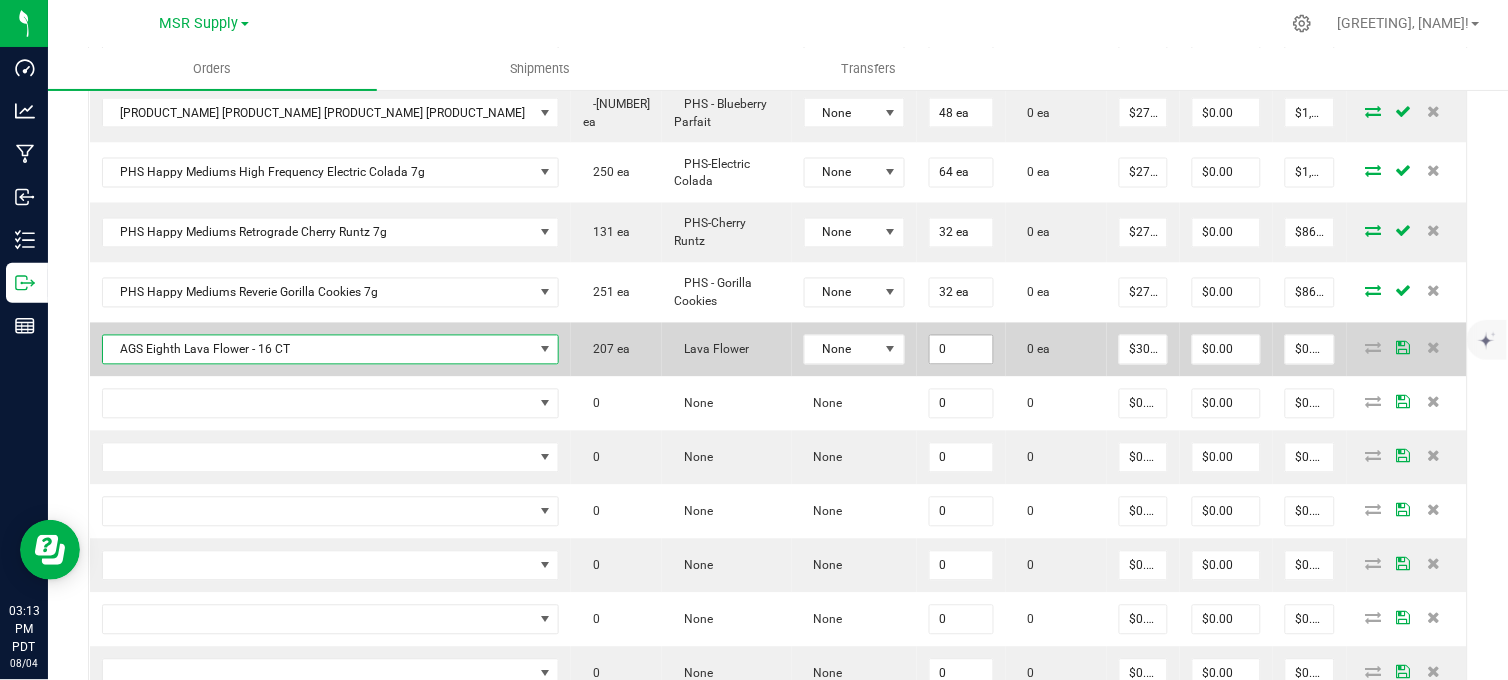 click on "0" at bounding box center [962, 350] 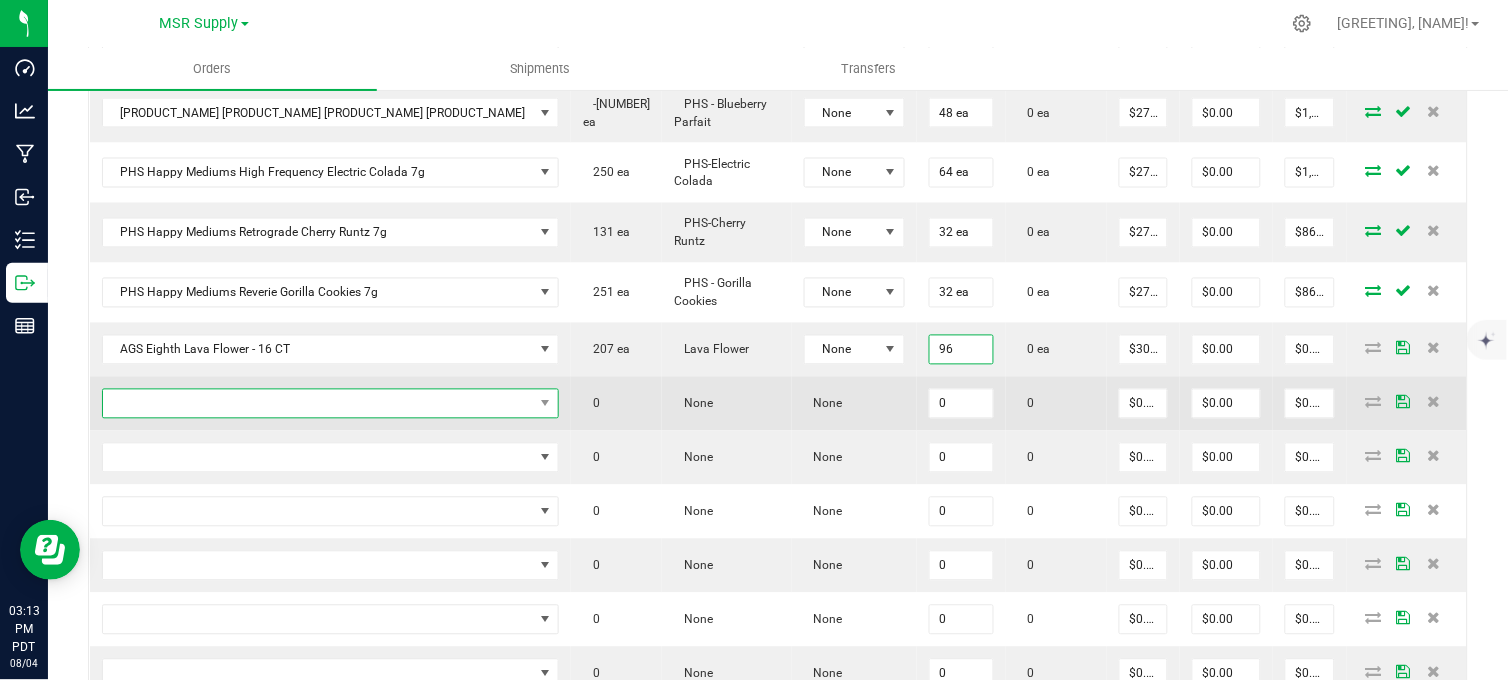type on "96 ea" 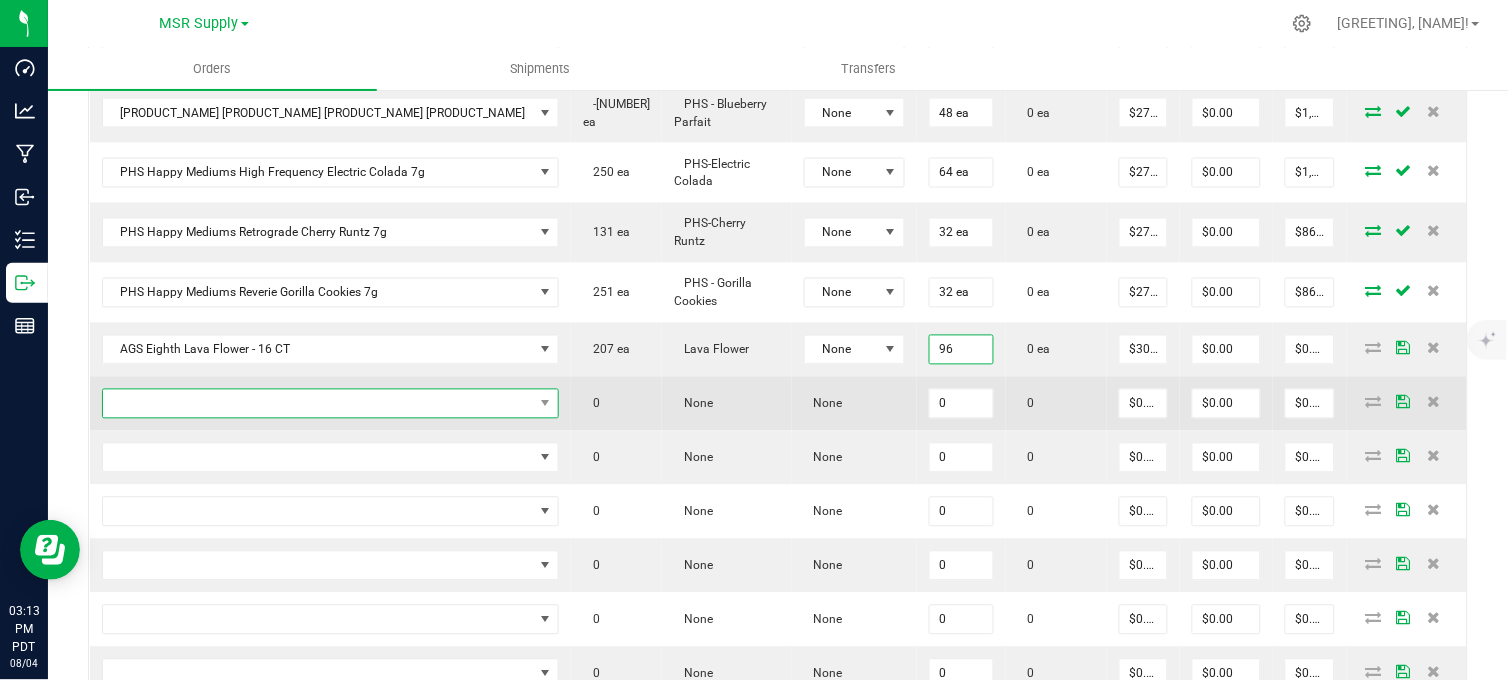 type on "$2,880.00" 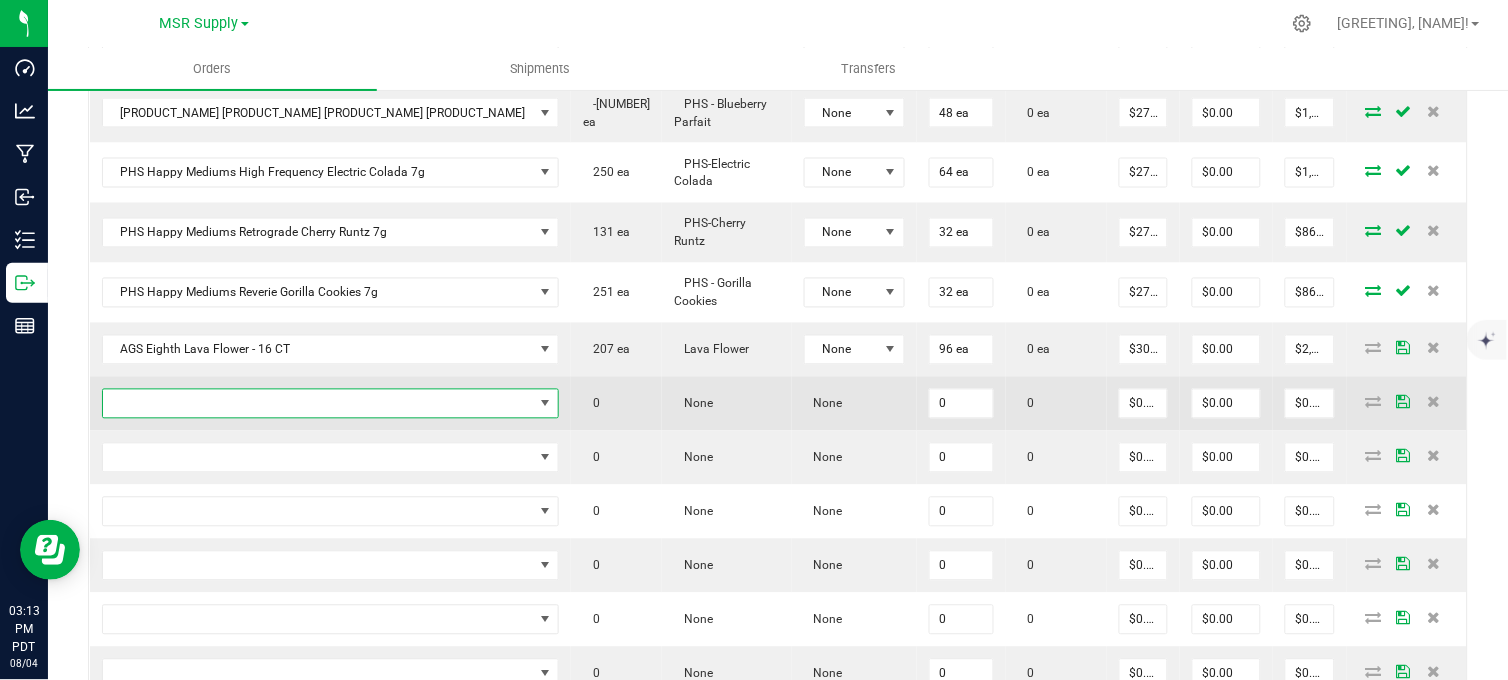 click at bounding box center [318, 404] 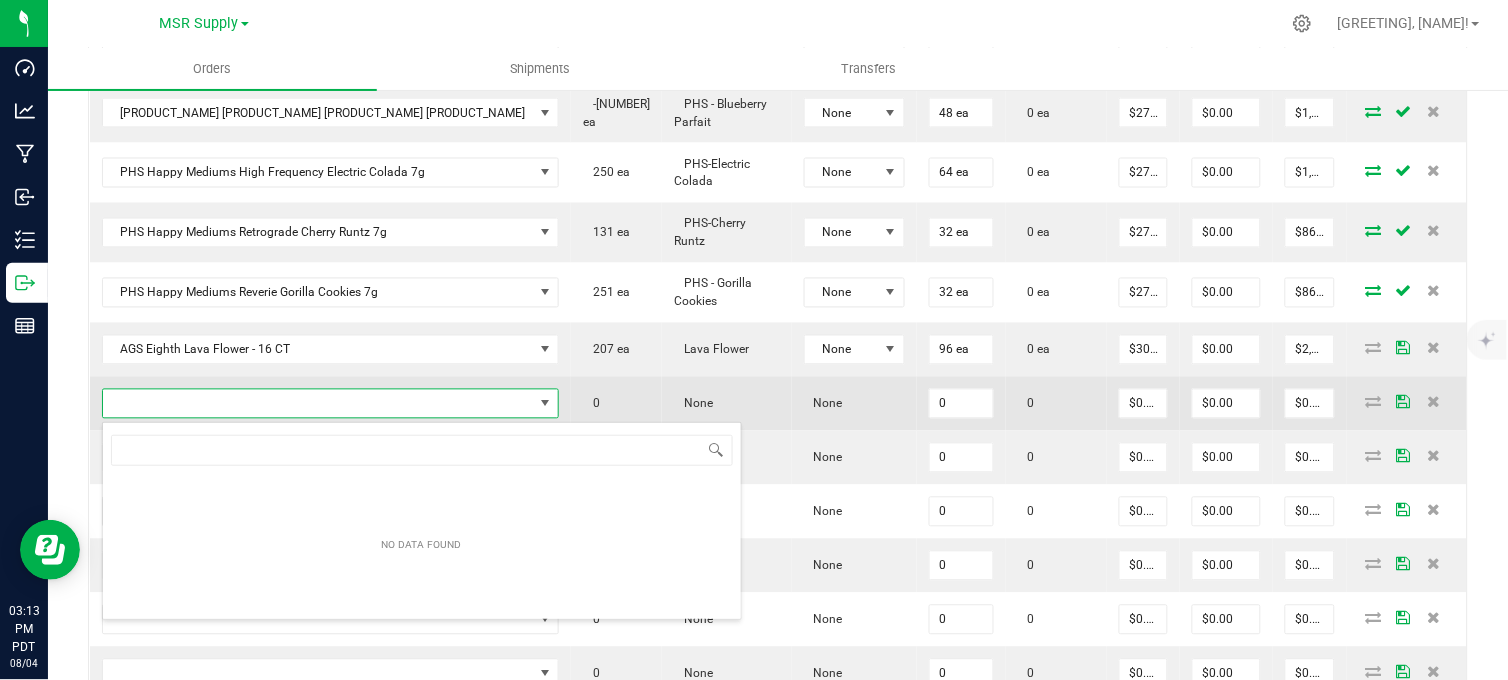 scroll, scrollTop: 99970, scrollLeft: 99648, axis: both 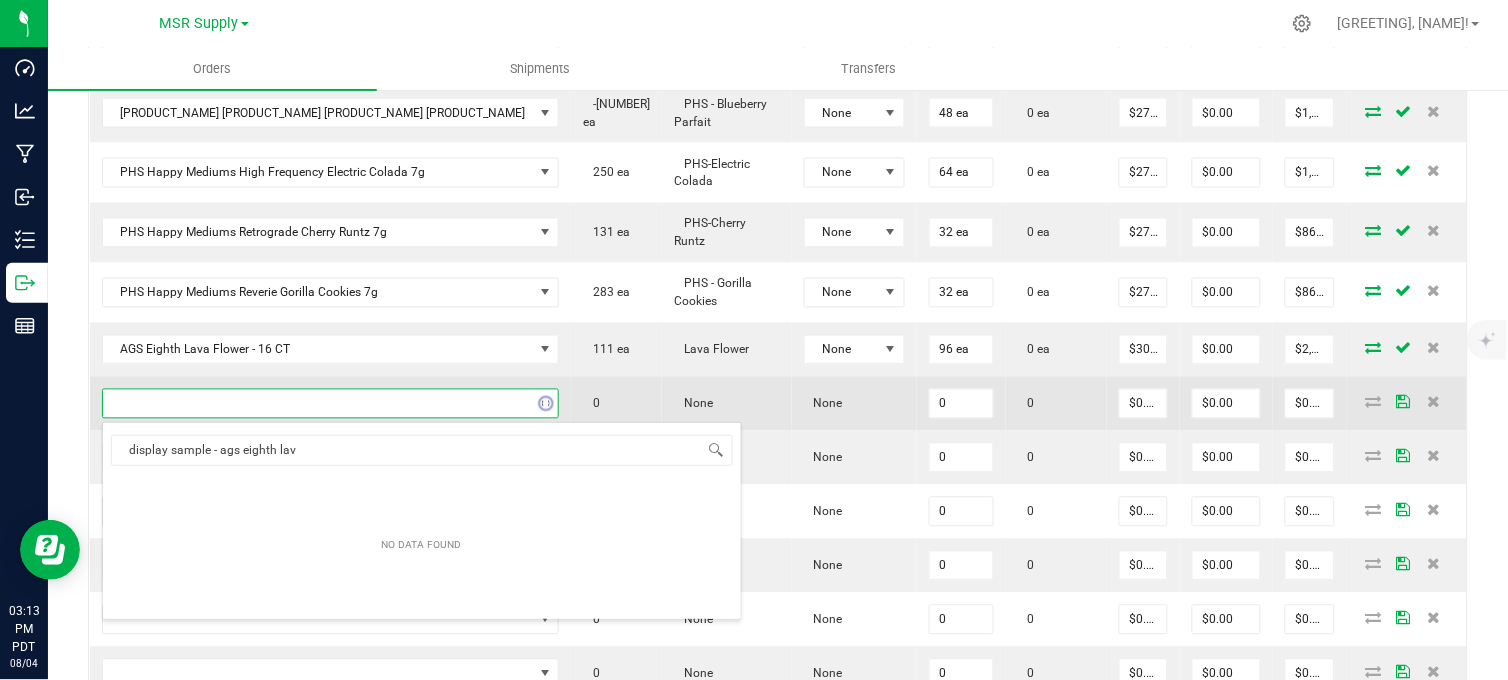 type on "display sample - ags eighth lava" 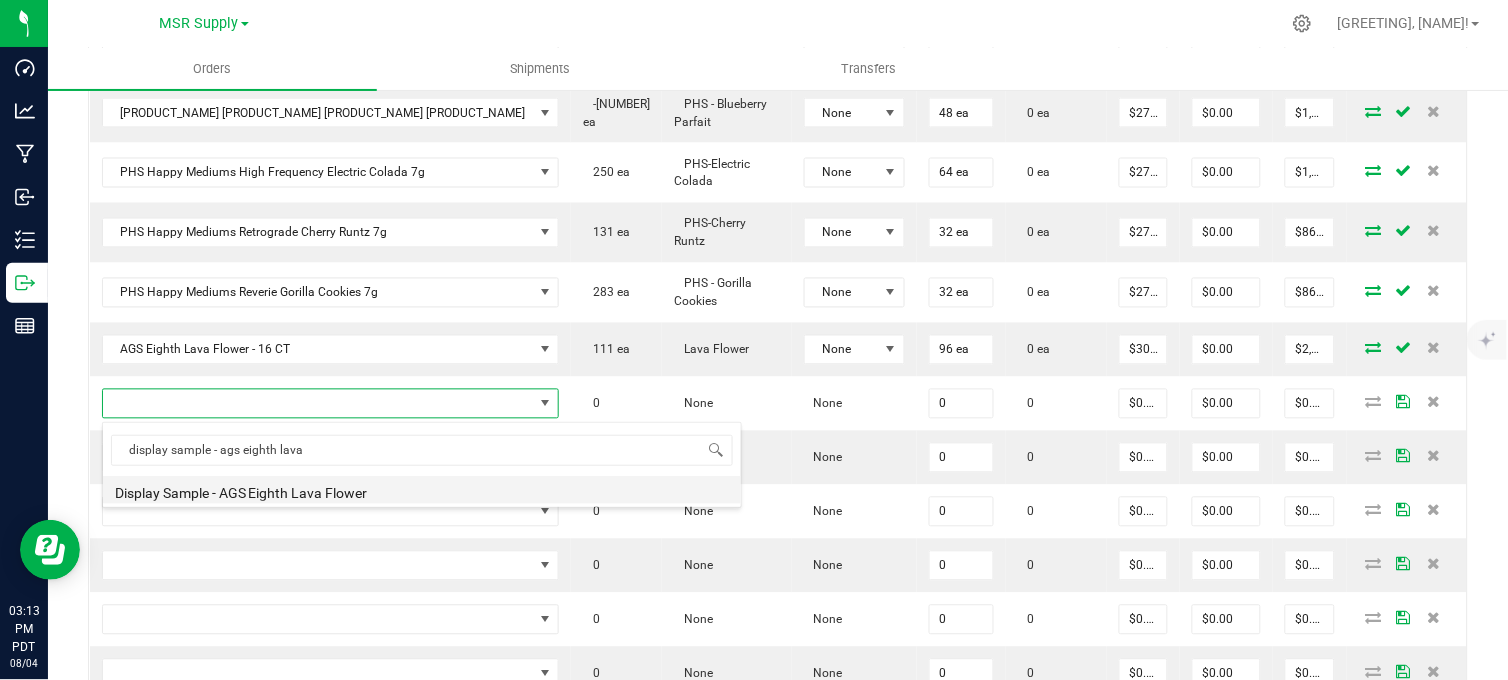 click on "Display Sample - AGS Eighth Lava Flower" at bounding box center (422, 490) 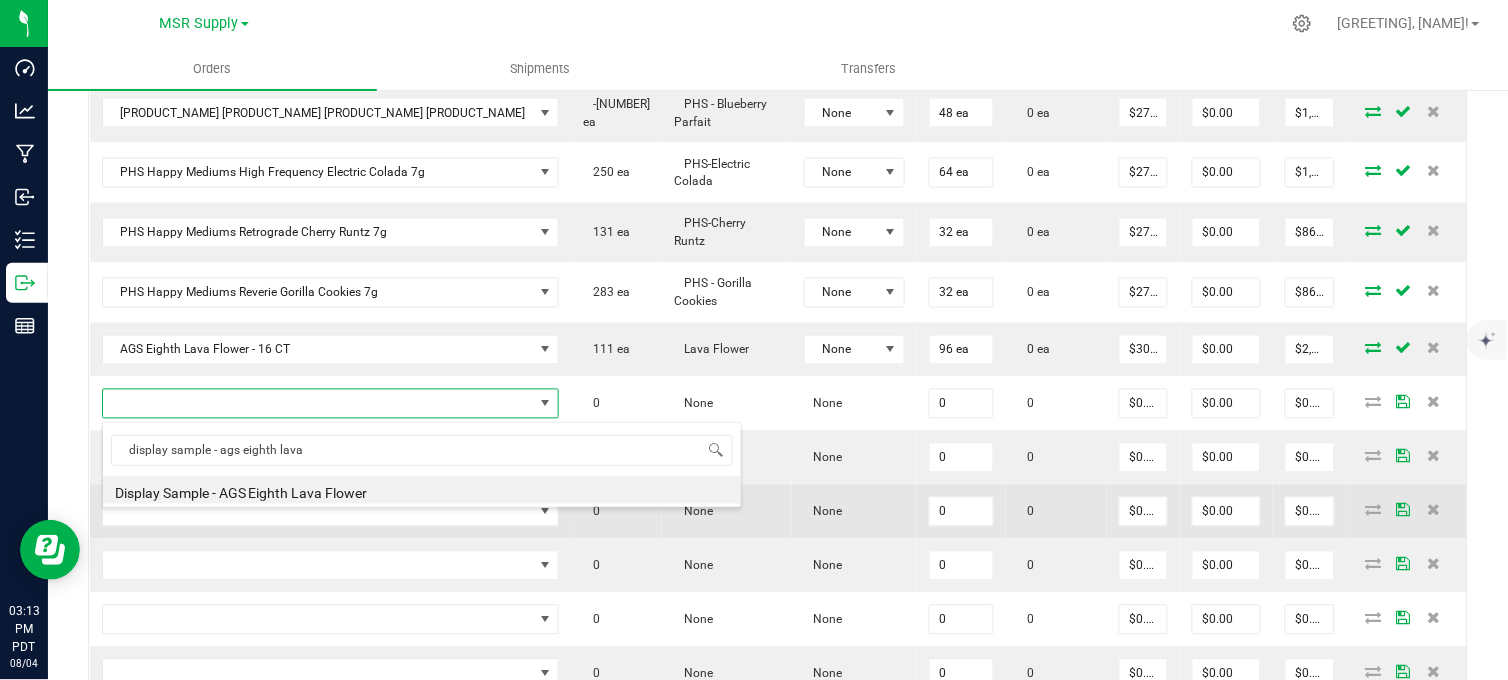 type on "0 ea" 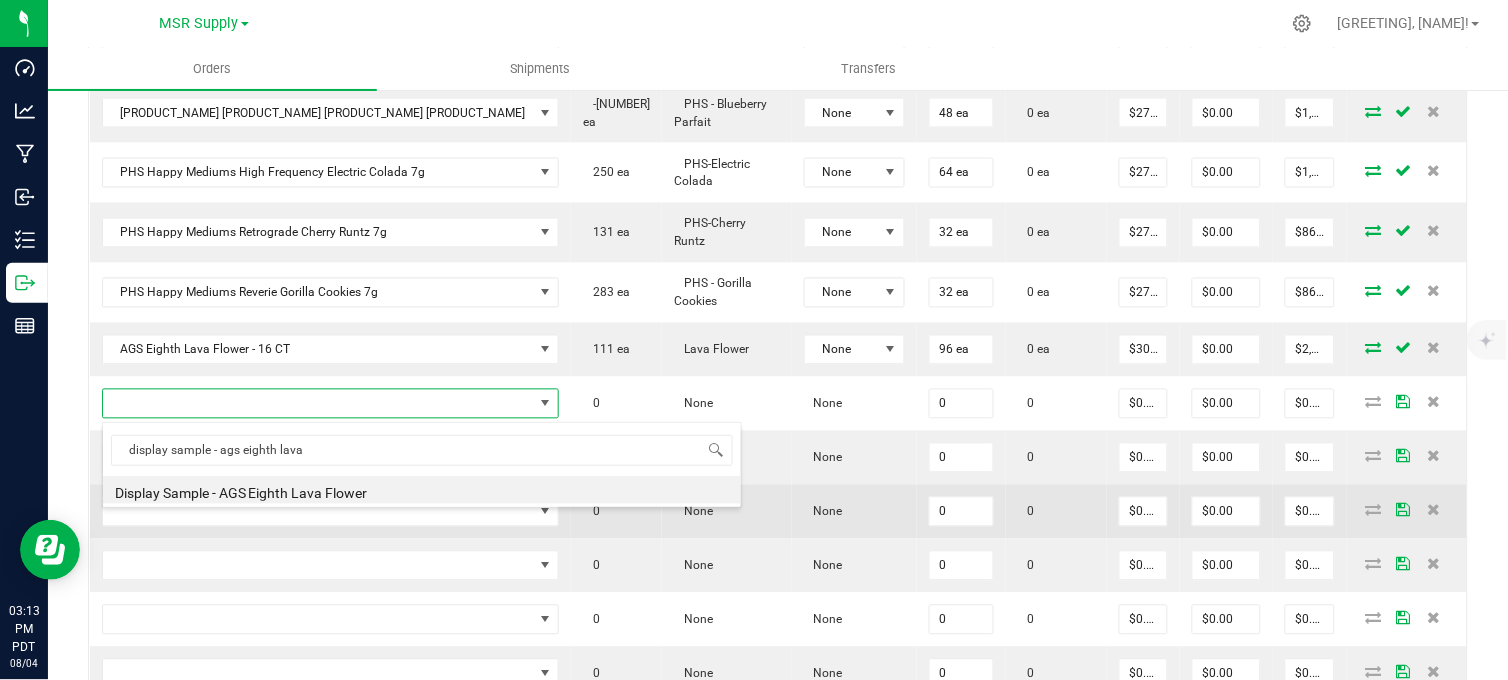 type on "$0.01000" 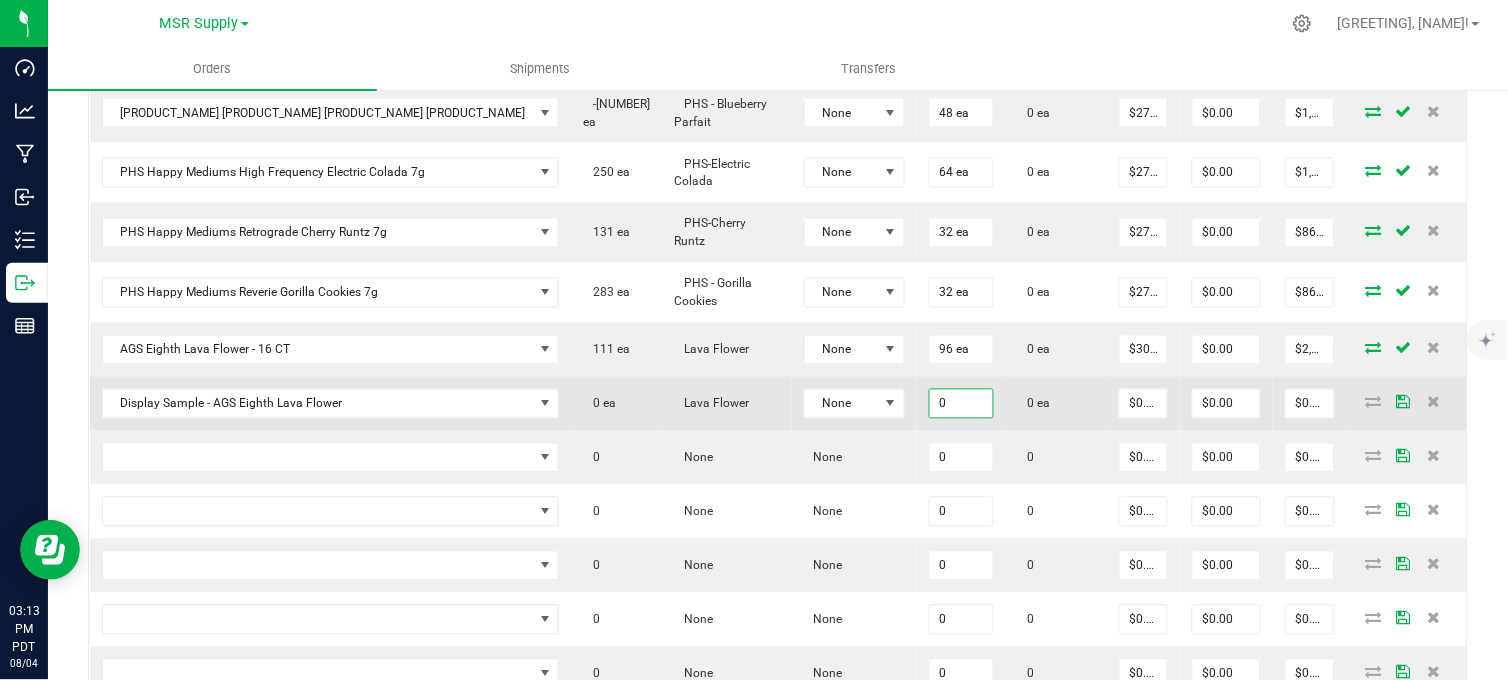 click on "0" at bounding box center (962, 404) 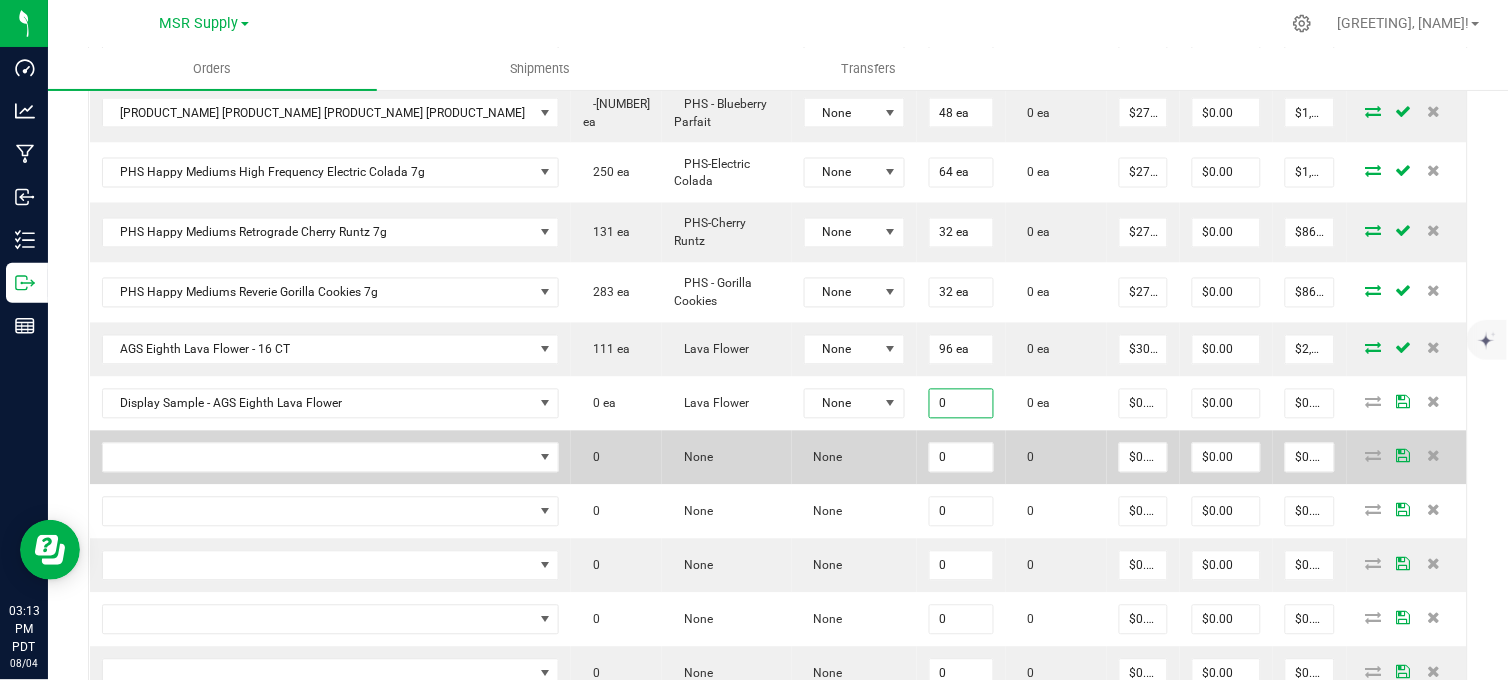 type on "0" 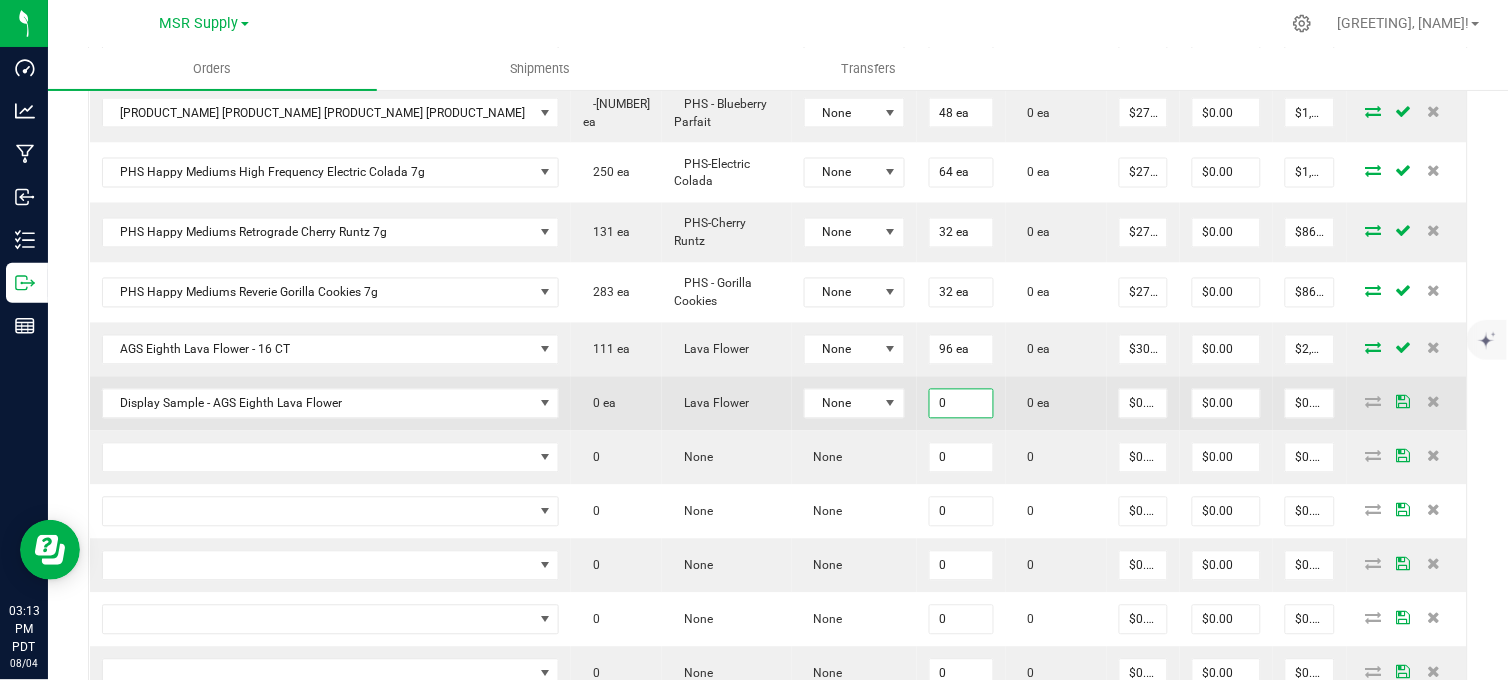 click on "0" at bounding box center [962, 404] 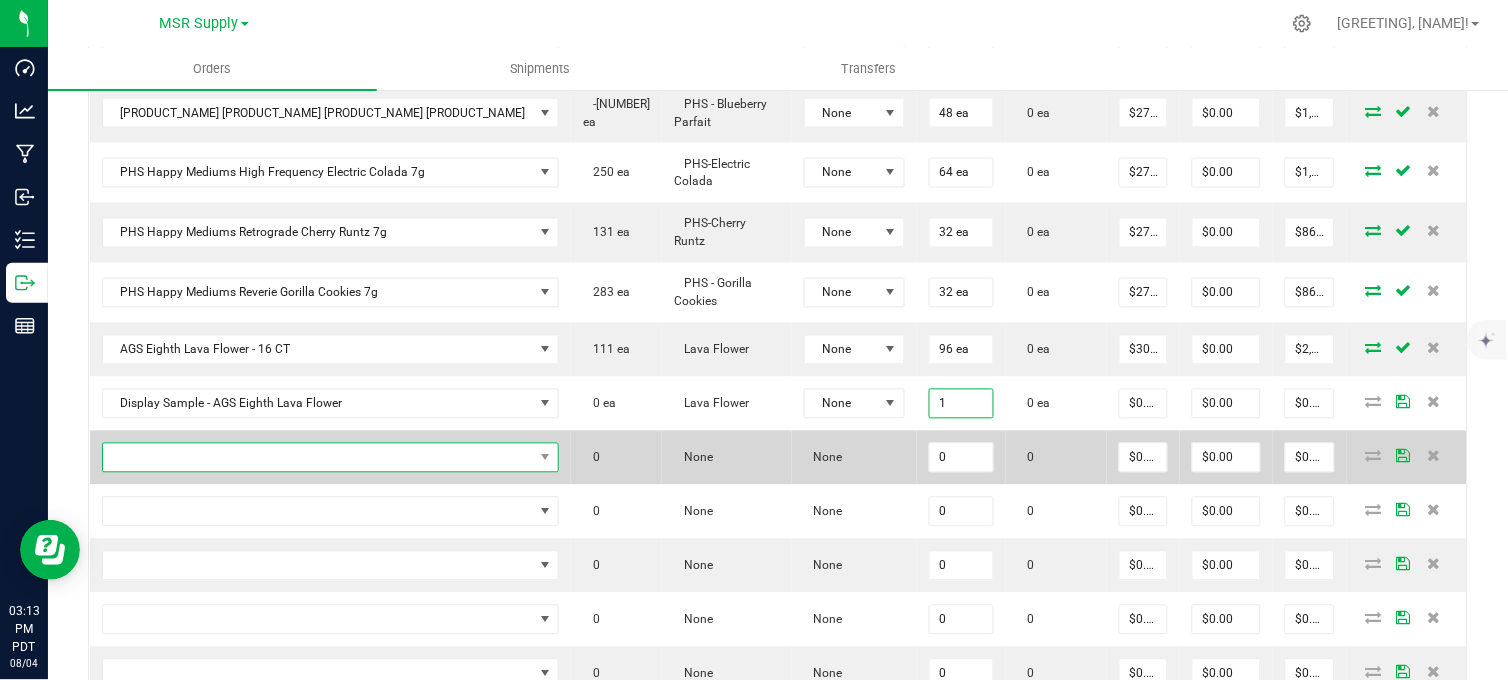 type on "1 ea" 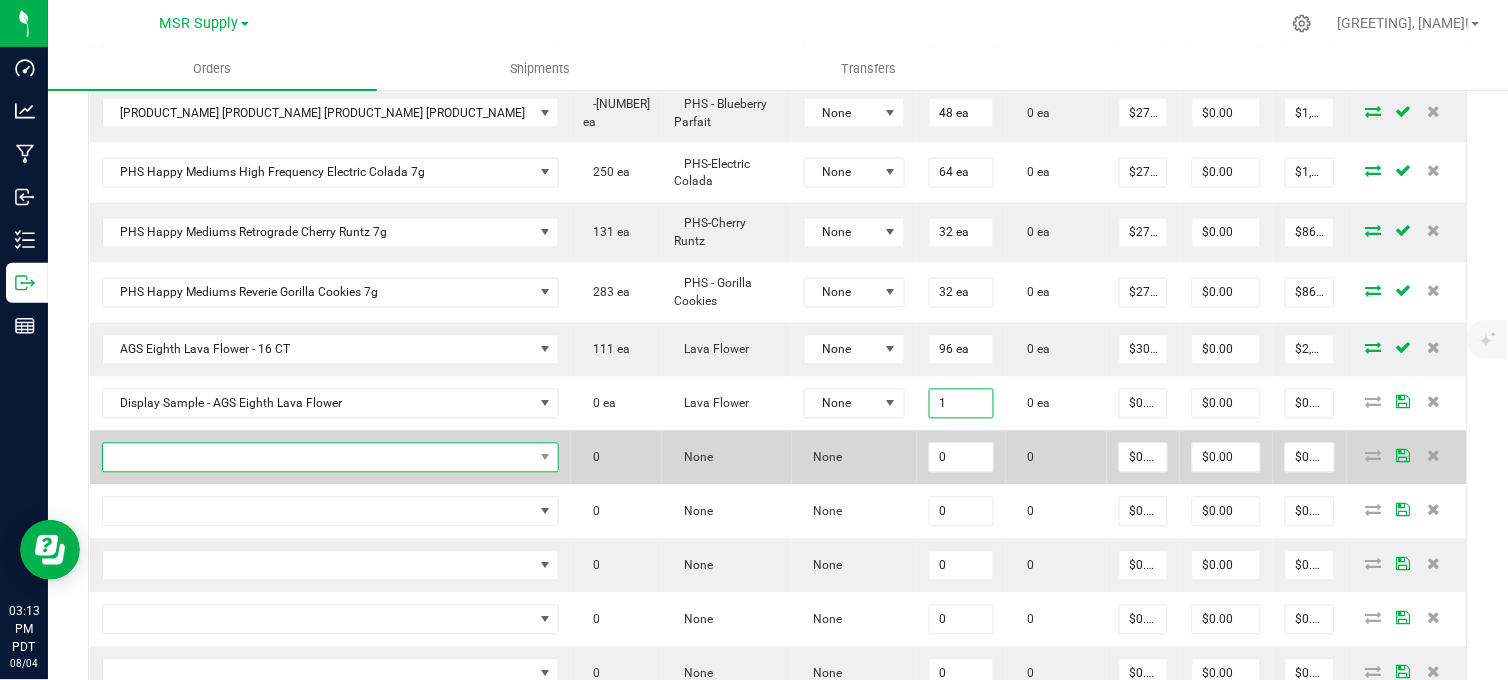 type on "$0.01" 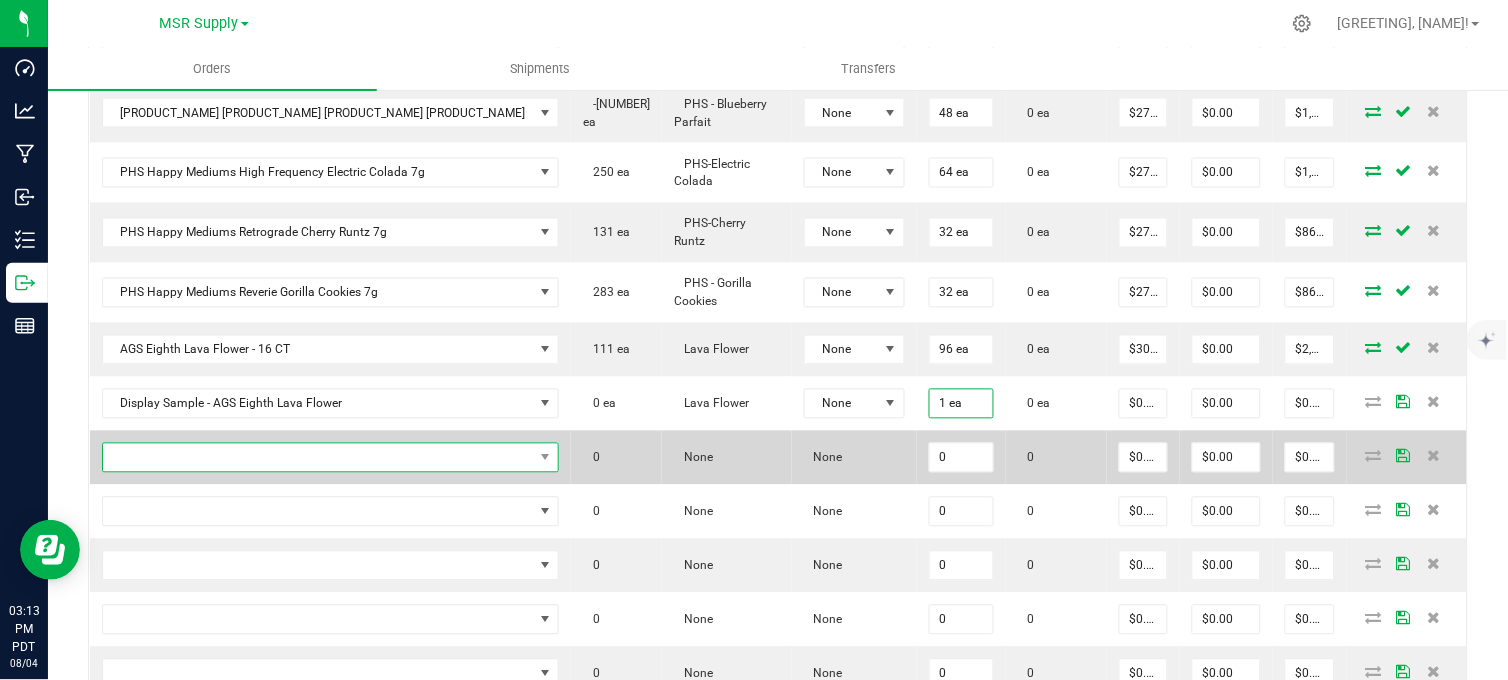 click at bounding box center (318, 458) 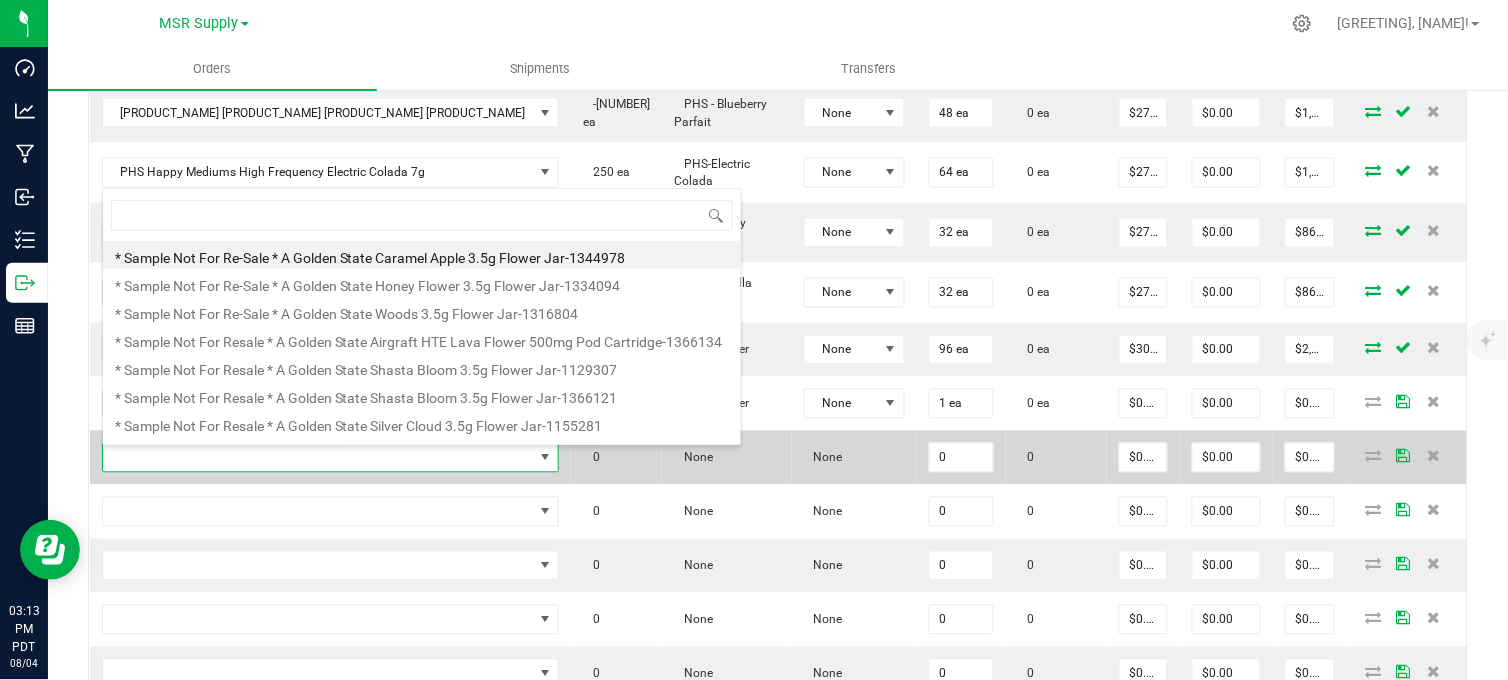 scroll, scrollTop: 99970, scrollLeft: 99648, axis: both 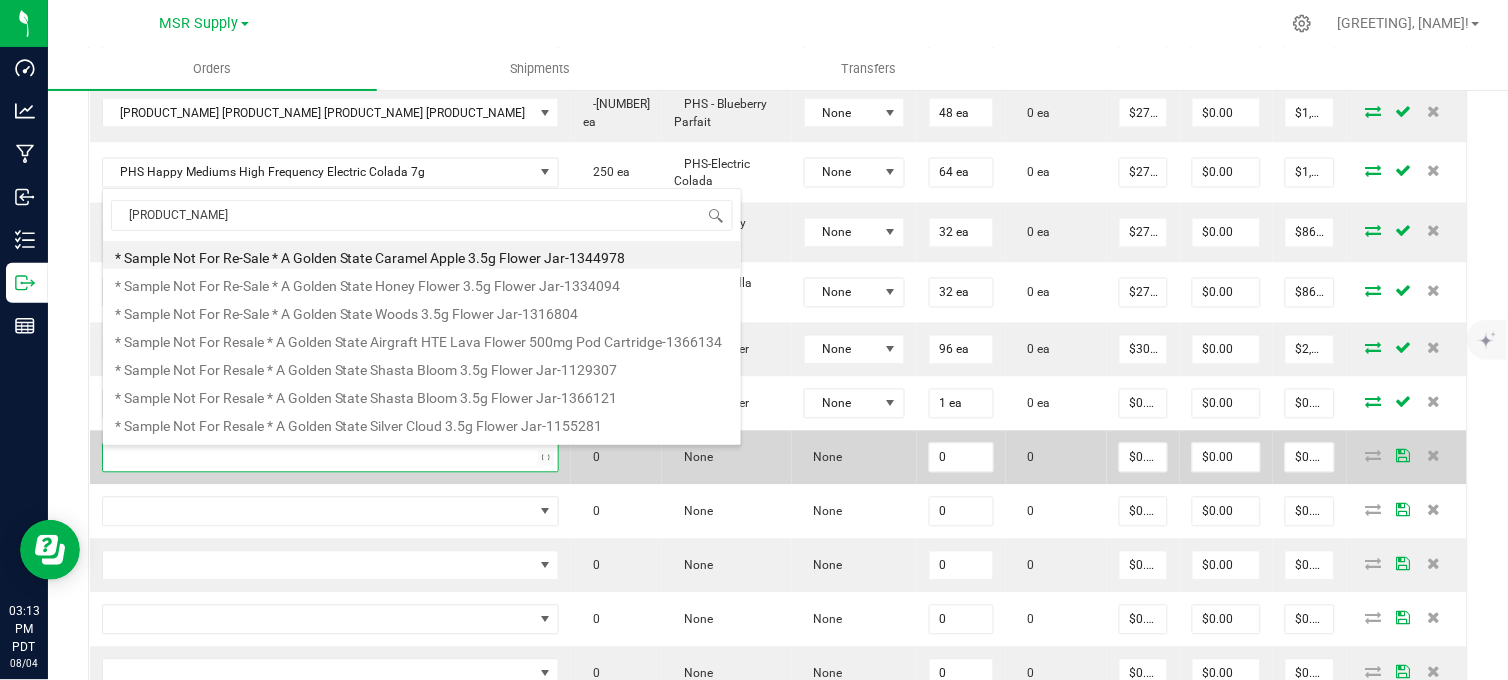 type on "ags eighth sha" 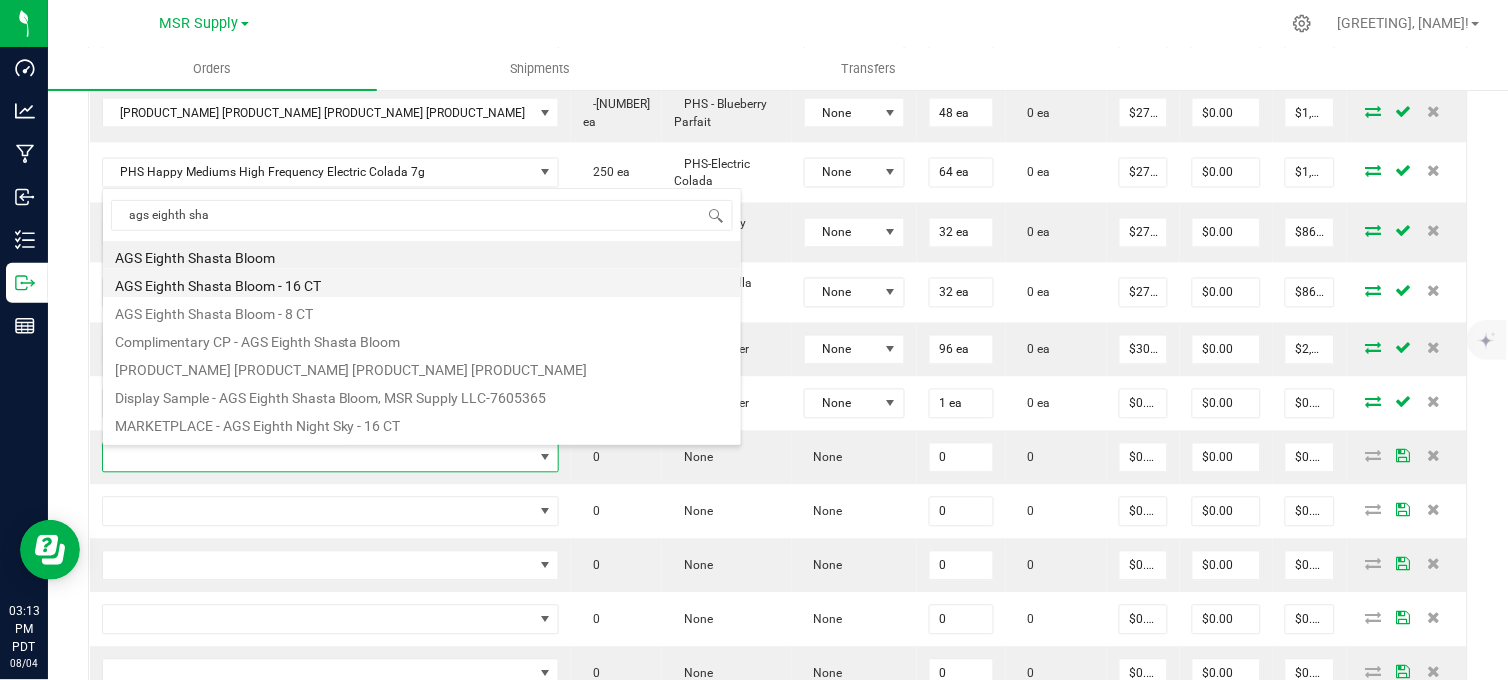 click on "AGS Eighth Shasta Bloom - 16 CT" at bounding box center [422, 283] 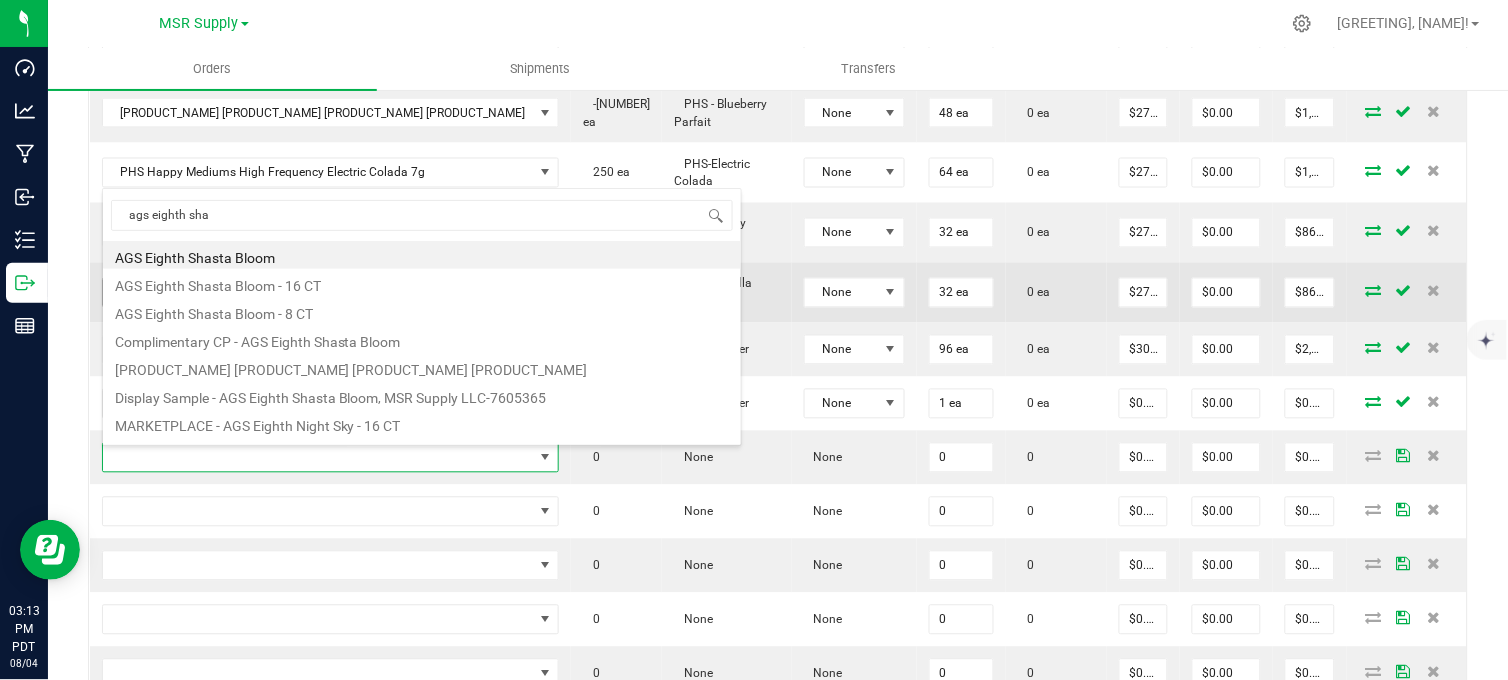 type on "0 ea" 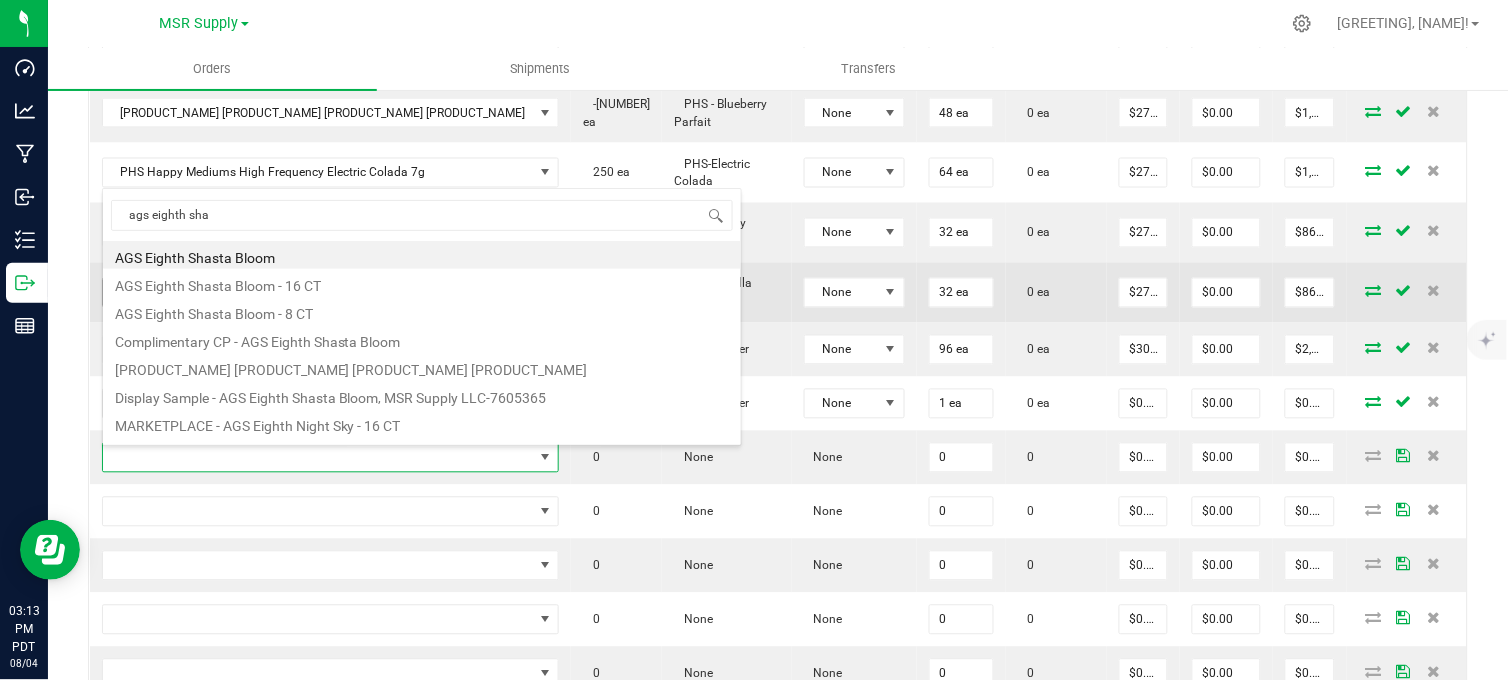 type on "$30.00000" 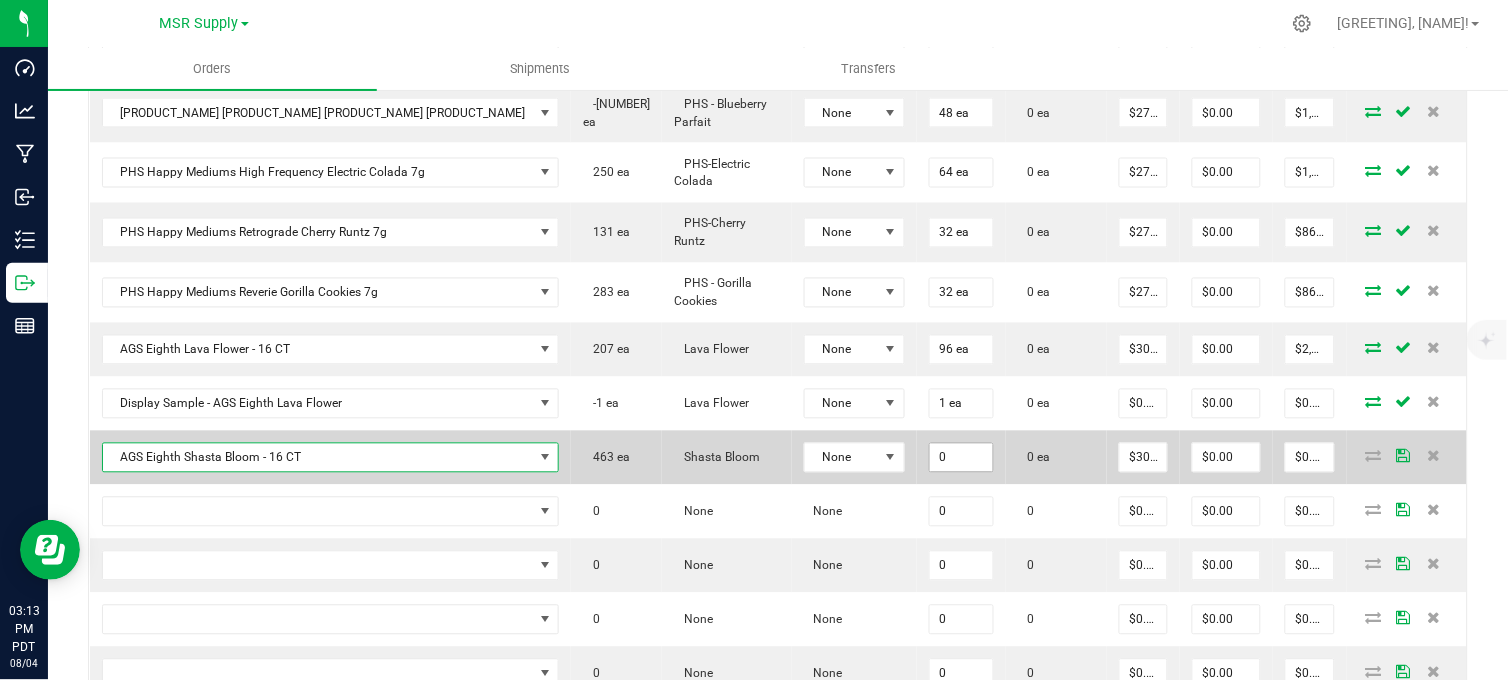 click on "0" at bounding box center [962, 458] 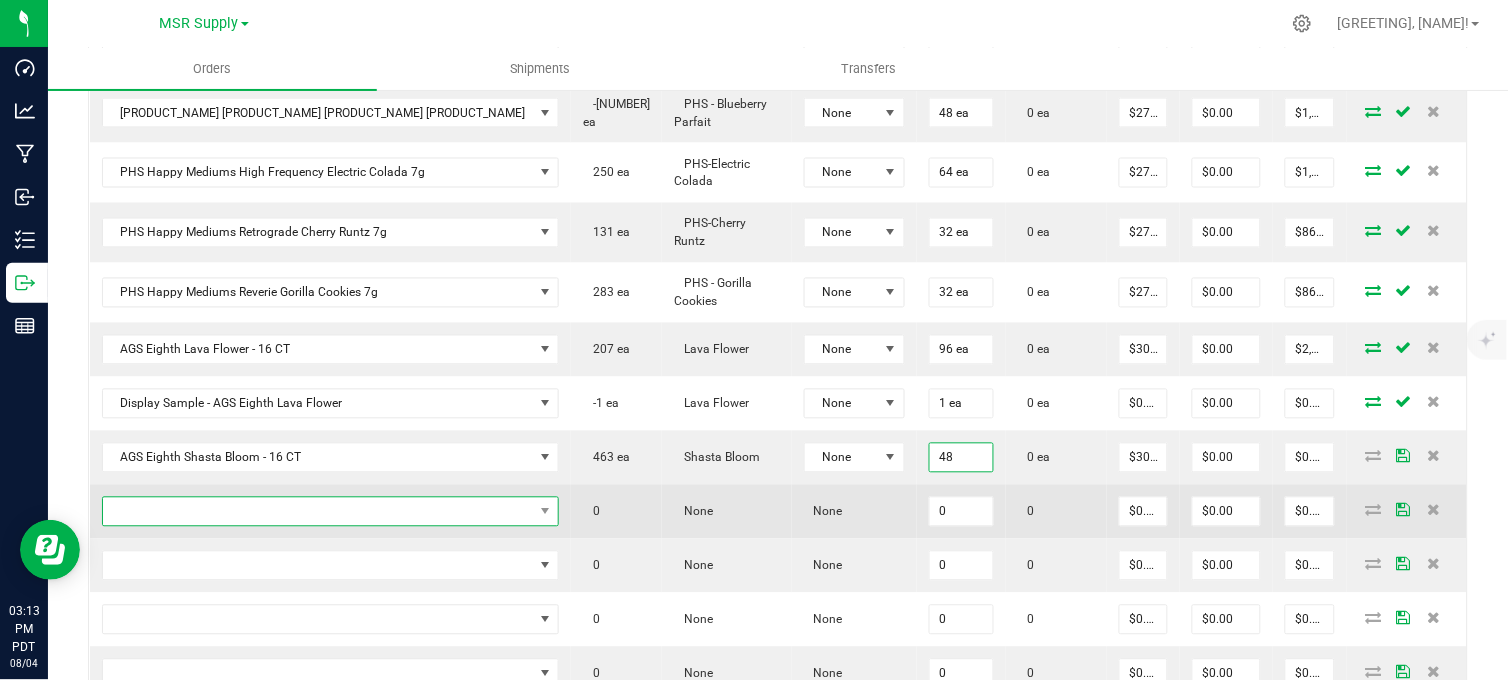 type on "48 ea" 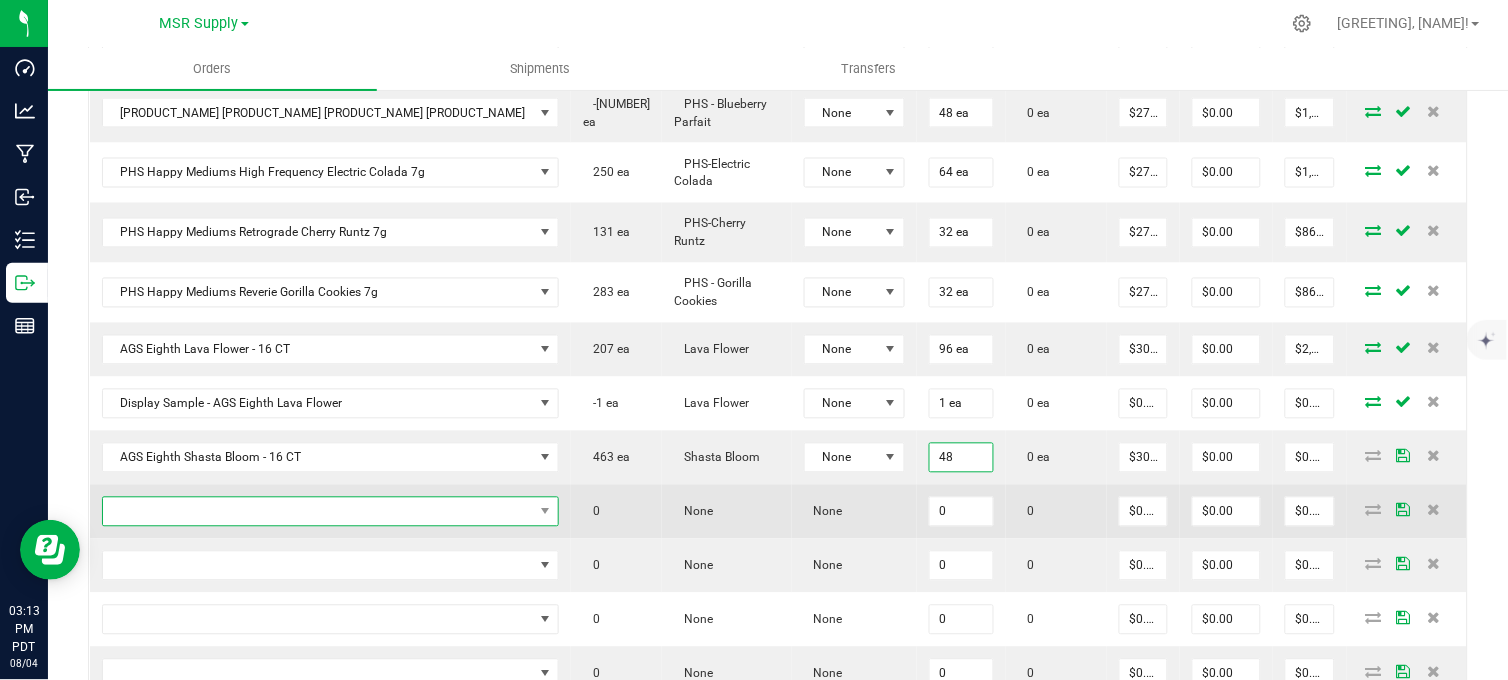 type on "$1,440.00" 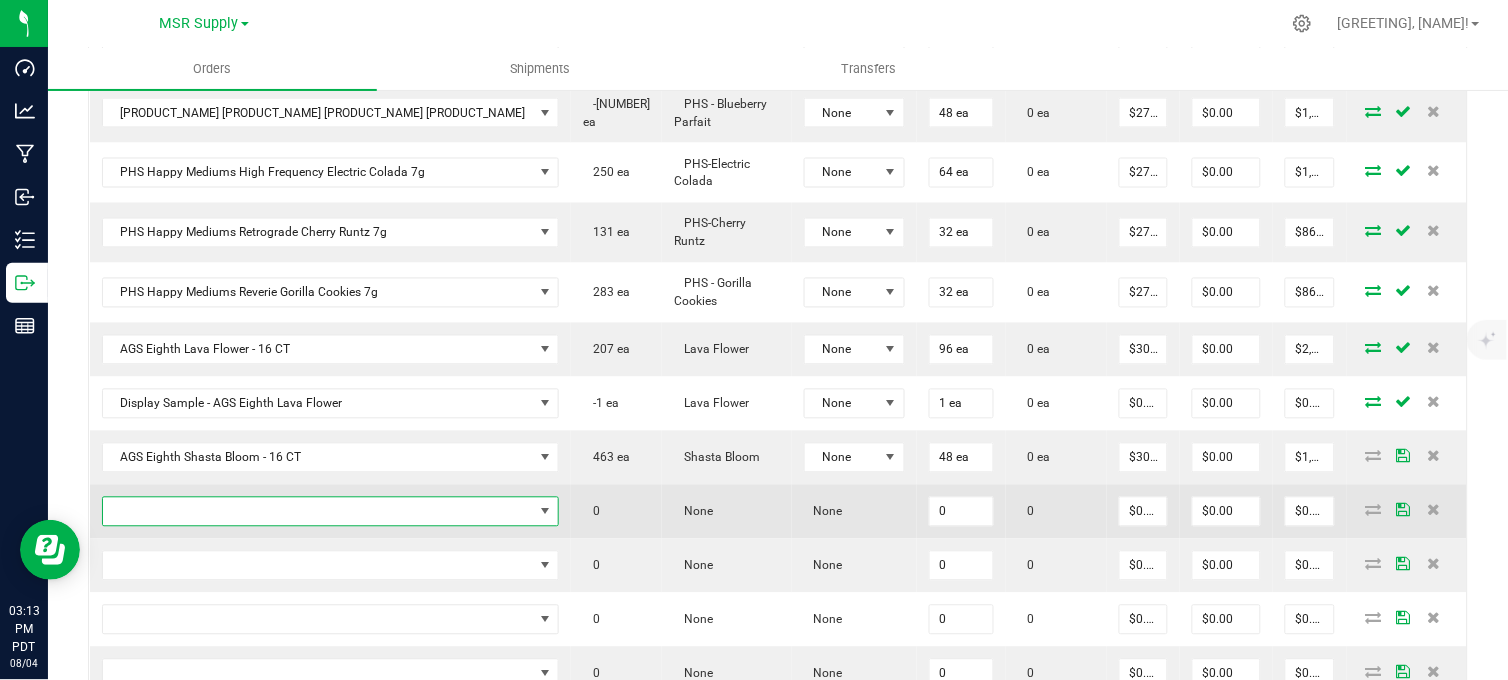 click at bounding box center (318, 512) 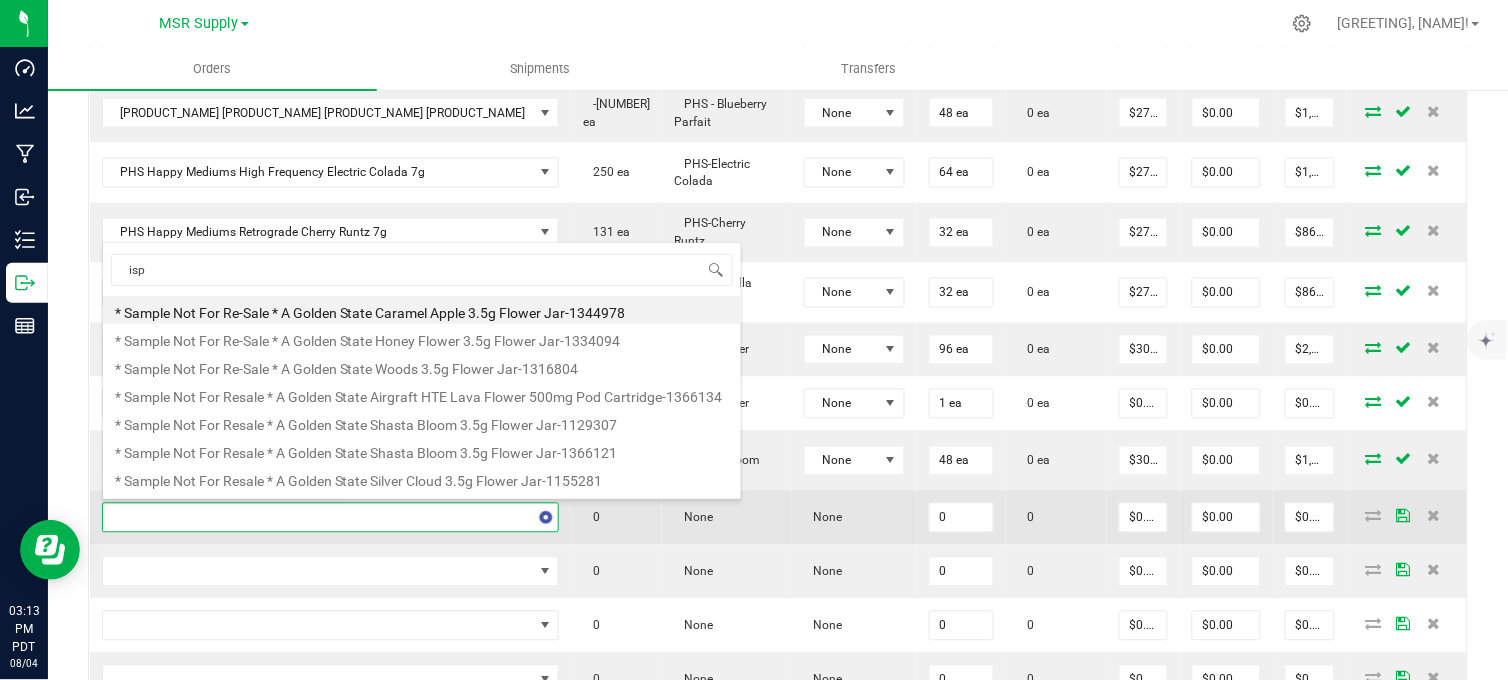 scroll, scrollTop: 99970, scrollLeft: 99648, axis: both 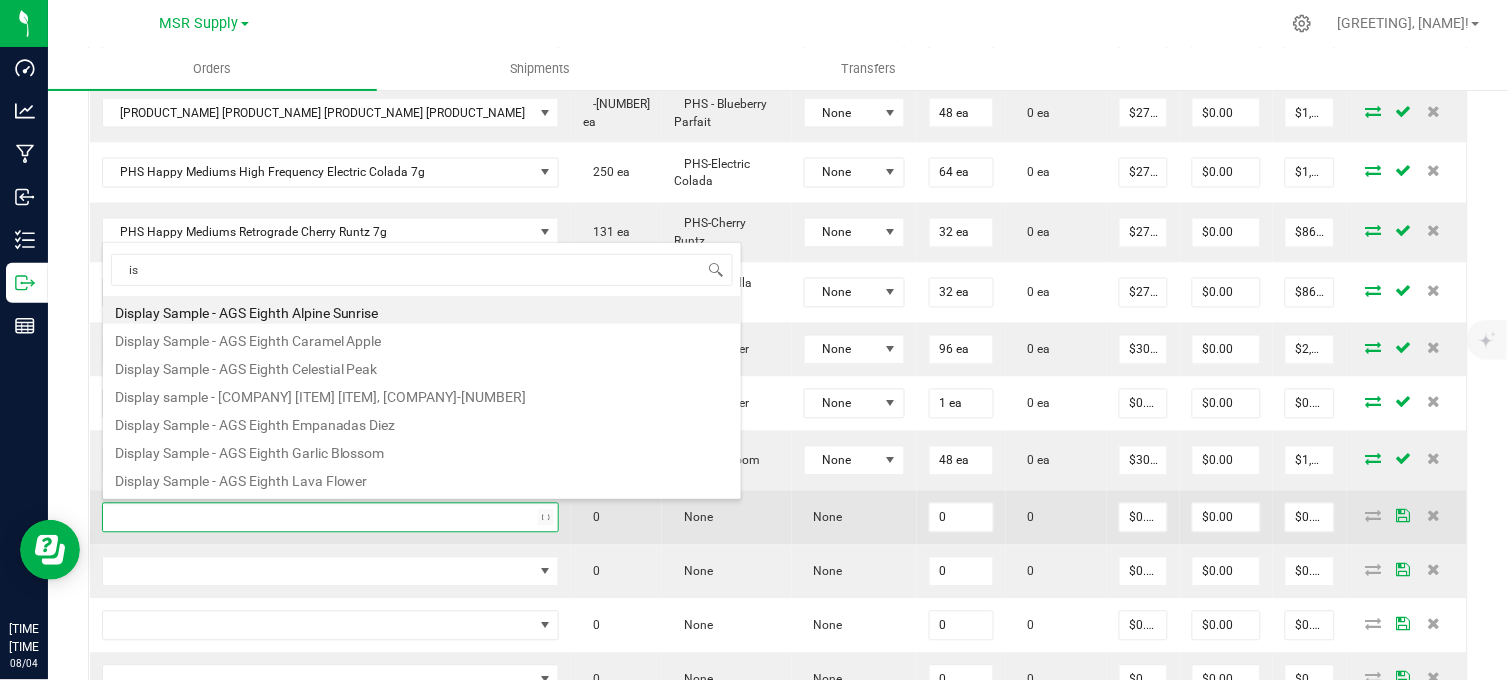 type on "i" 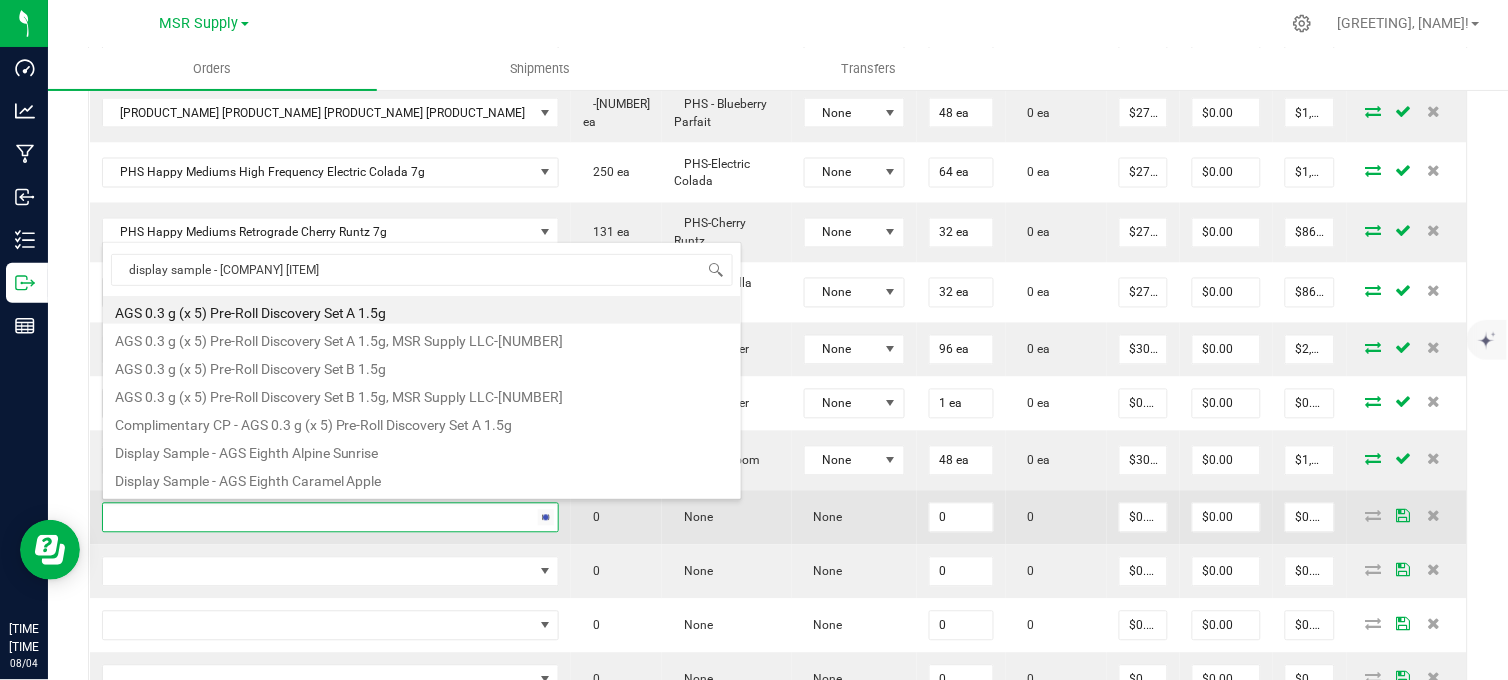 type on "[SAMPLE_TYPE] - [COMPANY_NAME] [SAMPLE_TYPE]" 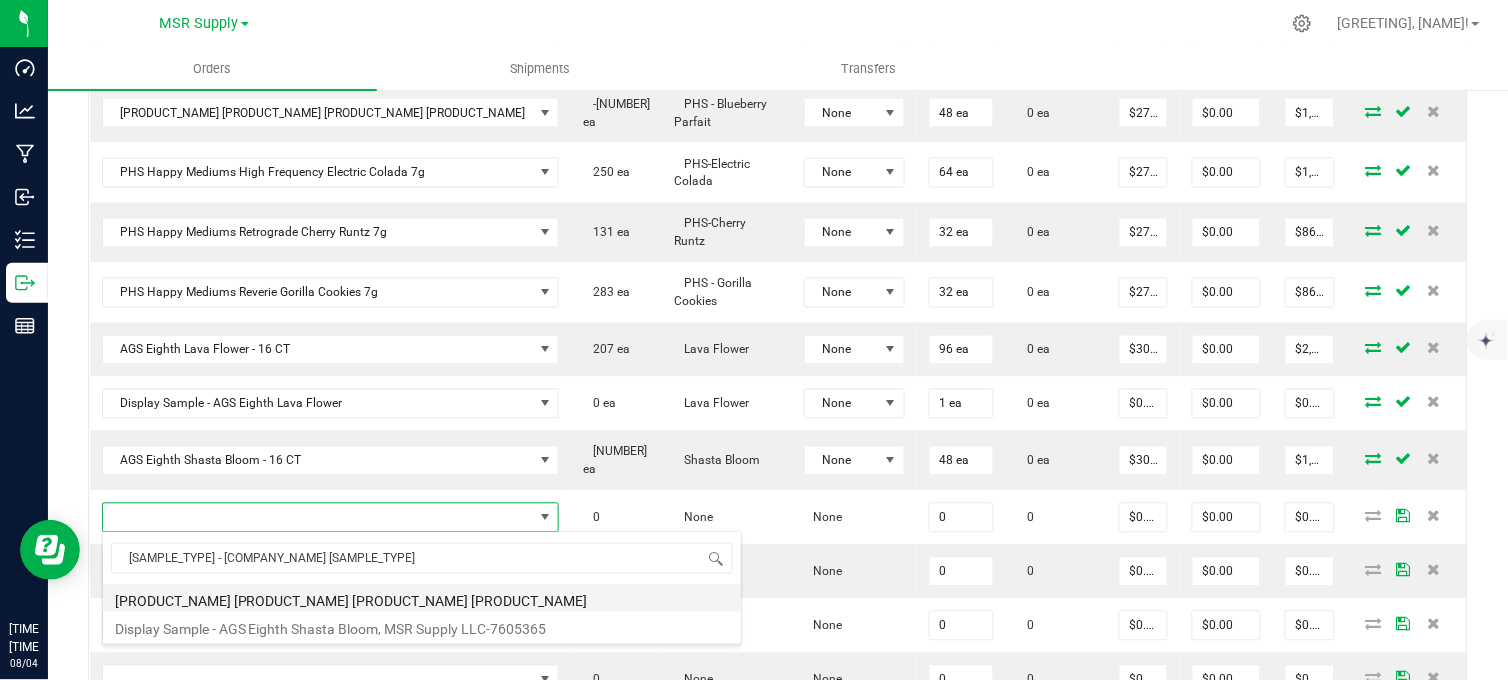 click on "[PRODUCT_NAME] [PRODUCT_NAME] [PRODUCT_NAME] [PRODUCT_NAME]" at bounding box center (422, 598) 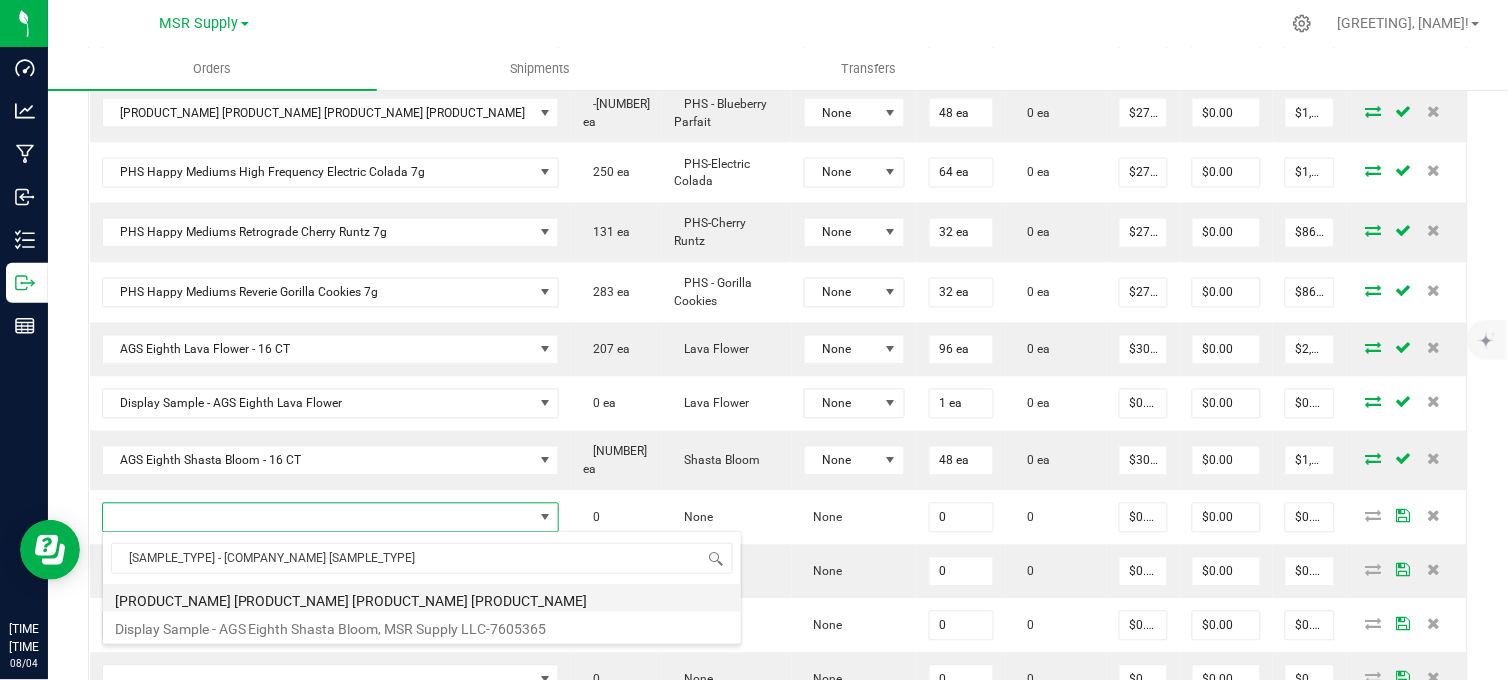 type on "0 ea" 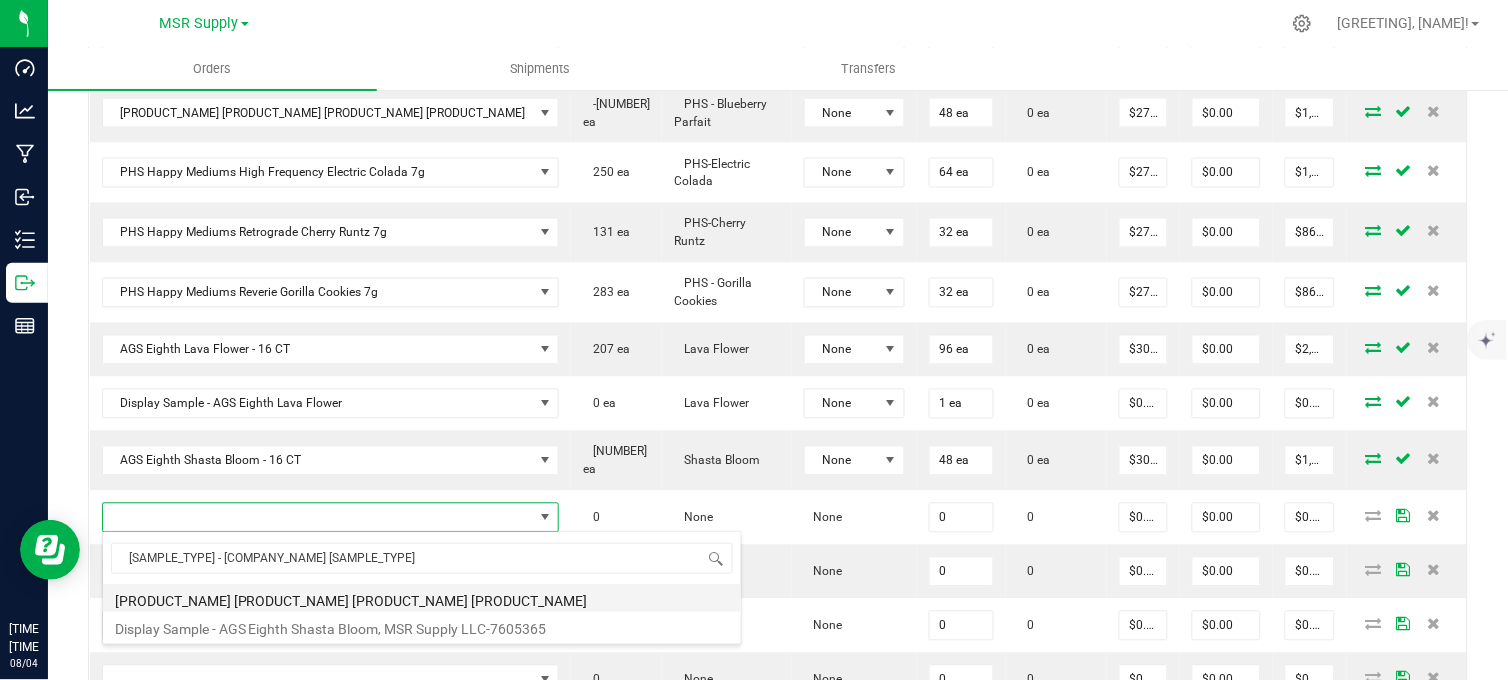 type on "$0.01000" 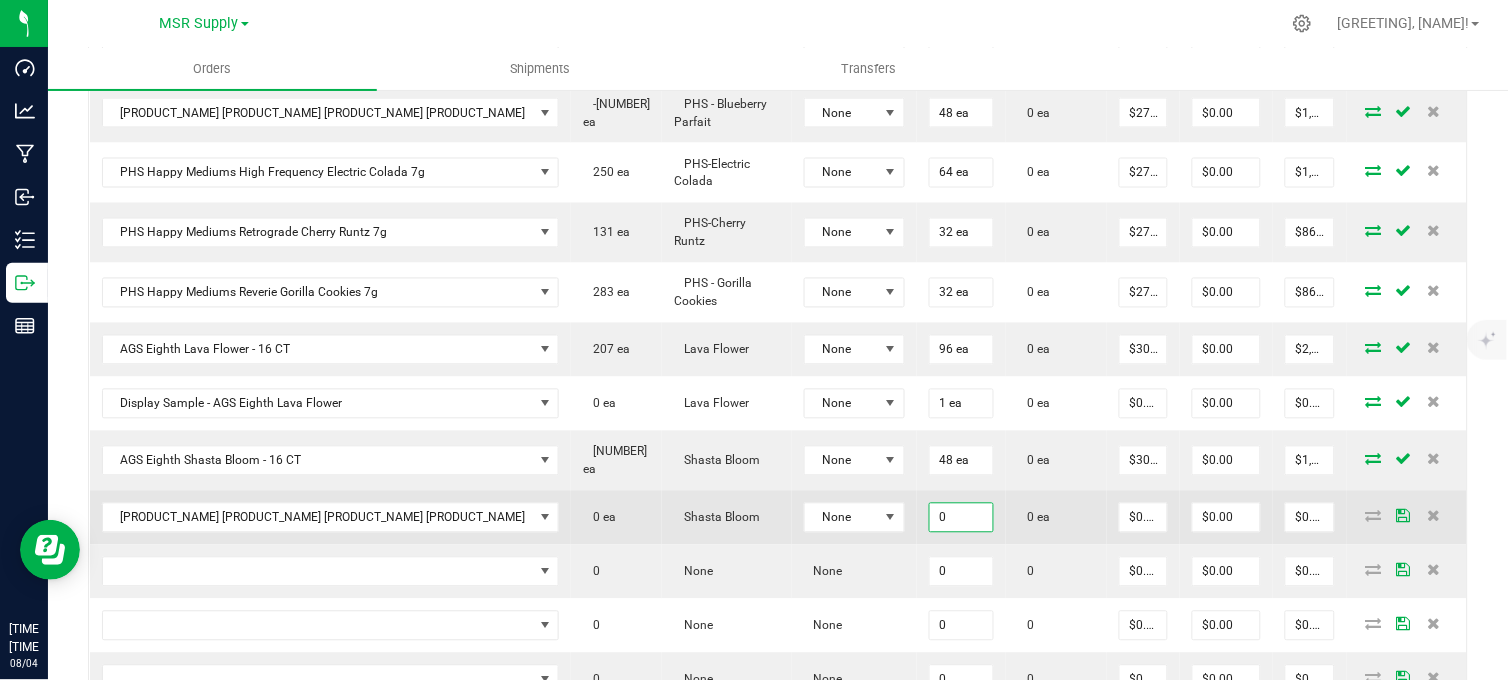 click on "0" at bounding box center [962, 518] 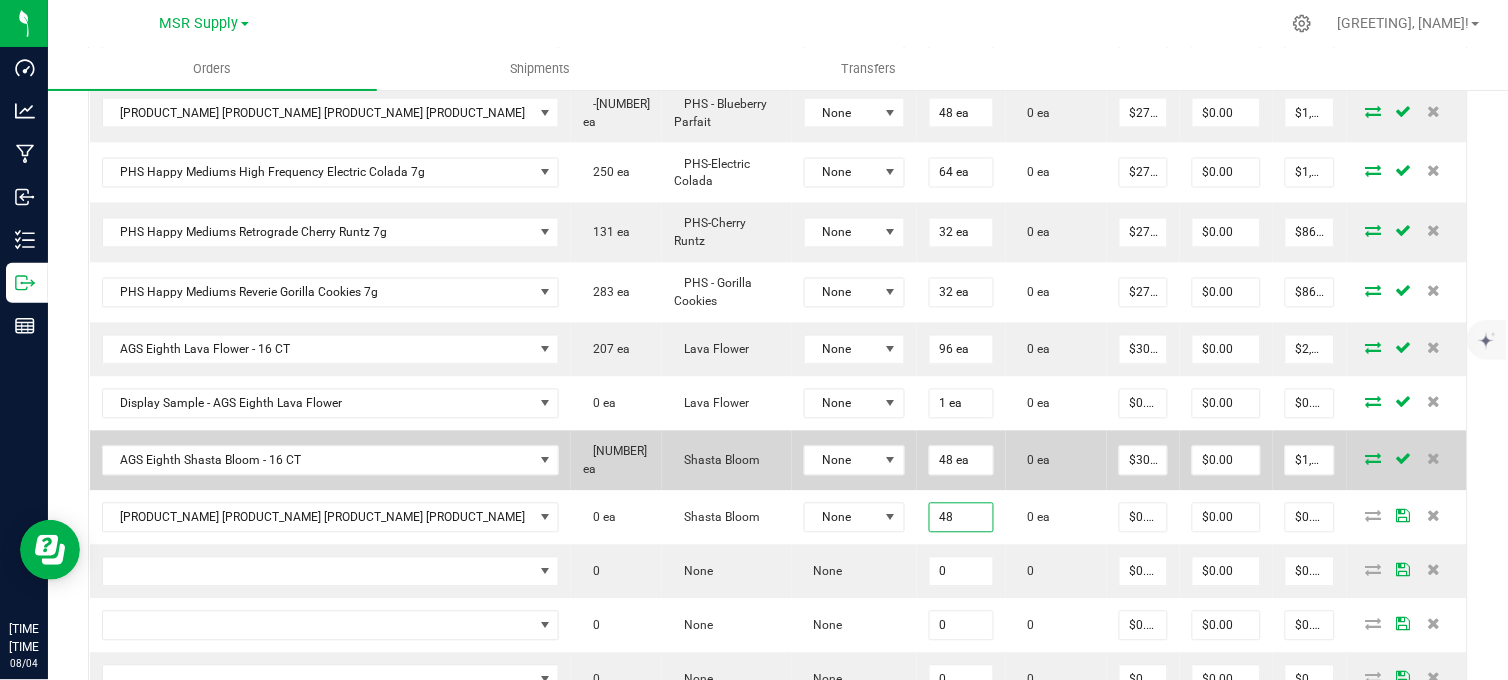 type on "4" 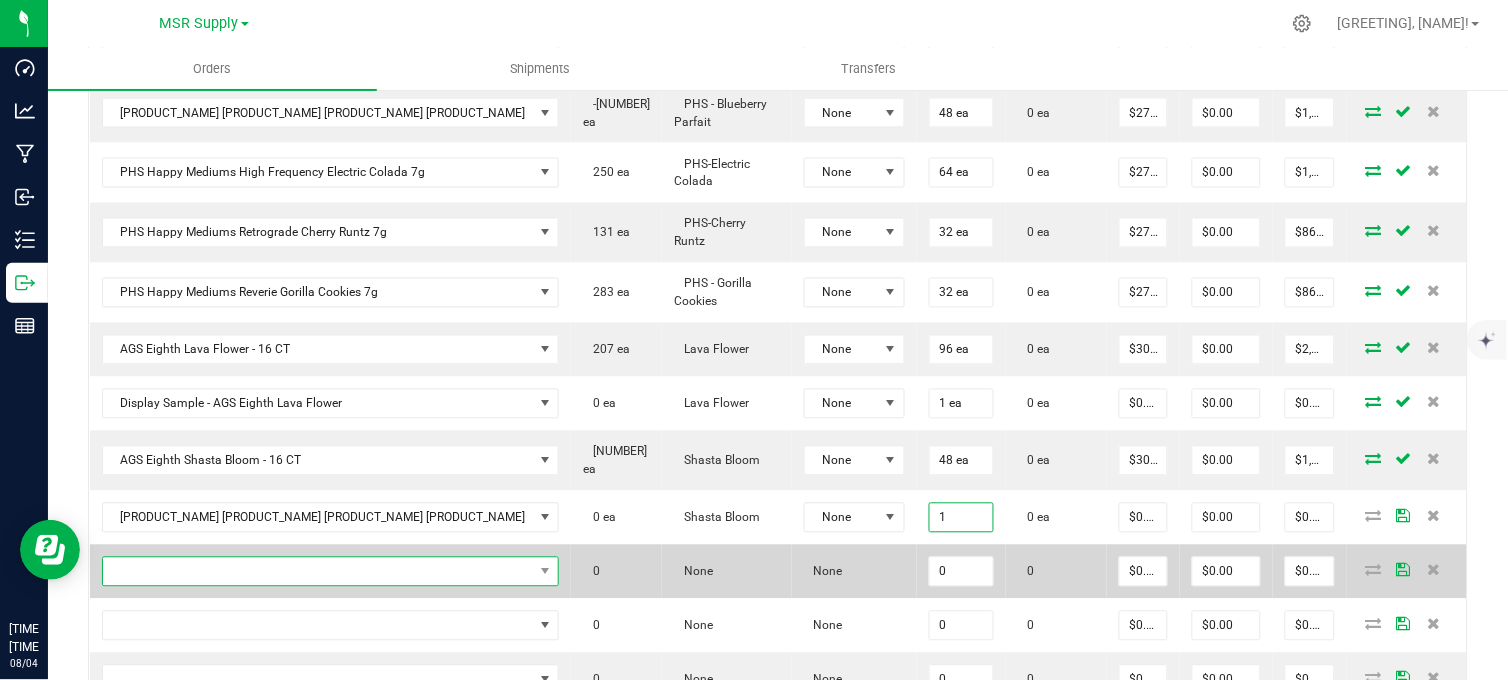 type on "1 ea" 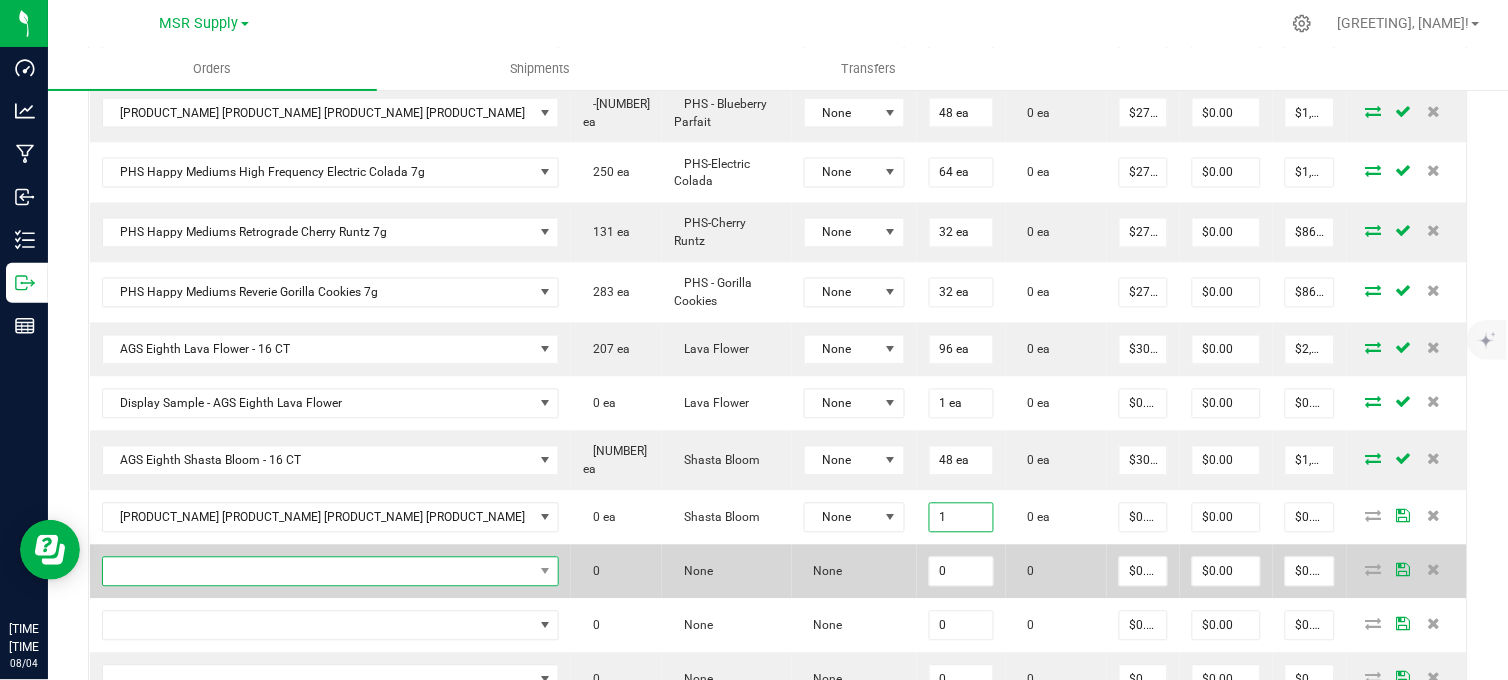 type on "$0.01" 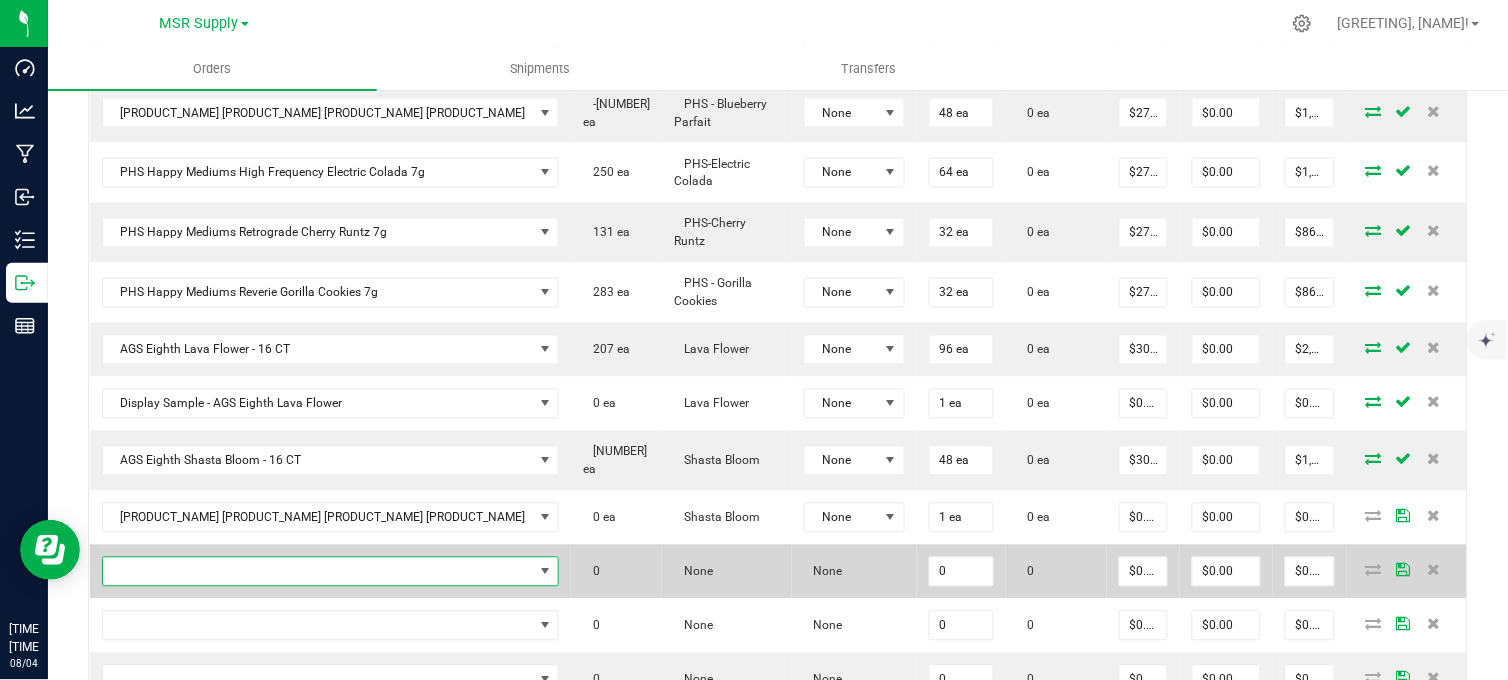 click at bounding box center [318, 572] 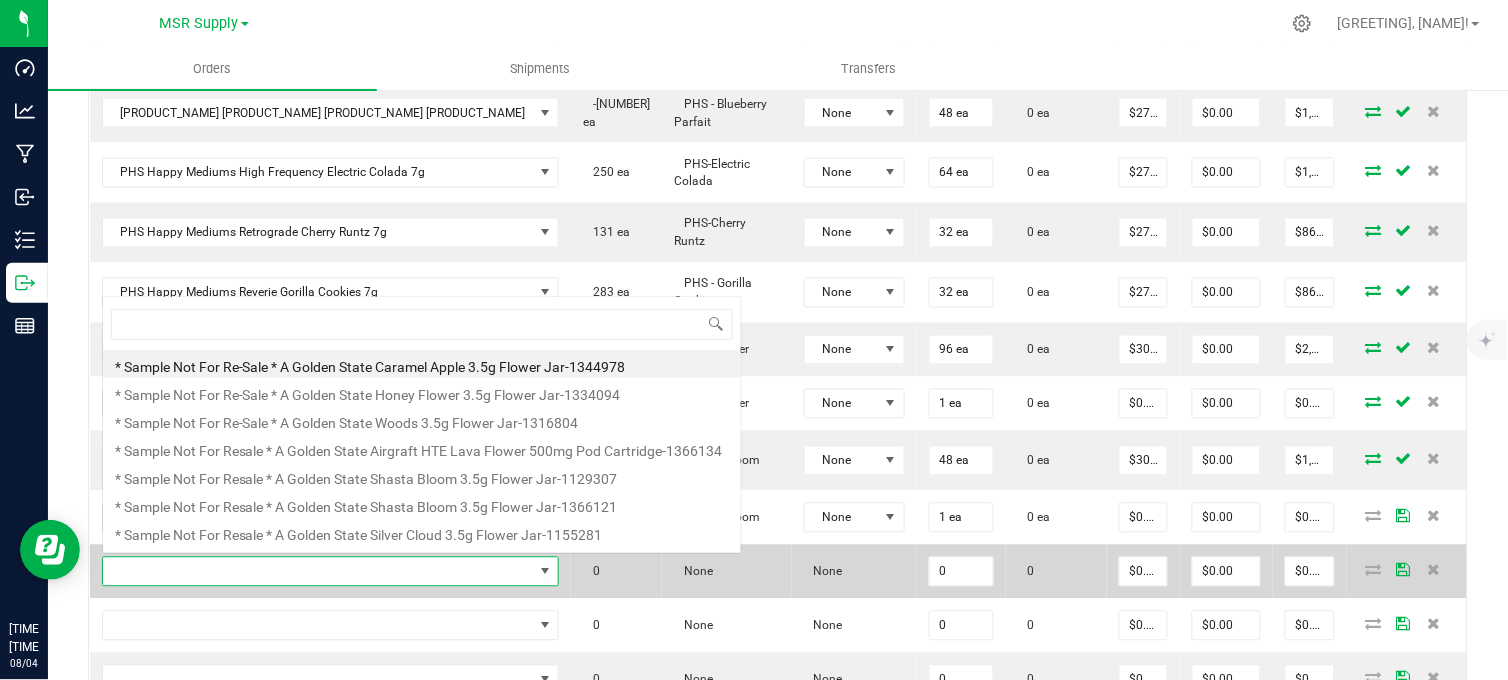 scroll, scrollTop: 0, scrollLeft: 0, axis: both 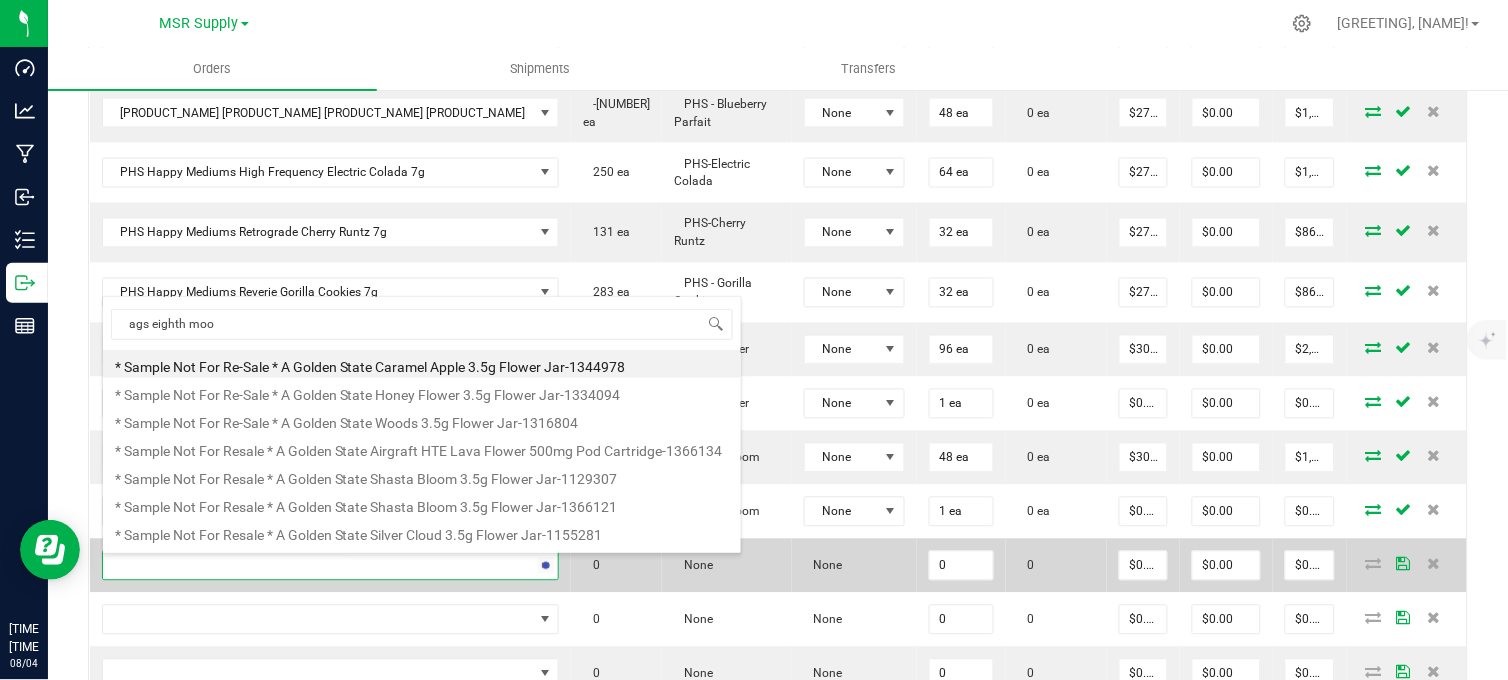 type on "[COMPANY] [ITEM] [ITEM]" 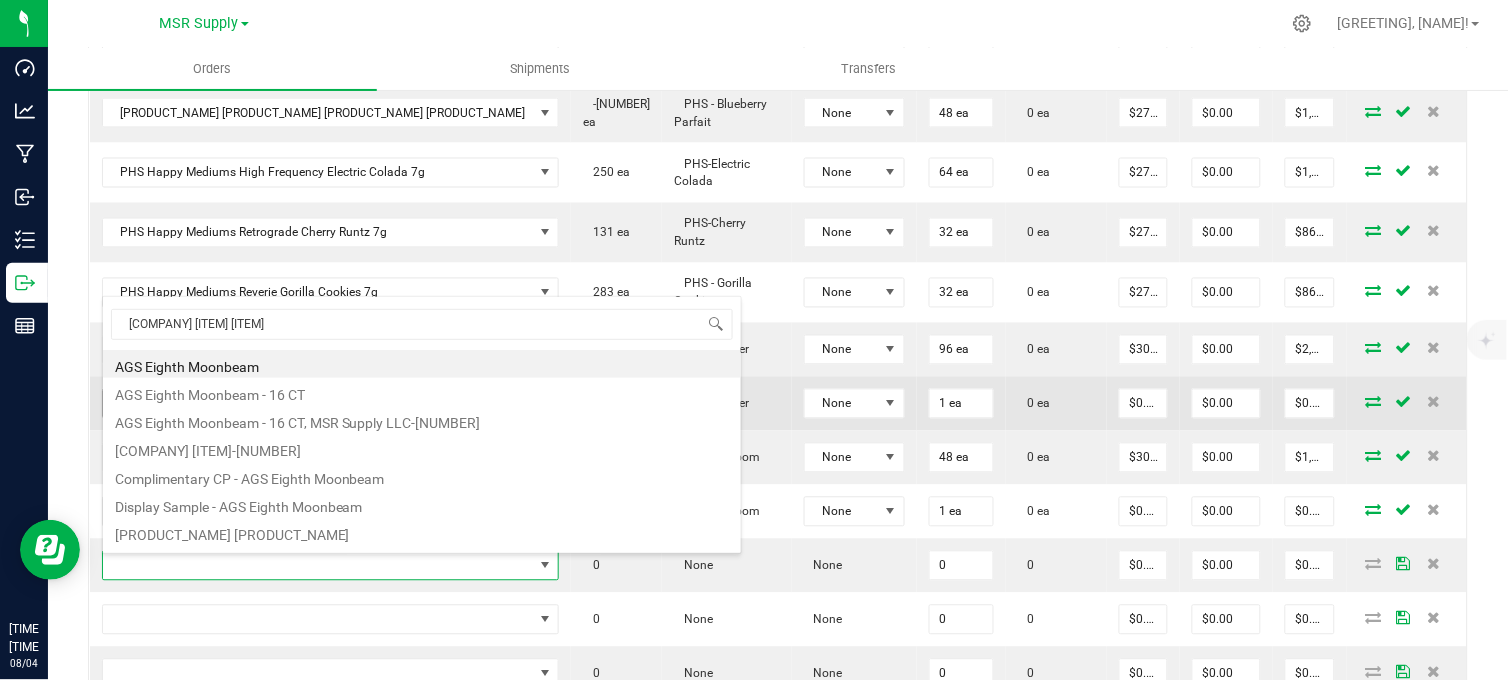 click on "AGS Eighth Moonbeam - 16 CT" at bounding box center [422, 392] 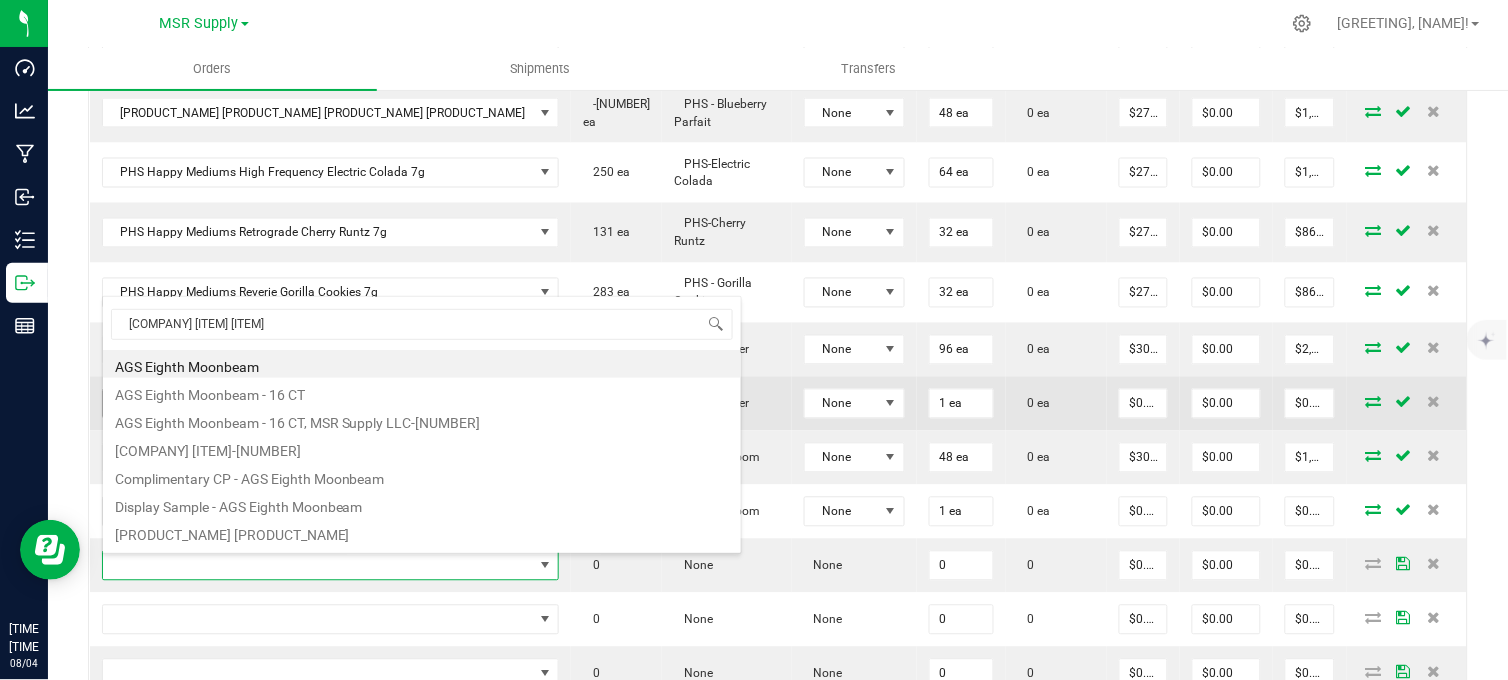 type on "0 ea" 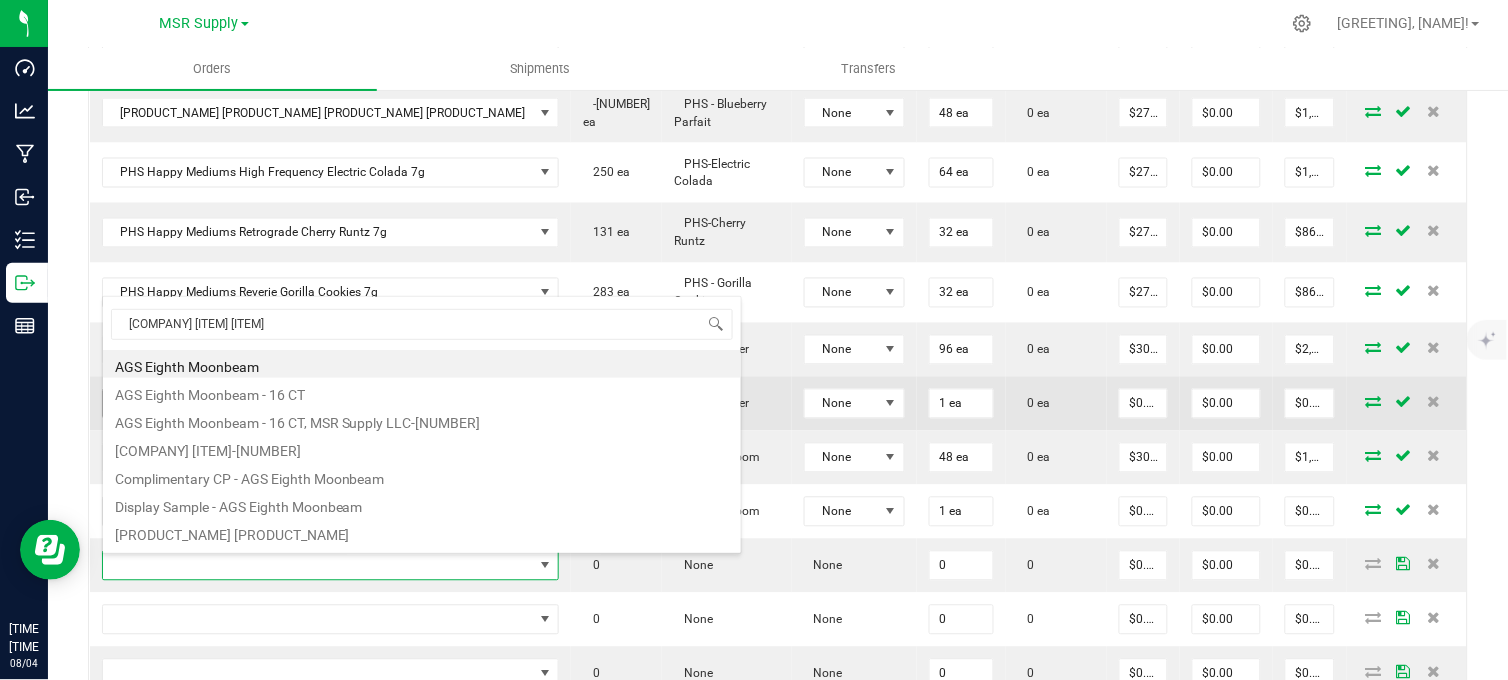 type on "$30.00000" 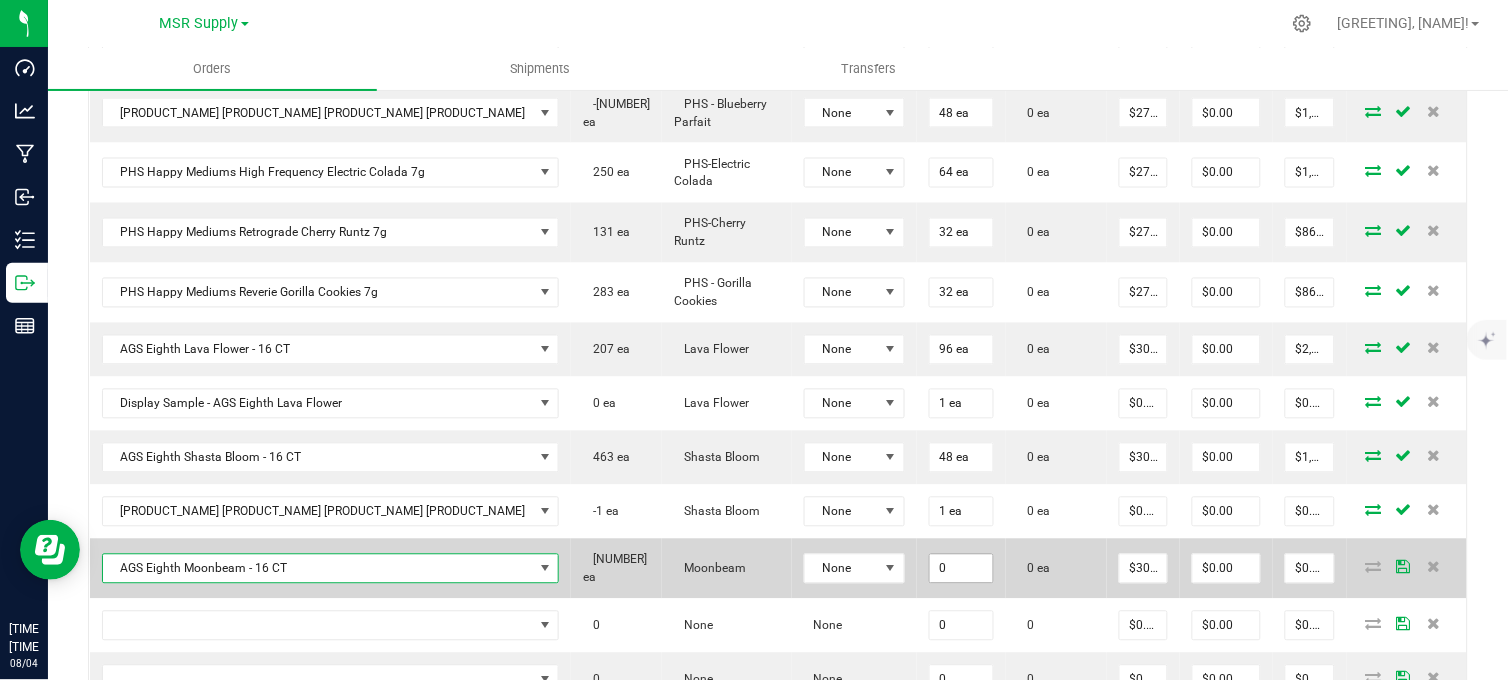 click on "0" at bounding box center [962, 569] 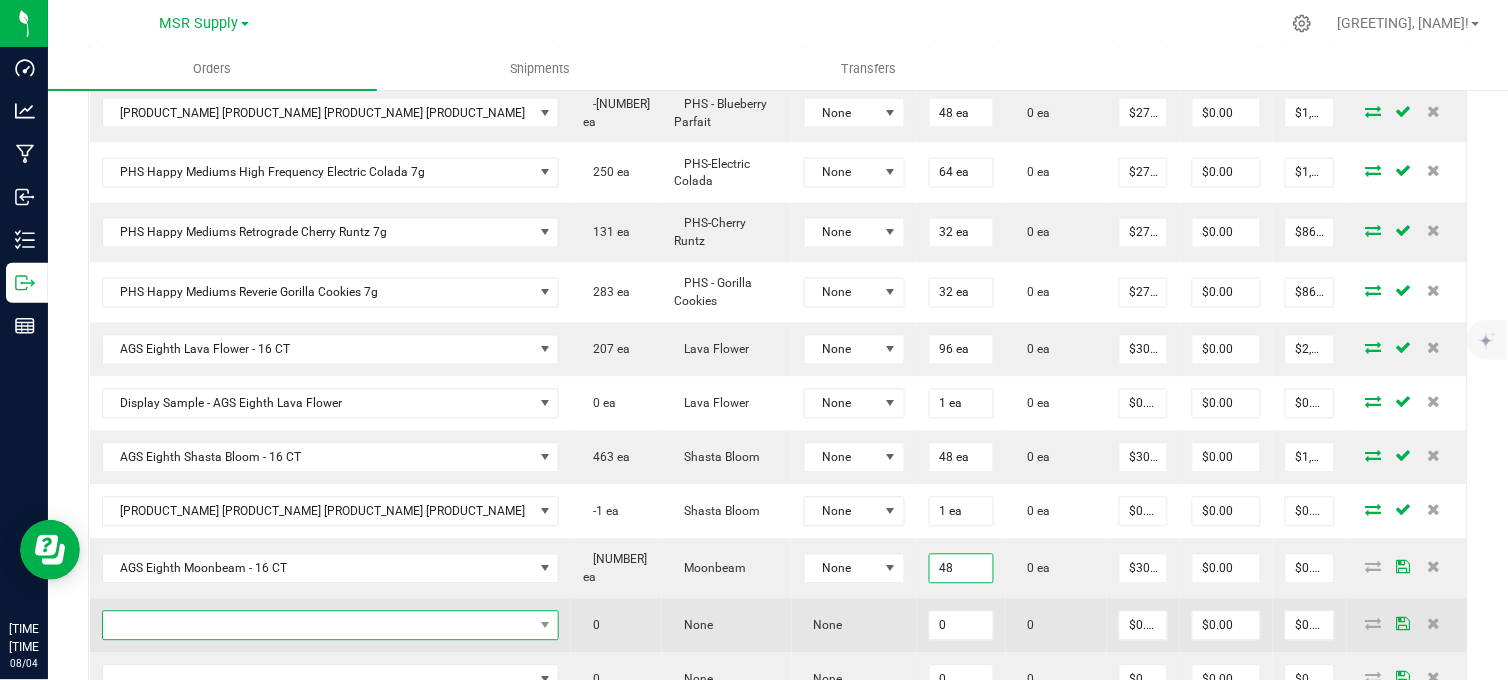 type on "48 ea" 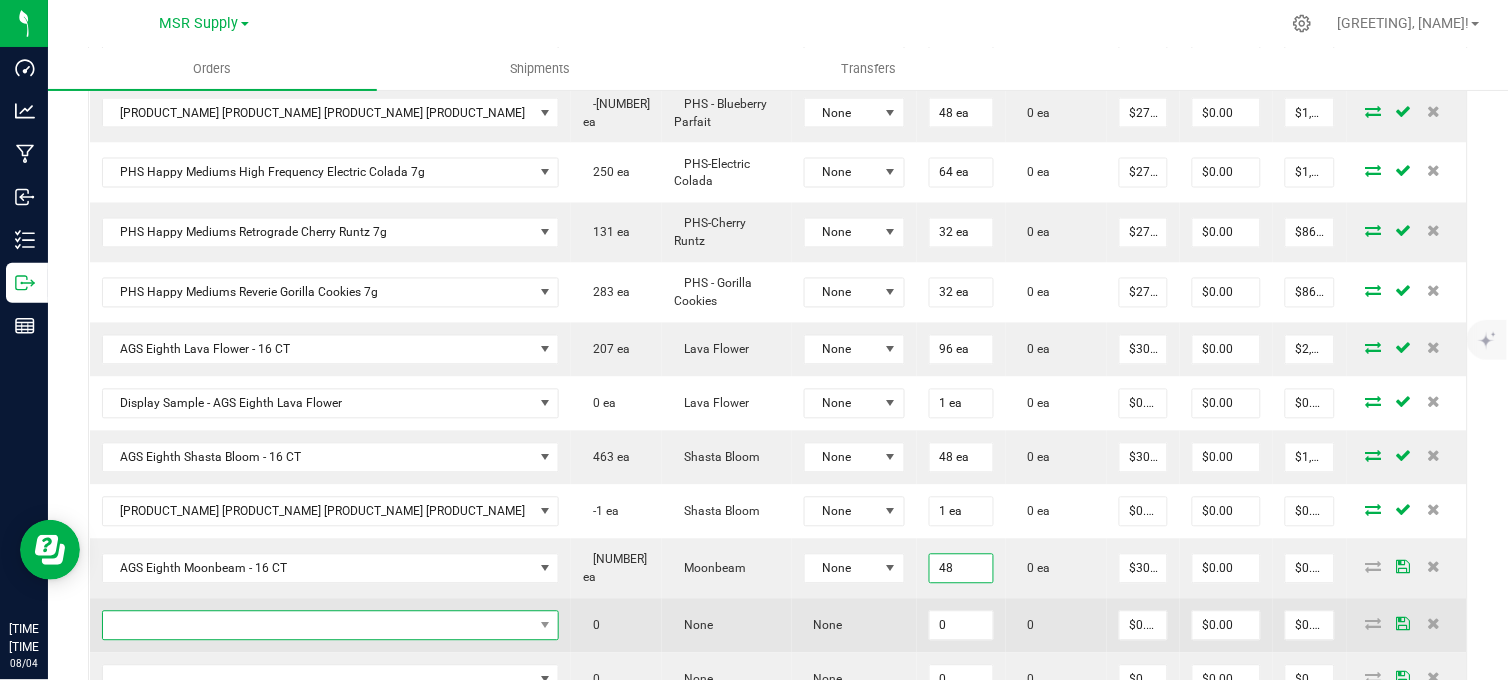 type on "$1,440.00" 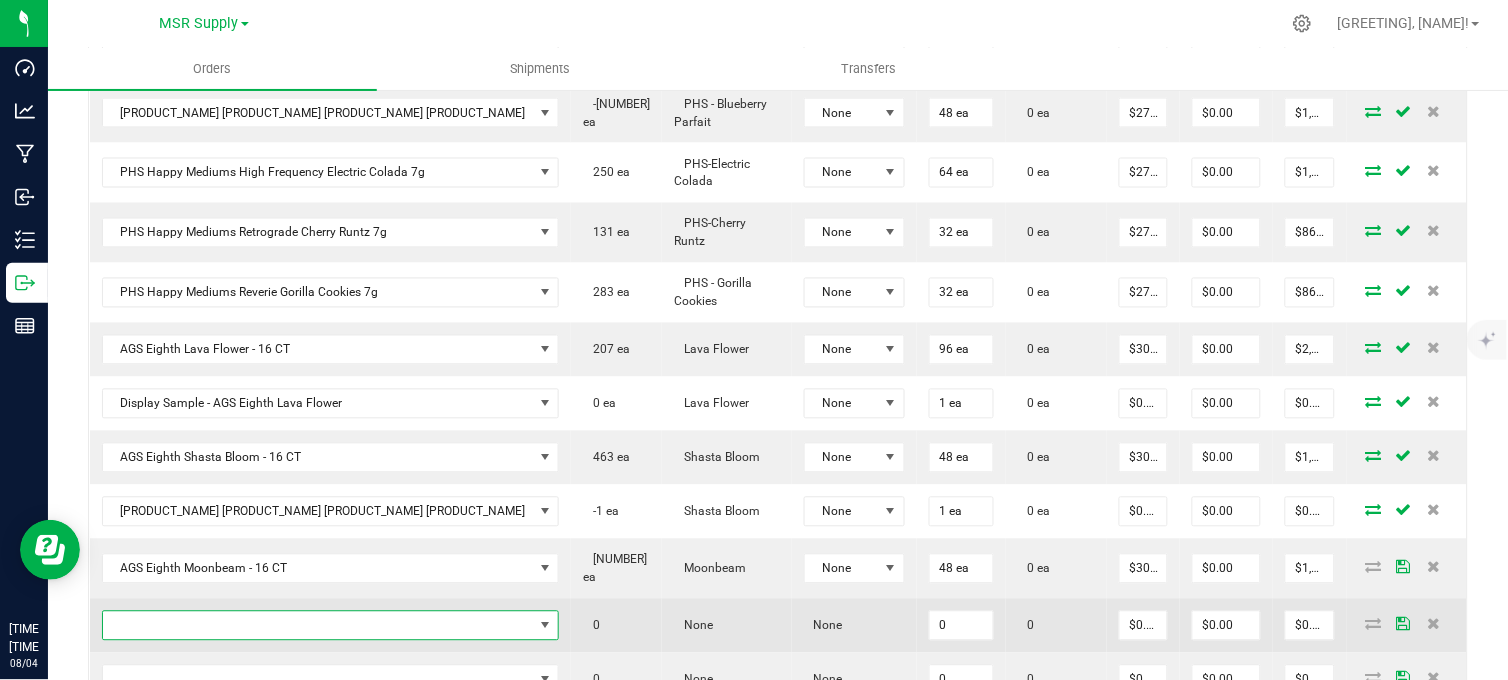 click at bounding box center [318, 626] 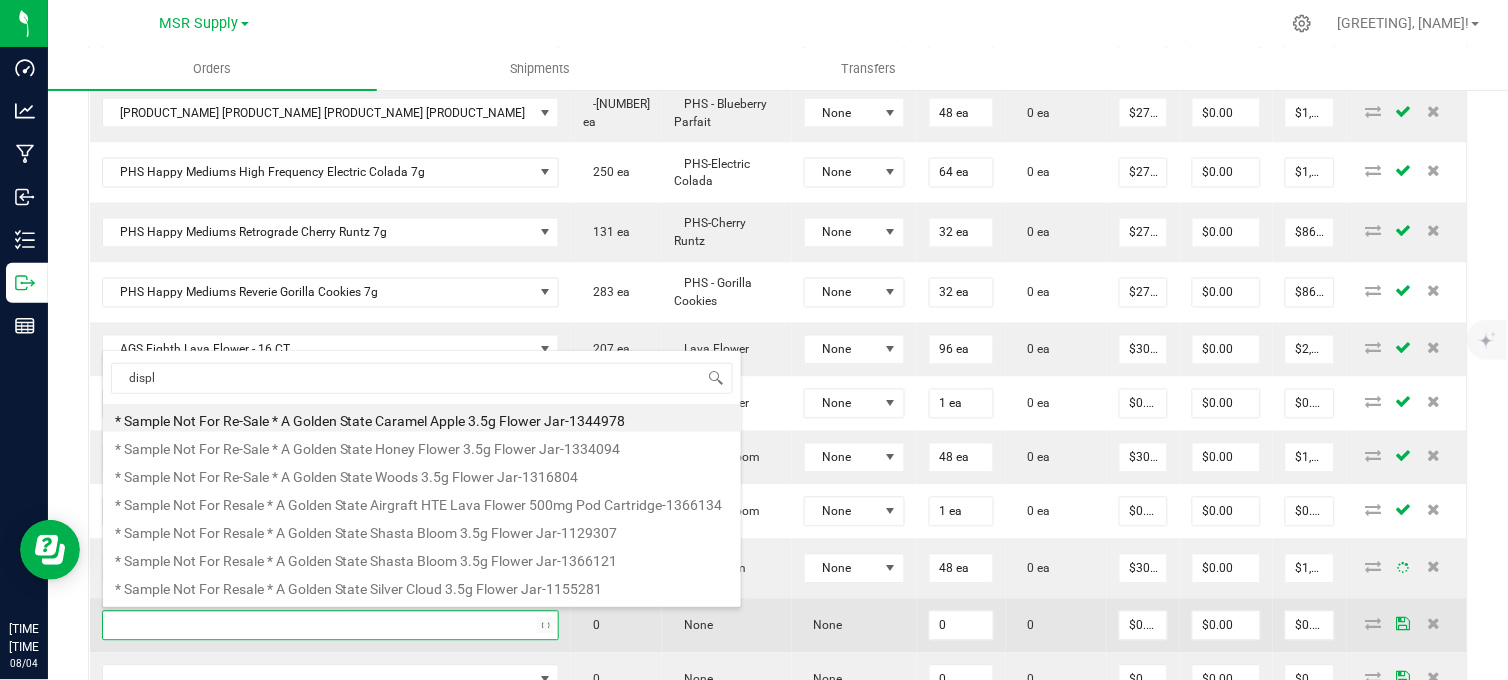 scroll, scrollTop: 99970, scrollLeft: 99648, axis: both 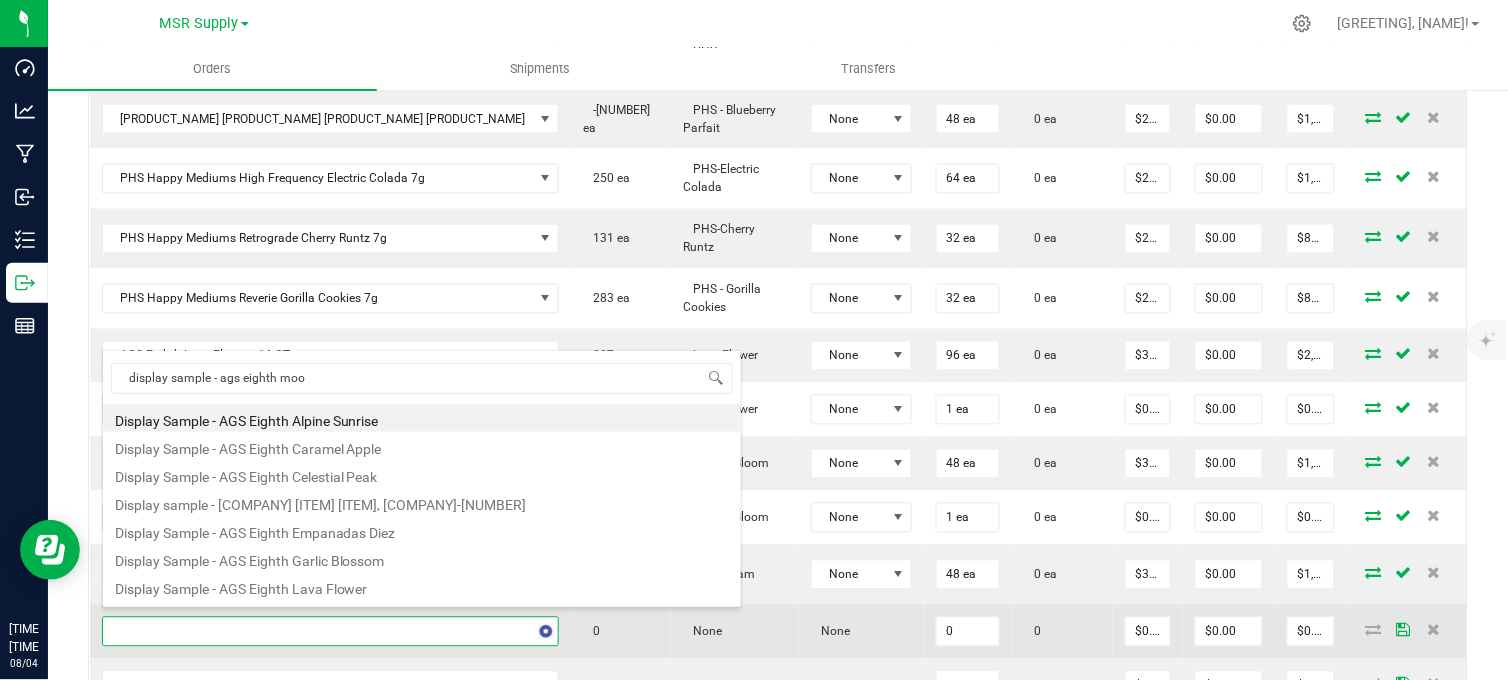 type on "[SAMPLE_TYPE] - [COMPANY_NAME] [SAMPLE_TYPE]" 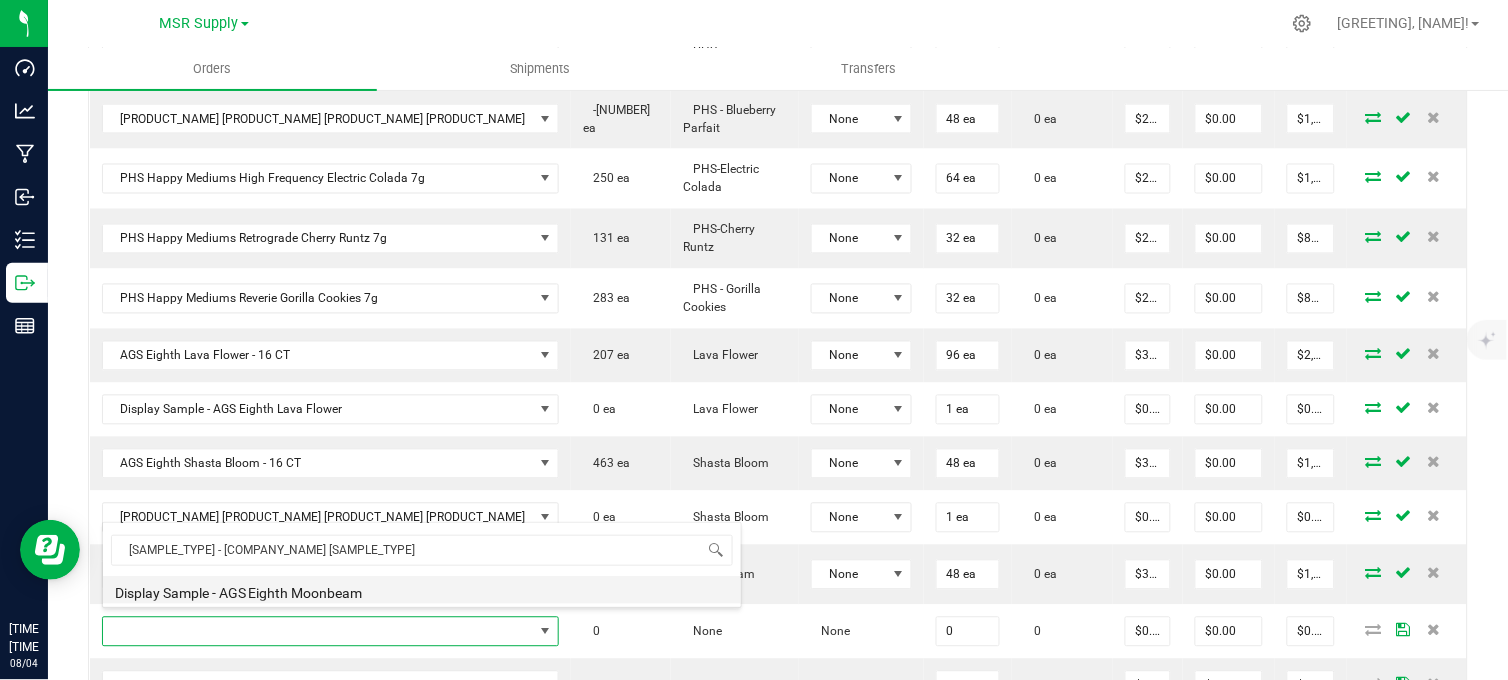 click on "Display Sample - AGS Eighth Moonbeam" at bounding box center [422, 590] 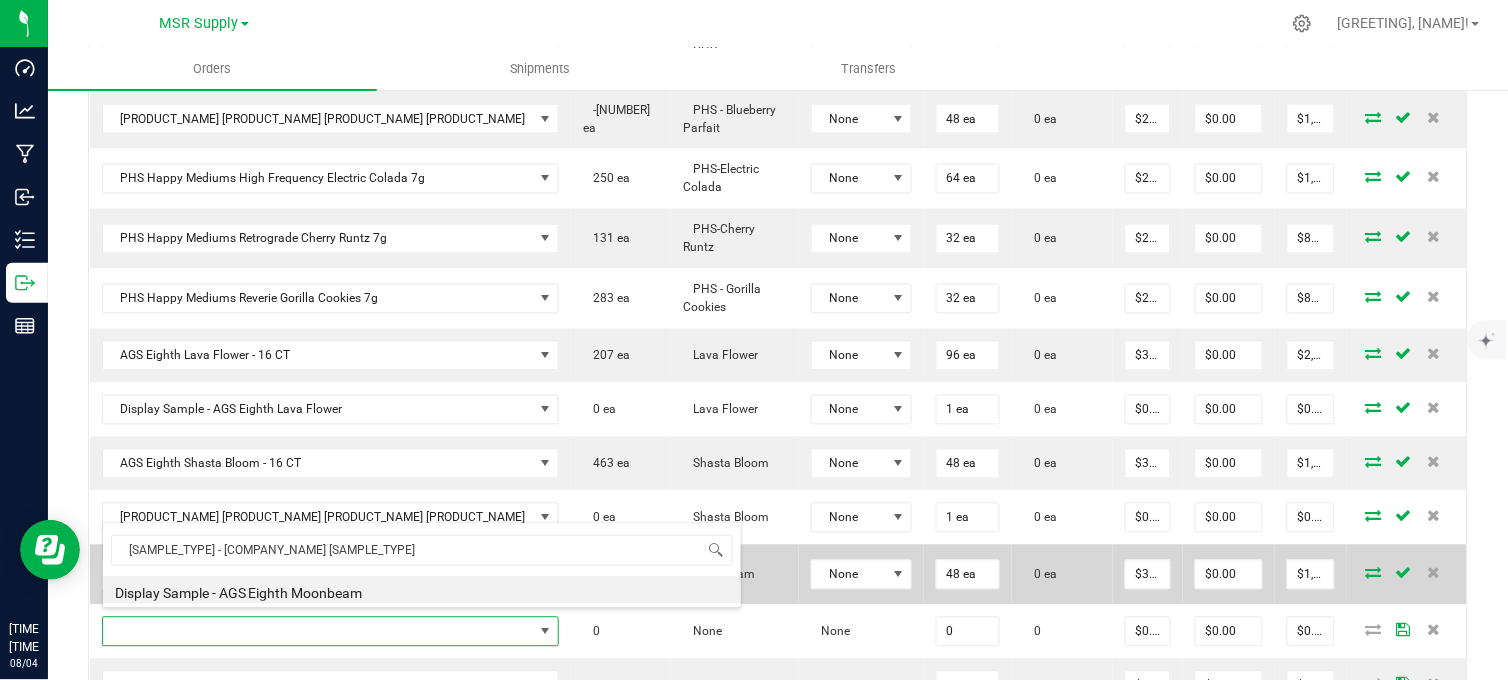 type on "0 ea" 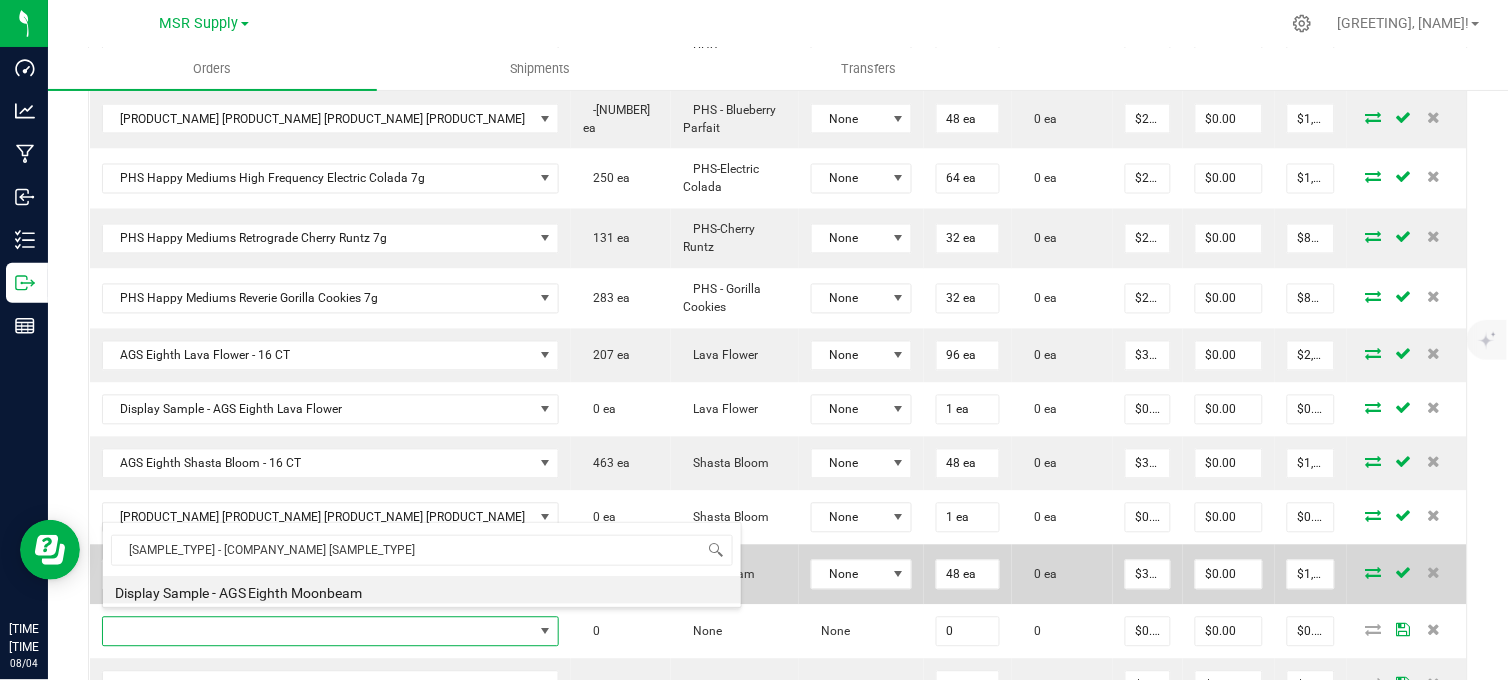 type on "$0.01000" 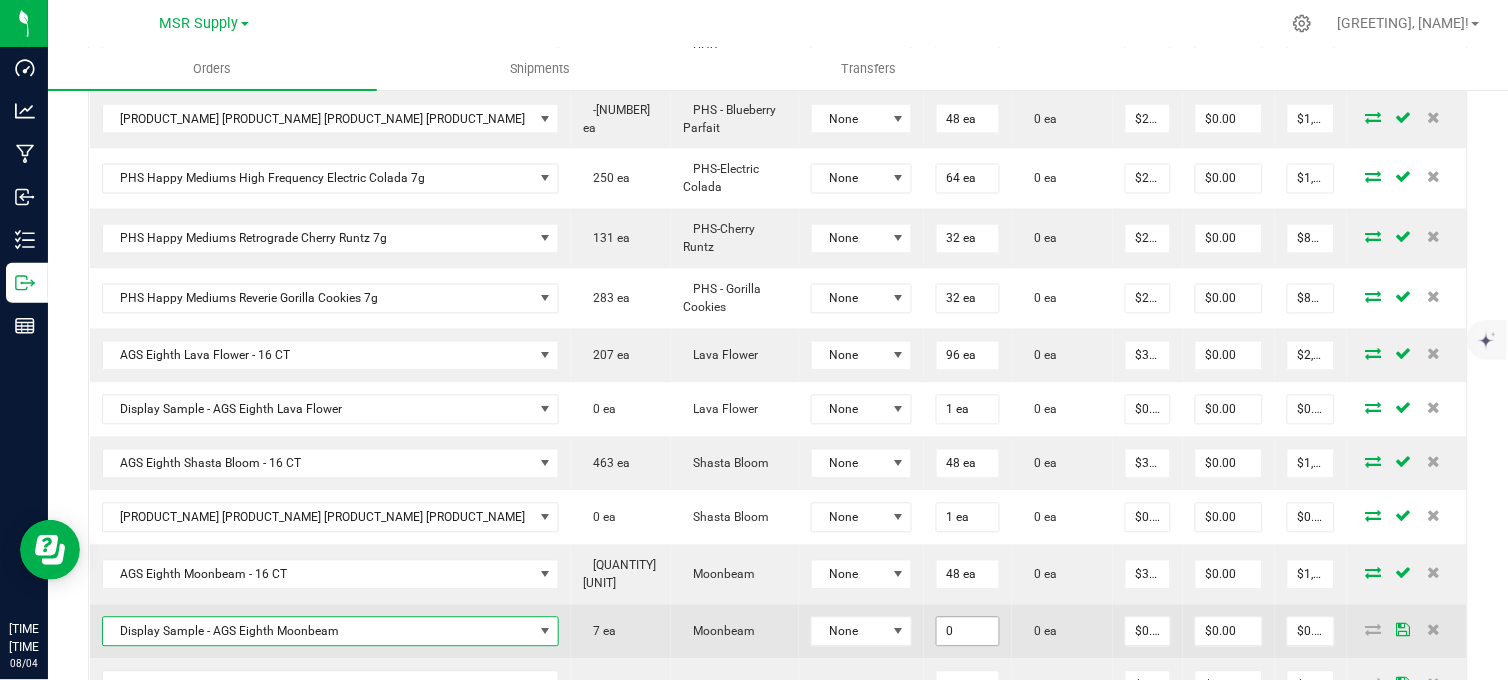 click on "0" at bounding box center (968, 632) 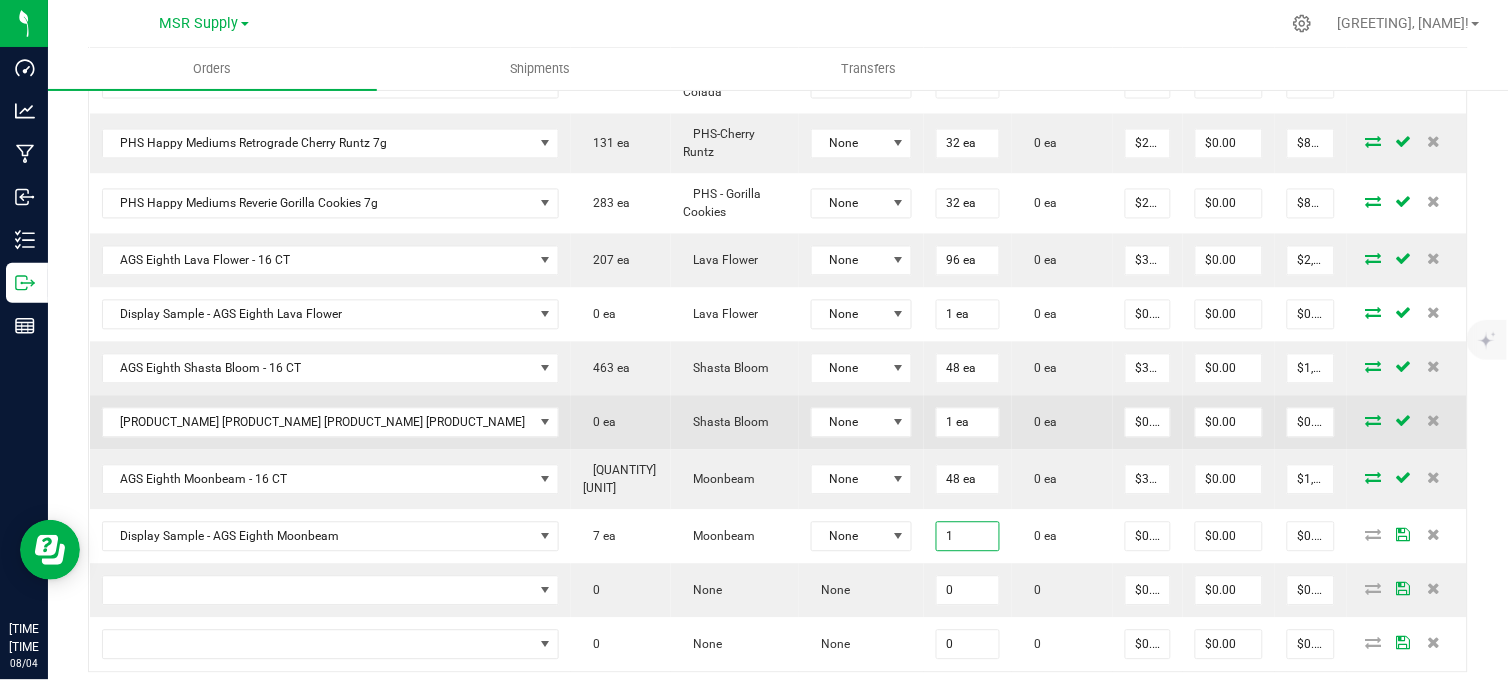 scroll, scrollTop: 951, scrollLeft: 0, axis: vertical 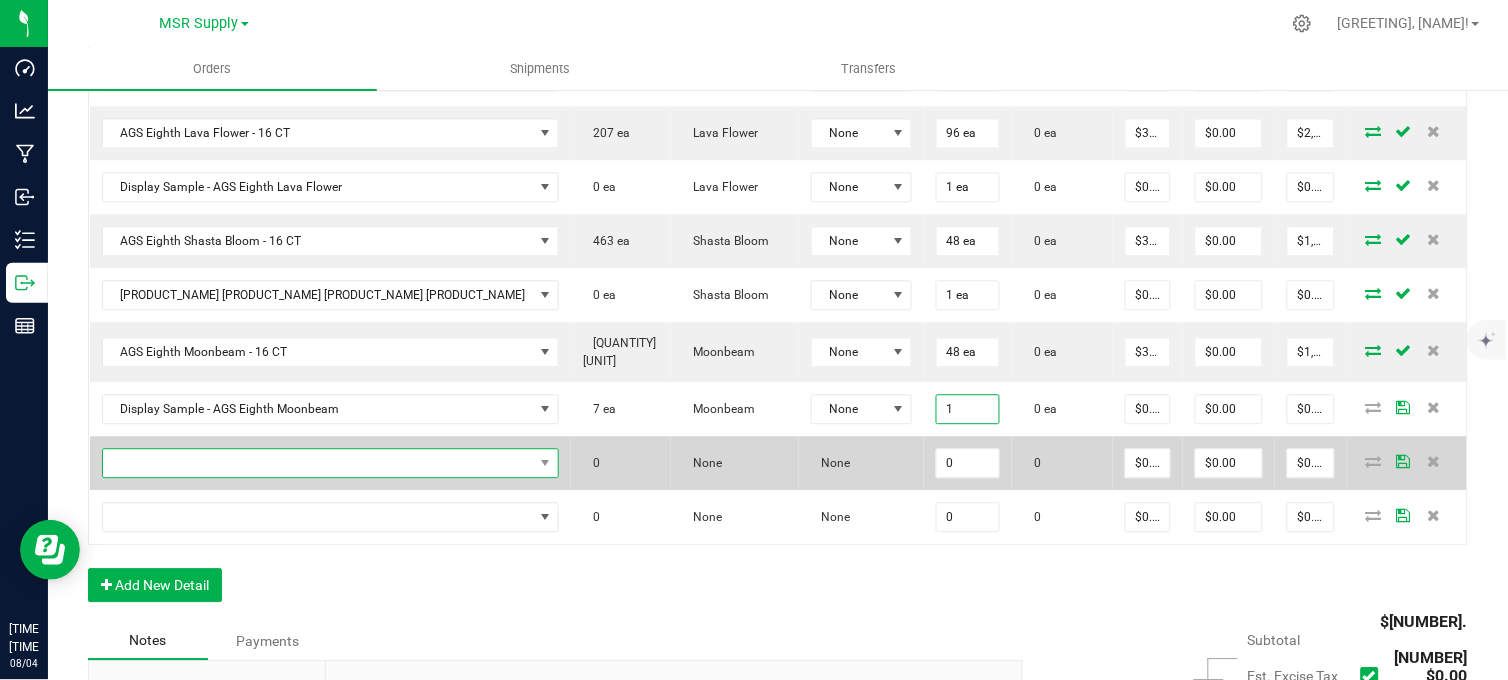 type on "1 ea" 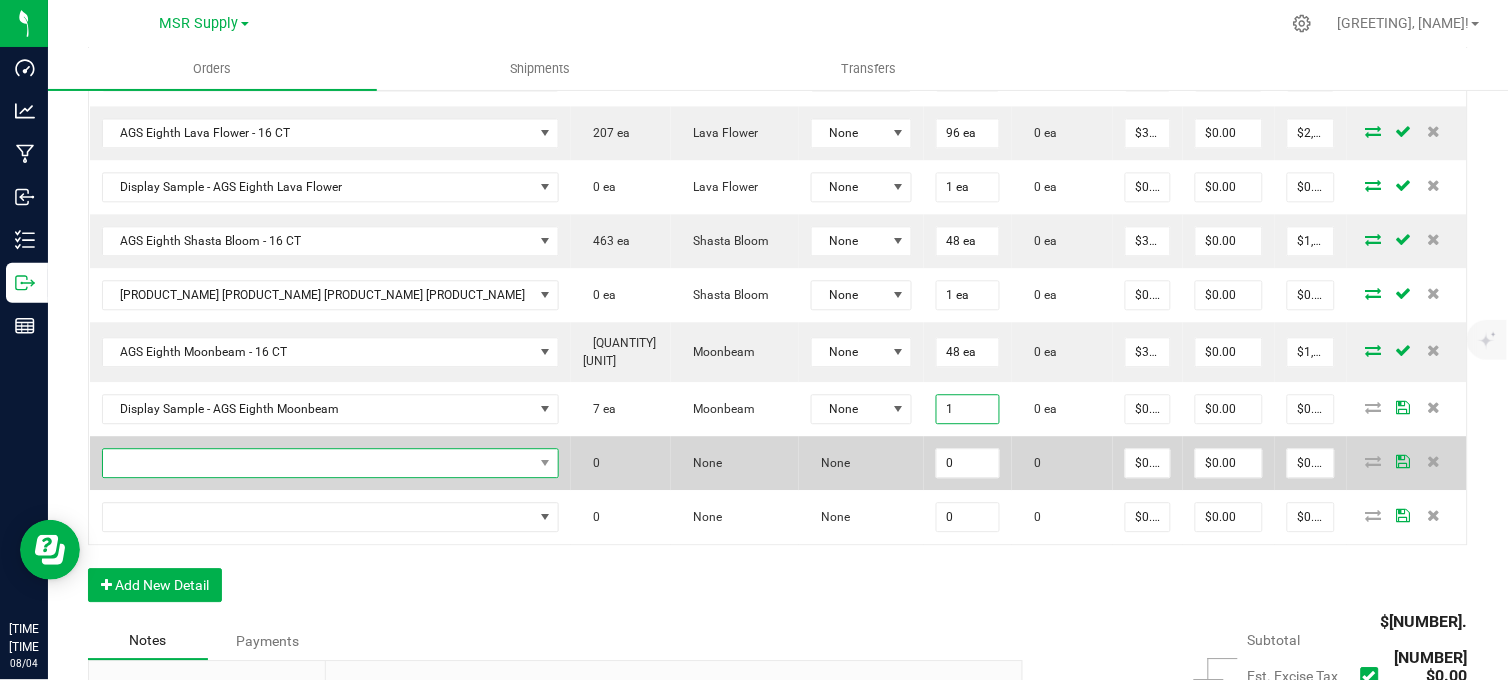 type on "$0.01" 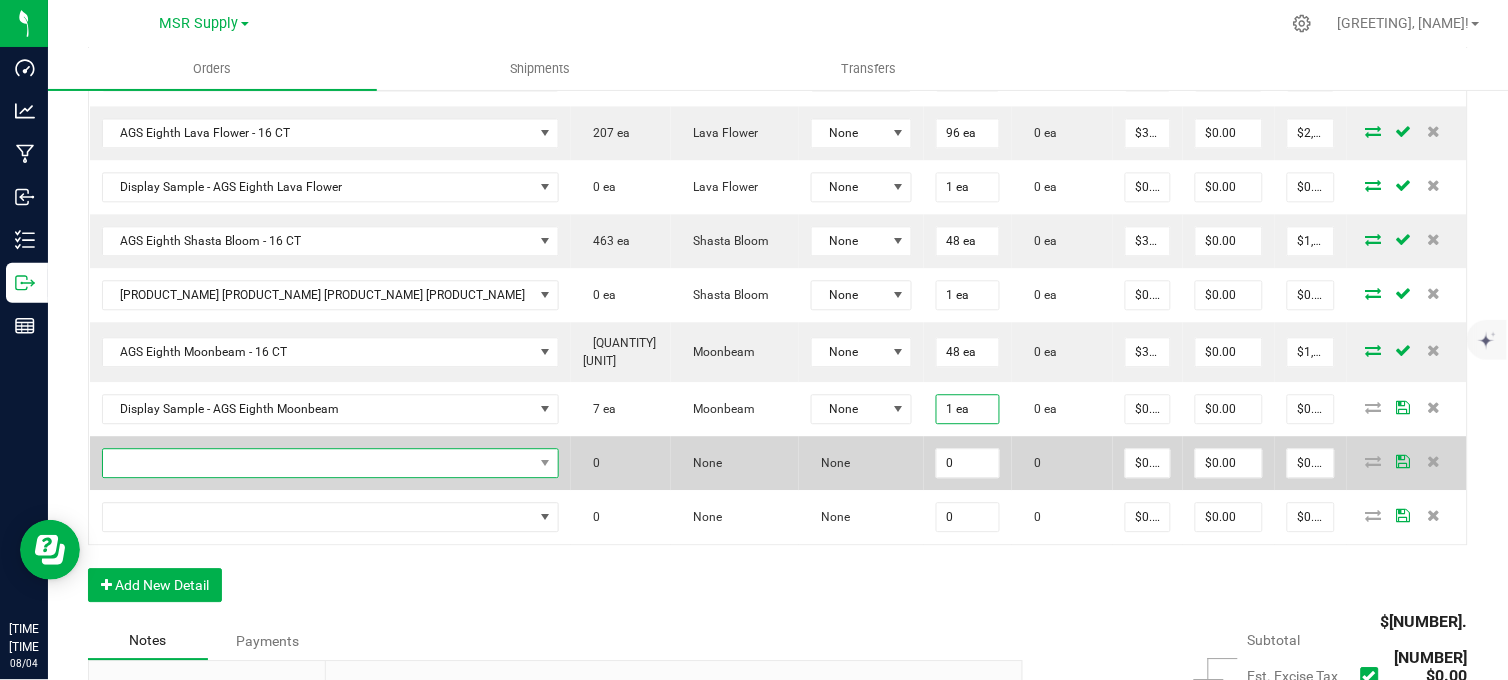 click at bounding box center (318, 463) 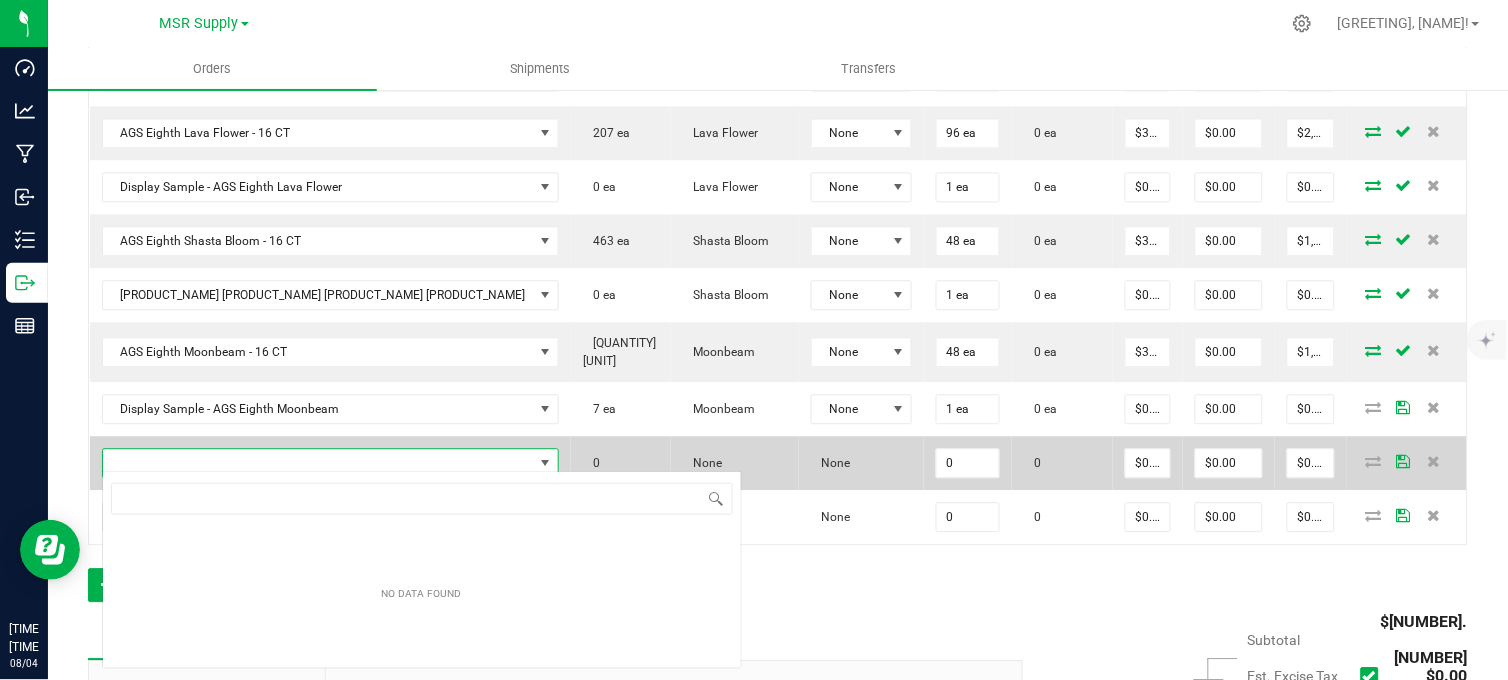 scroll, scrollTop: 99970, scrollLeft: 99648, axis: both 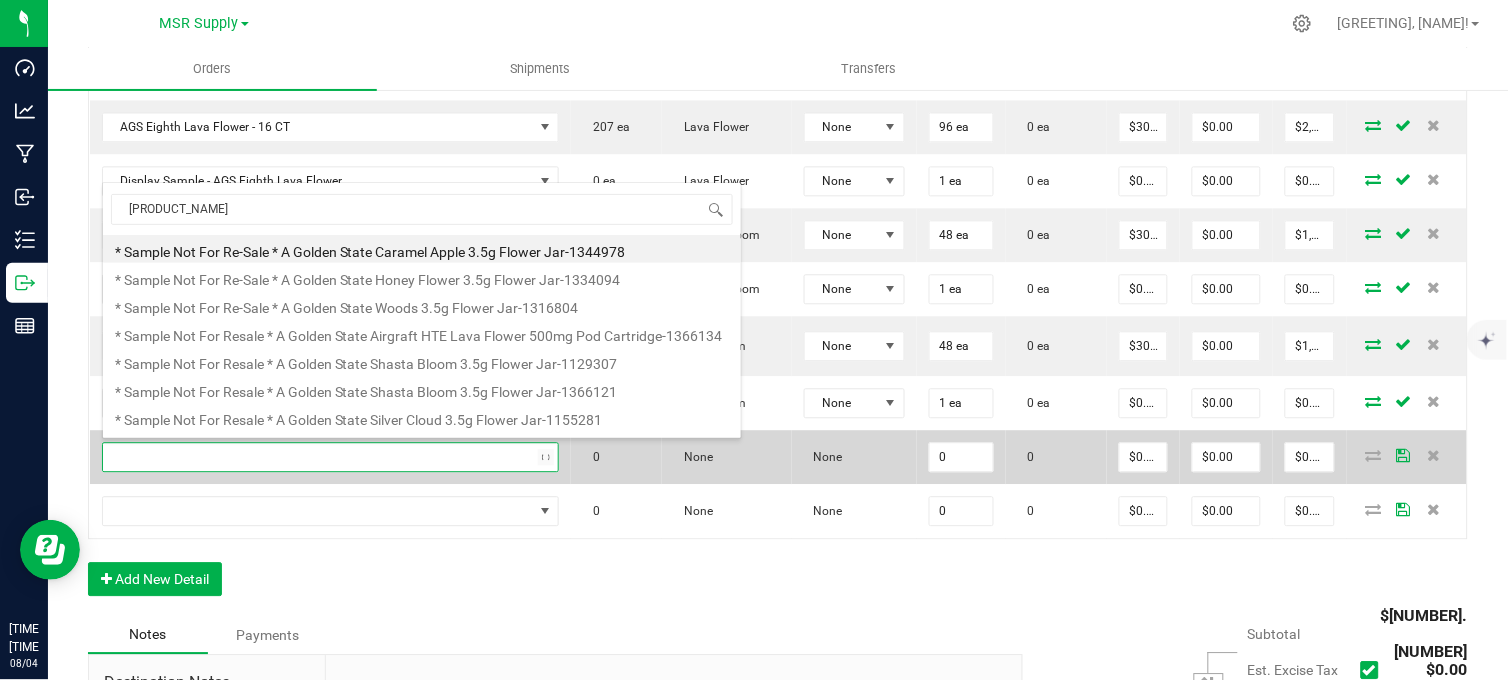type on "ags eighth palo" 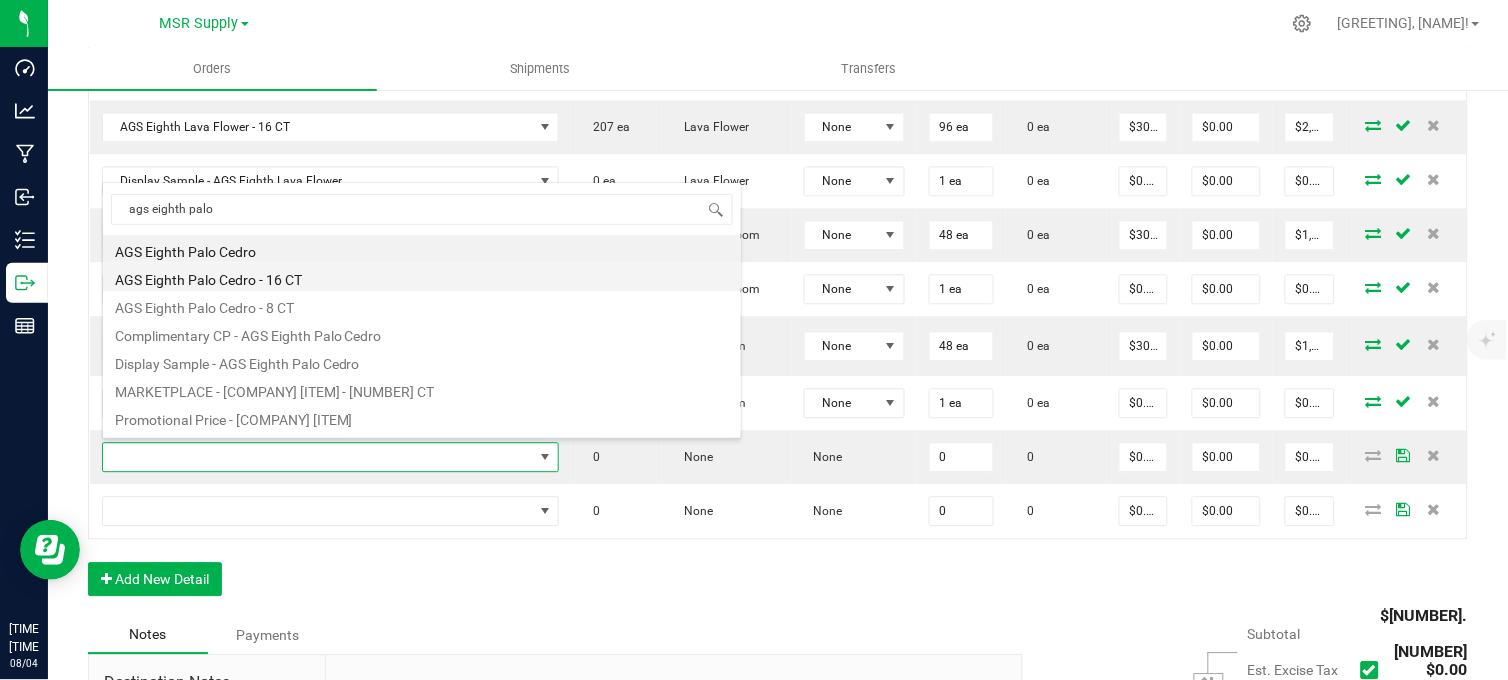 click on "AGS Eighth Palo Cedro - 16 CT" at bounding box center [422, 277] 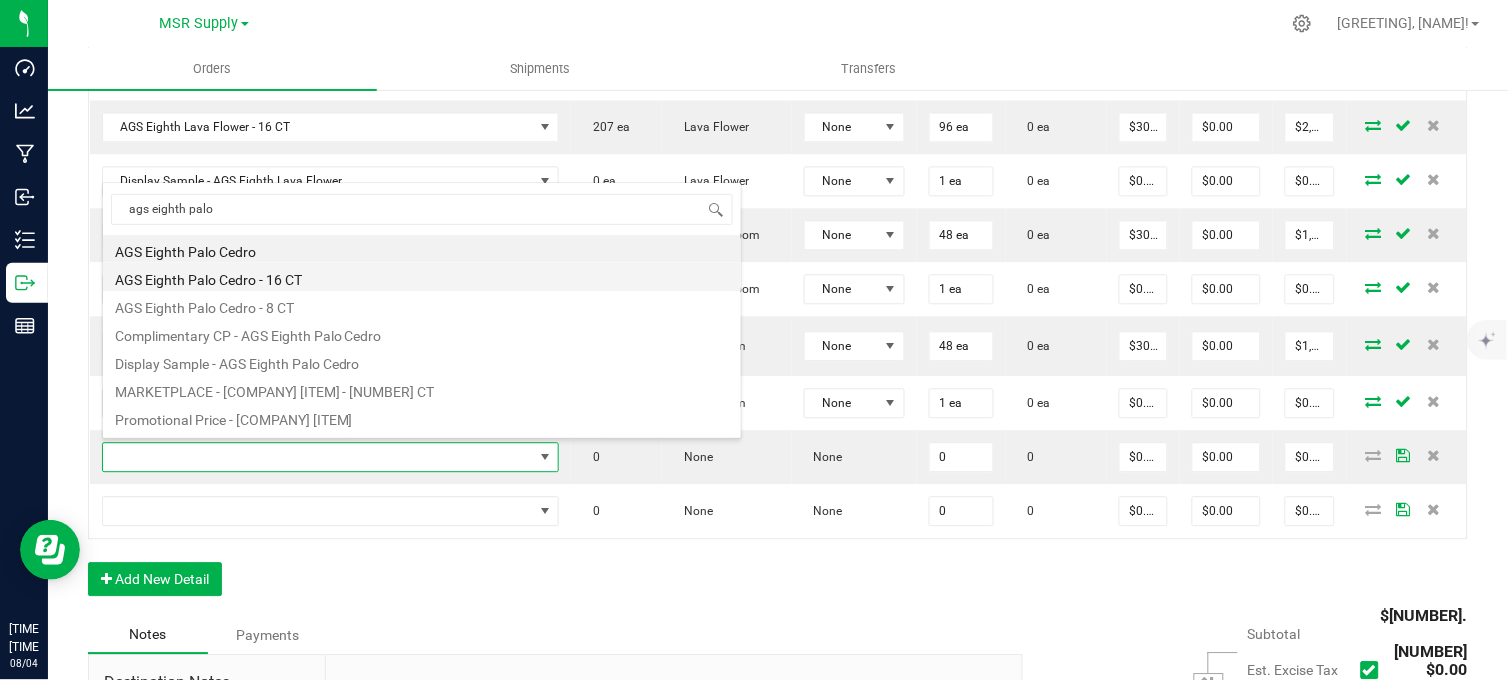 type on "0 ea" 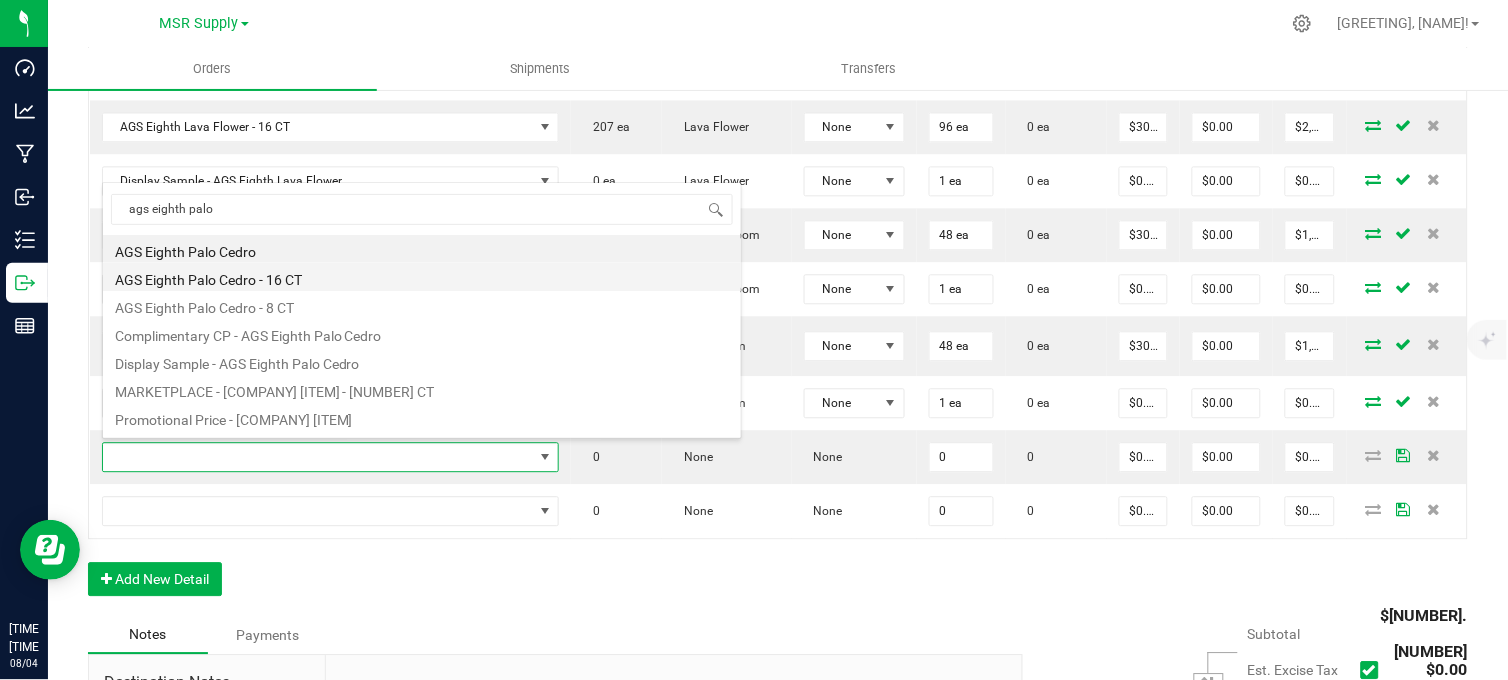 type on "$30.00000" 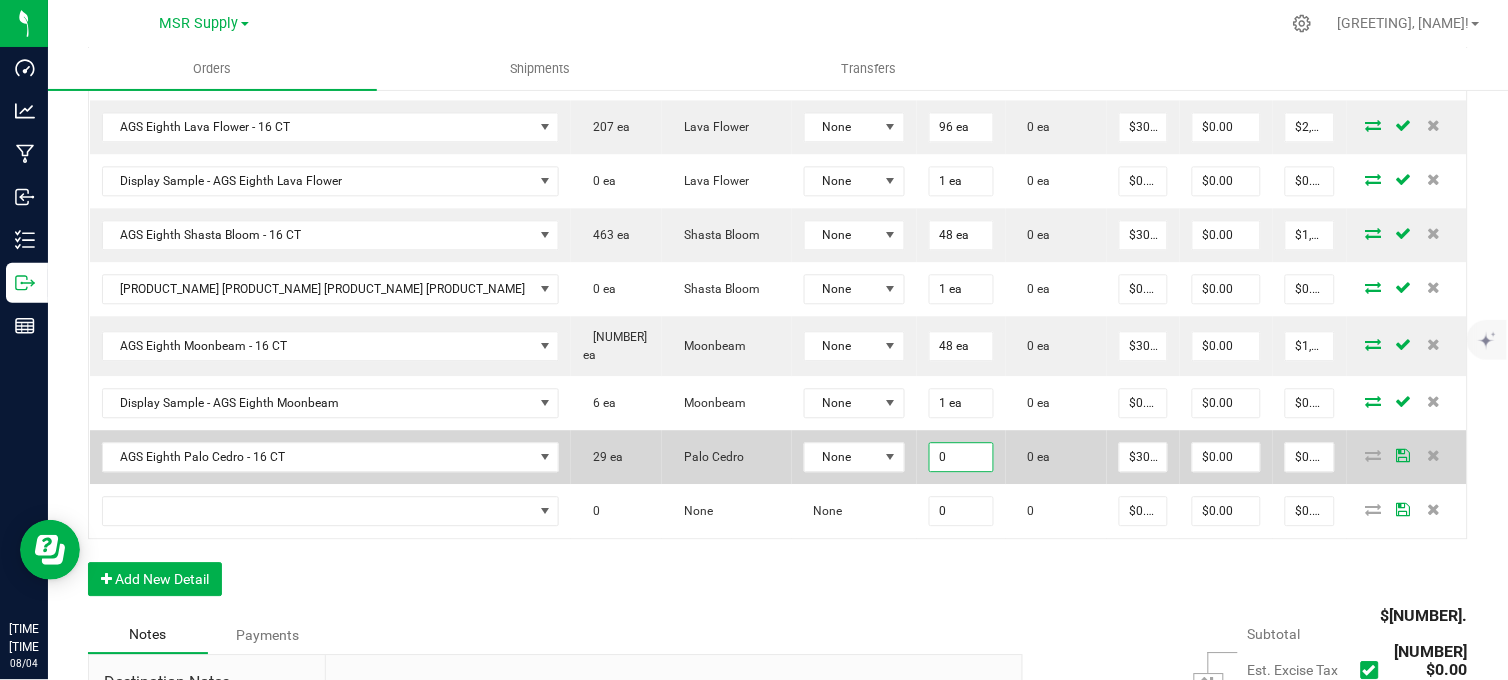 click on "0" at bounding box center [962, 457] 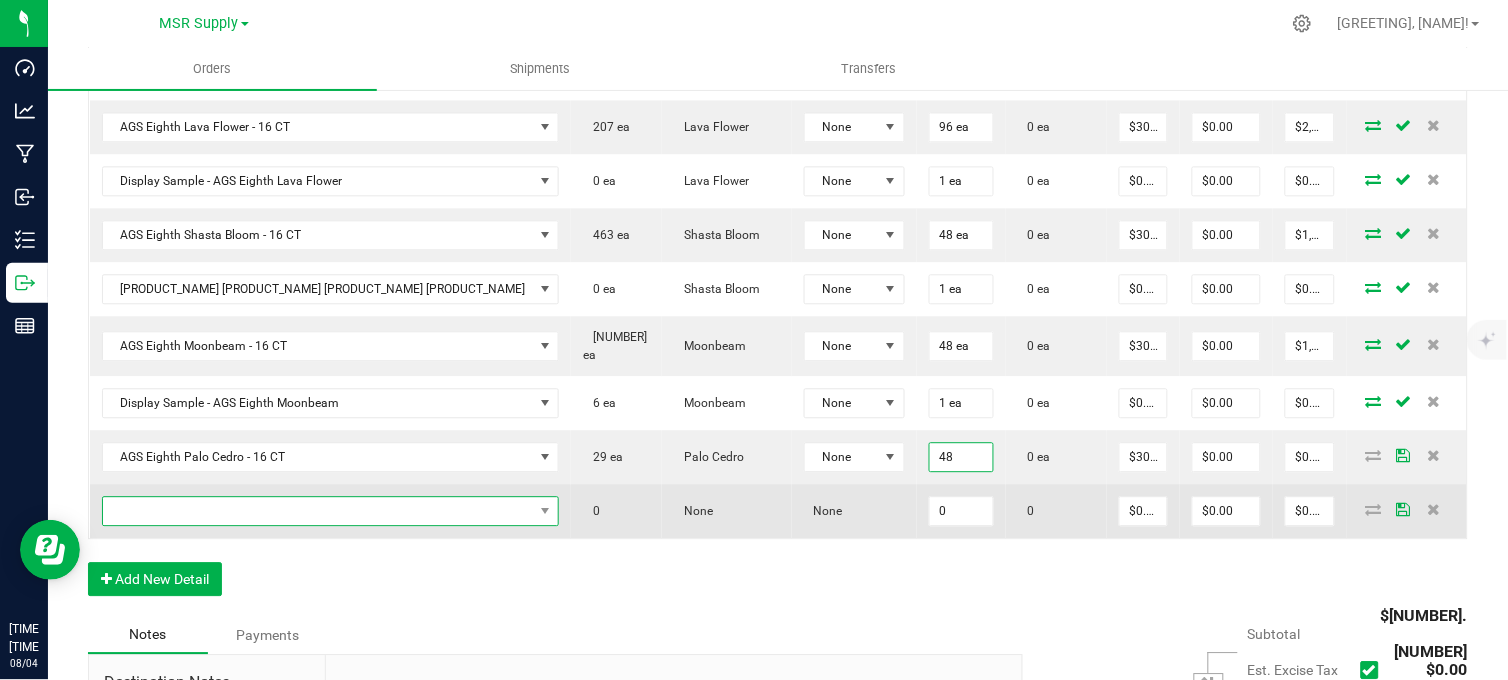type on "48 ea" 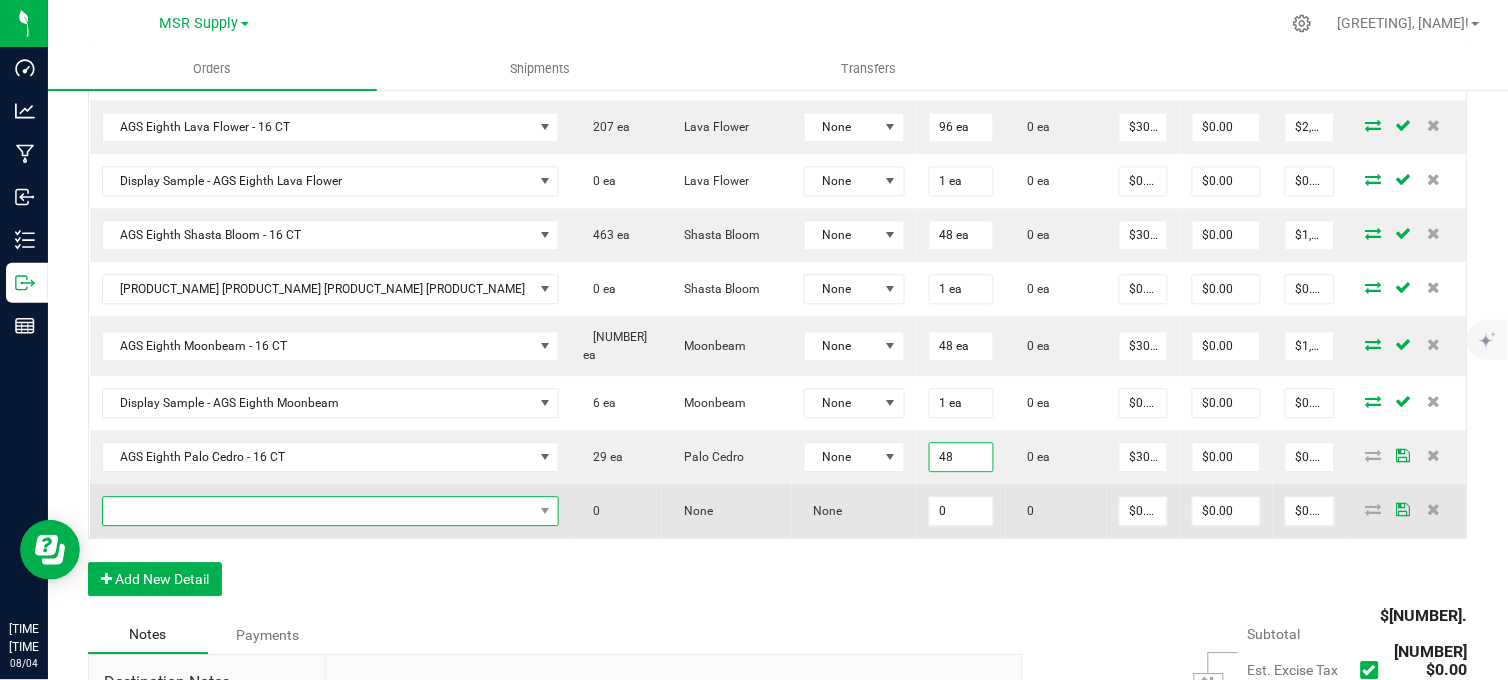 type on "$1,440.00" 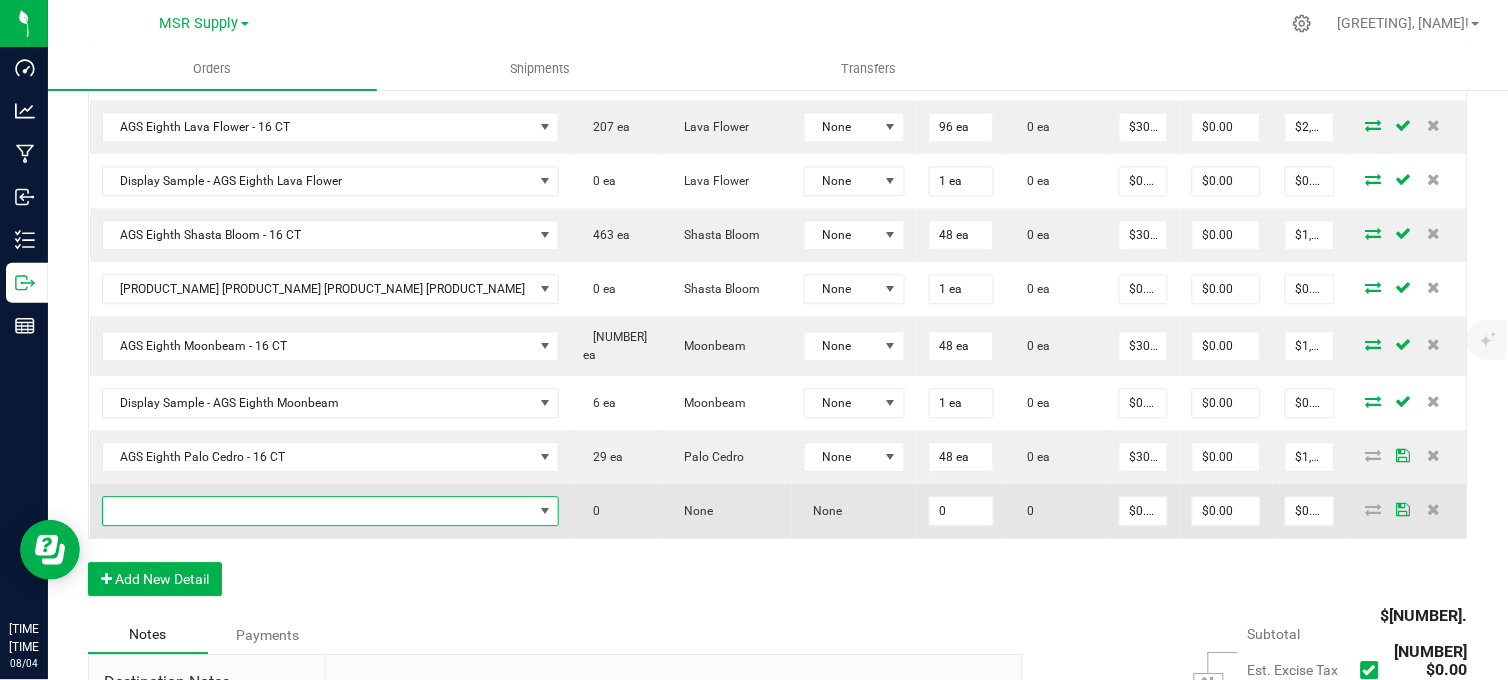 click at bounding box center (318, 511) 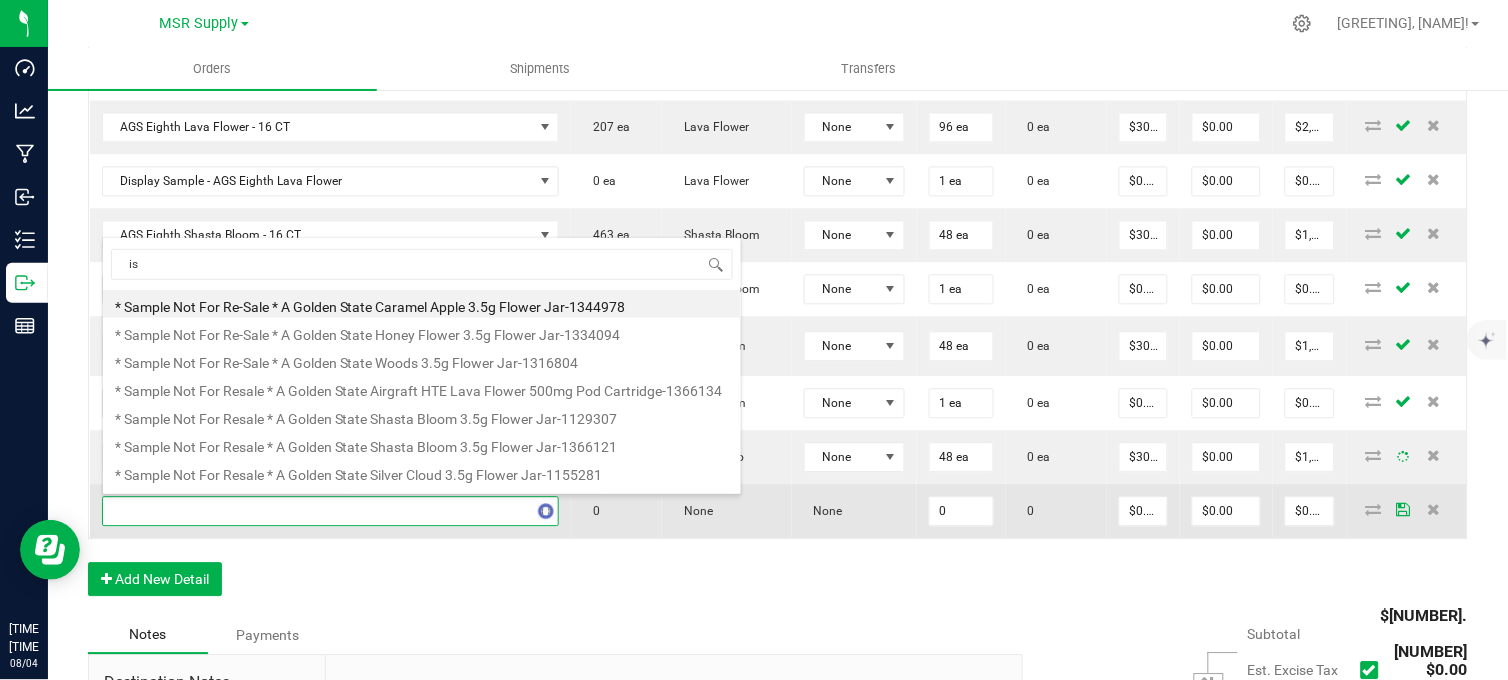 scroll, scrollTop: 99970, scrollLeft: 99648, axis: both 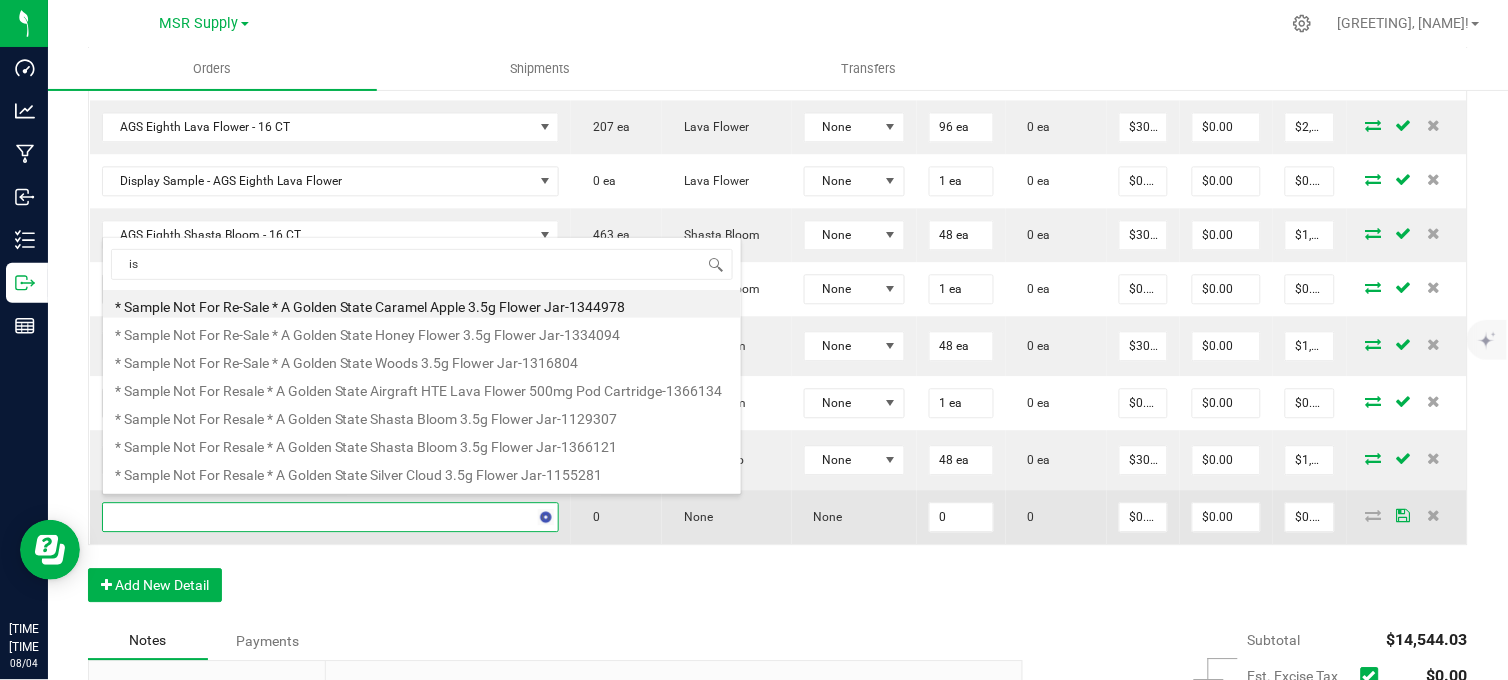 type on "i" 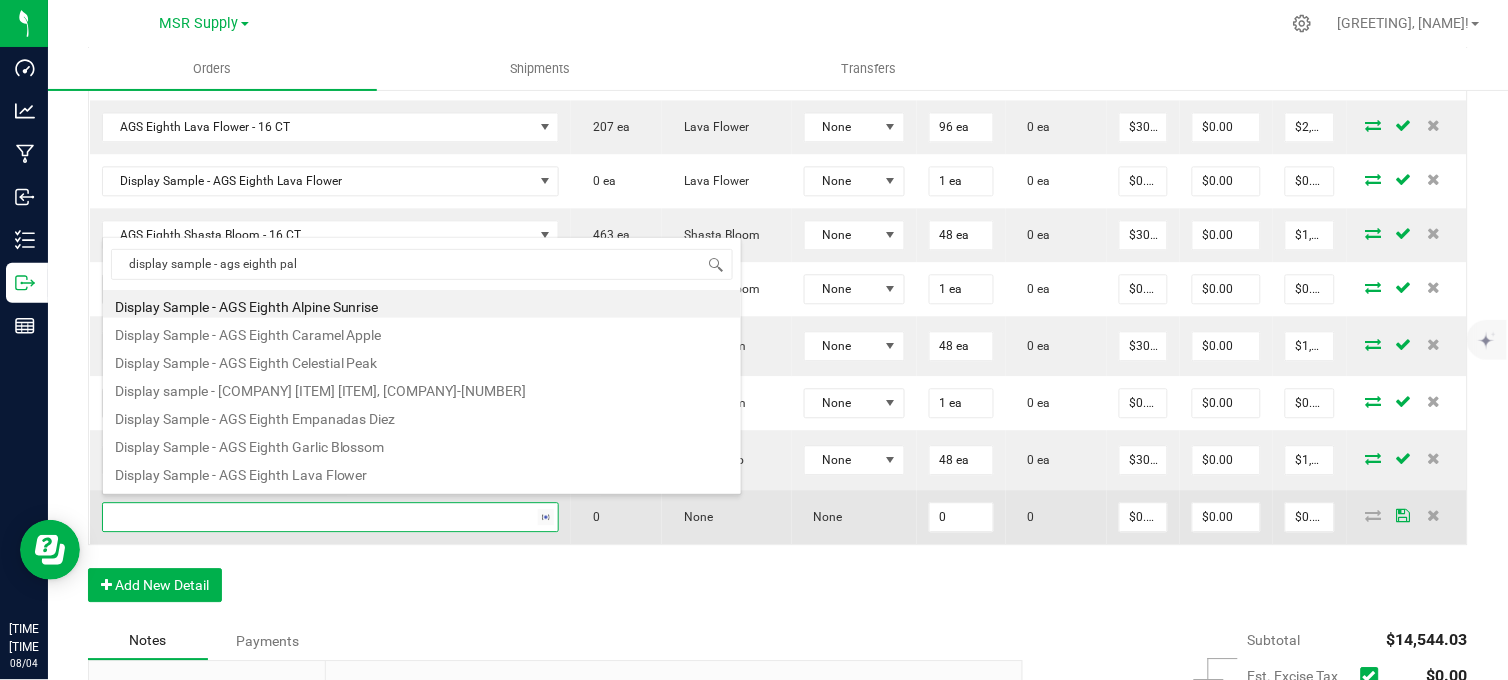 type on "display sample - ags eighth palo" 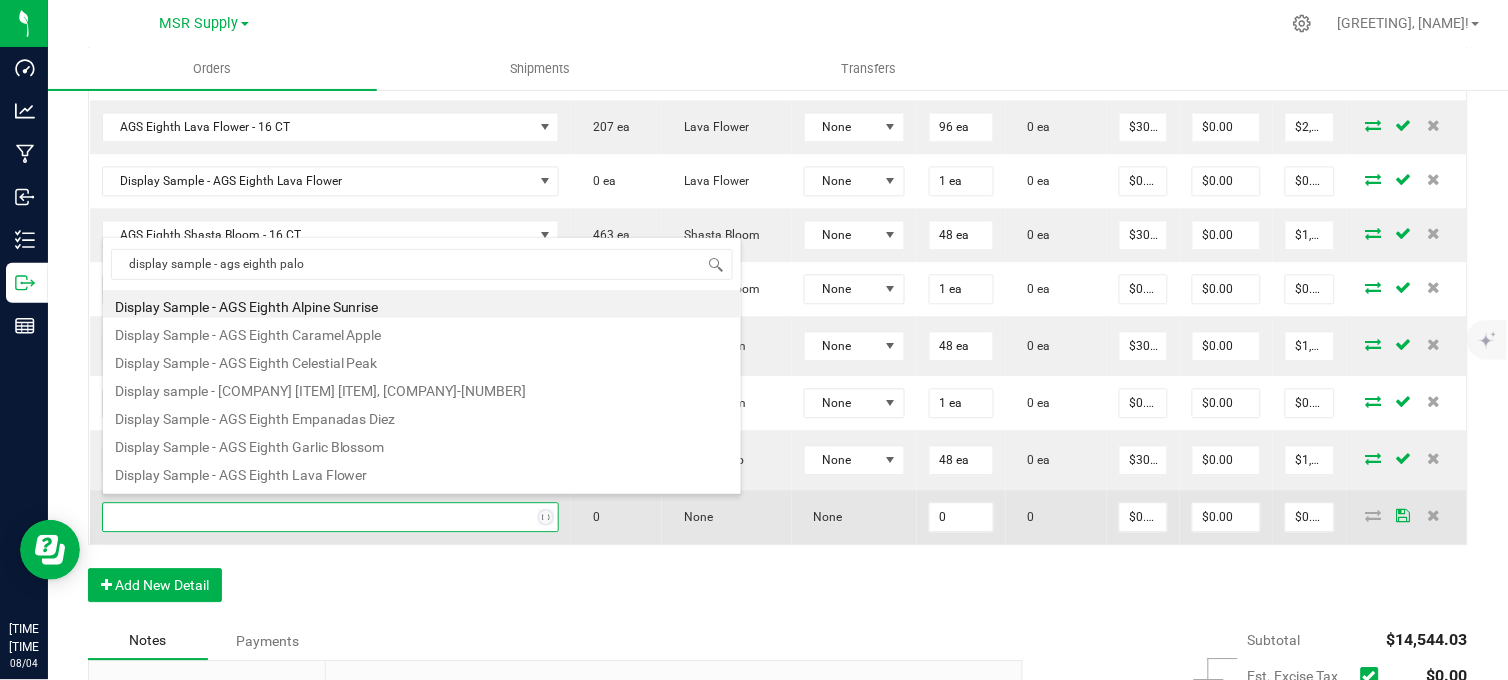 scroll, scrollTop: 0, scrollLeft: 0, axis: both 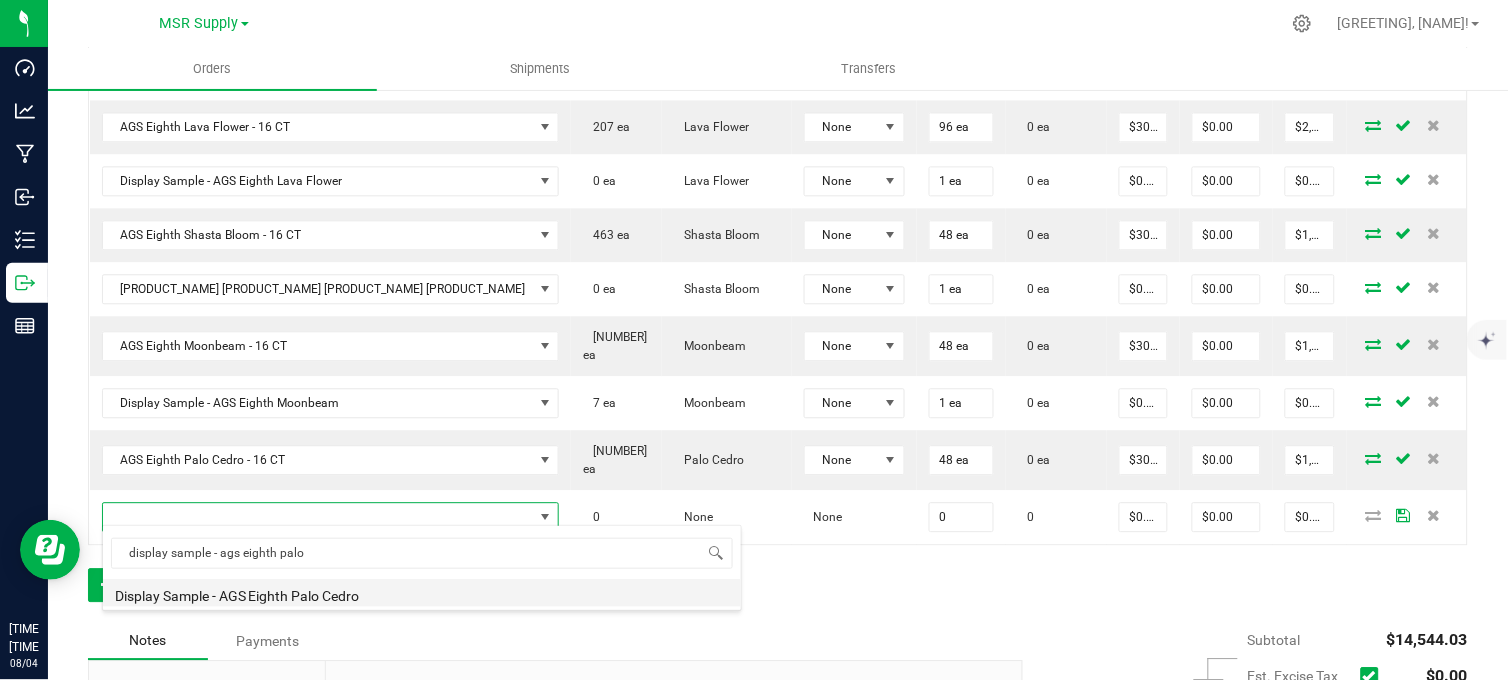 click on "Display Sample - AGS Eighth Palo Cedro" at bounding box center (422, 593) 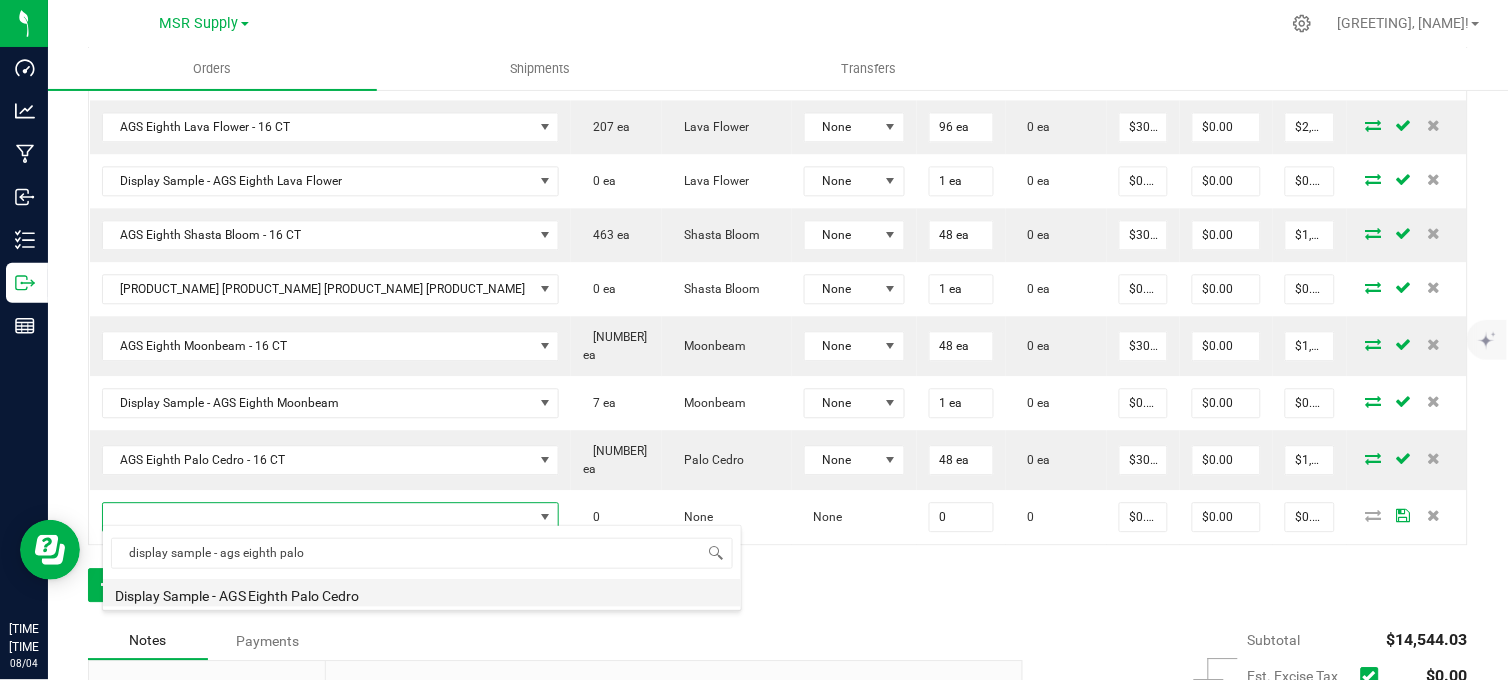 type on "0 ea" 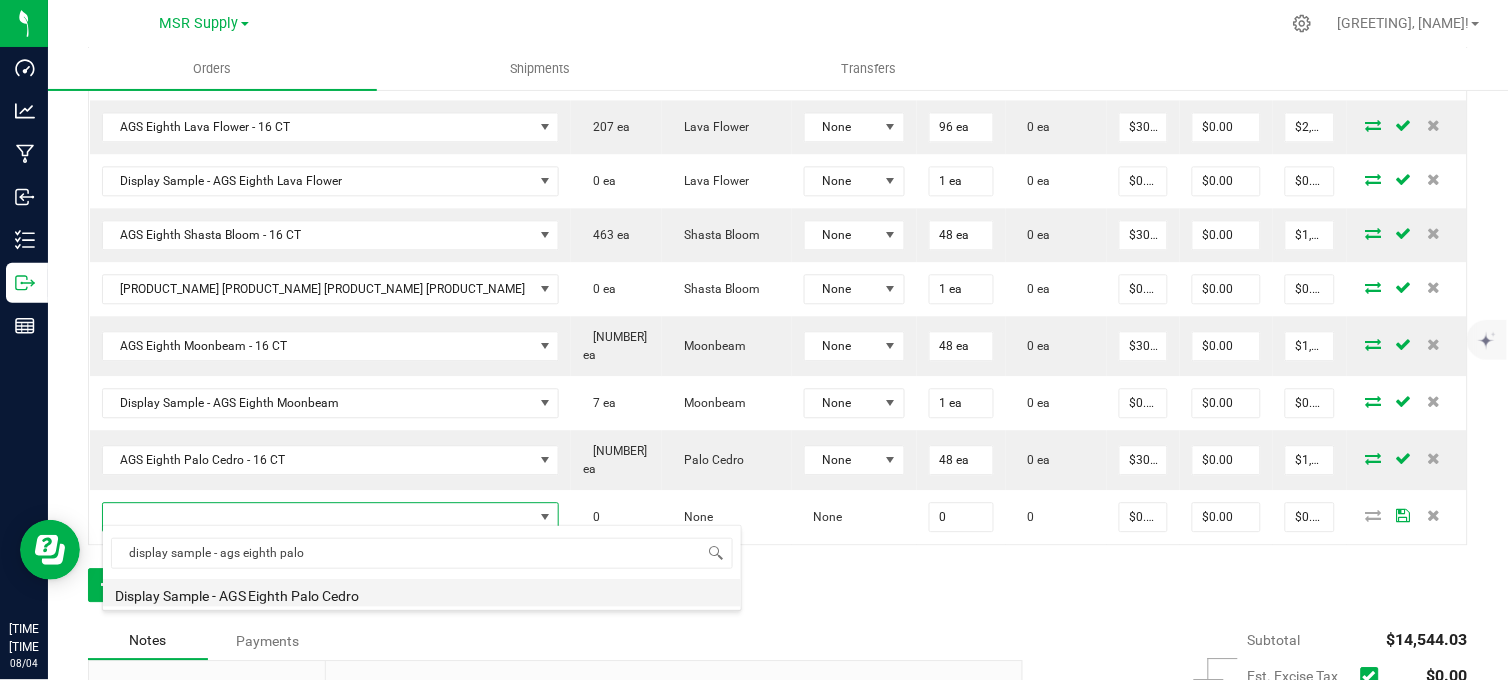 type on "$0.01000" 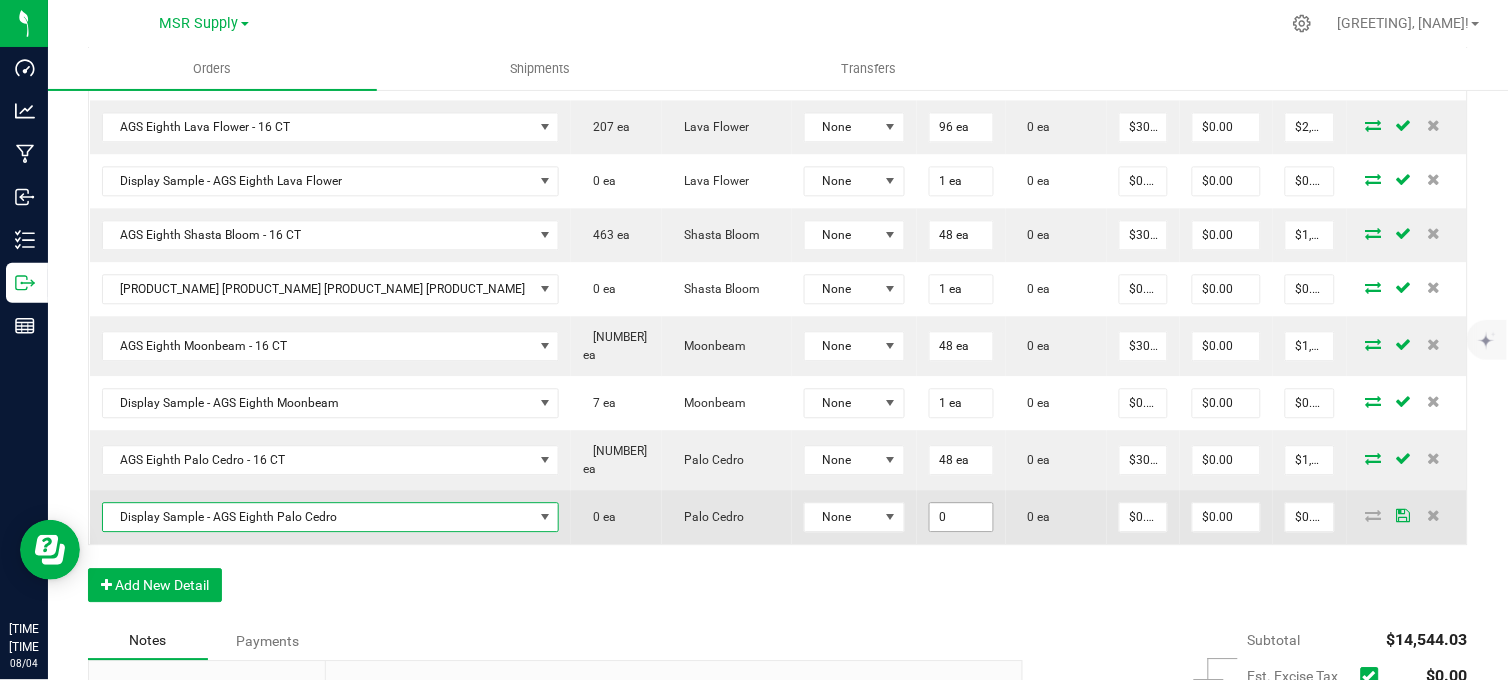 click on "0" at bounding box center [962, 517] 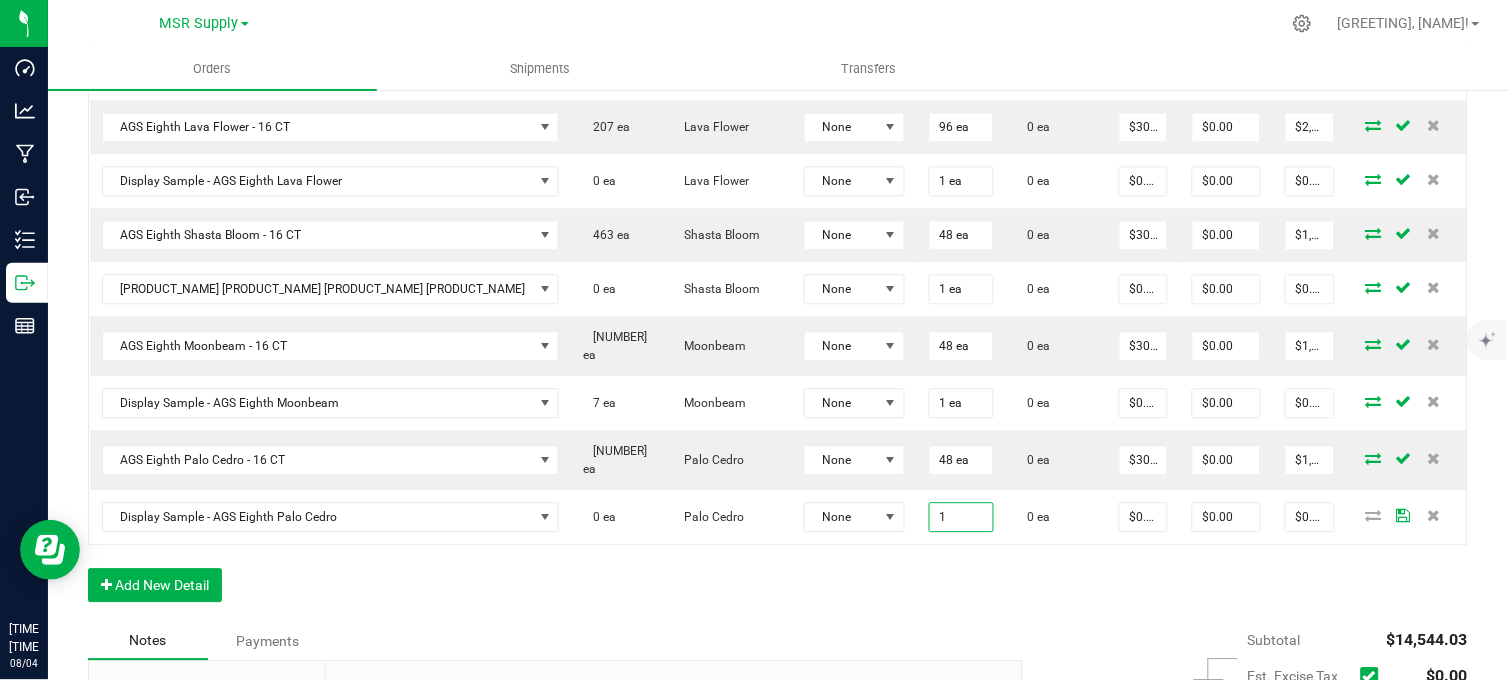 type on "1 ea" 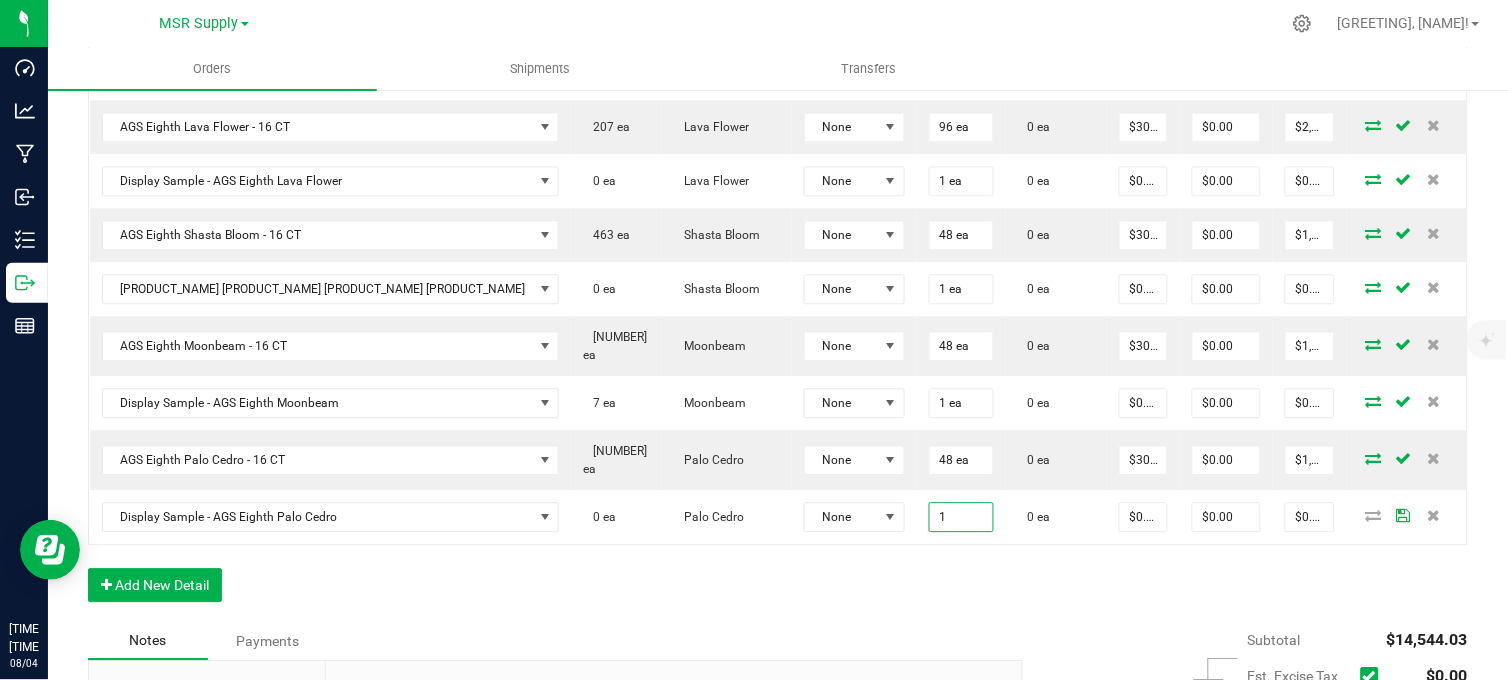 type on "$0.01" 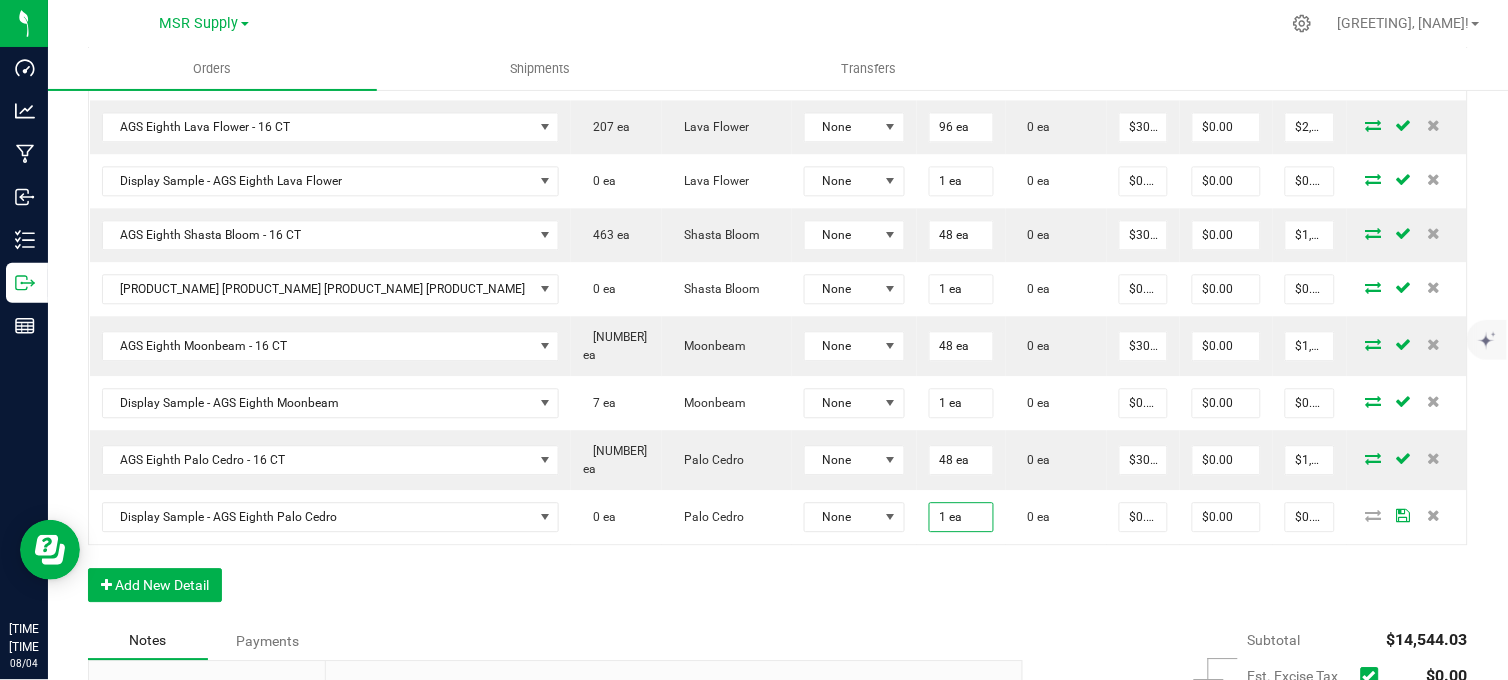 click on "Order Details Print All Labels Item Sellable Strain Lot Number Qty Ordered Qty Allocated Unit Price Line Discount Total Actions [COMPANY] [ITEM] [ITEM] [ITEM] [LICENSE] [NUMBER] ea [NUMBER] ea [NUMBER] ea $[PRICE] $[PRICE] $[PRICE] [COMPANY] [ITEM] [ITEM] [ITEM] [LICENSE] [NUMBER] ea [NUMBER] ea [NUMBER] ea $[PRICE] $[PRICE] $[PRICE] [COMPANY] [ITEM] [ITEM] [ITEM] [LICENSE] [NUMBER] ea [NUMBER] ea [NUMBER] ea $[PRICE] $[PRICE] $[PRICE] [COMPANY] [ITEM] [ITEM] [ITEM] [LICENSE] [NUMBER] ea [NUMBER] ea [NUMBER] ea $[PRICE] $[PRICE] $[PRICE] [COMPANY] [ITEM] [ITEM] [ITEM] [LICENSE] [NUMBER] ea [NUMBER] ea [NUMBER] ea $[PRICE] $[PRICE] $[PRICE] [COMPANY] [ITEM] [ITEM] [ITEM] [LICENSE] [NUMBER] ea [NUMBER] ea [NUMBER] ea $[PRICE] $[PRICE] $[PRICE] Display Sample - [COMPANY] [ITEM] [NUMBER] ea [ITEM] [LICENSE] [NUMBER] ea" at bounding box center [778, 161] 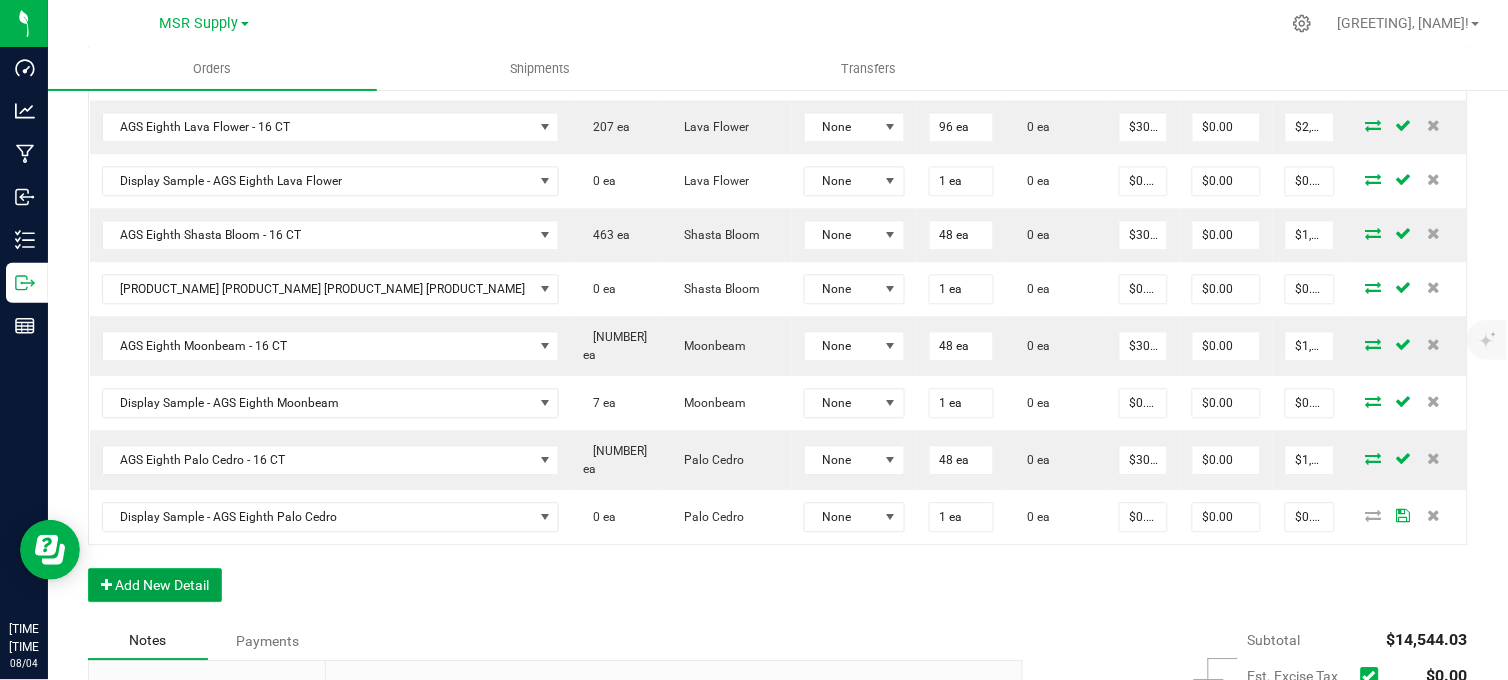 click on "Add New Detail" at bounding box center [155, 585] 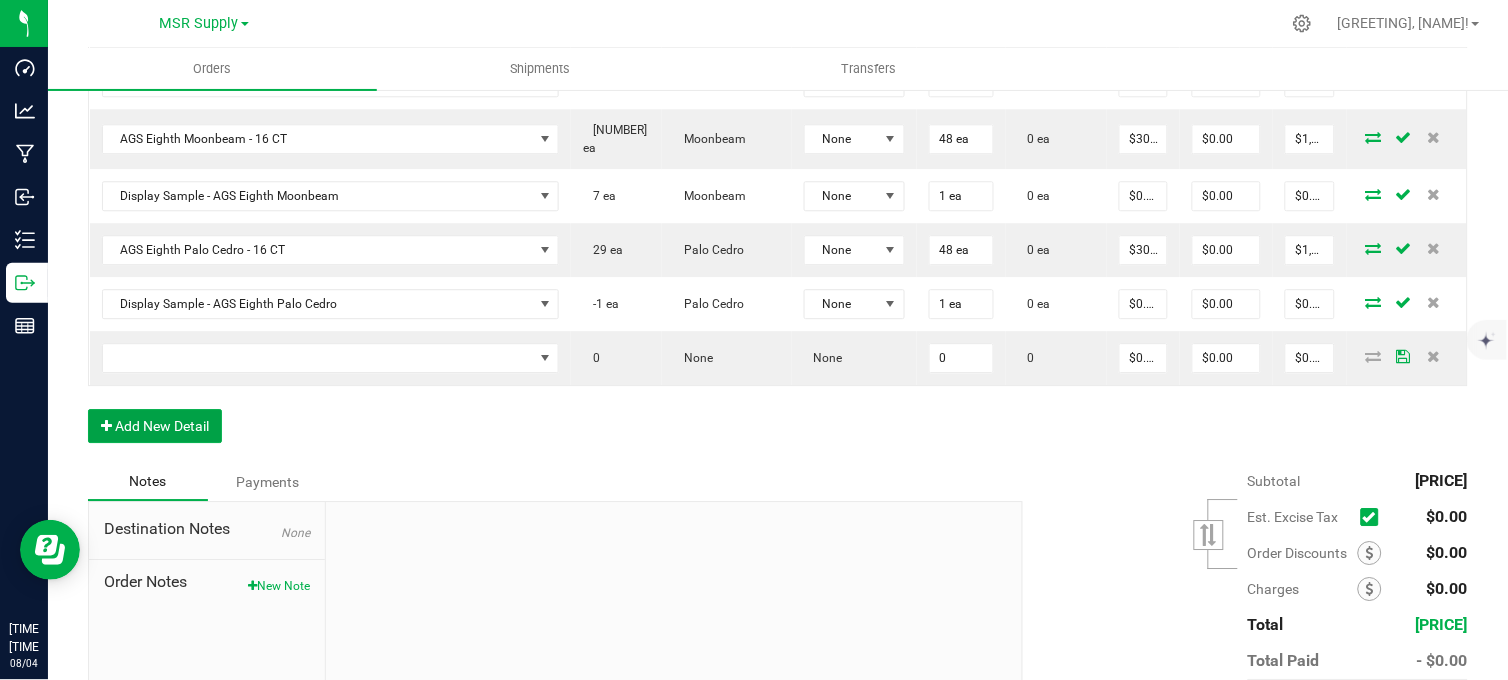 scroll, scrollTop: 1173, scrollLeft: 0, axis: vertical 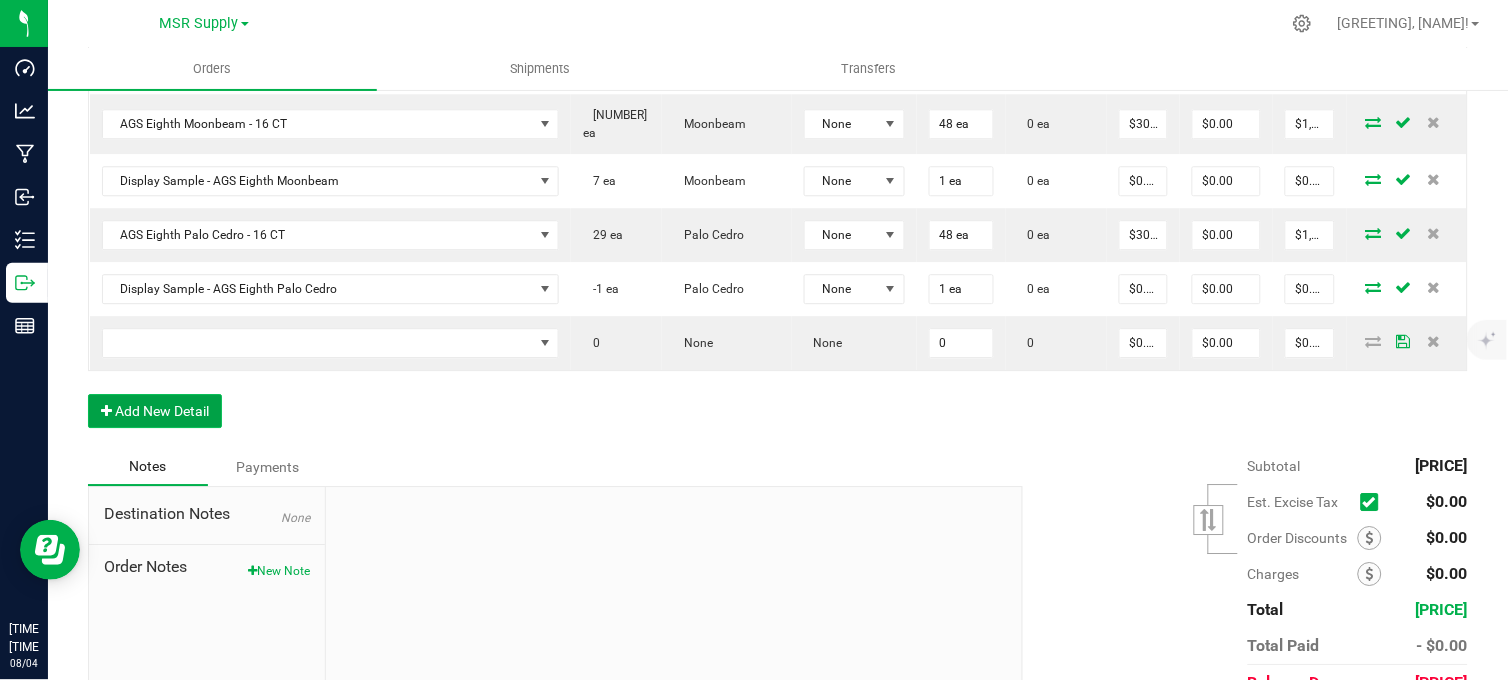 click on "Add New Detail" at bounding box center (155, 411) 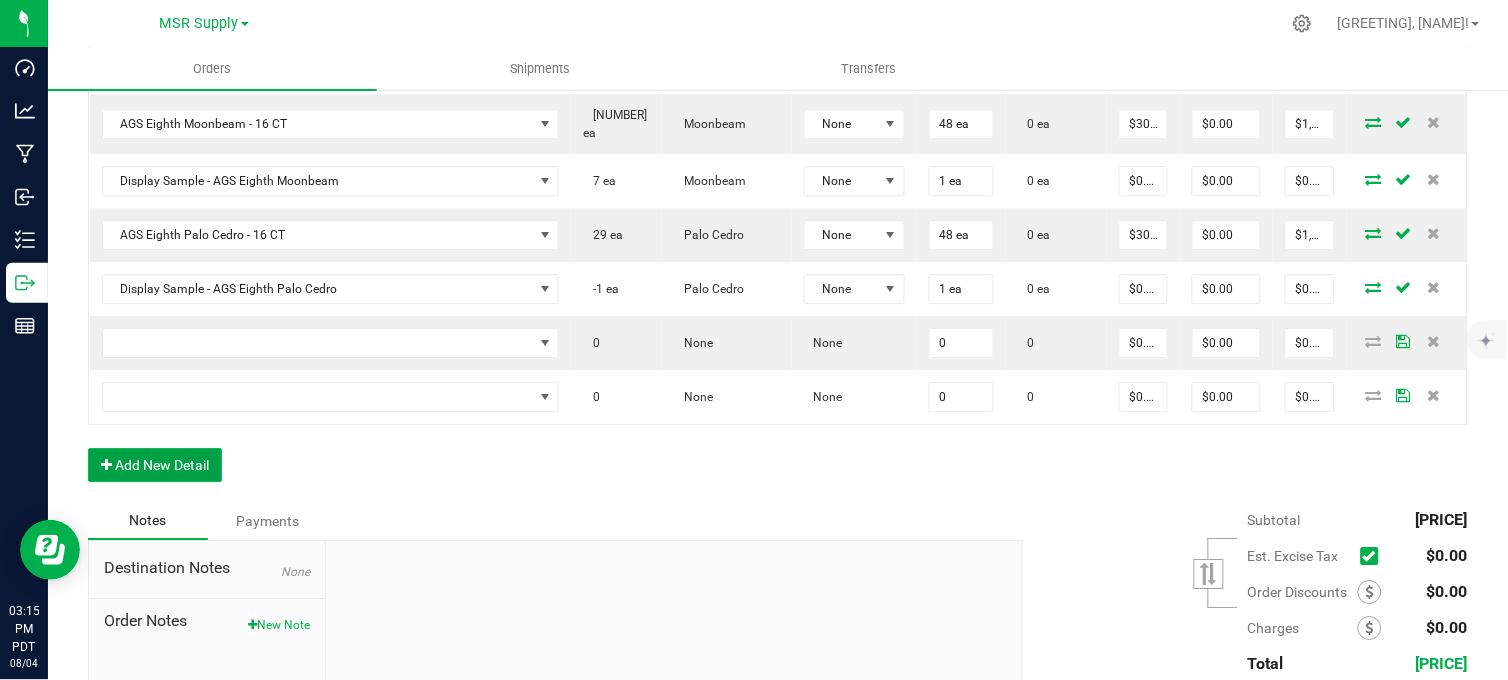 click on "Add New Detail" at bounding box center [155, 465] 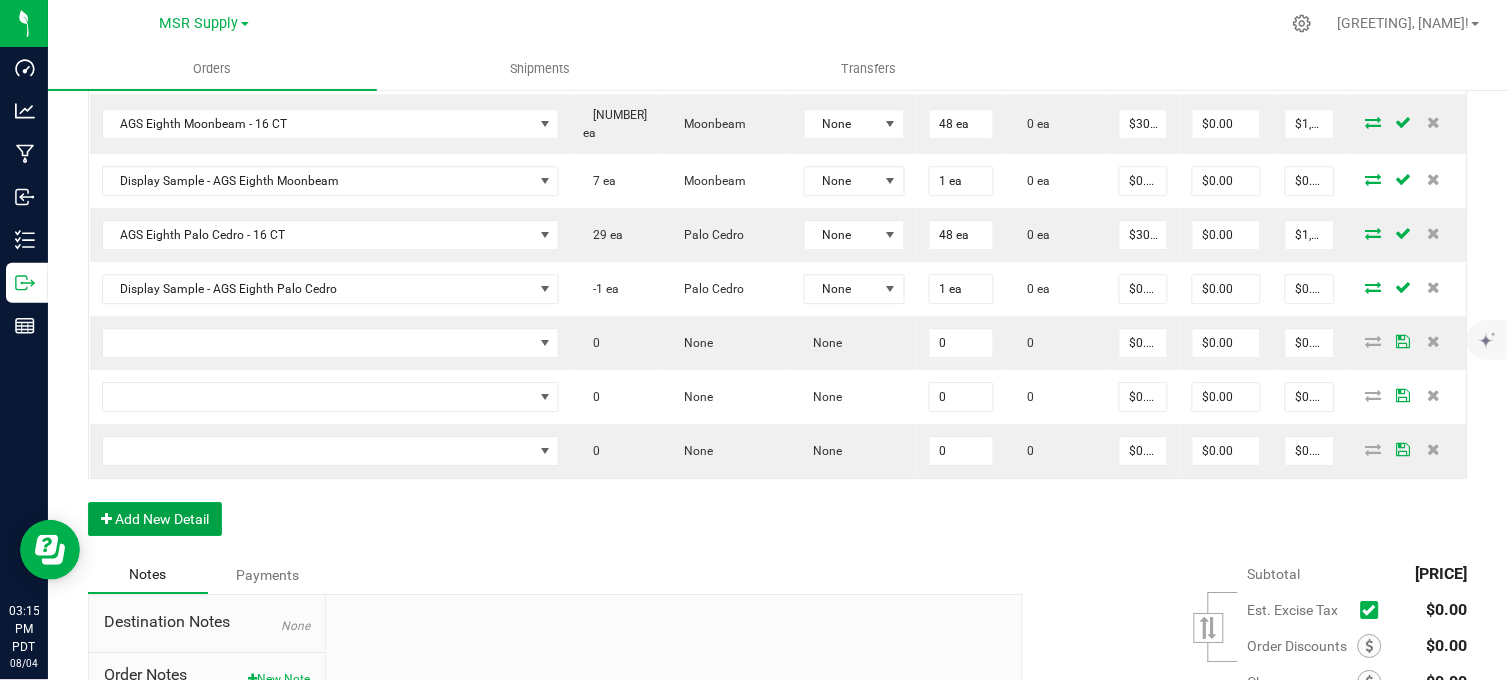 drag, startPoint x: 188, startPoint y: 520, endPoint x: 197, endPoint y: 547, distance: 28.460499 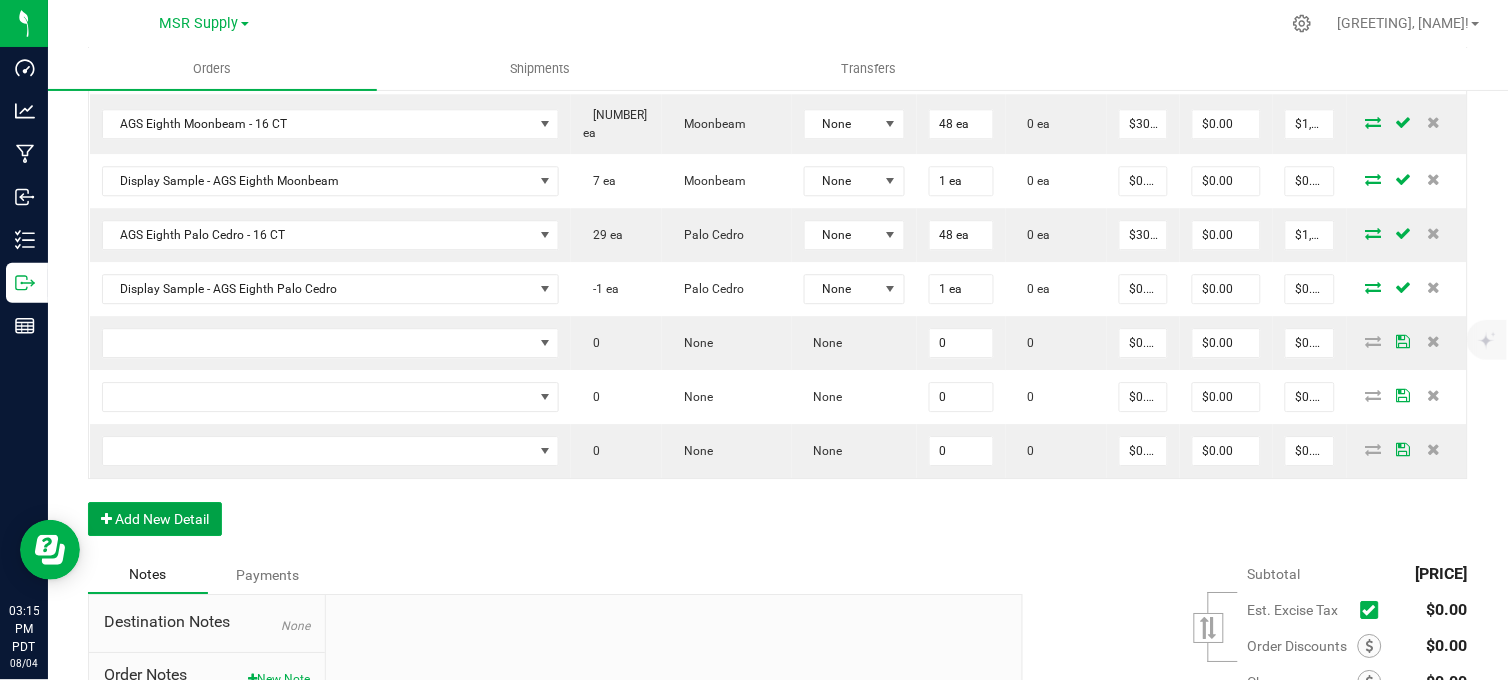 click on "Add New Detail" at bounding box center (155, 519) 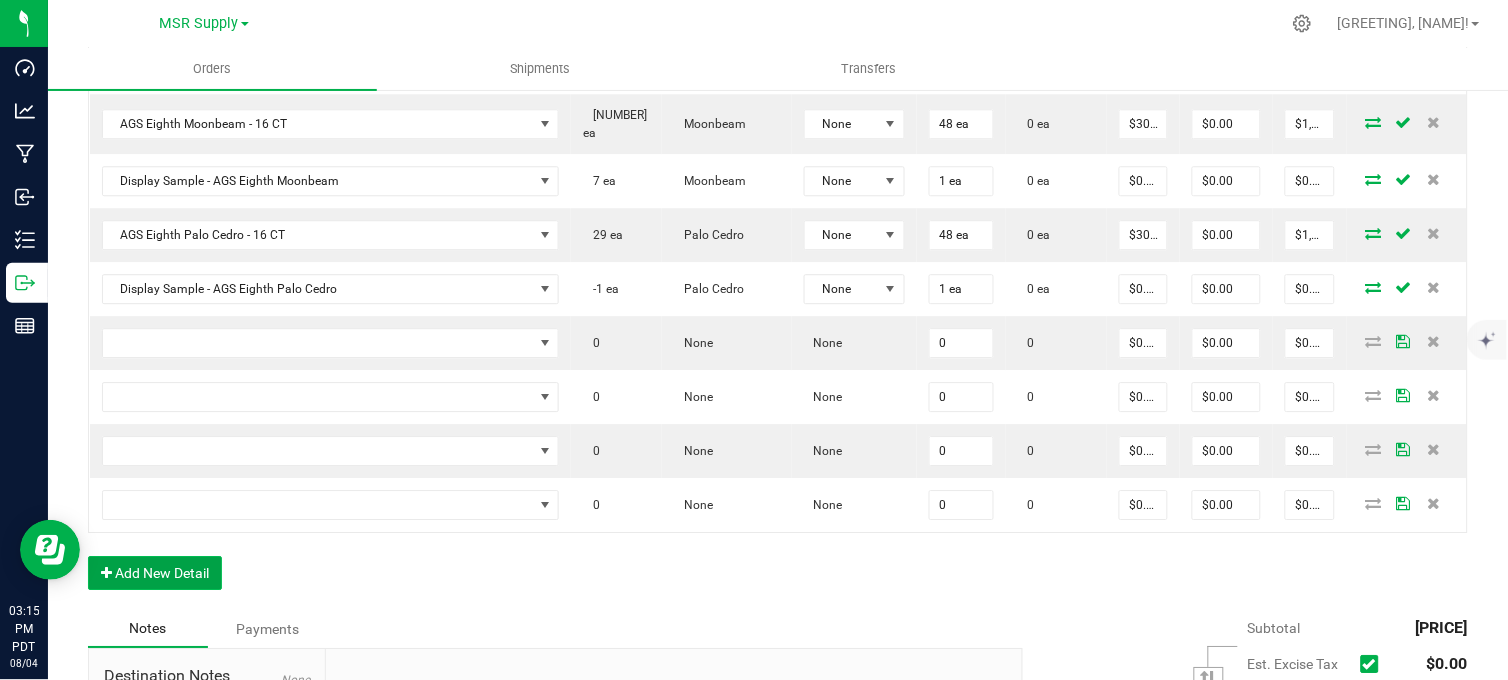 click on "Add New Detail" at bounding box center (155, 573) 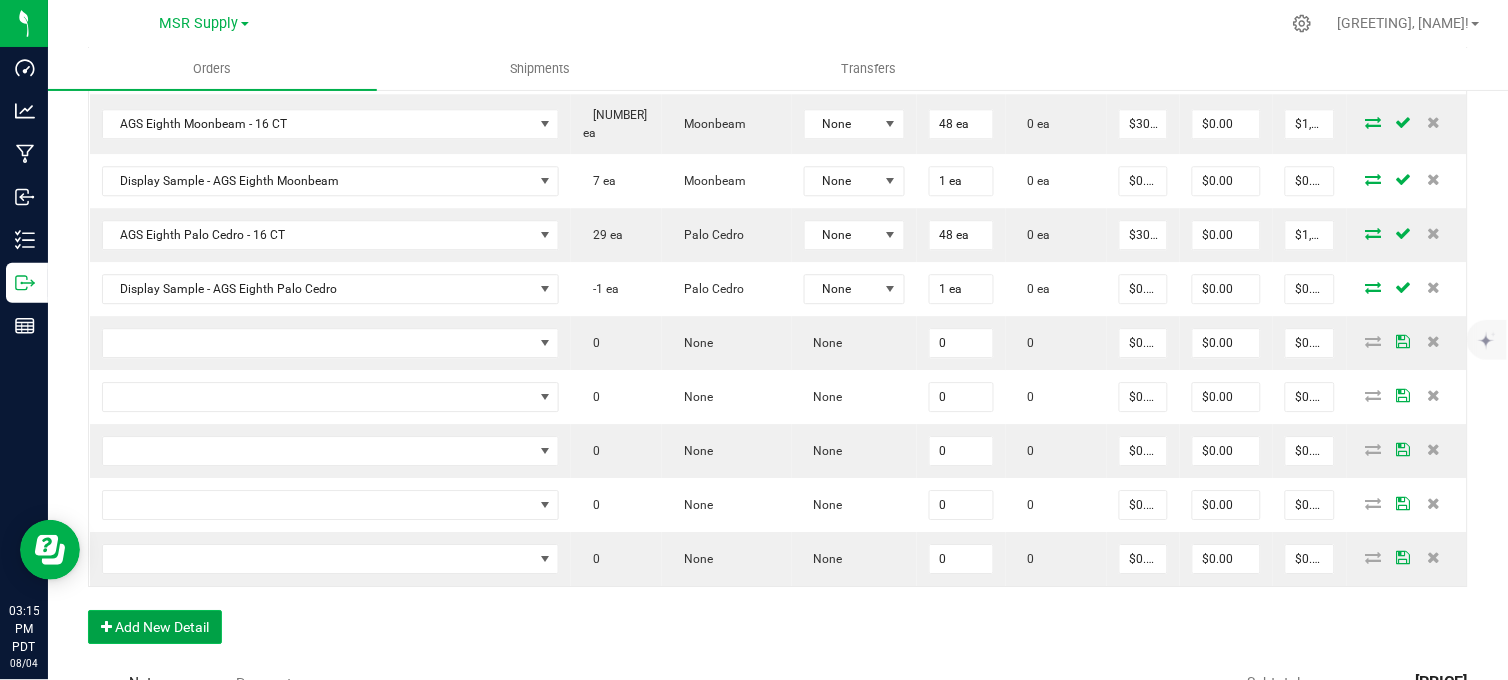 click on "Add New Detail" at bounding box center [155, 627] 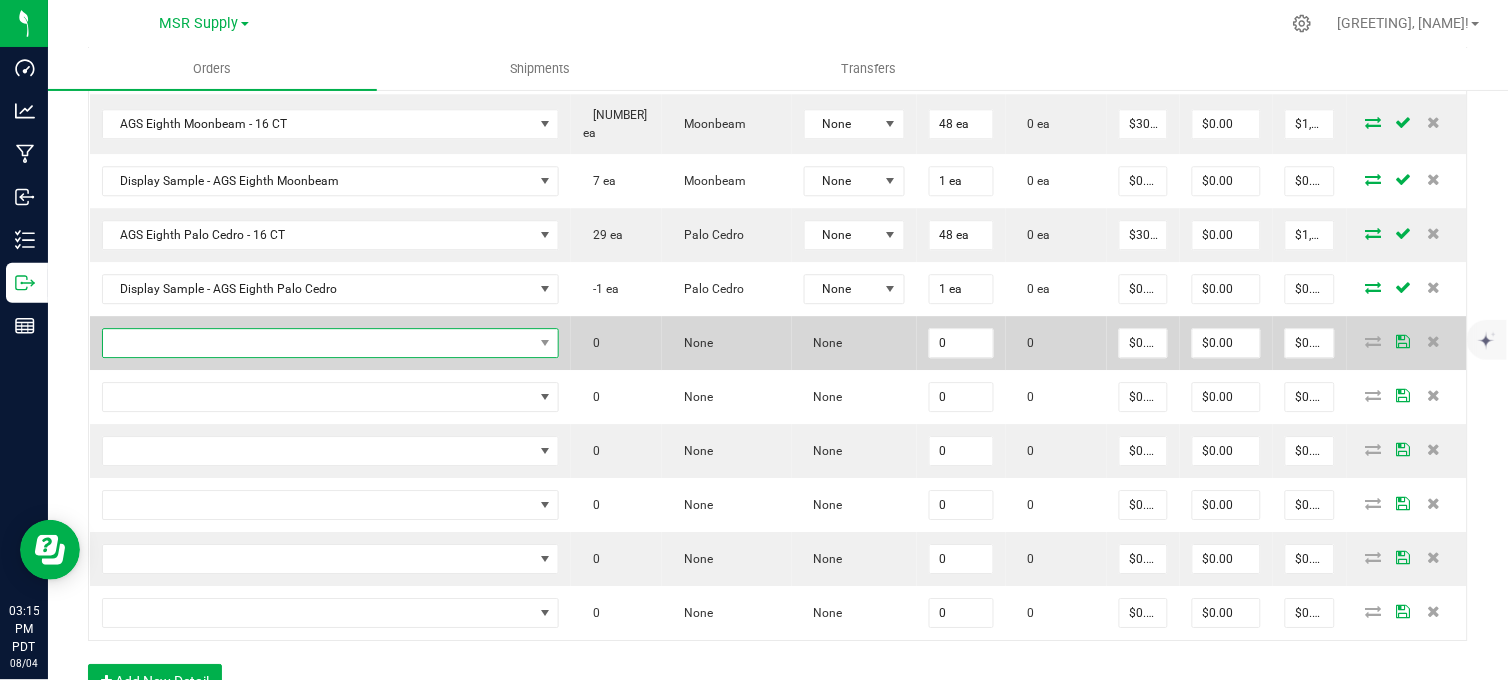 click at bounding box center (318, 343) 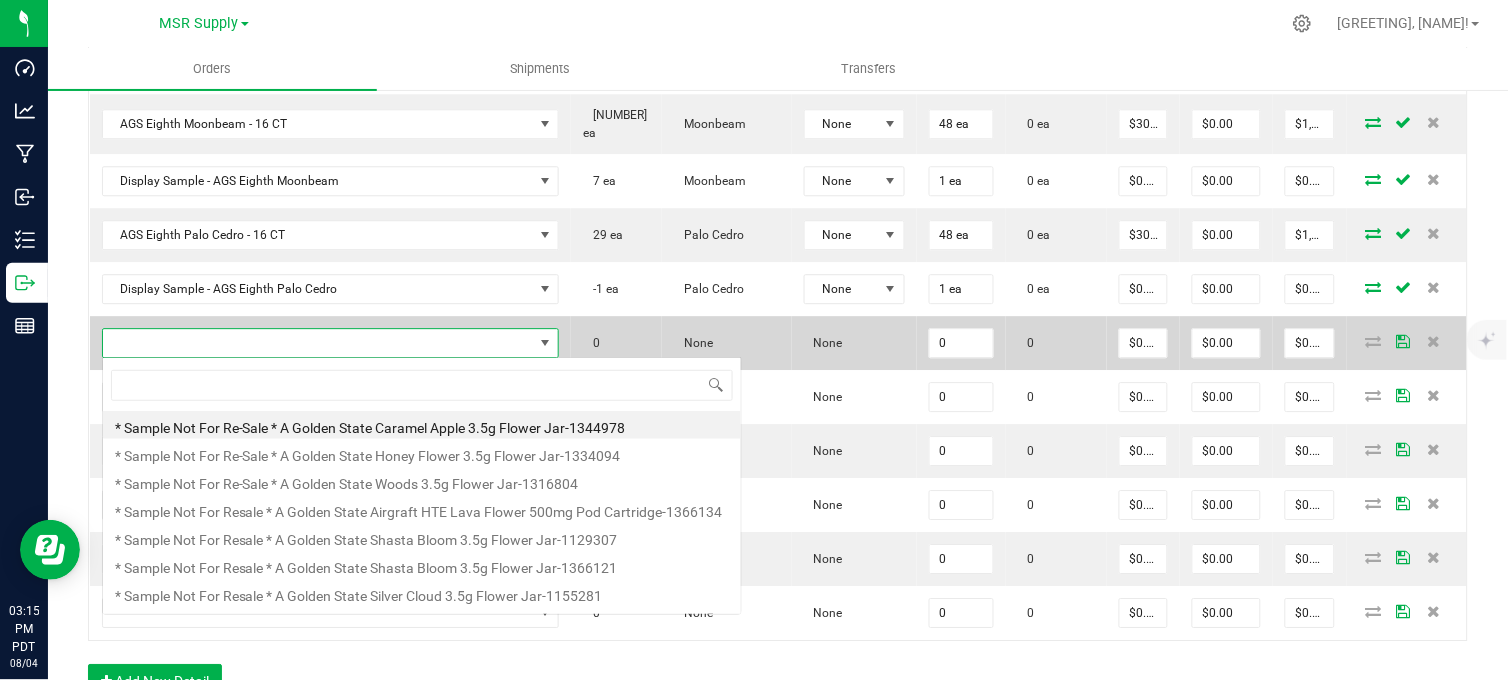 scroll, scrollTop: 99970, scrollLeft: 99648, axis: both 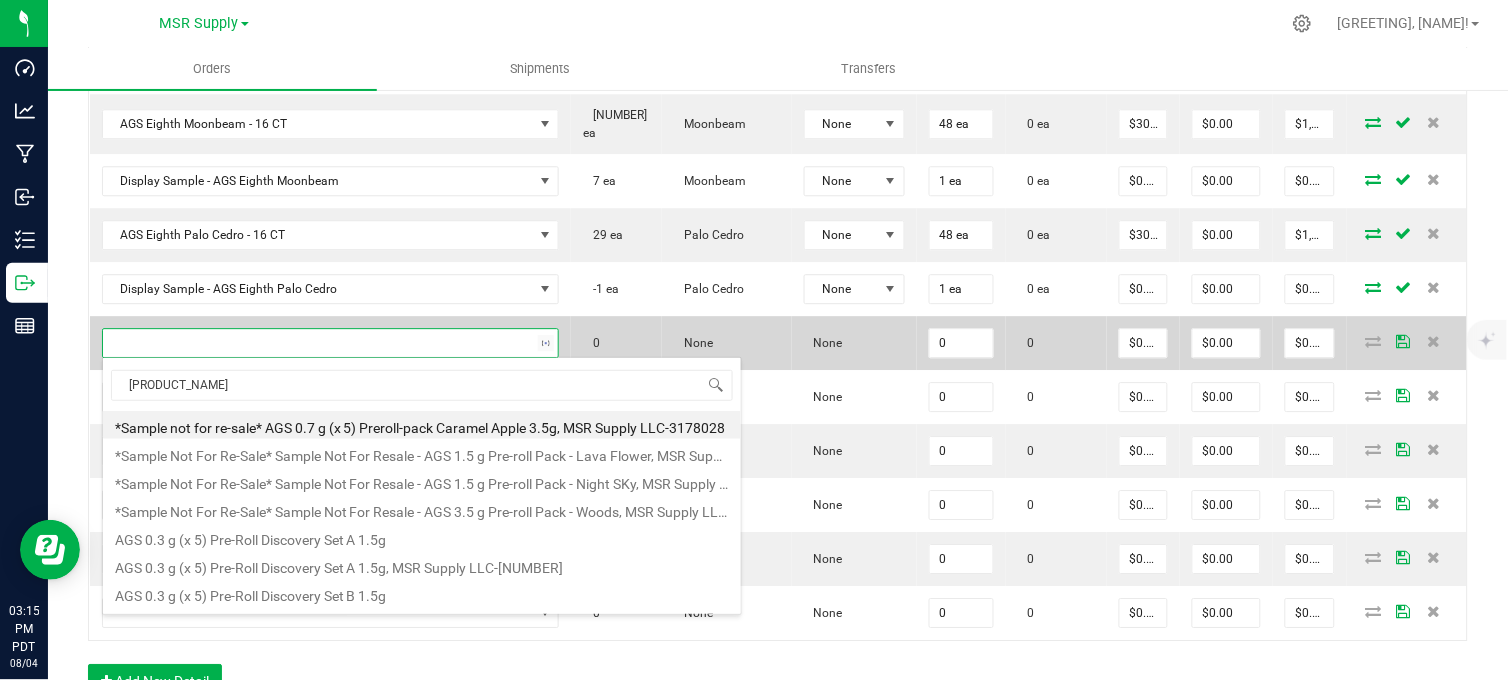 type on "ags eighth night" 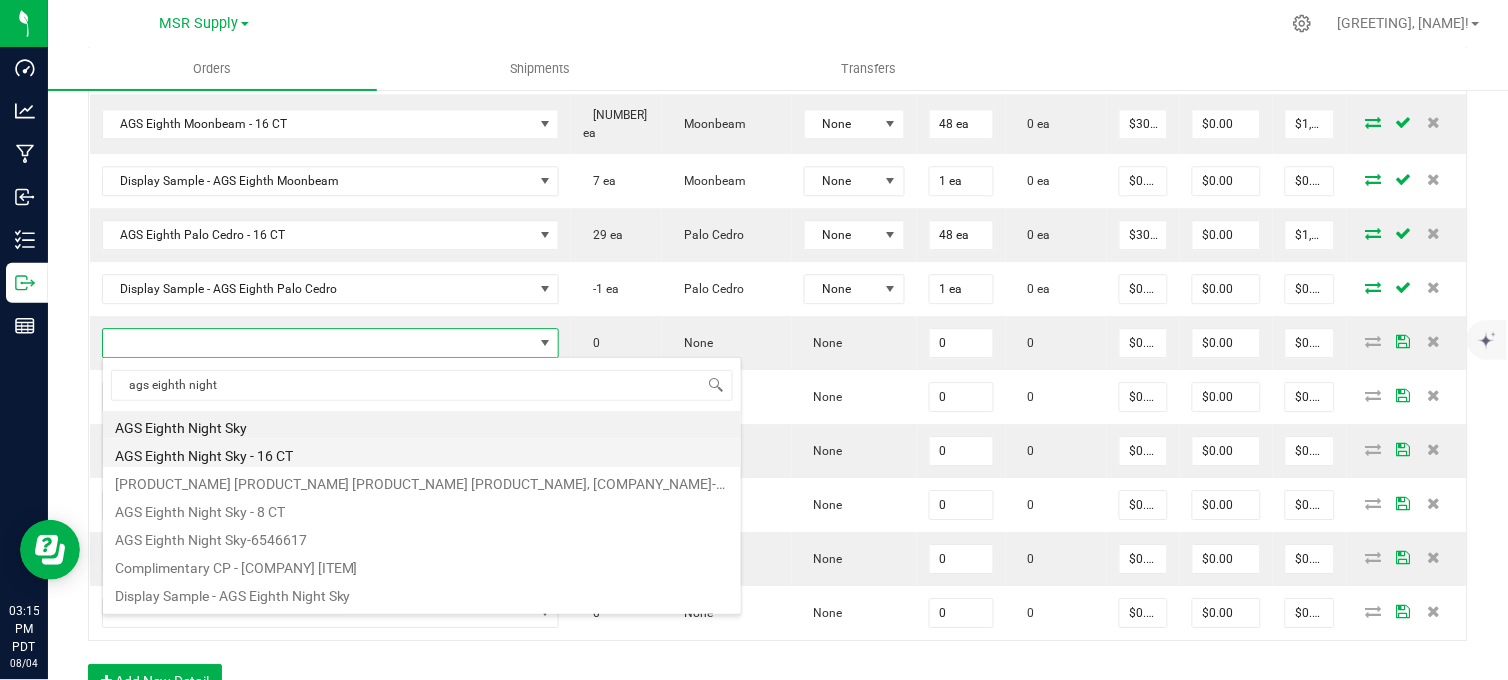 click on "AGS Eighth Night Sky - 16 CT" at bounding box center [422, 453] 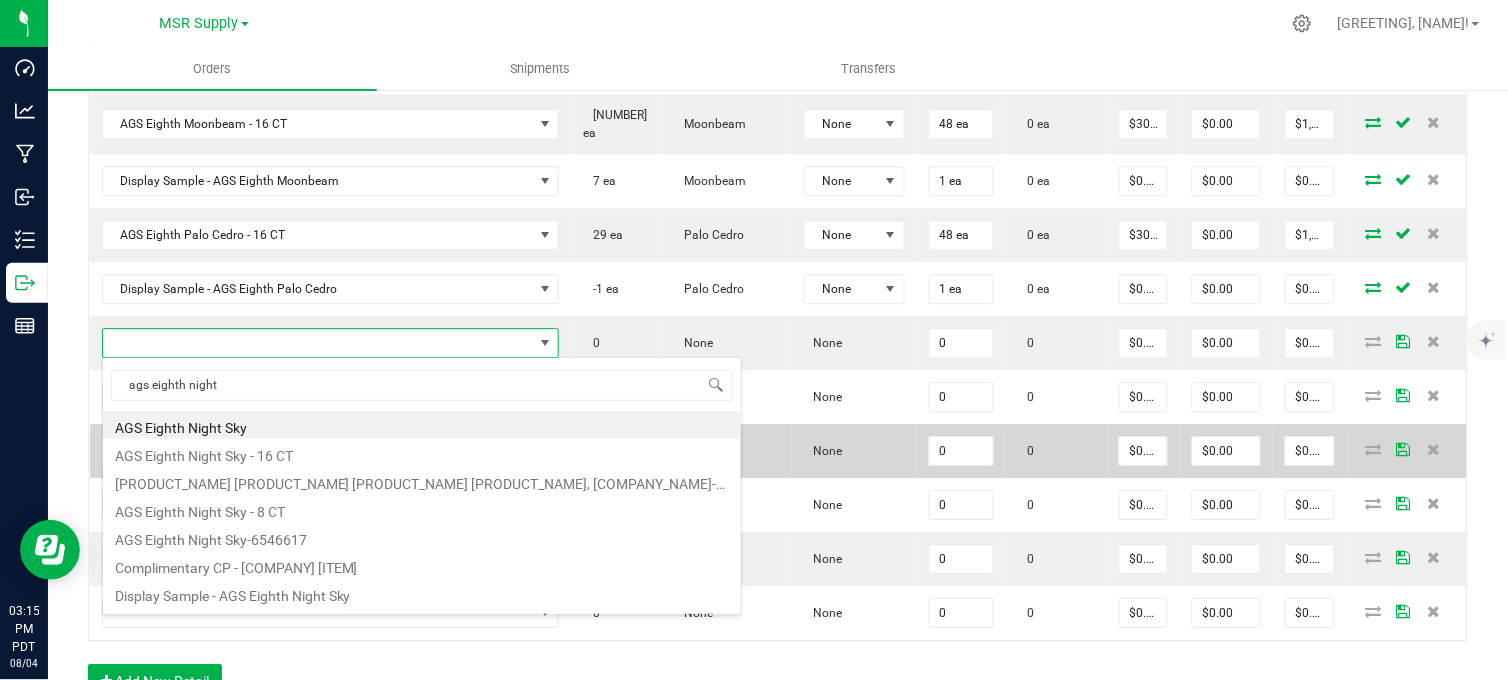 type on "0 ea" 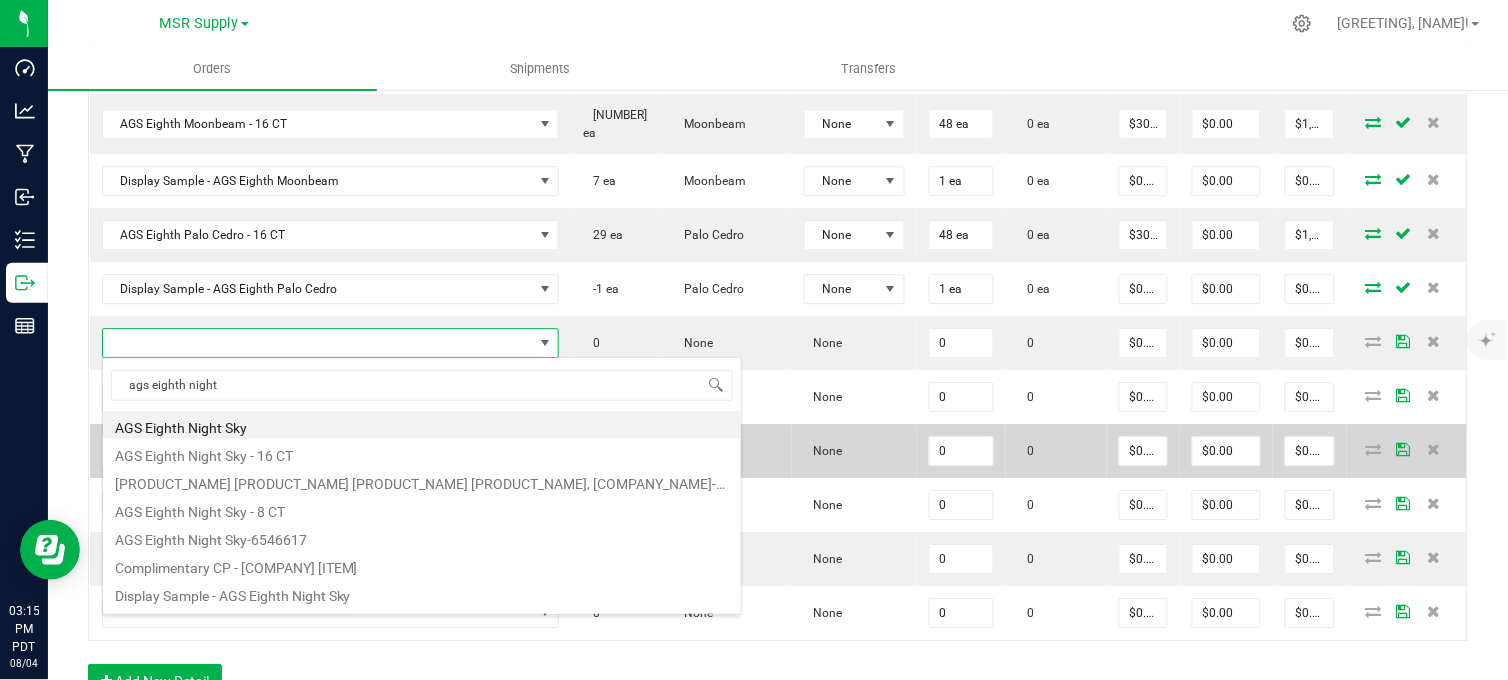 type on "$30.00000" 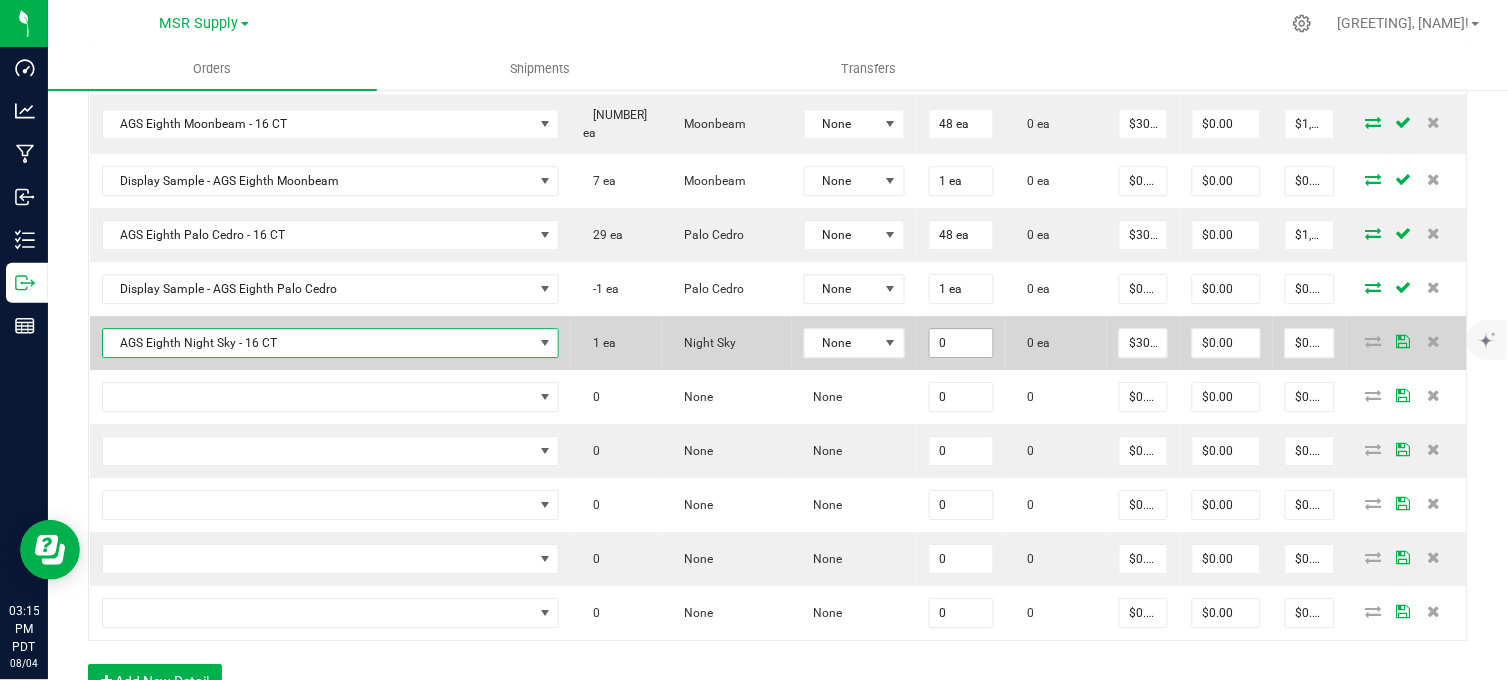 click on "0" at bounding box center (962, 343) 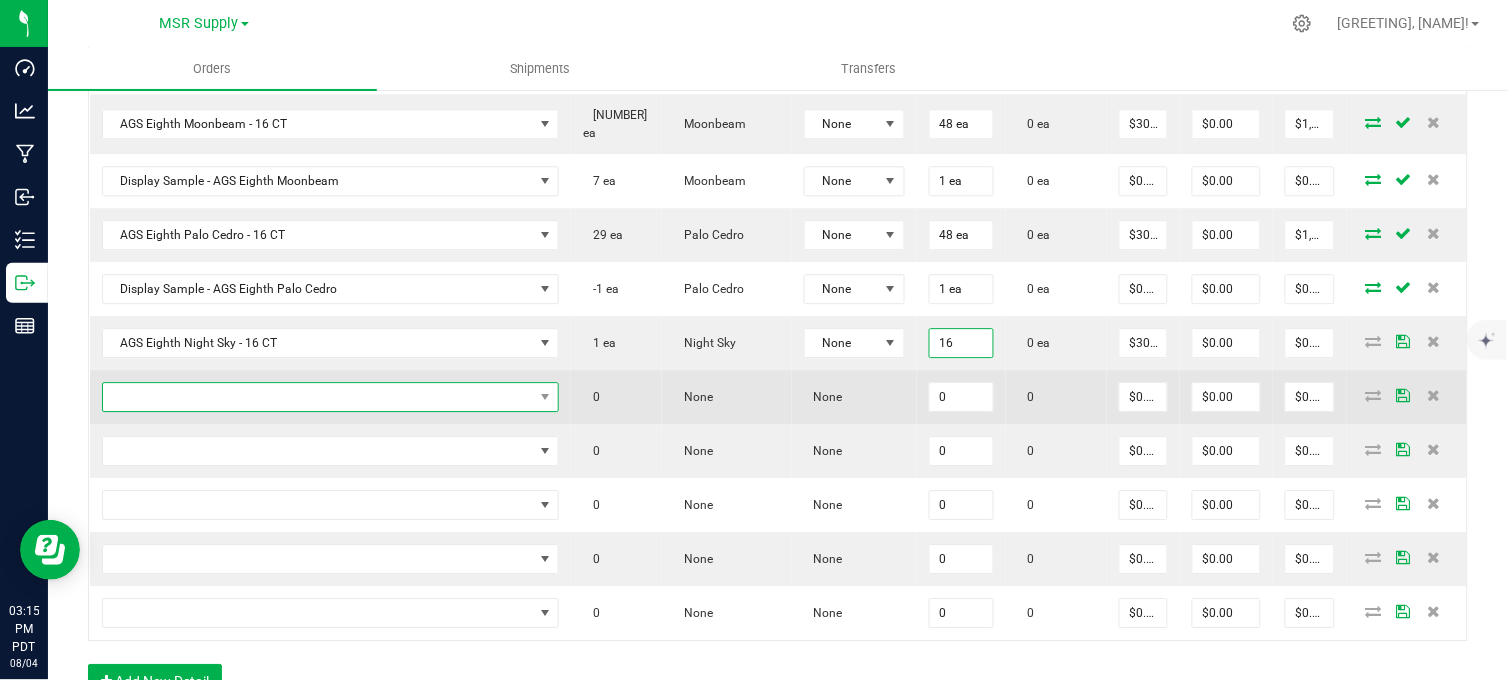type on "16 ea" 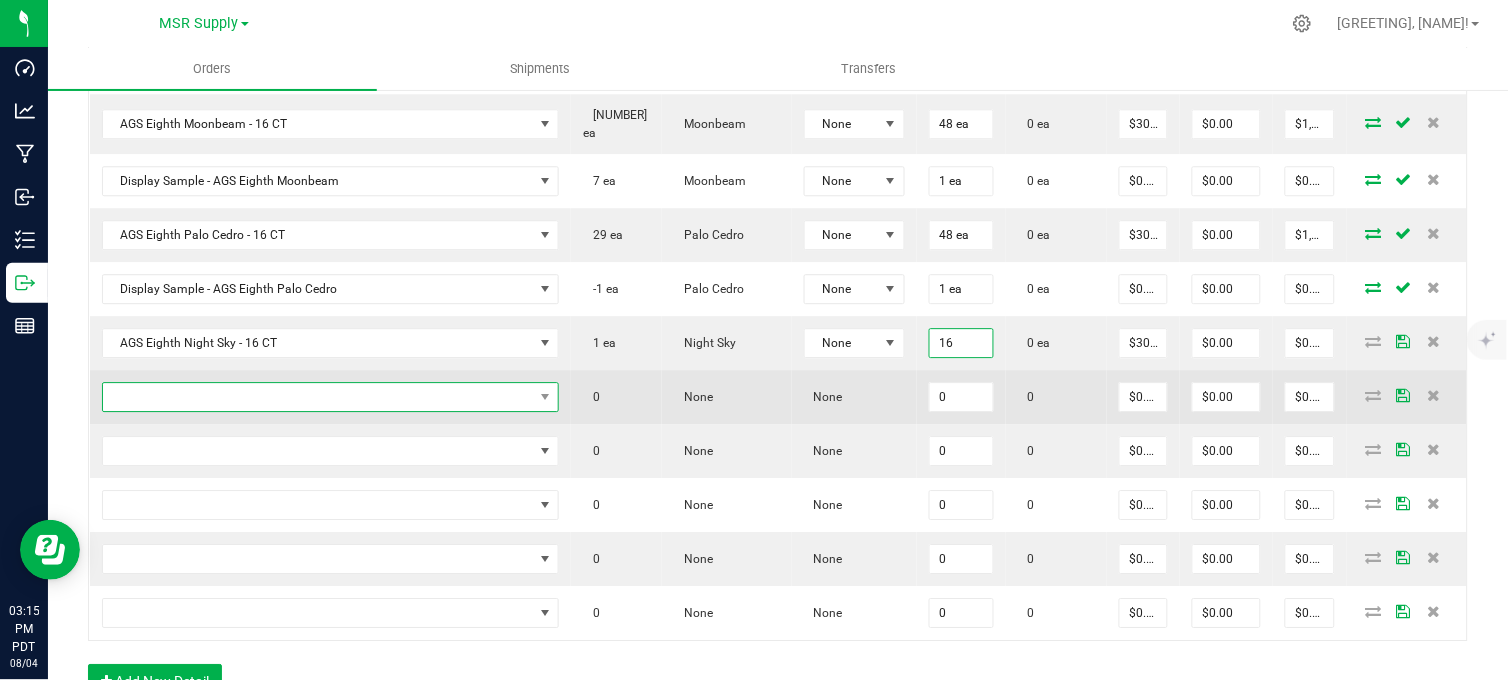 type on "$480.00" 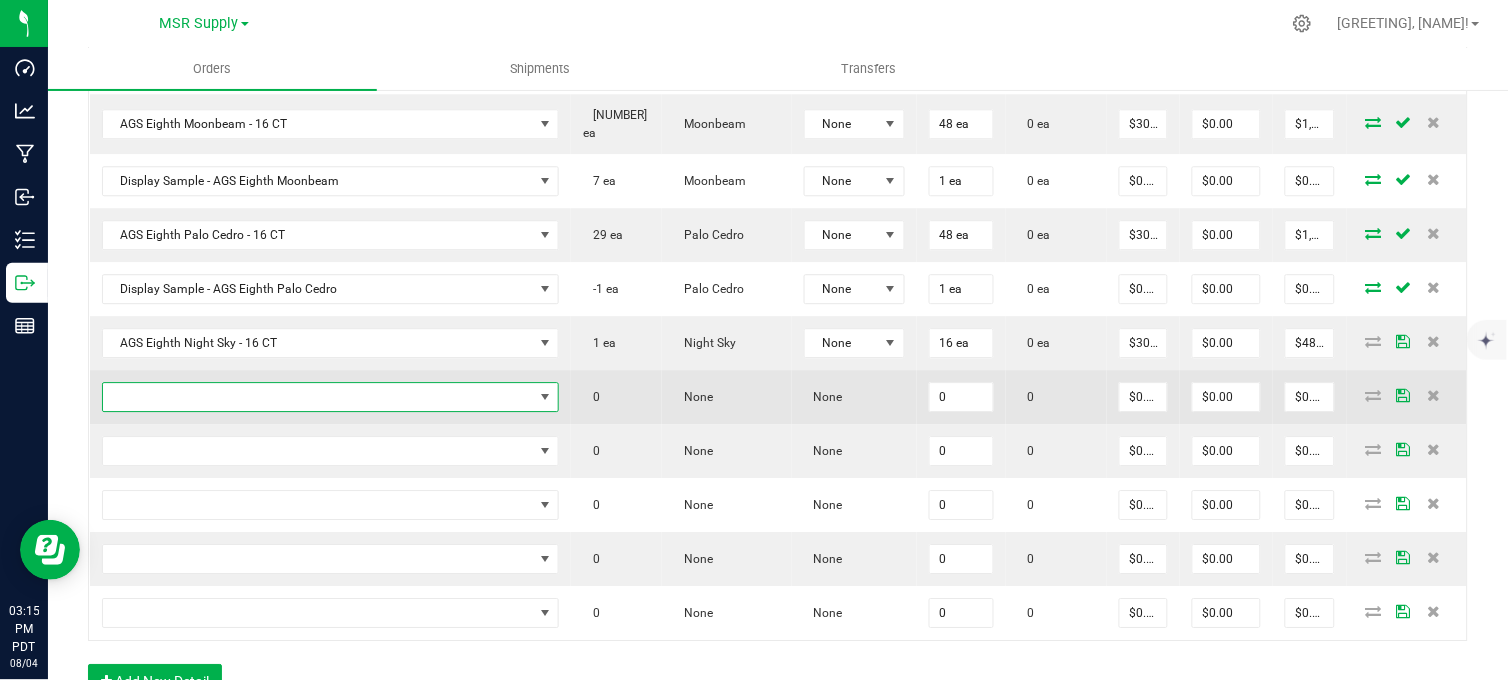 click at bounding box center (318, 397) 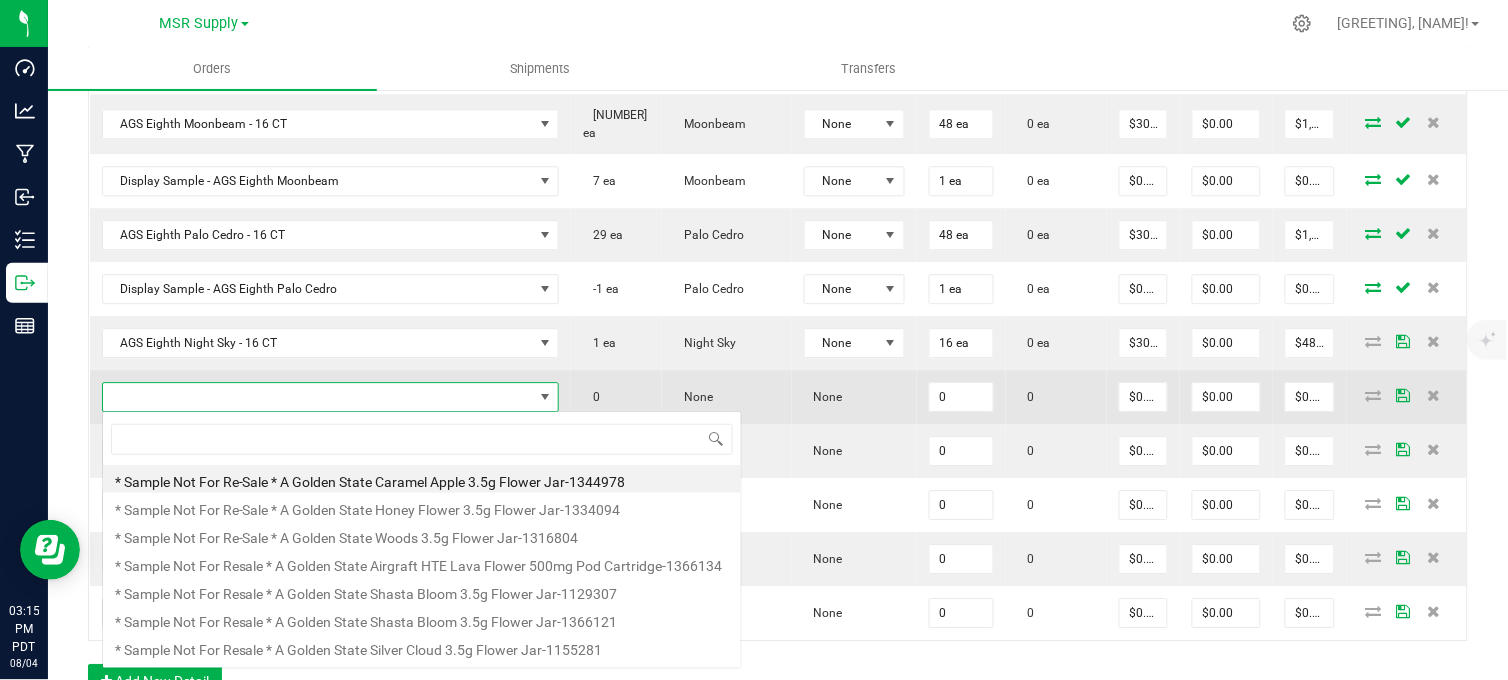 scroll, scrollTop: 99970, scrollLeft: 99648, axis: both 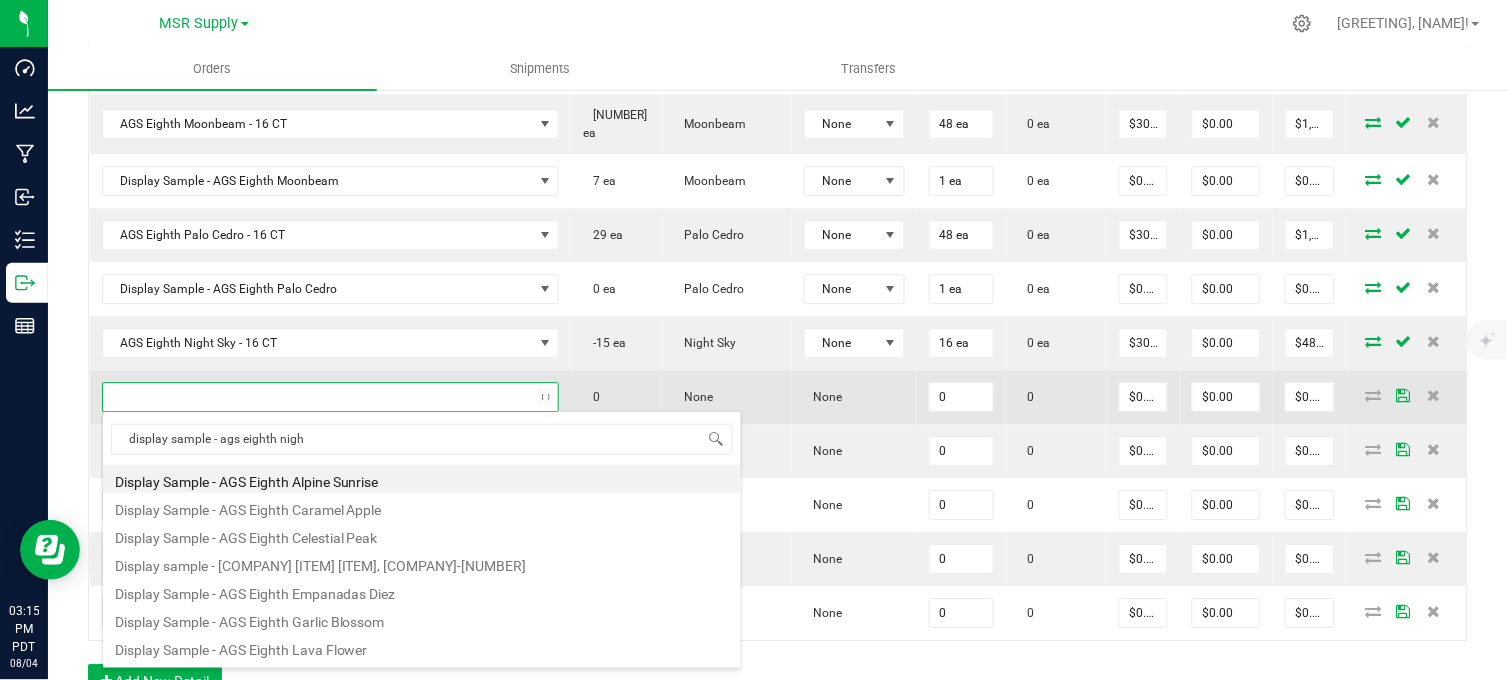 type on "display sample - ags eighth night" 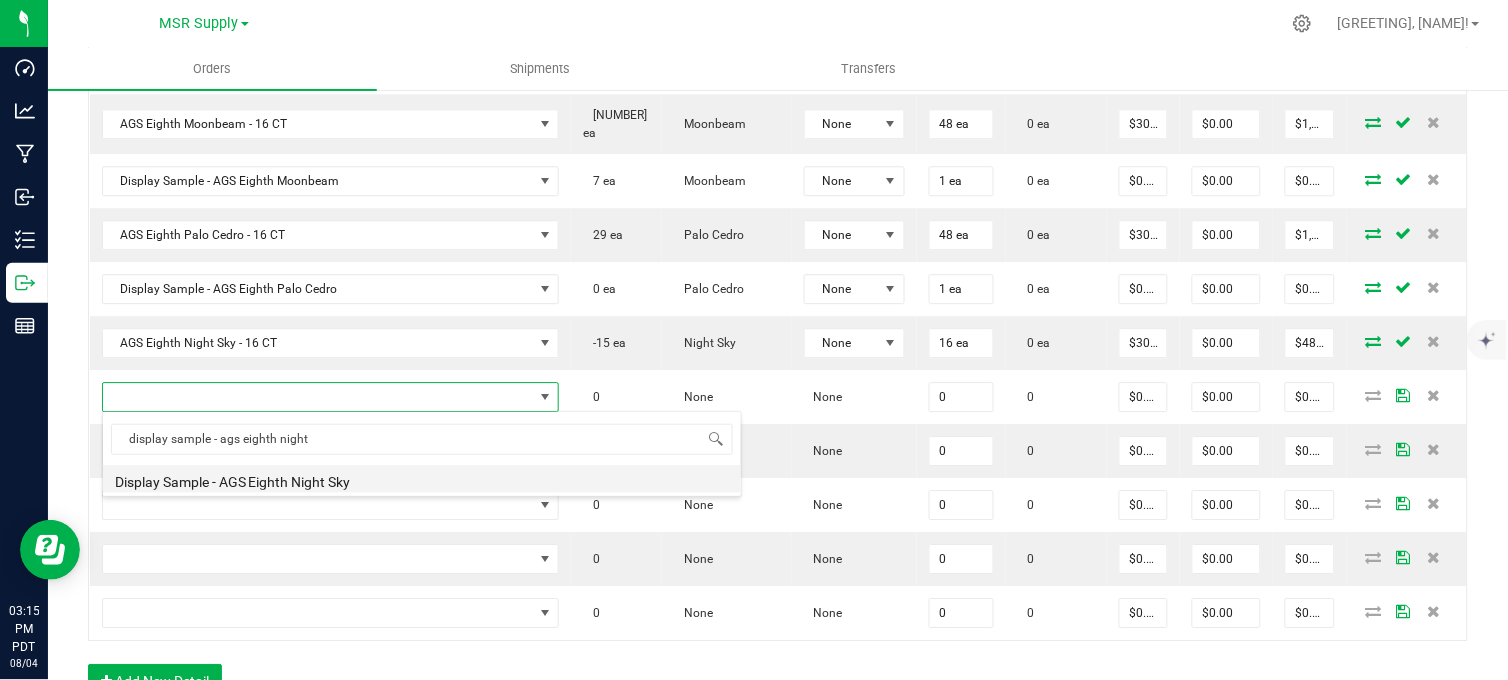 click on "Display Sample - AGS Eighth Night Sky" at bounding box center (422, 479) 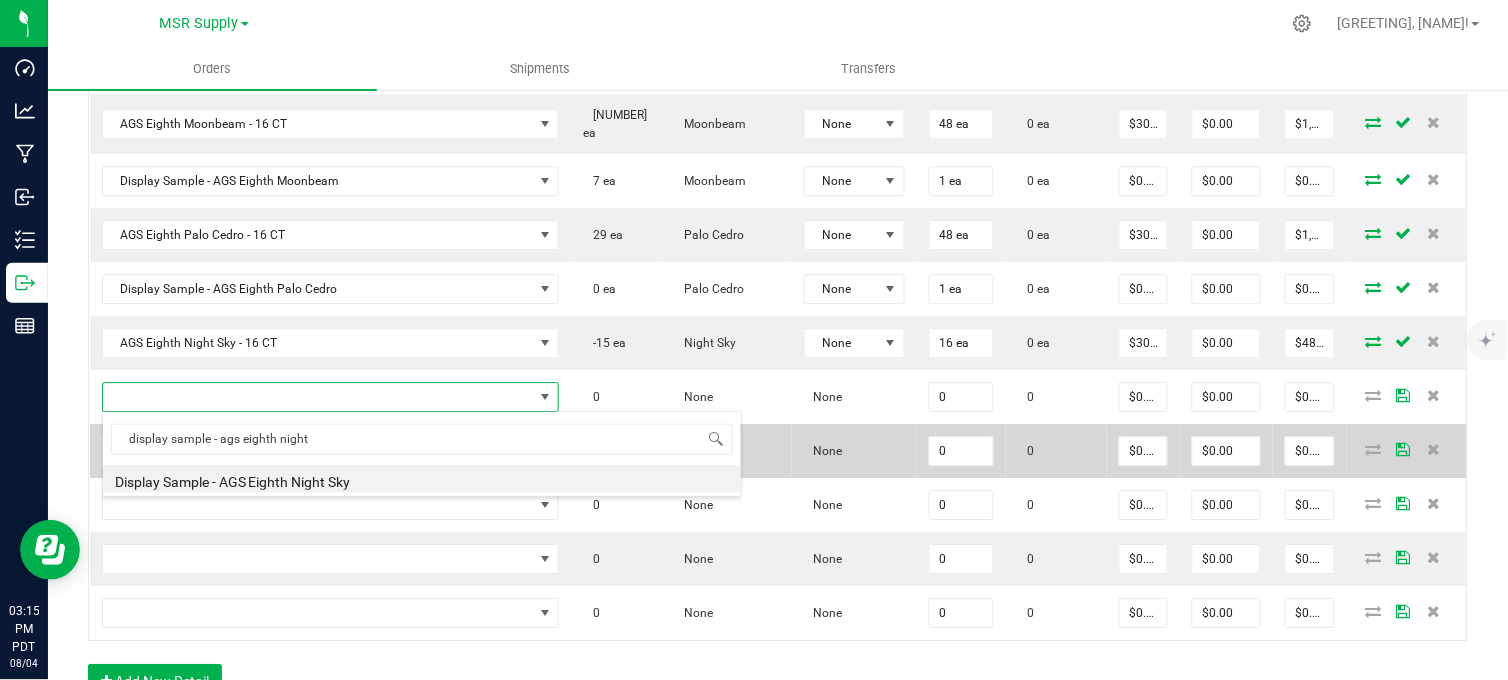 type on "0 ea" 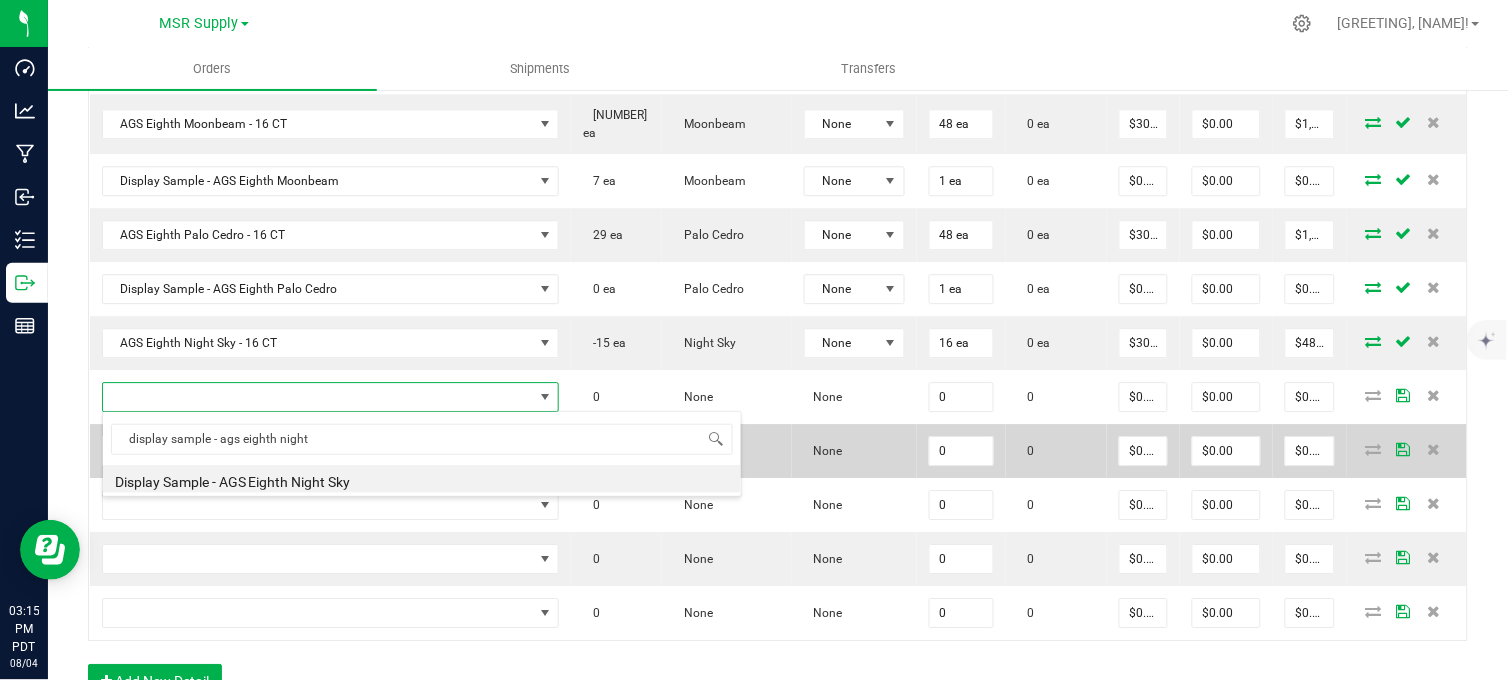 type on "$0.01000" 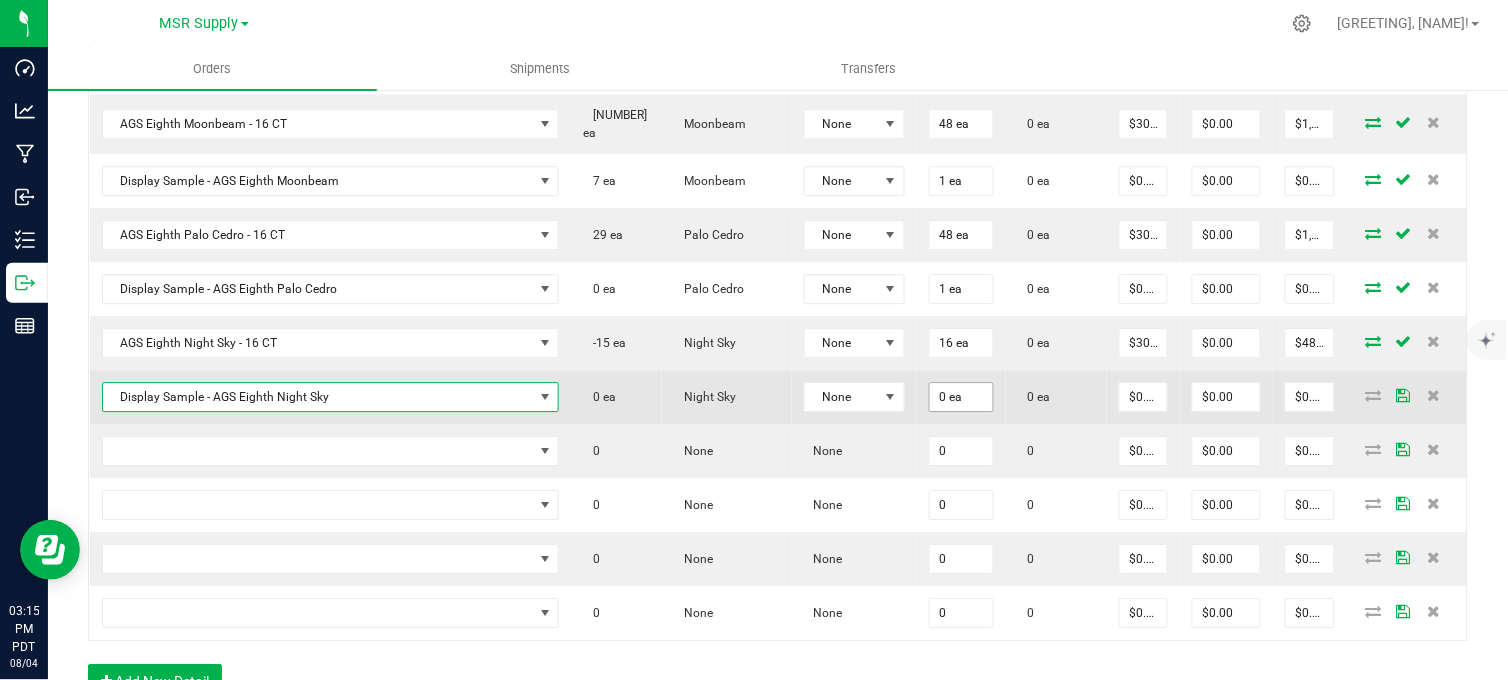 click on "0 ea" at bounding box center [962, 397] 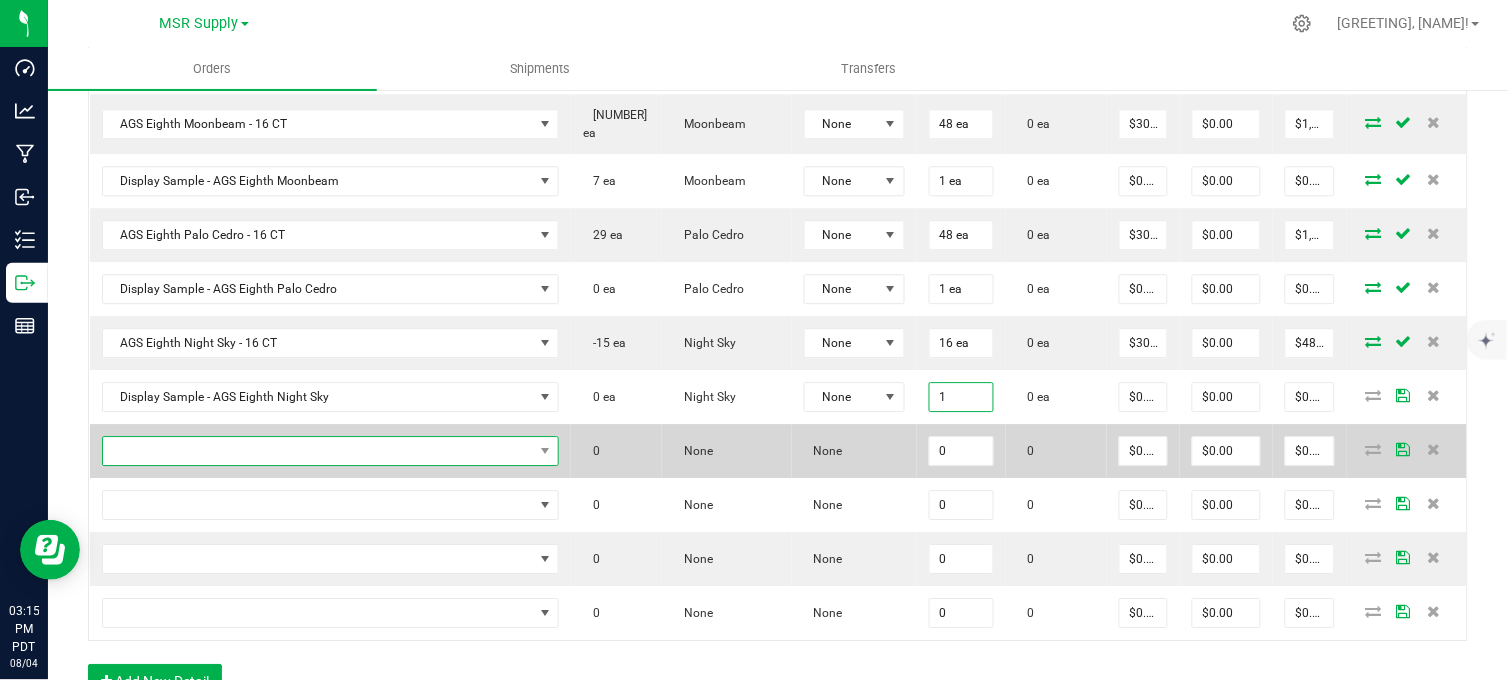 type on "1 ea" 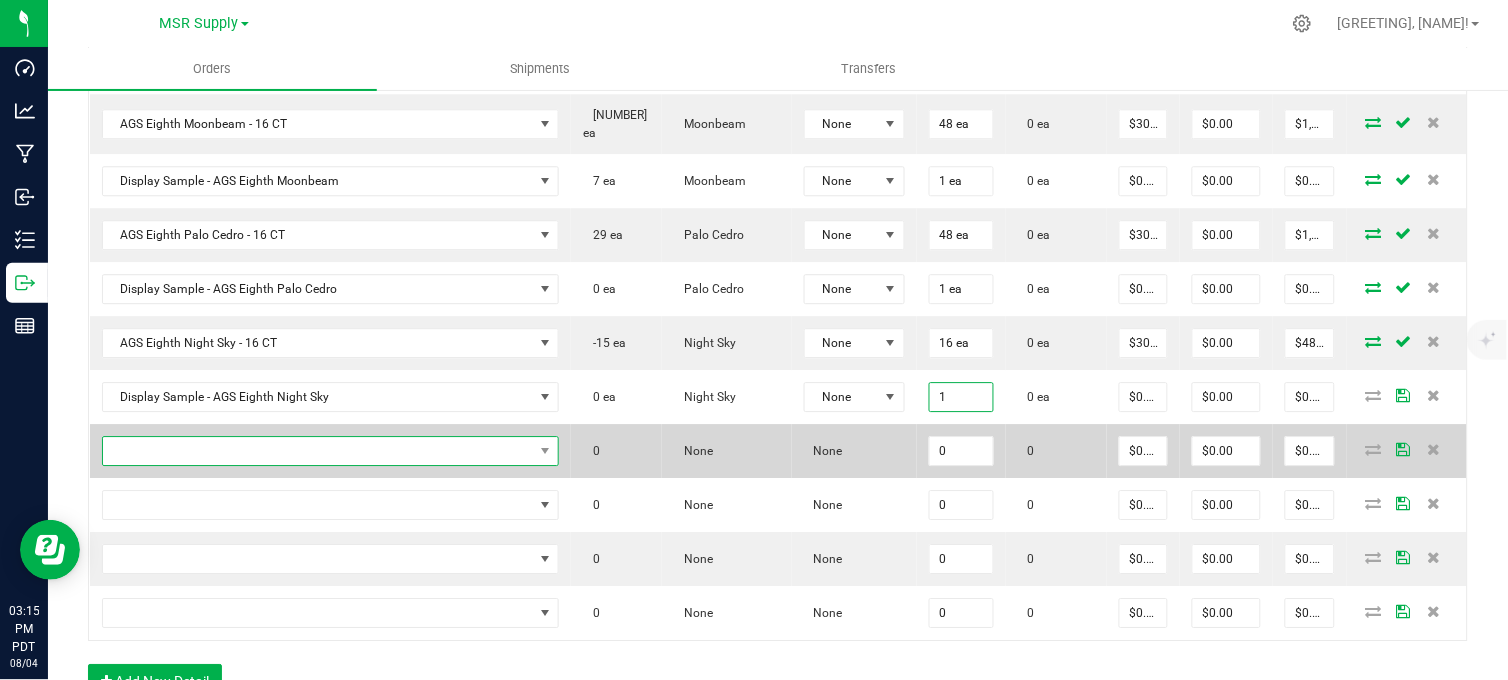 type on "$0.01" 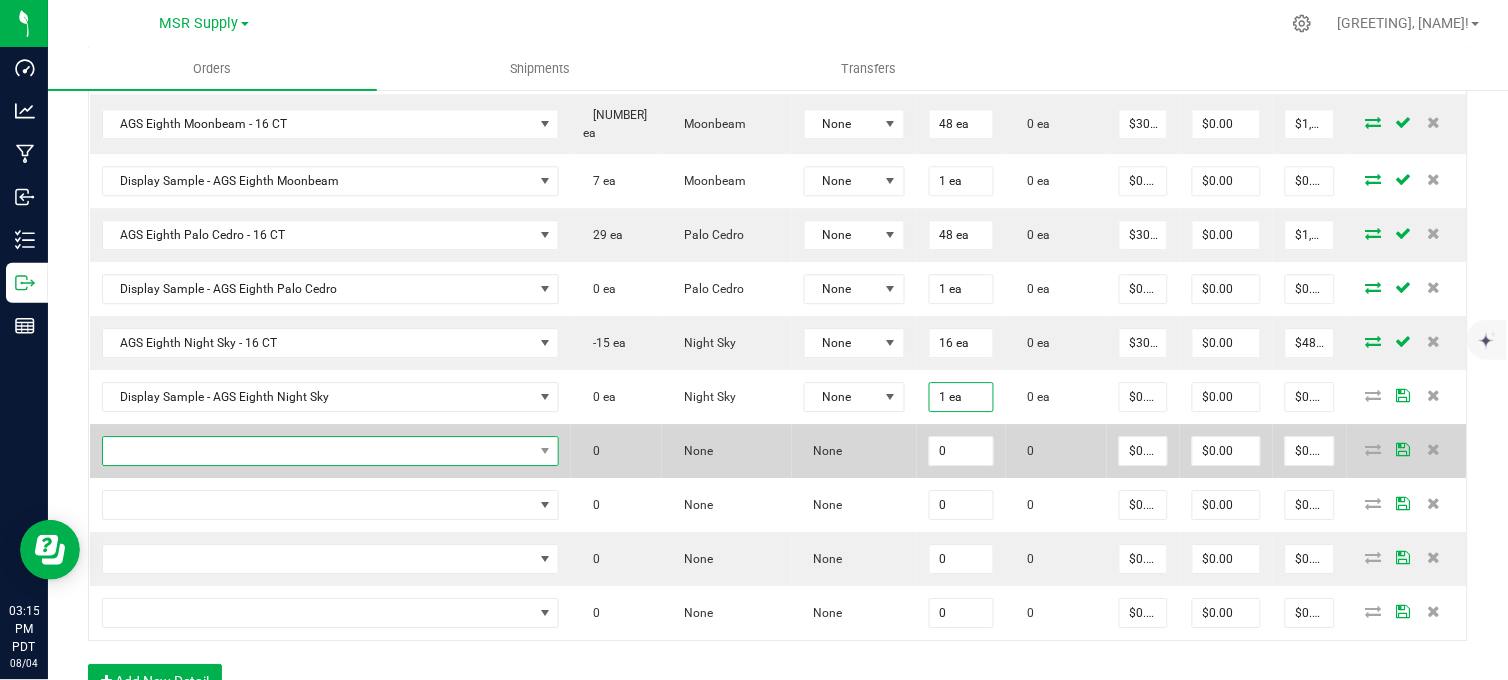 click at bounding box center [318, 451] 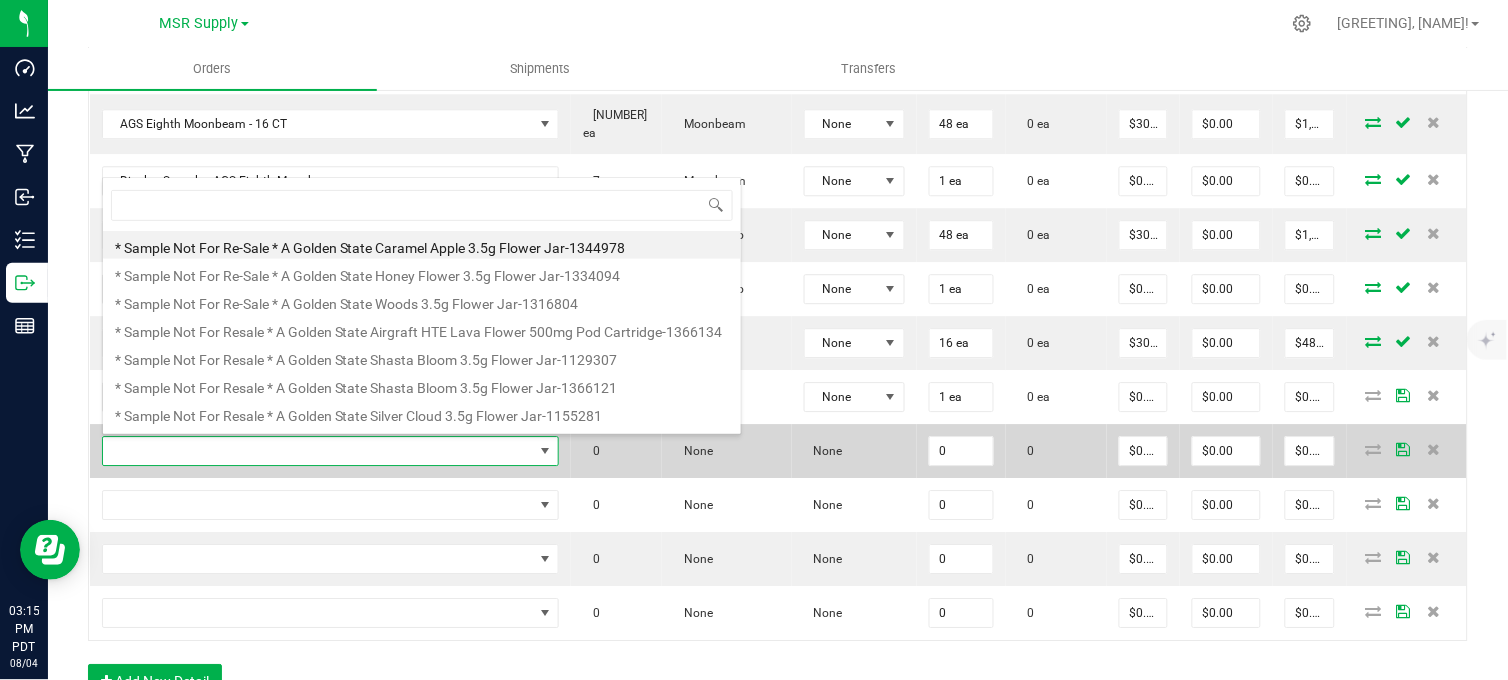 scroll, scrollTop: 99970, scrollLeft: 99648, axis: both 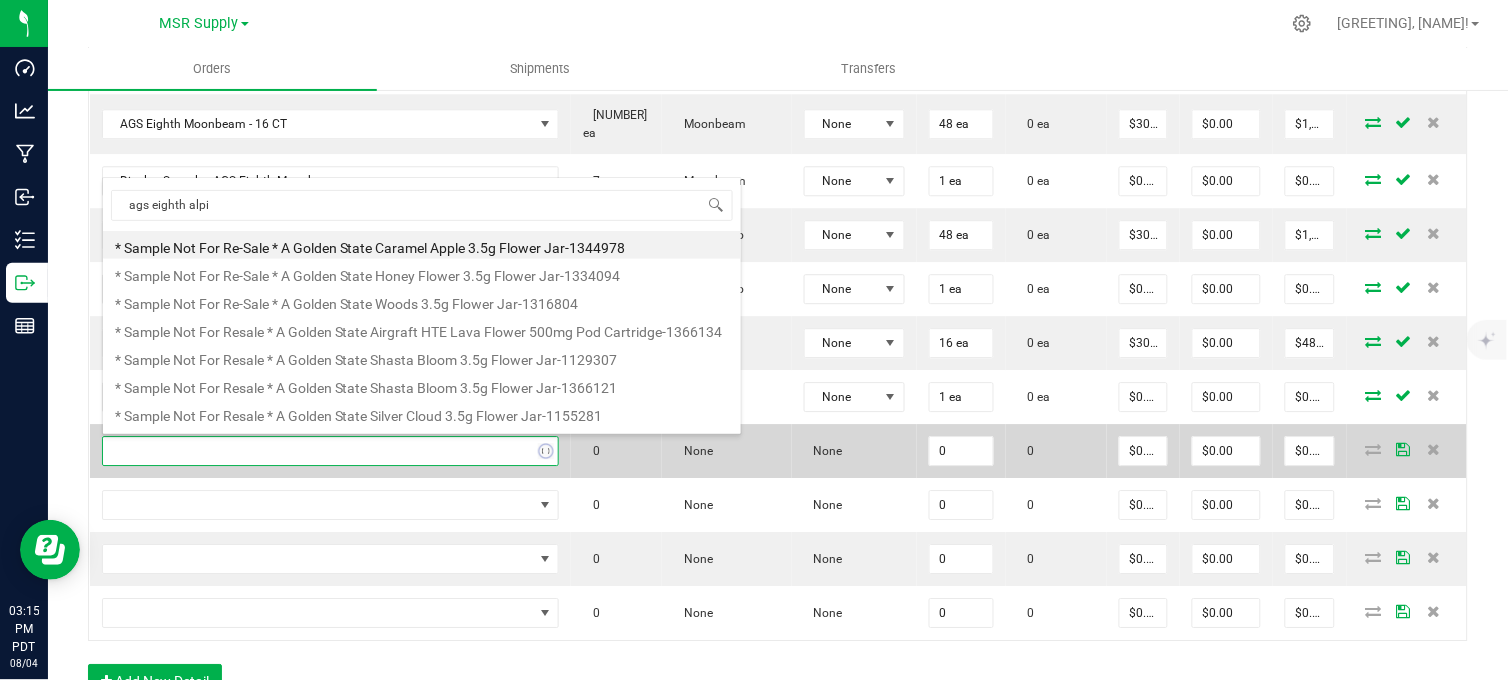 type on "ags eighth alpin" 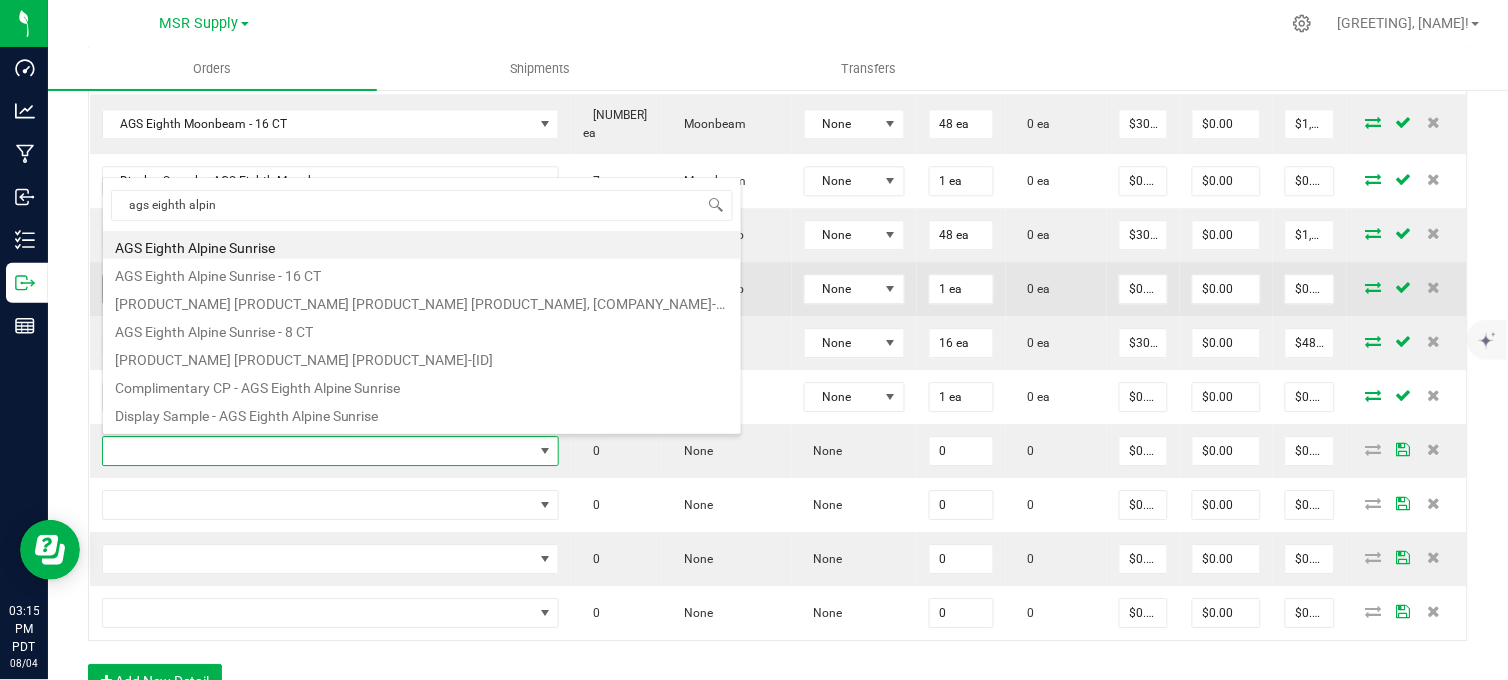 click on "AGS Eighth Alpine Sunrise - 16 CT" at bounding box center [422, 273] 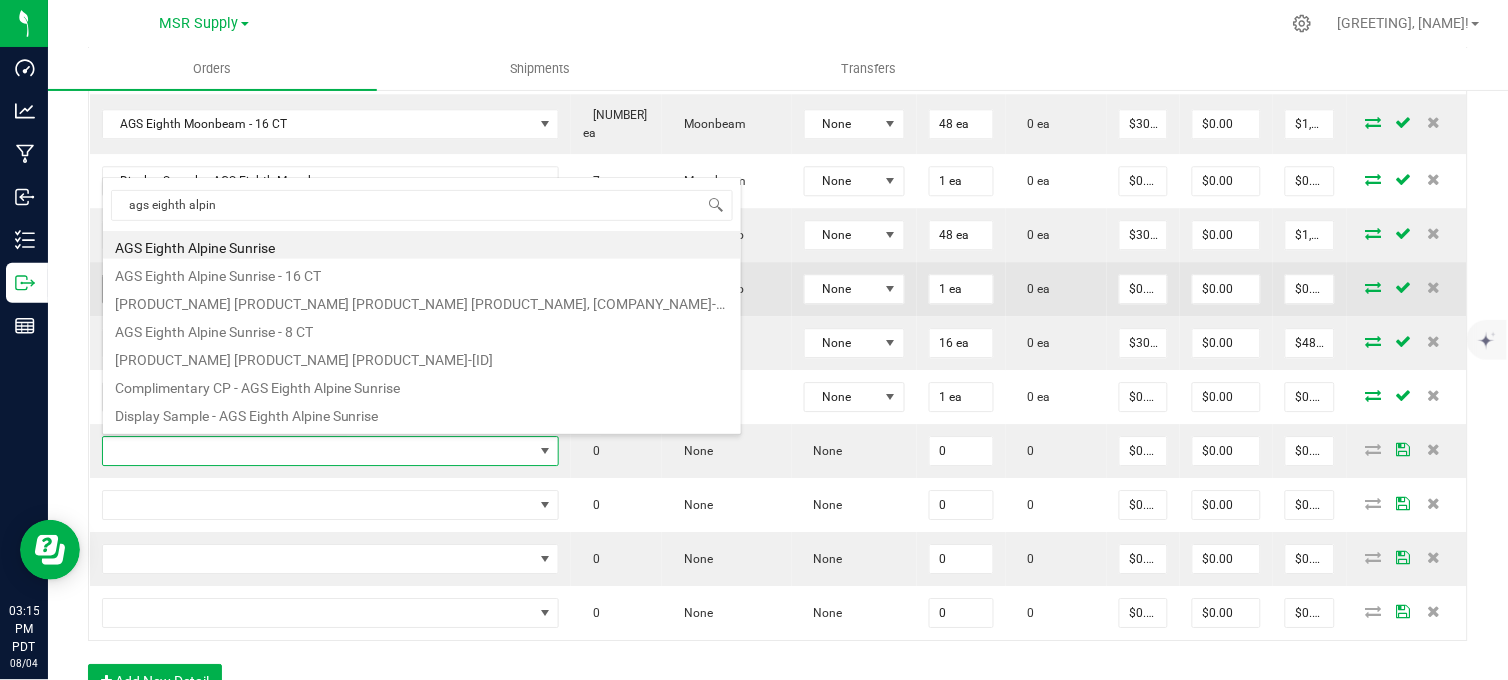 type on "0 ea" 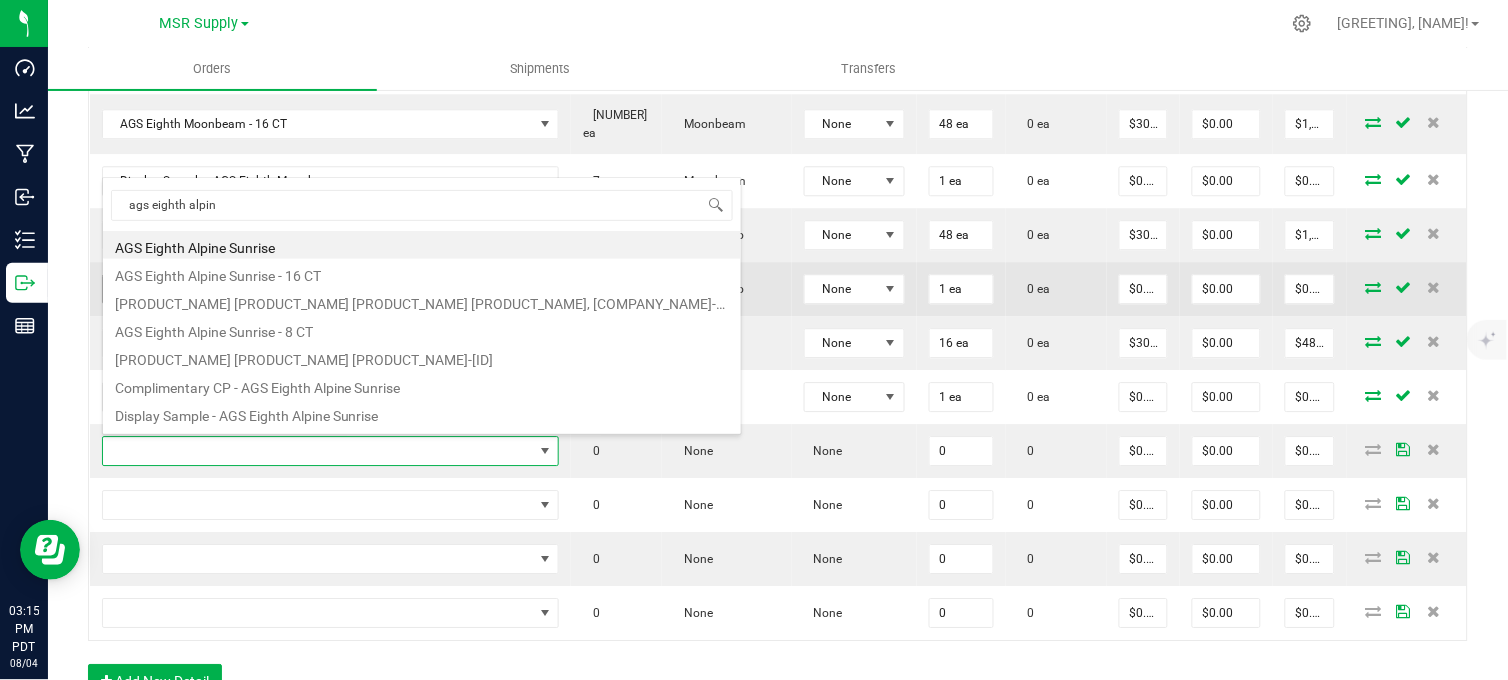 type on "$30.00000" 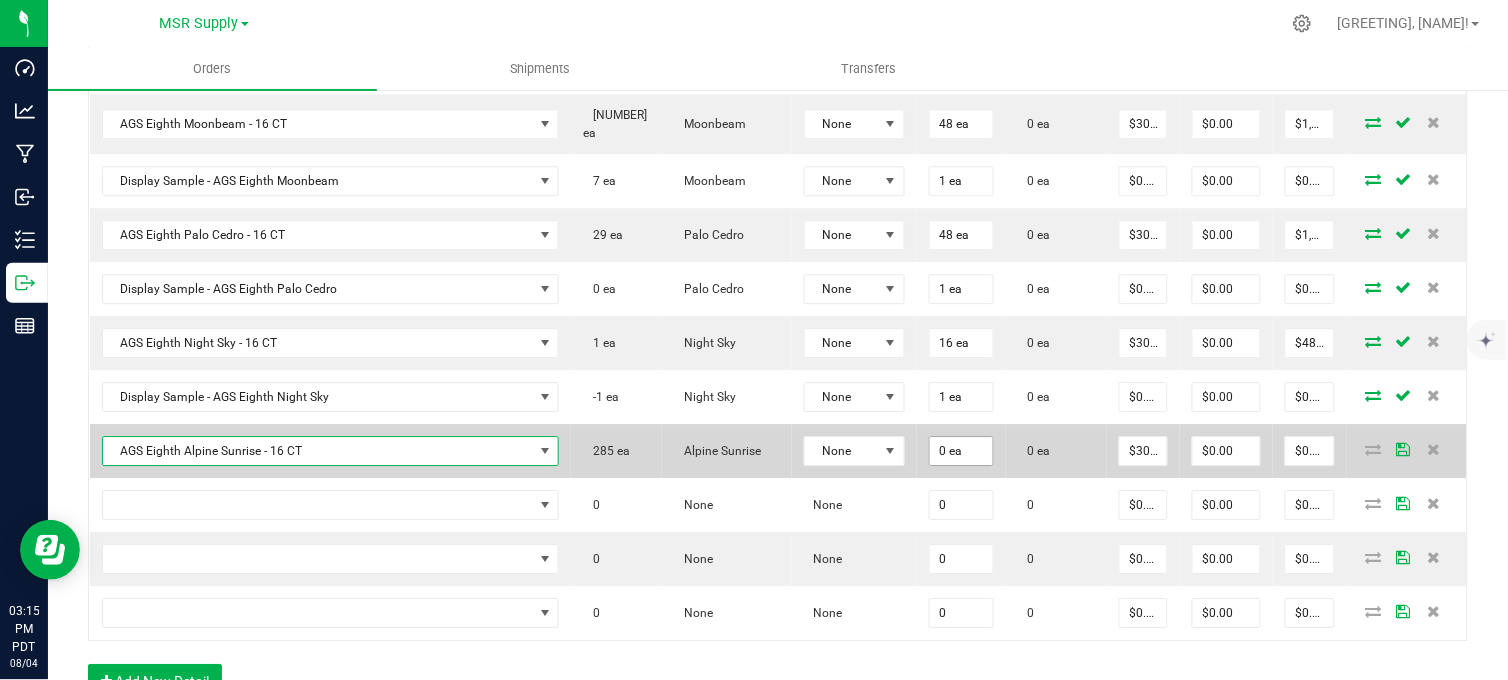 drag, startPoint x: 917, startPoint y: 466, endPoint x: 902, endPoint y: 457, distance: 17.492855 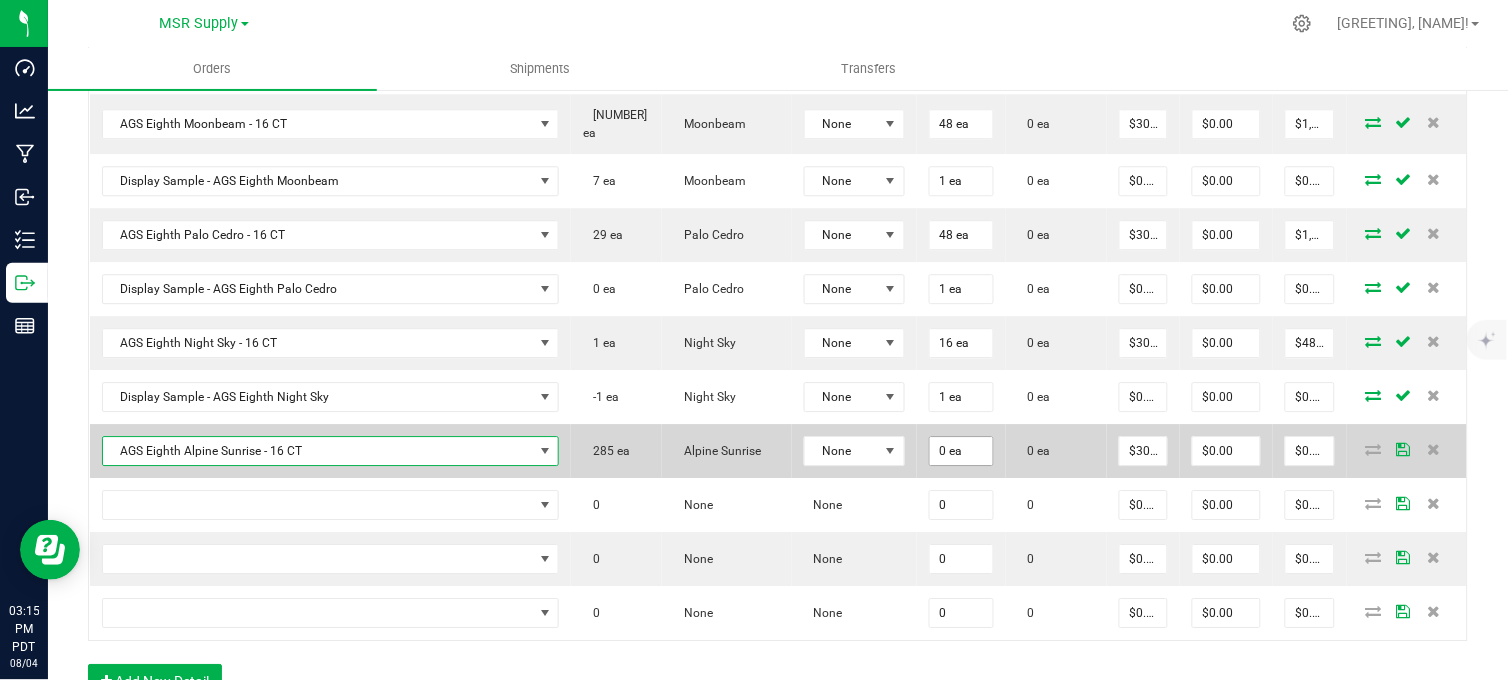 click on "0 ea" at bounding box center [962, 451] 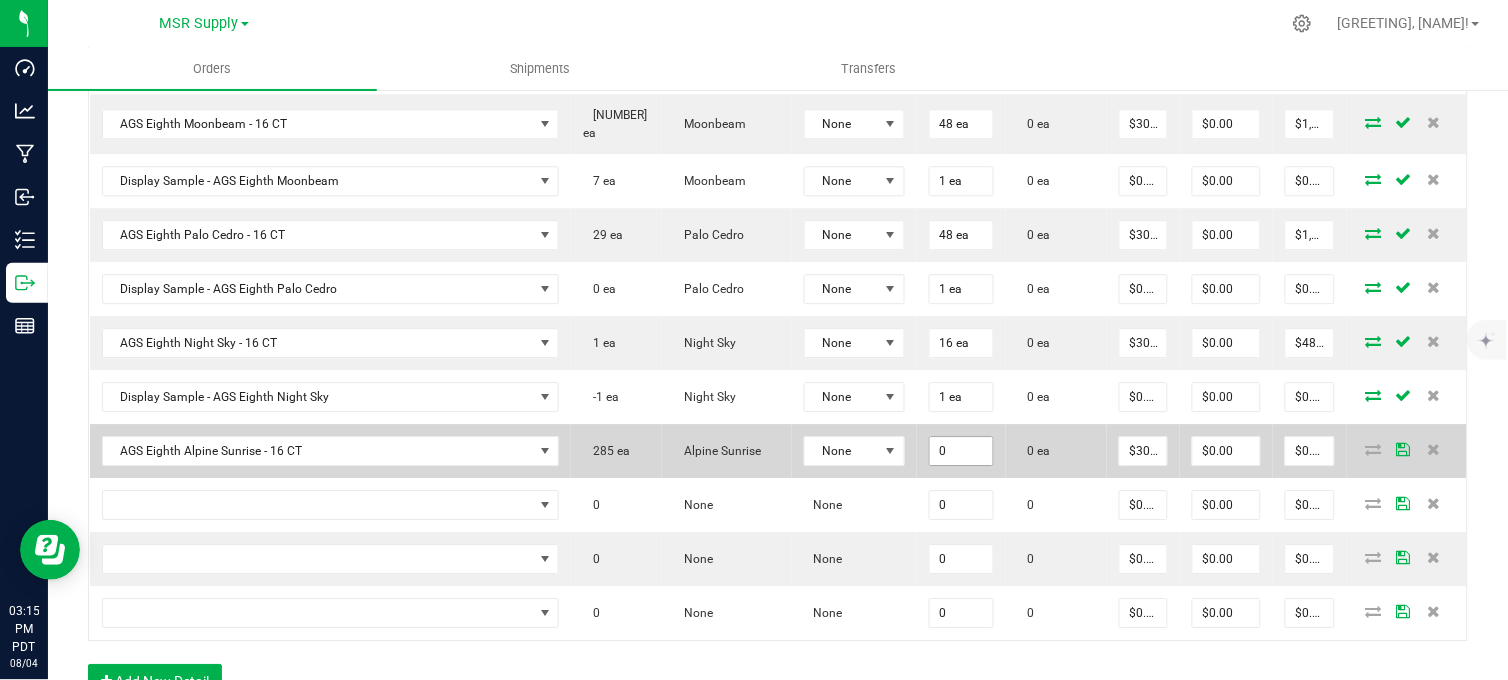 click on "0" at bounding box center (962, 451) 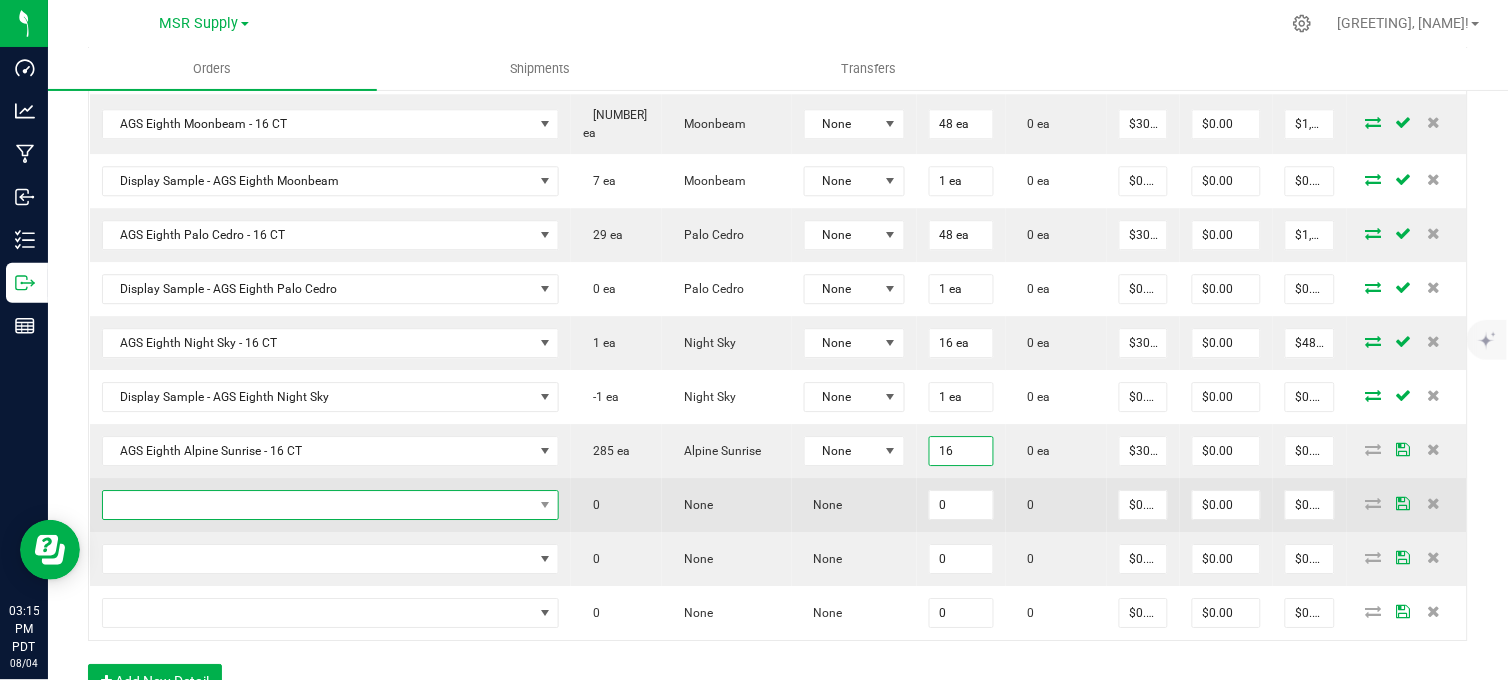 type on "16 ea" 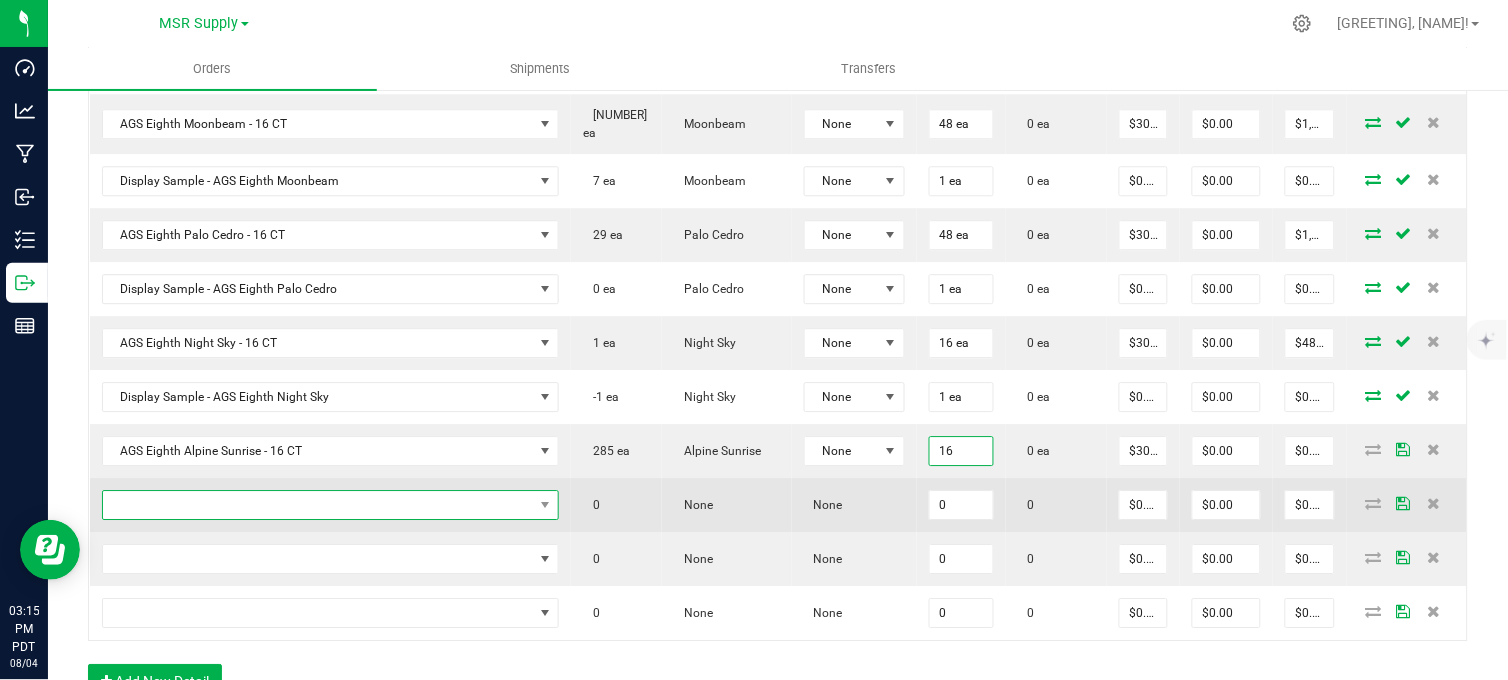 type on "$480.00" 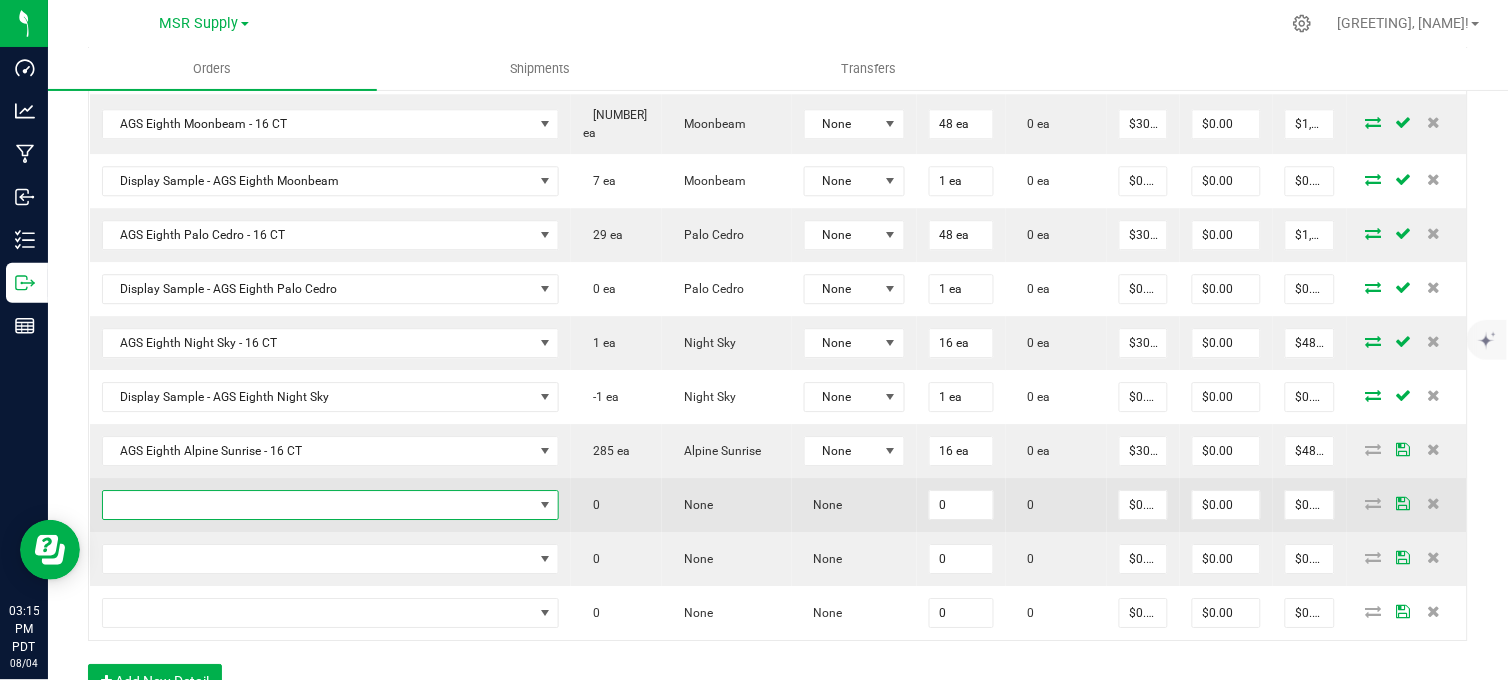 click at bounding box center [318, 505] 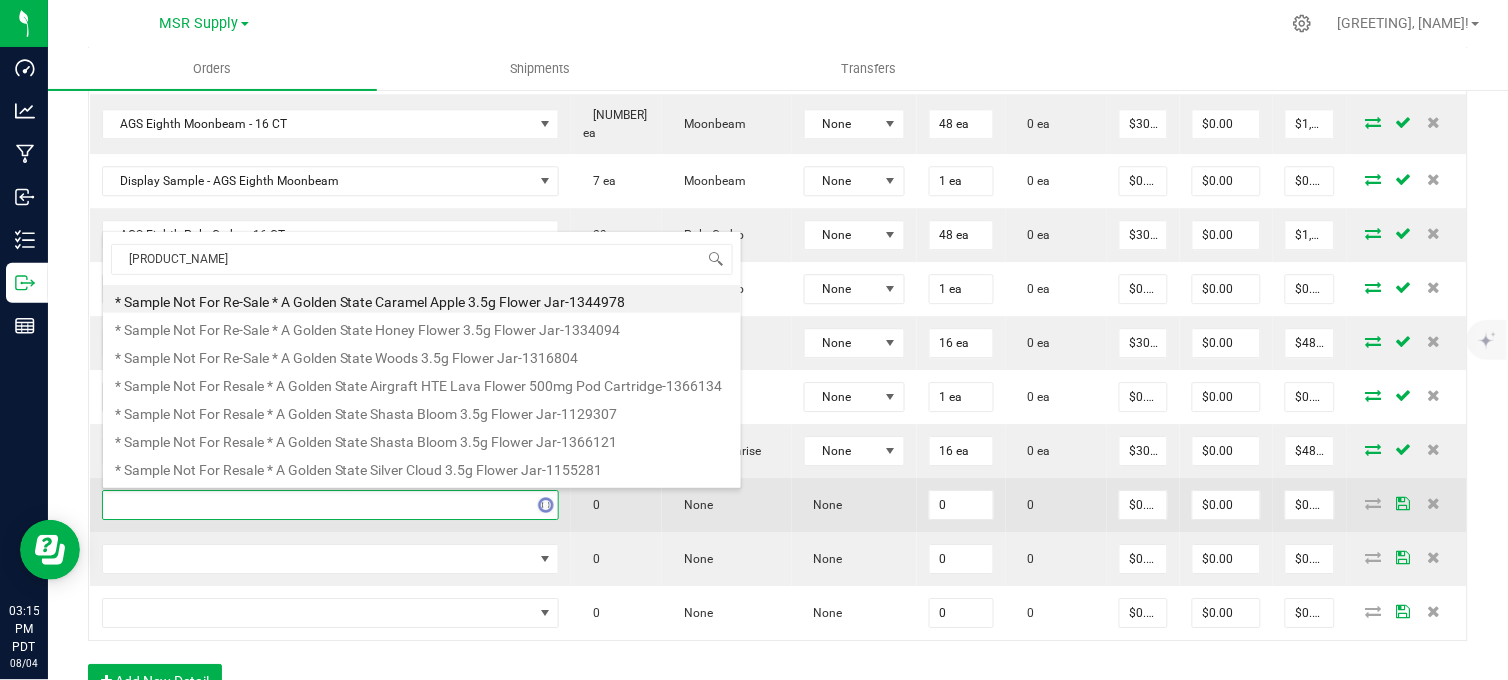 scroll, scrollTop: 99970, scrollLeft: 99648, axis: both 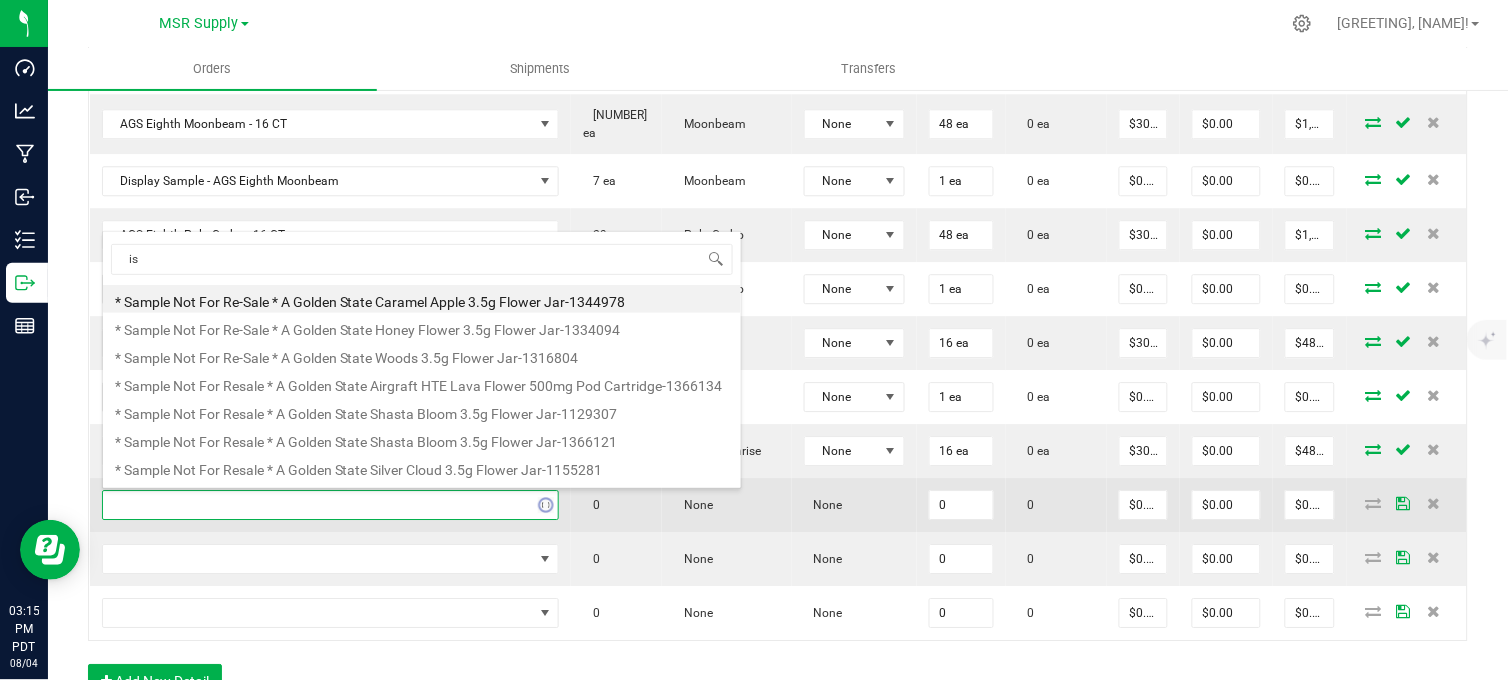 type on "i" 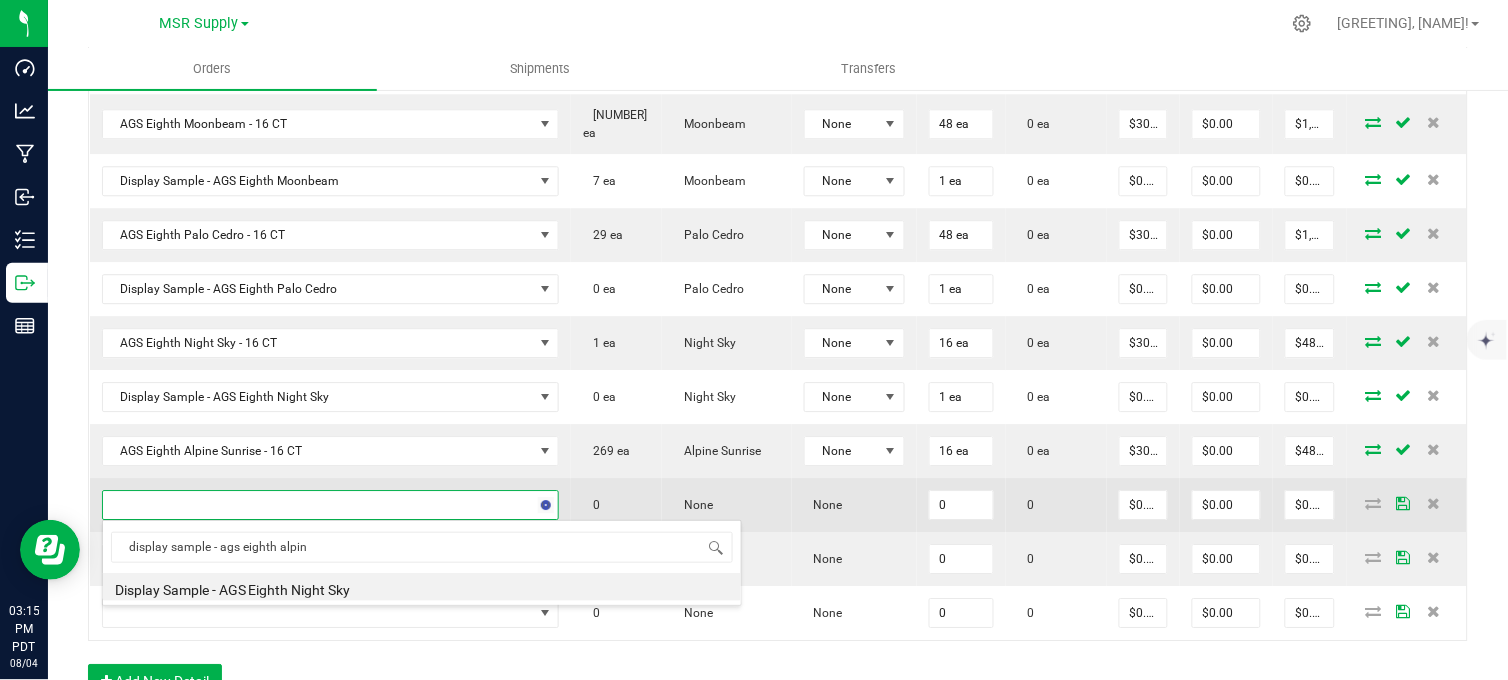 type on "display sample - ags eighth alpine" 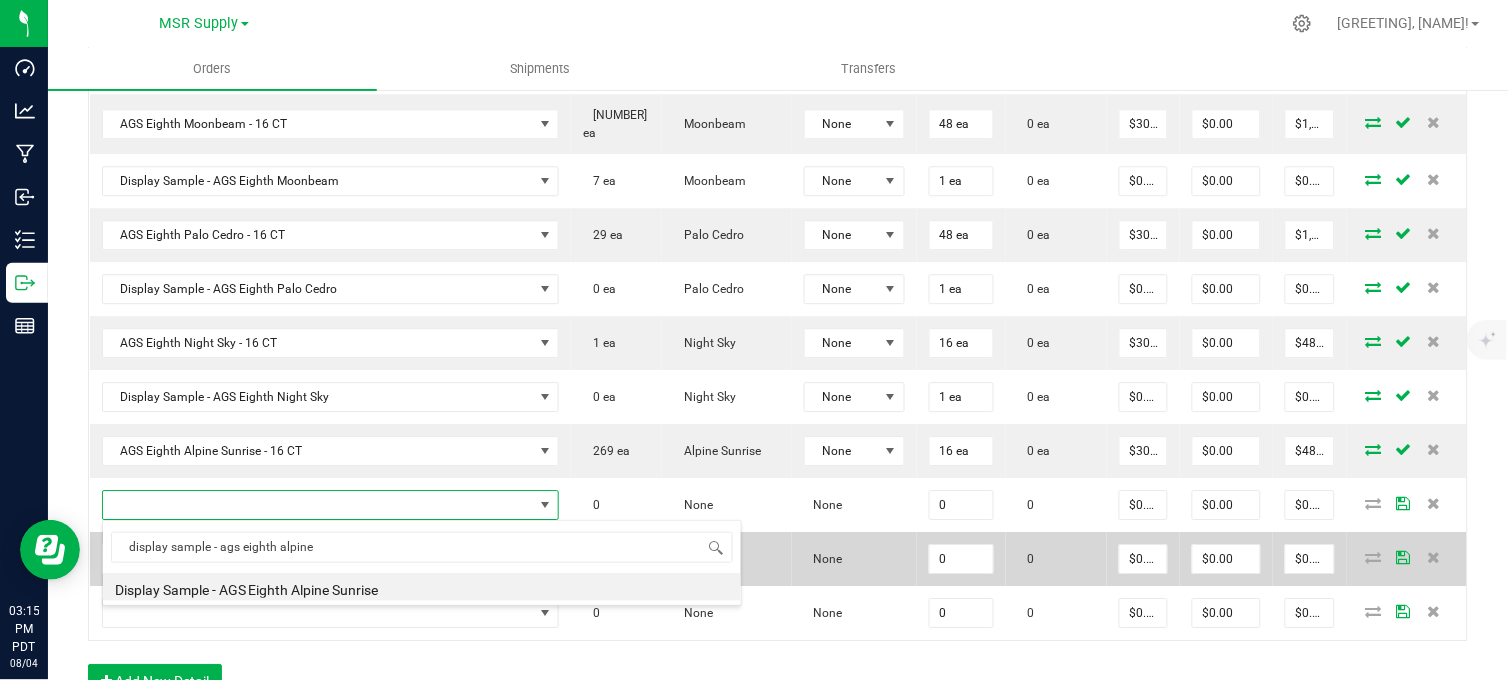drag, startPoint x: 371, startPoint y: 583, endPoint x: 417, endPoint y: 581, distance: 46.043457 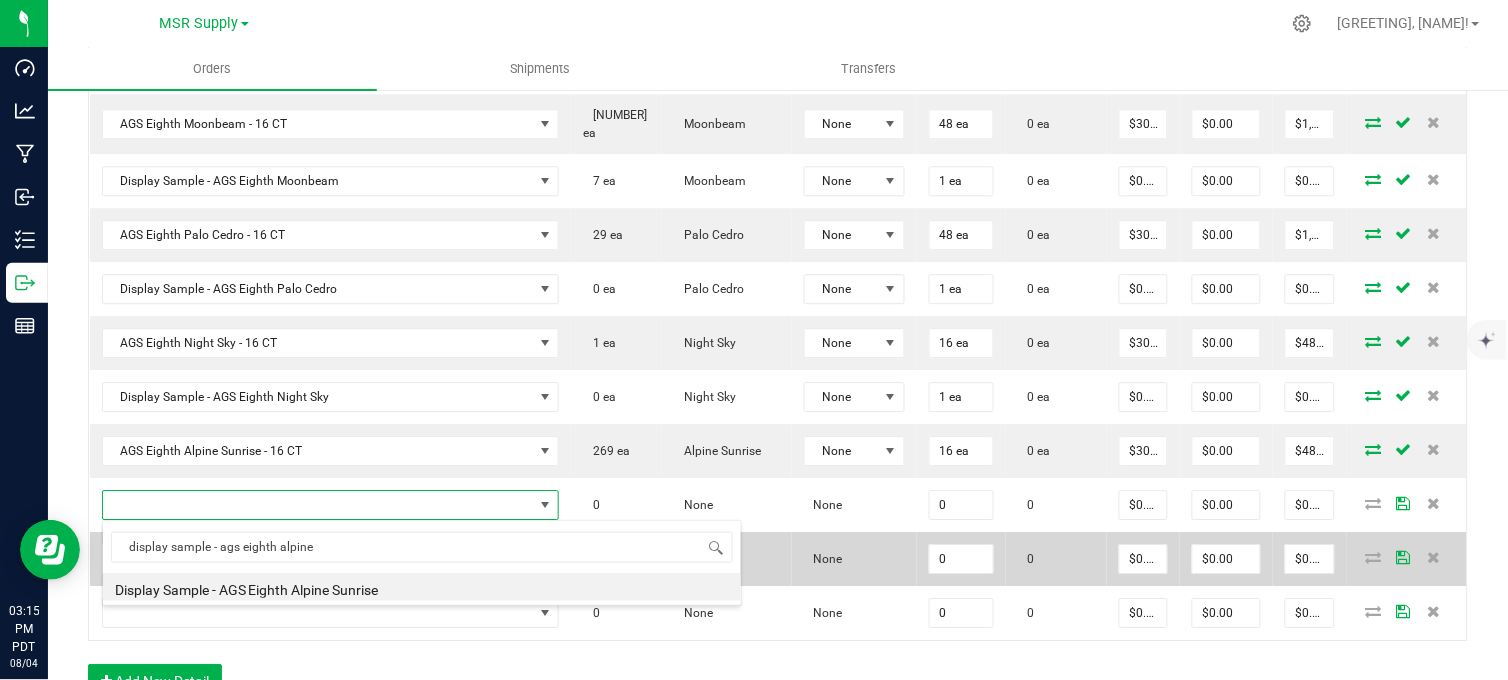 click on "Display Sample - AGS Eighth Alpine Sunrise" at bounding box center (422, 587) 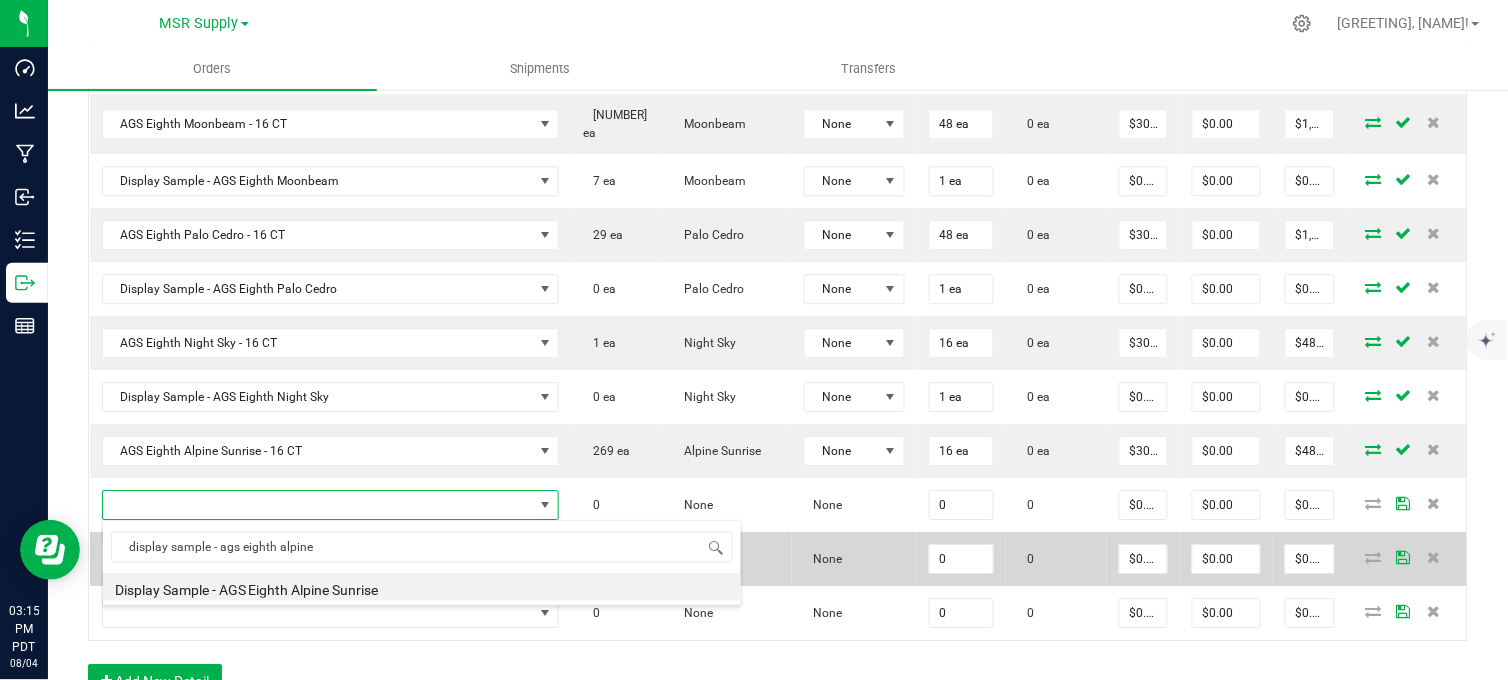 type on "0 ea" 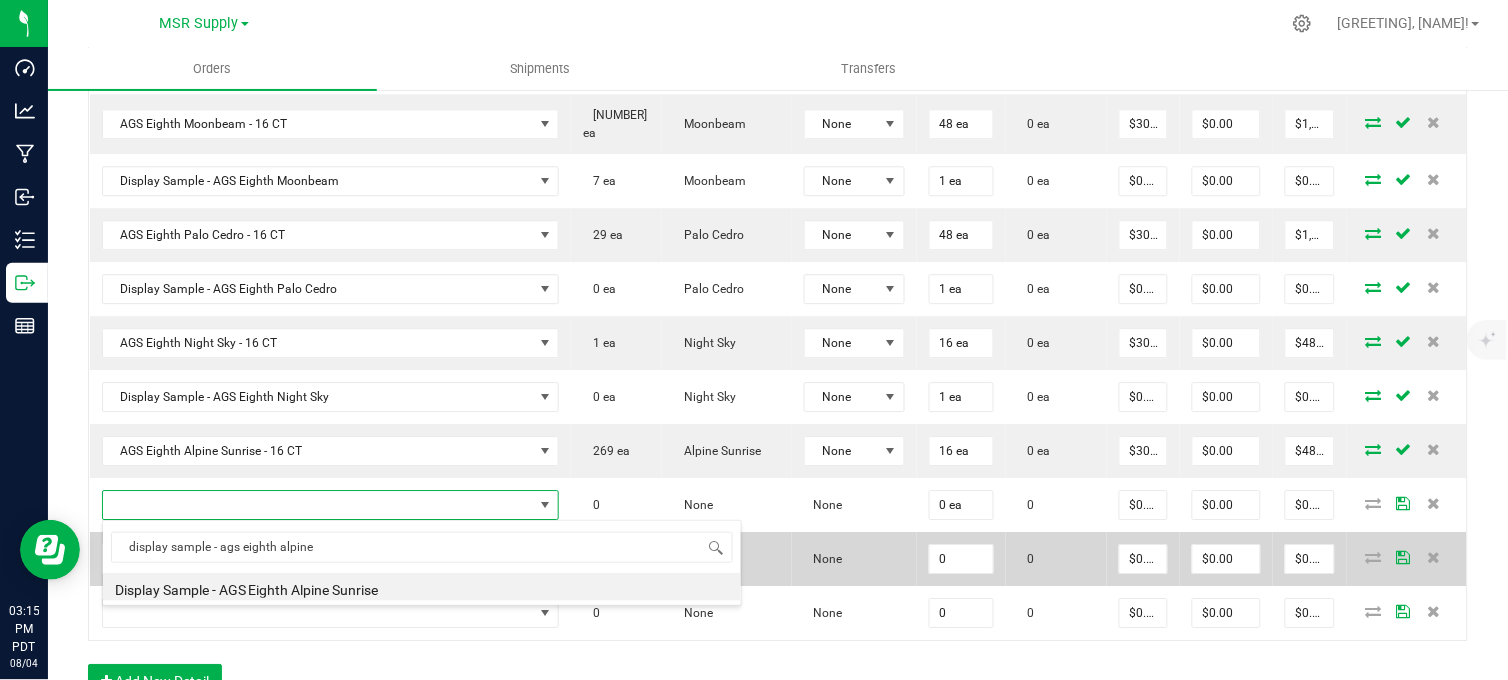 type on "$0.01000" 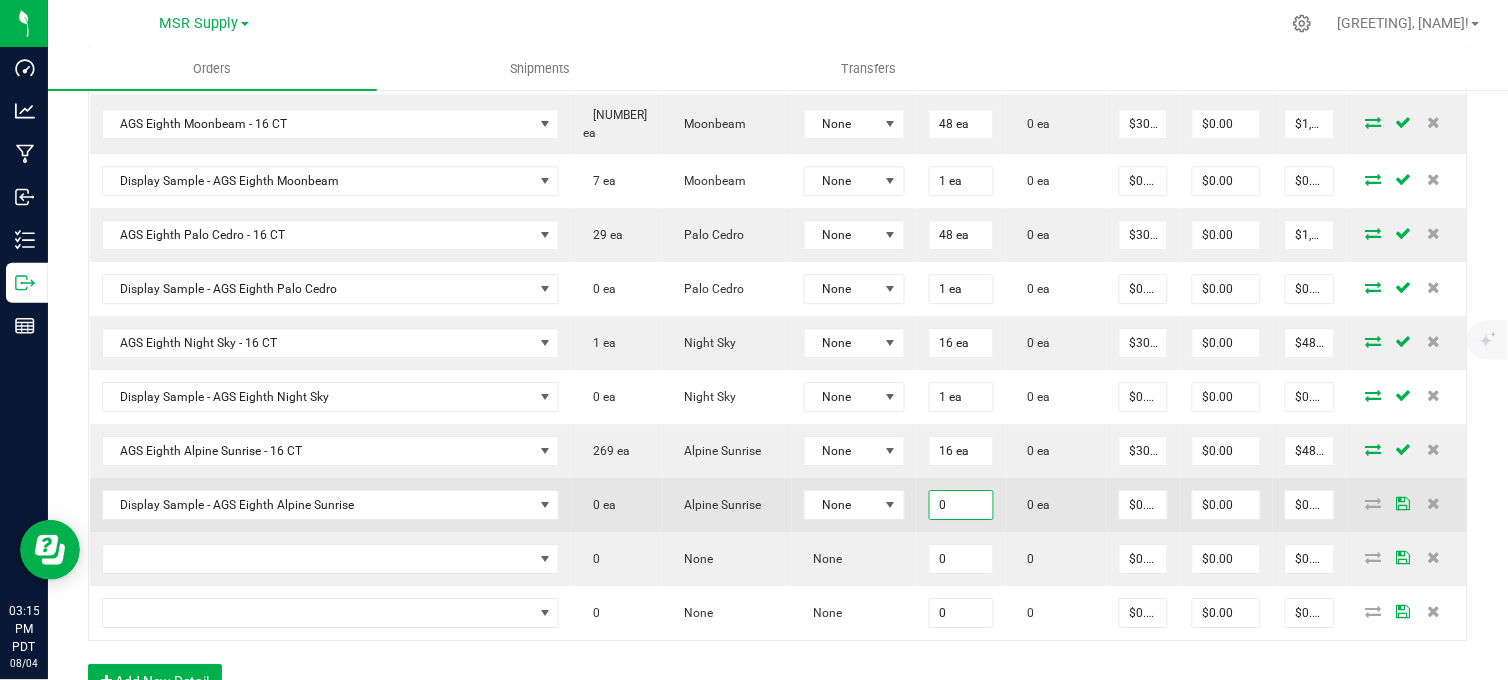 click on "0" at bounding box center (962, 505) 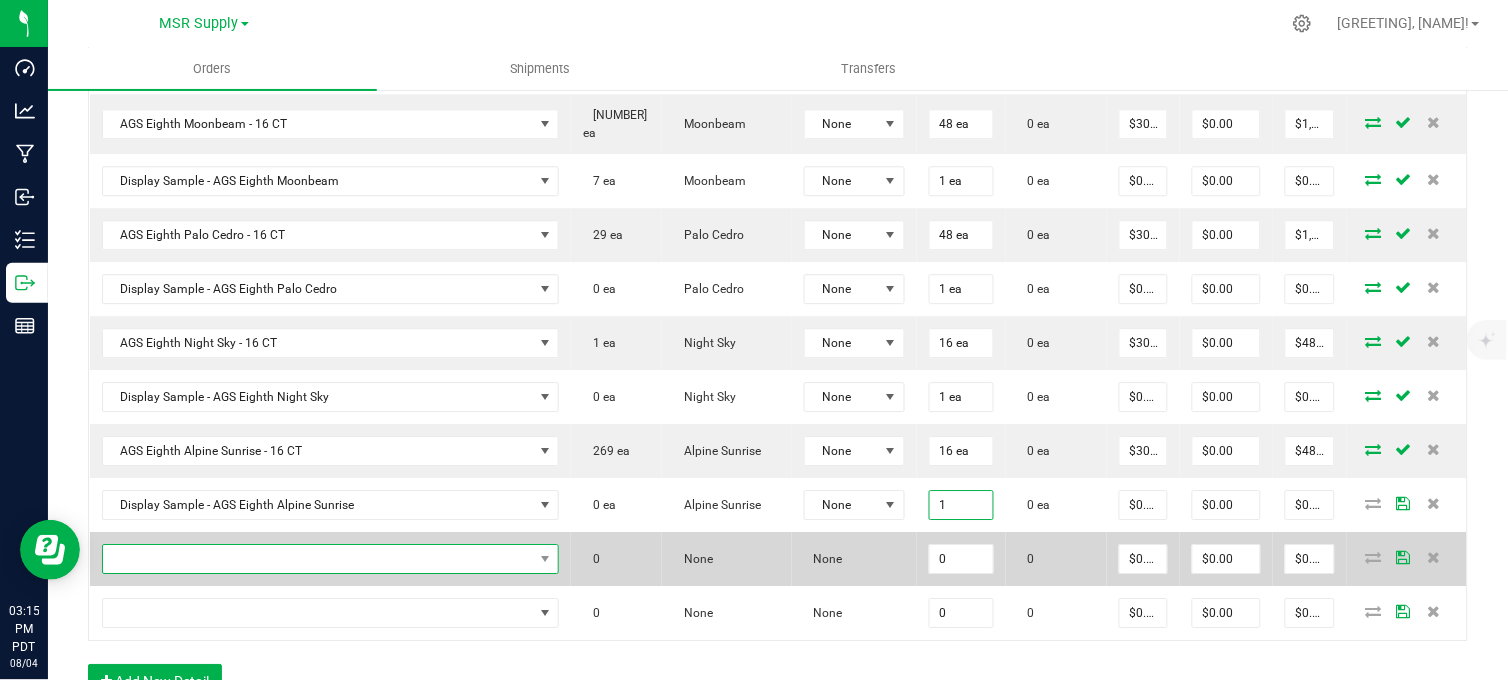 type on "1 ea" 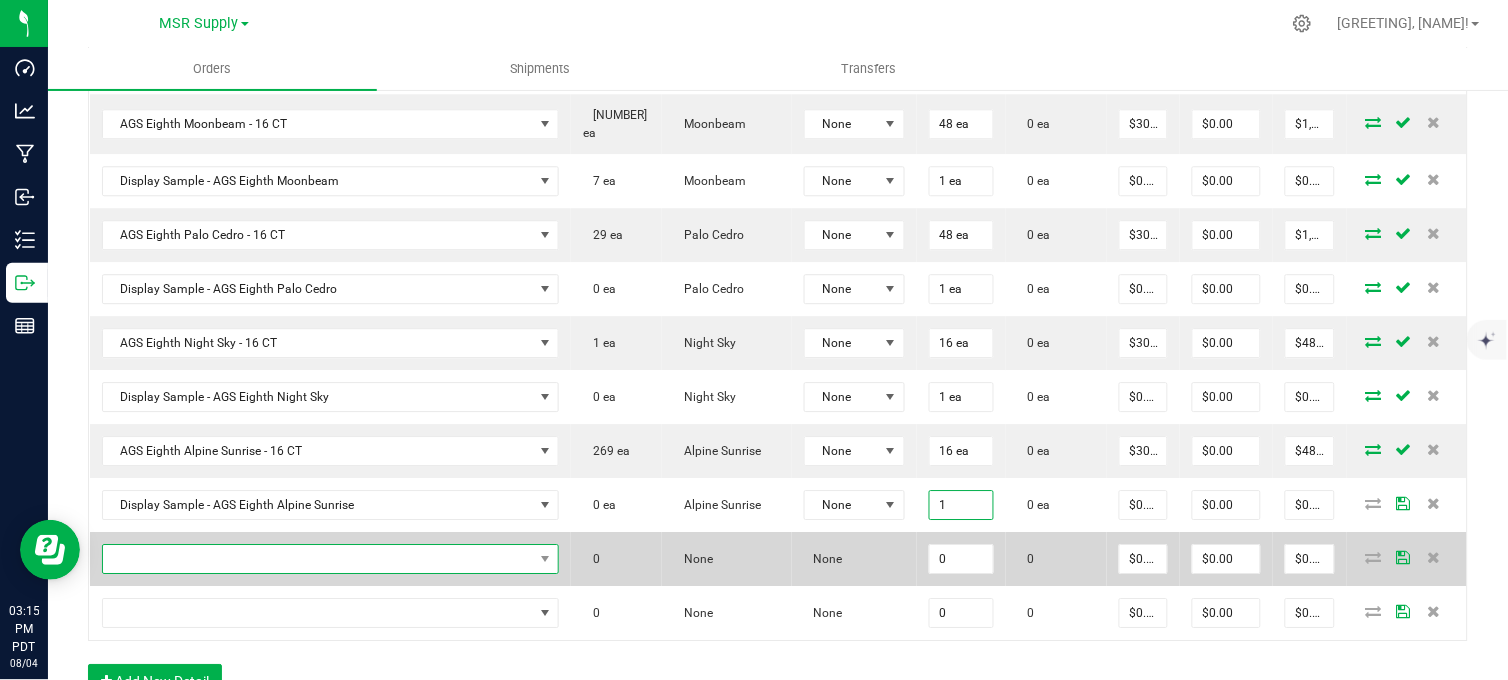 type on "$0.01" 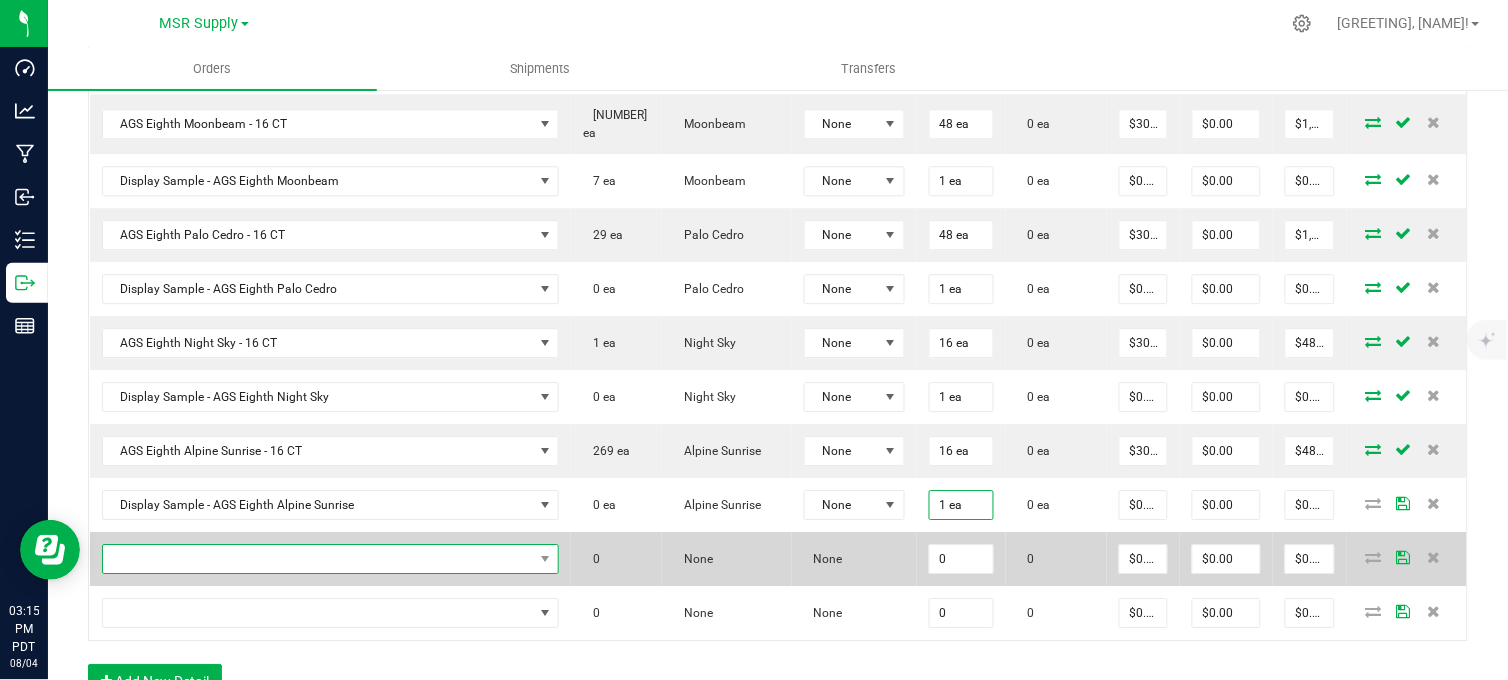 click at bounding box center [318, 559] 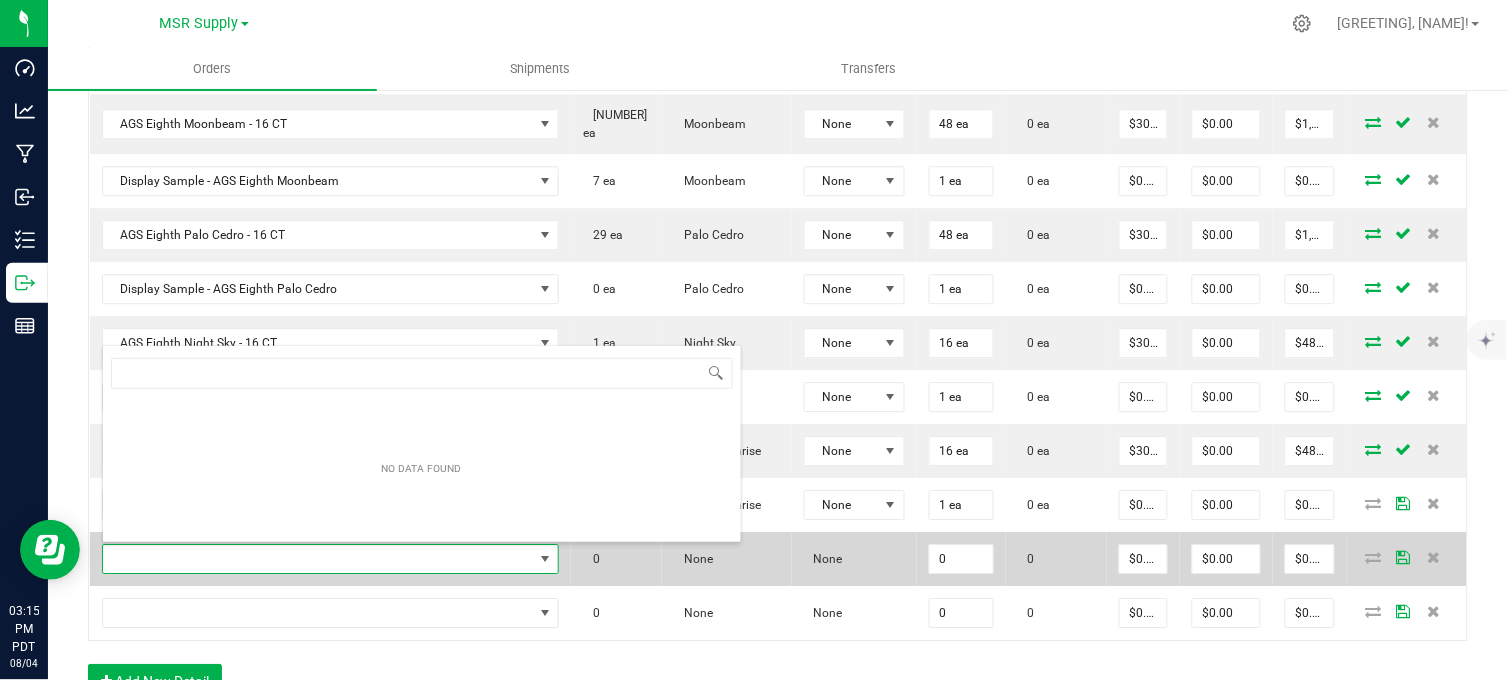 scroll, scrollTop: 0, scrollLeft: 0, axis: both 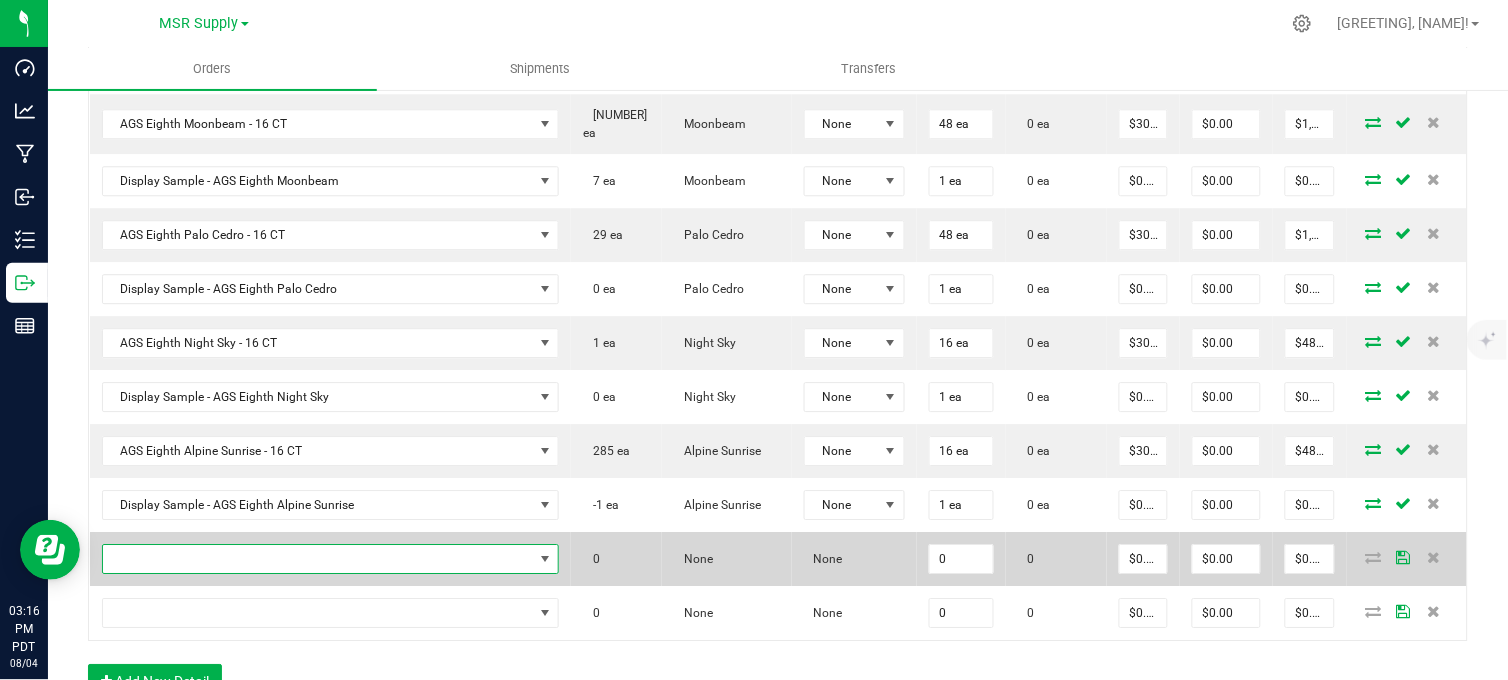 click at bounding box center (318, 559) 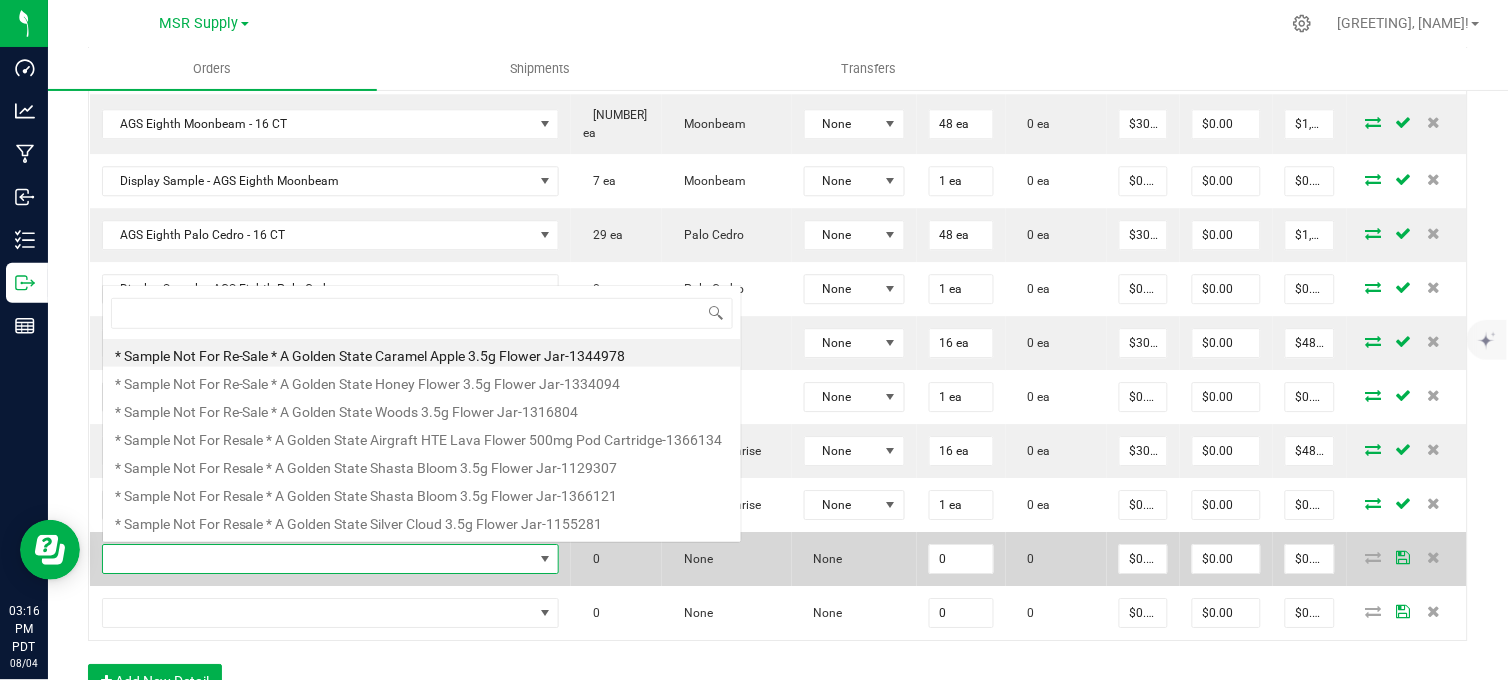 type on "PHS Eighth High Frequency Super Berry Crush" 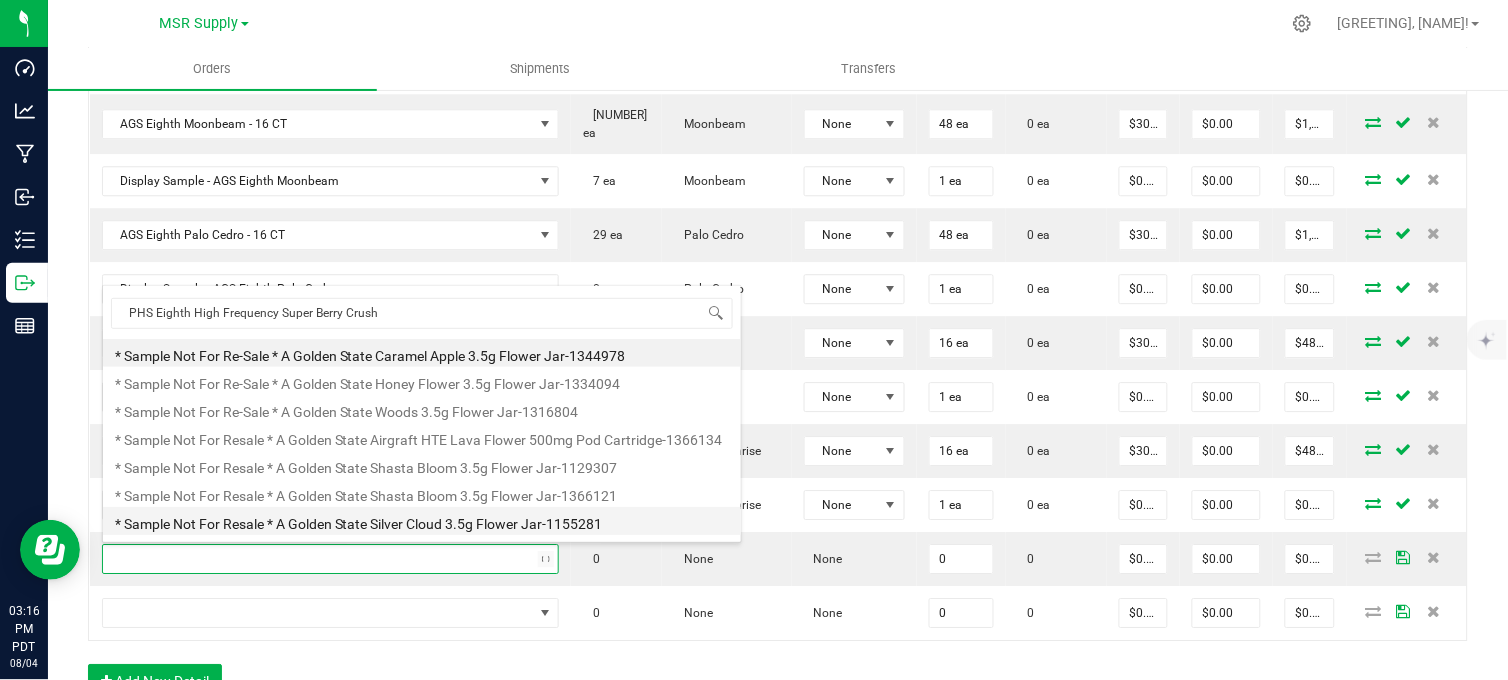 scroll, scrollTop: 0, scrollLeft: 0, axis: both 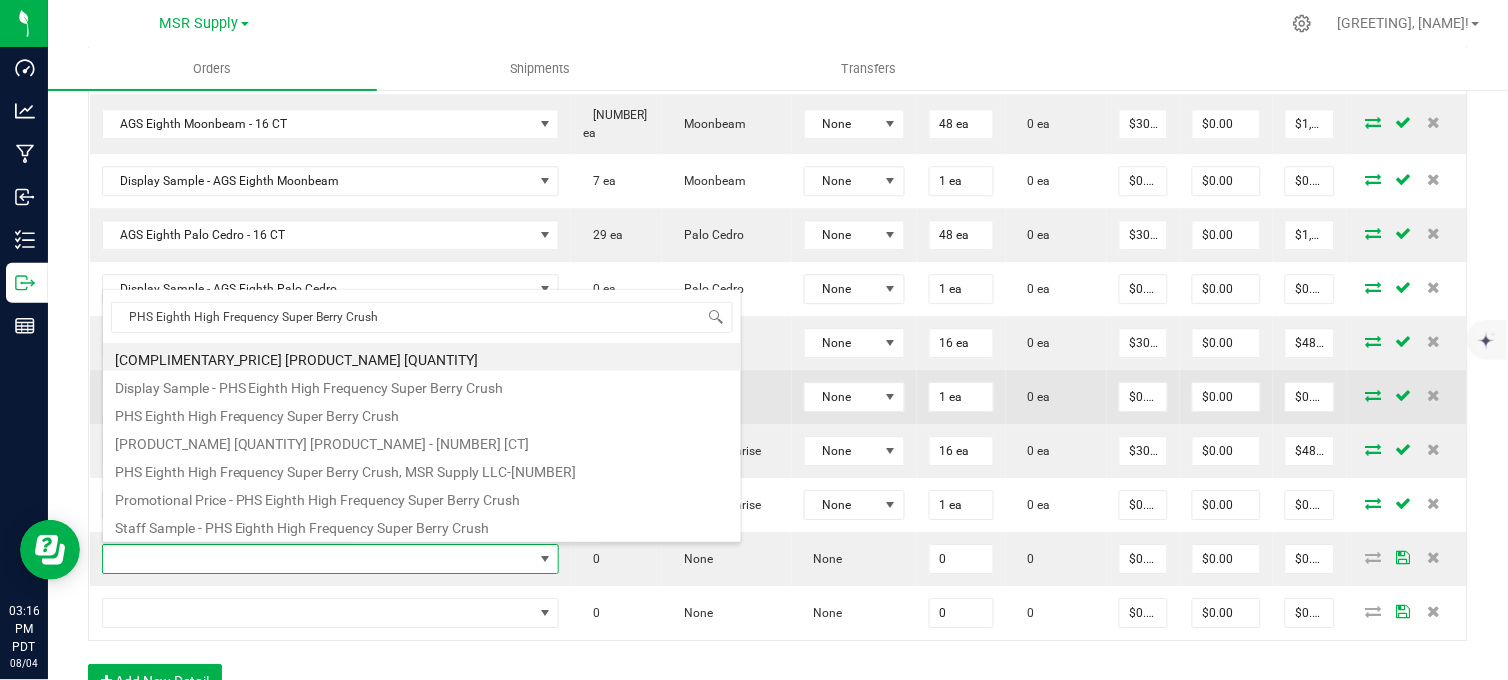 click on "PHS Eighth High Frequency Super Berry Crush" at bounding box center (422, 413) 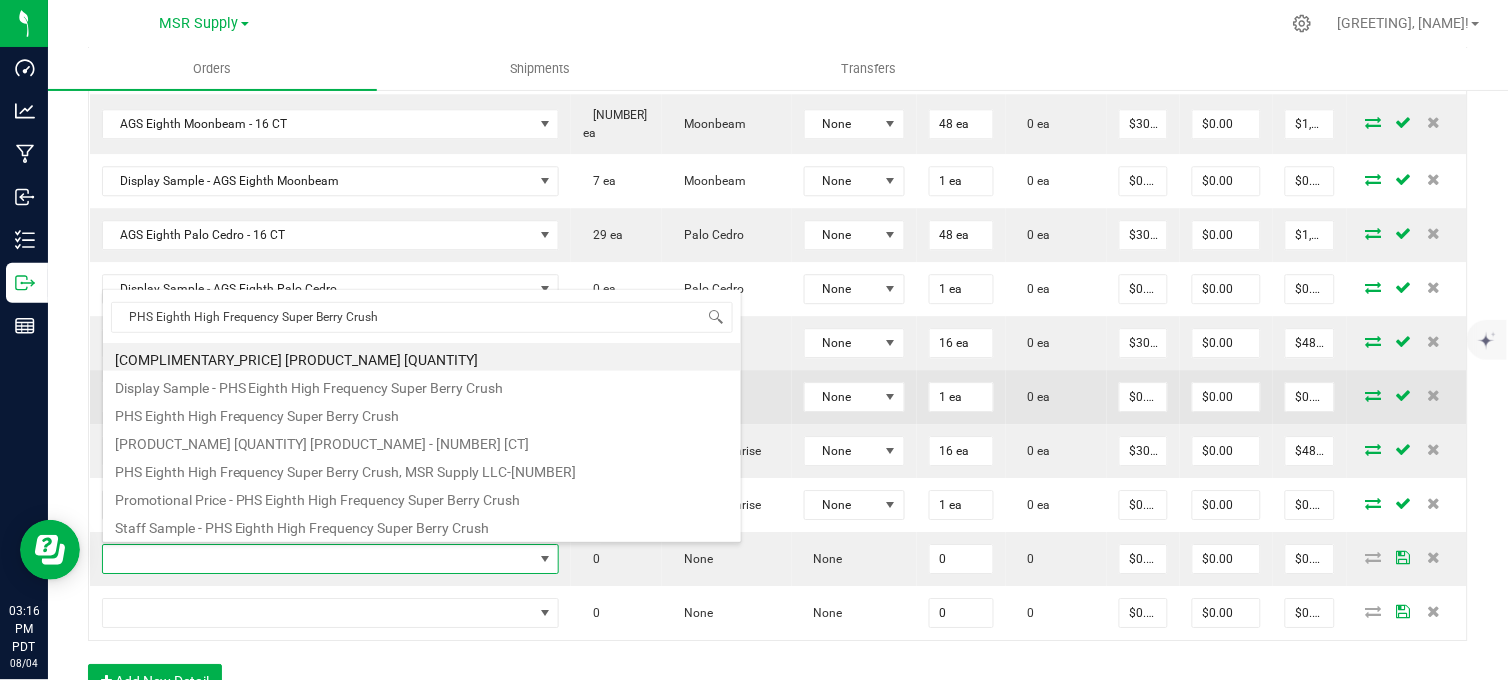 type on "0 ea" 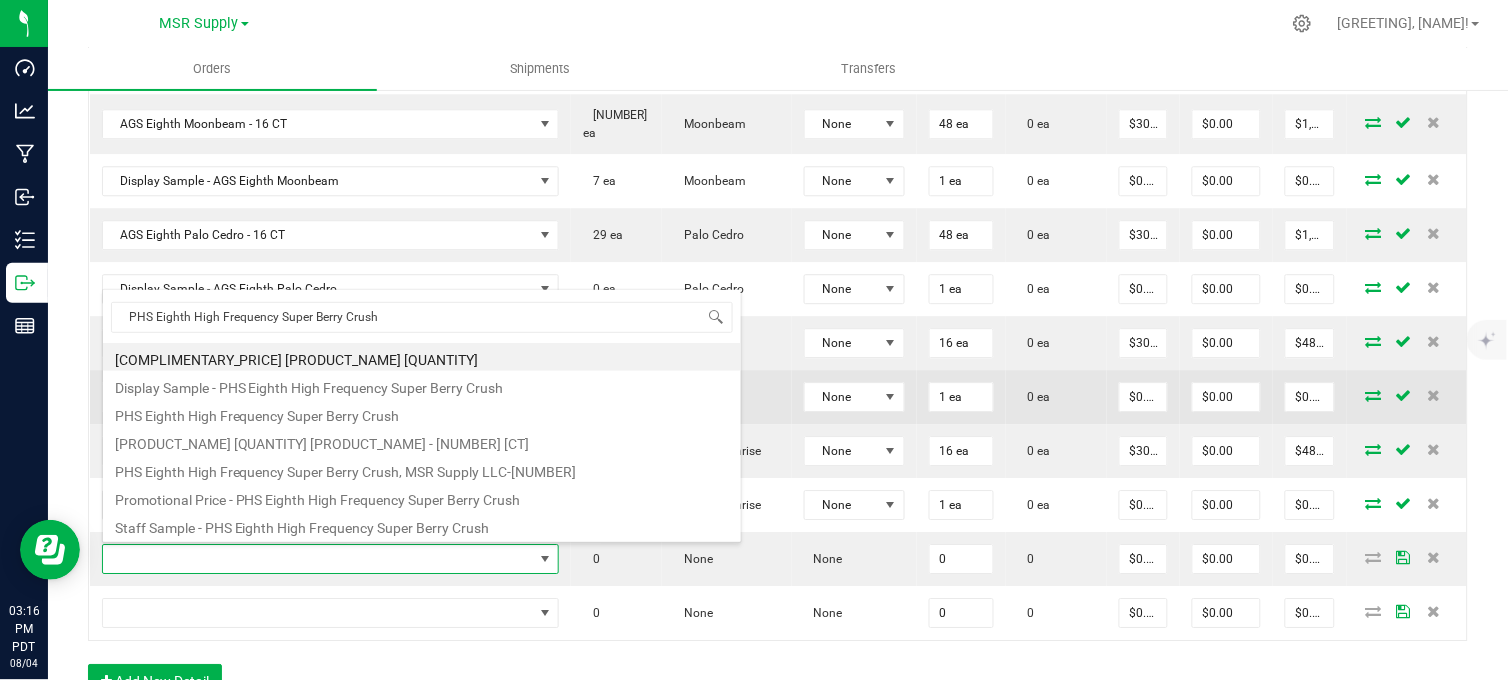 type on "$25.00000" 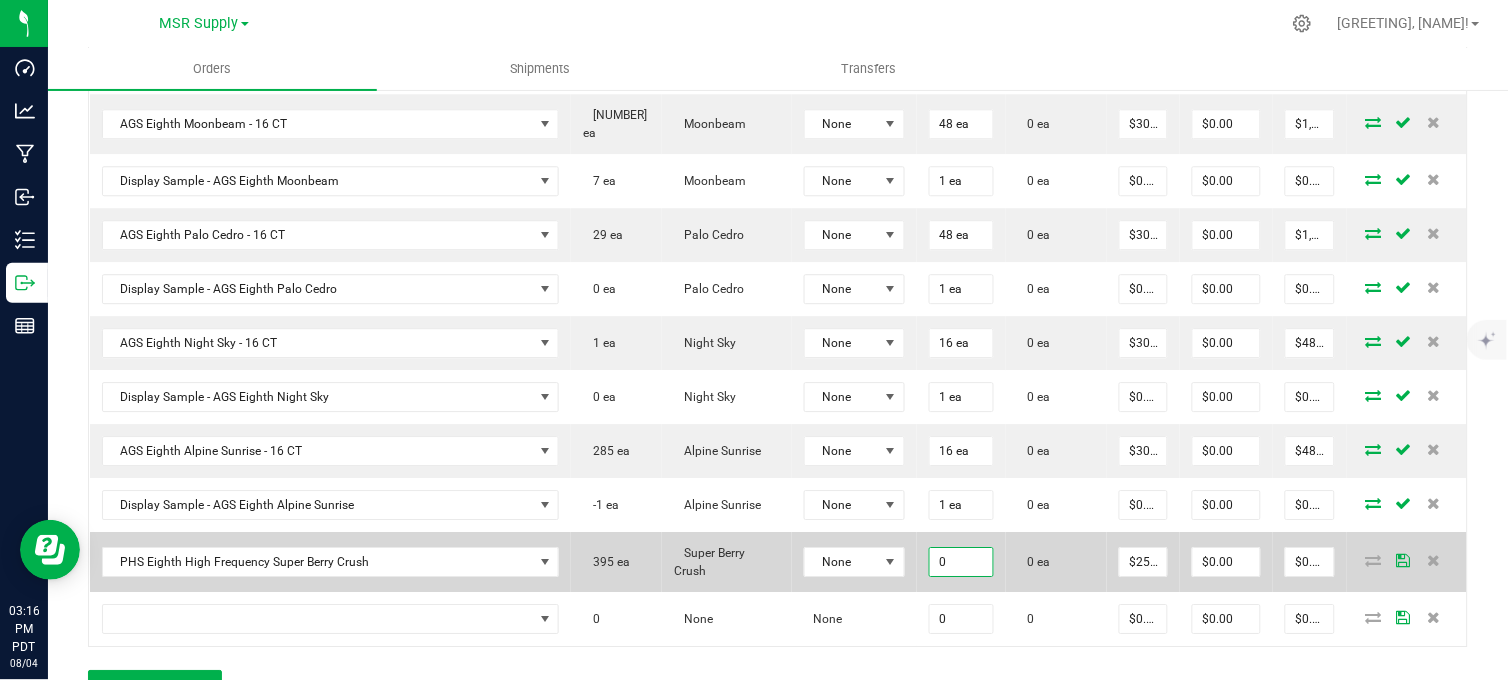 click on "0" at bounding box center (962, 562) 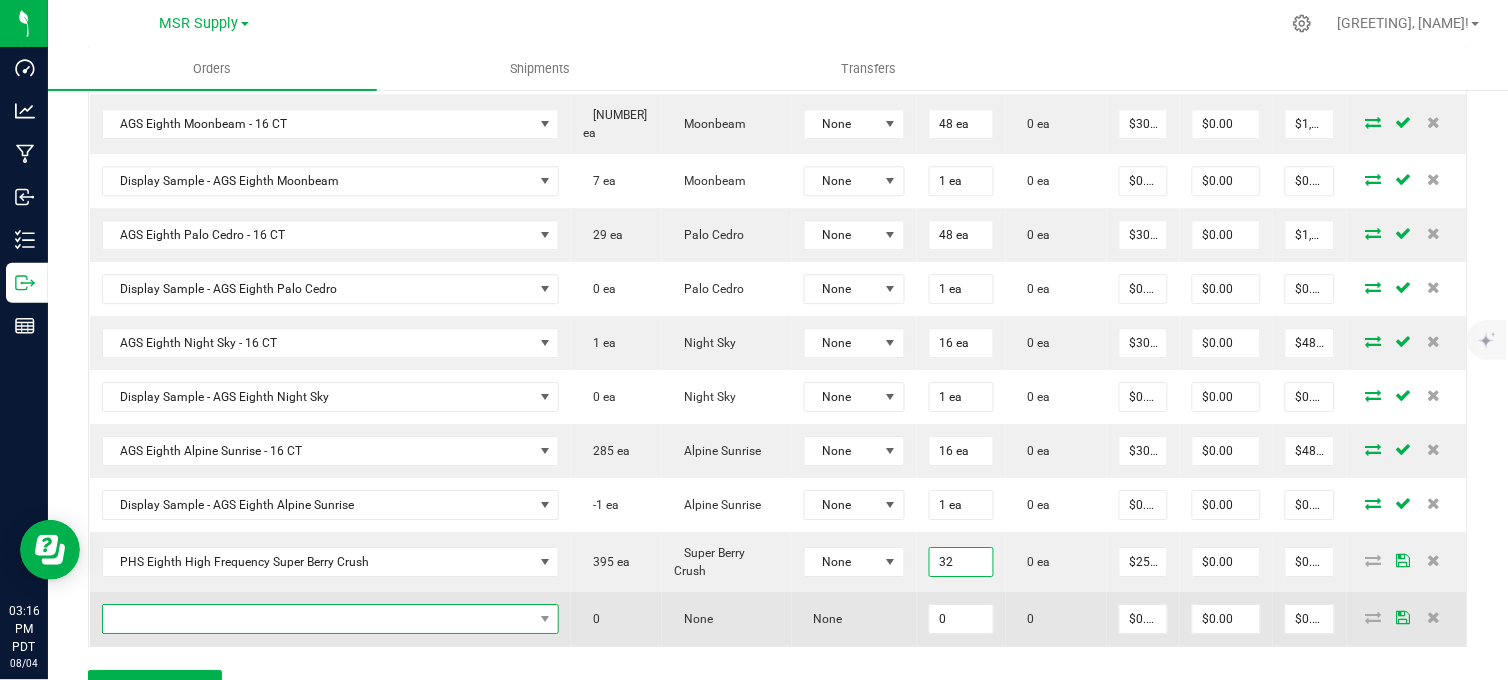 type on "32 ea" 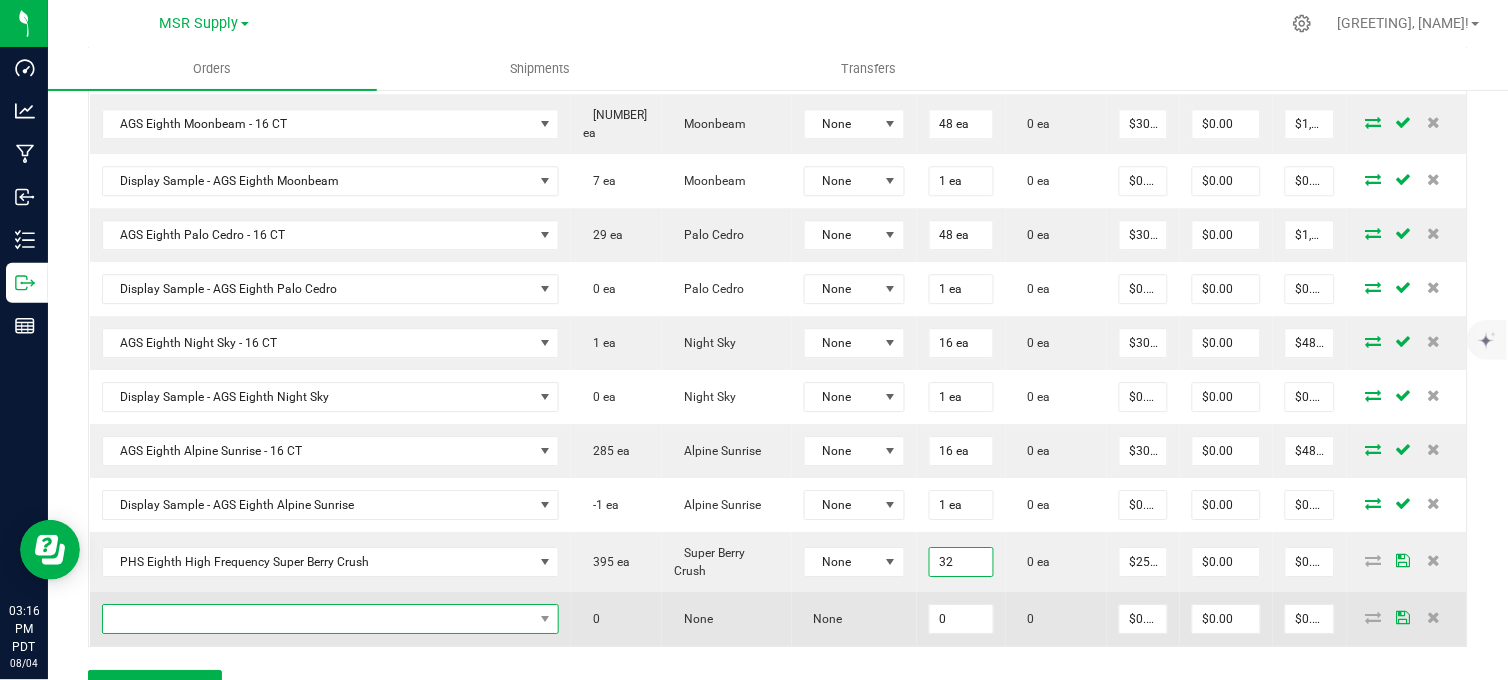 type on "$800.00" 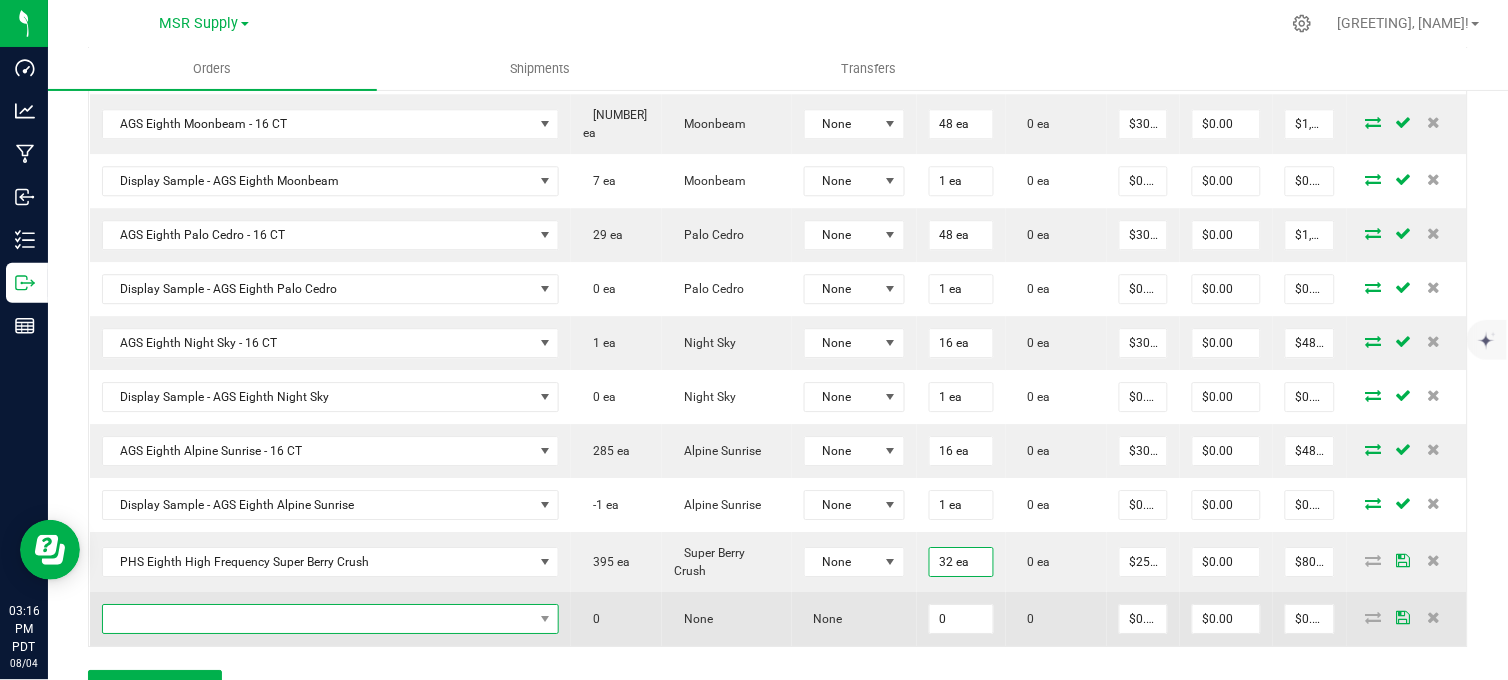 click at bounding box center (318, 619) 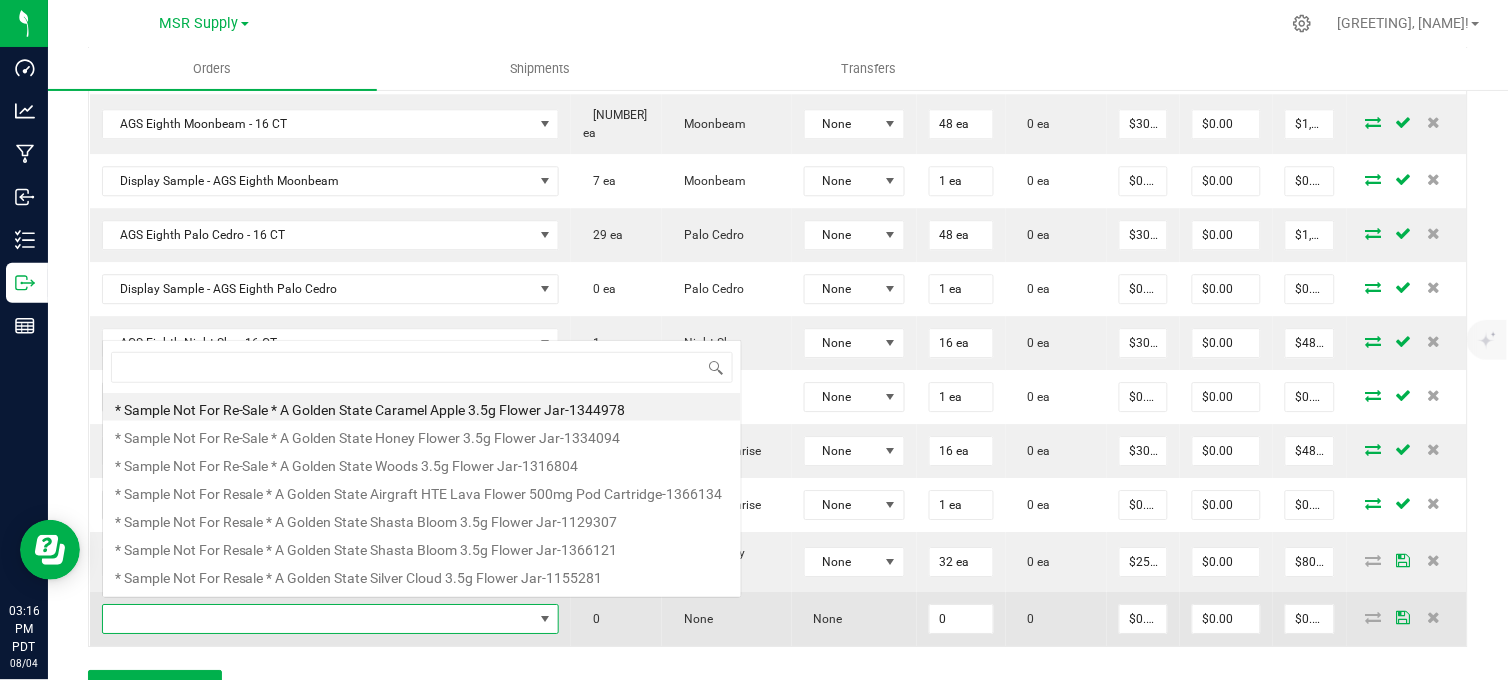scroll, scrollTop: 0, scrollLeft: 0, axis: both 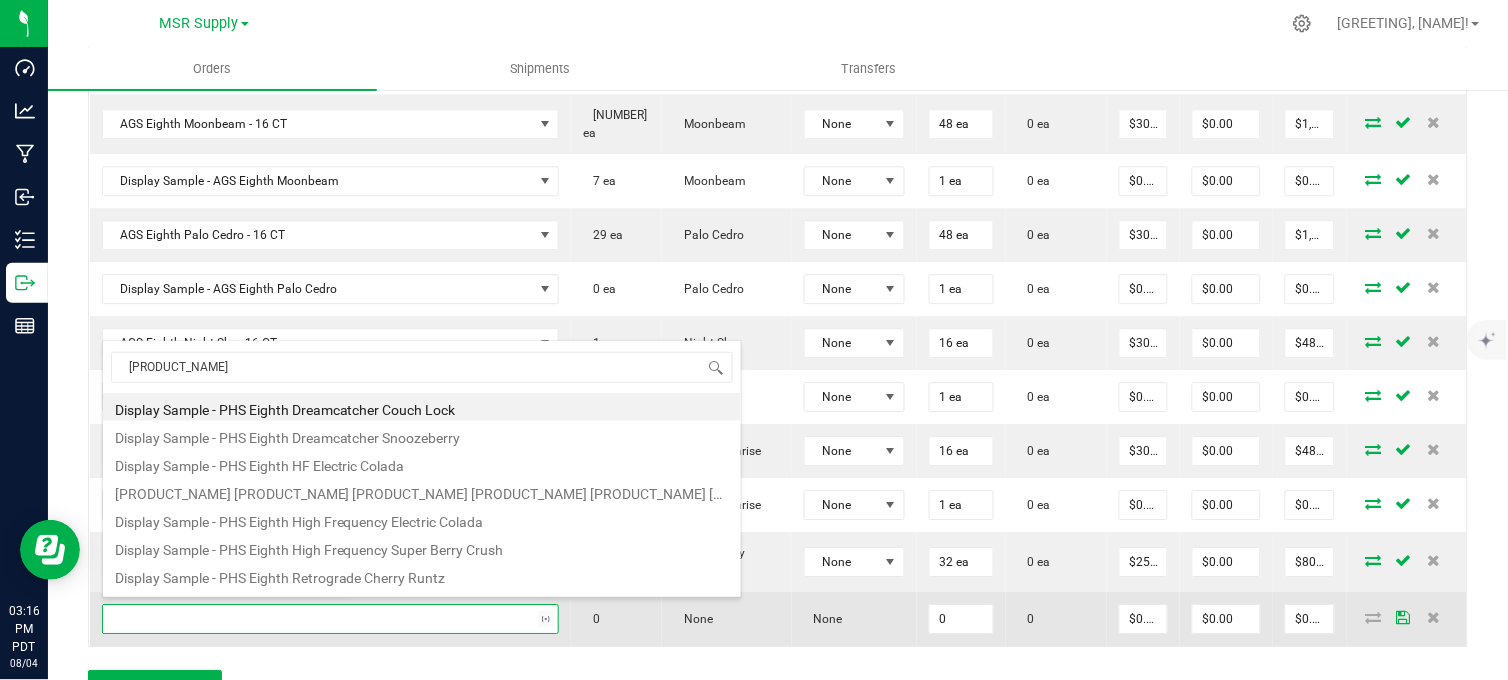 type on "display sample - [COMPANY] [ITEM] [ITEM]" 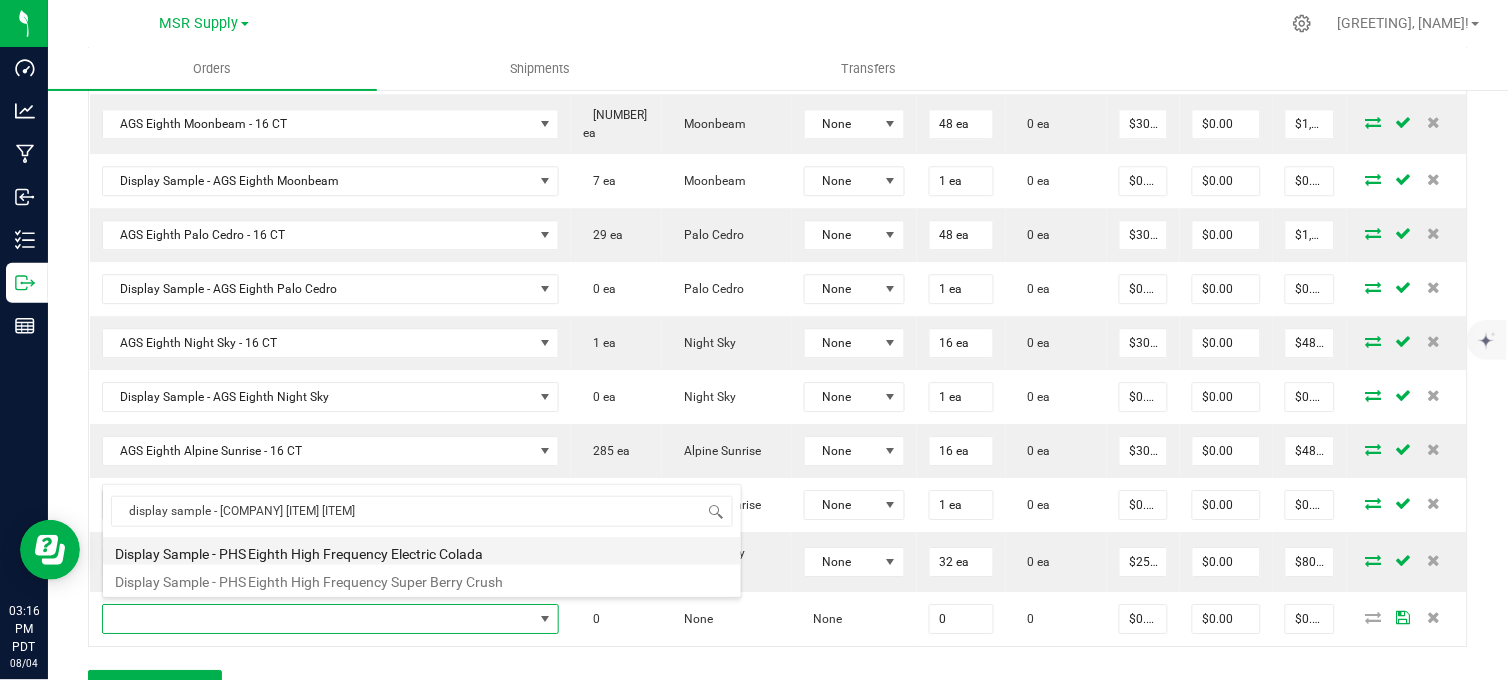 click on "Display Sample - PHS Eighth High Frequency Electric Colada" at bounding box center [422, 551] 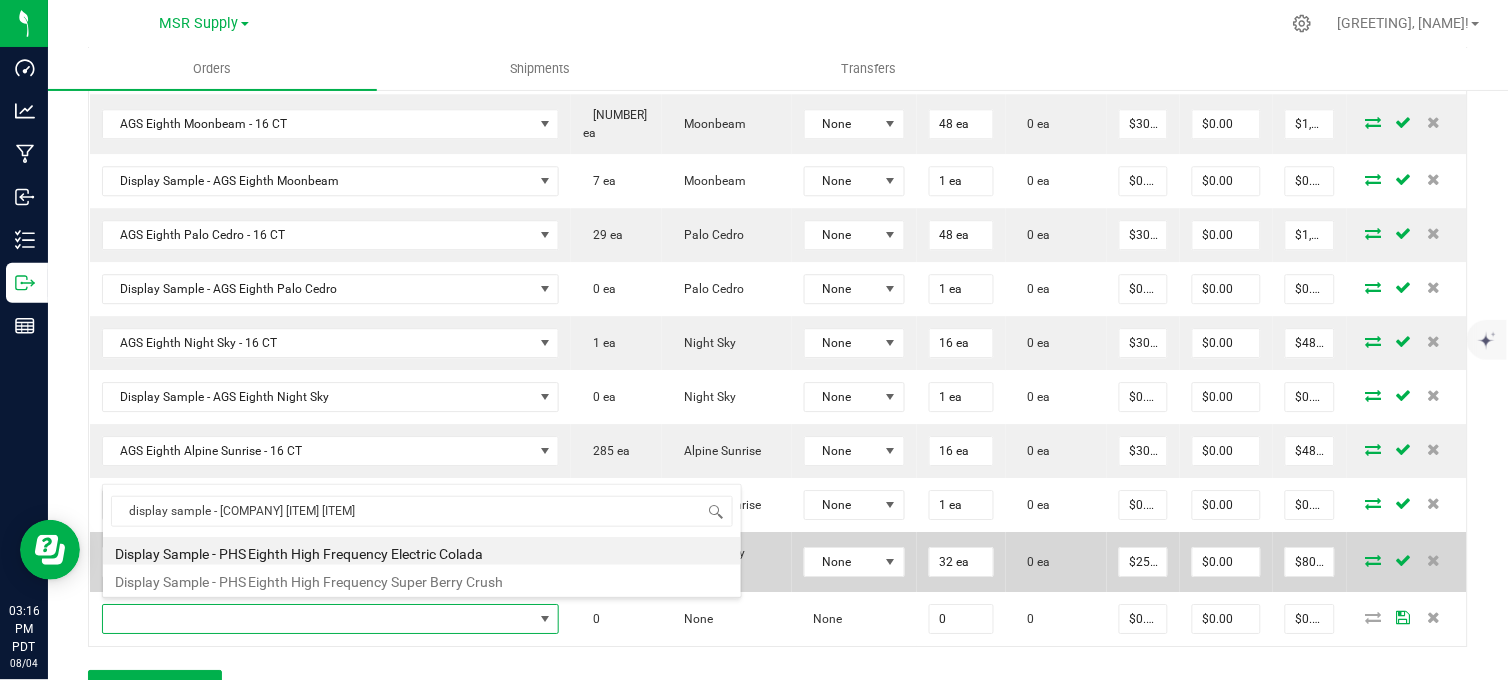 type on "0 ea" 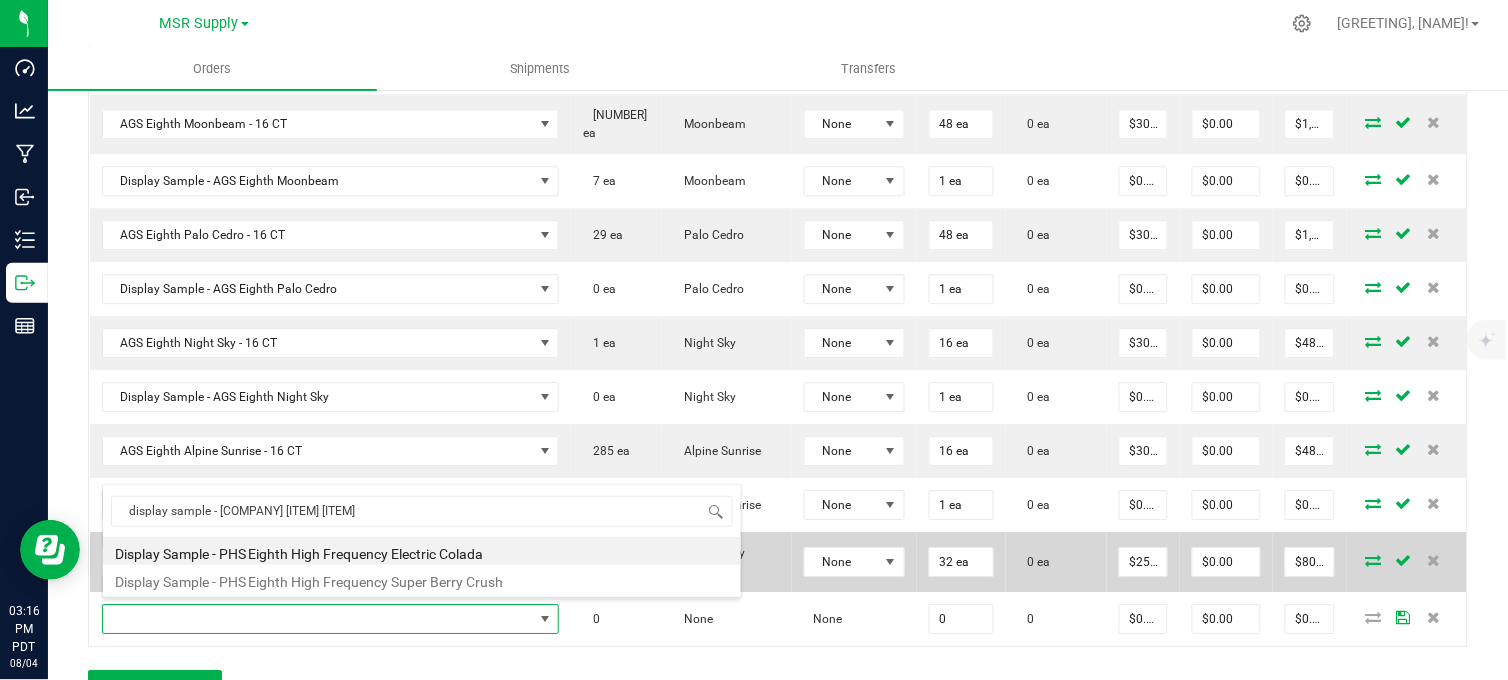 type on "$0.01000" 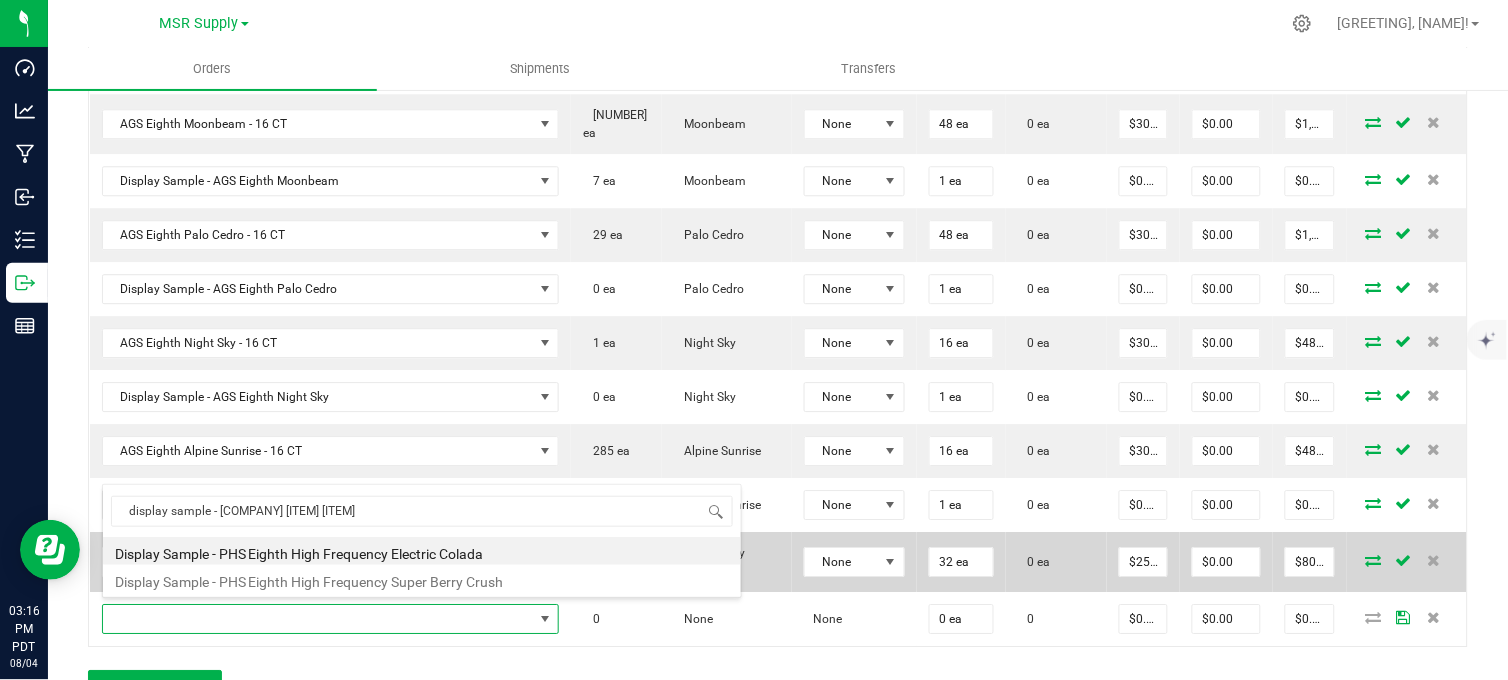 scroll, scrollTop: 1178, scrollLeft: 0, axis: vertical 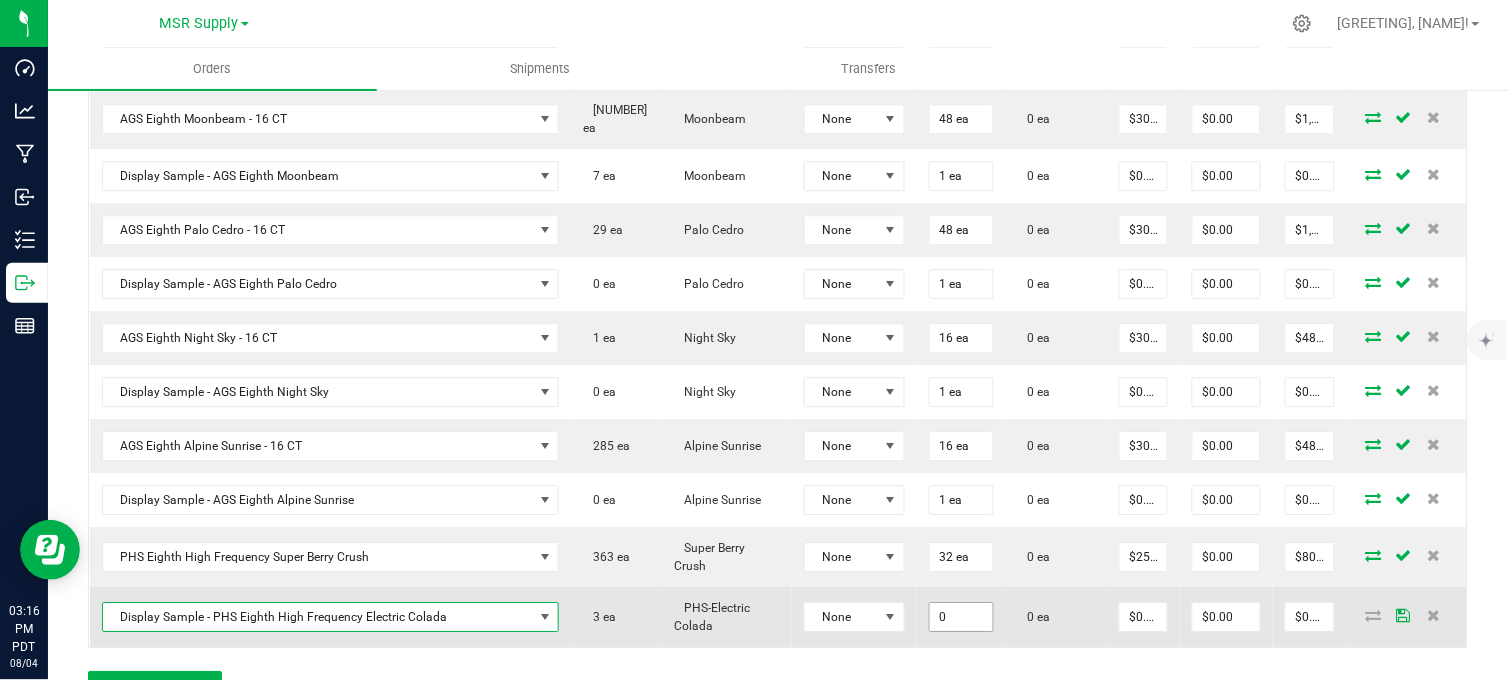 click on "0" at bounding box center (962, 617) 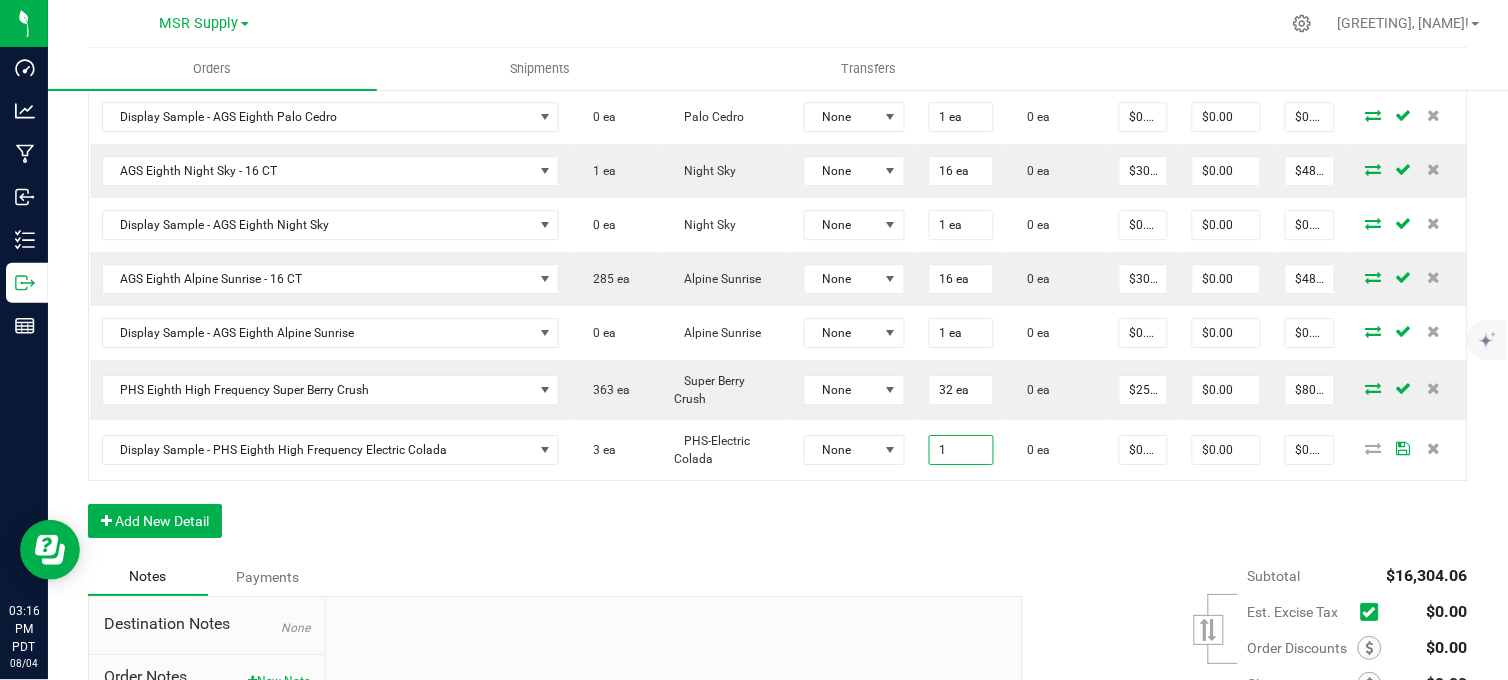 scroll, scrollTop: 1512, scrollLeft: 0, axis: vertical 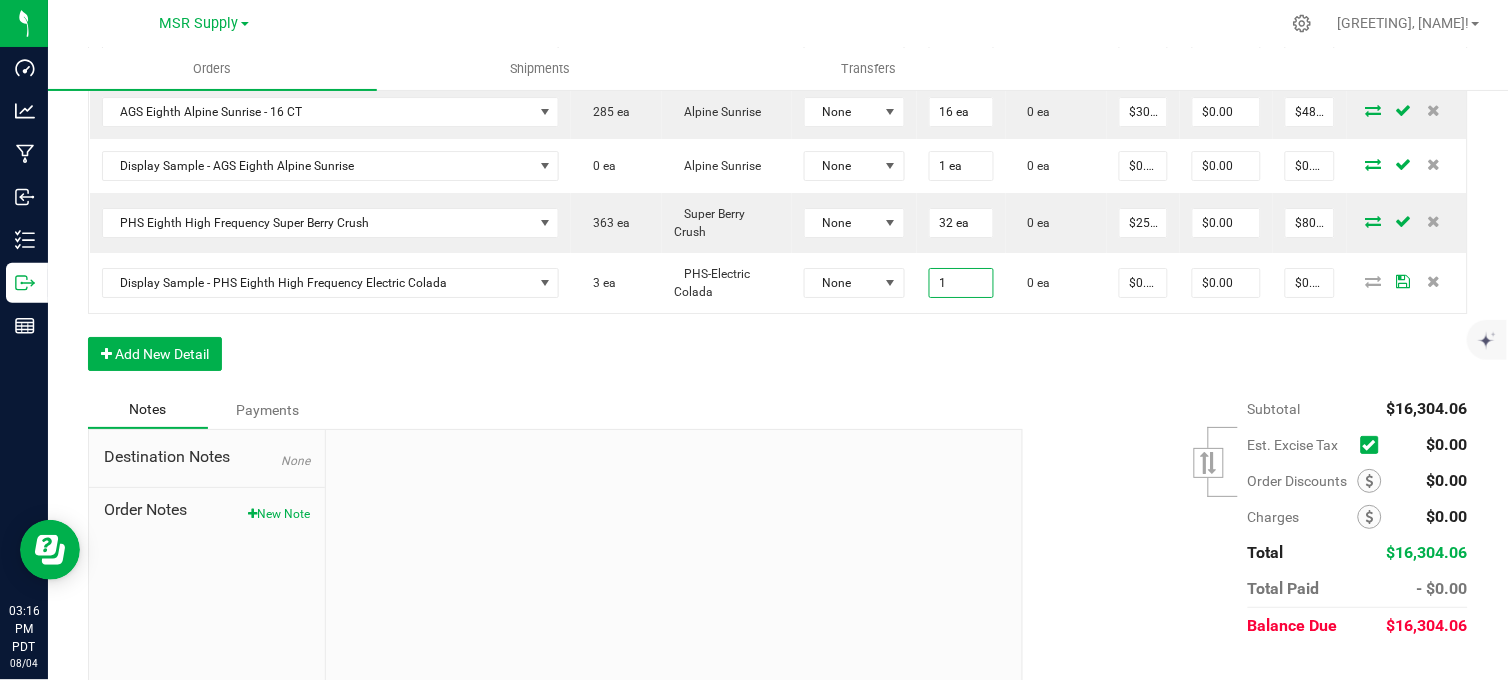 type on "1 ea" 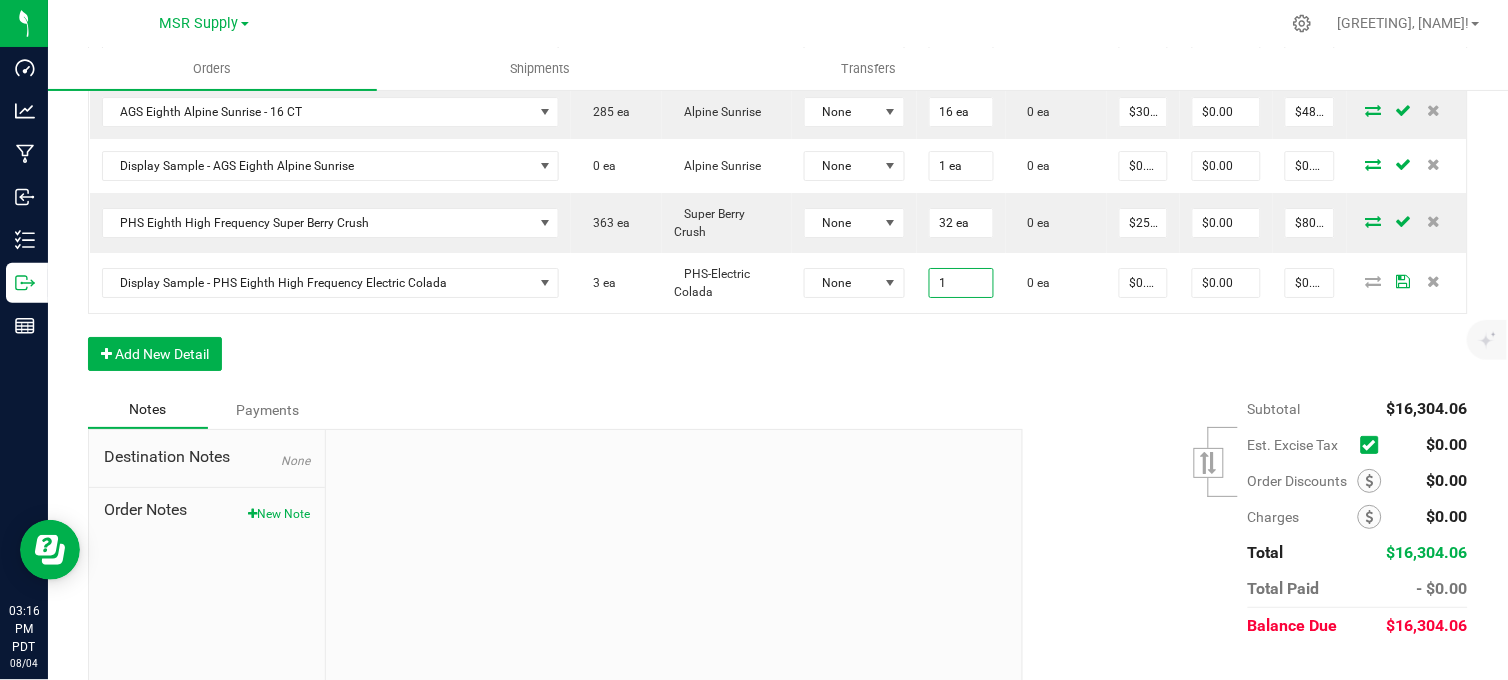 type on "$0.01" 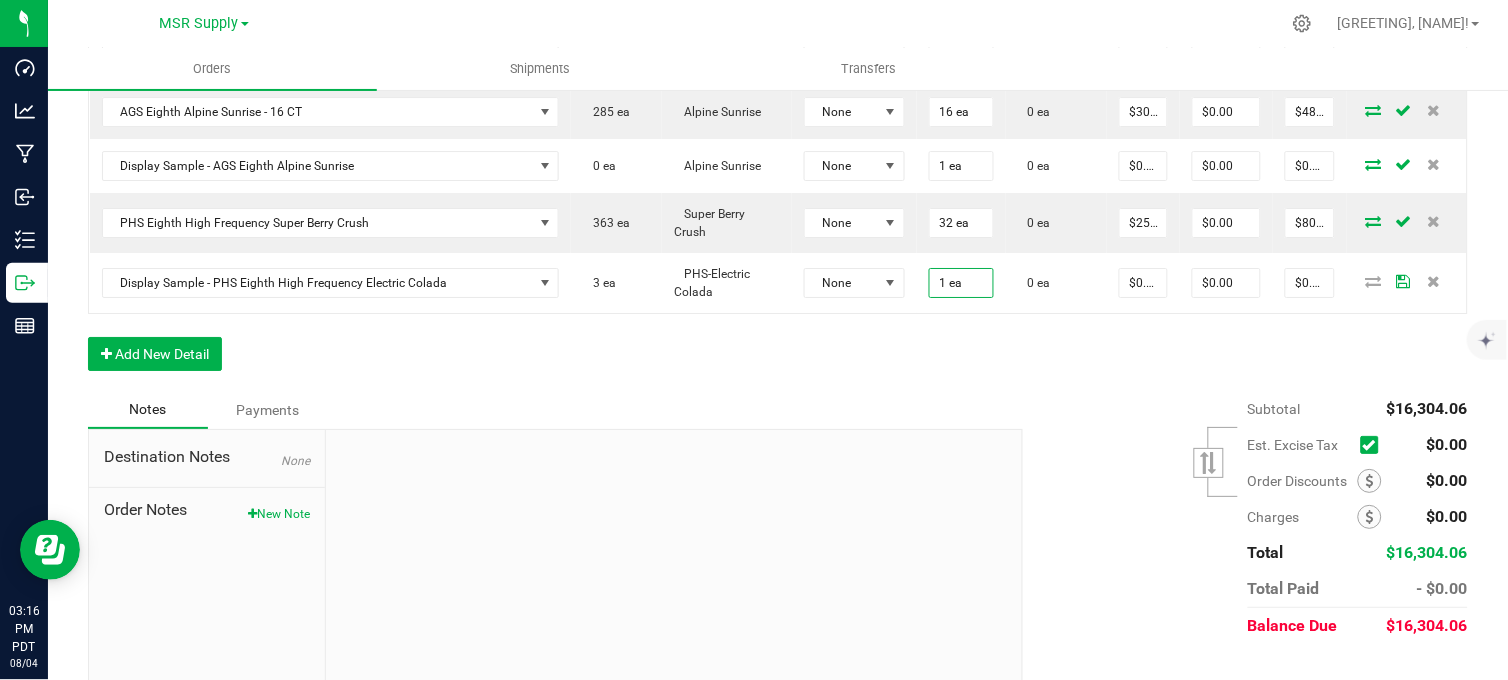 drag, startPoint x: 648, startPoint y: 443, endPoint x: 624, endPoint y: 435, distance: 25.298222 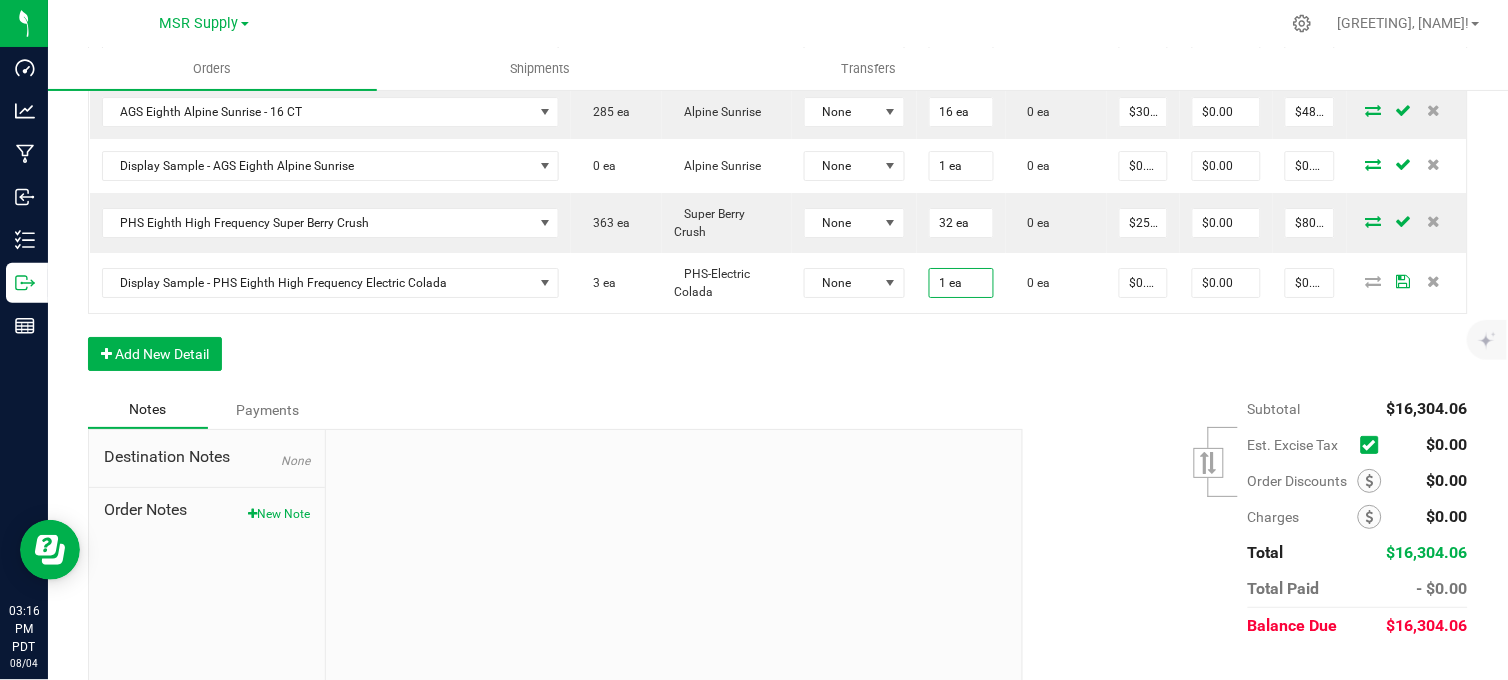 click at bounding box center (674, 564) 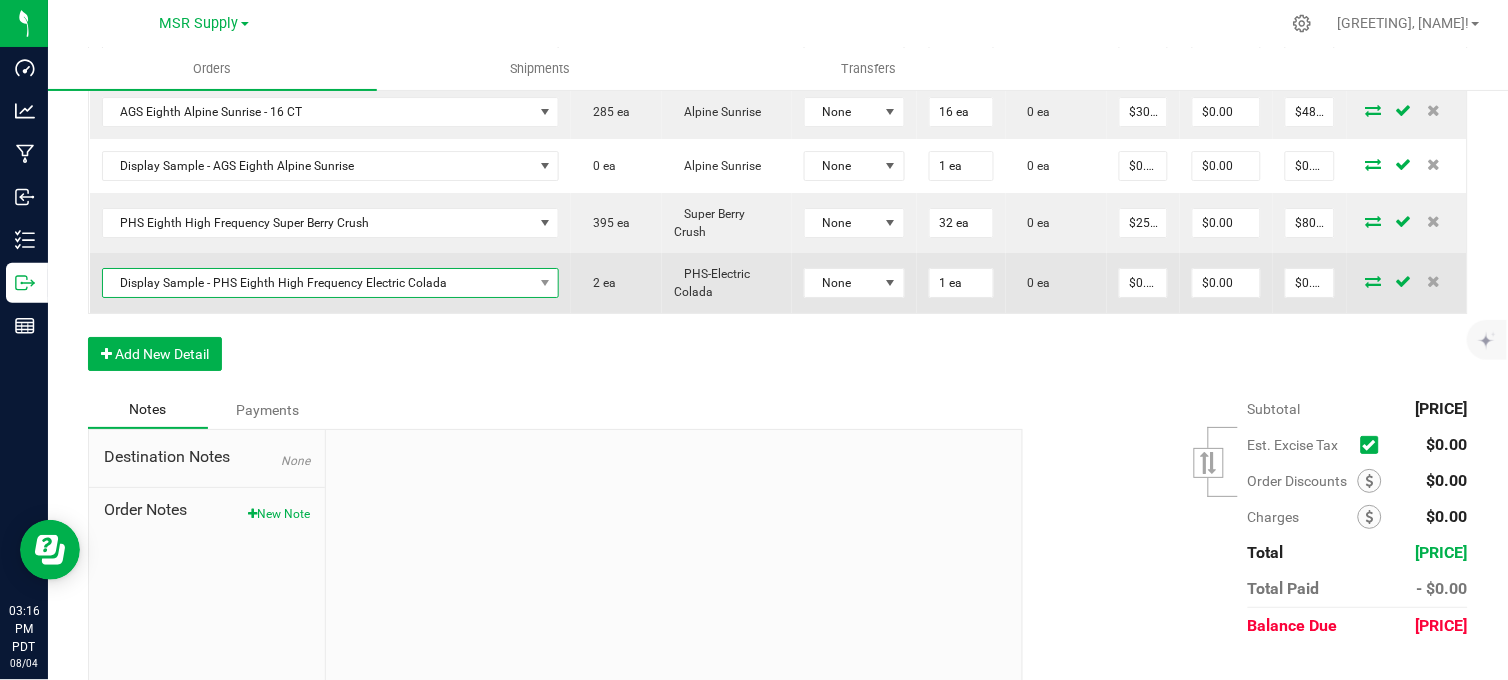 click on "Display Sample - PHS Eighth High Frequency Electric Colada" at bounding box center [318, 283] 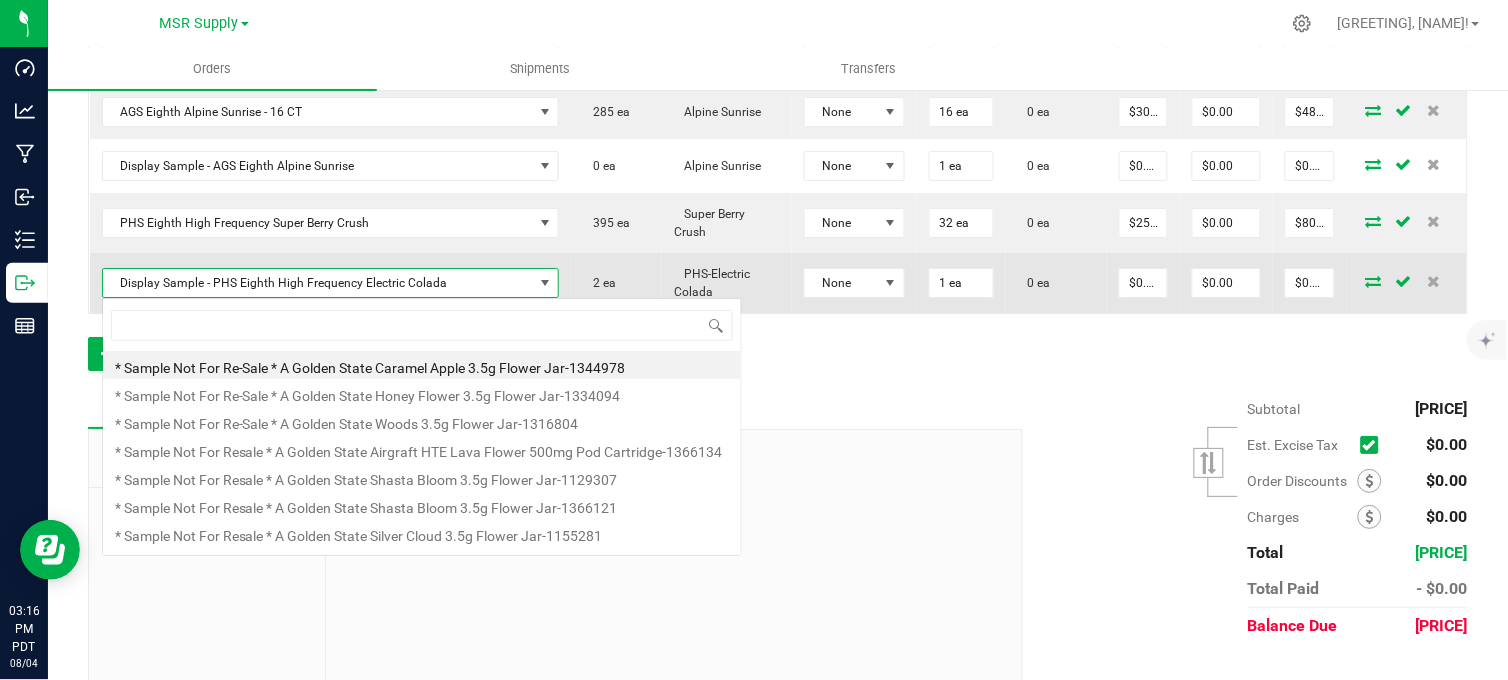 scroll, scrollTop: 99970, scrollLeft: 99627, axis: both 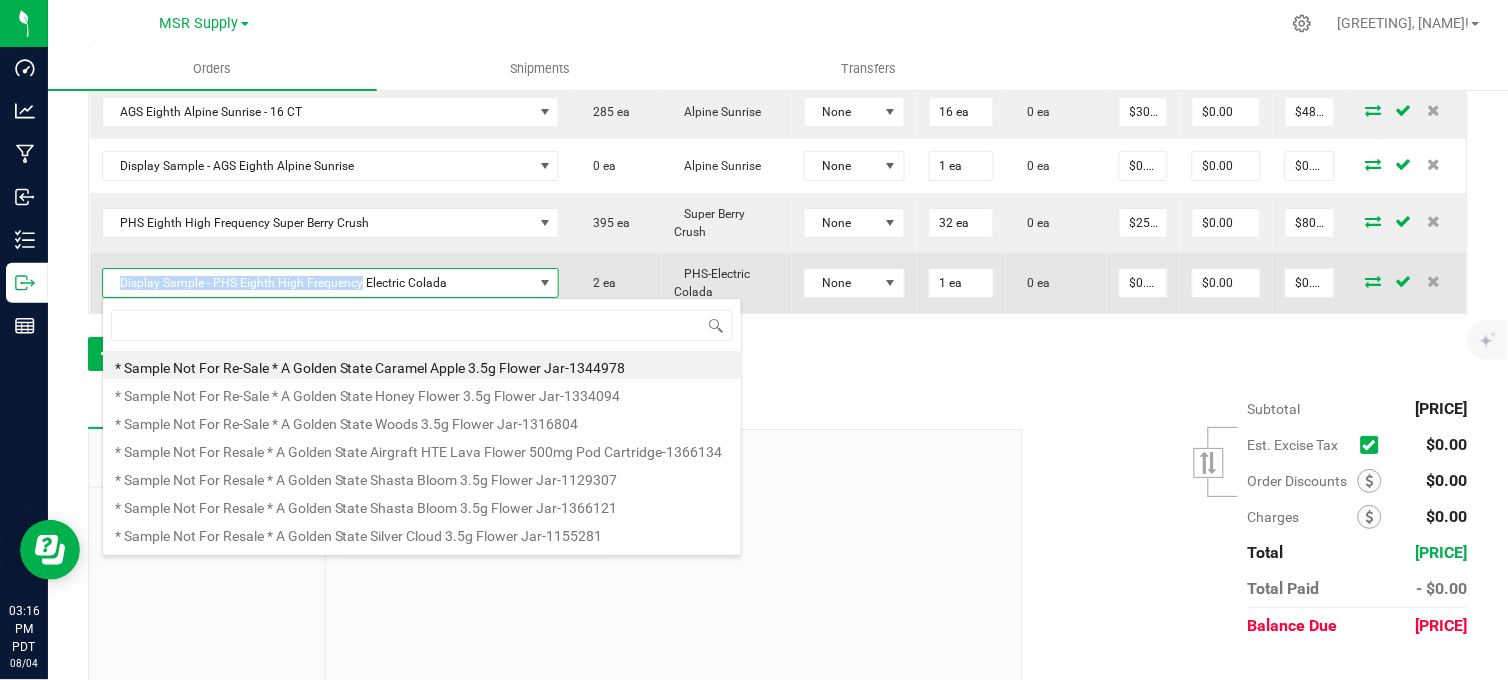 copy on "Staff Sample - [COMPANY] [ITEM]" 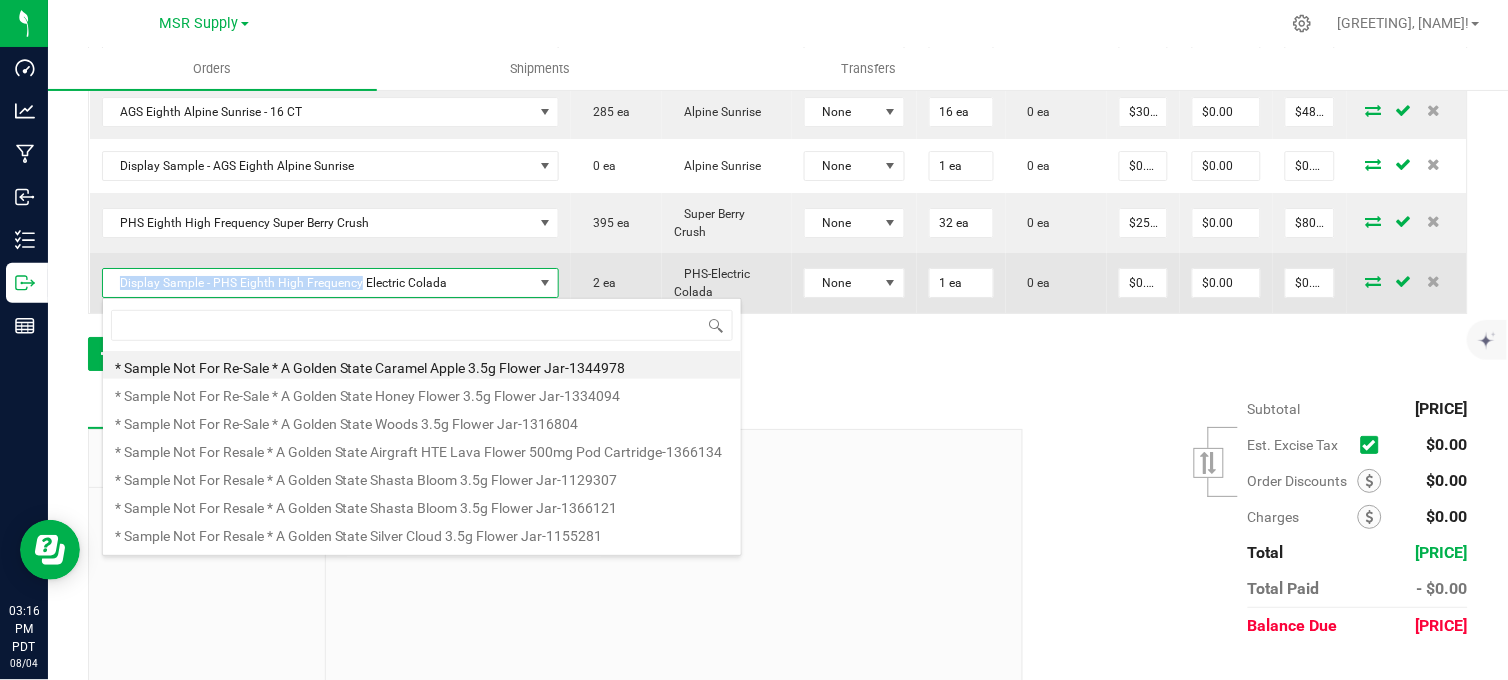 drag, startPoint x: 357, startPoint y: 278, endPoint x: 118, endPoint y: 287, distance: 239.1694 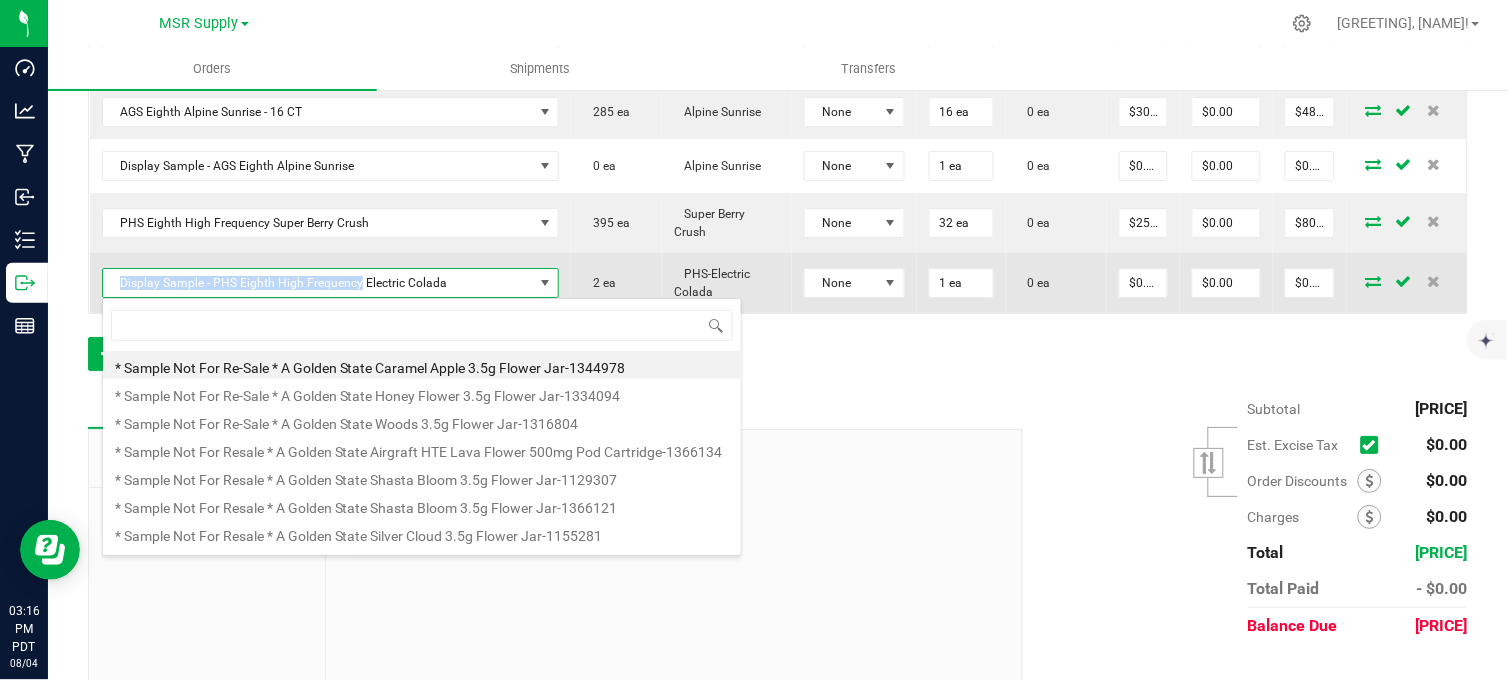 click on "Display Sample - PHS Eighth High Frequency Electric Colada" at bounding box center (318, 283) 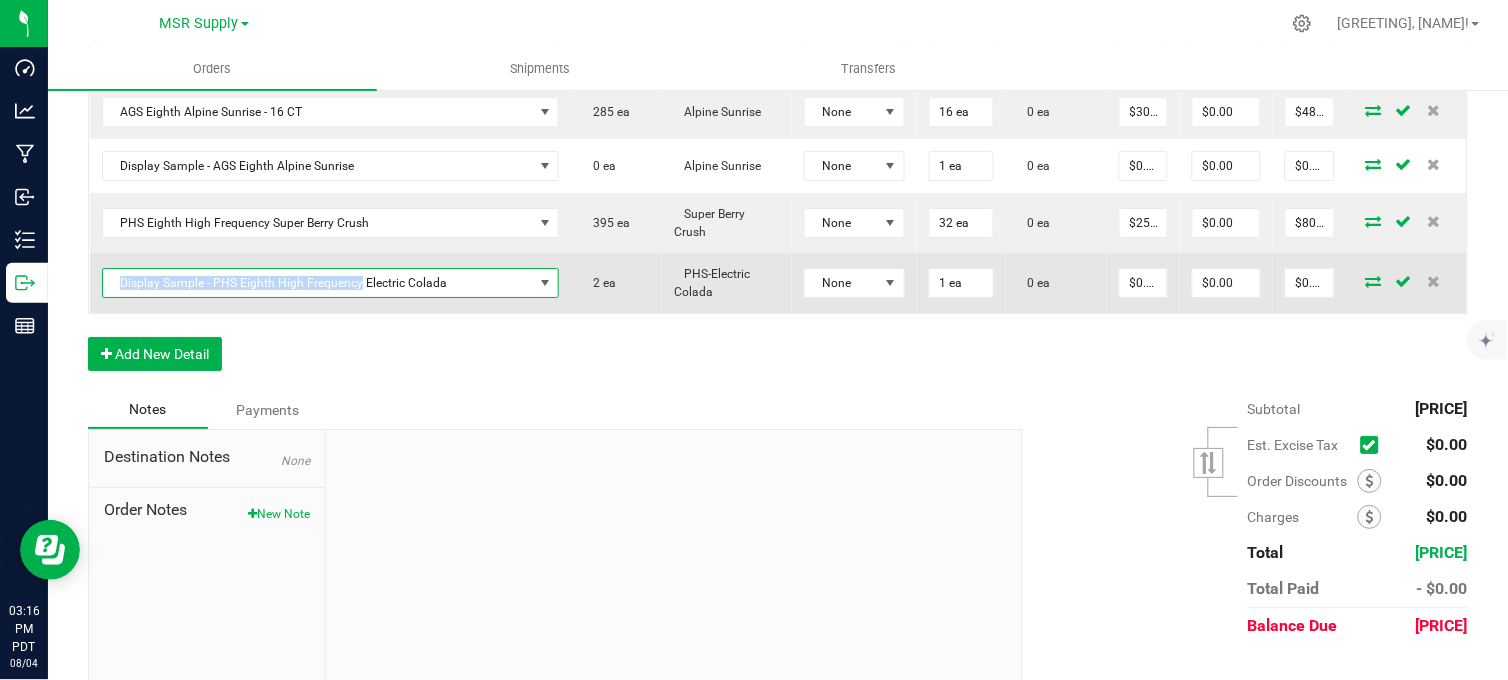 drag, startPoint x: 118, startPoint y: 287, endPoint x: 341, endPoint y: 281, distance: 223.0807 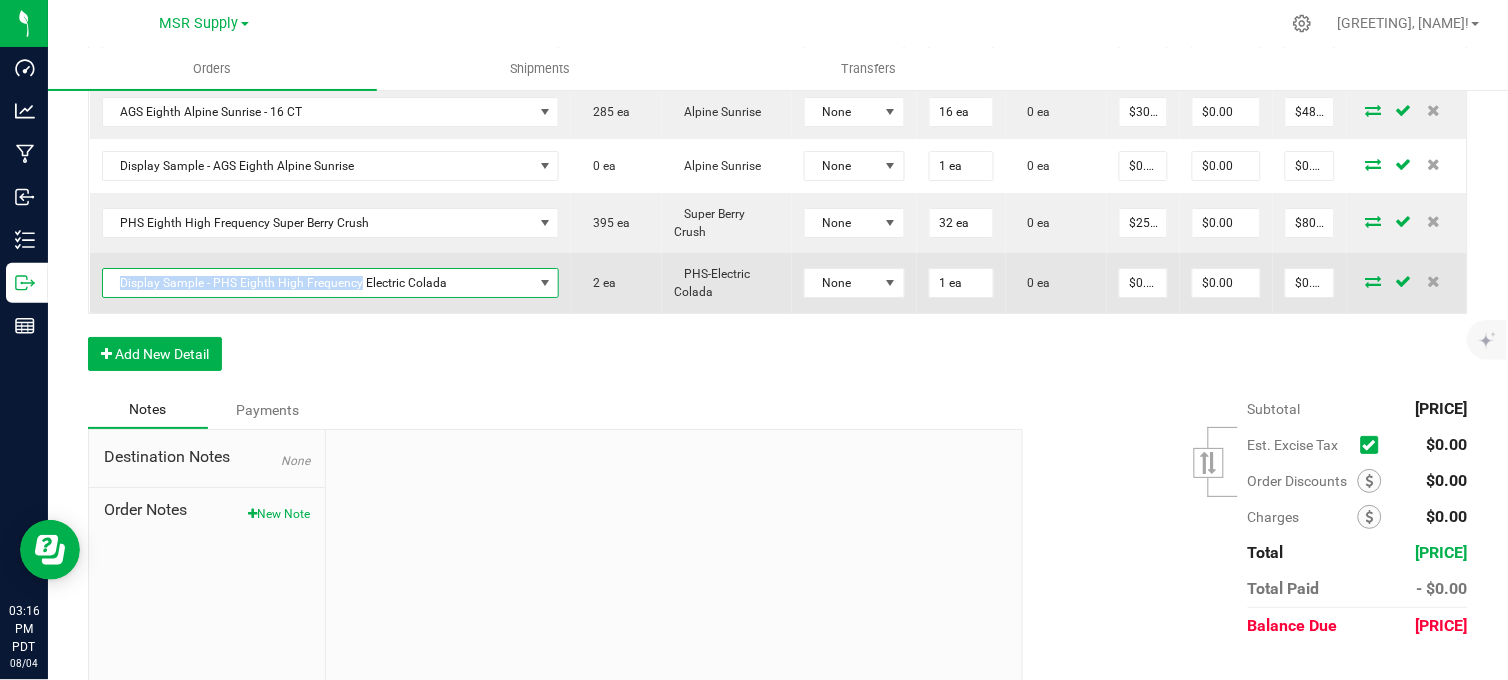 click on "Display Sample - PHS Eighth High Frequency Electric Colada" at bounding box center (318, 283) 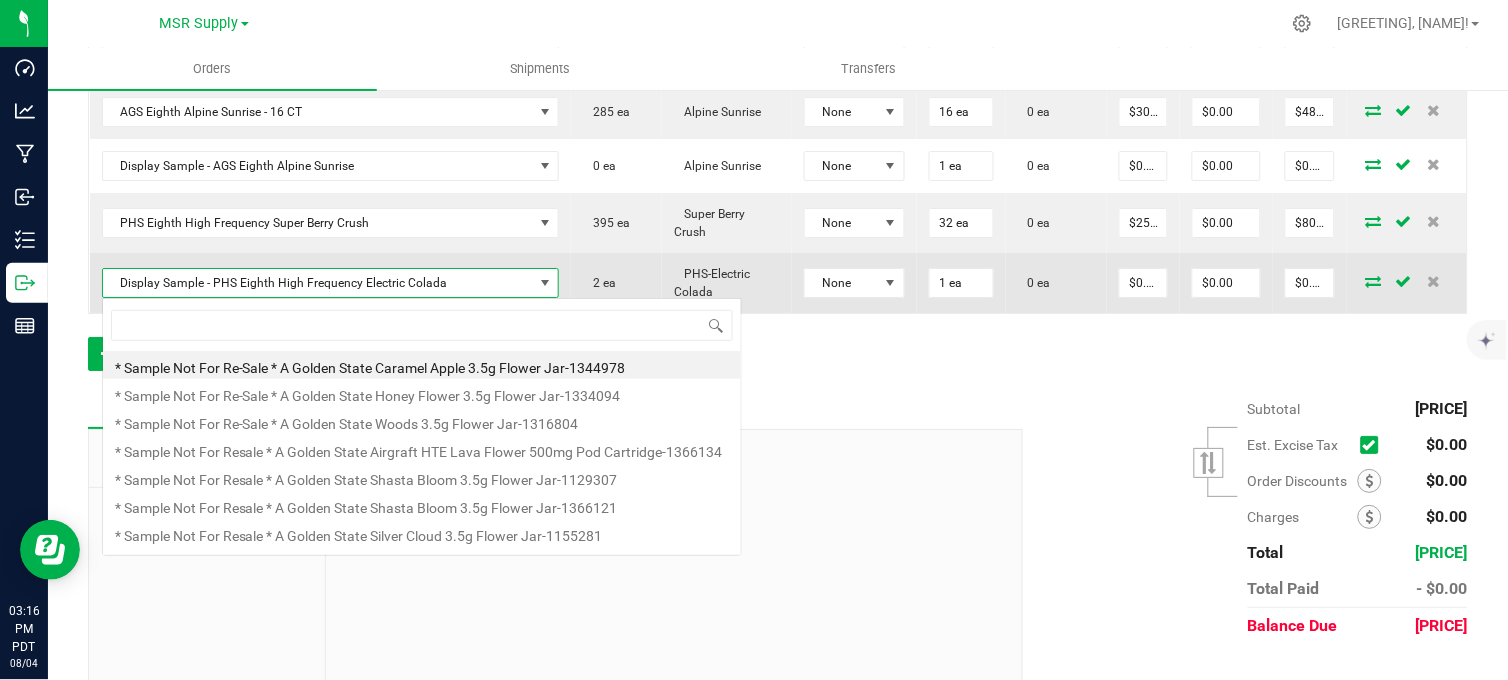 scroll, scrollTop: 99970, scrollLeft: 99627, axis: both 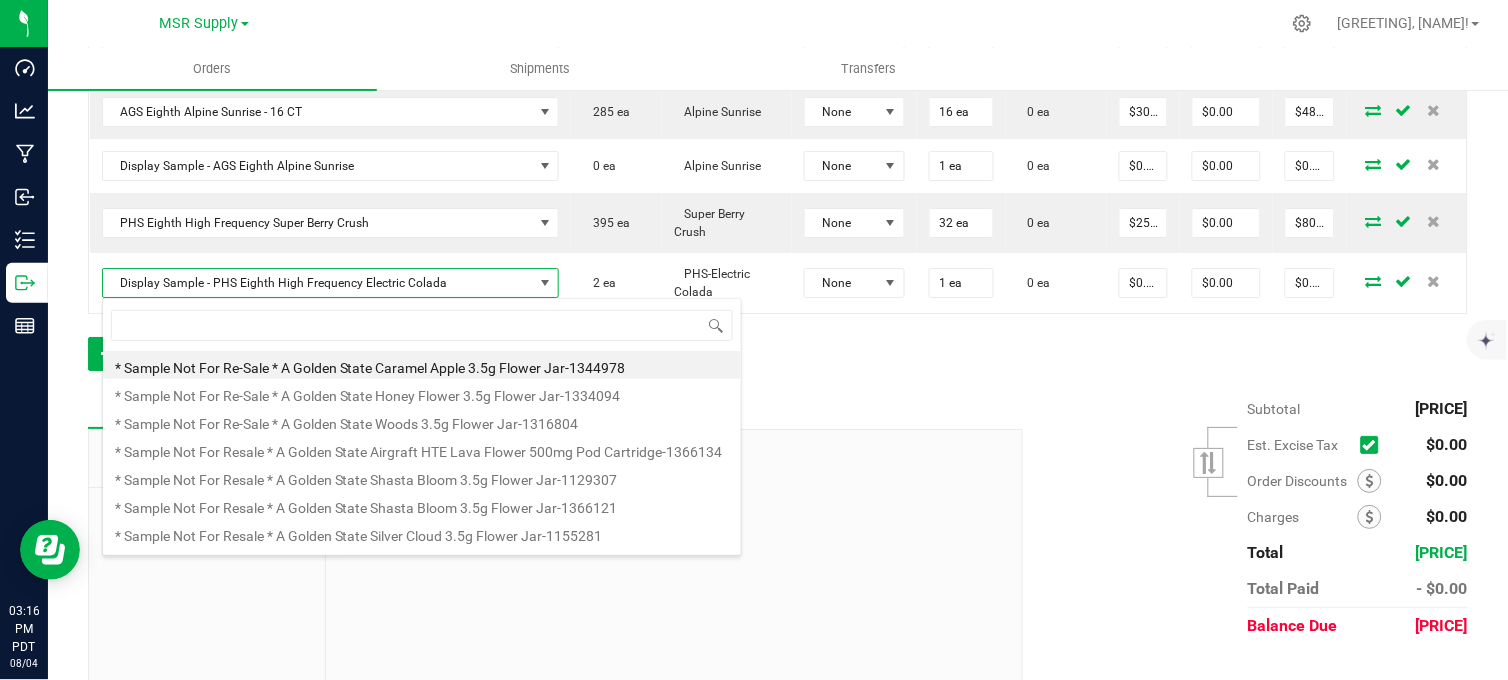 type on "Staff Sample - [COMPANY] [ITEM]" 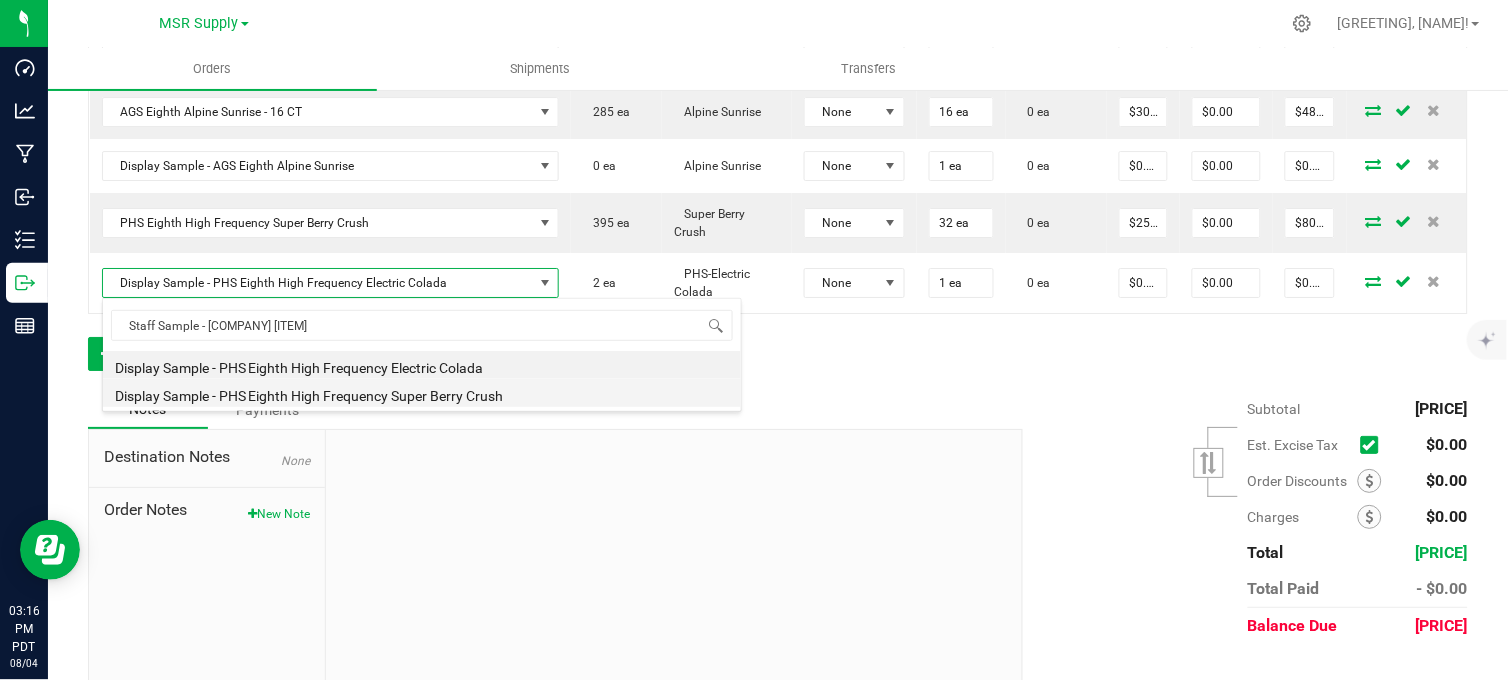 click on "Display Sample - PHS Eighth High Frequency Super Berry Crush" at bounding box center (422, 393) 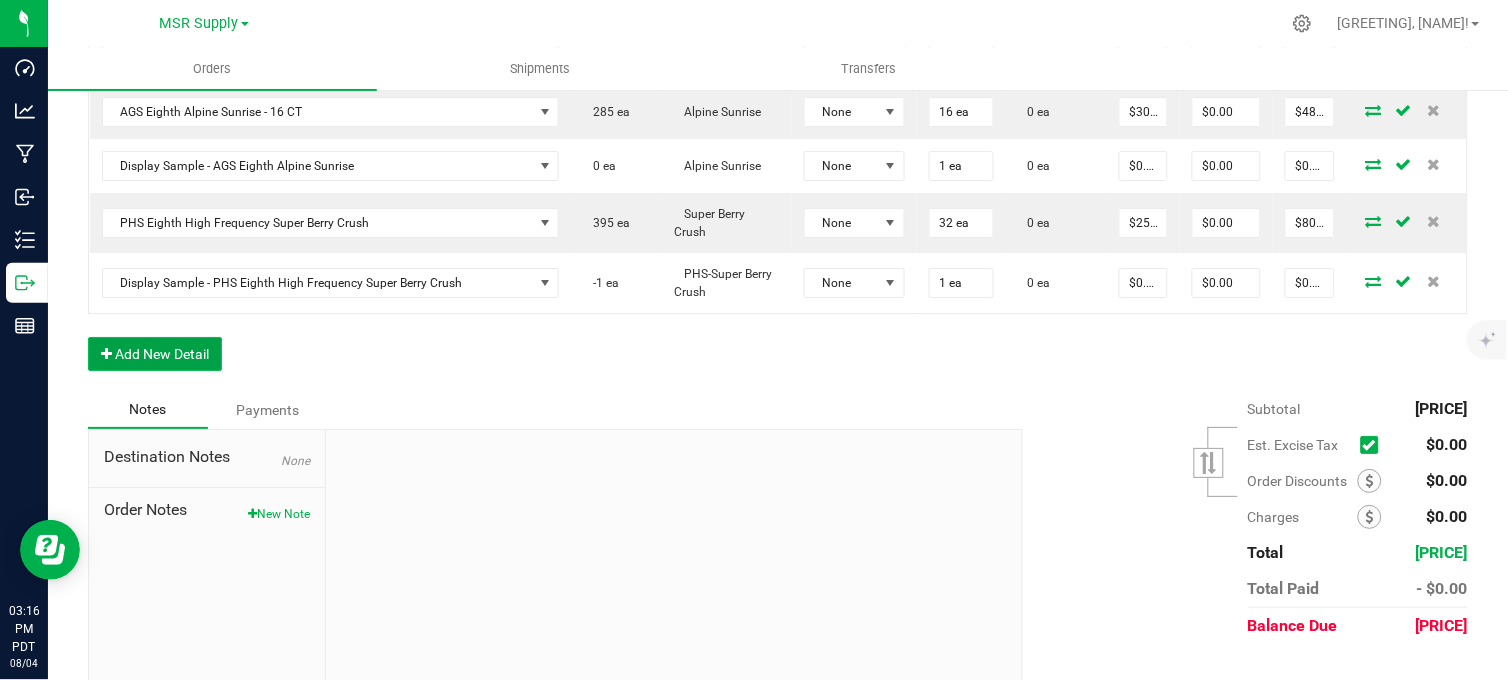 click on "Add New Detail" at bounding box center (155, 354) 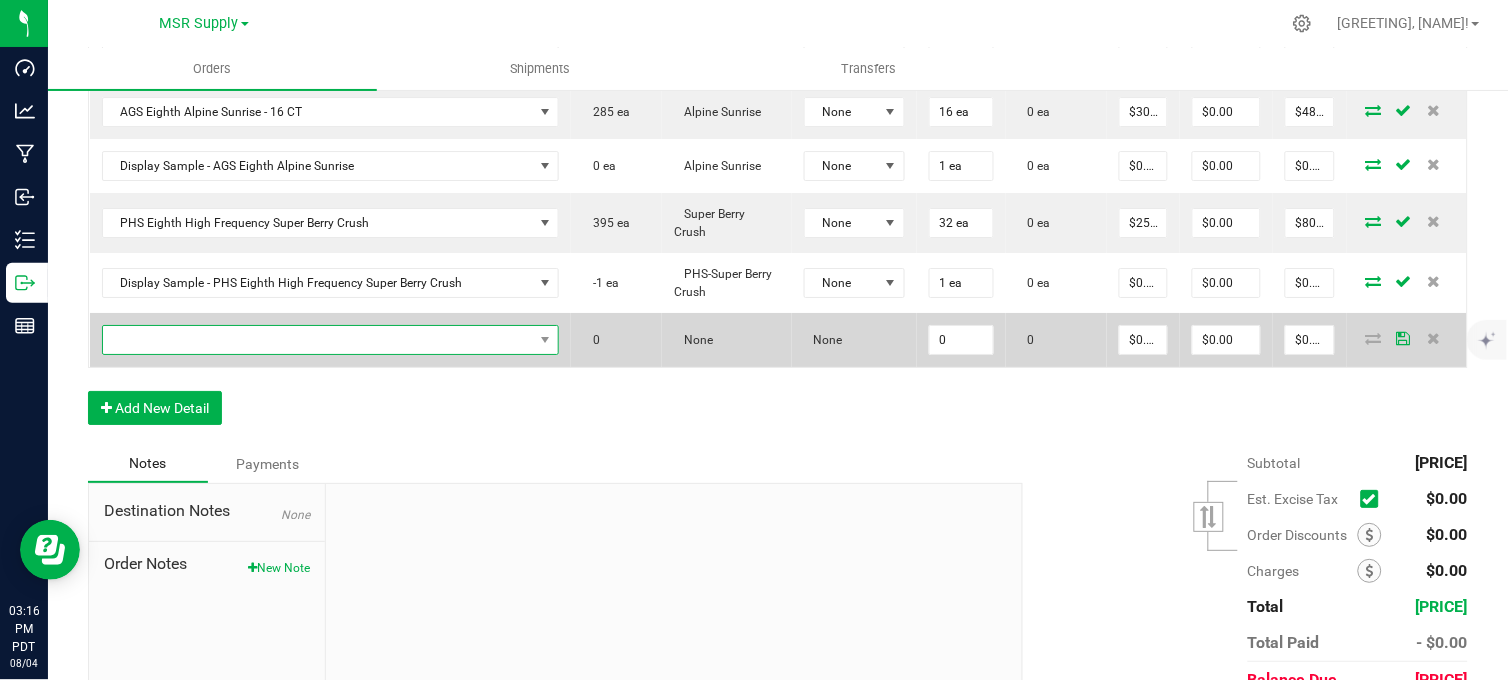 click at bounding box center [318, 340] 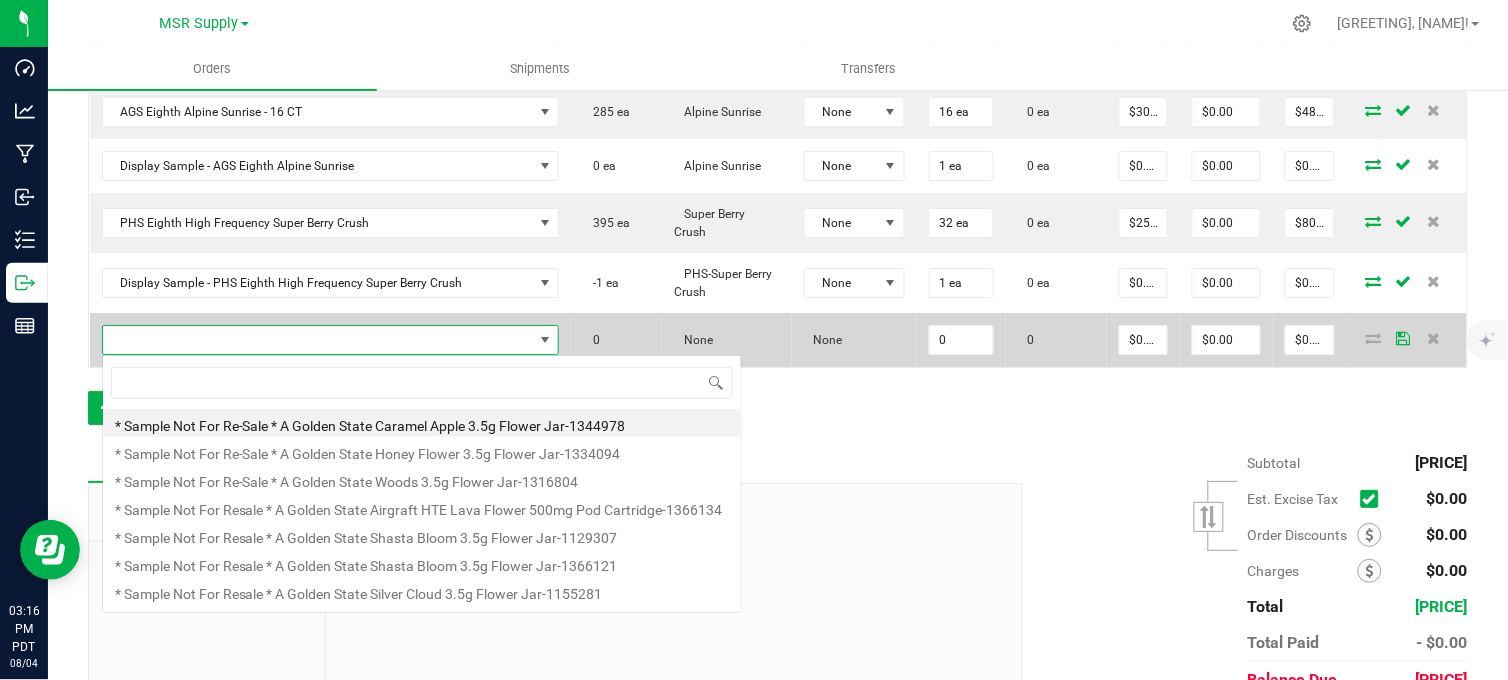 scroll, scrollTop: 99970, scrollLeft: 99611, axis: both 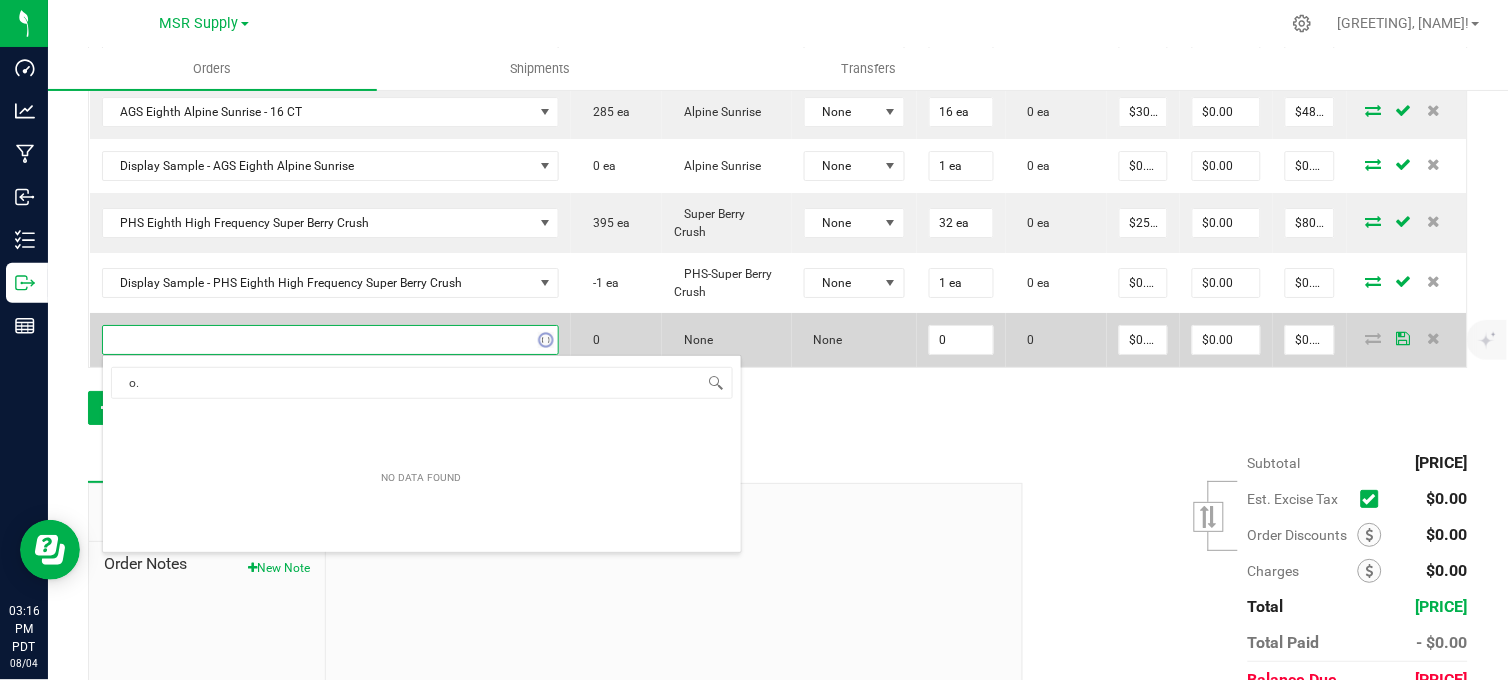 type on "o" 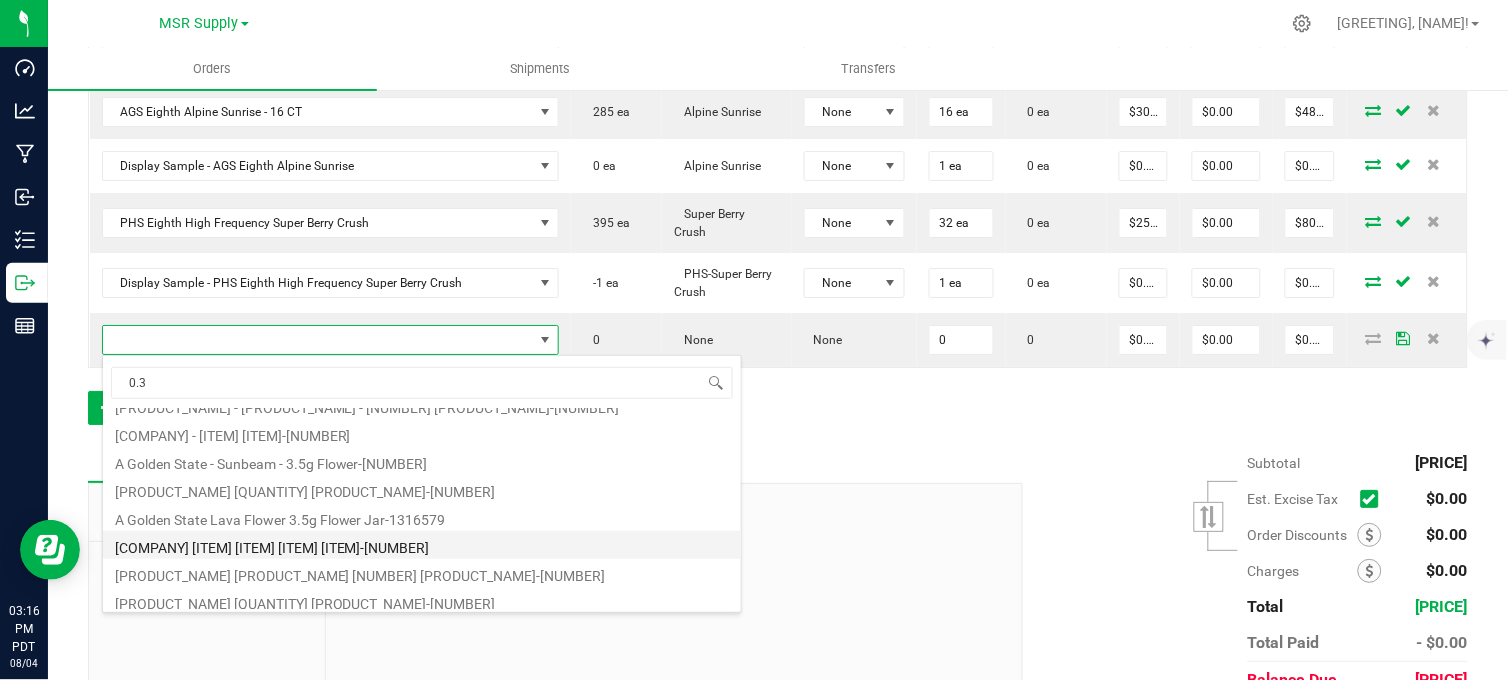 scroll, scrollTop: 360, scrollLeft: 0, axis: vertical 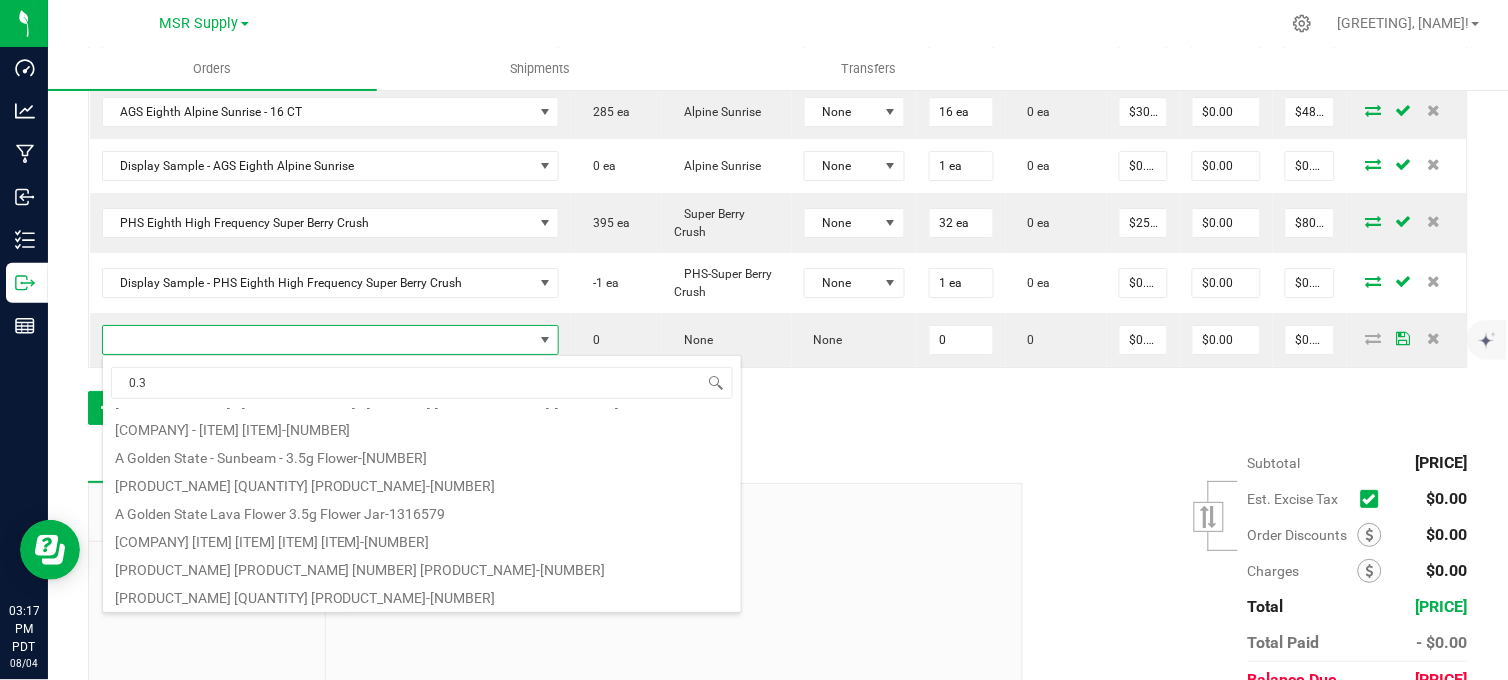 drag, startPoint x: 147, startPoint y: 385, endPoint x: 107, endPoint y: 387, distance: 40.04997 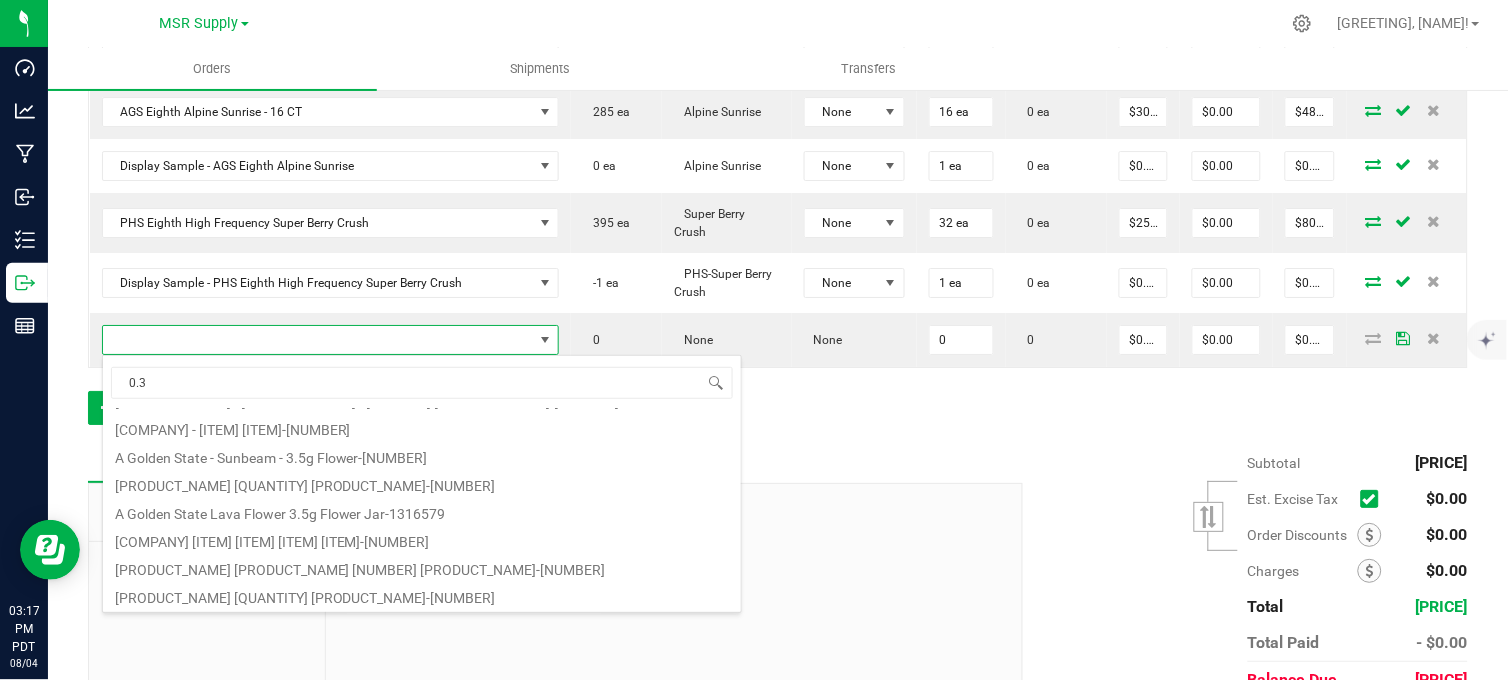 click on "0.3" at bounding box center (422, 382) 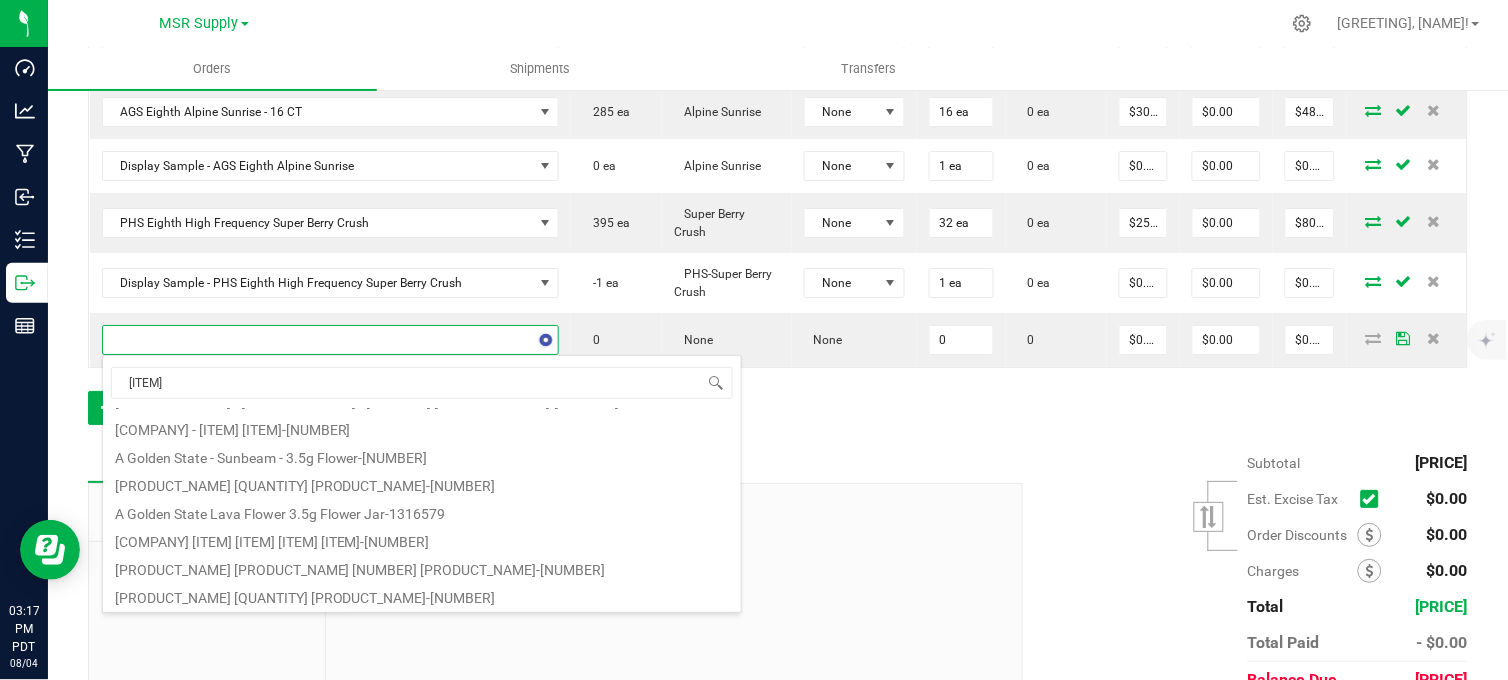 type on "lava" 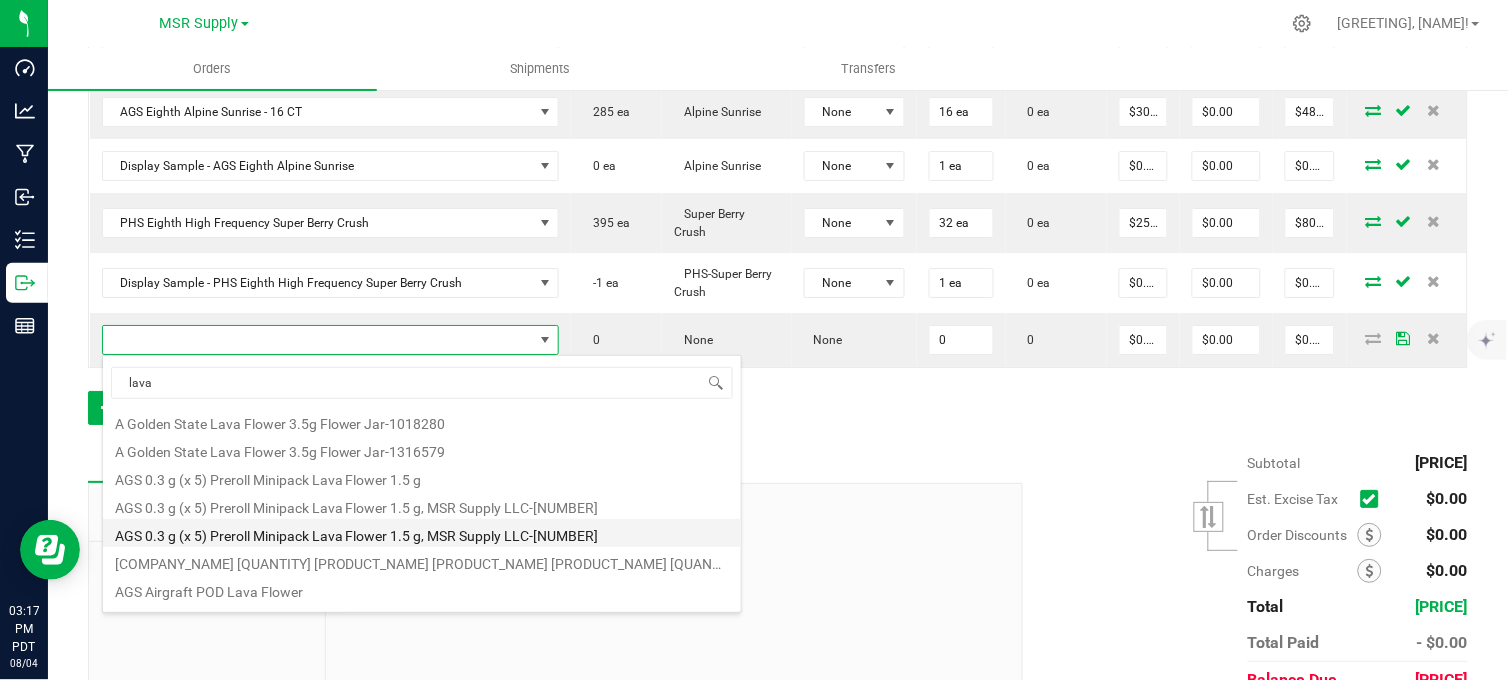 scroll, scrollTop: 248, scrollLeft: 0, axis: vertical 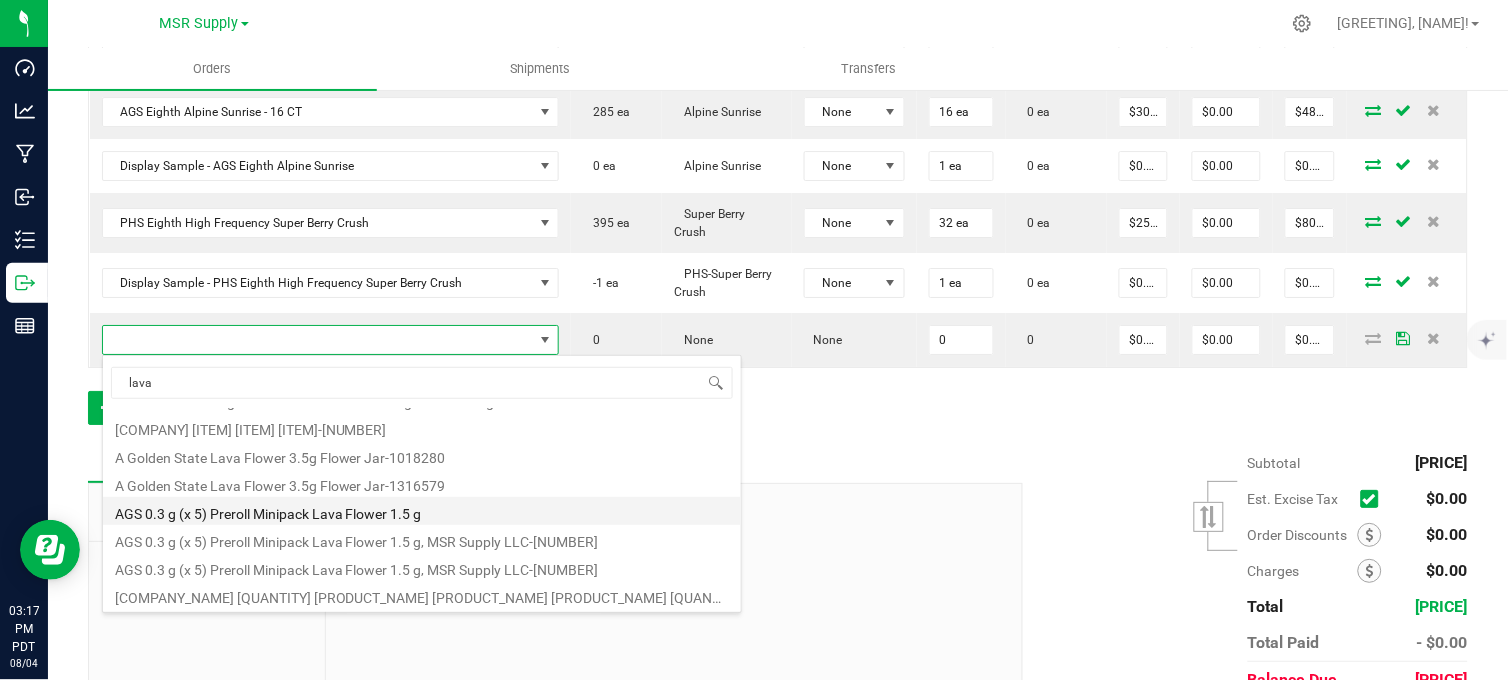 click on "AGS 0.3 g (x 5) Preroll Minipack Lava Flower 1.5 g" at bounding box center (422, 511) 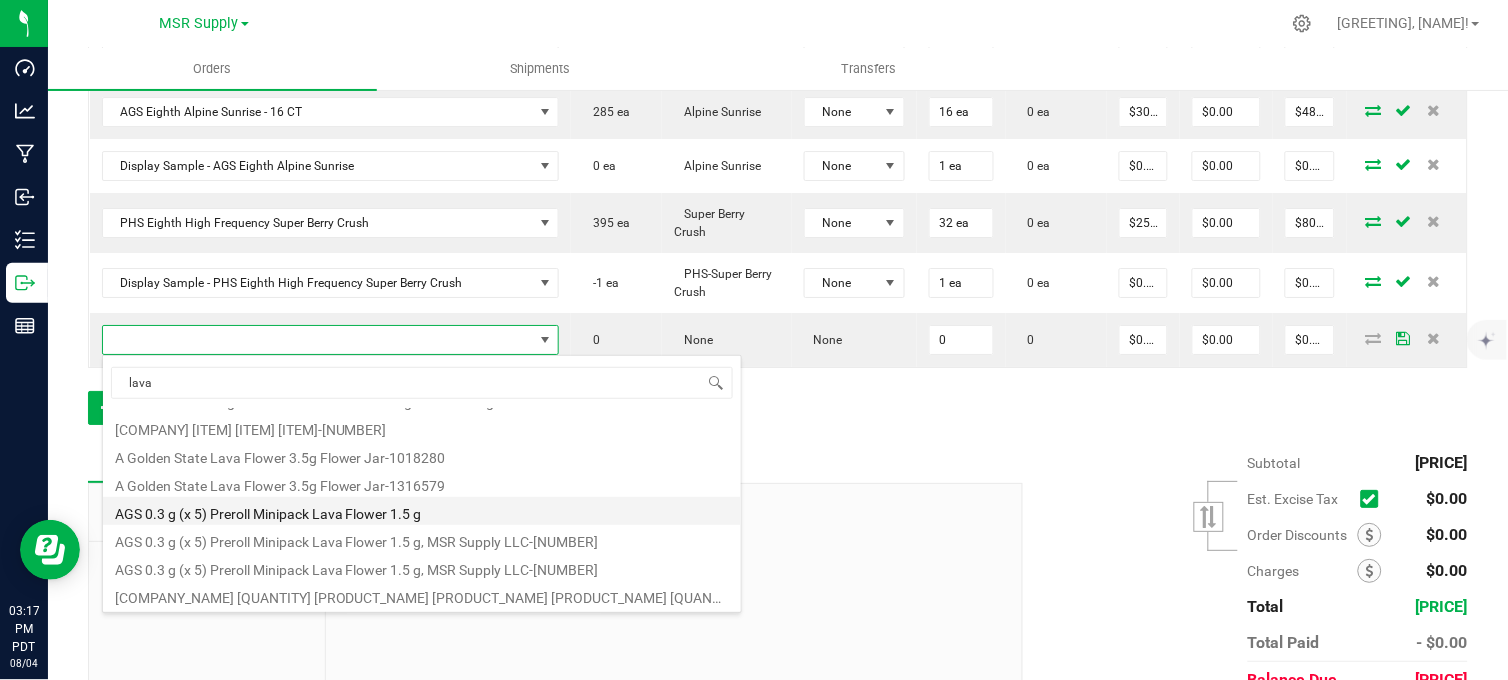 type on "0 ea" 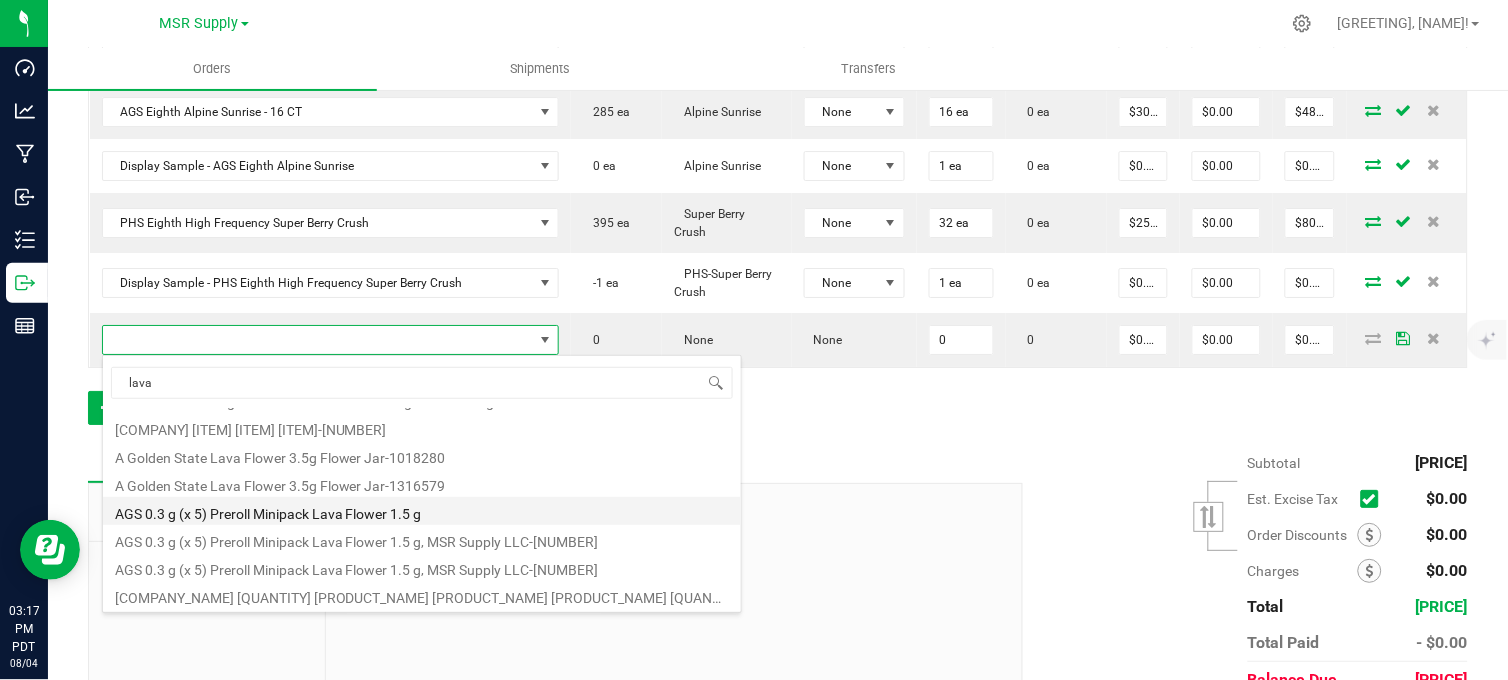 type on "$12.75000" 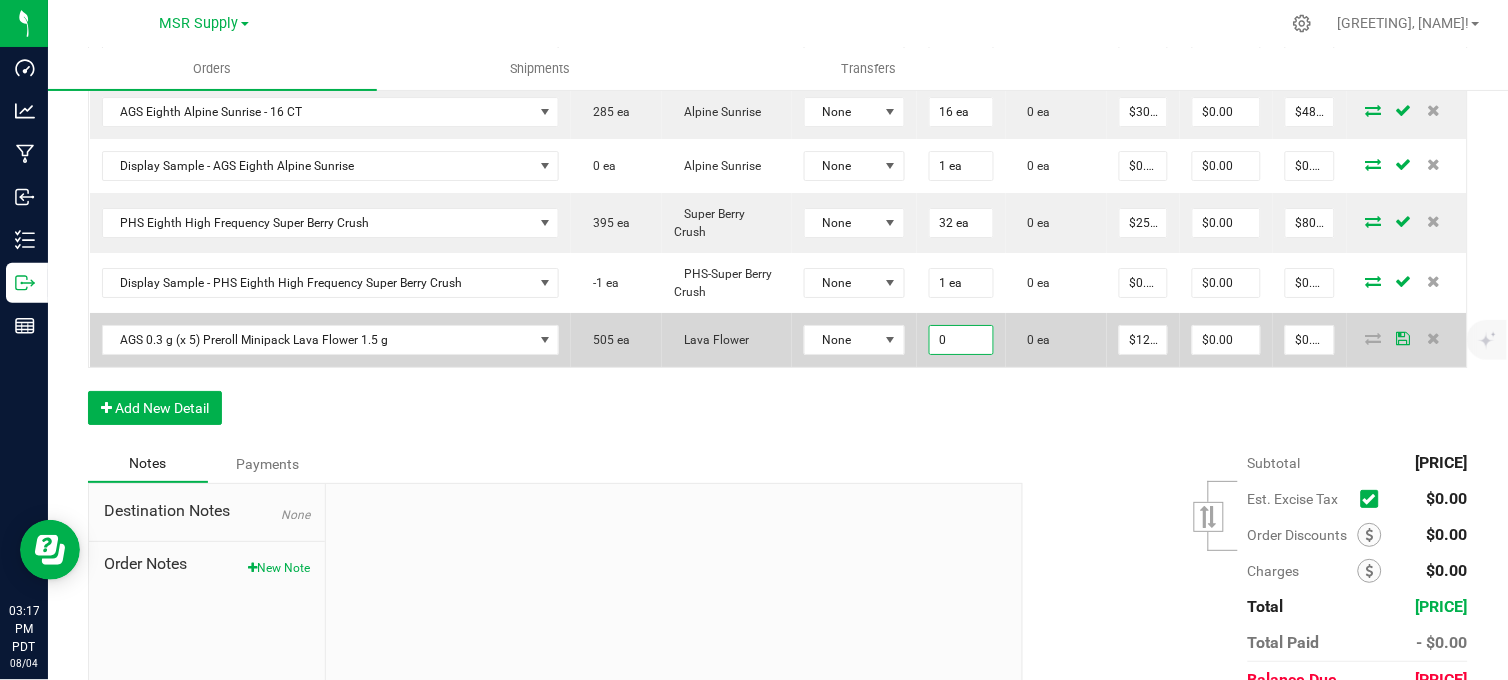 click on "0" at bounding box center [962, 340] 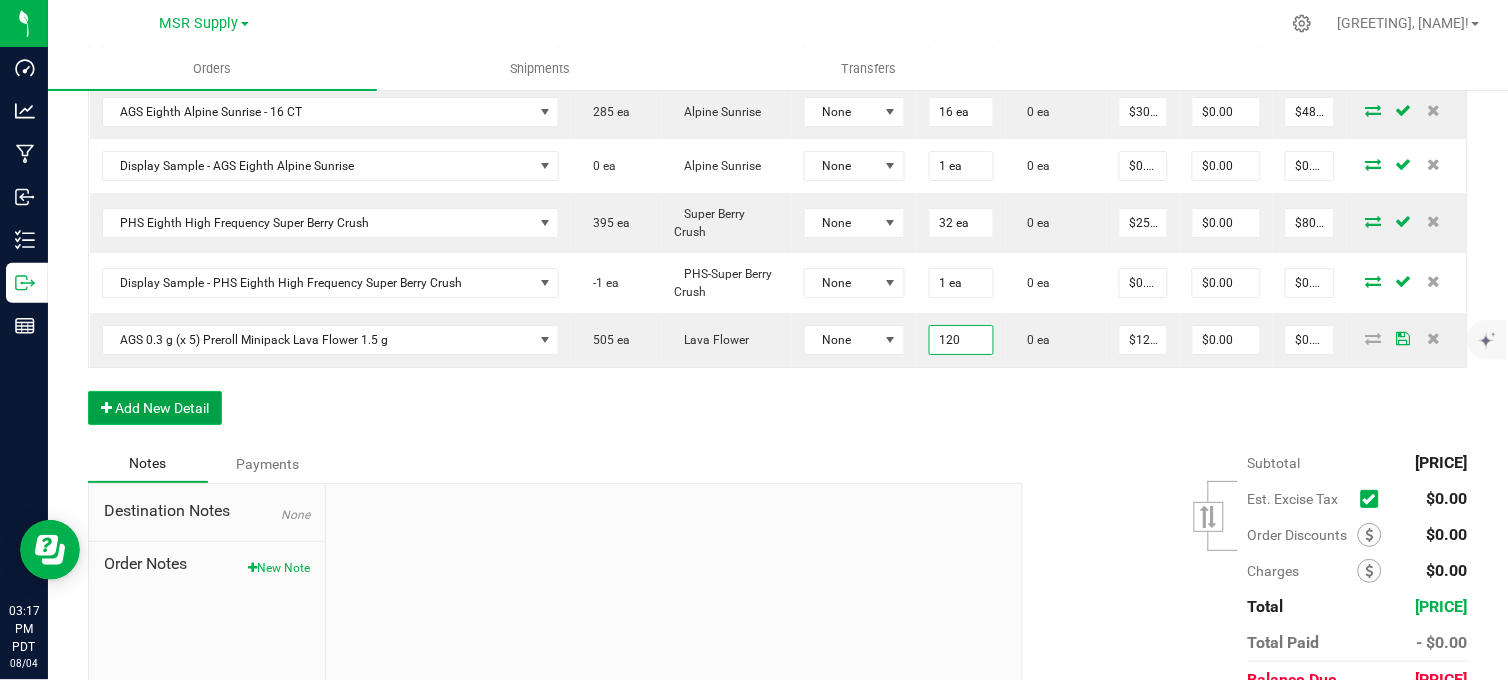 type on "120 ea" 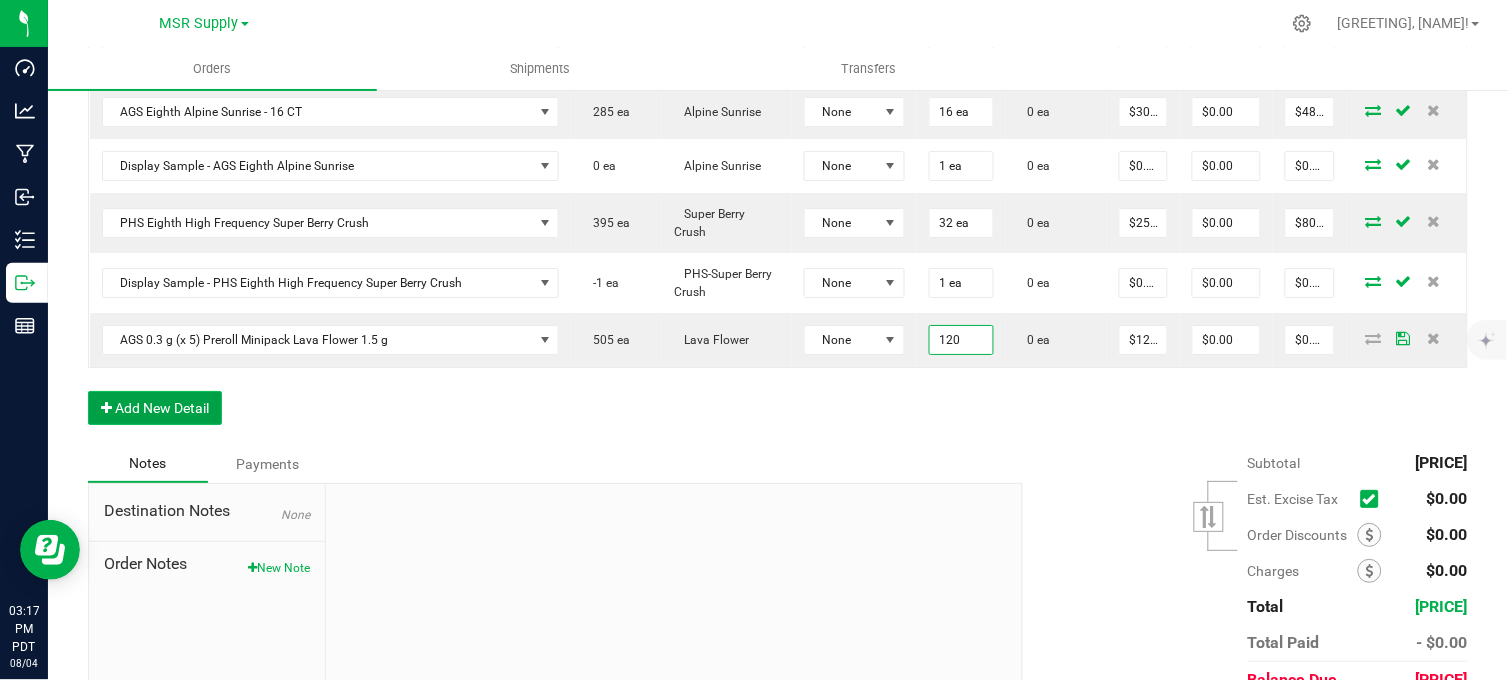 type on "$1,530.00" 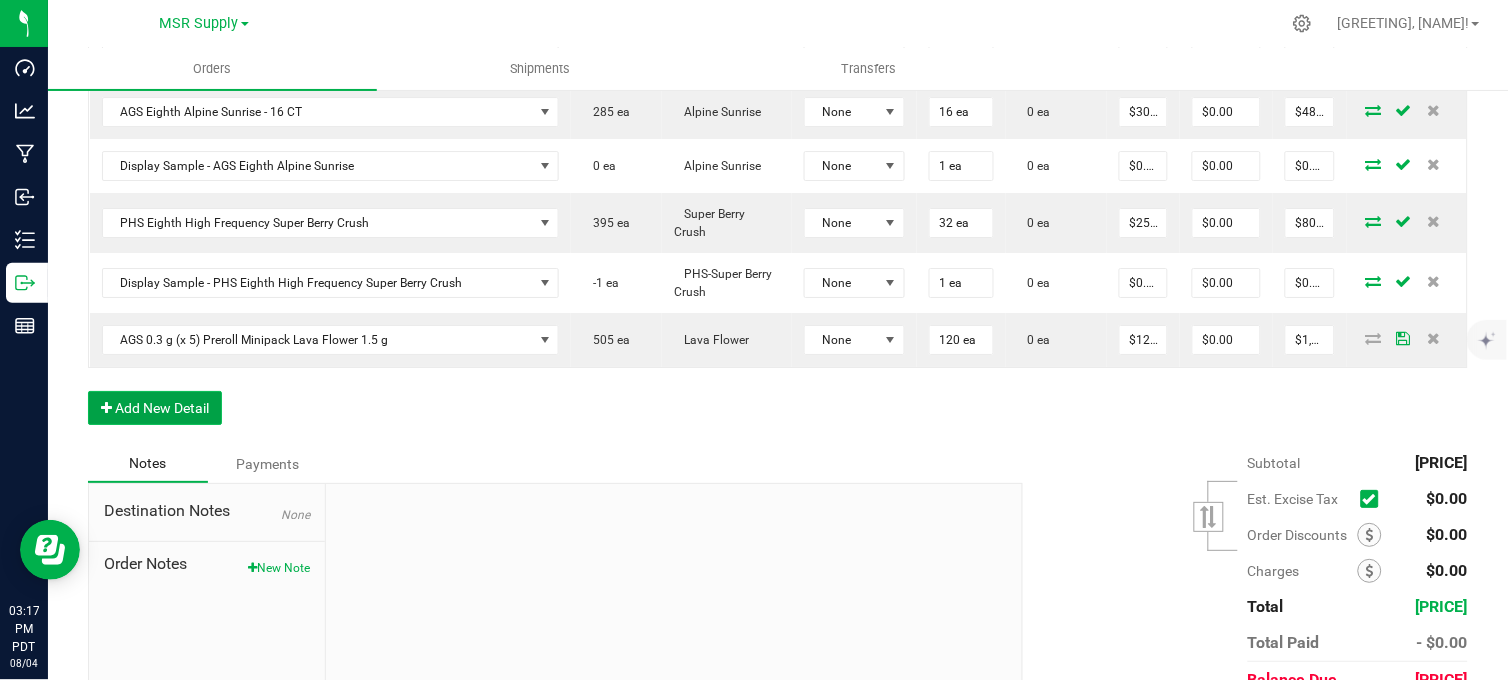 click on "Add New Detail" at bounding box center (155, 408) 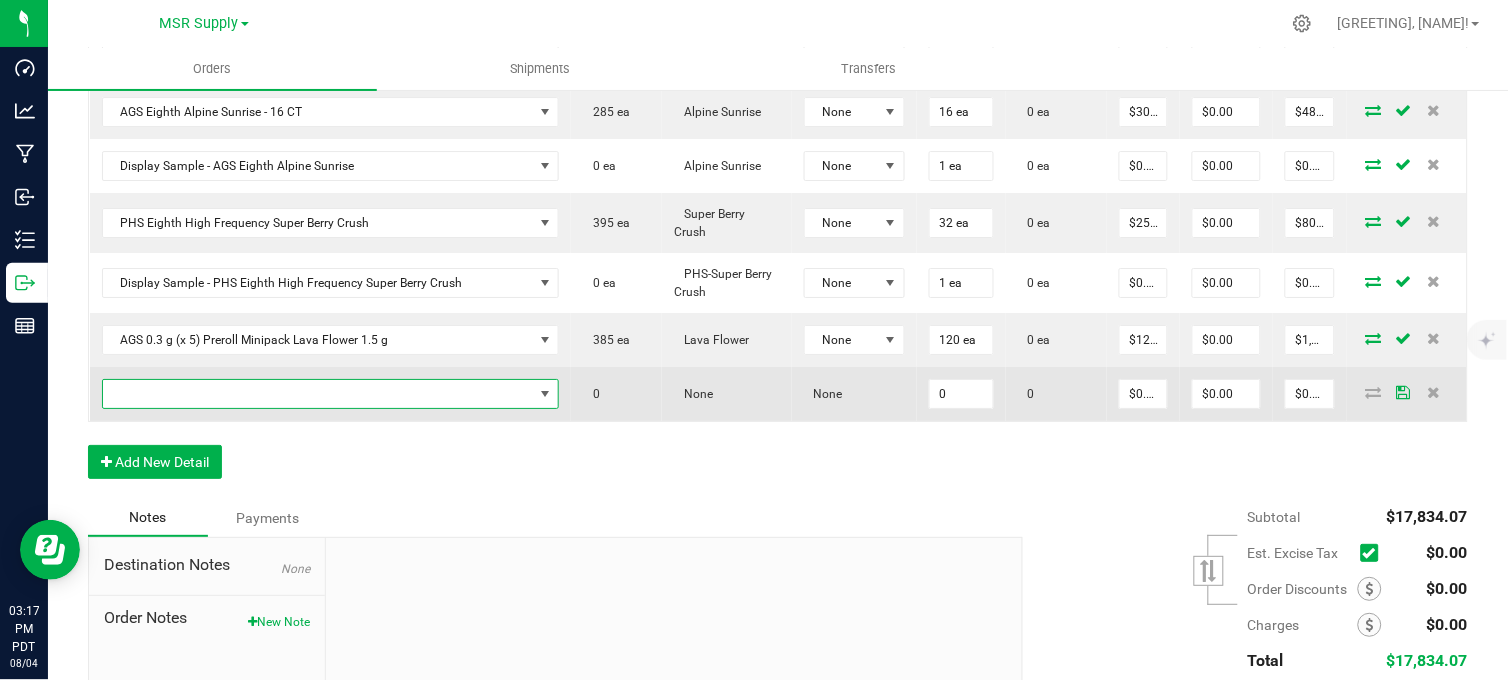 click at bounding box center (318, 394) 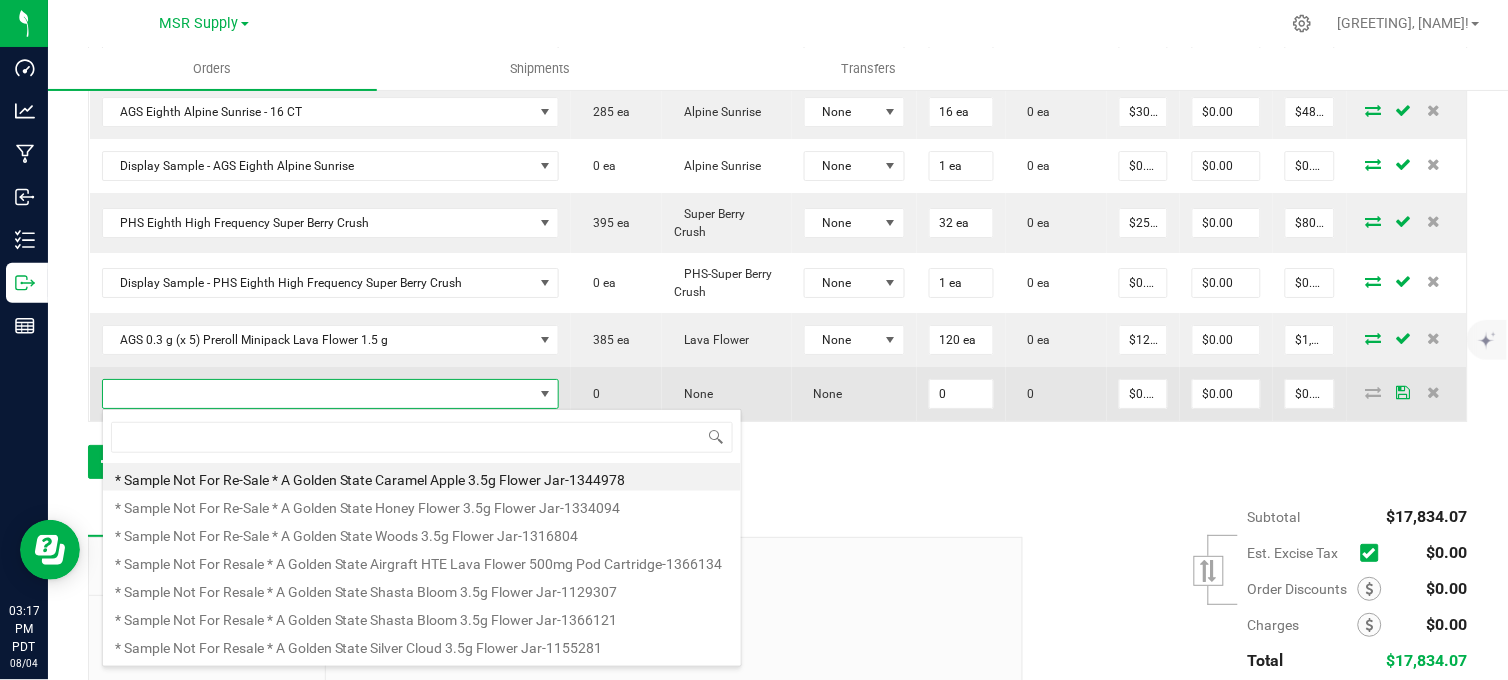 scroll, scrollTop: 99970, scrollLeft: 99611, axis: both 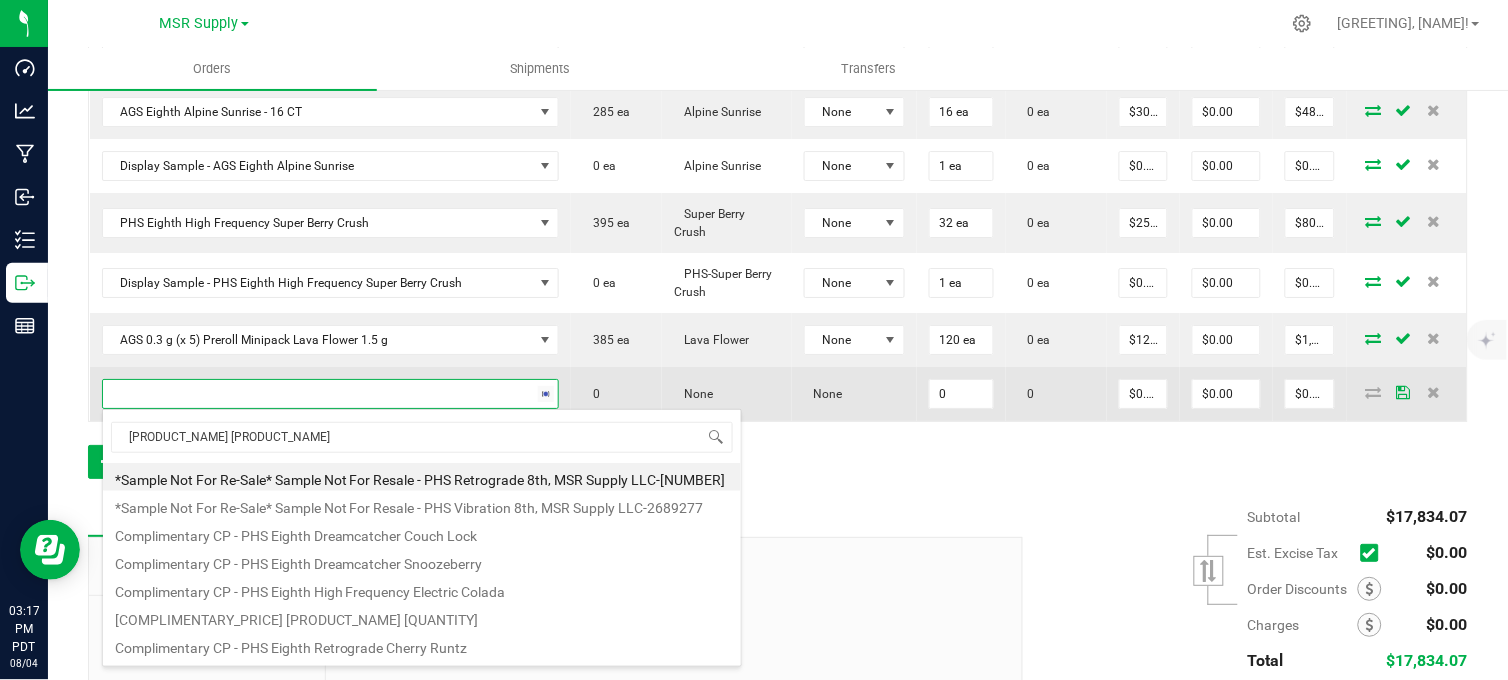 type on "[PRODUCT_NAME] [PRODUCT_NAME]" 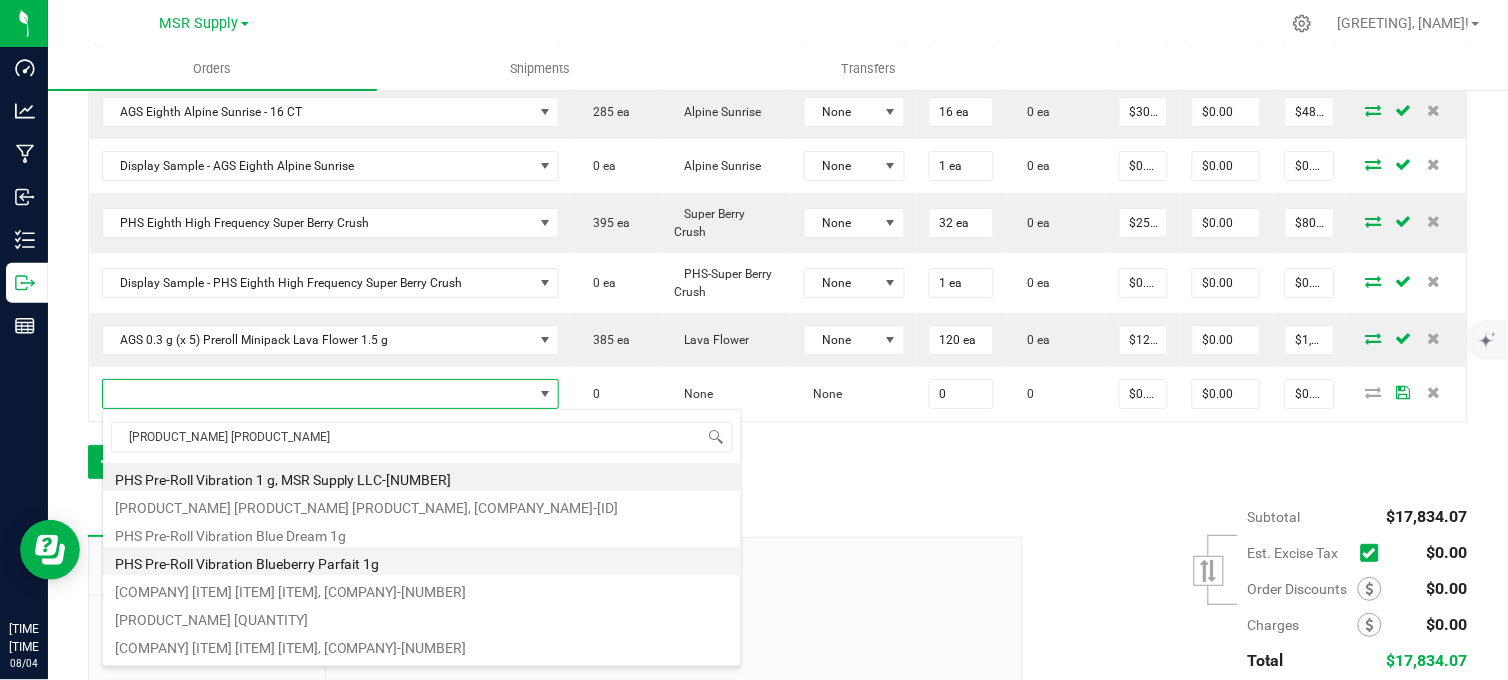 click on "PHS Pre-Roll Vibration Blueberry Parfait 1g" at bounding box center [422, 561] 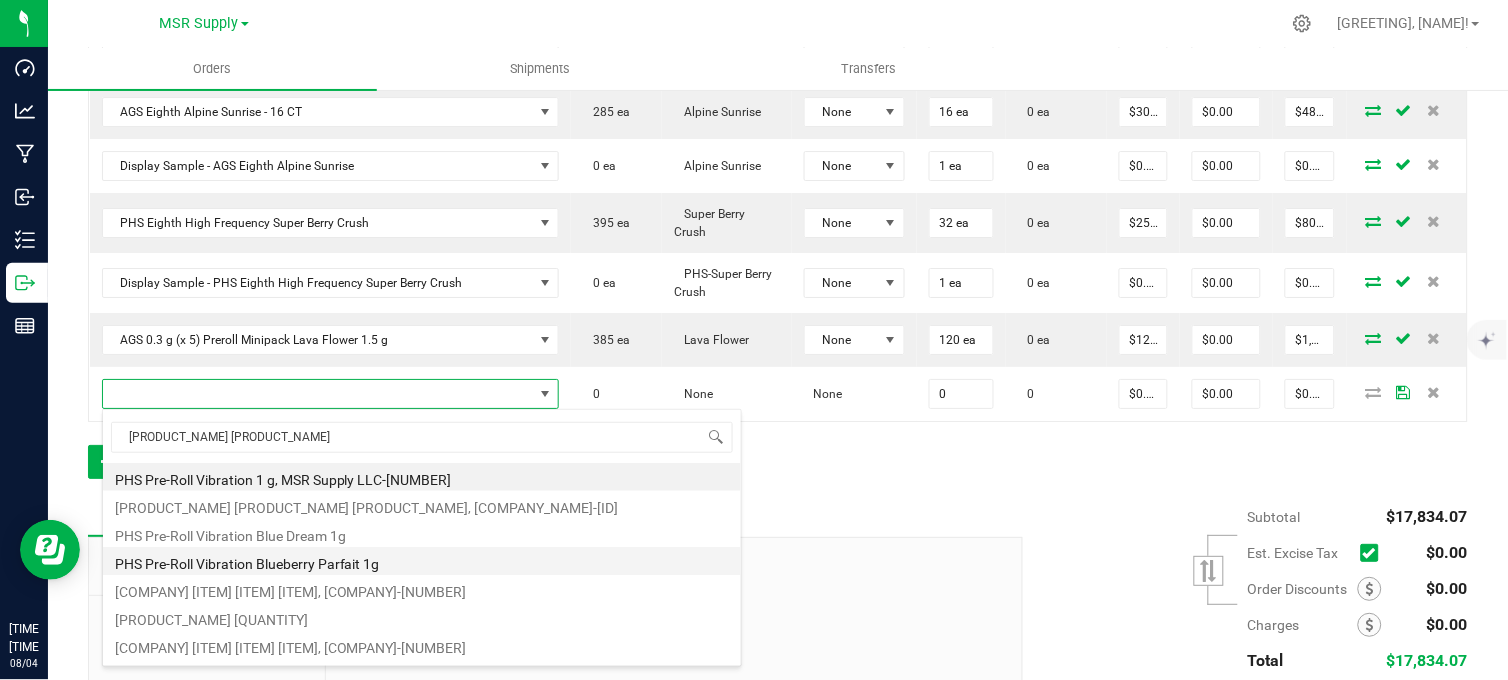 type on "0 ea" 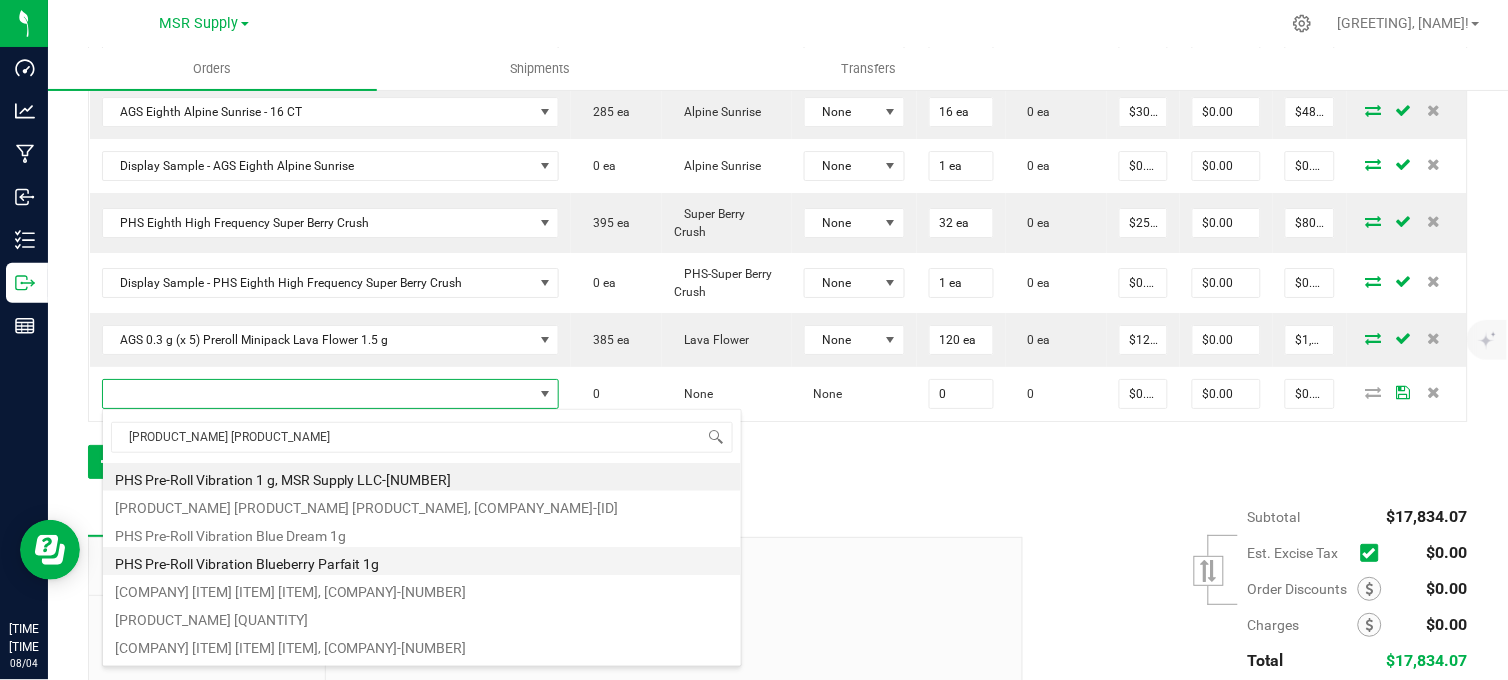 type on "$6.50000" 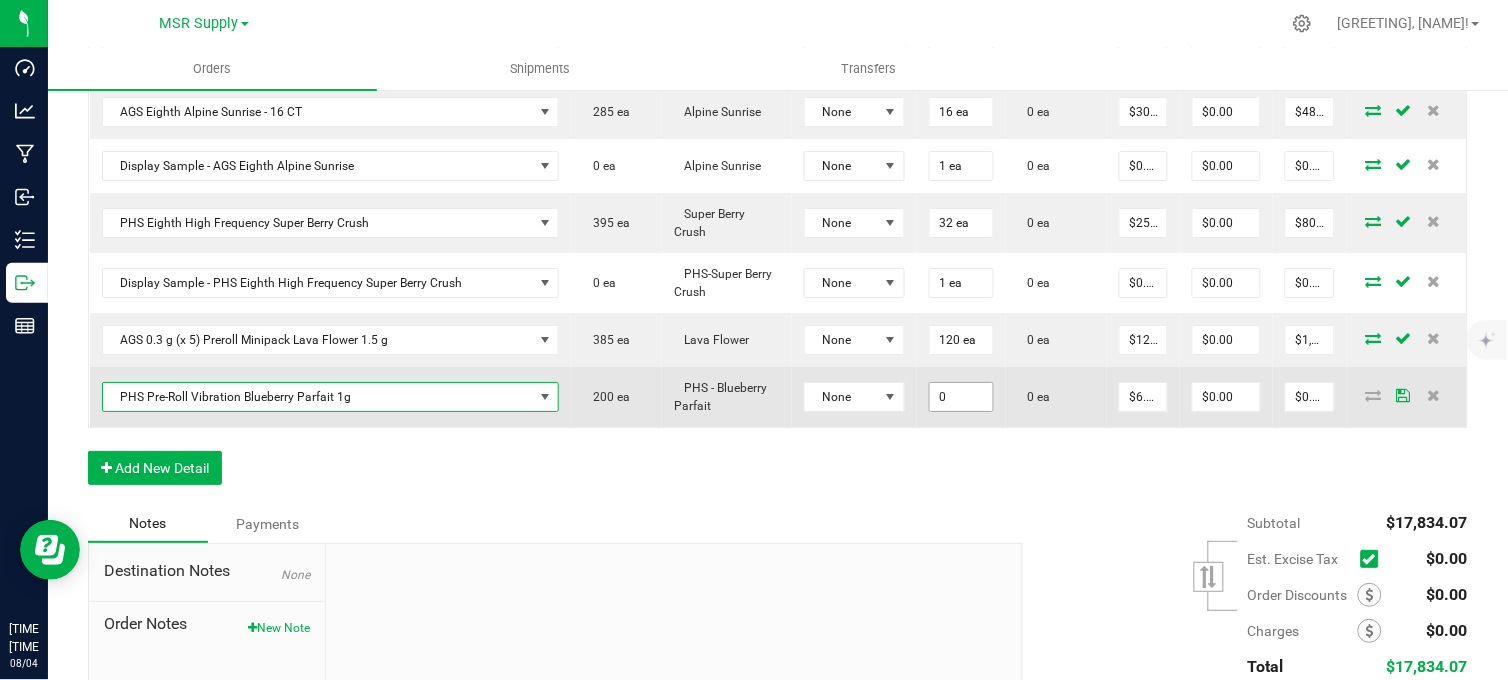 click on "0" at bounding box center (962, 397) 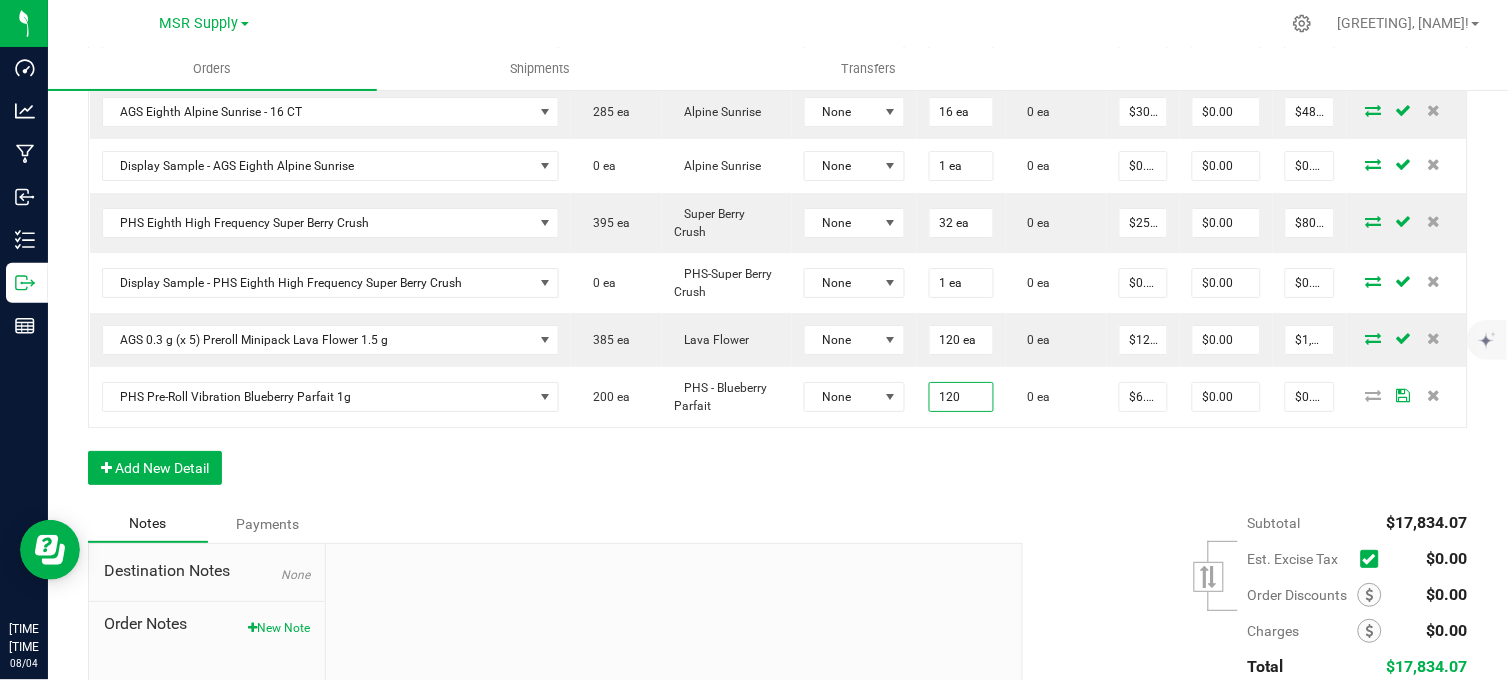 type on "120 ea" 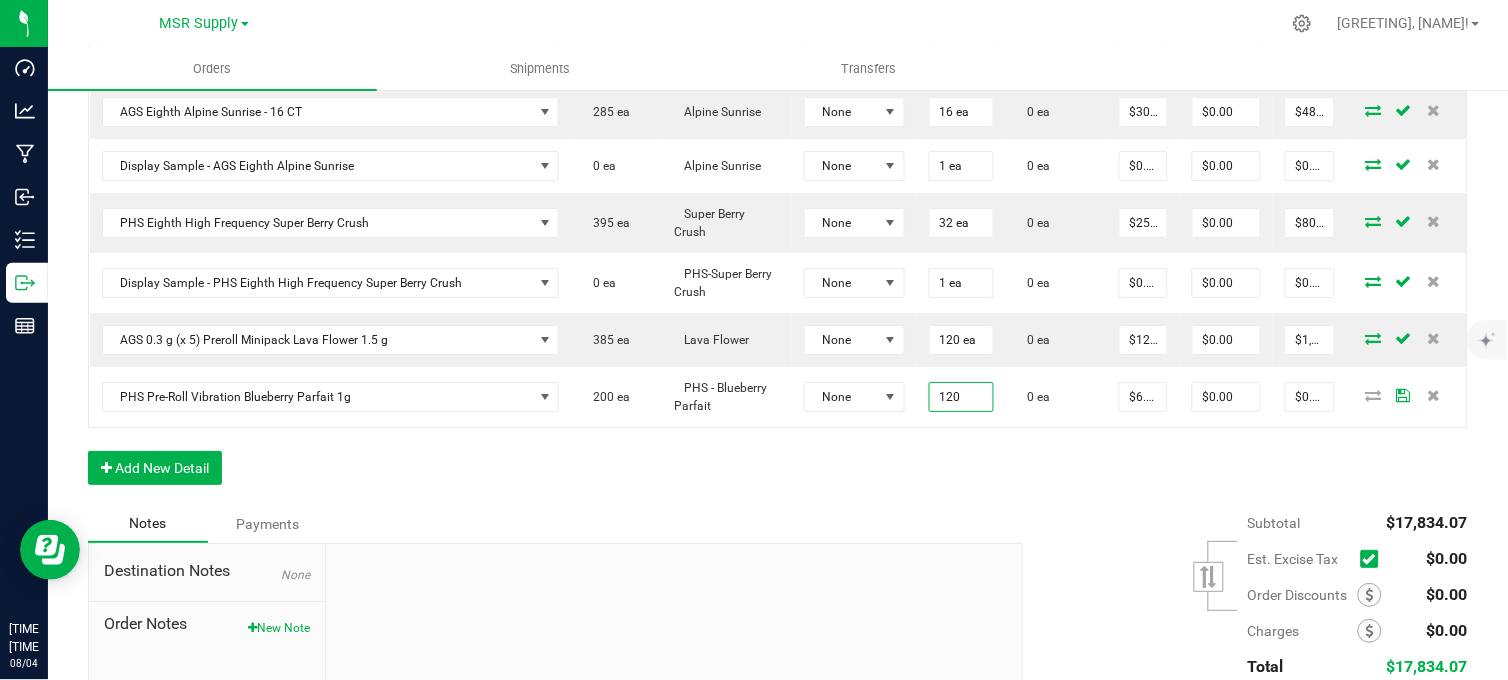 type on "$780.00" 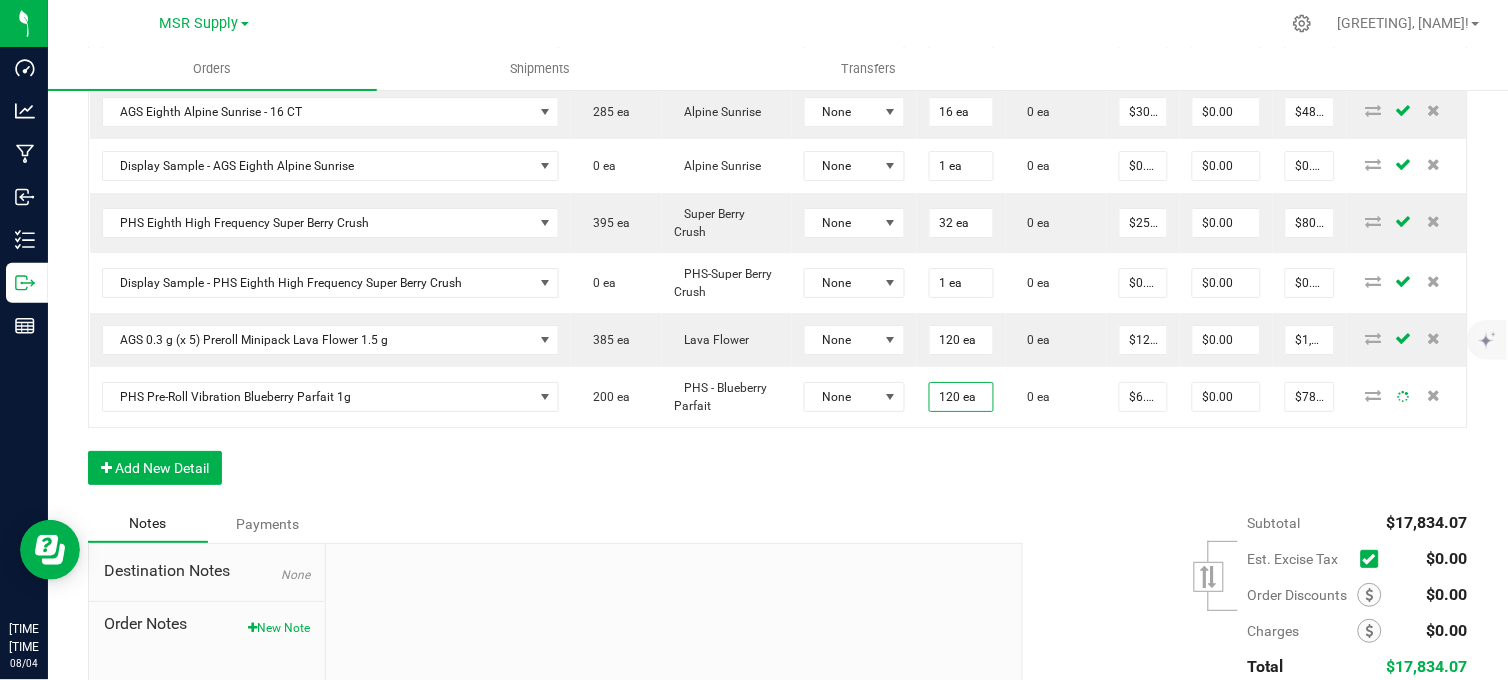 type on "120" 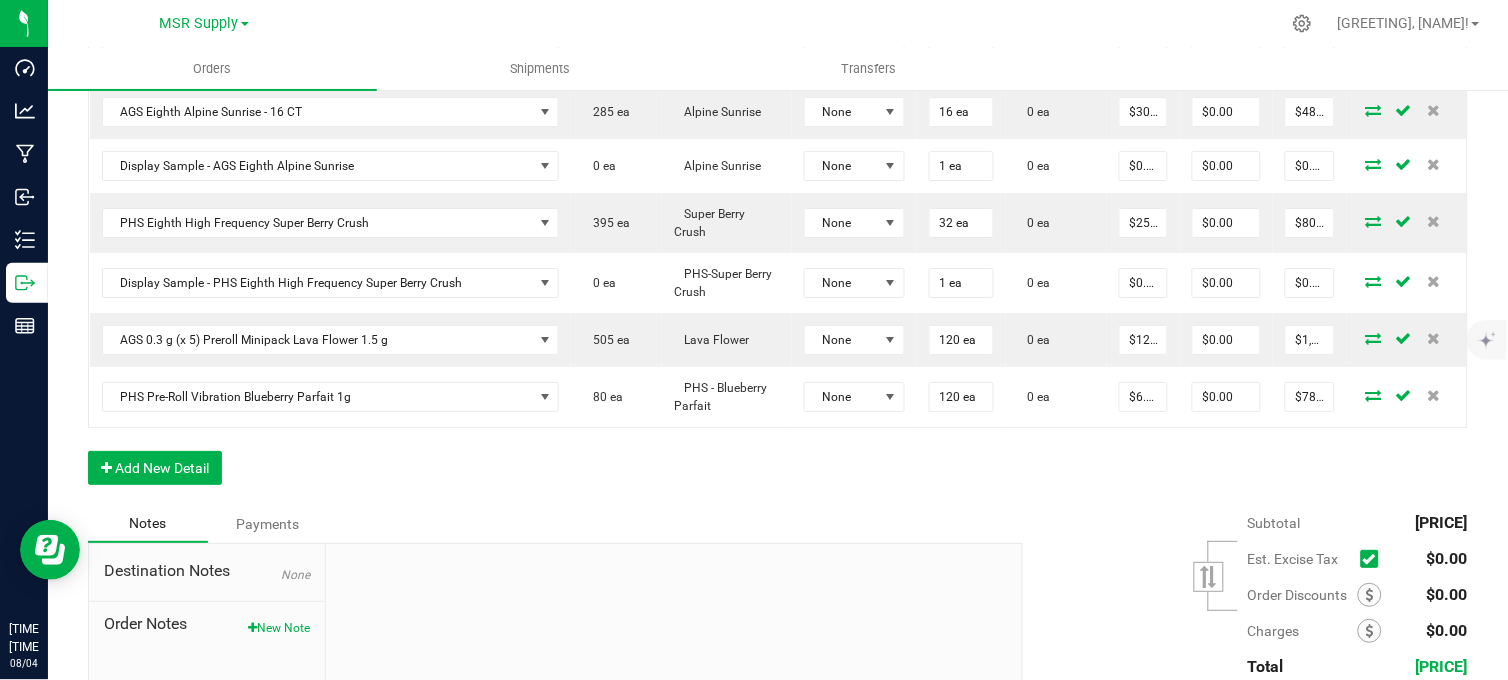 click on "Order Details Print All Labels Item Sellable Strain Lot Number Qty Ordered Qty Allocated Unit Price Line Discount Total Actions [COMPANY] [ITEM] [ITEM] [ITEM] [LICENSE] [NUMBER] ea [NUMBER] ea [NUMBER] ea $[PRICE] $[PRICE] $[PRICE] [COMPANY] [ITEM] [ITEM] [ITEM] [LICENSE] [NUMBER] ea [NUMBER] ea [NUMBER] ea $[PRICE] $[PRICE] $[PRICE] [COMPANY] [ITEM] [ITEM] [ITEM] [LICENSE] [NUMBER] ea [NUMBER] ea [NUMBER] ea $[PRICE] $[PRICE] $[PRICE] [COMPANY] [ITEM] [ITEM] [ITEM] [LICENSE] [NUMBER] ea [NUMBER] ea [NUMBER] ea $[PRICE] $[PRICE] $[PRICE] [COMPANY] [ITEM] [ITEM] [ITEM] [LICENSE] [NUMBER] ea [NUMBER] ea [NUMBER] ea $[PRICE] $[PRICE] $[PRICE] [COMPANY] [ITEM] [ITEM] [ITEM] [LICENSE] [NUMBER] ea [NUMBER] ea [NUMBER] ea $[PRICE] $[PRICE] $[PRICE] Display Sample - [COMPANY] [ITEM] [NUMBER] ea [ITEM] [LICENSE] [NUMBER] ea" at bounding box center [778, -178] 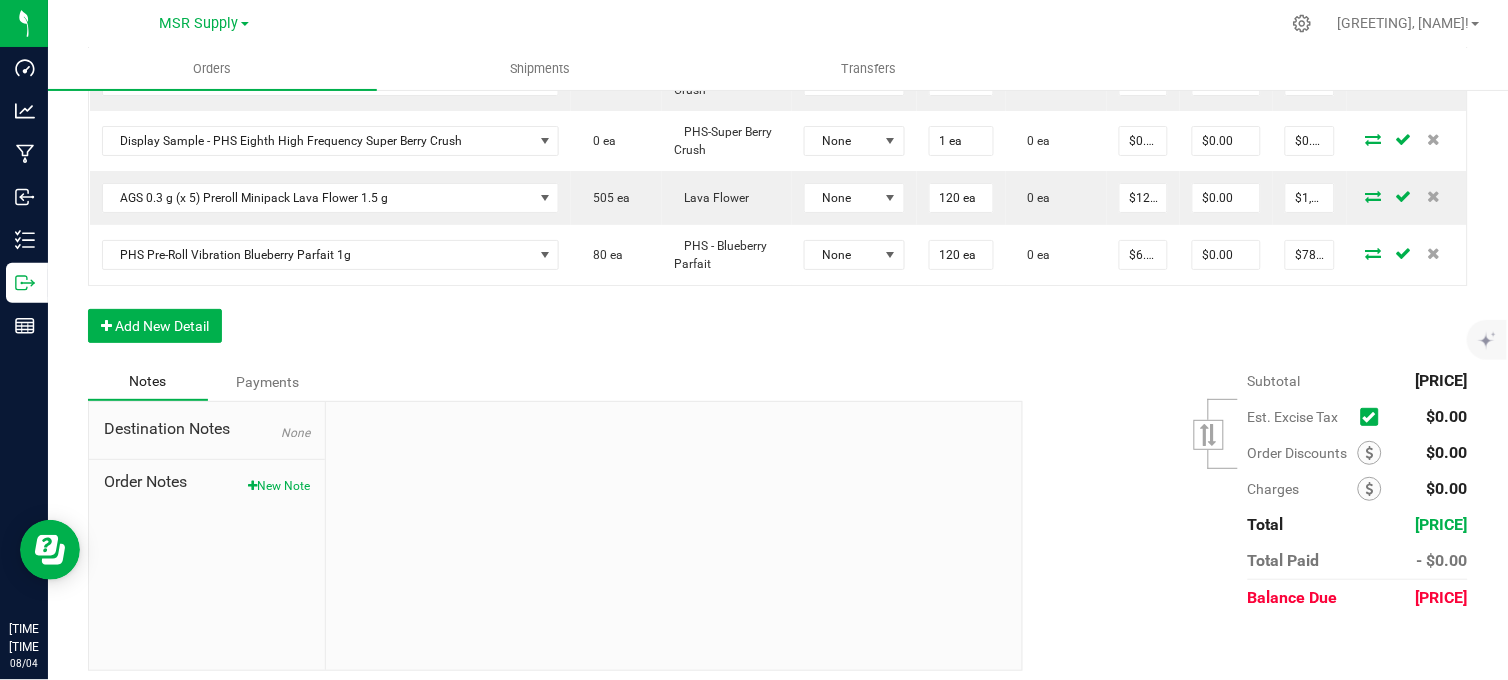 scroll, scrollTop: 1664, scrollLeft: 0, axis: vertical 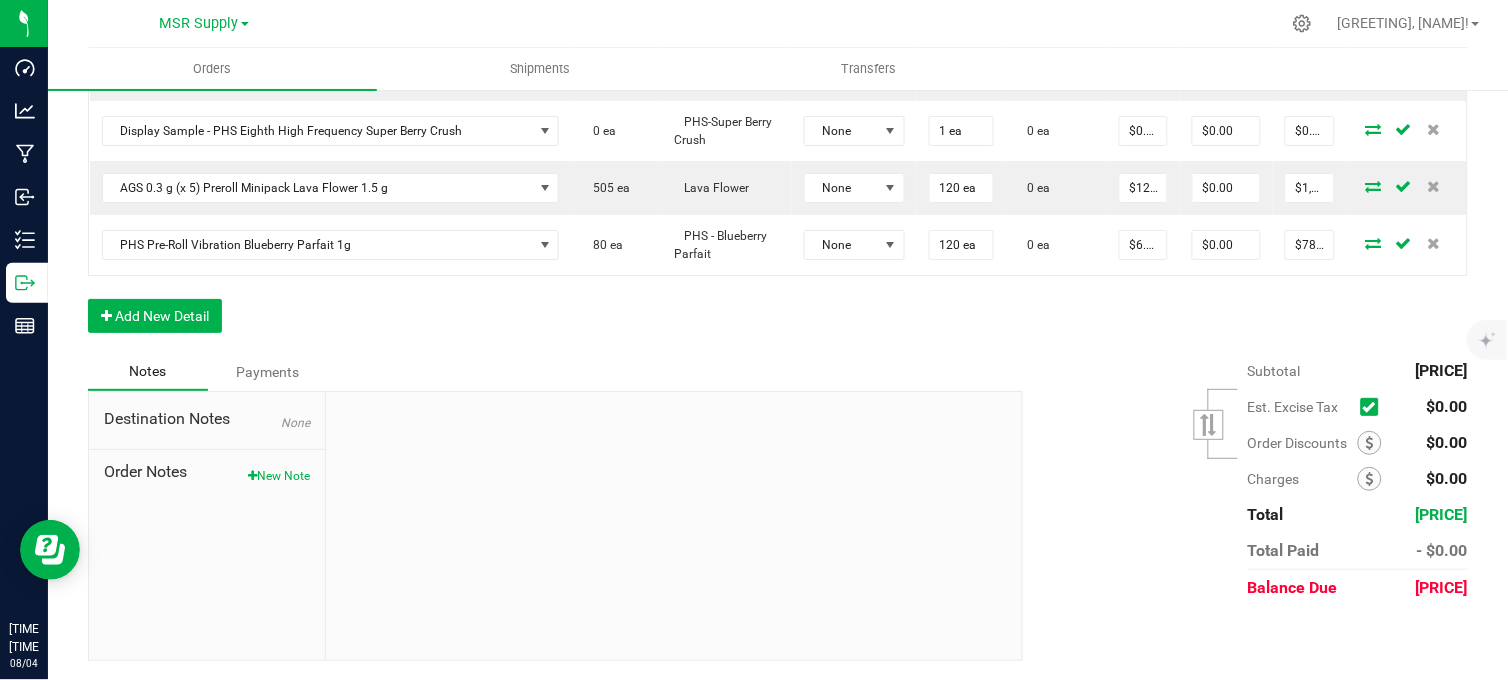 click on "Order Details Print All Labels Item Sellable Strain Lot Number Qty Ordered Qty Allocated Unit Price Line Discount Total Actions [COMPANY] [ITEM] [ITEM] [ITEM] [LICENSE] [NUMBER] ea [NUMBER] ea [NUMBER] ea $[PRICE] $[PRICE] $[PRICE] [COMPANY] [ITEM] [ITEM] [ITEM] [LICENSE] [NUMBER] ea [NUMBER] ea [NUMBER] ea $[PRICE] $[PRICE] $[PRICE] [COMPANY] [ITEM] [ITEM] [ITEM] [LICENSE] [NUMBER] ea [NUMBER] ea [NUMBER] ea $[PRICE] $[PRICE] $[PRICE] [COMPANY] [ITEM] [ITEM] [ITEM] [LICENSE] [NUMBER] ea [NUMBER] ea [NUMBER] ea $[PRICE] $[PRICE] $[PRICE] [COMPANY] [ITEM] [ITEM] [ITEM] [LICENSE] [NUMBER] ea [NUMBER] ea [NUMBER] ea $[PRICE] $[PRICE] $[PRICE] [COMPANY] [ITEM] [ITEM] [ITEM] [LICENSE] [NUMBER] ea [NUMBER] ea [NUMBER] ea $[PRICE] $[PRICE] $[PRICE] Display Sample - [COMPANY] [ITEM] [NUMBER] ea [ITEM] [LICENSE] [NUMBER] ea" at bounding box center [778, -330] 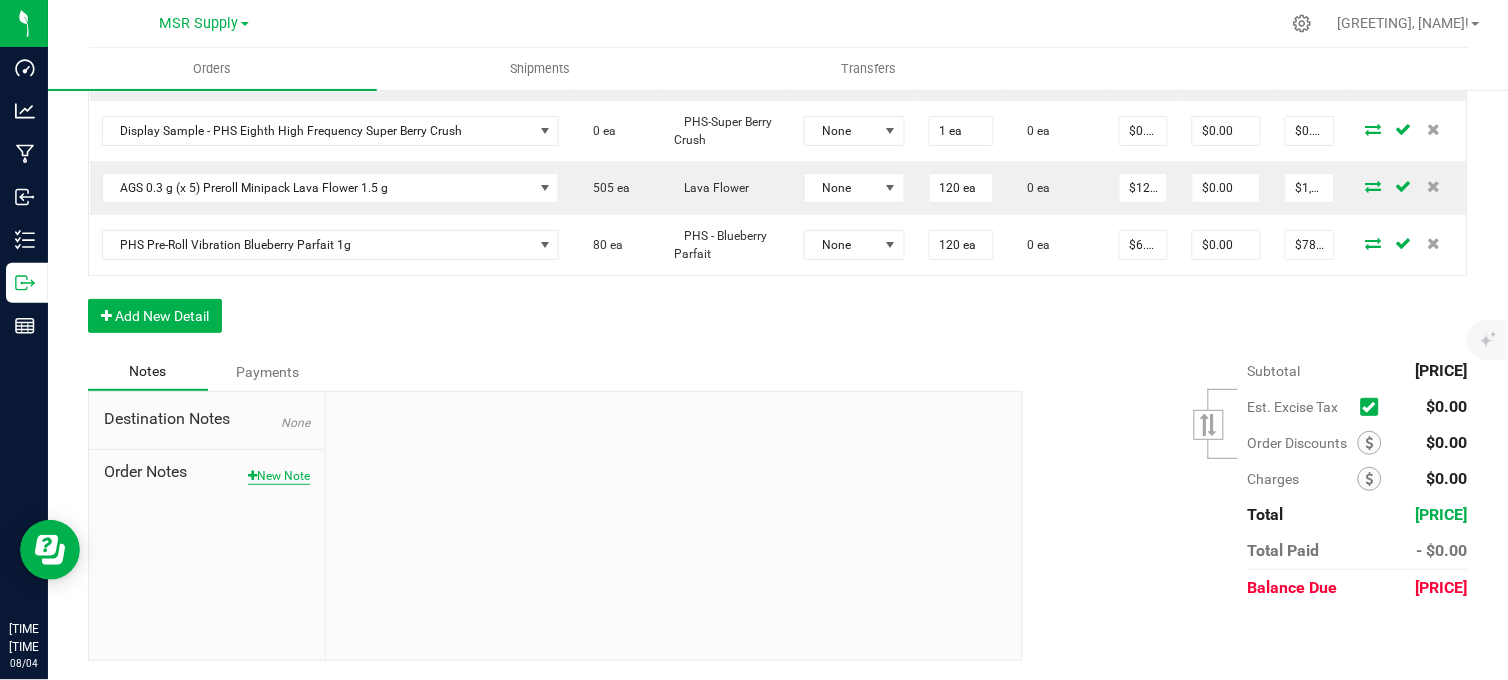drag, startPoint x: 298, startPoint y: 455, endPoint x: 291, endPoint y: 467, distance: 13.892444 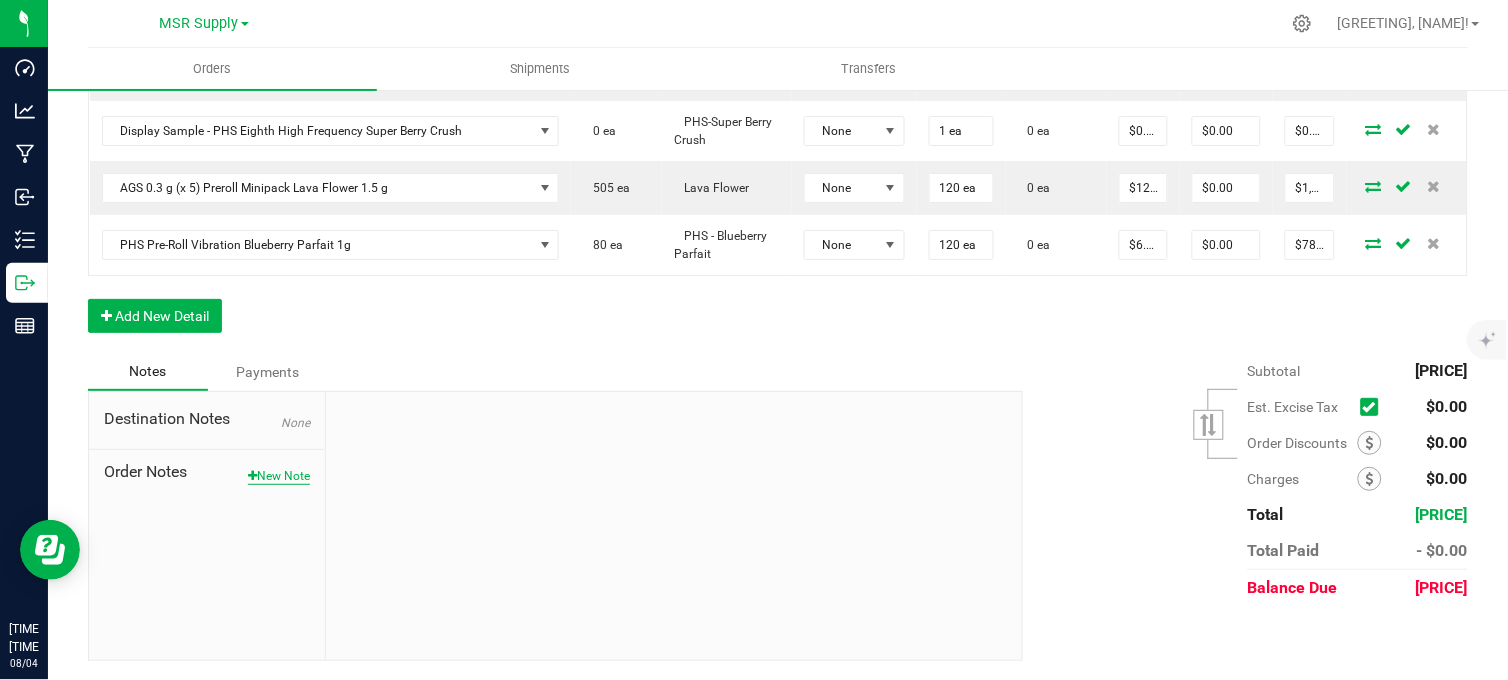 click on "Order Notes
New Note" at bounding box center [207, 467] 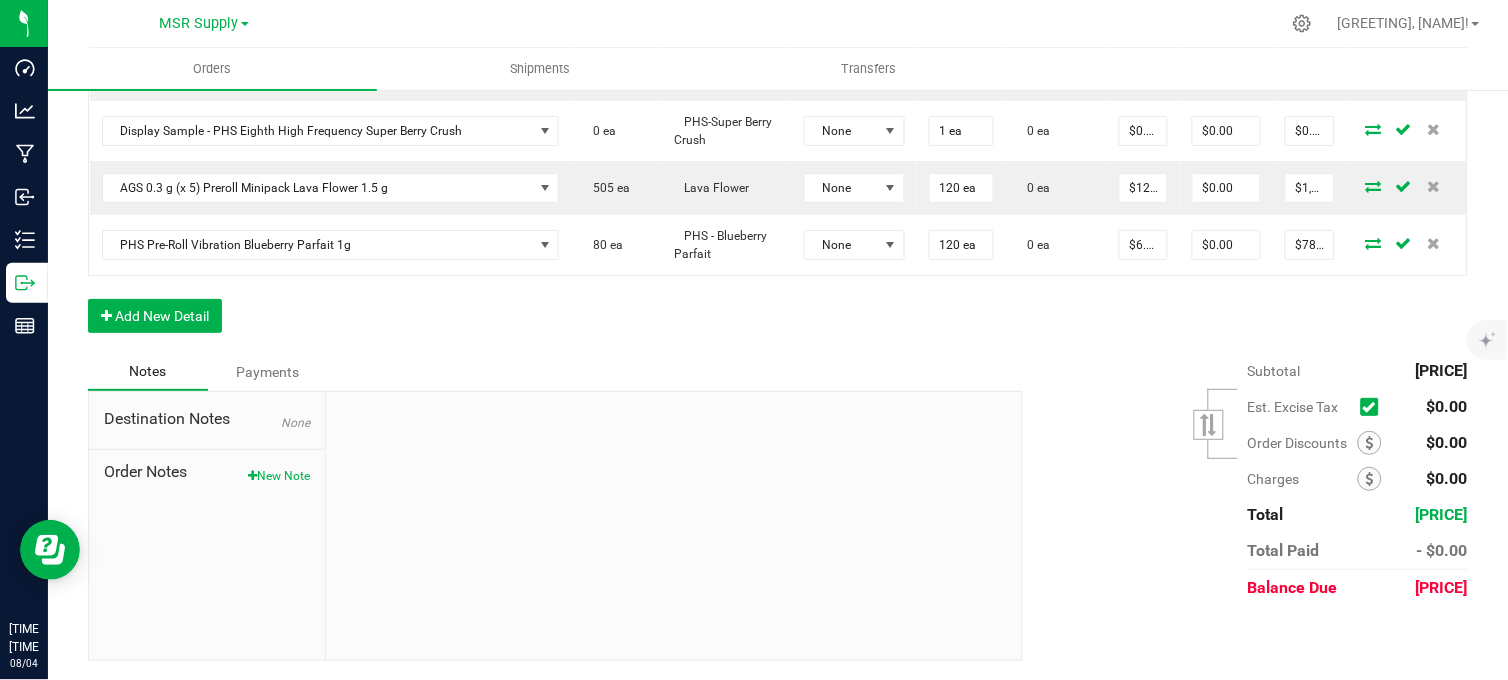 drag, startPoint x: 291, startPoint y: 467, endPoint x: 334, endPoint y: 490, distance: 48.76474 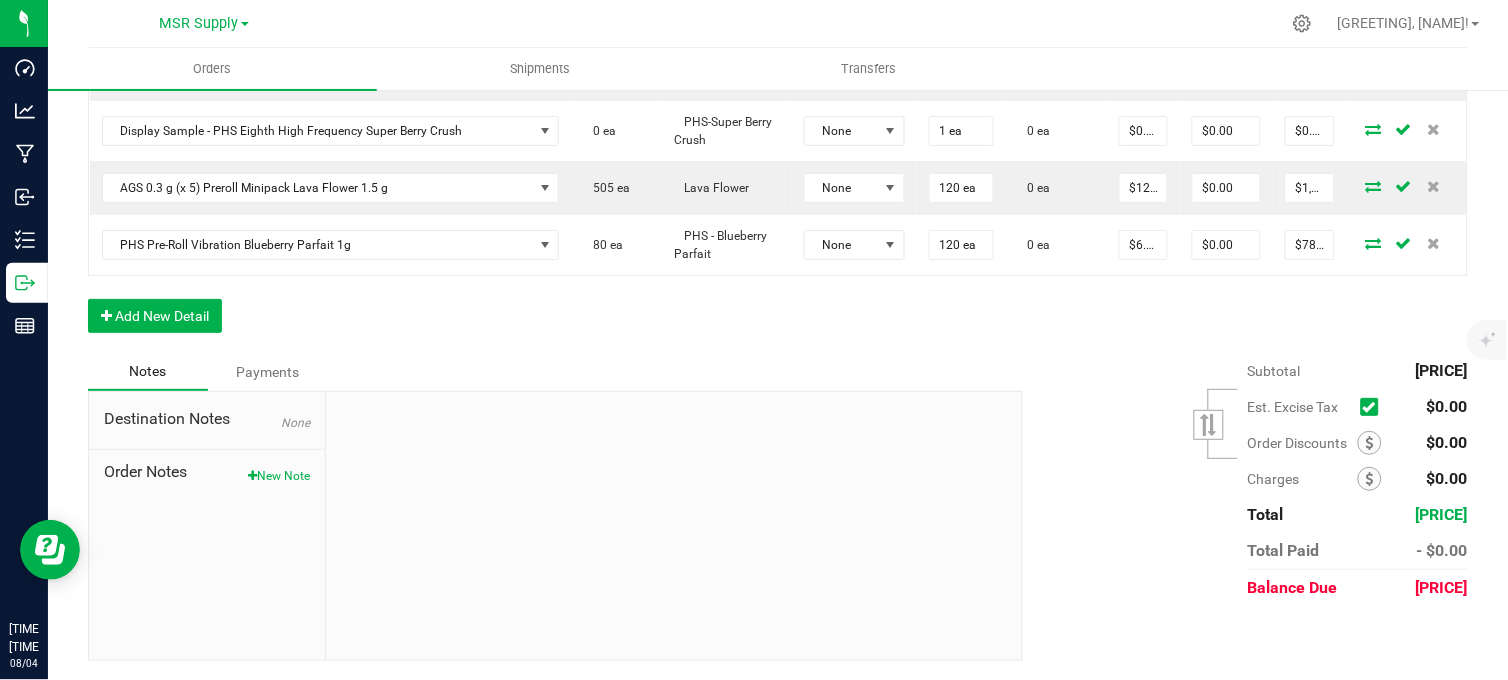 click on "New Note" at bounding box center [279, 476] 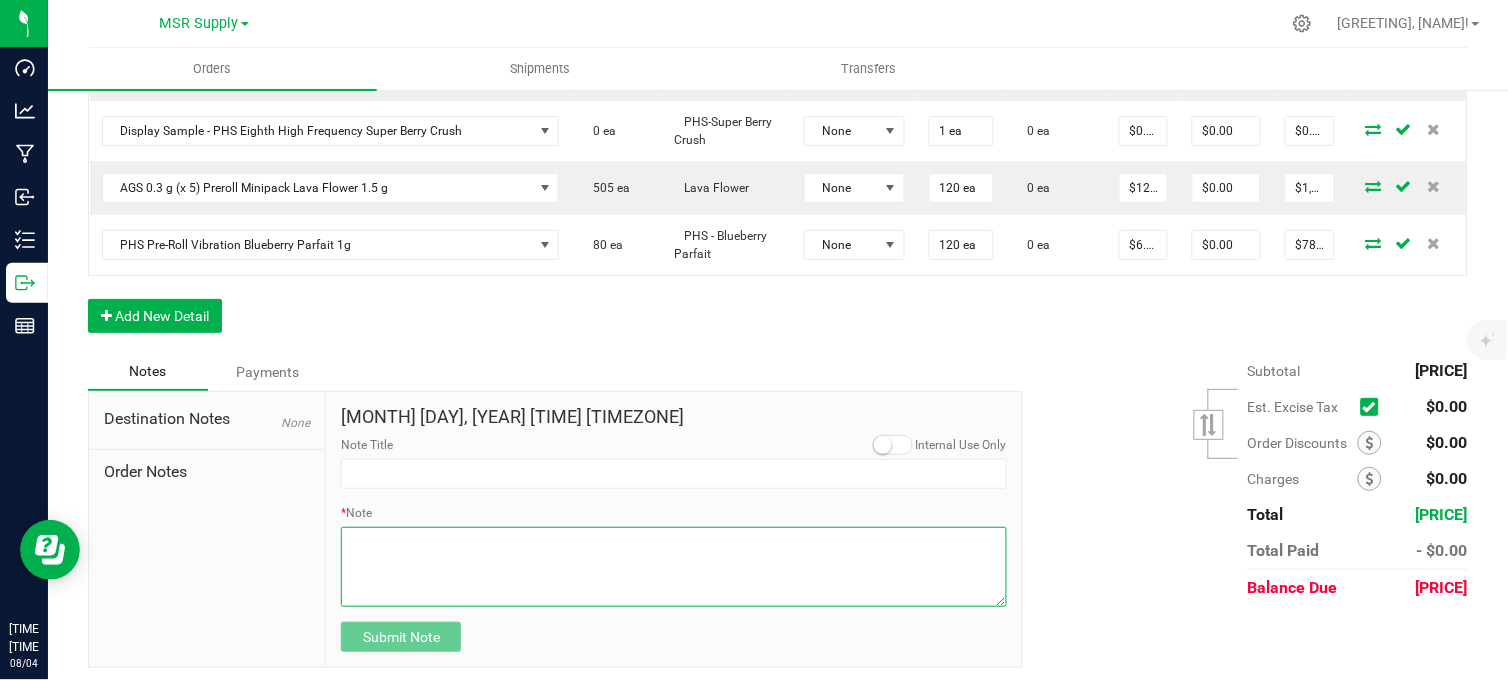 click on "*
Note" at bounding box center [674, 567] 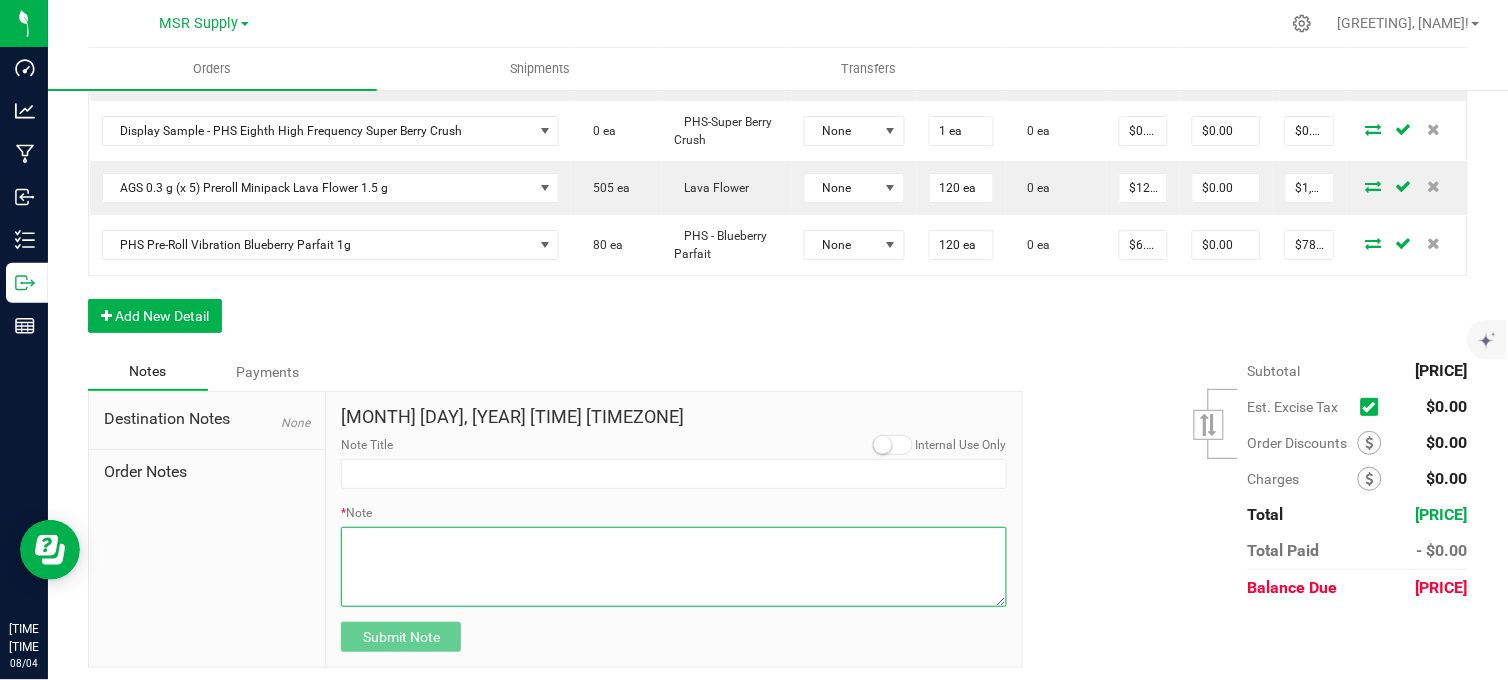 paste on "Domestic Wire and ACH Instructions
Beneficiary Name: [COMPANY_NAME]
Beneficiary Address:
[NUMBER] [STREET_NAME], Unit [NUMBER]
[CITY], [STATE] [POSTAL_CODE]
ABA/Routing Number: [ROUTING_NUMBER]
Bank Account Number: [ACCOUNT_NUMBER]
Bank Name: [BANK_NAME]
Check / Money Order Instructions
Payable To: [COMPANY_NAME]
Mail To:
[NUMBER] [STREET_NAME], Unit [NUMBER]
[CITY], [STATE] [POSTAL_CODE]
Cash Payments
Please contact [EMAIL_ADDRESS] to schedule a cash payment." 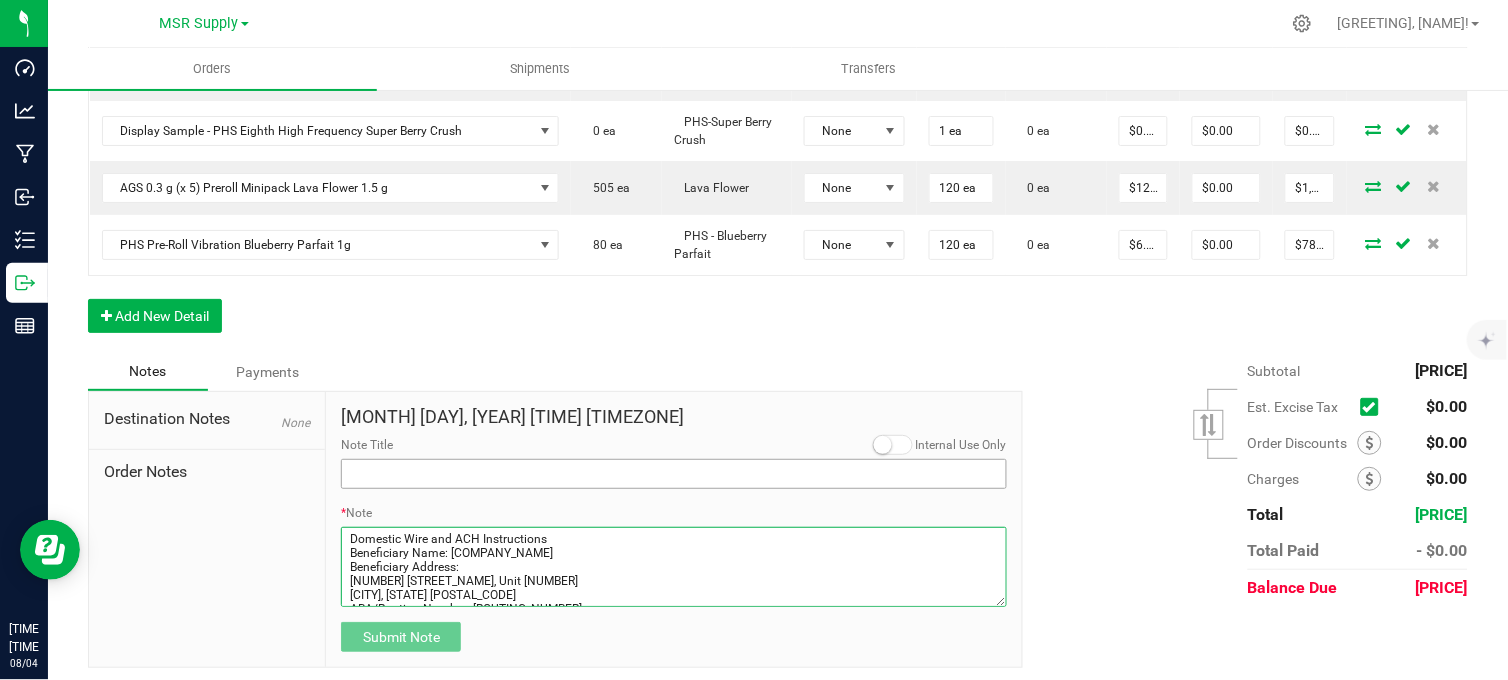 scroll, scrollTop: 170, scrollLeft: 0, axis: vertical 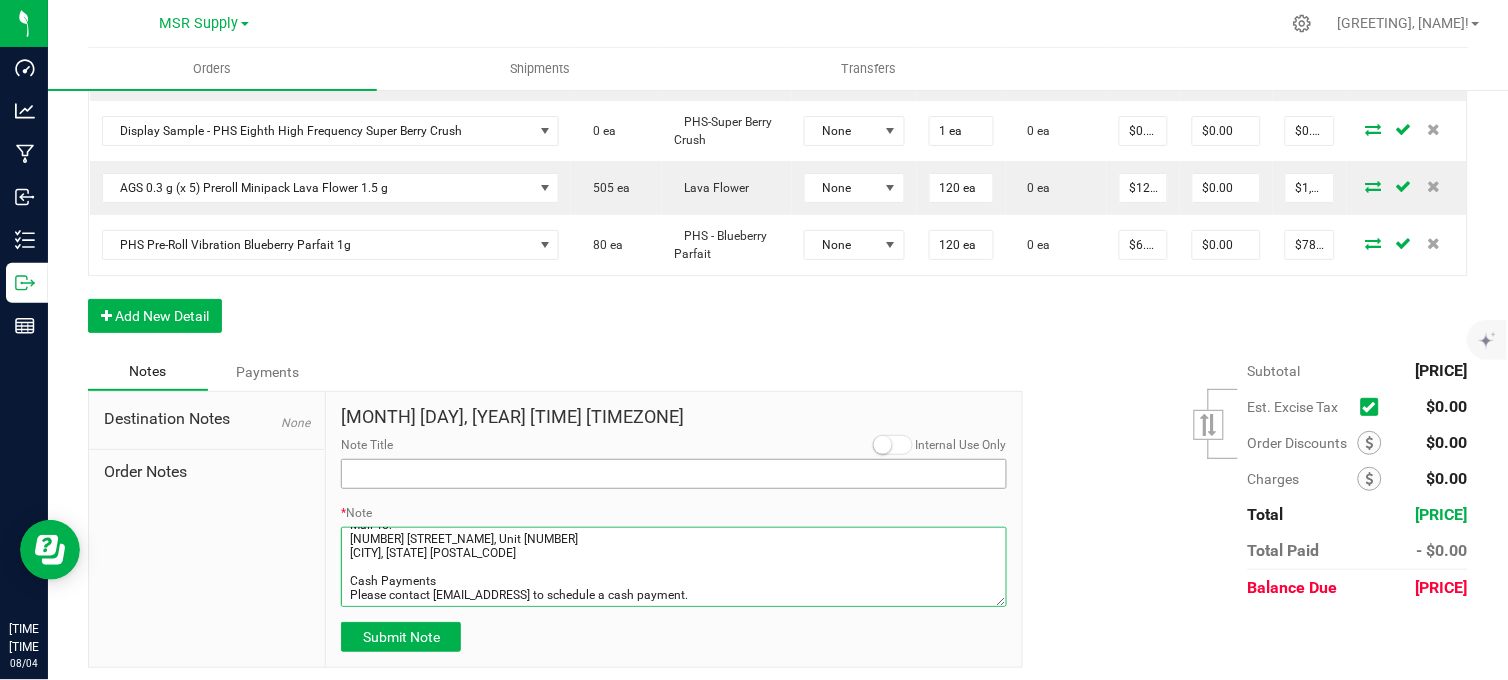 type on "Domestic Wire and ACH Instructions
Beneficiary Name: [COMPANY_NAME]
Beneficiary Address:
[NUMBER] [STREET_NAME], Unit [NUMBER]
[CITY], [STATE] [POSTAL_CODE]
ABA/Routing Number: [ROUTING_NUMBER]
Bank Account Number: [ACCOUNT_NUMBER]
Bank Name: [BANK_NAME]
Check / Money Order Instructions
Payable To: [COMPANY_NAME]
Mail To:
[NUMBER] [STREET_NAME], Unit [NUMBER]
[CITY], [STATE] [POSTAL_CODE]
Cash Payments
Please contact [EMAIL_ADDRESS] to schedule a cash payment." 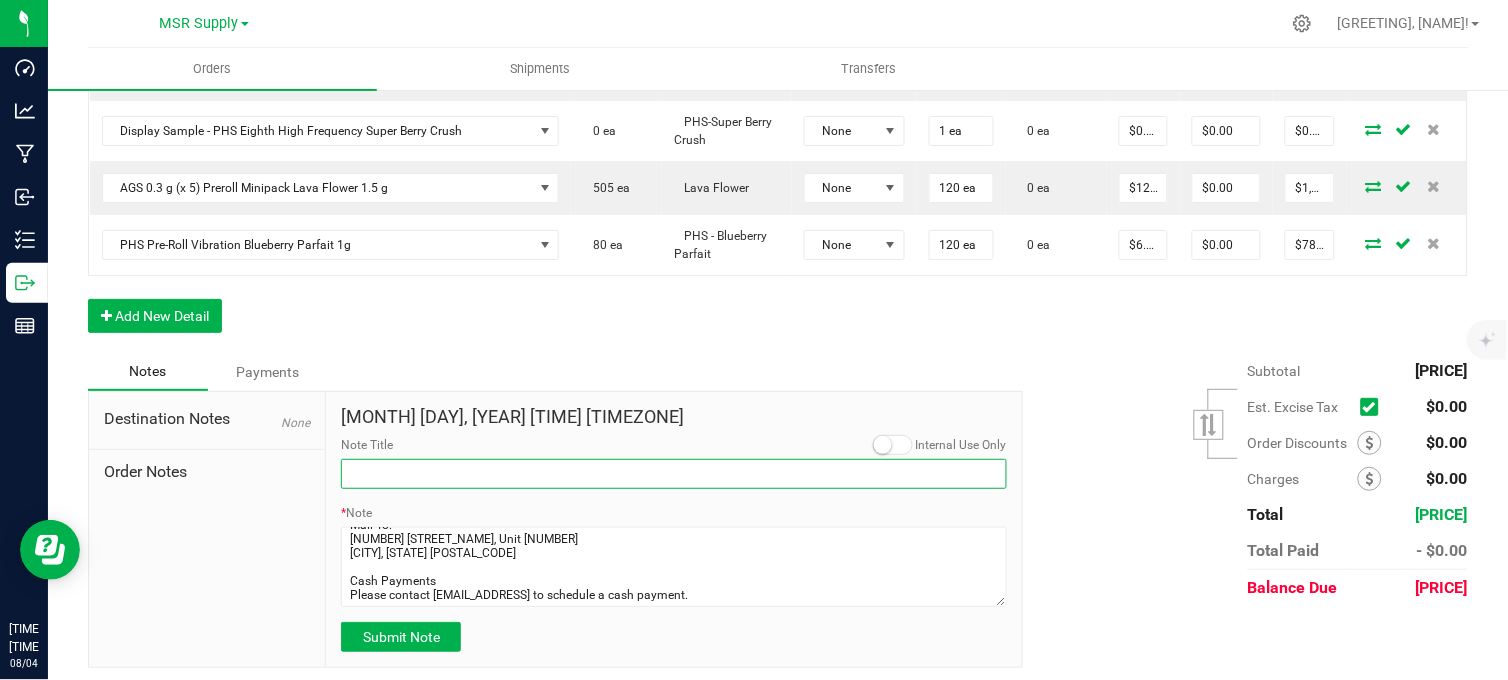 click on "Note Title" at bounding box center [674, 474] 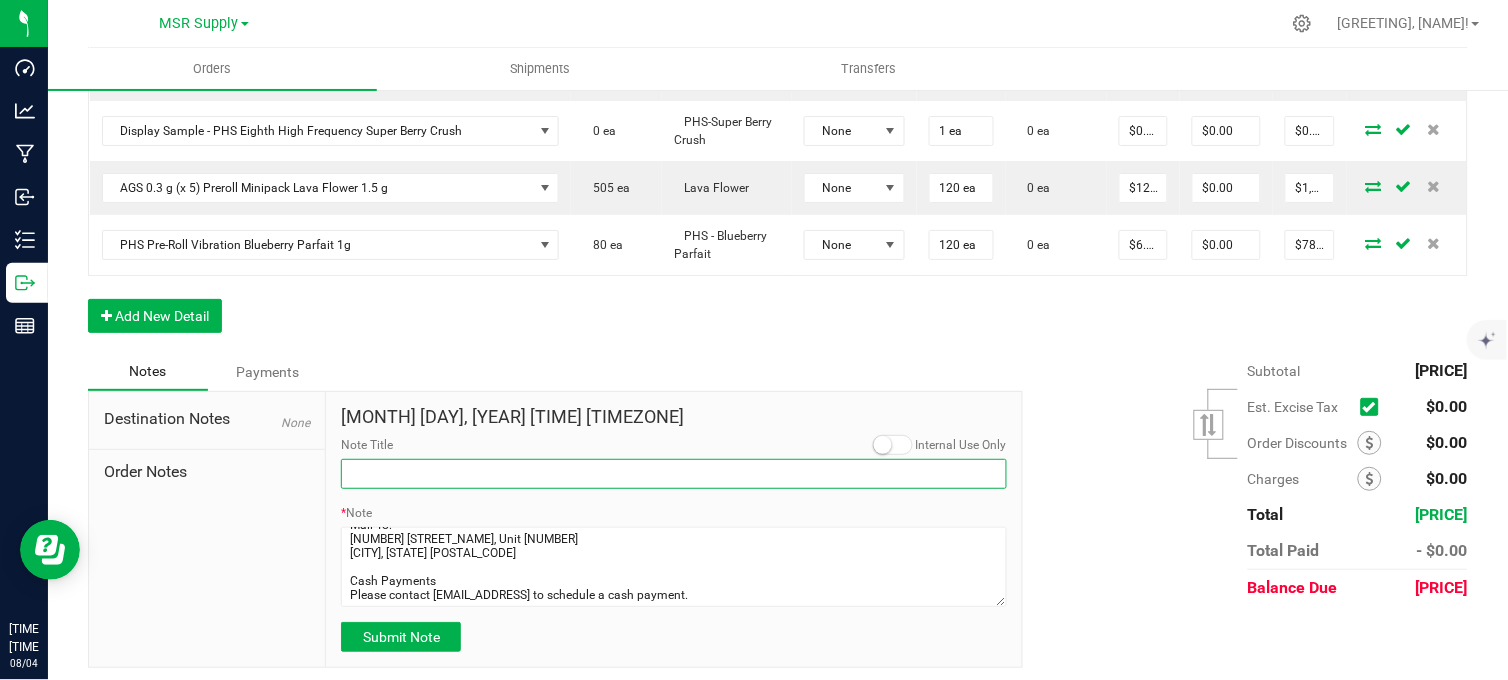 type on "Payment Details" 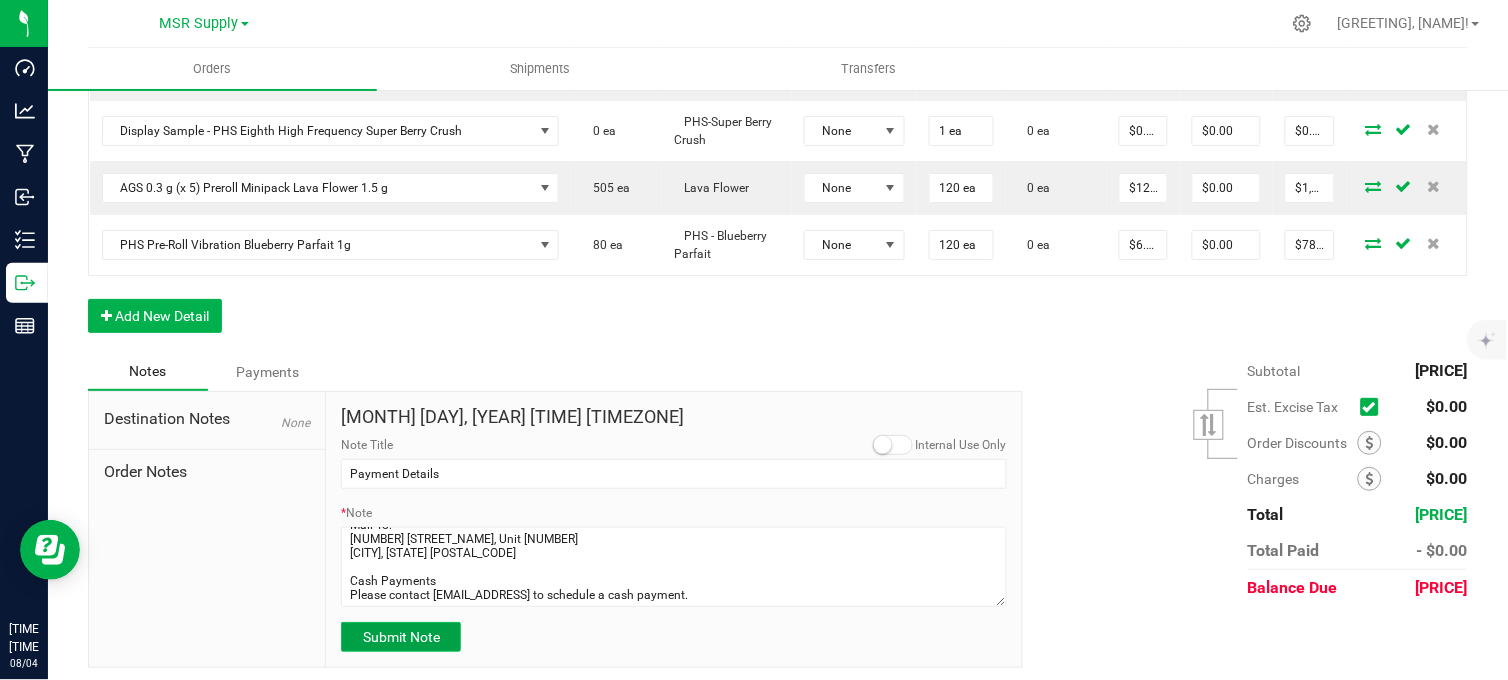 click on "Submit Note" at bounding box center (401, 637) 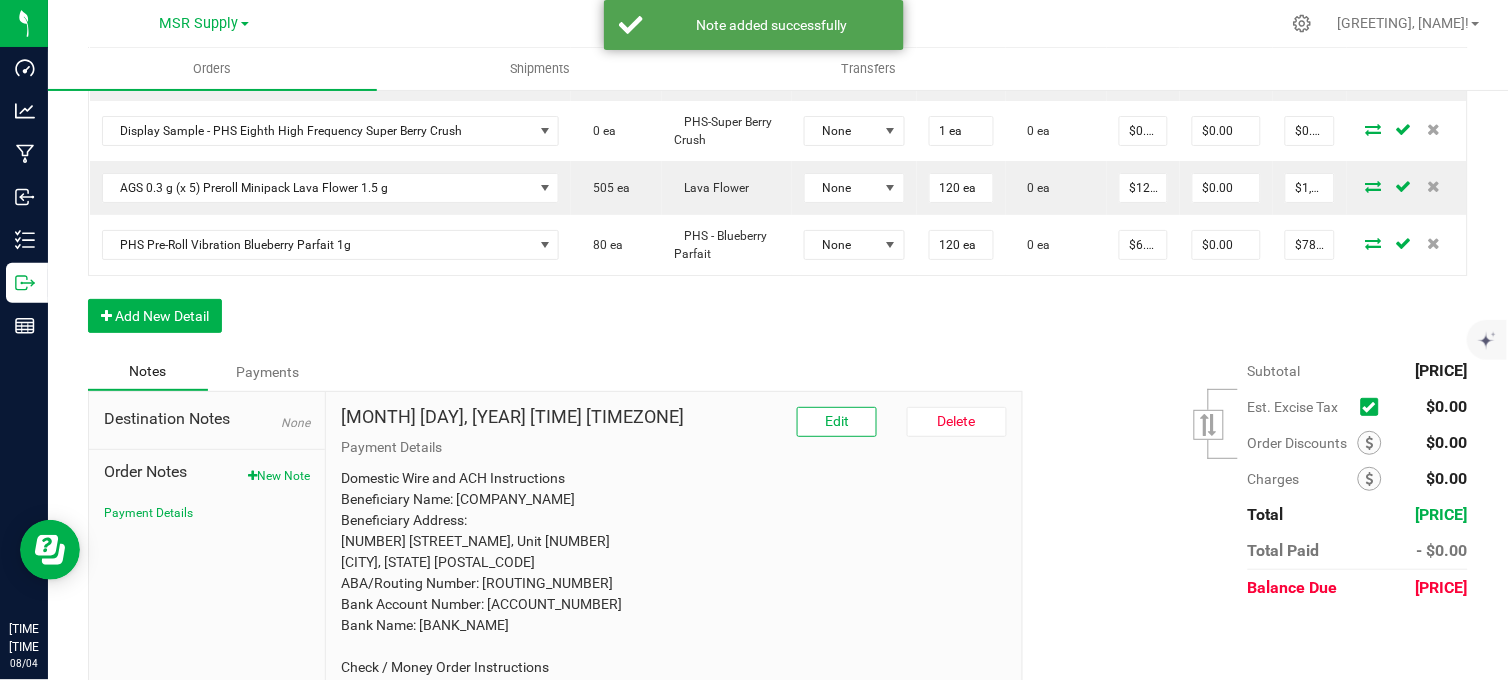 click on "Notes
Payments" at bounding box center (548, 372) 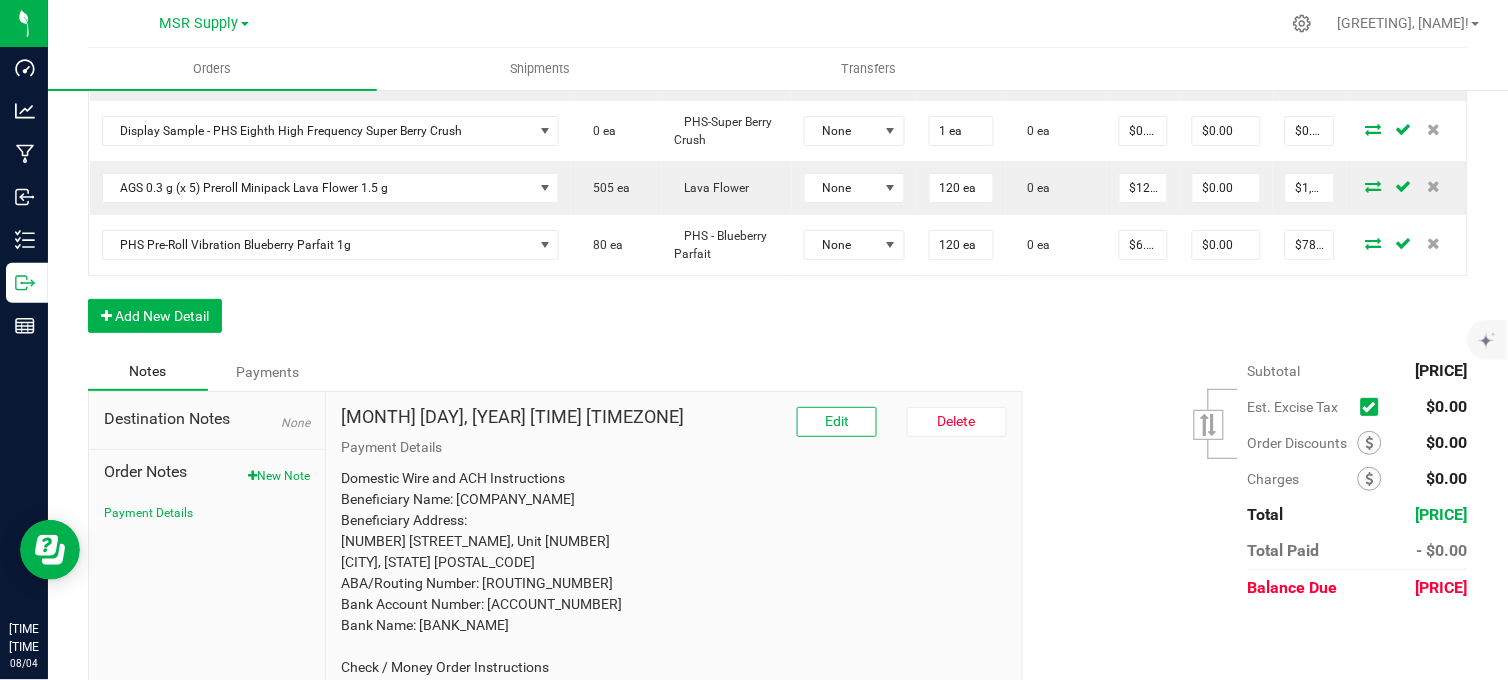 drag, startPoint x: 766, startPoint y: 326, endPoint x: 757, endPoint y: 337, distance: 14.21267 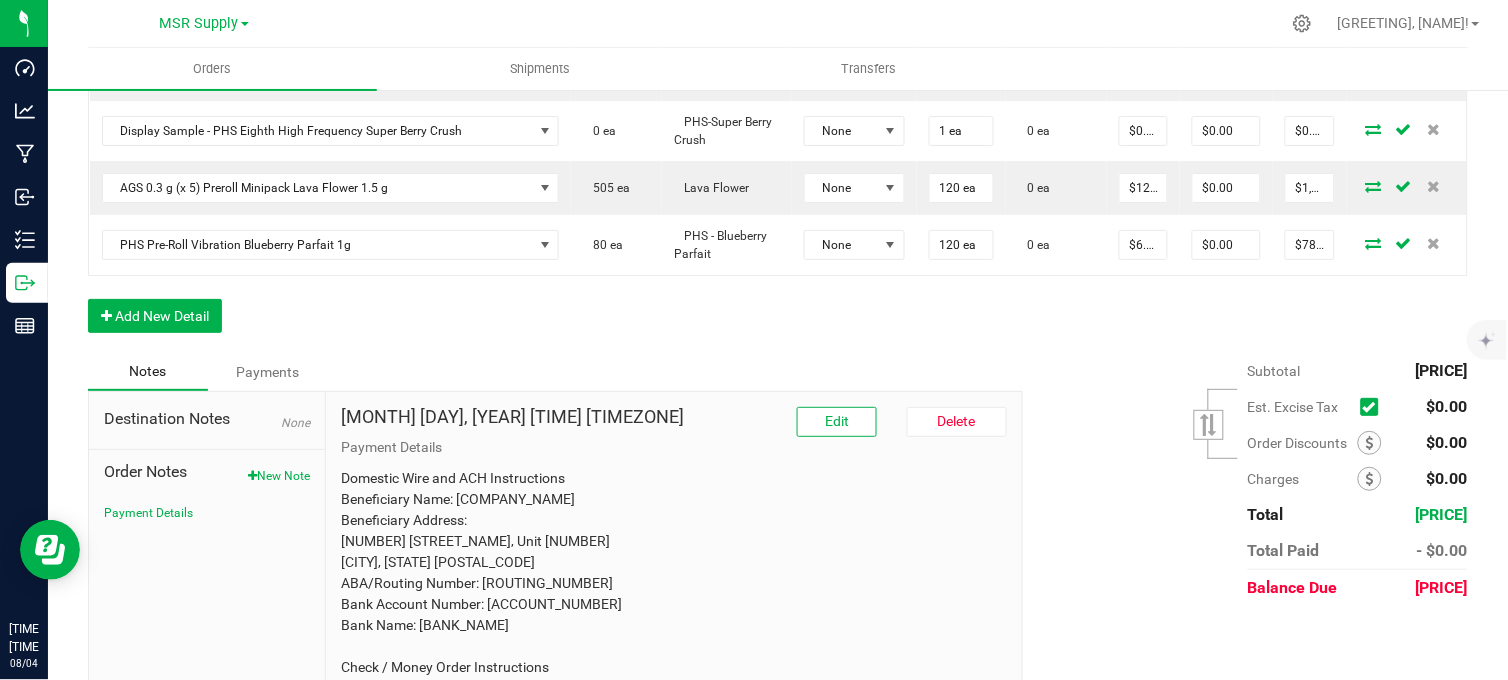click on "Order Details Print All Labels Item Sellable Strain Lot Number Qty Ordered Qty Allocated Unit Price Line Discount Total Actions [COMPANY] [ITEM] [ITEM] [ITEM] [LICENSE] [NUMBER] ea [NUMBER] ea [NUMBER] ea $[PRICE] $[PRICE] $[PRICE] [COMPANY] [ITEM] [ITEM] [ITEM] [LICENSE] [NUMBER] ea [NUMBER] ea [NUMBER] ea $[PRICE] $[PRICE] $[PRICE] [COMPANY] [ITEM] [ITEM] [ITEM] [LICENSE] [NUMBER] ea [NUMBER] ea [NUMBER] ea $[PRICE] $[PRICE] $[PRICE] [COMPANY] [ITEM] [ITEM] [ITEM] [LICENSE] [NUMBER] ea [NUMBER] ea [NUMBER] ea $[PRICE] $[PRICE] $[PRICE] [COMPANY] [ITEM] [ITEM] [ITEM] [LICENSE] [NUMBER] ea [NUMBER] ea [NUMBER] ea $[PRICE] $[PRICE] $[PRICE] [COMPANY] [ITEM] [ITEM] [ITEM] [LICENSE] [NUMBER] ea [NUMBER] ea [NUMBER] ea $[PRICE] $[PRICE] $[PRICE] Display Sample - [COMPANY] [ITEM] [NUMBER] ea [ITEM] [LICENSE] [NUMBER] ea" at bounding box center (778, -330) 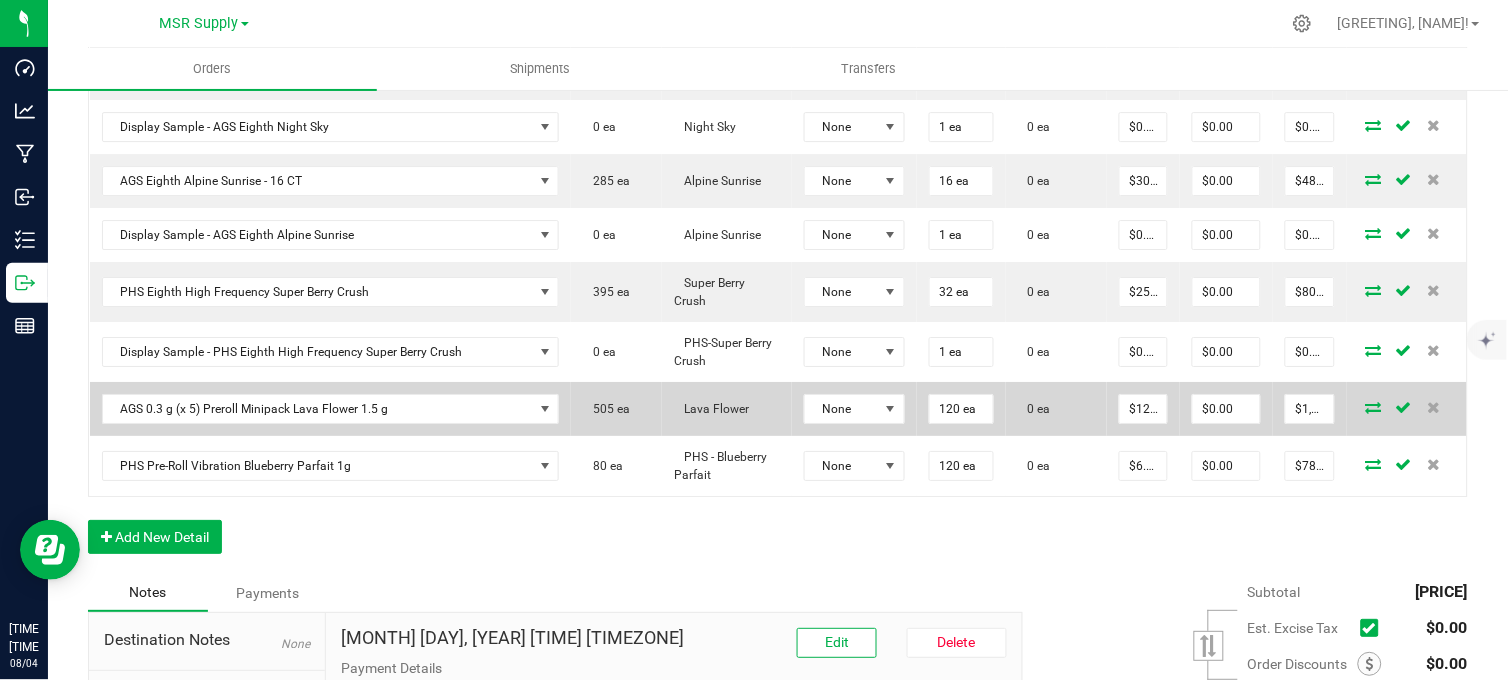 scroll, scrollTop: 1442, scrollLeft: 0, axis: vertical 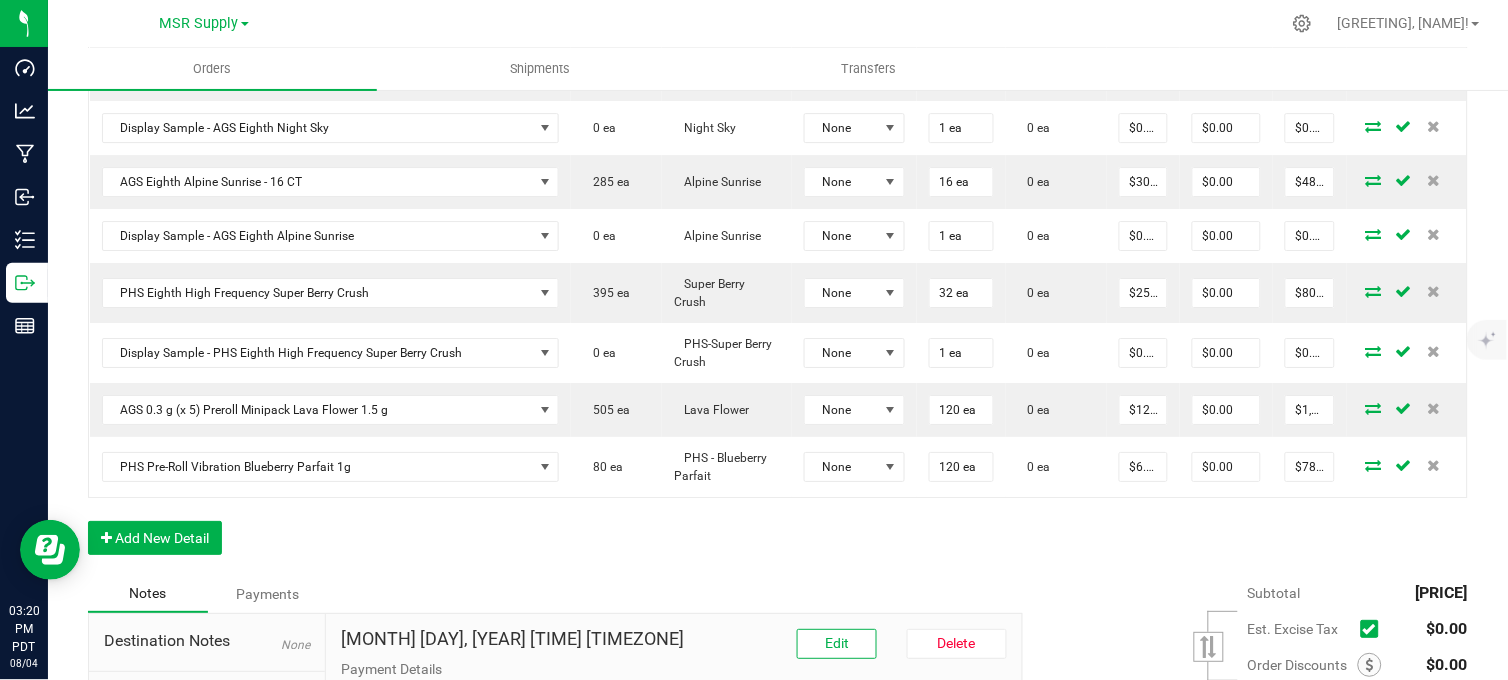 click on "Order Details Print All Labels Item Sellable Strain Lot Number Qty Ordered Qty Allocated Unit Price Line Discount Total Actions [COMPANY] [ITEM] [ITEM] [ITEM] [LICENSE] [NUMBER] ea [NUMBER] ea [NUMBER] ea $[PRICE] $[PRICE] $[PRICE] [COMPANY] [ITEM] [ITEM] [ITEM] [LICENSE] [NUMBER] ea [NUMBER] ea [NUMBER] ea $[PRICE] $[PRICE] $[PRICE] [COMPANY] [ITEM] [ITEM] [ITEM] [LICENSE] [NUMBER] ea [NUMBER] ea [NUMBER] ea $[PRICE] $[PRICE] $[PRICE] [COMPANY] [ITEM] [ITEM] [ITEM] [LICENSE] [NUMBER] ea [NUMBER] ea [NUMBER] ea $[PRICE] $[PRICE] $[PRICE] [COMPANY] [ITEM] [ITEM] [ITEM] [LICENSE] [NUMBER] ea [NUMBER] ea [NUMBER] ea $[PRICE] $[PRICE] $[PRICE] [COMPANY] [ITEM] [ITEM] [ITEM] [LICENSE] [NUMBER] ea [NUMBER] ea [NUMBER] ea $[PRICE] $[PRICE] $[PRICE] Display Sample - [COMPANY] [ITEM] [NUMBER] ea [ITEM] [LICENSE] [NUMBER] ea" at bounding box center (778, -108) 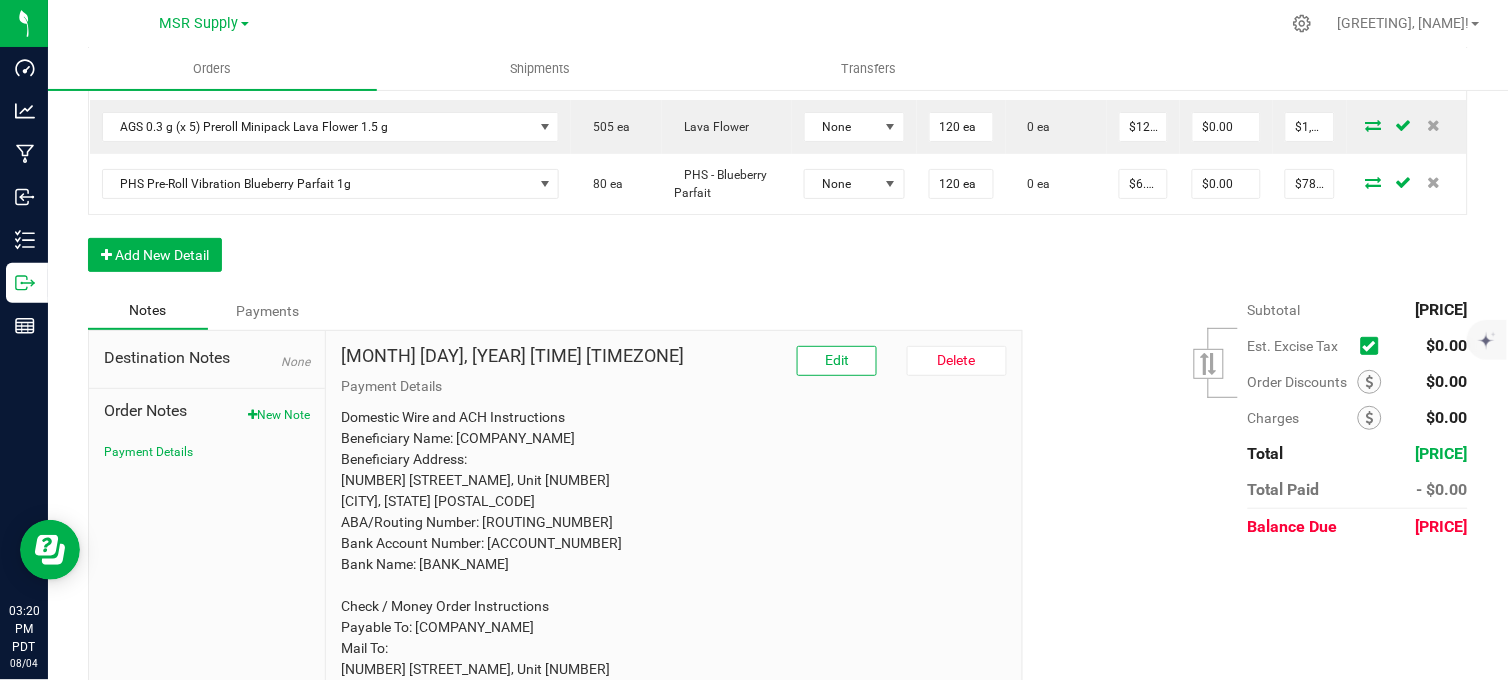 scroll, scrollTop: 1400, scrollLeft: 0, axis: vertical 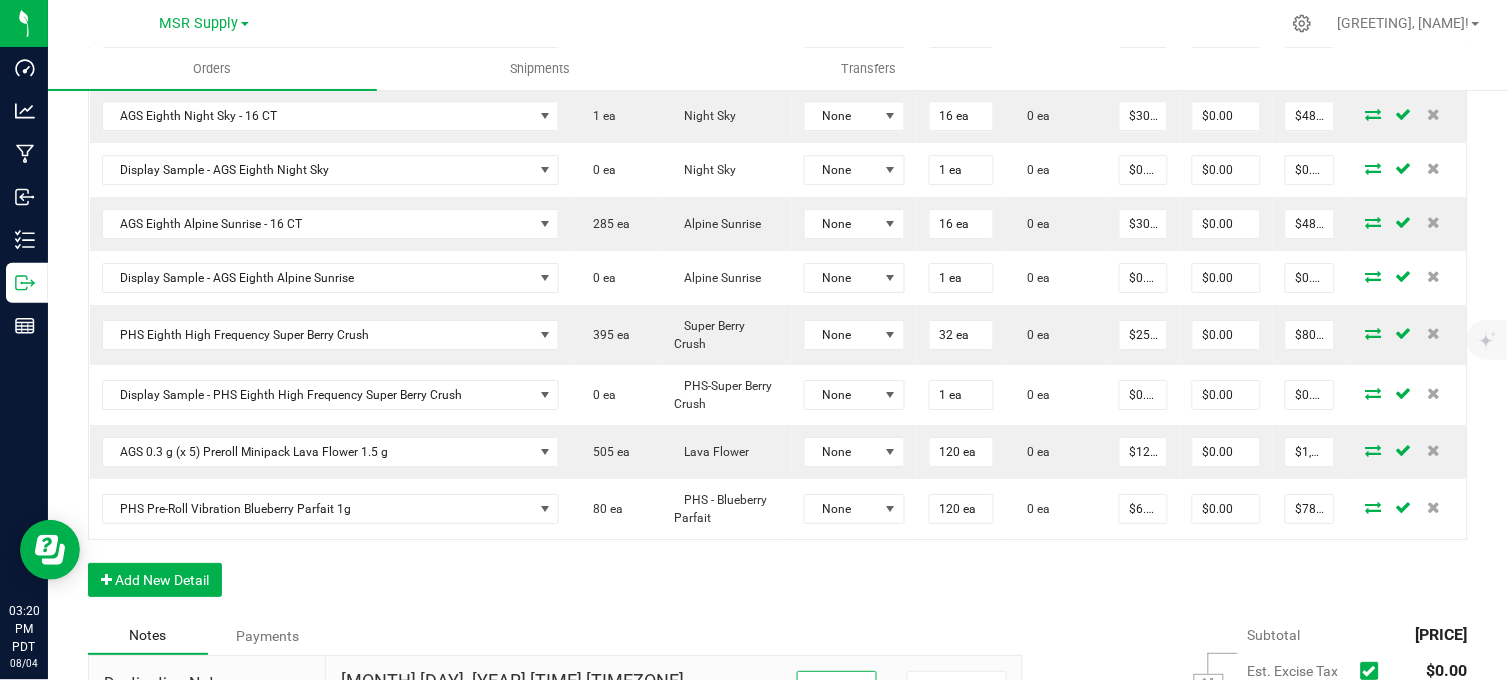 click on "Order Details Print All Labels Item Sellable Strain Lot Number Qty Ordered Qty Allocated Unit Price Line Discount Total Actions [COMPANY] [ITEM] [ITEM] [ITEM] [LICENSE] [NUMBER] ea [NUMBER] ea [NUMBER] ea $[PRICE] $[PRICE] $[PRICE] [COMPANY] [ITEM] [ITEM] [ITEM] [LICENSE] [NUMBER] ea [NUMBER] ea [NUMBER] ea $[PRICE] $[PRICE] $[PRICE] [COMPANY] [ITEM] [ITEM] [ITEM] [LICENSE] [NUMBER] ea [NUMBER] ea [NUMBER] ea $[PRICE] $[PRICE] $[PRICE] [COMPANY] [ITEM] [ITEM] [ITEM] [LICENSE] [NUMBER] ea [NUMBER] ea [NUMBER] ea $[PRICE] $[PRICE] $[PRICE] [COMPANY] [ITEM] [ITEM] [ITEM] [LICENSE] [NUMBER] ea [NUMBER] ea [NUMBER] ea $[PRICE] $[PRICE] $[PRICE] [COMPANY] [ITEM] [ITEM] [ITEM] [LICENSE] [NUMBER] ea [NUMBER] ea [NUMBER] ea $[PRICE] $[PRICE] $[PRICE] Display Sample - [COMPANY] [ITEM] [NUMBER] ea [ITEM] [LICENSE] [NUMBER] ea" at bounding box center [778, -66] 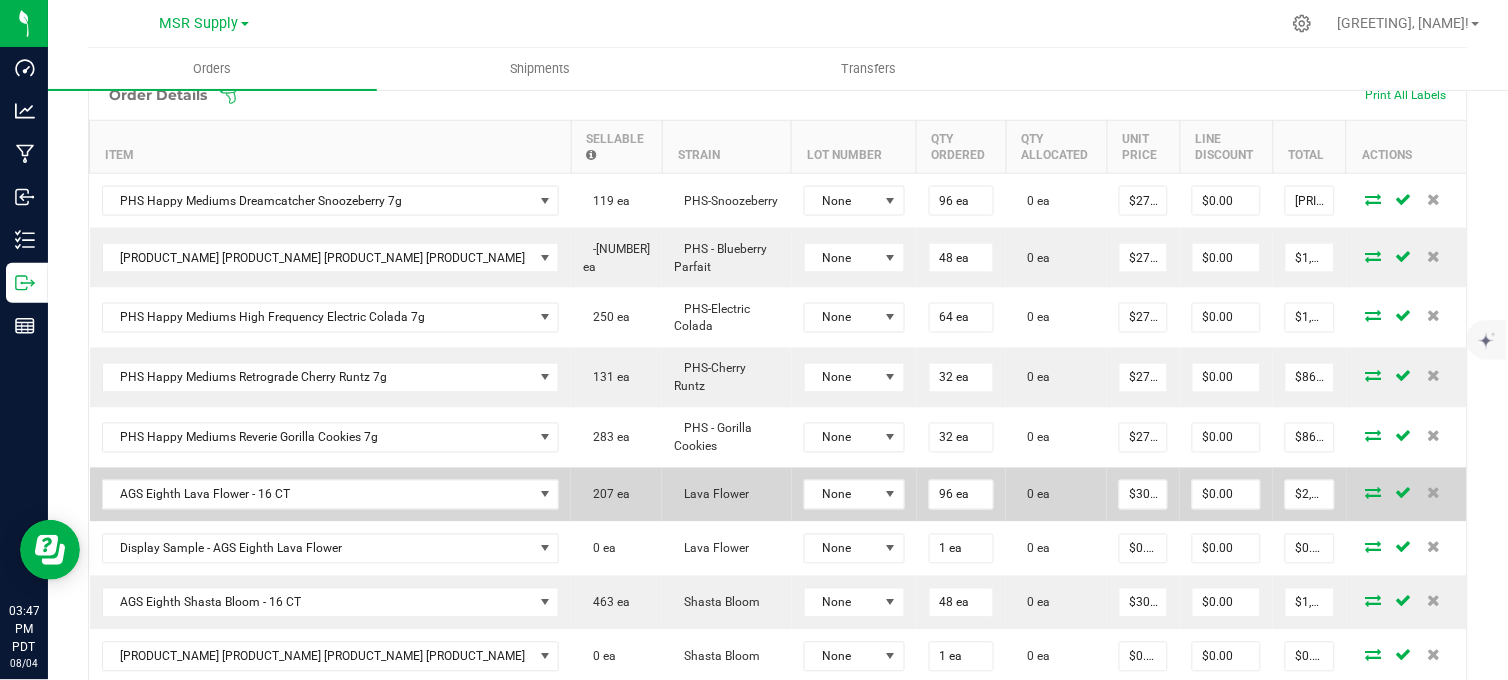 scroll, scrollTop: 288, scrollLeft: 0, axis: vertical 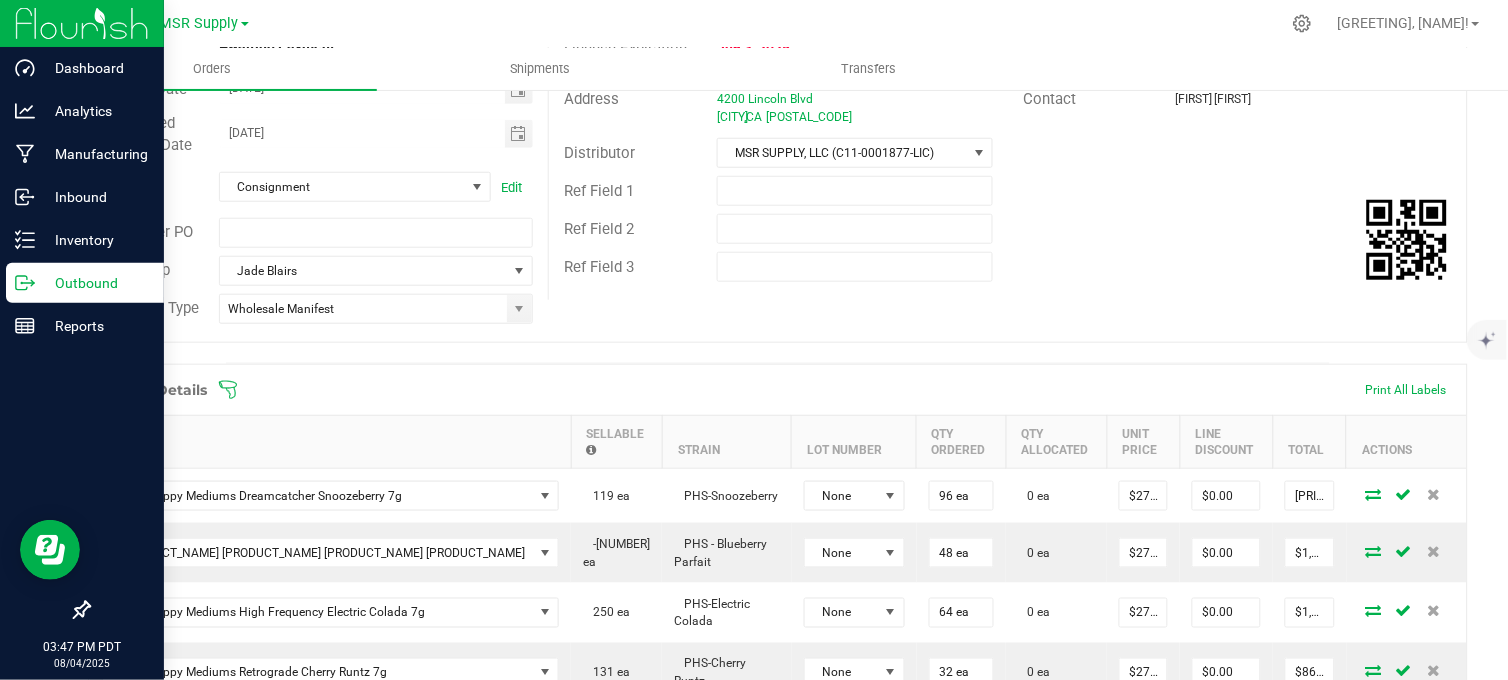 click on "Outbound" at bounding box center (95, 283) 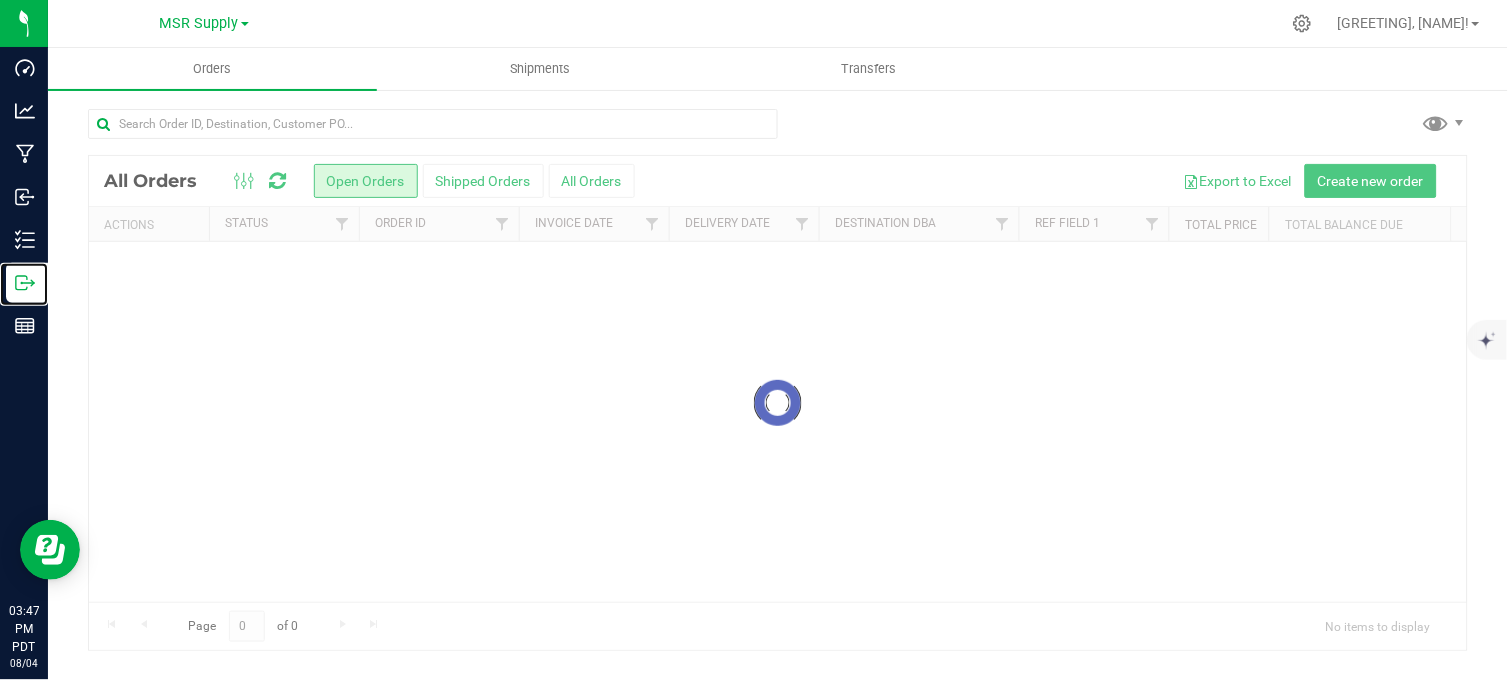 scroll, scrollTop: 0, scrollLeft: 0, axis: both 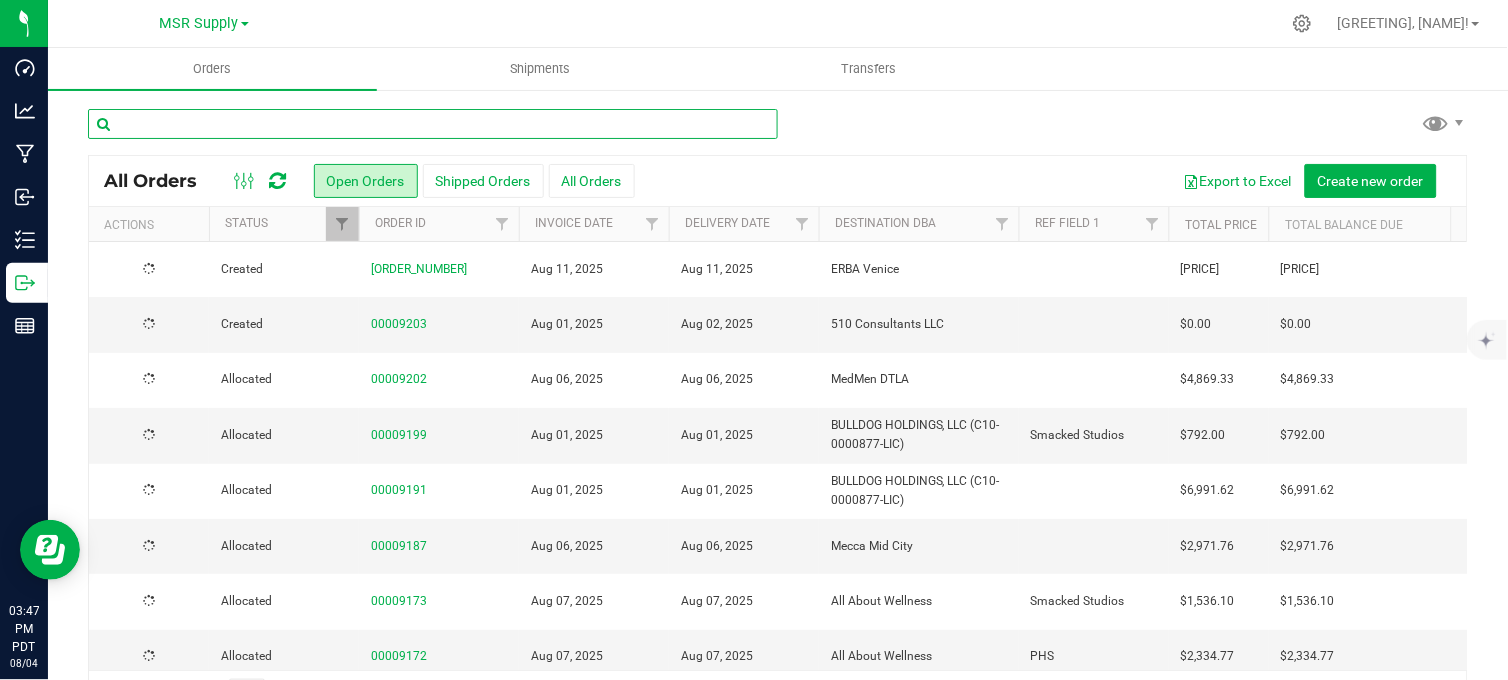 click at bounding box center [433, 124] 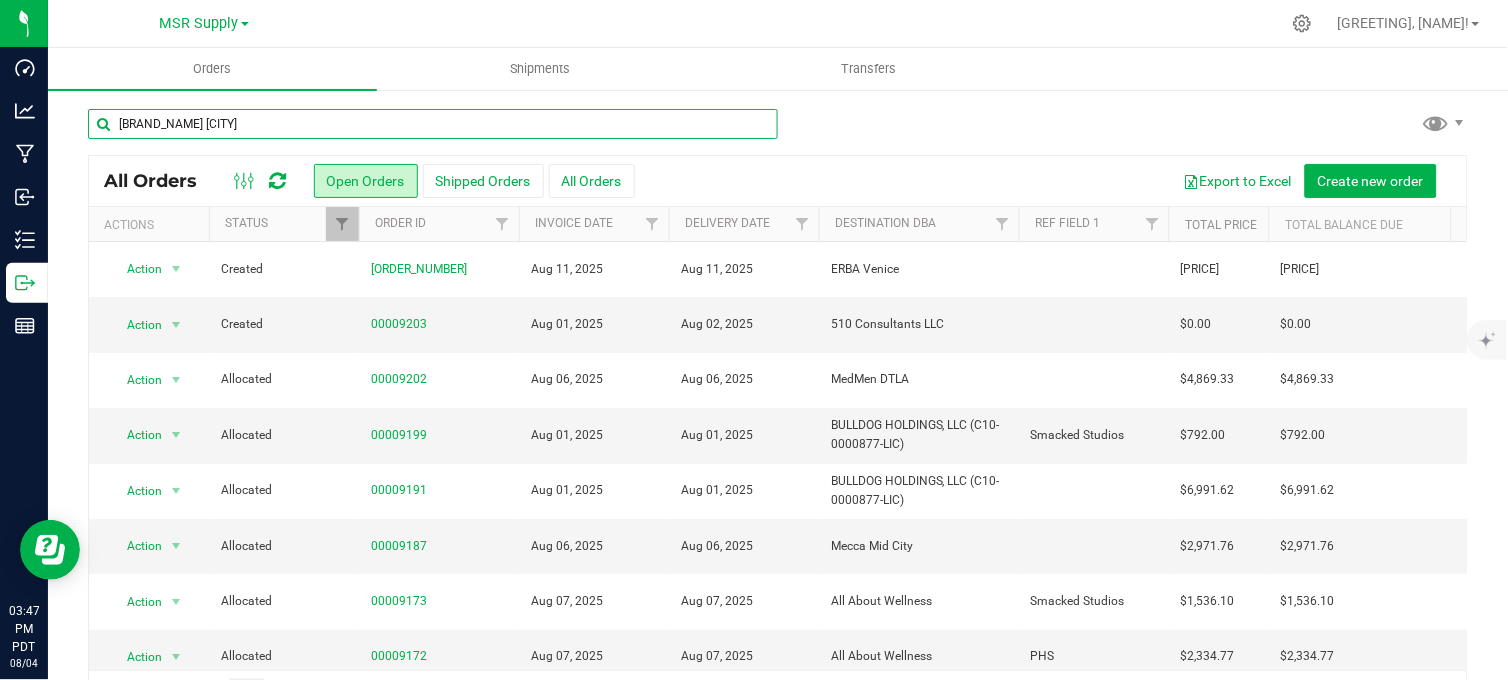 type on "[BRAND_NAME] [CITY]" 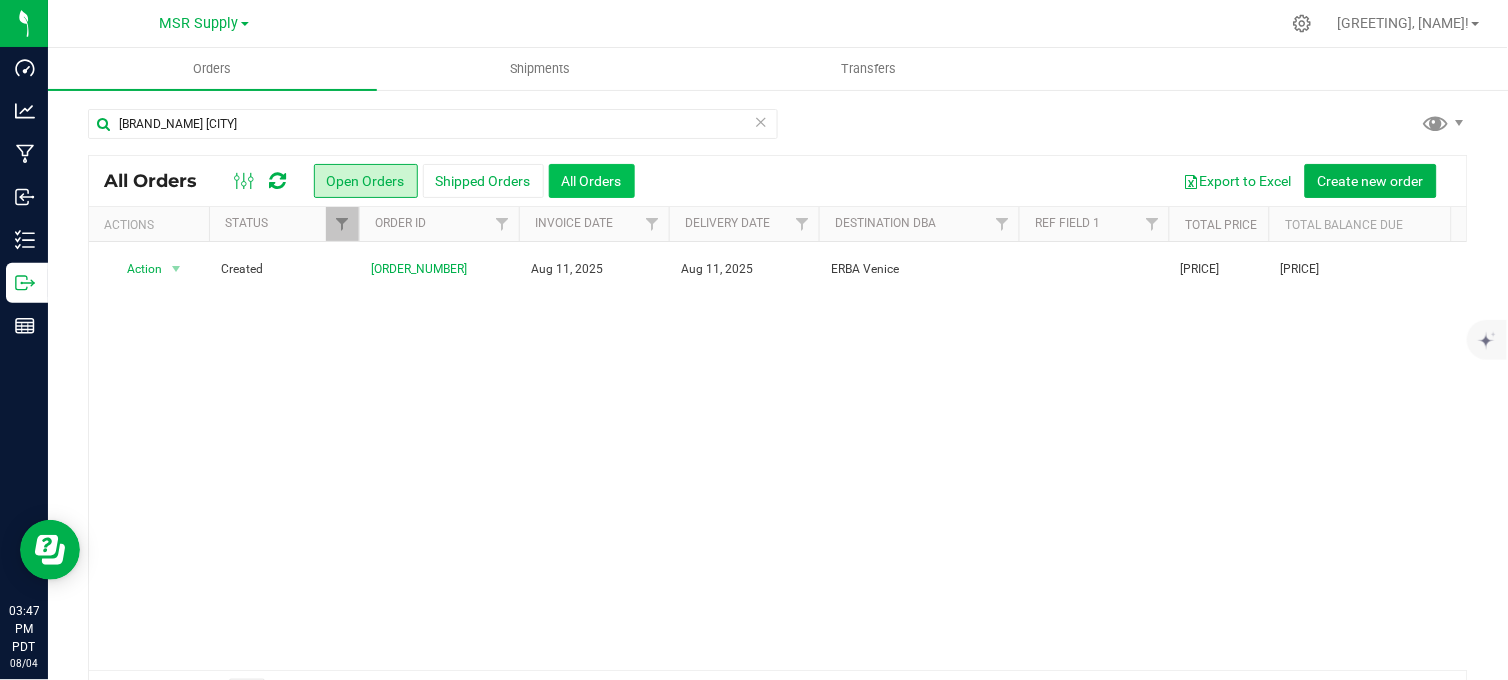 click on "All Orders" at bounding box center [592, 181] 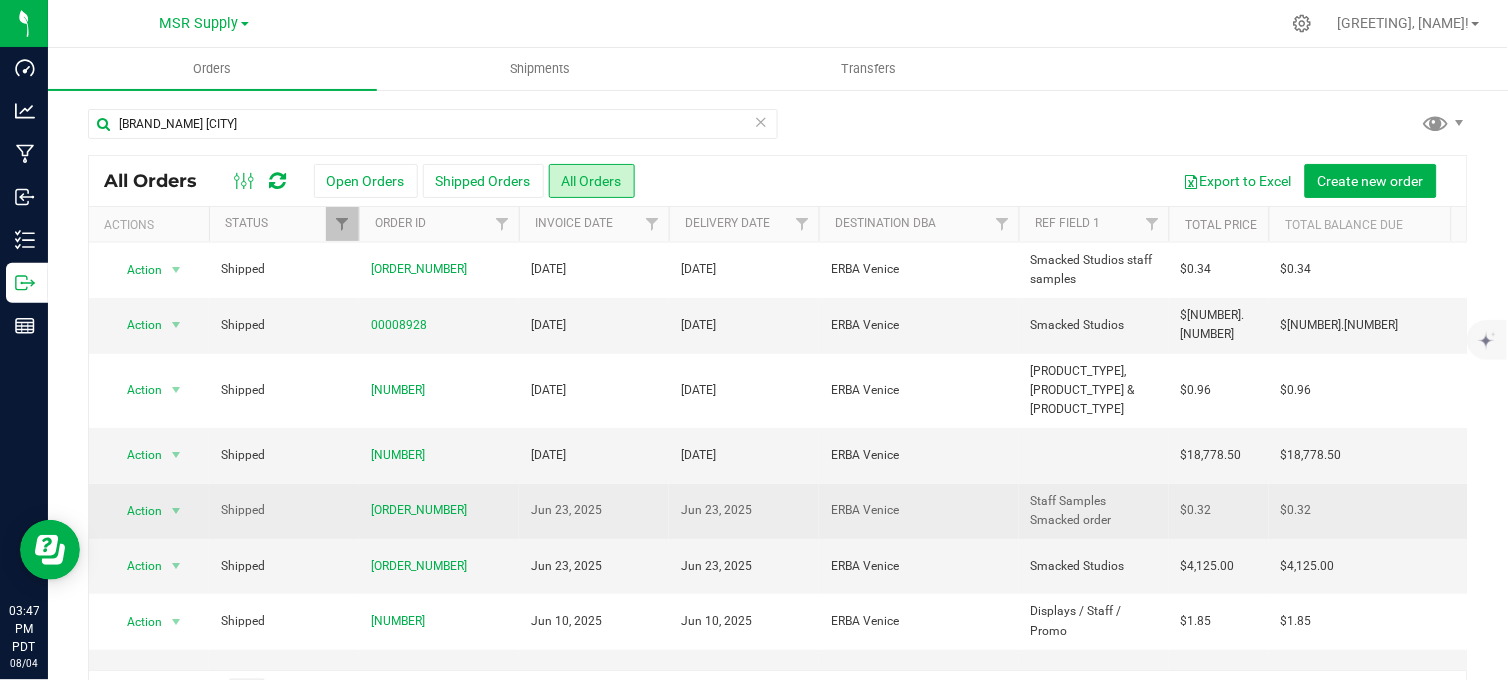 scroll, scrollTop: 111, scrollLeft: 0, axis: vertical 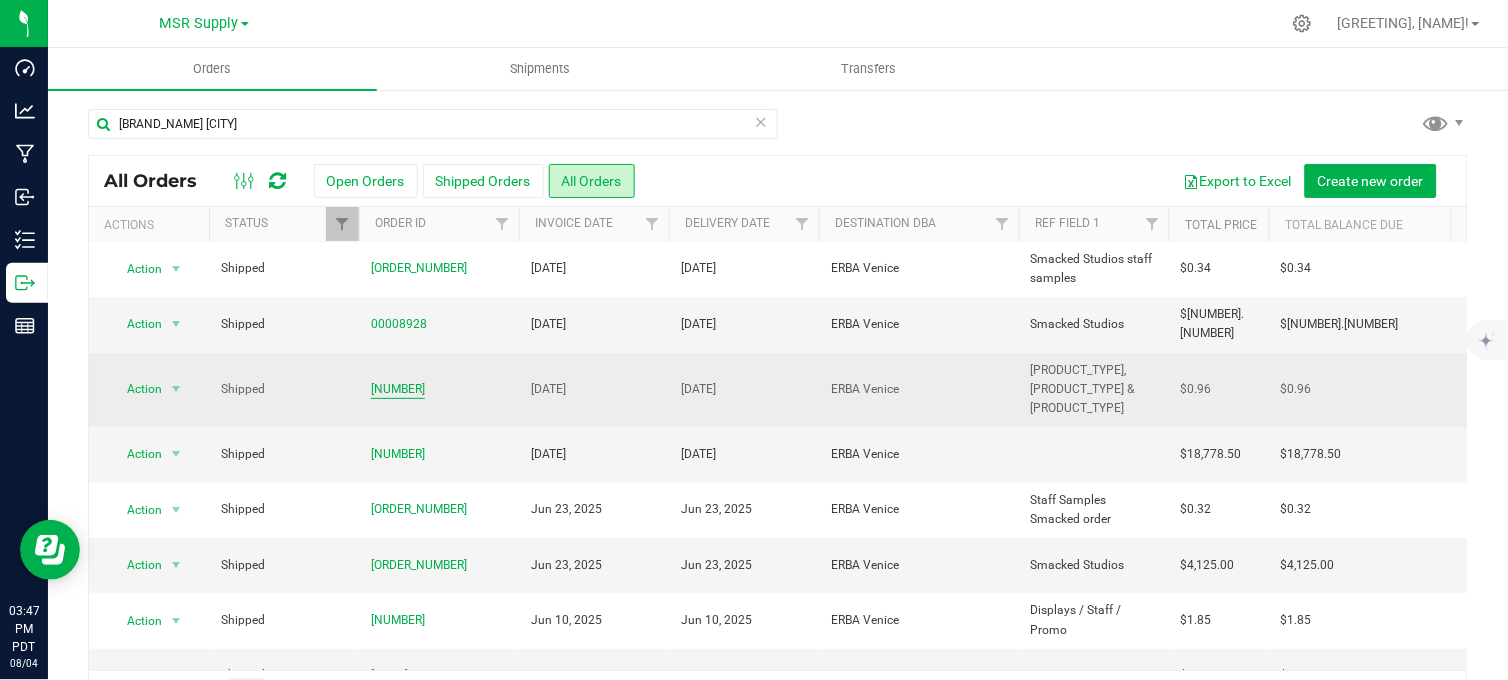 click on "[NUMBER]" at bounding box center [398, 389] 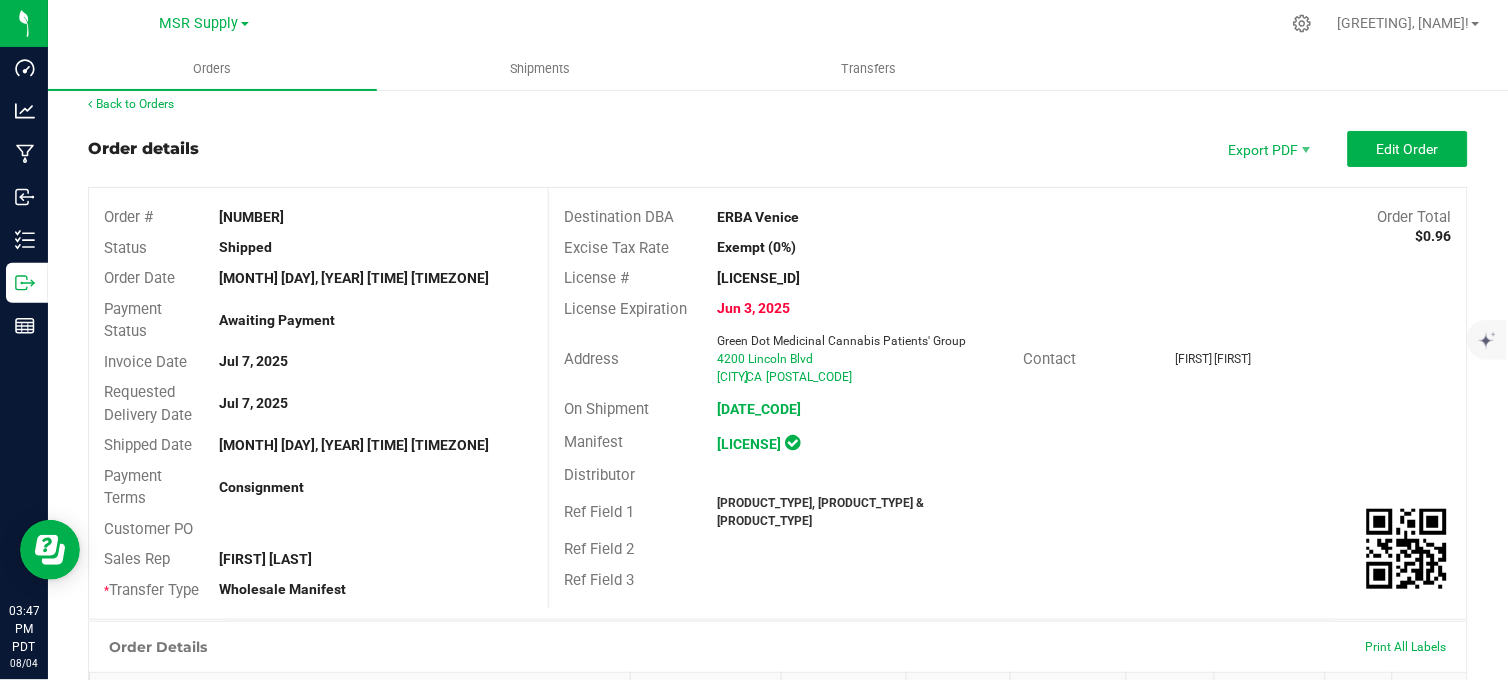 scroll, scrollTop: 0, scrollLeft: 0, axis: both 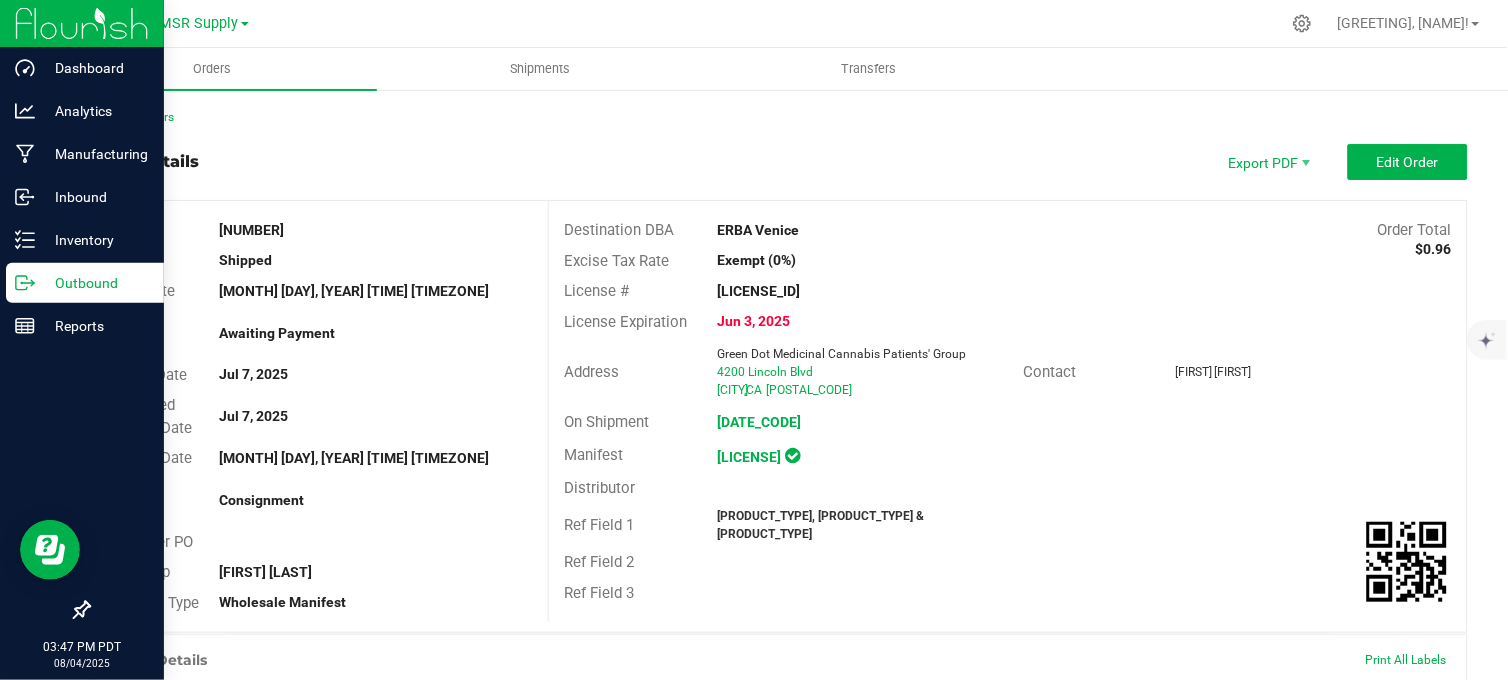 click 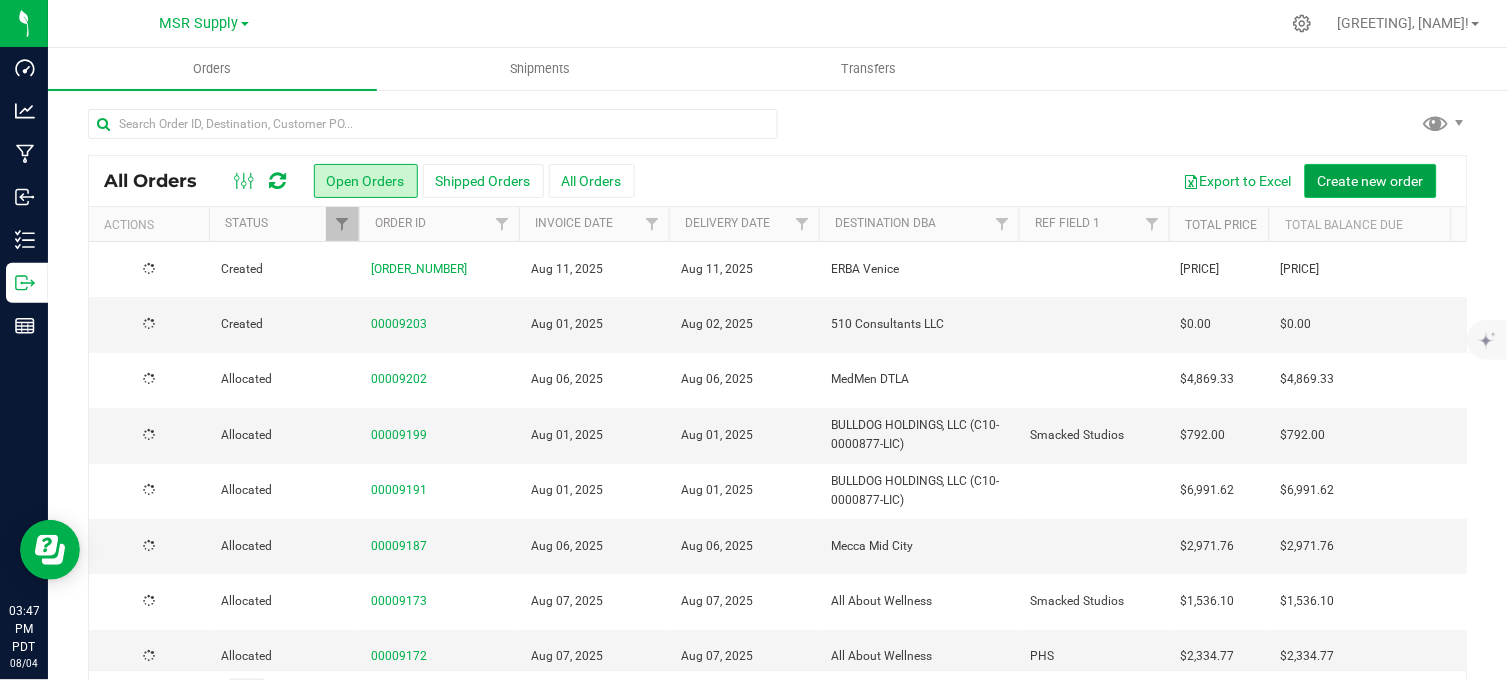 click on "Create new order" at bounding box center (1371, 181) 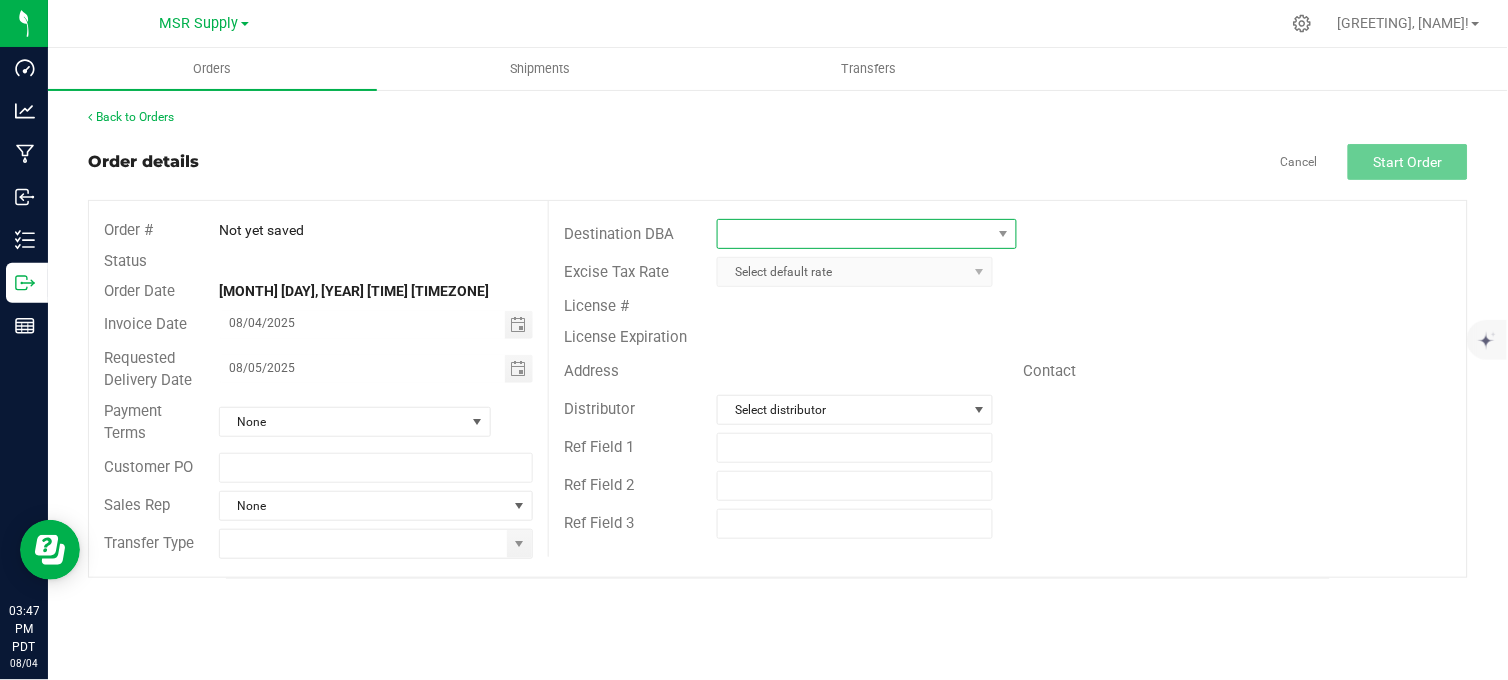 click at bounding box center (854, 234) 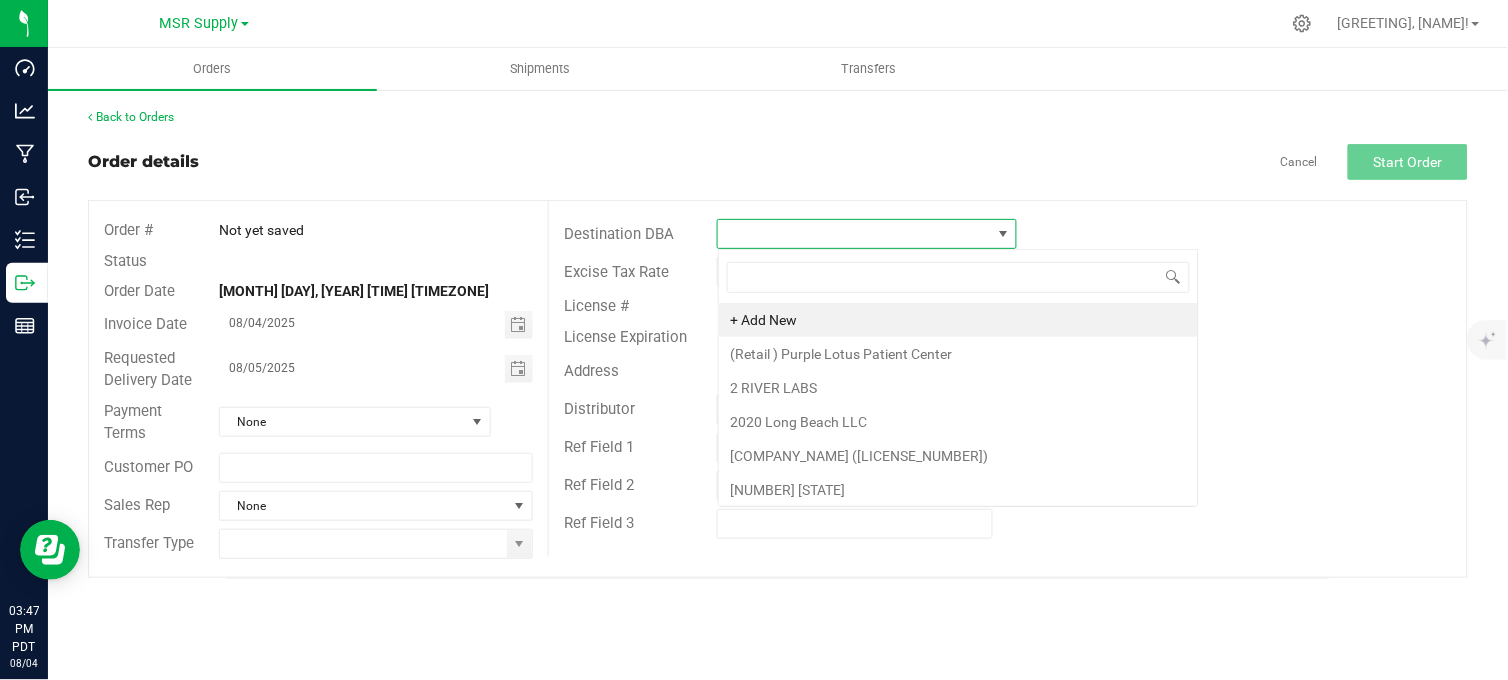 scroll, scrollTop: 99970, scrollLeft: 99700, axis: both 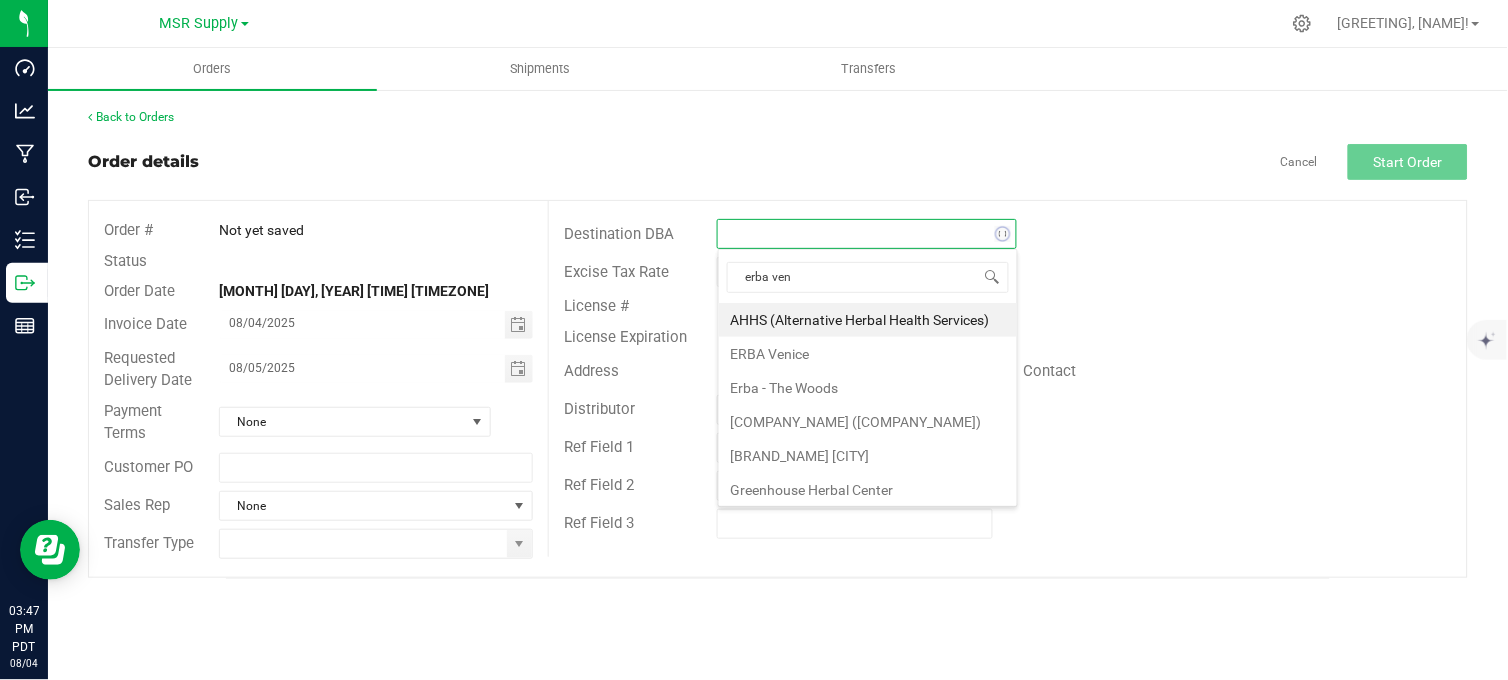 type on "[PRODUCT_NAME]" 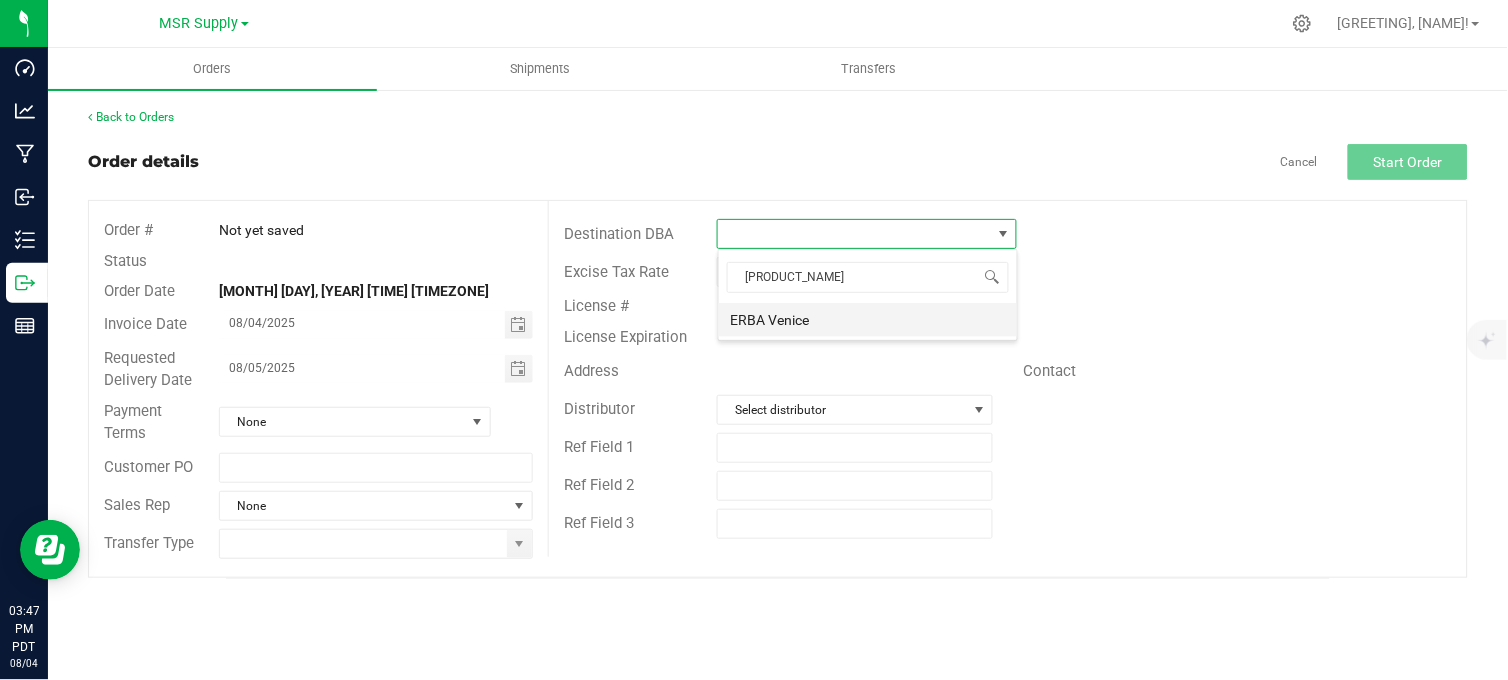click on "ERBA Venice" at bounding box center [868, 320] 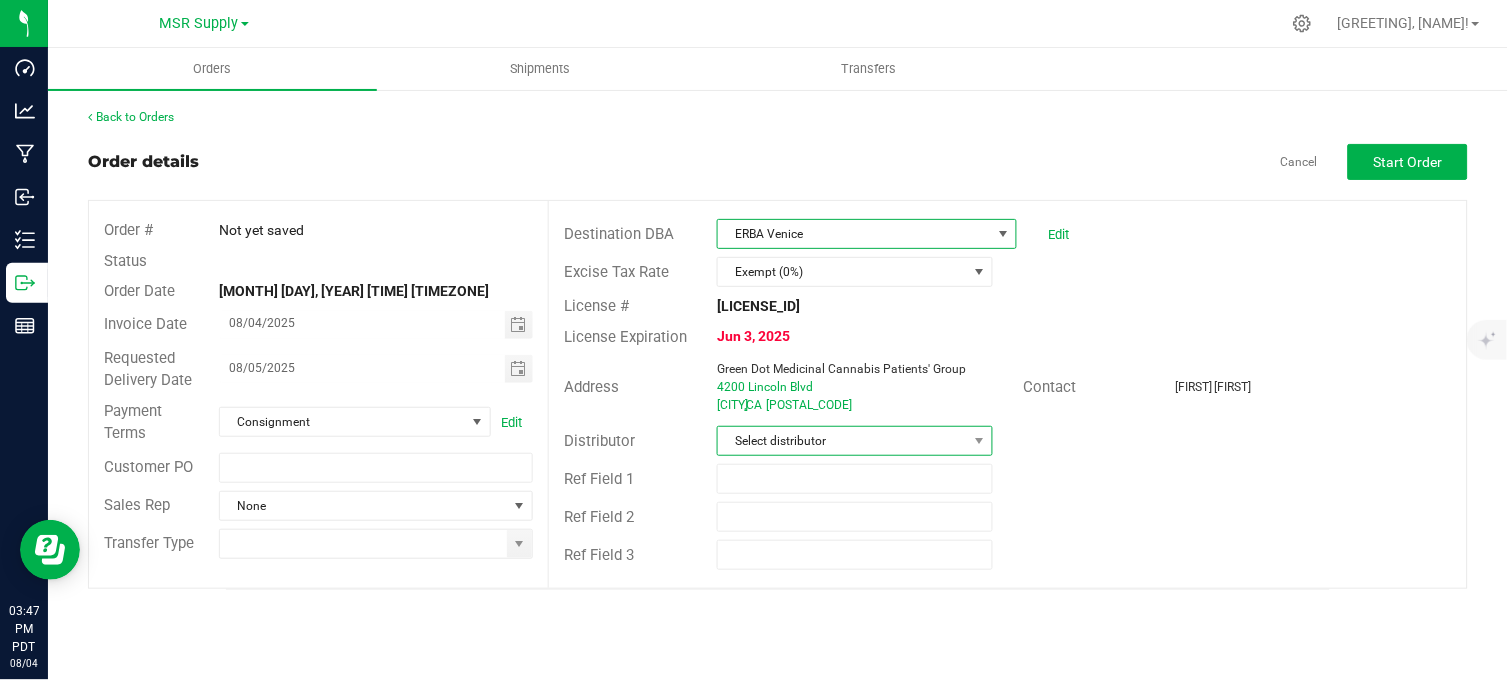 click on "Select distributor" at bounding box center [842, 441] 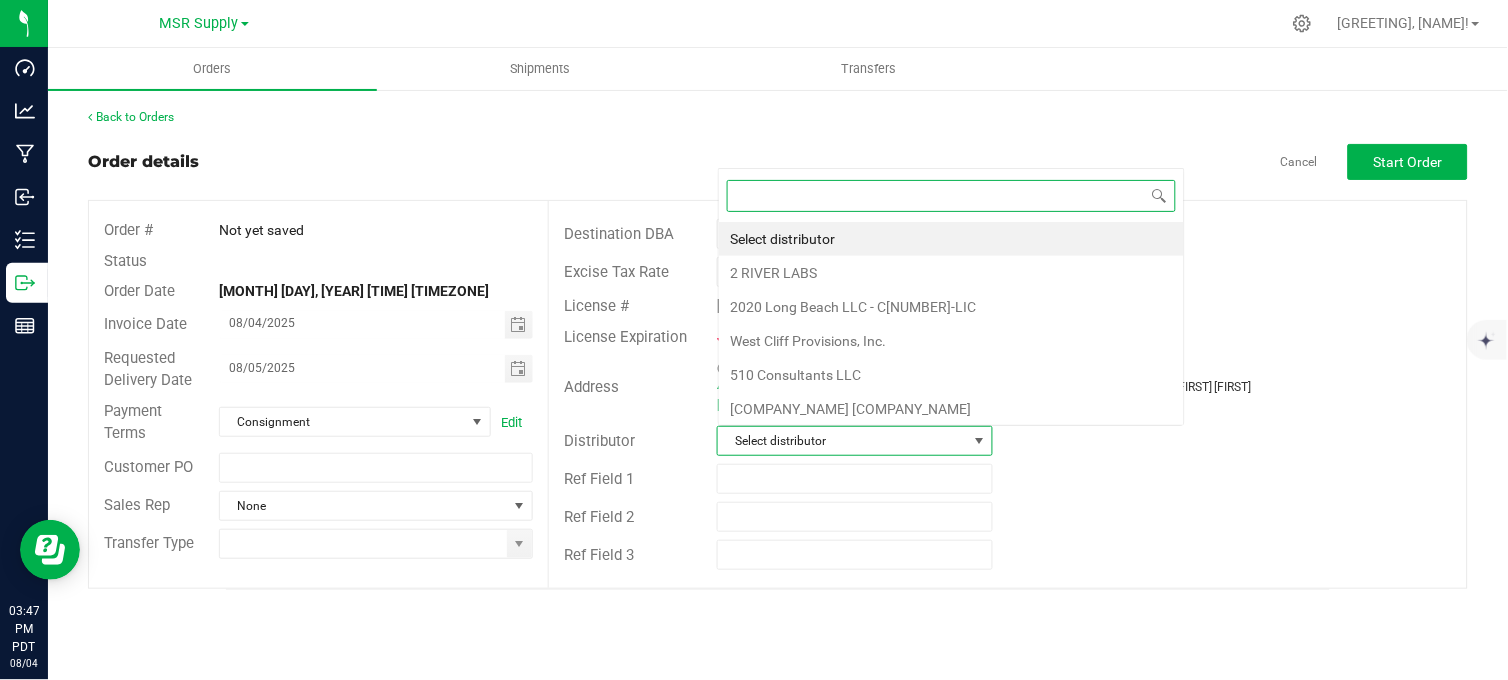 scroll, scrollTop: 66, scrollLeft: 0, axis: vertical 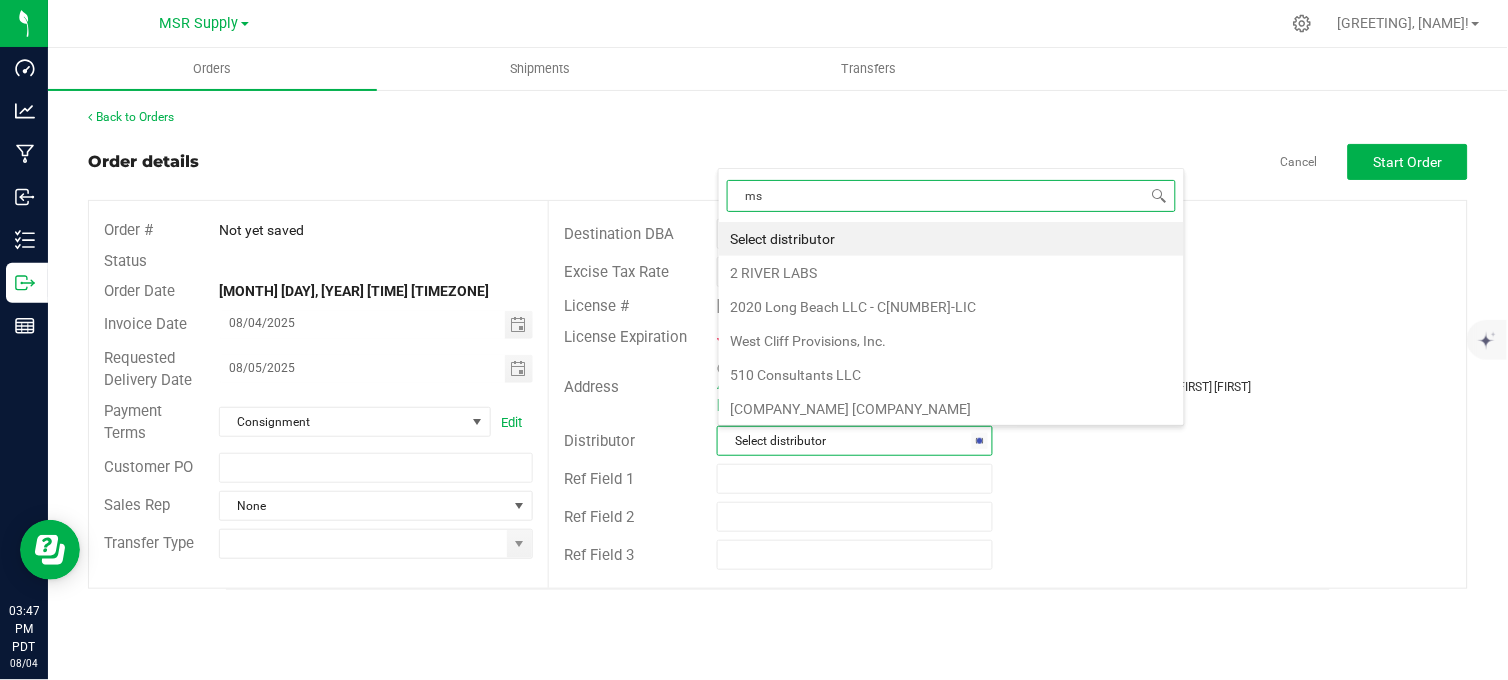 type on "msr" 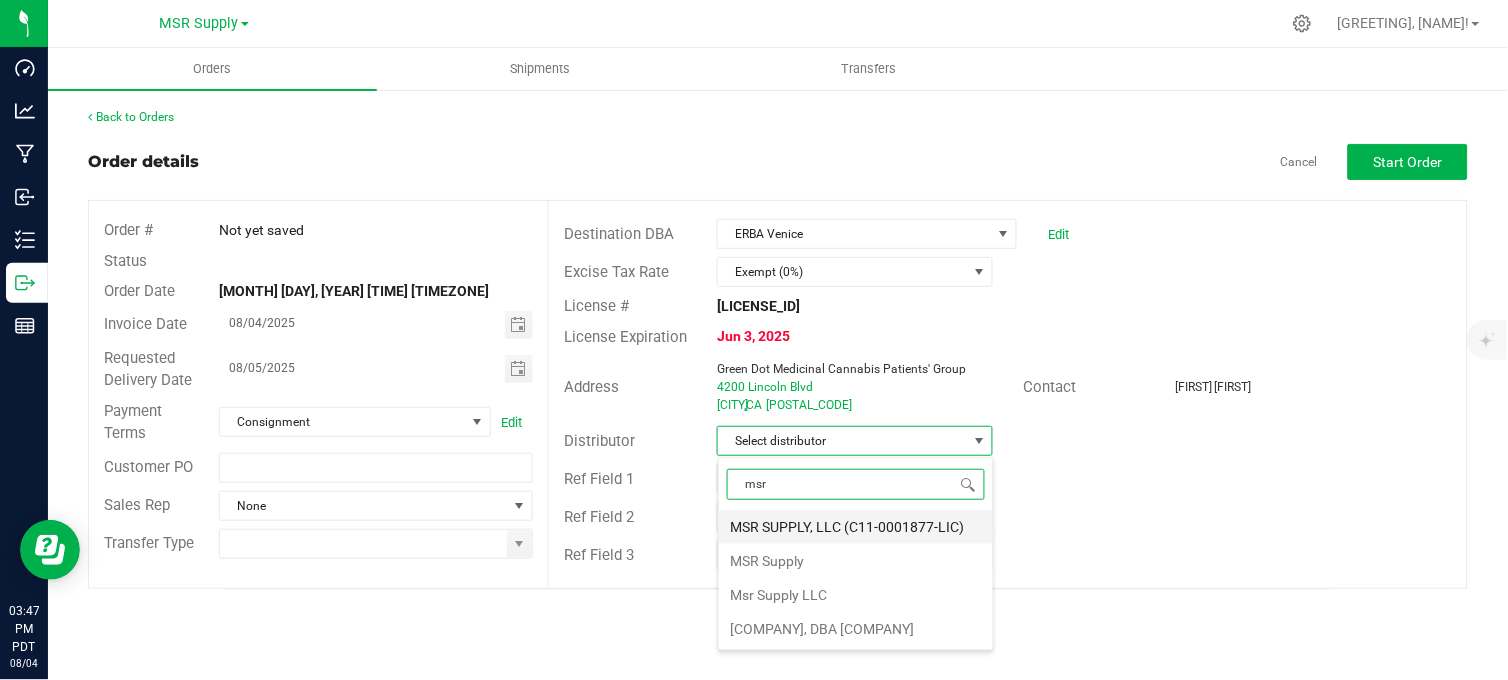 click on "MSR SUPPLY, LLC (C11-0001877-LIC)" at bounding box center (856, 527) 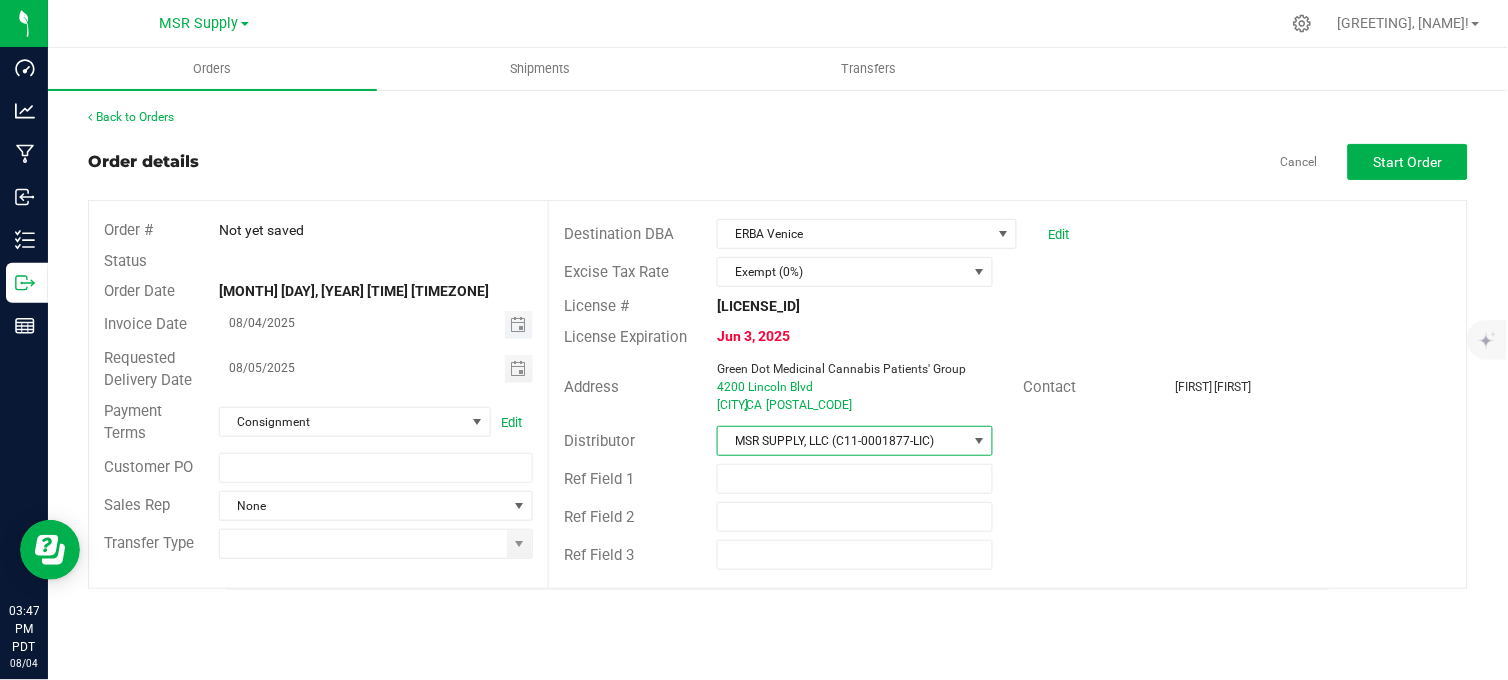 click at bounding box center [519, 325] 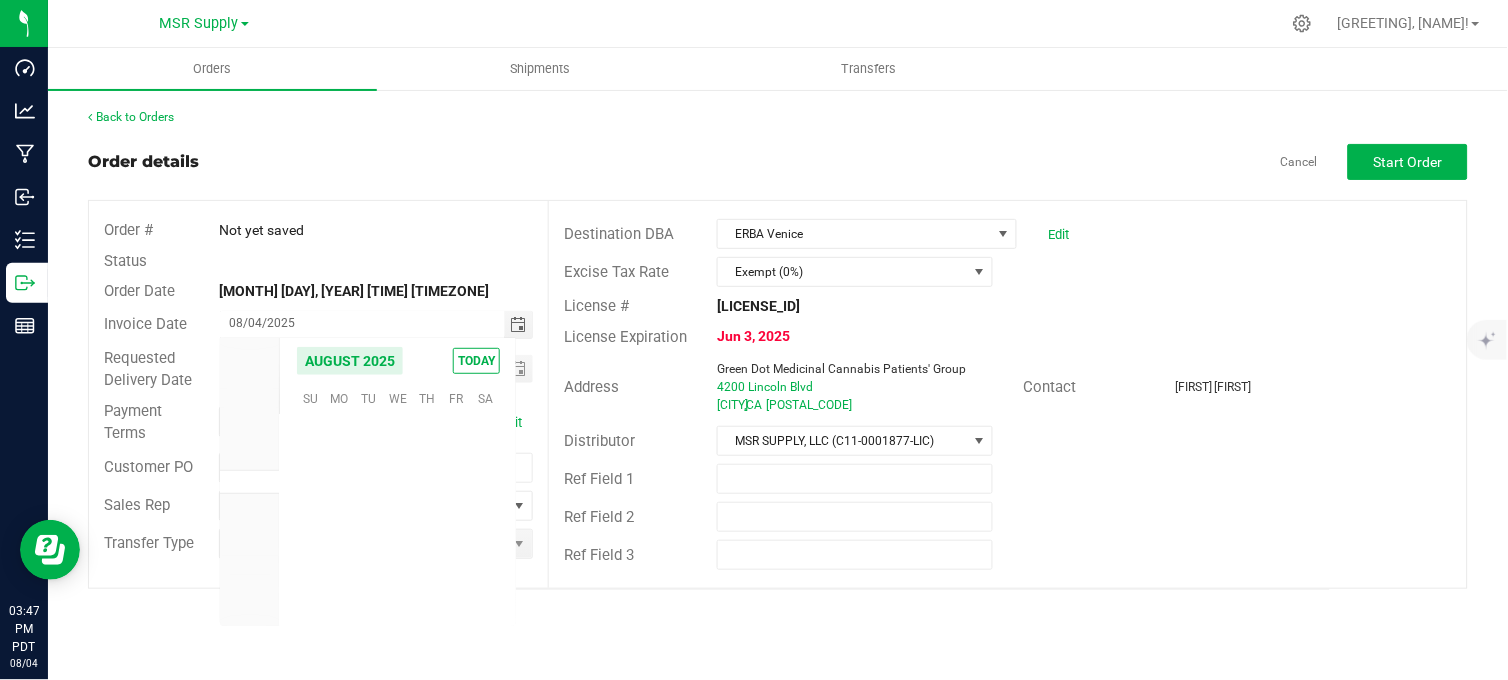 scroll, scrollTop: 36156, scrollLeft: 0, axis: vertical 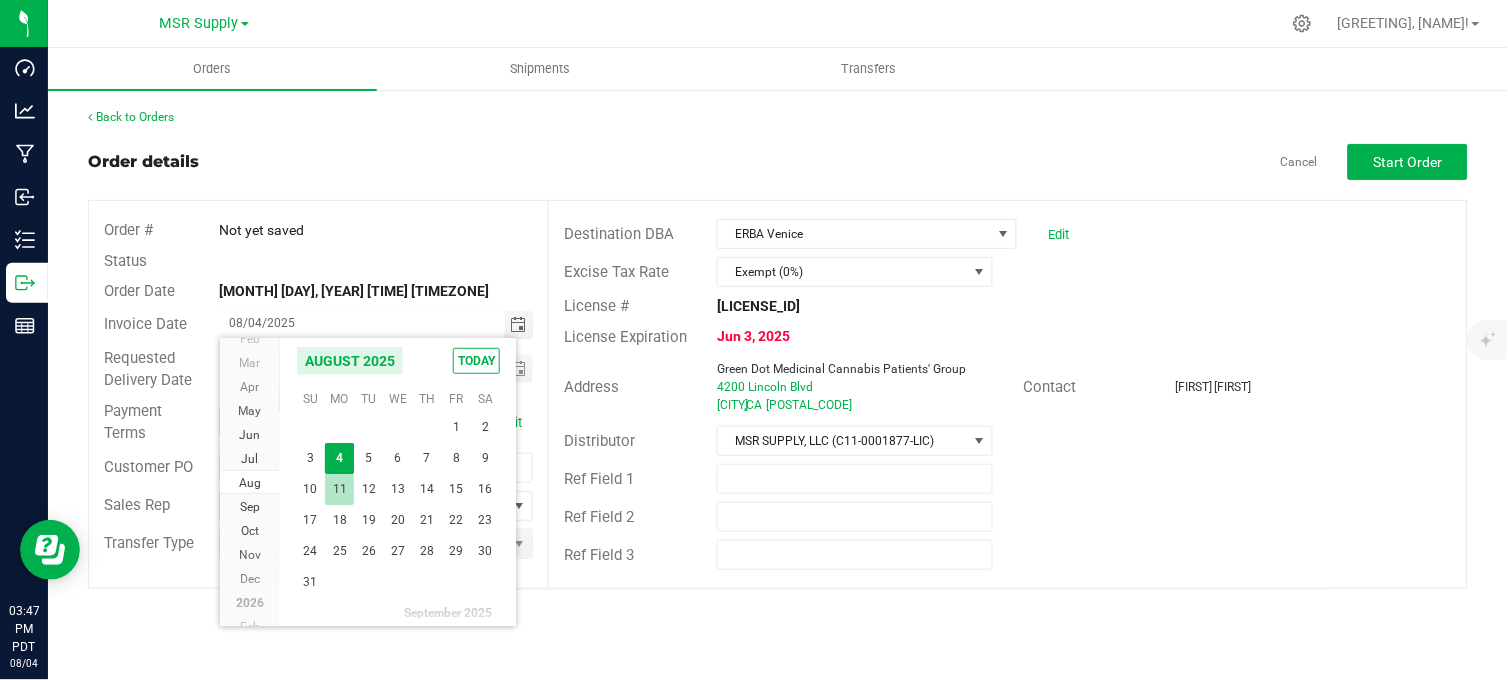 click on "11" at bounding box center [339, 489] 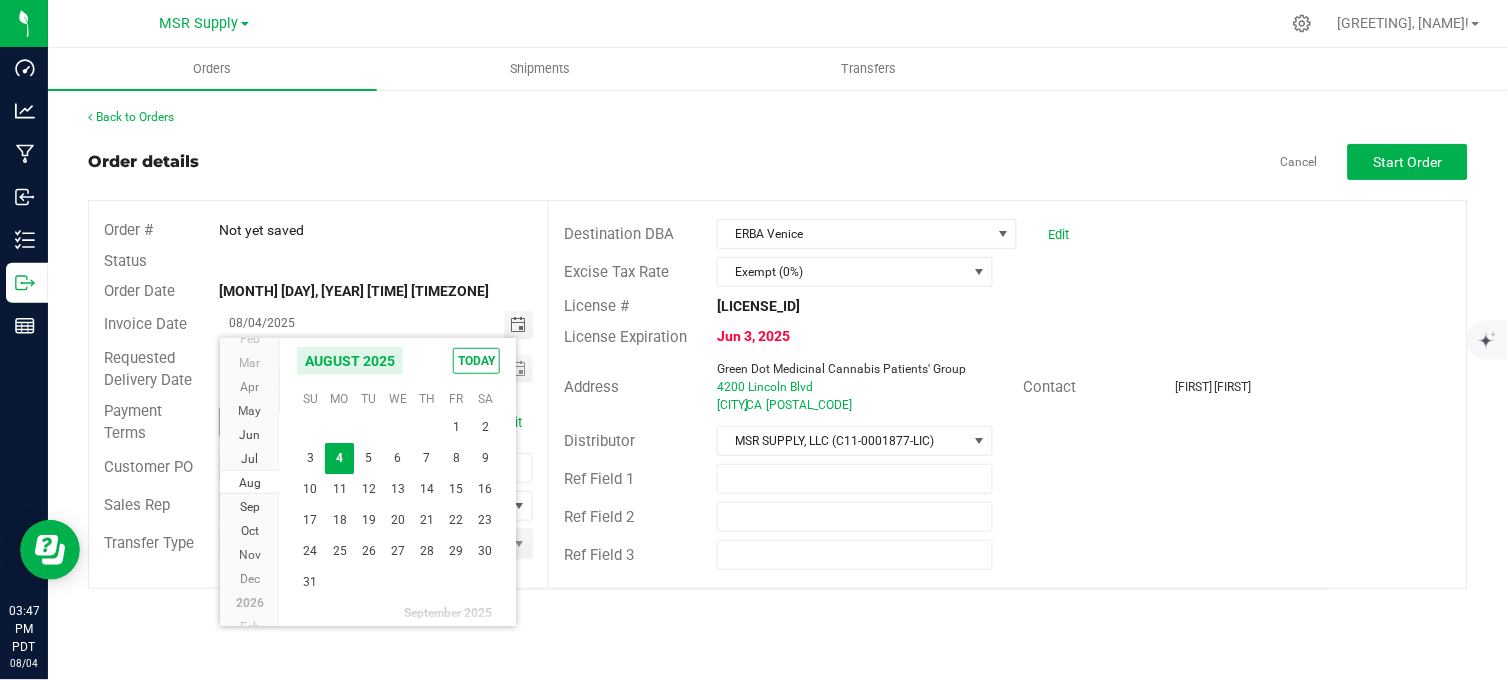 type on "[DATE]" 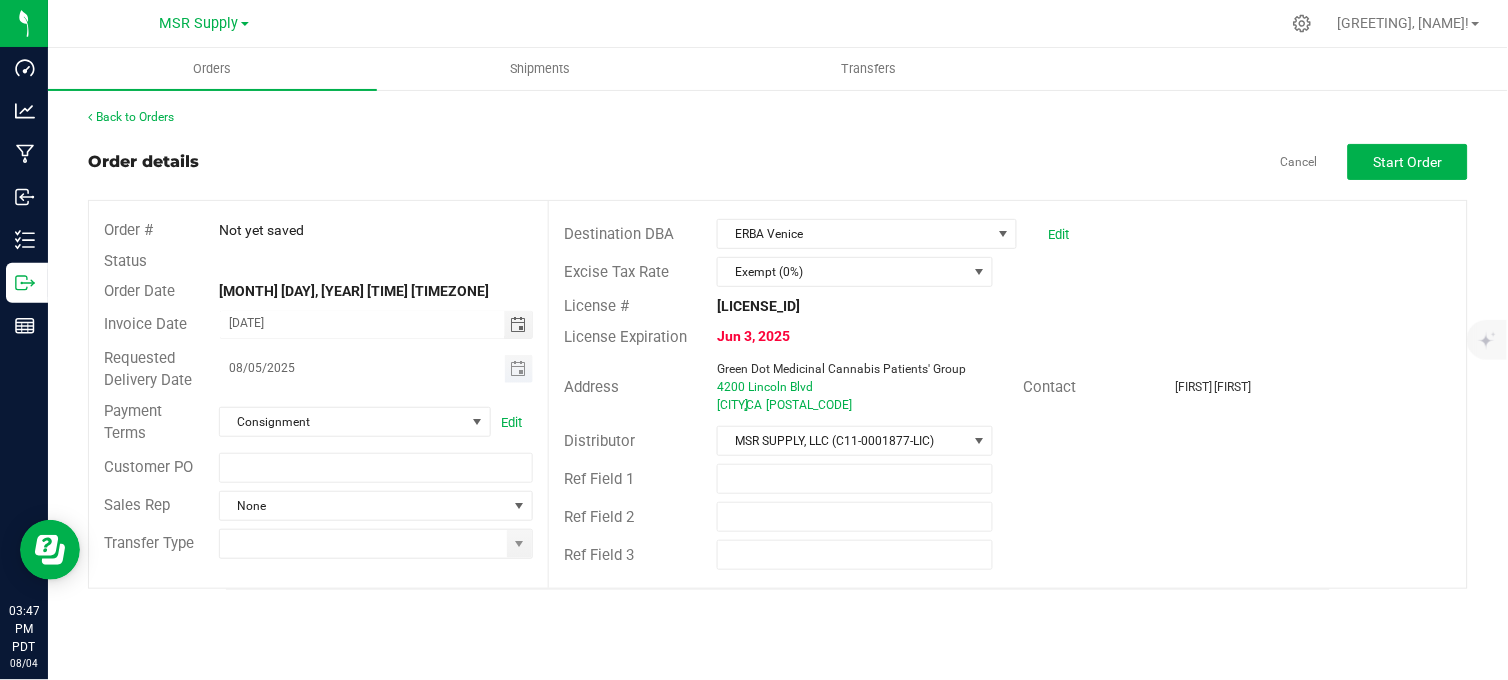 drag, startPoint x: 513, startPoint y: 365, endPoint x: 485, endPoint y: 381, distance: 32.24903 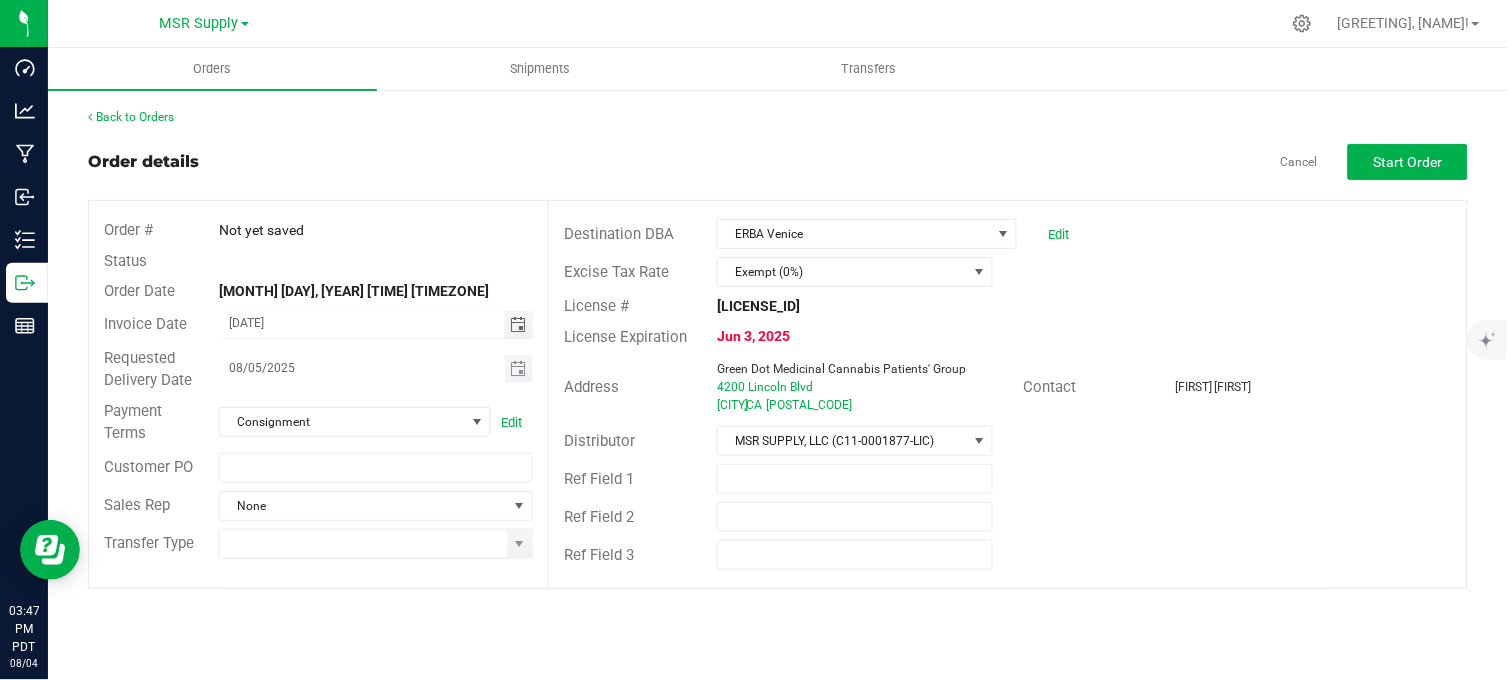 click at bounding box center (518, 369) 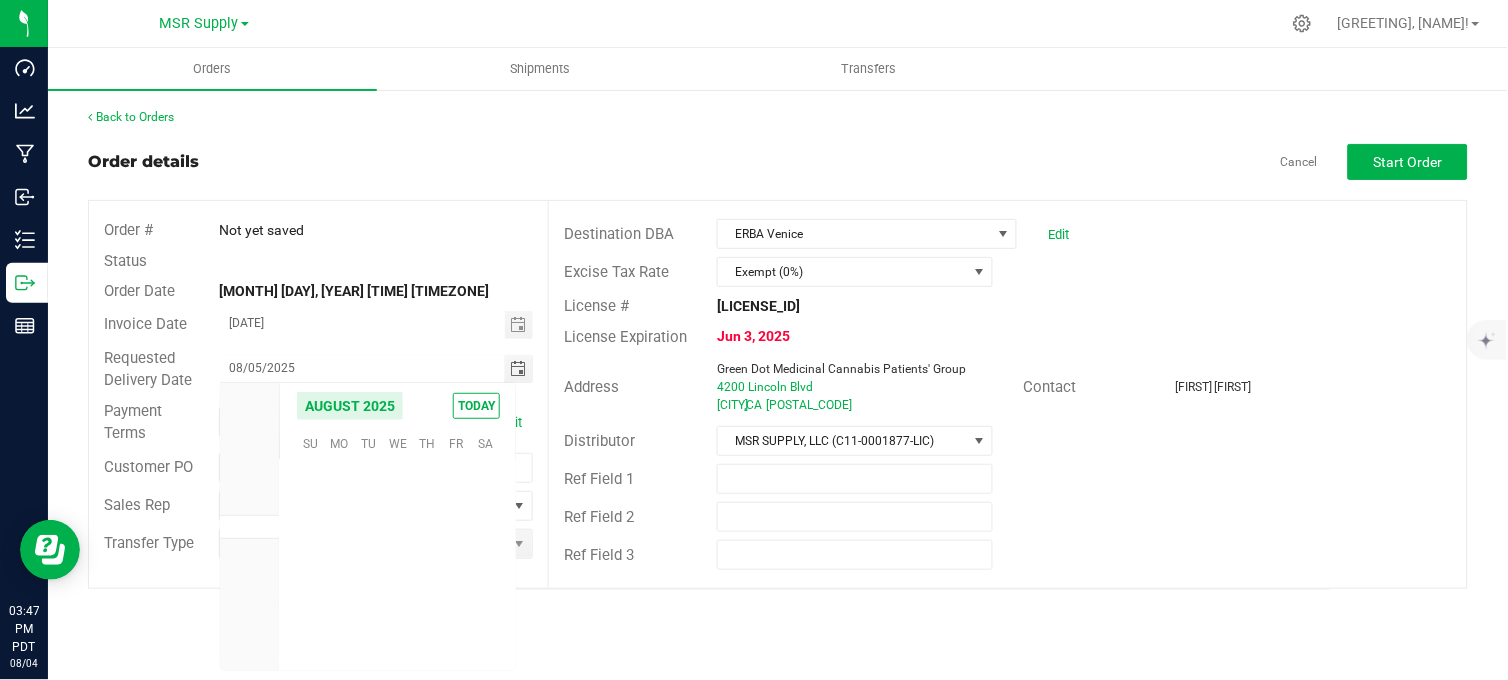 scroll, scrollTop: 36156, scrollLeft: 0, axis: vertical 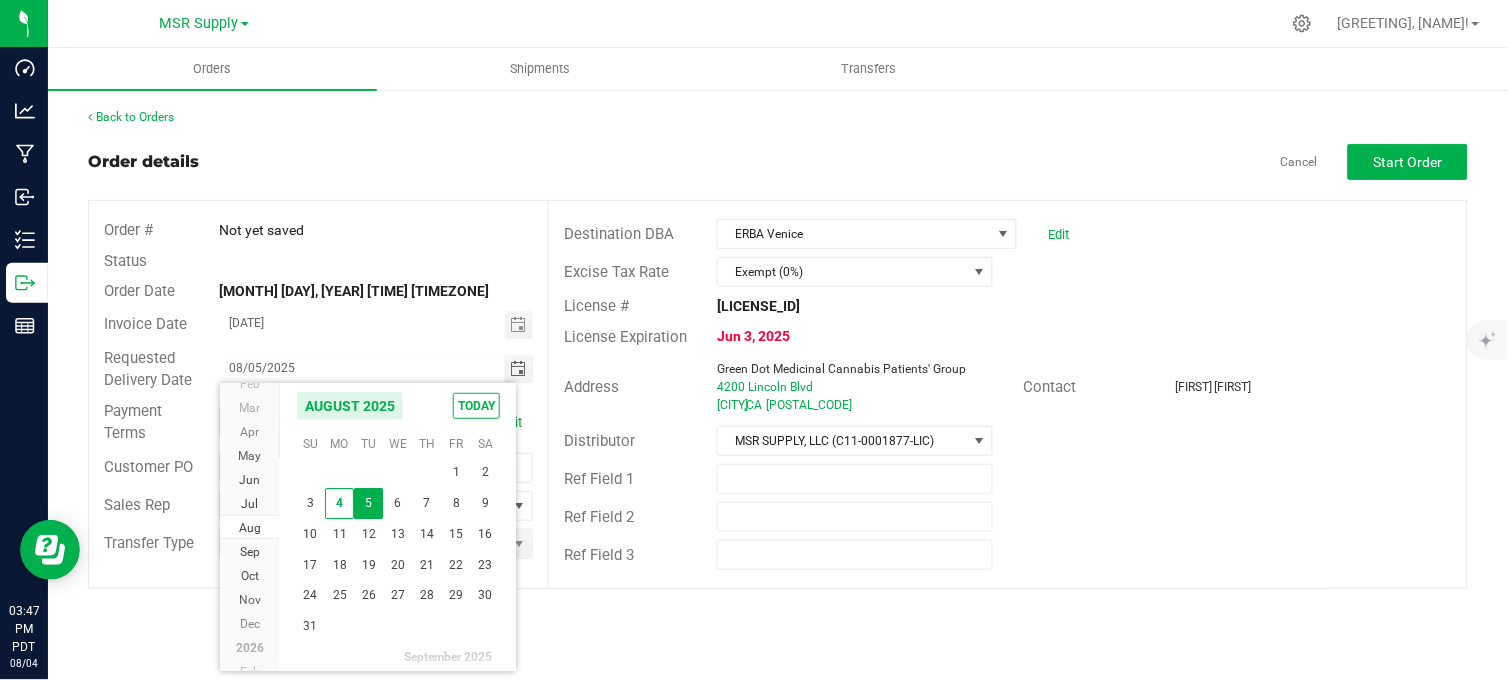 click on "11" at bounding box center (339, 534) 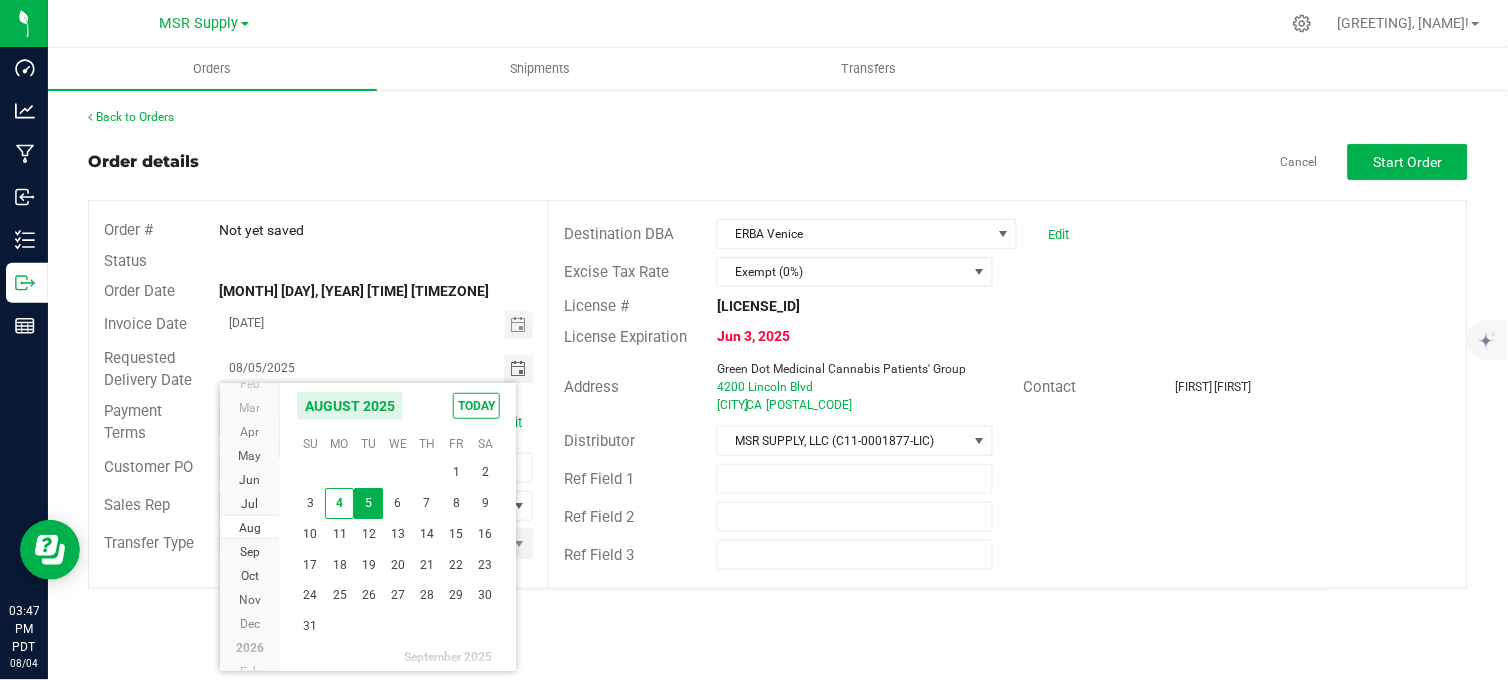 type on "[DATE]" 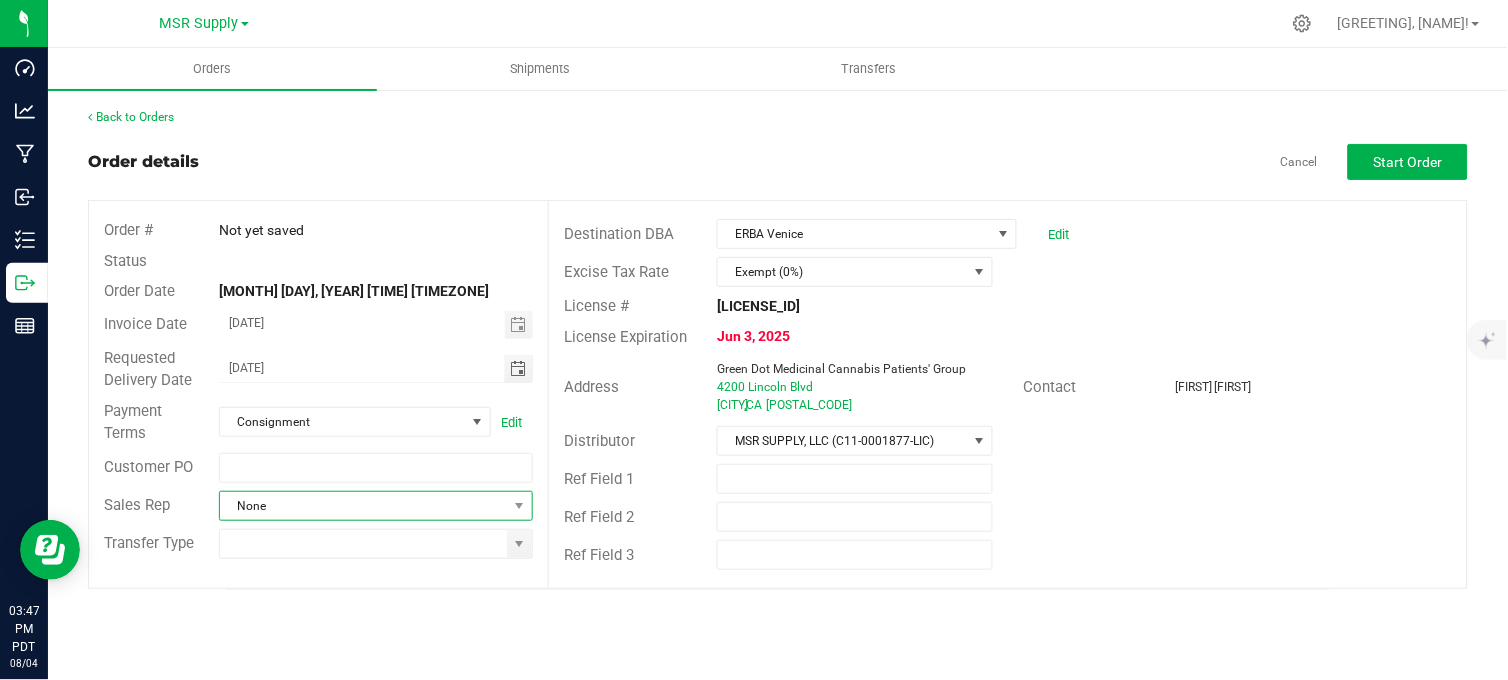 click at bounding box center [519, 506] 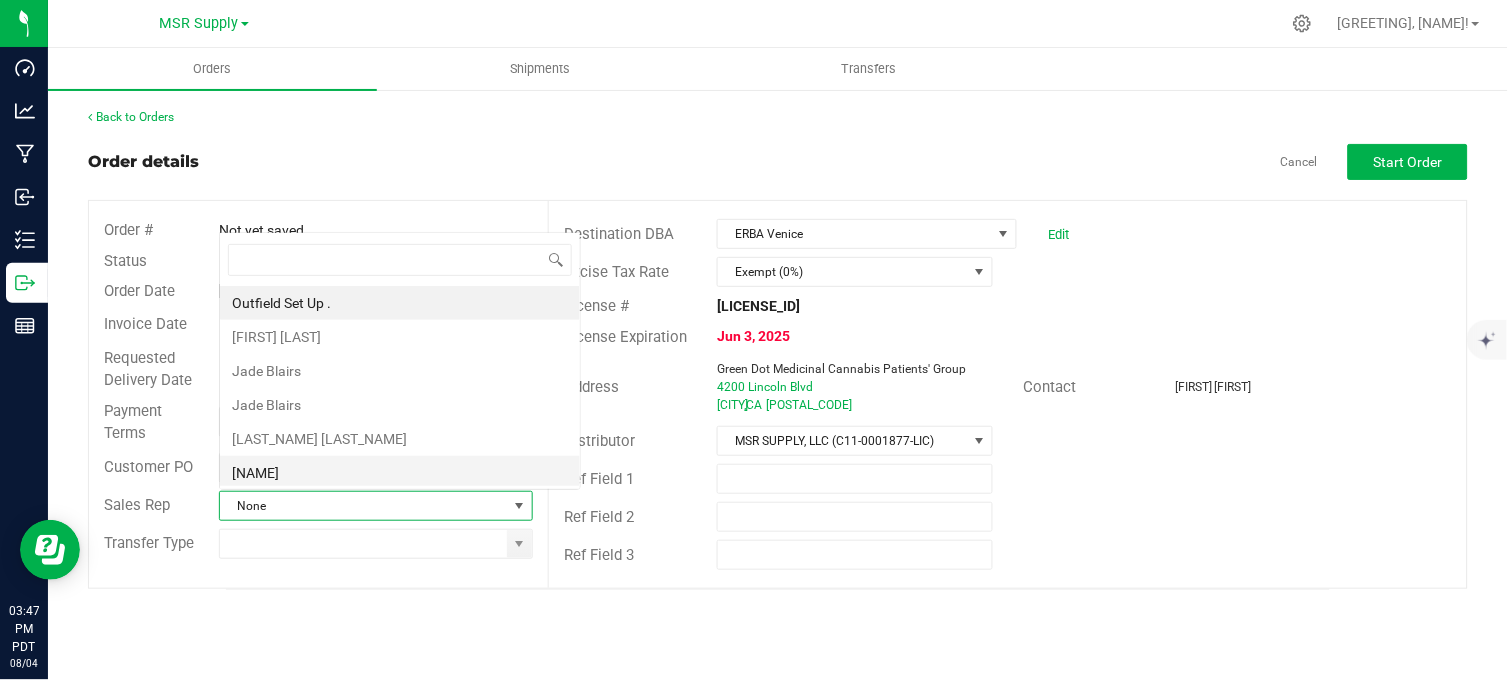 scroll, scrollTop: 0, scrollLeft: 0, axis: both 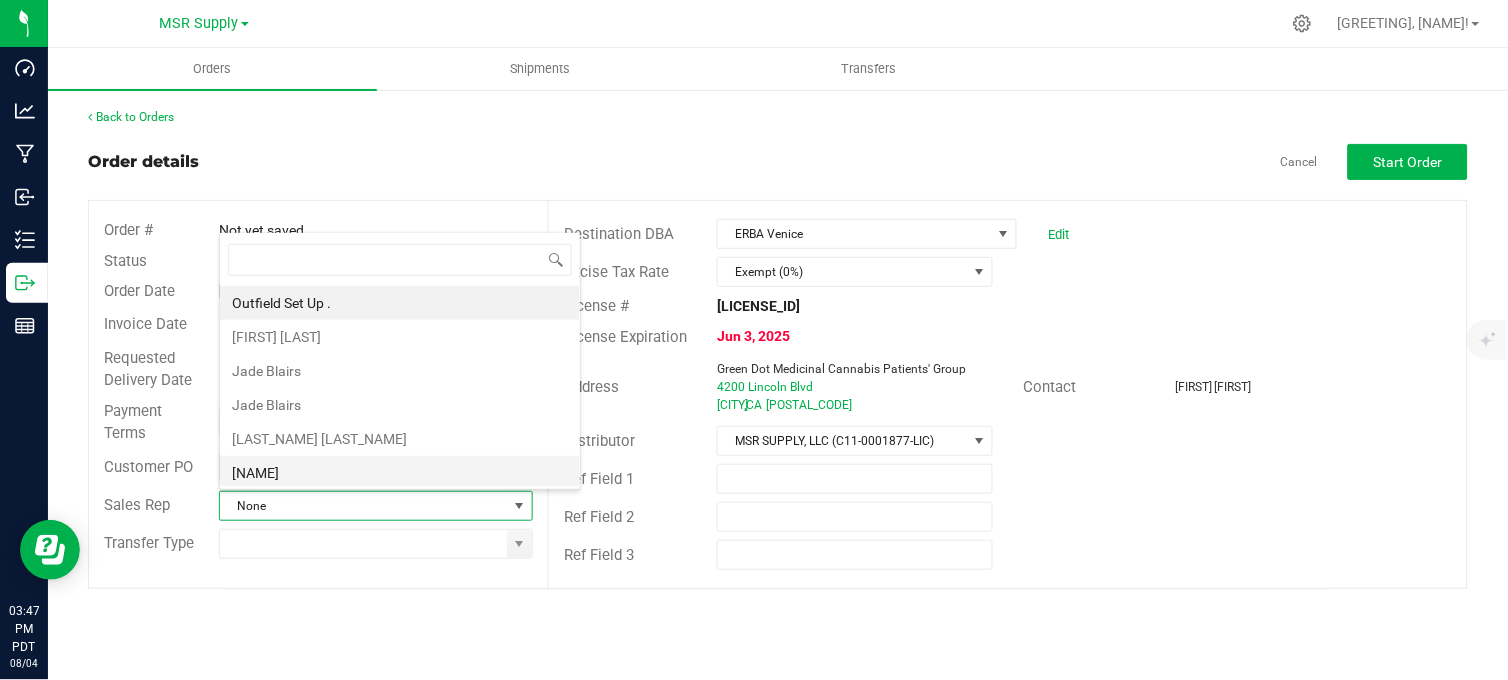 click on "[NAME]" at bounding box center (400, 473) 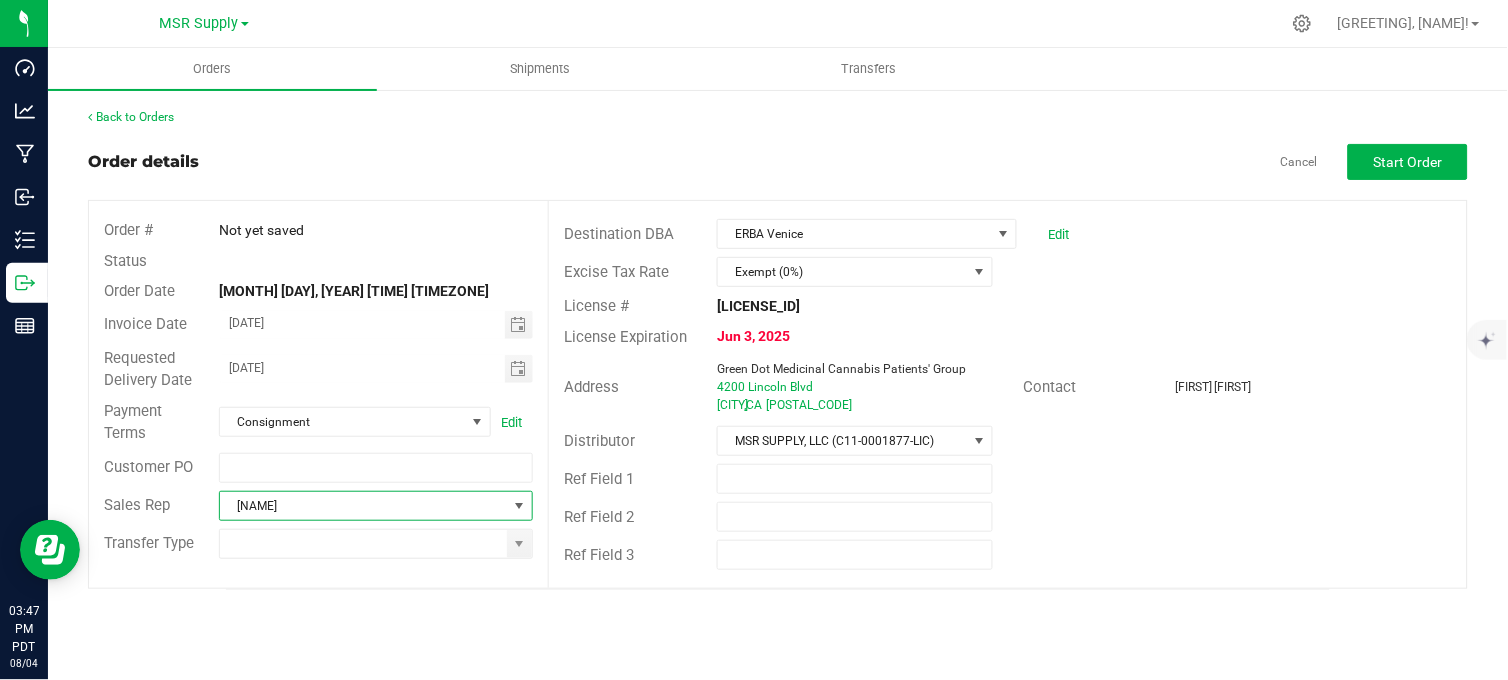 click on "[NAME]" at bounding box center [363, 506] 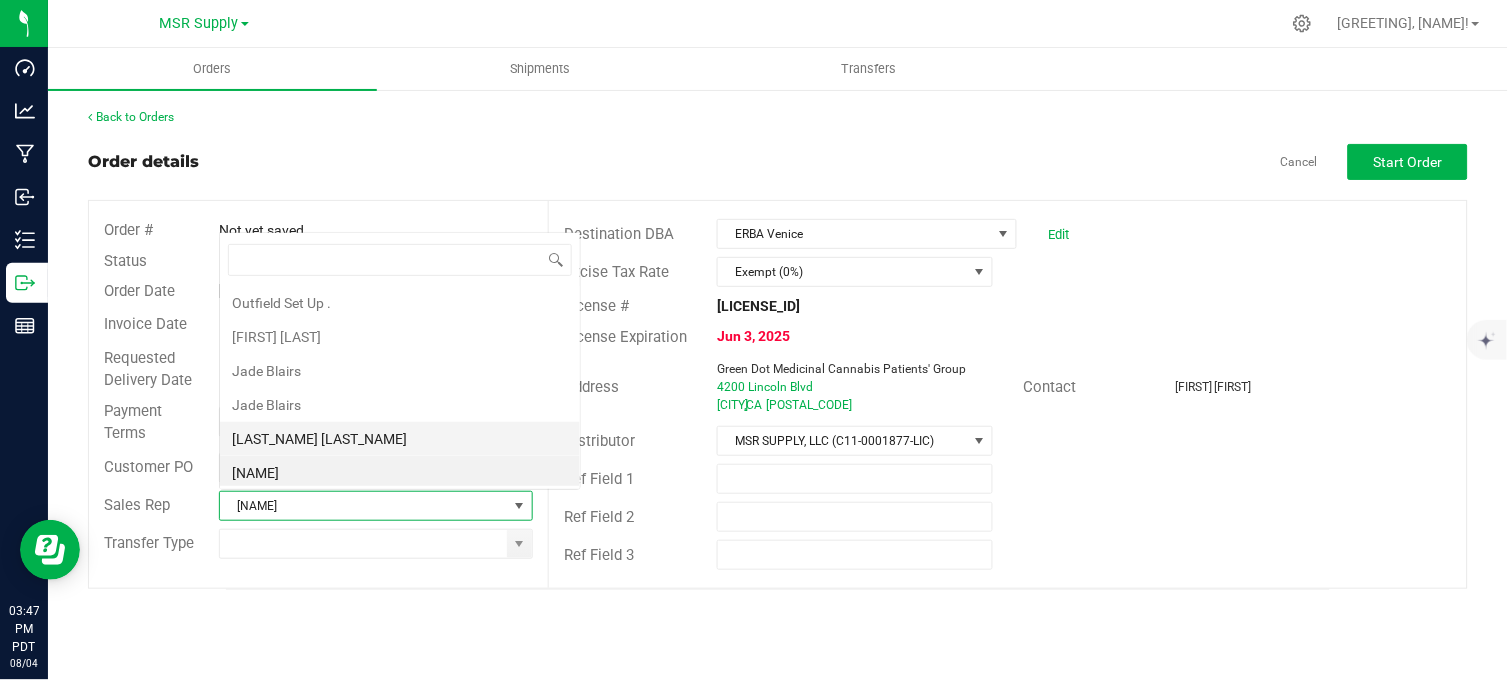 scroll, scrollTop: 0, scrollLeft: 0, axis: both 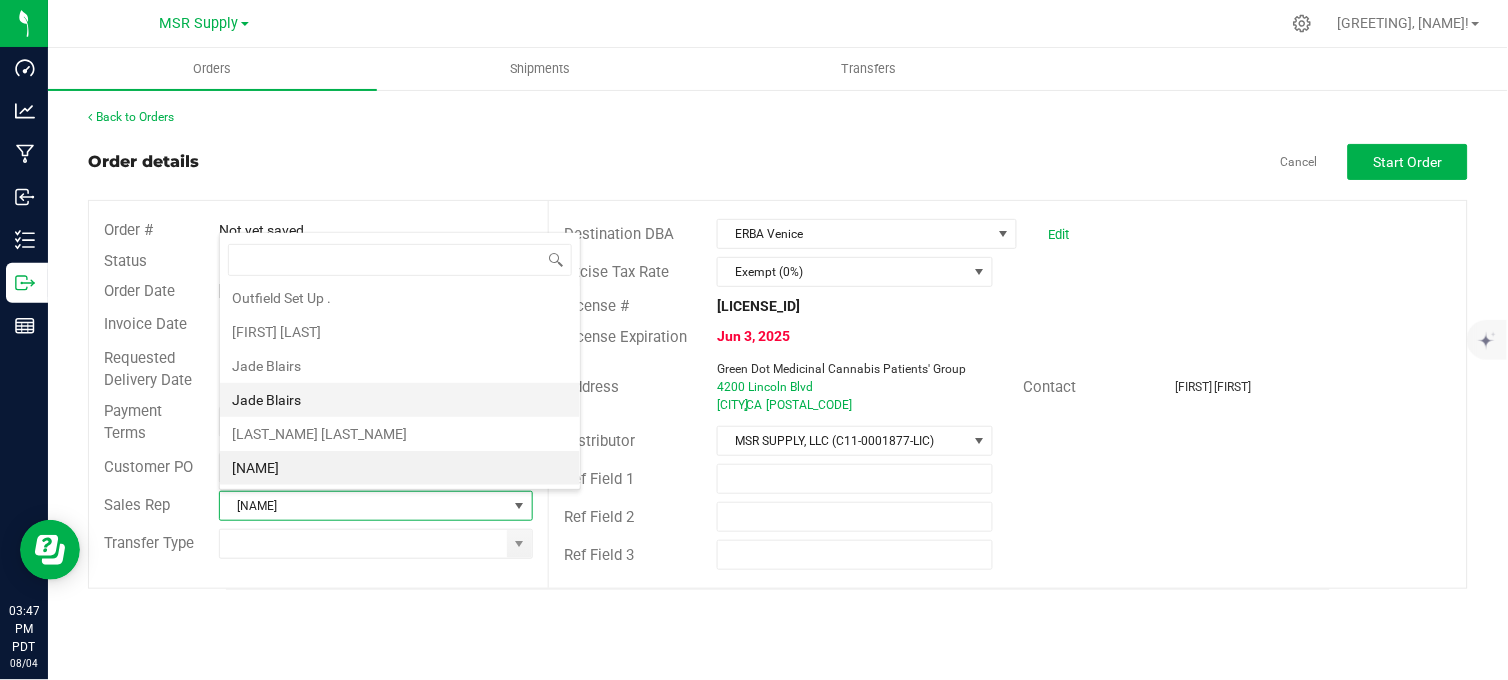 click on "Jade Blairs" at bounding box center (400, 400) 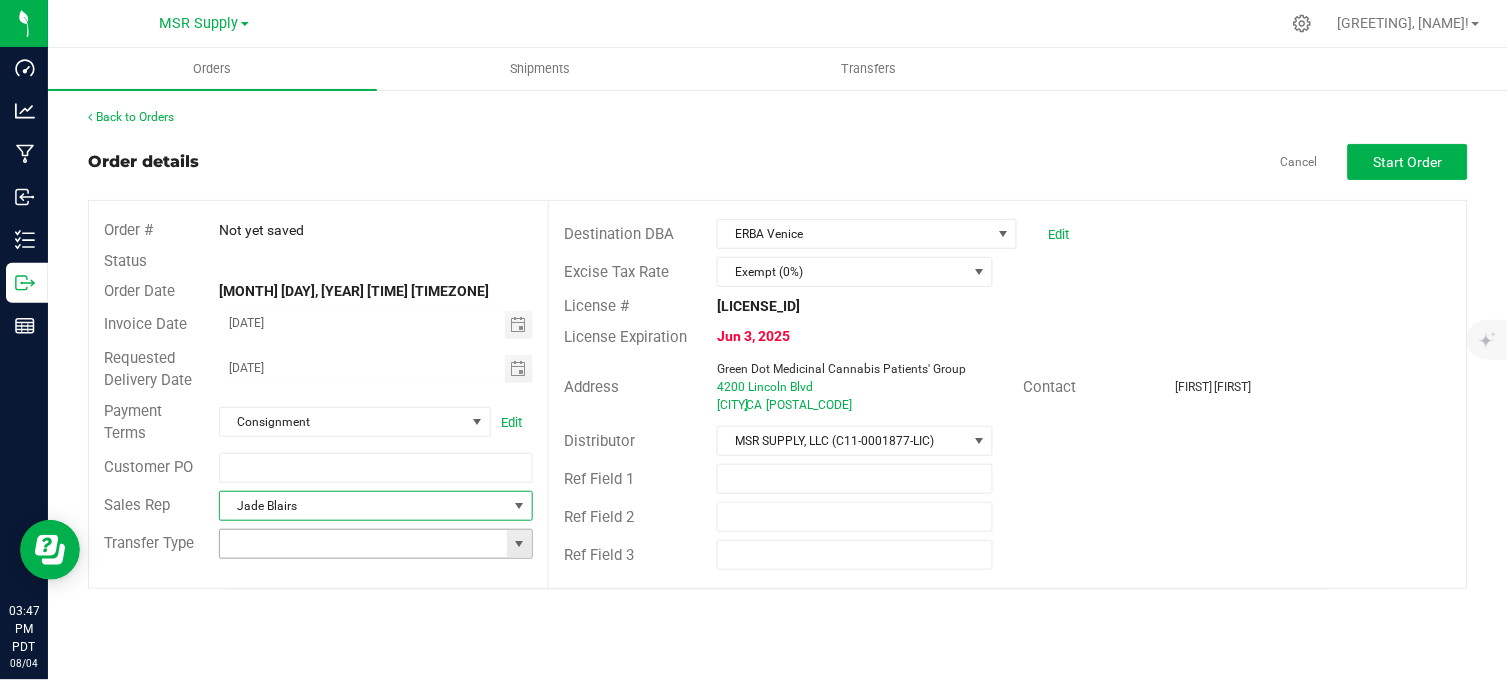drag, startPoint x: 505, startPoint y: 533, endPoint x: 517, endPoint y: 543, distance: 15.6205 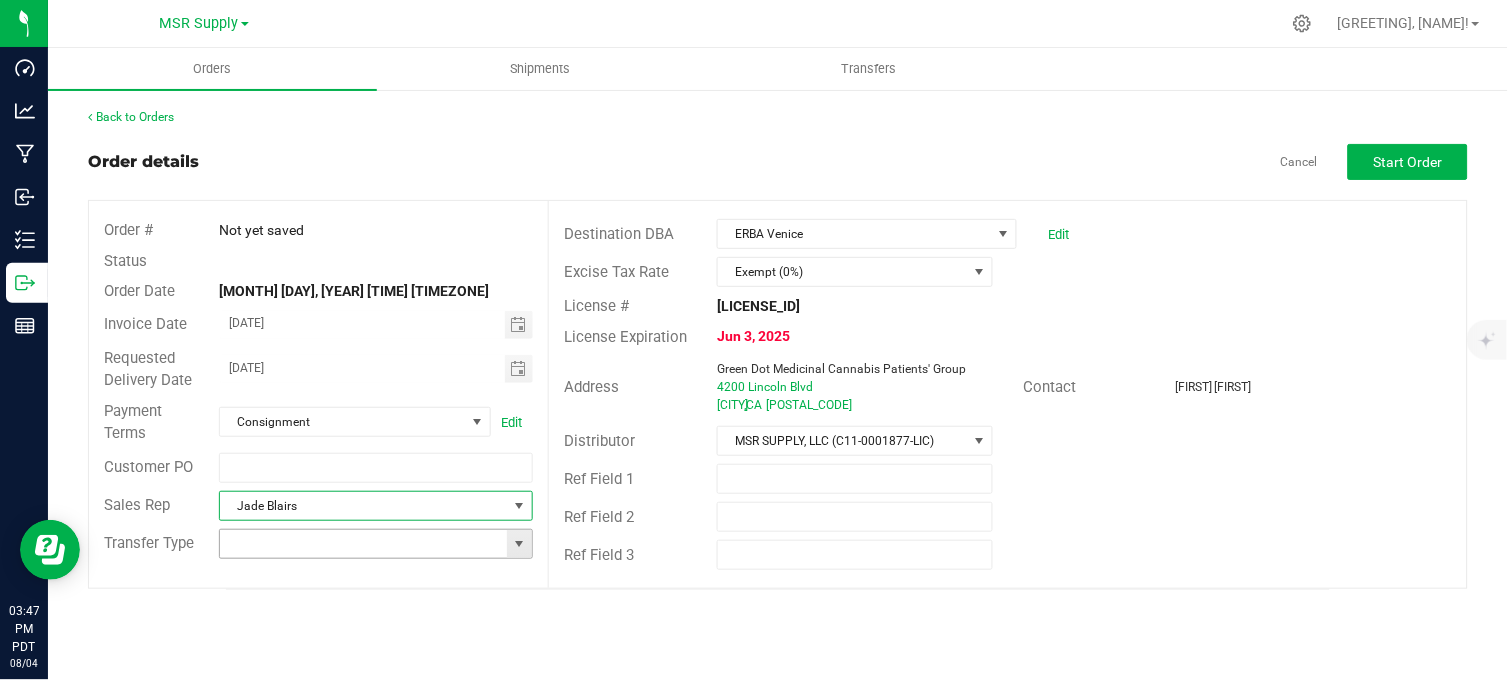 click at bounding box center (376, 544) 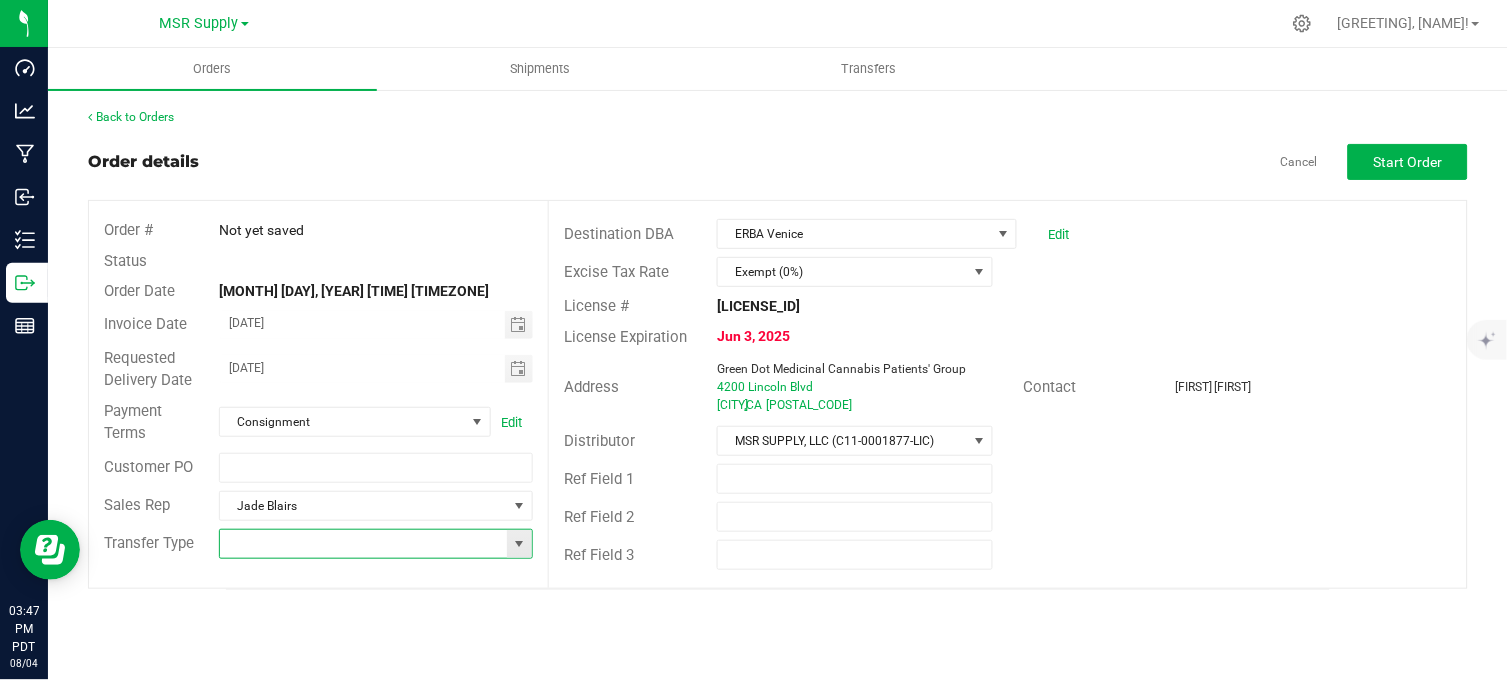 click at bounding box center (519, 544) 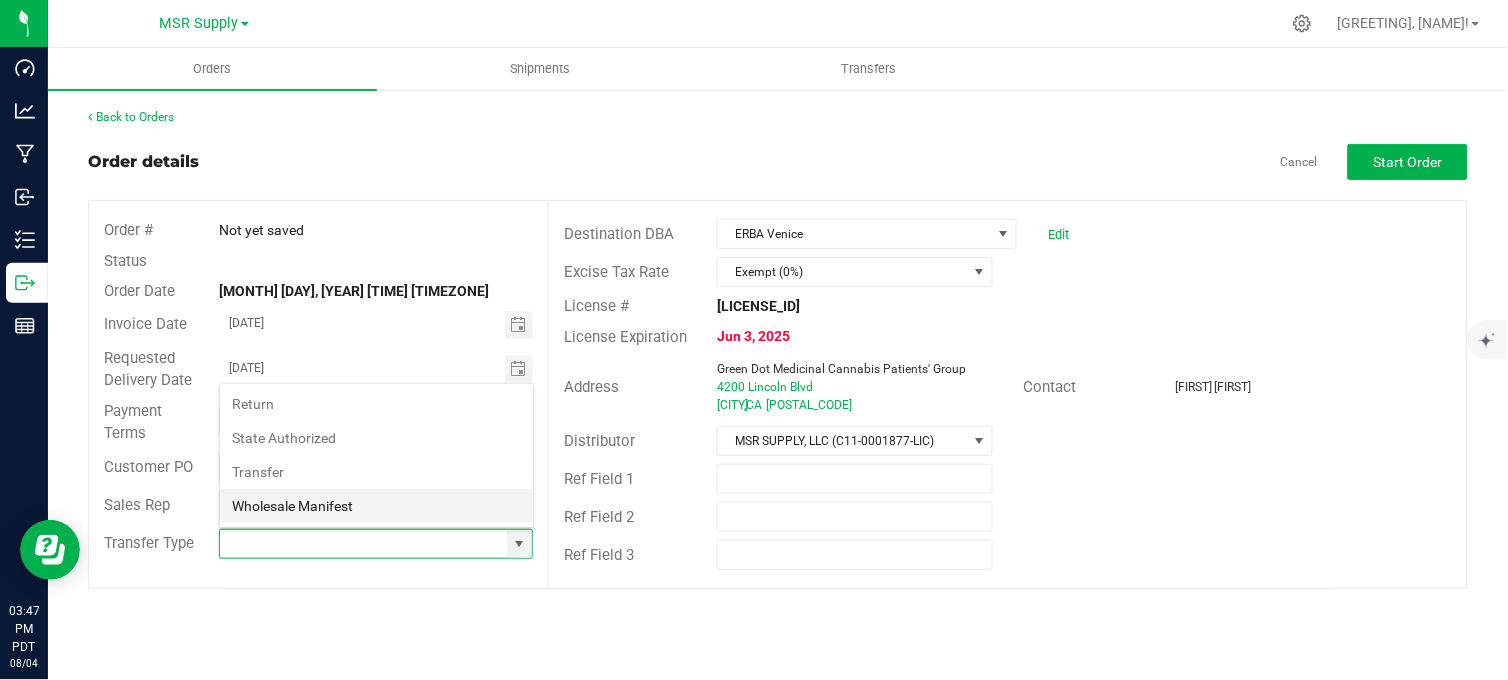 scroll, scrollTop: 99970, scrollLeft: 99685, axis: both 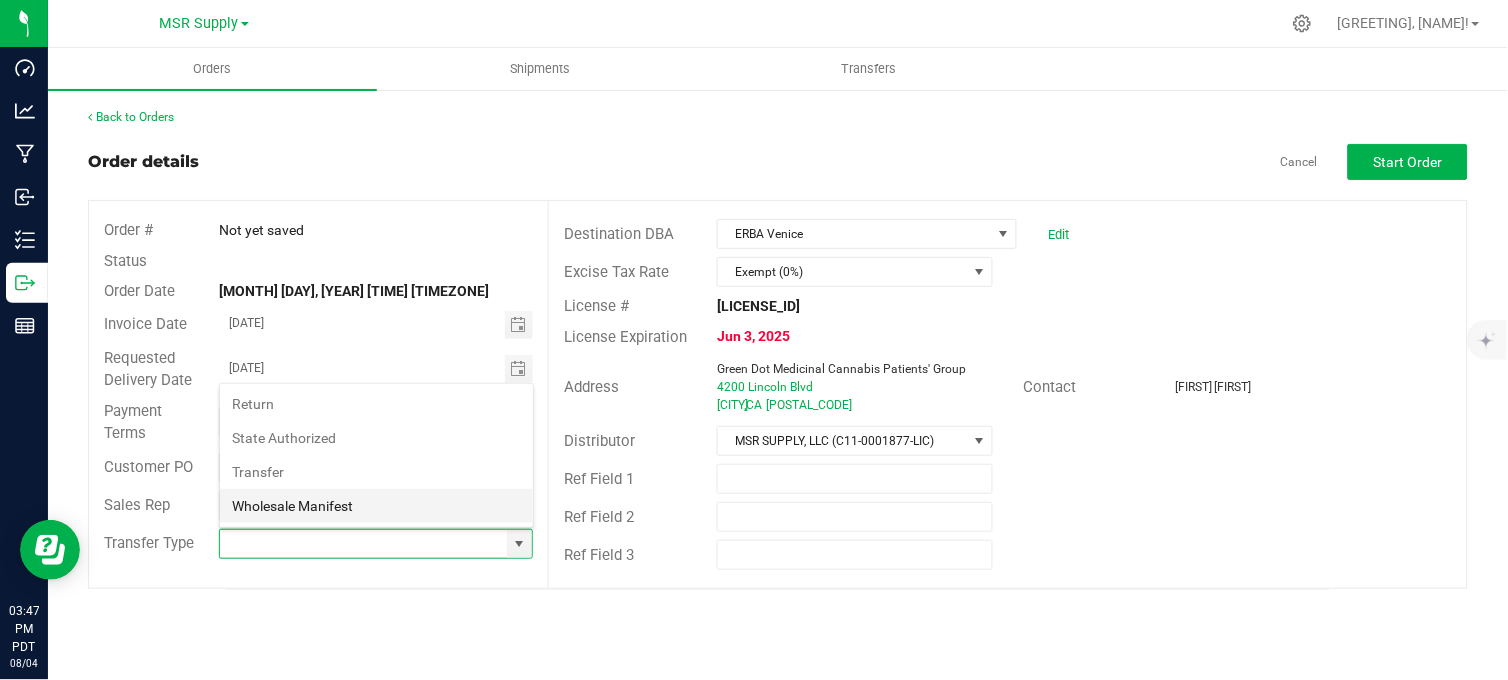 click on "Wholesale Manifest" at bounding box center [376, 506] 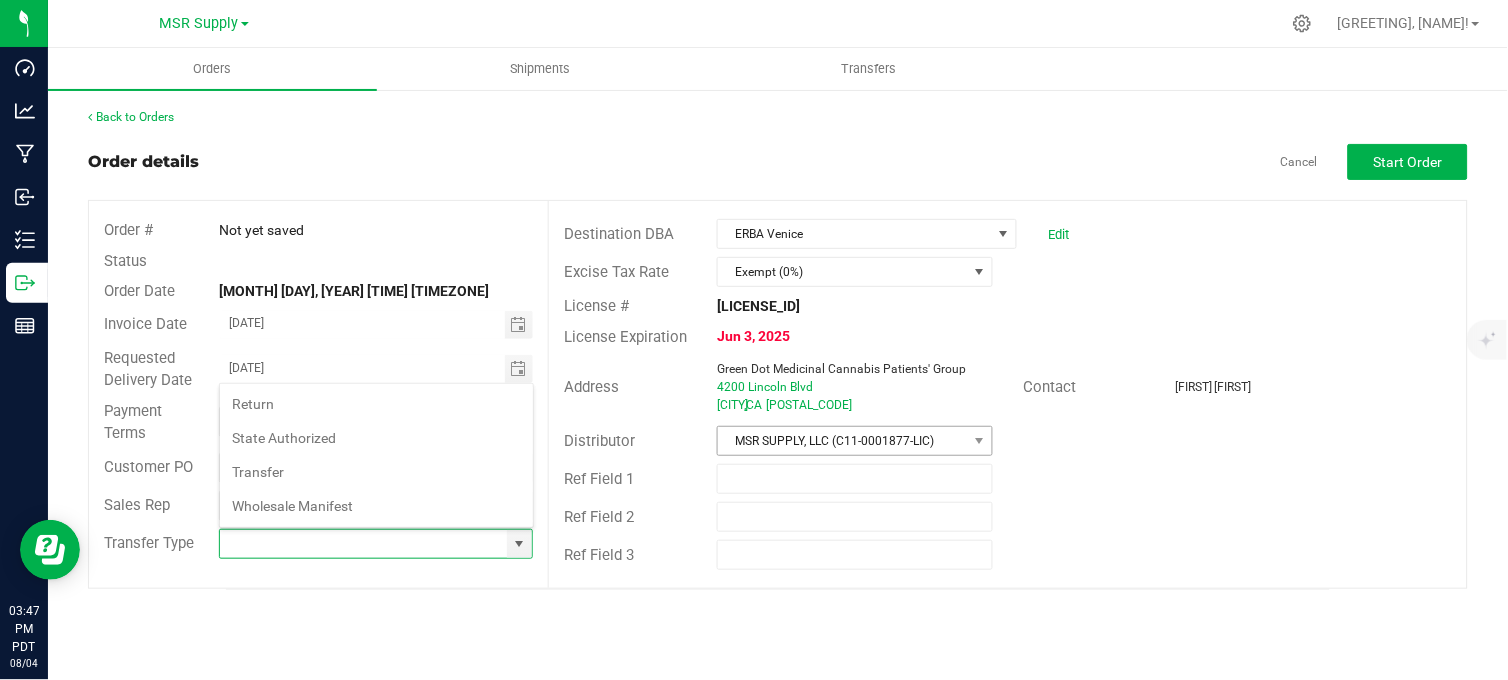 type on "Wholesale Manifest" 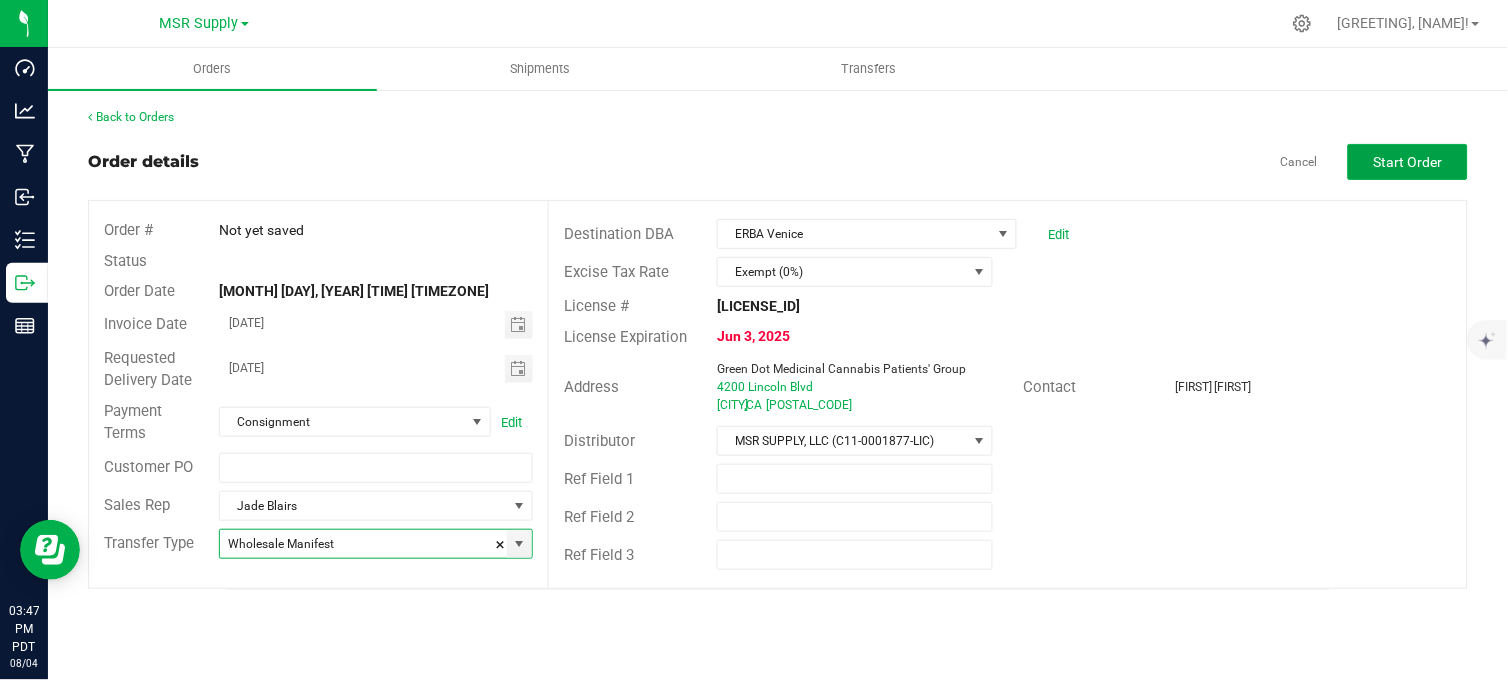 click on "Start Order" at bounding box center [1408, 162] 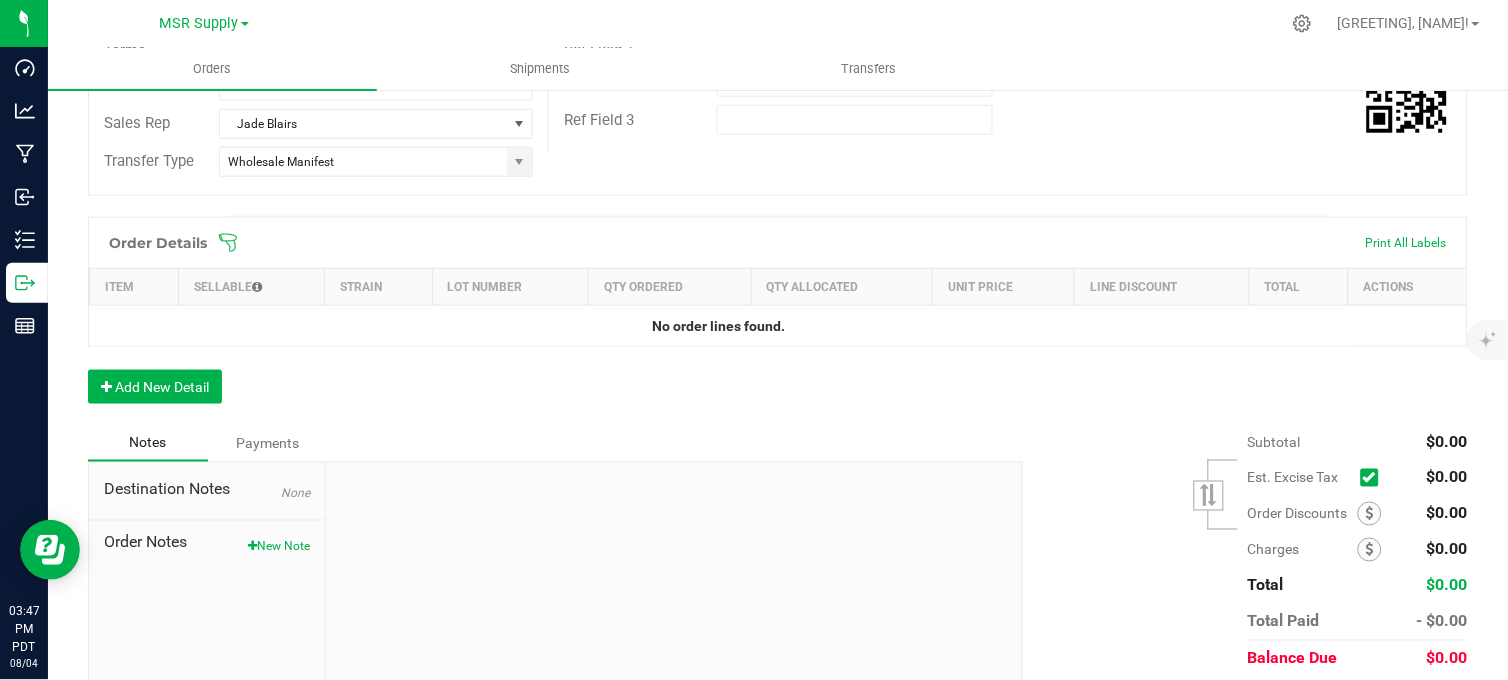 scroll, scrollTop: 506, scrollLeft: 0, axis: vertical 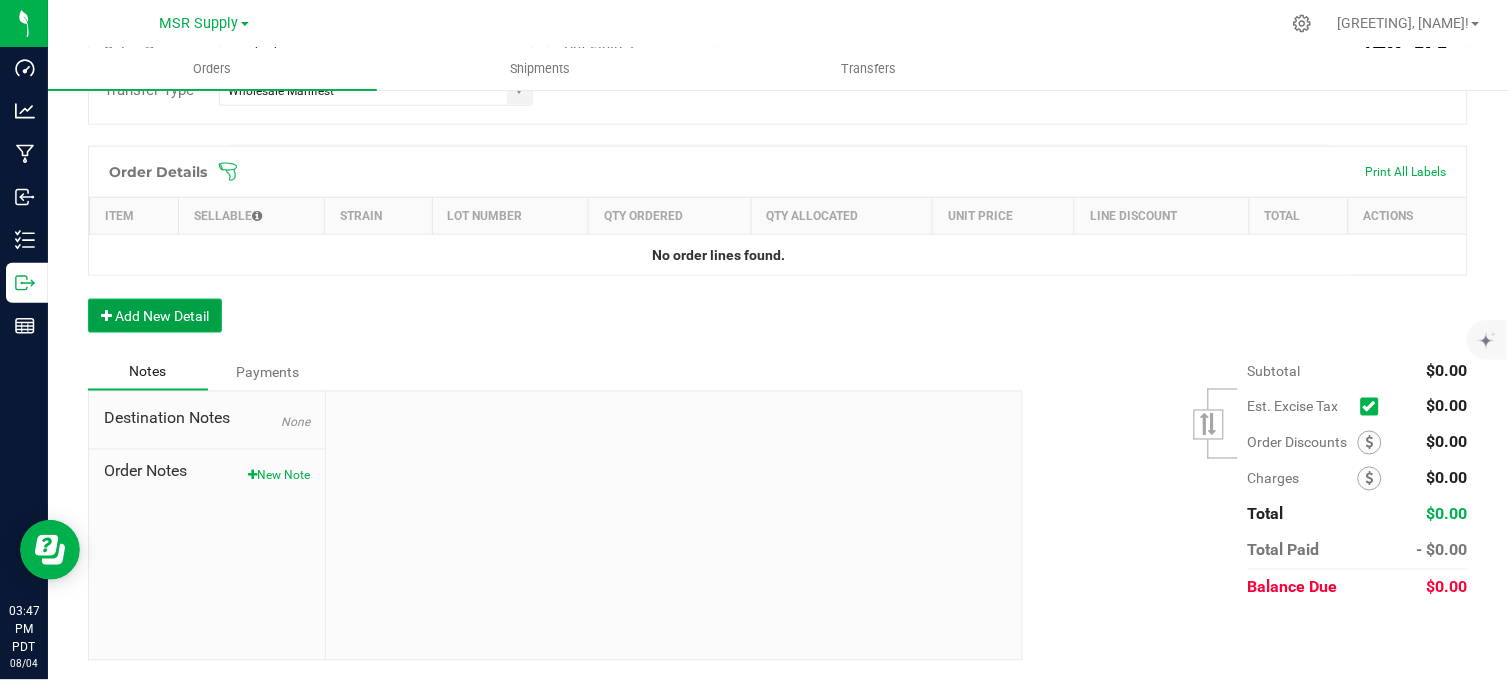 click on "Add New Detail" at bounding box center (155, 316) 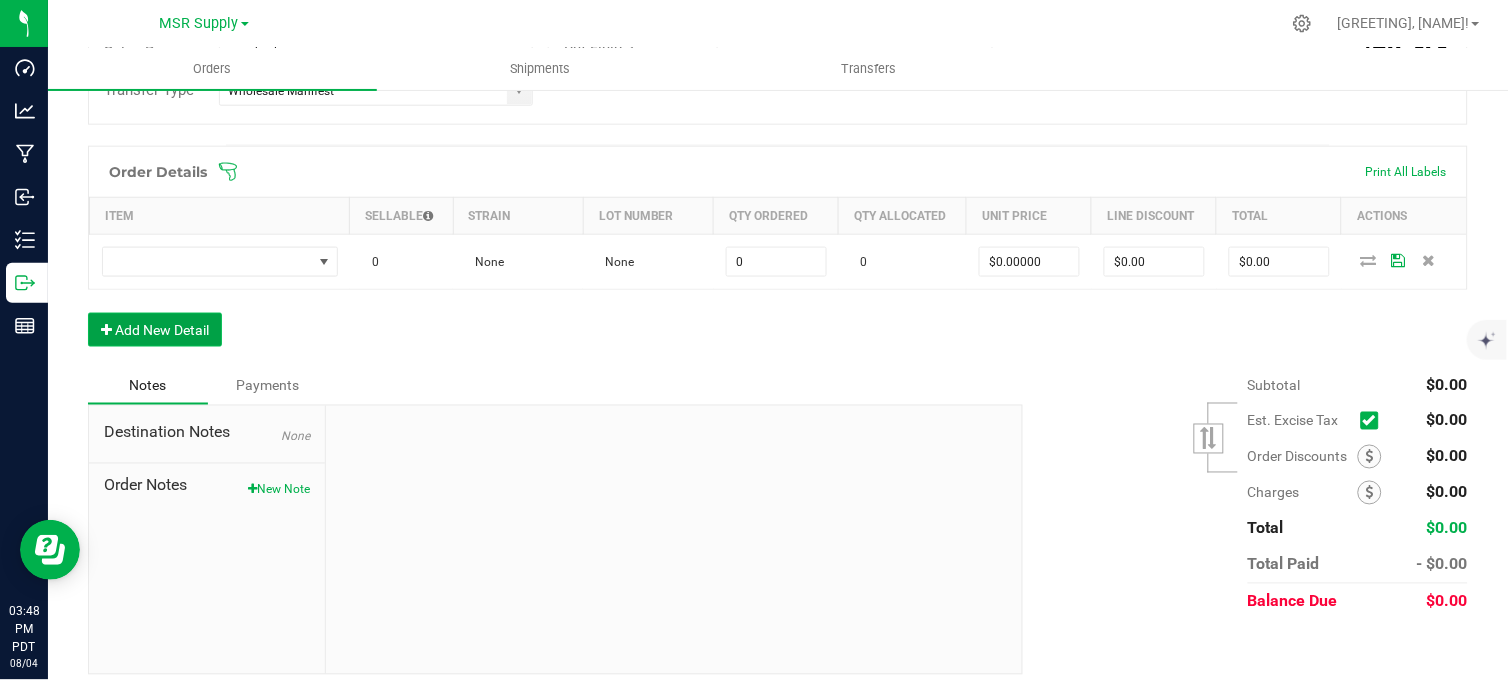 click on "Add New Detail" at bounding box center (155, 330) 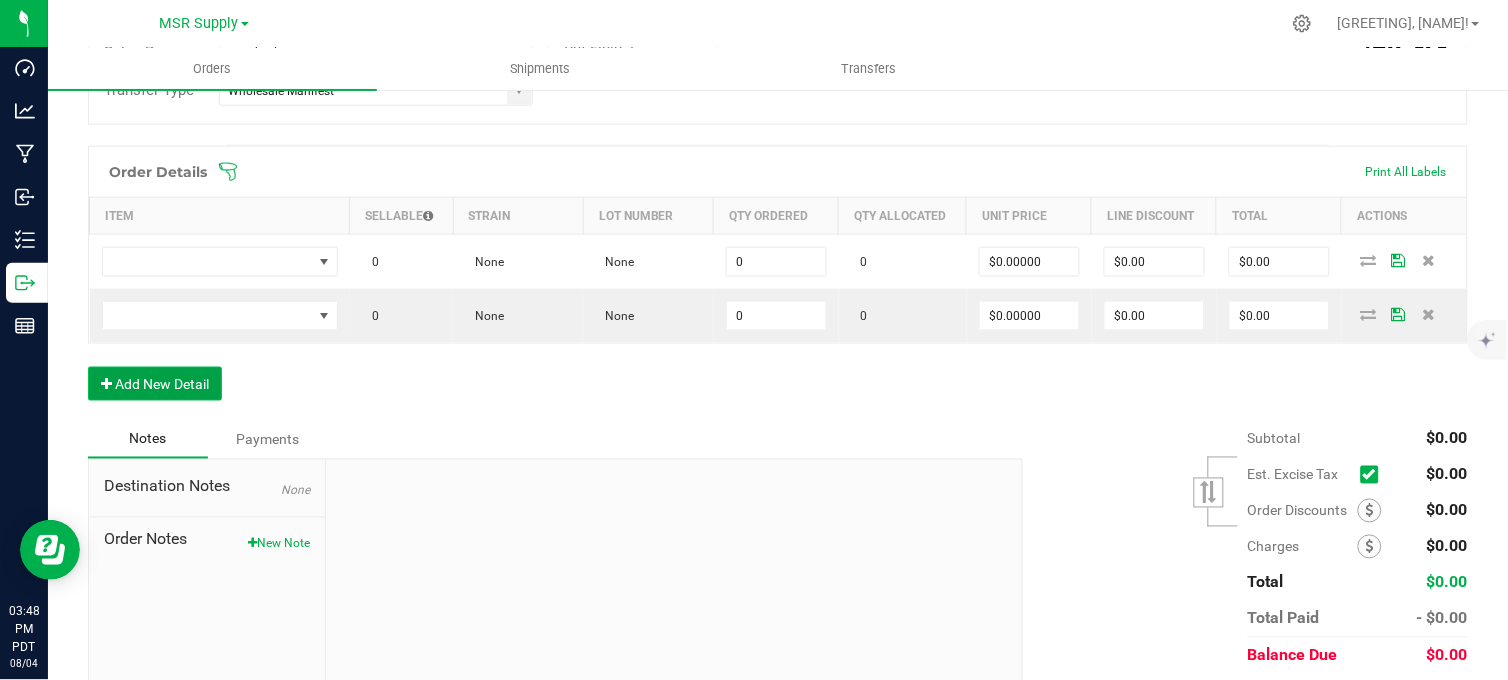 click on "Add New Detail" at bounding box center (155, 384) 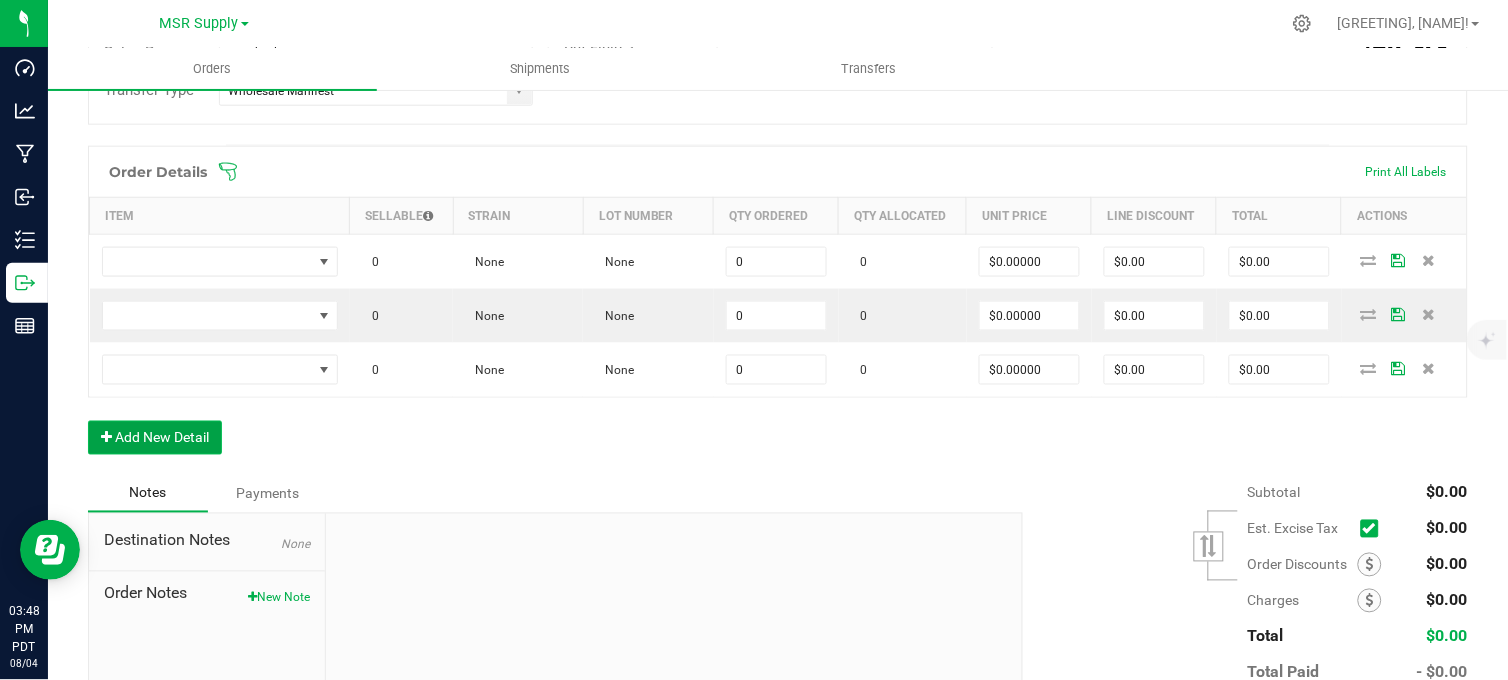 click on "Add New Detail" at bounding box center [155, 438] 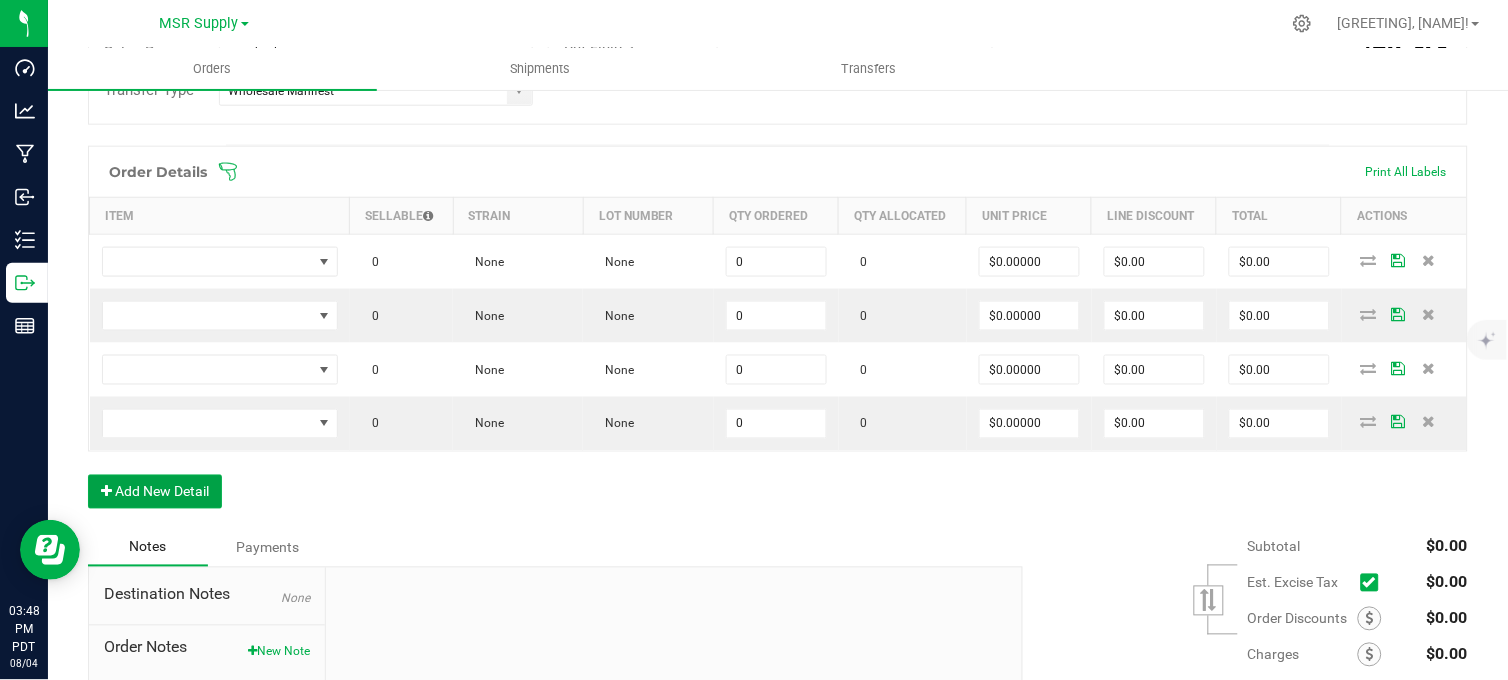 drag, startPoint x: 180, startPoint y: 501, endPoint x: 192, endPoint y: 525, distance: 26.832815 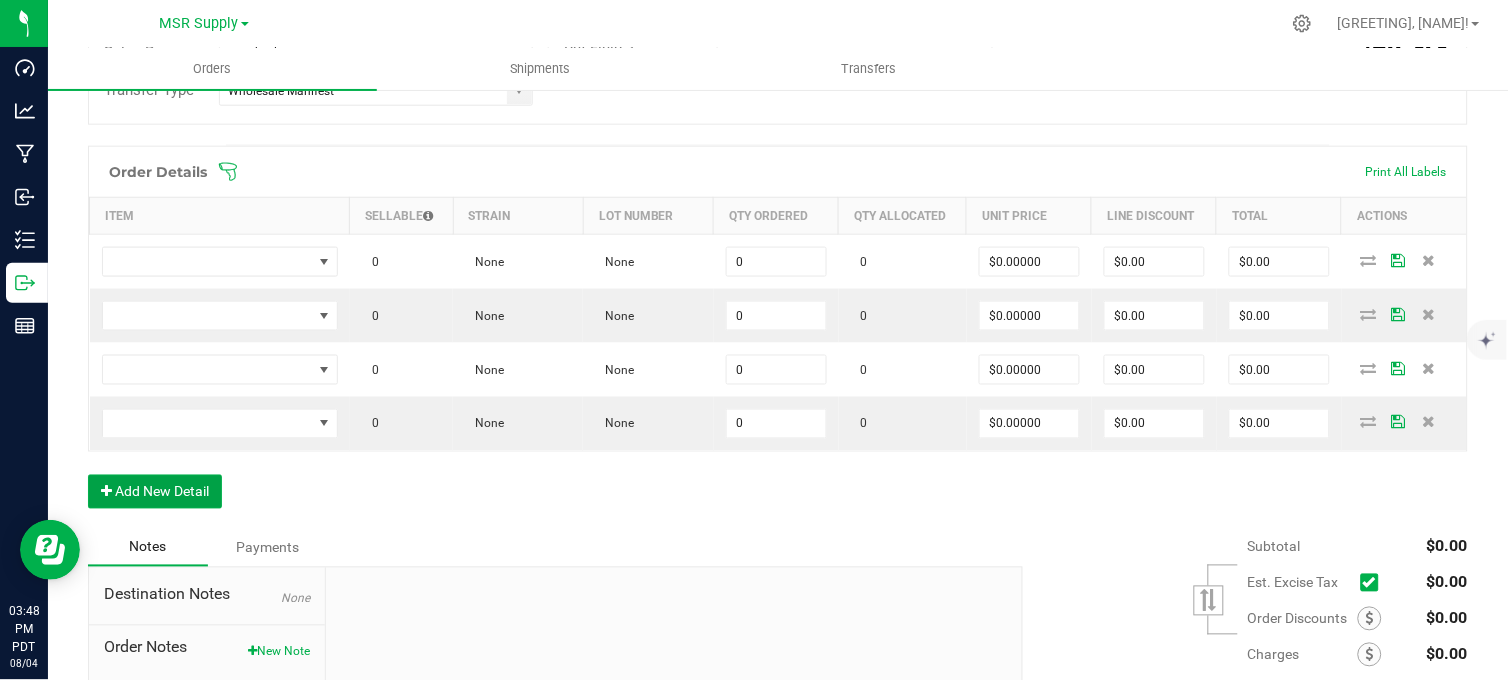 click on "Add New Detail" at bounding box center (155, 492) 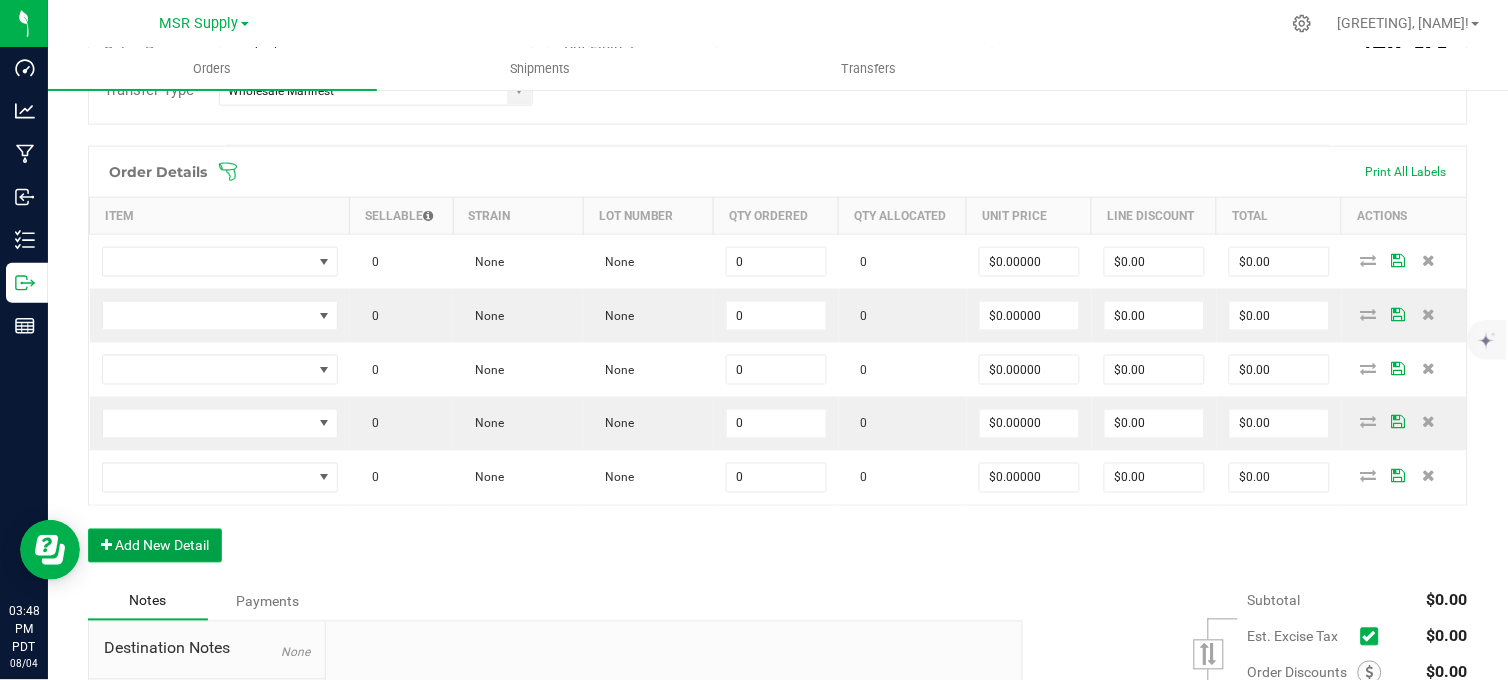click on "Add New Detail" at bounding box center (155, 546) 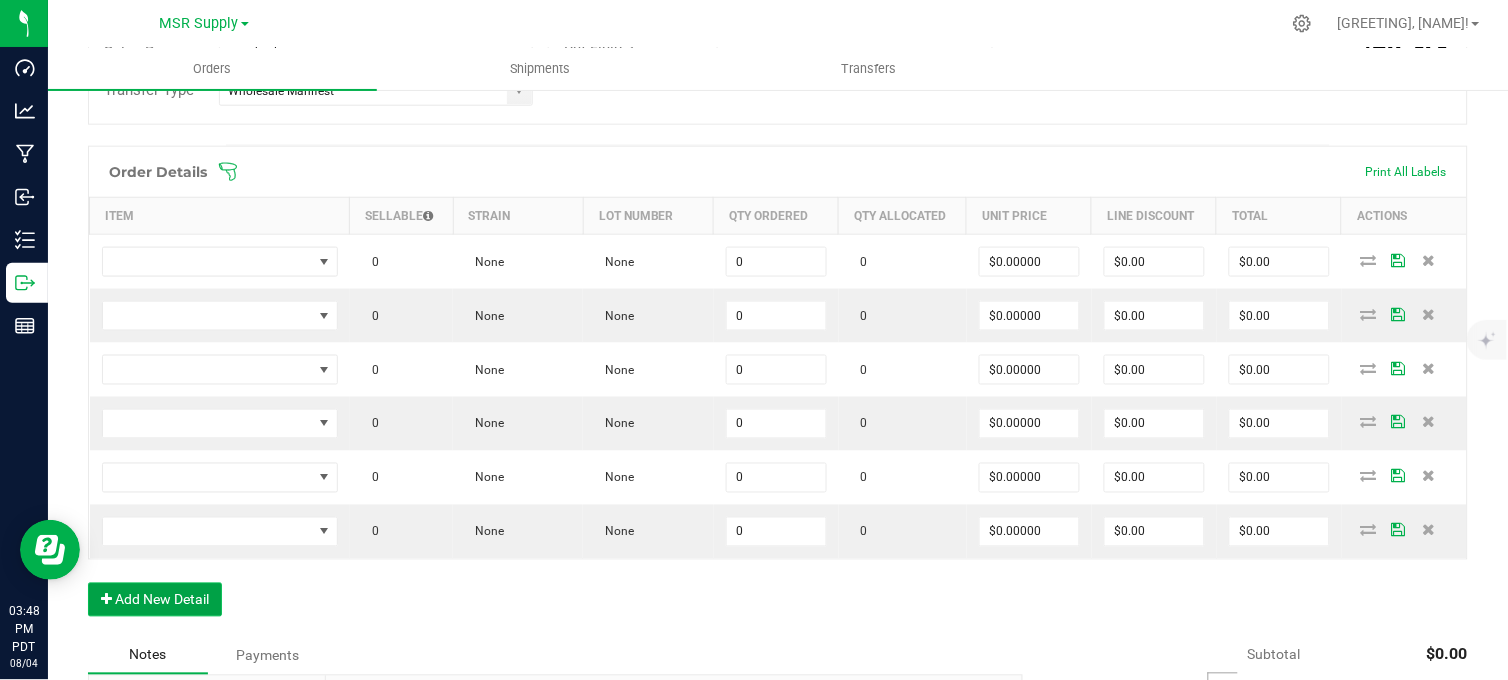 click on "Add New Detail" at bounding box center [155, 600] 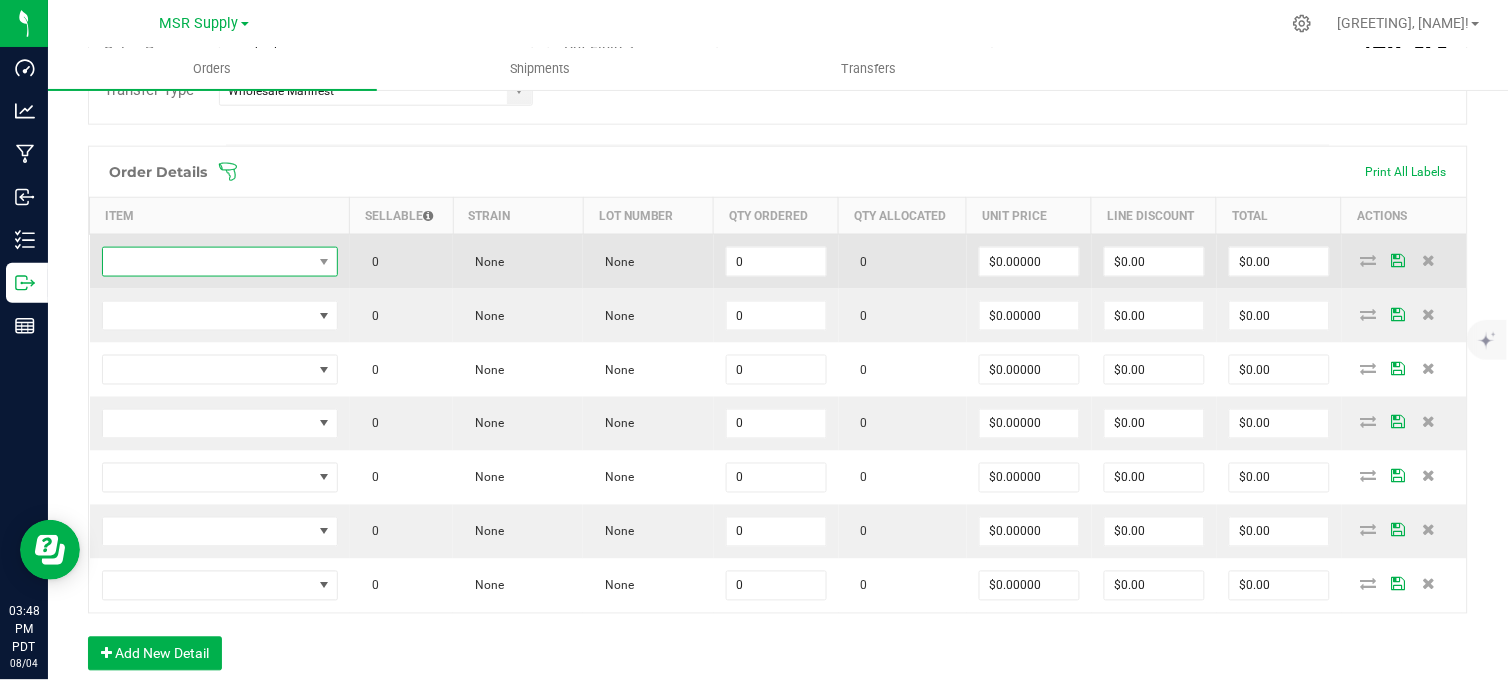 click at bounding box center (207, 262) 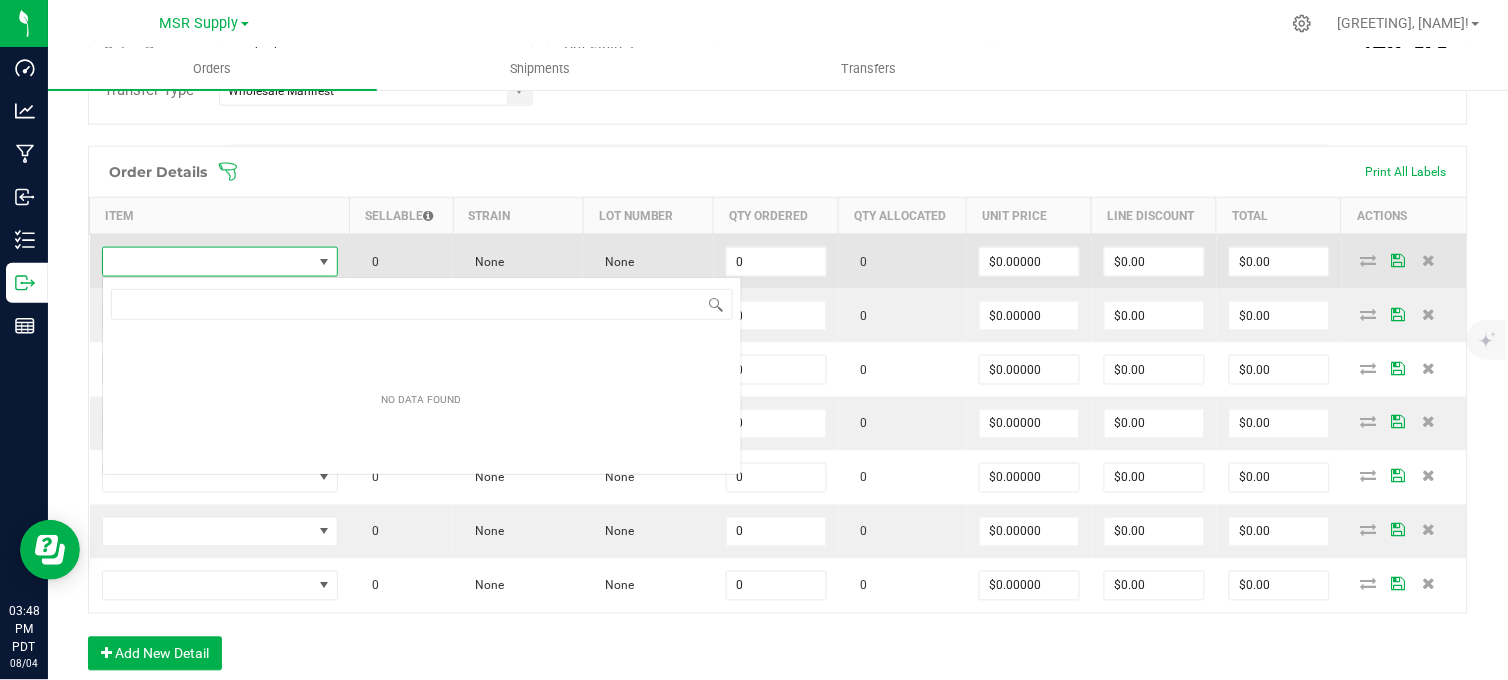 scroll, scrollTop: 99970, scrollLeft: 99766, axis: both 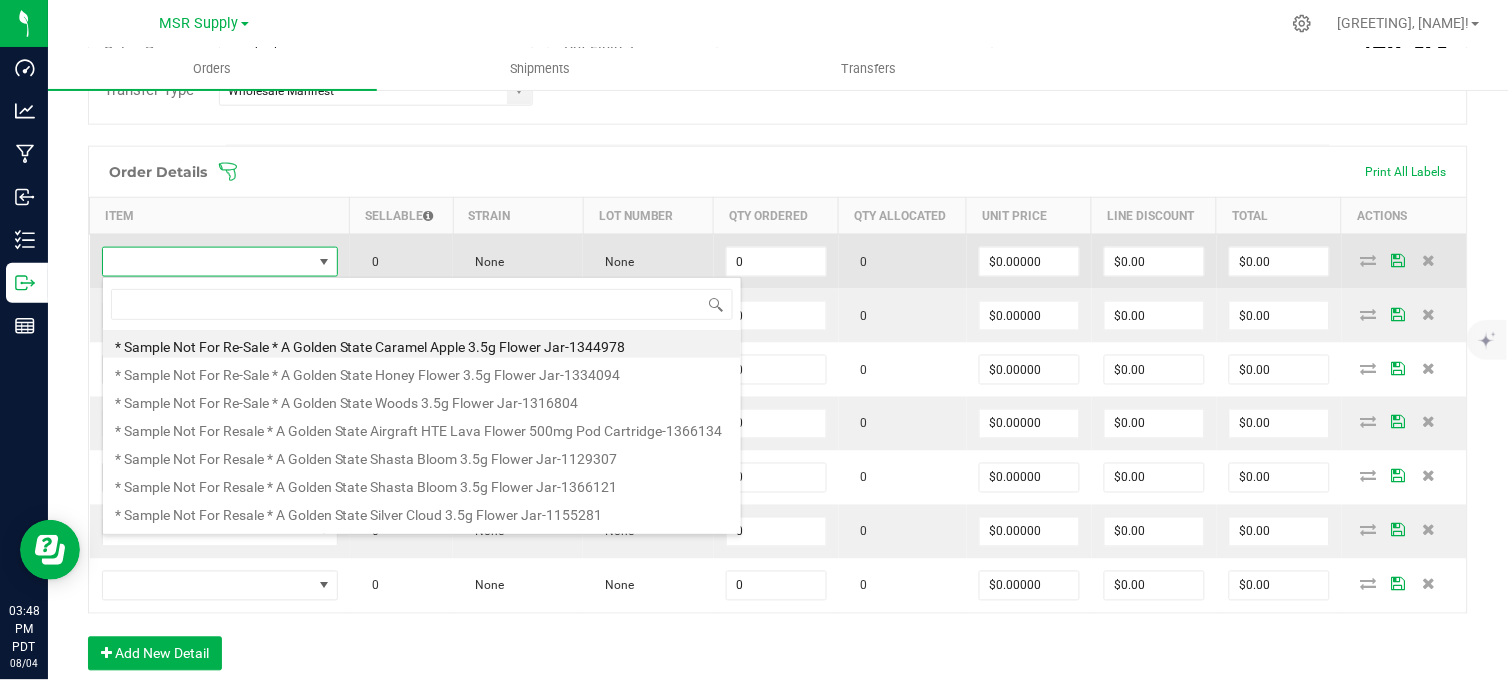 type on "Display Sample - AGS Eighth Lava Flower" 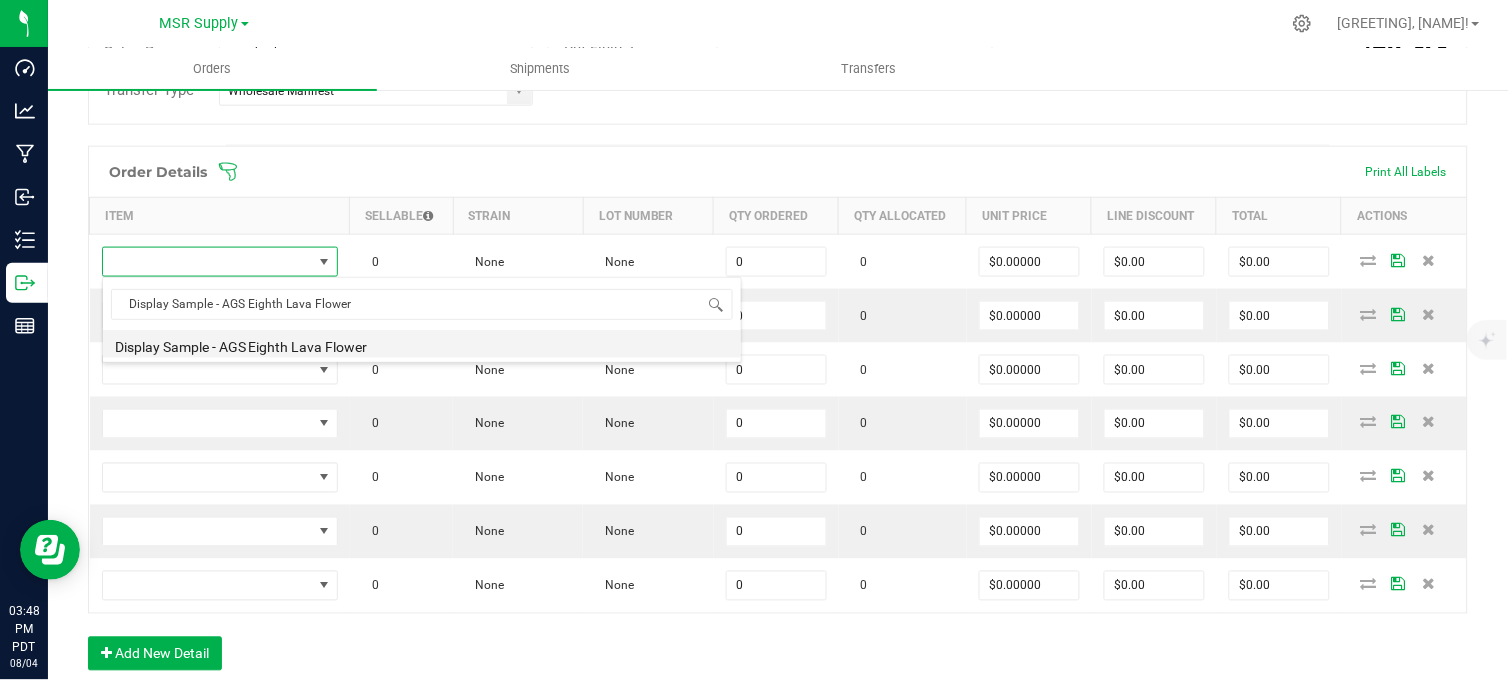 click on "Display Sample - AGS Eighth Lava Flower" at bounding box center [422, 344] 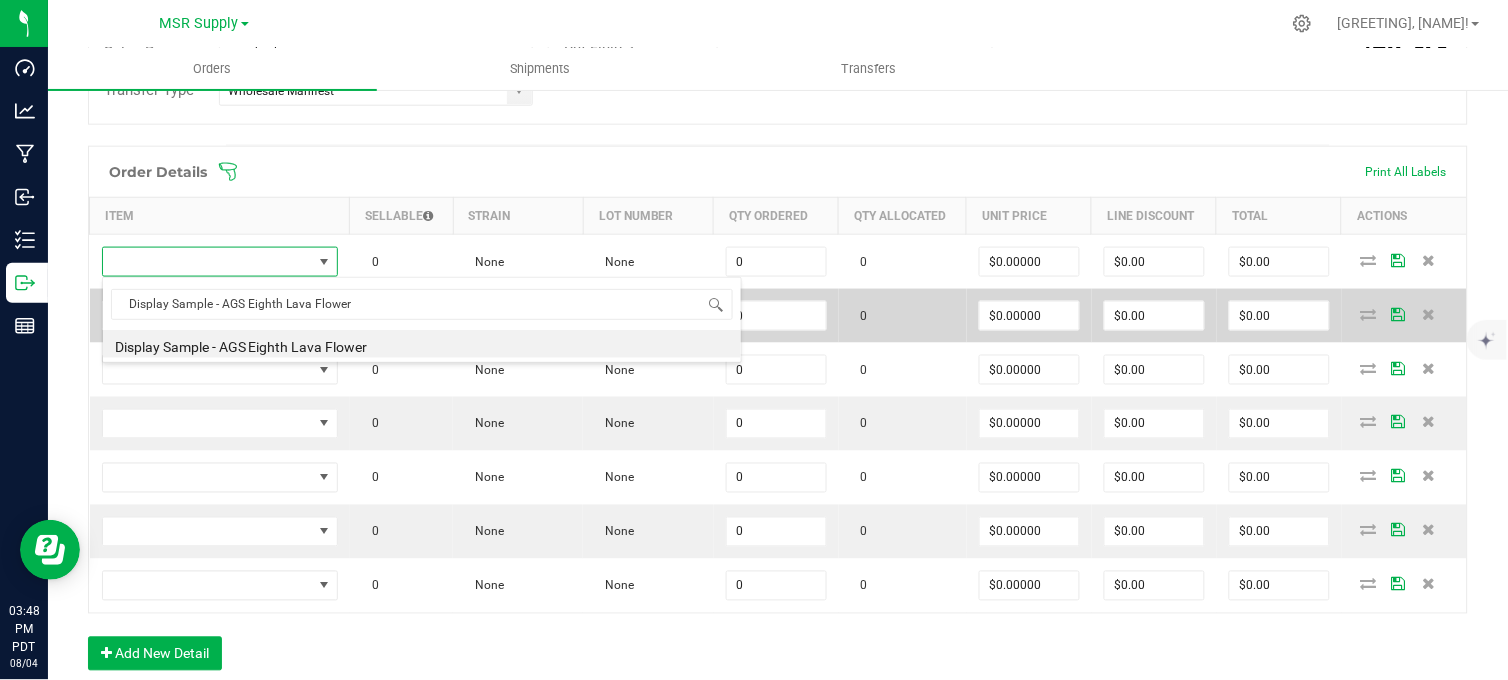 type on "0 ea" 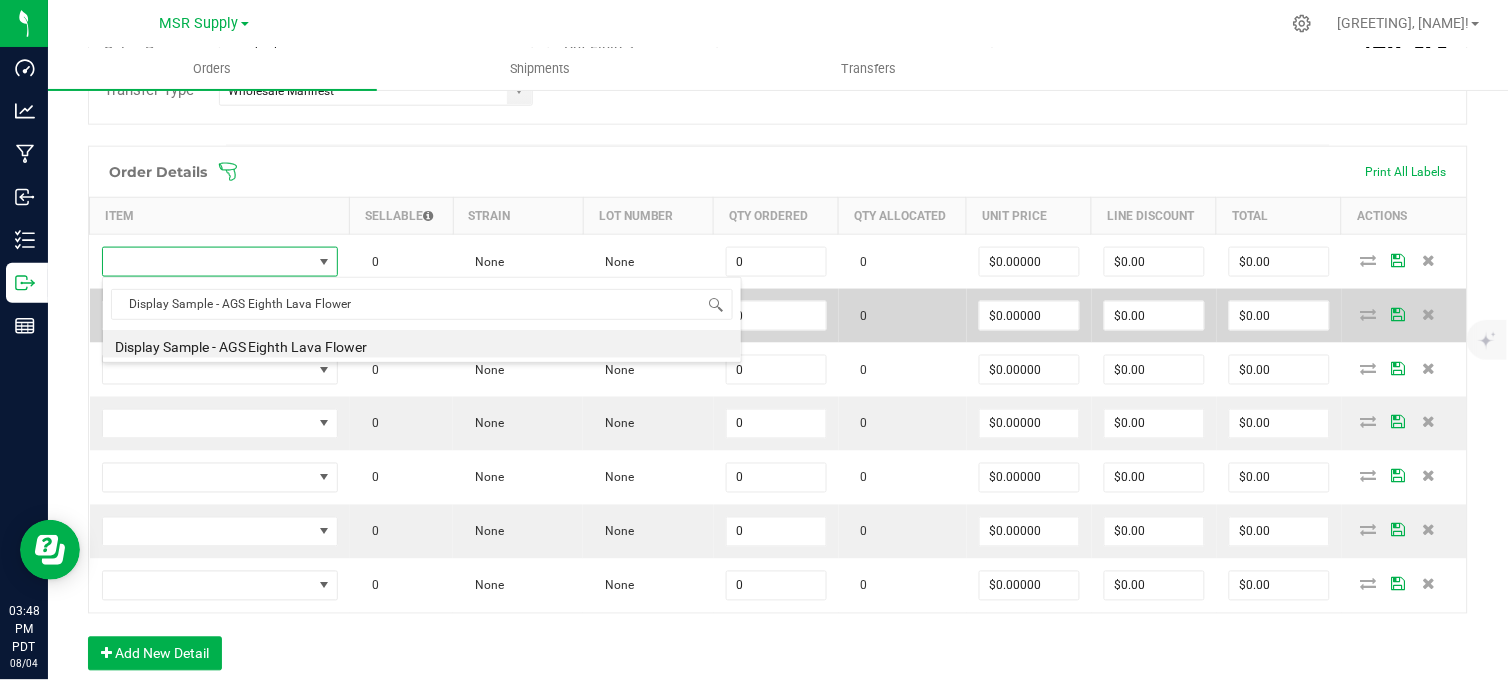 type on "$0.01000" 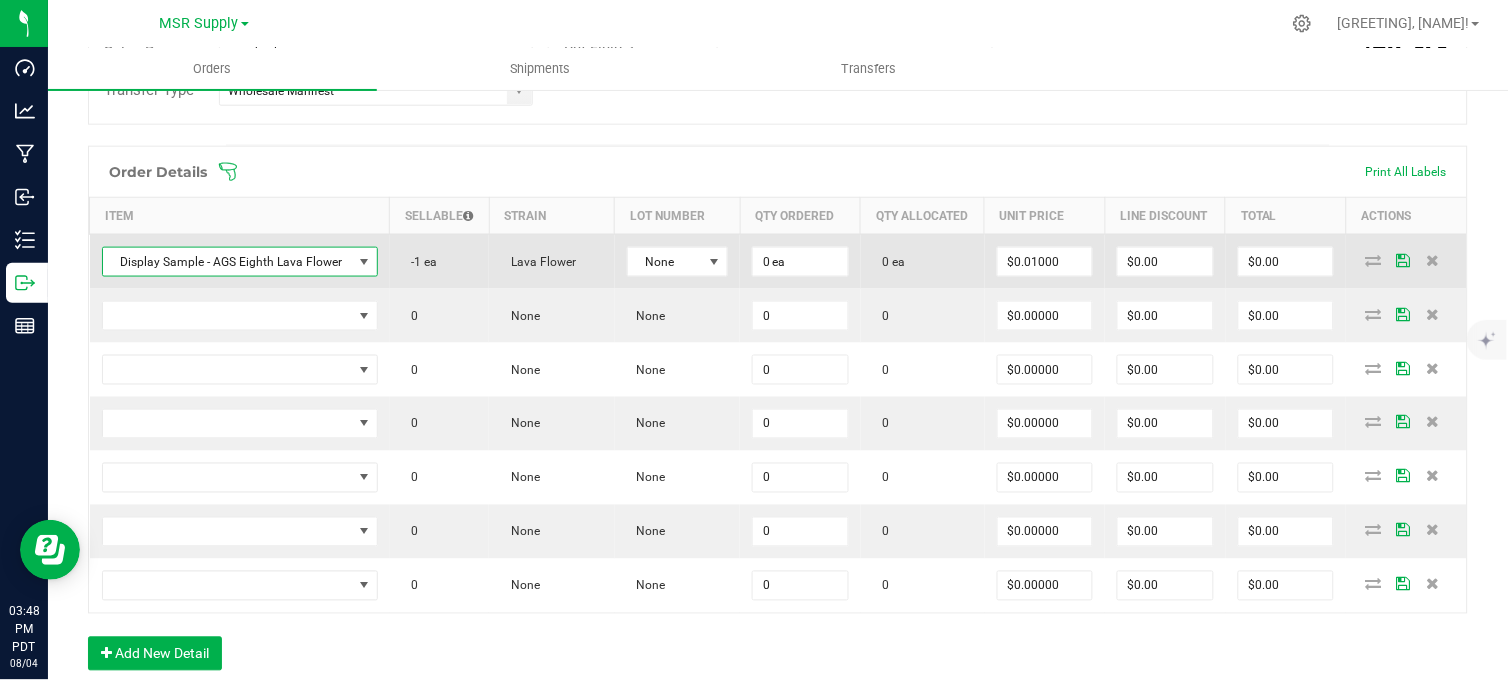 click on "0 ea" at bounding box center (800, 261) 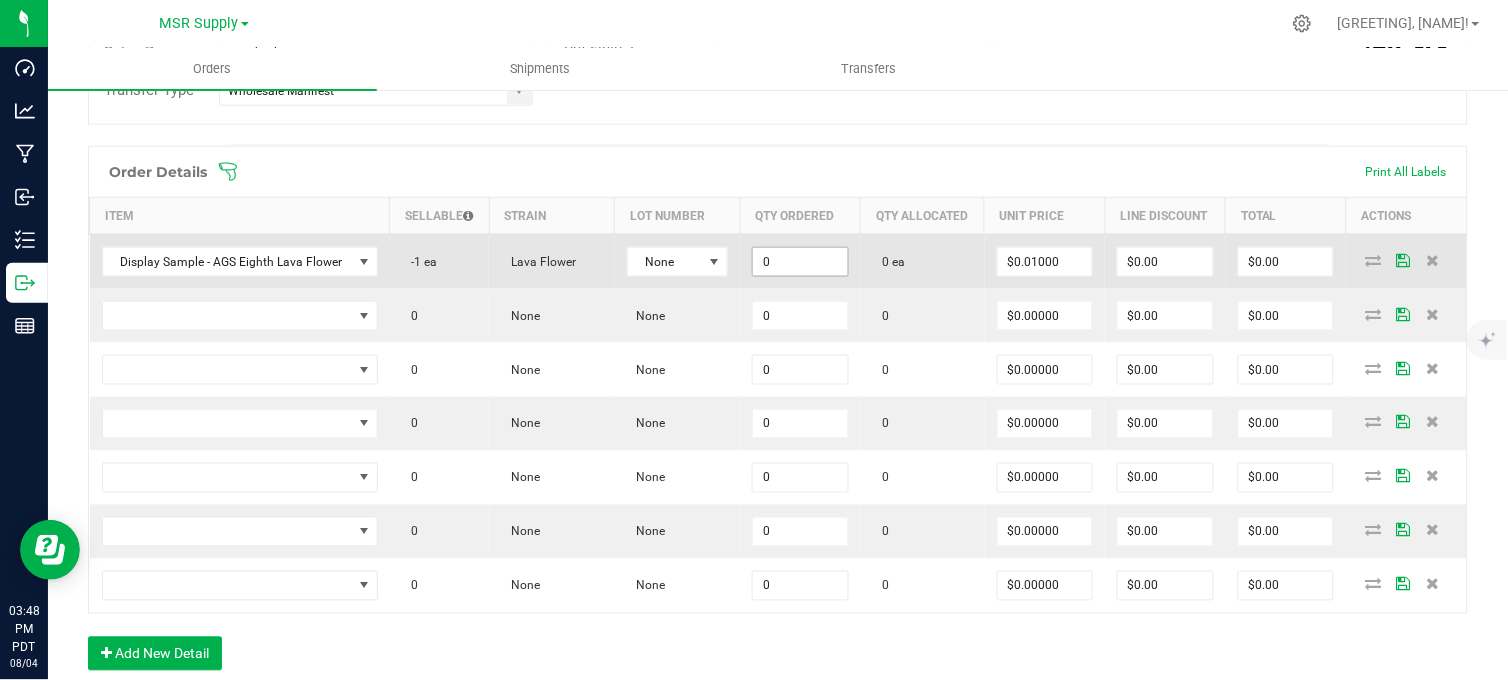 click on "0" at bounding box center (800, 262) 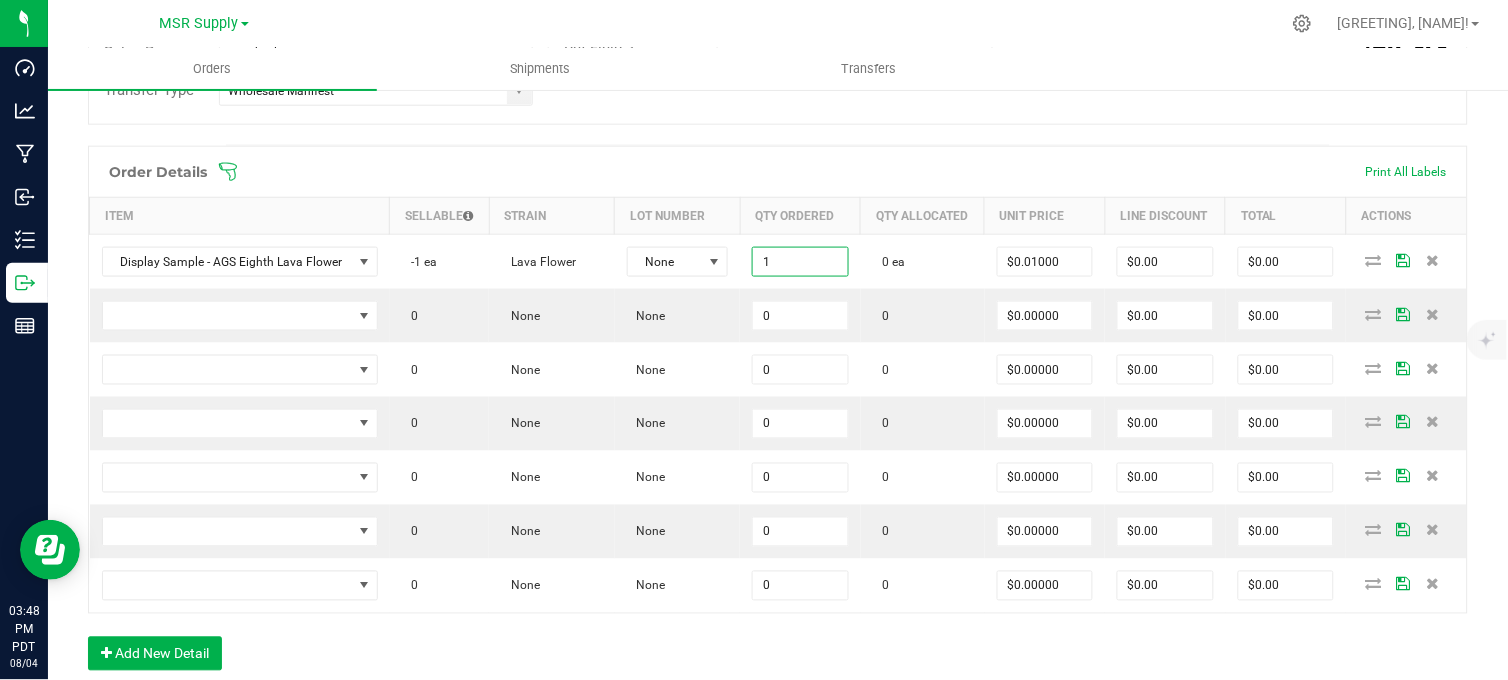 type on "1 ea" 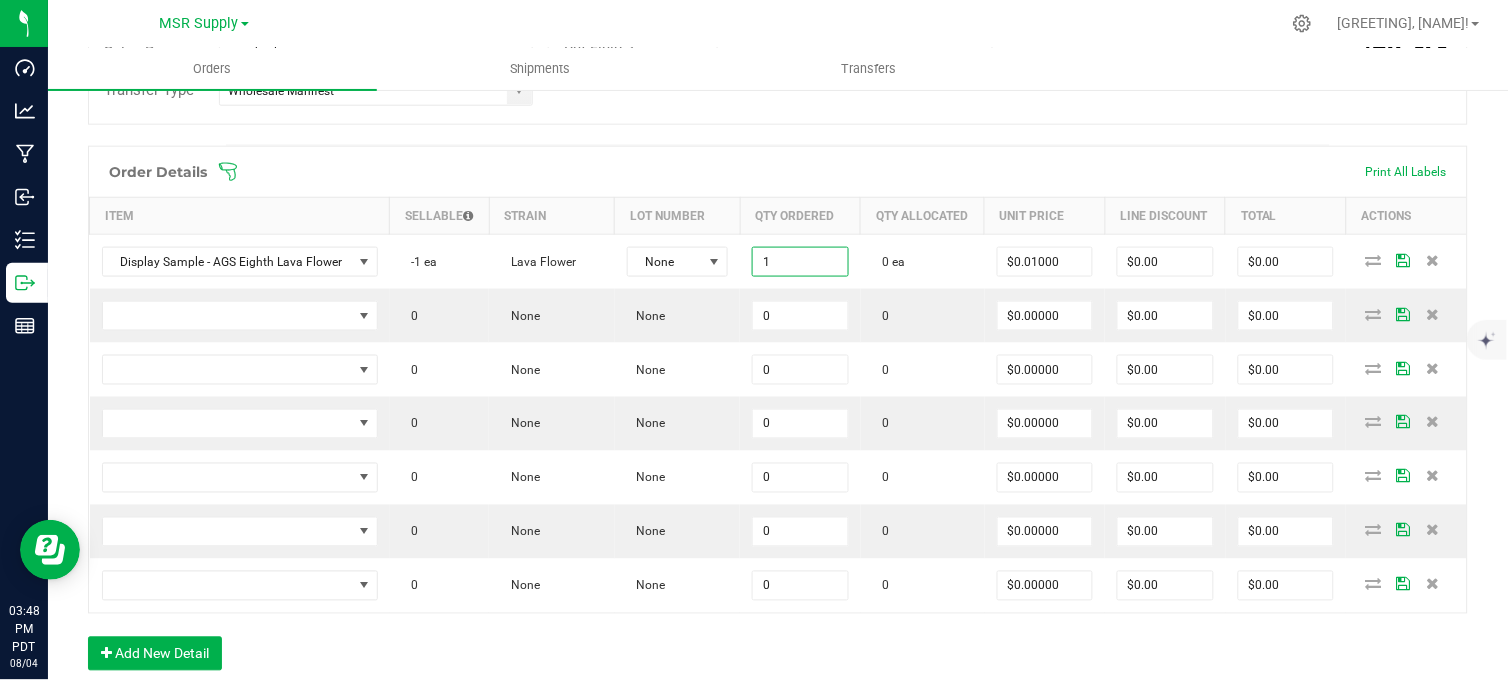 type on "$0.01" 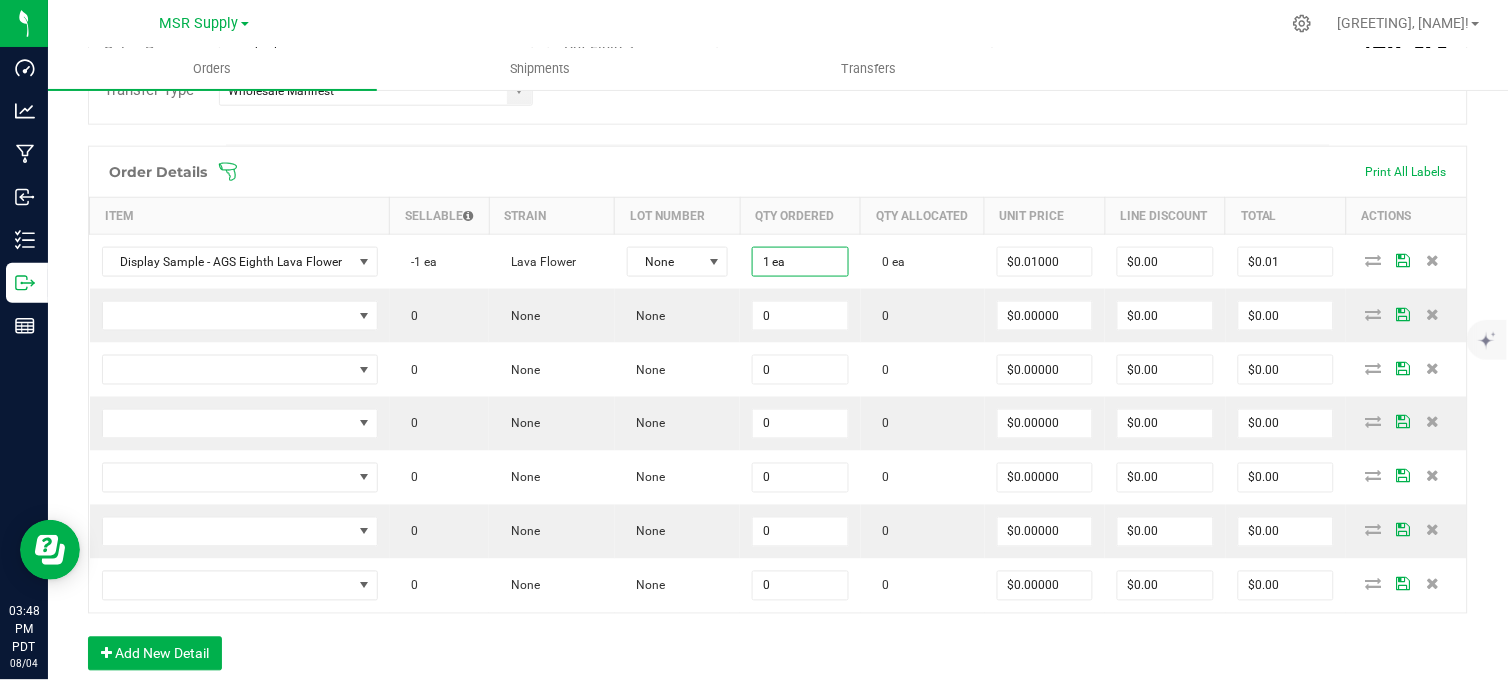 click at bounding box center [819, 23] 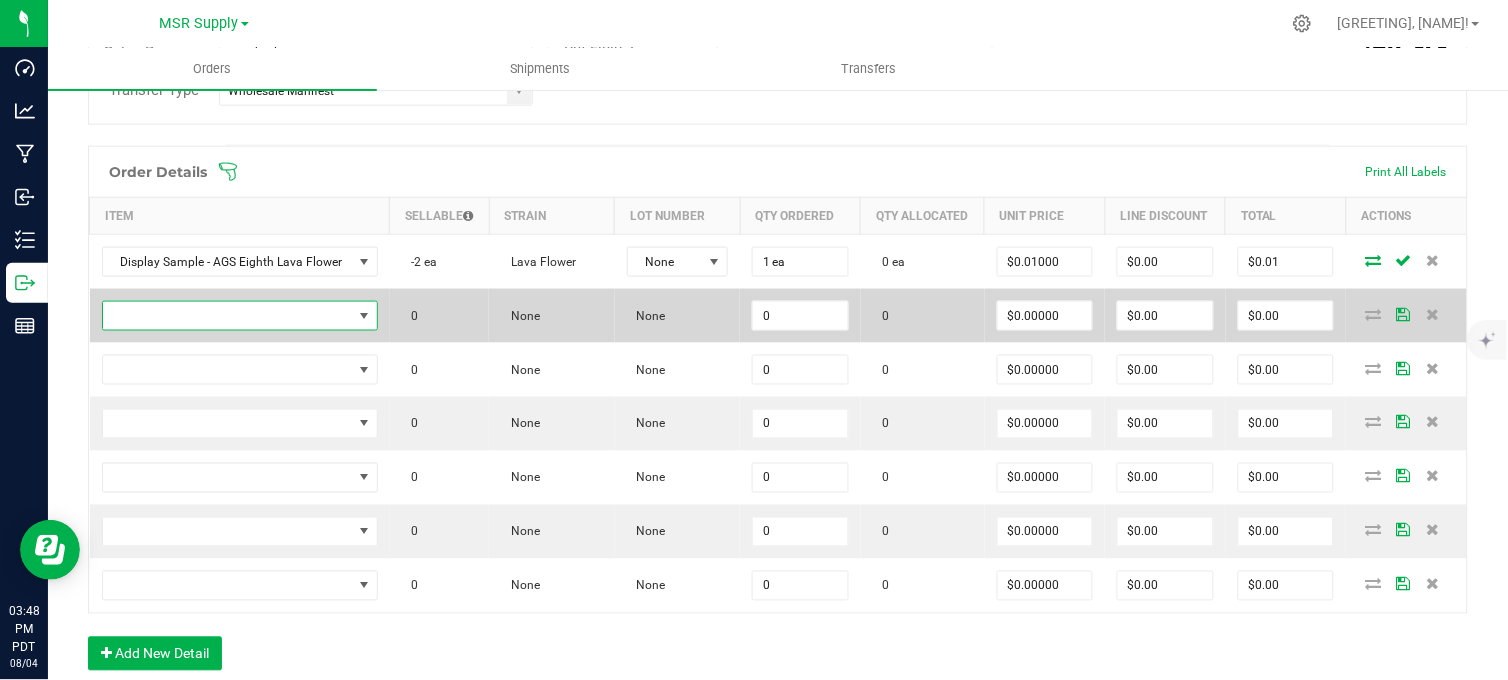 click at bounding box center [227, 316] 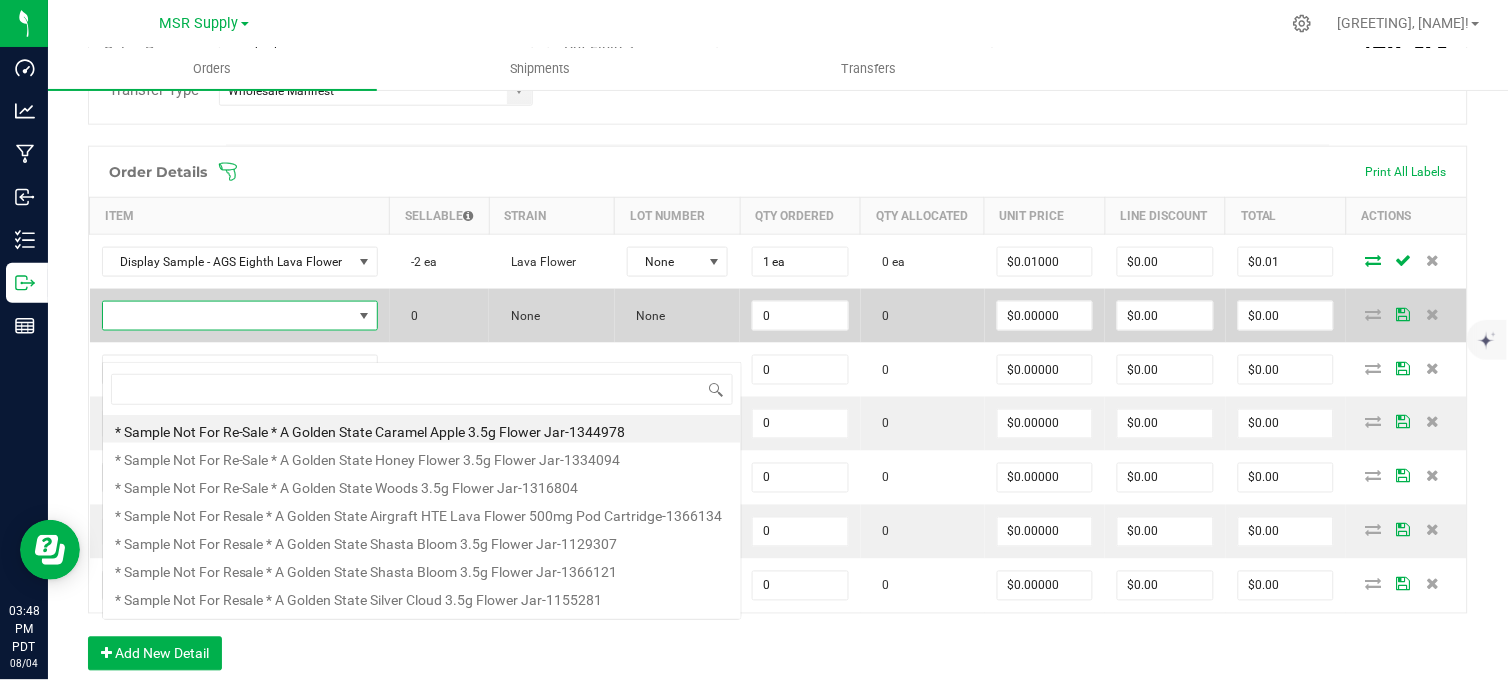 scroll, scrollTop: 99970, scrollLeft: 99730, axis: both 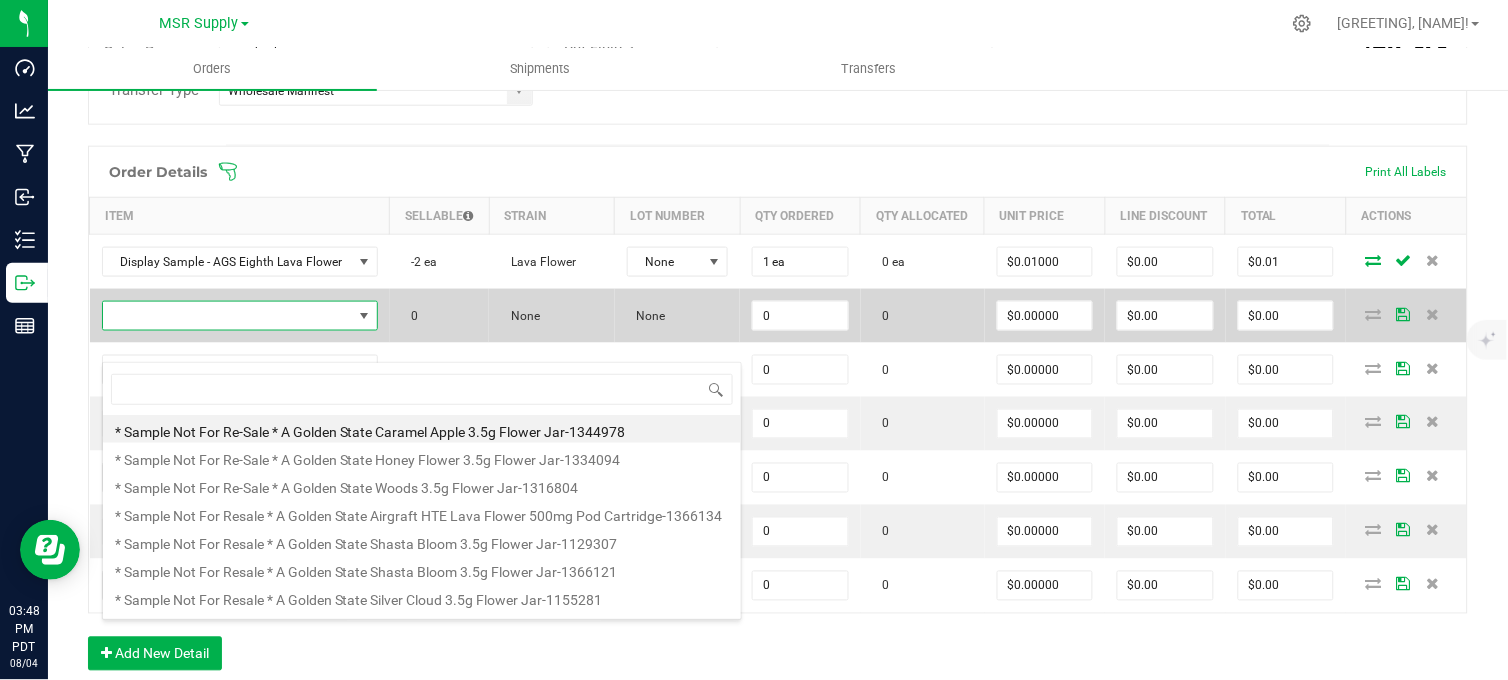 type on "[PRODUCT_NAME] [PRODUCT_NAME] [PRODUCT_NAME] [PRODUCT_NAME]" 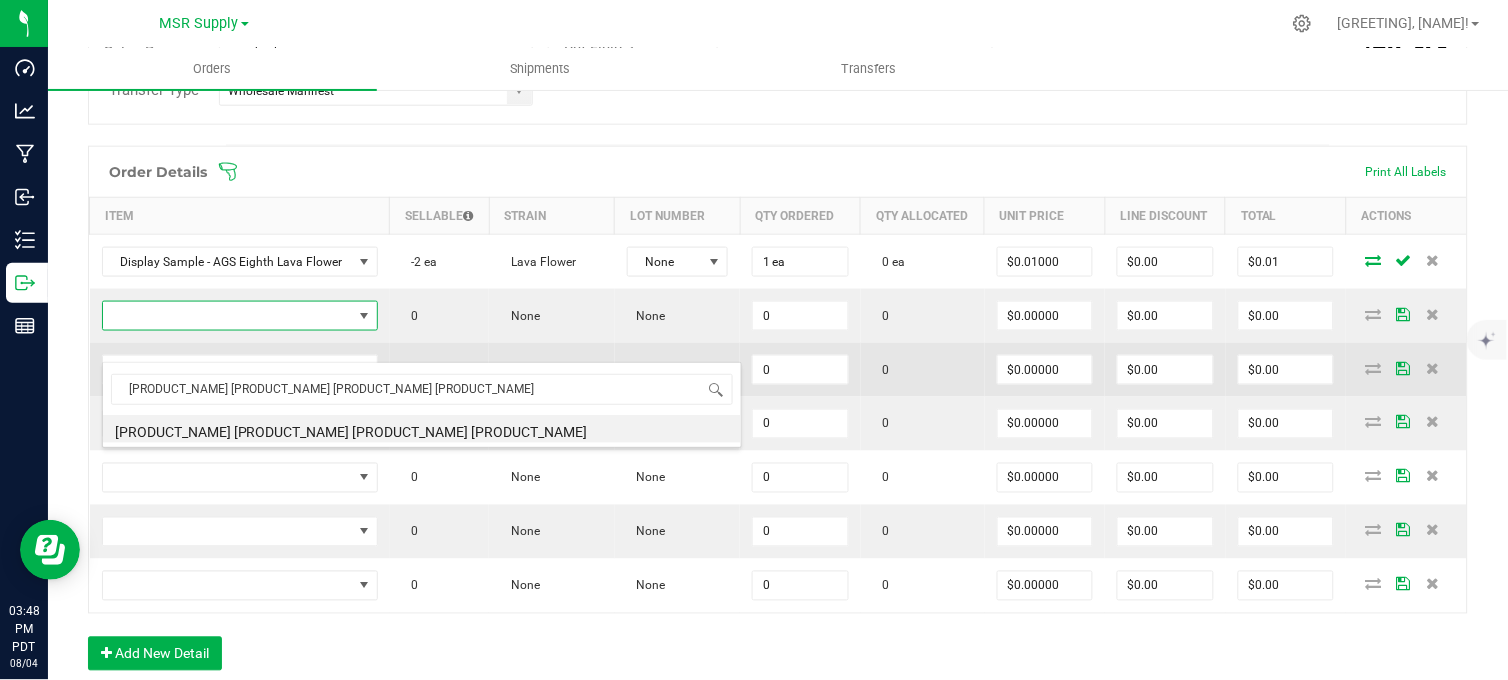 drag, startPoint x: 274, startPoint y: 433, endPoint x: 553, endPoint y: 403, distance: 280.60828 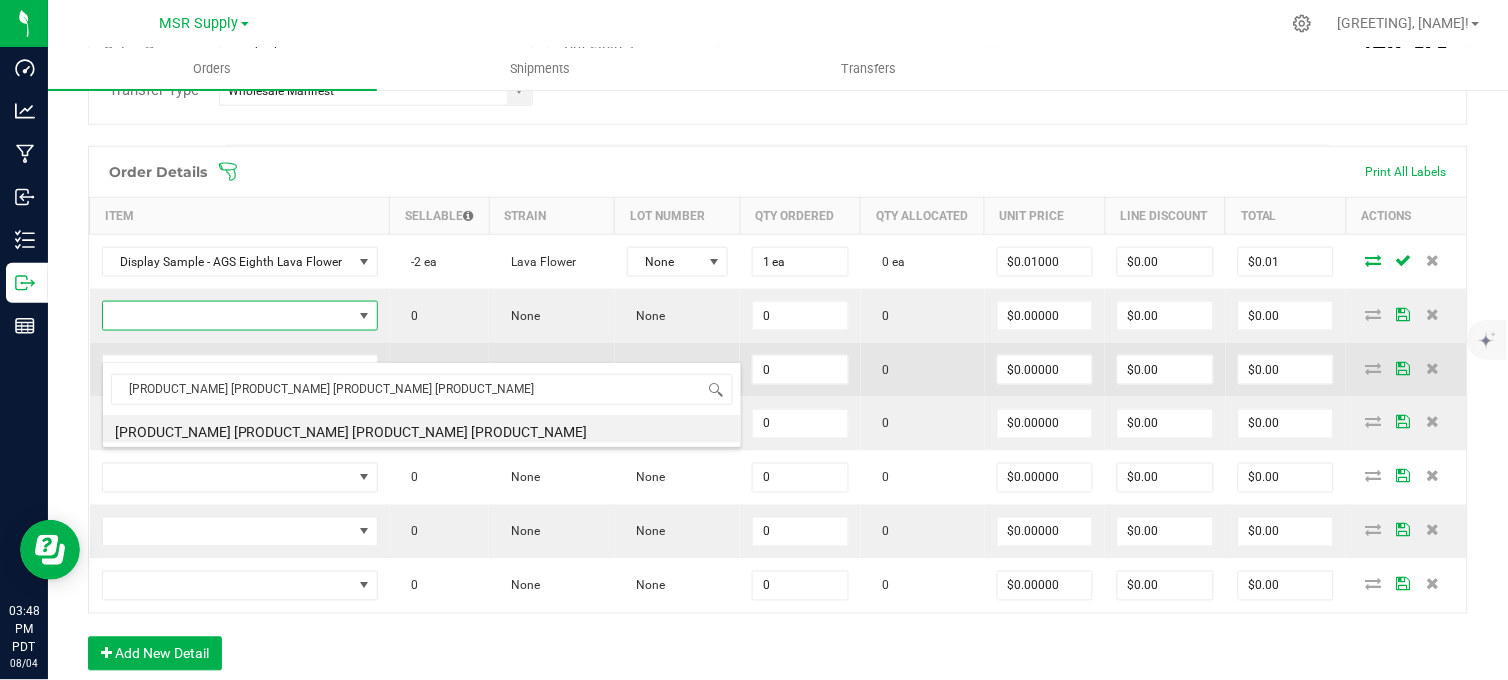 click on "[PRODUCT_NAME] [PRODUCT_NAME] [PRODUCT_NAME] [PRODUCT_NAME]" at bounding box center [422, 429] 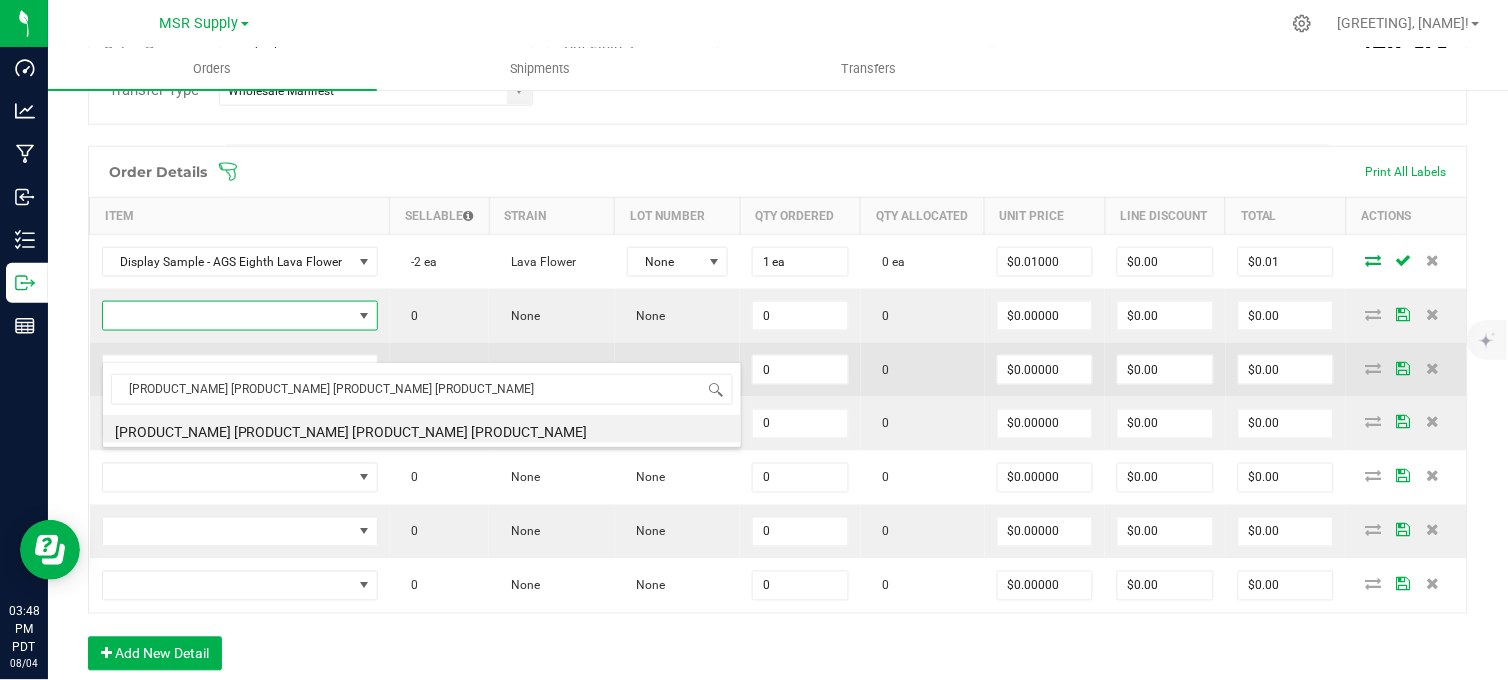 type on "0 ea" 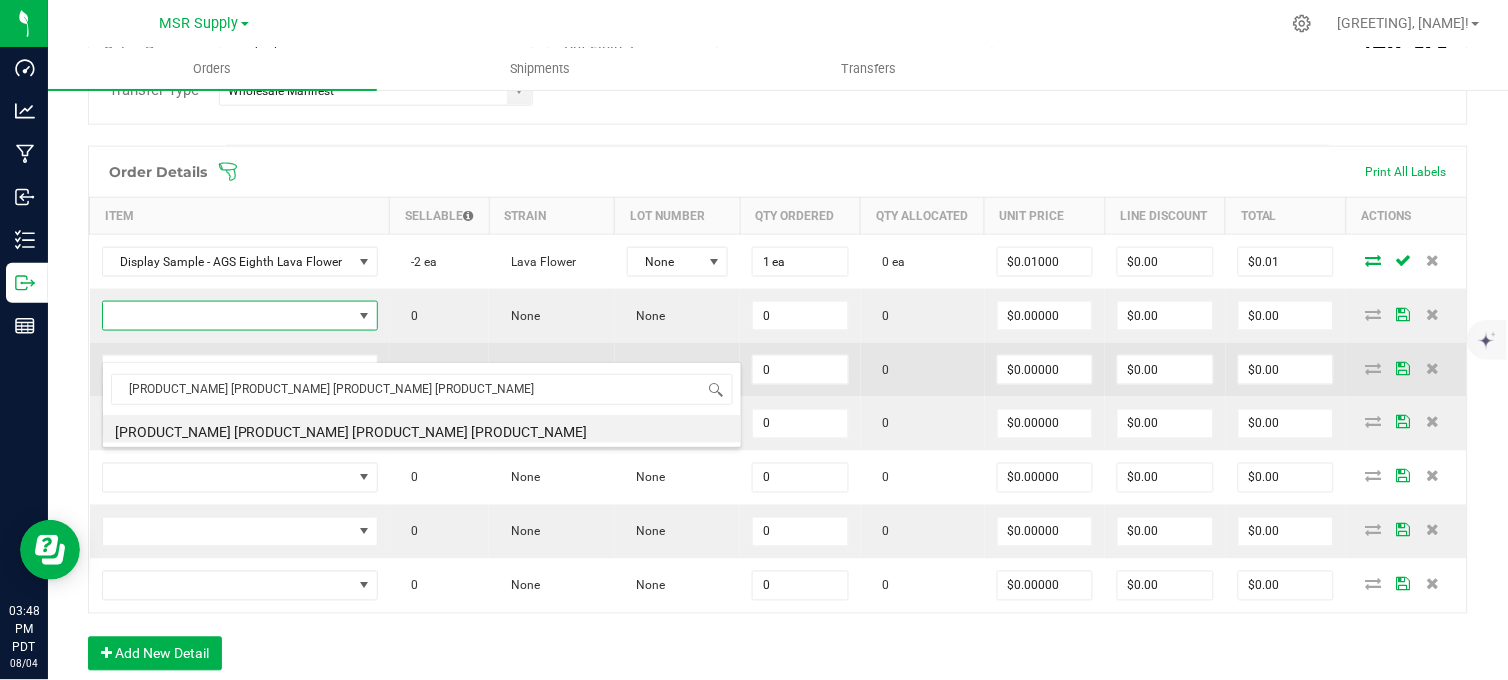 type on "$0.01000" 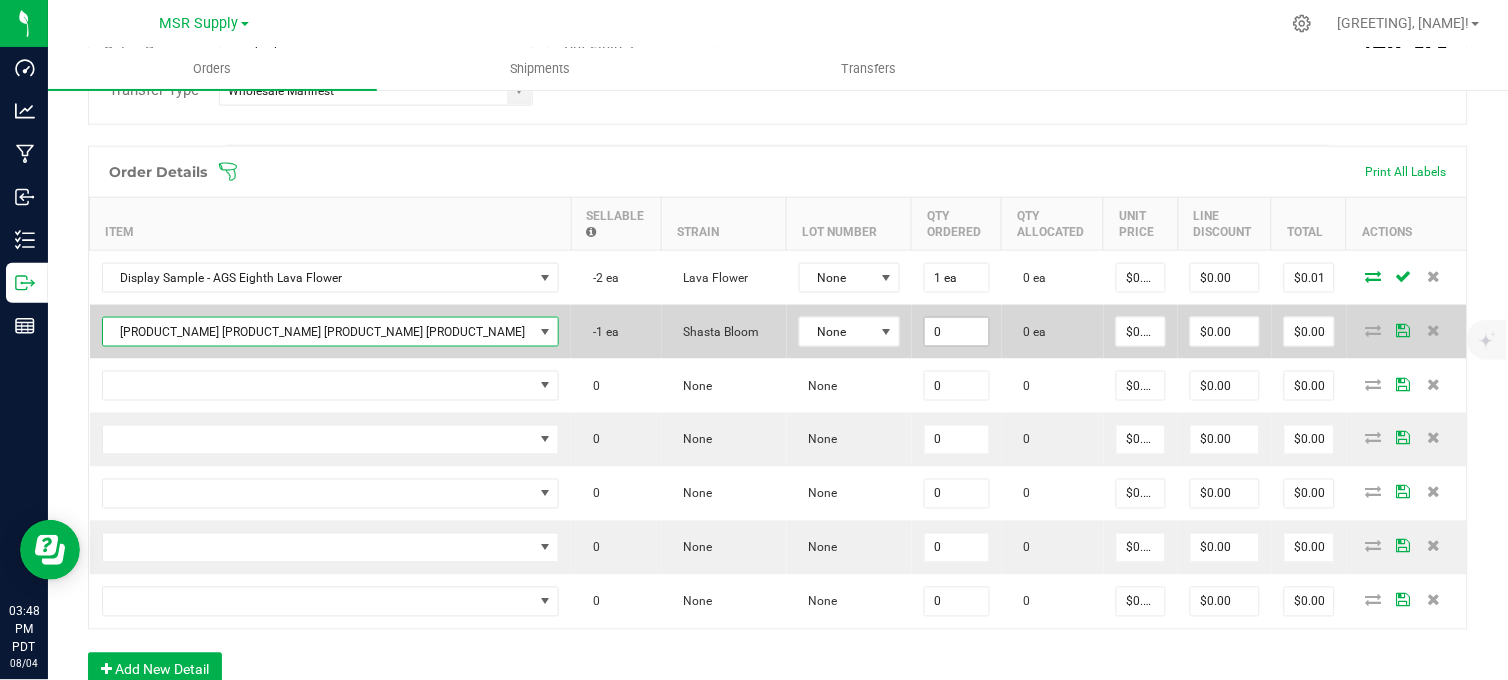 click on "0" at bounding box center (957, 332) 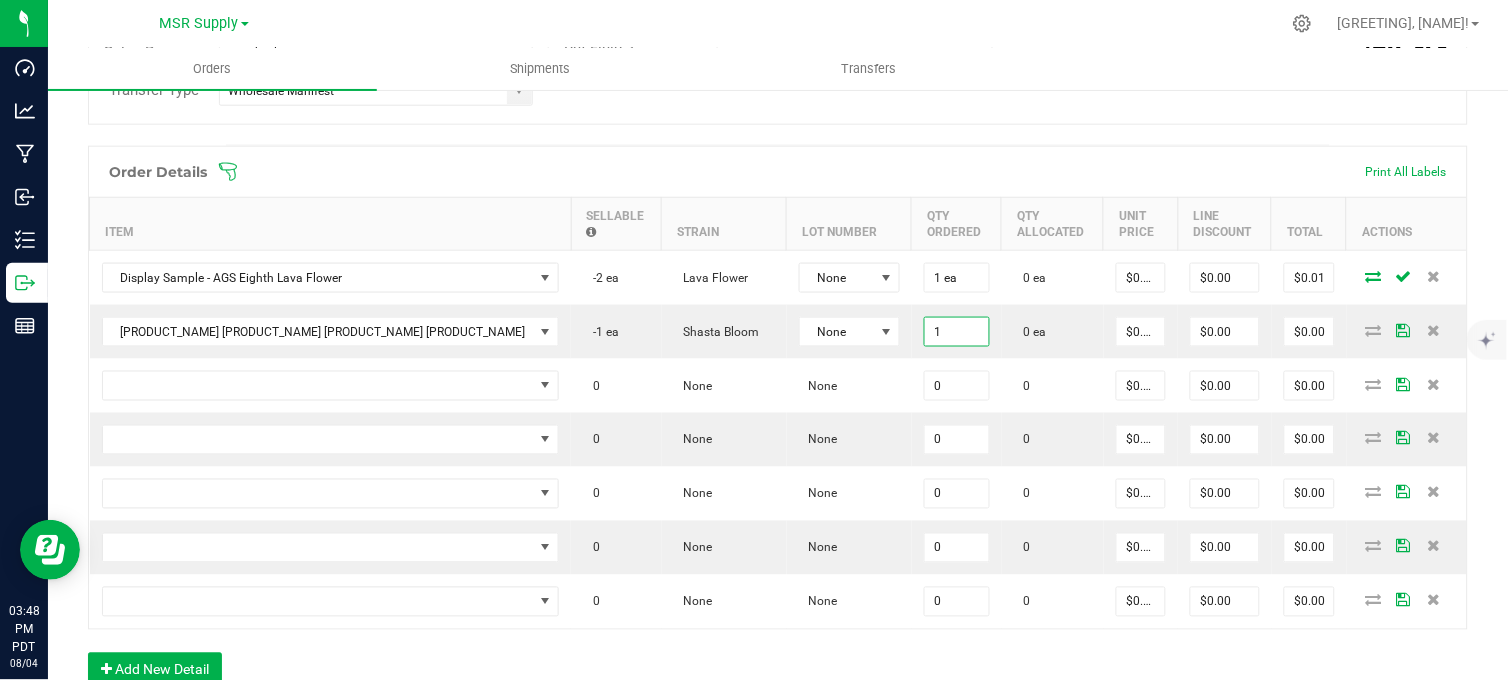 type on "1 ea" 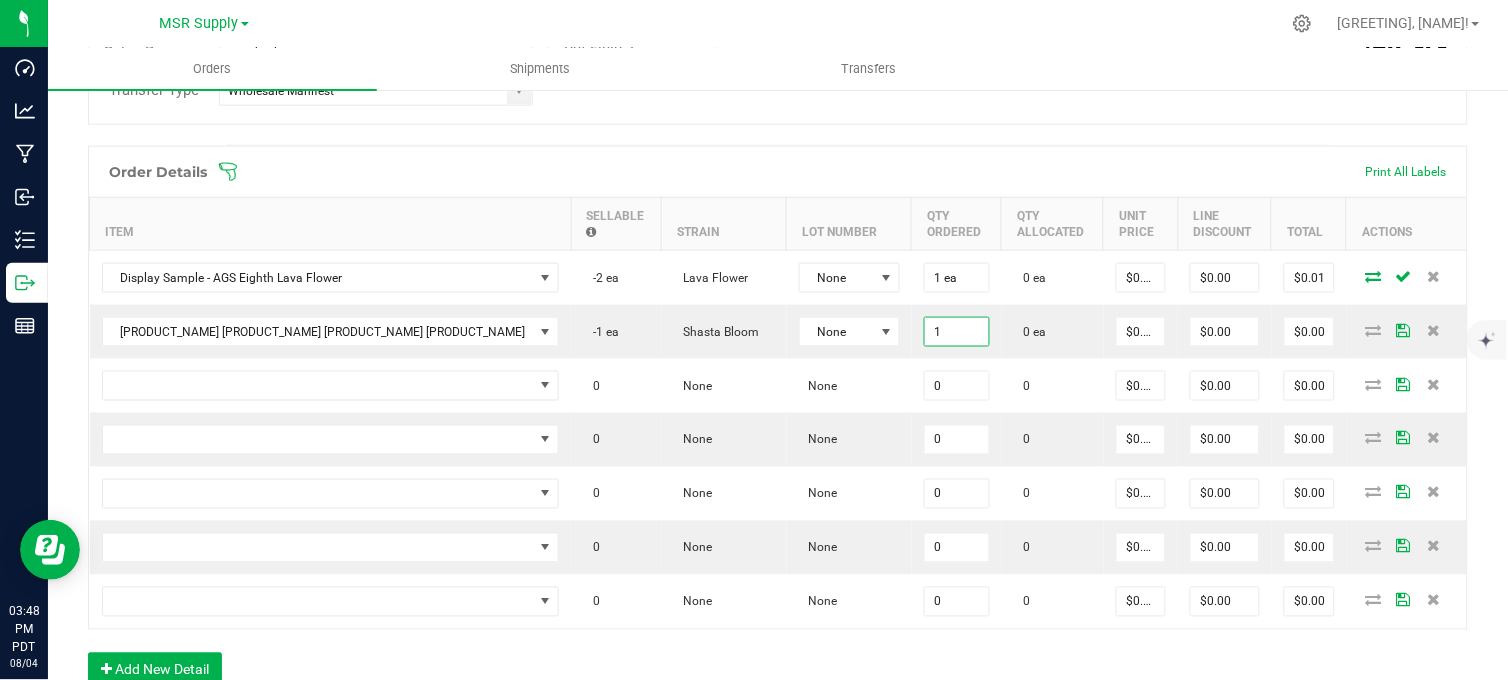 type on "$0.01" 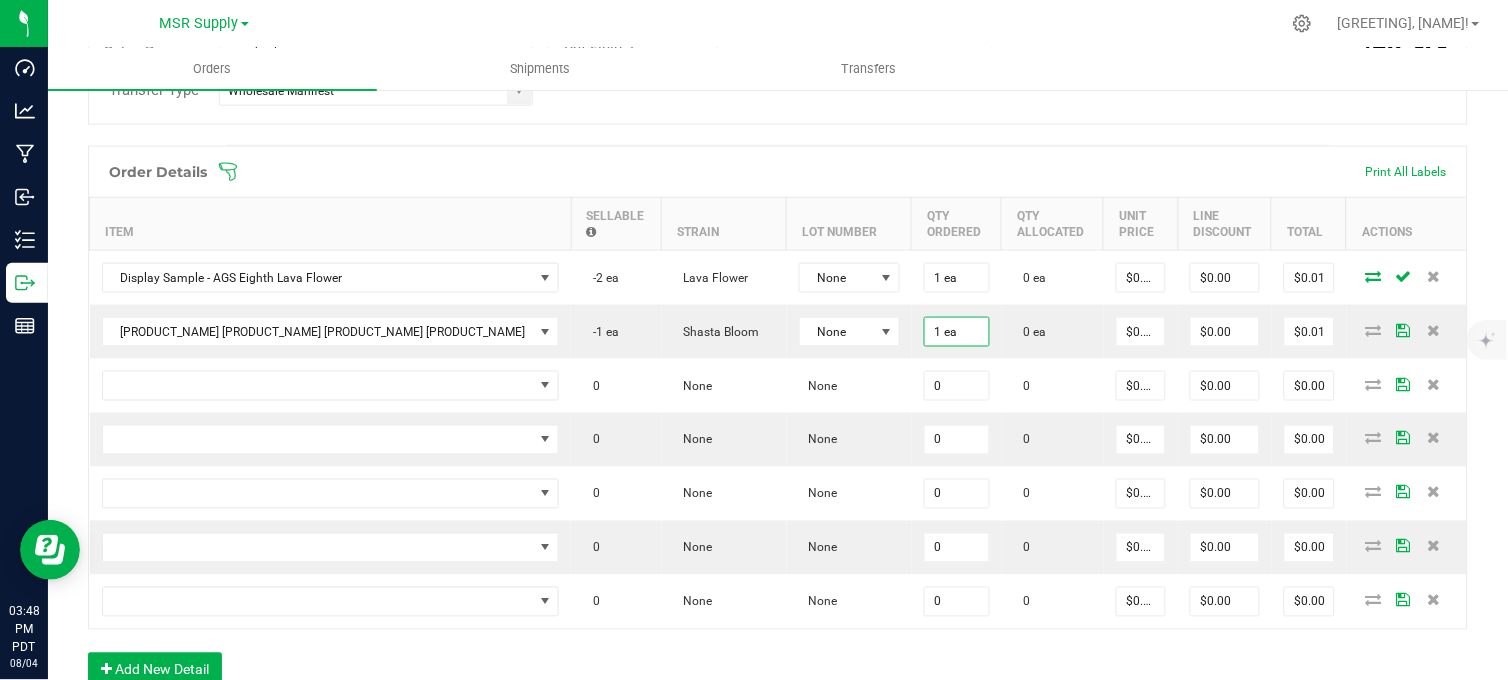 click at bounding box center (819, 23) 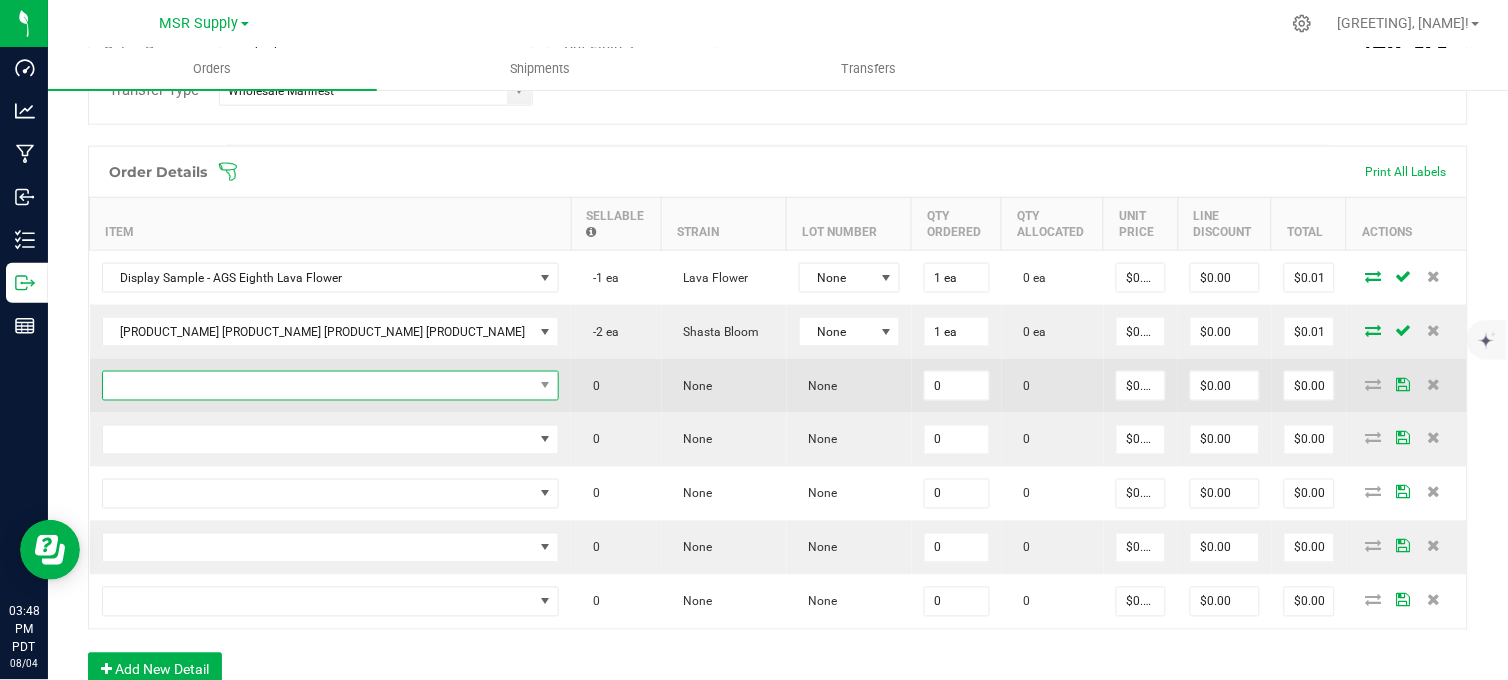 click at bounding box center [318, 386] 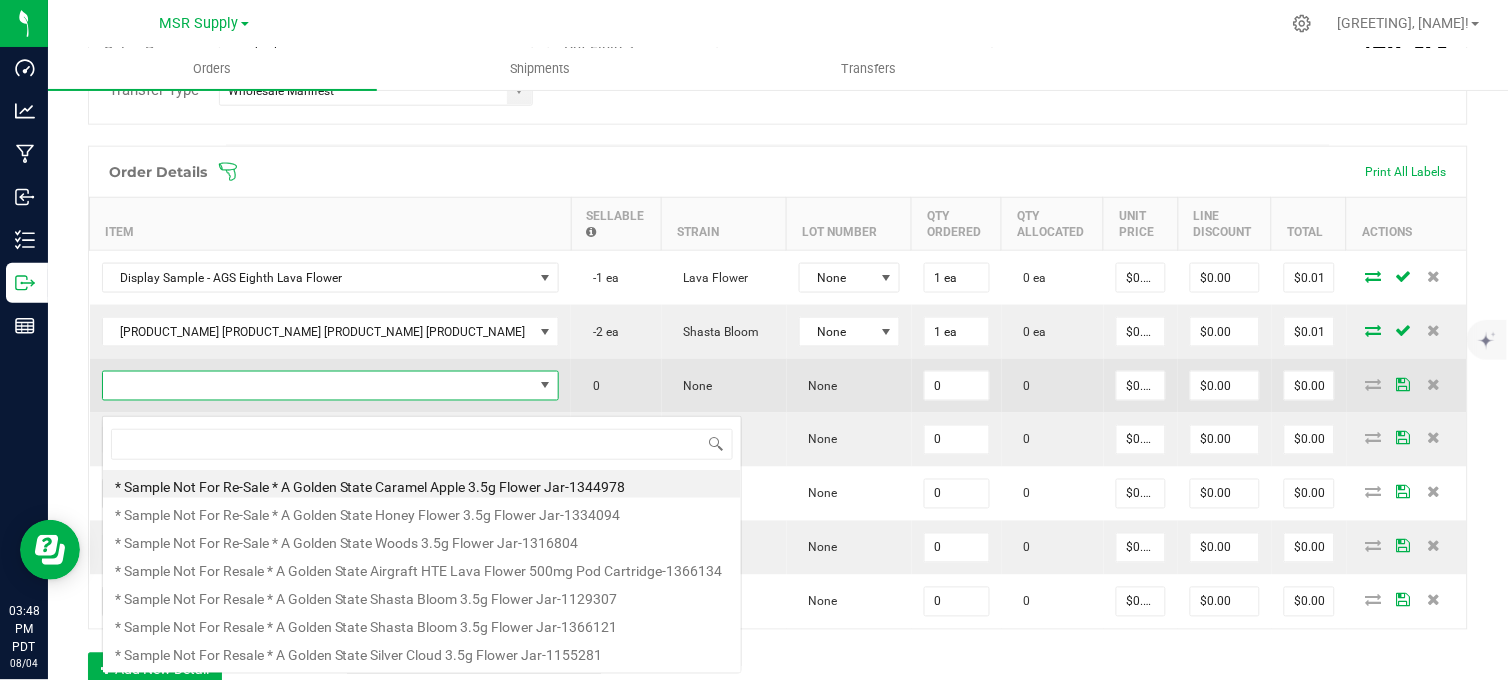 scroll, scrollTop: 99970, scrollLeft: 99678, axis: both 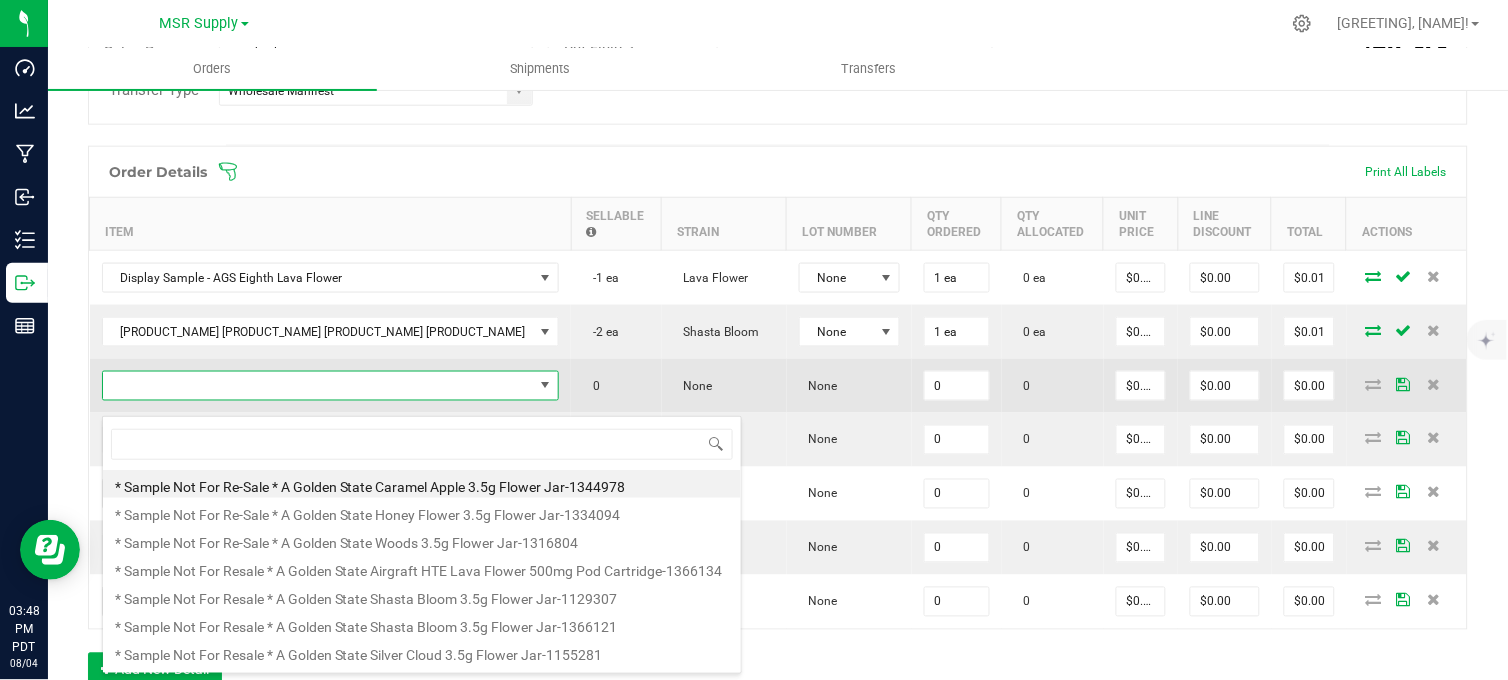type on "Display Sample - AGS Eighth Moonbeam" 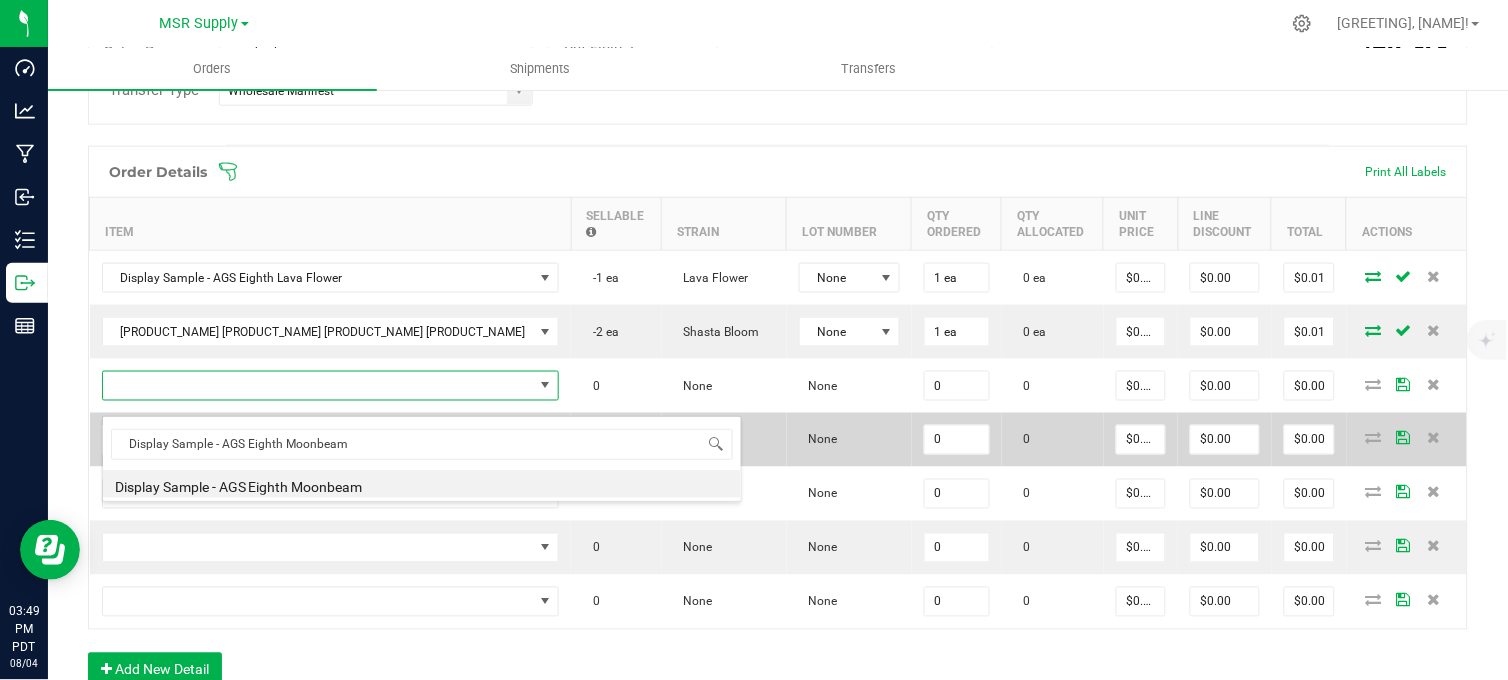click on "Display Sample - AGS Eighth Moonbeam" at bounding box center [422, 484] 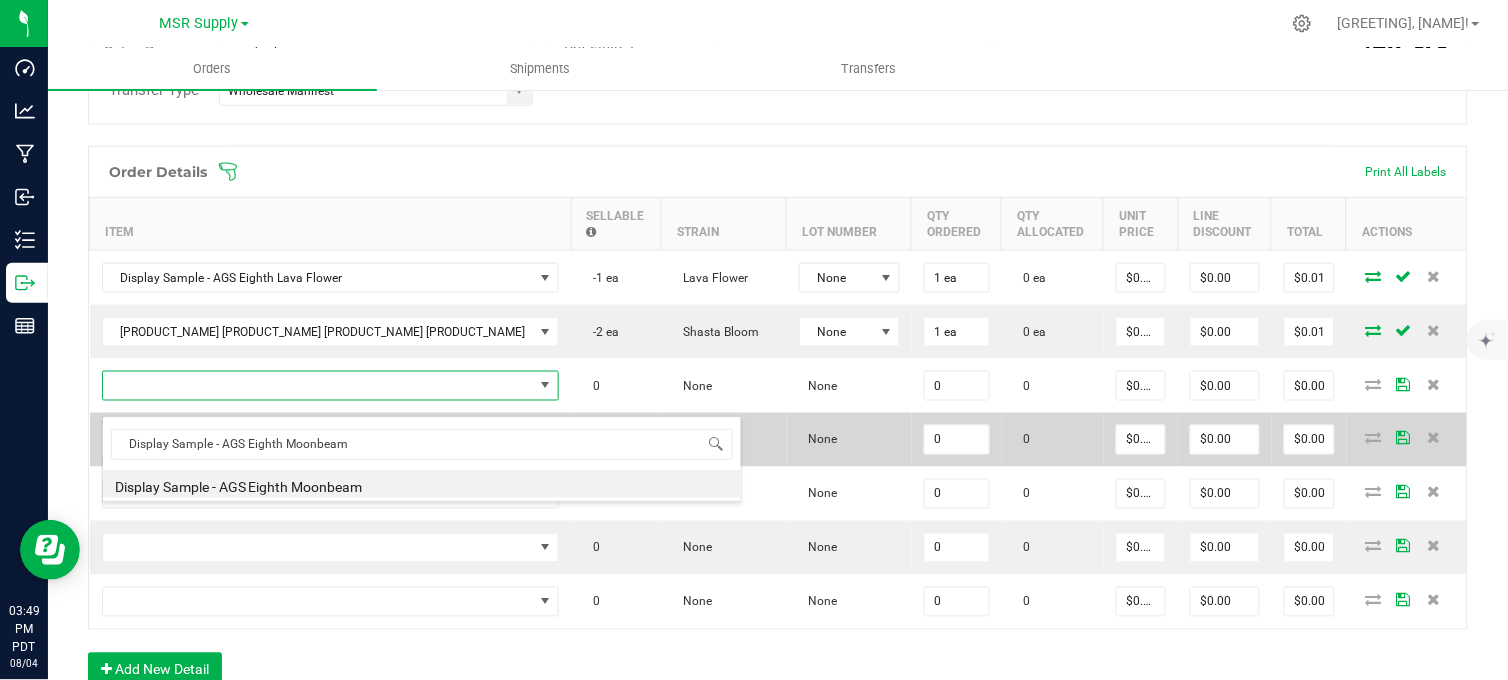 type on "0 ea" 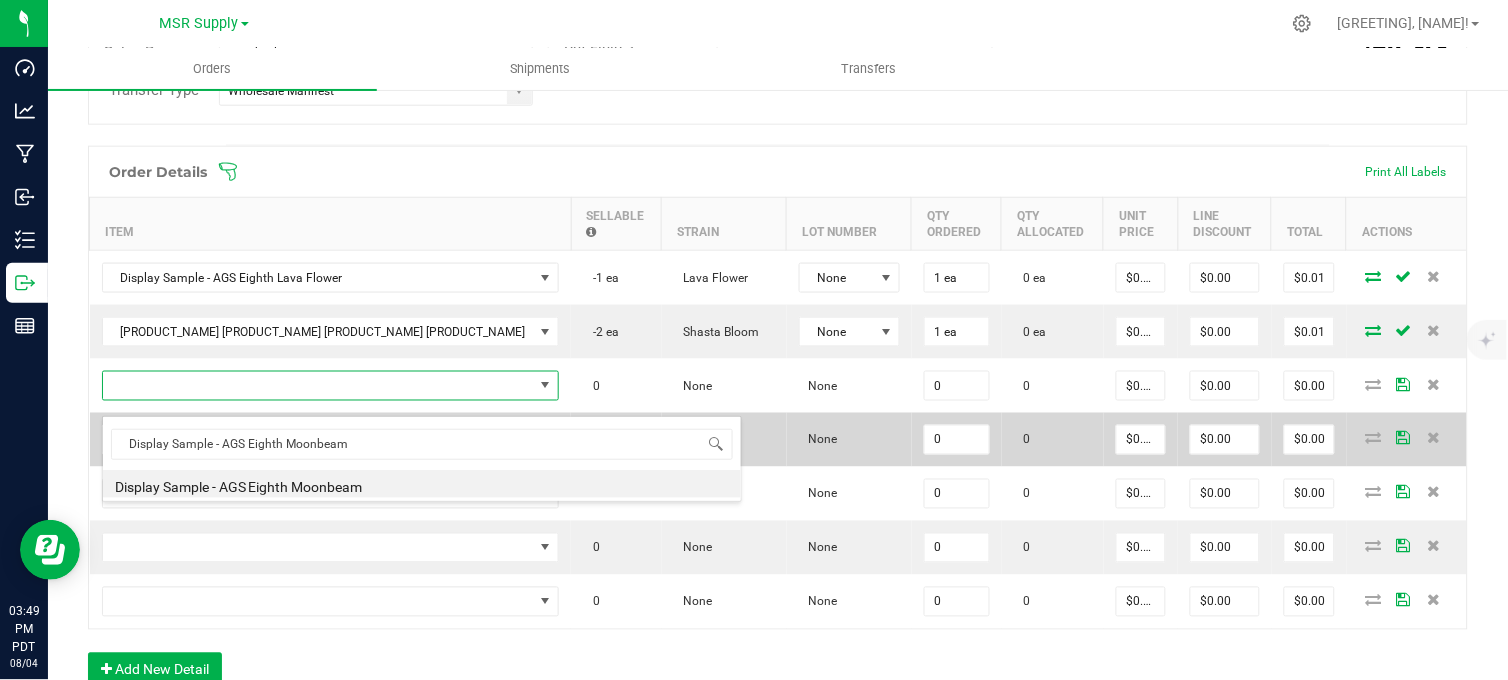 type on "$0.01000" 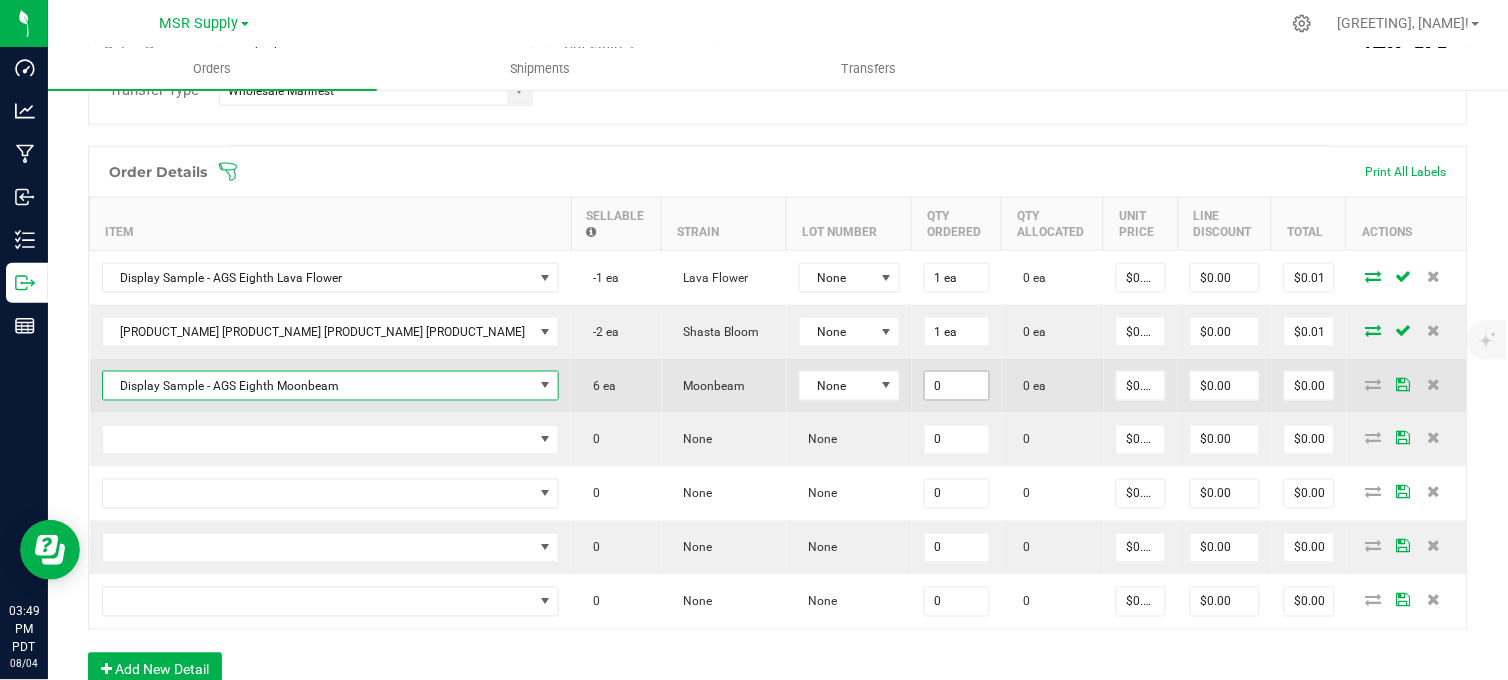 click on "0" at bounding box center [957, 386] 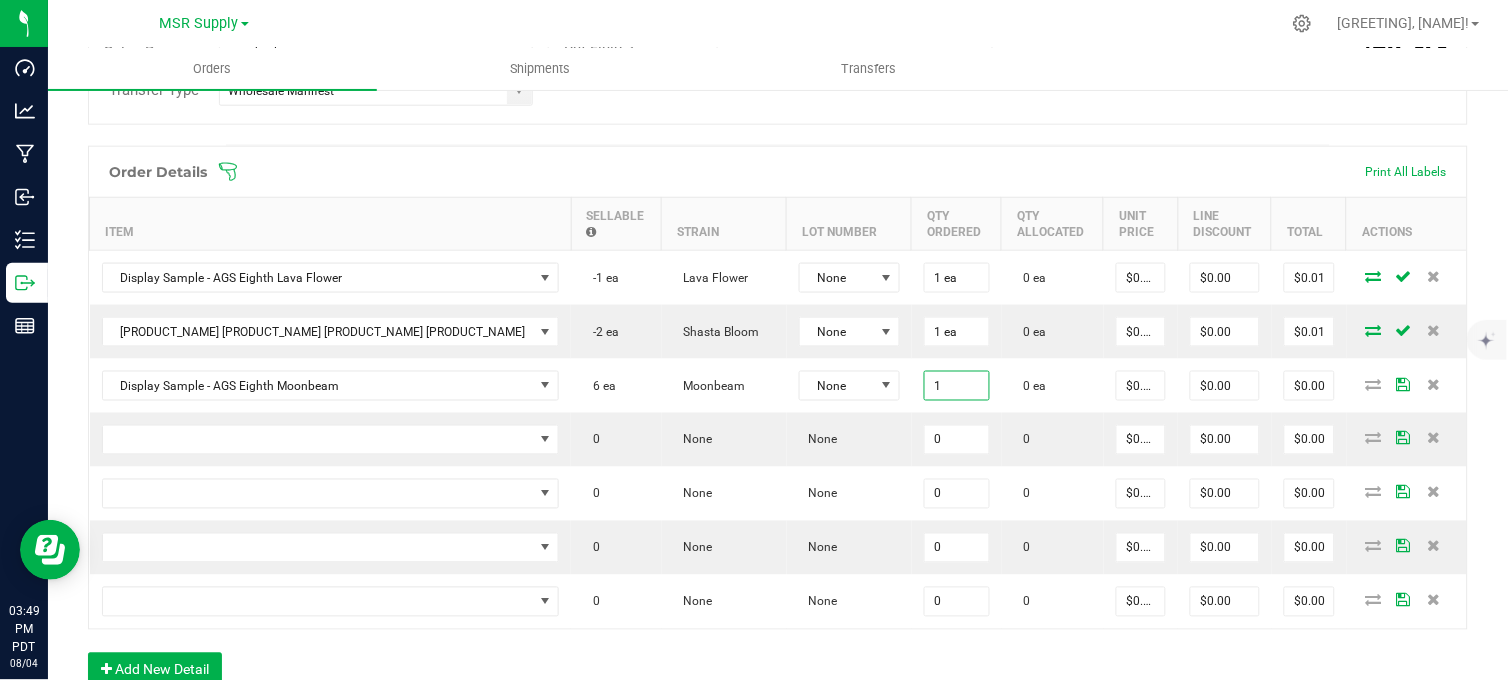 type on "1 ea" 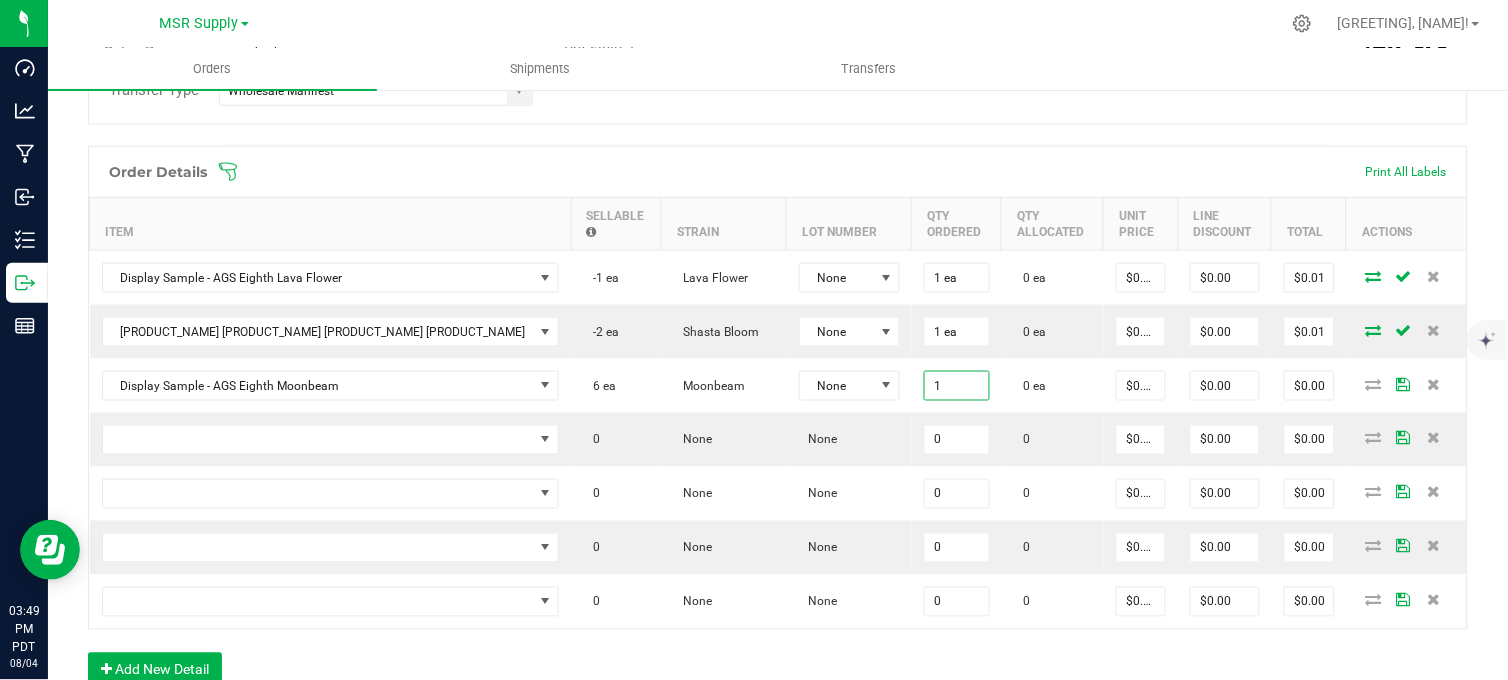 type on "$0.01" 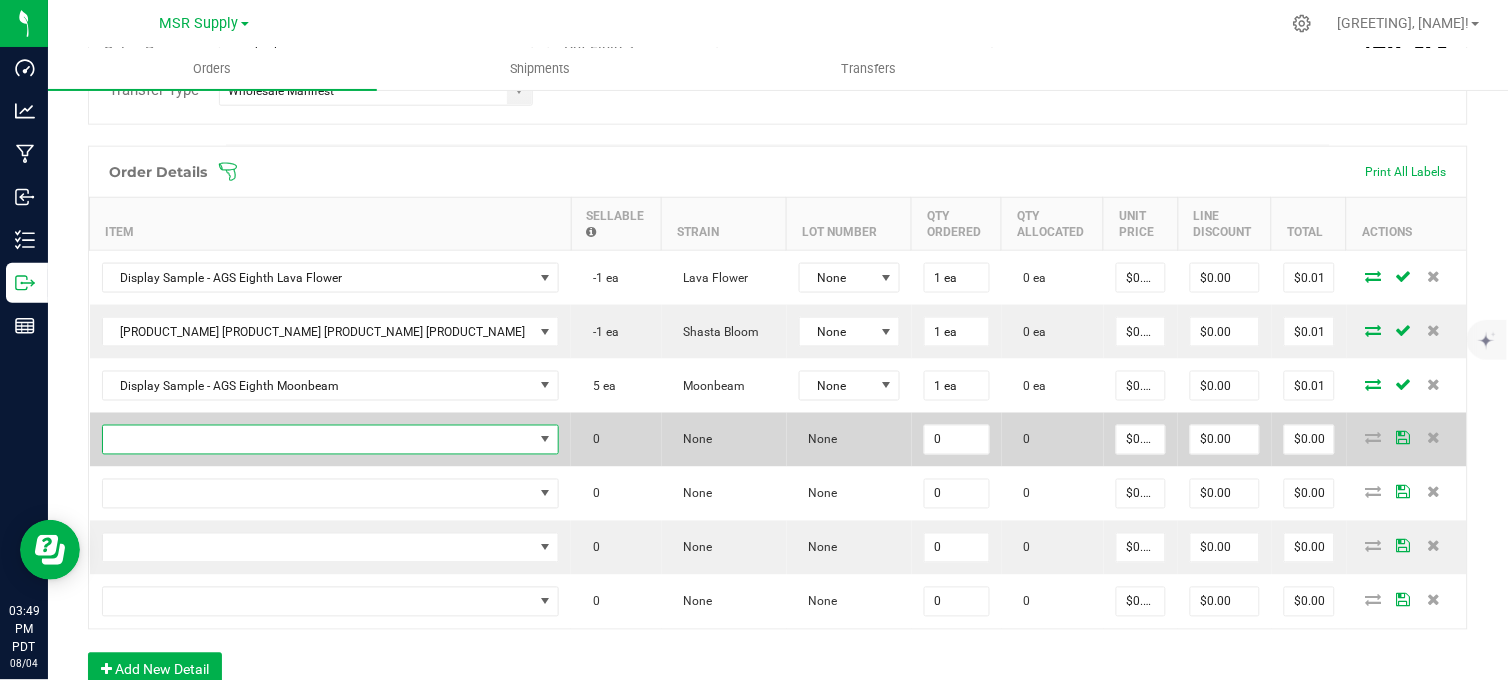 click at bounding box center [318, 440] 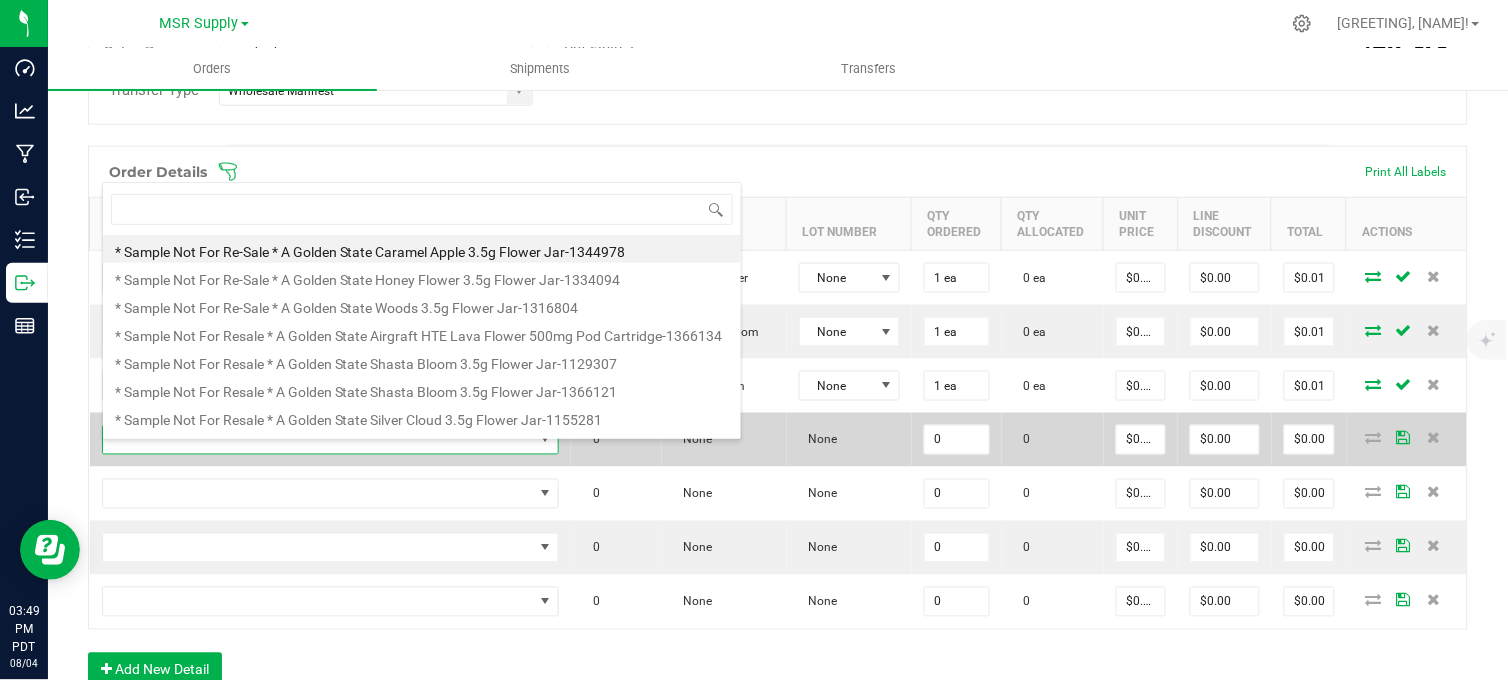 scroll, scrollTop: 99970, scrollLeft: 99678, axis: both 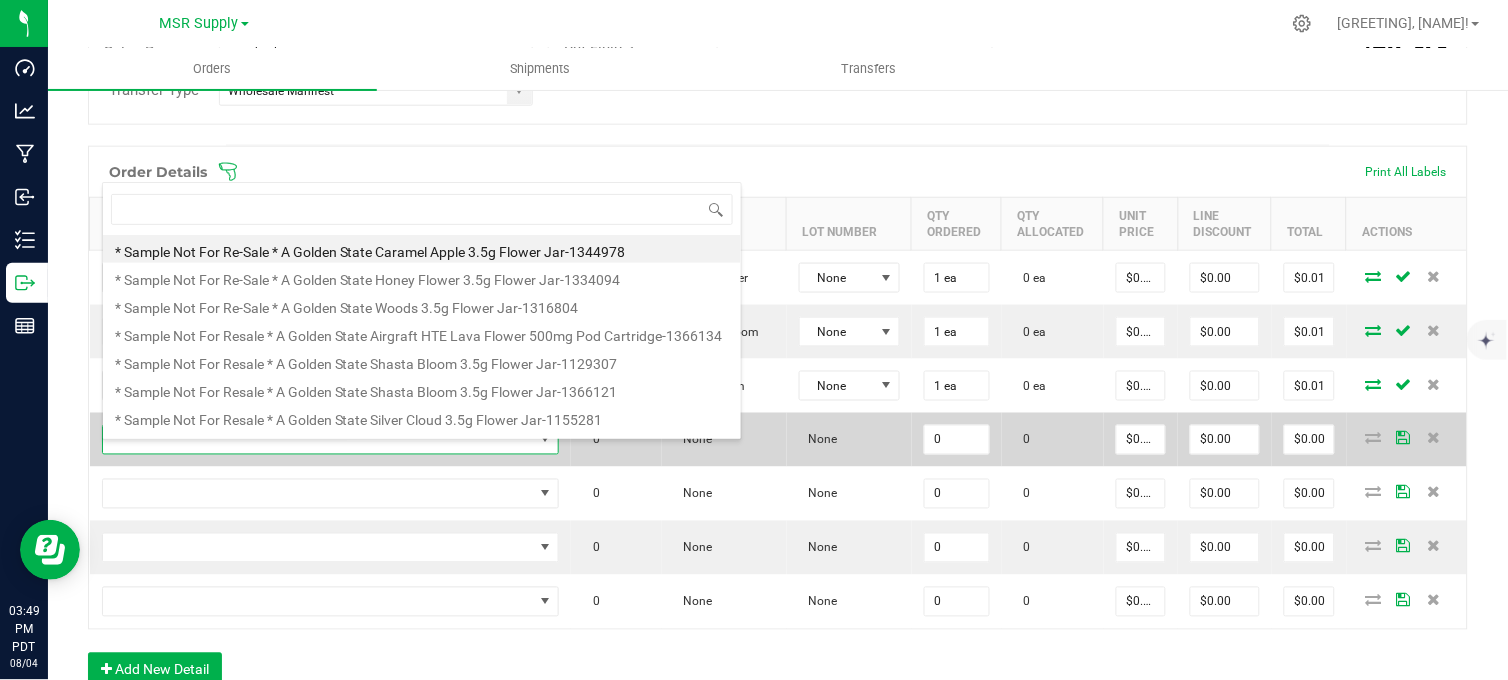 type on "Display Sample - AGS Eighth Palo Cedro" 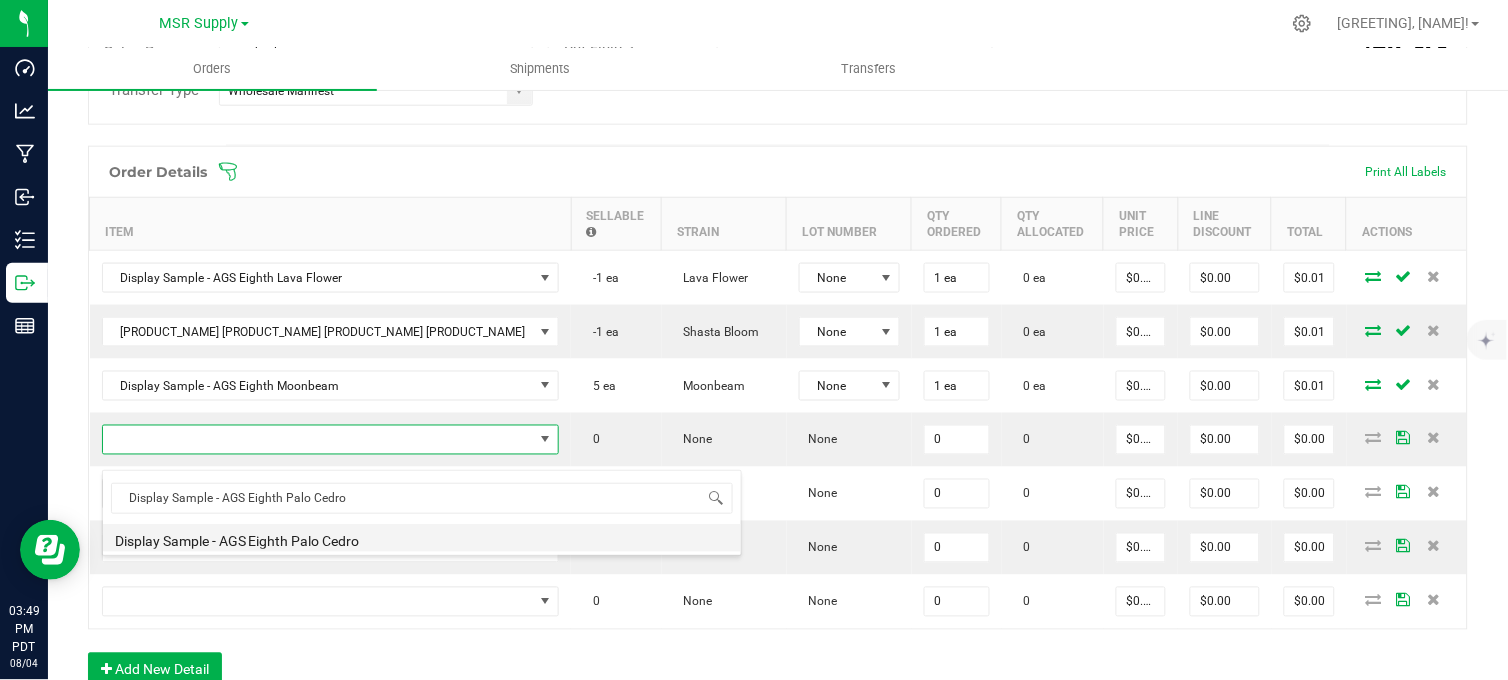 click on "Display Sample - AGS Eighth Palo Cedro" at bounding box center [422, 538] 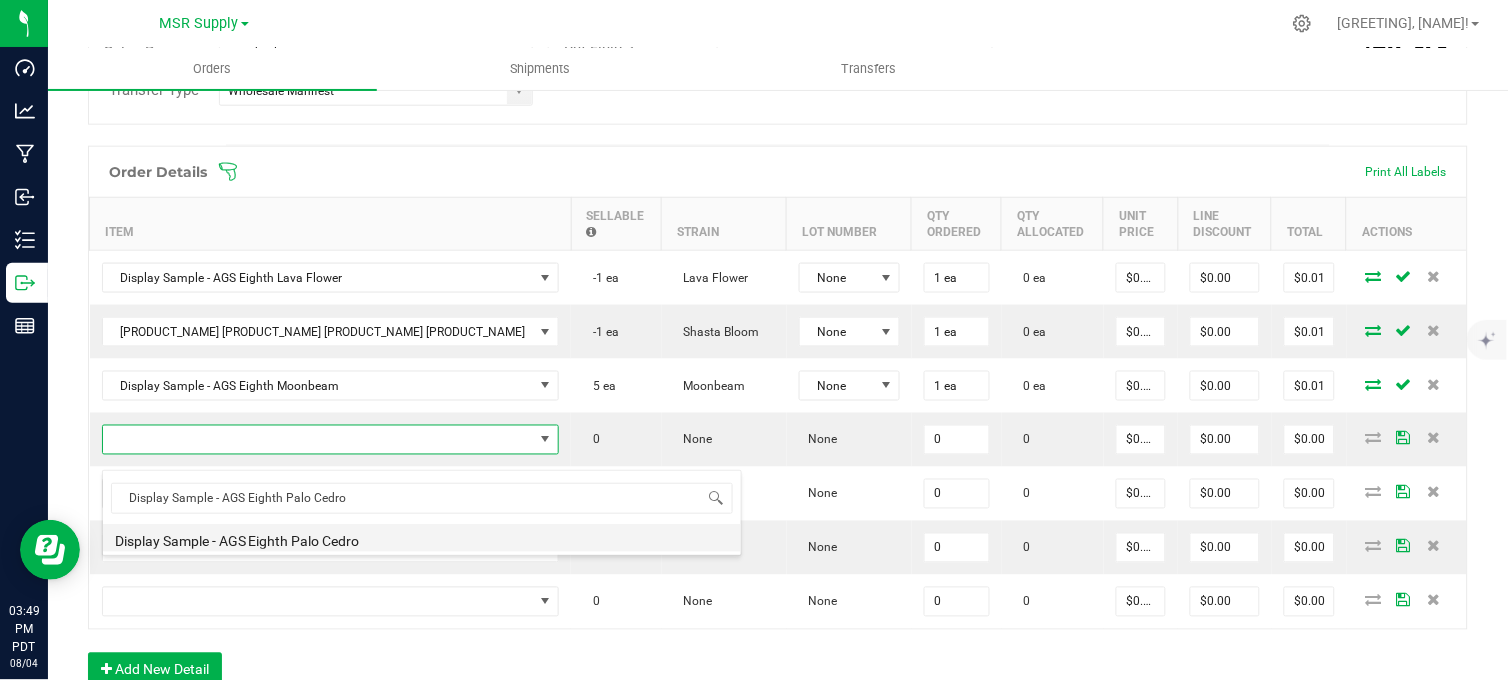 type on "0 ea" 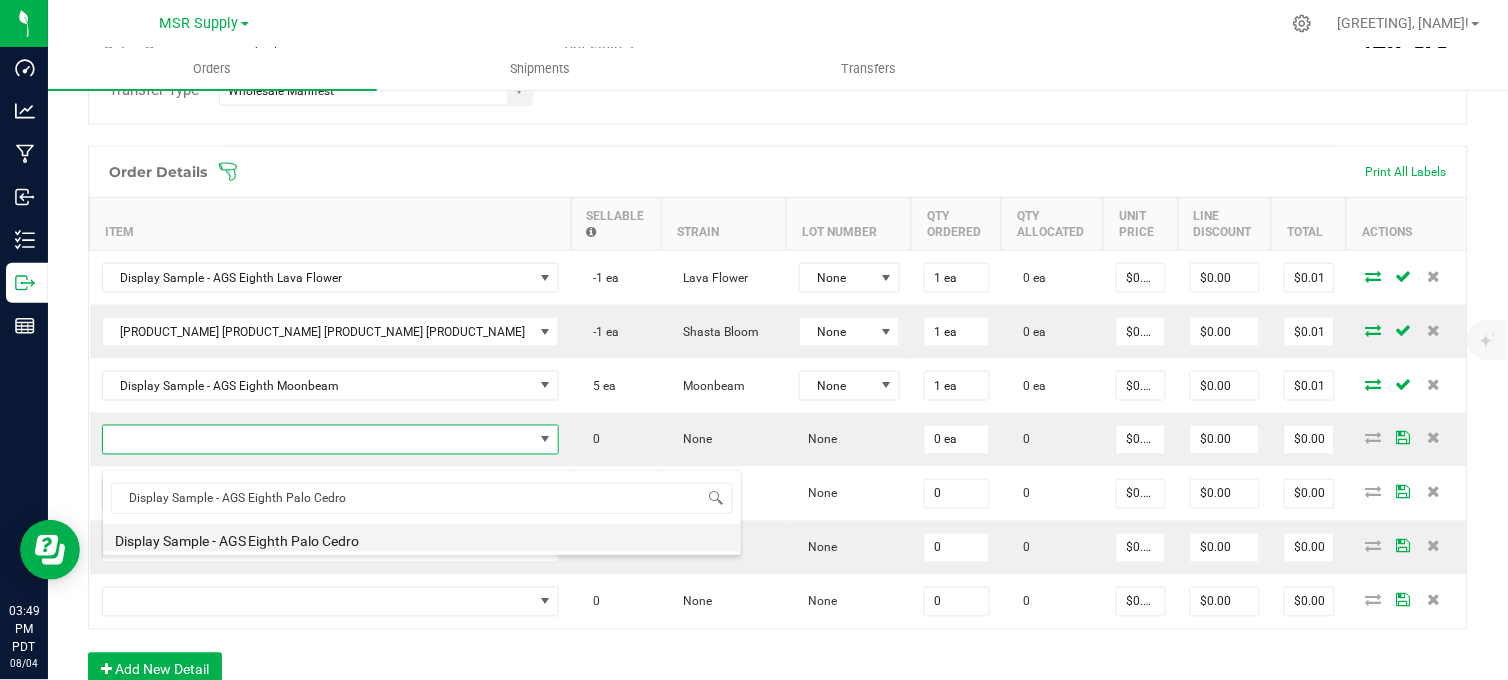 type on "$0.01000" 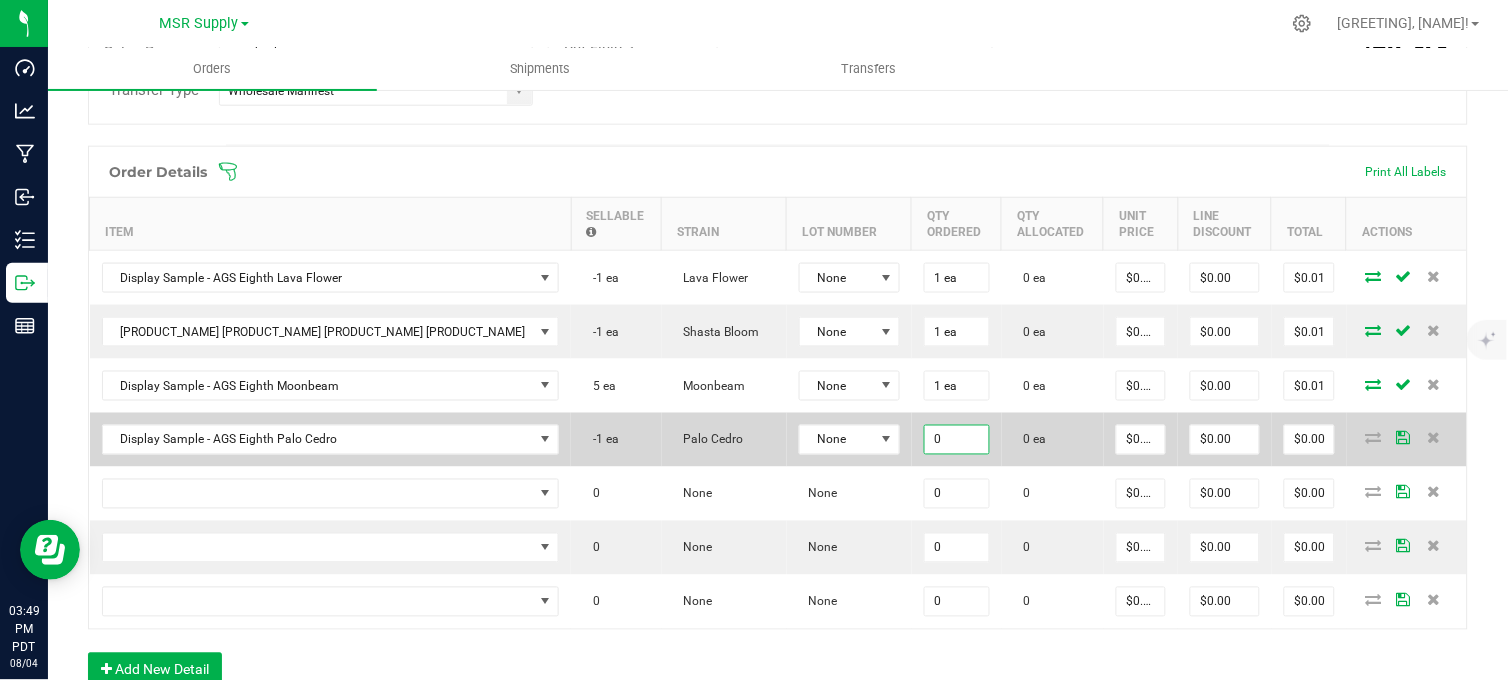 click on "0" at bounding box center [957, 440] 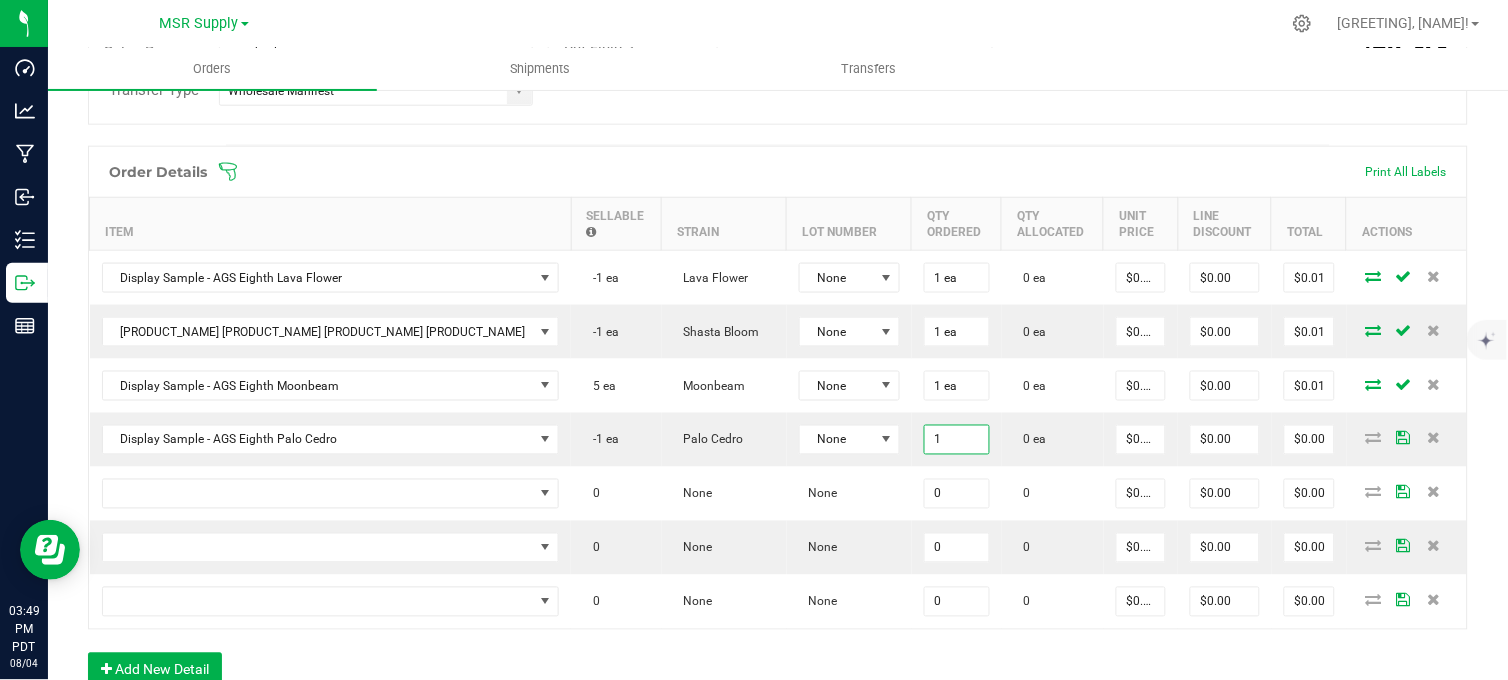 type on "1 ea" 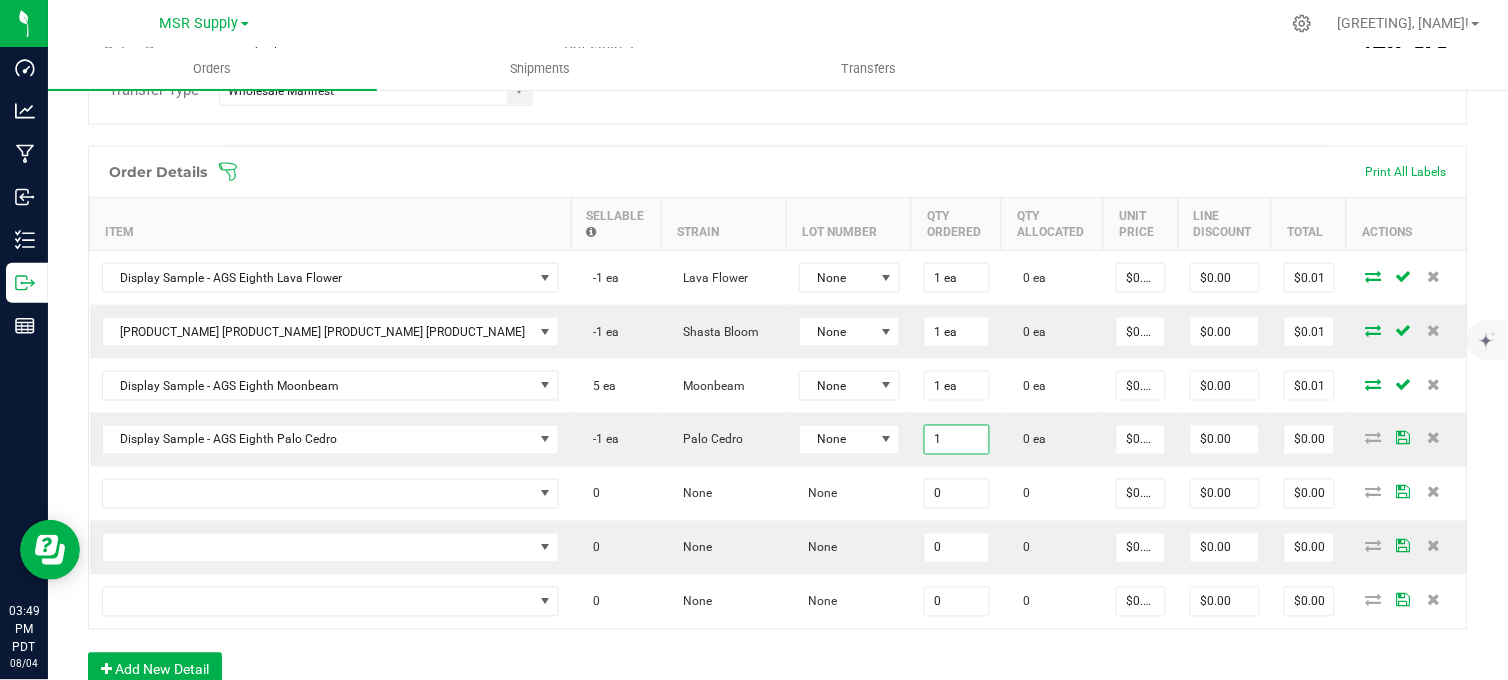 type on "$0.01" 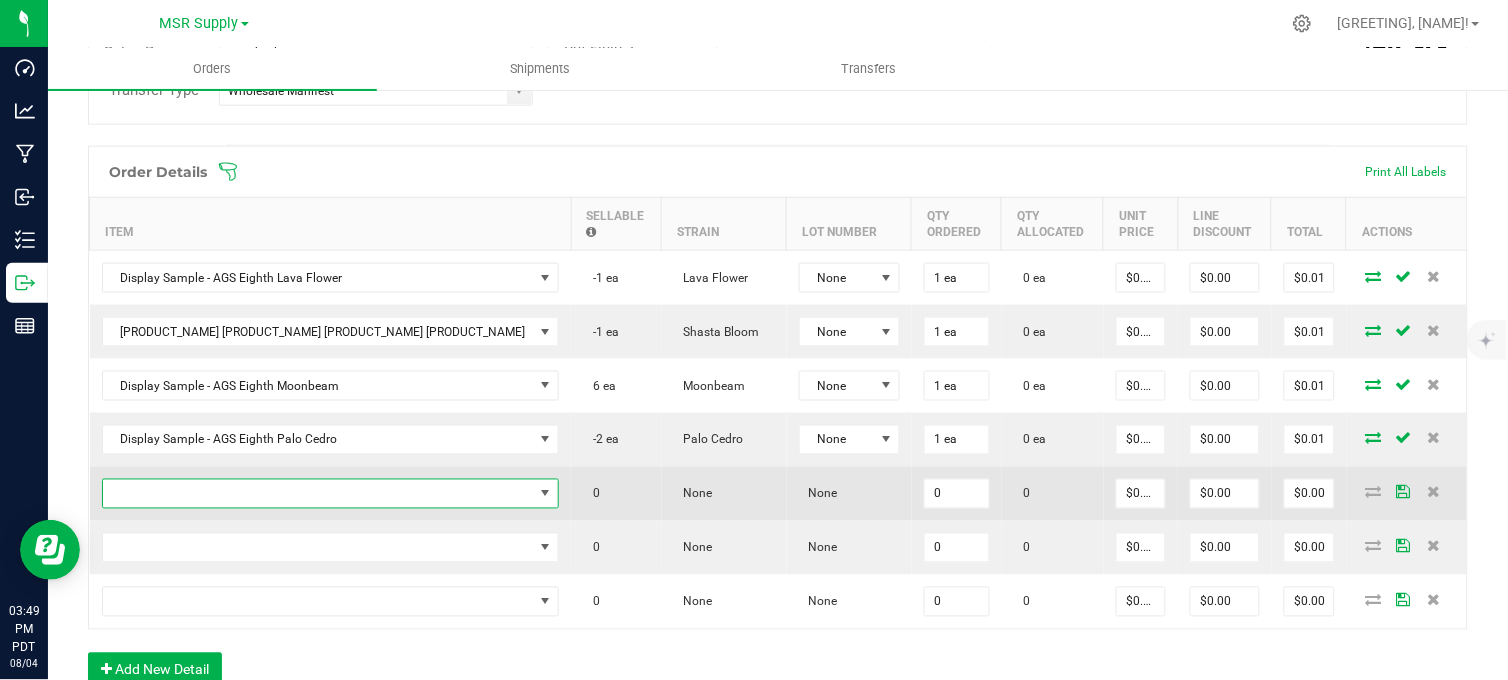 click at bounding box center [318, 494] 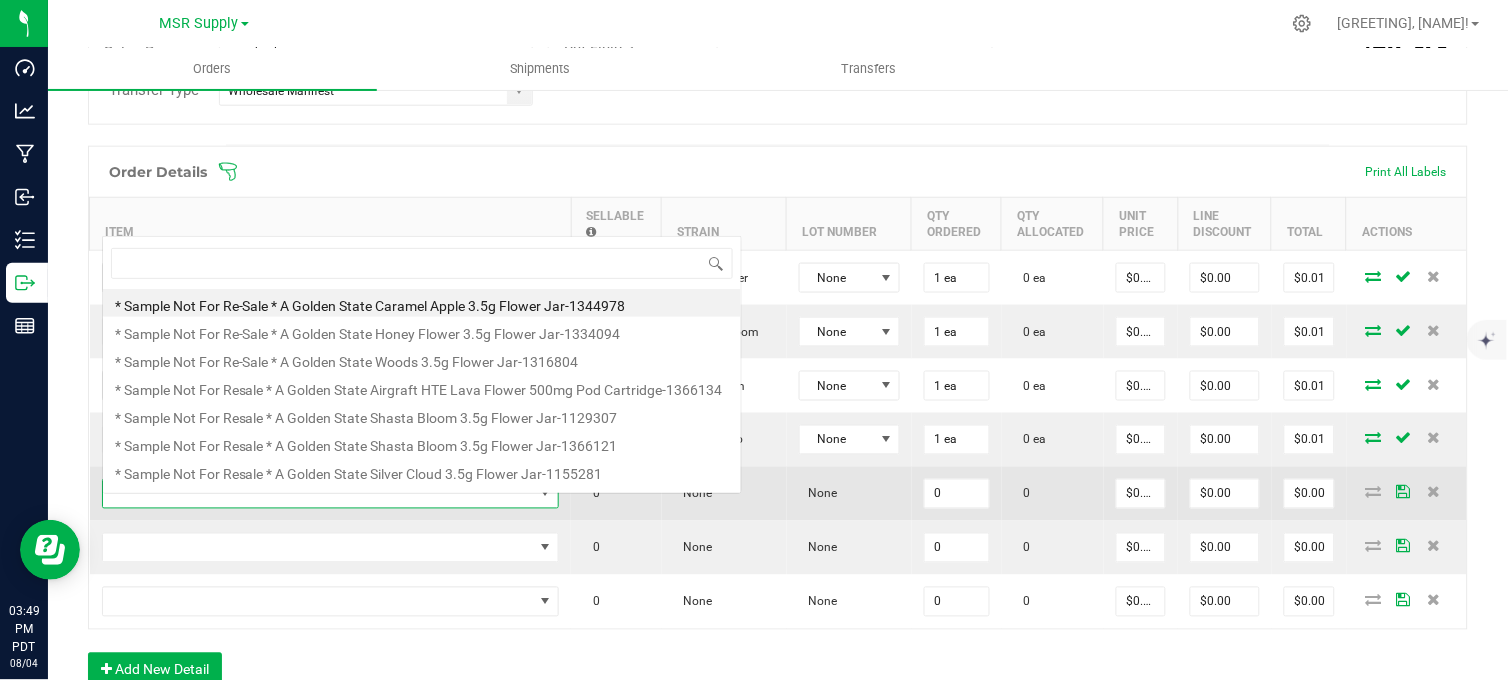 scroll, scrollTop: 0, scrollLeft: 0, axis: both 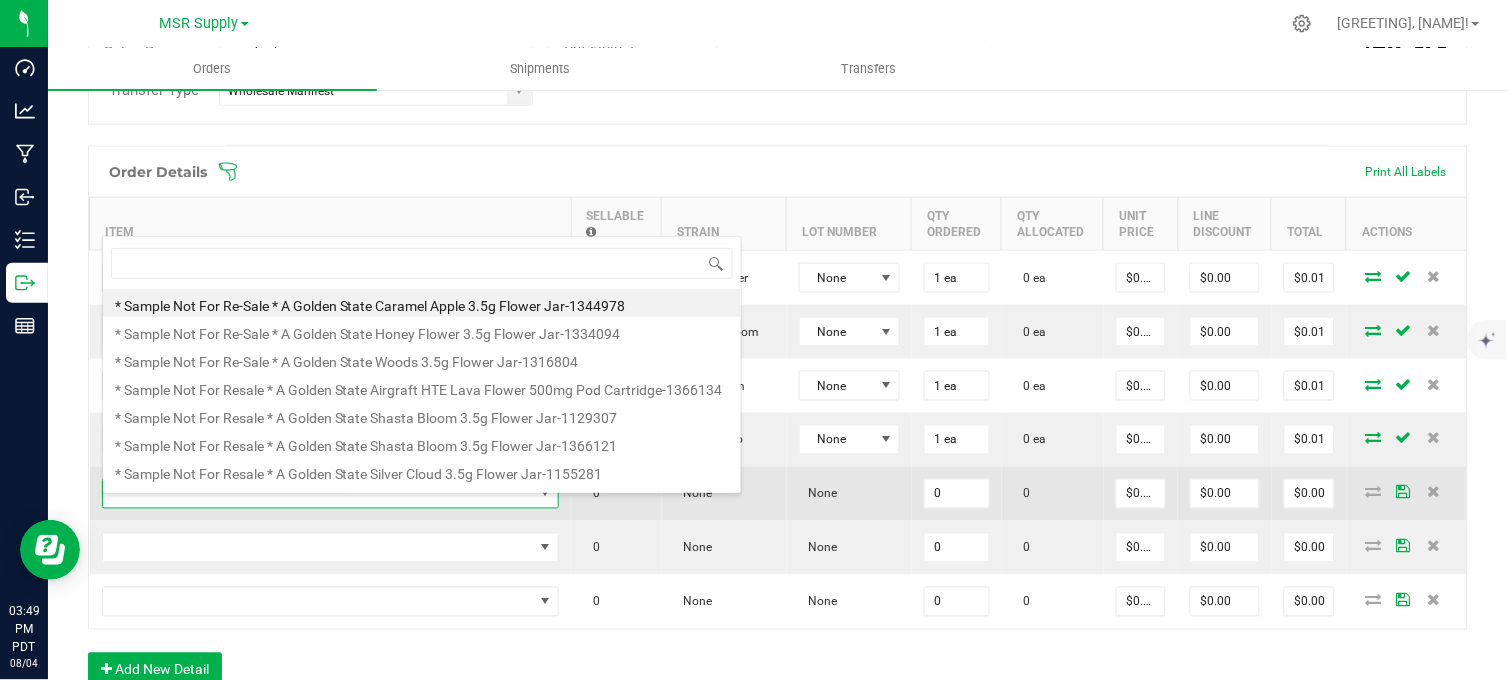 type on "Display Sample - AGS Eighth Night Sky" 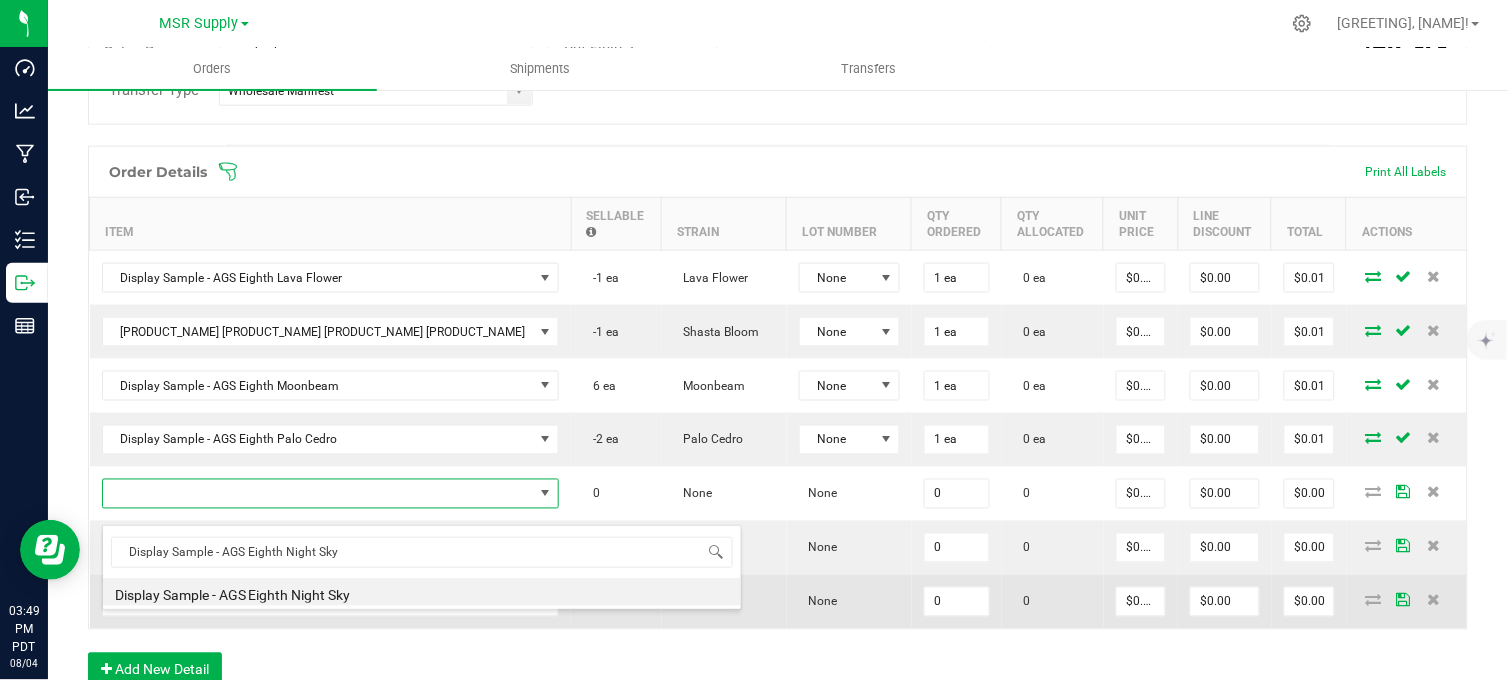 drag, startPoint x: 337, startPoint y: 593, endPoint x: 348, endPoint y: 593, distance: 11 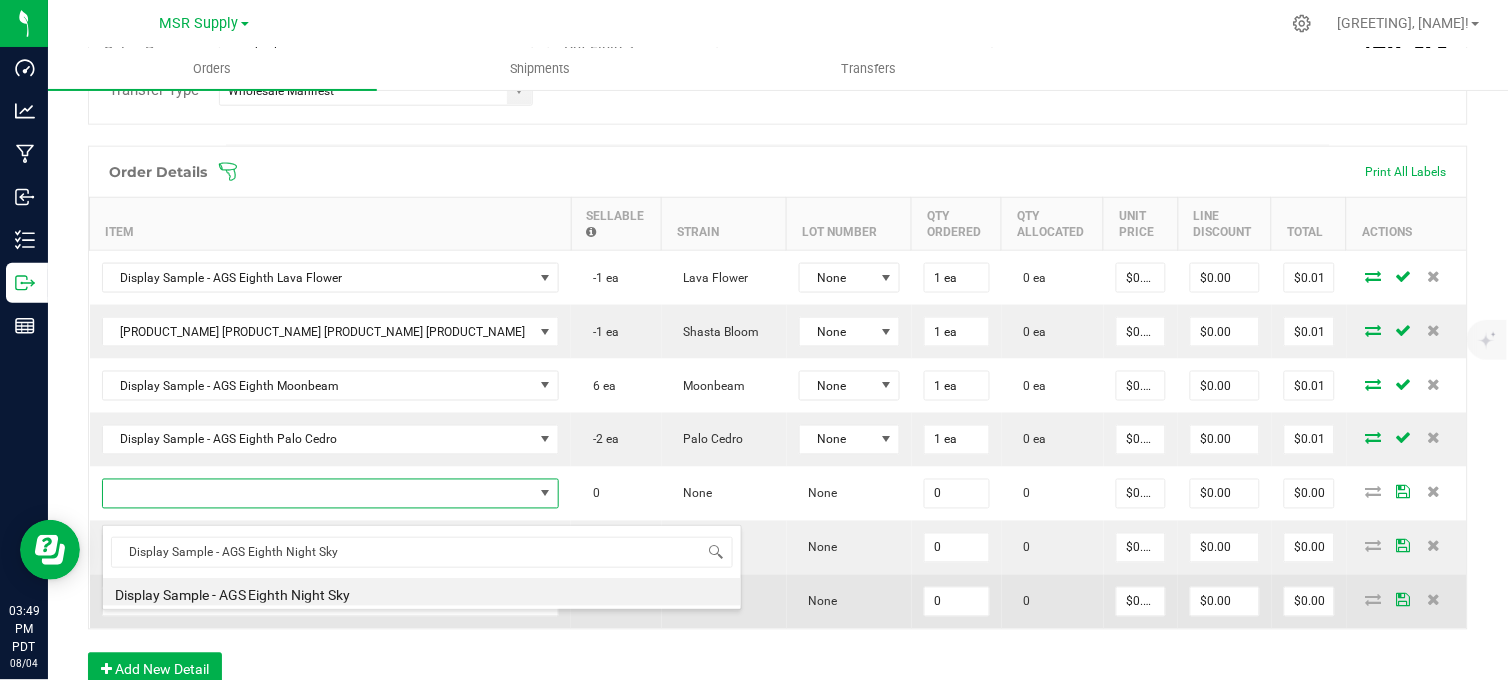 click on "Display Sample - AGS Eighth Night Sky" at bounding box center [422, 592] 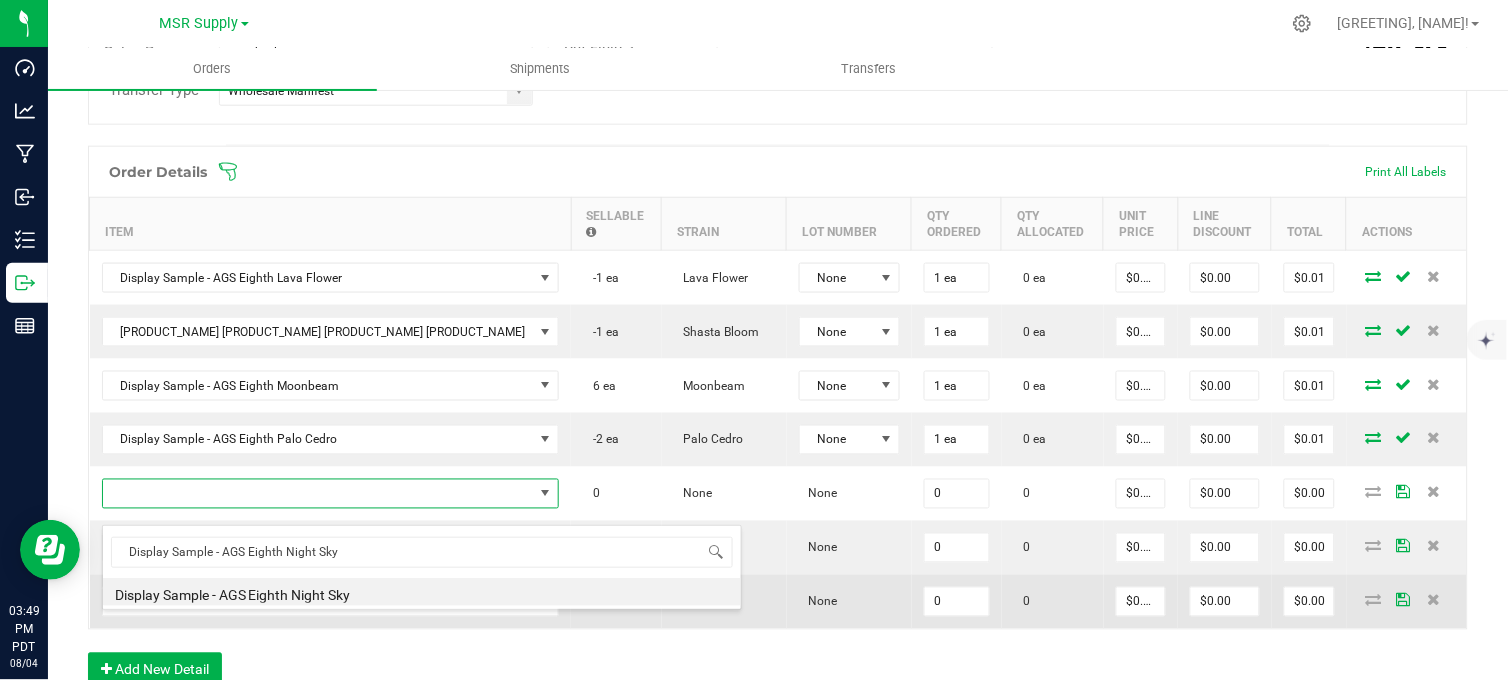 type on "0 ea" 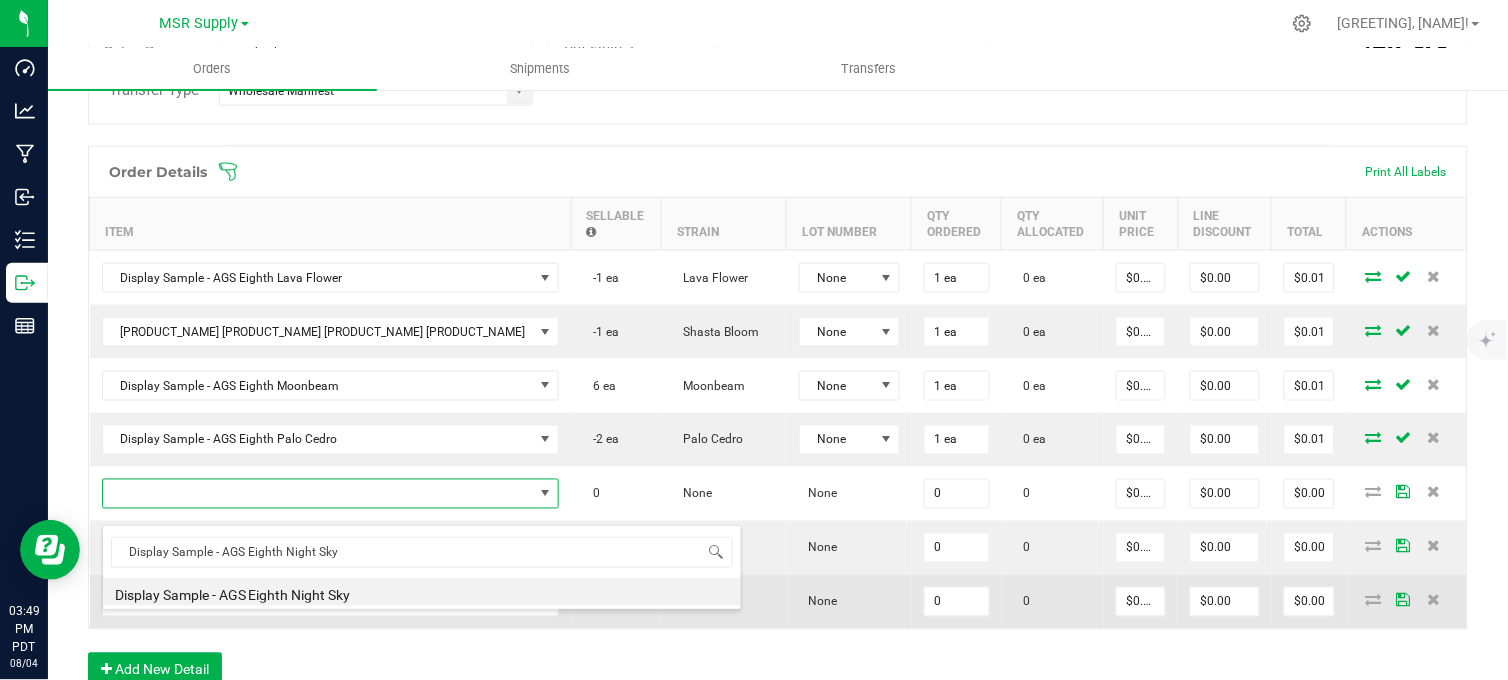 type on "$0.01000" 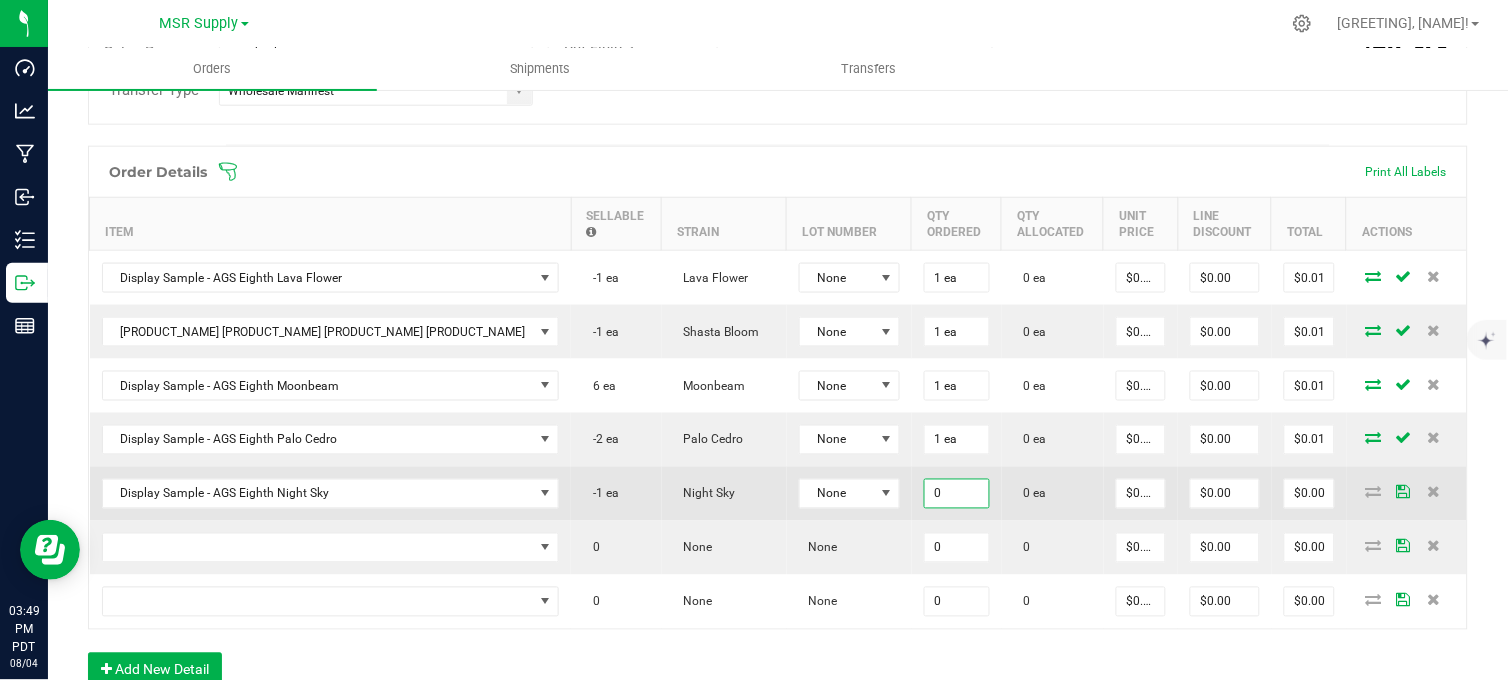 click on "0" at bounding box center (957, 494) 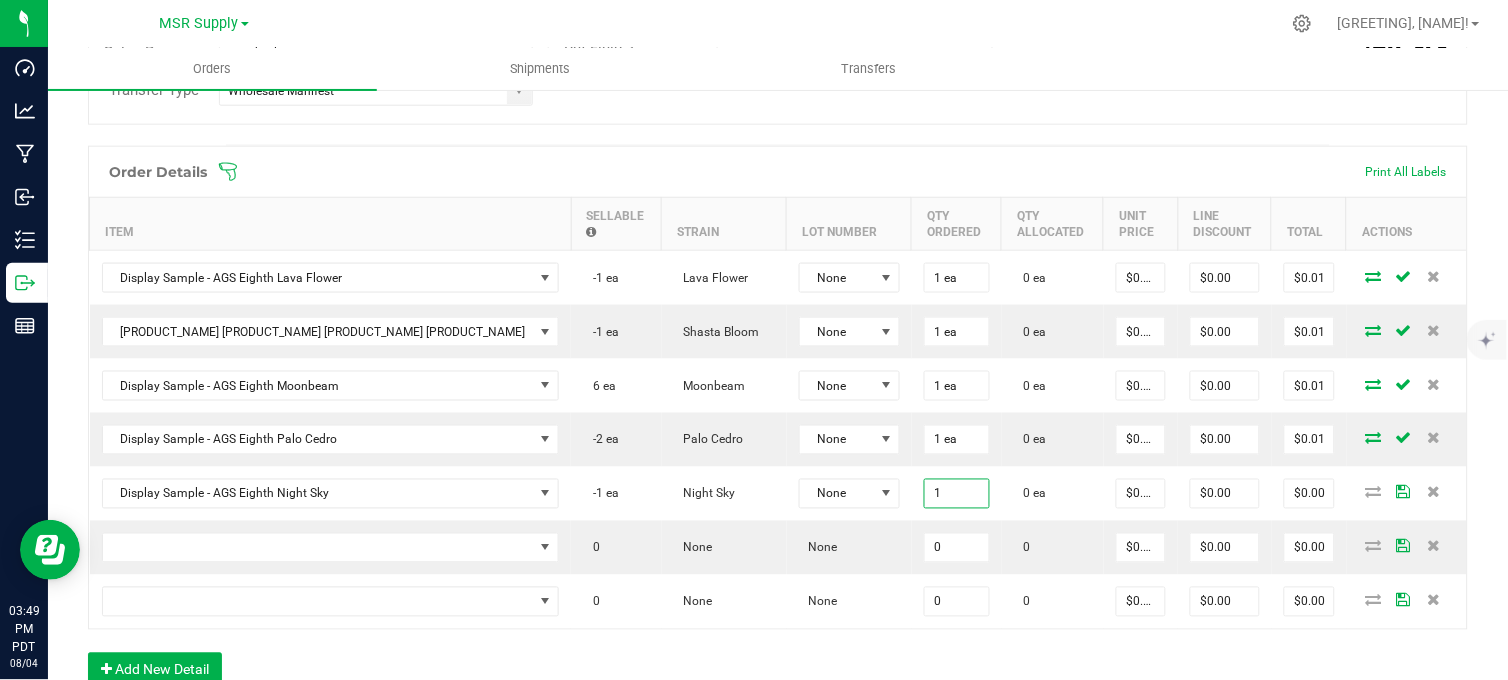 type on "1 ea" 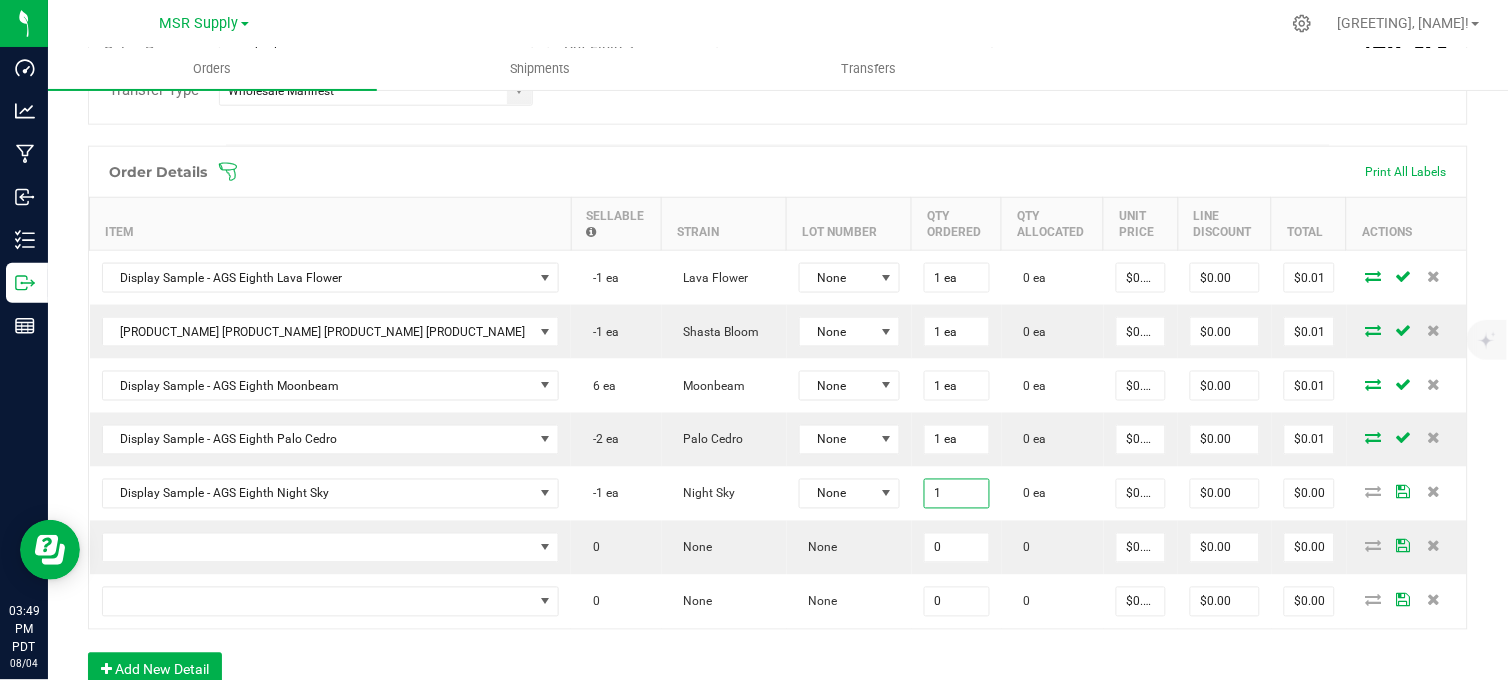 type on "$0.01" 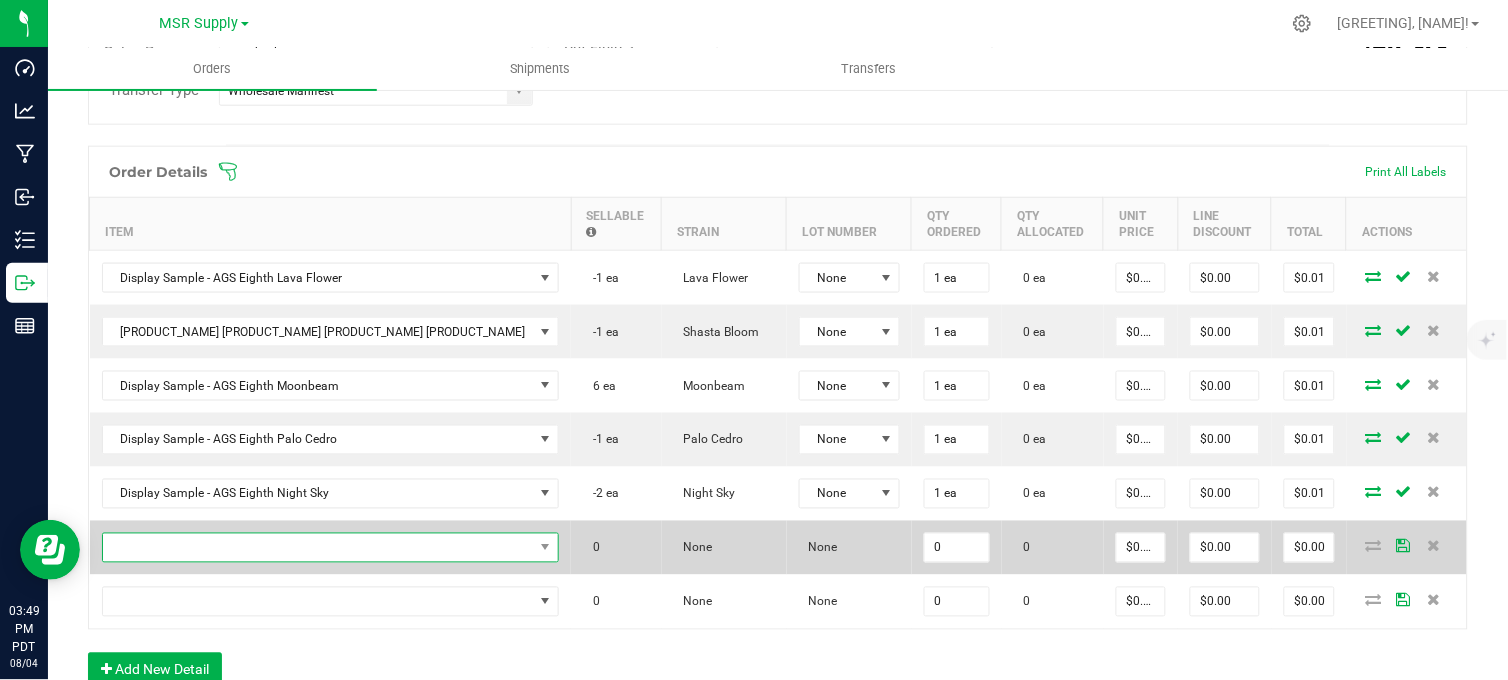 click at bounding box center (318, 548) 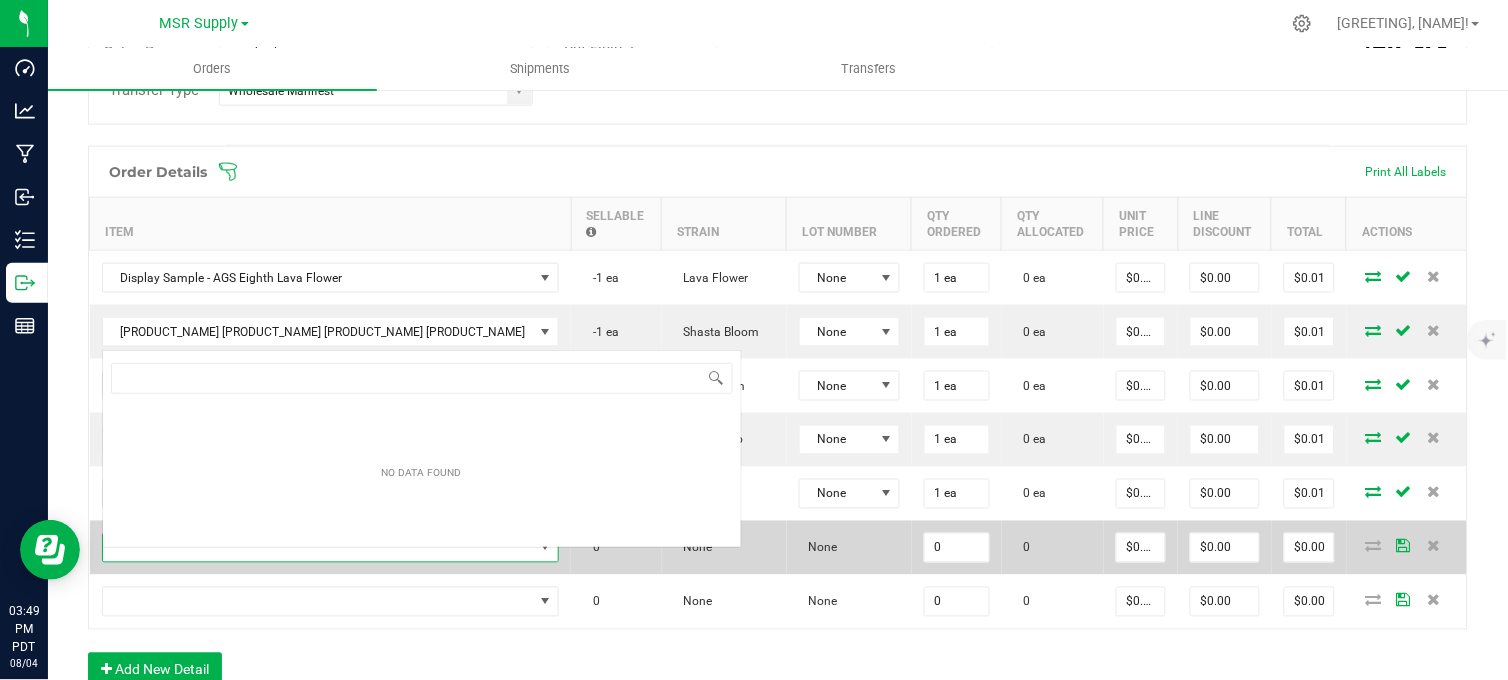 scroll, scrollTop: 0, scrollLeft: 0, axis: both 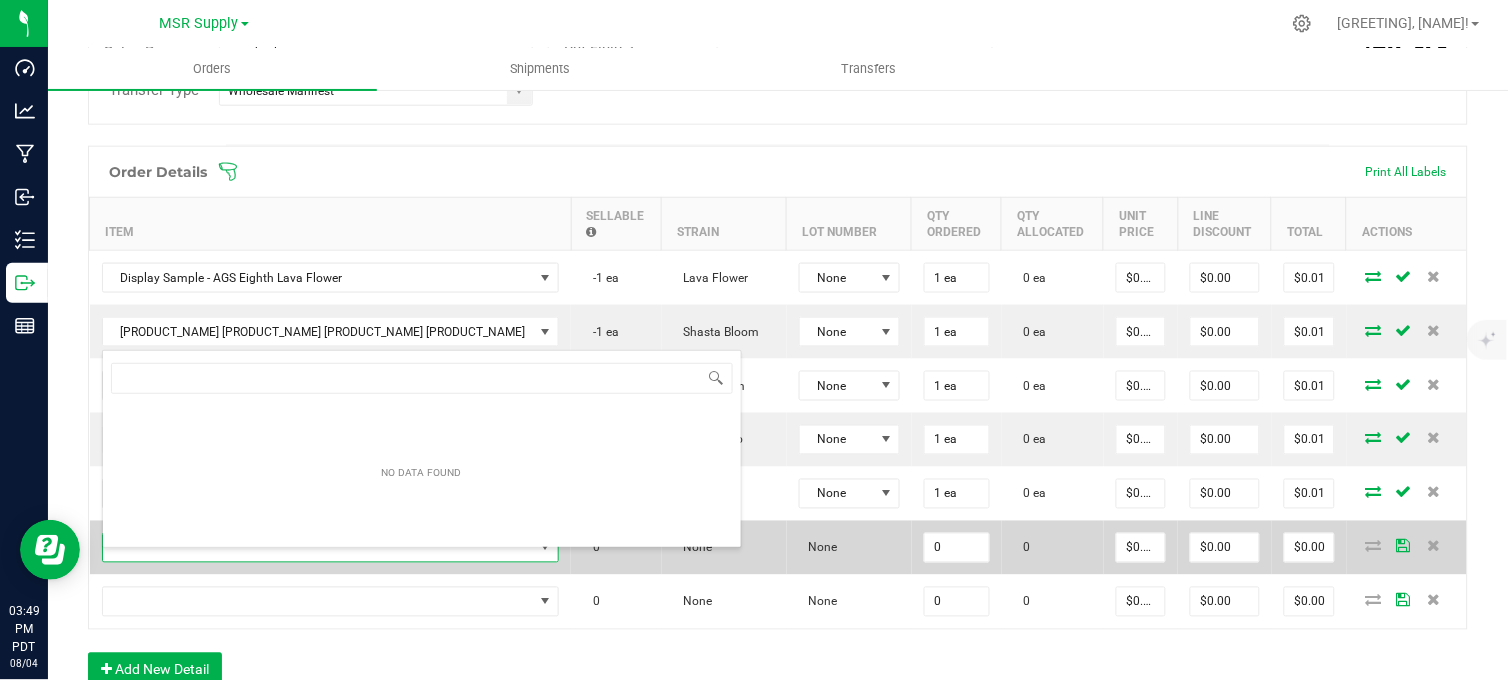 type on "Display Sample - AGS Eighth Alpine Sunrise" 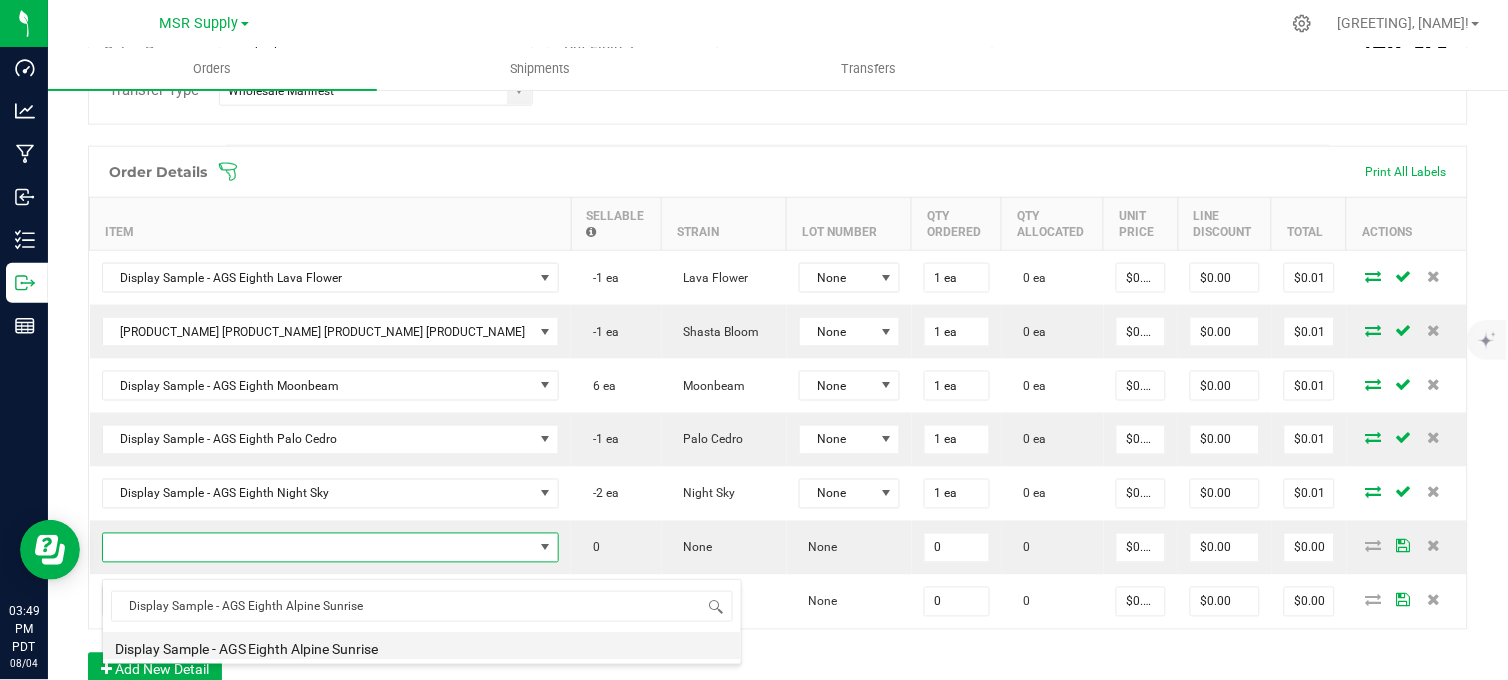 click on "Display Sample - AGS Eighth Alpine Sunrise" at bounding box center [422, 646] 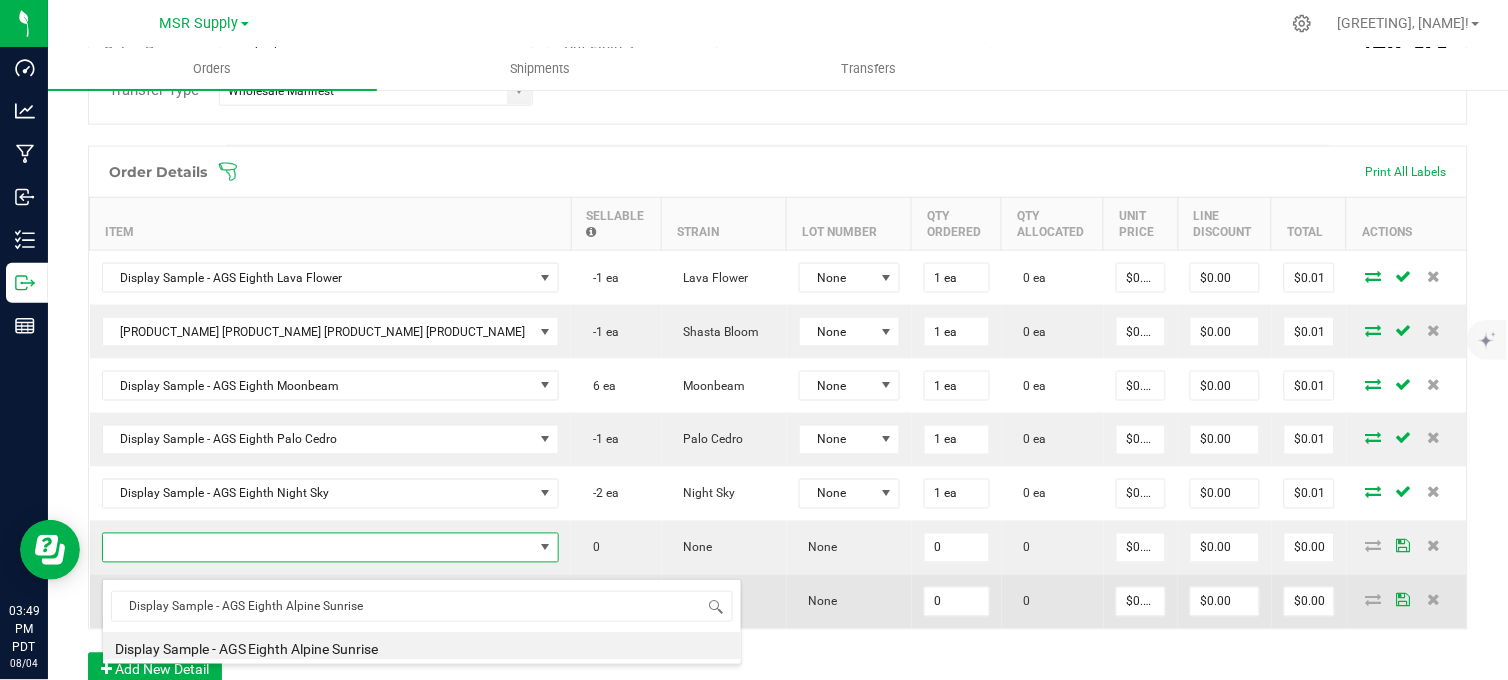 type on "0 ea" 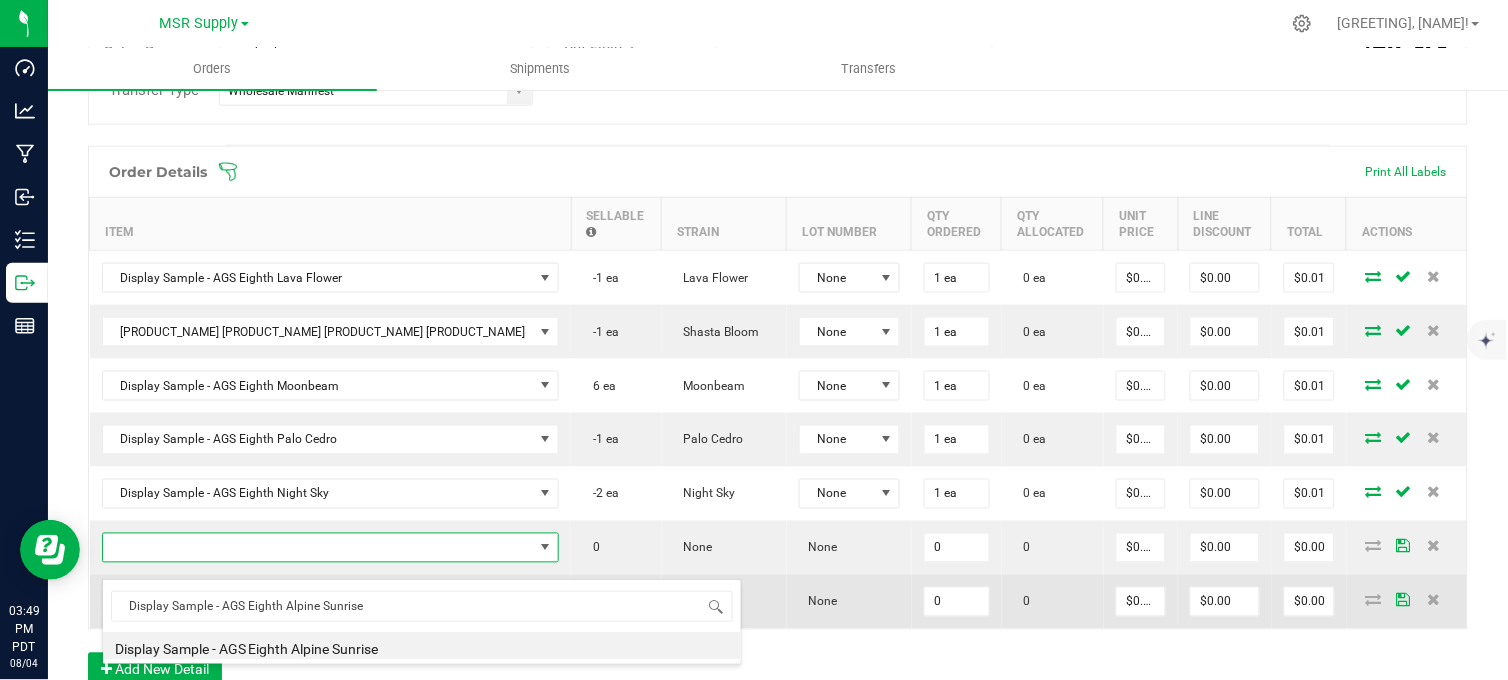 type on "$0.01000" 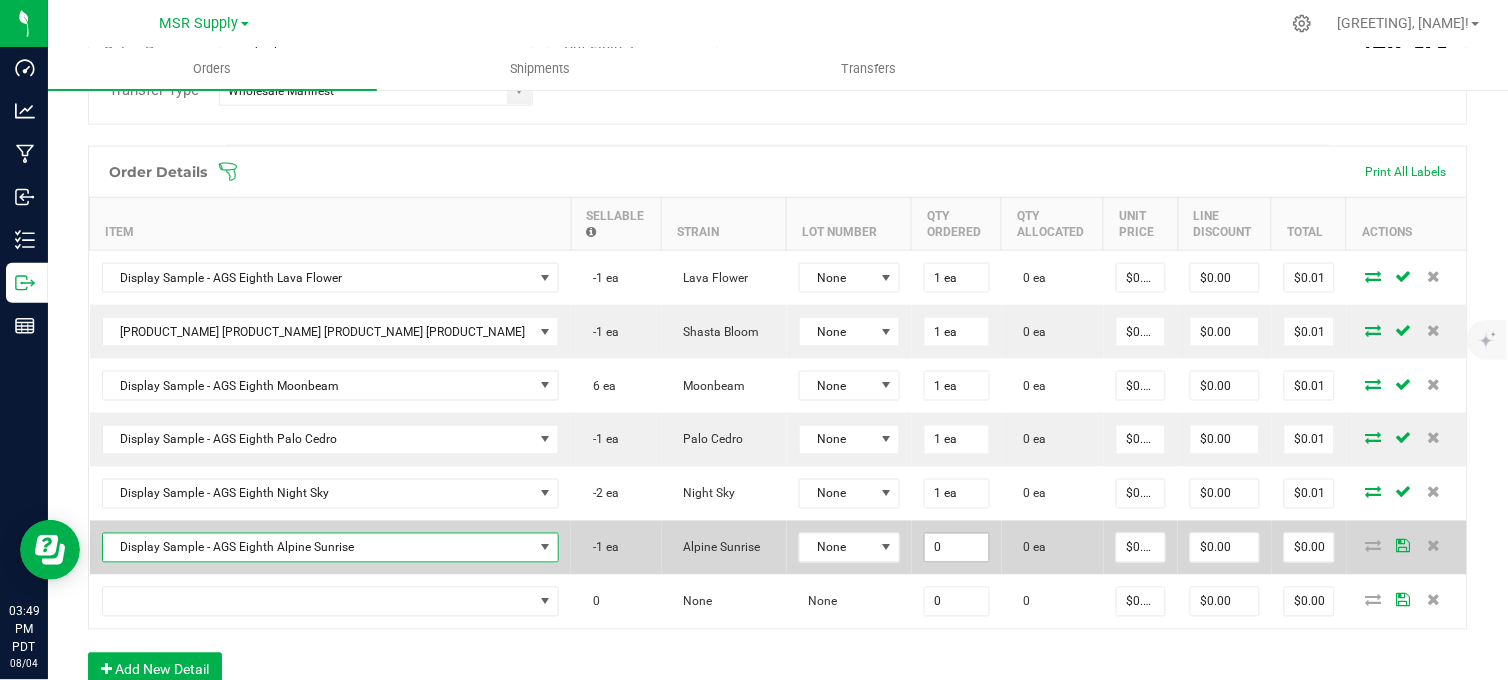 click on "0" at bounding box center [957, 548] 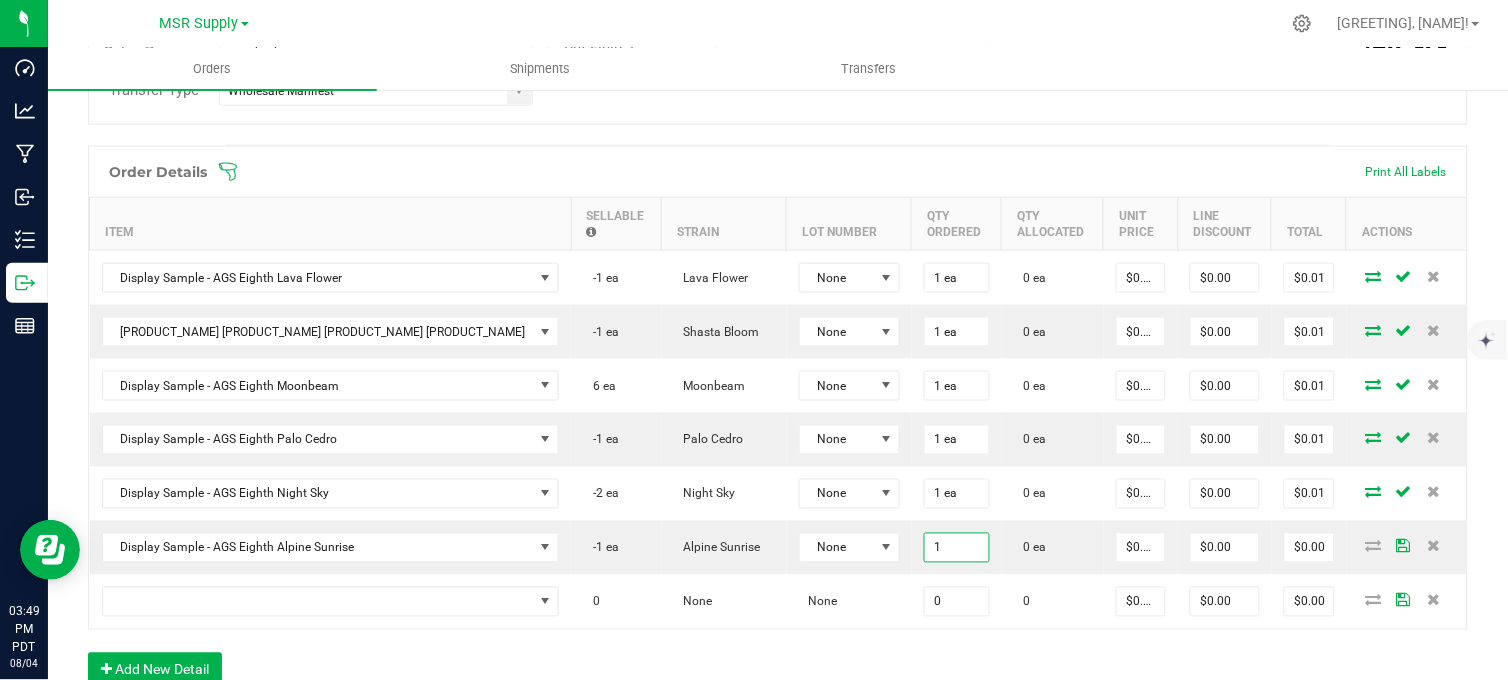 type on "1 ea" 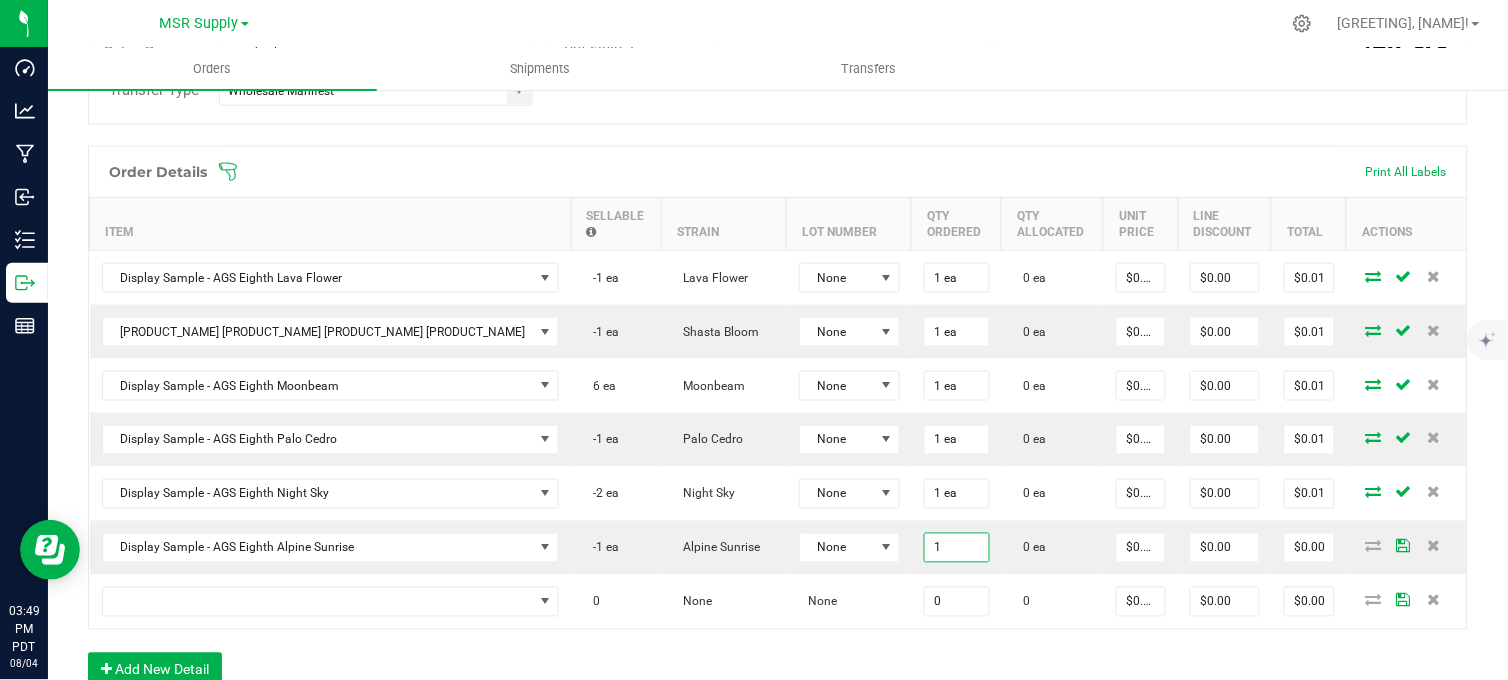 type on "$0.01" 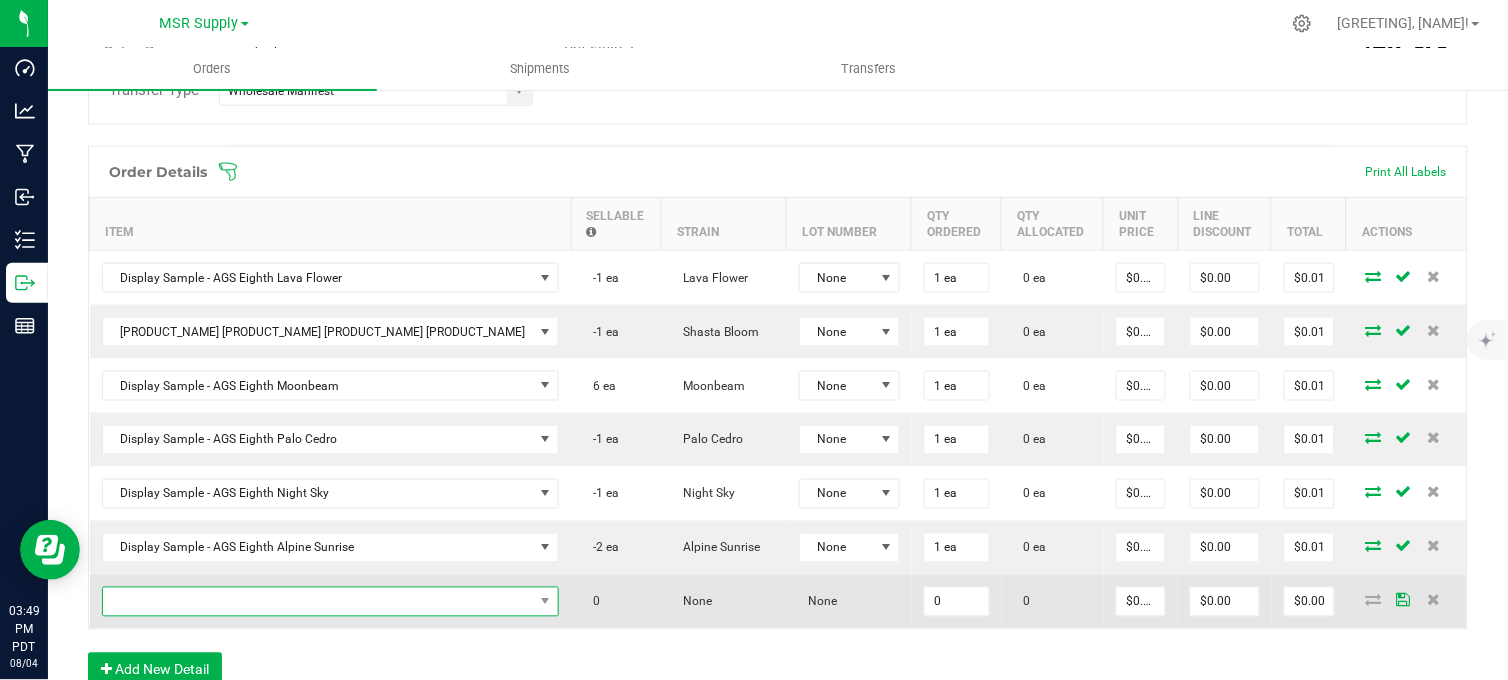 click at bounding box center [318, 602] 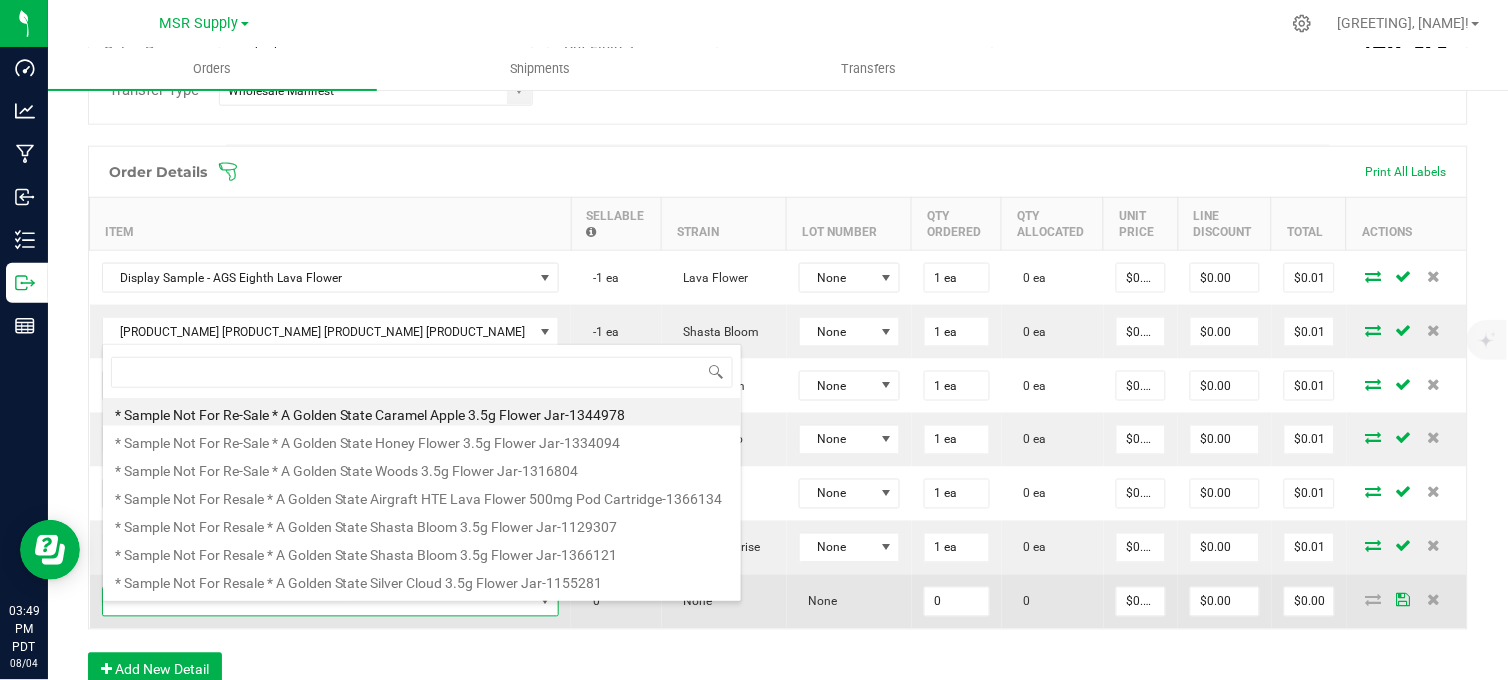 scroll, scrollTop: 0, scrollLeft: 0, axis: both 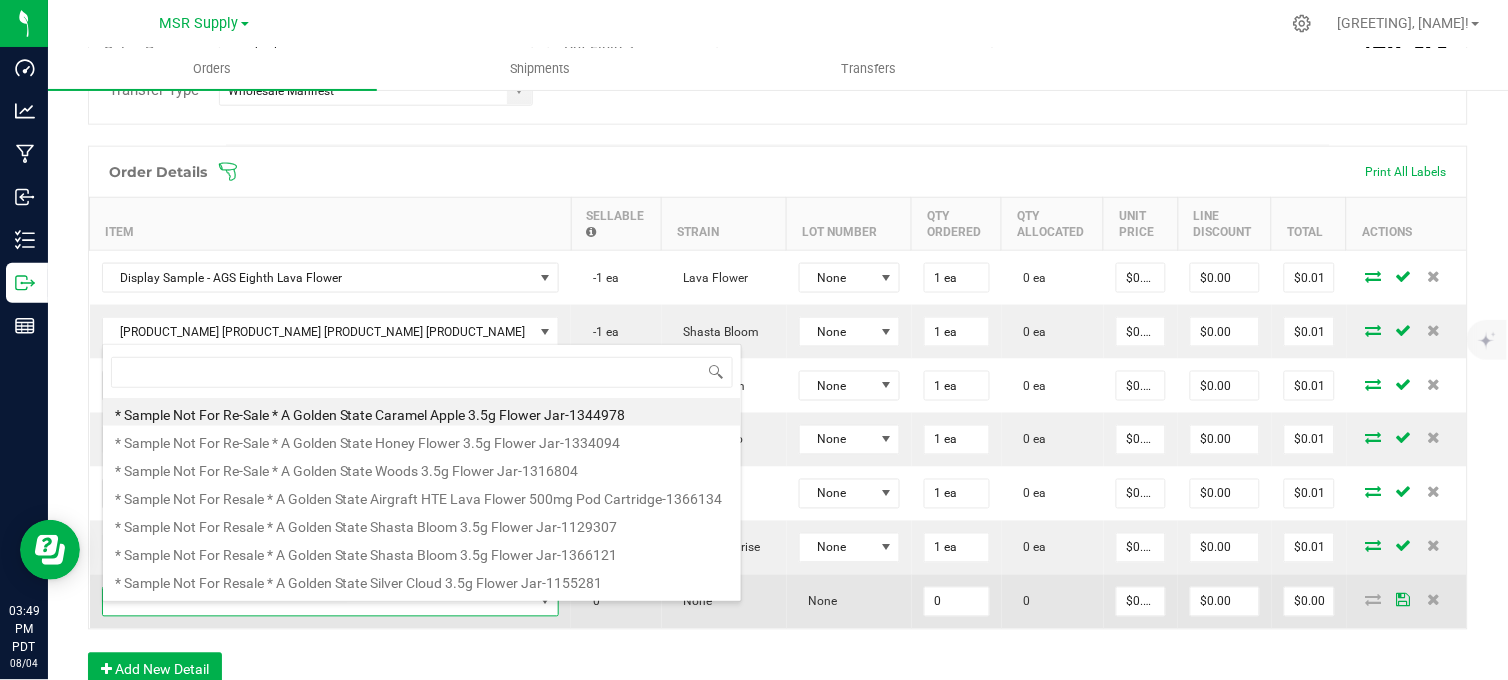type on "Display Sample - PHS Eighth High Frequency Super Berry Crush" 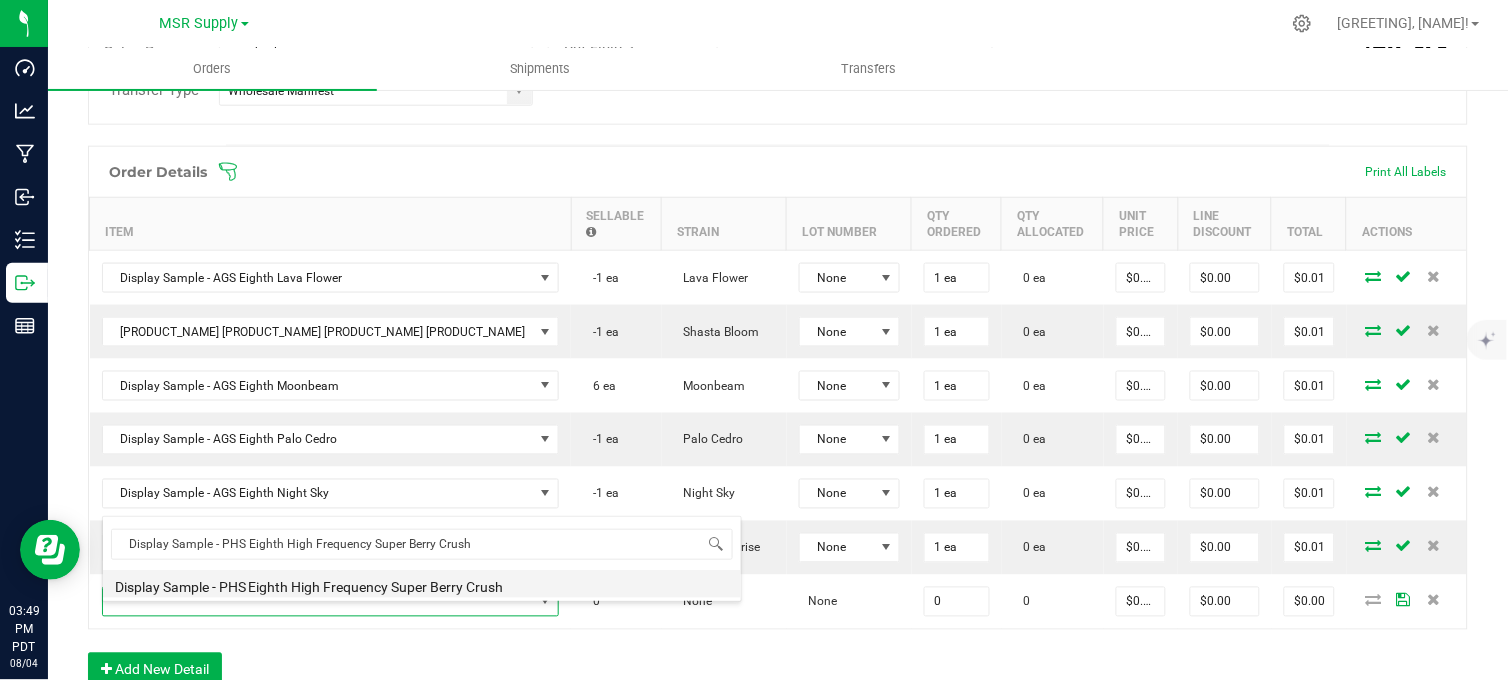click on "Display Sample - PHS Eighth High Frequency Super Berry Crush" at bounding box center (422, 584) 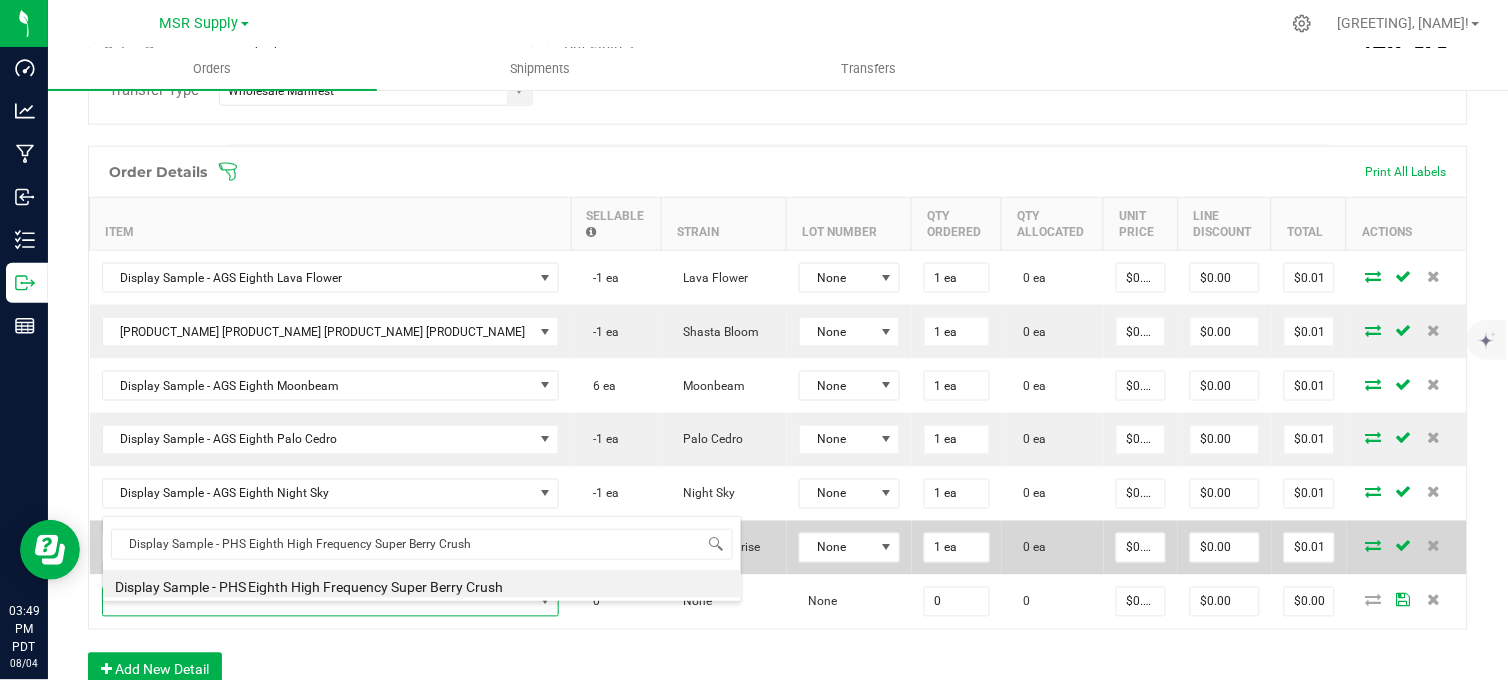 type on "0 ea" 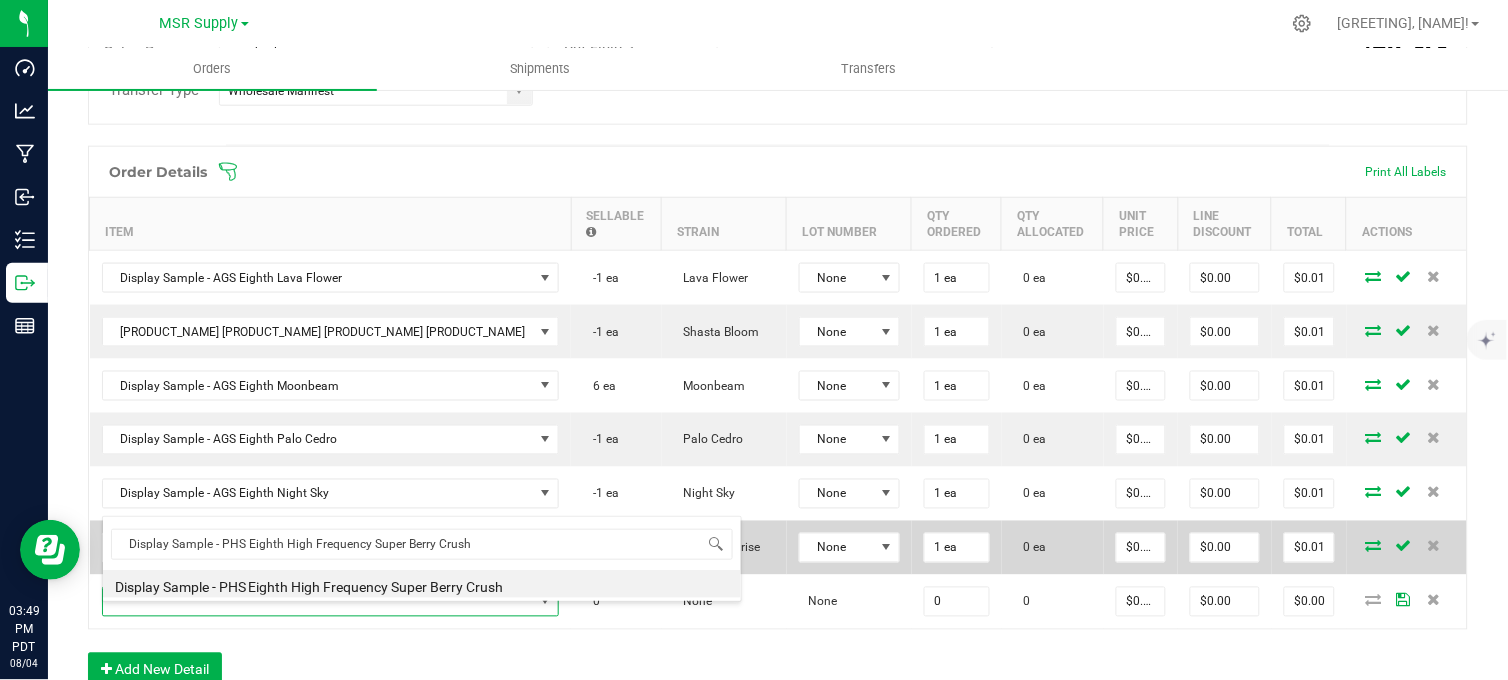 type on "$0.01000" 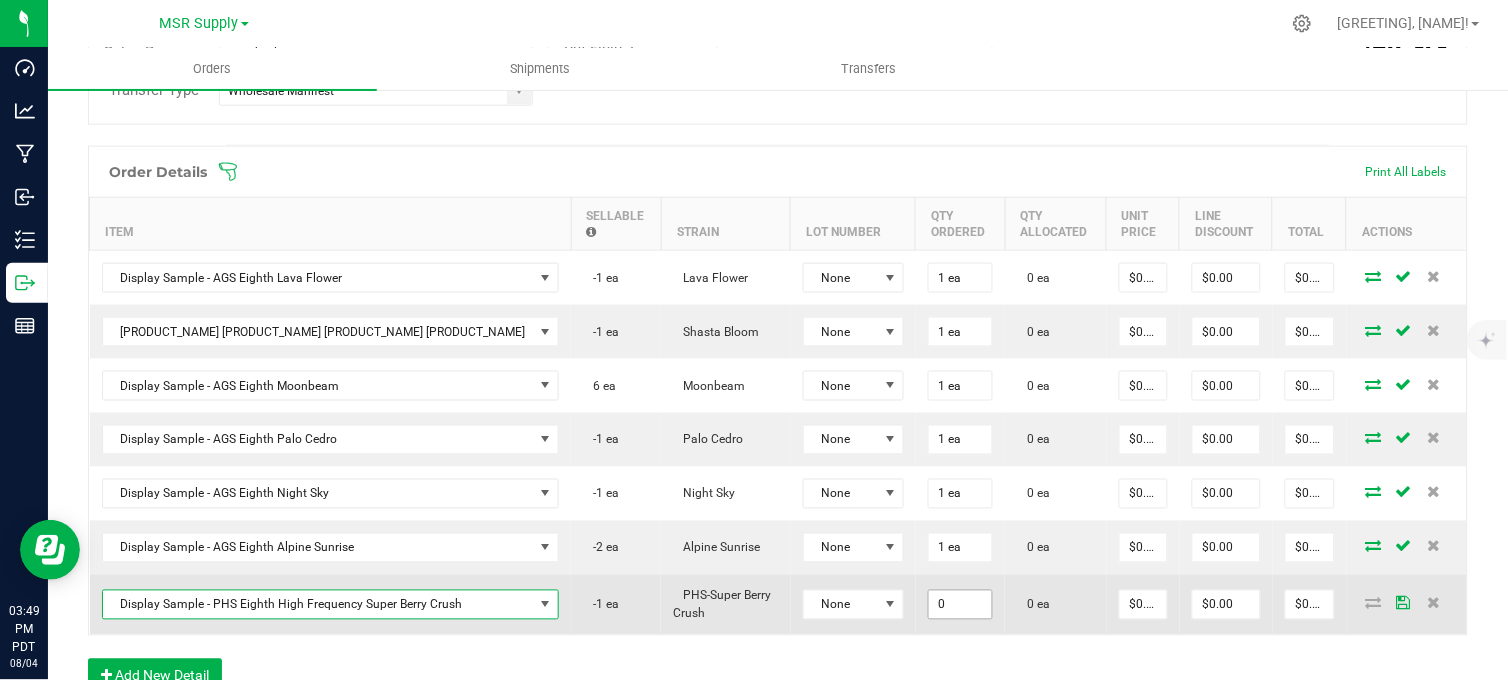 click on "0" at bounding box center (961, 605) 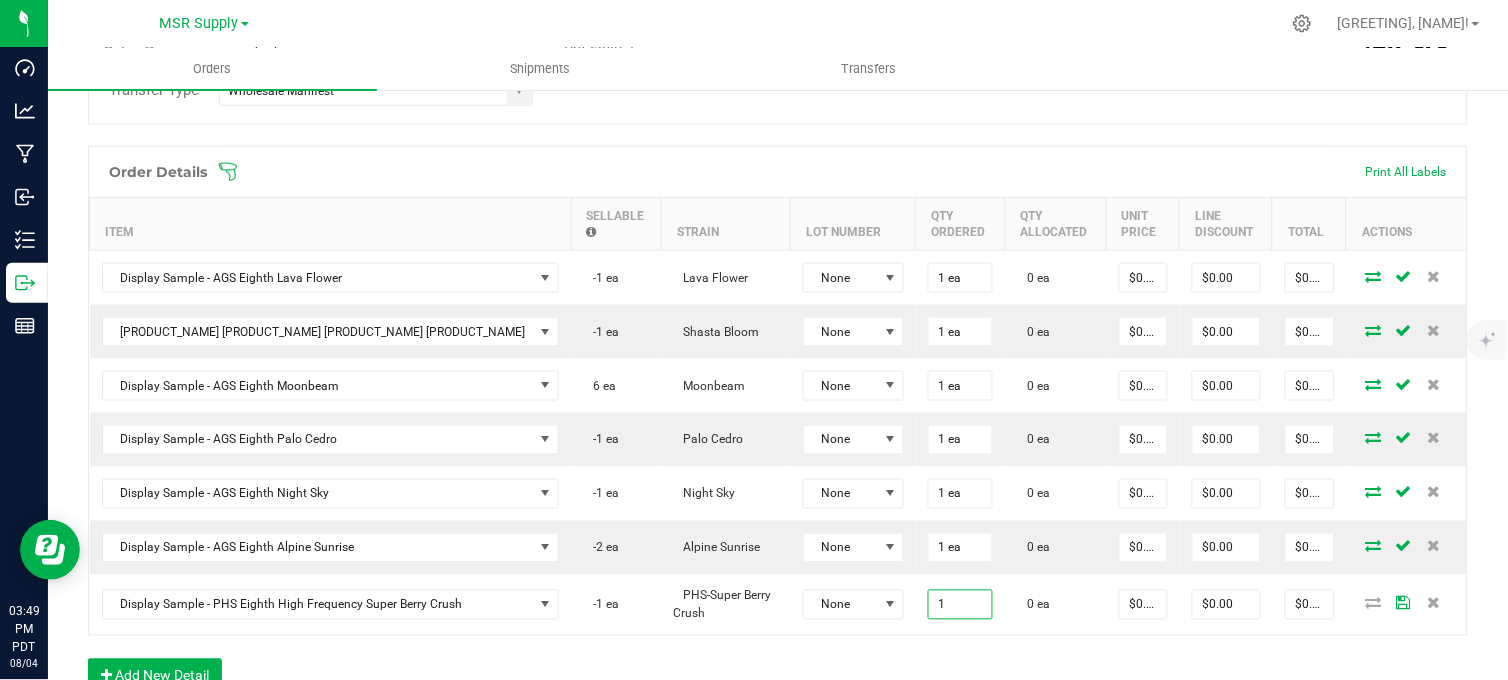 type on "1 ea" 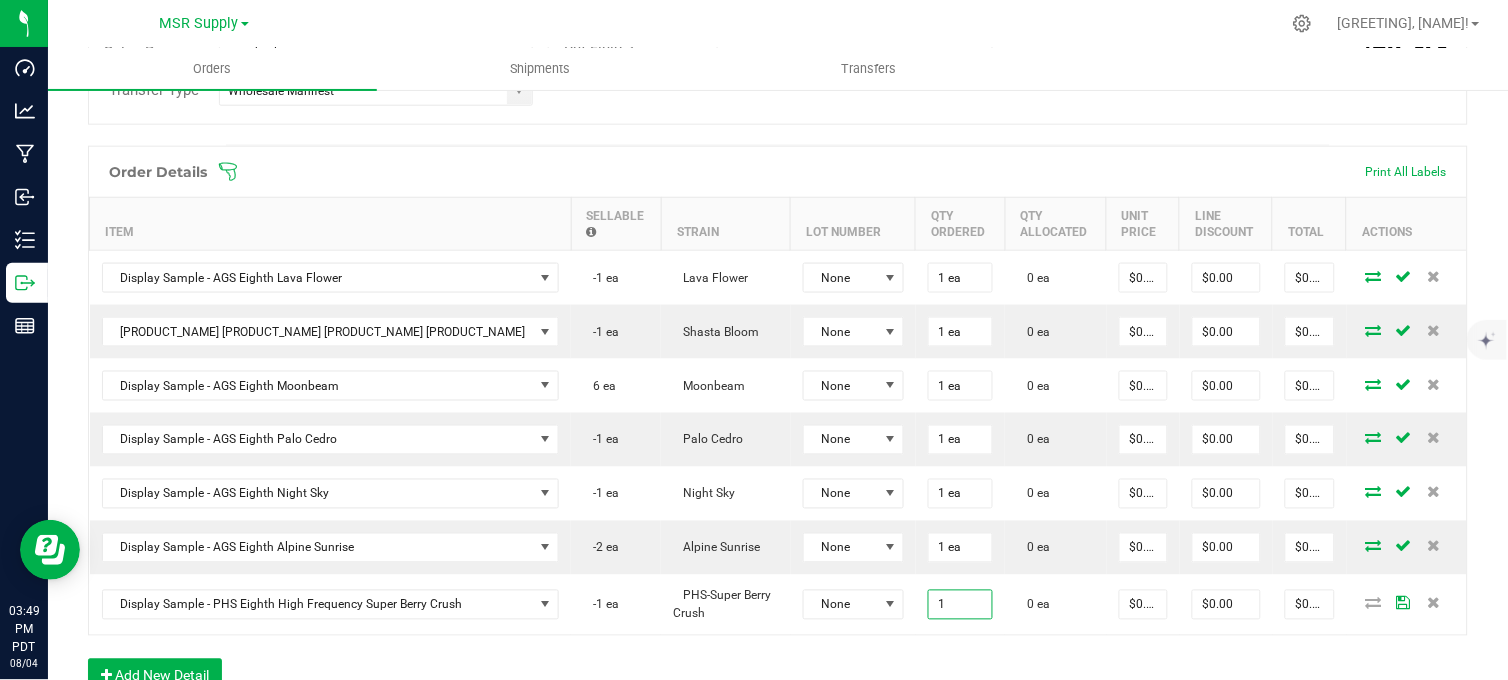 type on "$0.01" 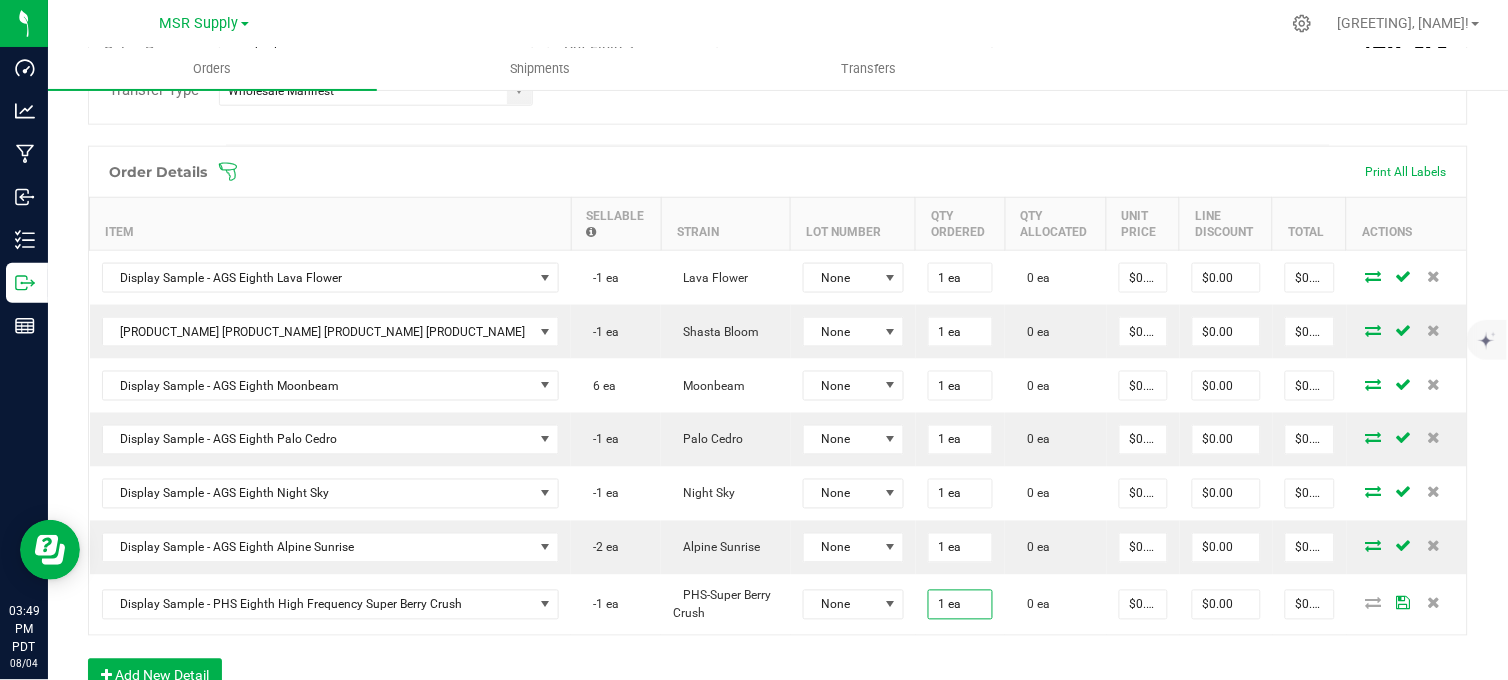 click on "Order Details Print All Labels Item  Sellable  Strain  Lot Number  Qty Ordered Qty Allocated Unit Price Line Discount Total Actions Display Sample - AGS Eighth Lava Flower  -1 ea   Lava Flower  None 1 ea  0 ea  $0.01000 $0.00 $0.01 Display Sample - AGS Eighth Shasta Bloom - 16 CT  -1 ea   Shasta Bloom  None 1 ea  0 ea  $0.01000 $0.00 $0.01 Display Sample - AGS Eighth Moonbeam  6 ea   Moonbeam  None 1 ea  0 ea  $0.01000 $0.00 $0.01 Display Sample - AGS Eighth Palo Cedro  -1 ea   Palo Cedro  None 1 ea  0 ea  $0.01000 $0.00 $0.01 Display Sample - AGS Eighth Night Sky  -1 ea   Night Sky  None 1 ea  0 ea  $0.01000 $0.00 $0.01 Display Sample - AGS Eighth Alpine Sunrise  -2 ea   Alpine Sunrise  None 1 ea  0 ea  $0.01000 $0.00 $0.01 Display Sample - PHS Eighth High Frequency Super Berry Crush  -1 ea   PHS-Super Berry Crush  None 1 ea  0 ea  $0.01000 $0.00 $0.01
Add New Detail" at bounding box center (778, 429) 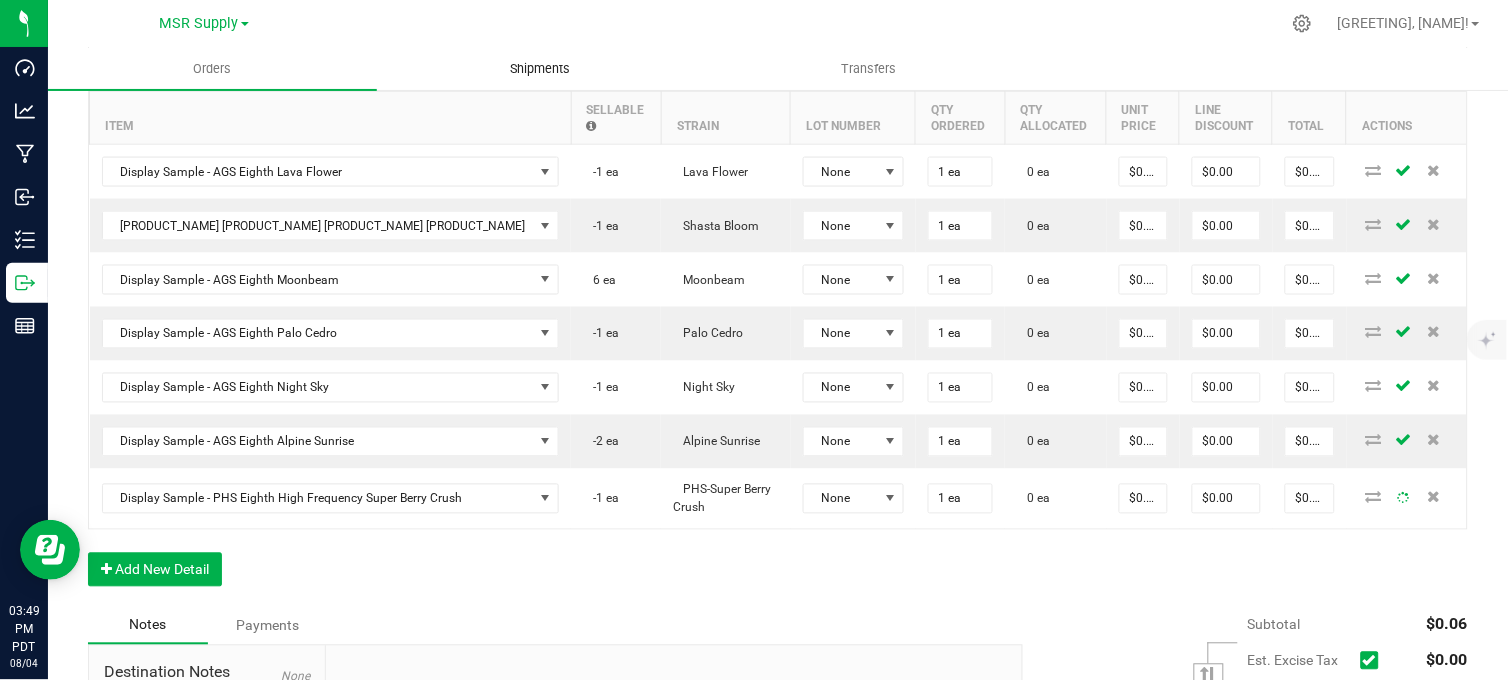 scroll, scrollTop: 728, scrollLeft: 0, axis: vertical 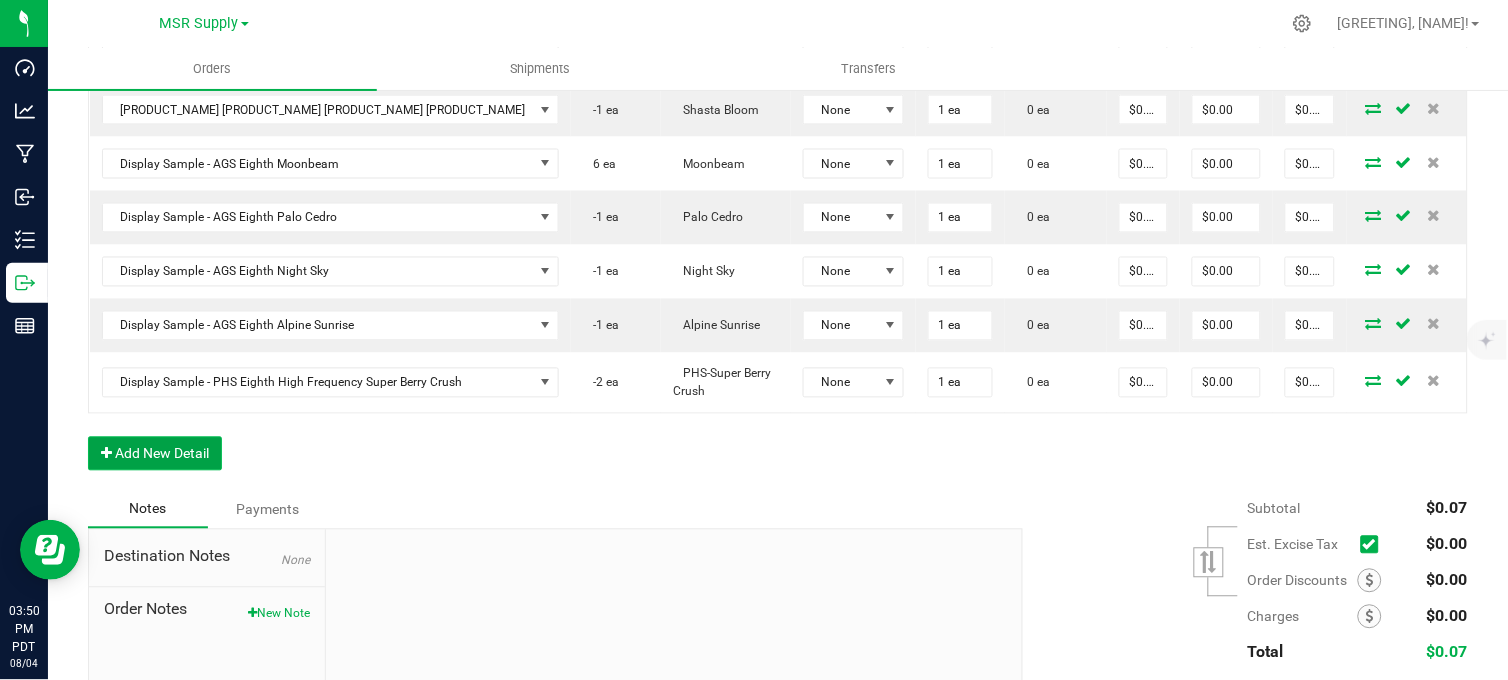 click on "Add New Detail" at bounding box center (155, 454) 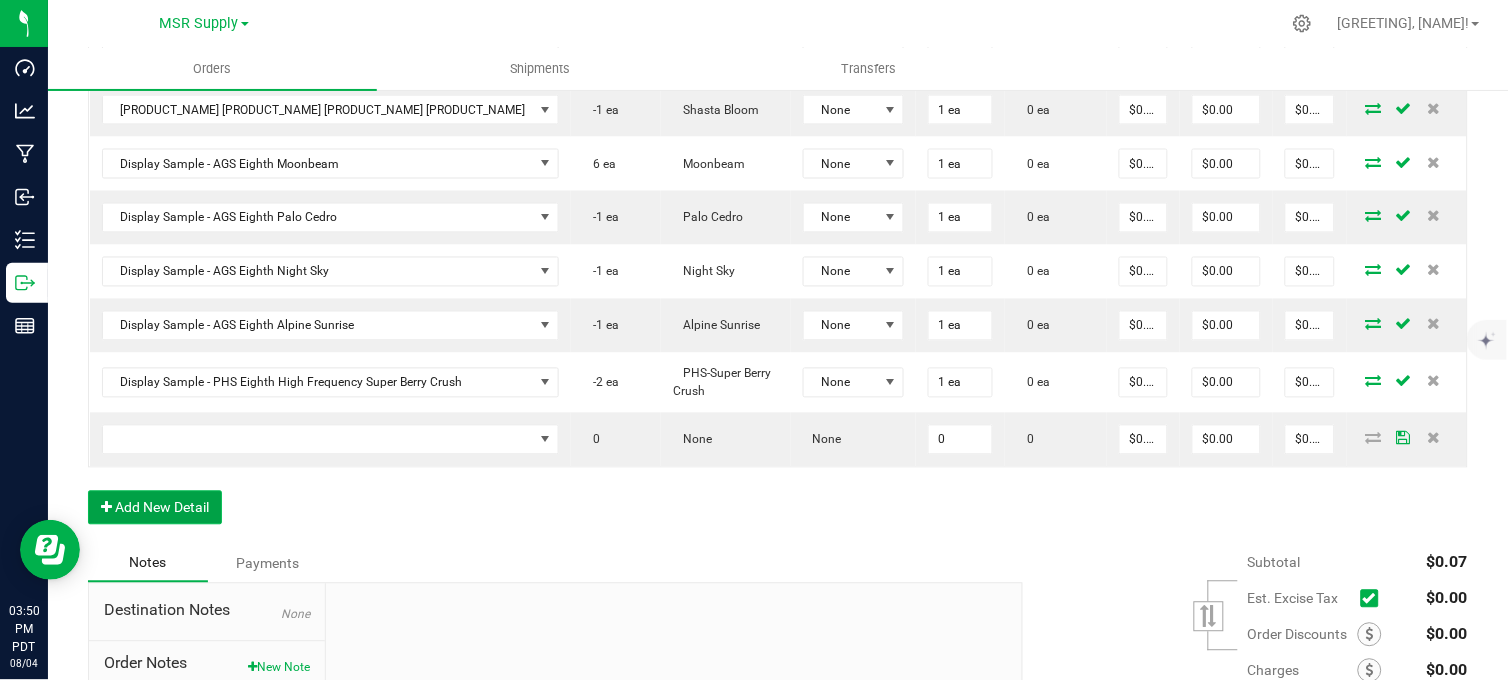 click on "Add New Detail" at bounding box center [155, 508] 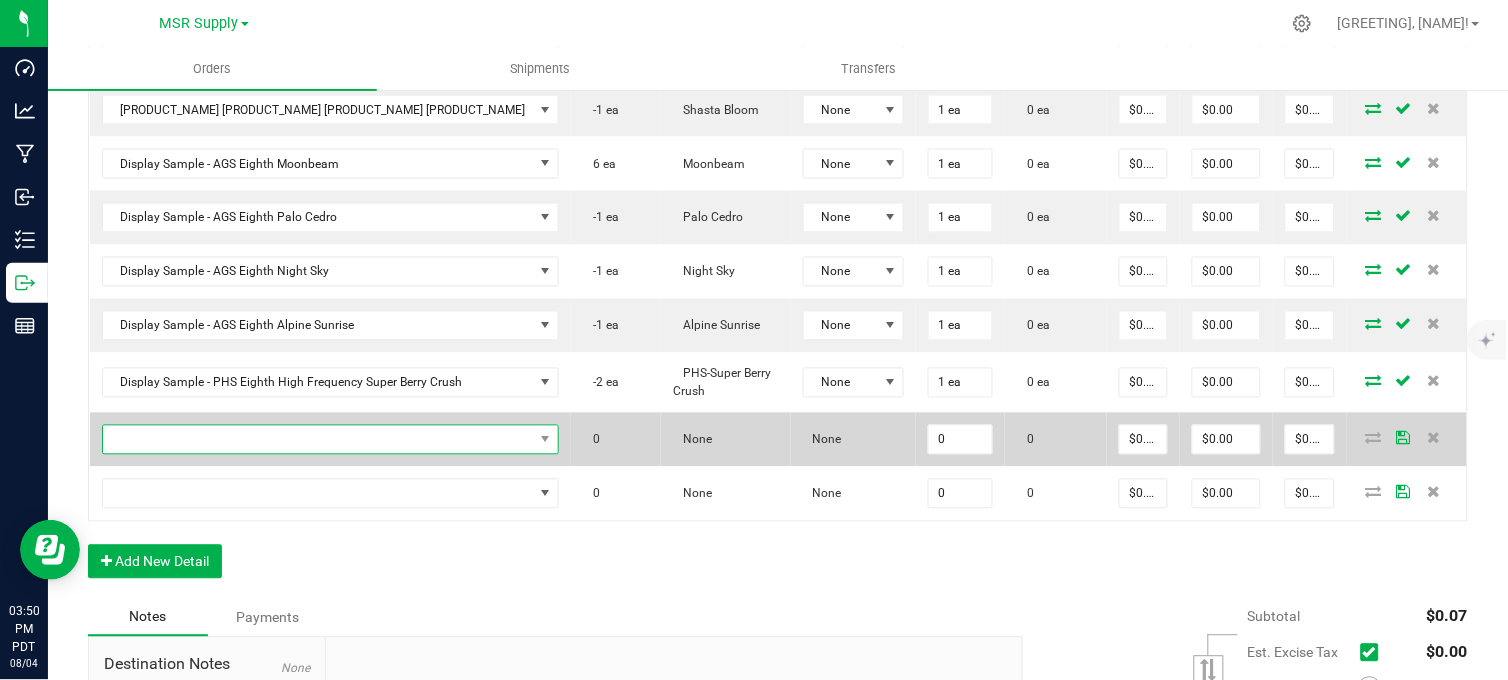 click at bounding box center (318, 440) 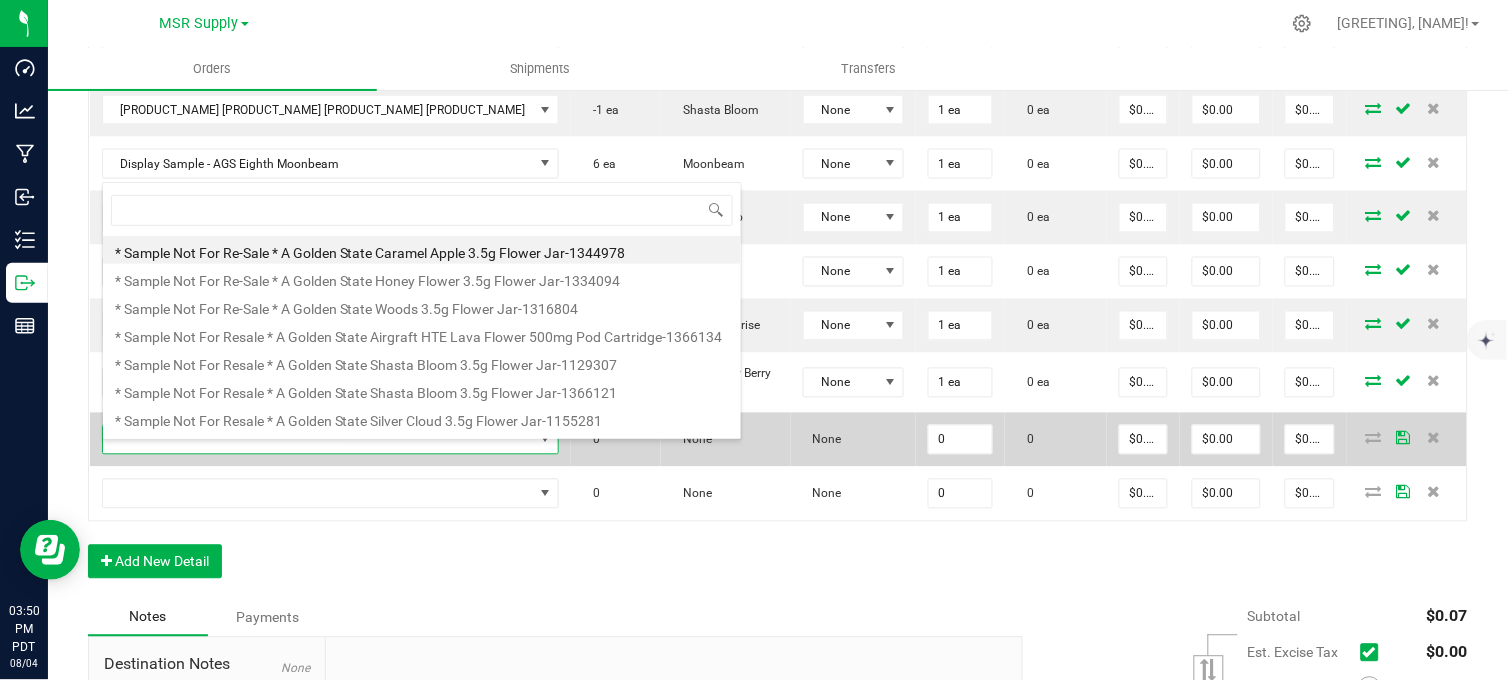 scroll, scrollTop: 99970, scrollLeft: 99611, axis: both 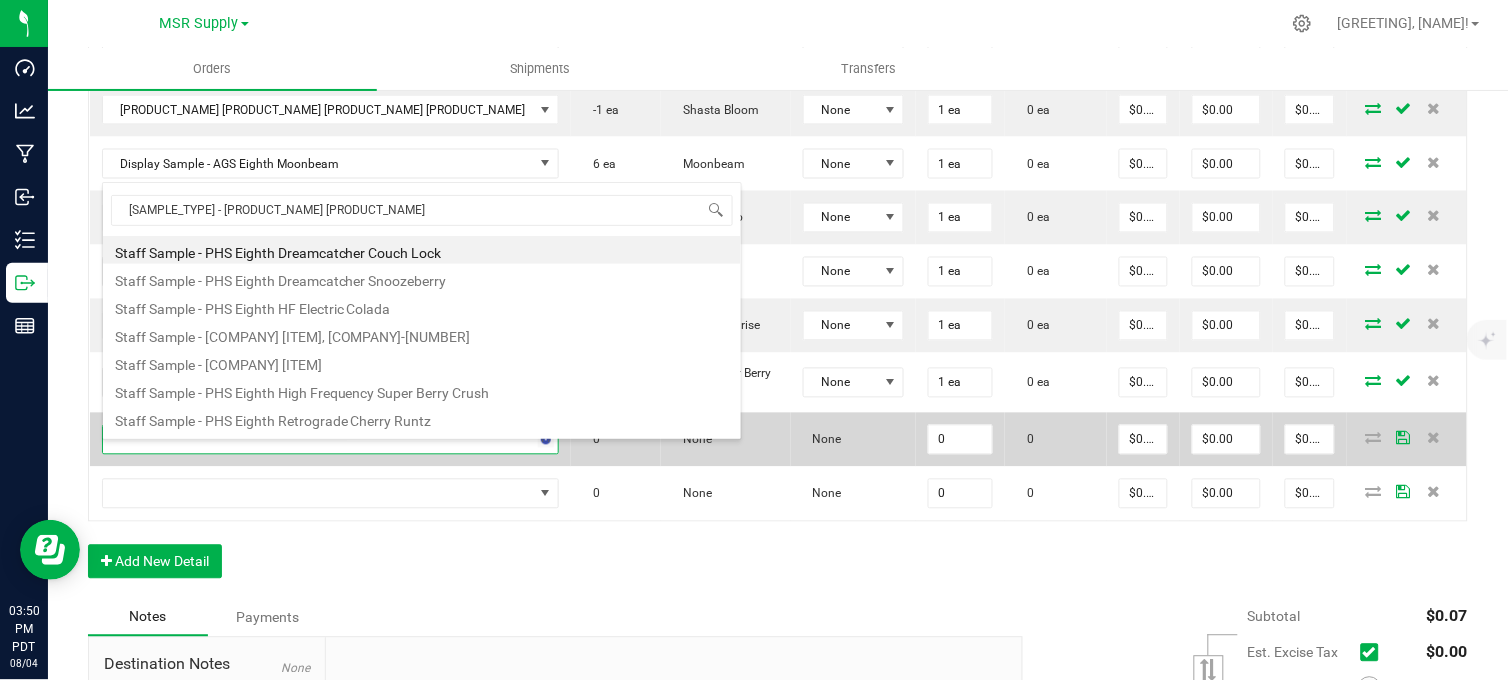 type on "[PRODUCT_NAME]" 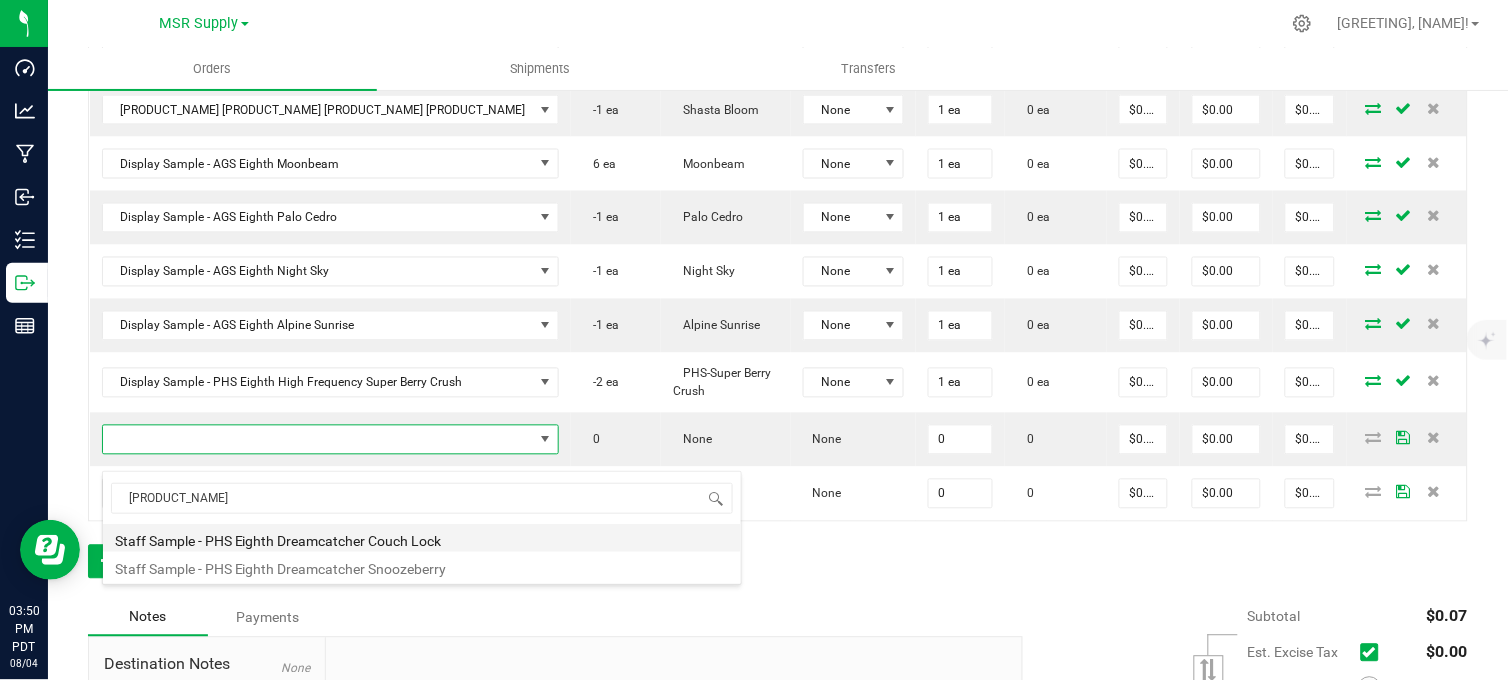 click on "Staff Sample - PHS Eighth Dreamcatcher Couch Lock" at bounding box center (422, 538) 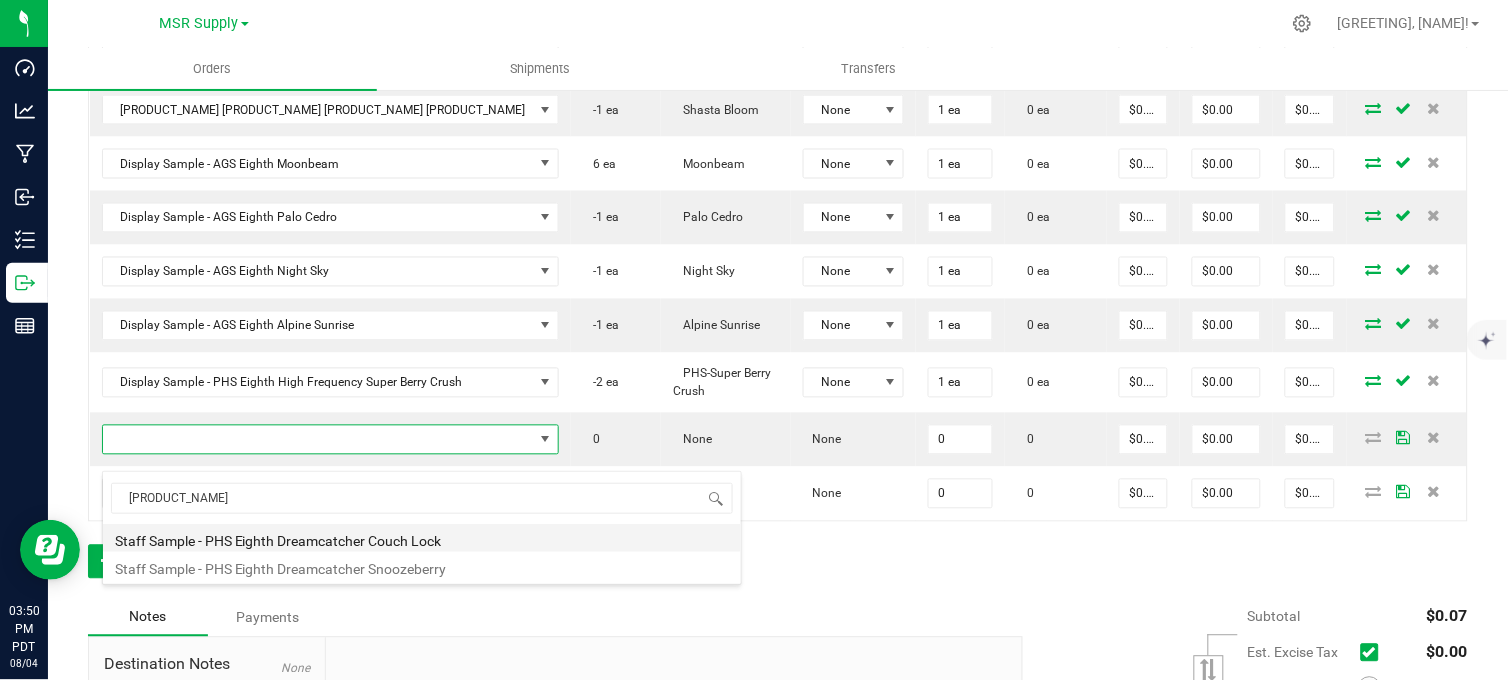 type on "0 ea" 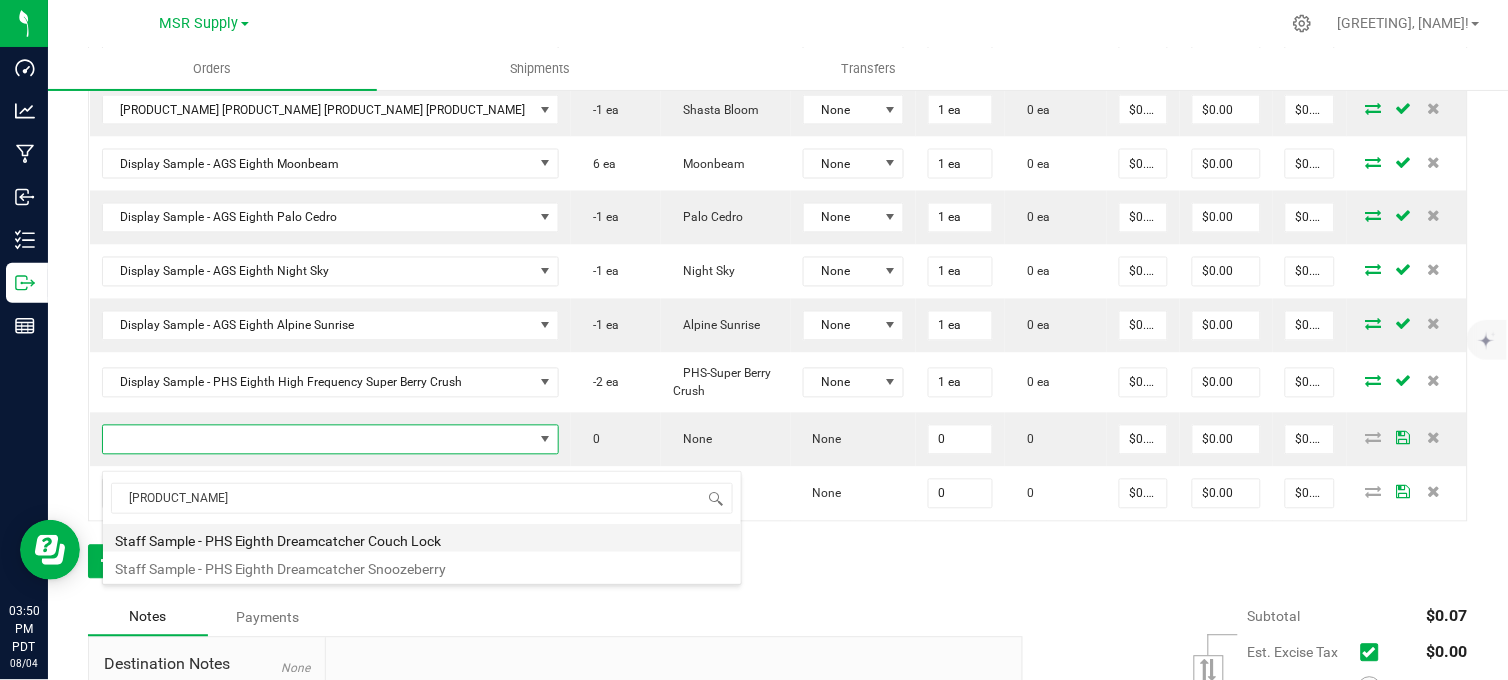 type on "$0.10000" 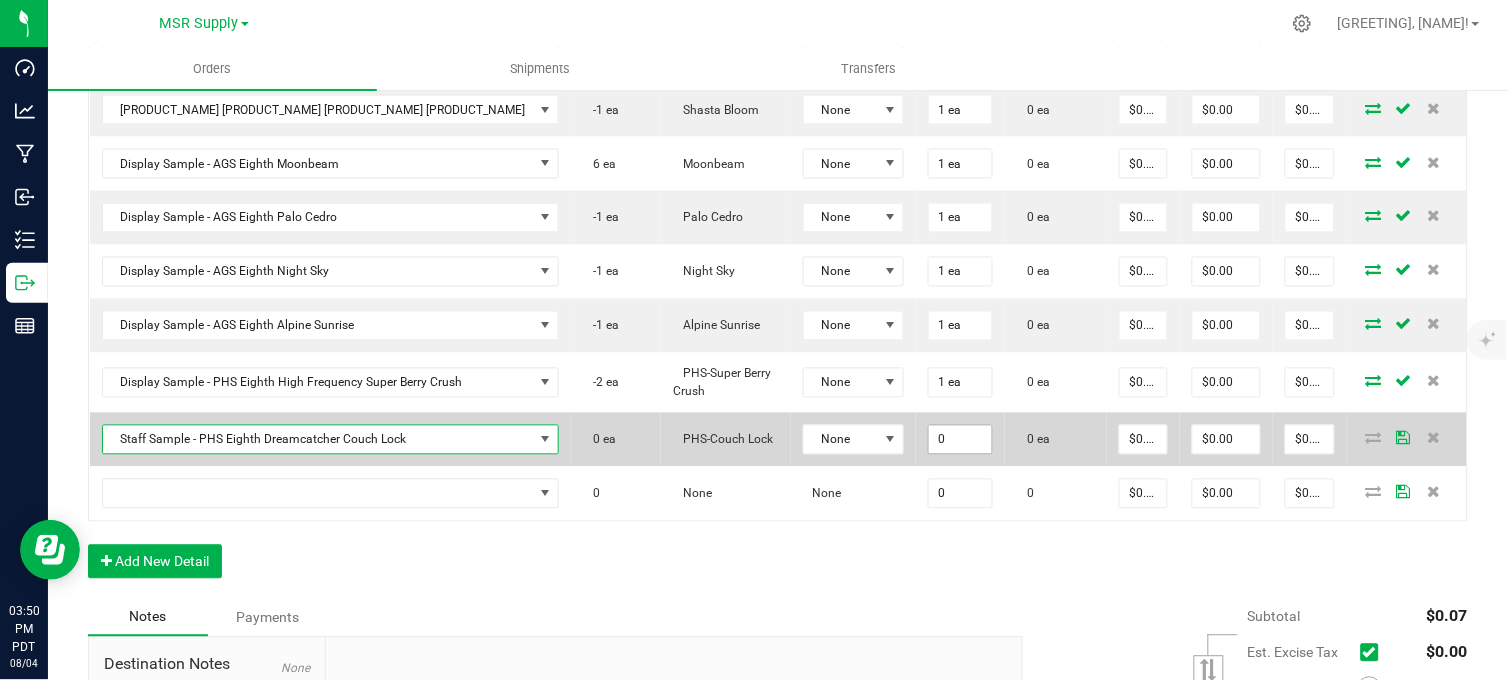click on "0" at bounding box center [961, 440] 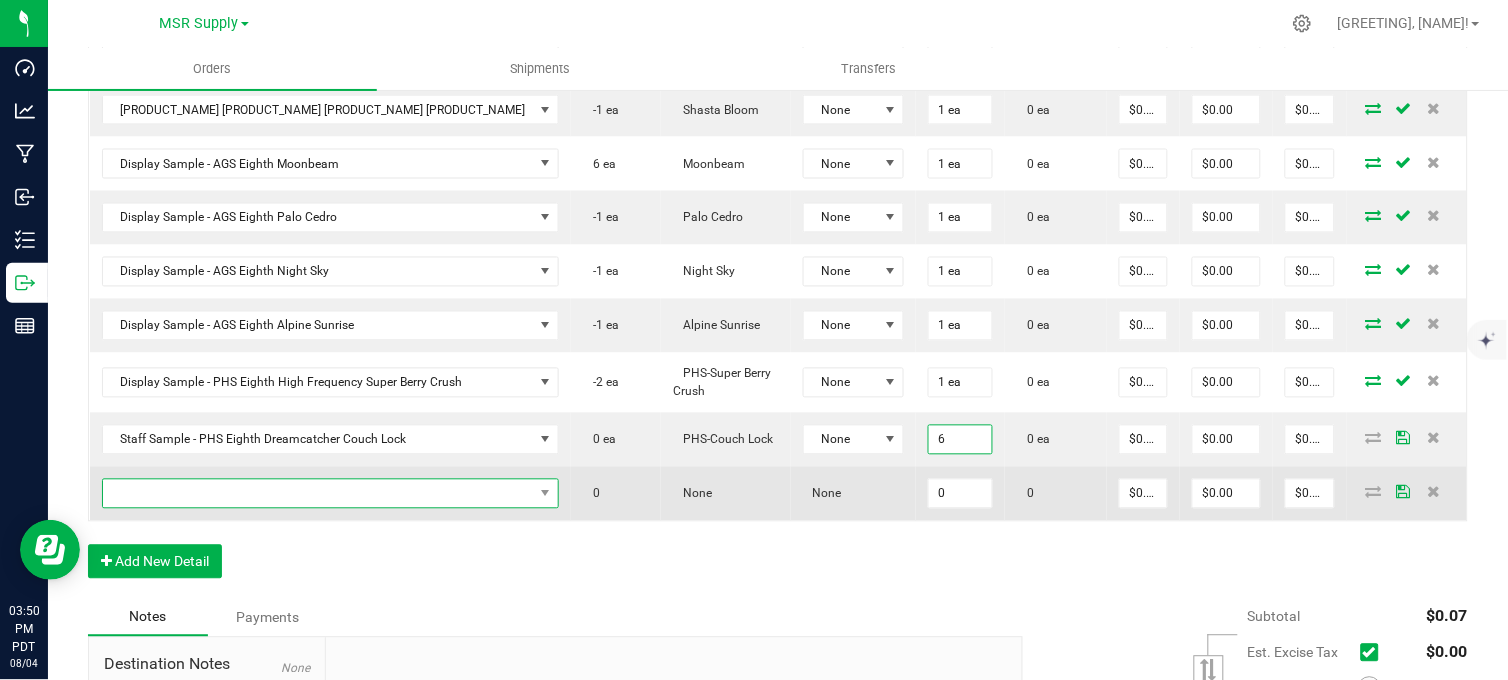 type on "6 ea" 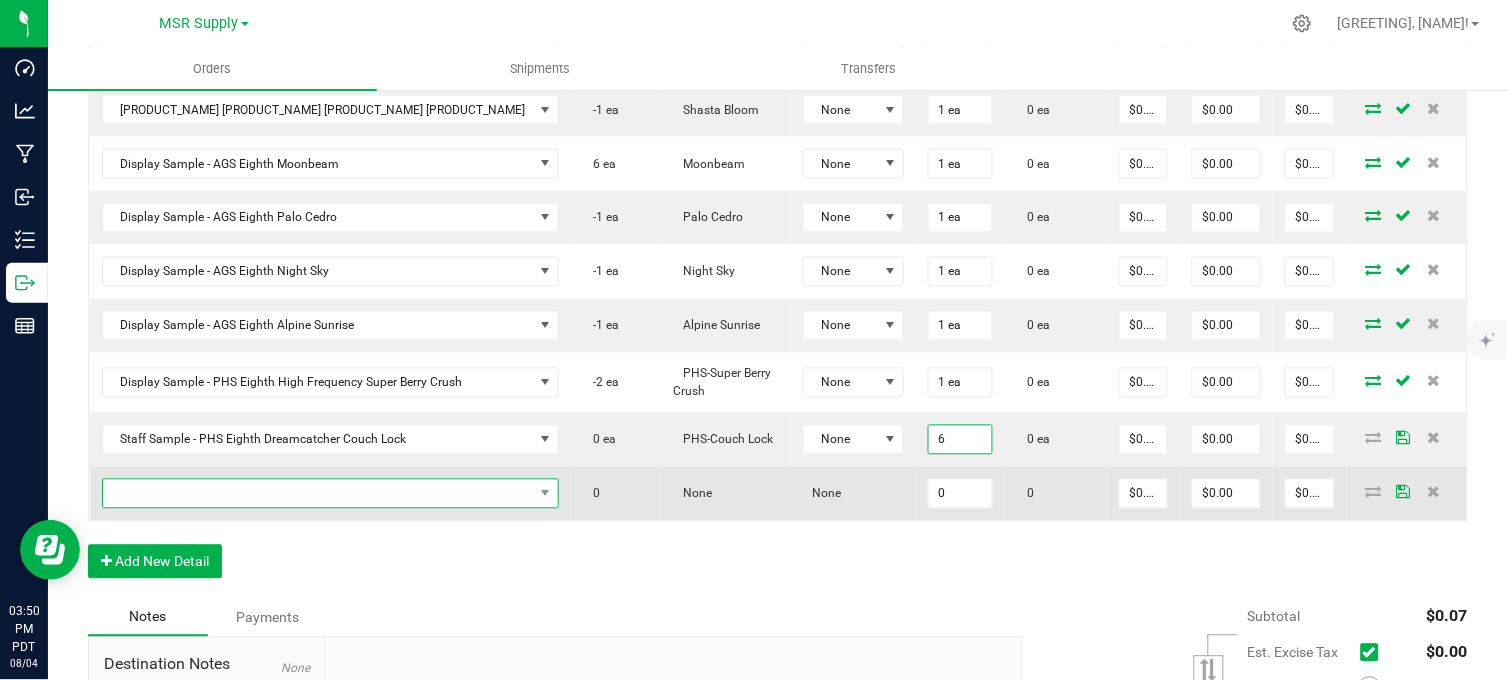 type on "$0.60" 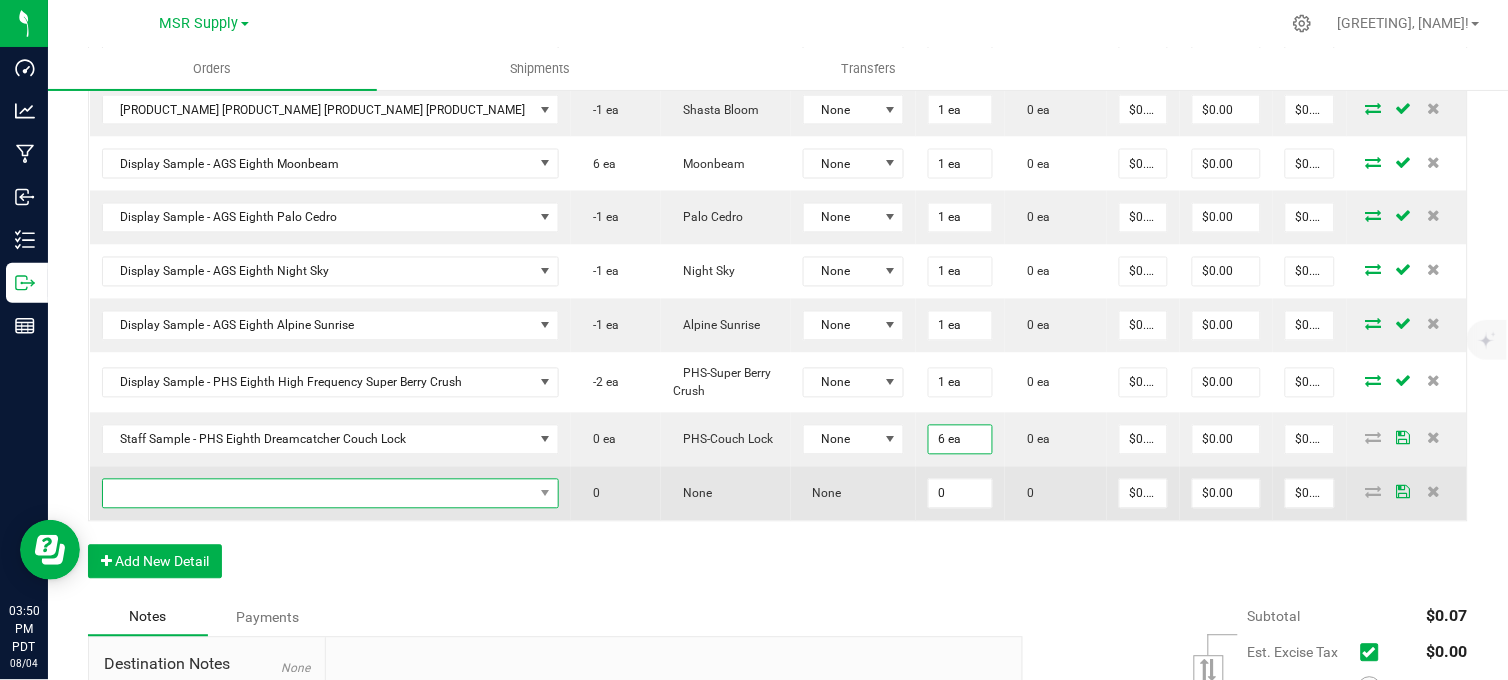 click at bounding box center (318, 494) 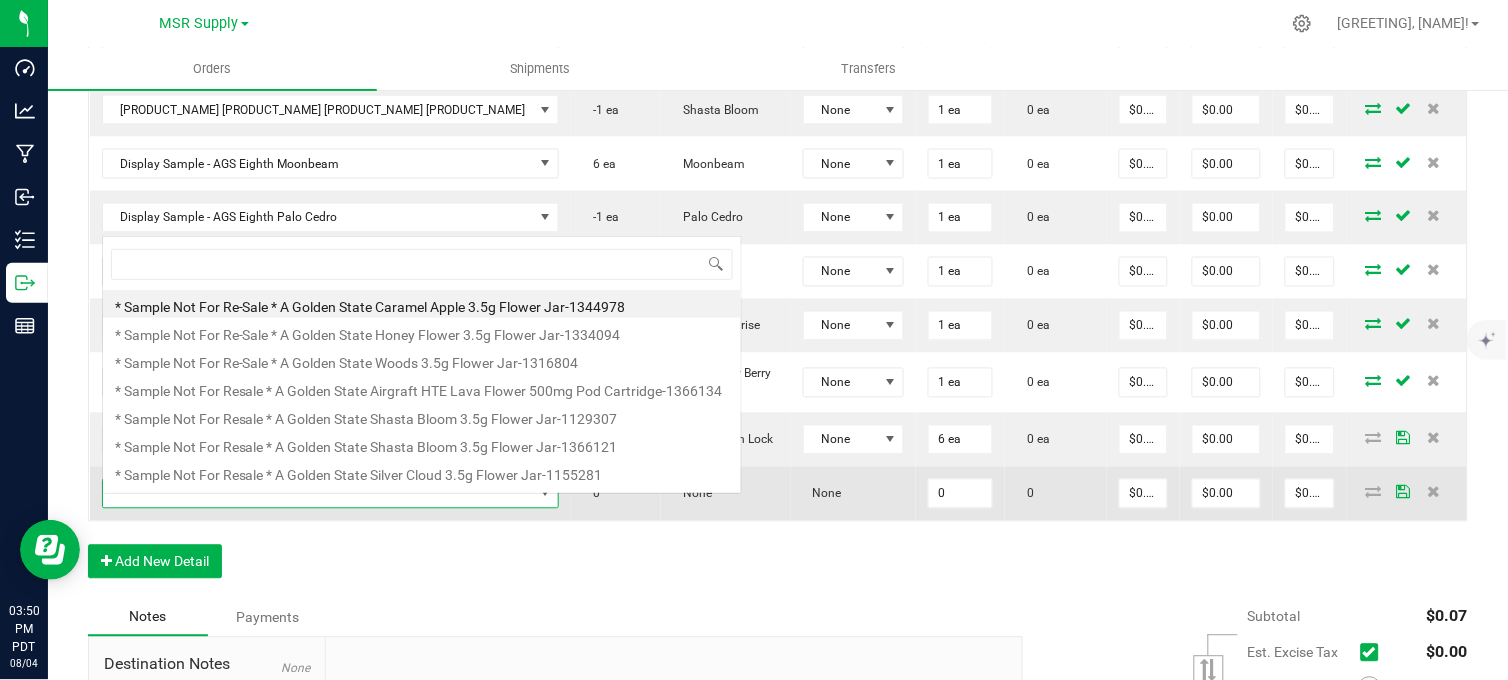scroll, scrollTop: 0, scrollLeft: 0, axis: both 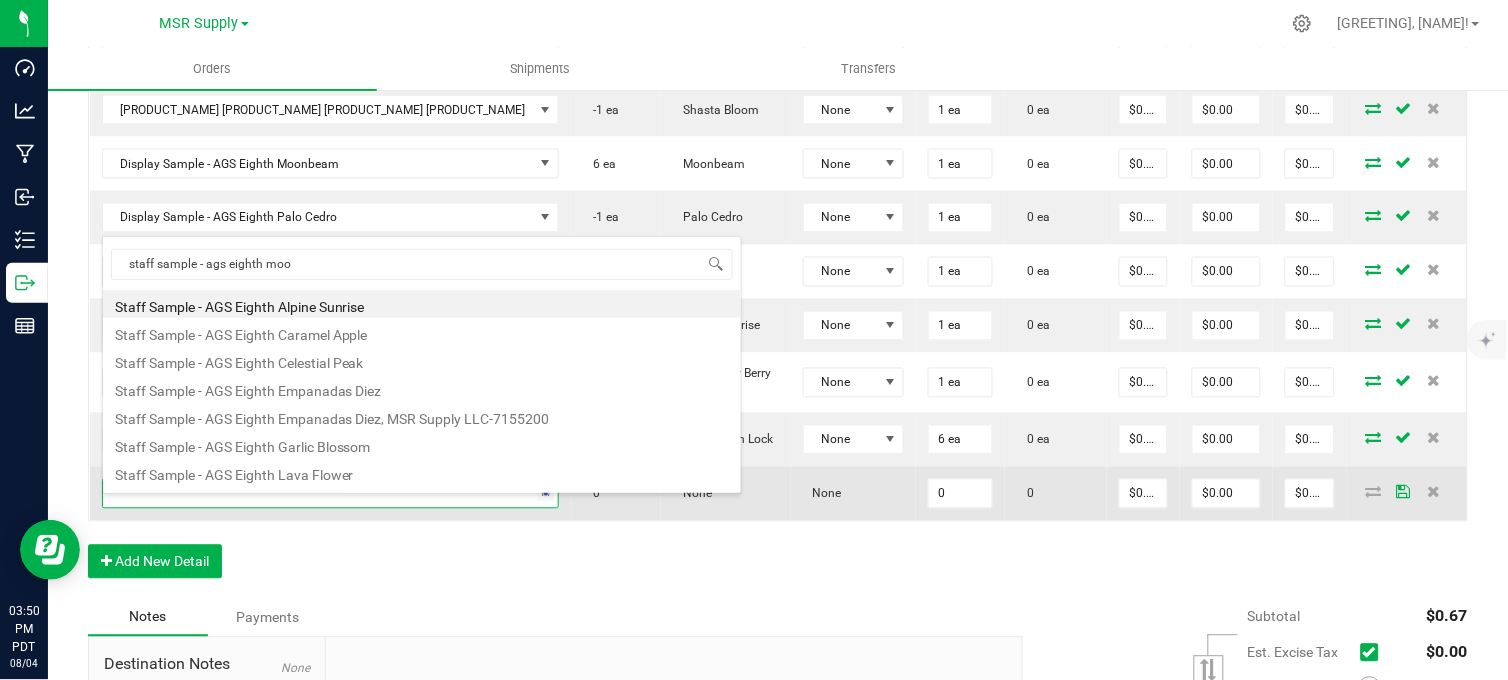 type on "staff sample - ags eighth moon" 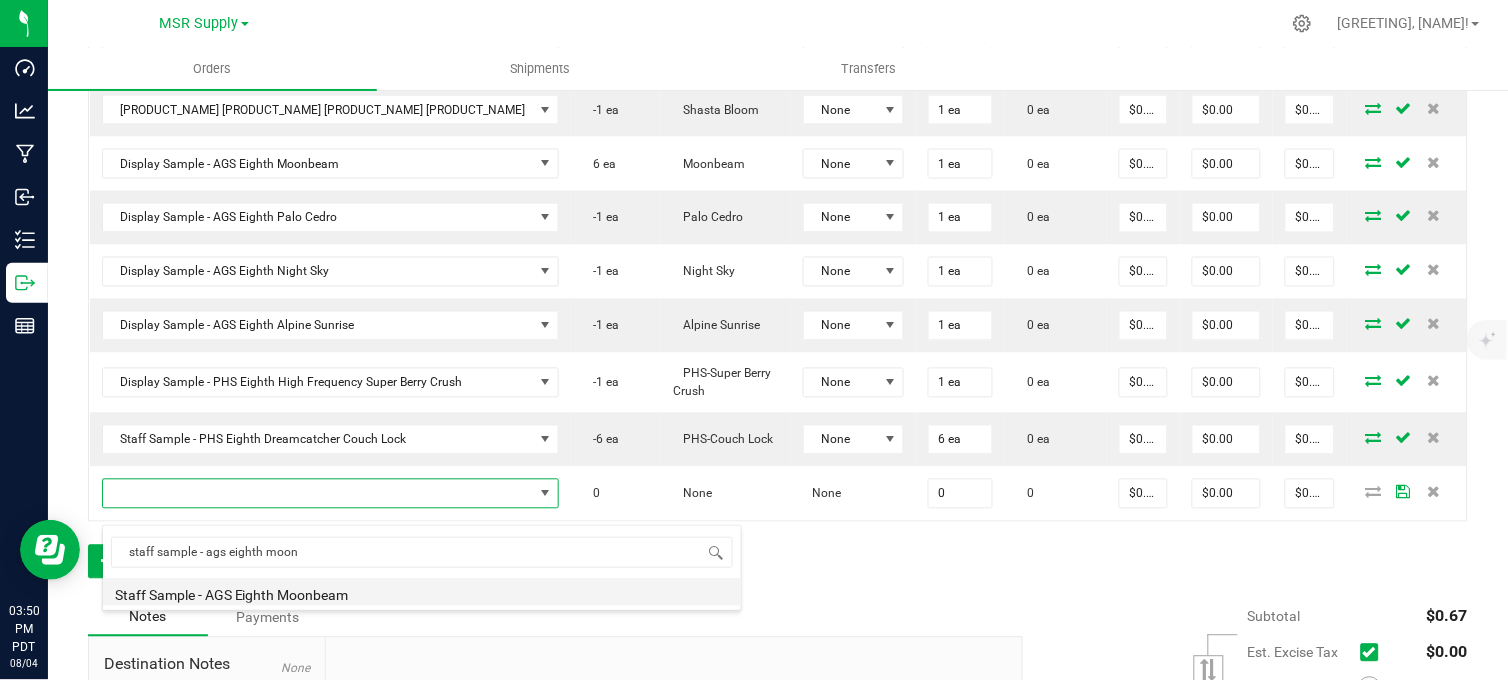 click on "Staff Sample - AGS Eighth Moonbeam" at bounding box center [422, 592] 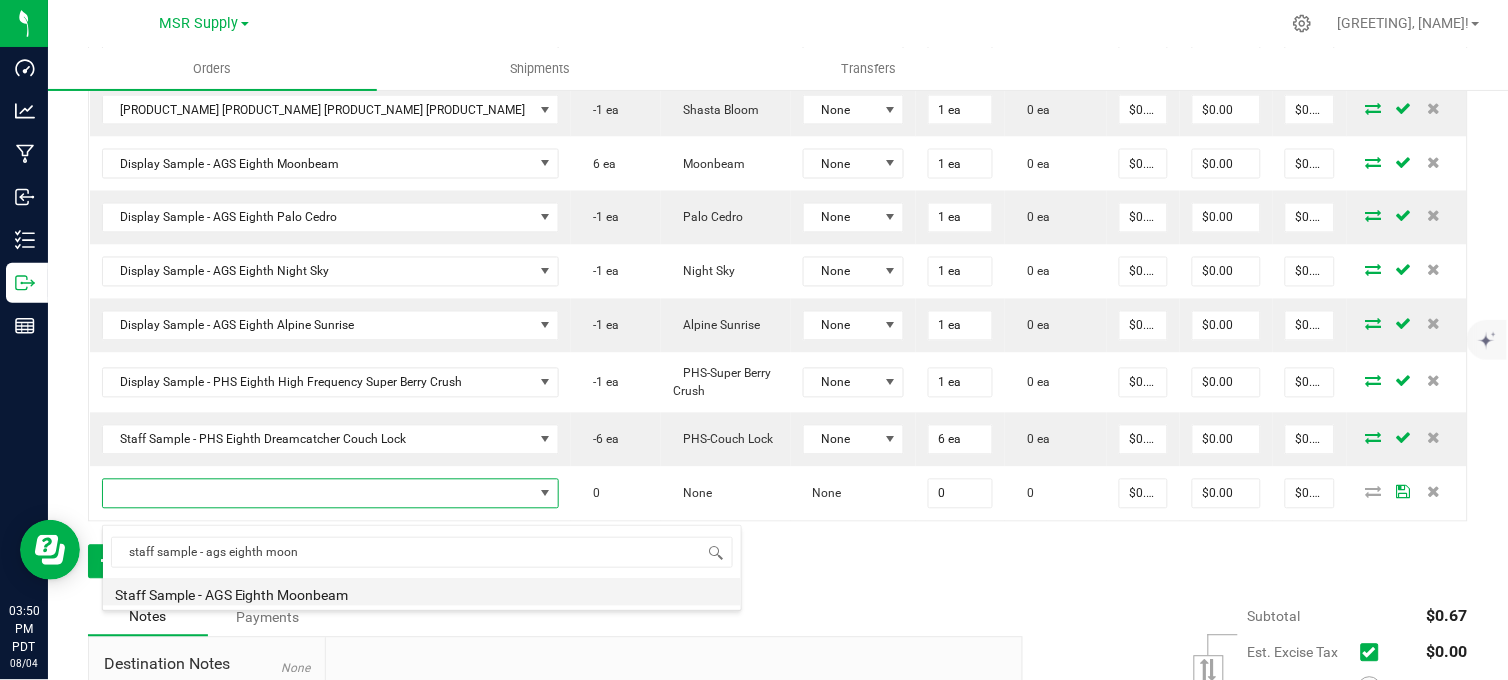 type on "0 ea" 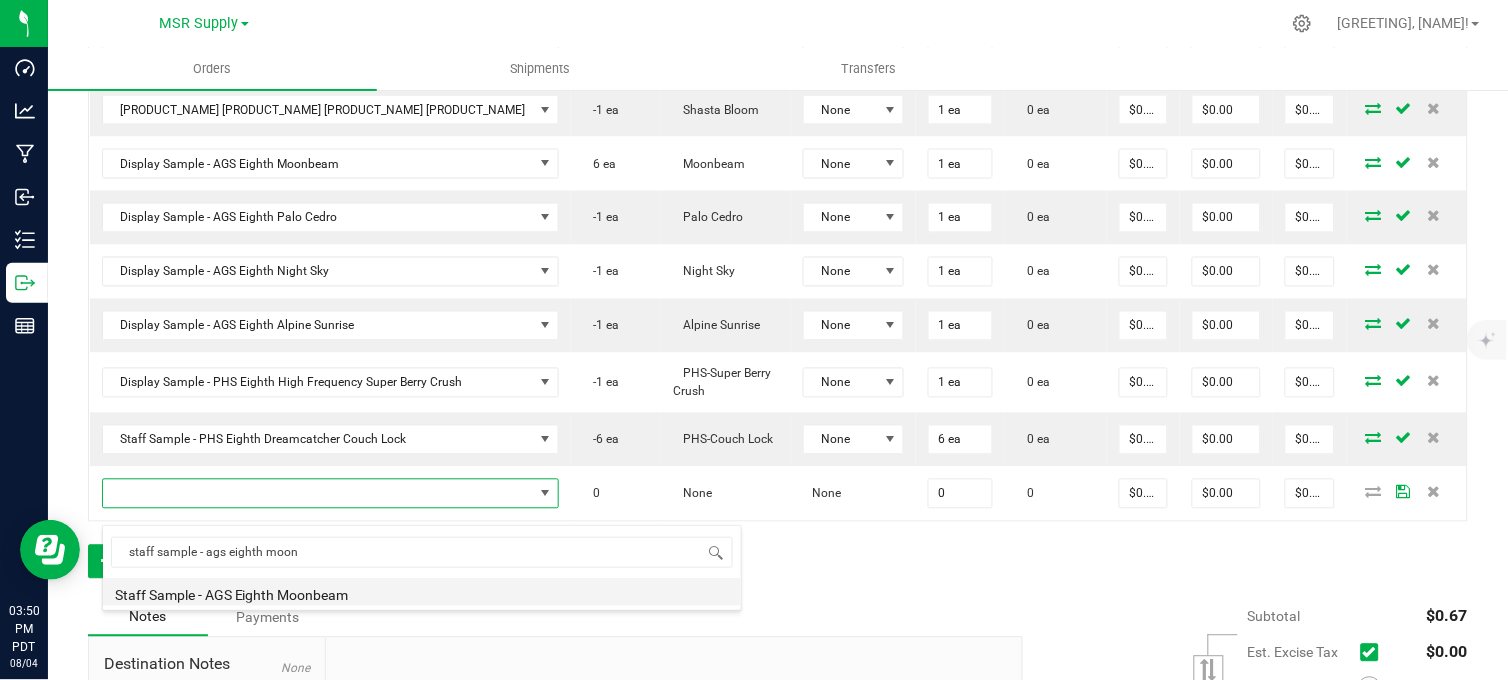 type on "$0.10000" 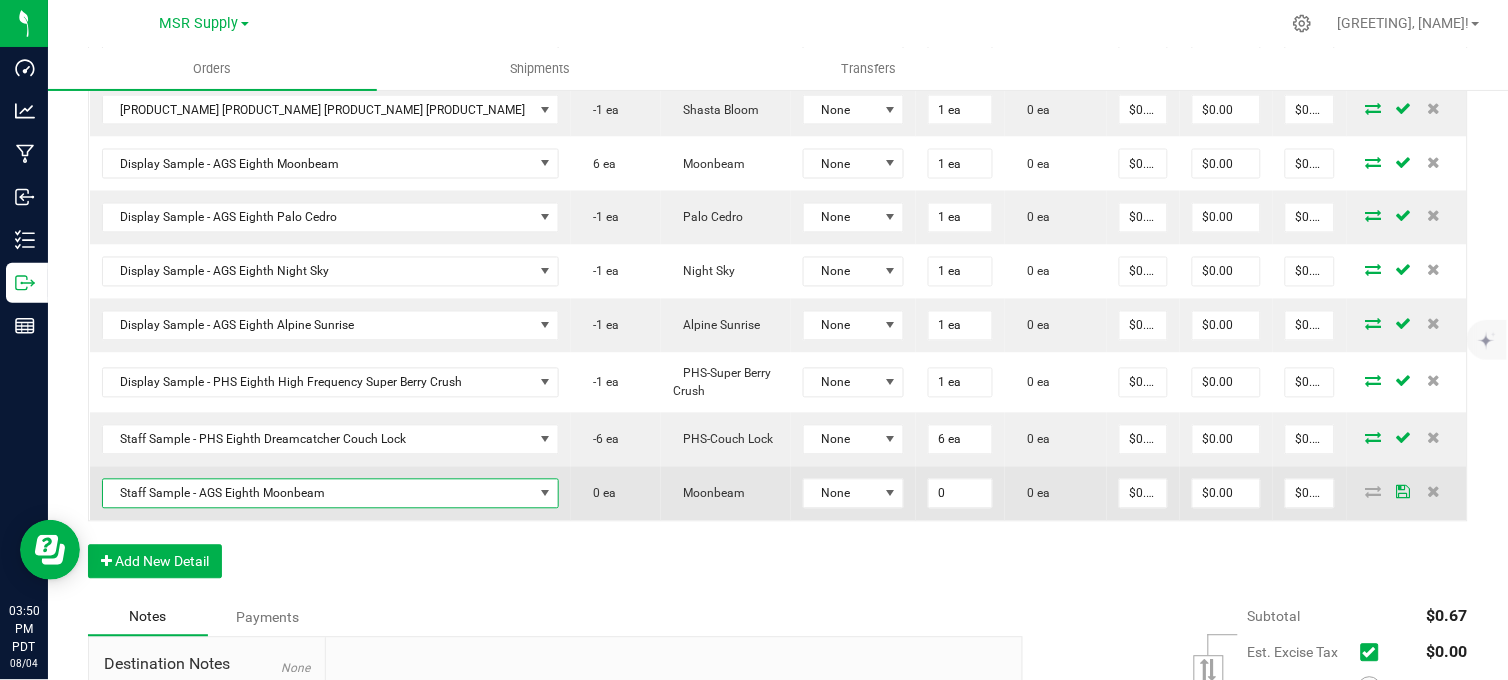 drag, startPoint x: 902, startPoint y: 513, endPoint x: 857, endPoint y: 532, distance: 48.8467 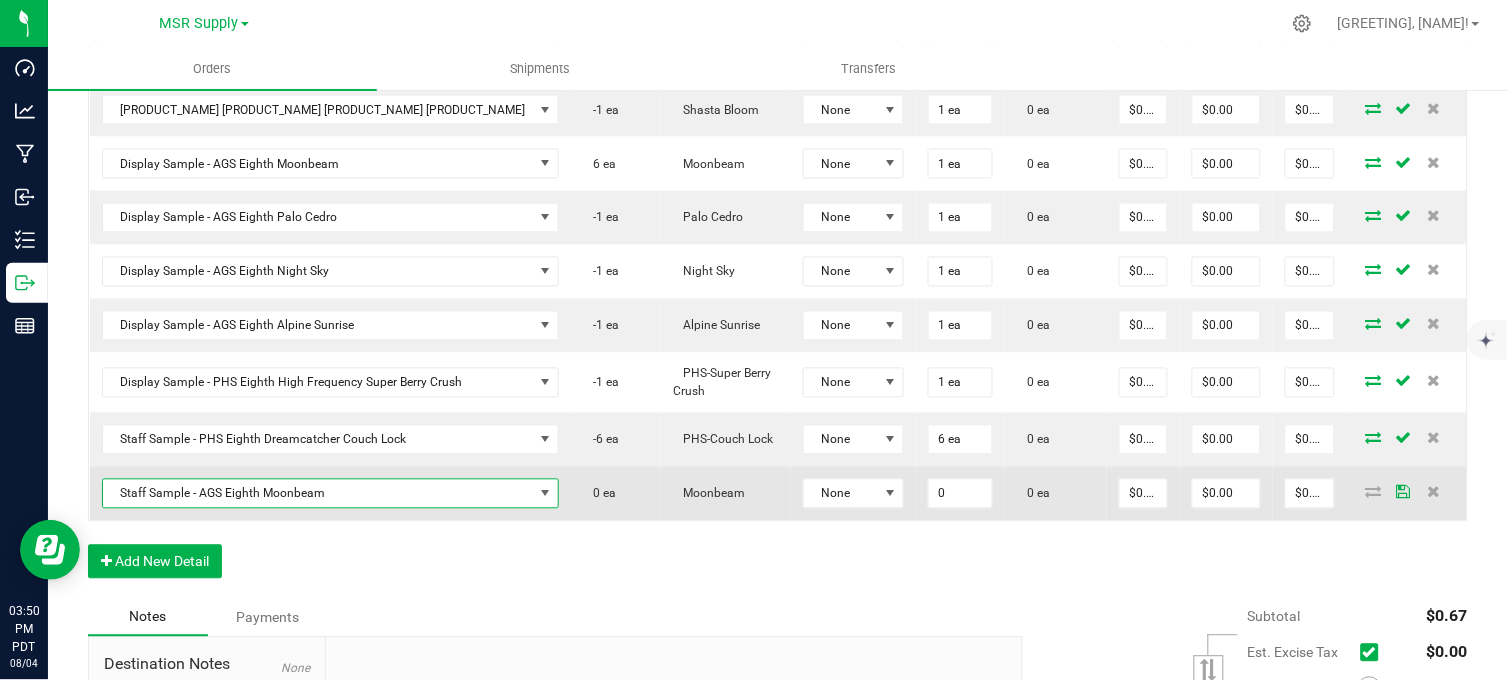 click on "0" at bounding box center [961, 494] 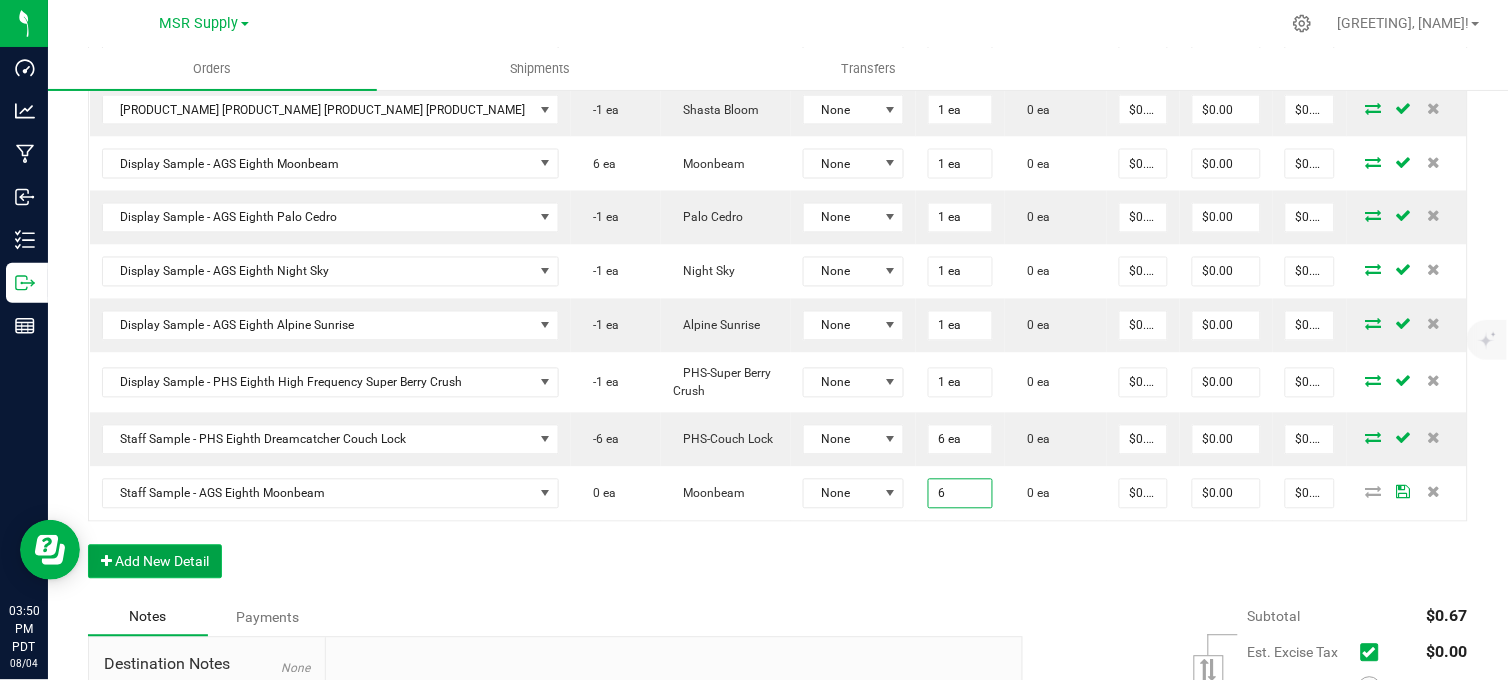 type on "6 ea" 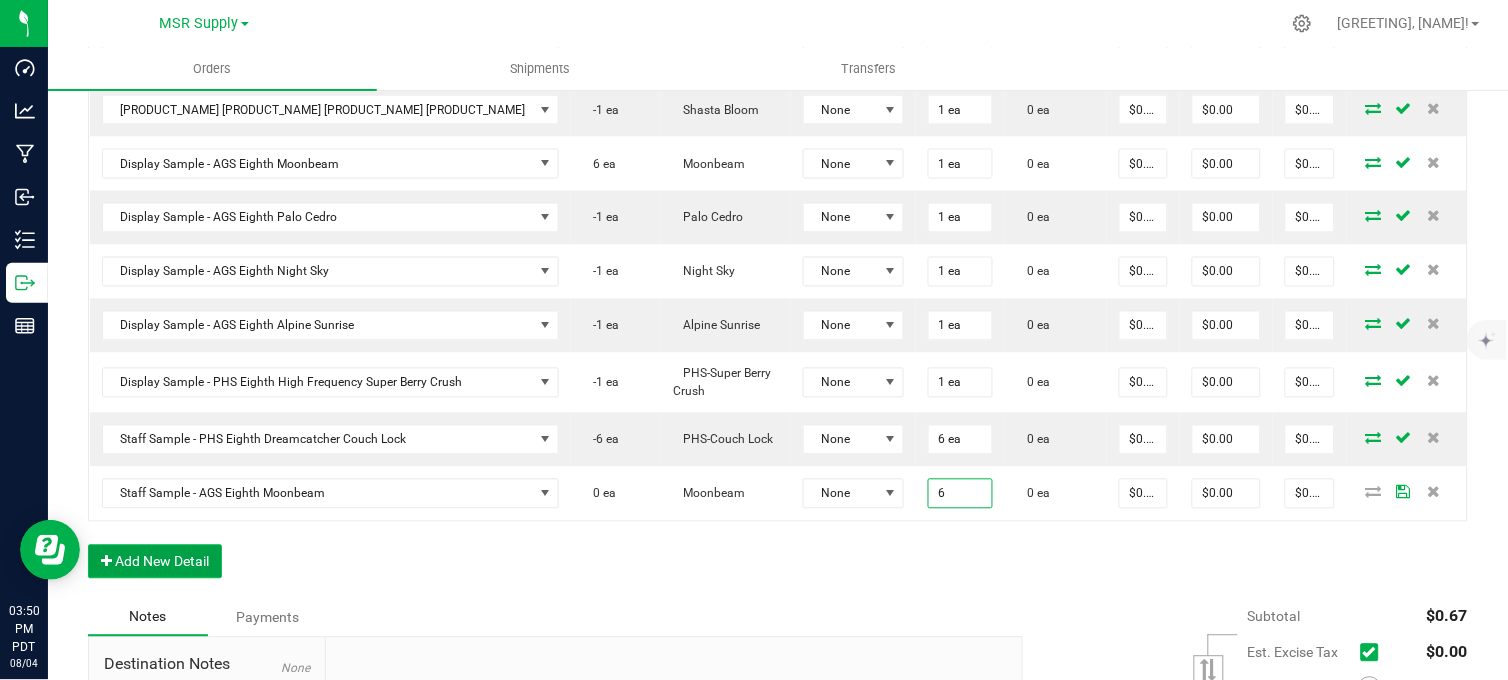 type on "$0.60" 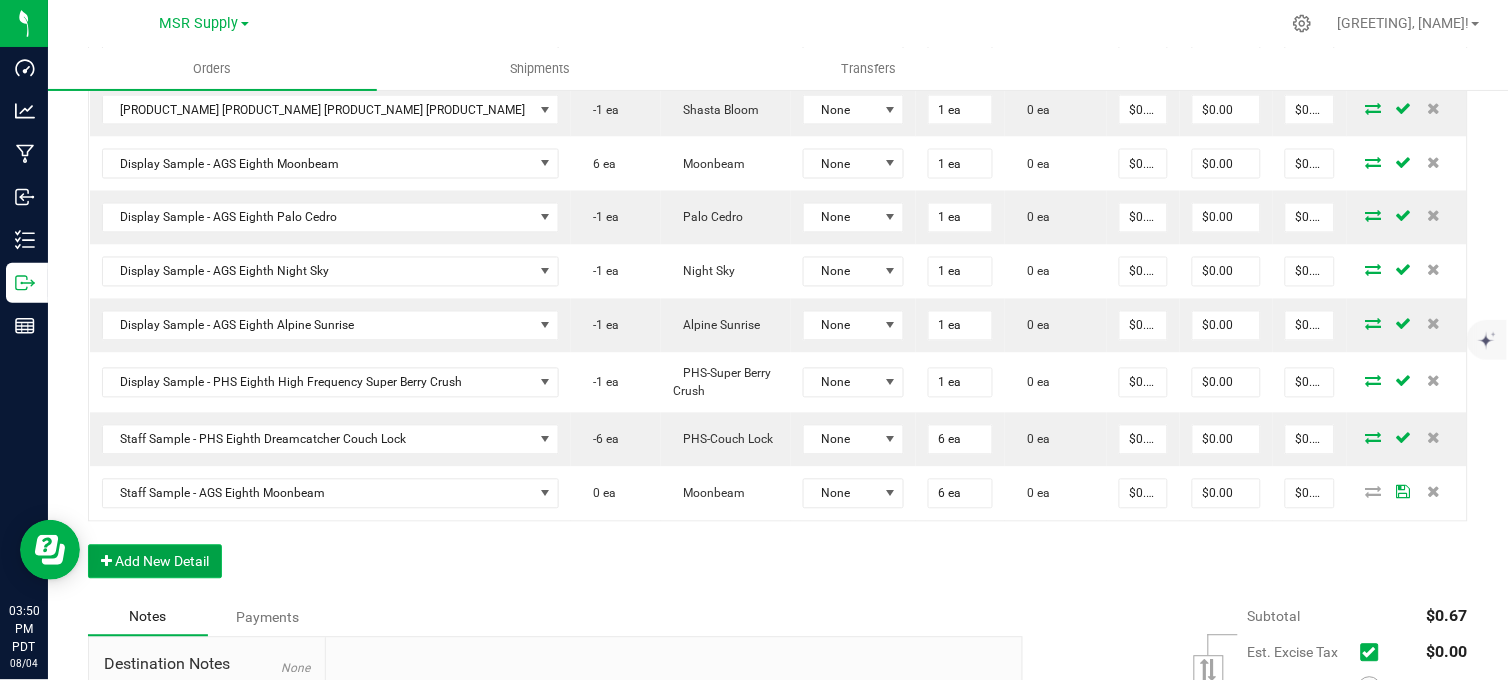 click on "Add New Detail" at bounding box center (155, 562) 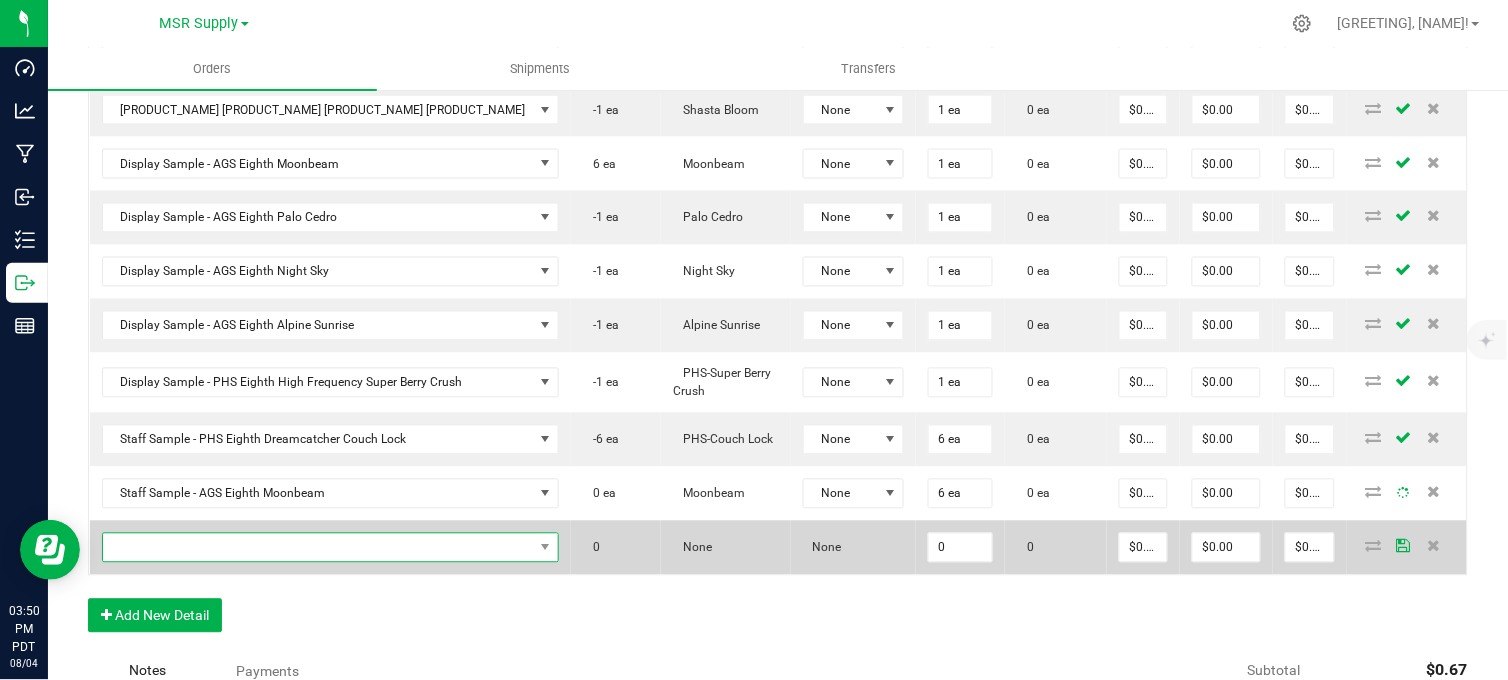 click at bounding box center (318, 548) 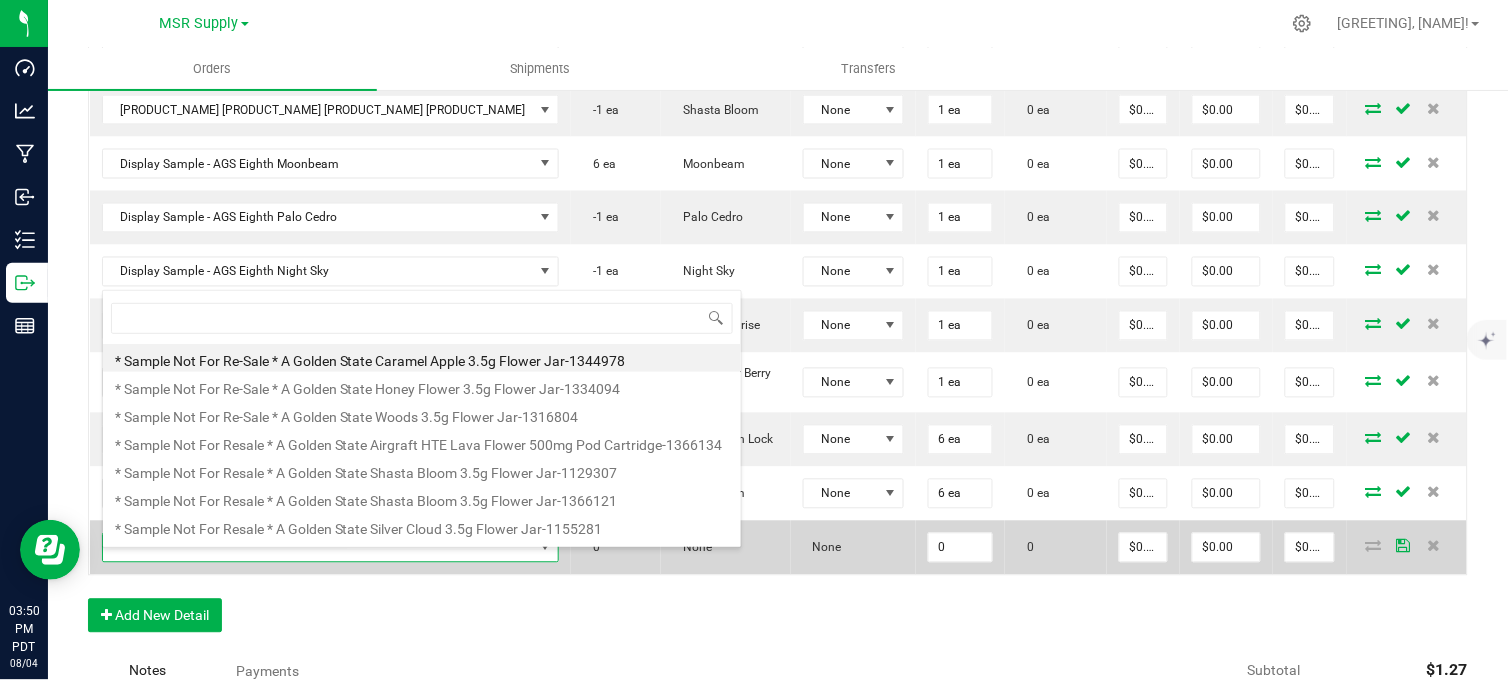 scroll, scrollTop: 99970, scrollLeft: 99611, axis: both 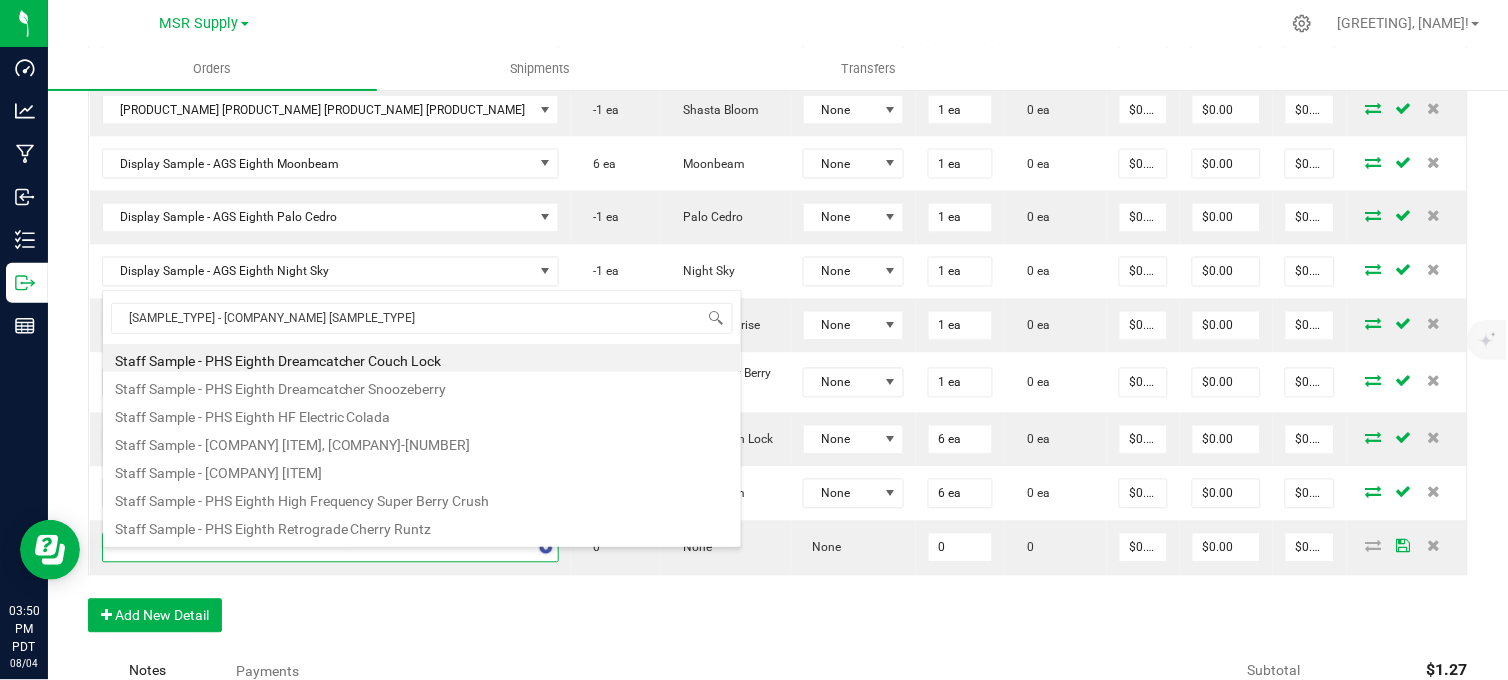 type on "staff sample - [COMPANY] [ITEM] [ITEM]" 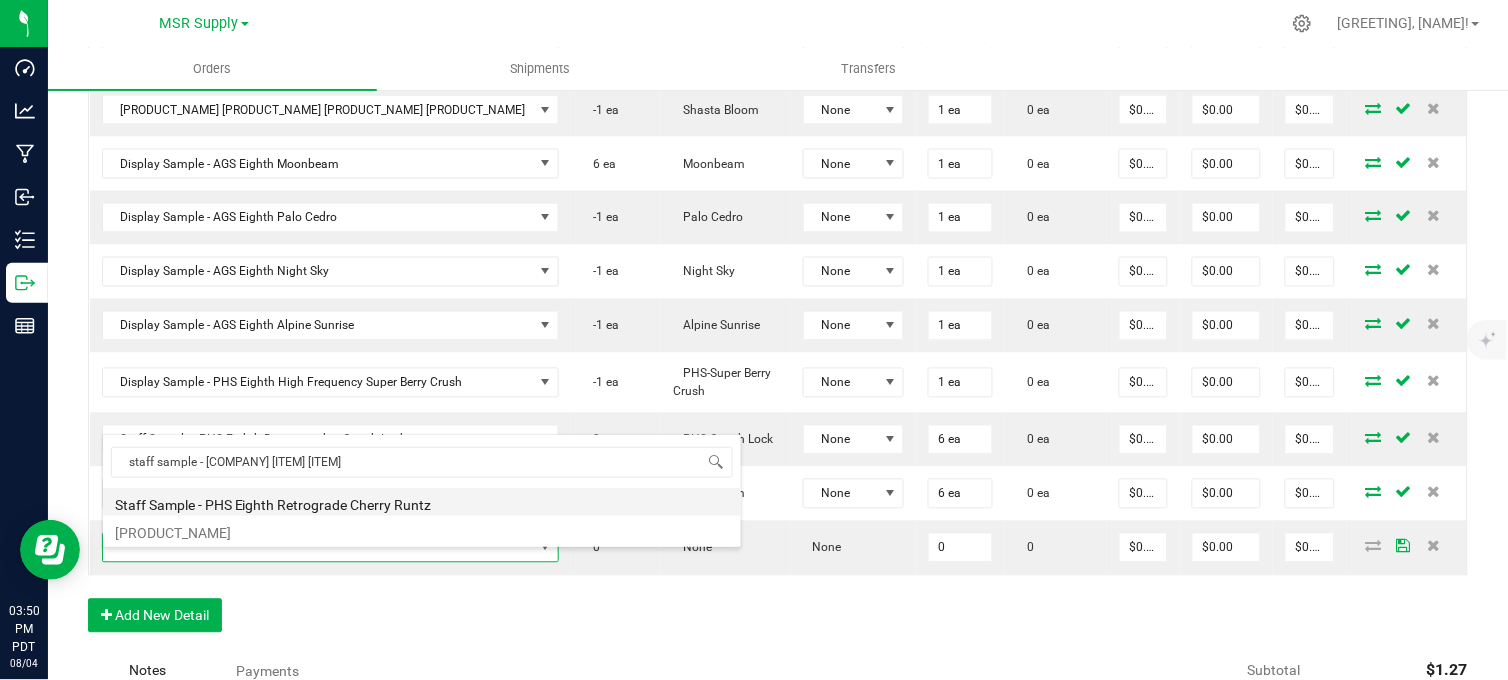click on "Staff Sample - PHS Eighth Retrograde Cherry Runtz" at bounding box center [422, 502] 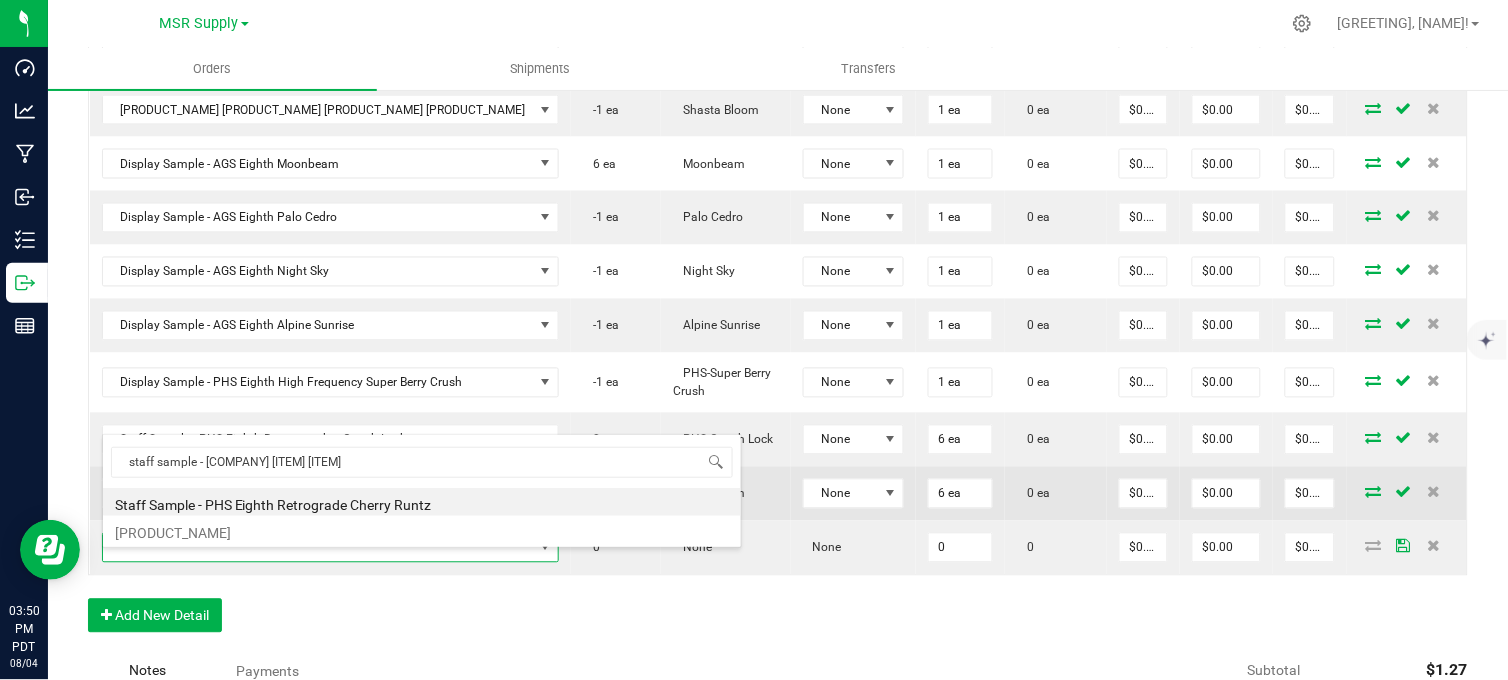 type on "0 ea" 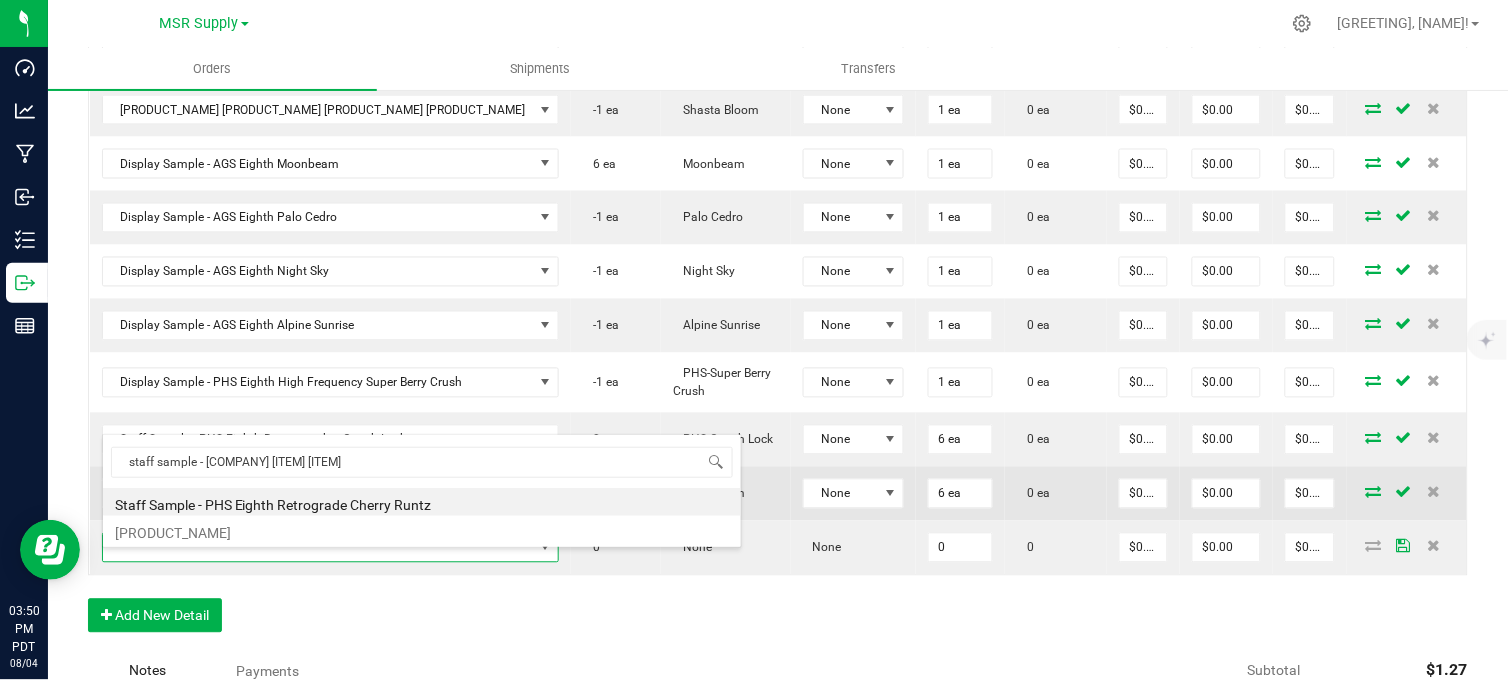 type on "$0.10000" 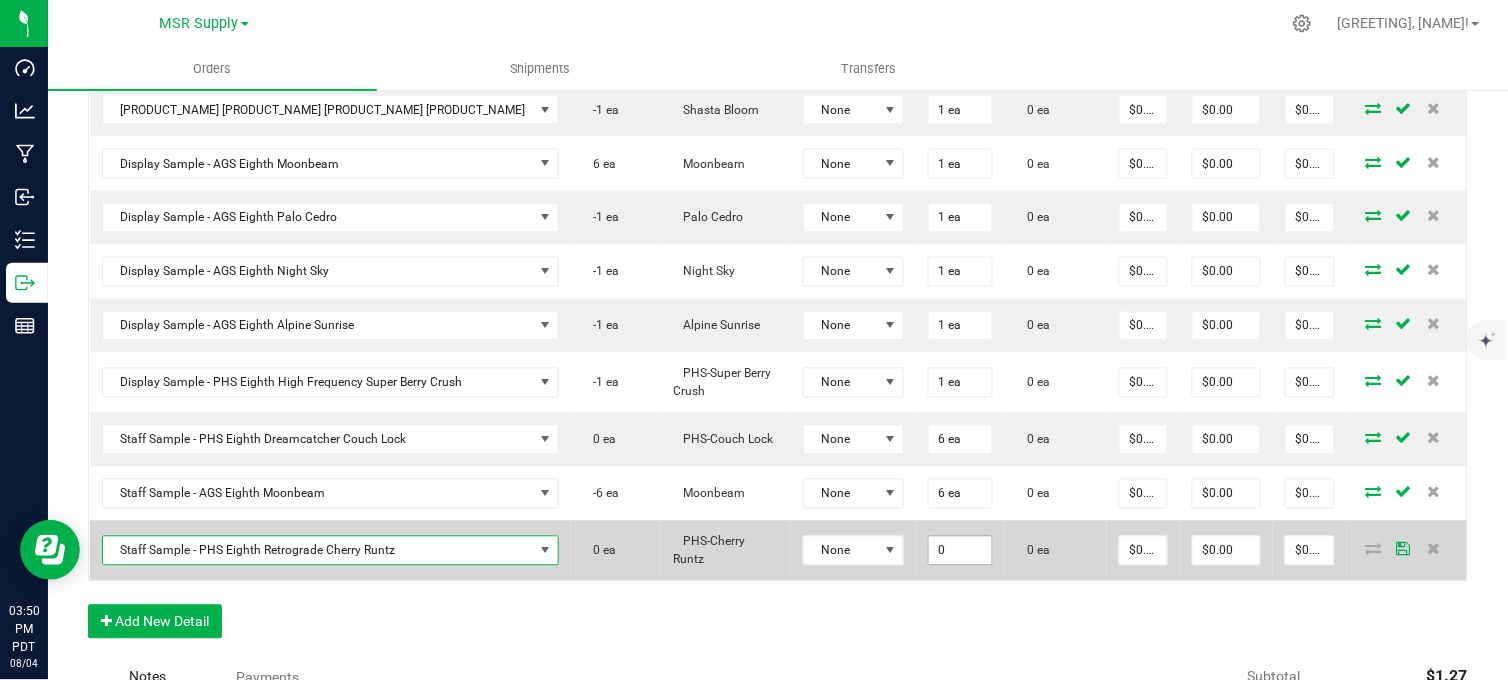 click on "0" at bounding box center [961, 551] 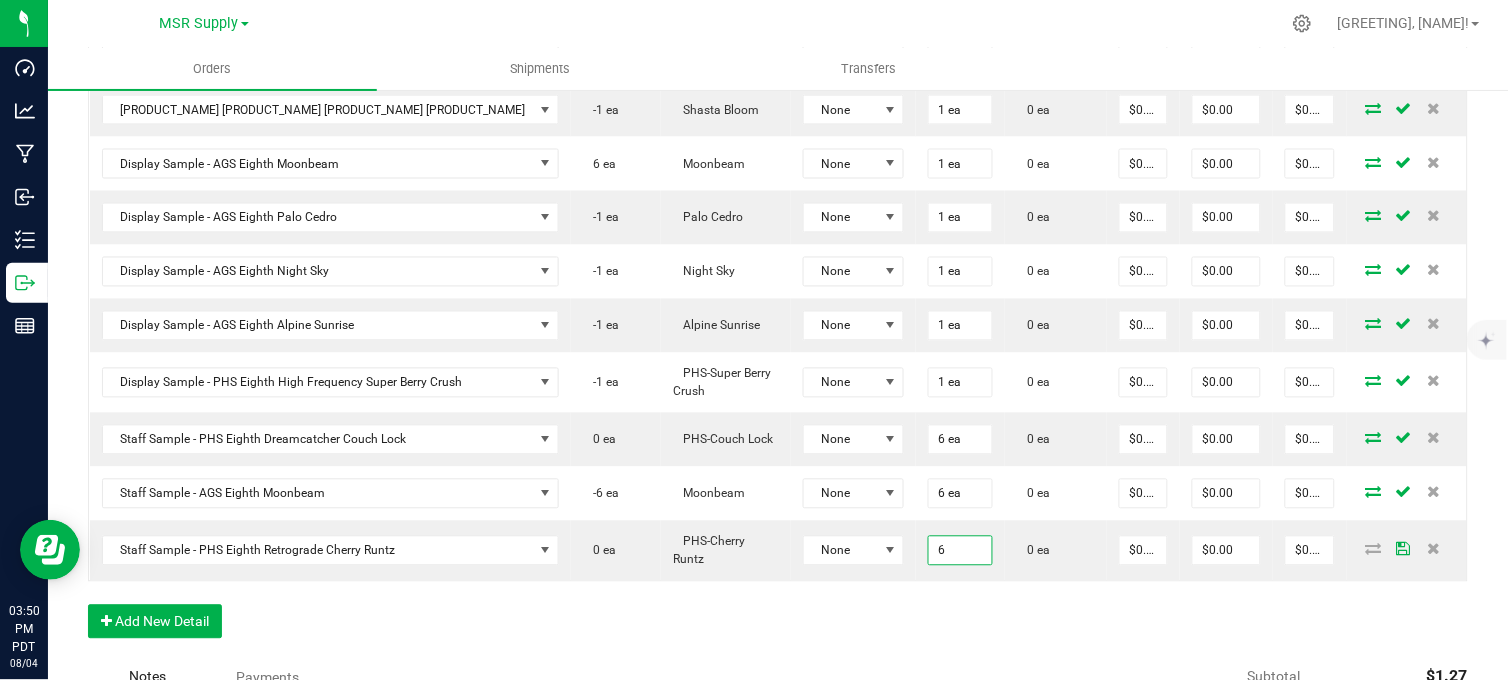 type on "6 ea" 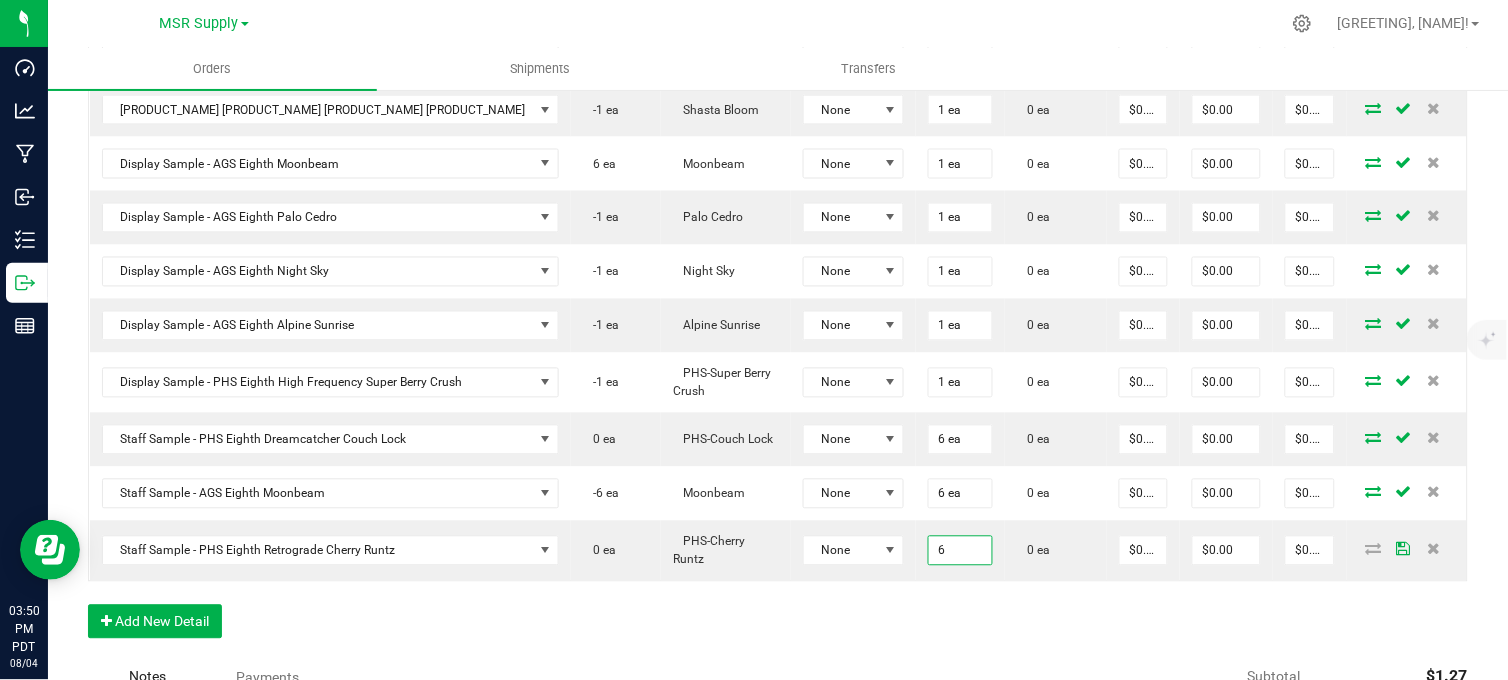 type on "$0.60" 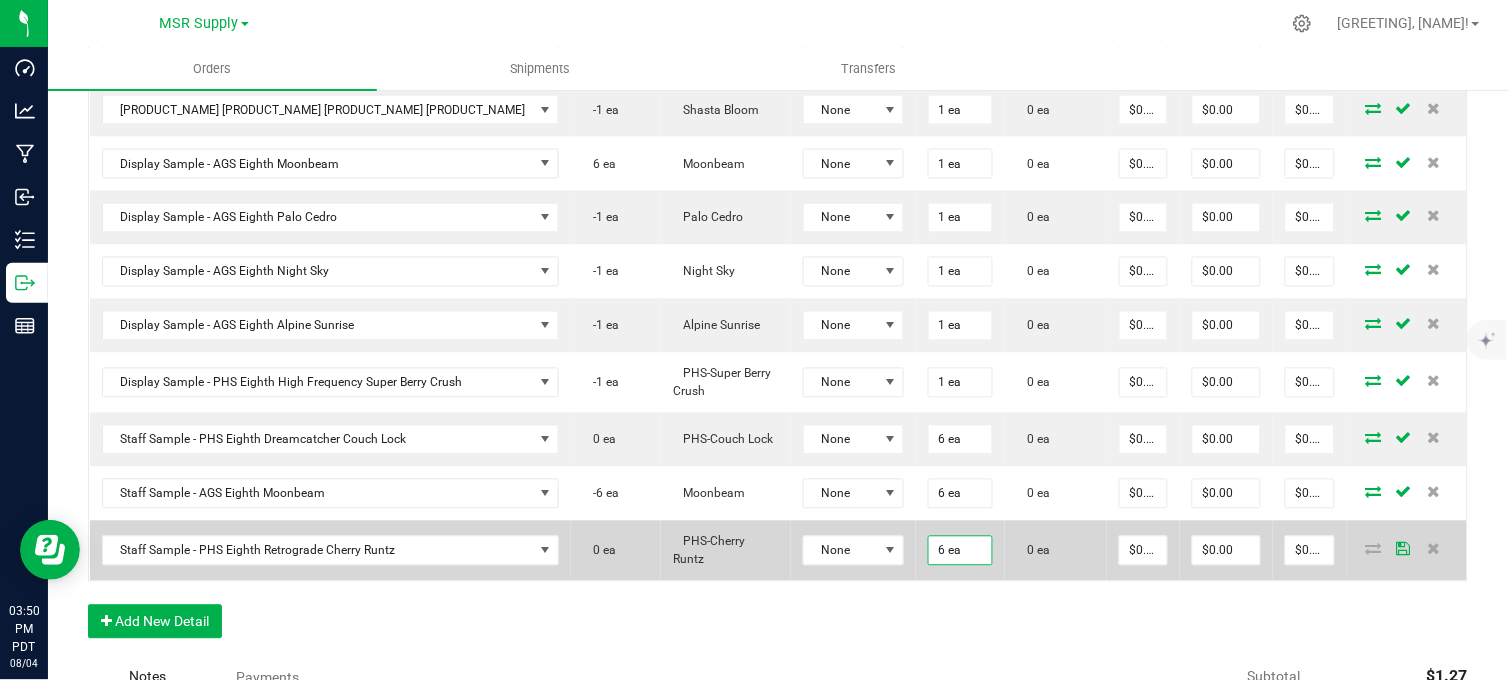 drag, startPoint x: 821, startPoint y: 626, endPoint x: 694, endPoint y: 542, distance: 152.26622 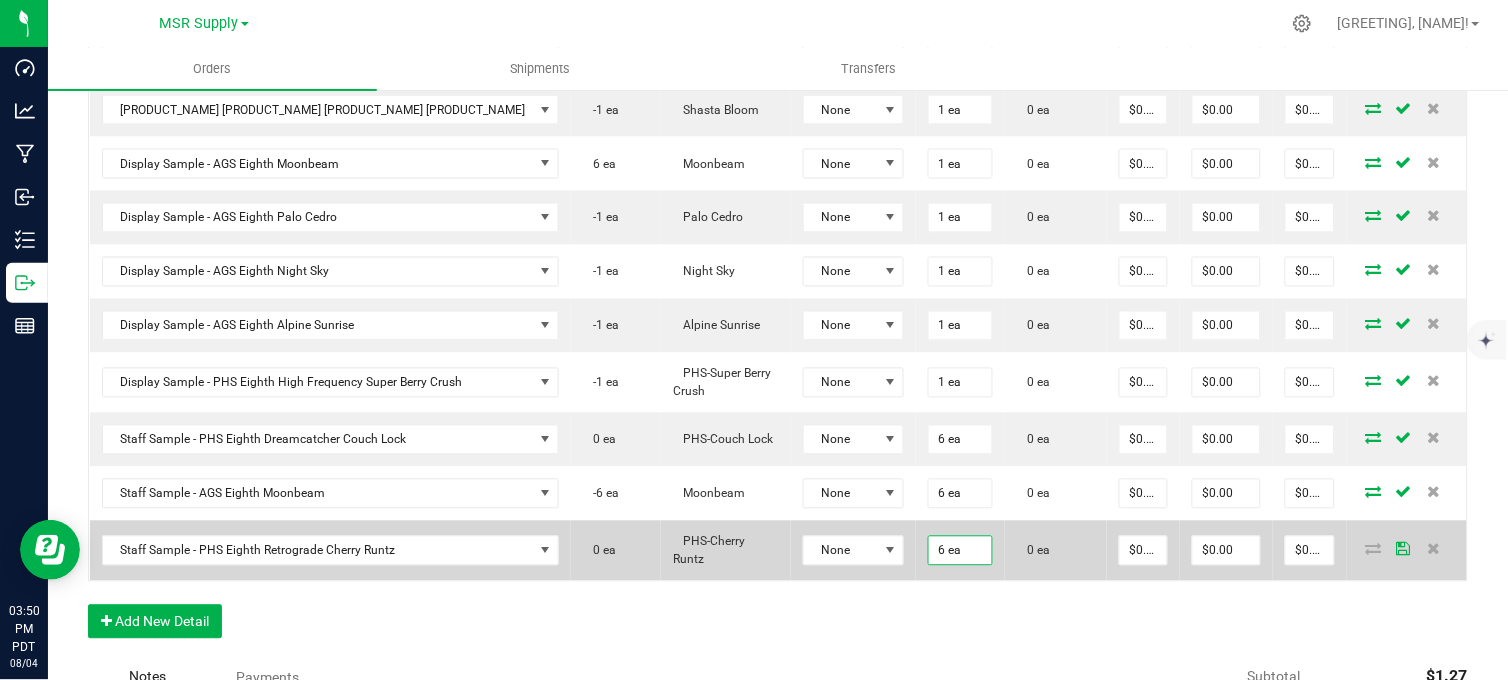 click on "Order Details Print All Labels Item  Sellable  Strain  Lot Number  Qty Ordered Qty Allocated Unit Price Line Discount Total Actions Display Sample - AGS Eighth Lava Flower  -1 ea   Lava Flower  None 1 ea  0 ea  $0.01000 $0.00 $0.01 Display Sample - AGS Eighth Shasta Bloom - 16 CT  -1 ea   Shasta Bloom  None 1 ea  0 ea  $0.01000 $0.00 $0.01 Display Sample - AGS Eighth Moonbeam  6 ea   Moonbeam  None 1 ea  0 ea  $0.01000 $0.00 $0.01 Display Sample - AGS Eighth Palo Cedro  -1 ea   Palo Cedro  None 1 ea  0 ea  $0.01000 $0.00 $0.01 Display Sample - AGS Eighth Night Sky  -1 ea   Night Sky  None 1 ea  0 ea  $0.01000 $0.00 $0.01 Display Sample - AGS Eighth Alpine Sunrise  -1 ea   Alpine Sunrise  None 1 ea  0 ea  $0.01000 $0.00 $0.01 Display Sample - PHS Eighth High Frequency Super Berry Crush  -1 ea   PHS-Super Berry Crush  None 1 ea  0 ea  $0.01000 $0.00 $0.01 Staff Sample - PHS Eighth Dreamcatcher Couch Lock  0 ea   PHS-Couch Lock  None 6 ea  0 ea  $0.10000 $0.00 $0.60  -6 ea  None" at bounding box center [778, 291] 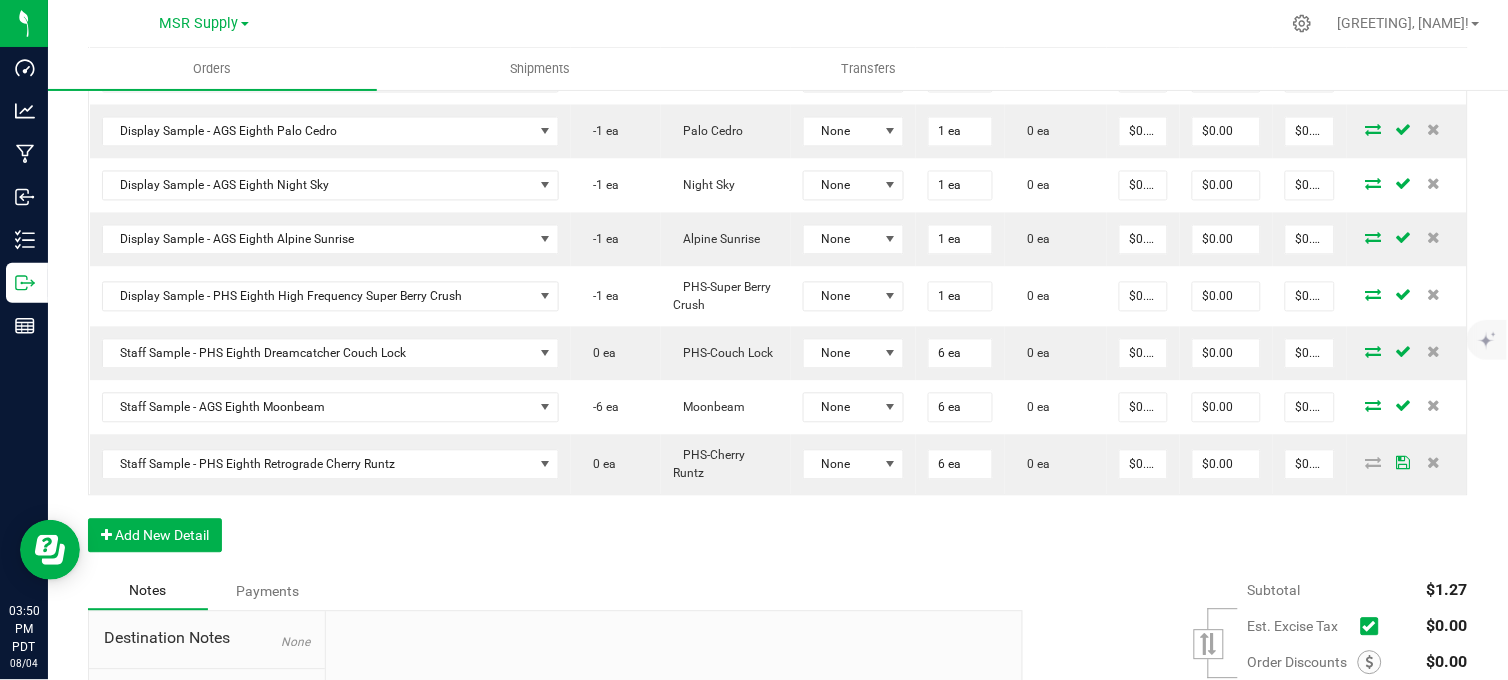 scroll, scrollTop: 840, scrollLeft: 0, axis: vertical 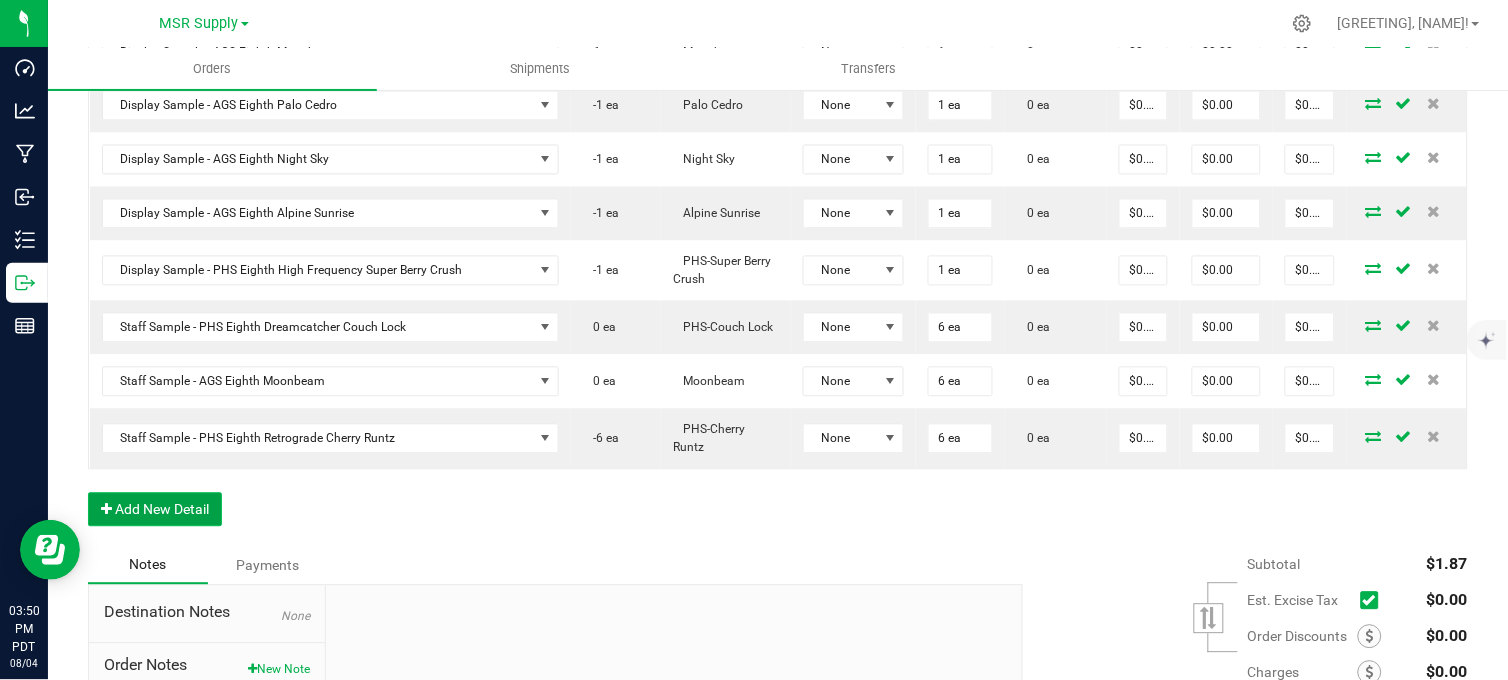 click on "Add New Detail" at bounding box center [155, 510] 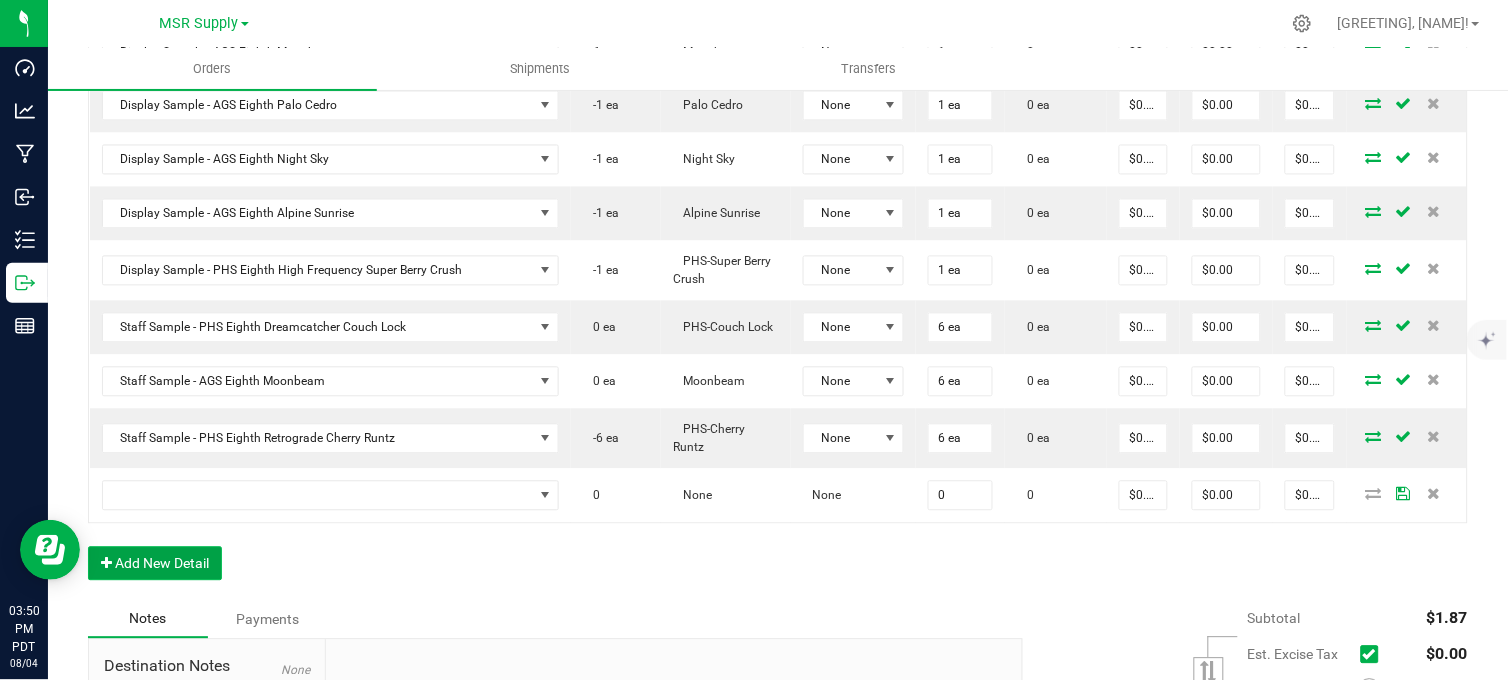 click on "Add New Detail" at bounding box center [155, 564] 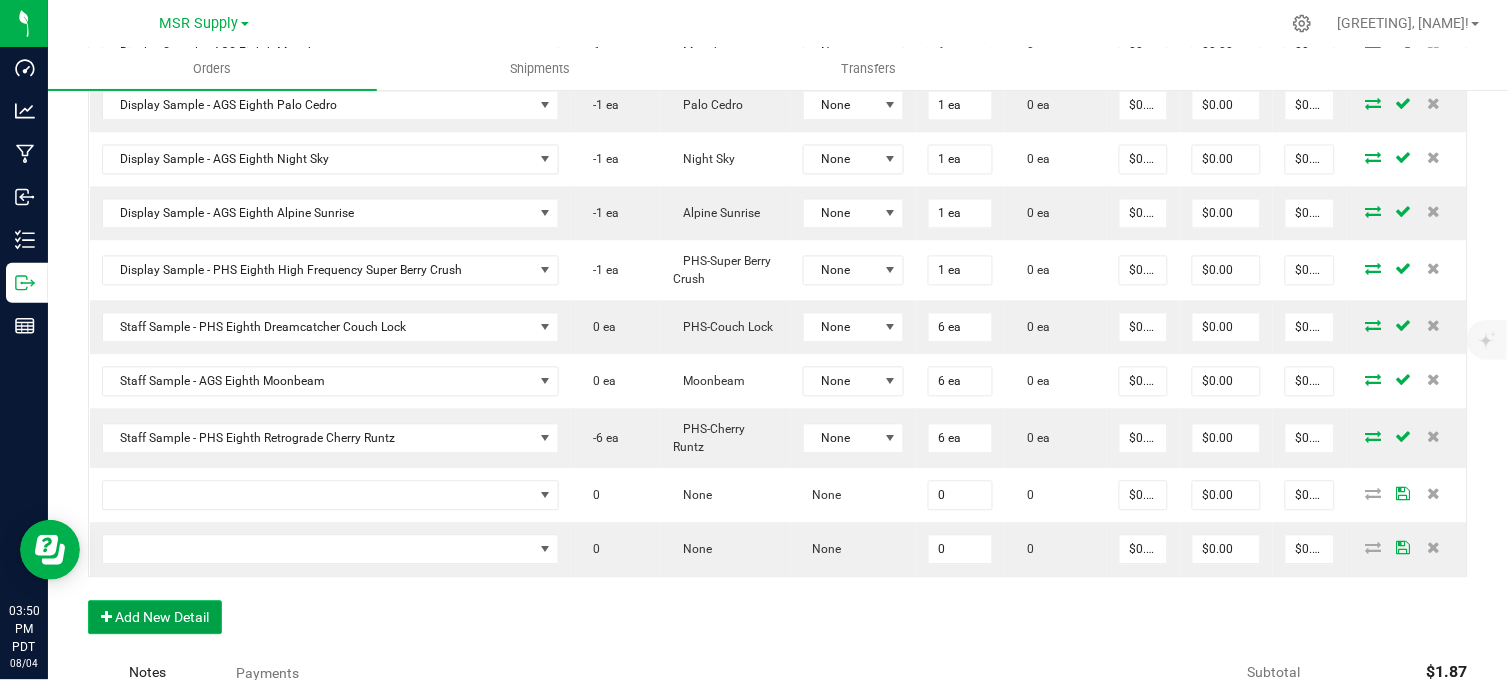 click on "Add New Detail" at bounding box center [155, 618] 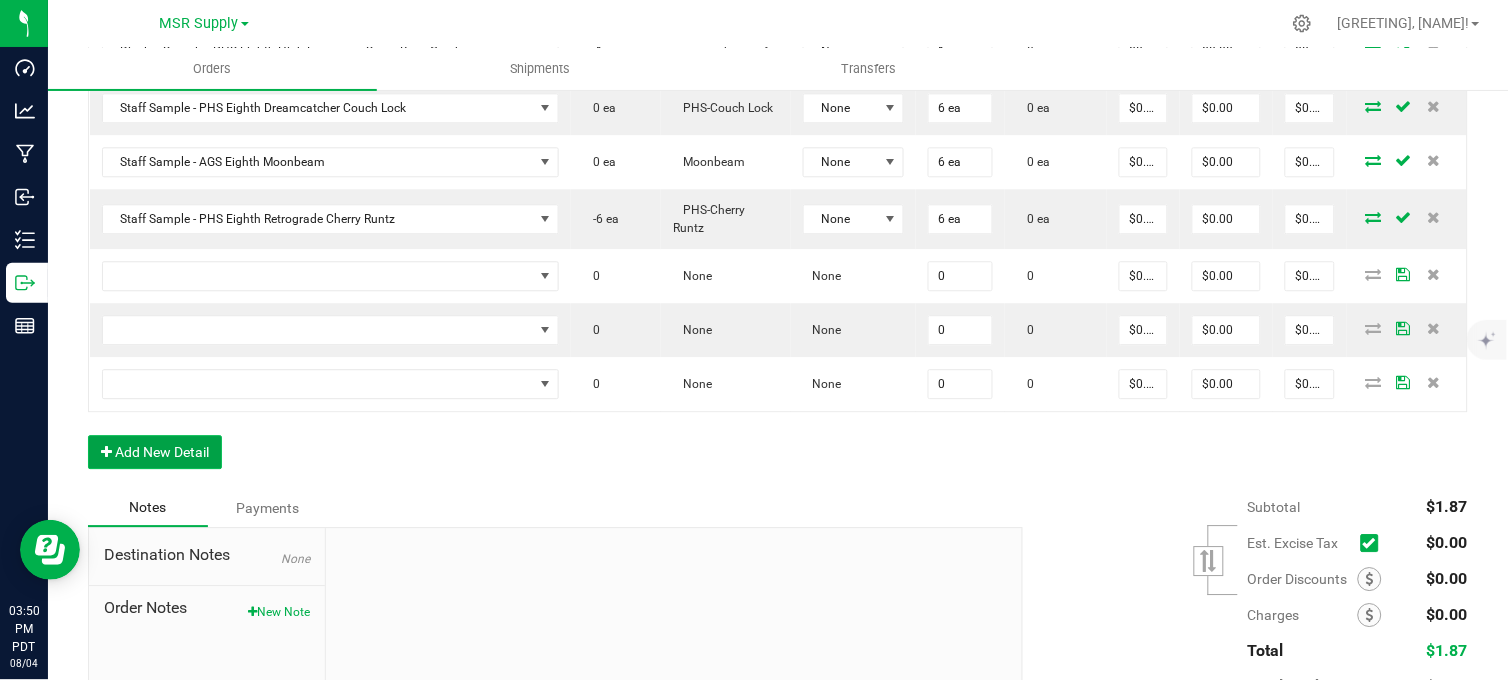 scroll, scrollTop: 1062, scrollLeft: 0, axis: vertical 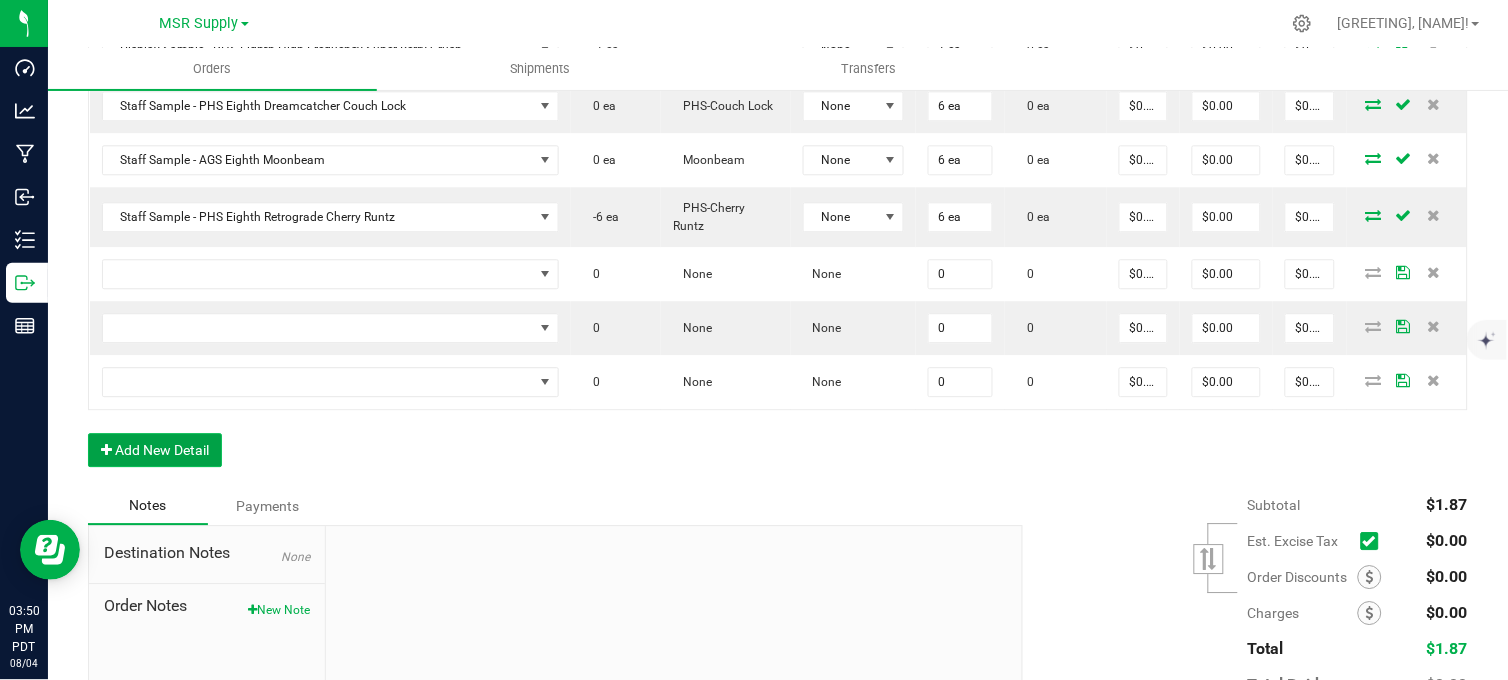 click on "Add New Detail" at bounding box center (155, 450) 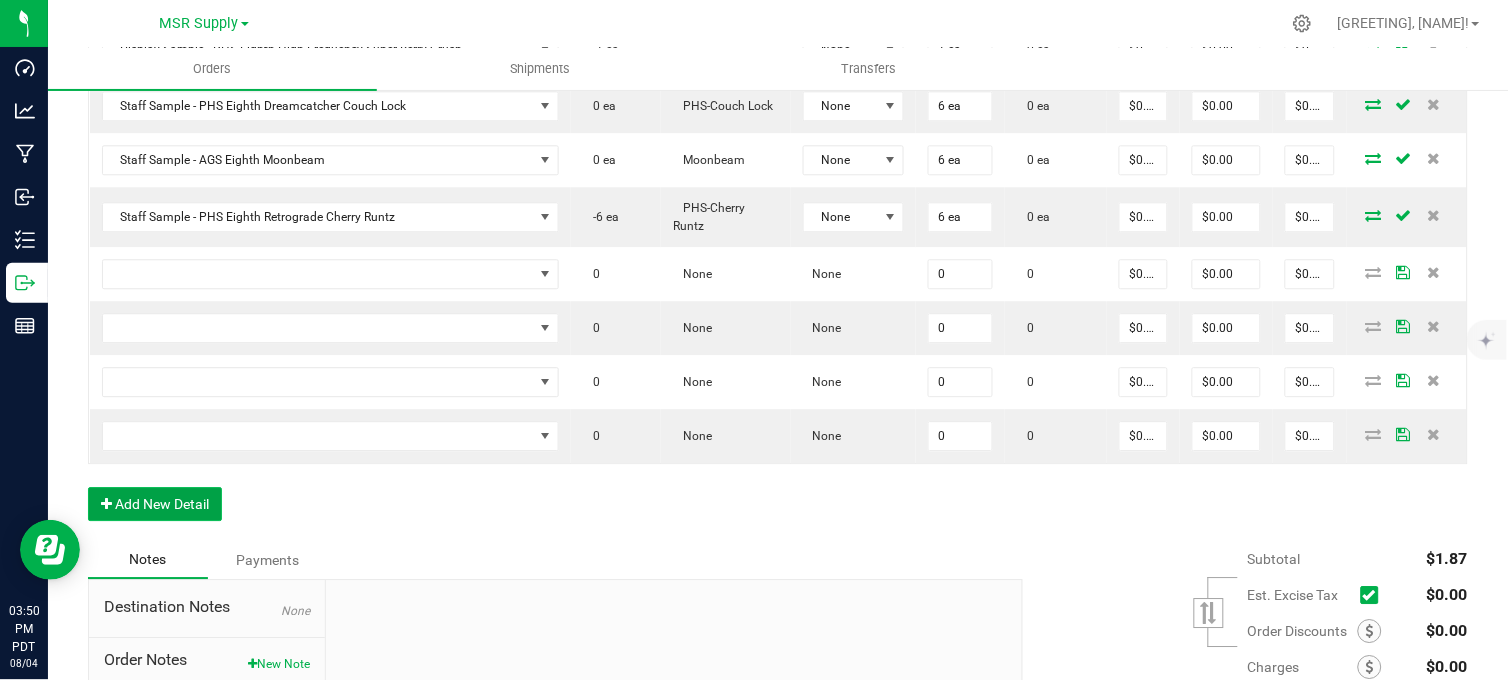 click on "Add New Detail" at bounding box center [155, 504] 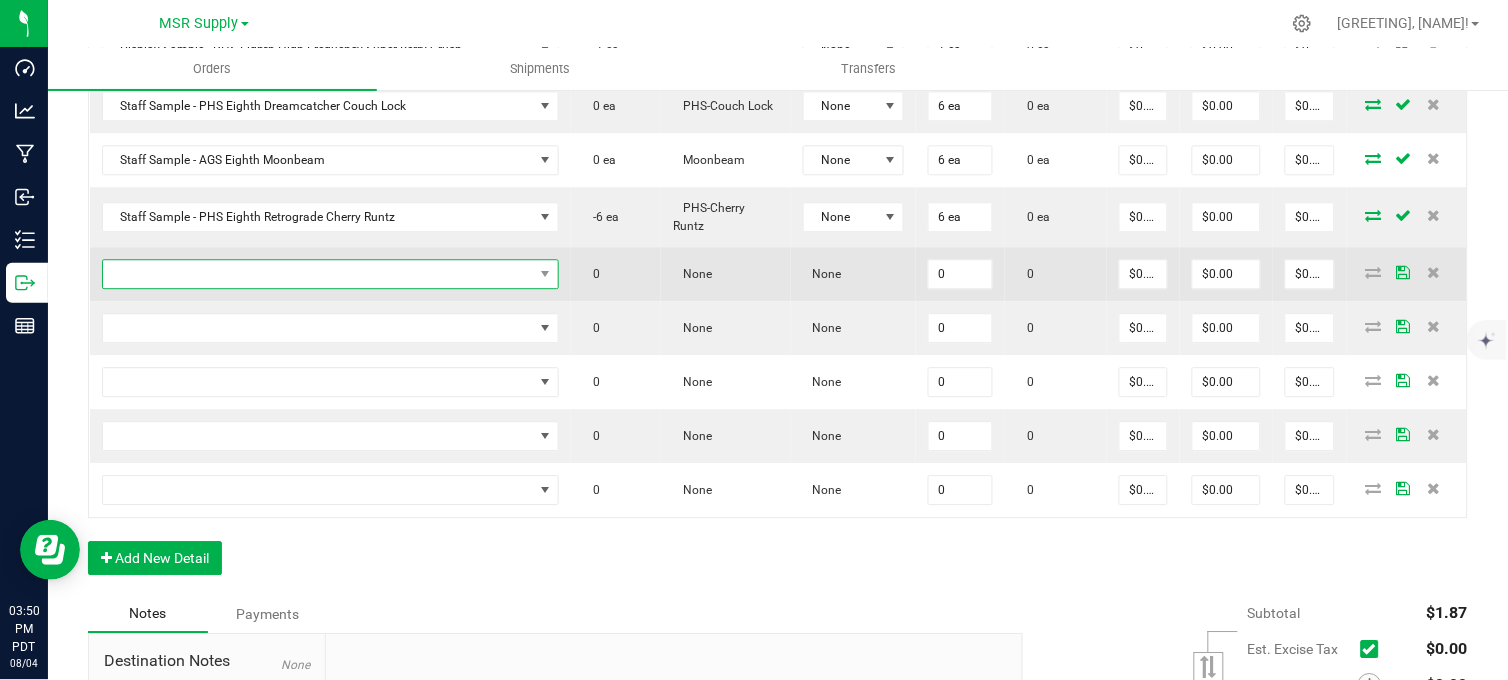 click at bounding box center (318, 274) 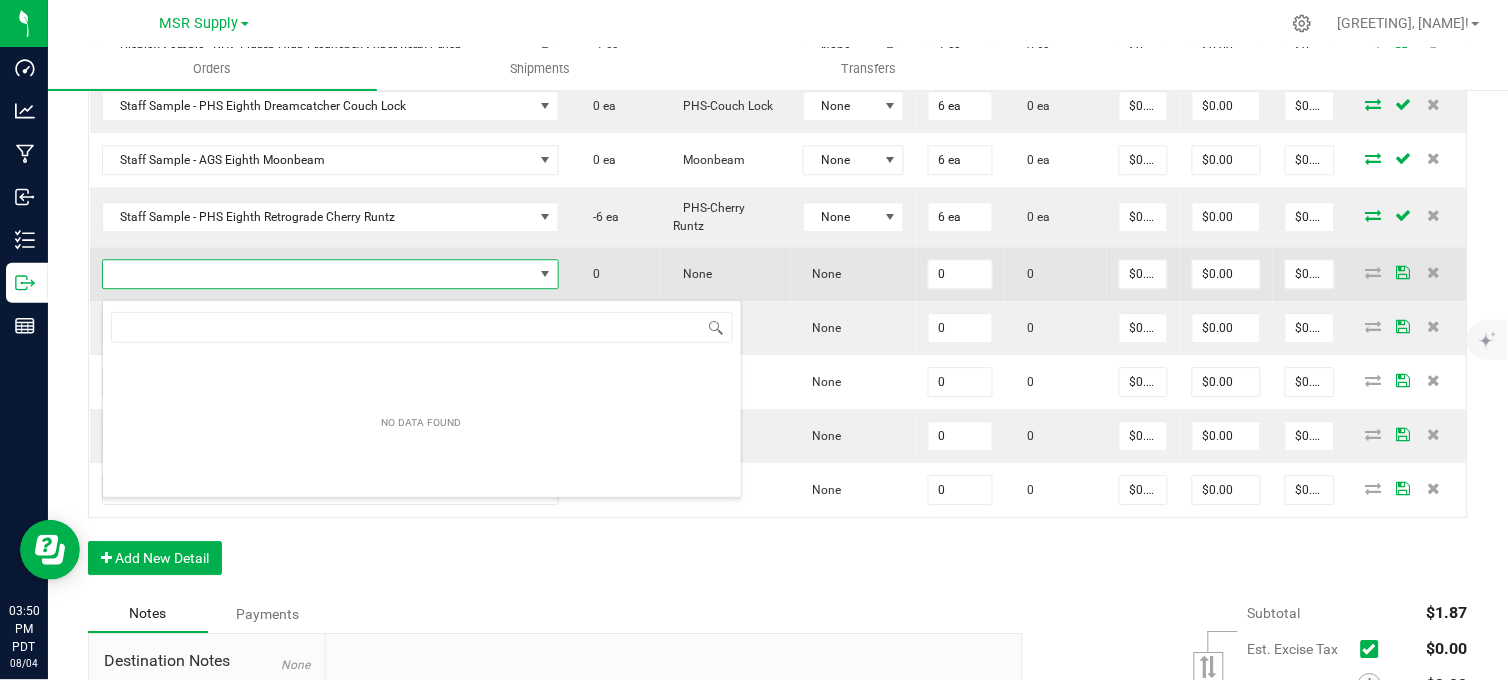 scroll, scrollTop: 99970, scrollLeft: 99611, axis: both 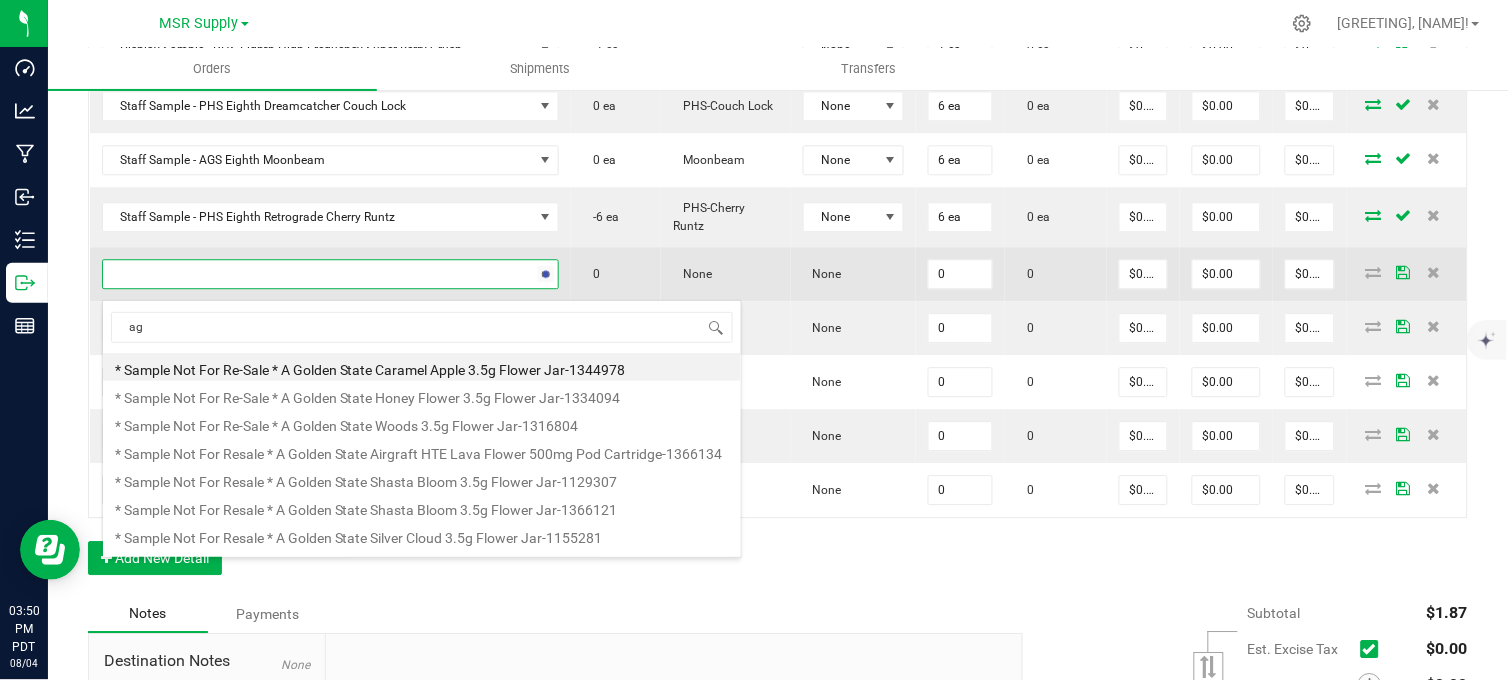 type on "a" 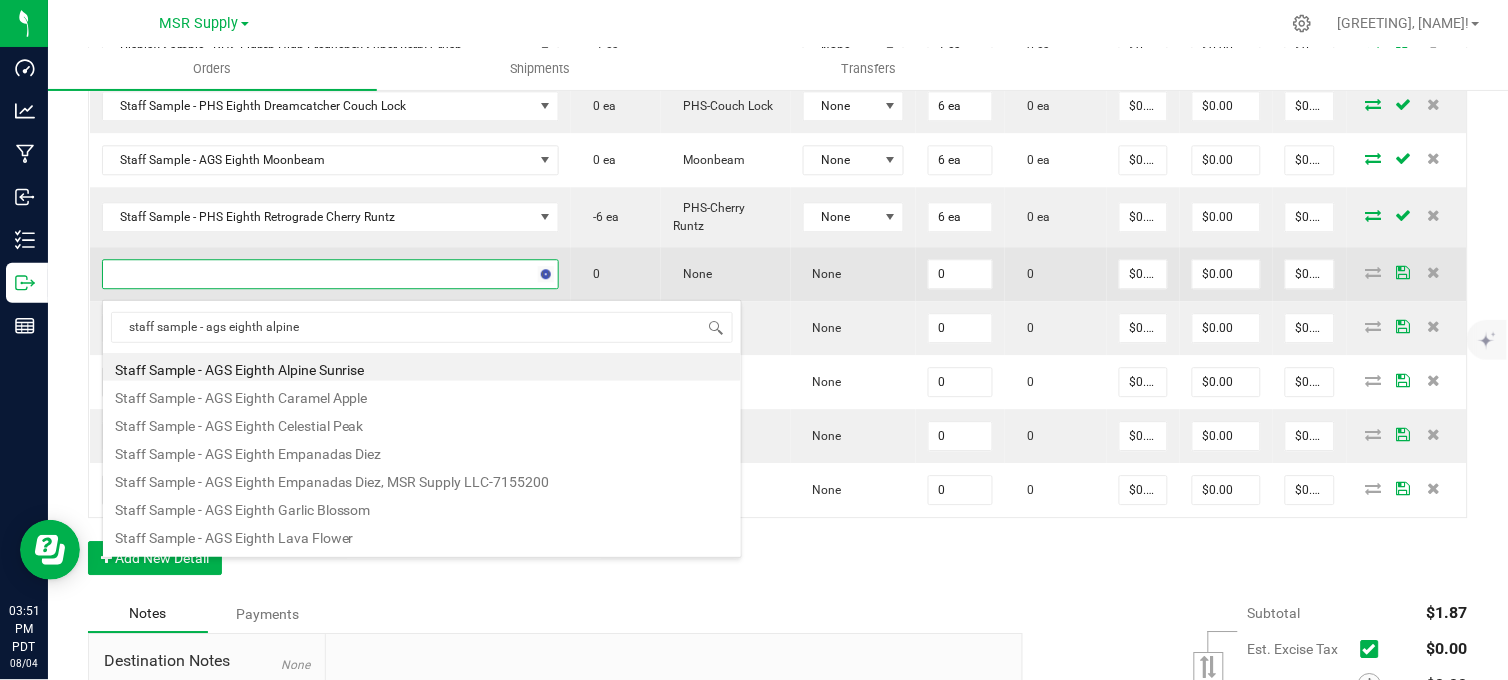 type on "staff sample - ags eighth alpine" 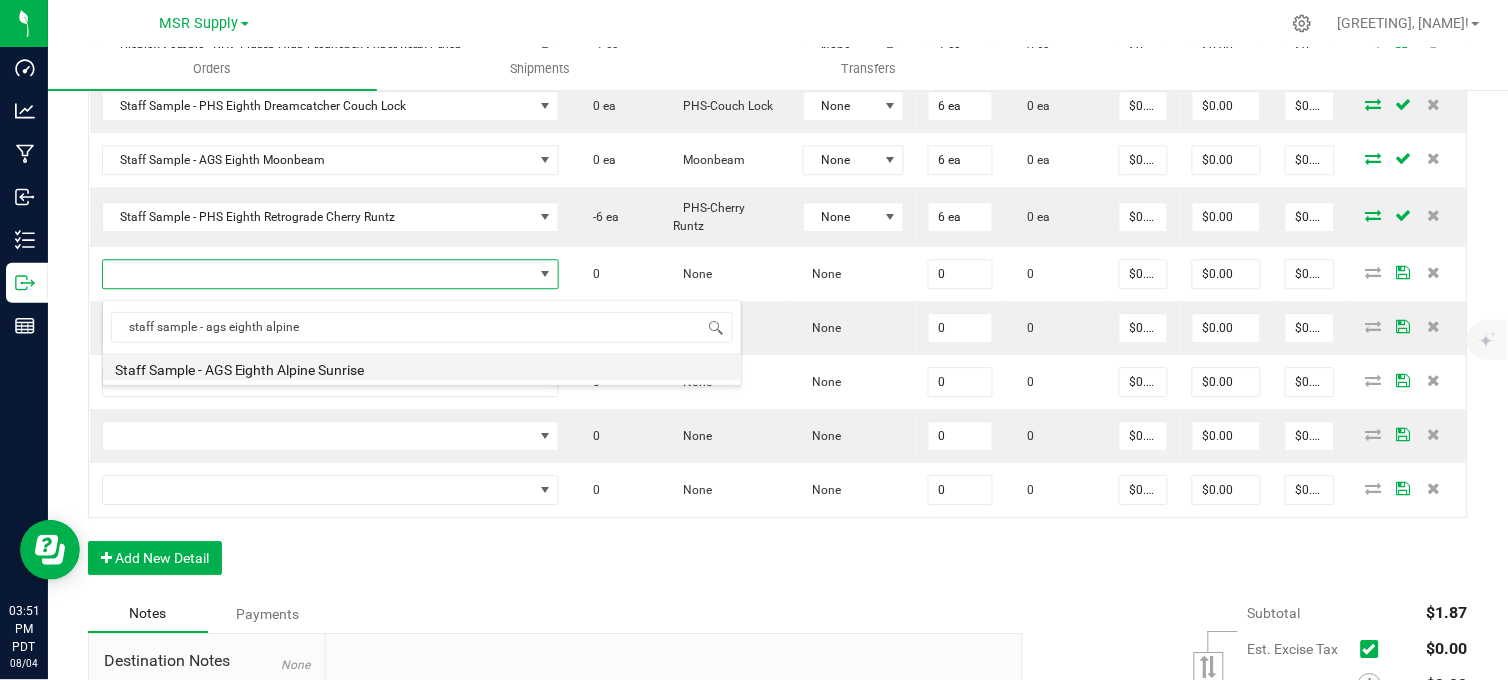 click on "Staff Sample - AGS Eighth Alpine Sunrise" at bounding box center [422, 367] 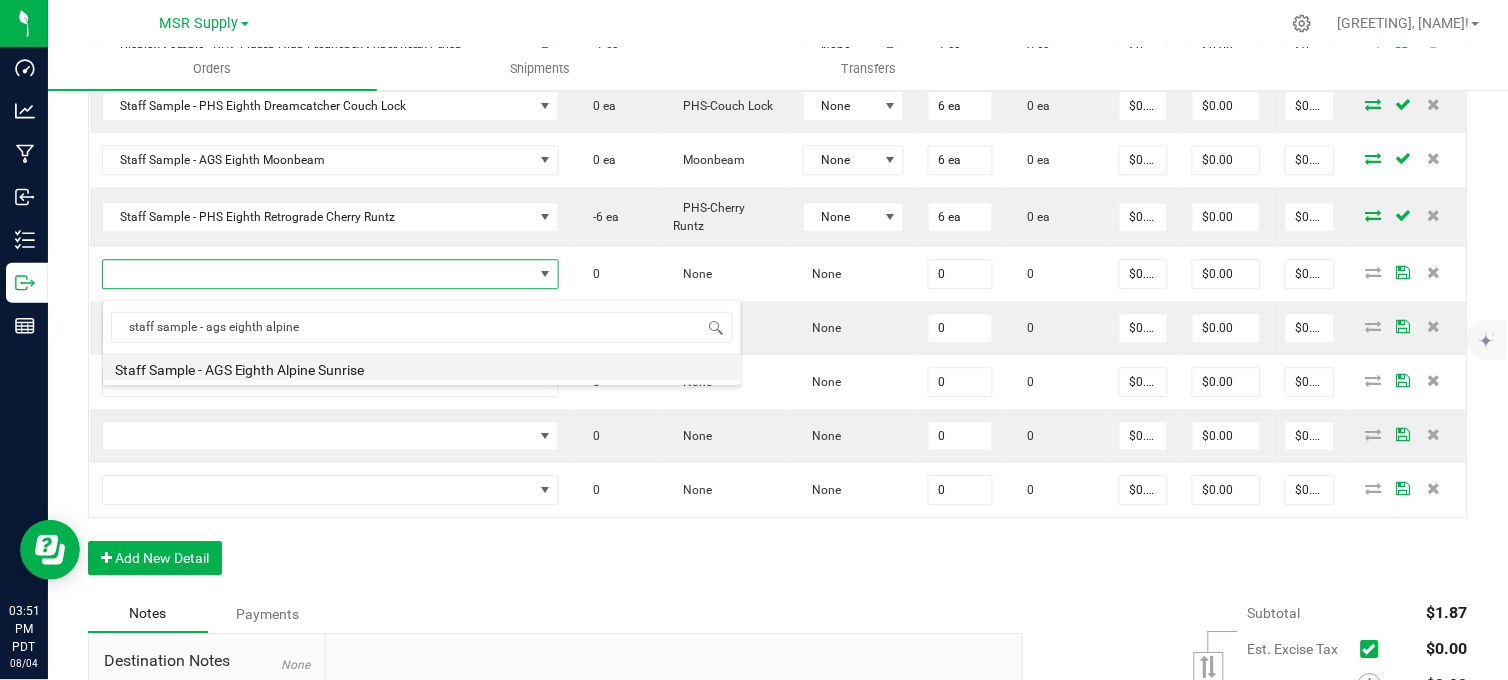 type on "0 ea" 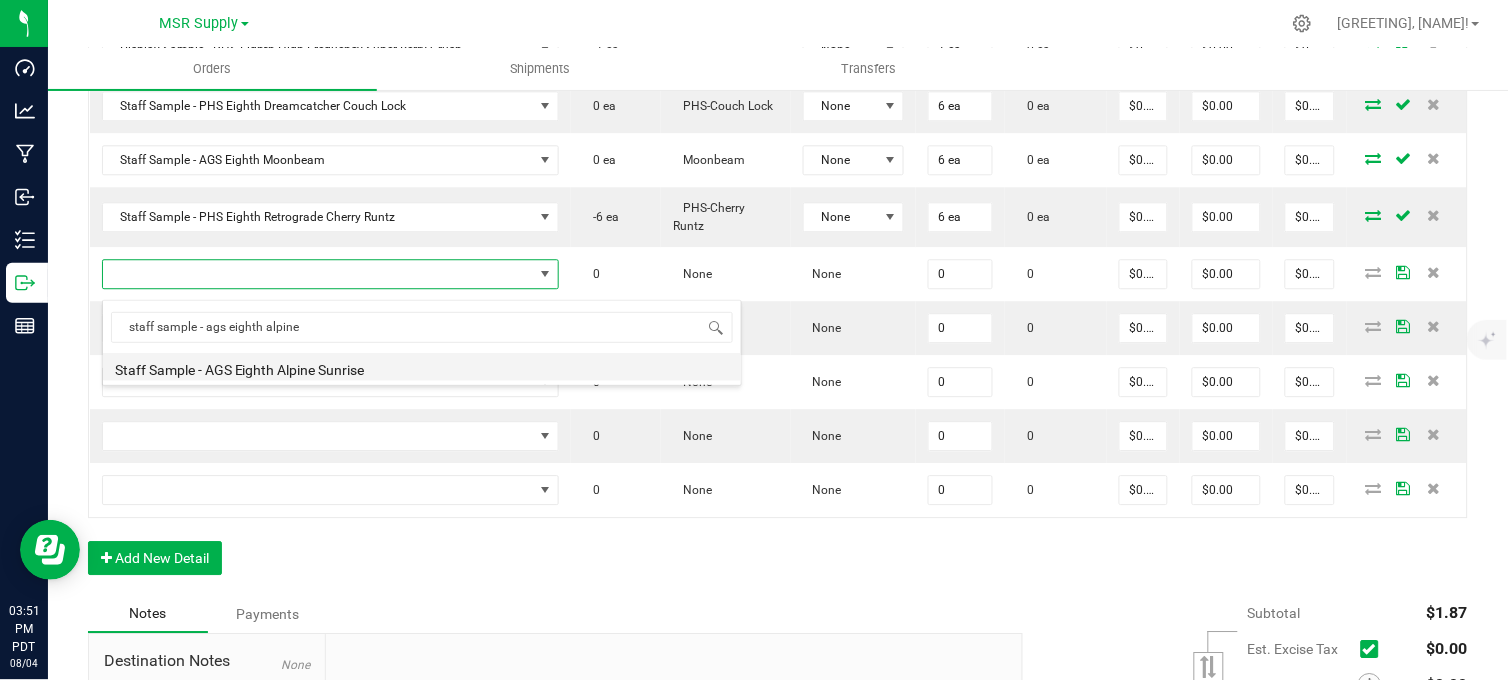 type on "$0.10000" 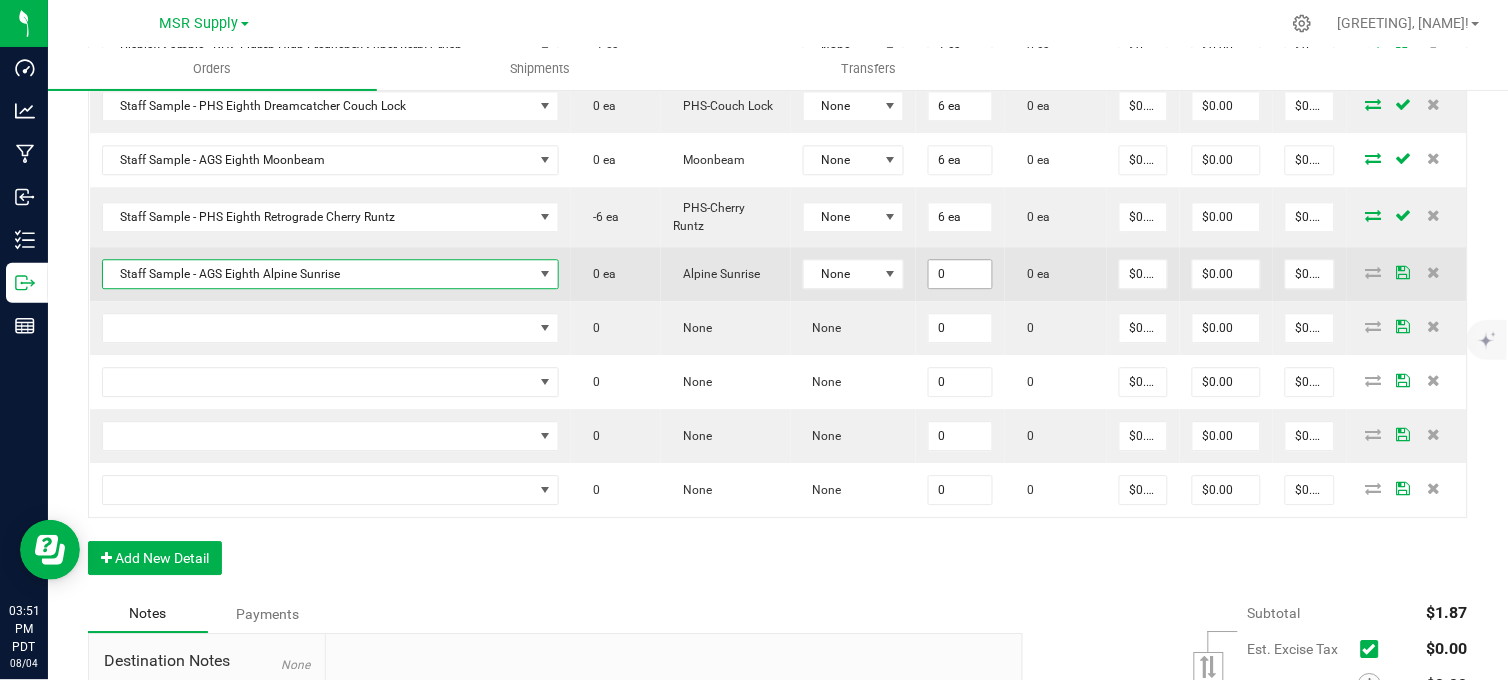 click on "0" at bounding box center [961, 274] 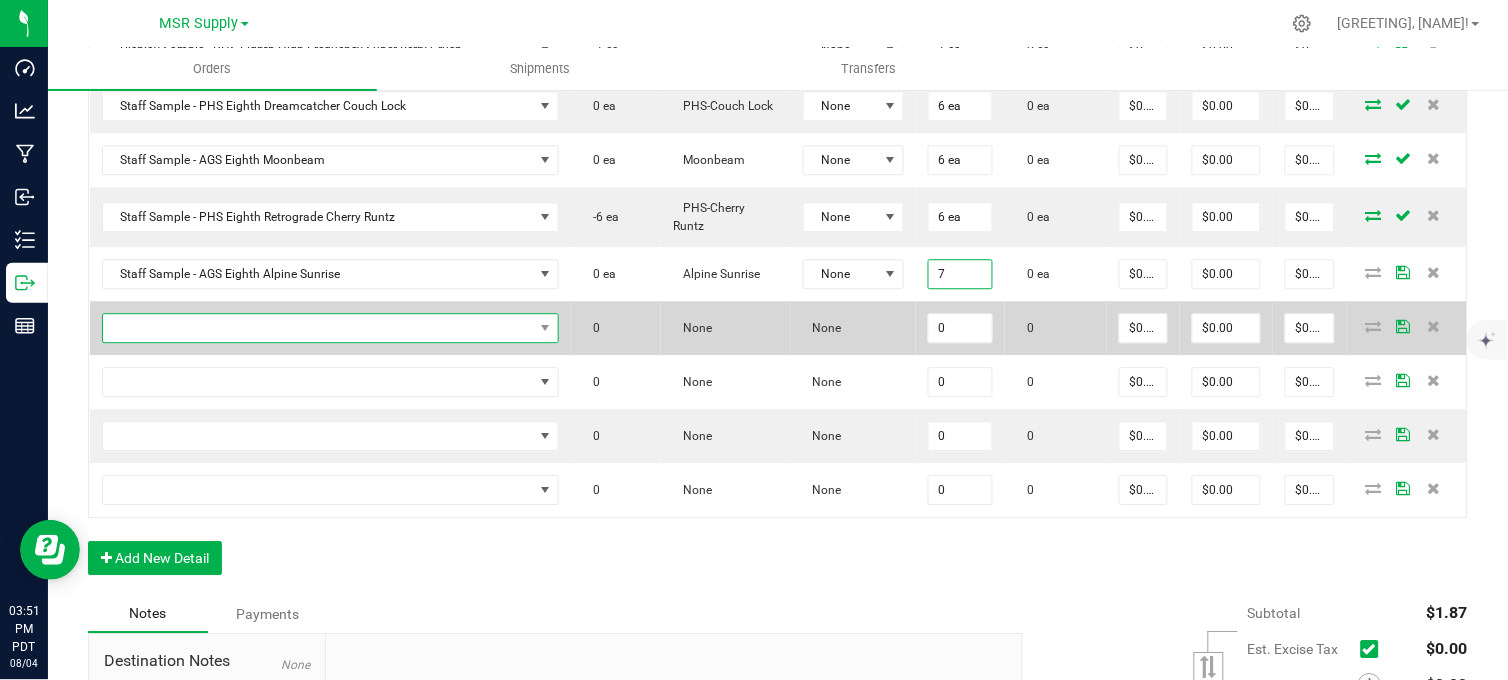 type on "7 ea" 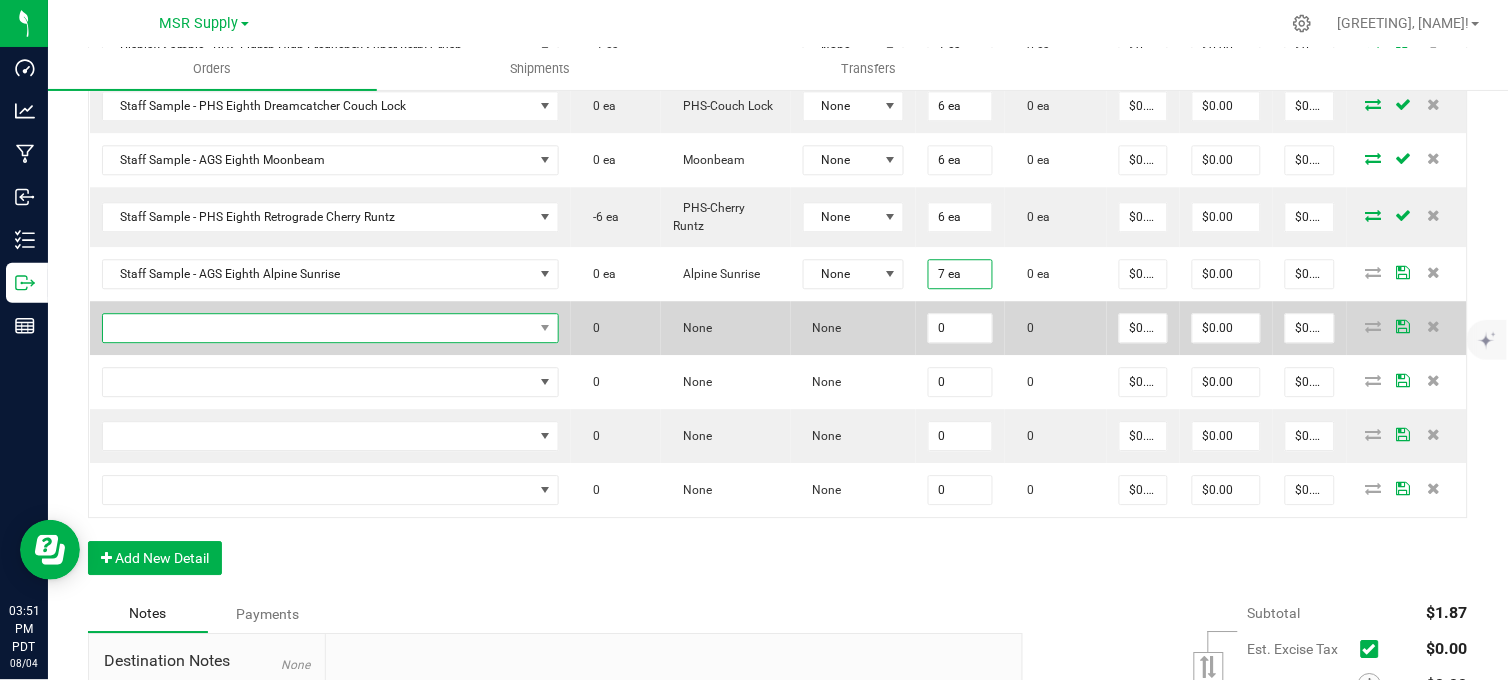 type on "$0.70" 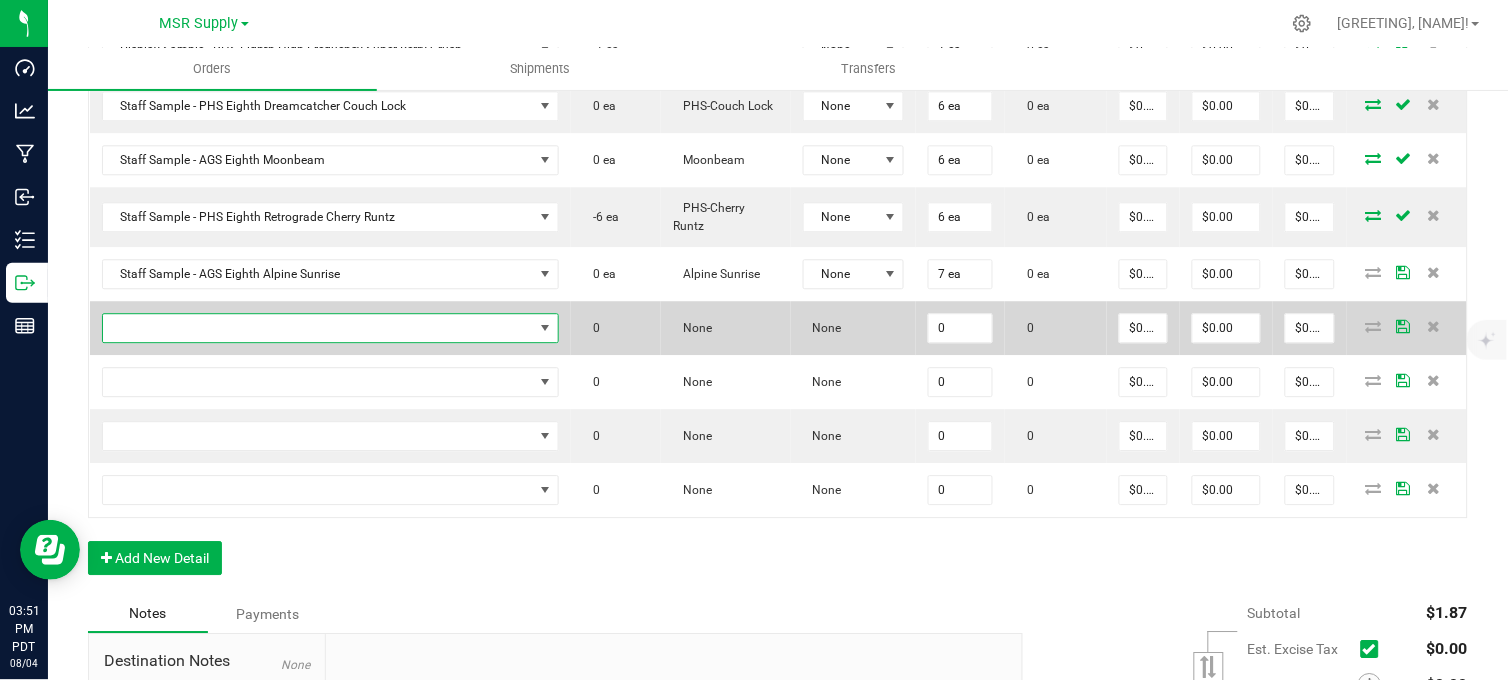 click at bounding box center (318, 328) 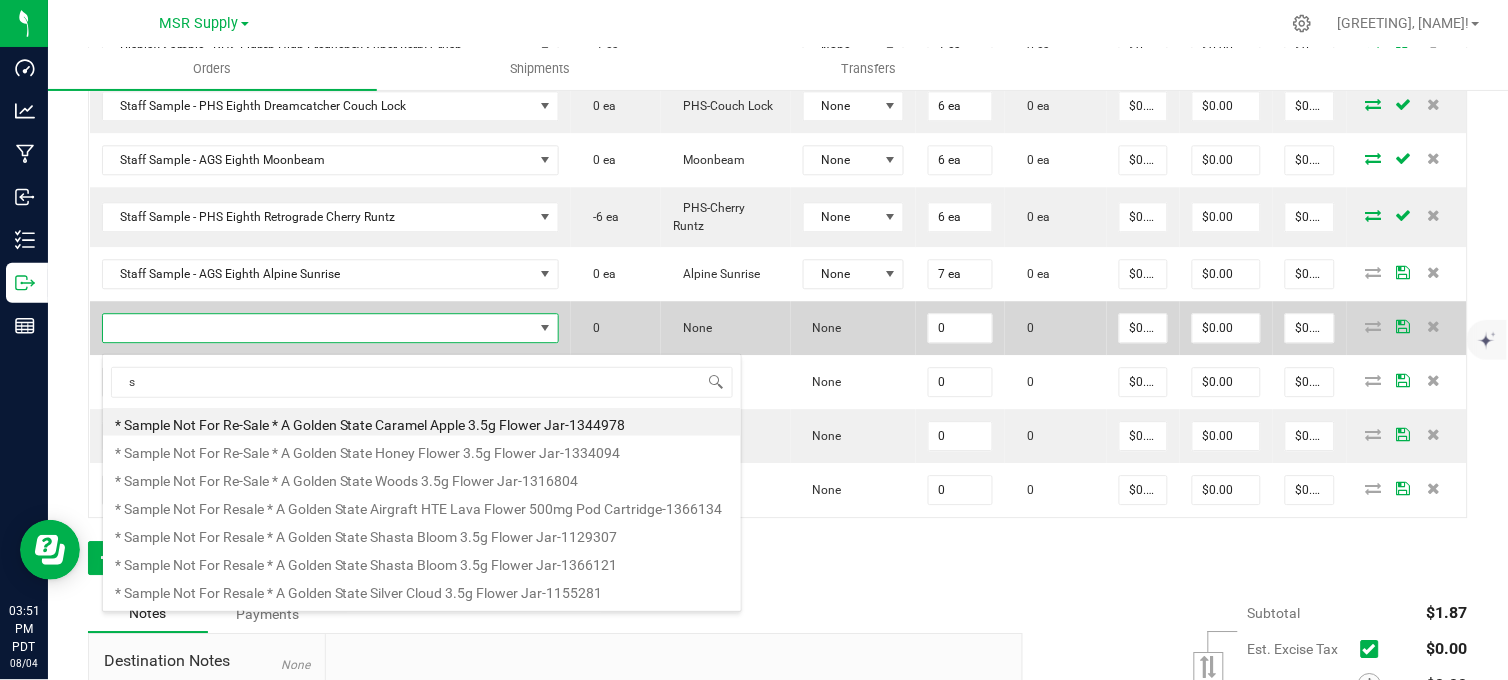 scroll, scrollTop: 99970, scrollLeft: 99611, axis: both 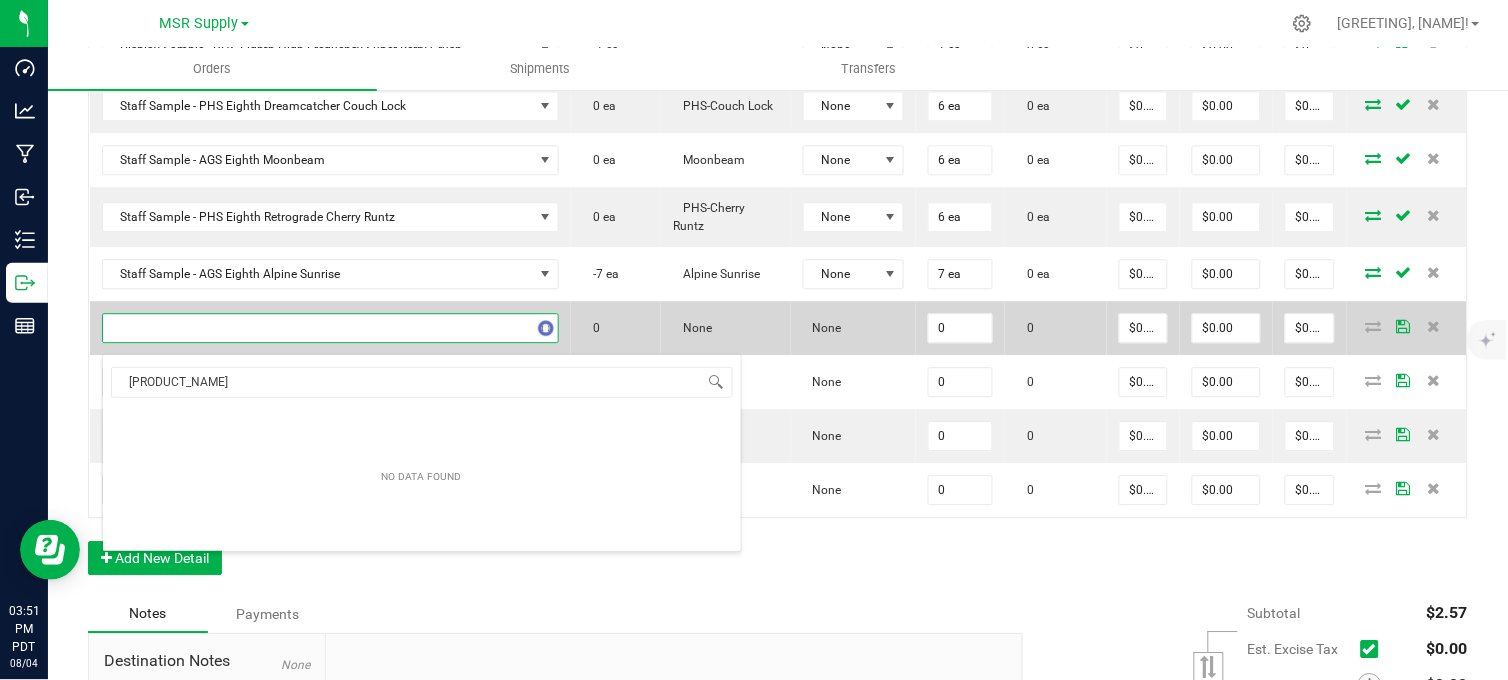 type on "[SAMPLE_TYPE] - [COMPANY_NAME] [SAMPLE_TYPE]" 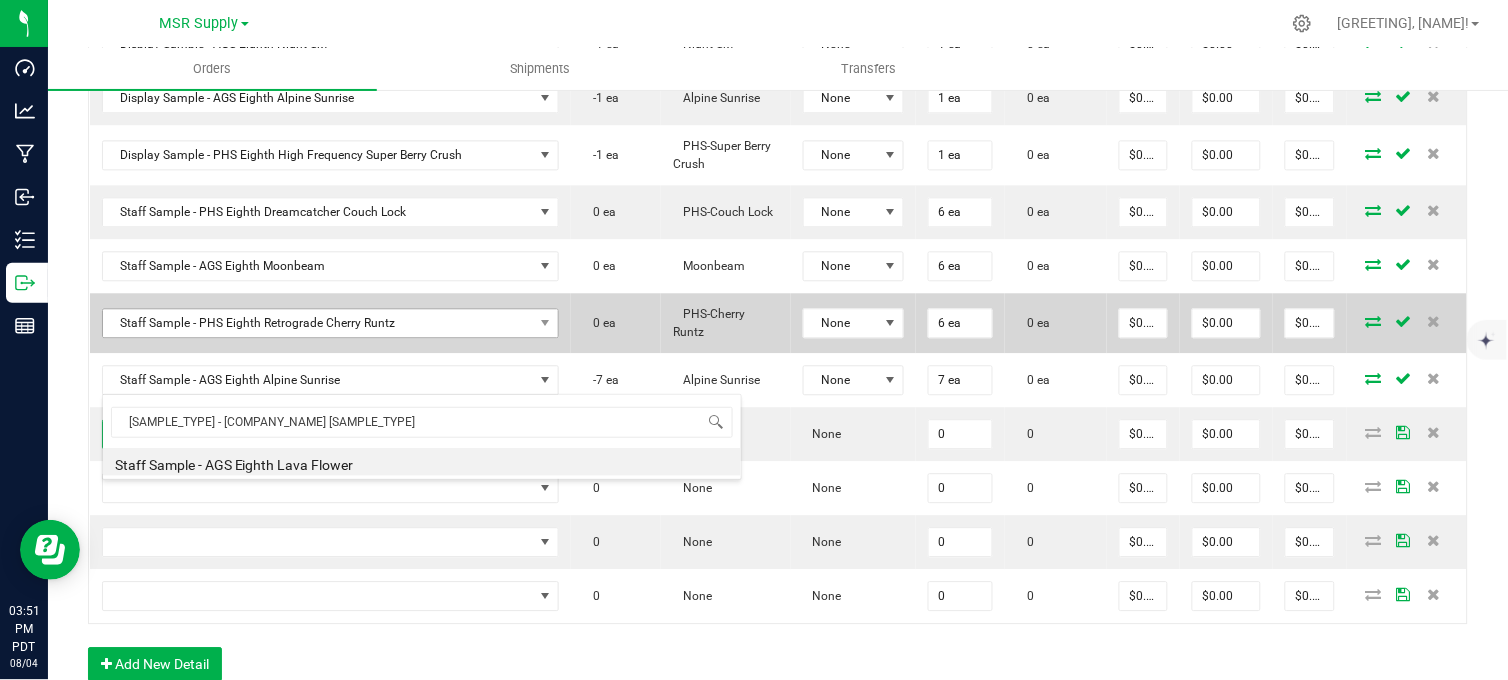 scroll, scrollTop: 951, scrollLeft: 0, axis: vertical 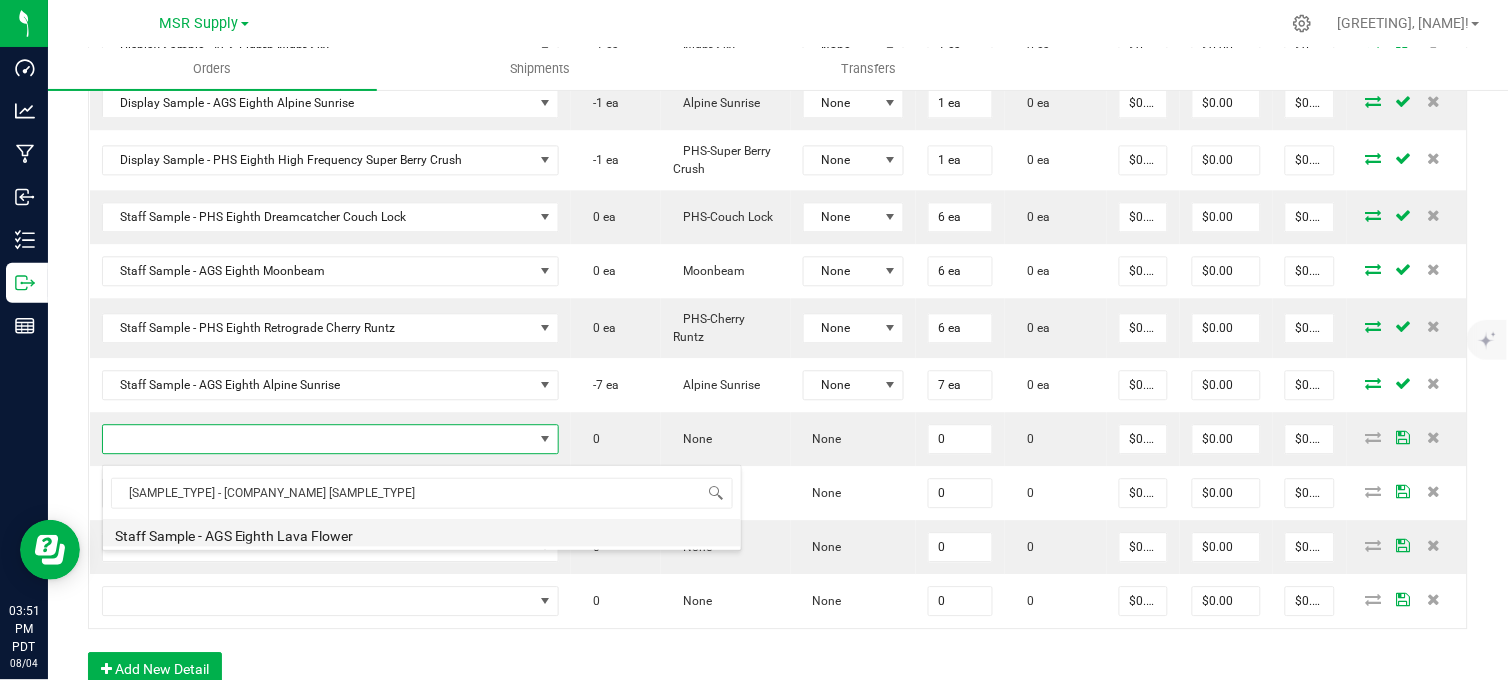 click on "Staff Sample - AGS Eighth Lava Flower" at bounding box center (422, 533) 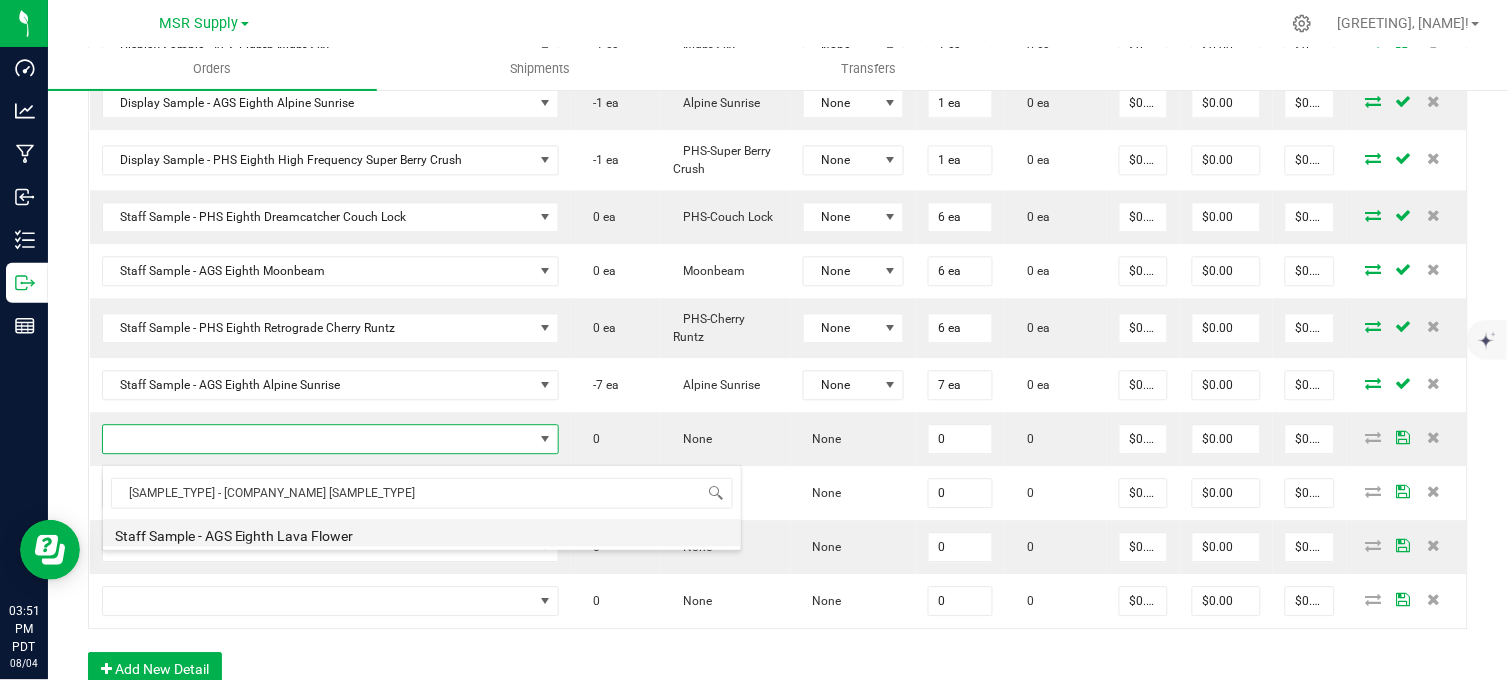 type on "0 ea" 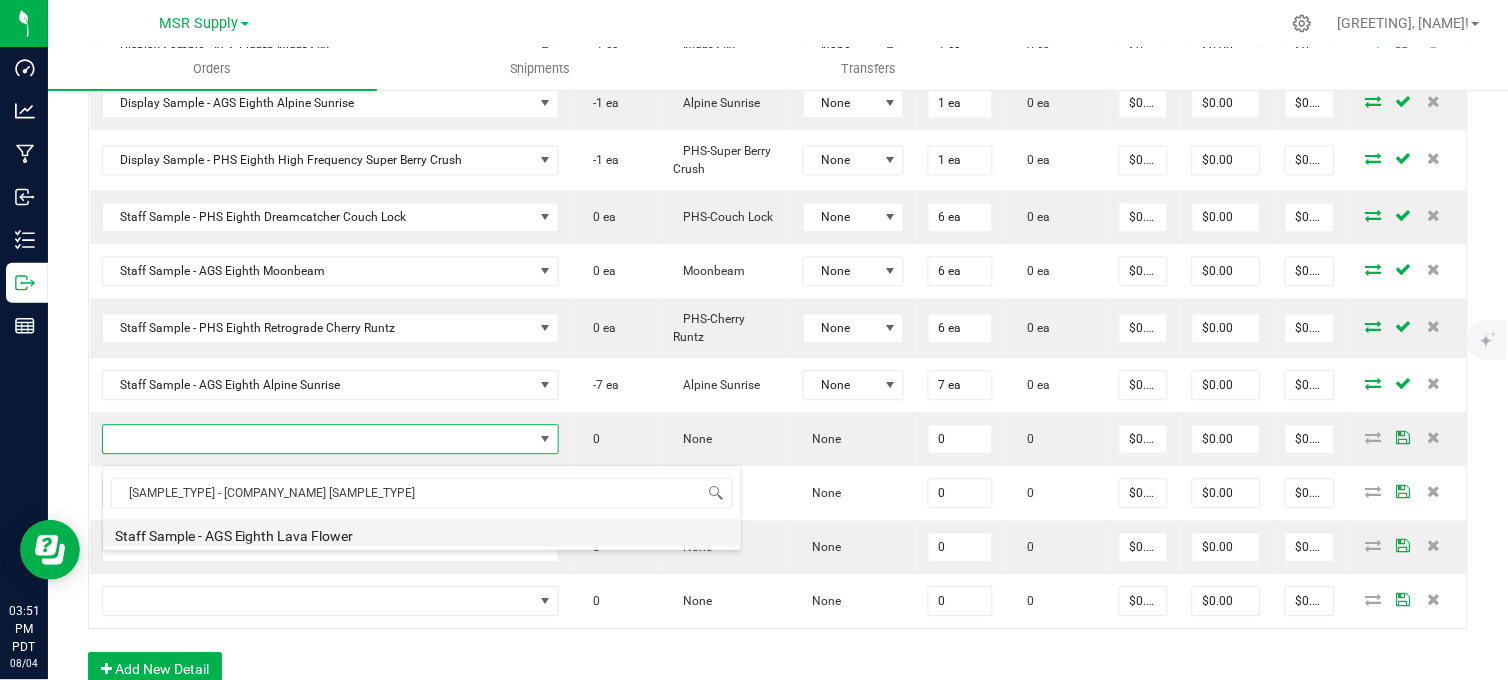 type on "$0.10000" 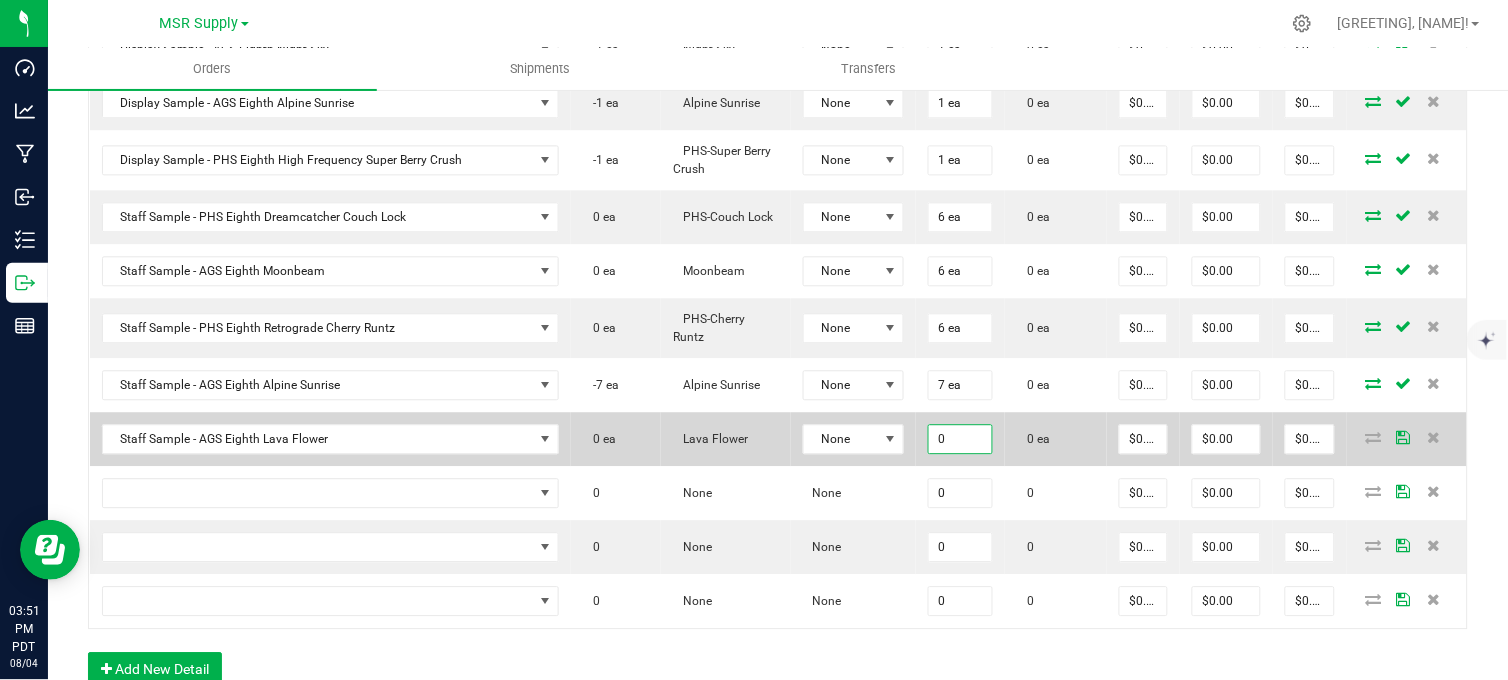 click on "0" at bounding box center (961, 439) 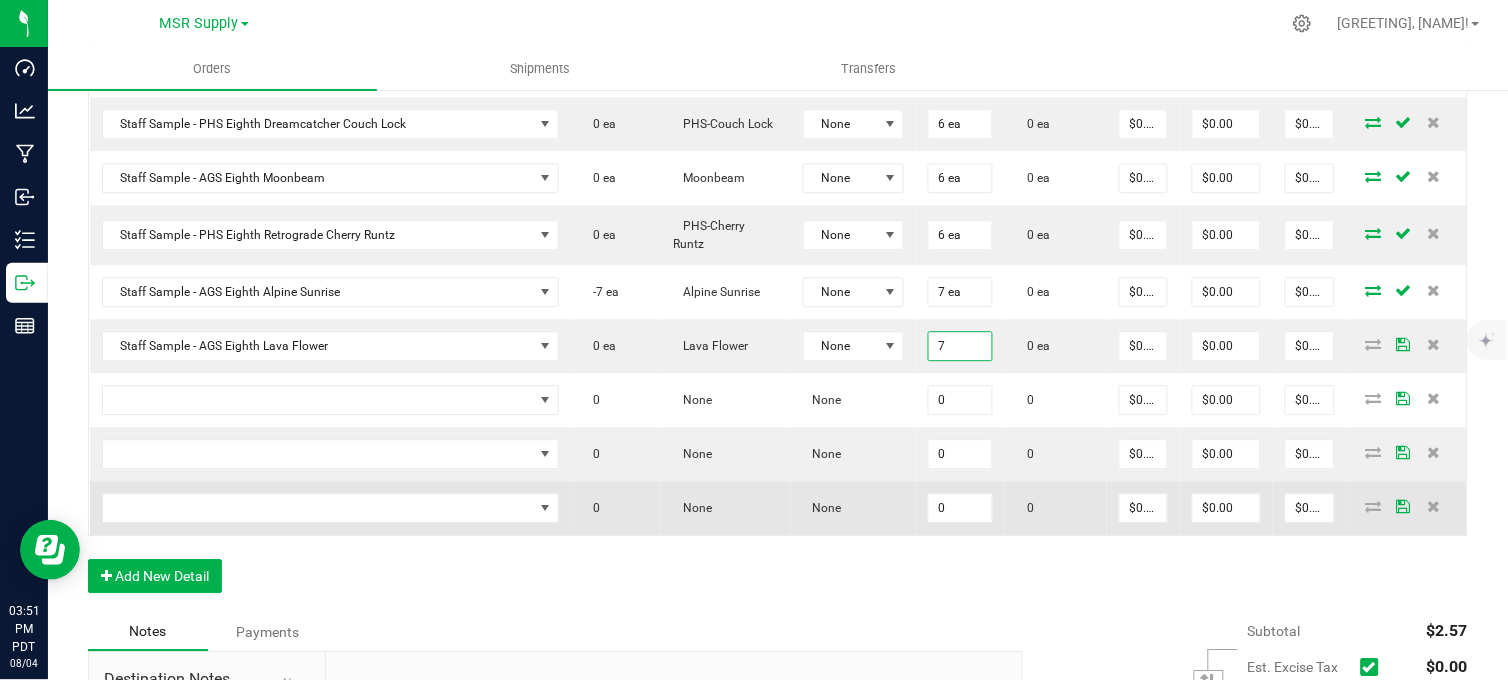 scroll, scrollTop: 1173, scrollLeft: 0, axis: vertical 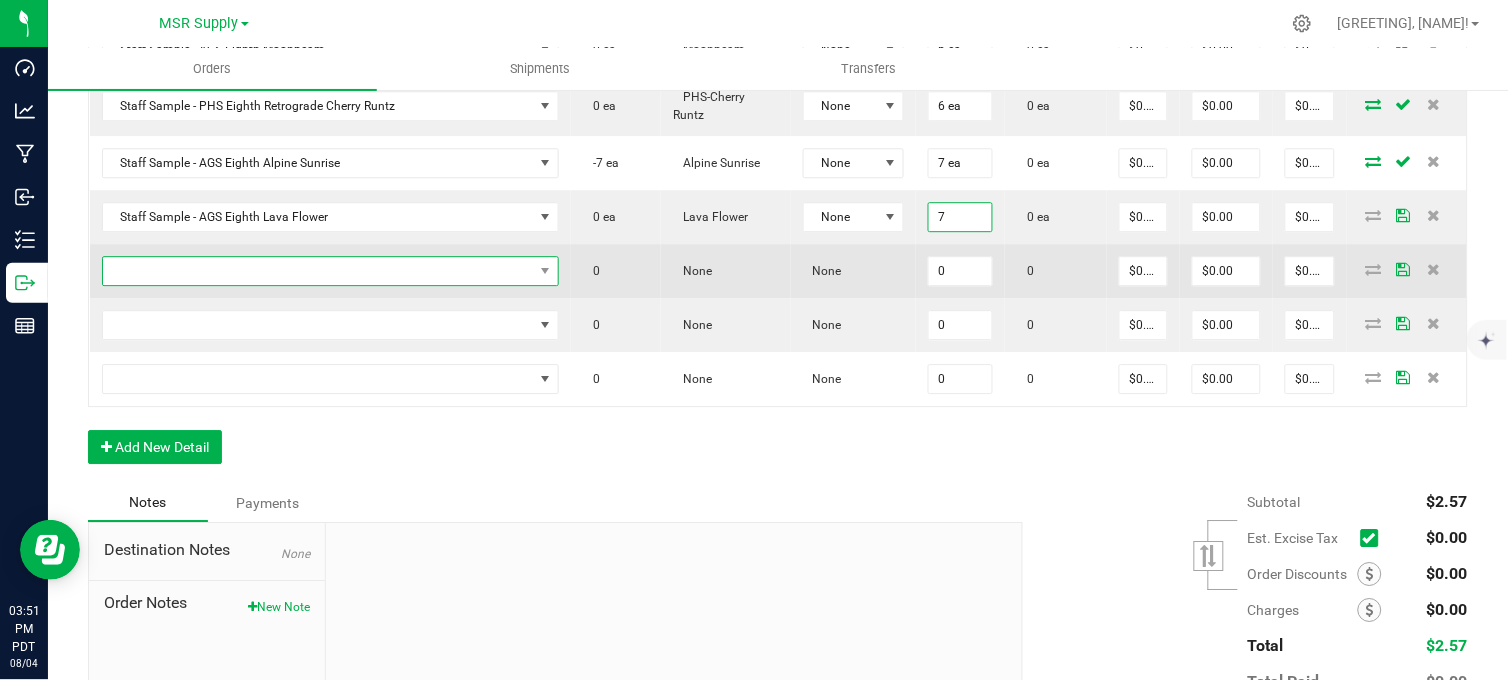 type on "7 ea" 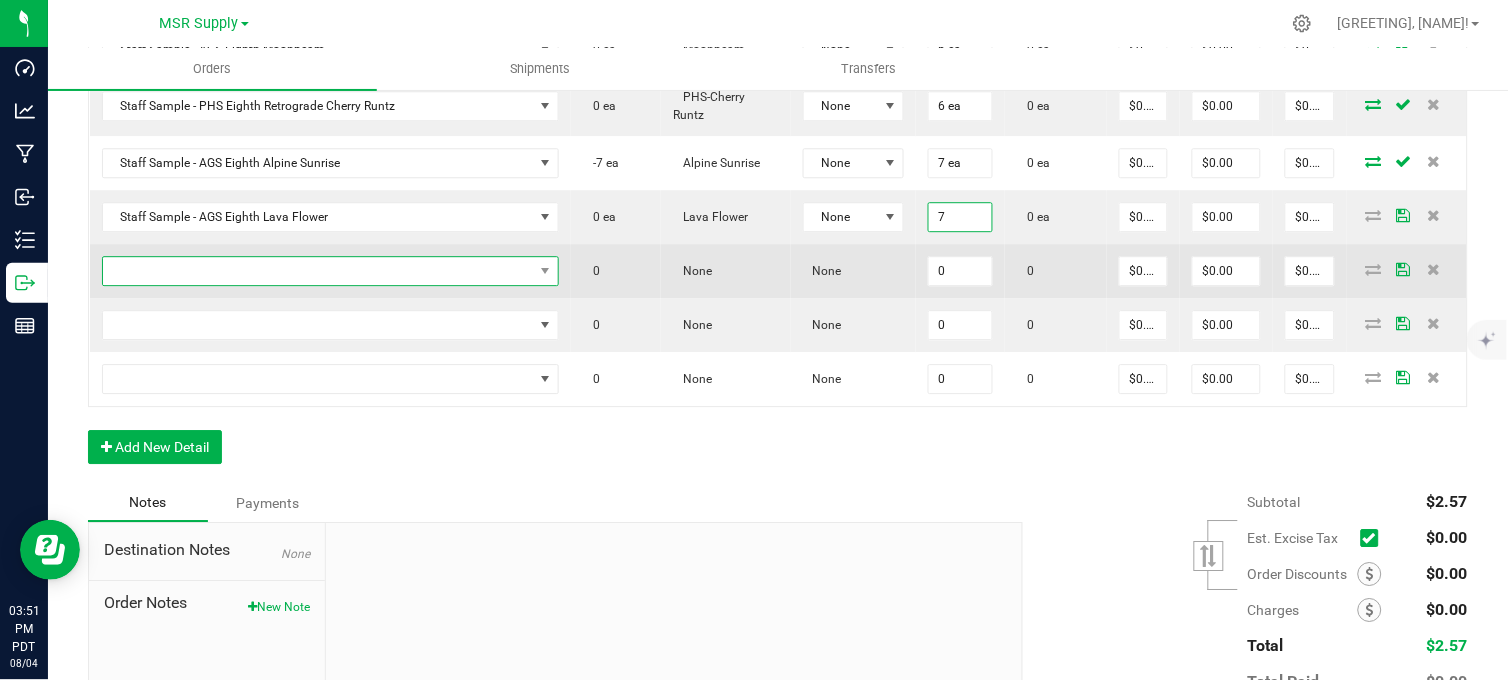 type on "$0.70" 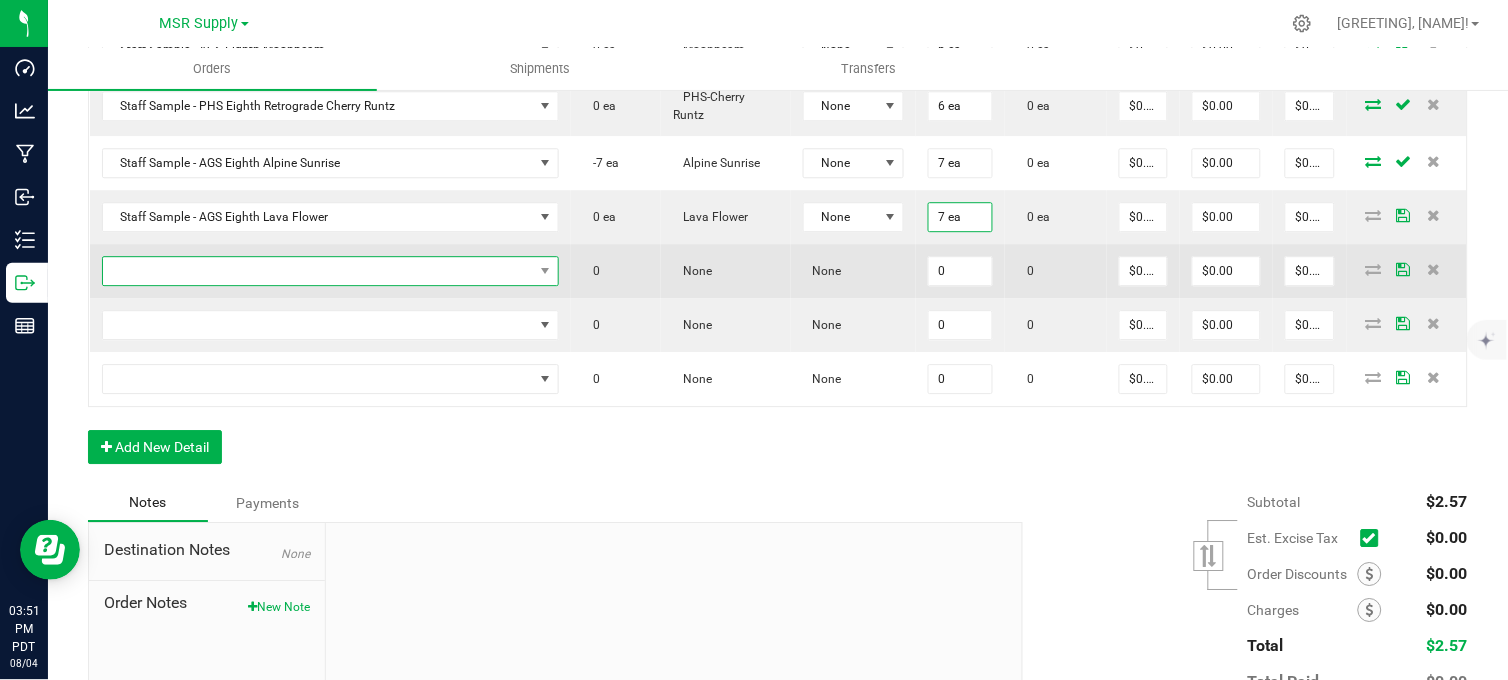click at bounding box center [318, 271] 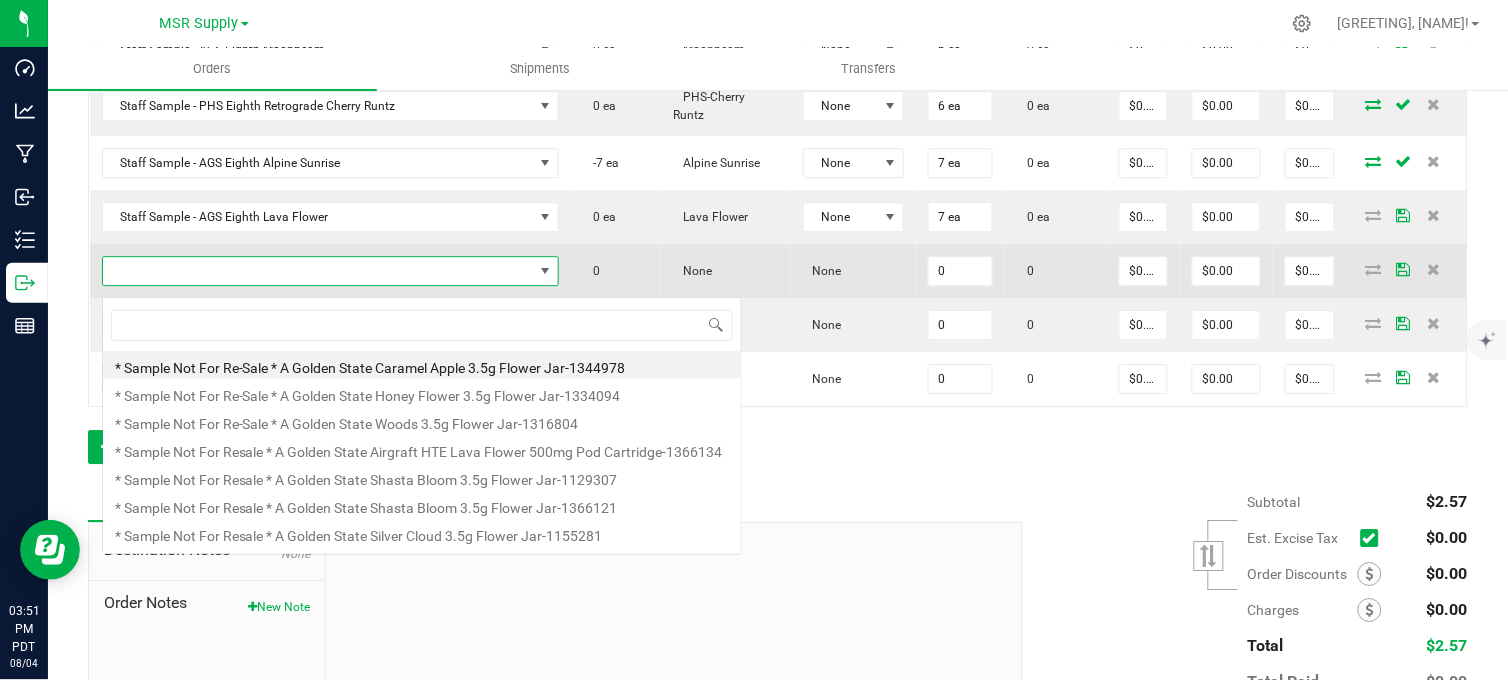 scroll, scrollTop: 99970, scrollLeft: 99611, axis: both 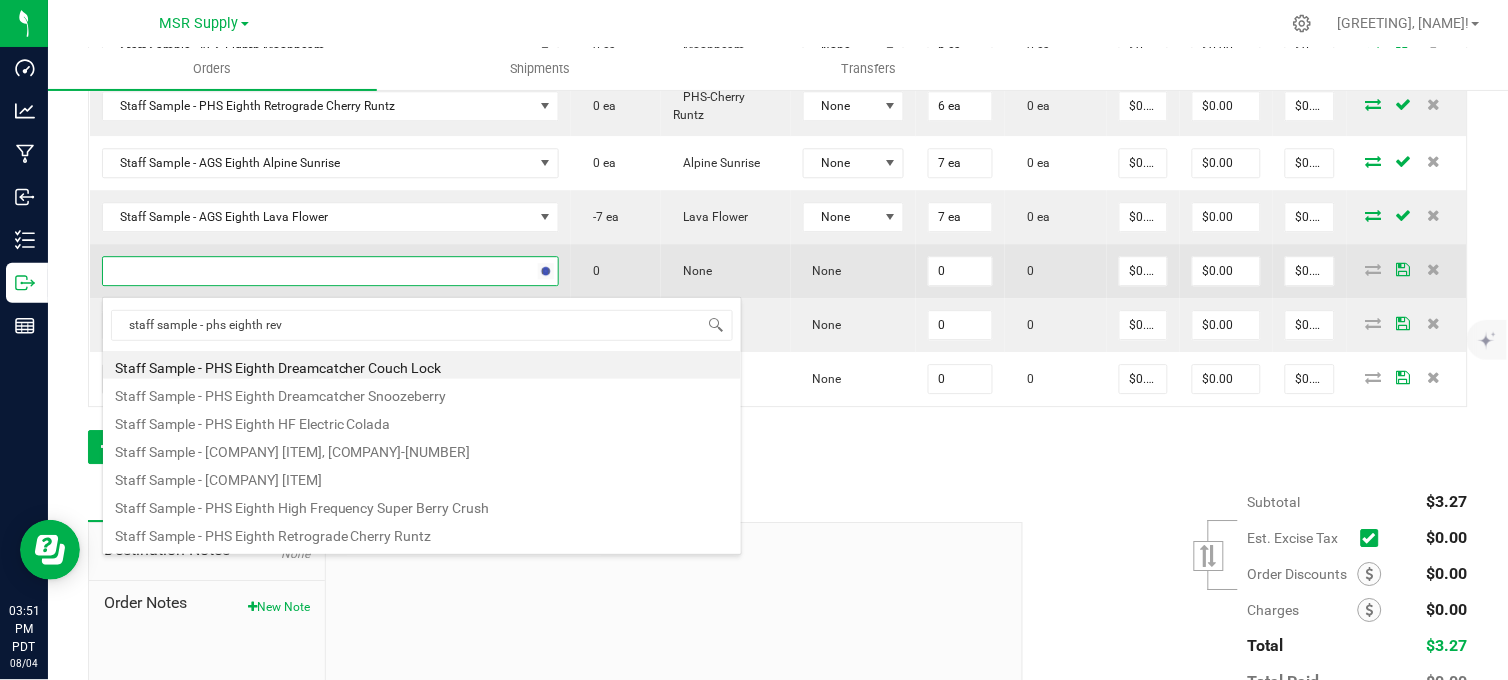 type on "[PRODUCT_NAME]" 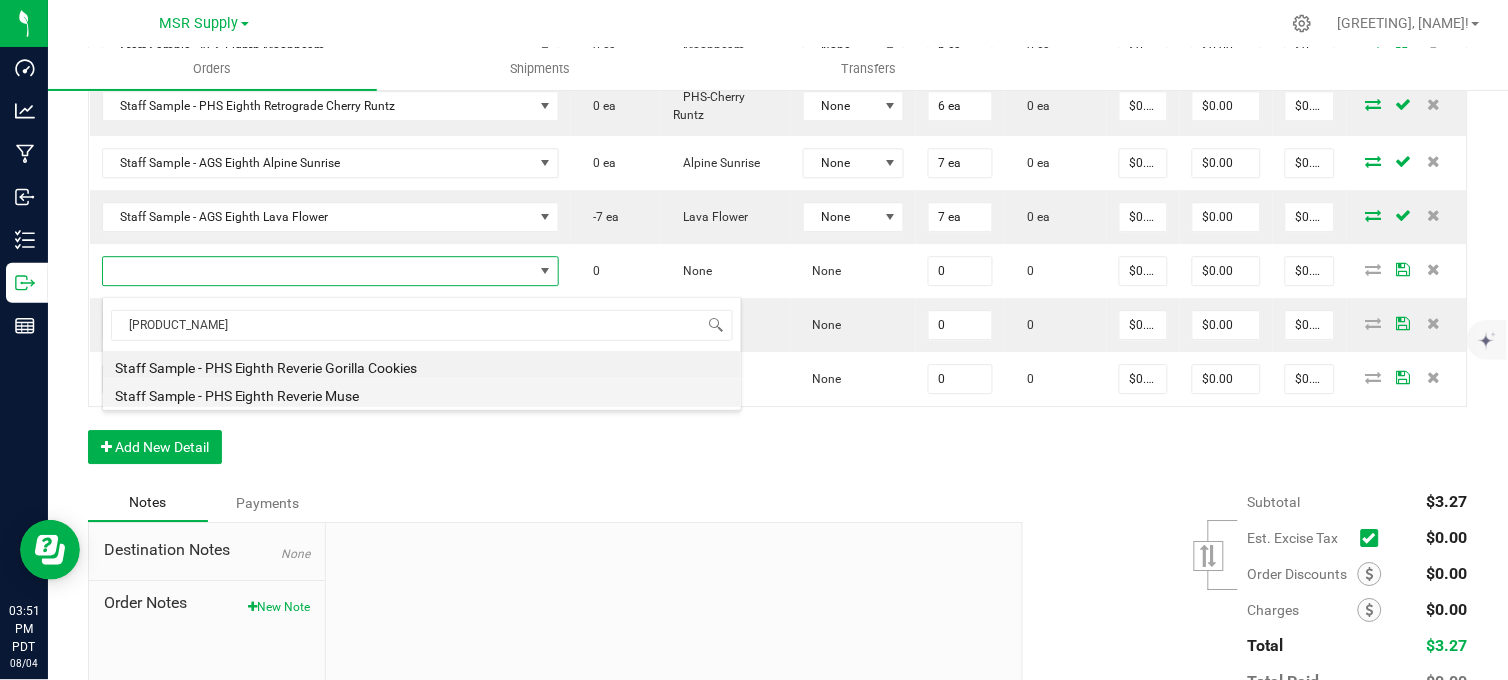 click on "Staff Sample - PHS Eighth Reverie Muse" at bounding box center (422, 393) 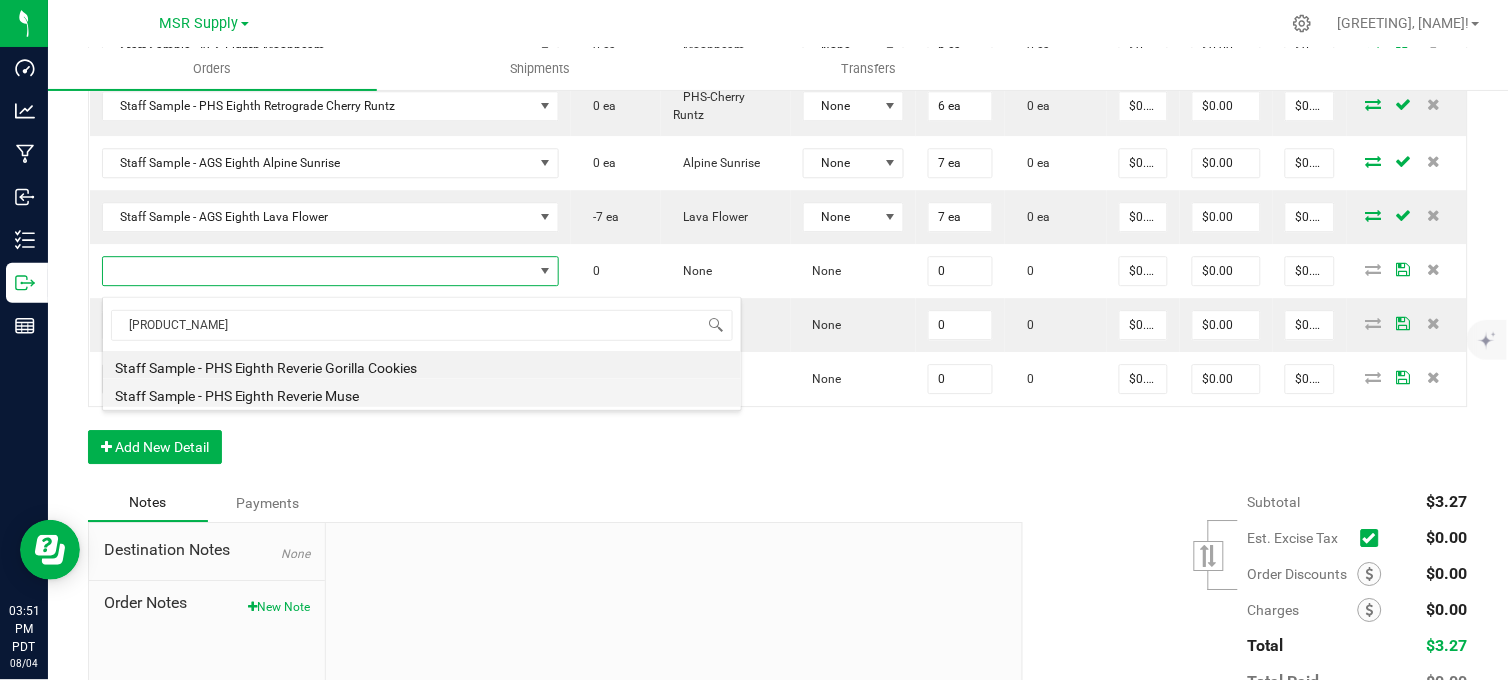 type on "0 ea" 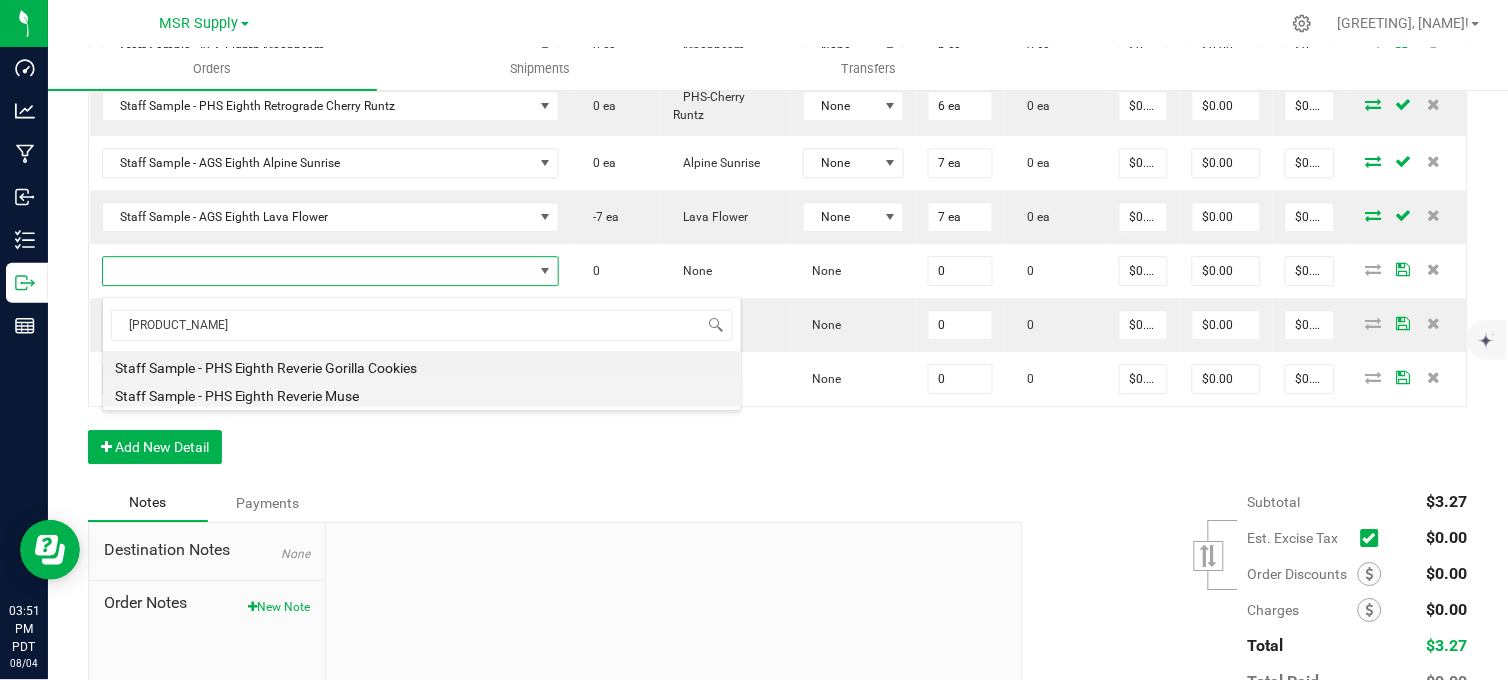 type on "$0.10000" 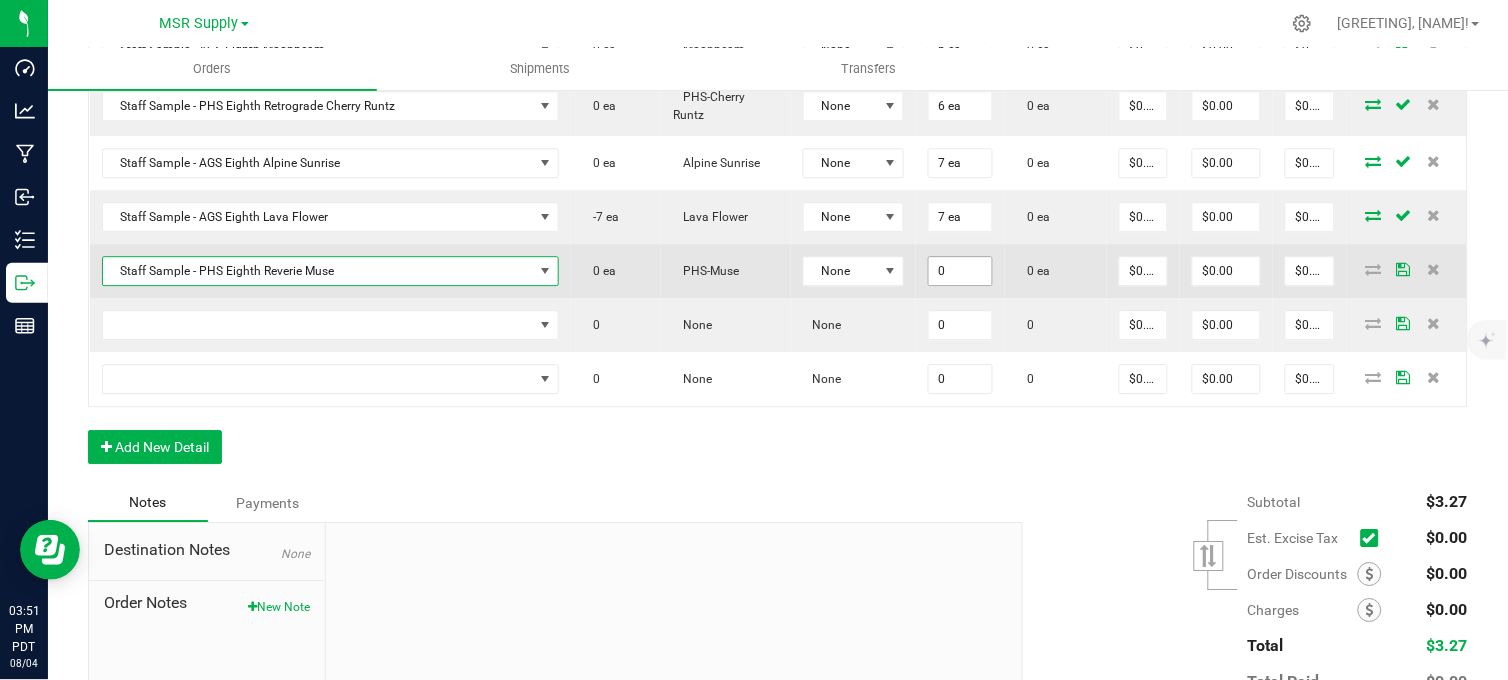click on "0" at bounding box center [961, 271] 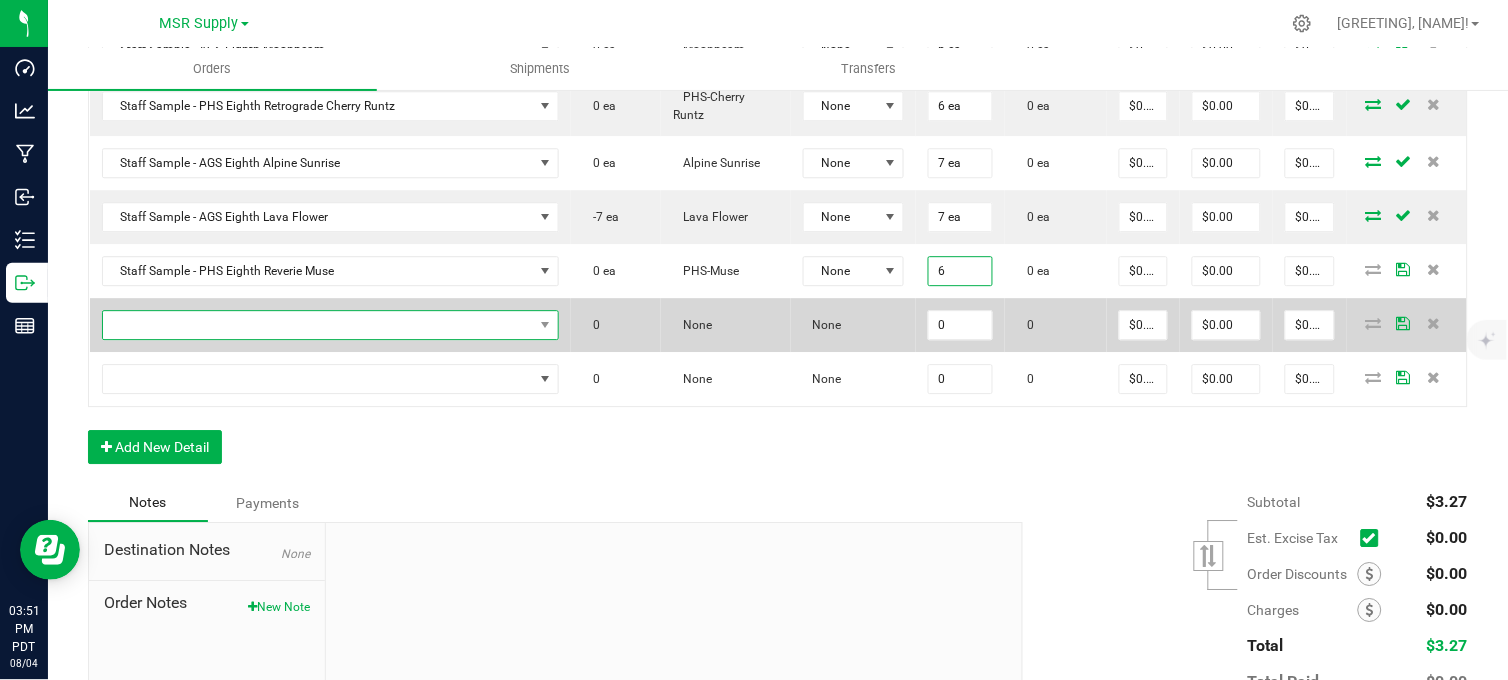 type on "6 ea" 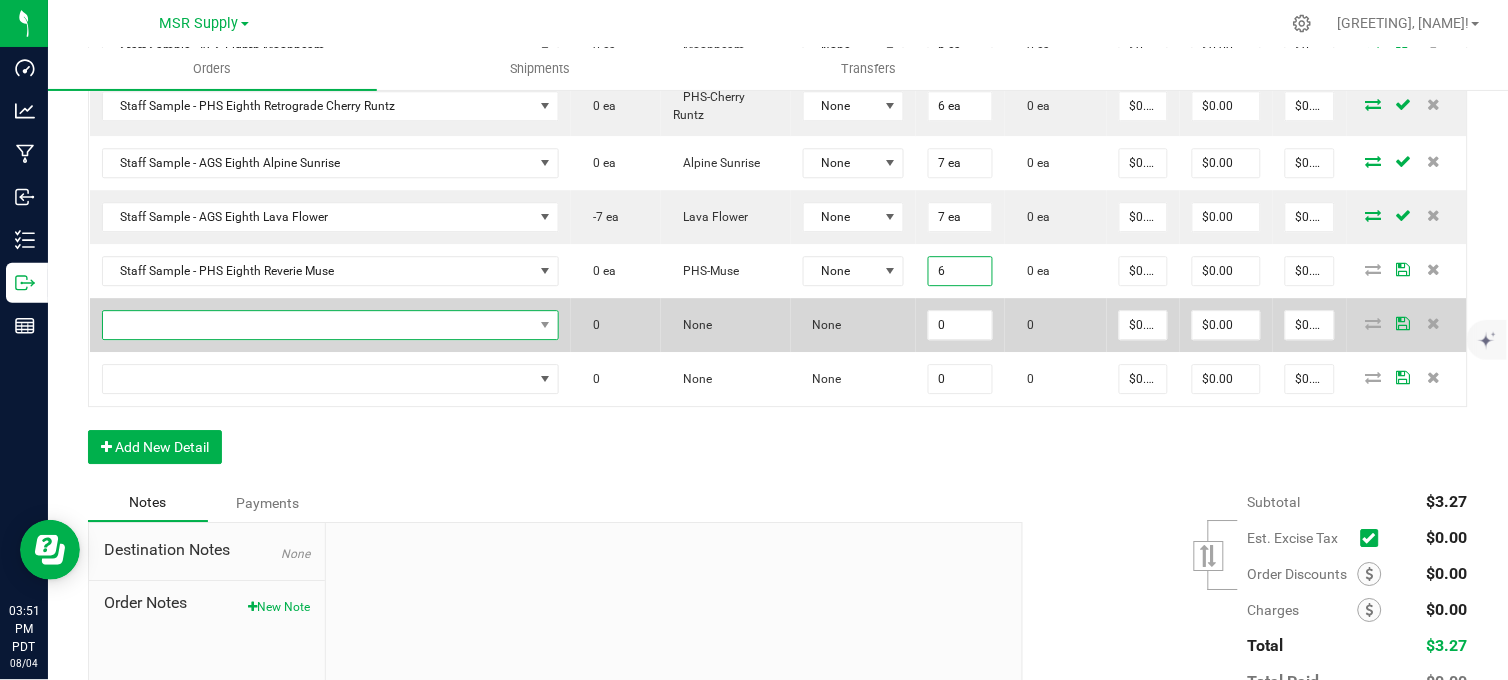 type on "$0.60" 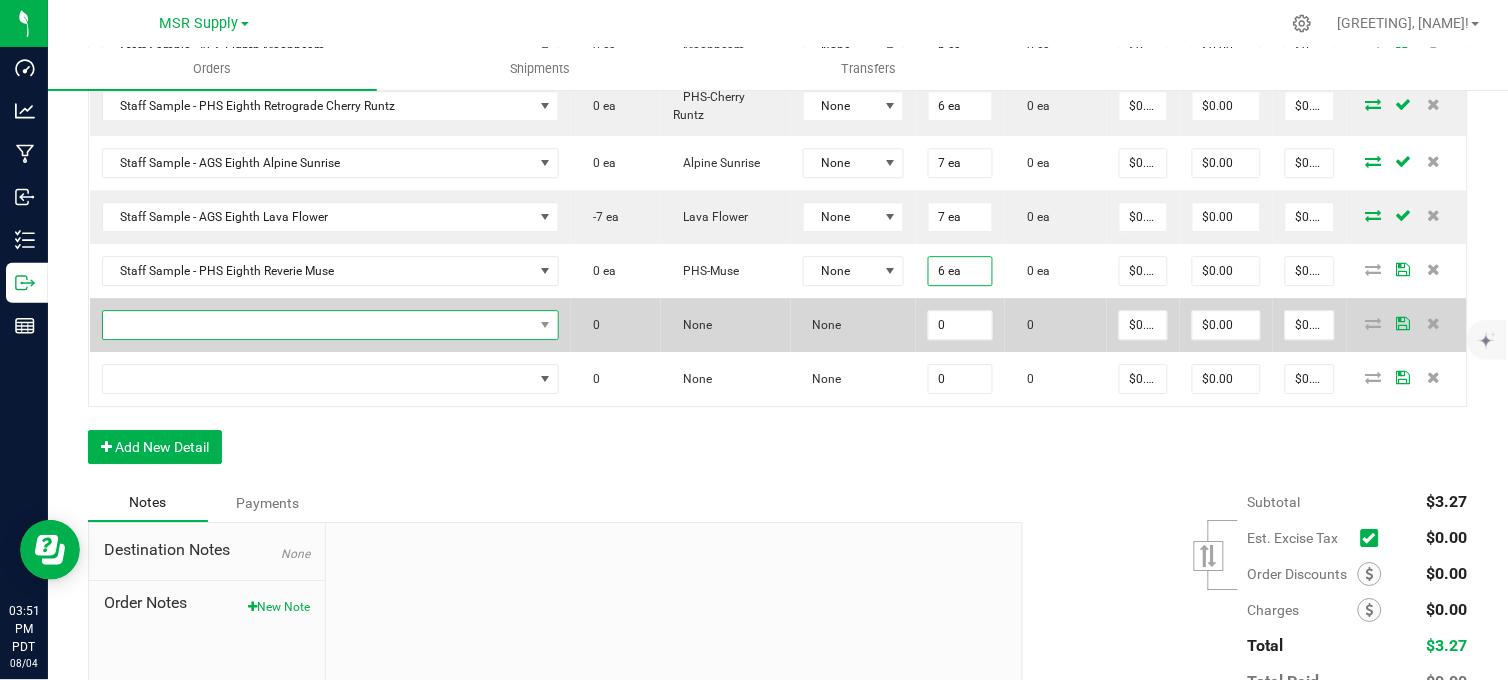 click at bounding box center (318, 325) 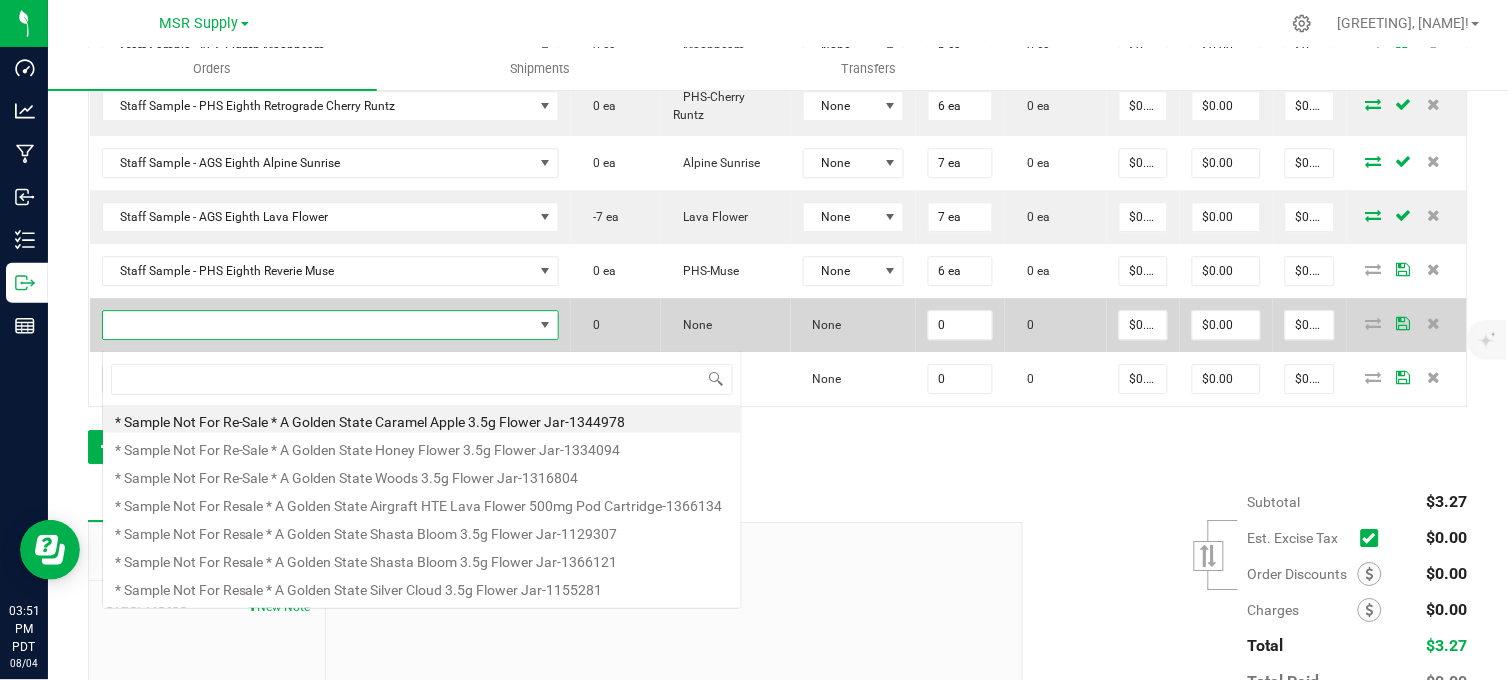 scroll, scrollTop: 99970, scrollLeft: 99611, axis: both 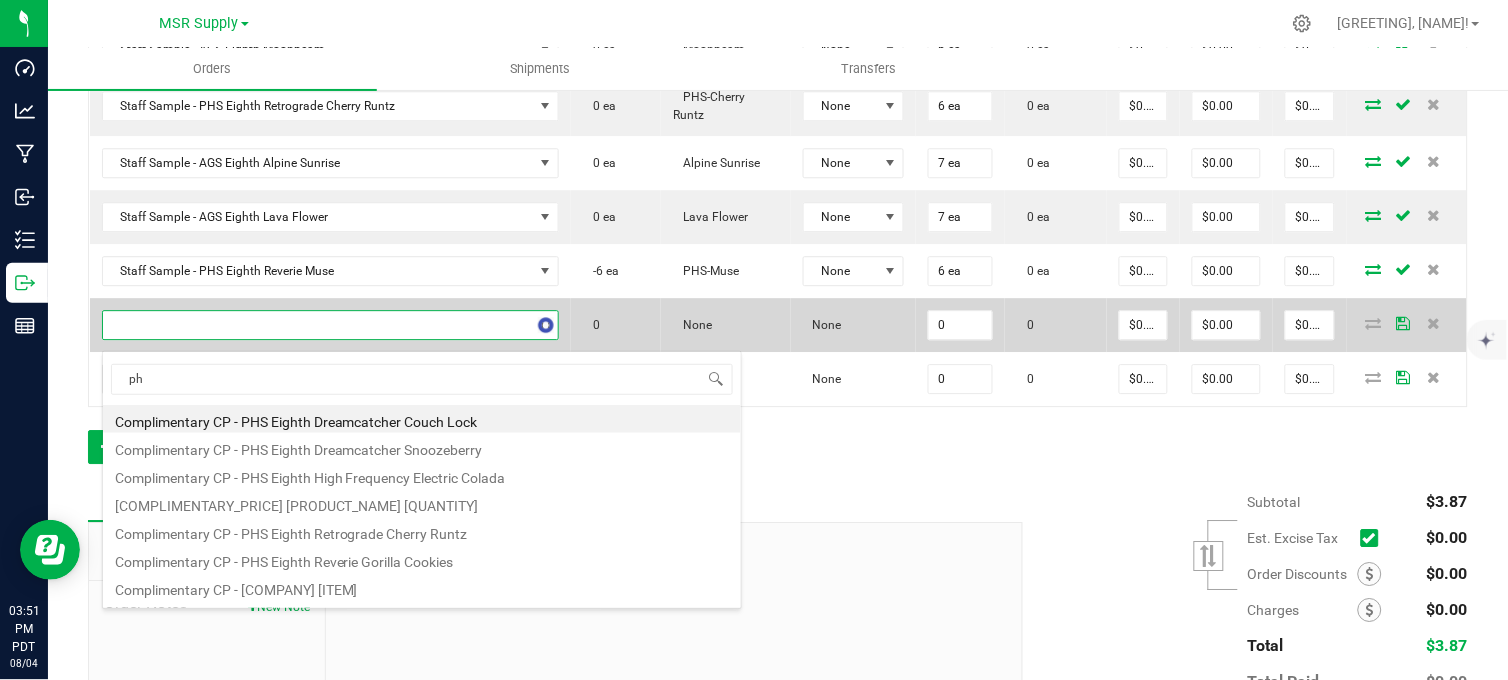 type on "p" 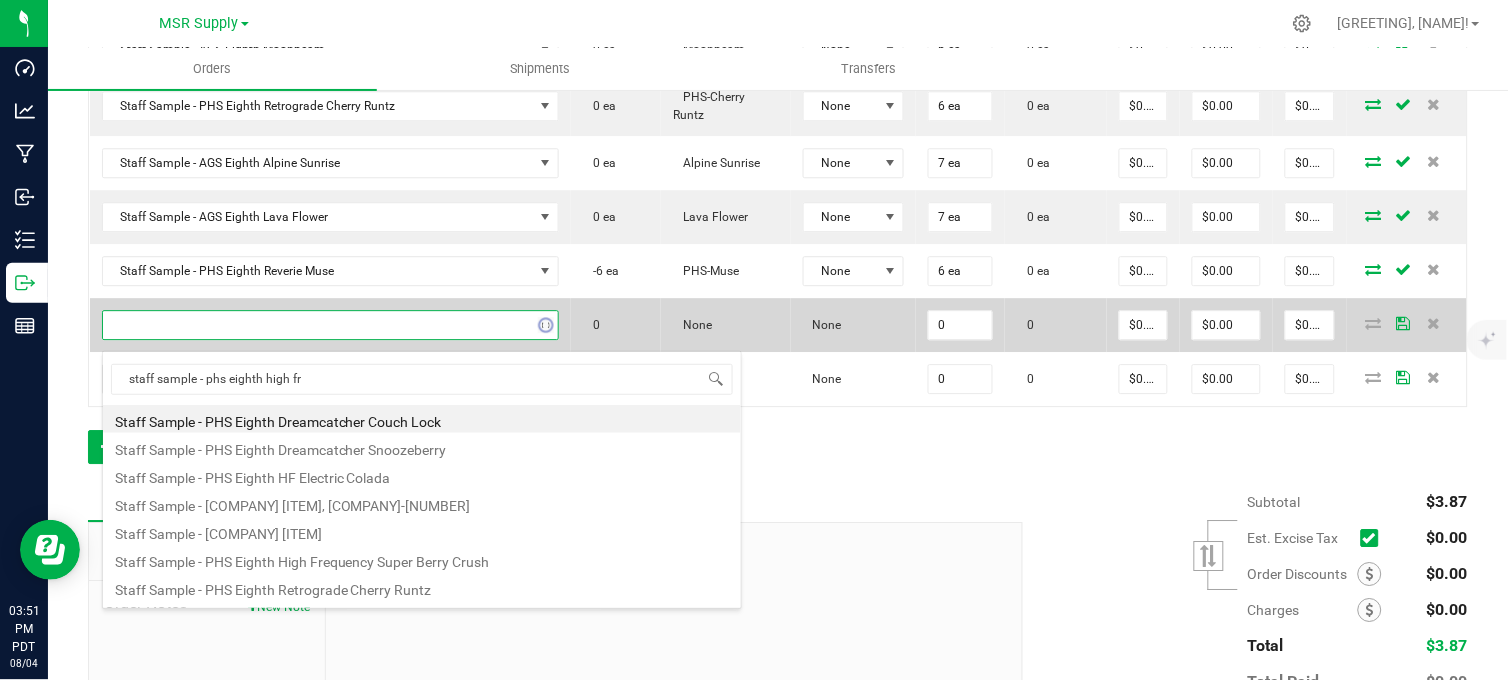 type 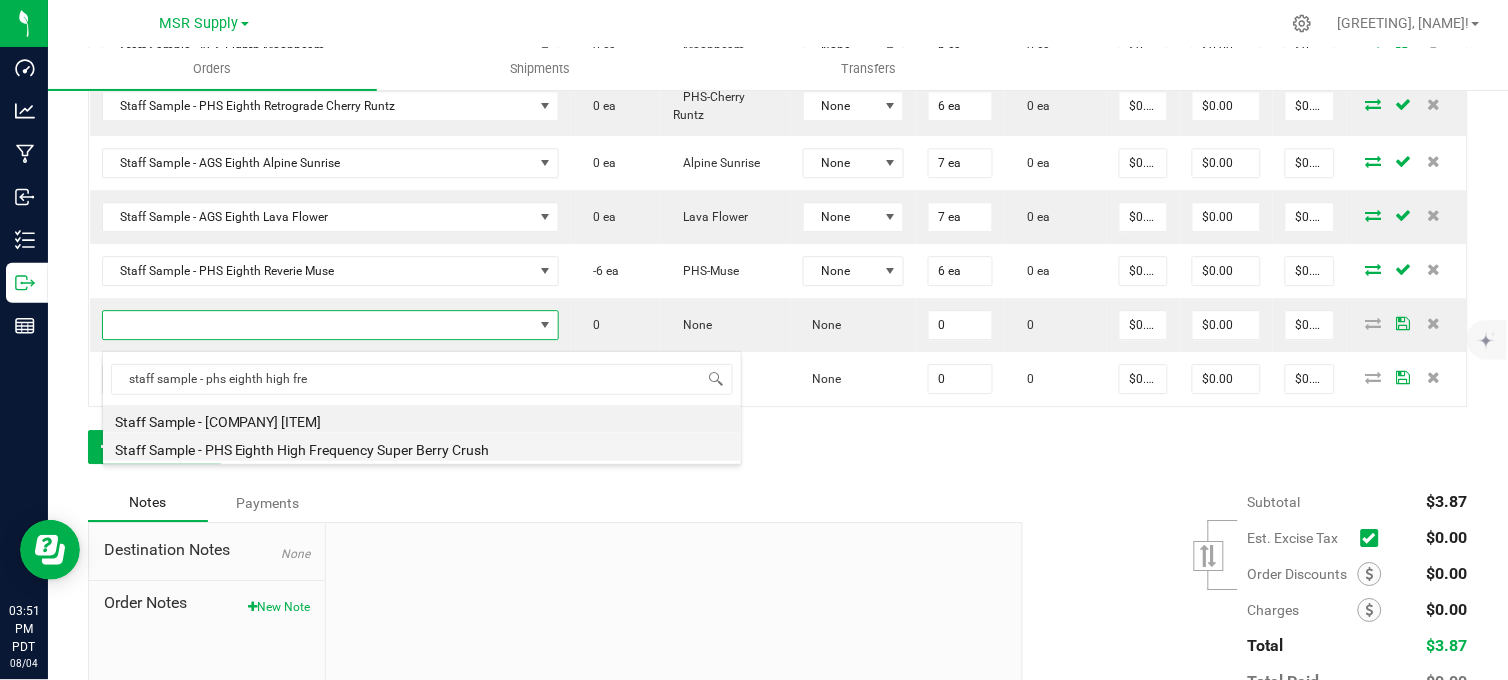 click on "Staff Sample - PHS Eighth High Frequency Super Berry Crush" at bounding box center (422, 447) 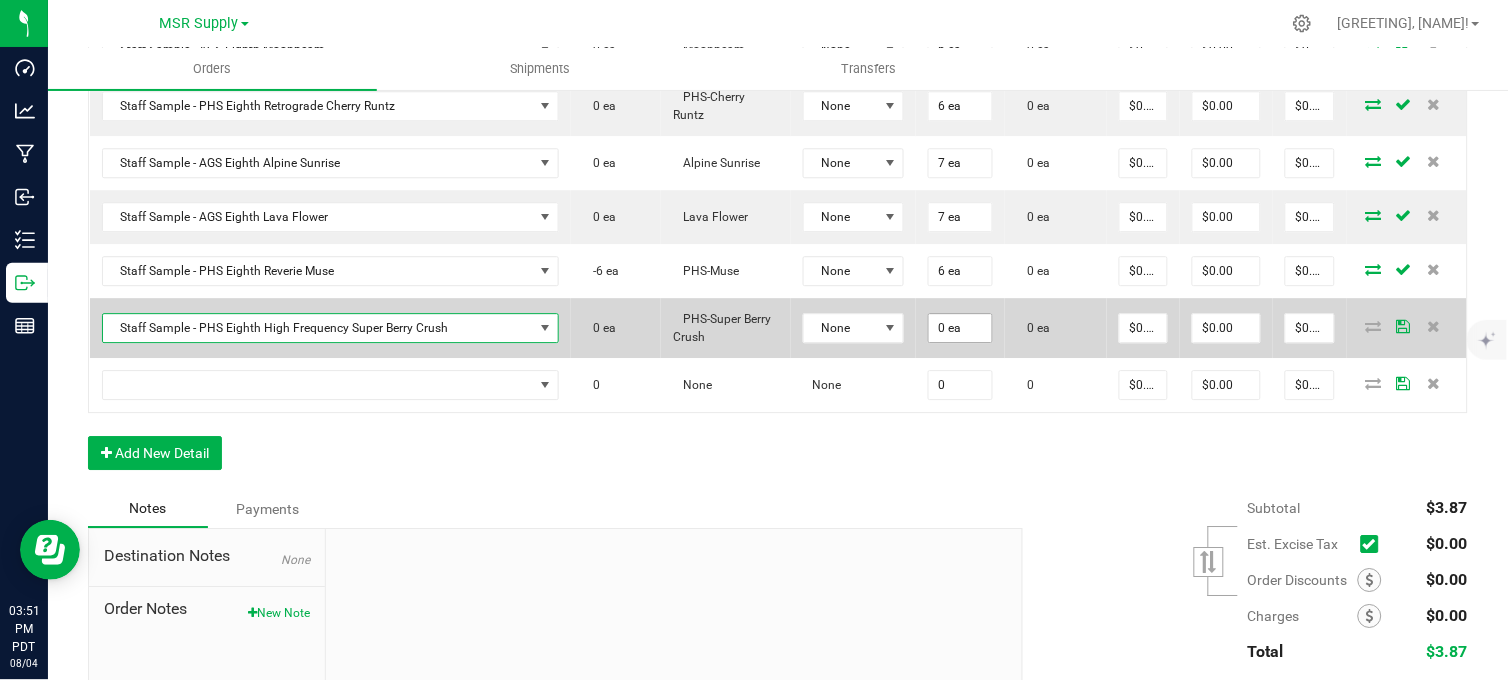 click on "0 ea" at bounding box center (961, 328) 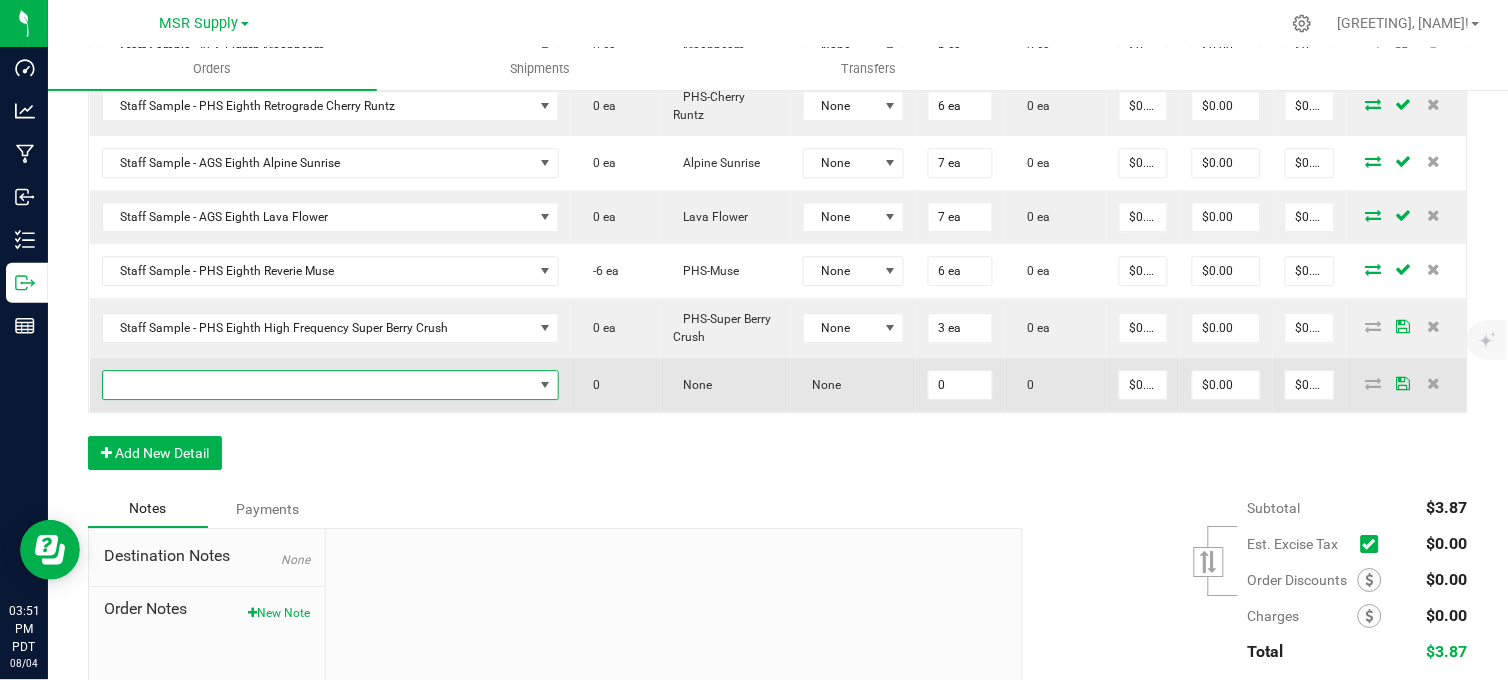 click at bounding box center [318, 385] 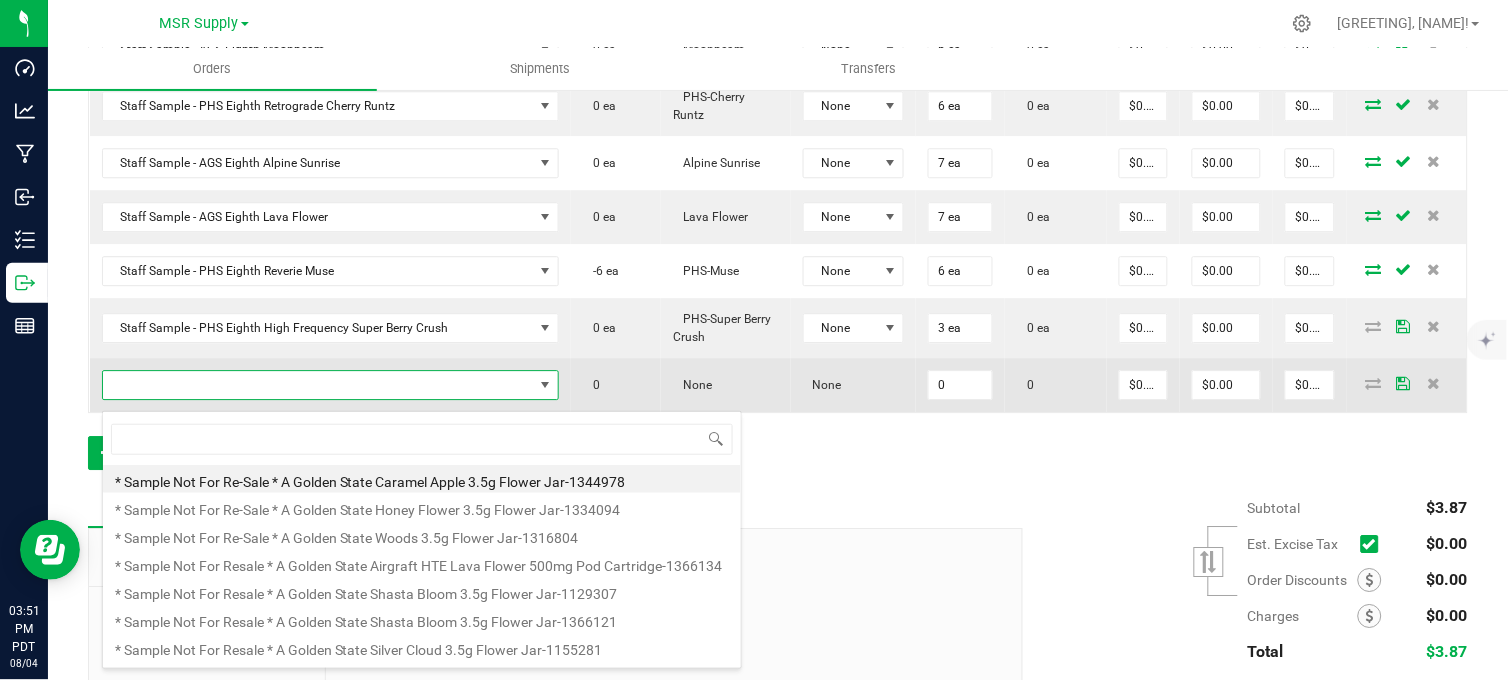 scroll, scrollTop: 99970, scrollLeft: 99611, axis: both 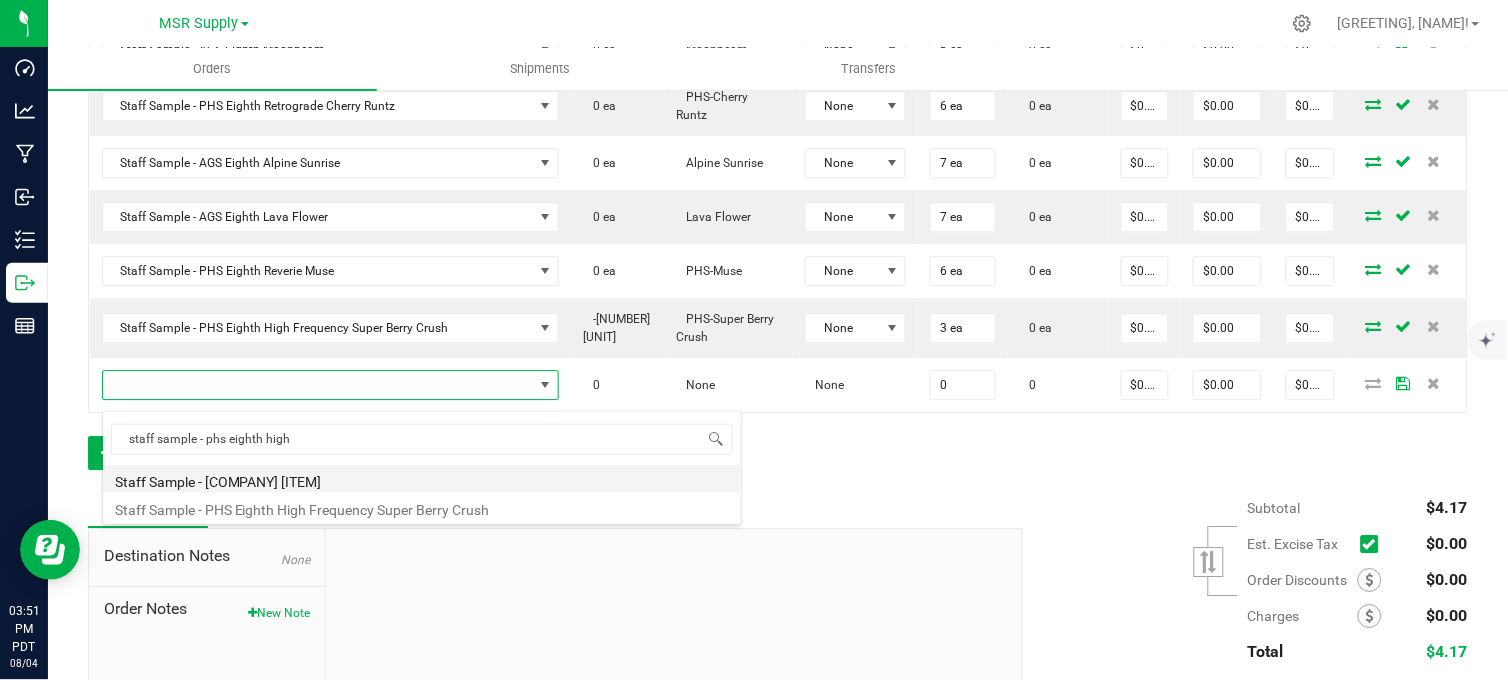 click on "Staff Sample - [COMPANY] [ITEM]" at bounding box center (422, 479) 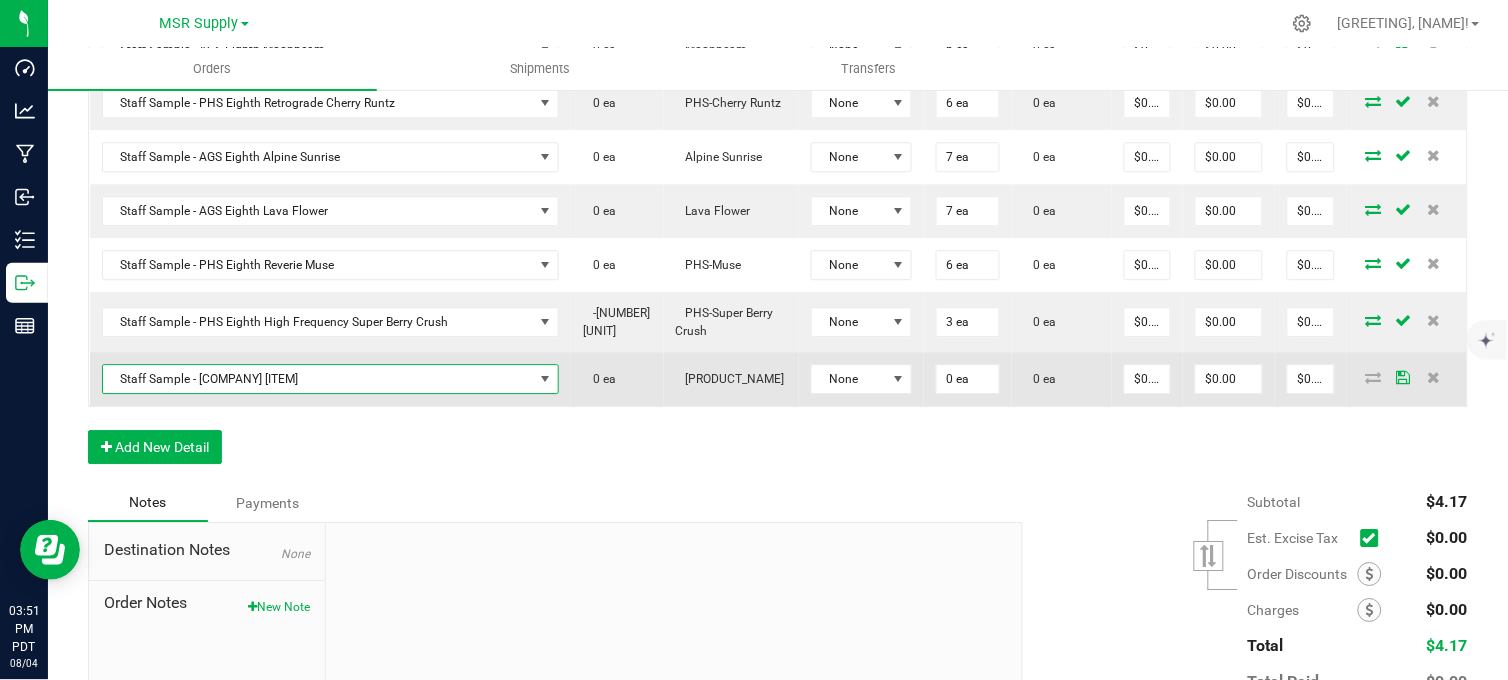 drag, startPoint x: 352, startPoint y: 386, endPoint x: 358, endPoint y: 398, distance: 13.416408 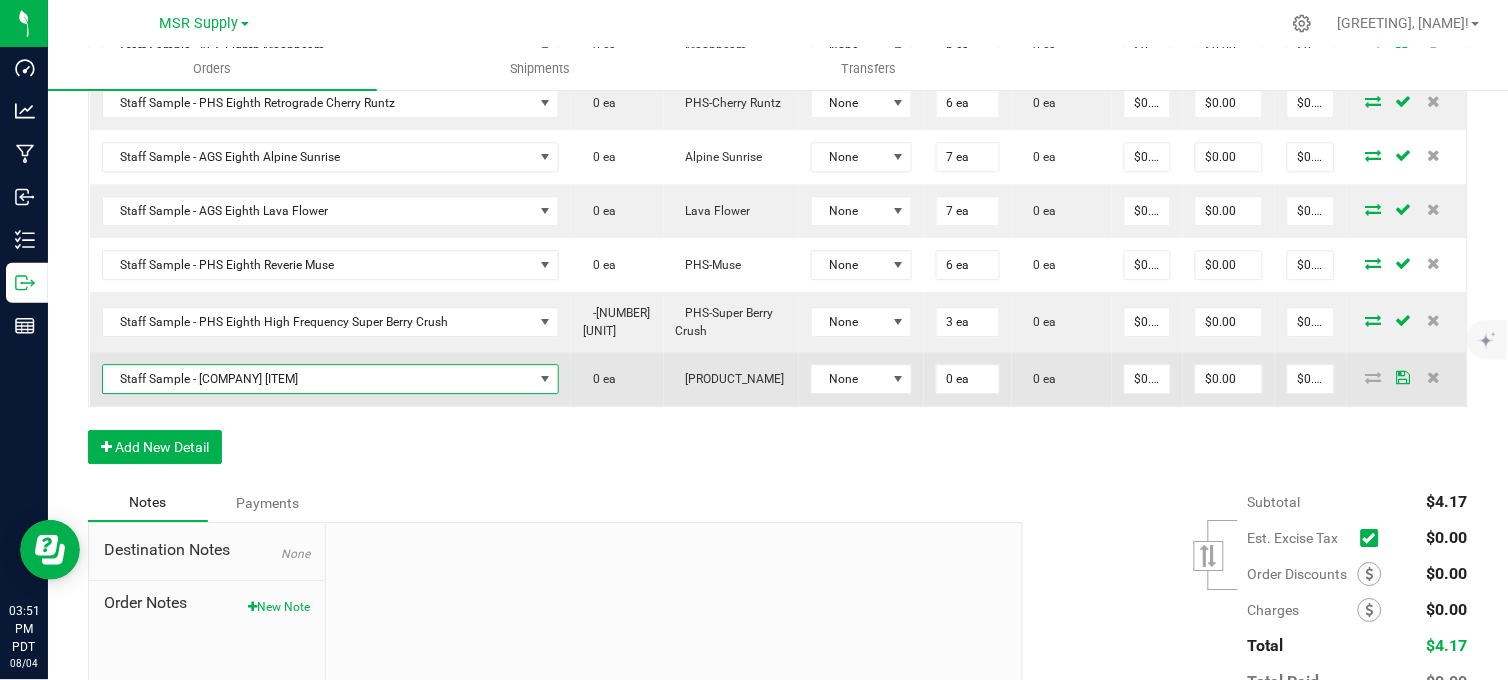 click on "Staff Sample - [COMPANY] [ITEM]" at bounding box center [318, 379] 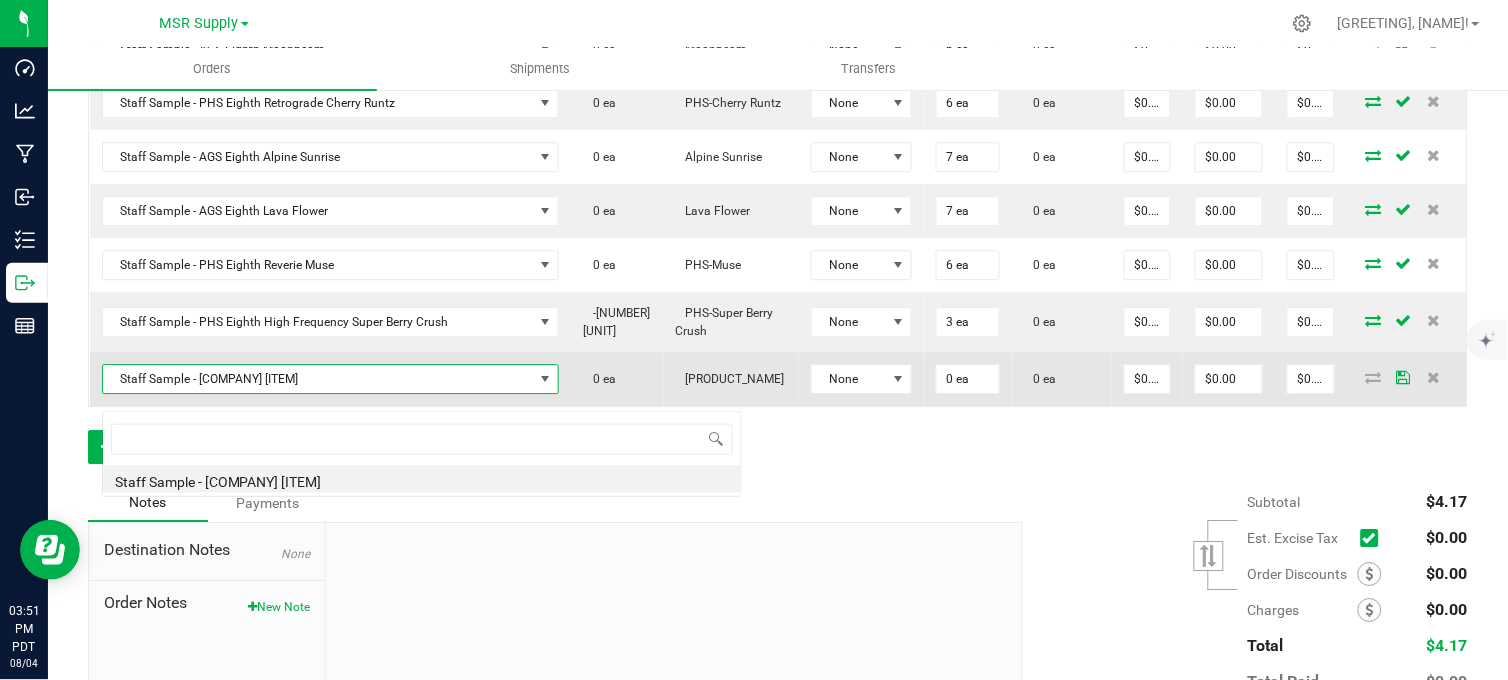 scroll, scrollTop: 99970, scrollLeft: 99611, axis: both 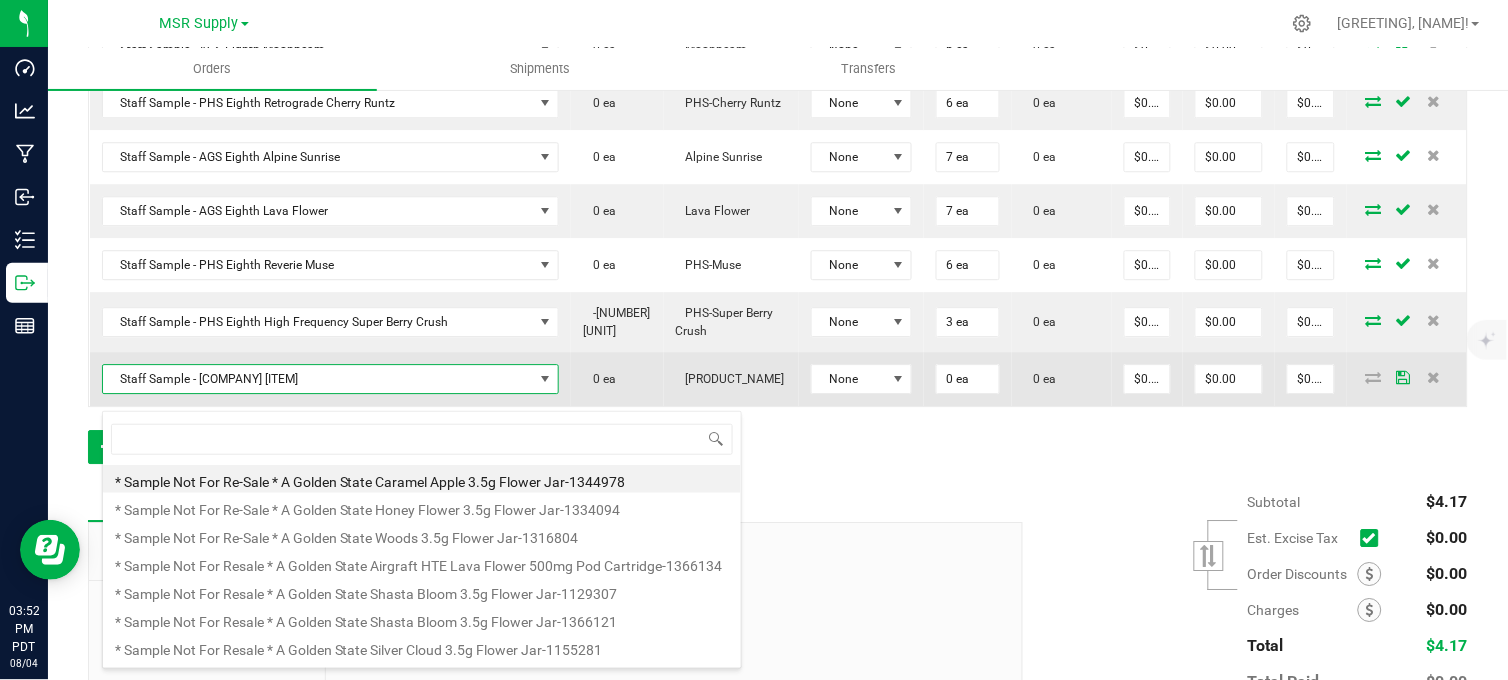 copy on "Staff Sample - [COMPANY] [ITEM]" 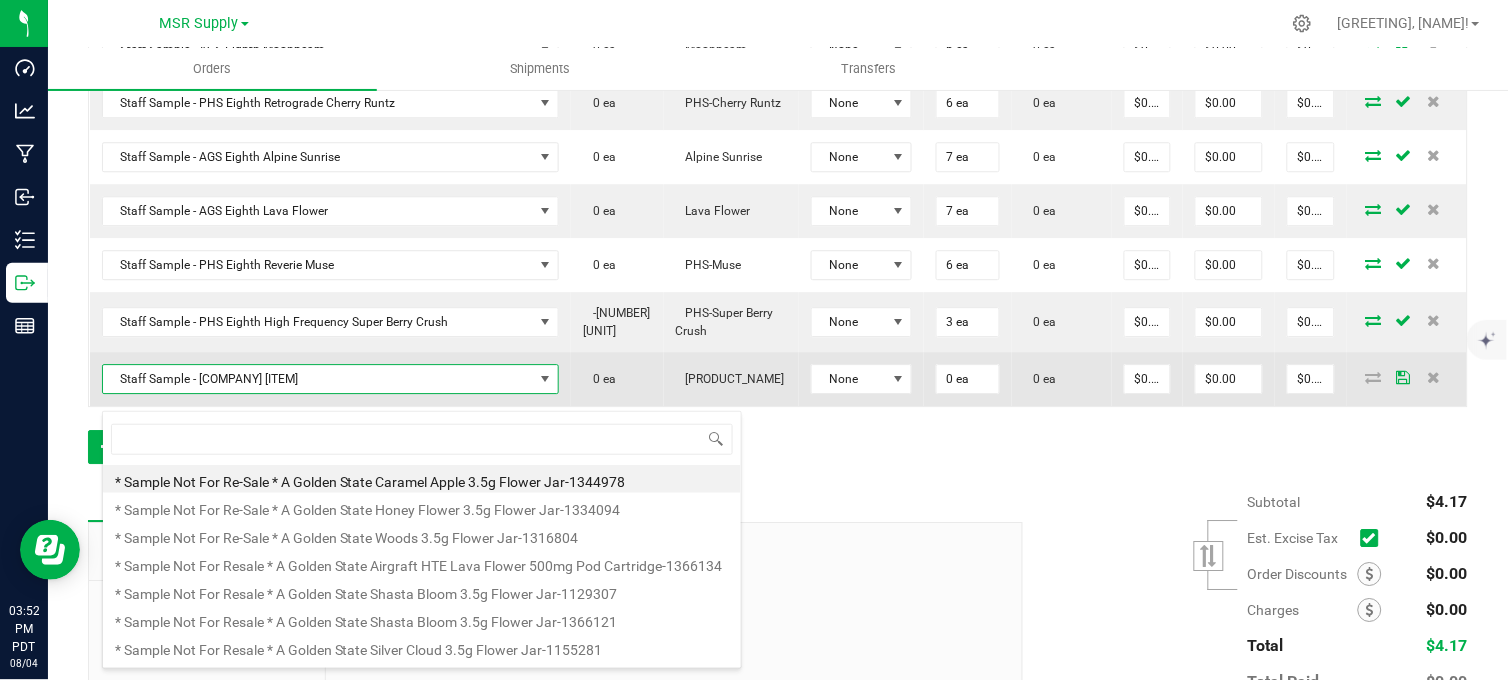 drag, startPoint x: 371, startPoint y: 395, endPoint x: 116, endPoint y: 397, distance: 255.00784 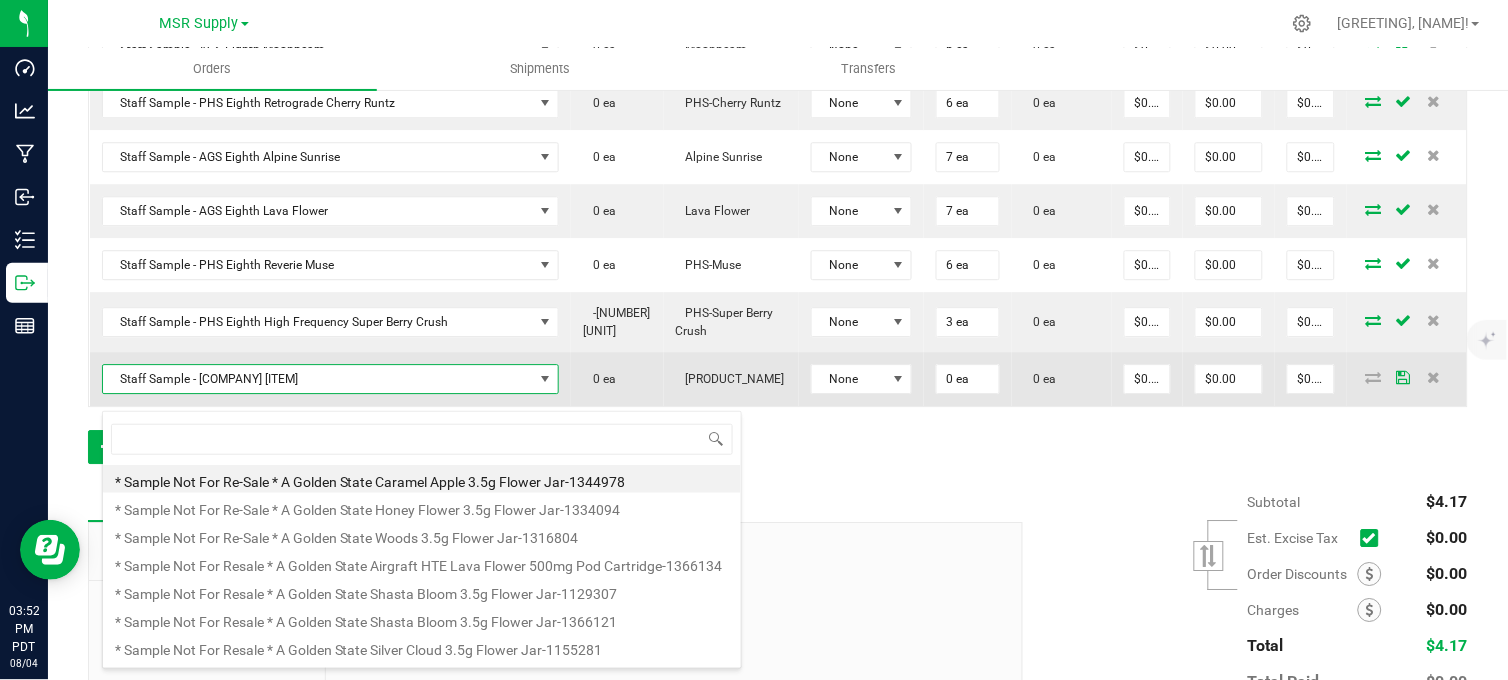 click on "Staff Sample - [COMPANY] [ITEM]" at bounding box center (318, 379) 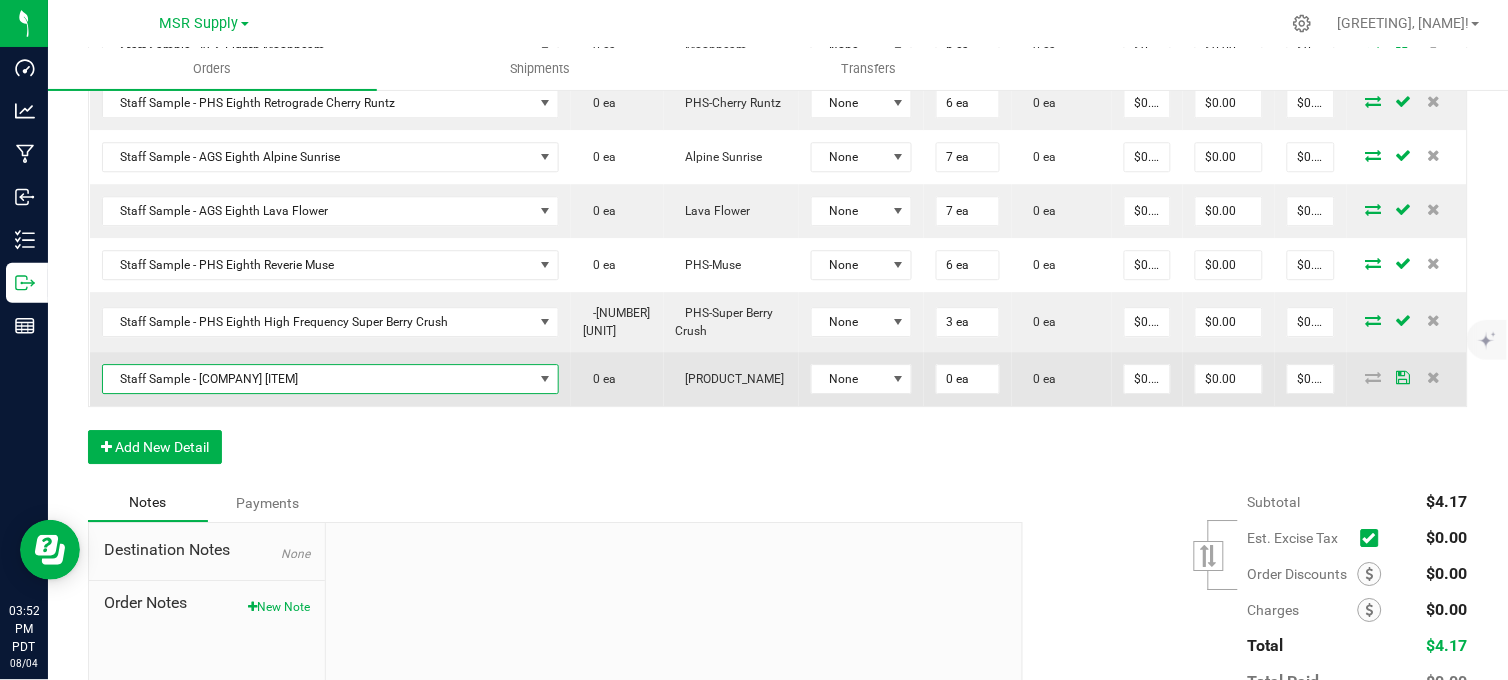 drag, startPoint x: 116, startPoint y: 397, endPoint x: 333, endPoint y: 388, distance: 217.18655 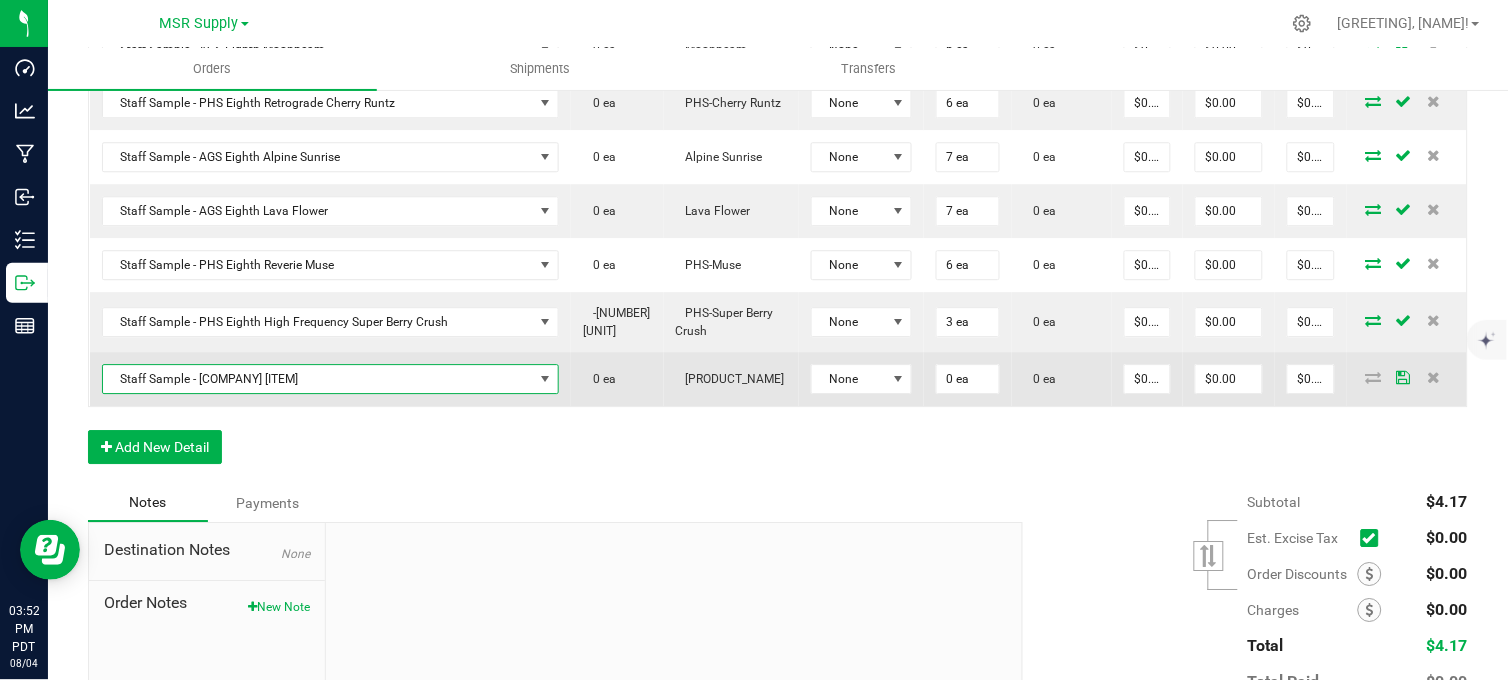 click on "Staff Sample - [COMPANY] [ITEM]" at bounding box center (318, 379) 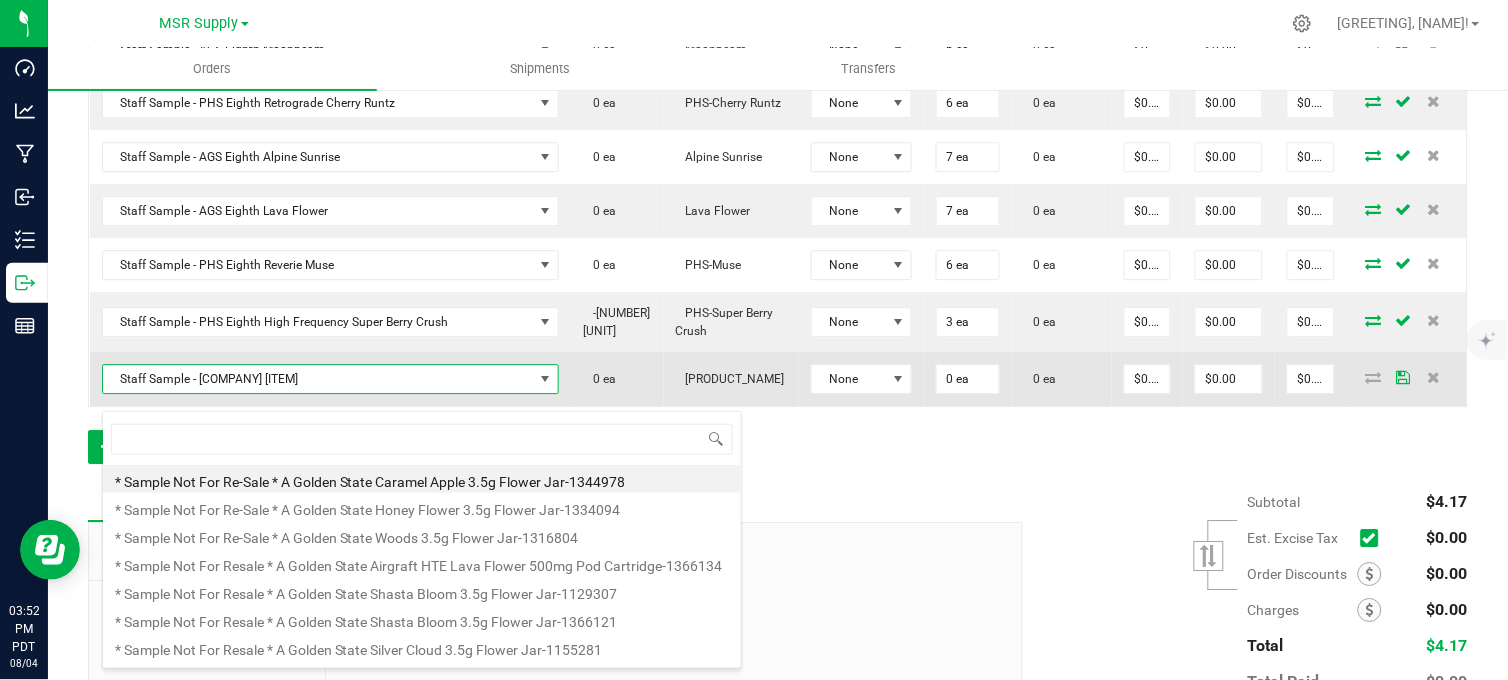 scroll, scrollTop: 99970, scrollLeft: 99611, axis: both 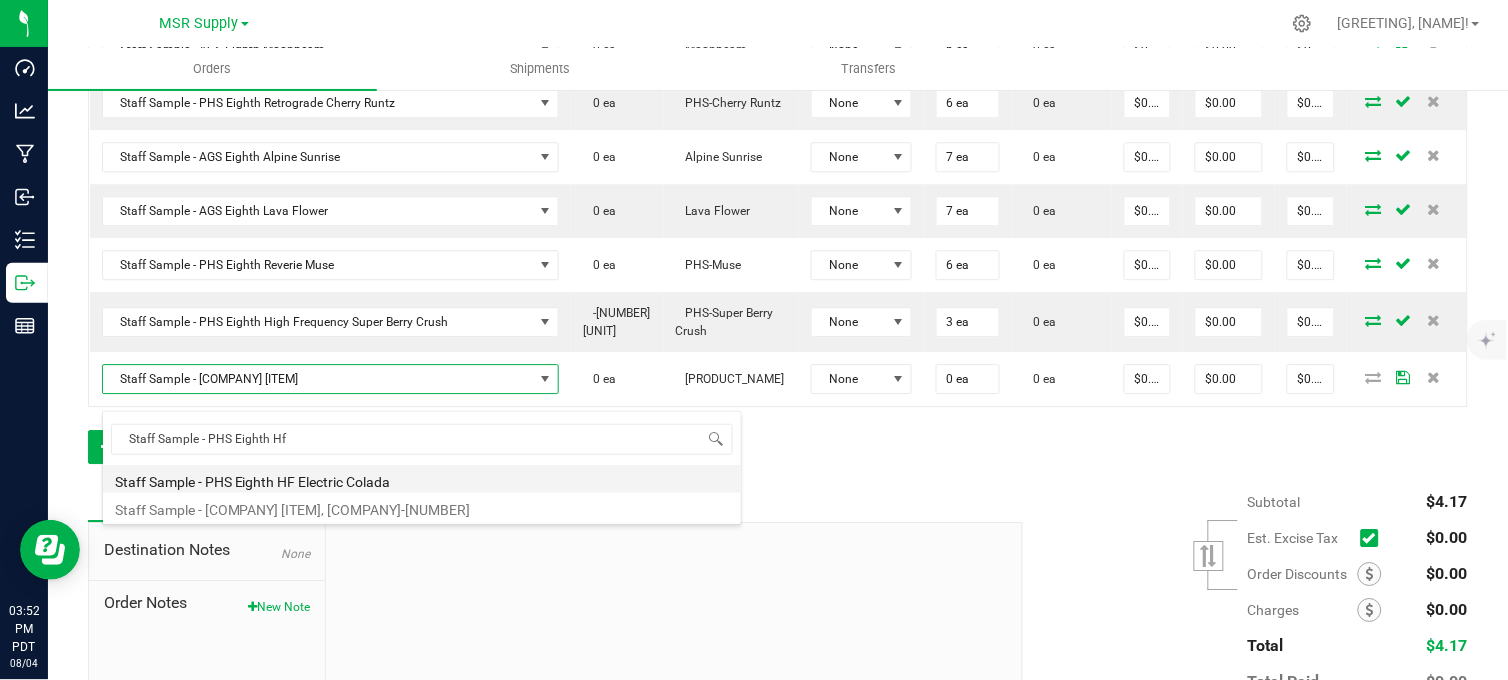 click on "Staff Sample - PHS Eighth HF Electric Colada" at bounding box center [422, 479] 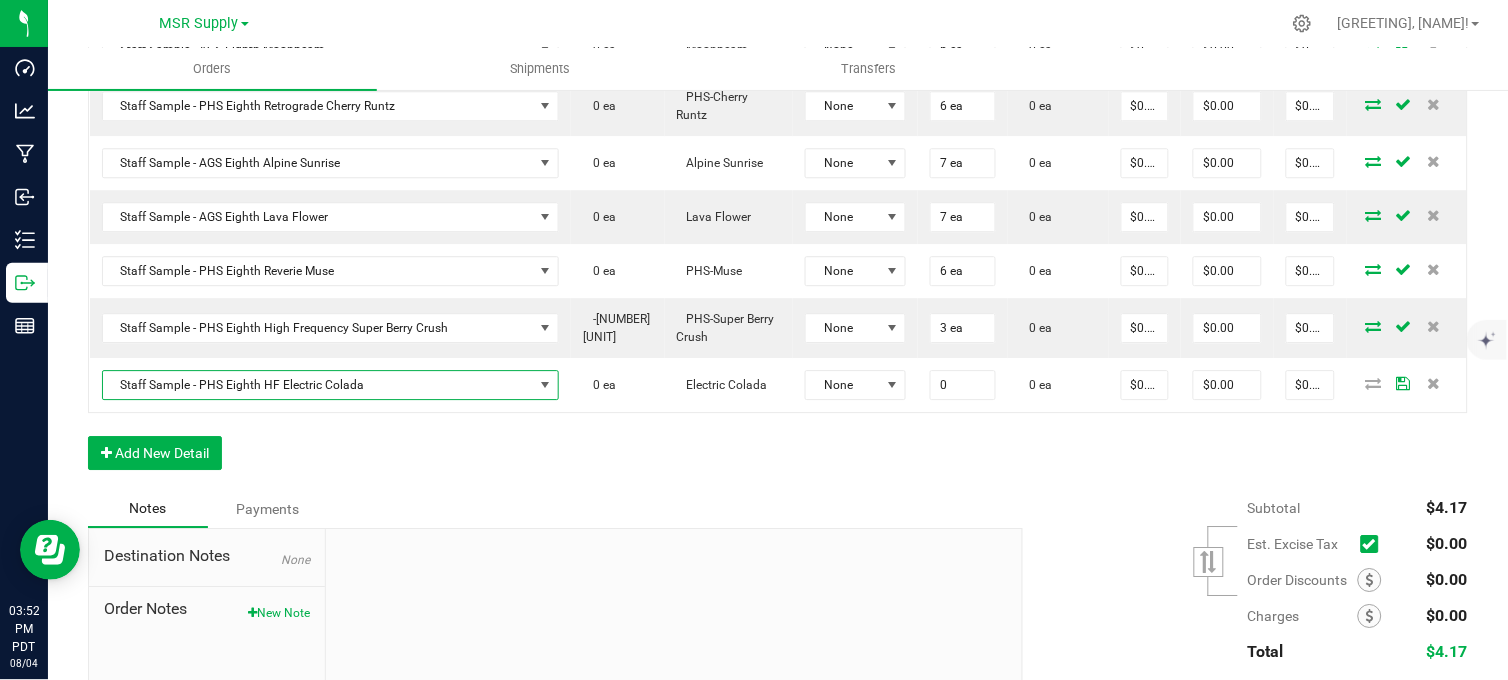 drag, startPoint x: 882, startPoint y: 393, endPoint x: 898, endPoint y: 444, distance: 53.450912 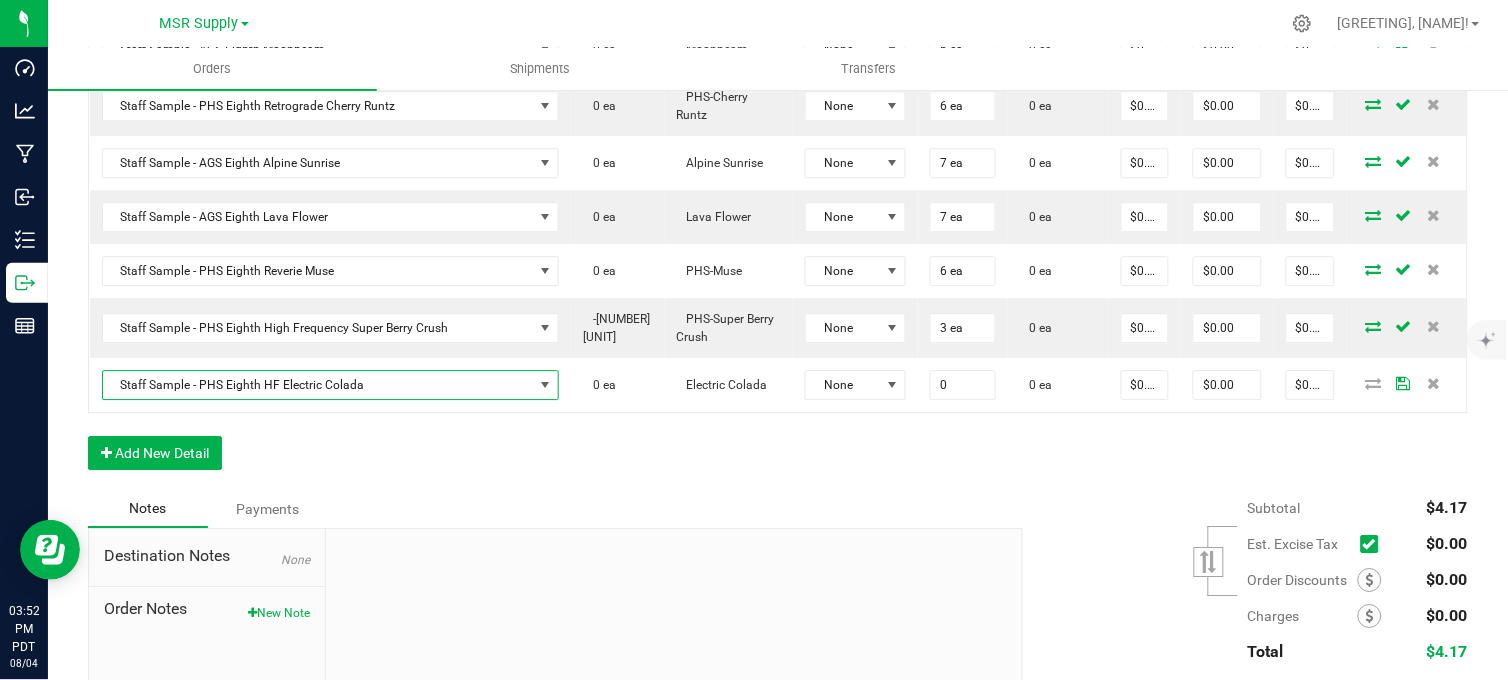 click on "0" at bounding box center [962, 385] 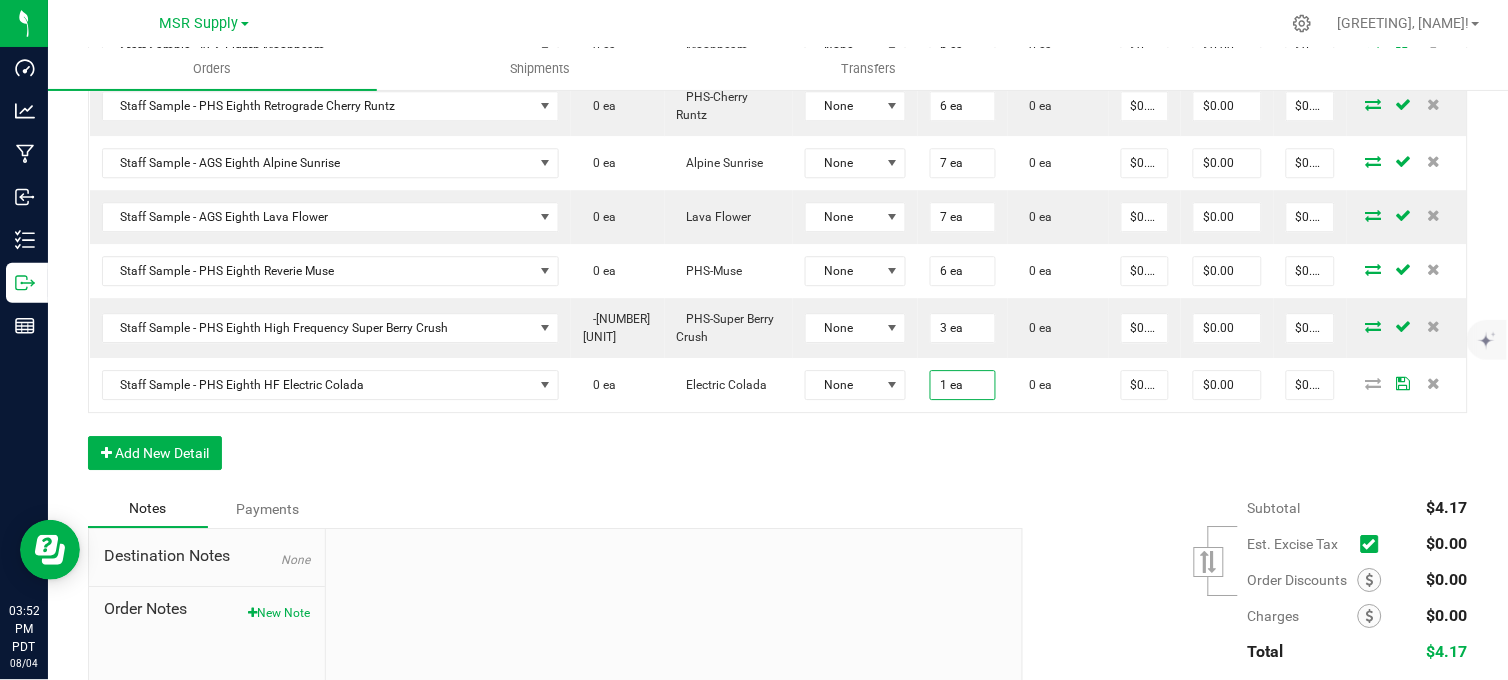 click on "Order Details Print All Labels Item Sellable Strain Lot Number Qty Ordered Qty Allocated Unit Price Line Discount Total Actions Display Sample - [COMPANY] [ITEM] [ITEM] -[NUMBER] [ITEM] [LICENSE] [NUMBER] ea [ITEM] [LICENSE] [NUMBER] ea [NUMBER] ea $[PRICE] $[PRICE] $[PRICE] Display Sample - [COMPANY] [ITEM] - [NUMBER] [ITEM] [LICENSE] [NUMBER] ea [ITEM] [LICENSE] [NUMBER] ea [NUMBER] ea $[PRICE] $[PRICE] $[PRICE] Display Sample - [COMPANY] [ITEM] [NUMBER] ea [ITEM] [LICENSE] [NUMBER] ea [NUMBER] ea $[PRICE] $[PRICE] $[PRICE] Display Sample - [COMPANY] [ITEM] [ITEM] [ITEM] [LICENSE] [NUMBER] ea [ITEM] [LICENSE] [NUMBER] ea [NUMBER] ea $[PRICE] $[PRICE] $[PRICE] Display Sample - [COMPANY] [ITEM] [ITEM] [ITEM] [LICENSE] [NUMBER] ea [ITEM] [LICENSE] [NUMBER] ea [NUMBER] ea $[PRICE] $[PRICE] $[PRICE] Display Sample - [COMPANY] [ITEM] [ITEM] [ITEM] [LICENSE] [NUMBER] ea [ITEM] [LICENSE] [NUMBER] ea [NUMBER] ea $[PRICE] $[PRICE] $[PRICE] Display Sample - [COMPANY] [ITEM] [ITEM] [ITEM] [LICENSE] [NUMBER] ea [ITEM] [LICENSE] [NUMBER] ea [NUMBER] ea $[PRICE] $[PRICE] $[PRICE] Staff Sample - [COMPANY] [ITEM] [ITEM] [ITEM] [ITEM] [LICENSE] [ITEM] [LICENSE] [NUMBER] ea [NUMBER] ea $[PRICE] $[PRICE] $[PRICE] ea None" at bounding box center (778, -16) 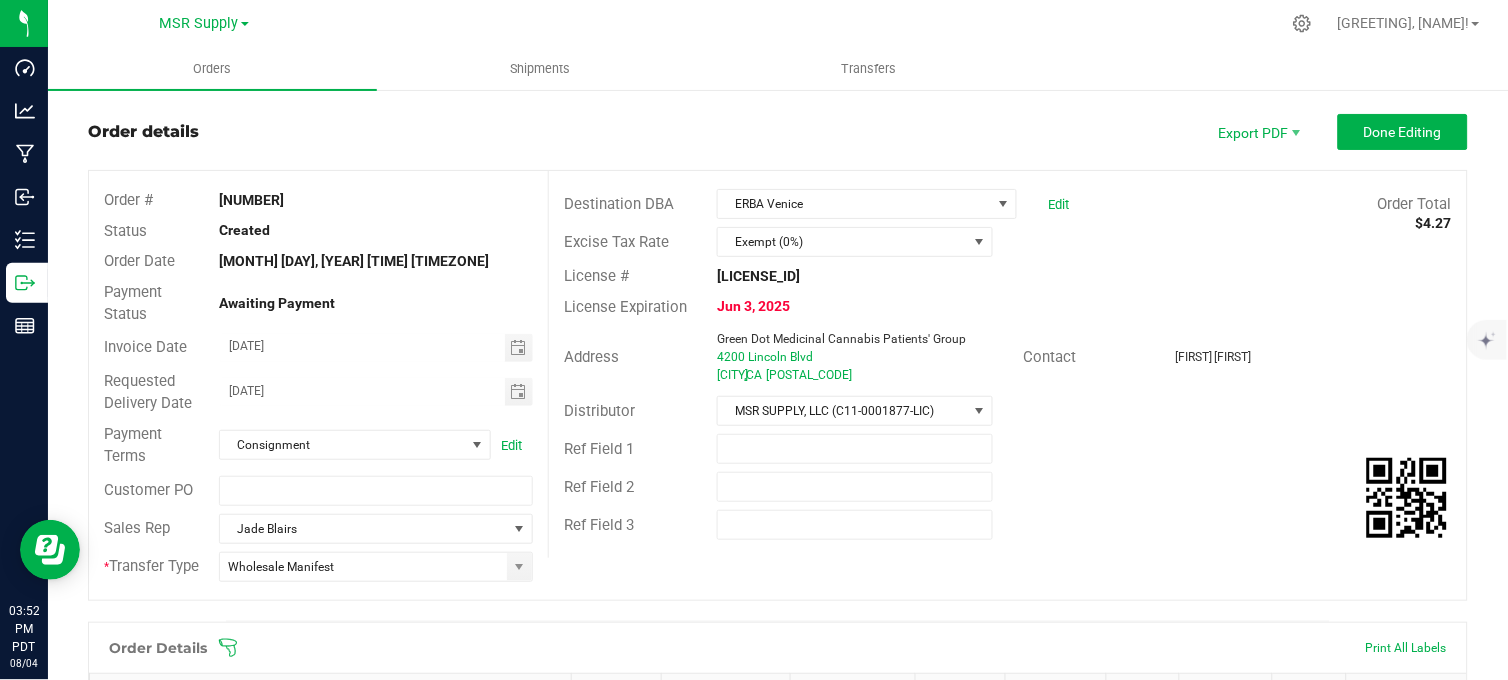scroll, scrollTop: 0, scrollLeft: 0, axis: both 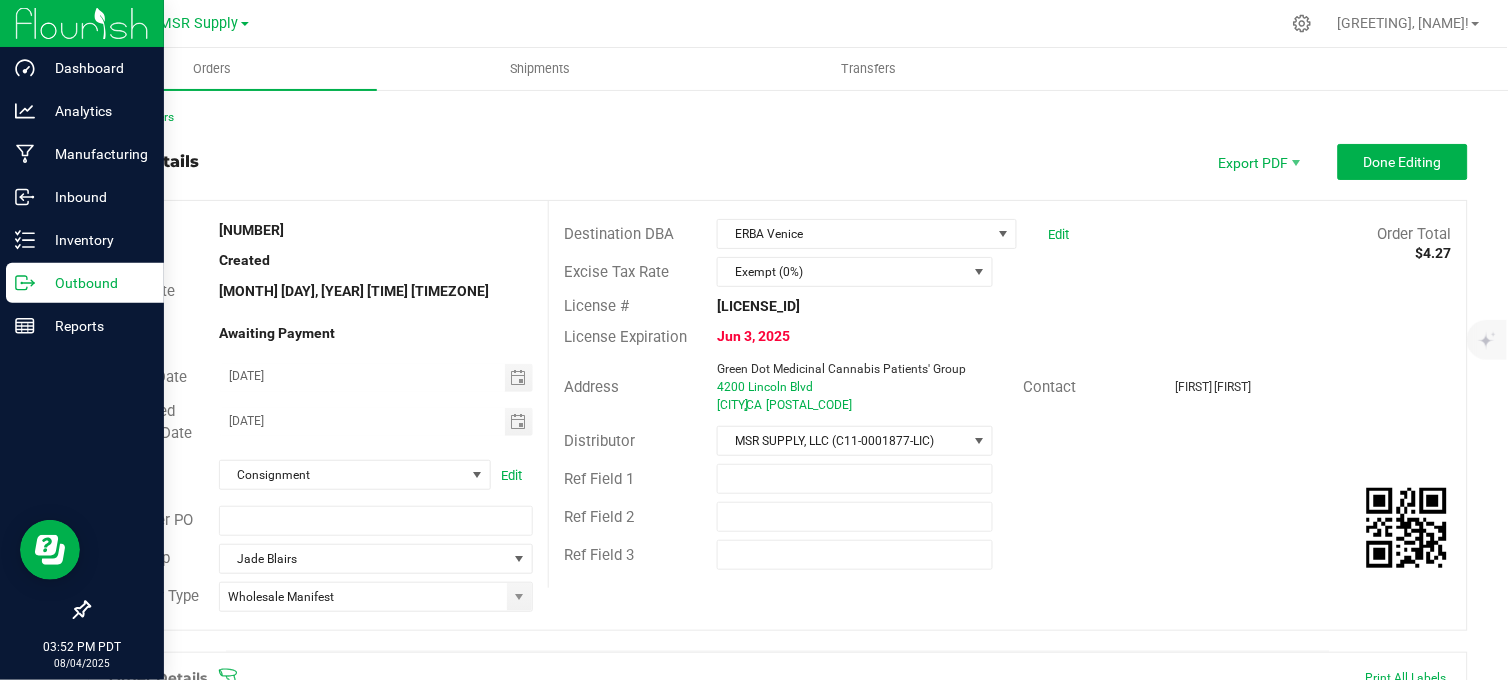 click on "Outbound" at bounding box center (95, 283) 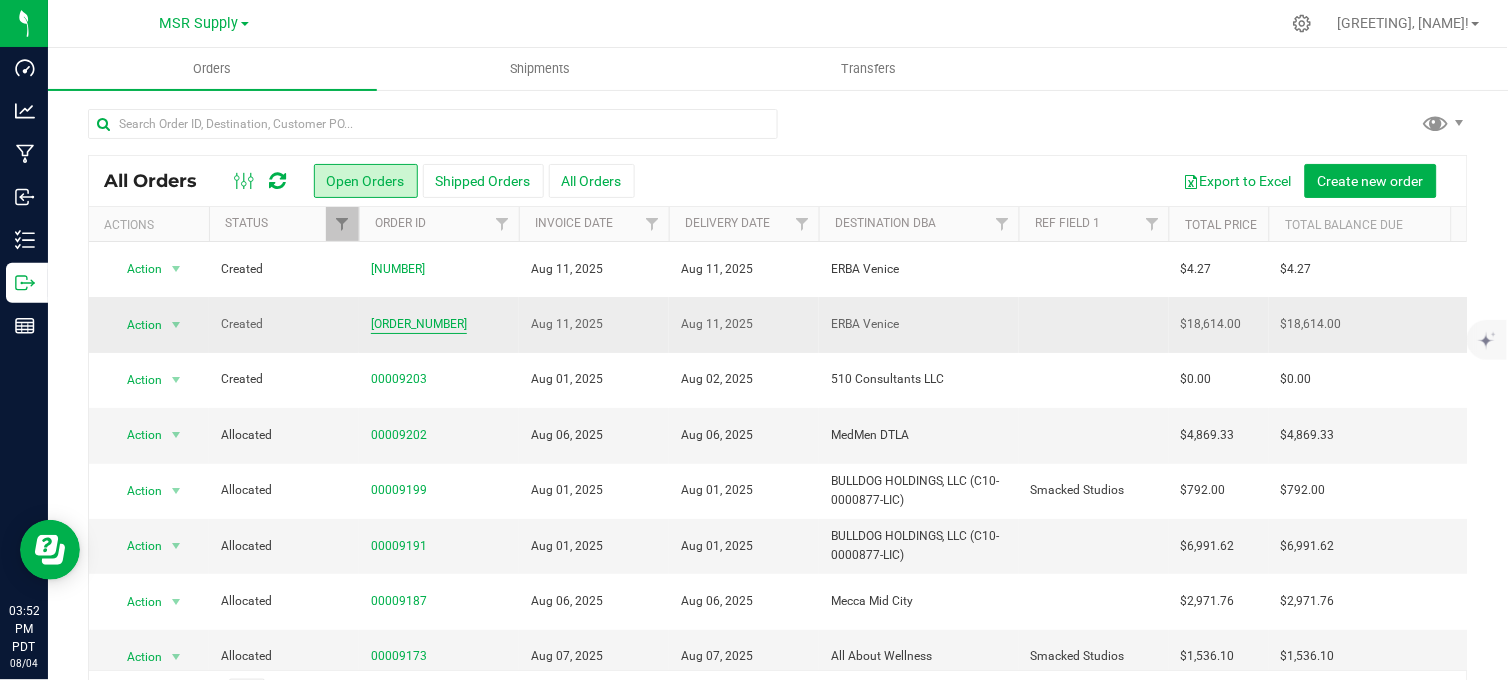 click on "[ORDER_NUMBER]" at bounding box center [419, 324] 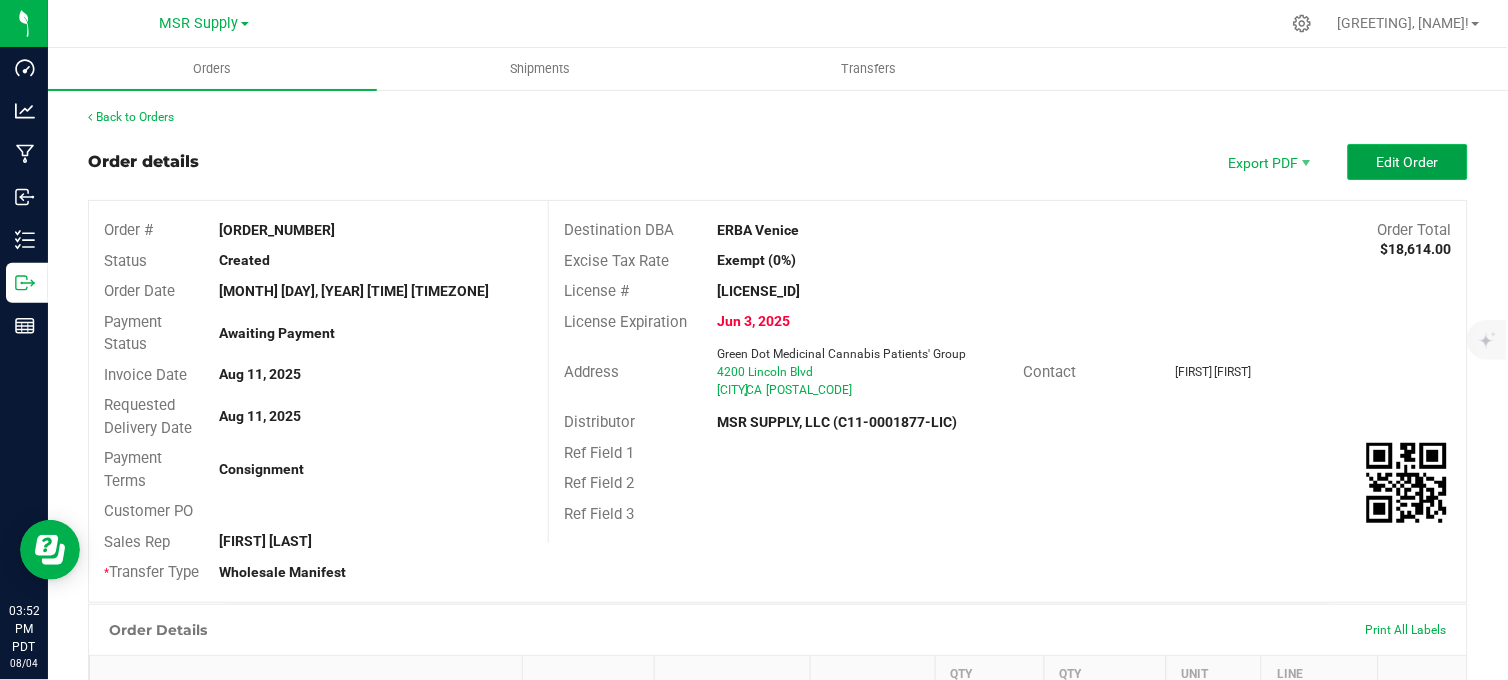 click on "Edit Order" at bounding box center (1408, 162) 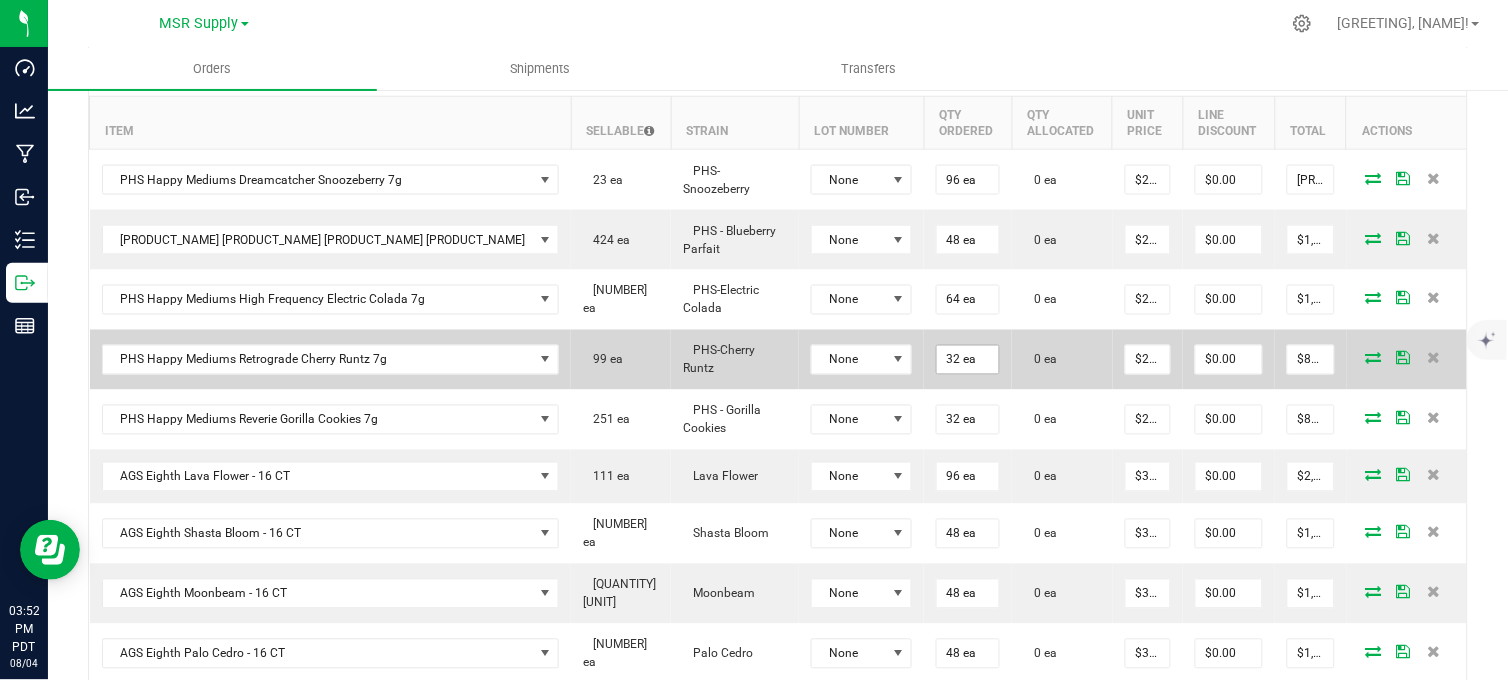 scroll, scrollTop: 564, scrollLeft: 0, axis: vertical 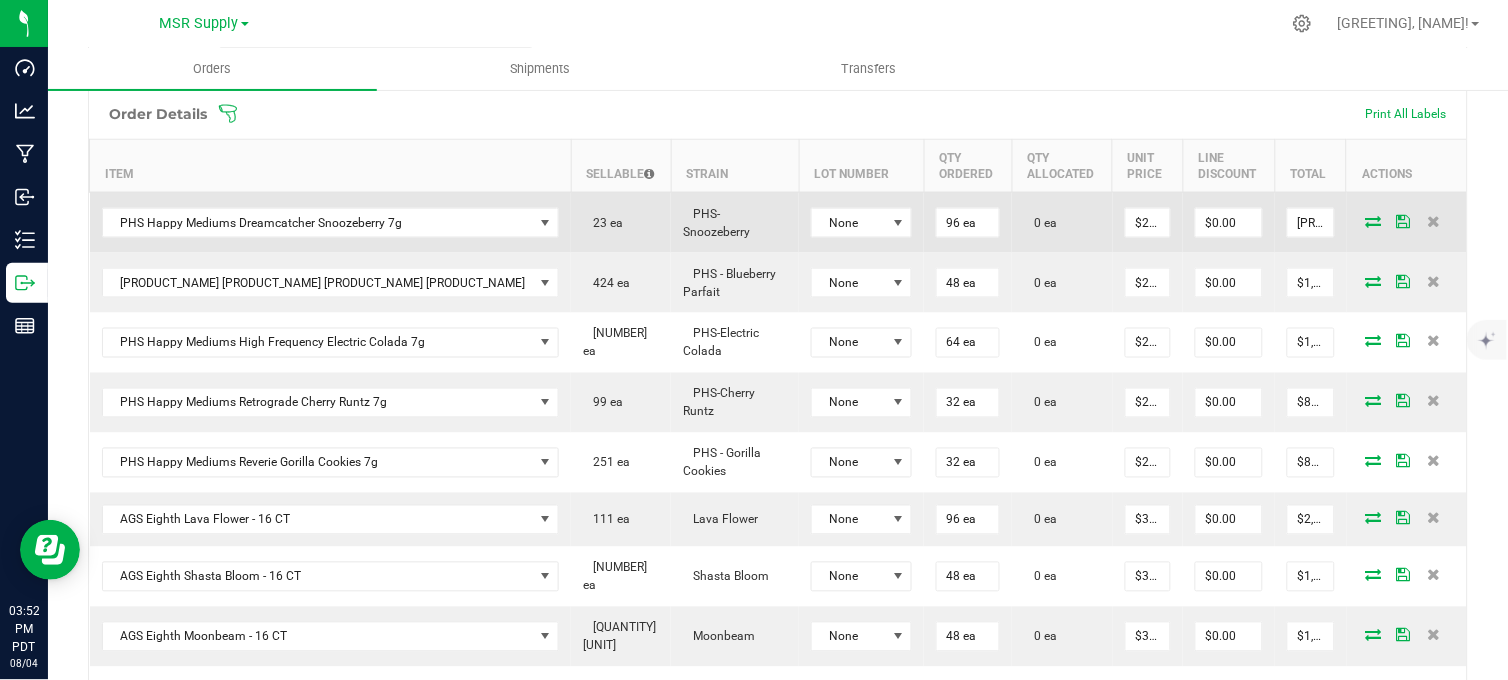 click at bounding box center (1374, 221) 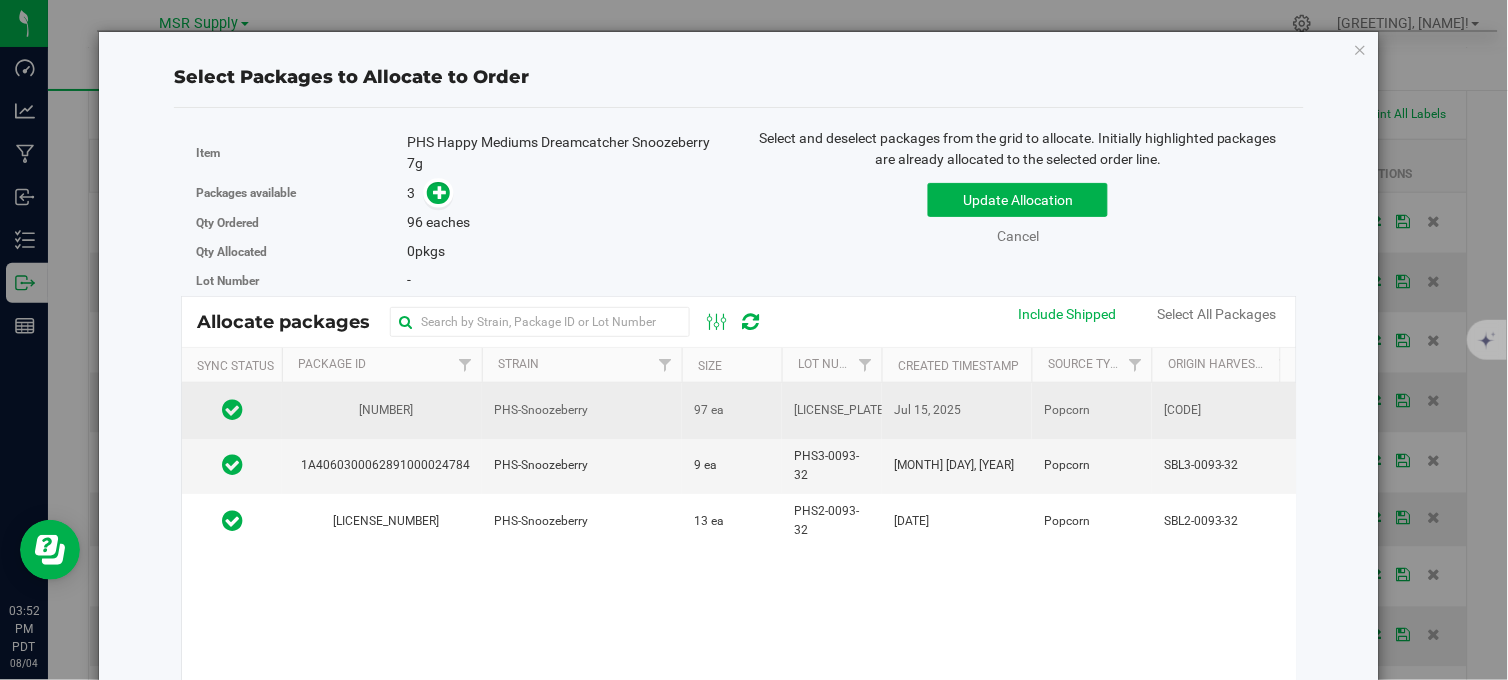 click on "97 ea" at bounding box center [732, 410] 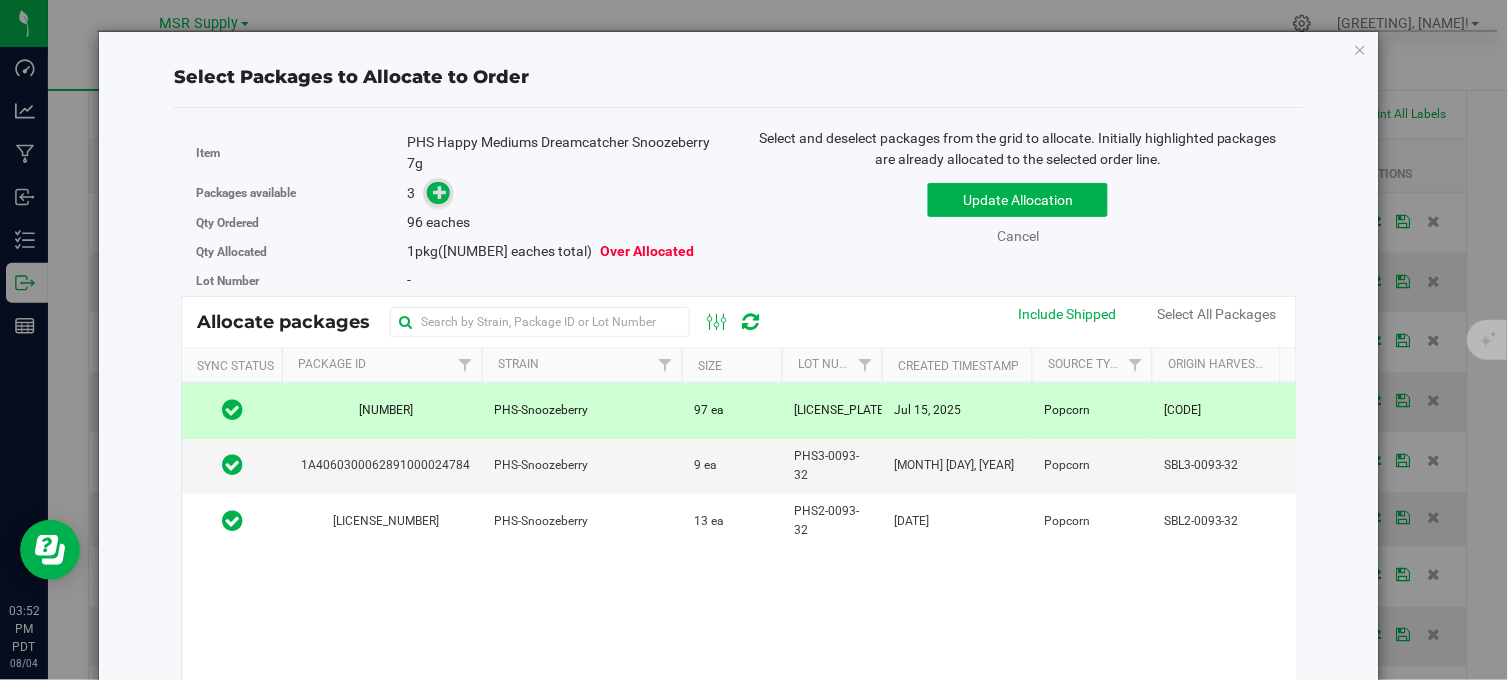 click at bounding box center (440, 192) 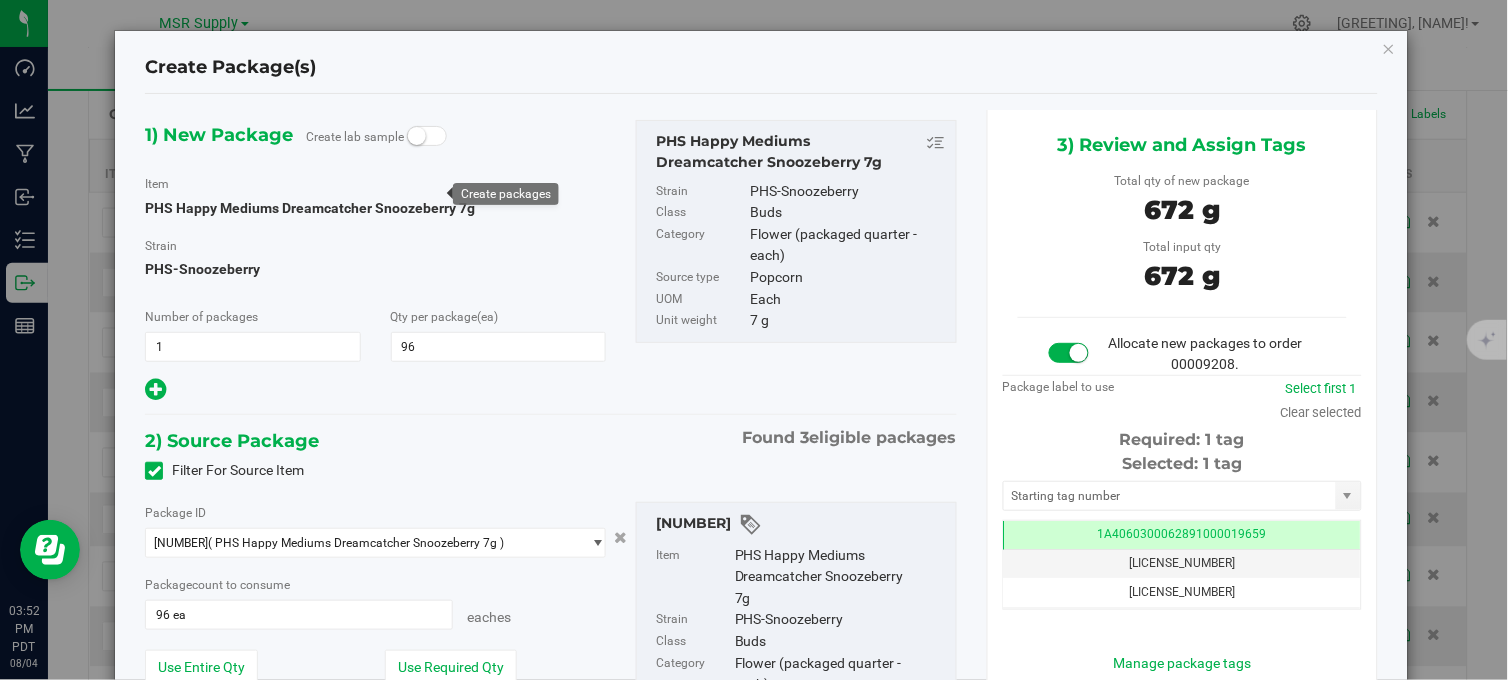 scroll, scrollTop: 0, scrollLeft: -1, axis: horizontal 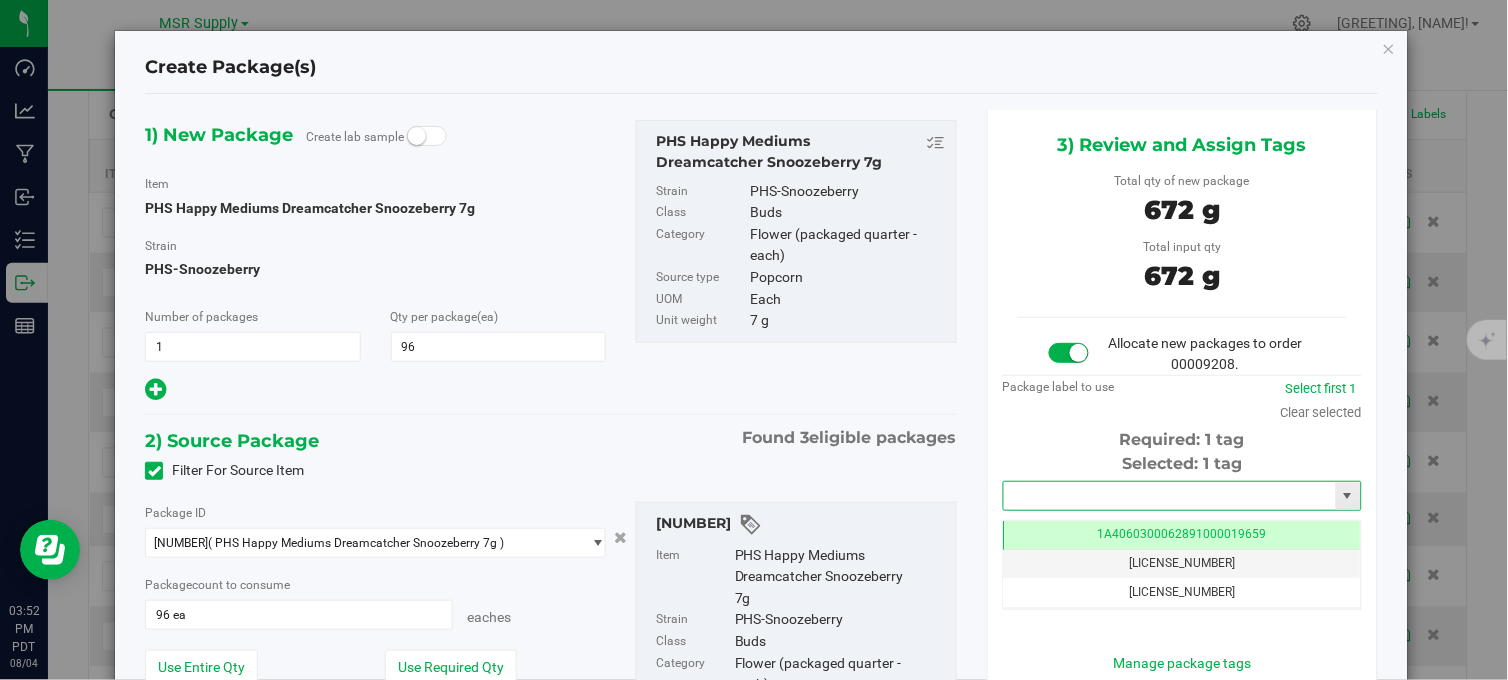 click at bounding box center (1170, 496) 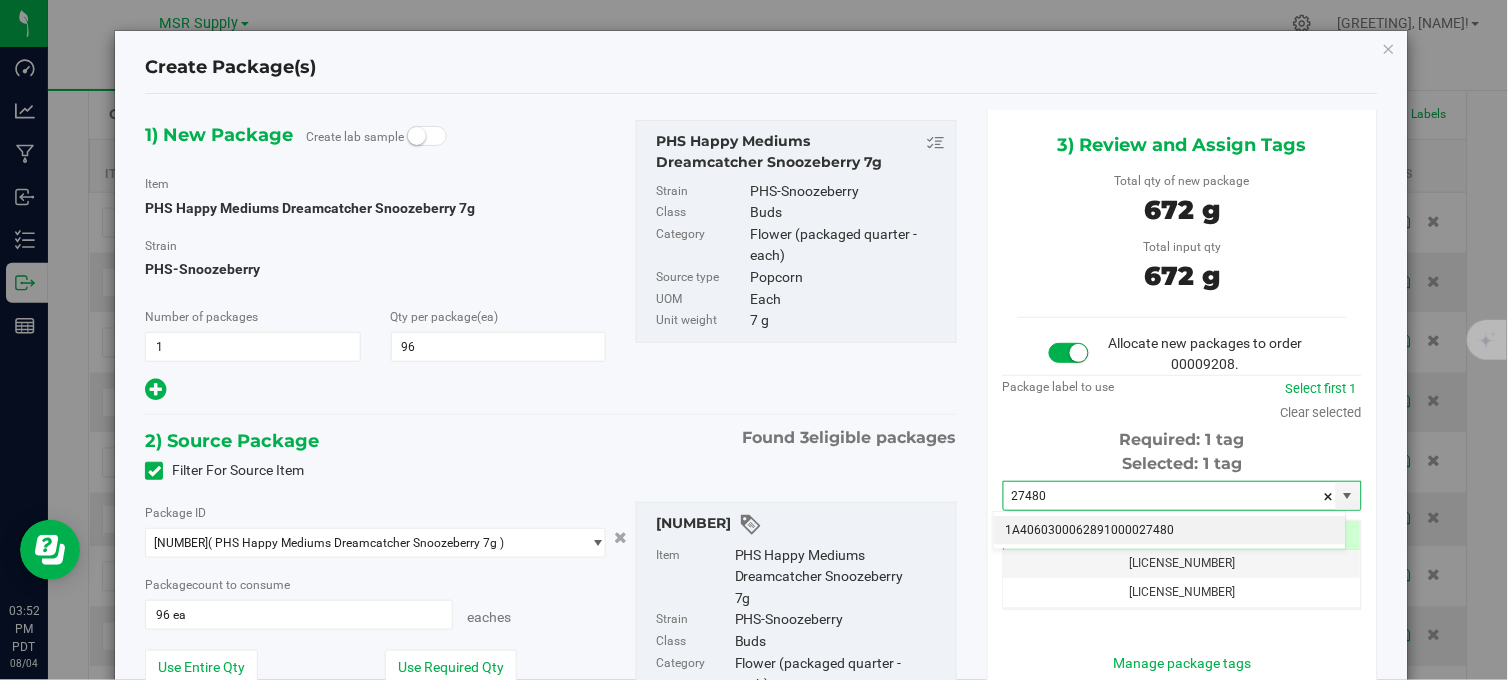 click on "1A4060300062891000027480" at bounding box center [1170, 531] 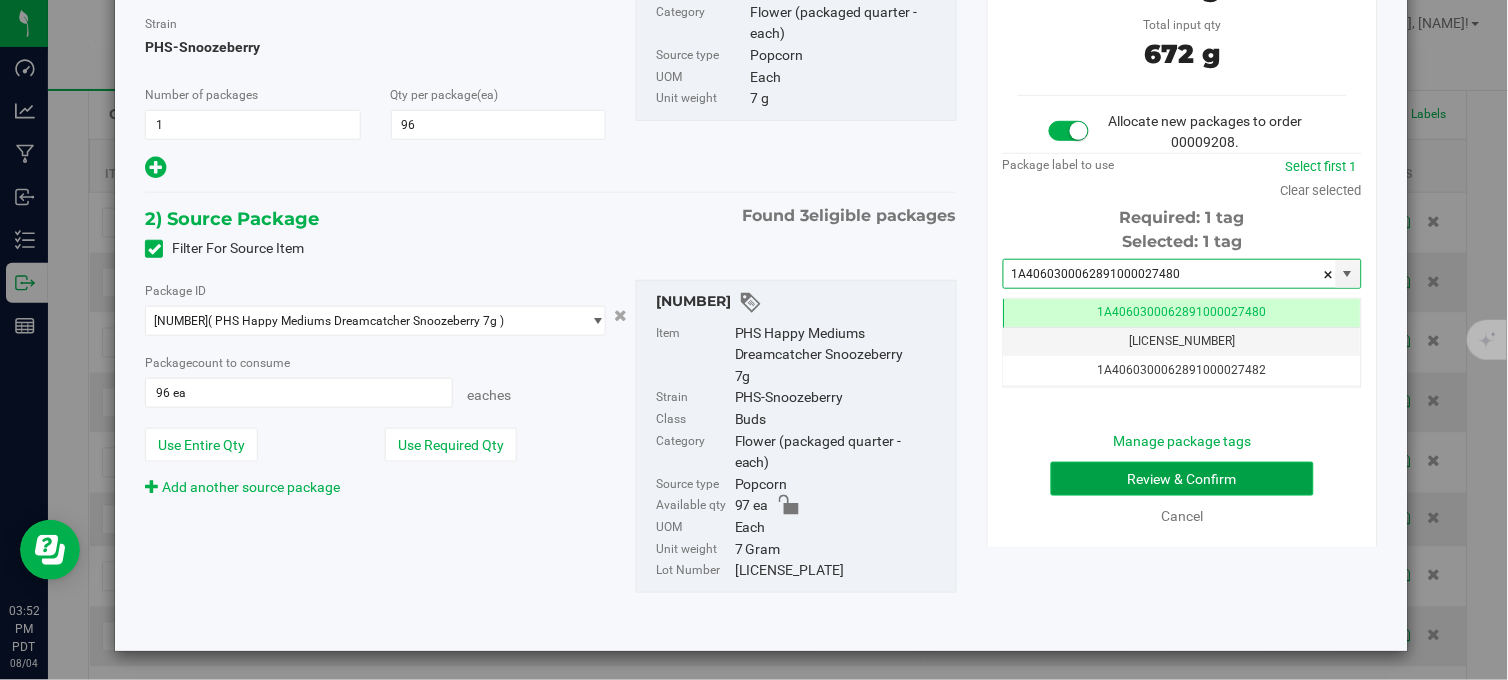 click on "Review & Confirm" at bounding box center (1182, 479) 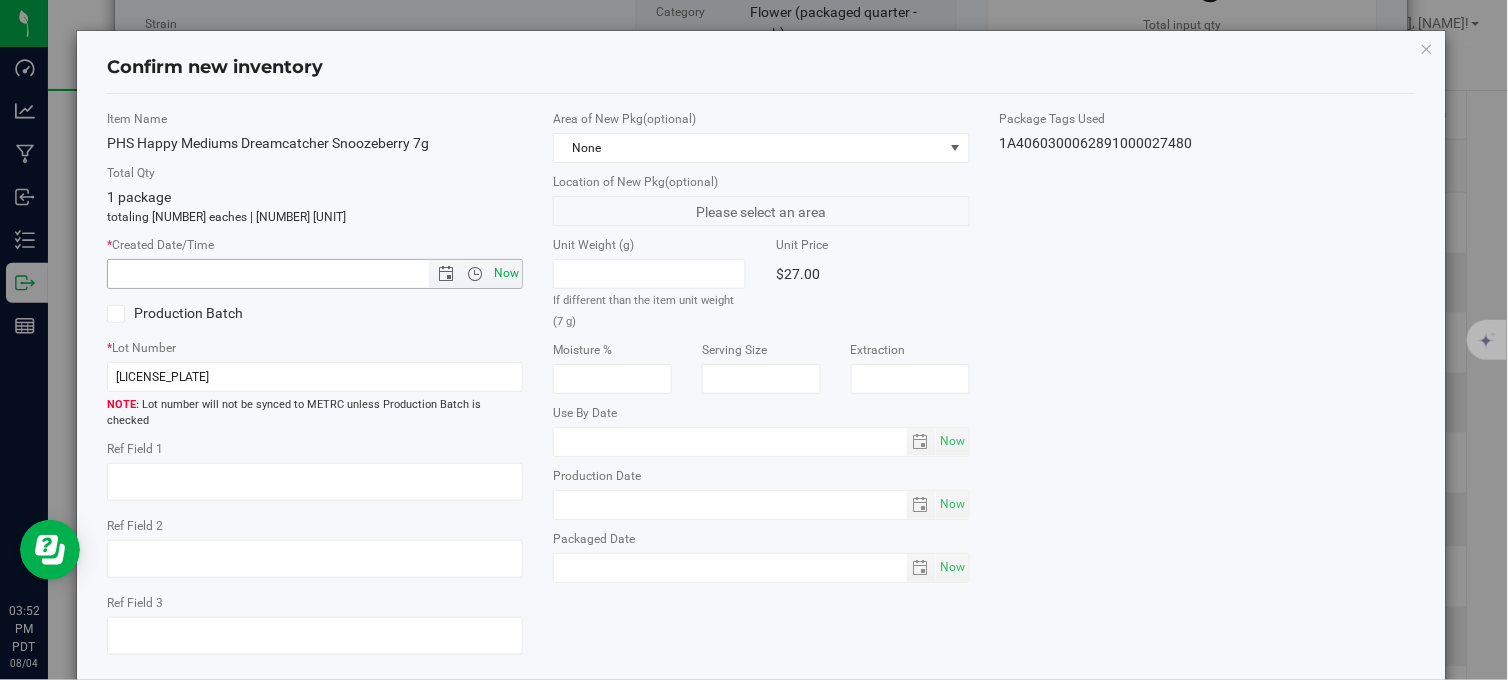 click on "Now" at bounding box center [507, 273] 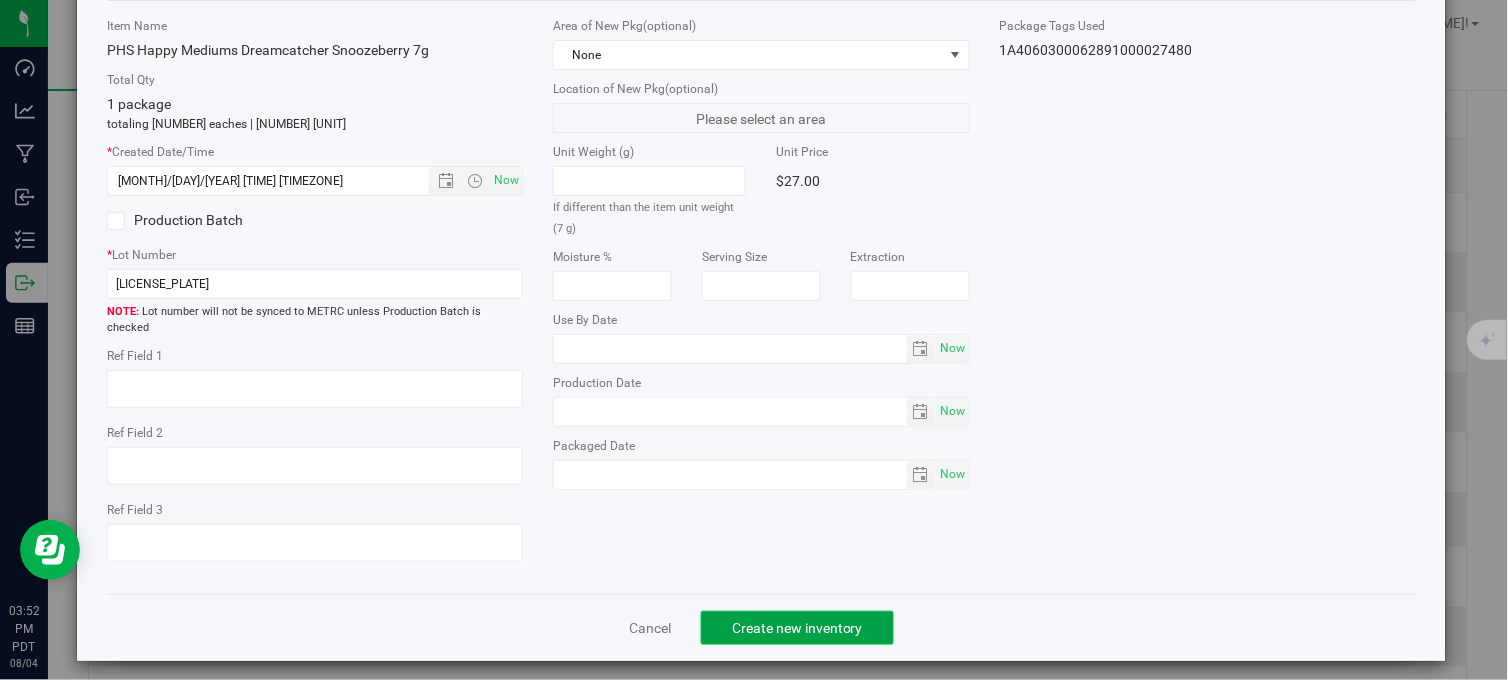 click on "Create new inventory" 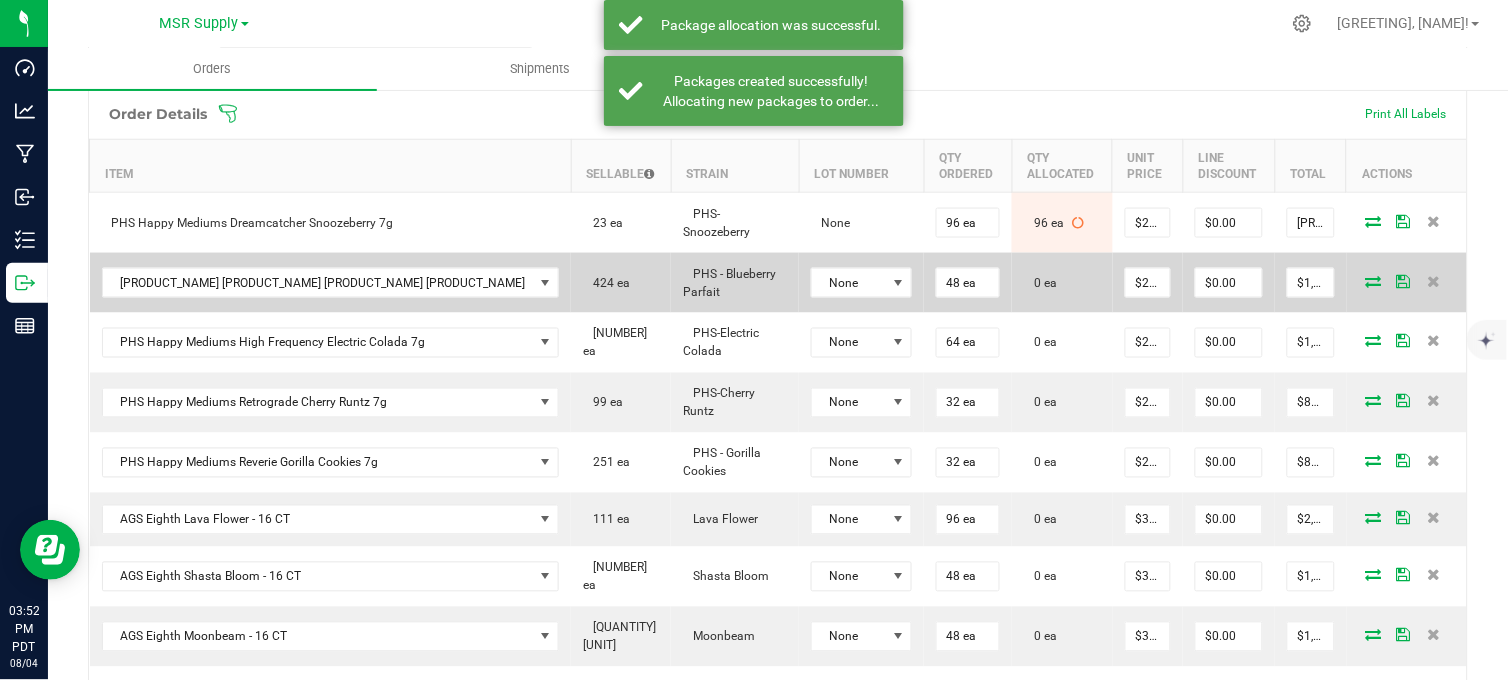 click at bounding box center [1374, 281] 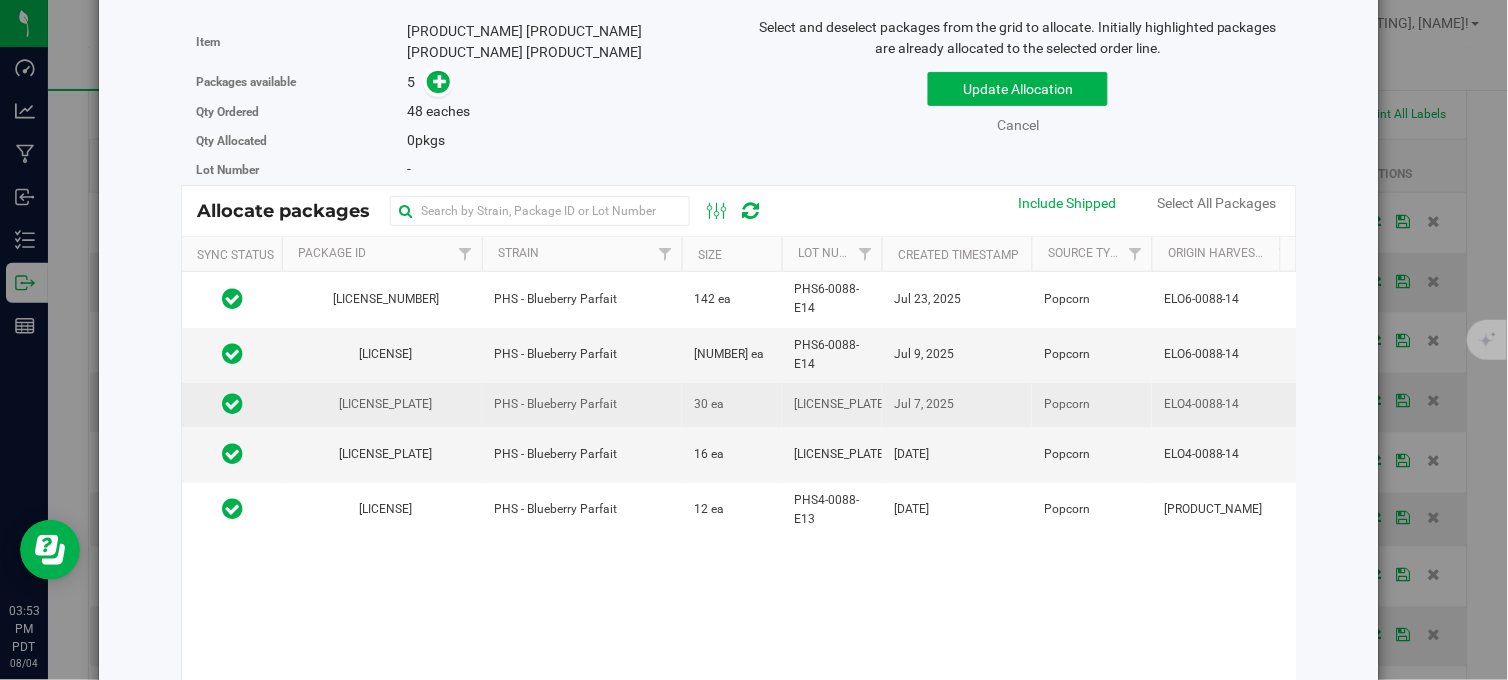 click on "PHS - Blueberry Parfait" at bounding box center (582, 405) 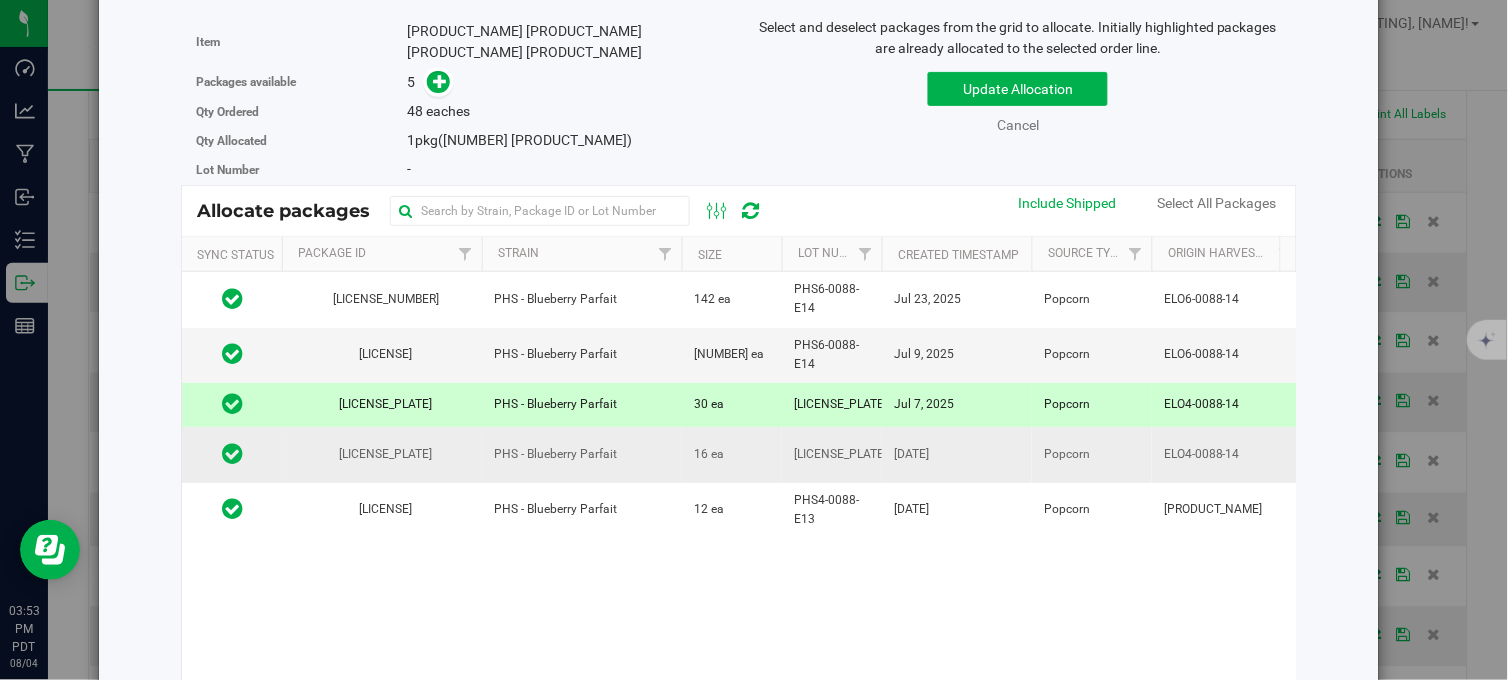 click on "PHS - Blueberry Parfait" at bounding box center (582, 454) 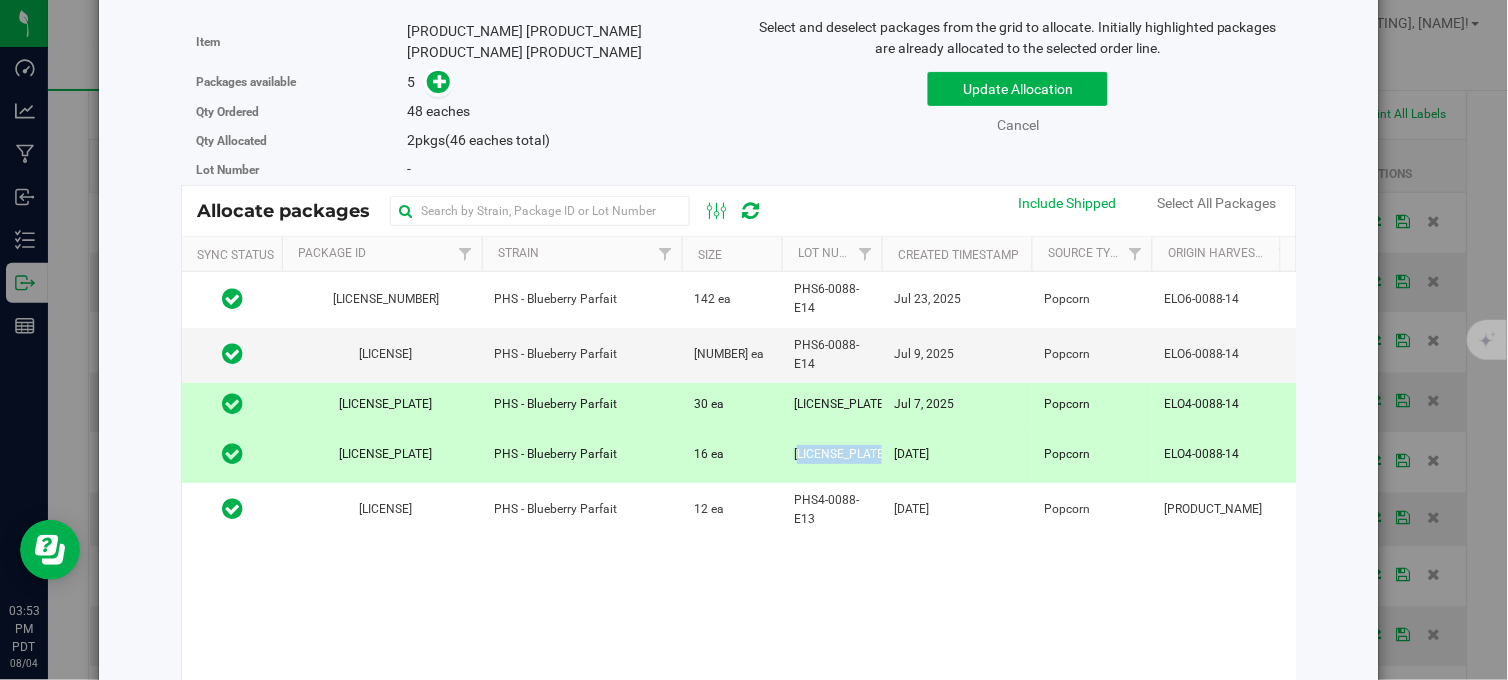 drag, startPoint x: 821, startPoint y: 474, endPoint x: 783, endPoint y: 461, distance: 40.16217 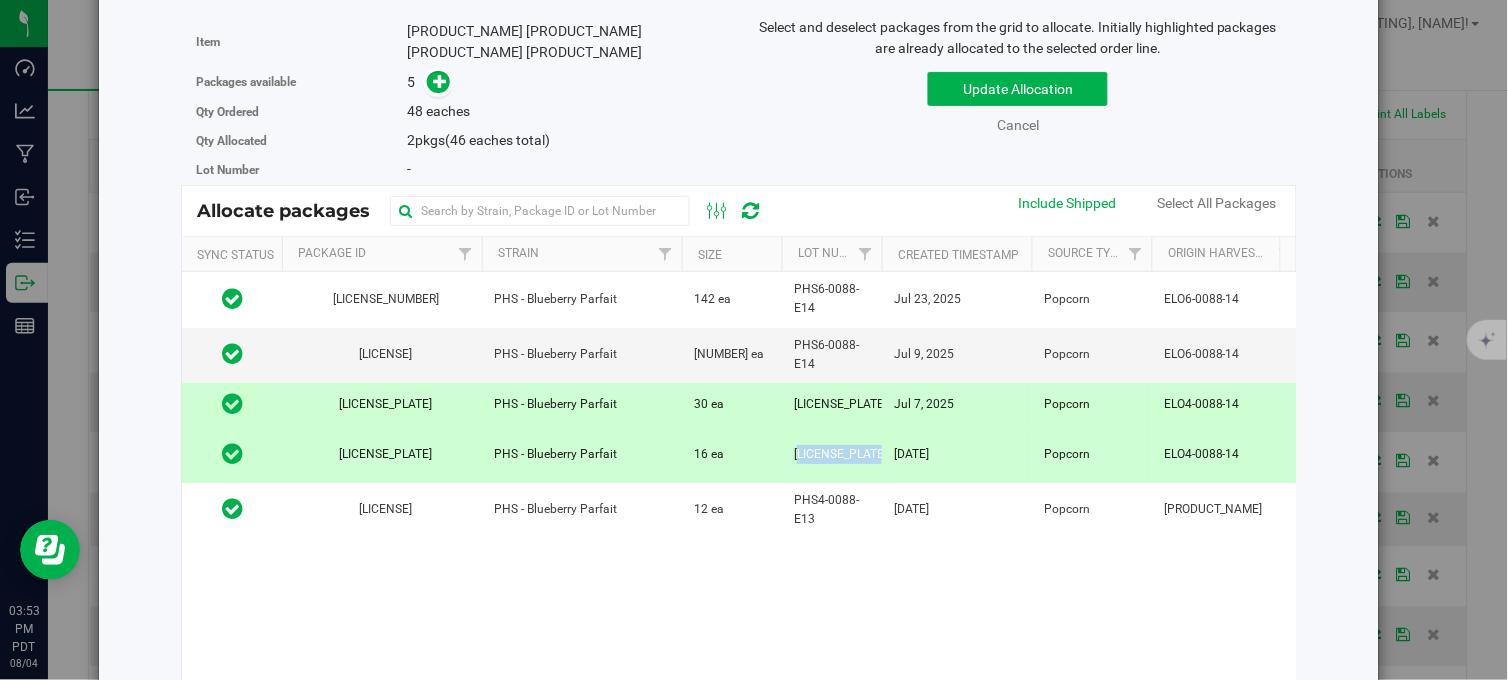 click on "[LICENSE_PLATE]" at bounding box center [832, 454] 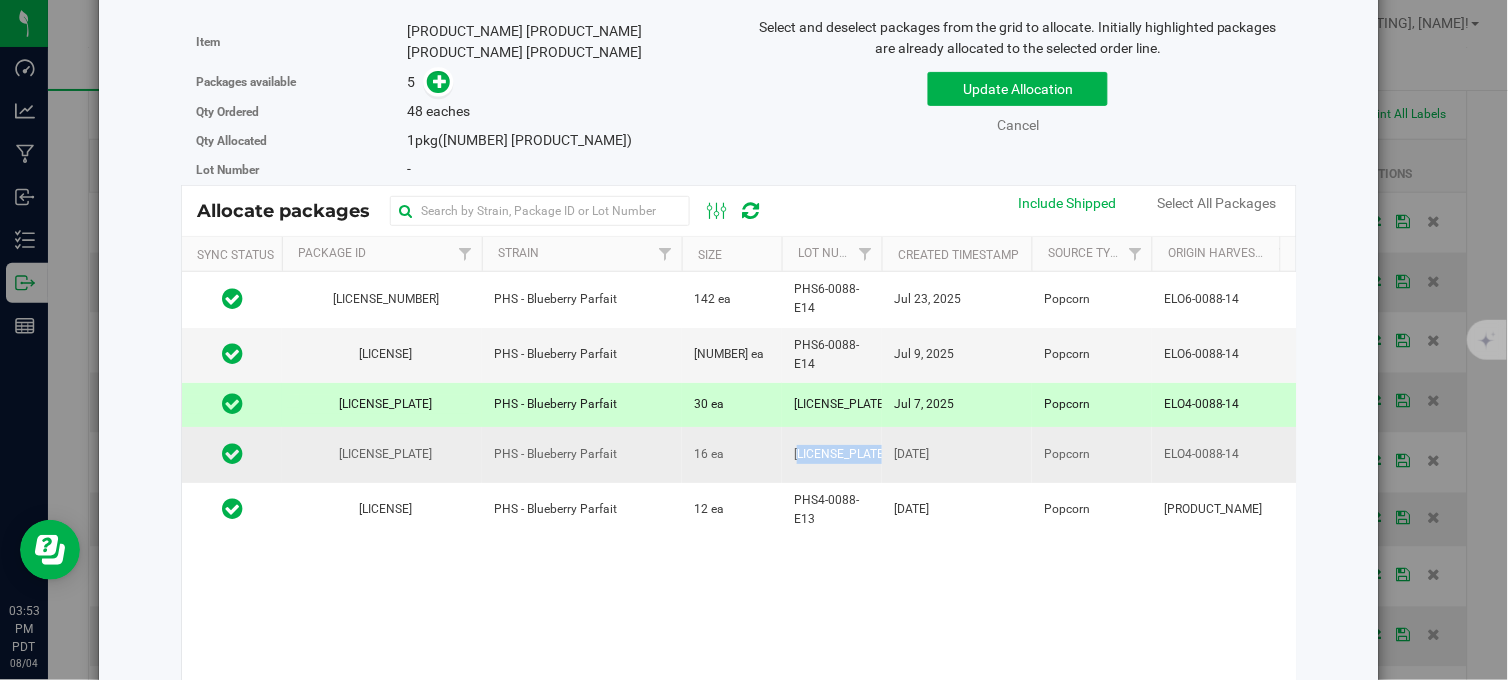 copy on "[LICENSE_PLATE]" 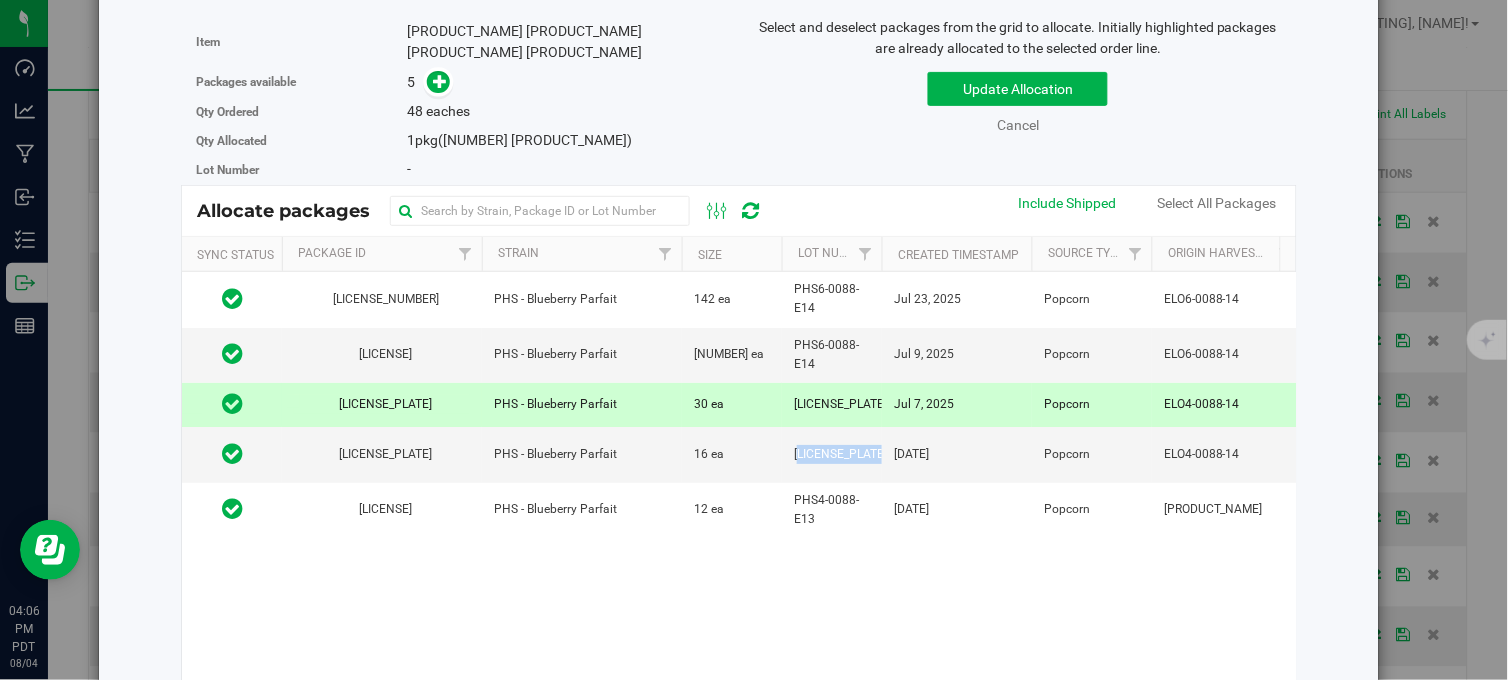 scroll, scrollTop: 0, scrollLeft: 0, axis: both 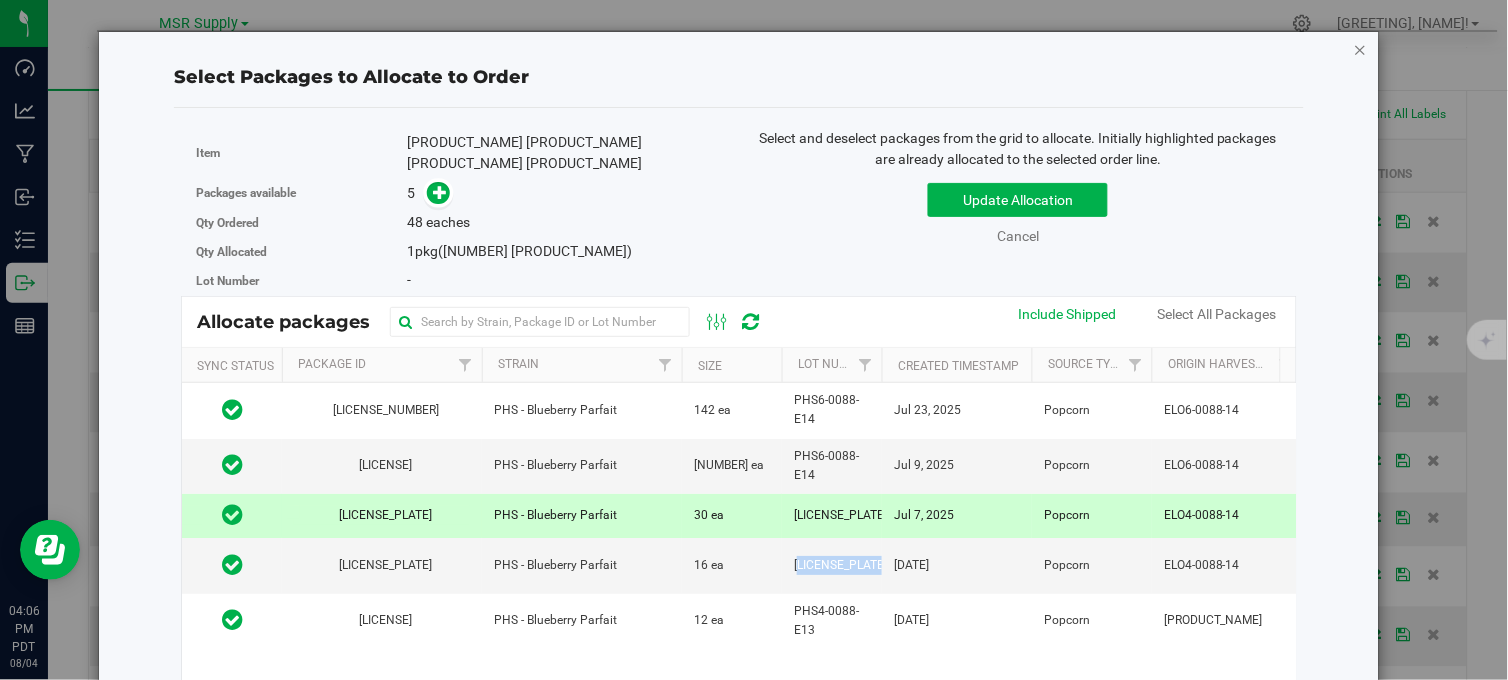 click at bounding box center (1361, 49) 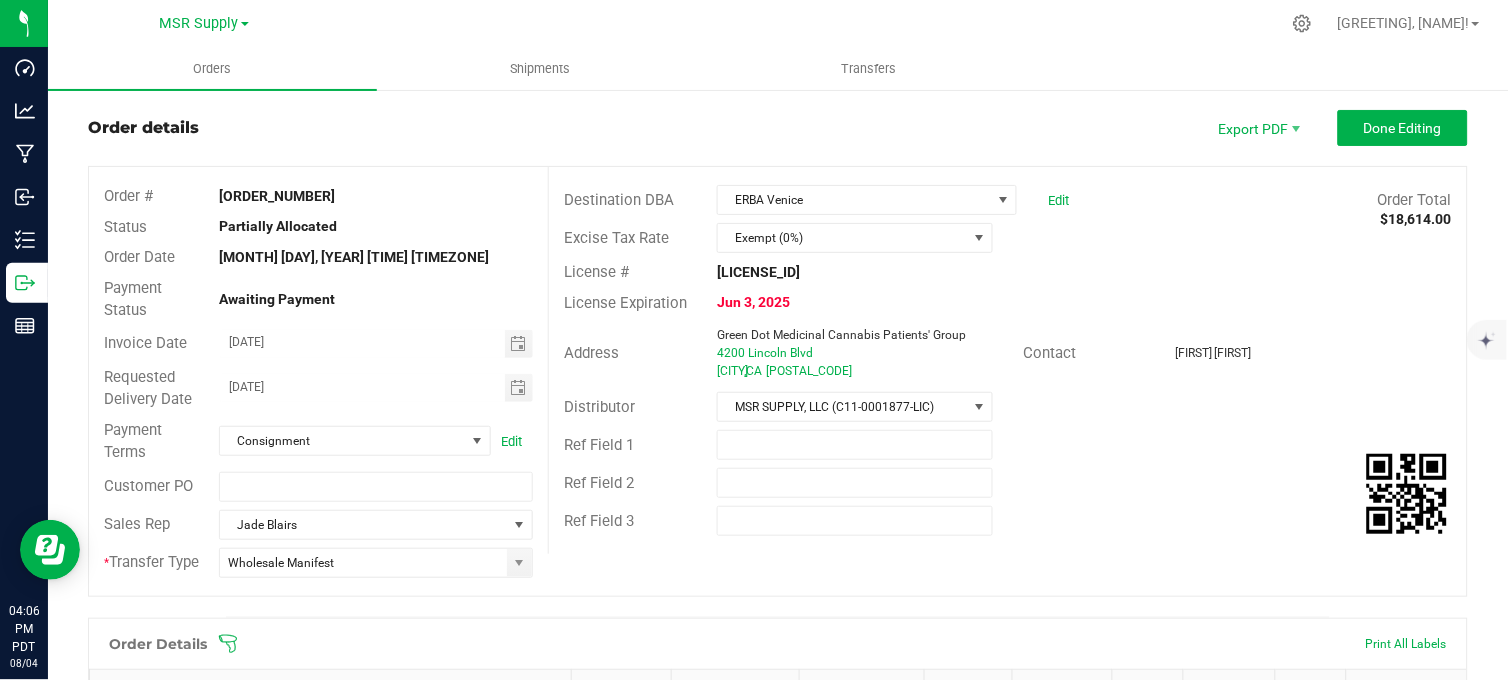 scroll, scrollTop: 0, scrollLeft: 0, axis: both 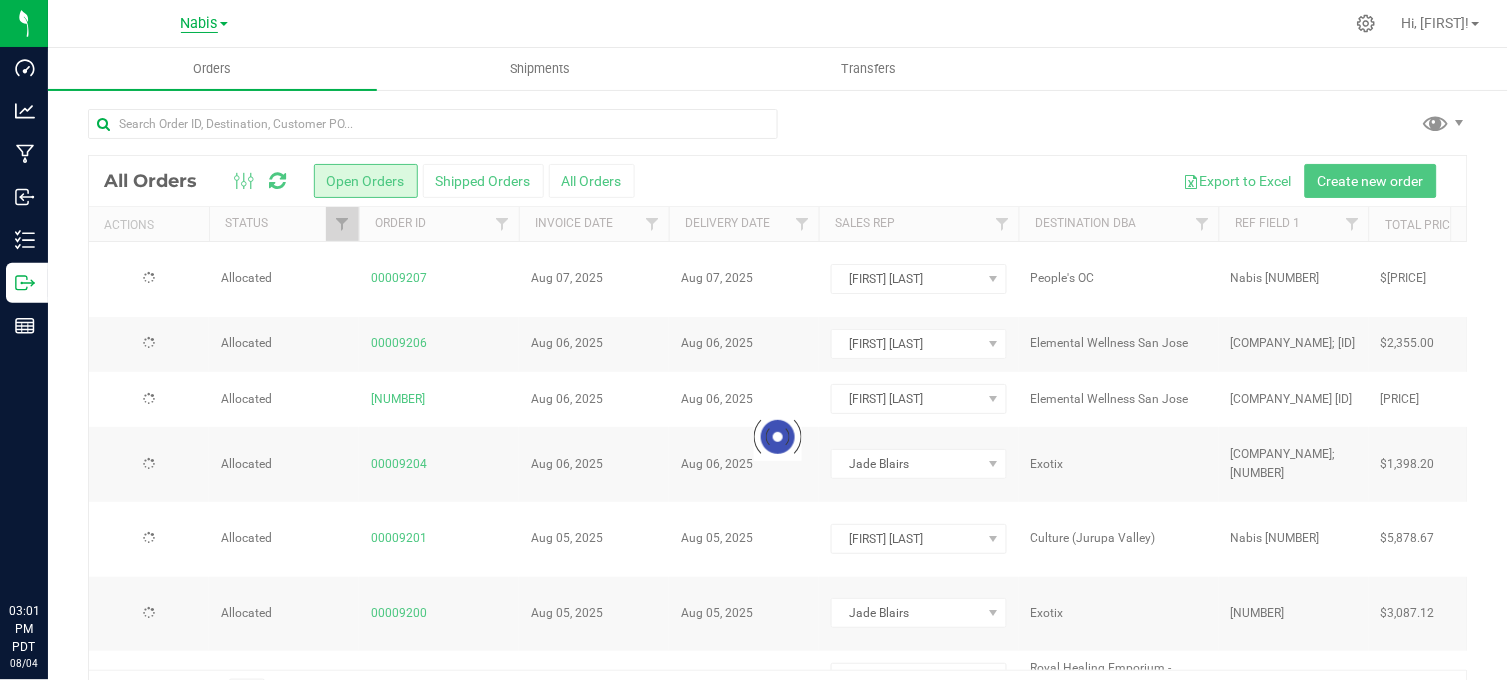 click on "Nabis" at bounding box center [199, 24] 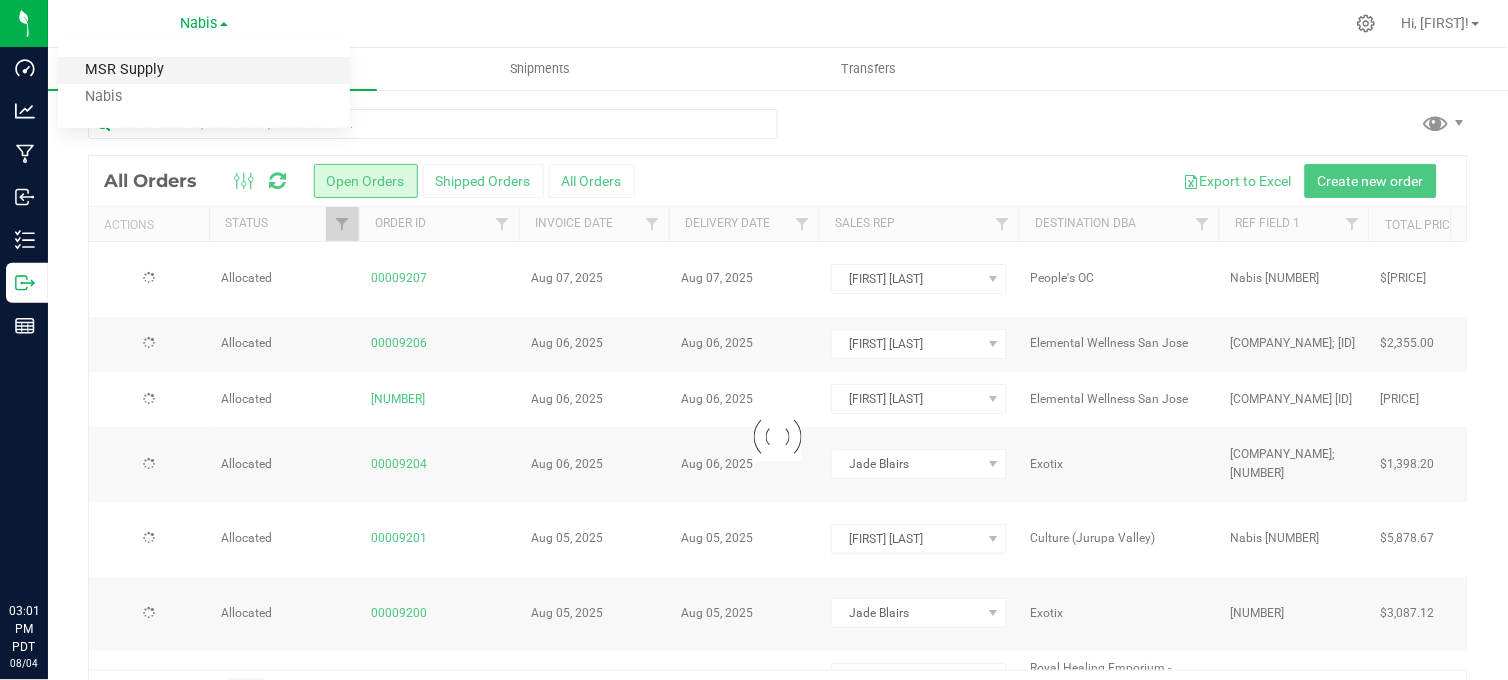 click on "MSR Supply" at bounding box center [204, 70] 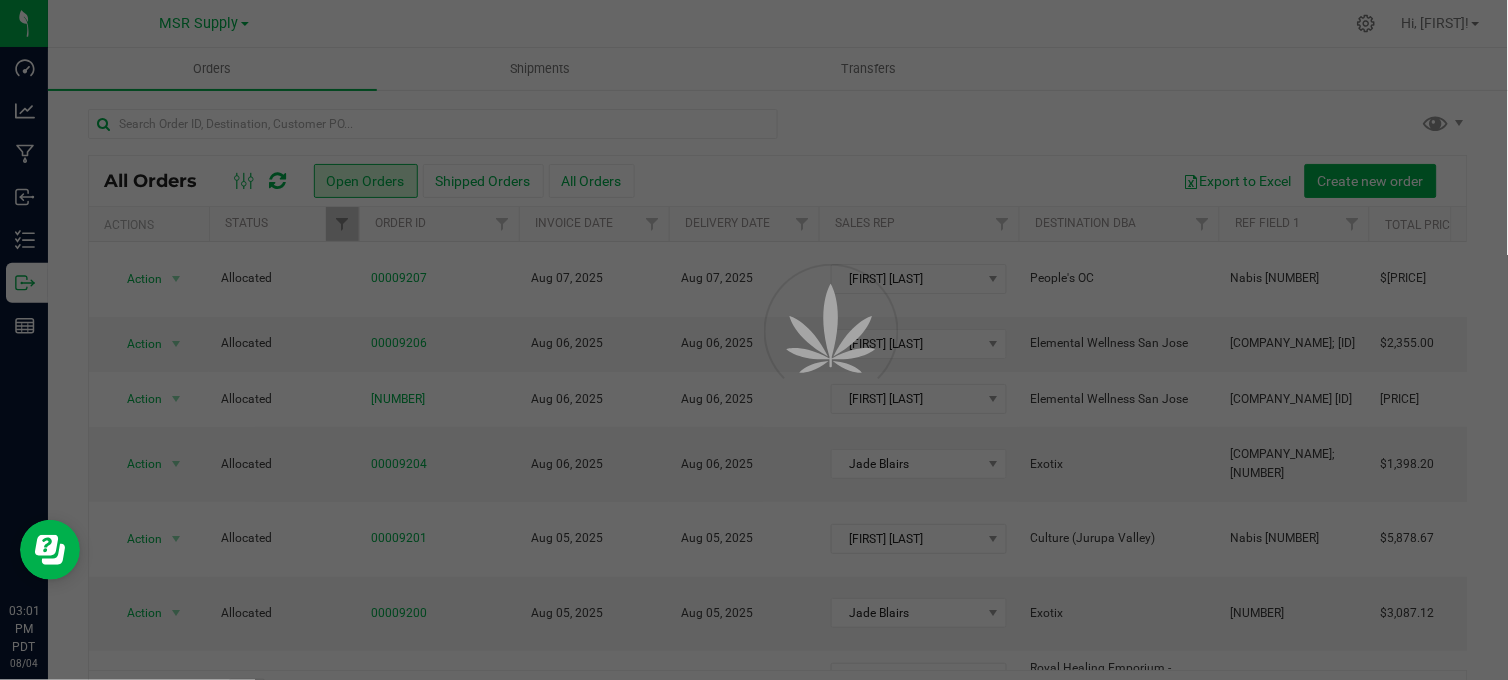 scroll, scrollTop: 0, scrollLeft: 0, axis: both 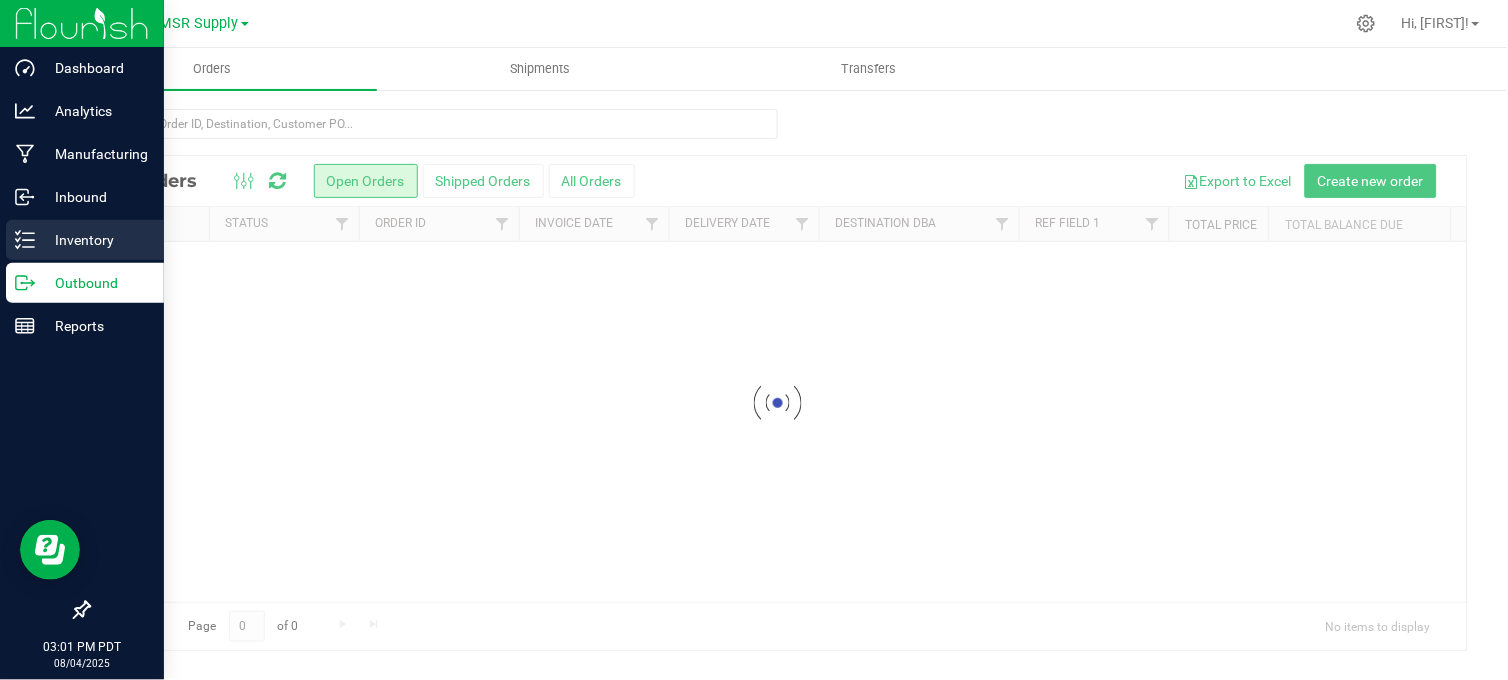 click on "Inventory" at bounding box center (95, 240) 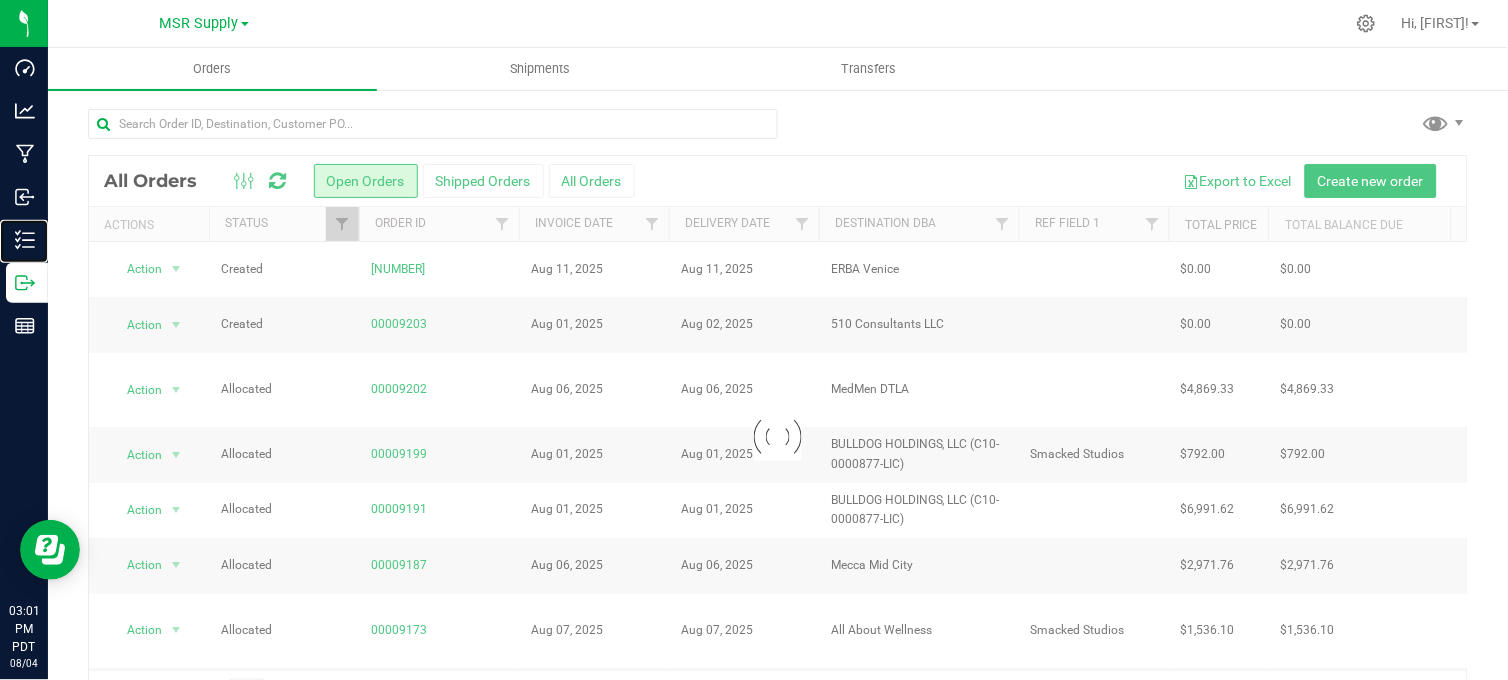 scroll, scrollTop: 0, scrollLeft: 0, axis: both 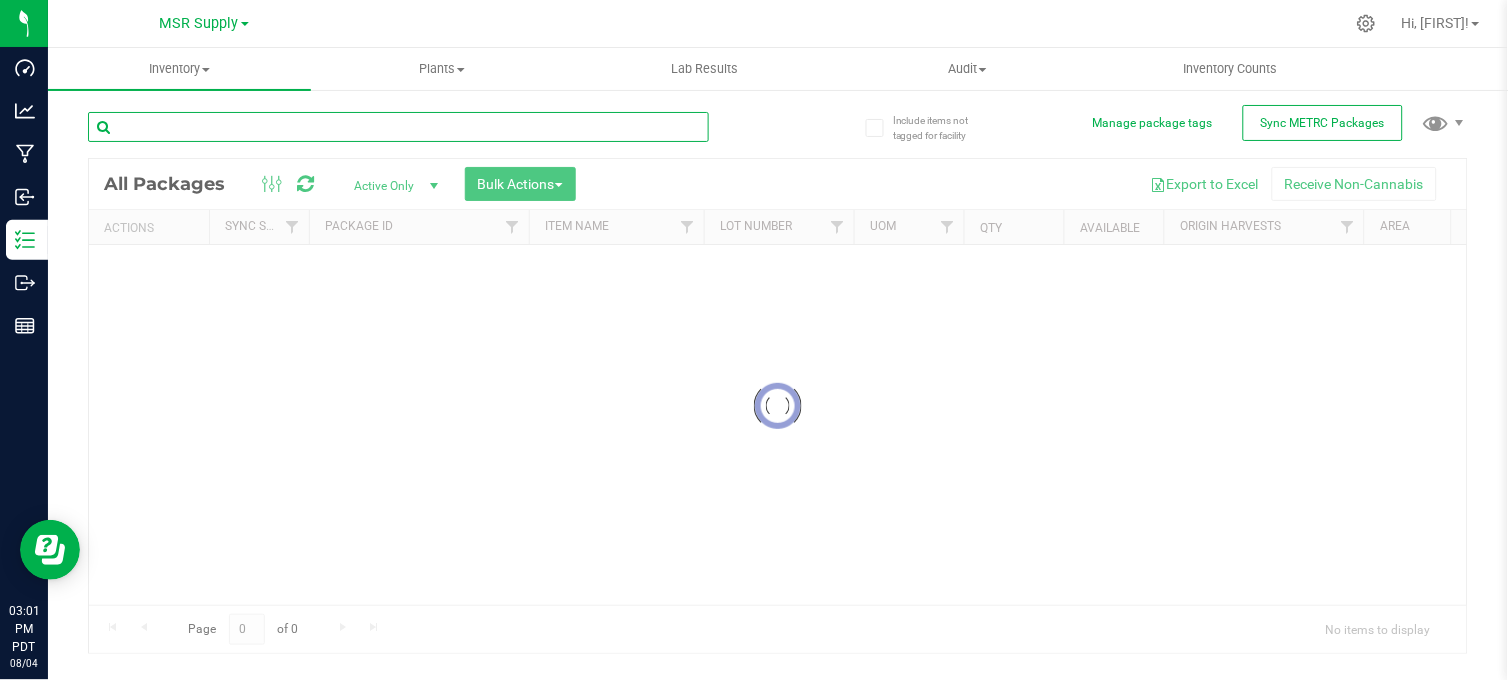 click on "Inventory
All packages
All inventory
Waste log
Create inventory
Plants
All plants" at bounding box center [778, 364] 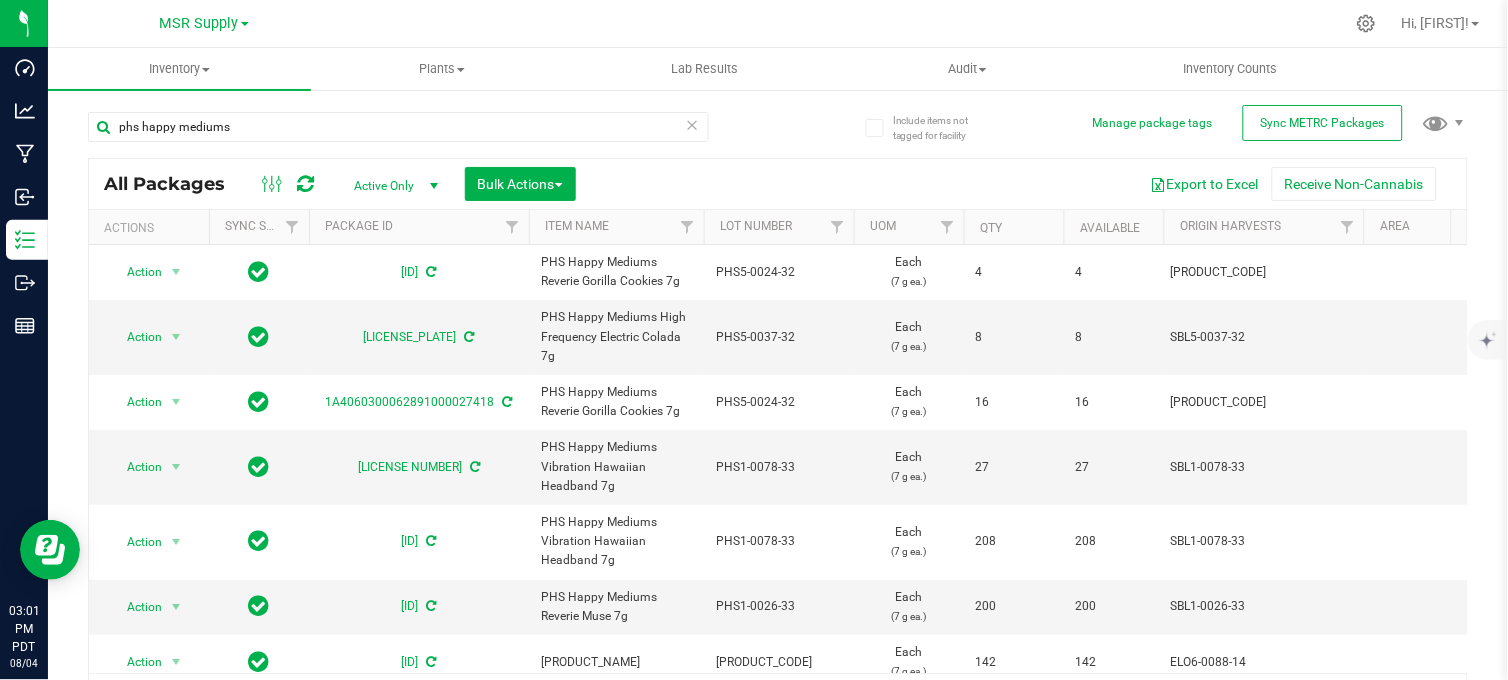 click on "MSR Supply   MSR Supply   Nabis" at bounding box center [204, 23] 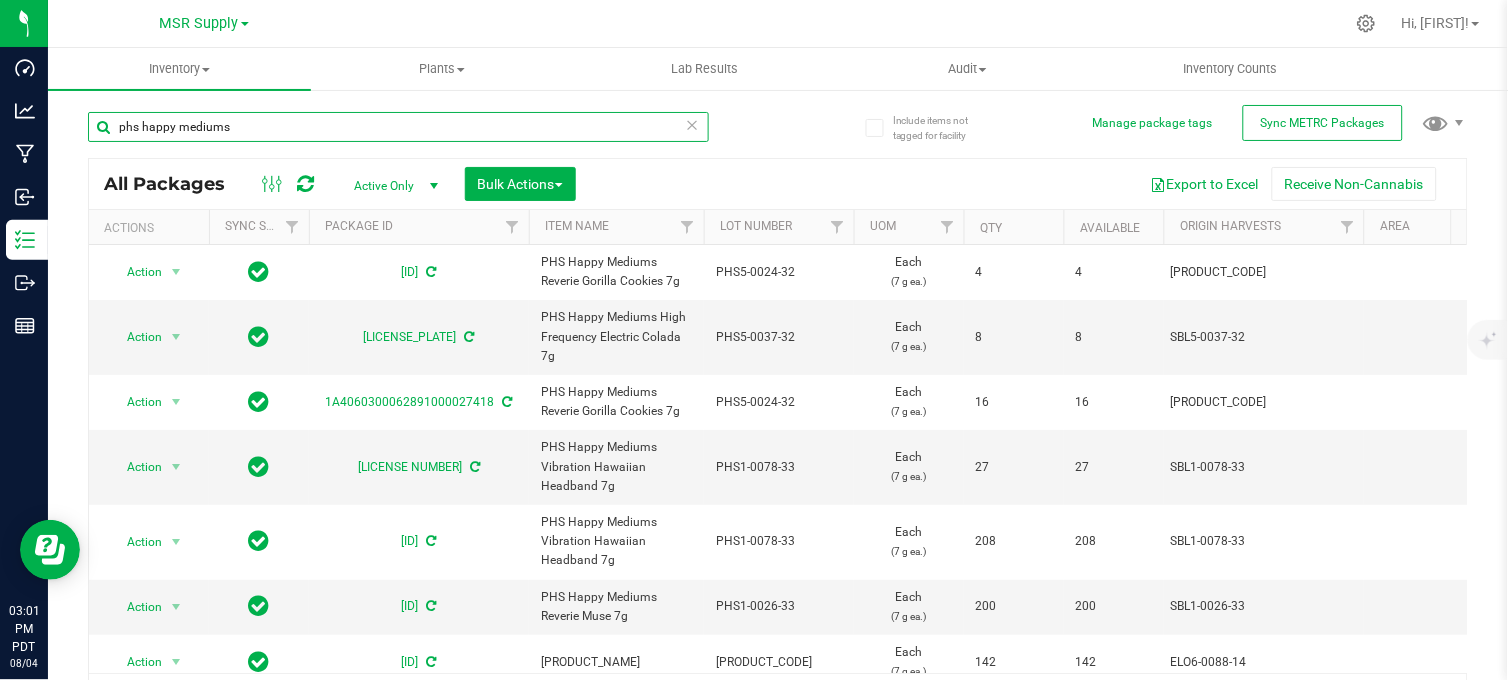 click on "phs happy mediums" at bounding box center (398, 127) 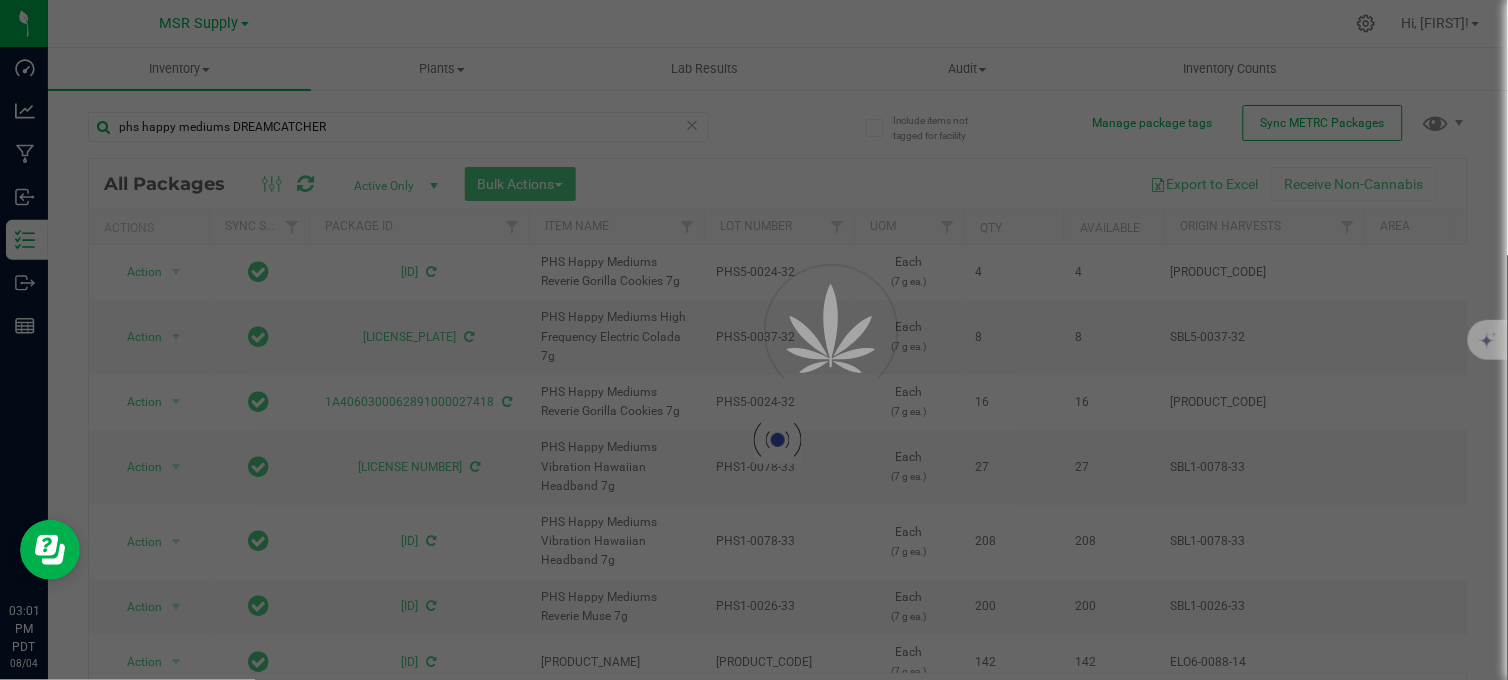 drag, startPoint x: 1100, startPoint y: 237, endPoint x: 1107, endPoint y: 227, distance: 12.206555 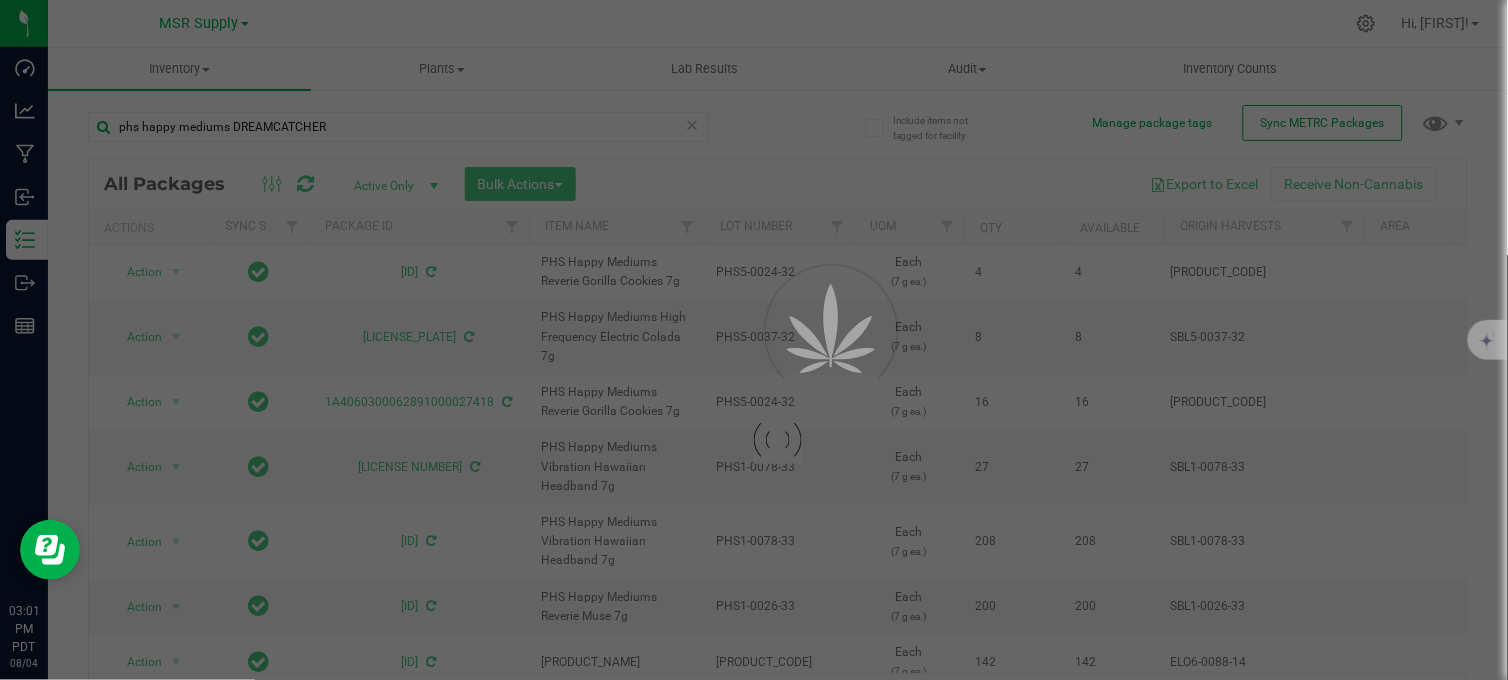 click at bounding box center [778, 440] 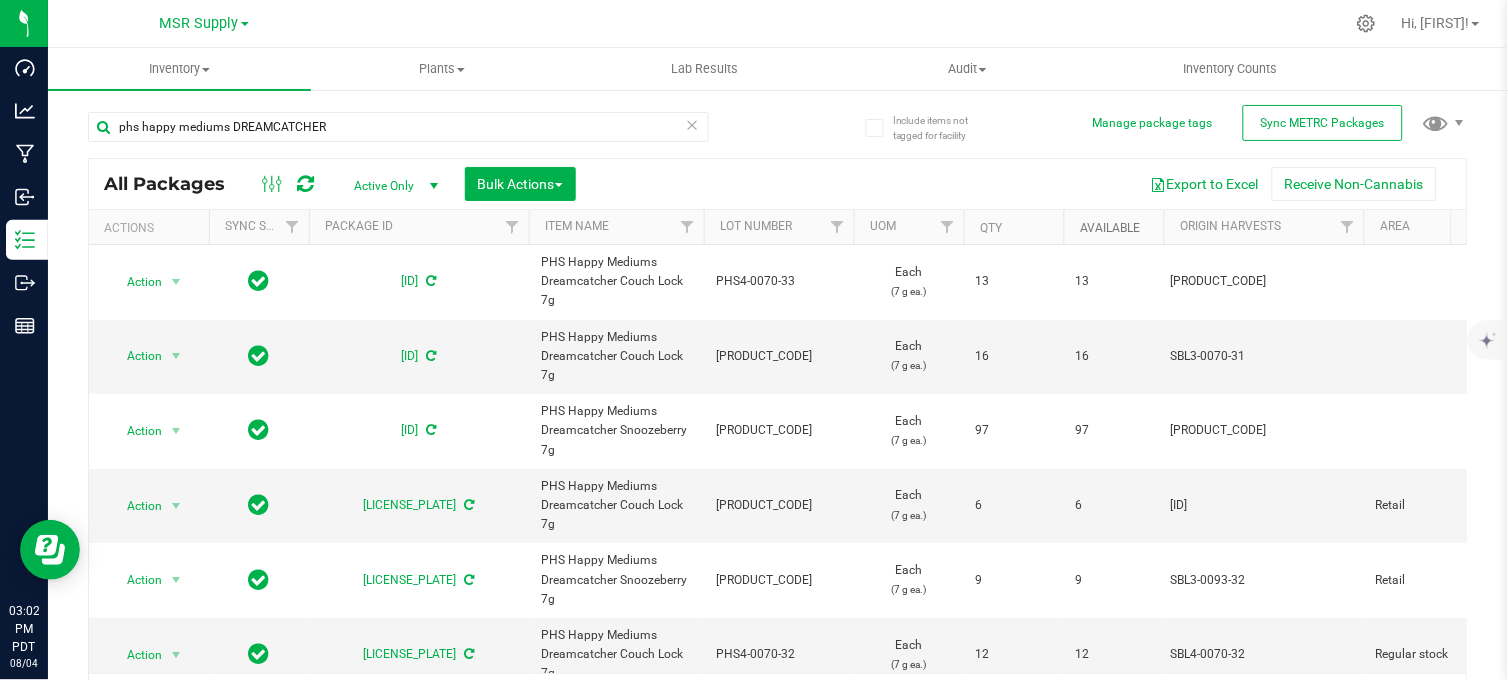 click on "Available" at bounding box center (1110, 228) 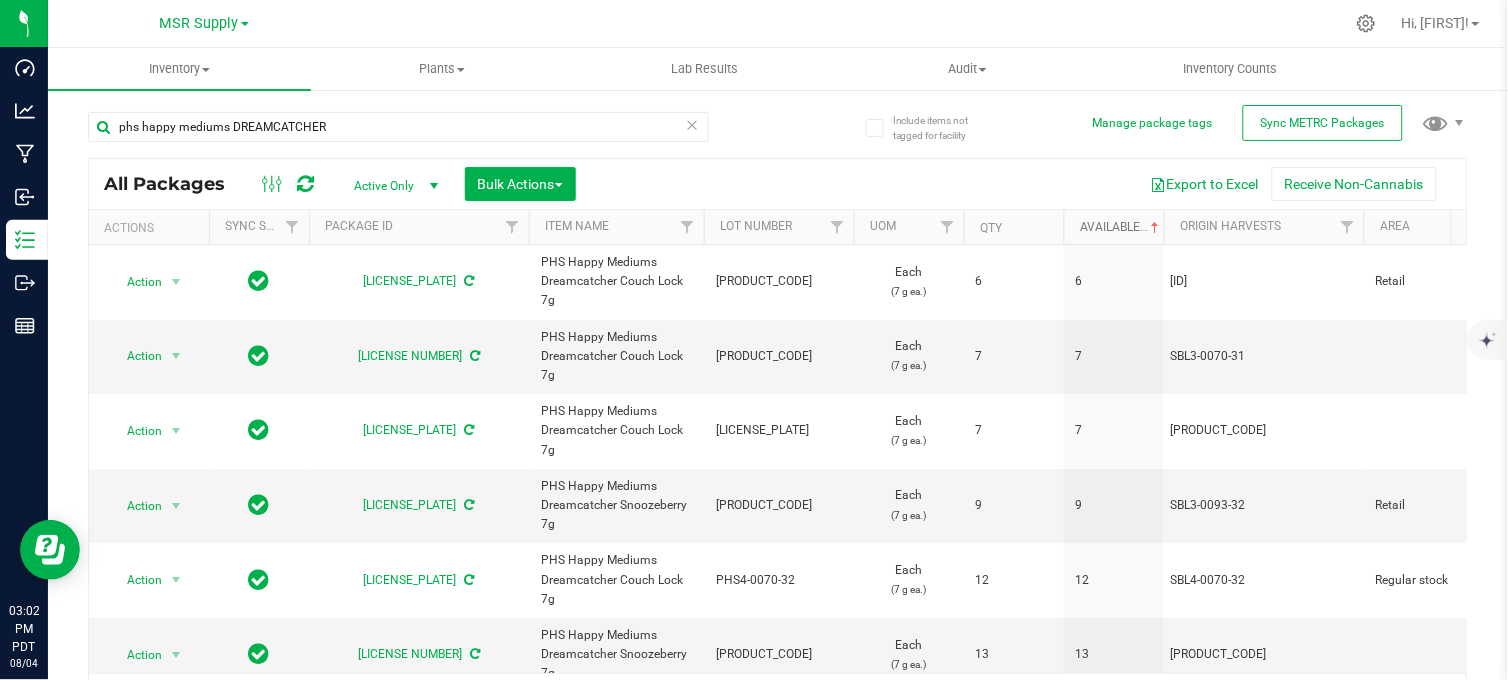 click on "Available" at bounding box center (1121, 227) 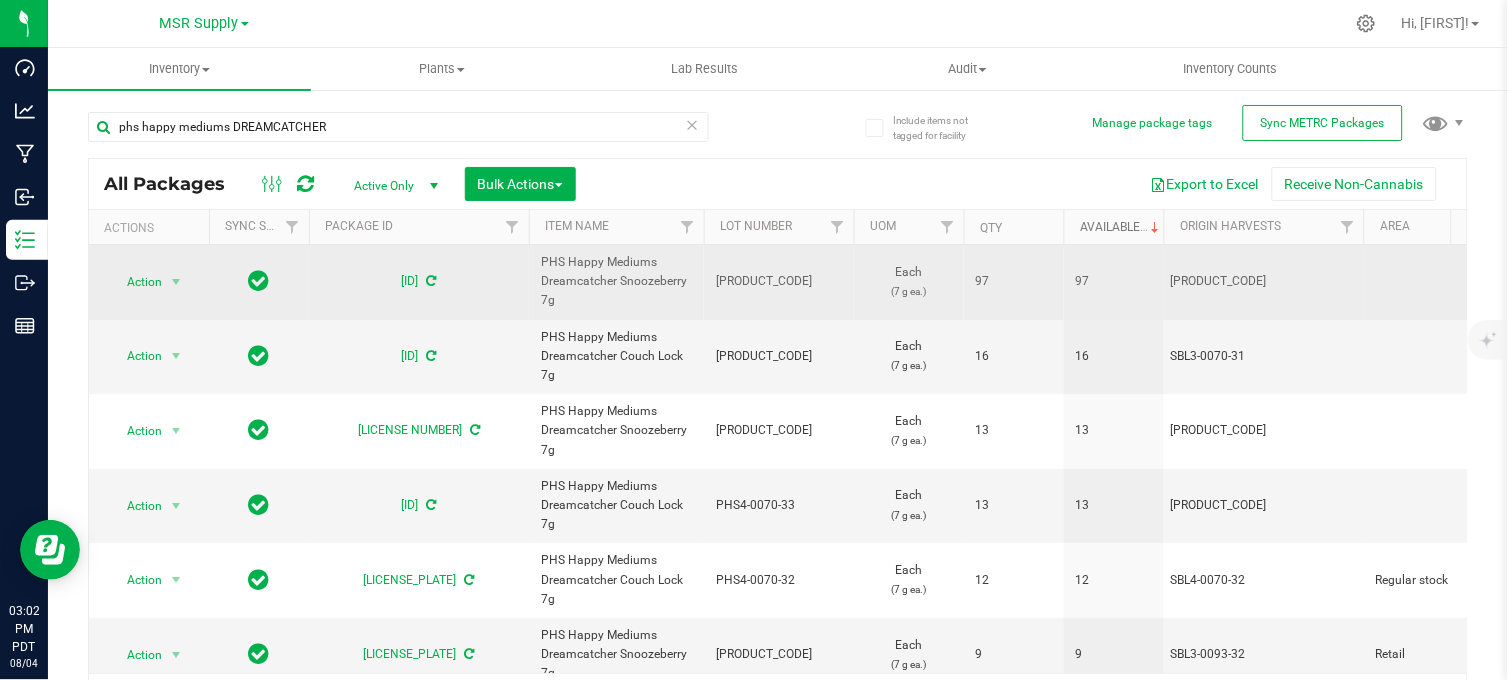 scroll, scrollTop: 0, scrollLeft: 0, axis: both 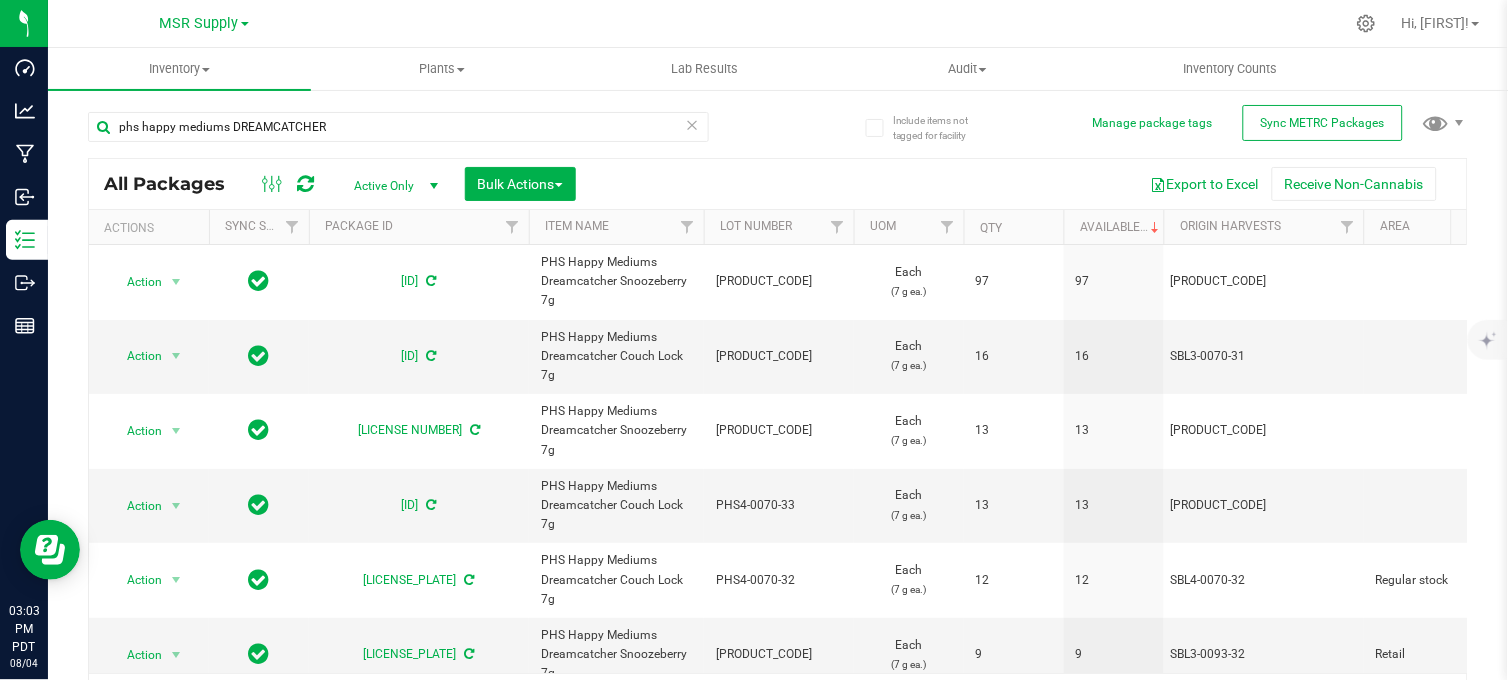 click at bounding box center (851, 23) 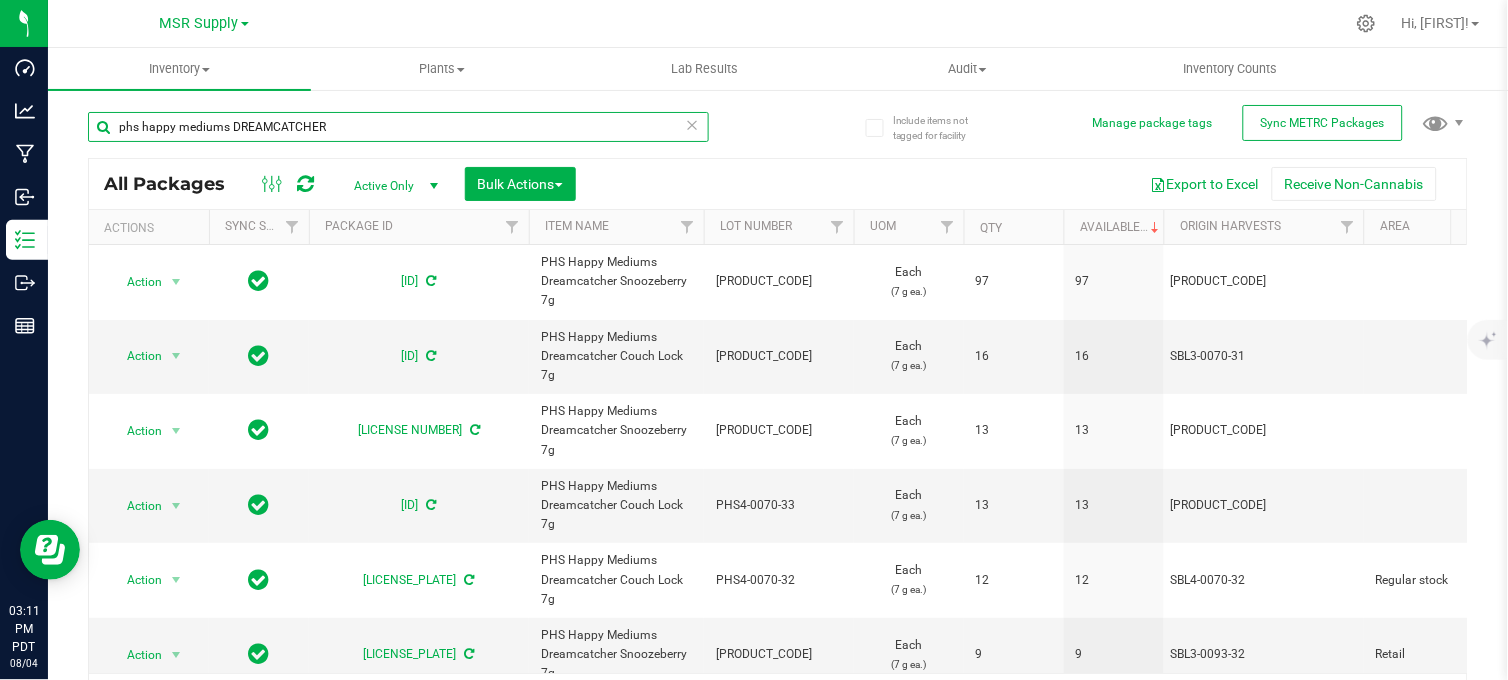 drag, startPoint x: 346, startPoint y: 127, endPoint x: 232, endPoint y: 160, distance: 118.680244 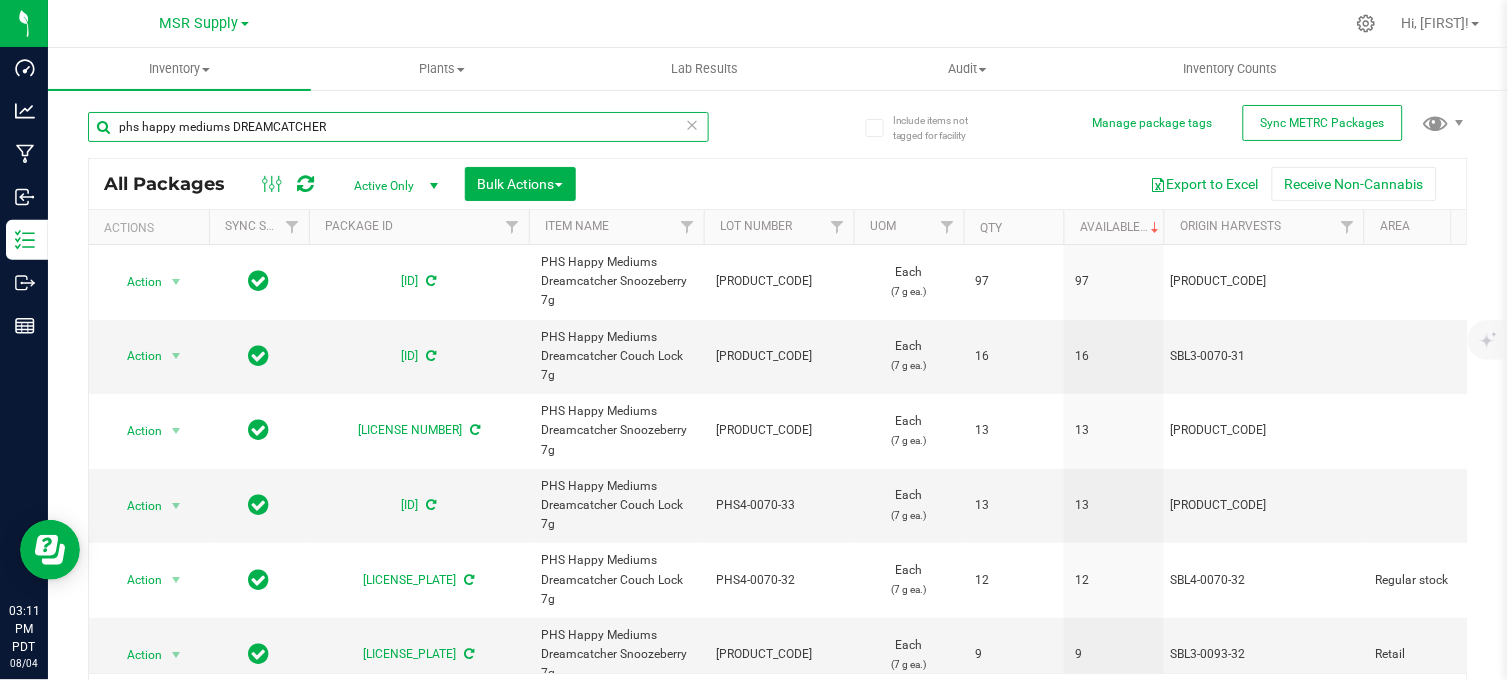 click on "phs happy mediums DREAMCATCHER
All Packages
Active Only Active Only Lab Samples Locked All External Internal
Bulk Actions
Add to manufacturing run
Add to outbound order" at bounding box center (778, 407) 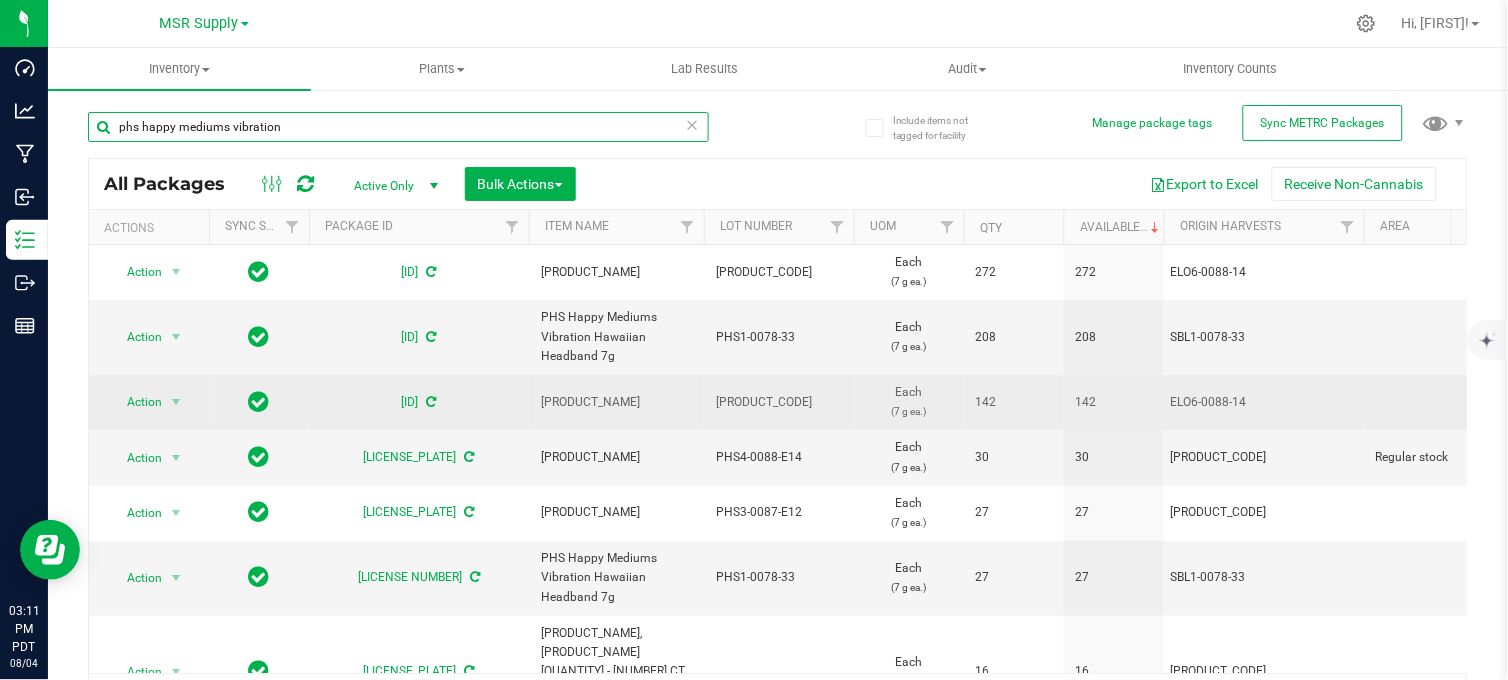 scroll, scrollTop: 0, scrollLeft: 81, axis: horizontal 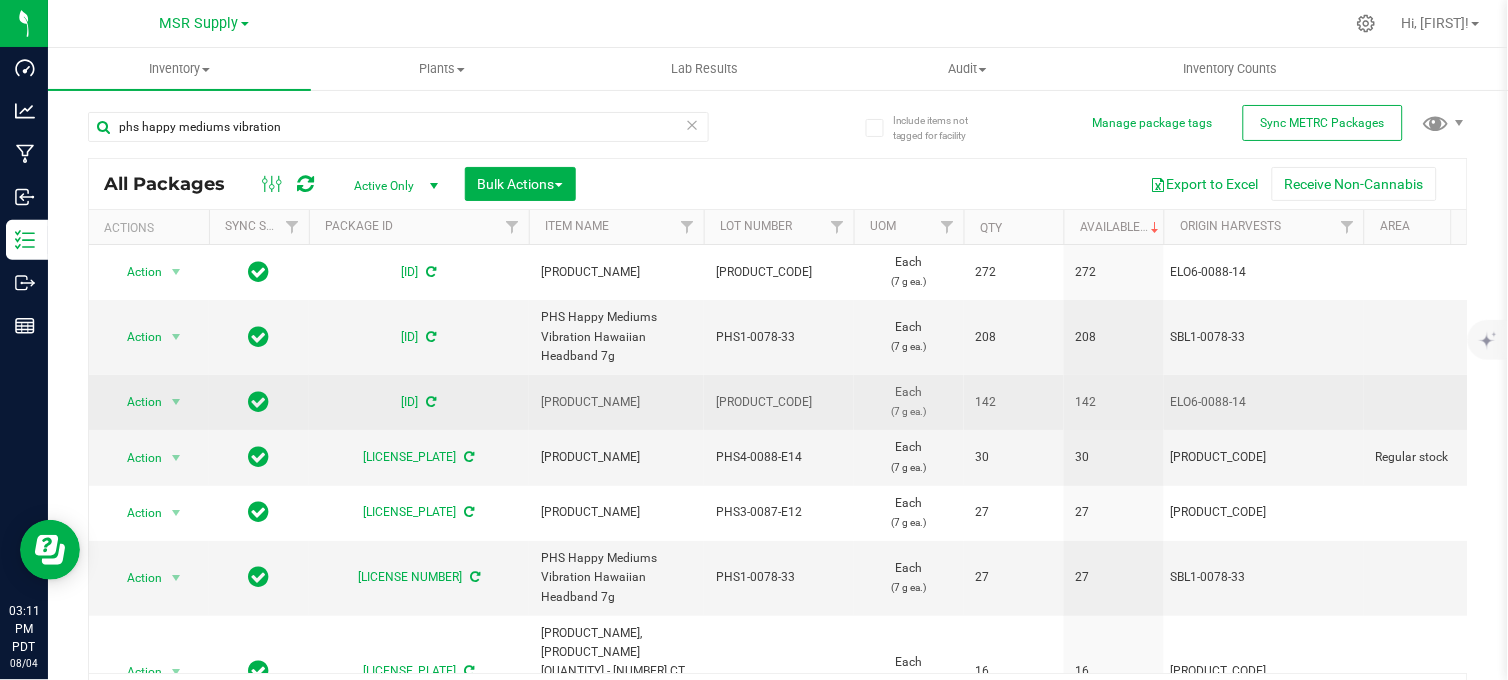 drag, startPoint x: 555, startPoint y: 450, endPoint x: 518, endPoint y: 417, distance: 49.57822 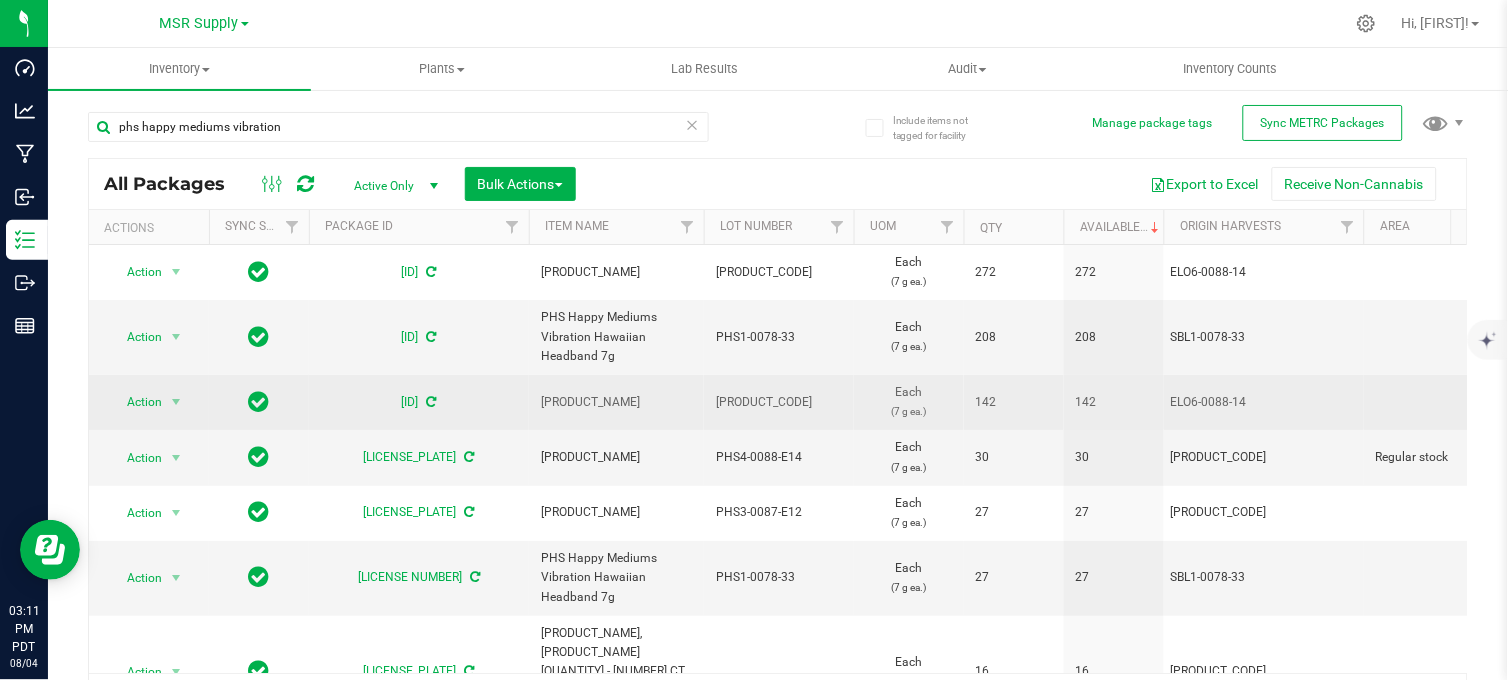click on "Action Action Adjust qty Create package Edit attributes Global inventory Locate package Lock package Print package label Record a lab result Retag package See history Take lab sample
1A4060300062891000027115
PHS Happy Mediums Vibration Blueberry Parfait 7g
PHS6-0088-E14
Each
(7 g ea.)
142
142
ELO6-0088-14
TestPassed
Created
PHS - Blueberry Parfait
PHS-0088-HM
Jul 23, 2025 11:07:53 PDT" at bounding box center (3374, 402) 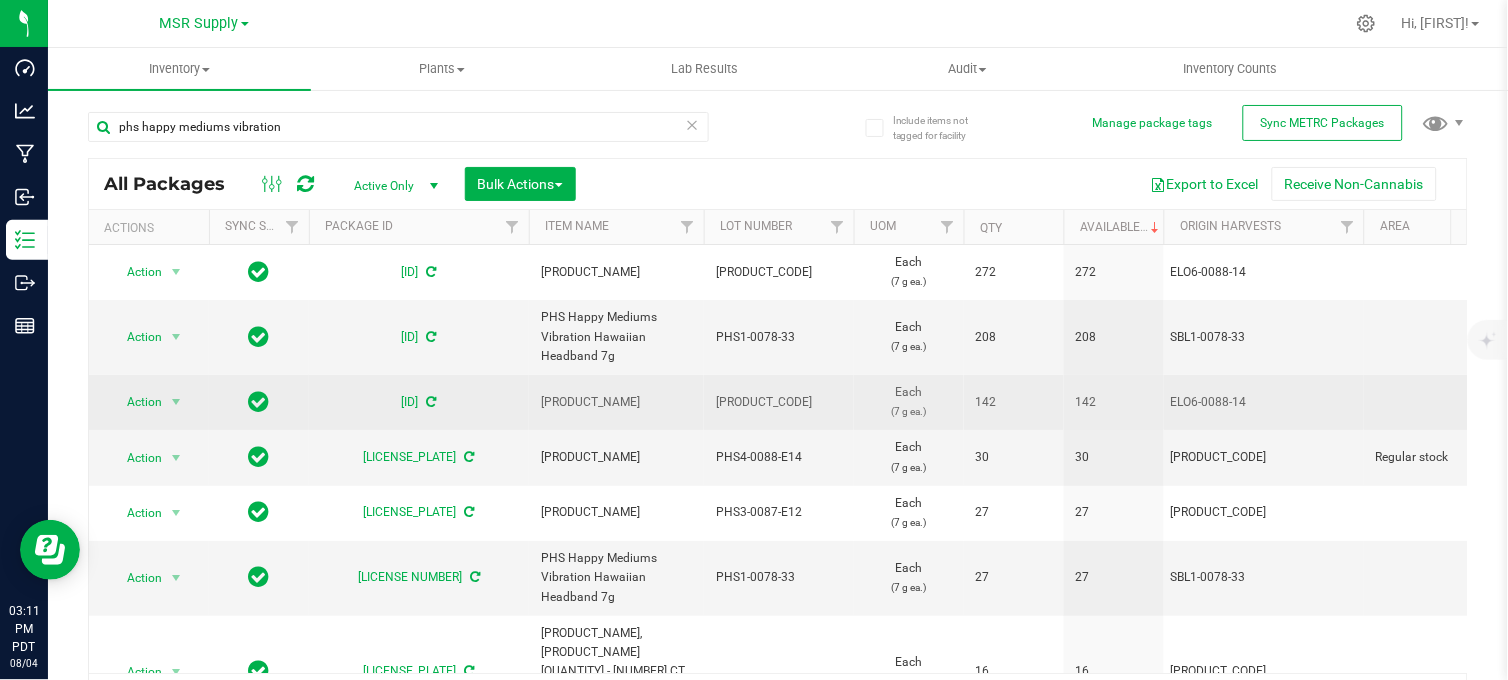 copy on "[PRODUCT_NAME] [PRODUCT_NAME] [PRODUCT_NAME] [PRODUCT_NAME]" 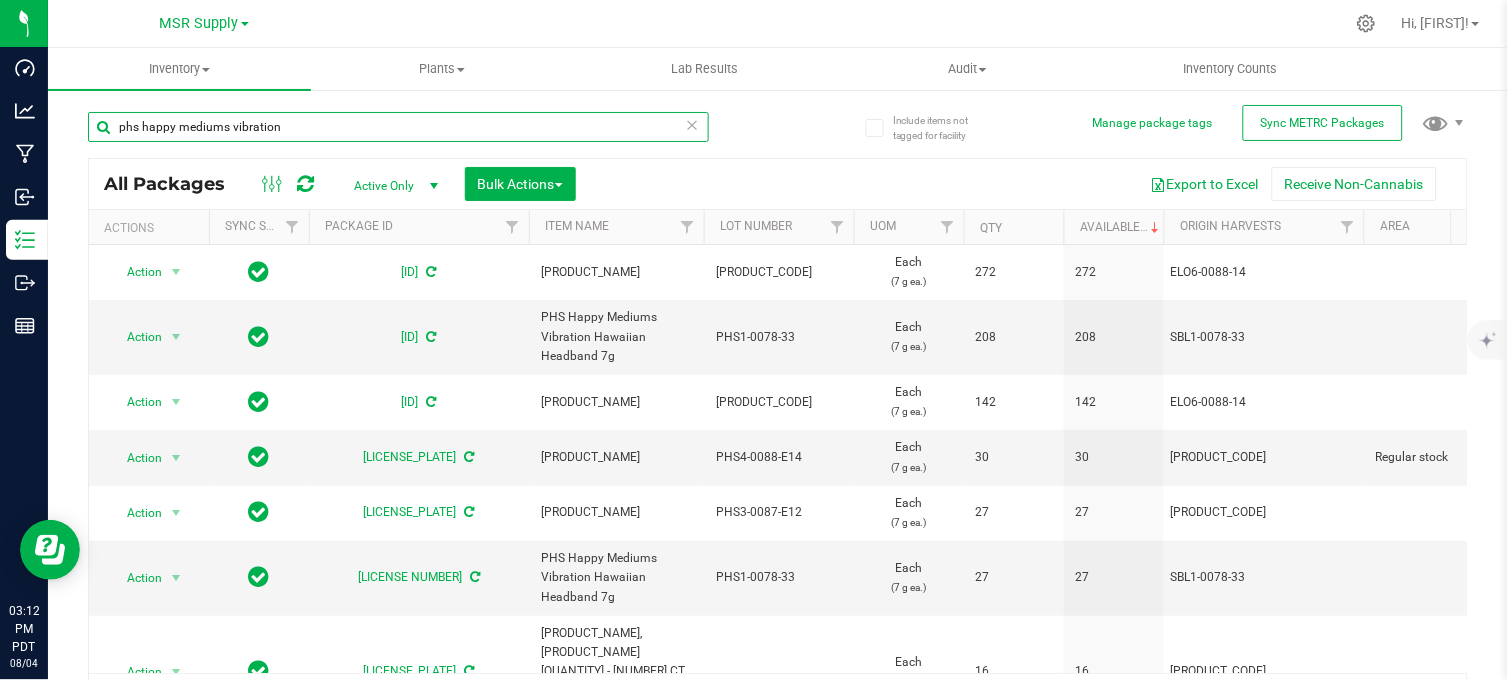 click on "phs happy mediums vibration" at bounding box center [398, 127] 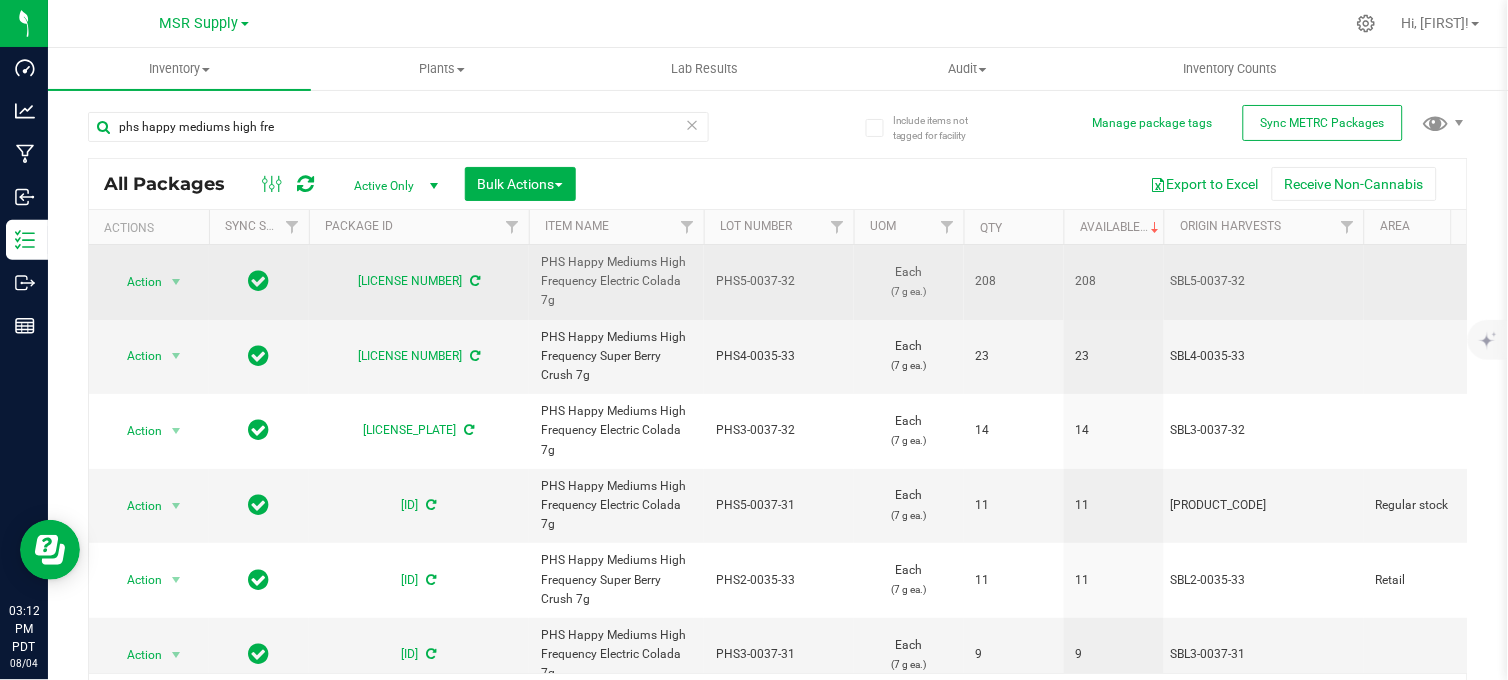 drag, startPoint x: 560, startPoint y: 304, endPoint x: 524, endPoint y: 271, distance: 48.83646 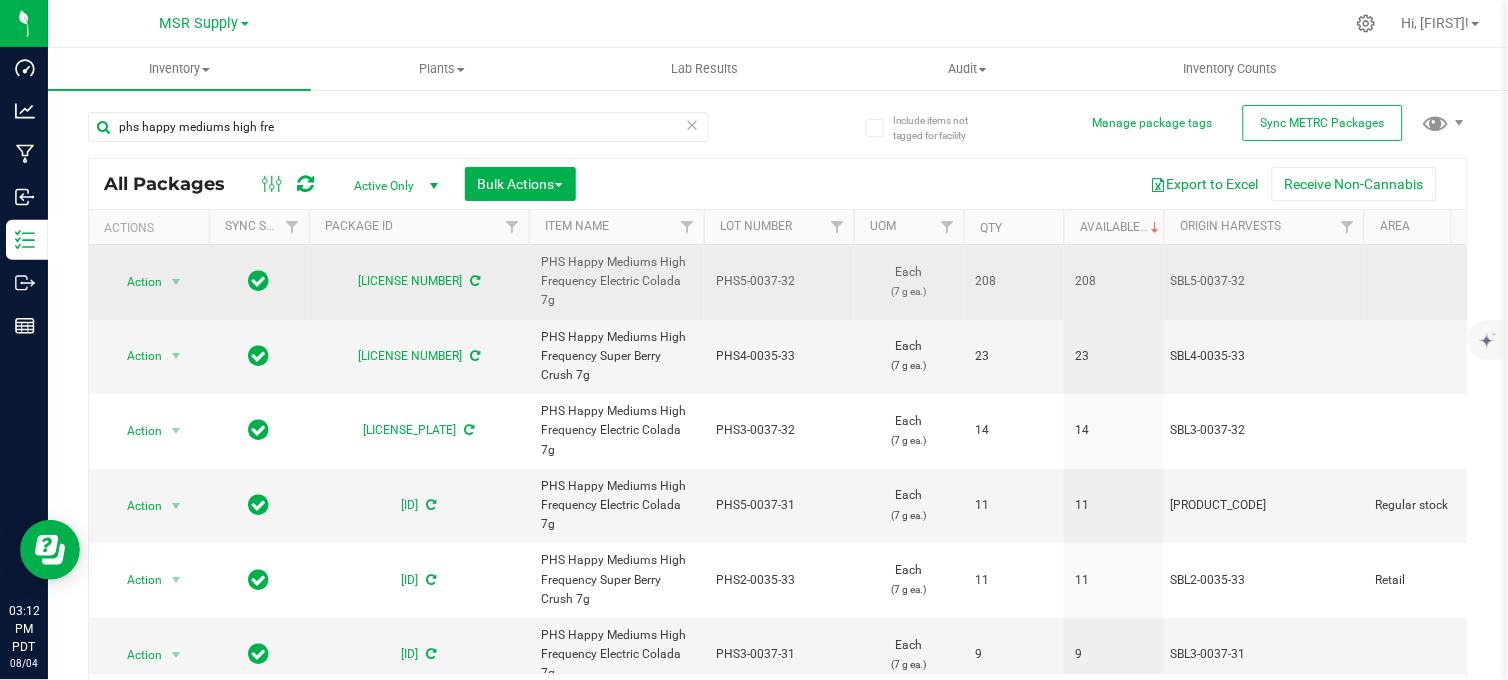 click on "Action Action Adjust qty Create package Edit attributes Global inventory Locate package Lock package Print package label Record a lab result Retag package See history Take lab sample
ABC060300062891000026421
PHS Happy Mediums High Frequency Electric Colada 7g
PHS5-0037-32
Each
(7 g ea.)
208
208
SBL5-0037-32
TestPassed
Created
PHS-Electric Colada
PHS-0037-HM
Jul 9, 2025 08:42:10 PDT" at bounding box center [3374, 282] 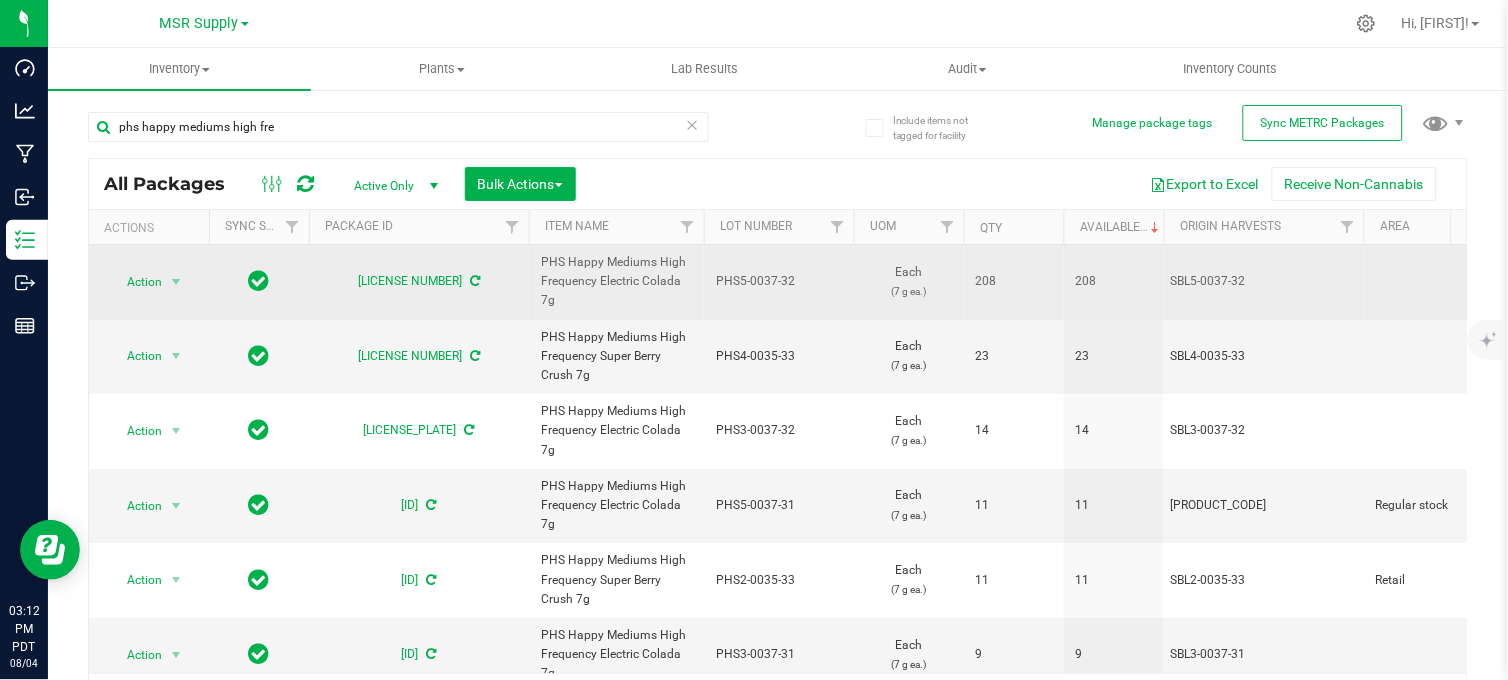 copy on "PHS Happy Mediums High Frequency Electric Colada 7g" 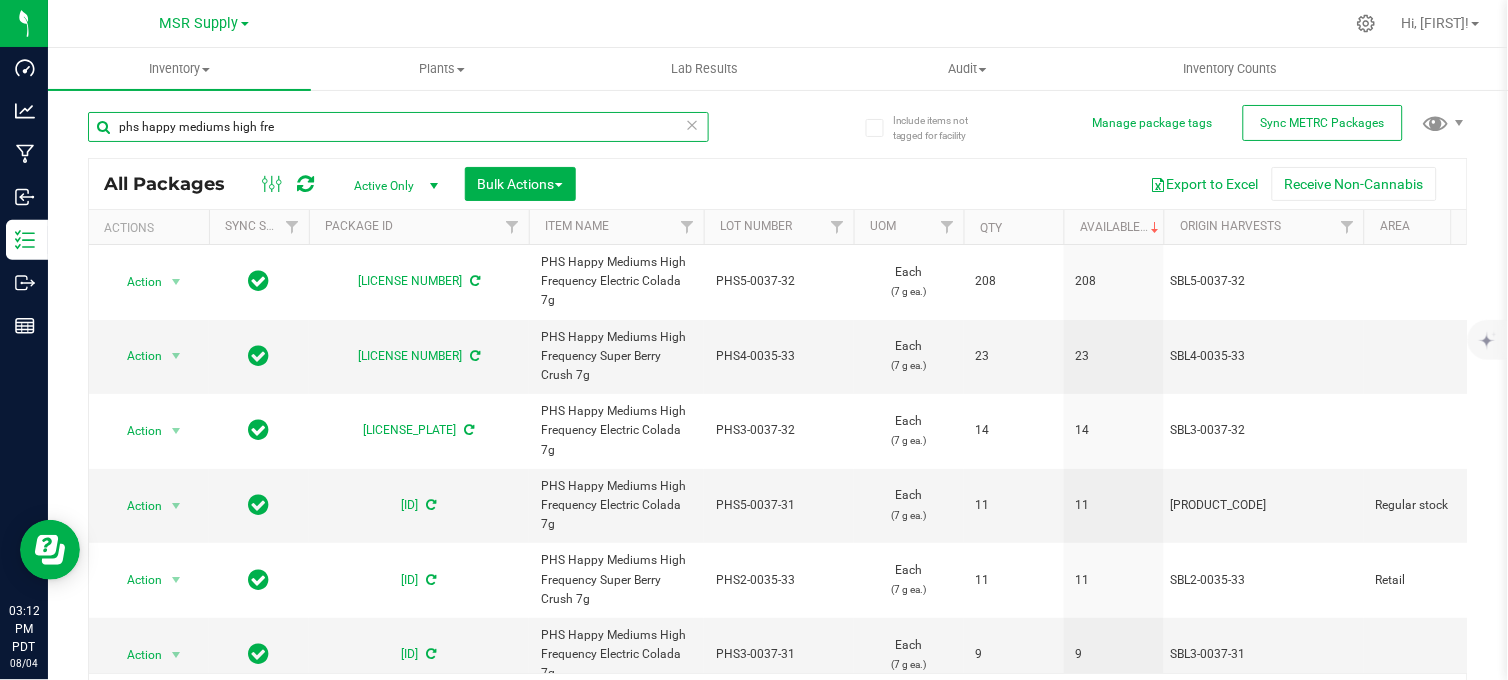click on "phs happy mediums high fre" at bounding box center [398, 127] 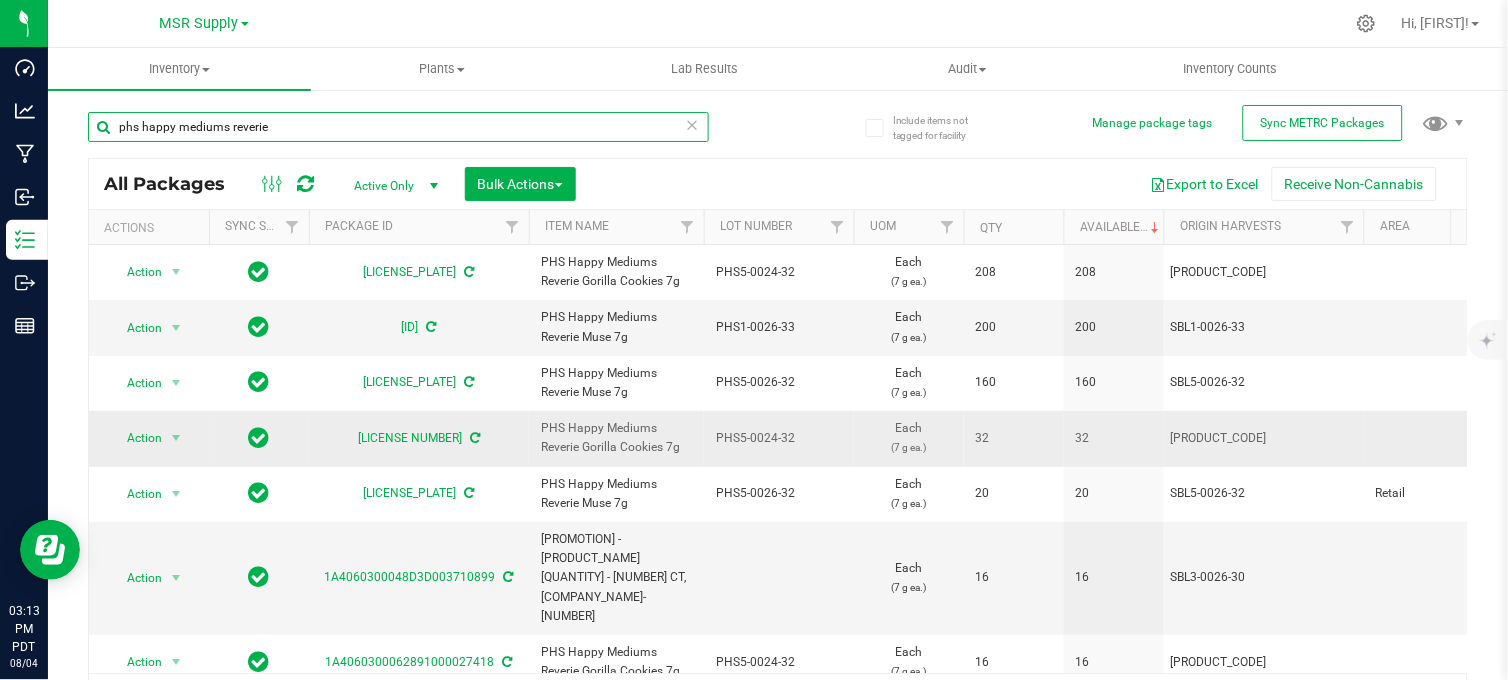 scroll, scrollTop: 0, scrollLeft: 244, axis: horizontal 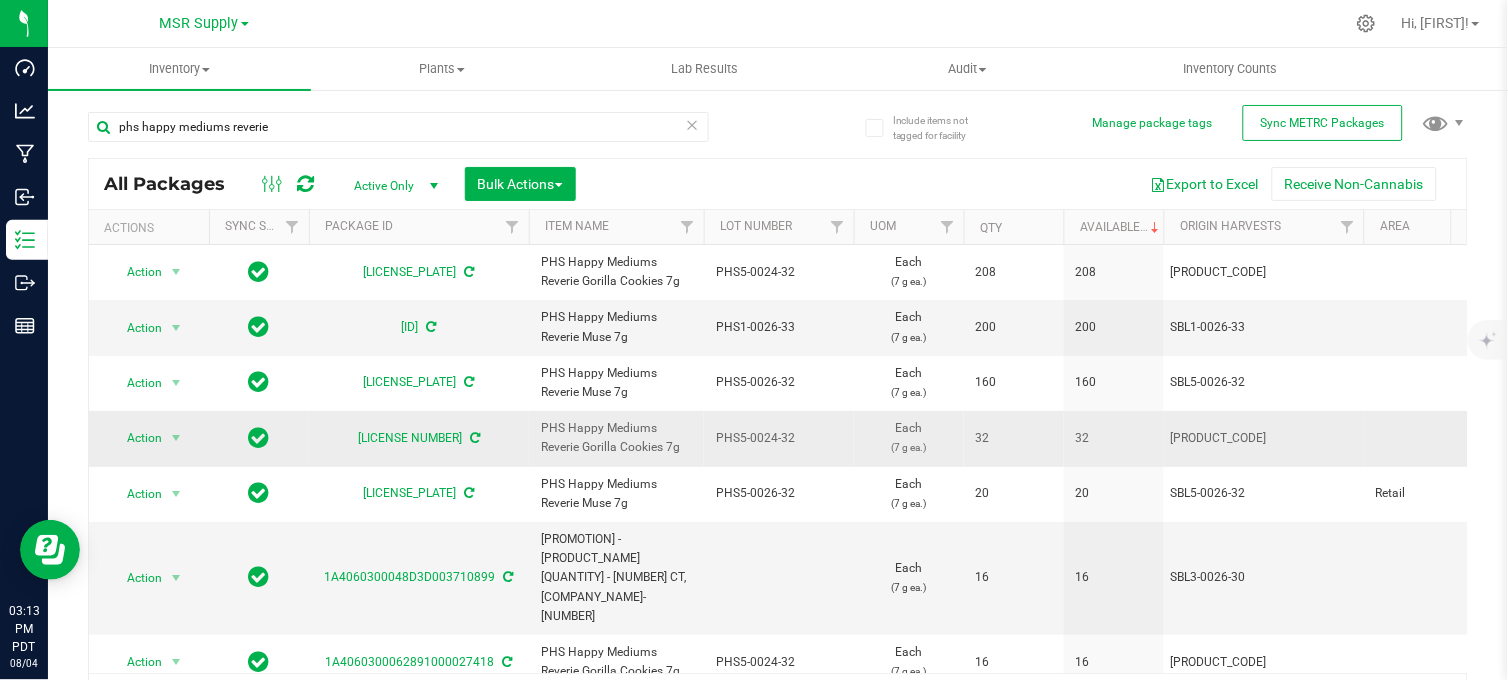 drag, startPoint x: 690, startPoint y: 450, endPoint x: 534, endPoint y: 432, distance: 157.03503 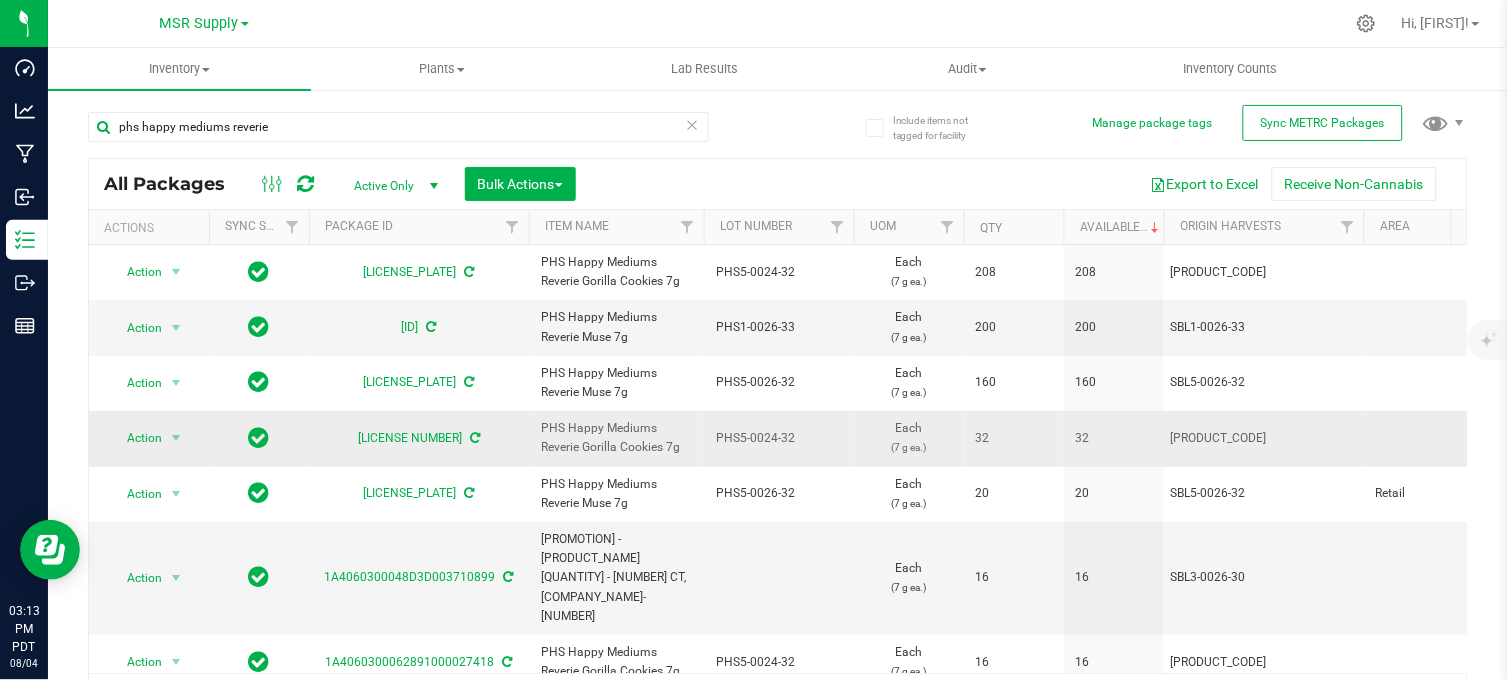 click on "PHS Happy Mediums Reverie Gorilla Cookies 7g" at bounding box center [616, 438] 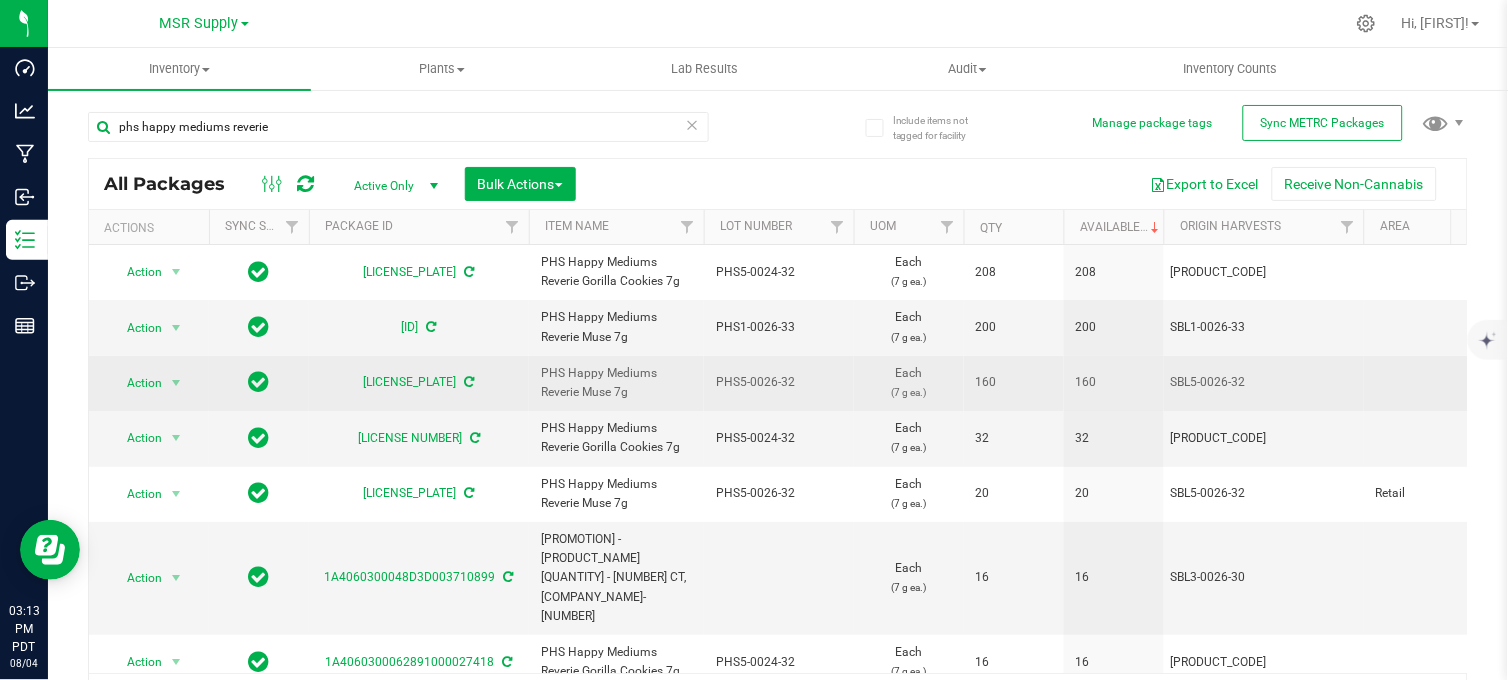 copy on "PHS Happy Mediums Reverie Gorilla Cookies 7g" 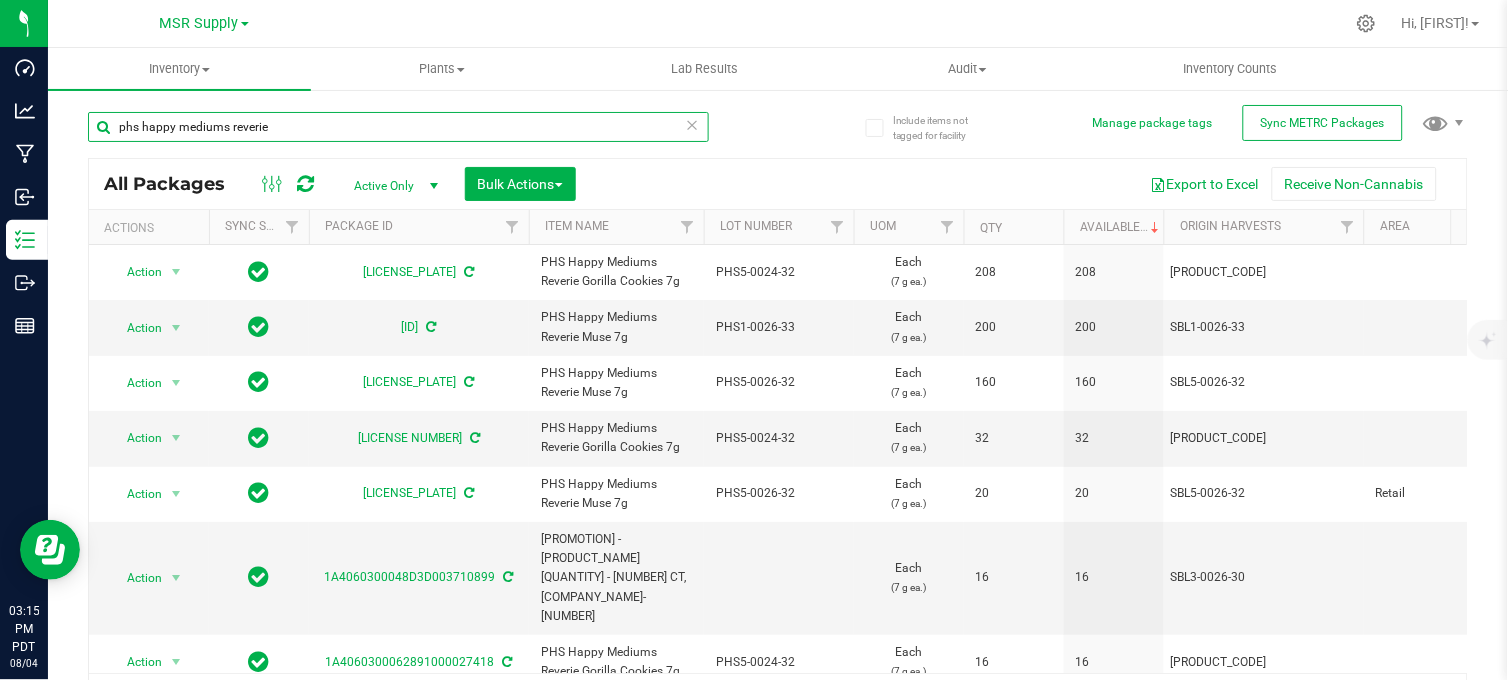 drag, startPoint x: 298, startPoint y: 131, endPoint x: 142, endPoint y: 177, distance: 162.6407 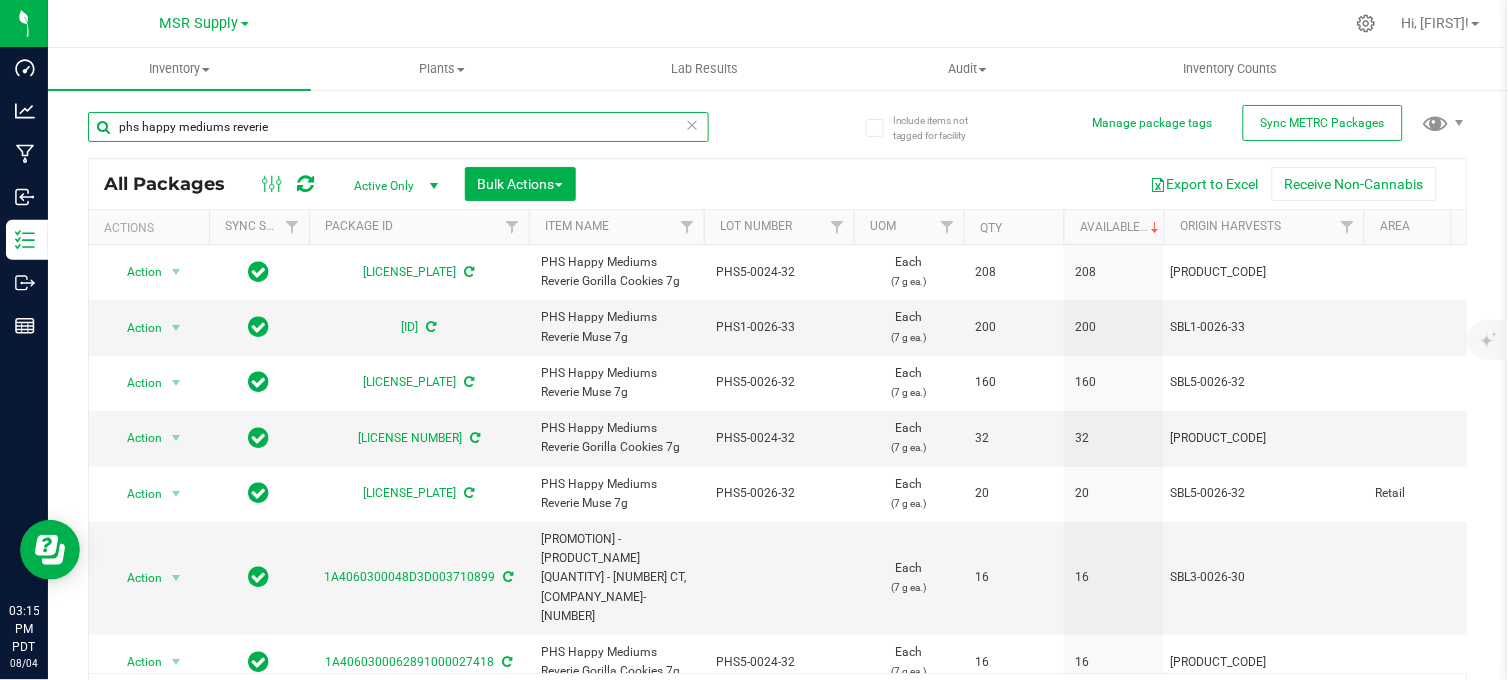 click on "phs happy mediums reverie
All Packages
Active Only Active Only Lab Samples Locked All External Internal
Bulk Actions
Add to manufacturing run
Add to outbound order" at bounding box center [778, 407] 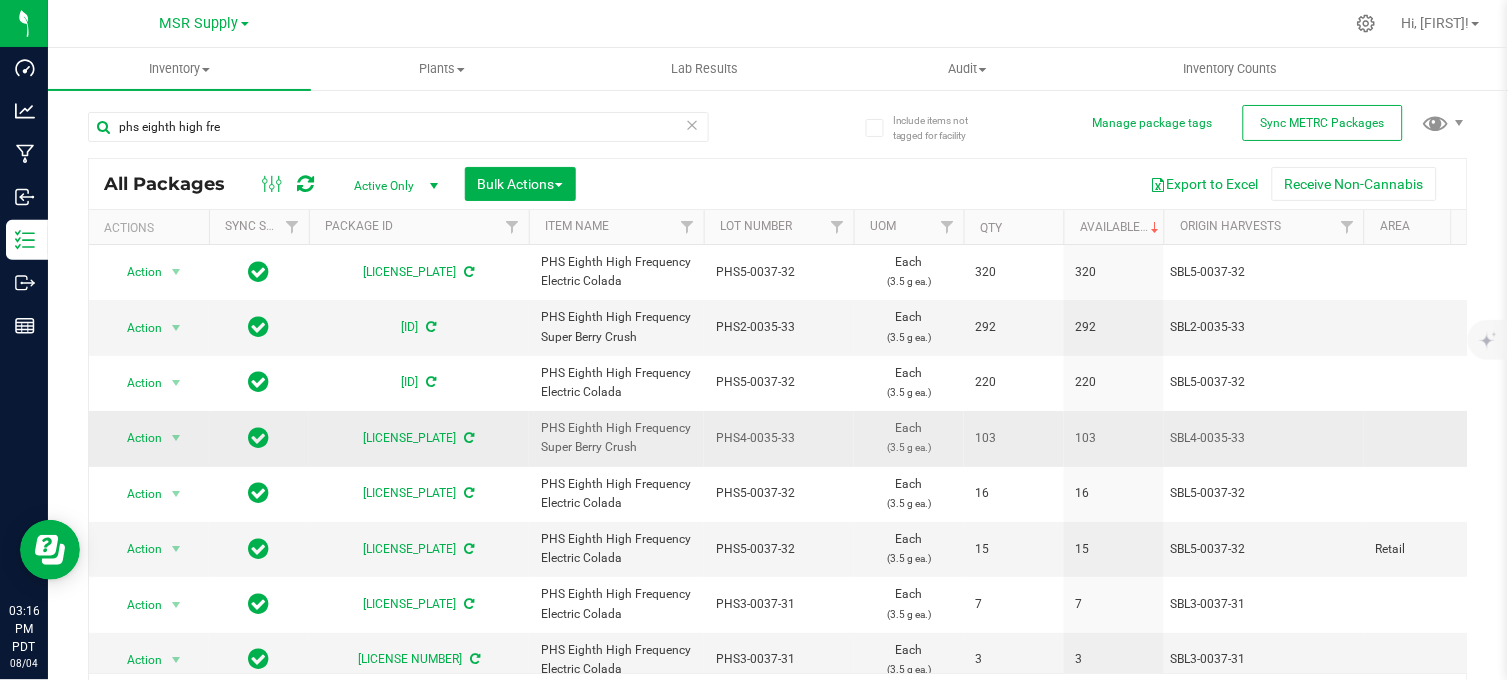 drag, startPoint x: 641, startPoint y: 451, endPoint x: 526, endPoint y: 430, distance: 116.901665 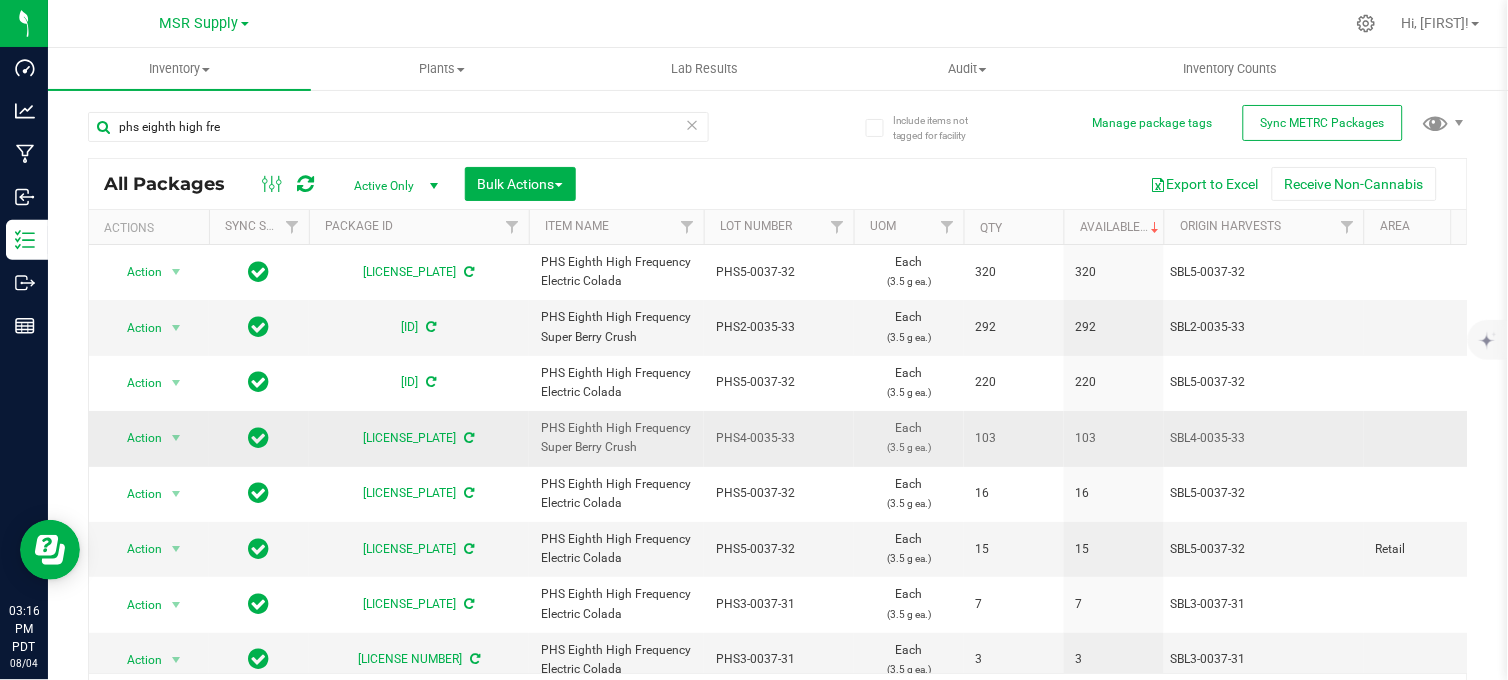 click on "Action Action Adjust qty Create package Edit attributes Global inventory Locate package Lock package Print package label Record a lab result Retag package See history Take lab sample
1A4060300062891000027425
PHS Eighth High Frequency Super Berry Crush
PHS4-0035-33
Each
(3.5 g ea.)
103
103
SBL4-0035-33
TestPassed
Created
Super Berry Crush
PHS-0035-P
Aug 1, 2025 10:45:38 PDT
Now" at bounding box center [3374, 438] 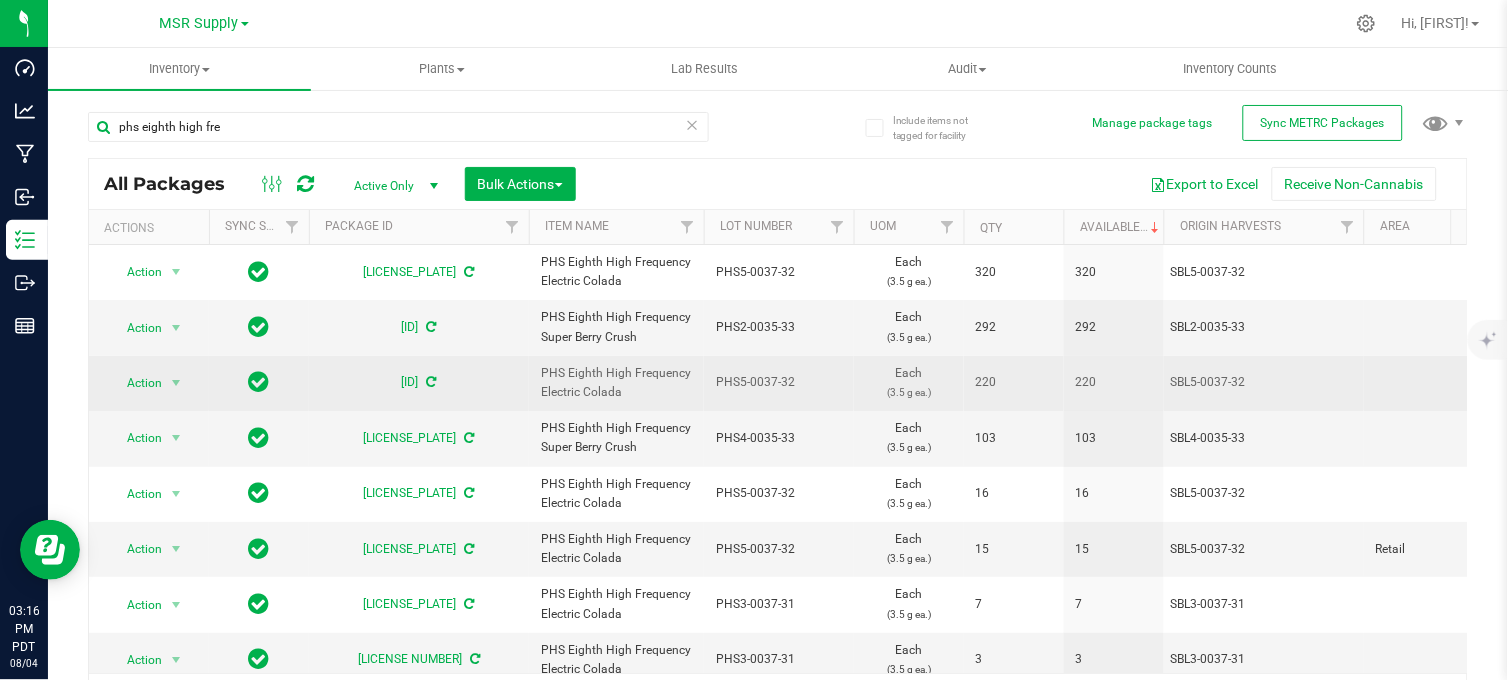 copy on "PHS Eighth High Frequency Super Berry Crush" 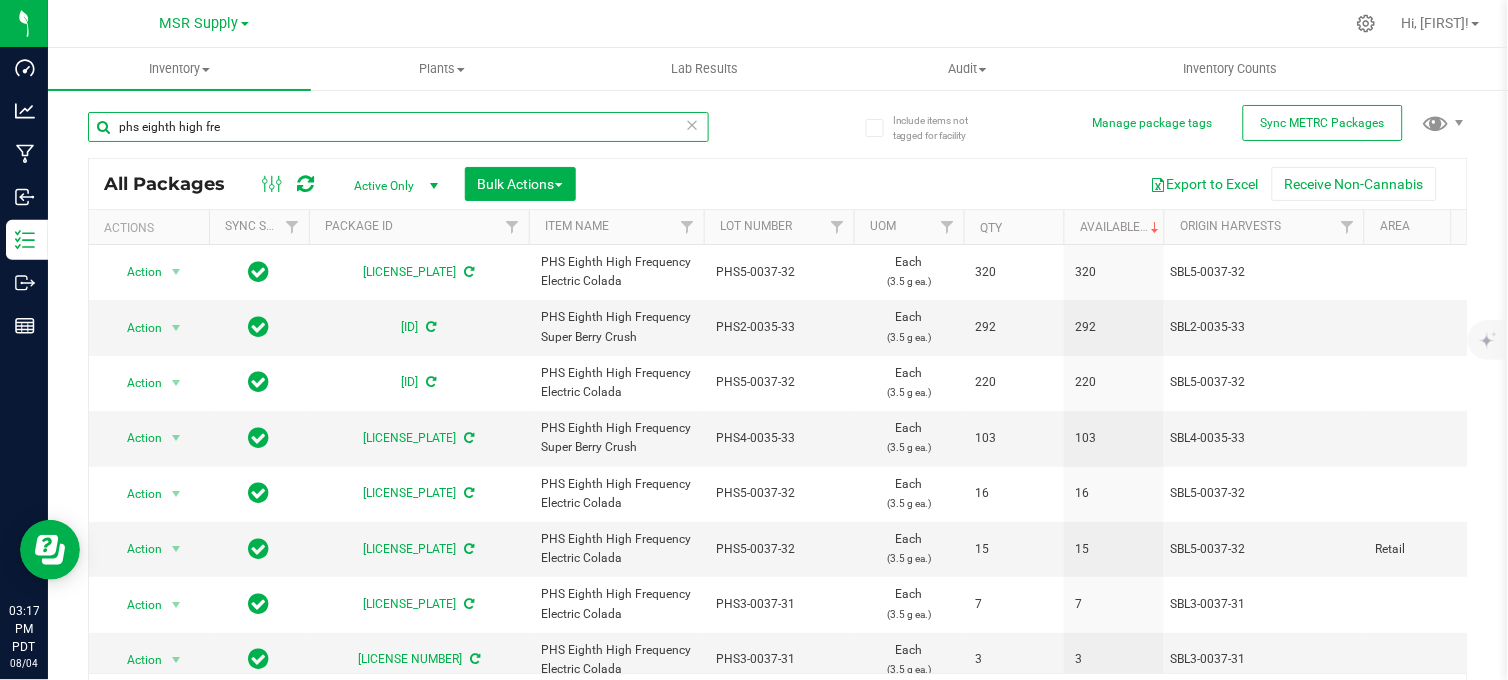 click on "phs eighth high fre" at bounding box center [398, 127] 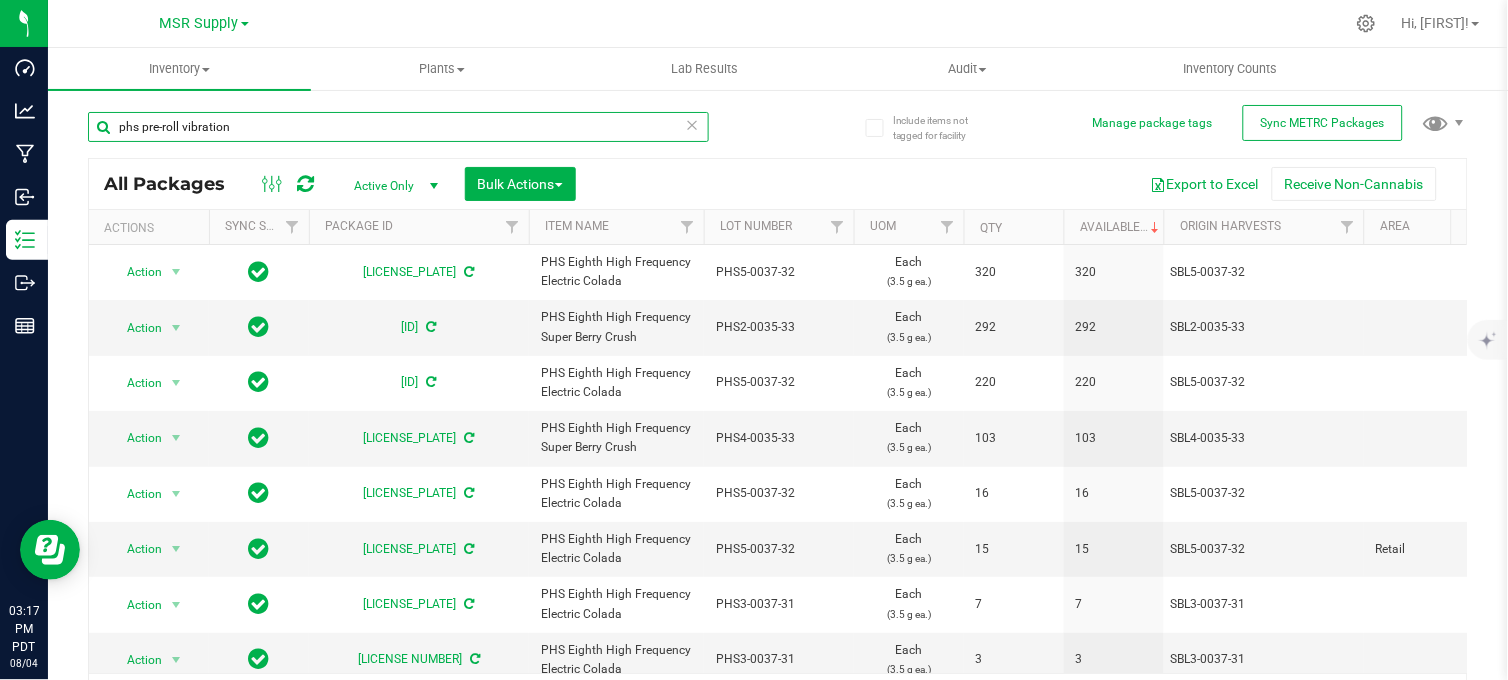 type on "[PRODUCT_NAME] [PRODUCT_NAME]" 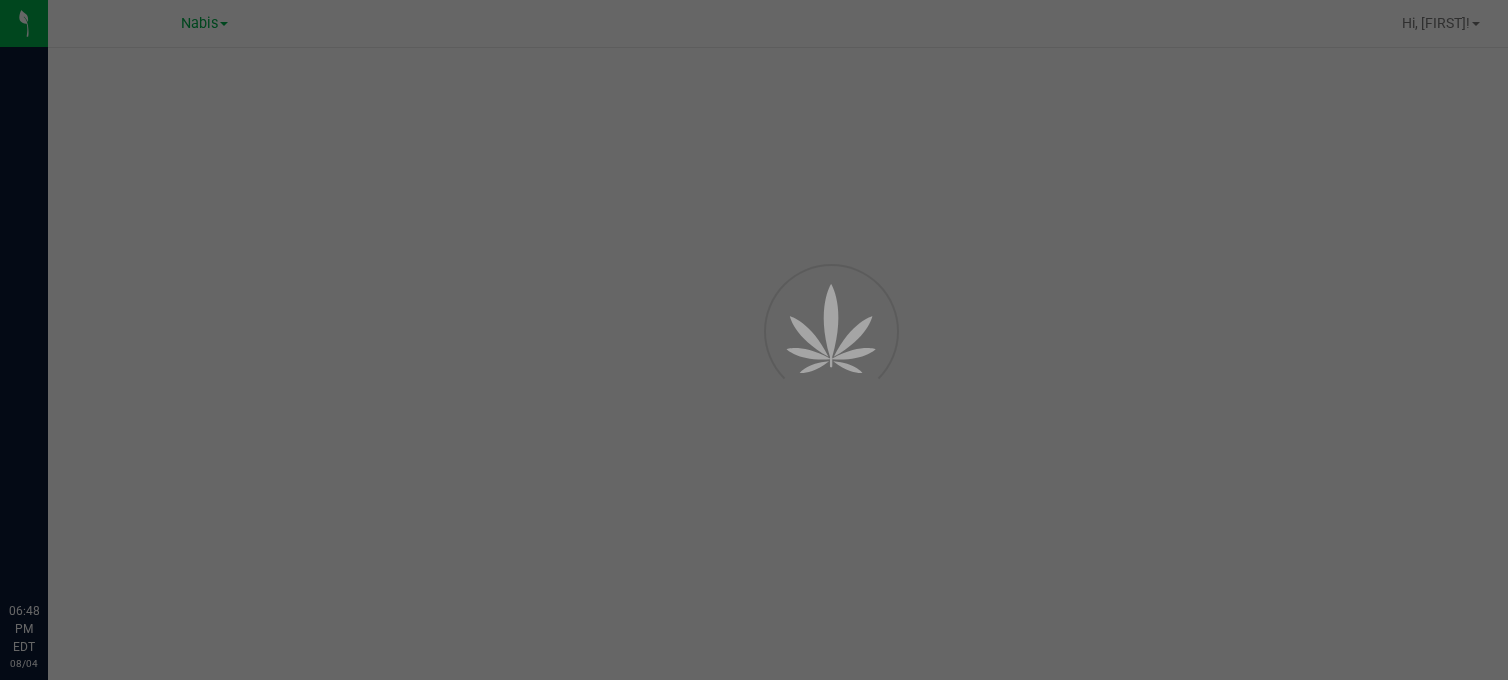 scroll, scrollTop: 0, scrollLeft: 0, axis: both 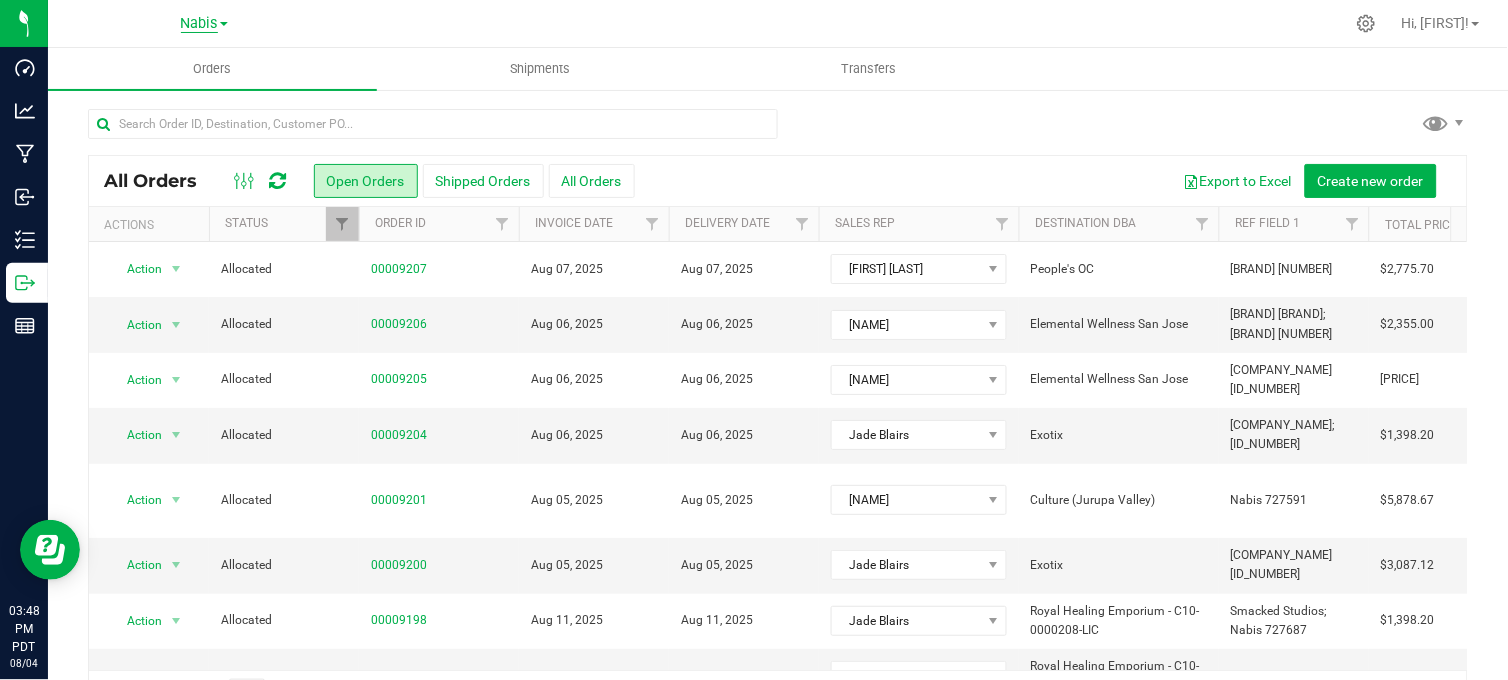 click on "Nabis" at bounding box center [199, 24] 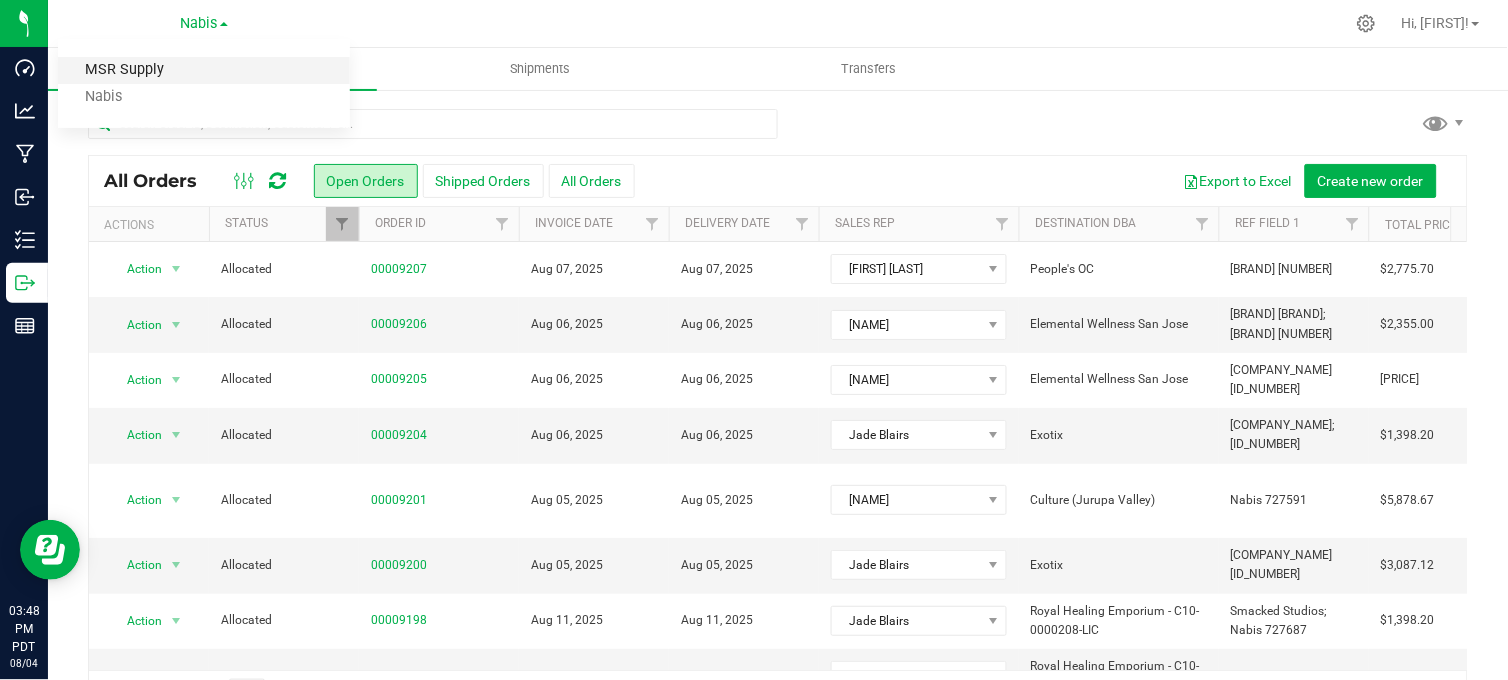 click on "MSR Supply" at bounding box center (204, 70) 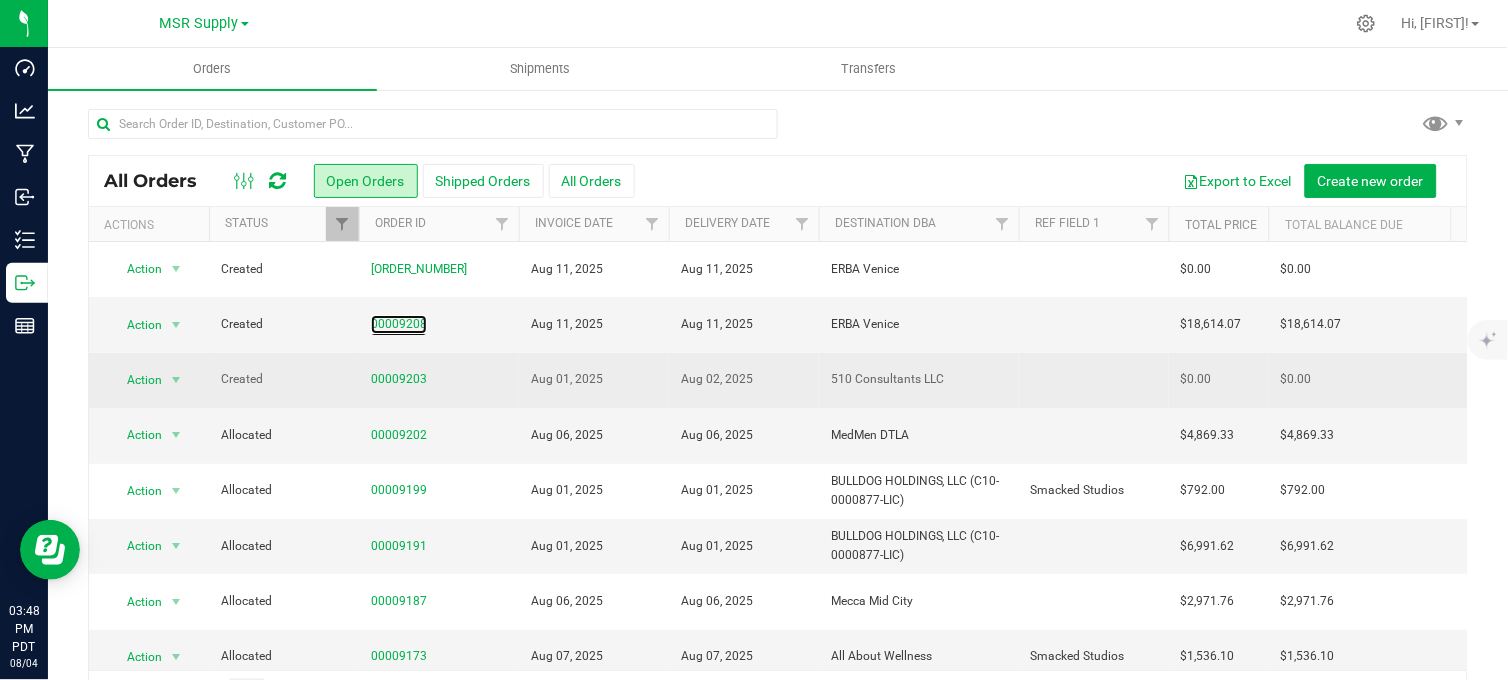 drag, startPoint x: 403, startPoint y: 328, endPoint x: 926, endPoint y: 355, distance: 523.6965 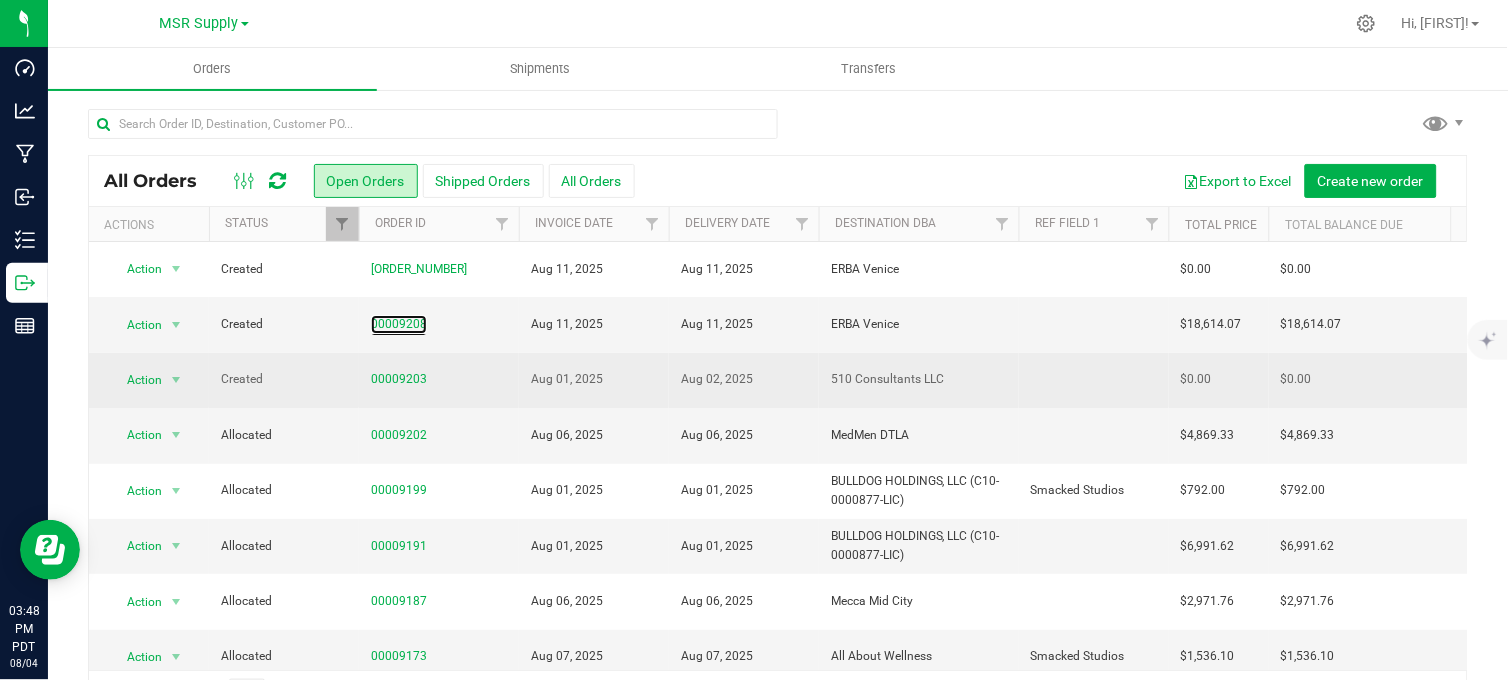 click on "00009208" at bounding box center [399, 324] 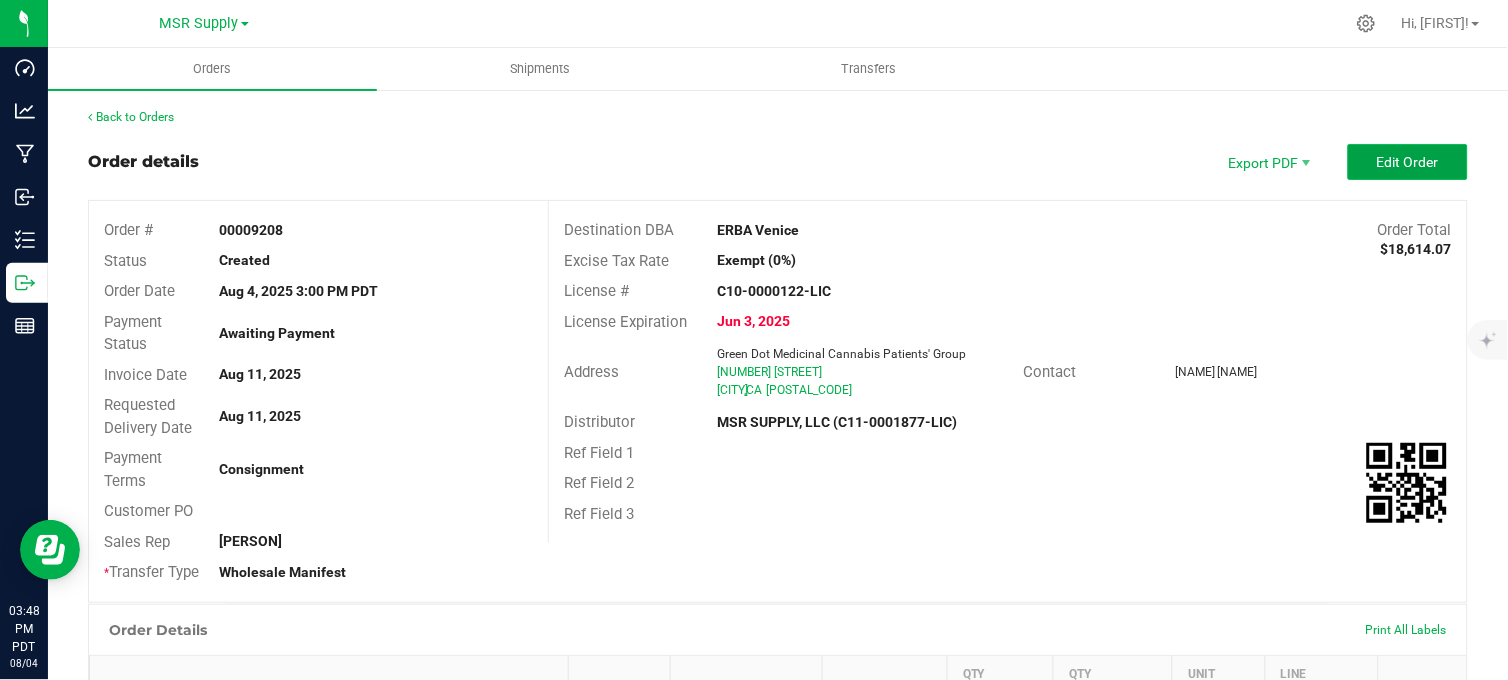 click on "Edit Order" at bounding box center [1408, 162] 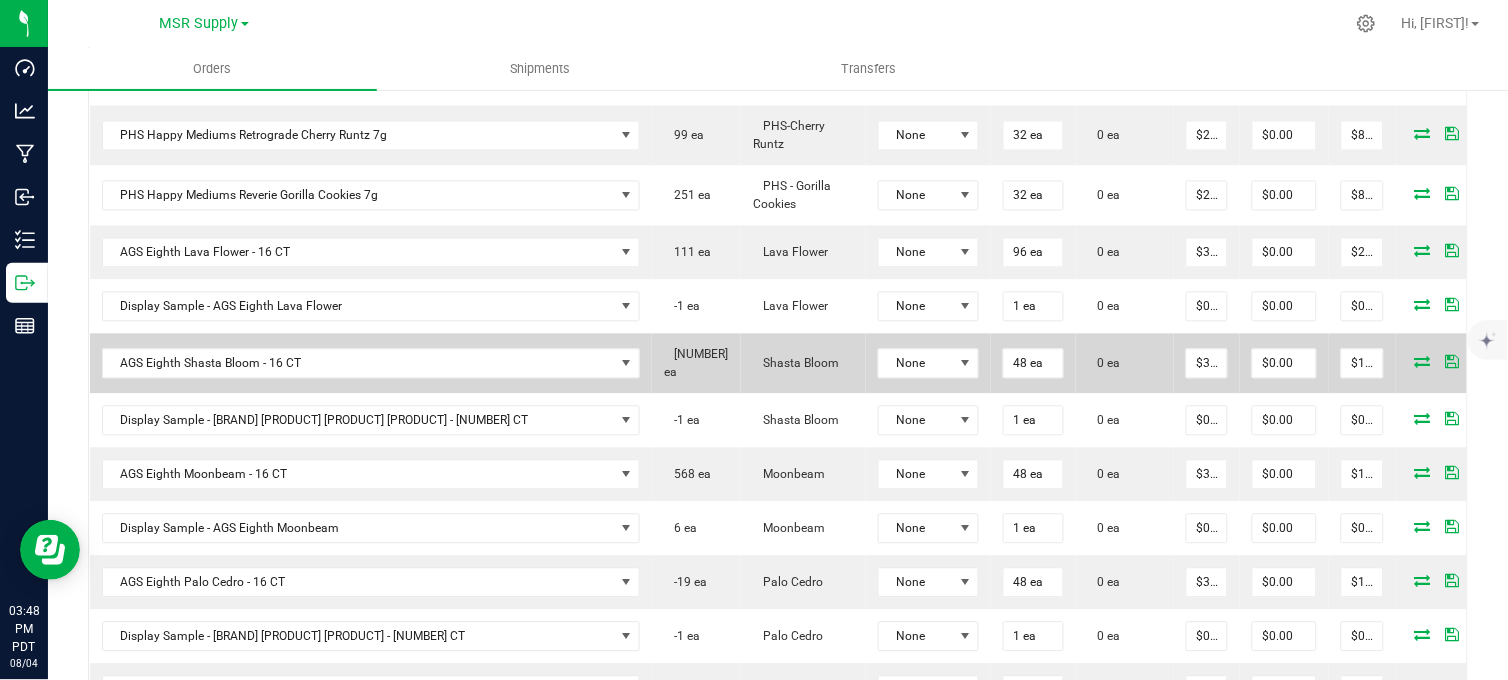 scroll, scrollTop: 888, scrollLeft: 0, axis: vertical 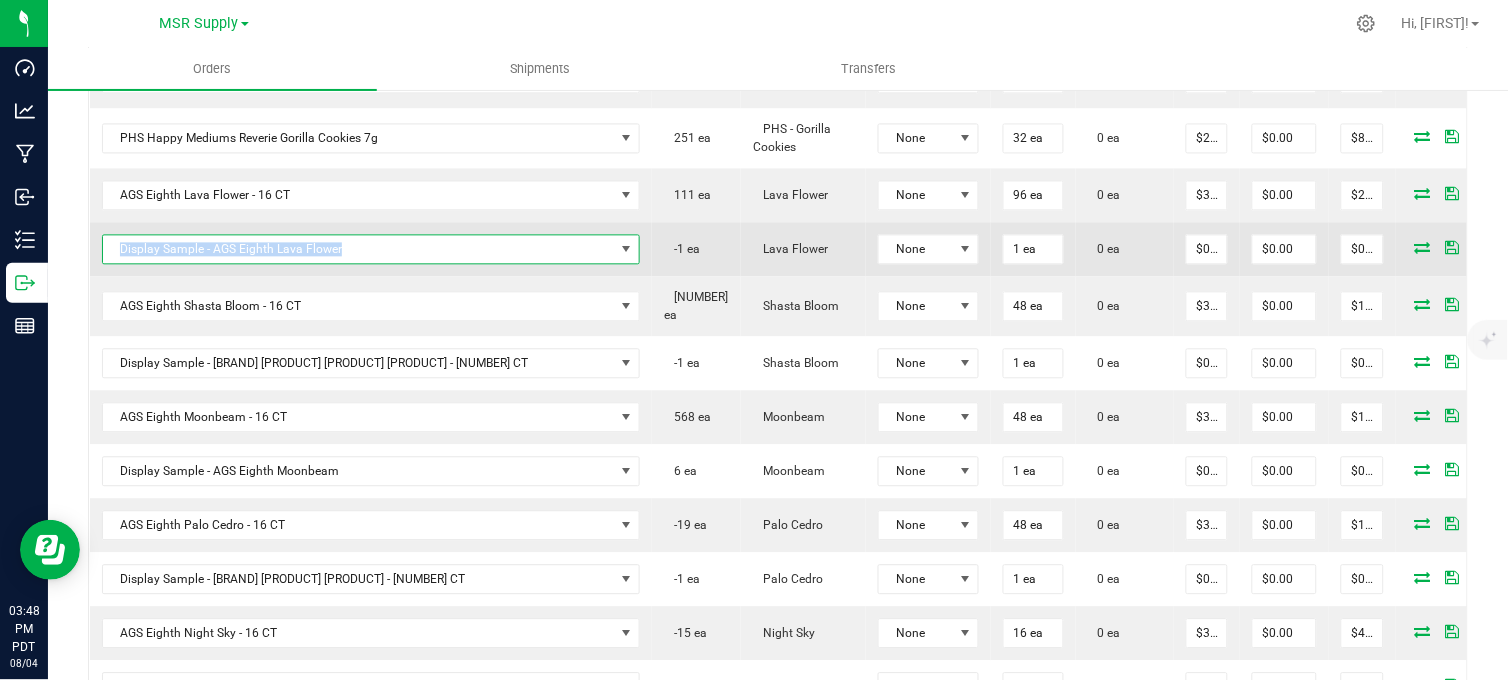 drag, startPoint x: 364, startPoint y: 255, endPoint x: 121, endPoint y: 257, distance: 243.00822 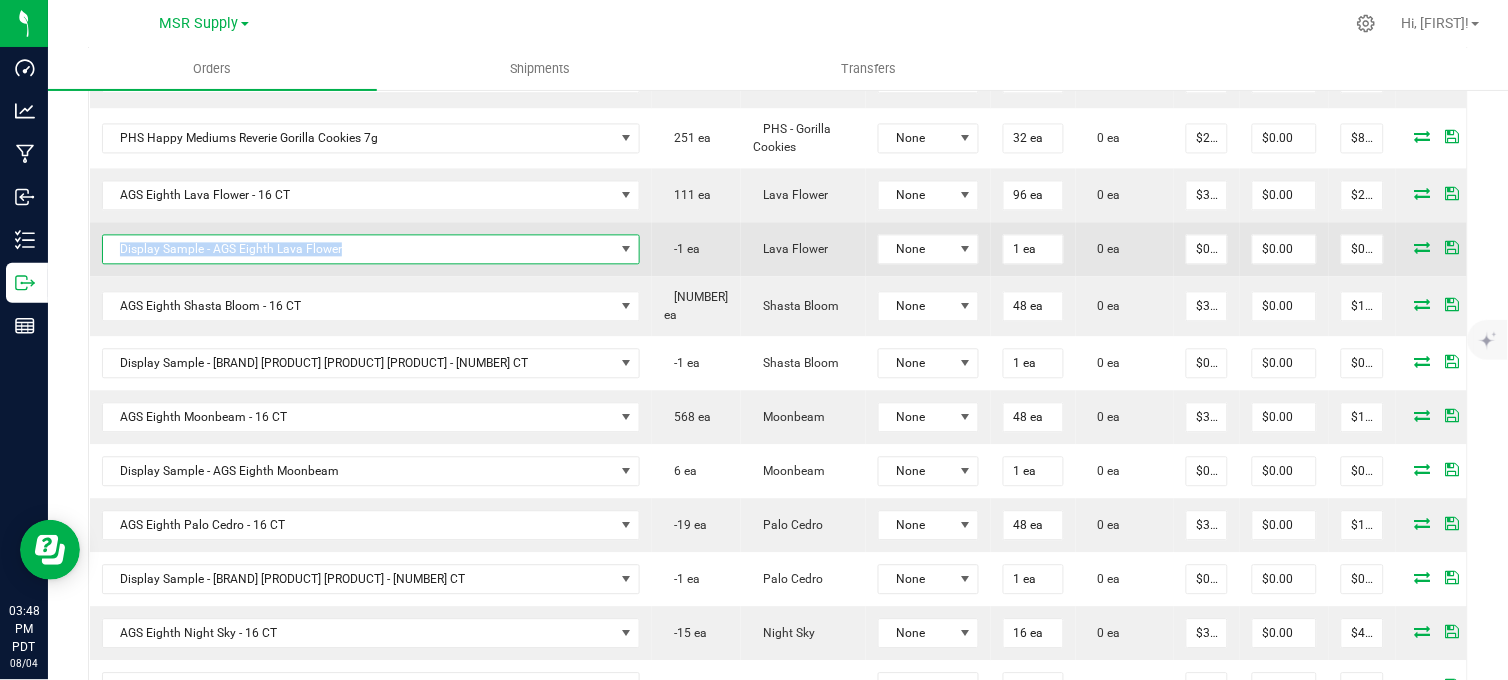click on "Display Sample - AGS Eighth Lava Flower" at bounding box center [359, 250] 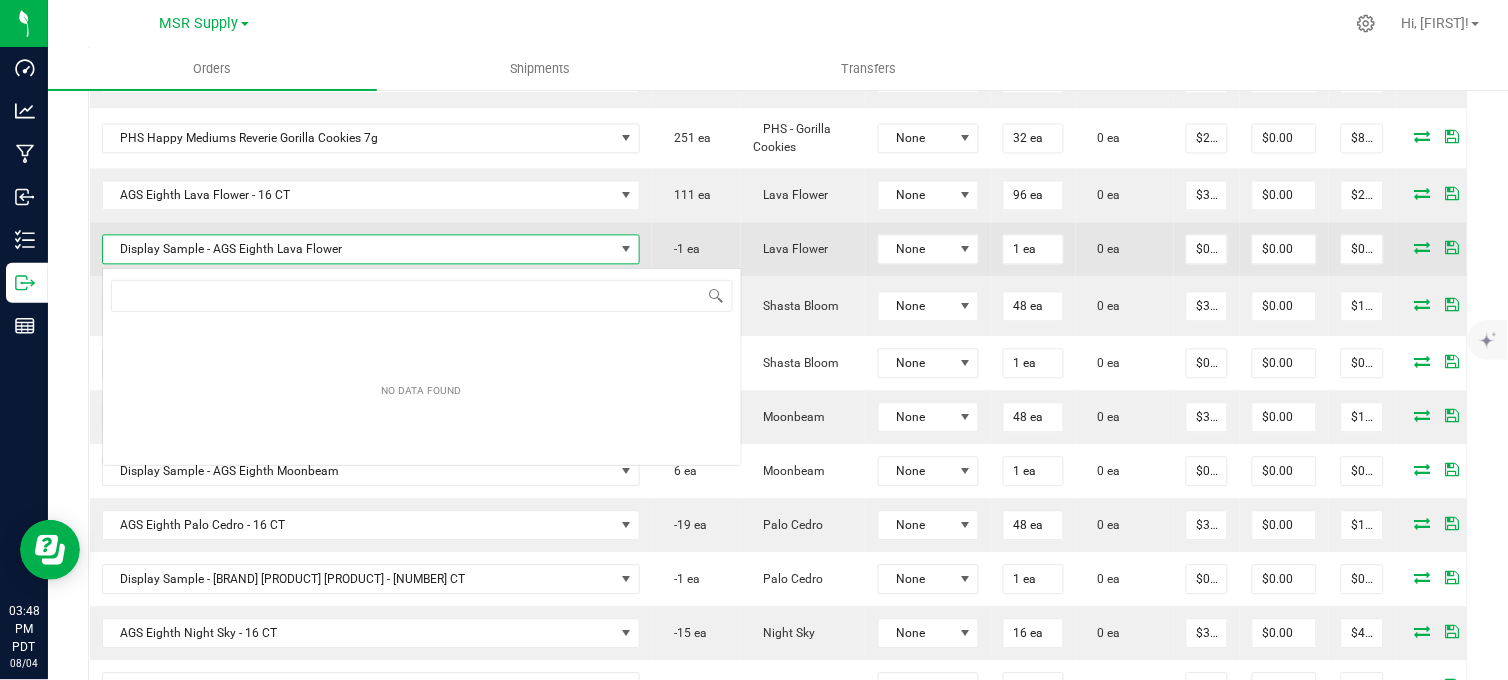 scroll, scrollTop: 99970, scrollLeft: 99611, axis: both 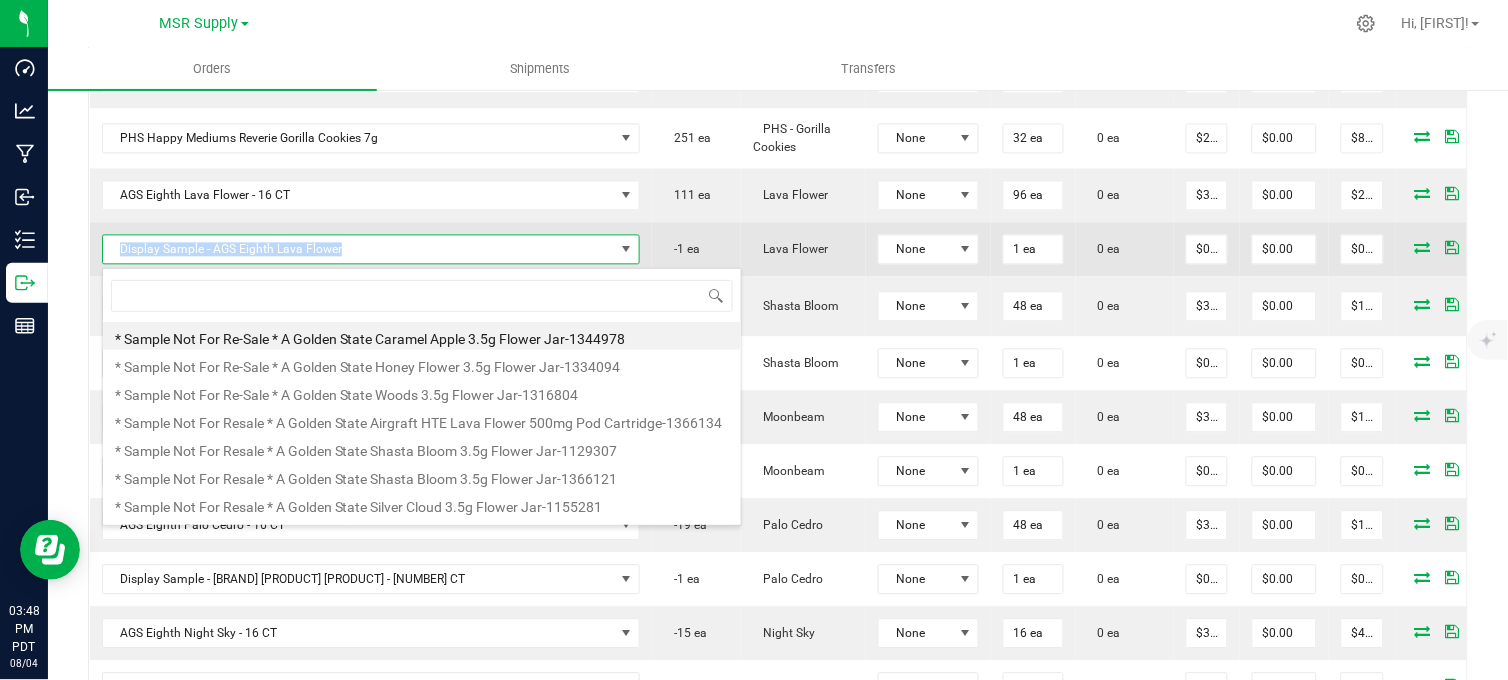 copy on "Display Sample - AGS Eighth Lava Flower" 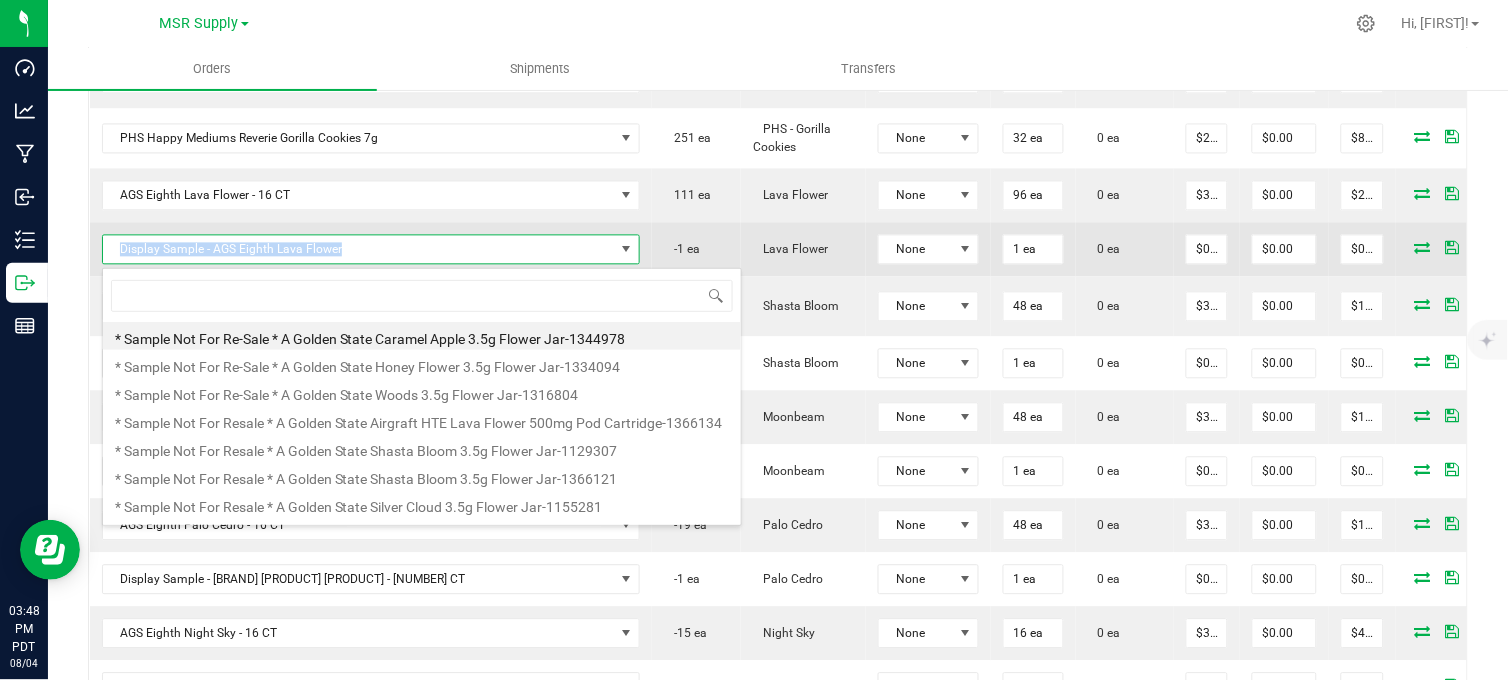 click on "Display Sample - AGS Eighth Lava Flower" at bounding box center [359, 250] 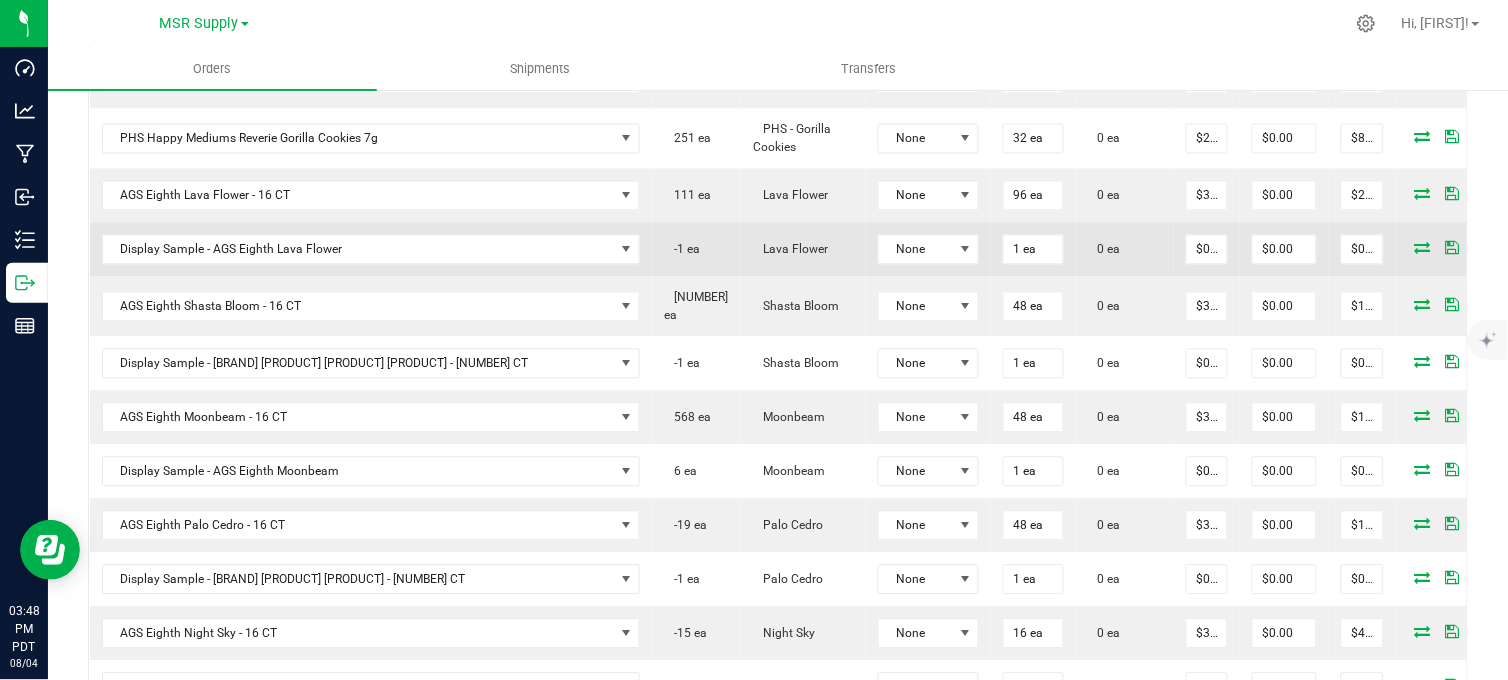 click at bounding box center (1483, 248) 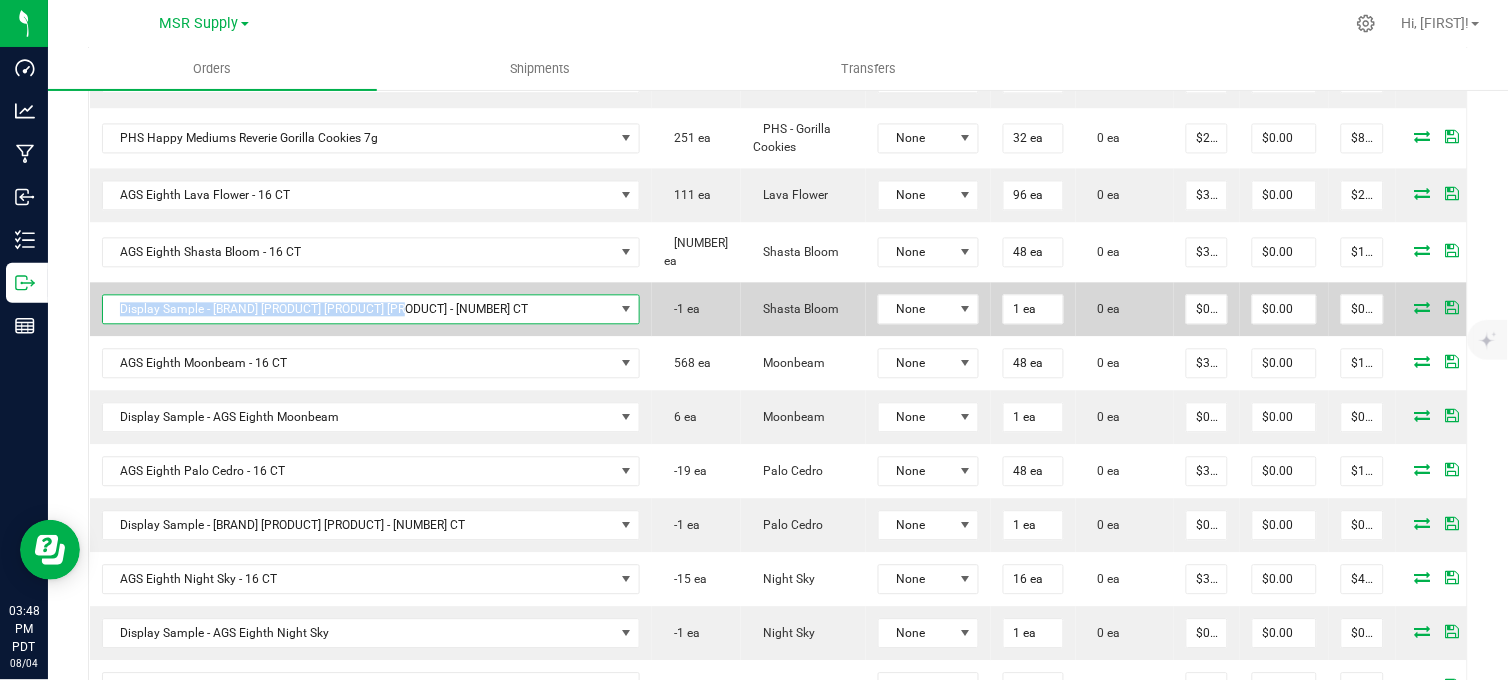 copy on "[PRODUCT_NAME] [PRODUCT_NAME] [PRODUCT_NAME] [PRODUCT_NAME]" 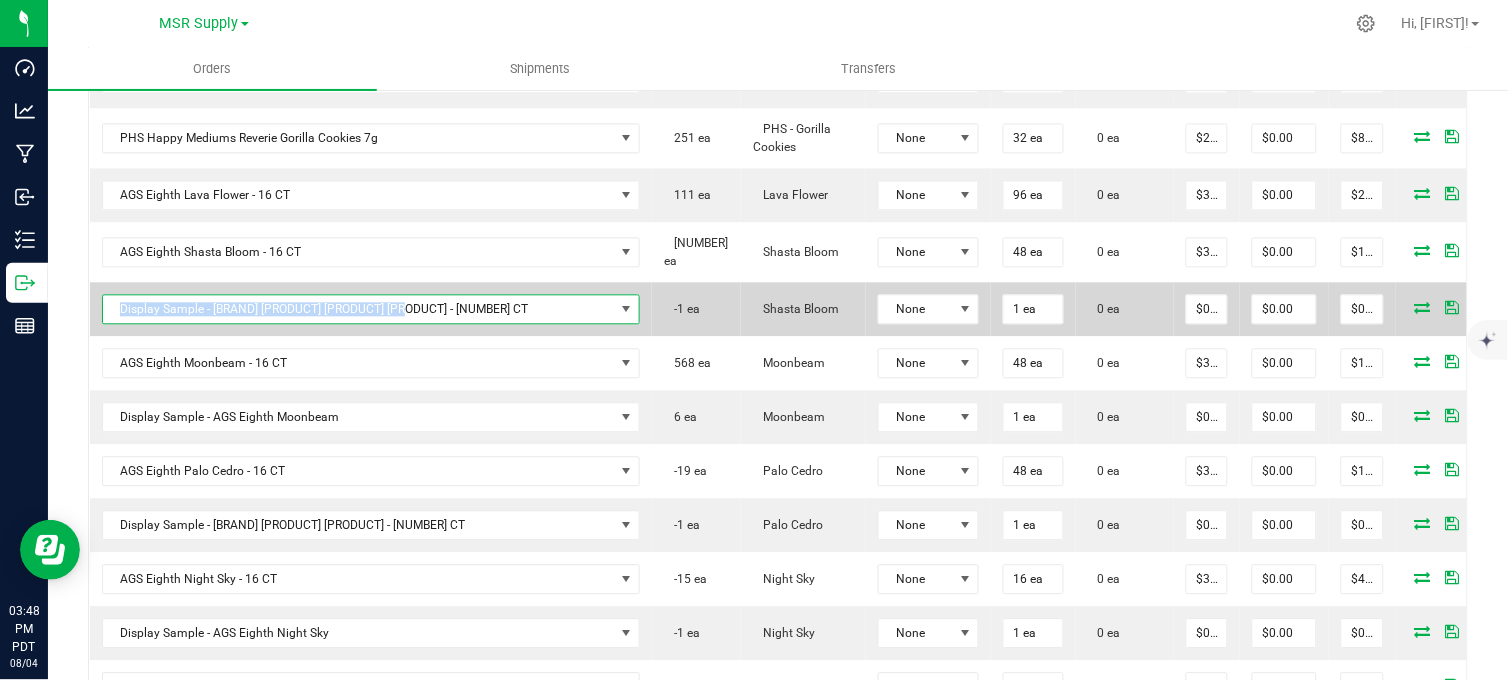 drag, startPoint x: 398, startPoint y: 310, endPoint x: 116, endPoint y: 314, distance: 282.02838 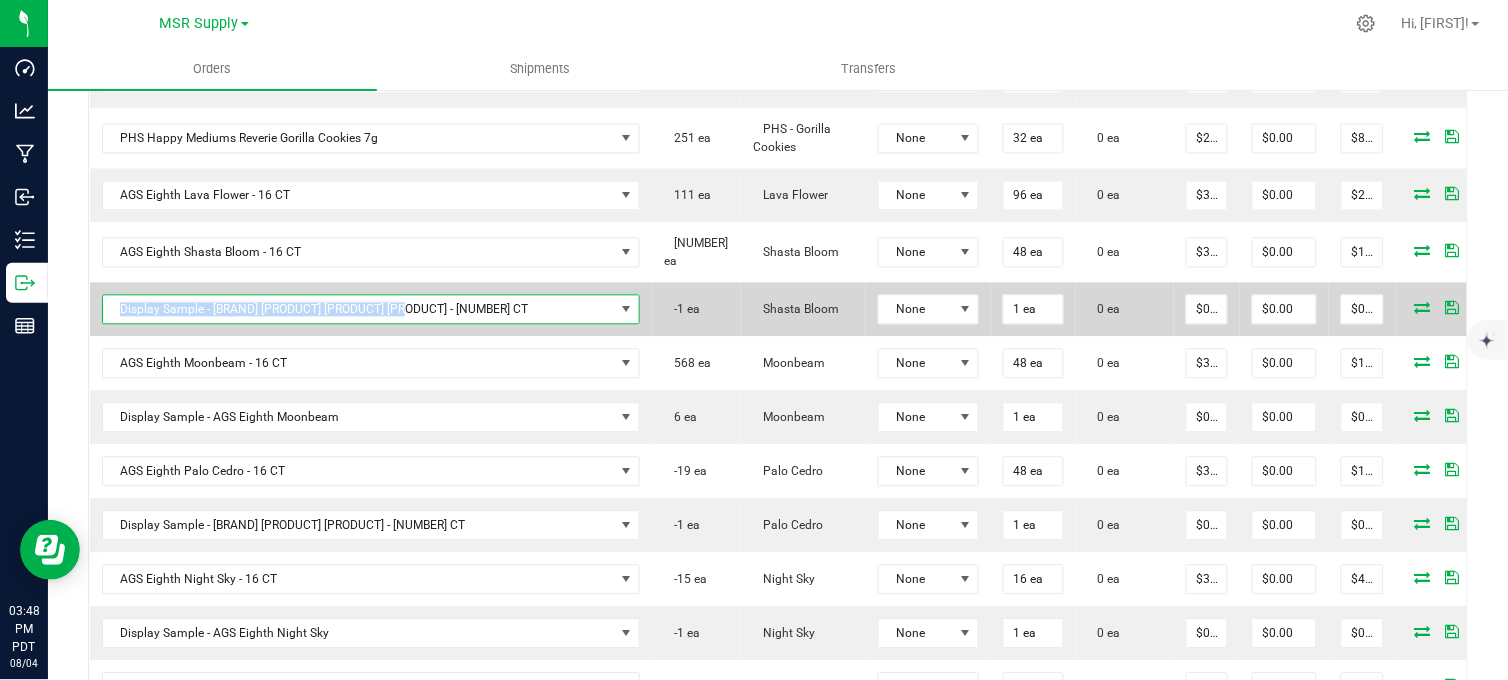 click on "[PRODUCT_NAME] [PRODUCT_NAME] [PRODUCT_NAME] [PRODUCT_NAME]" at bounding box center [359, 310] 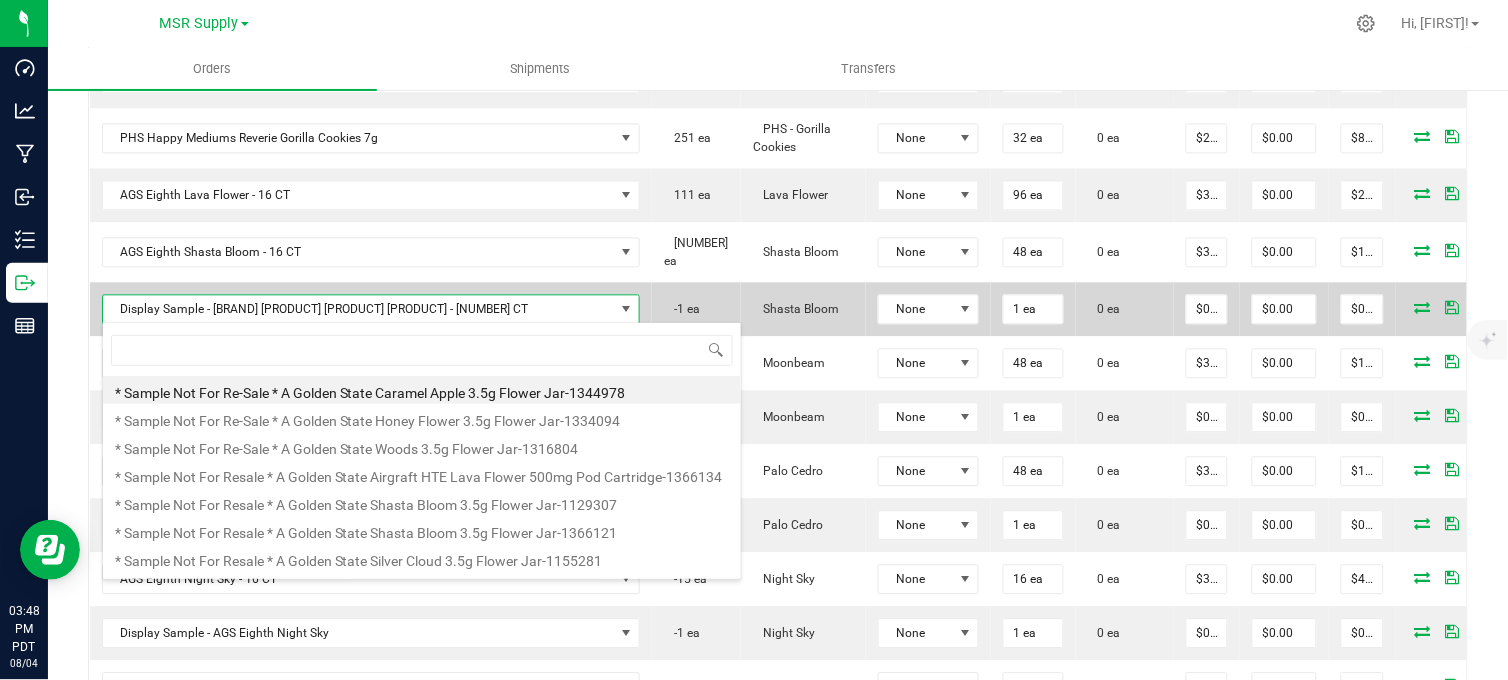 scroll, scrollTop: 99970, scrollLeft: 99611, axis: both 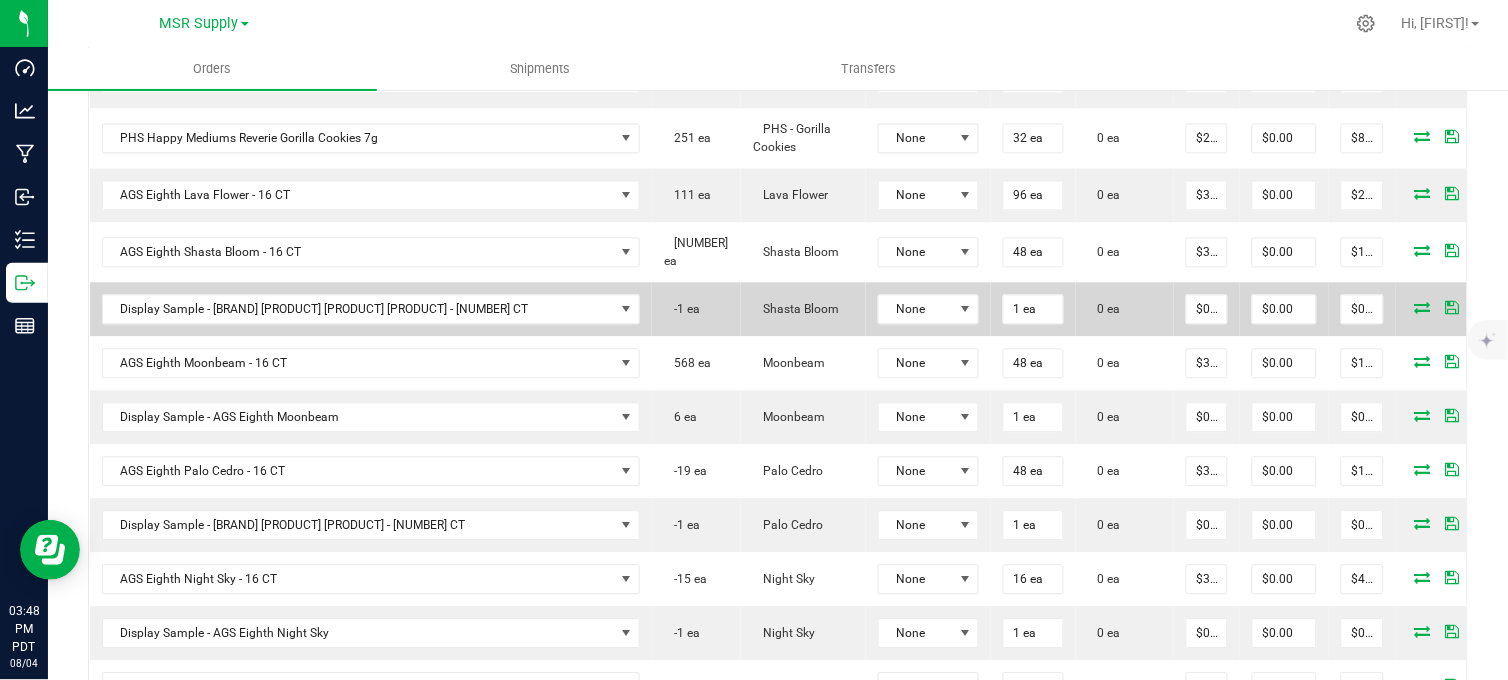 click at bounding box center (1483, 308) 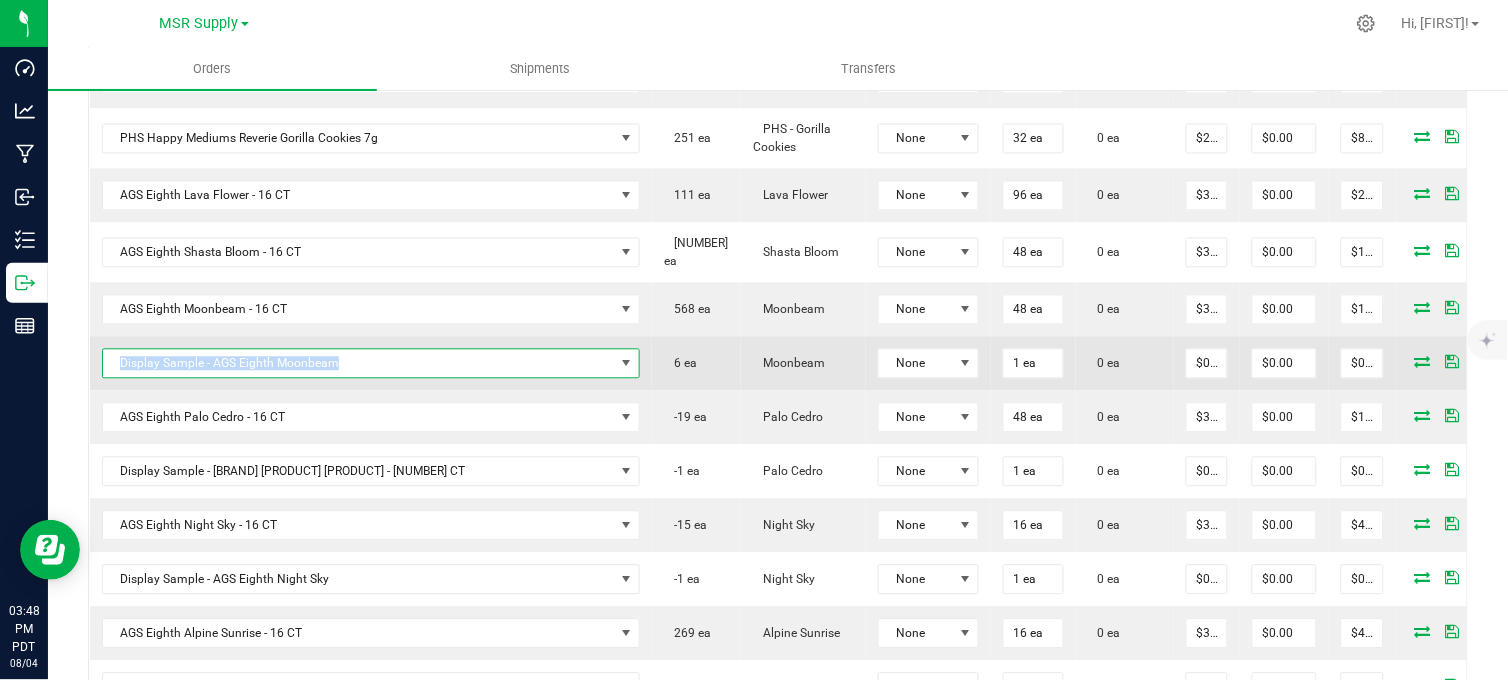 copy on "Display Sample - AGS Eighth Moonbeam" 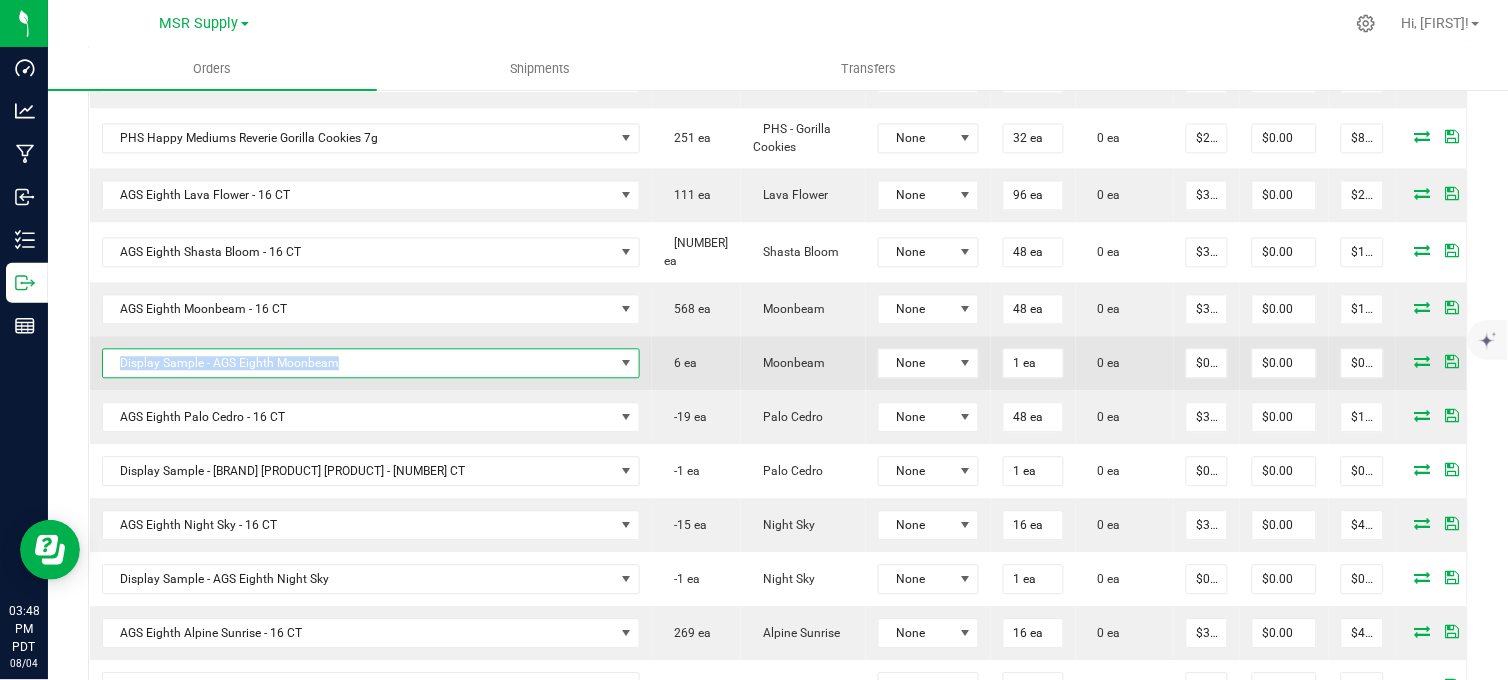 drag, startPoint x: 337, startPoint y: 365, endPoint x: 120, endPoint y: 371, distance: 217.08293 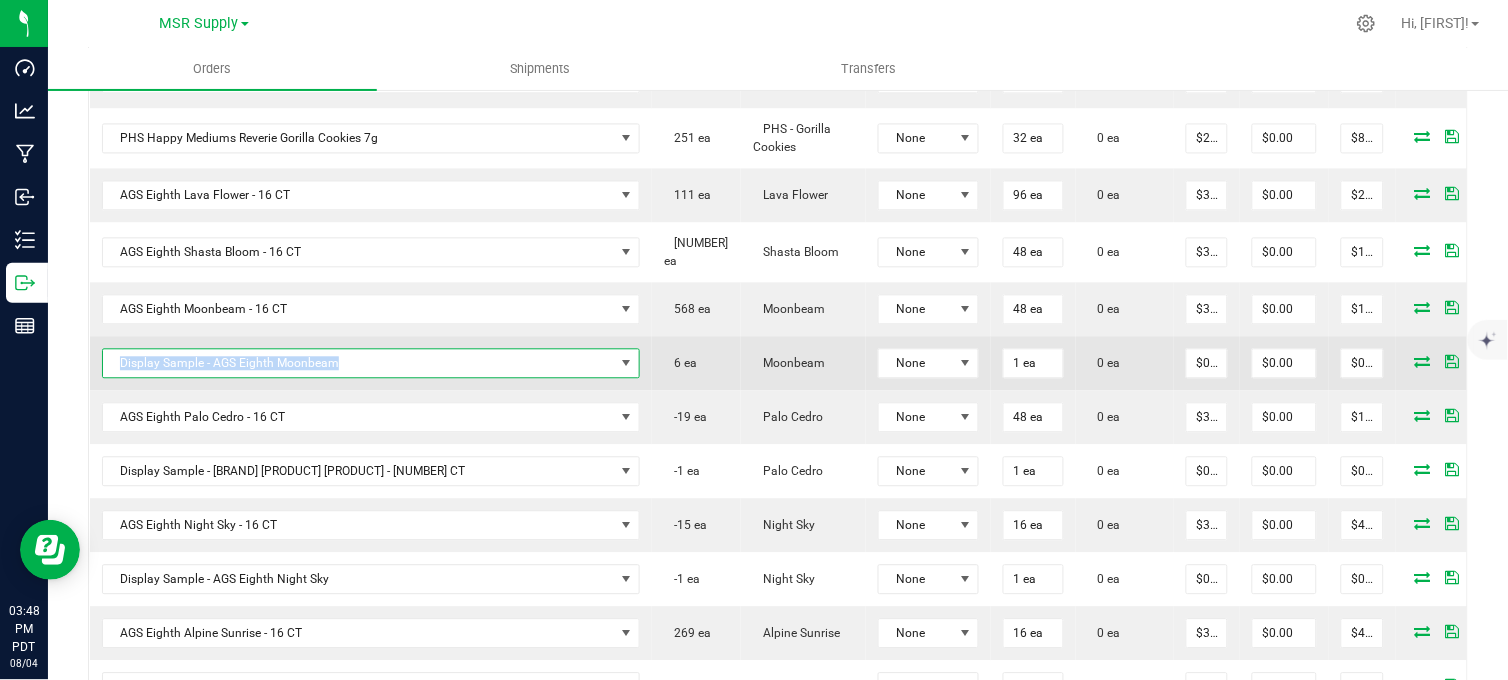 click on "Display Sample - AGS Eighth Moonbeam" at bounding box center [359, 364] 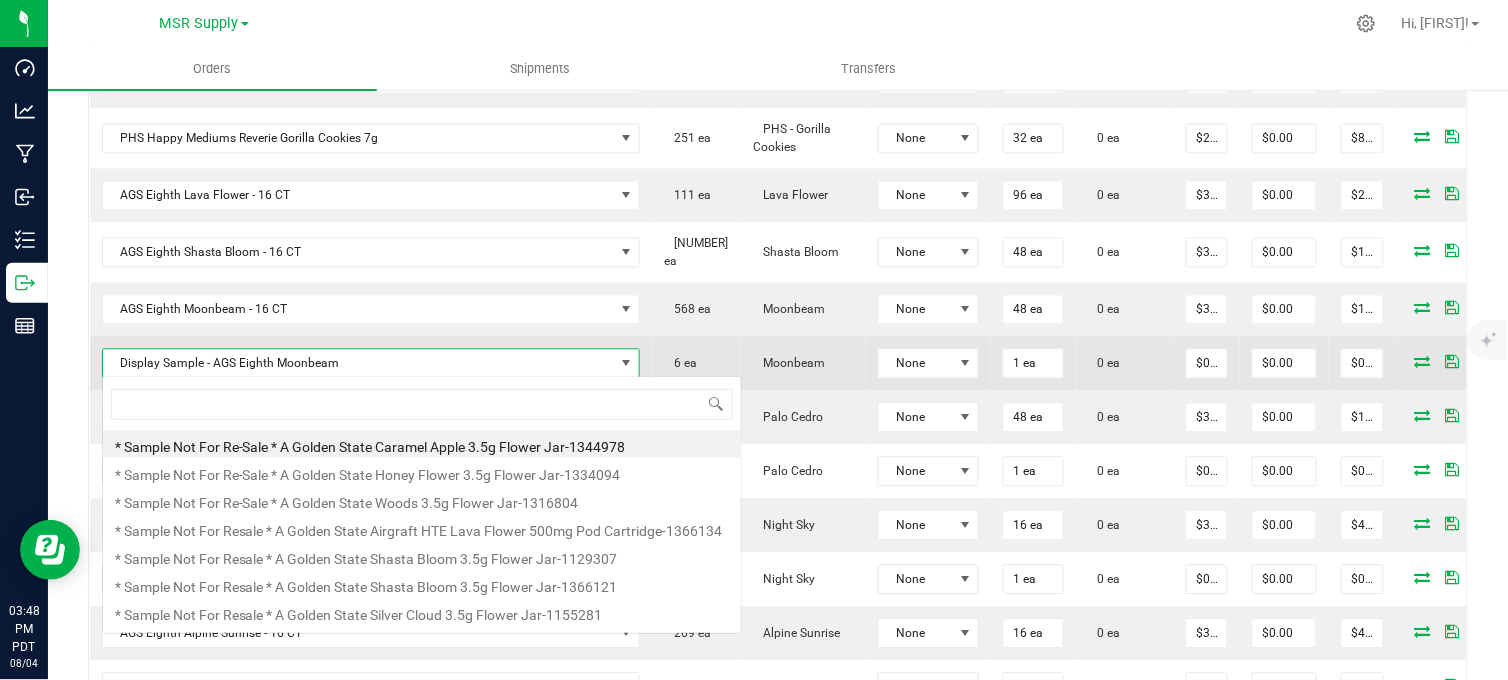 scroll, scrollTop: 99970, scrollLeft: 99611, axis: both 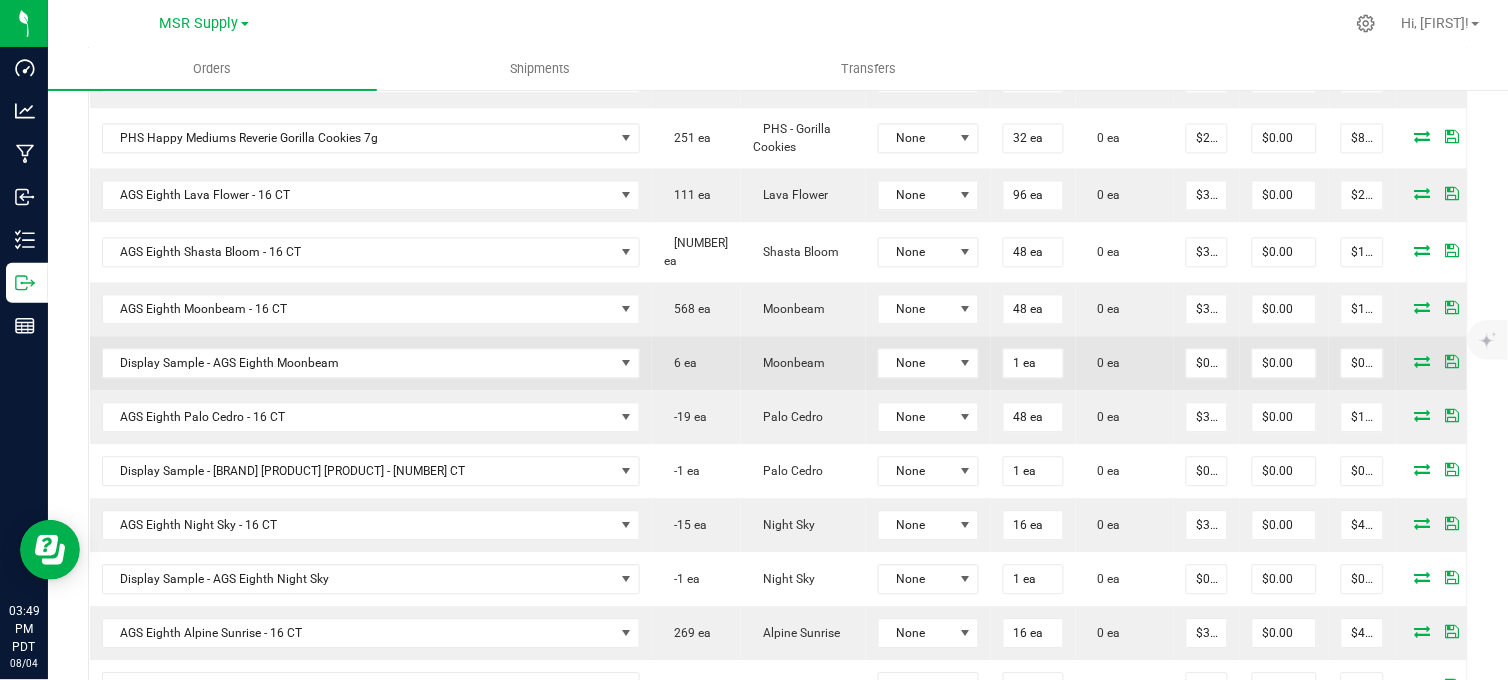 click at bounding box center (1483, 362) 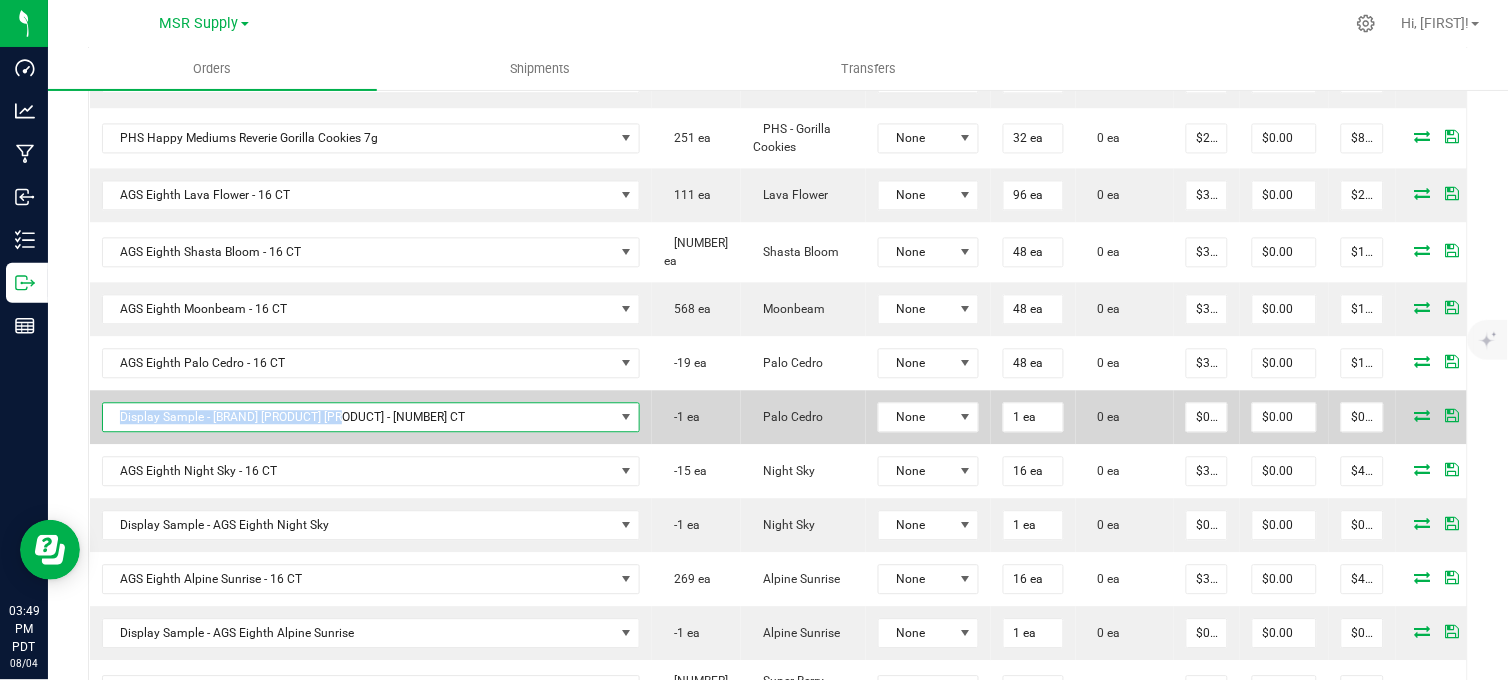 copy on "Display Sample - AGS Eighth Palo Cedro" 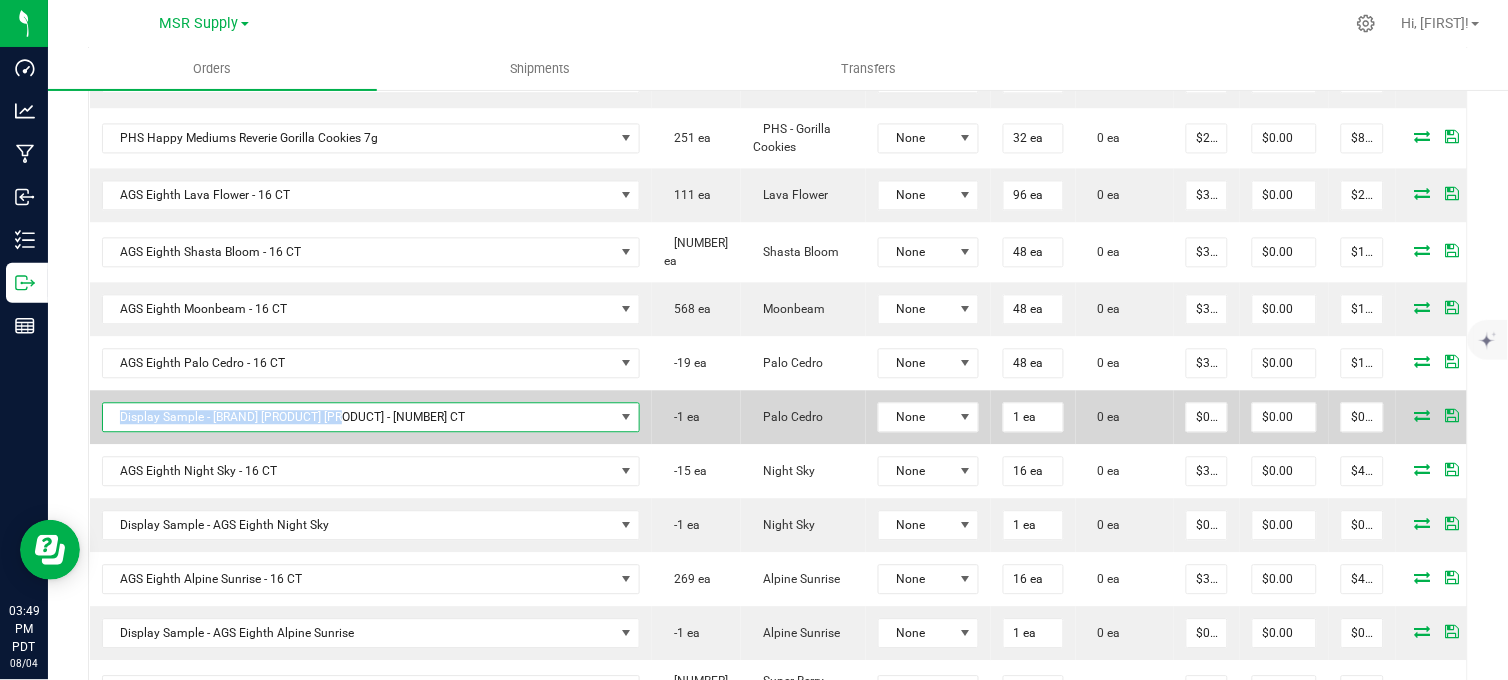 drag, startPoint x: 335, startPoint y: 418, endPoint x: 117, endPoint y: 421, distance: 218.02065 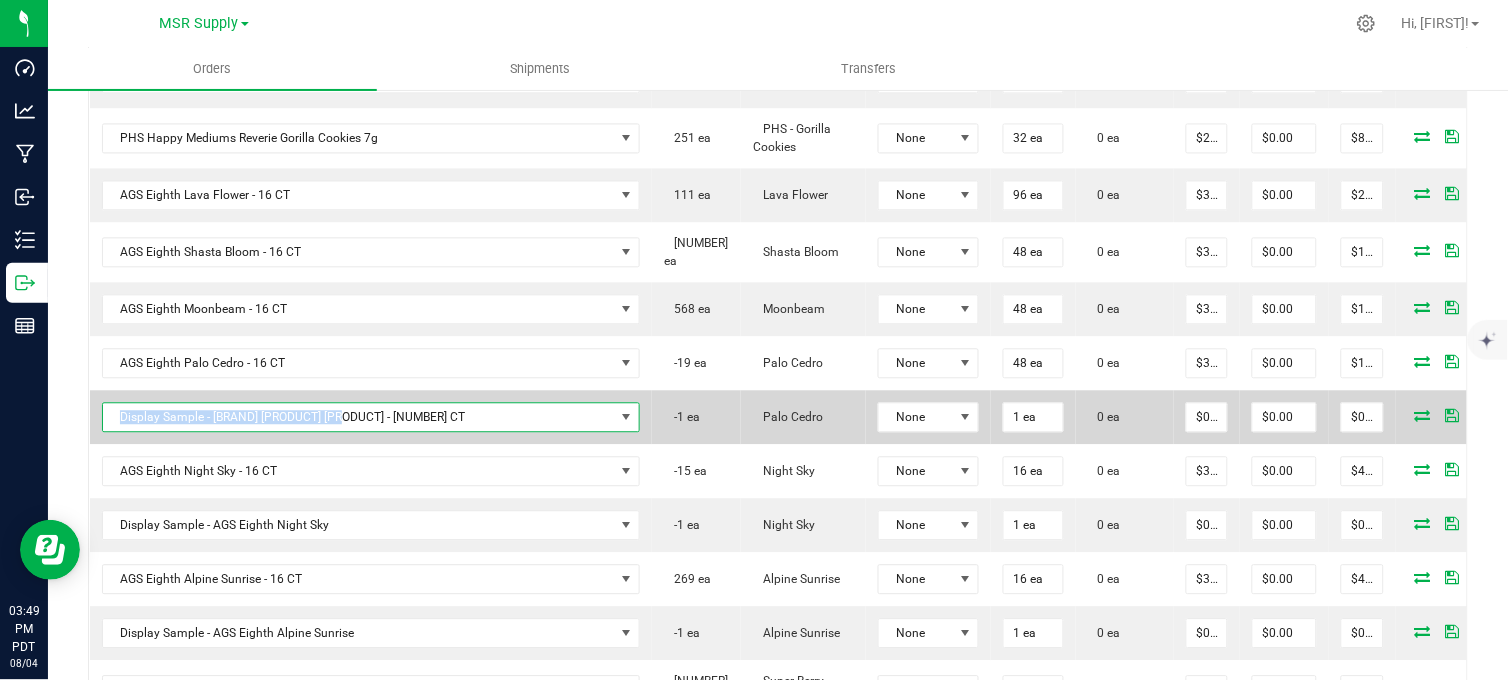 click on "Display Sample - AGS Eighth Palo Cedro" at bounding box center (359, 418) 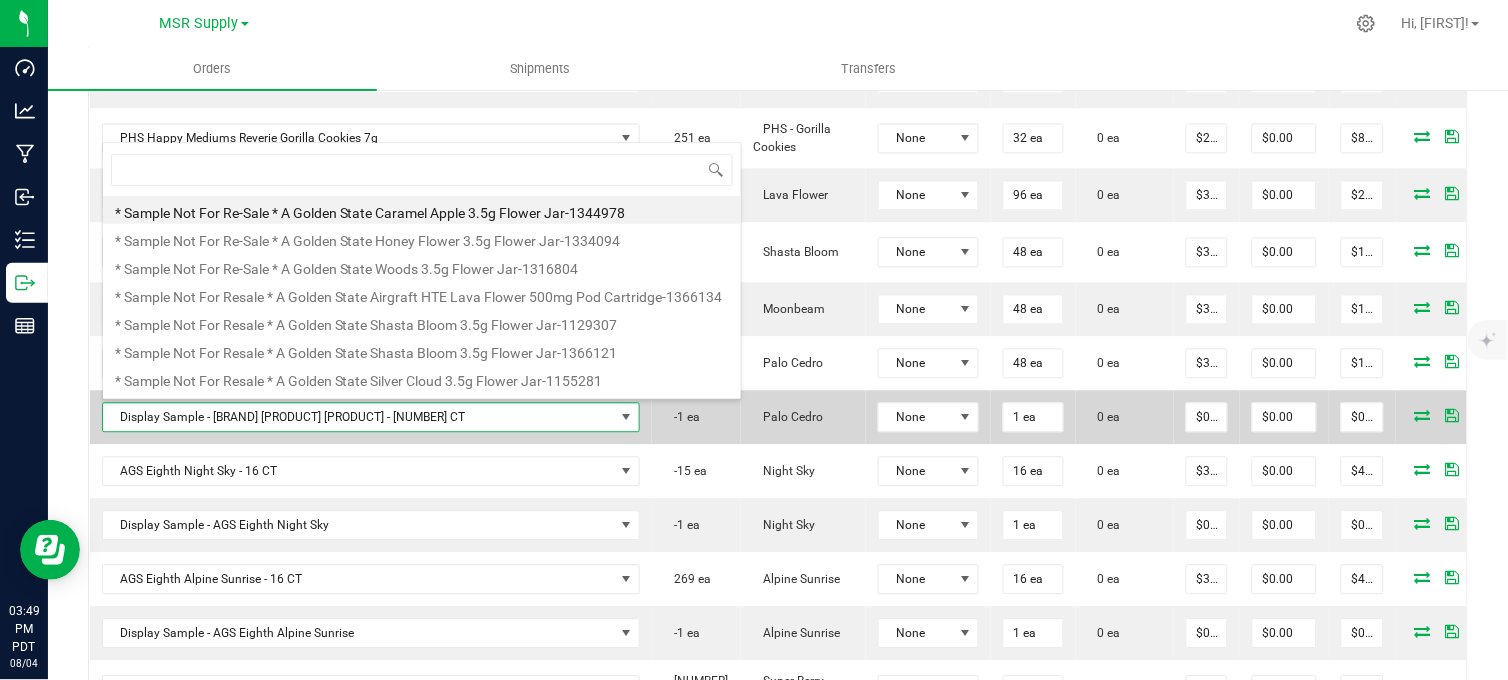 scroll, scrollTop: 99970, scrollLeft: 99611, axis: both 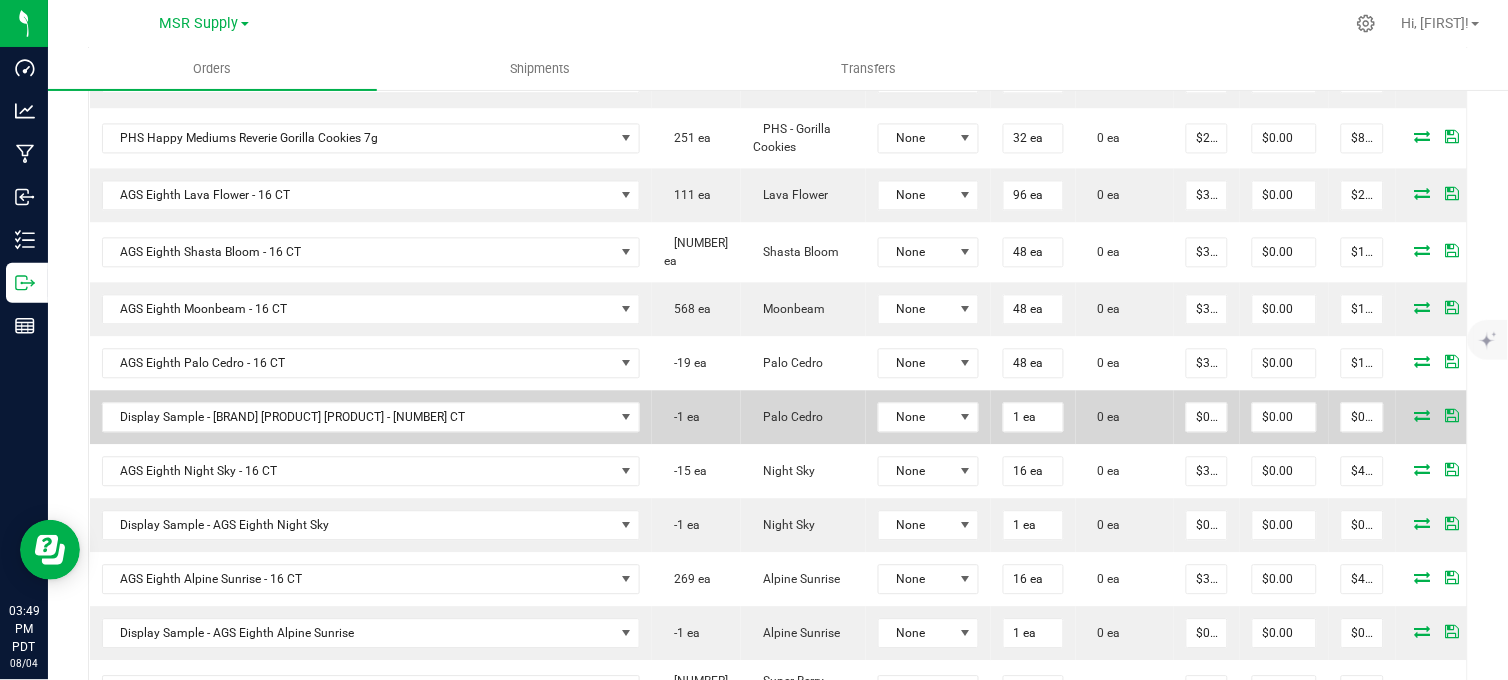 click at bounding box center (1483, 416) 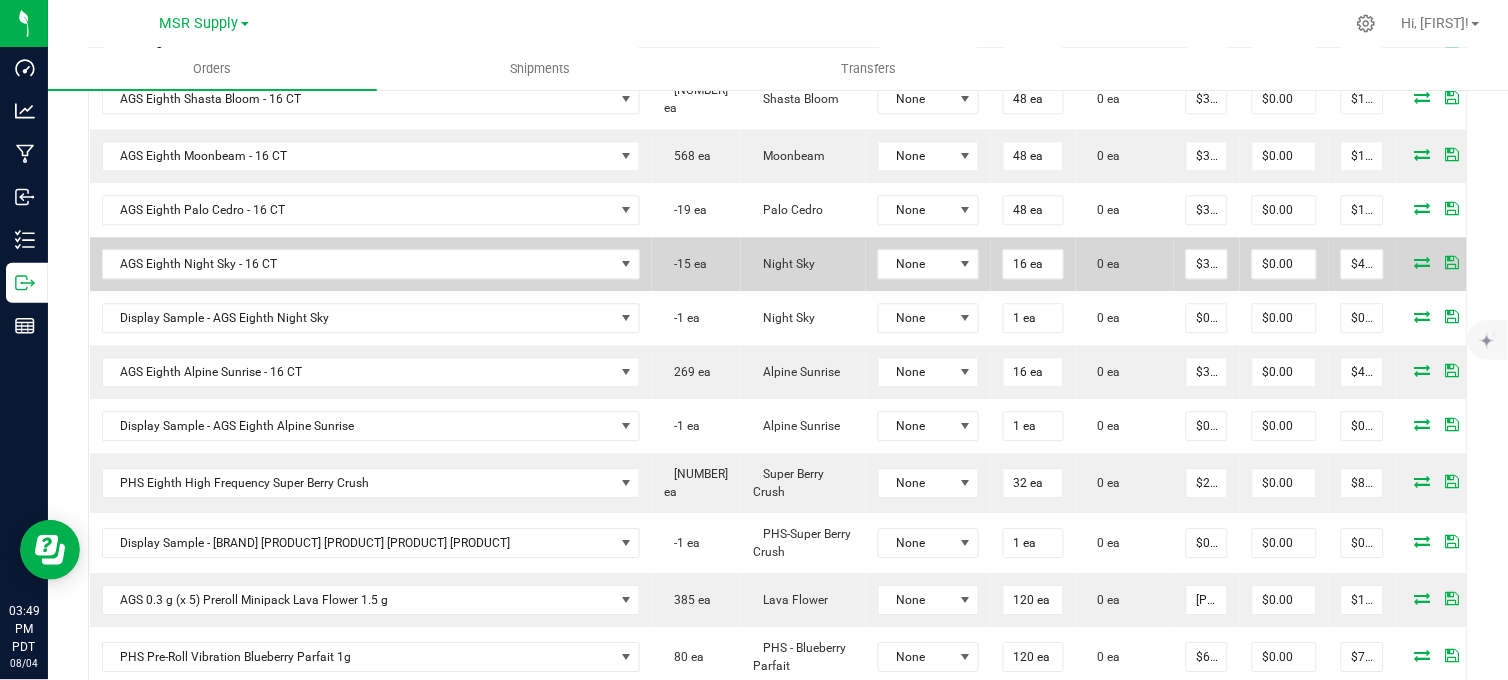 scroll, scrollTop: 1111, scrollLeft: 0, axis: vertical 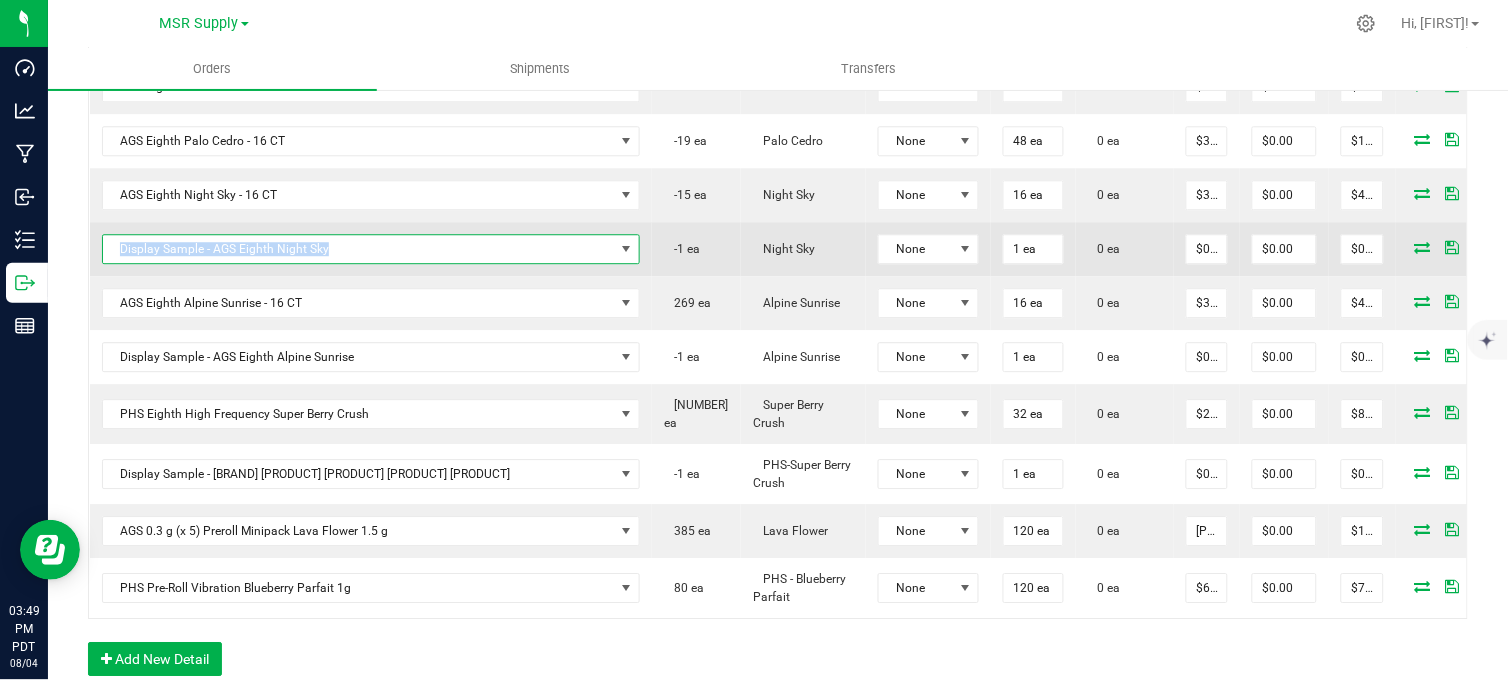 copy on "Display Sample - AGS Eighth Night Sky" 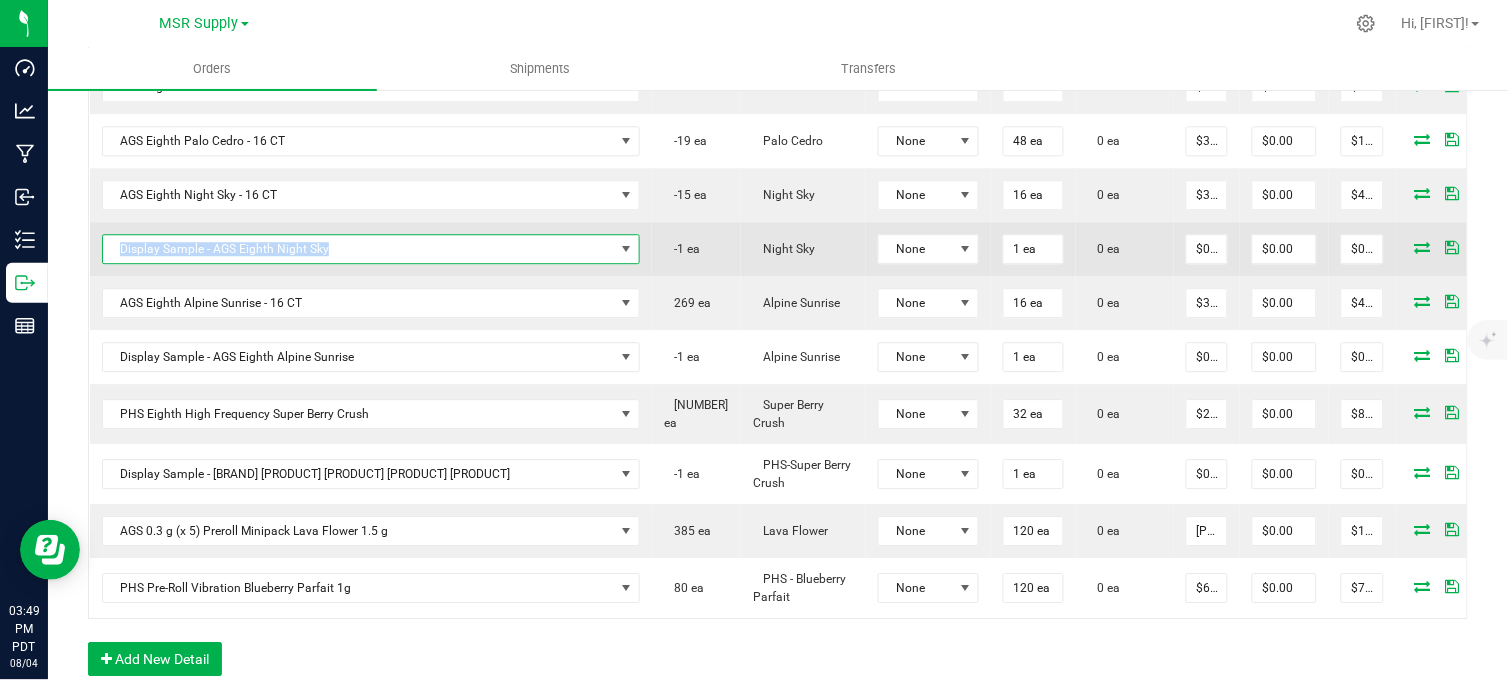 drag, startPoint x: 340, startPoint y: 245, endPoint x: 115, endPoint y: 255, distance: 225.2221 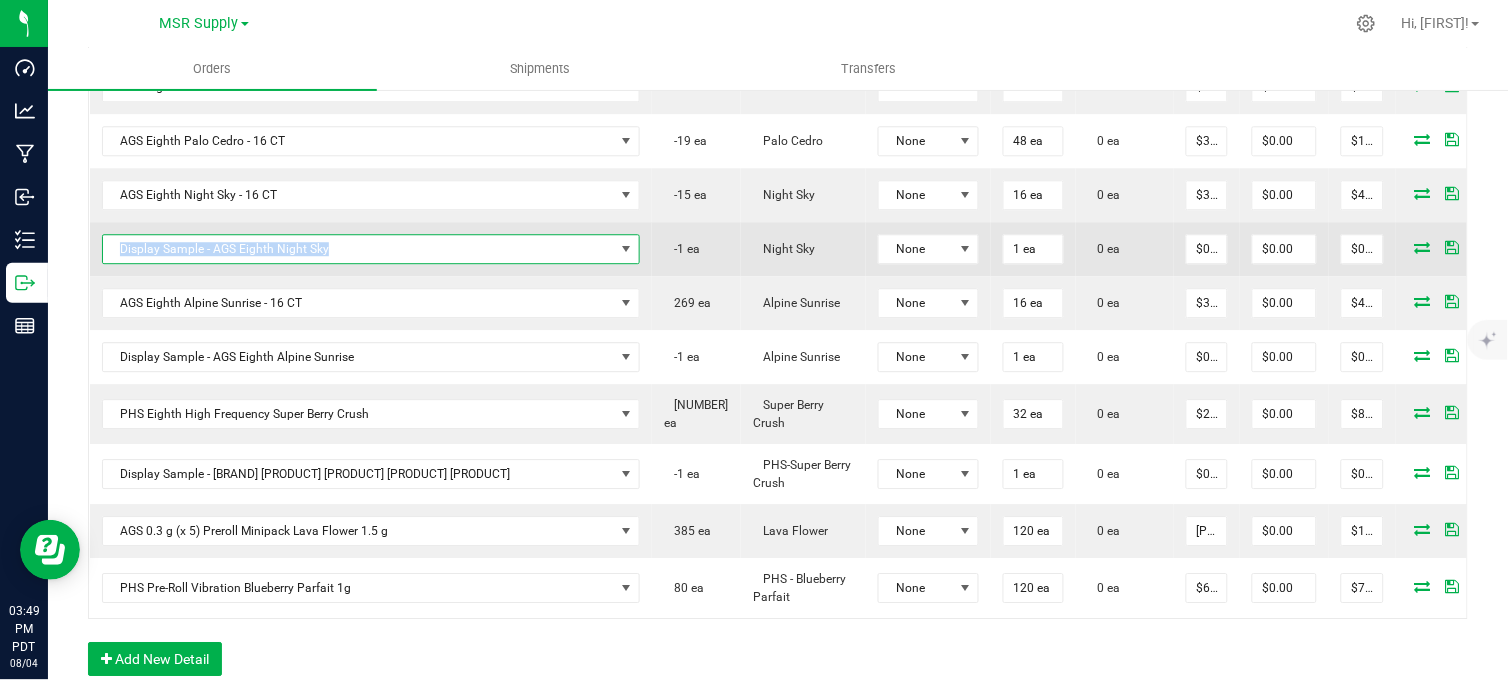 click on "Display Sample - AGS Eighth Night Sky" at bounding box center [359, 249] 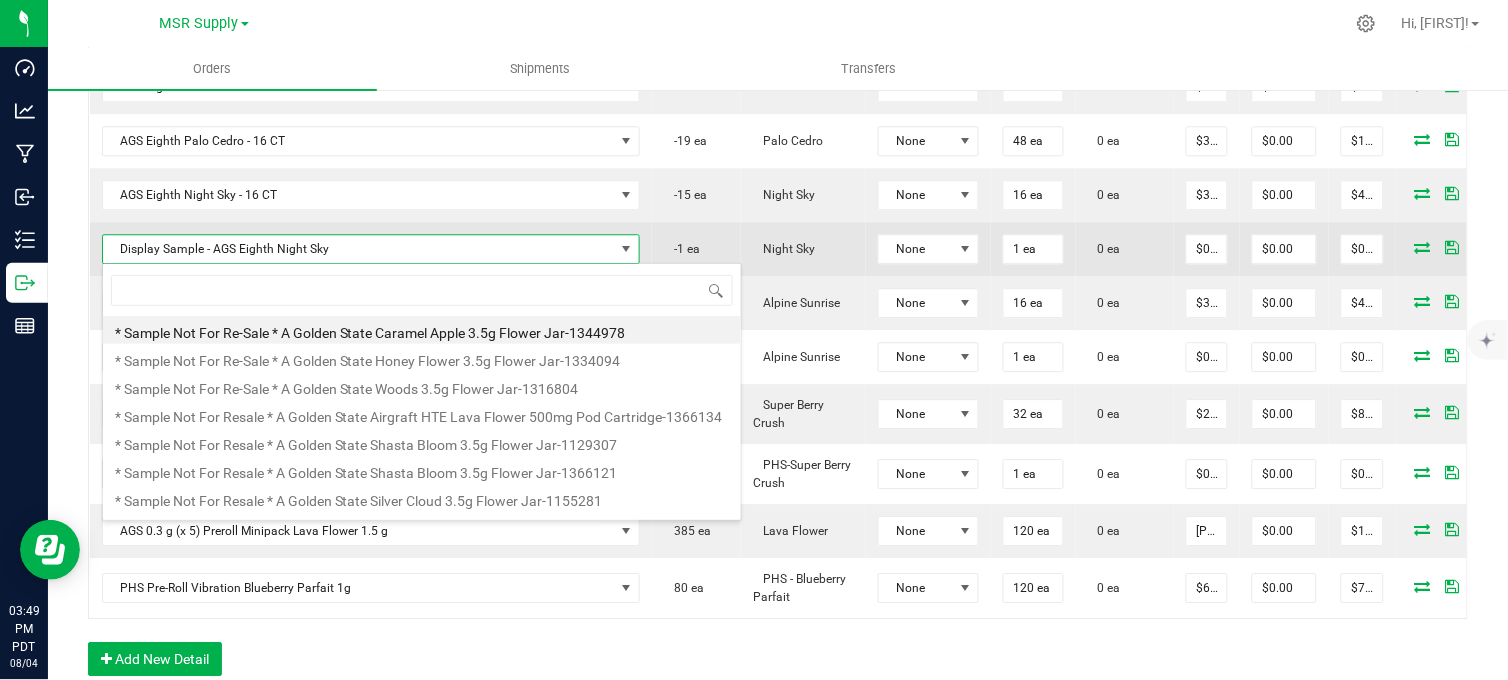 scroll, scrollTop: 99970, scrollLeft: 99611, axis: both 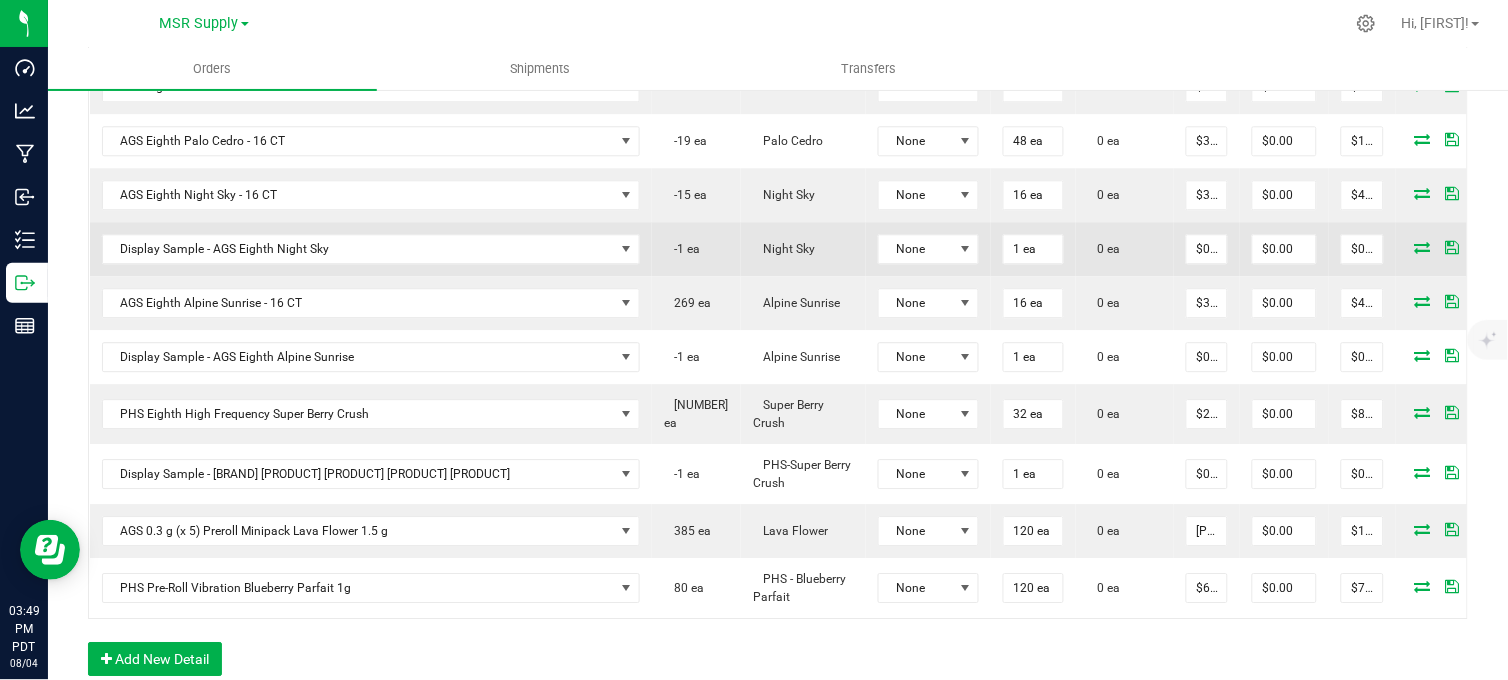 click at bounding box center (1483, 247) 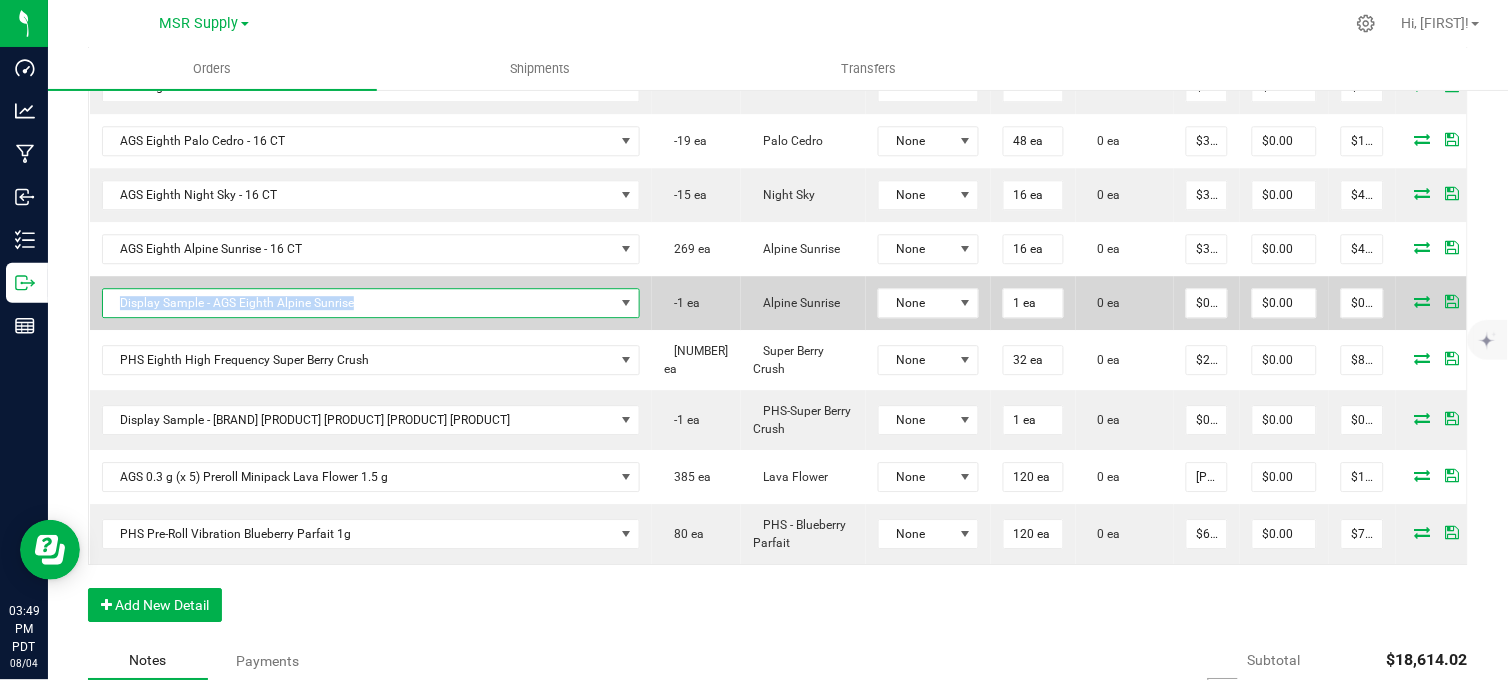 copy on "Display Sample - AGS Eighth Alpine Sunrise" 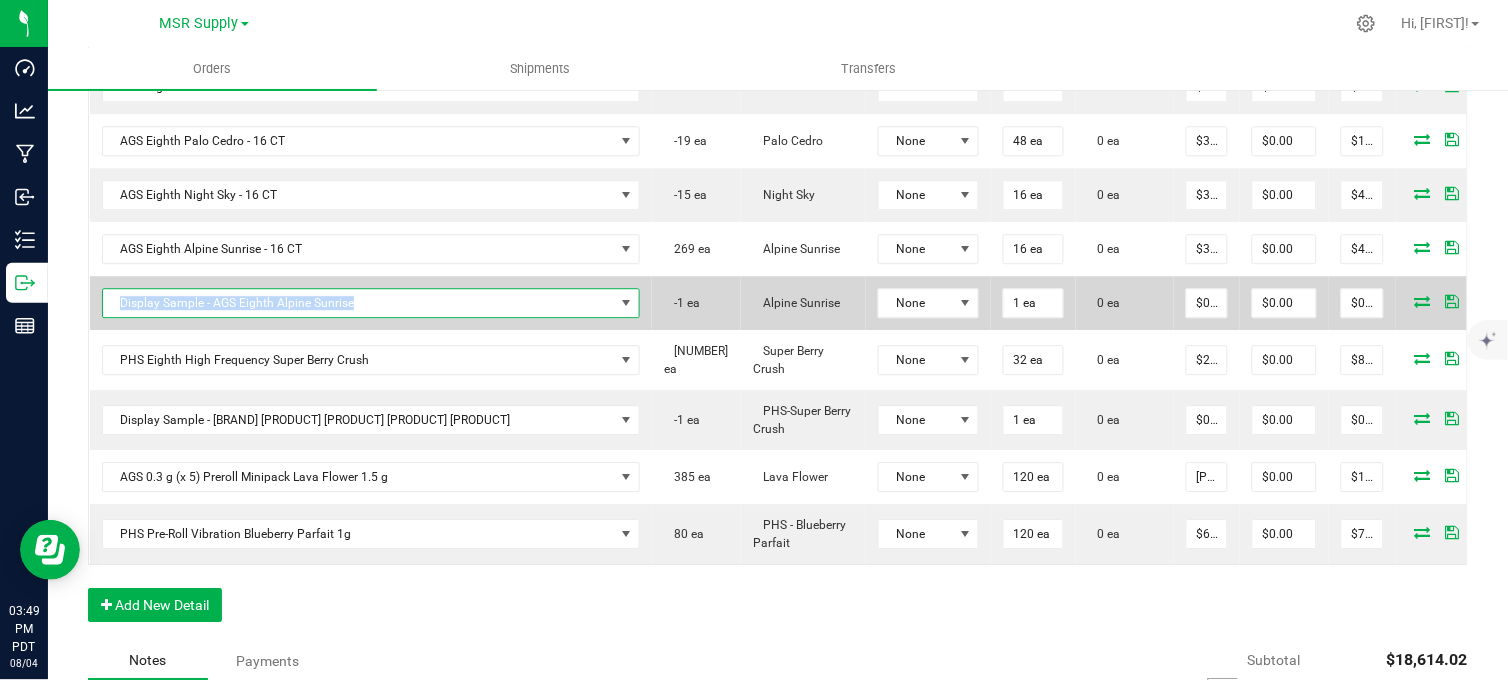 drag, startPoint x: 361, startPoint y: 303, endPoint x: 114, endPoint y: 306, distance: 247.01822 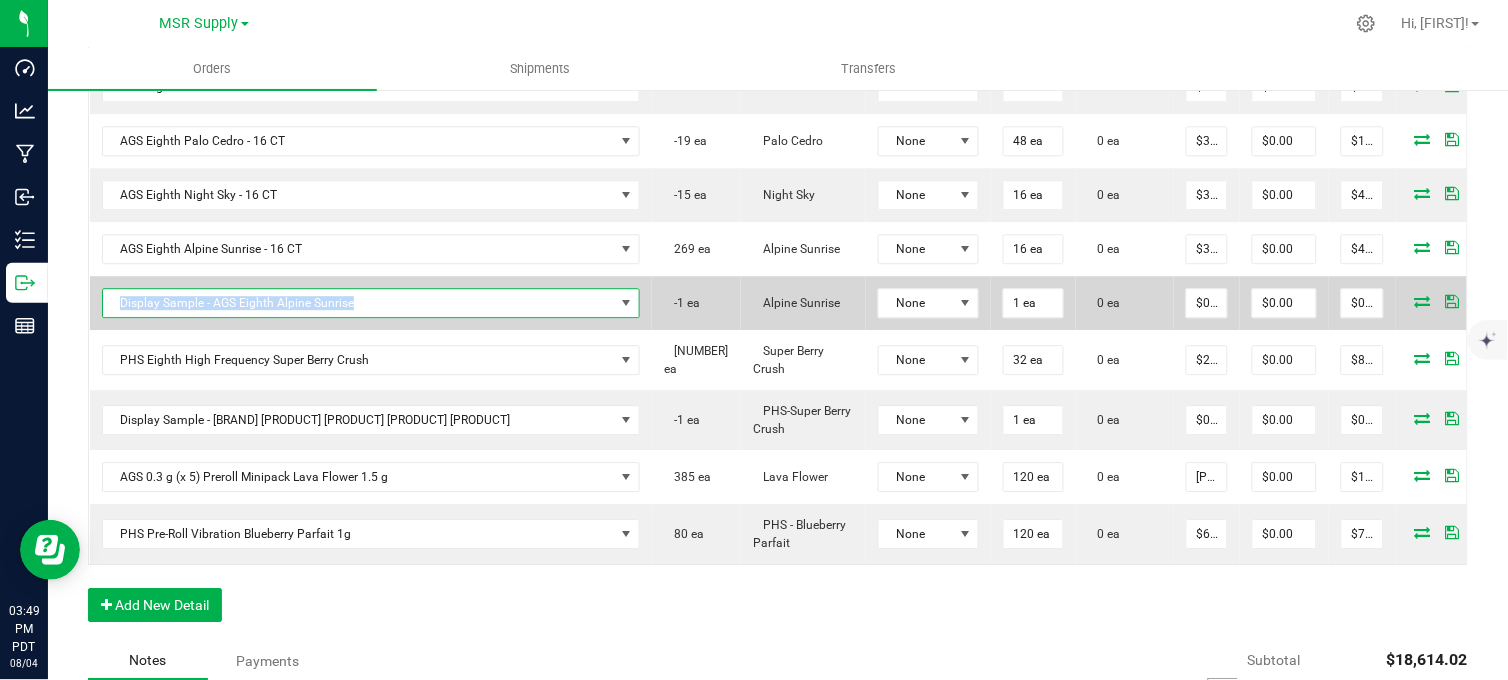 click on "Display Sample - AGS Eighth Alpine Sunrise" at bounding box center [359, 303] 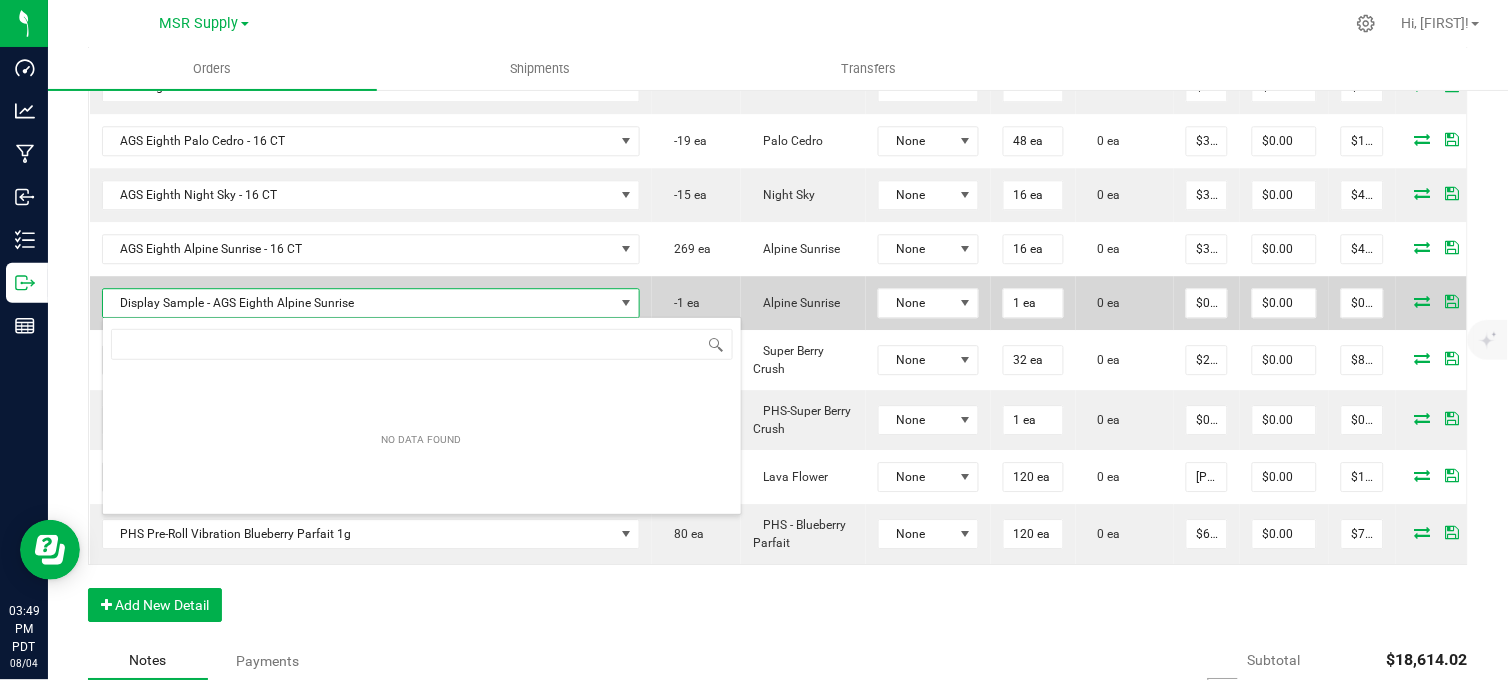 scroll, scrollTop: 99970, scrollLeft: 99611, axis: both 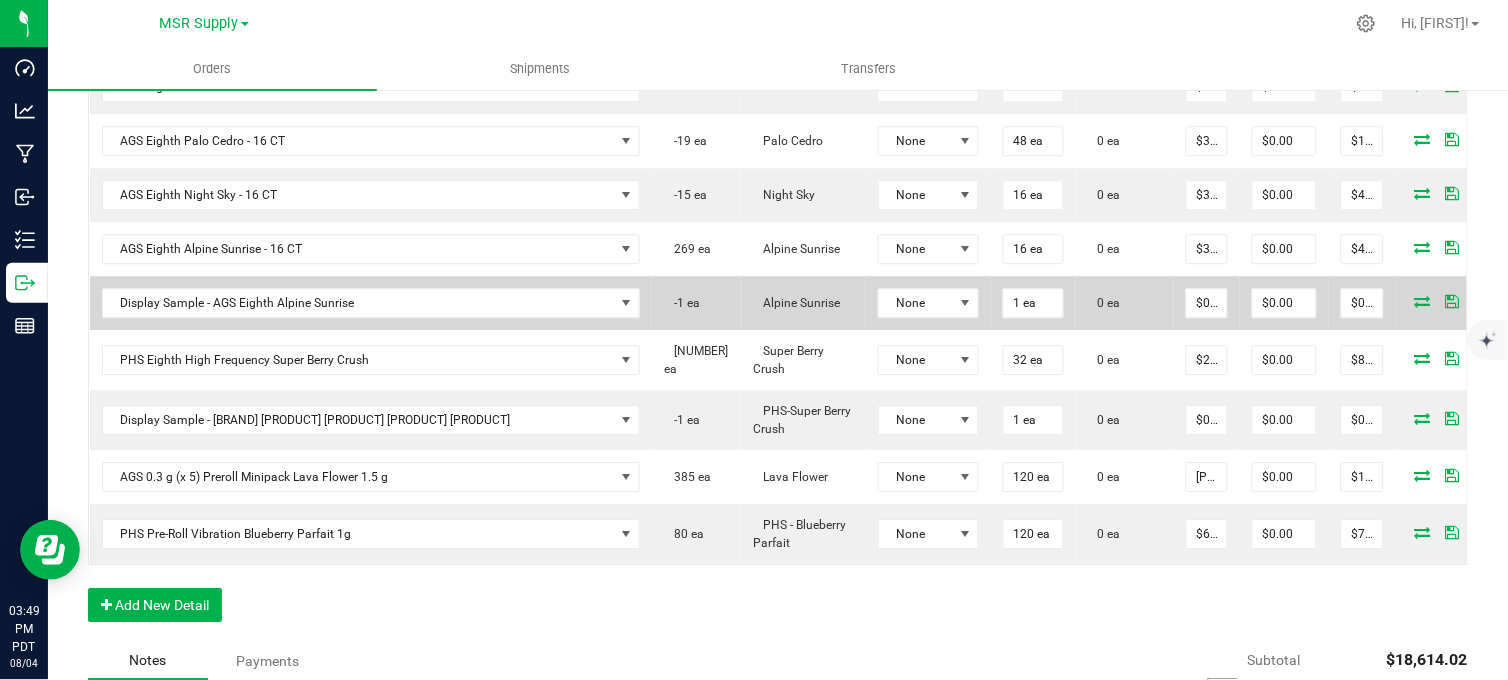click at bounding box center [1483, 301] 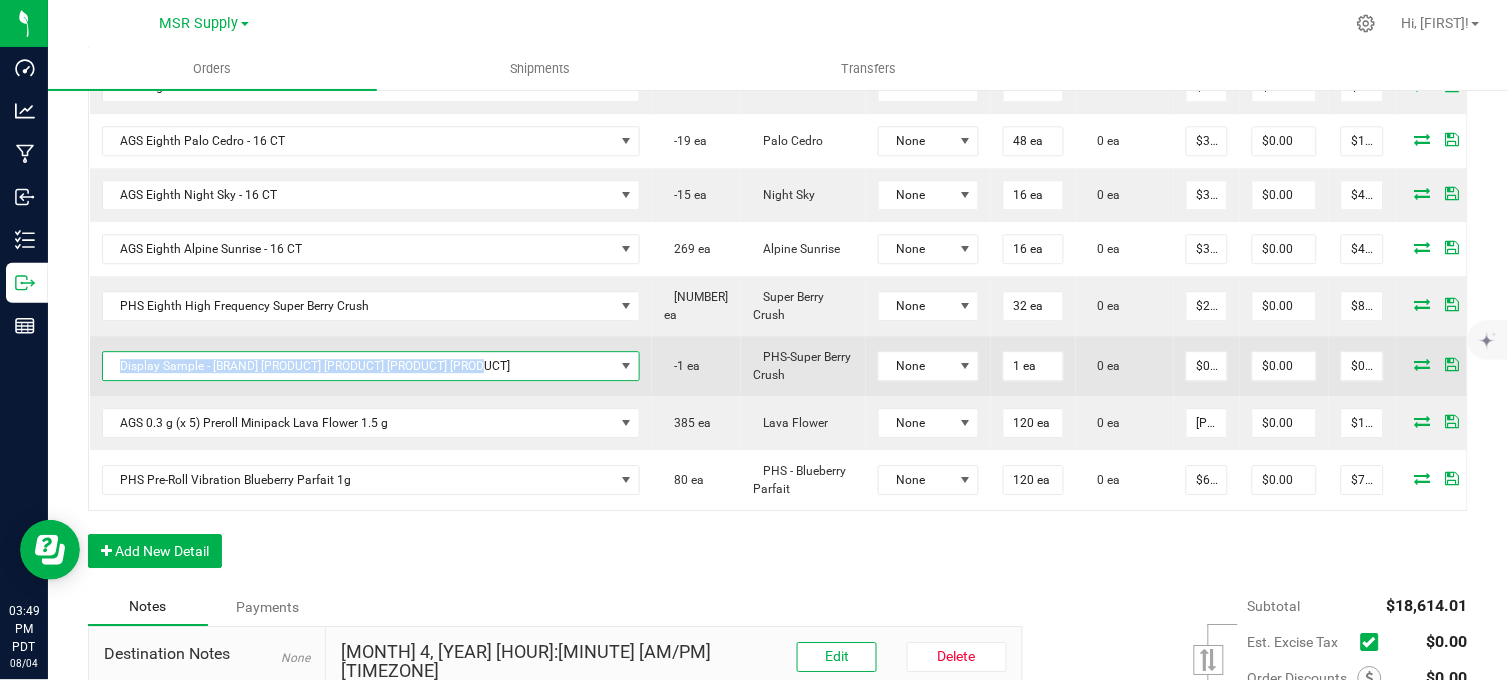 copy on "Display Sample - PHS Eighth High Frequency Super Berry Crush" 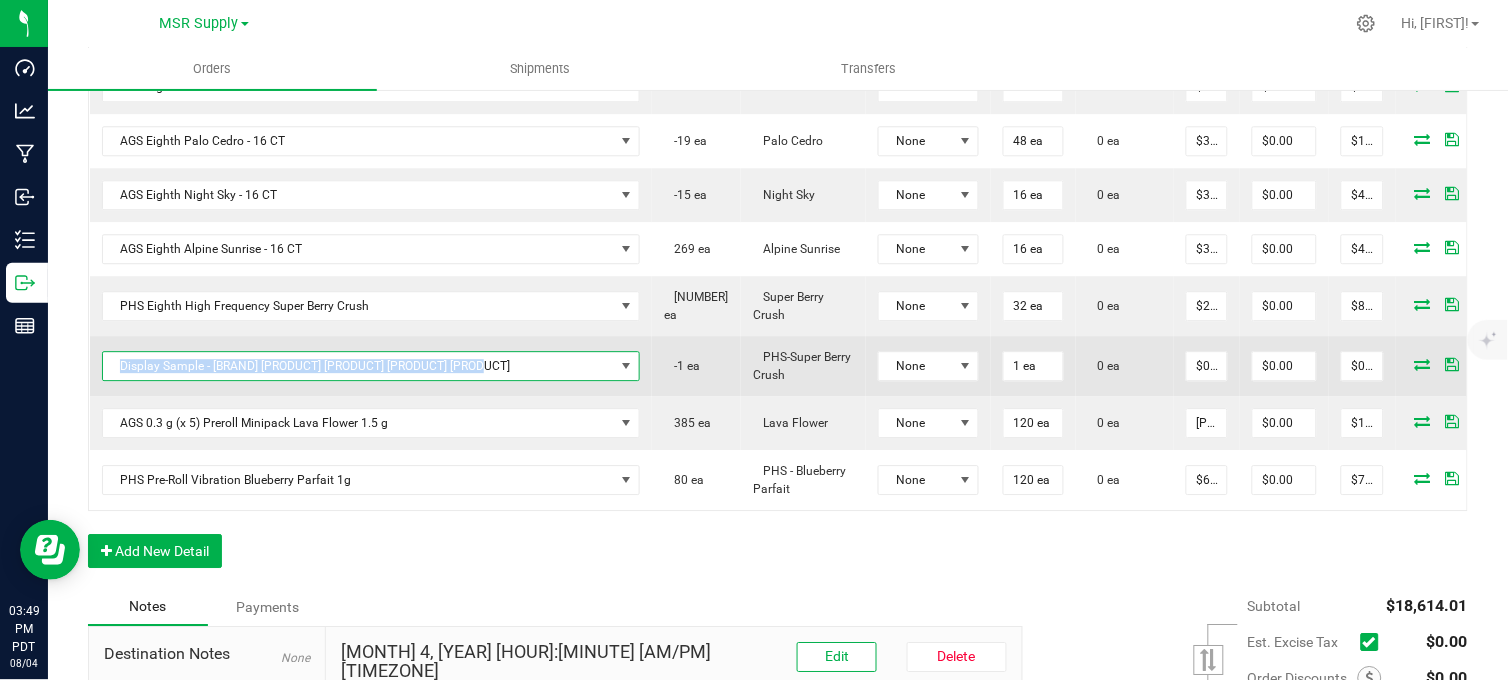 drag, startPoint x: 456, startPoint y: 362, endPoint x: 115, endPoint y: 365, distance: 341.01318 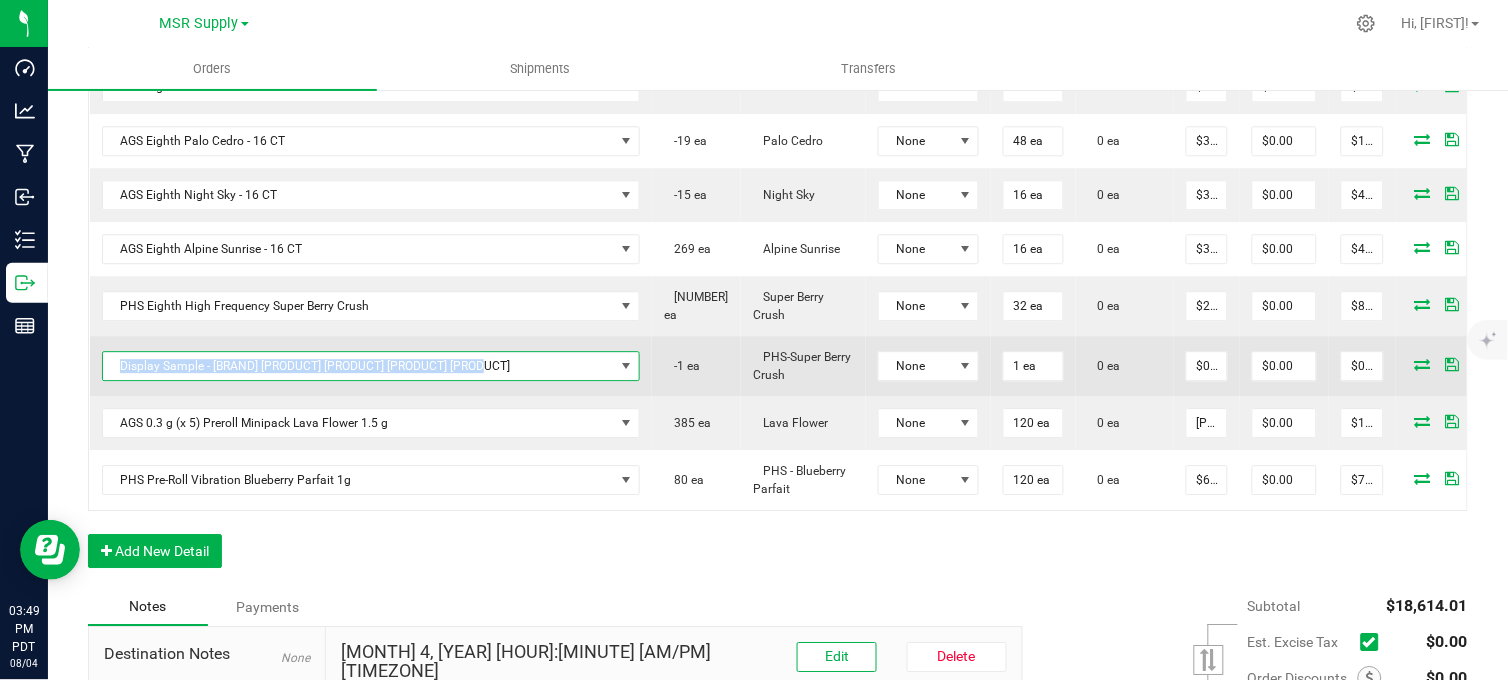 click on "Display Sample - PHS Eighth High Frequency Super Berry Crush" at bounding box center (359, 366) 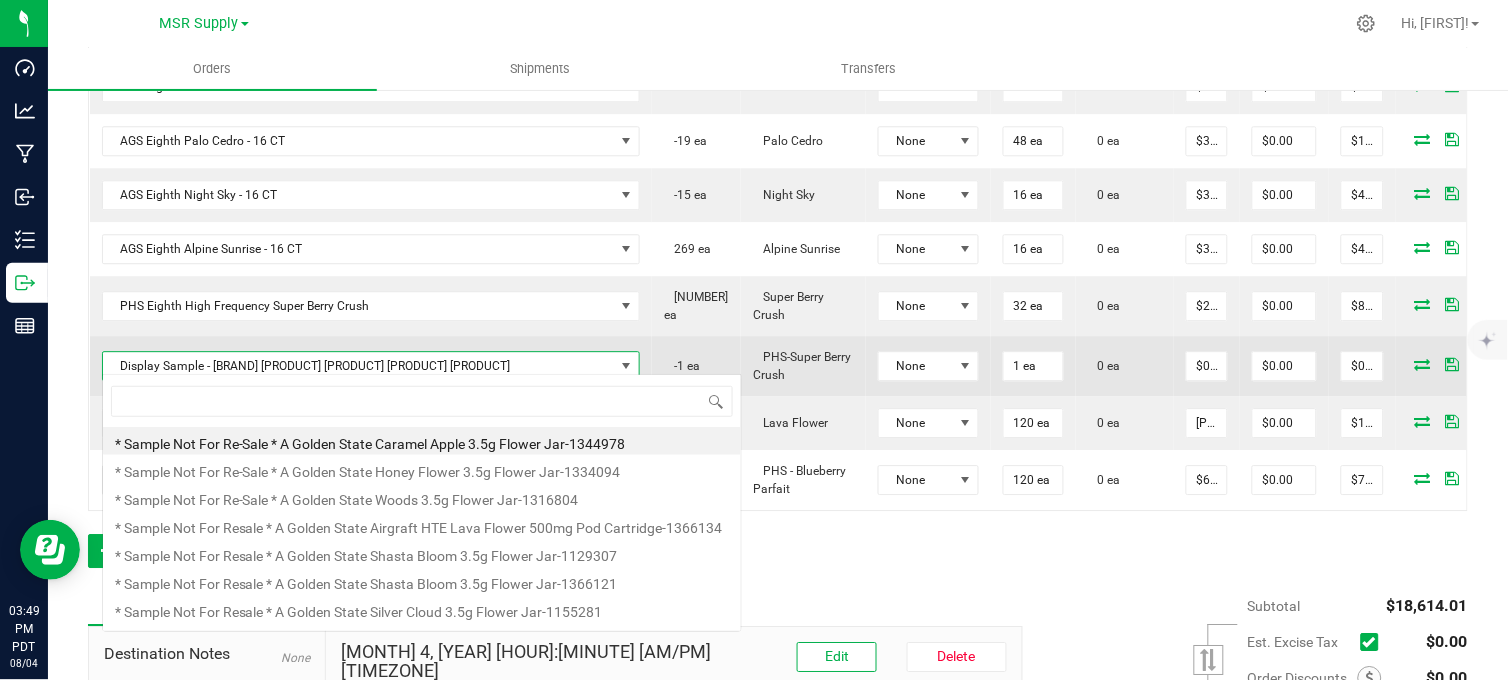 scroll, scrollTop: 99970, scrollLeft: 99611, axis: both 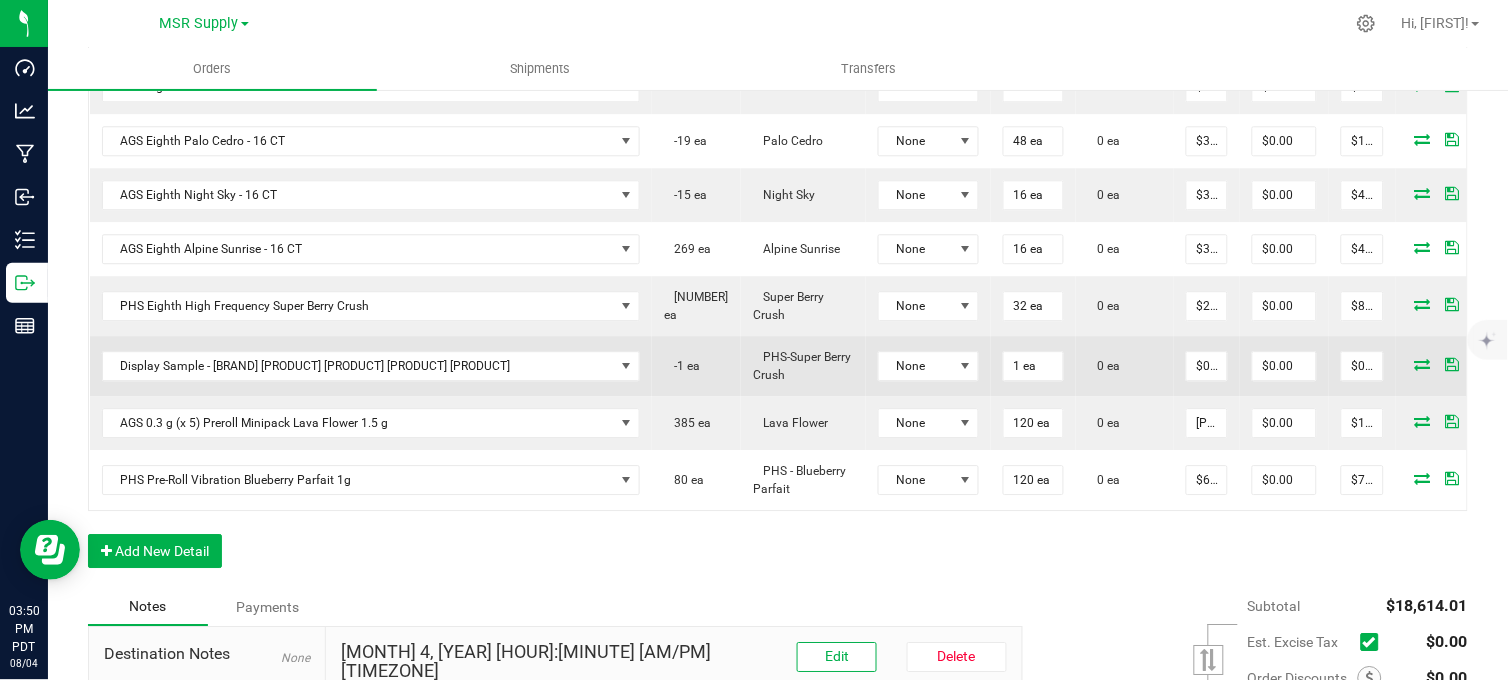 click at bounding box center [1483, 364] 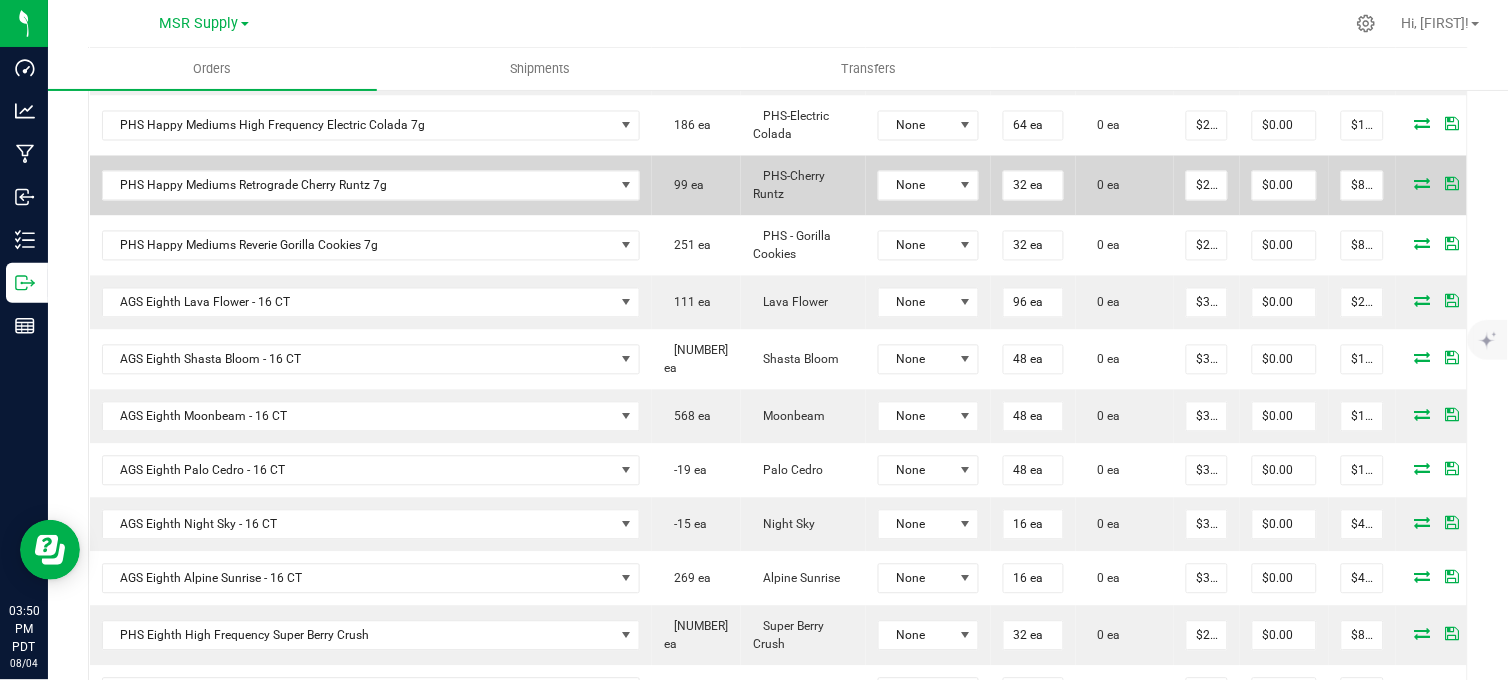 scroll, scrollTop: 550, scrollLeft: 0, axis: vertical 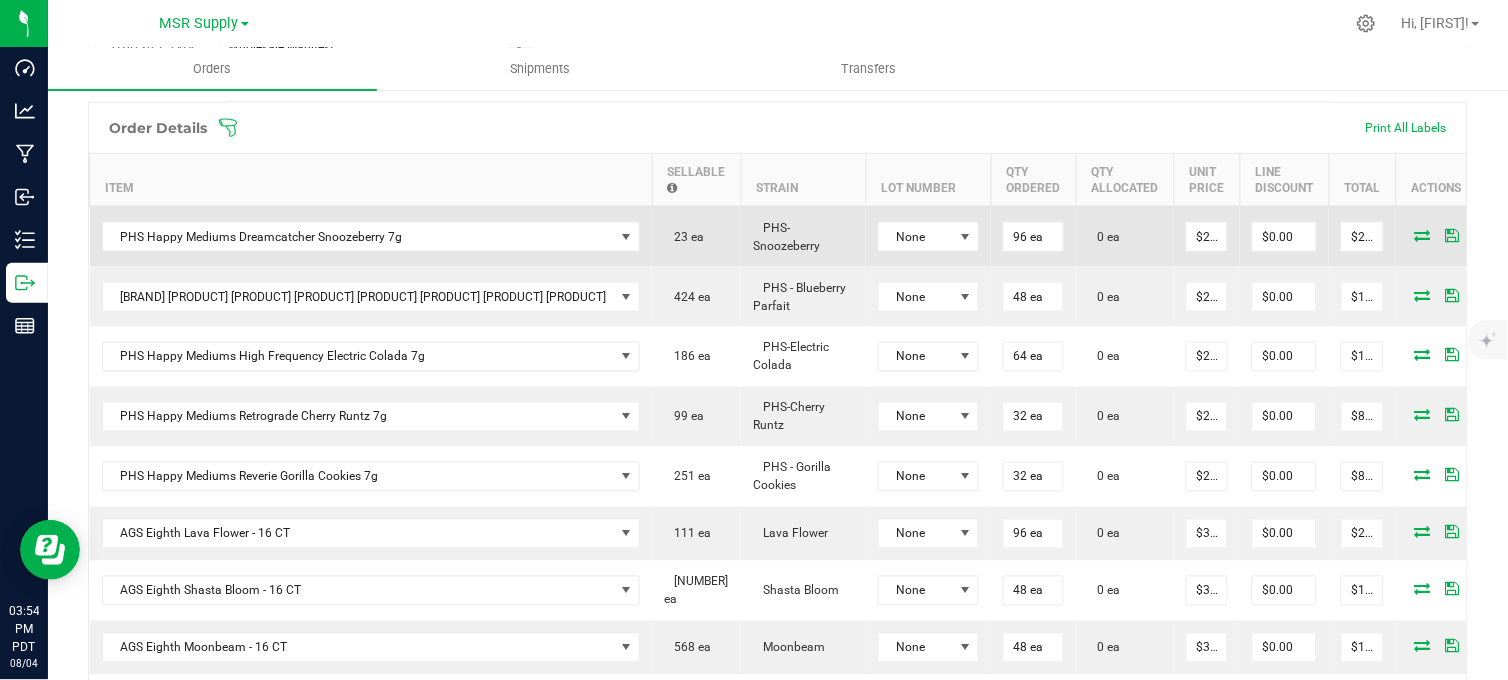 click at bounding box center [1423, 235] 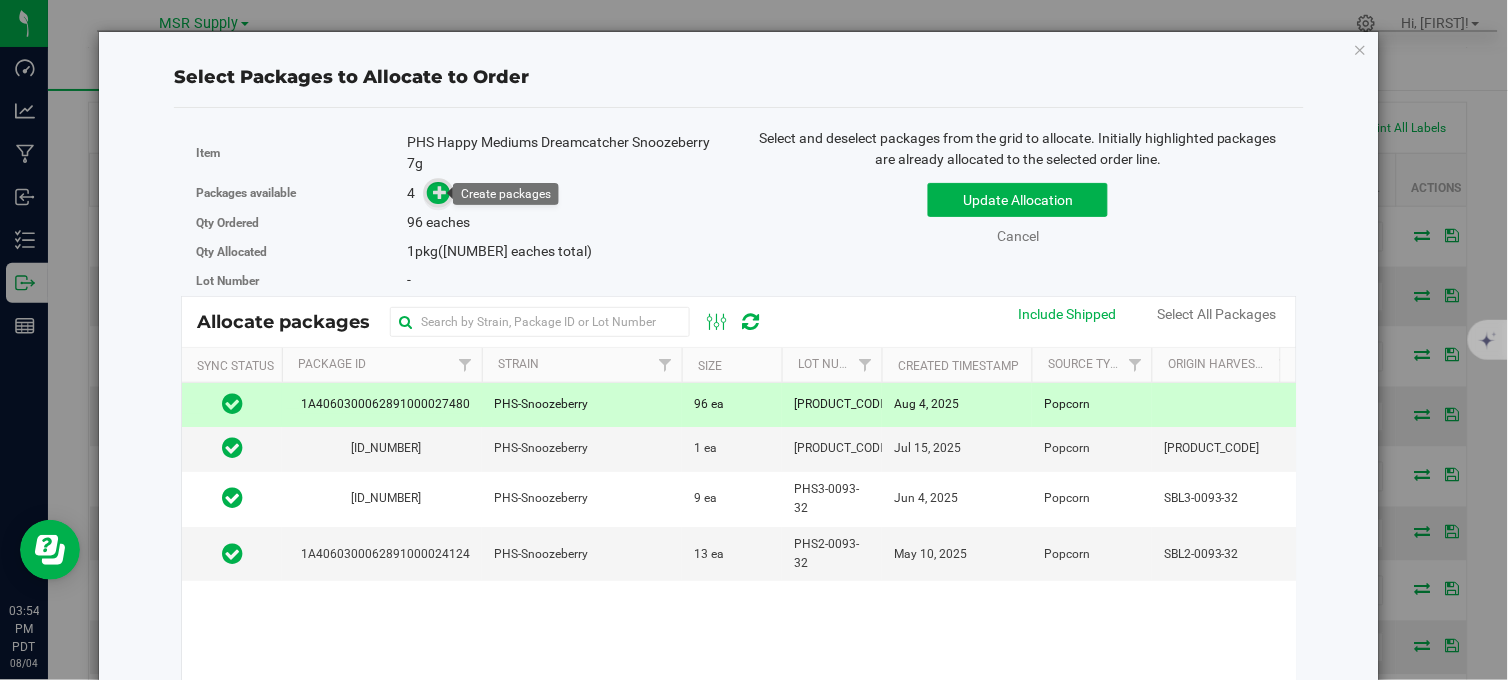 click at bounding box center [440, 192] 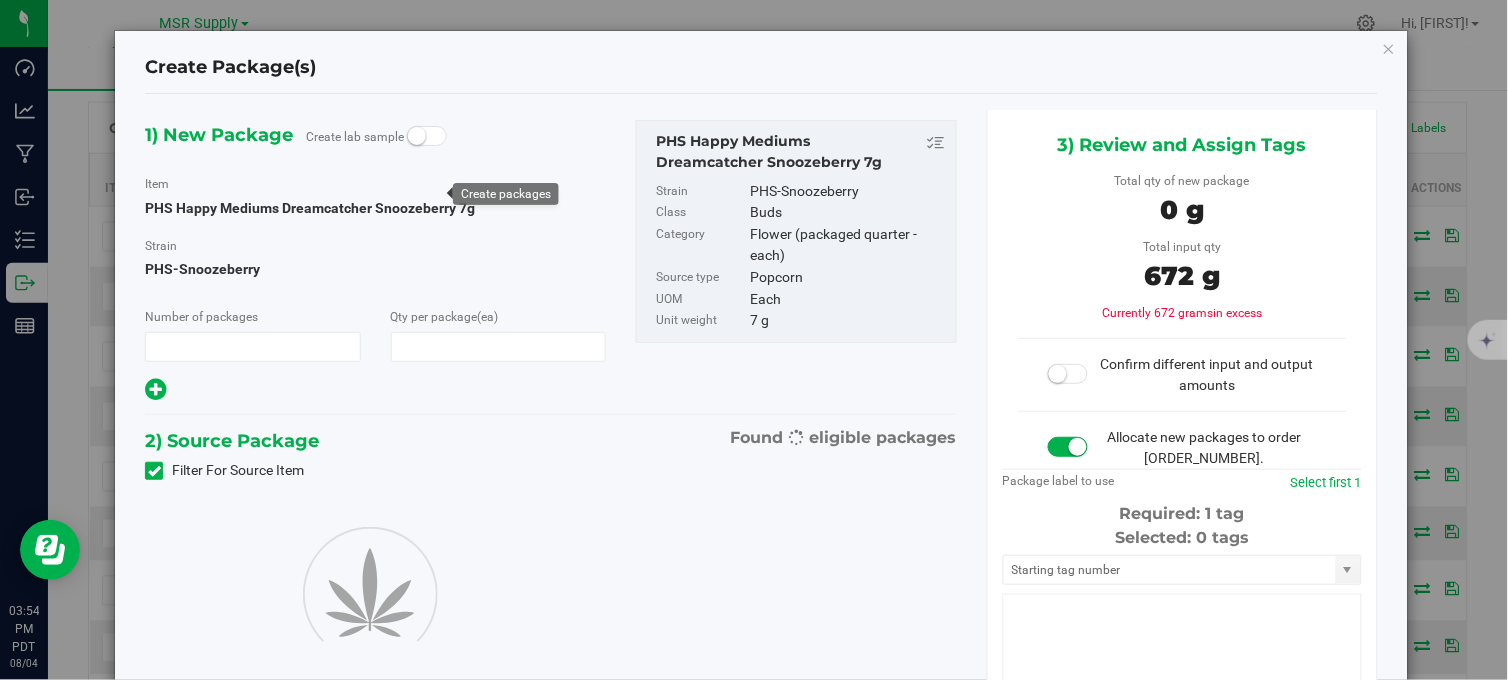 type on "1" 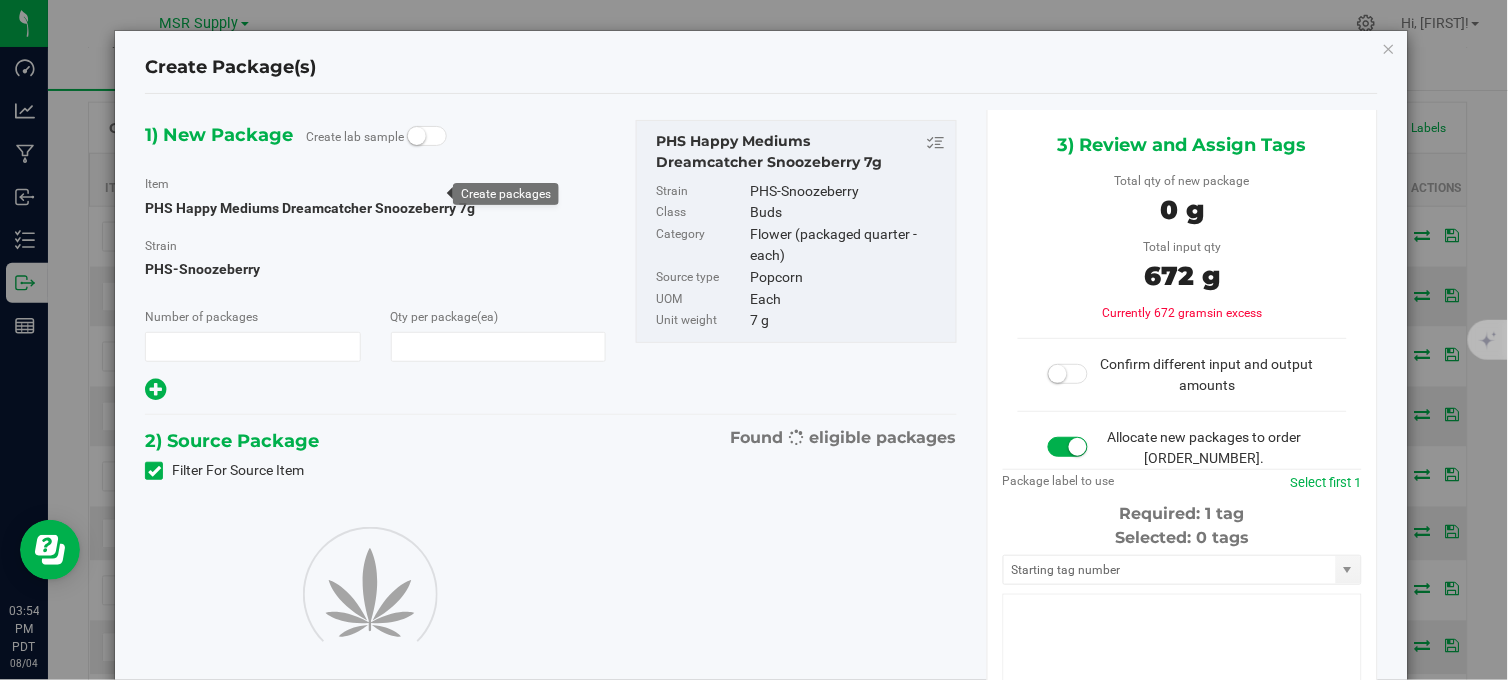 type on "0" 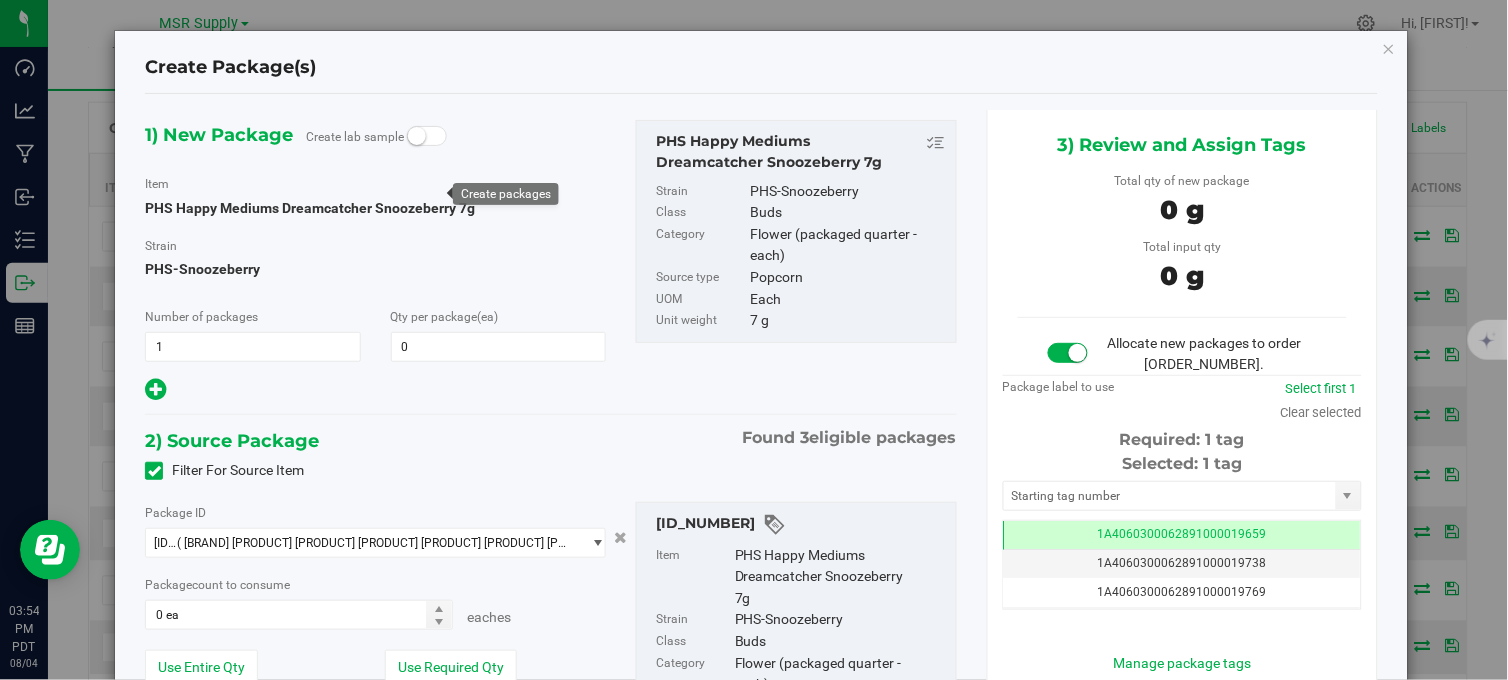 scroll, scrollTop: 0, scrollLeft: -1, axis: horizontal 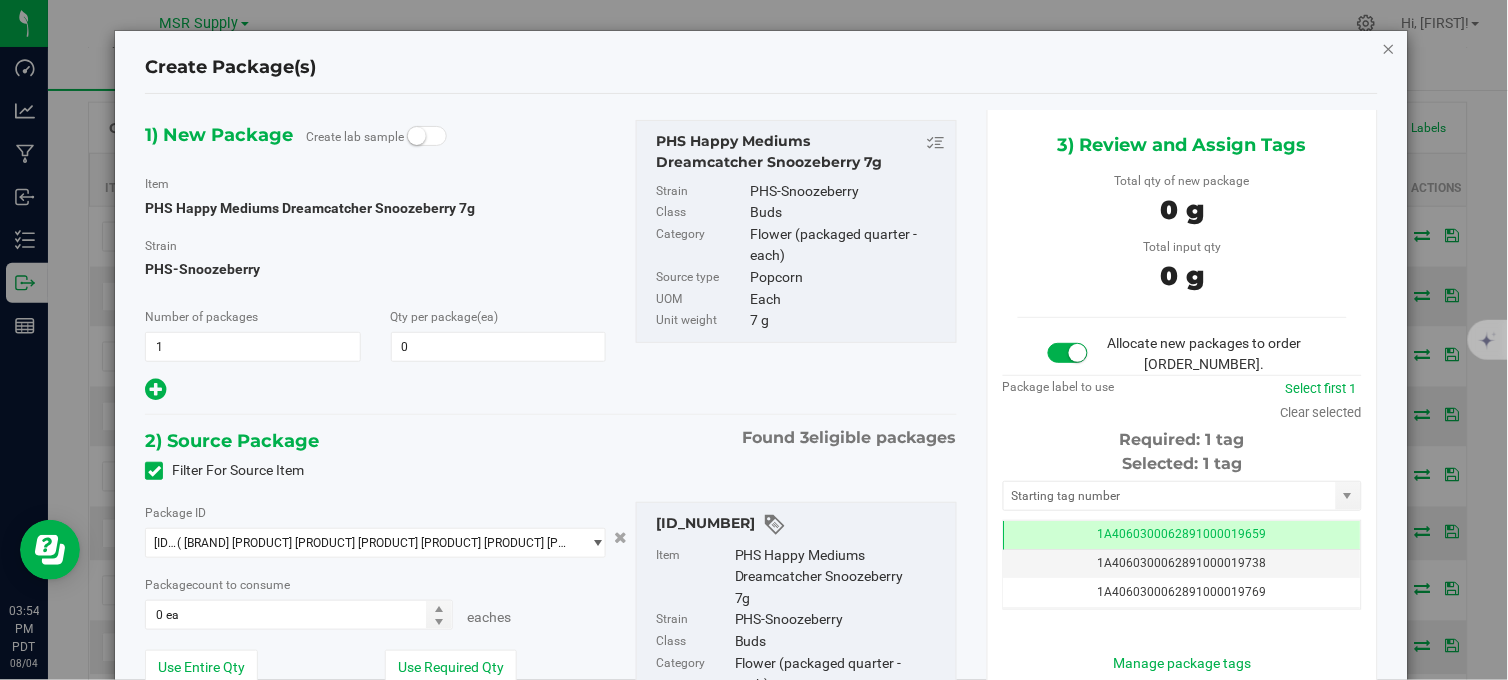 click at bounding box center [1389, 48] 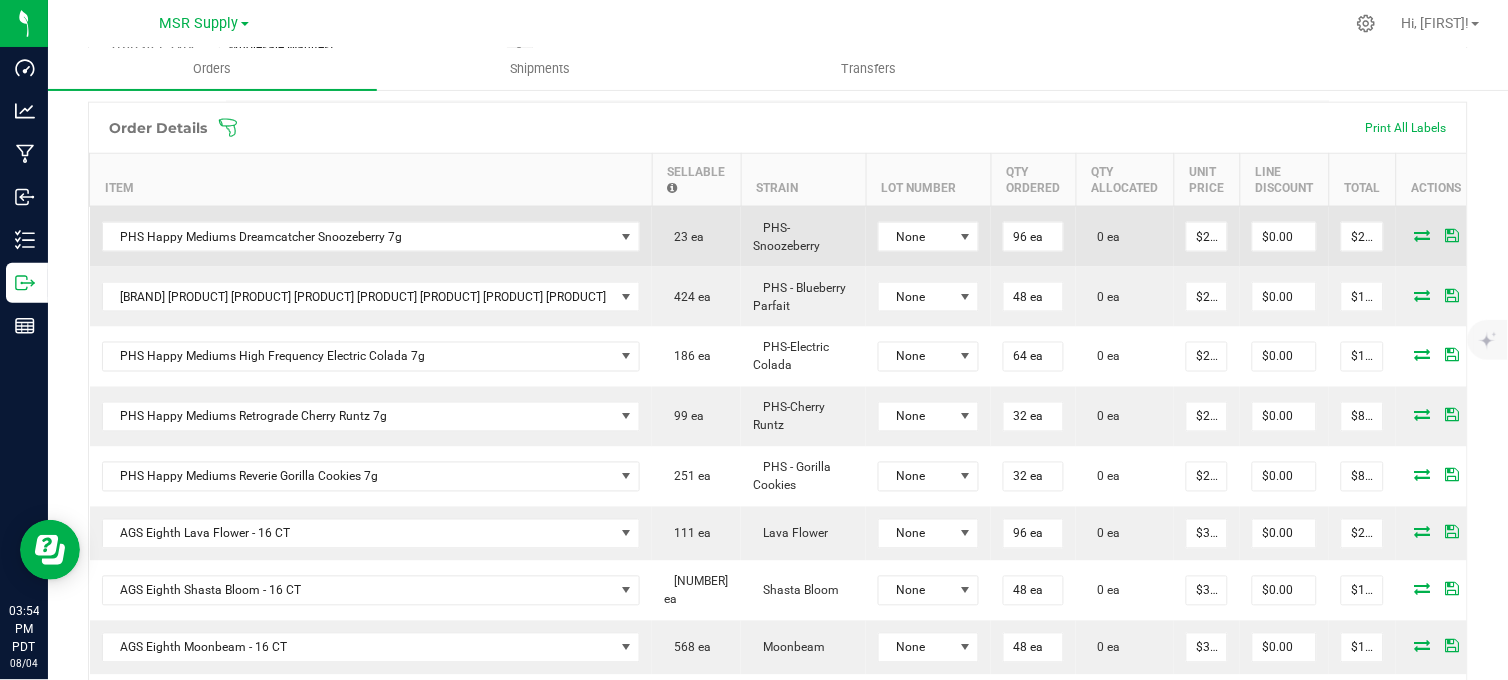 click at bounding box center (1423, 235) 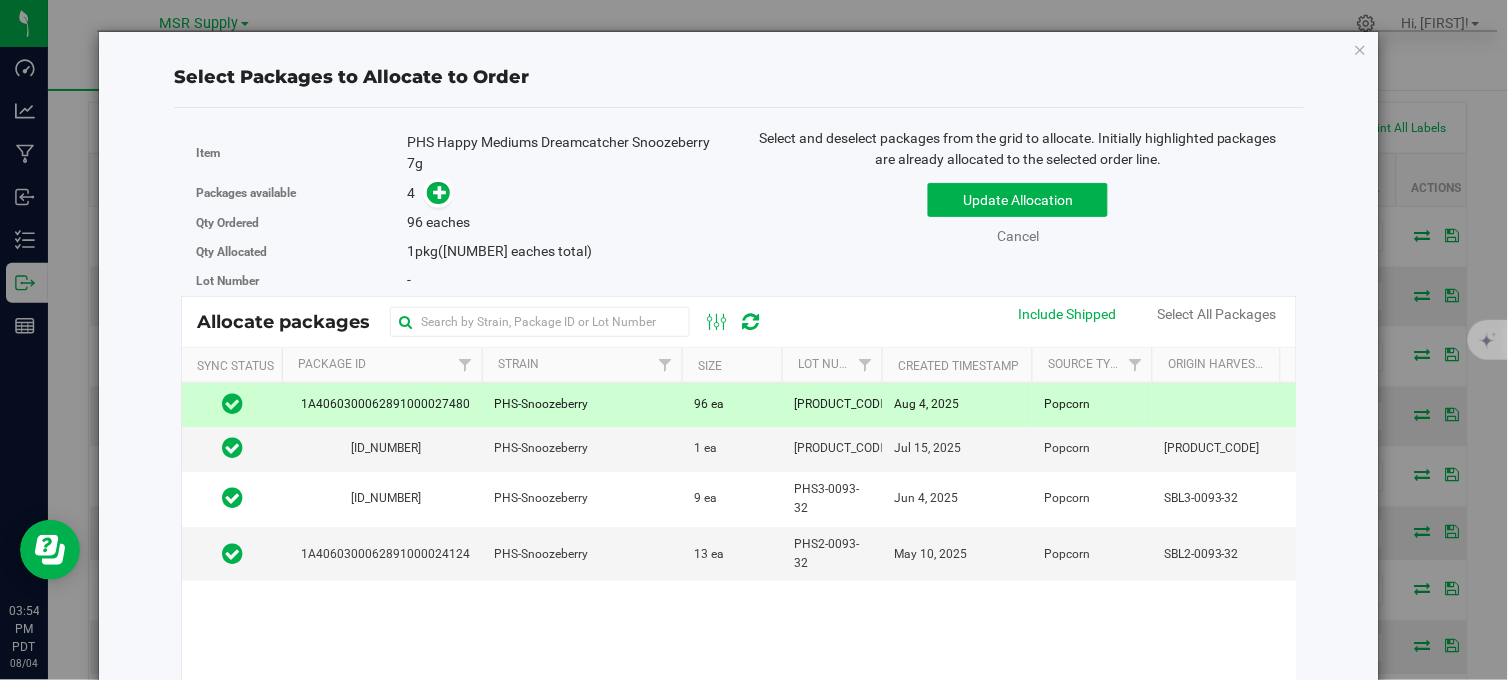 drag, startPoint x: 655, startPoint y: 411, endPoint x: 665, endPoint y: 401, distance: 14.142136 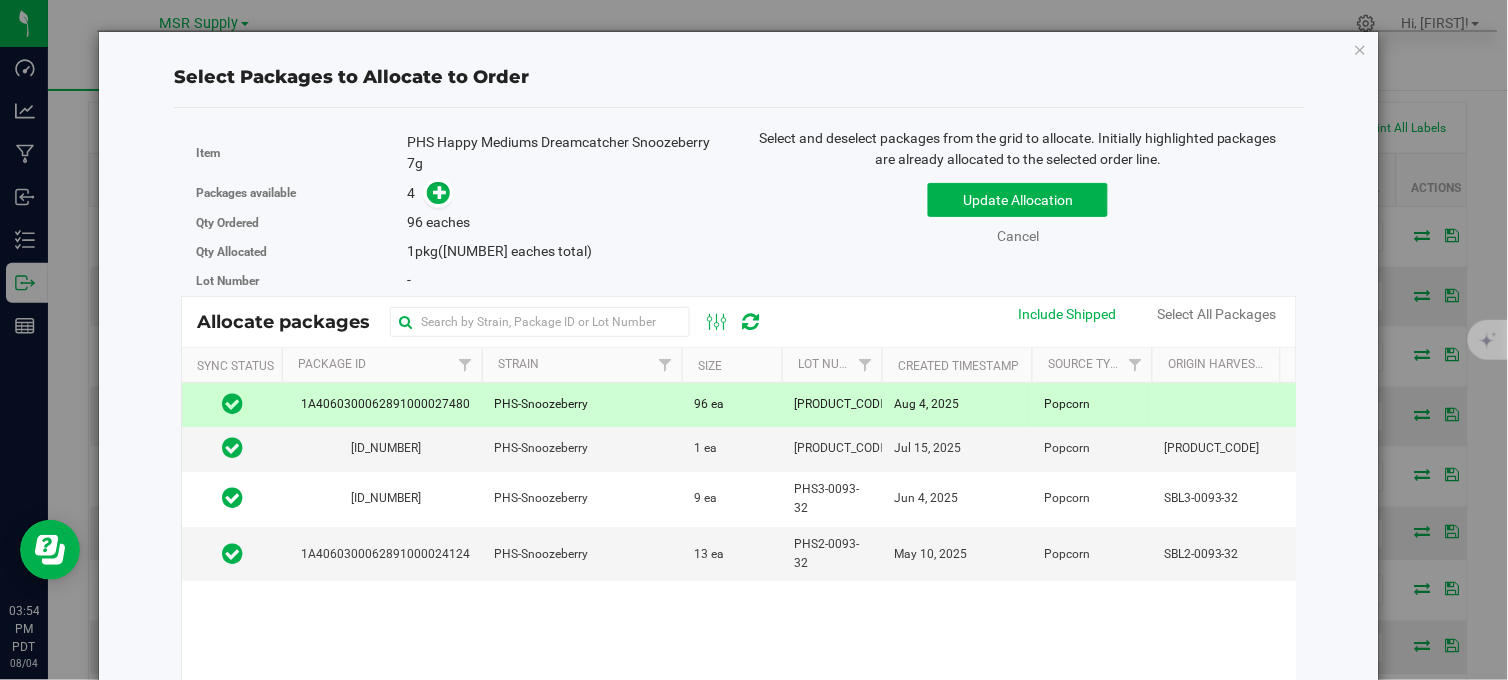 click on "PHS-Snoozeberry" at bounding box center [582, 405] 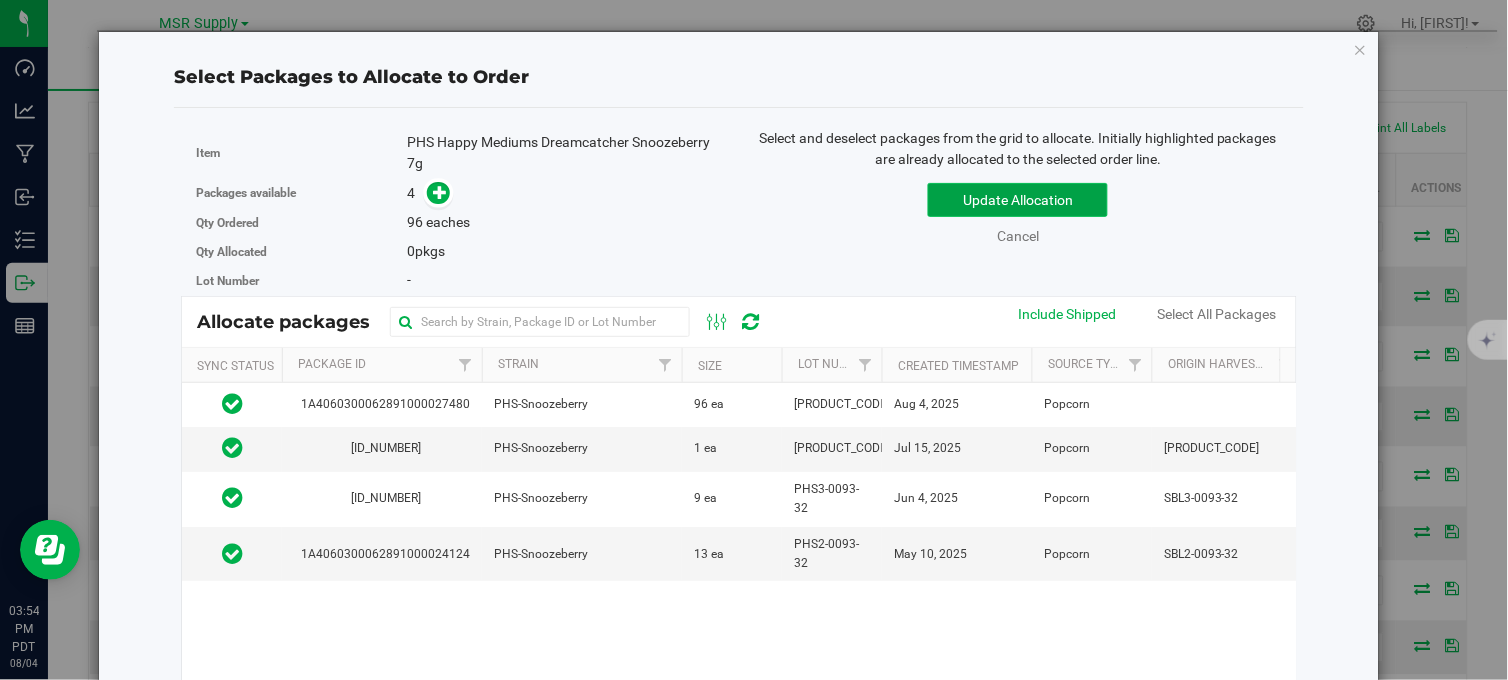 click on "Update Allocation" at bounding box center [1018, 200] 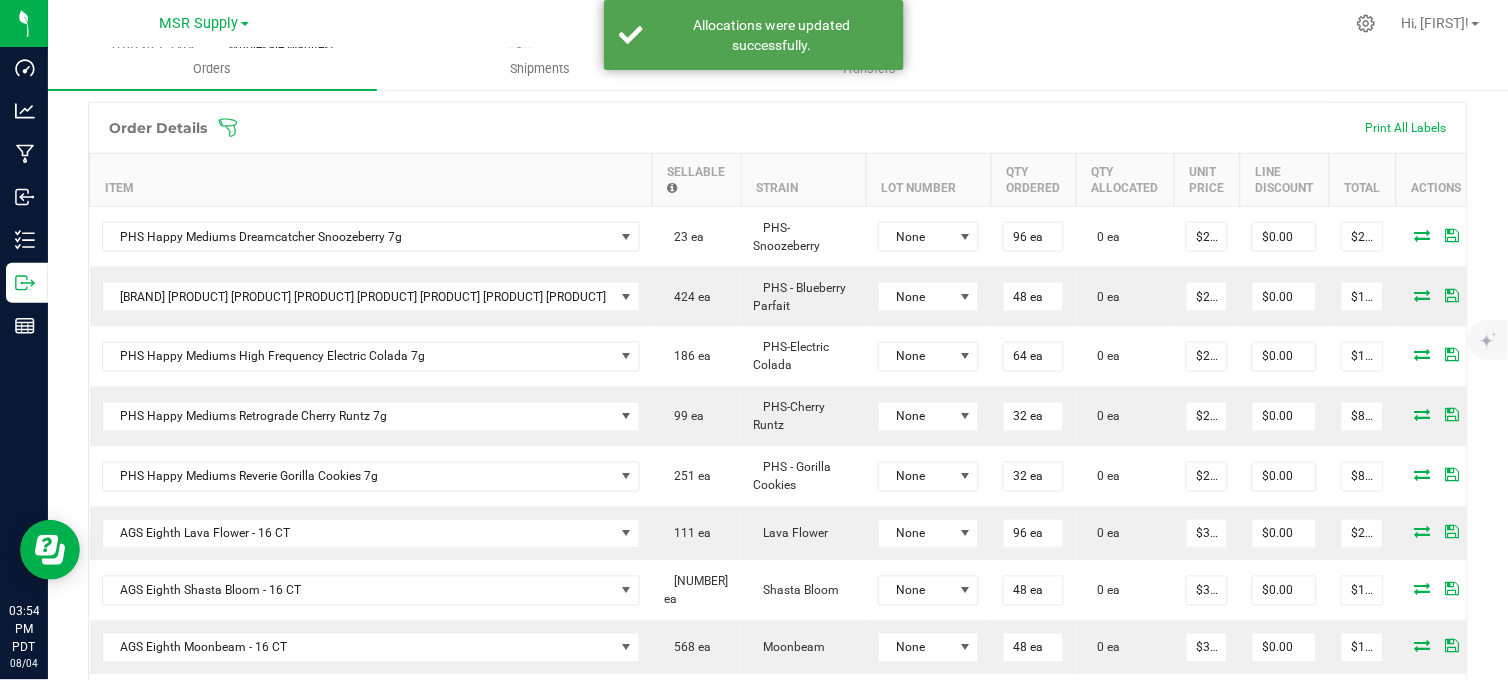 click at bounding box center [1423, 235] 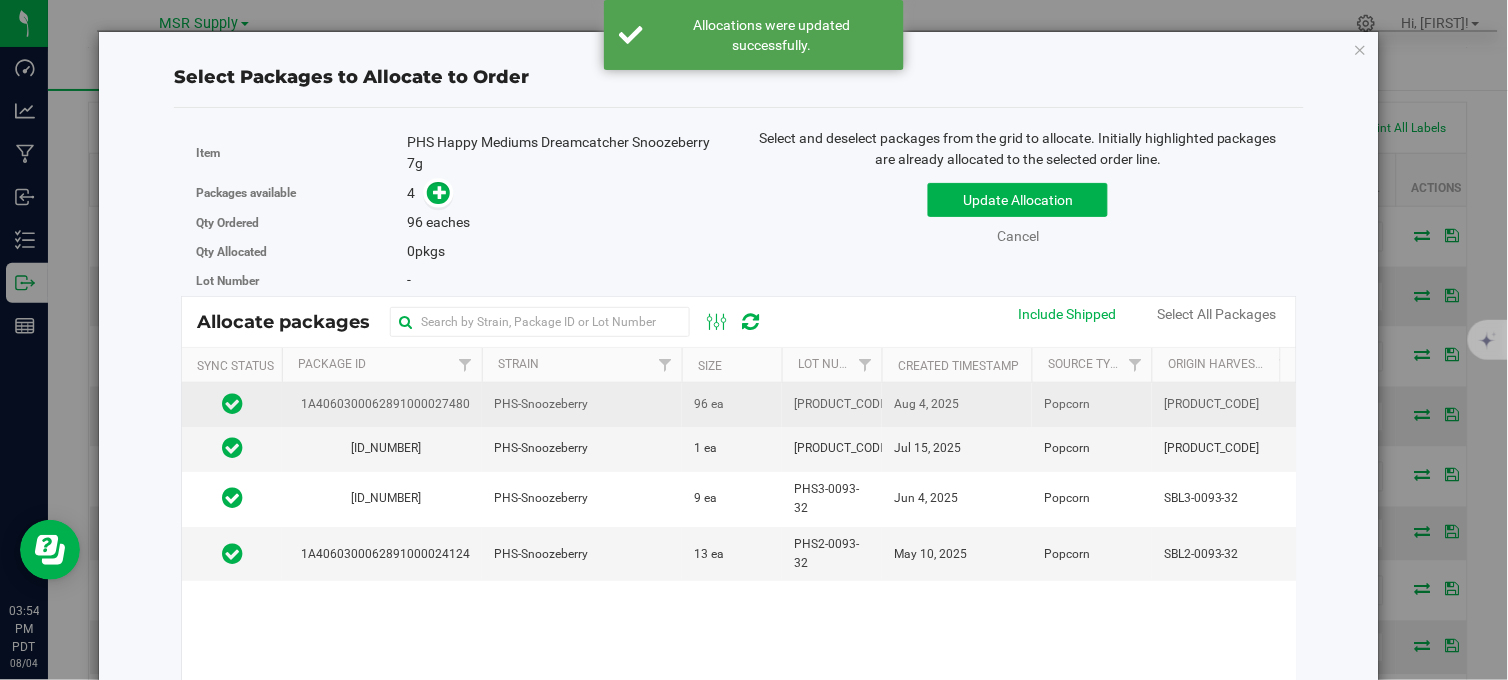 click on "PHS-Snoozeberry" at bounding box center (582, 405) 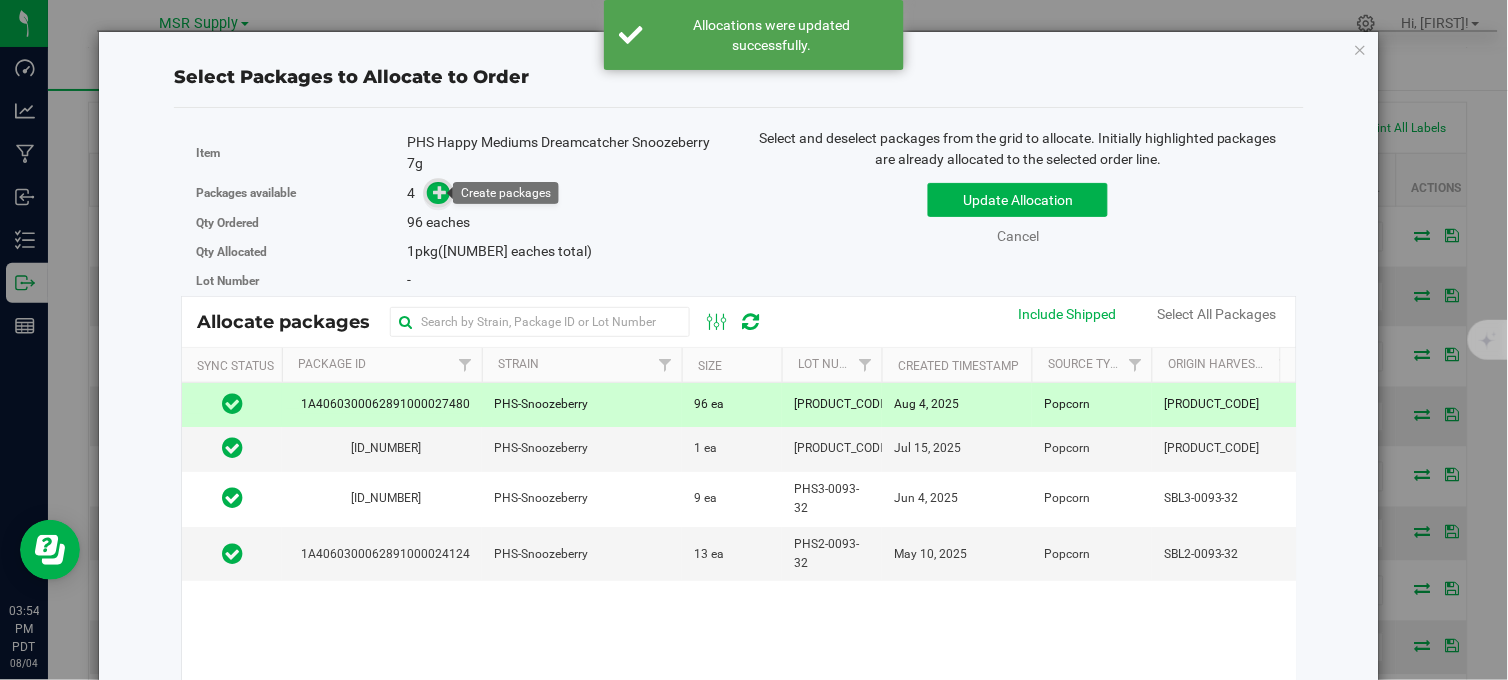 click at bounding box center [440, 192] 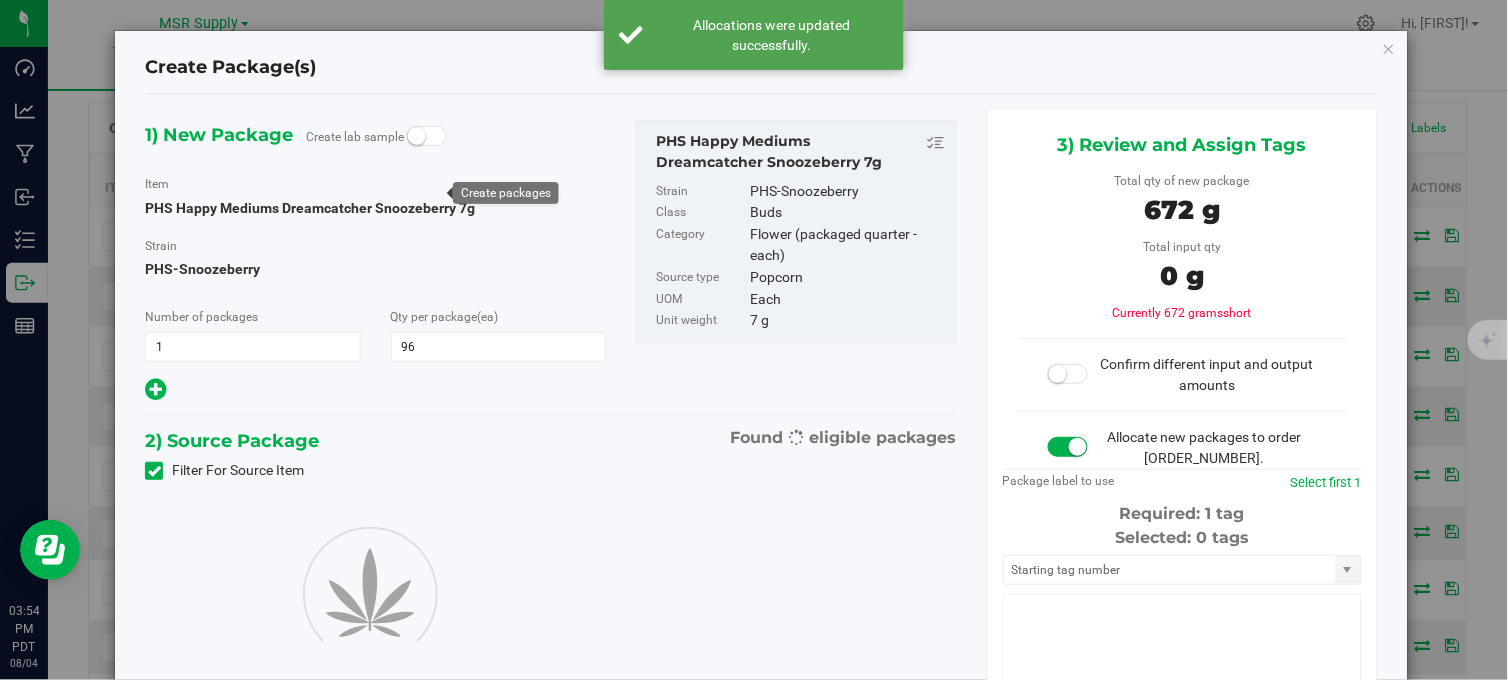 type on "96" 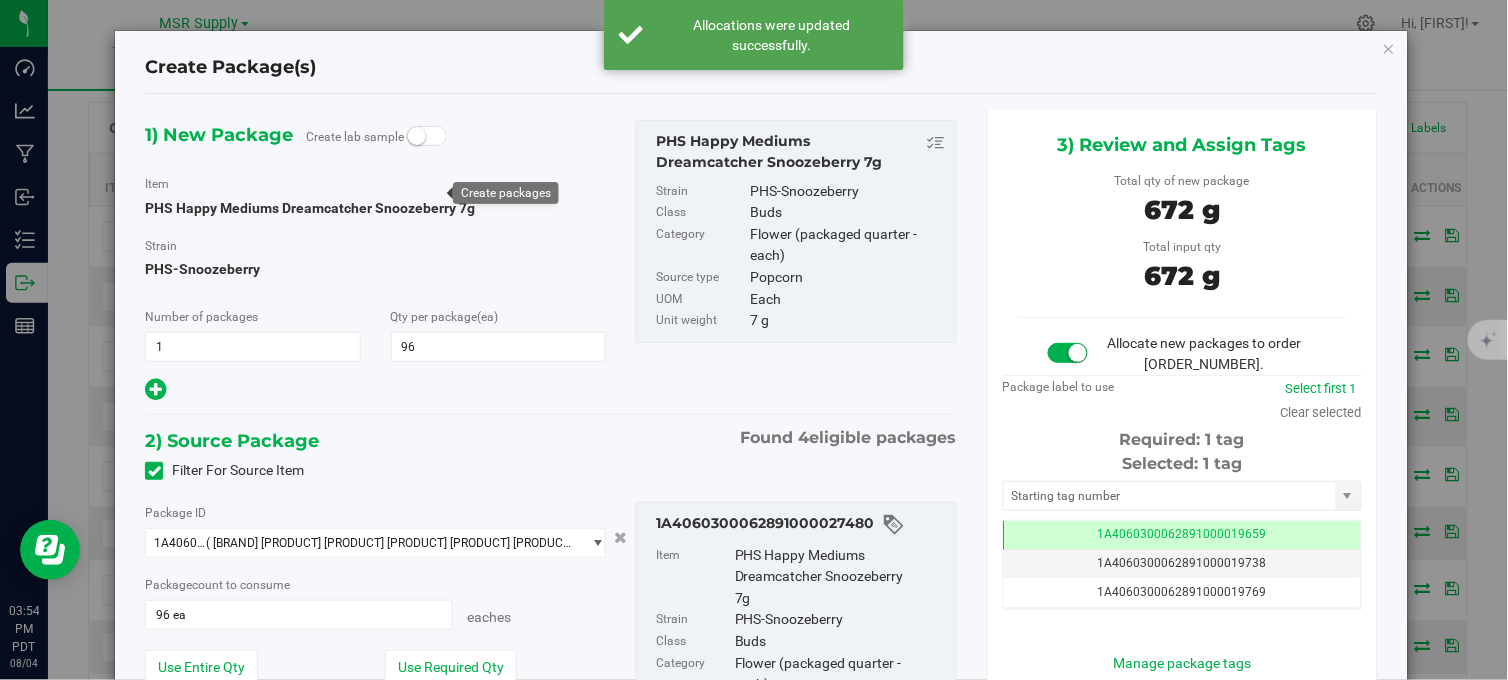 scroll, scrollTop: 0, scrollLeft: -1, axis: horizontal 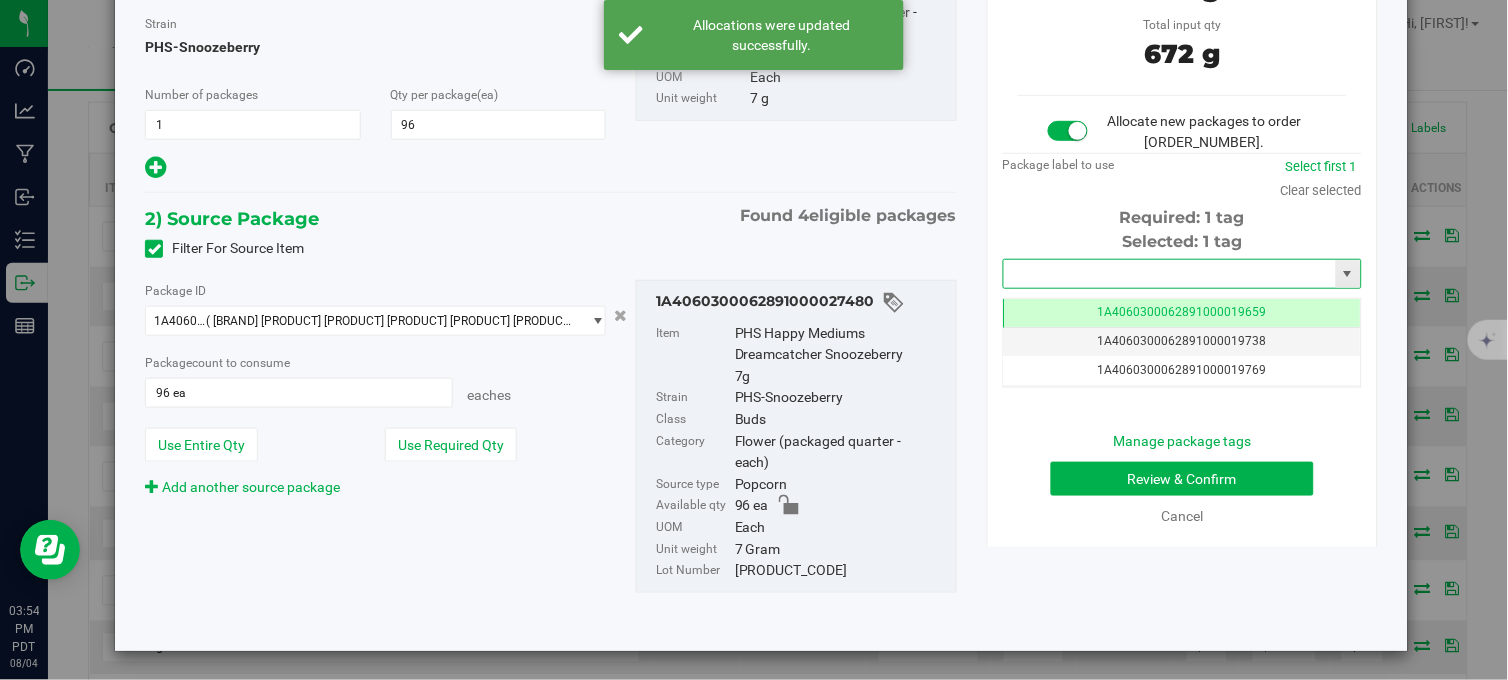 click at bounding box center (1170, 274) 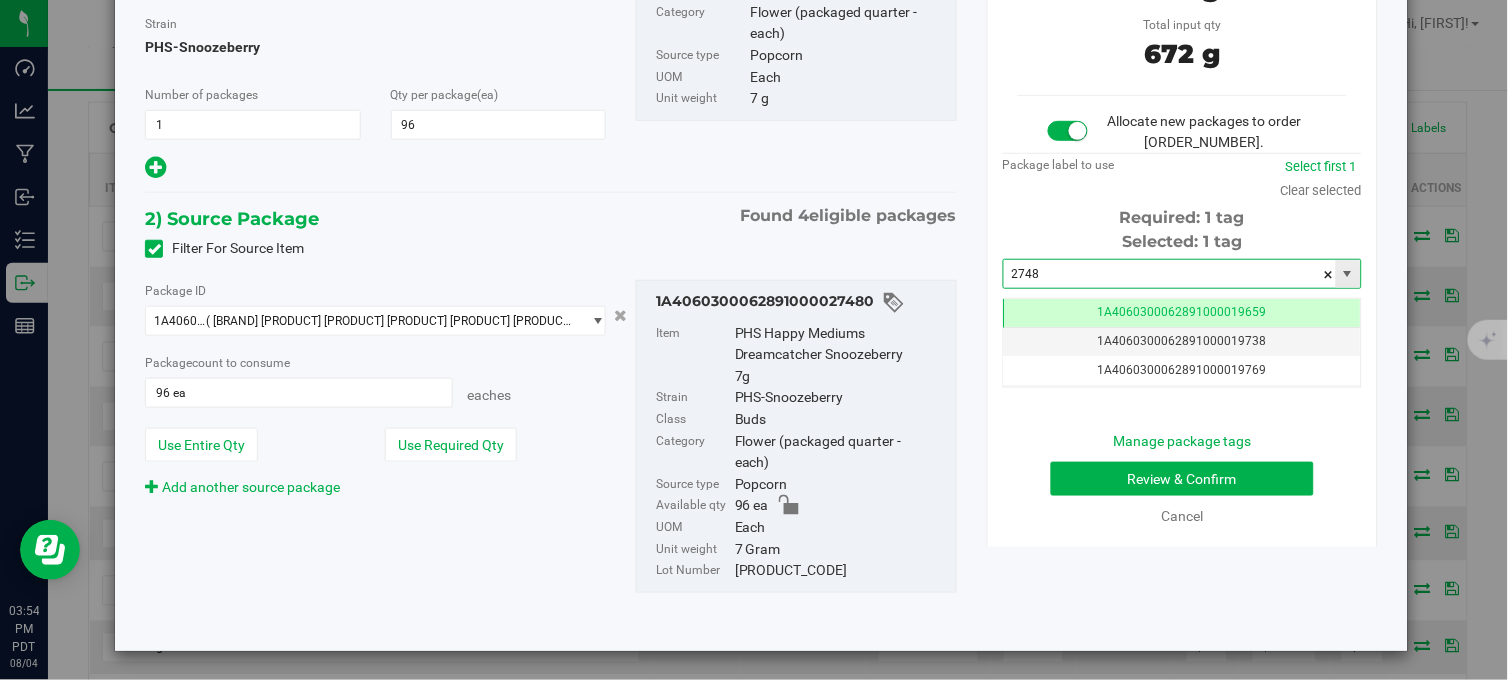 type on "27480" 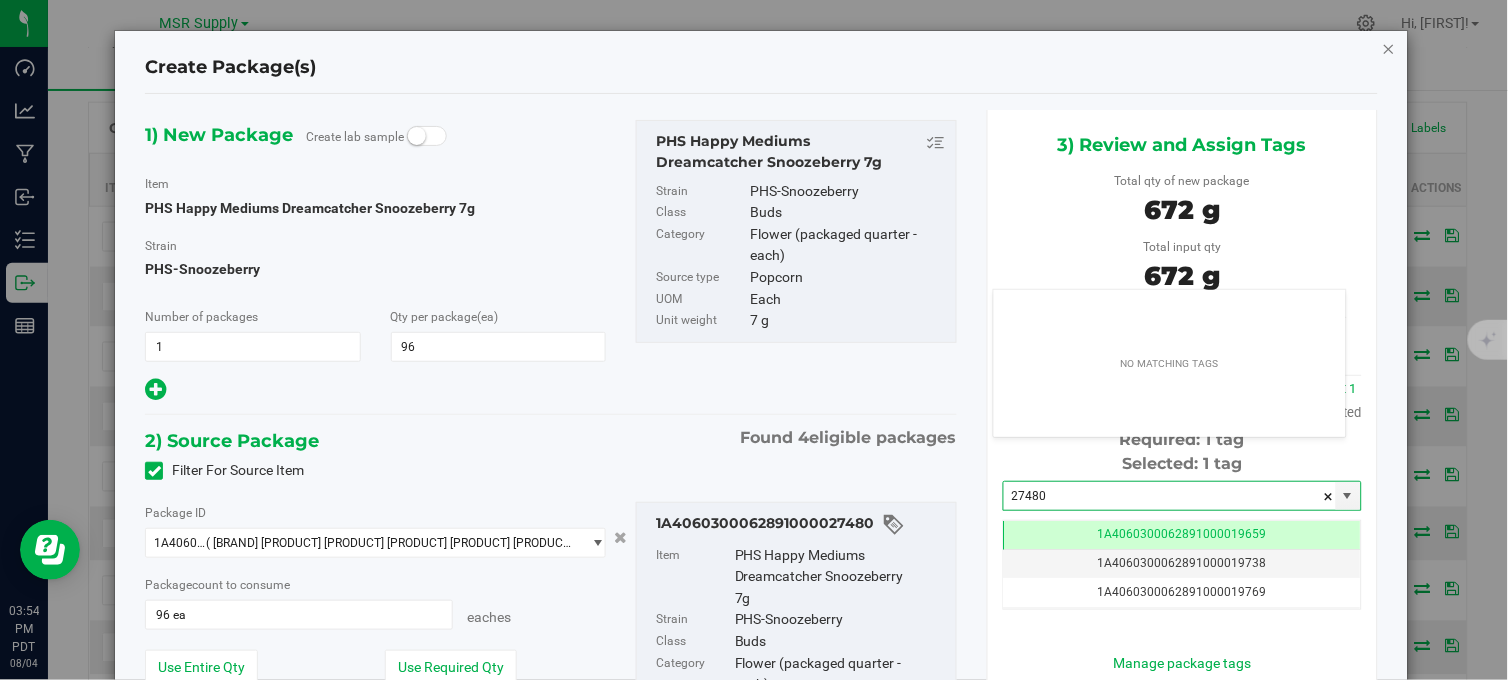 click at bounding box center (1389, 48) 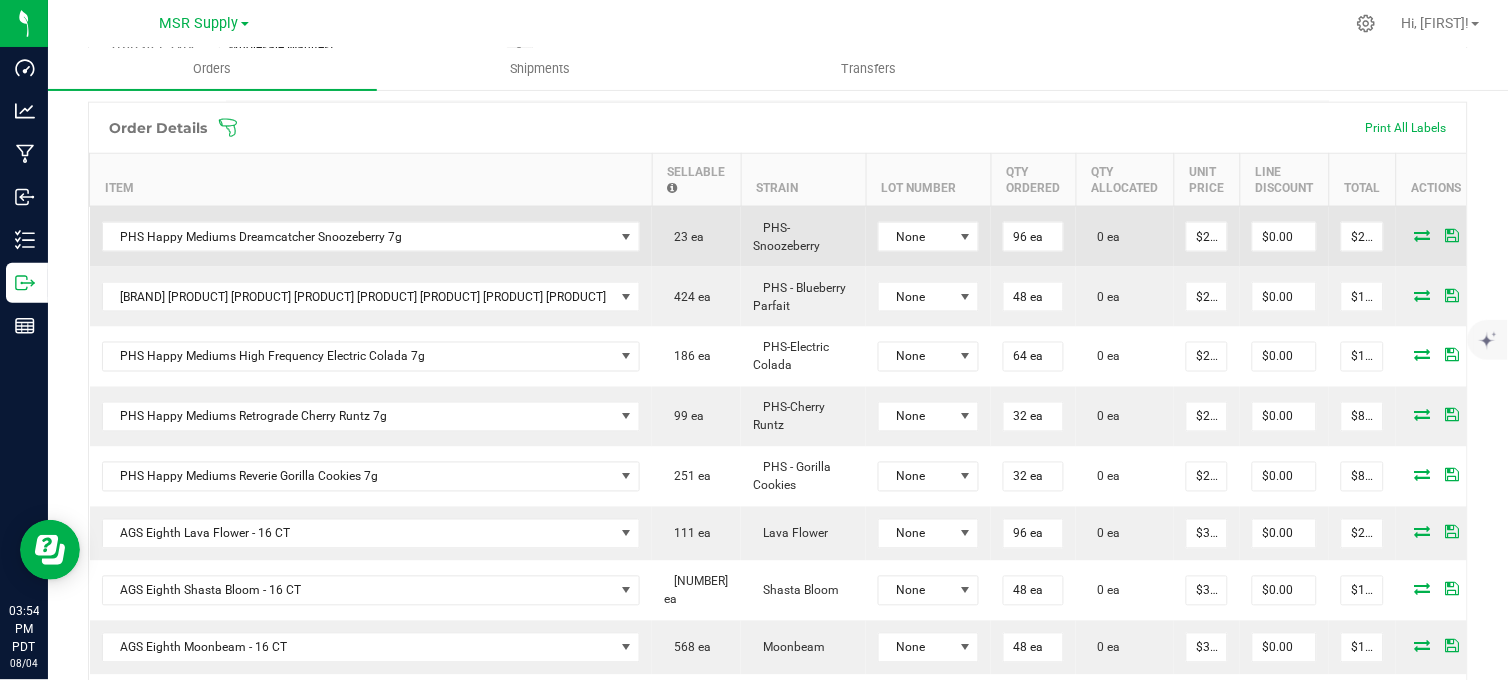 click at bounding box center [1423, 235] 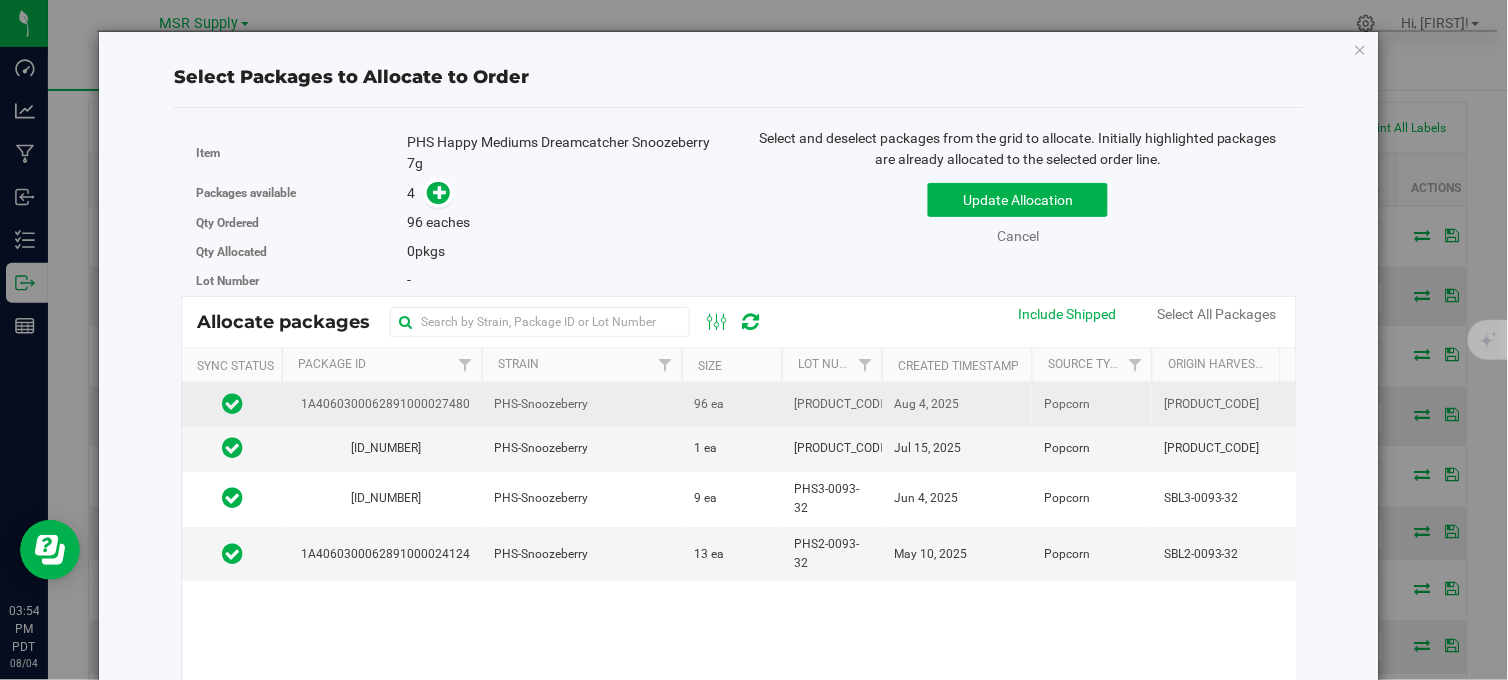 click on "PHS-Snoozeberry" at bounding box center (582, 405) 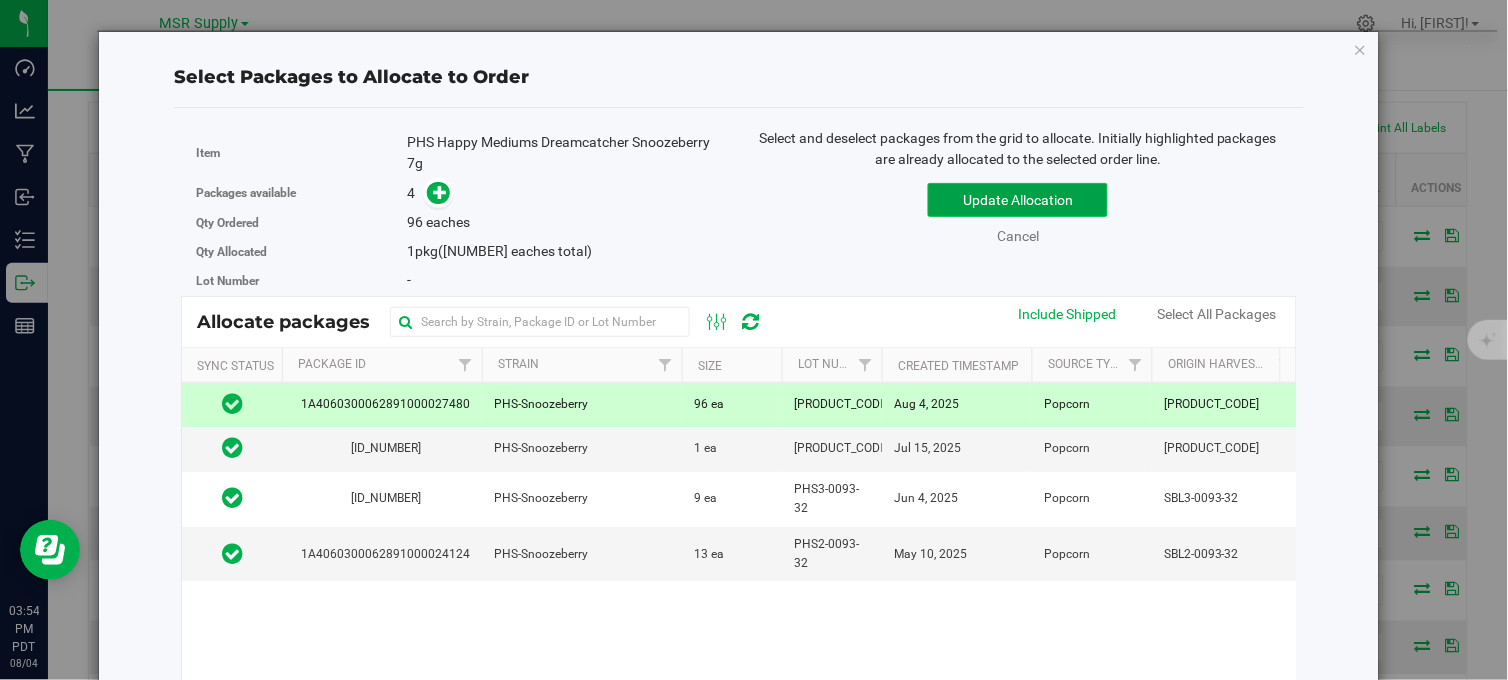 click on "Update Allocation" at bounding box center (1018, 200) 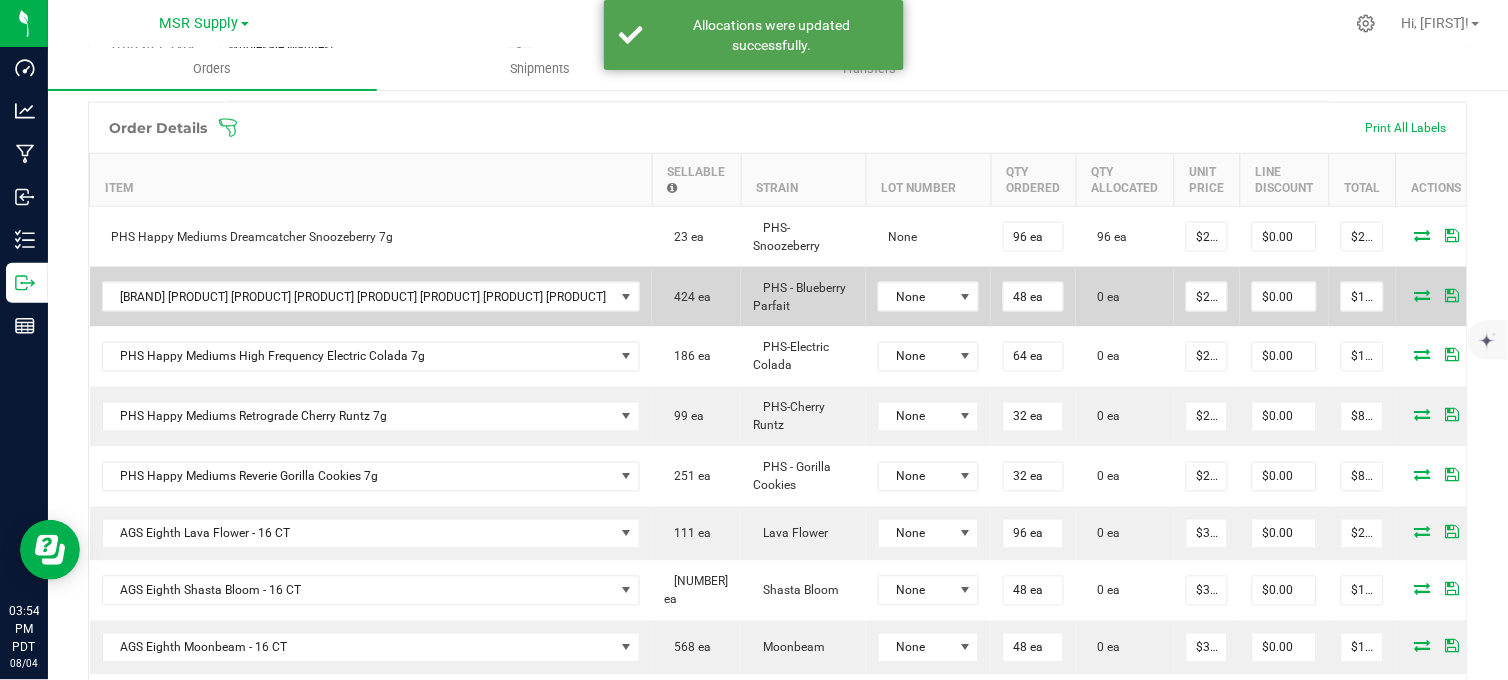 click at bounding box center [1423, 295] 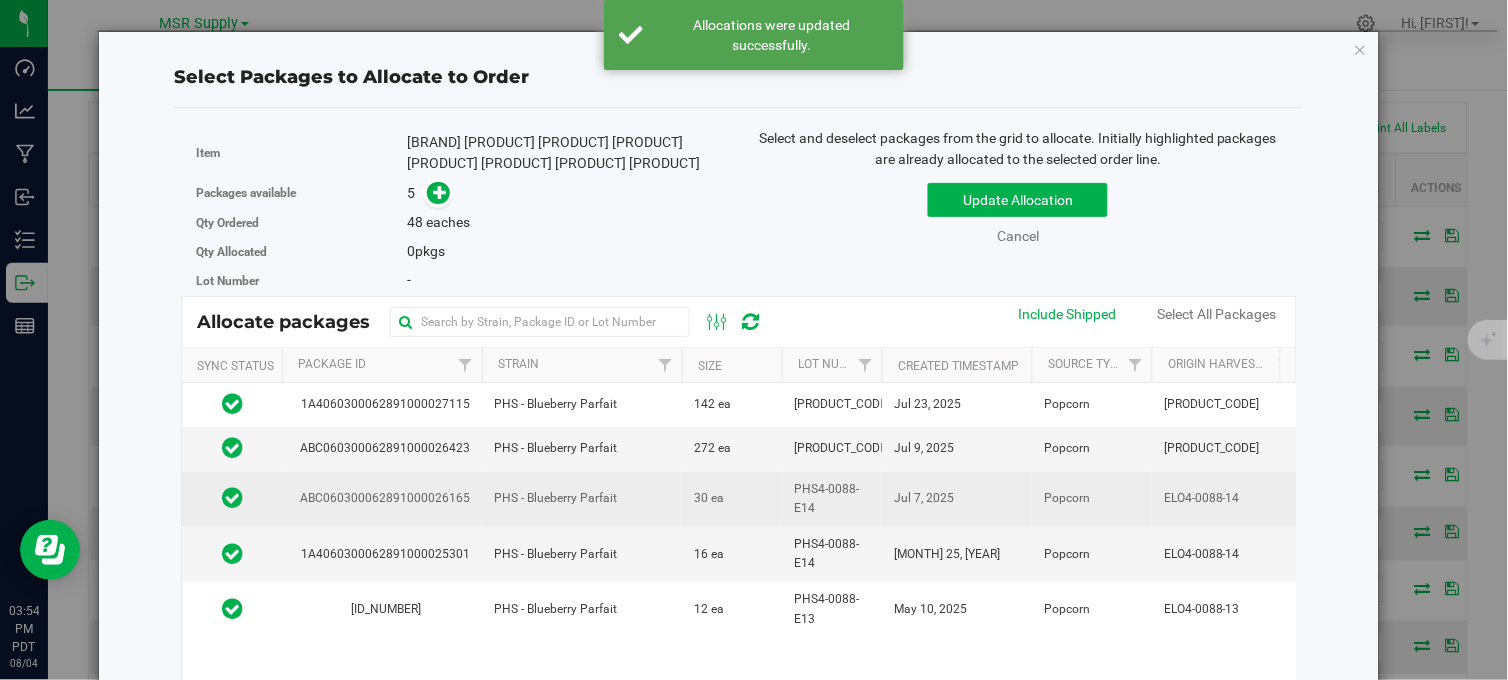 click on "30 ea" at bounding box center [732, 499] 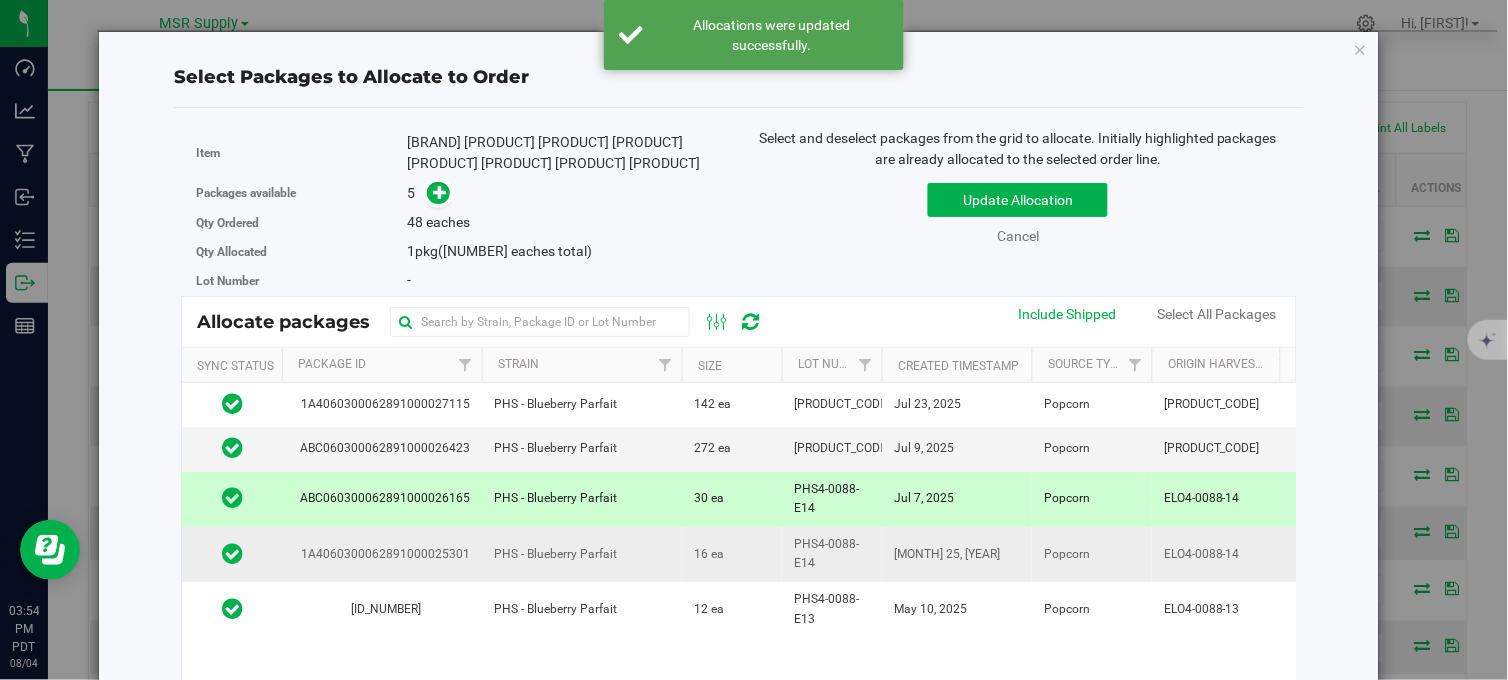 click on "16 ea" at bounding box center [732, 554] 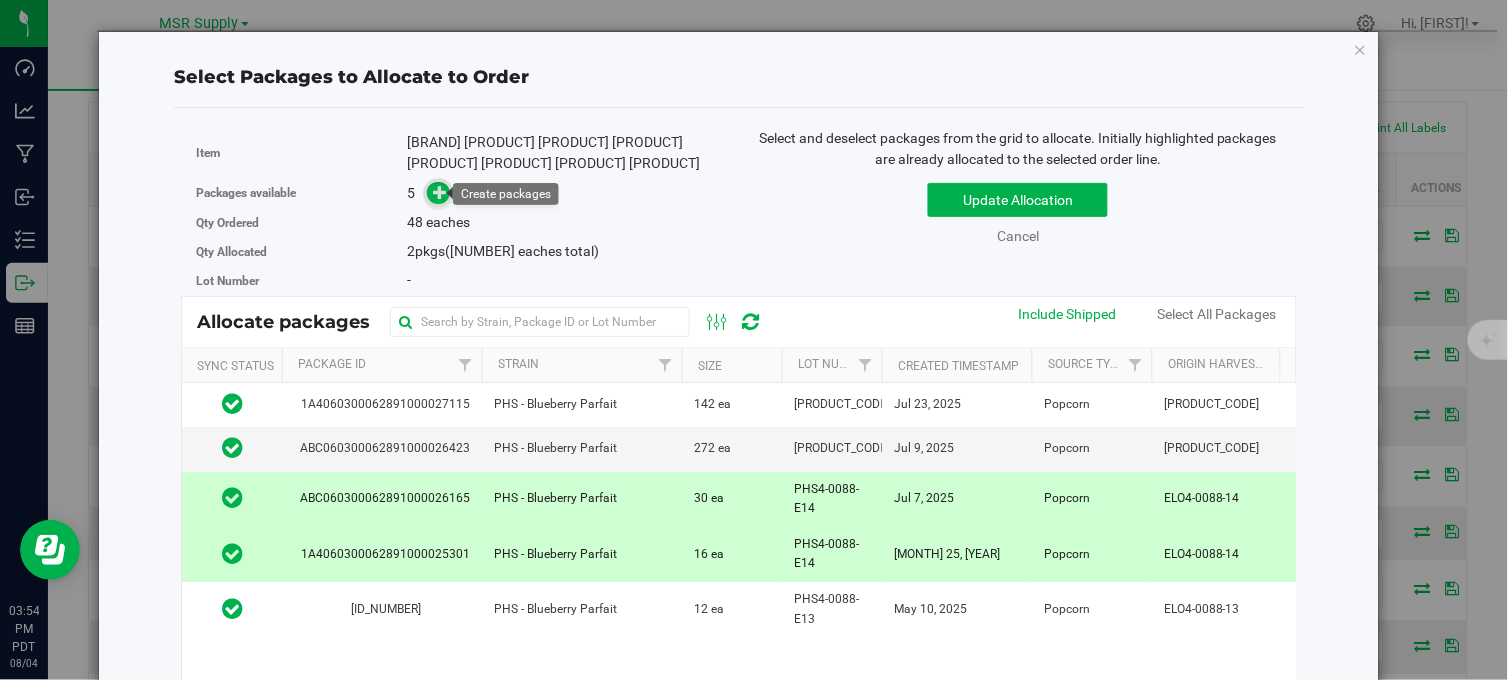 click at bounding box center (440, 192) 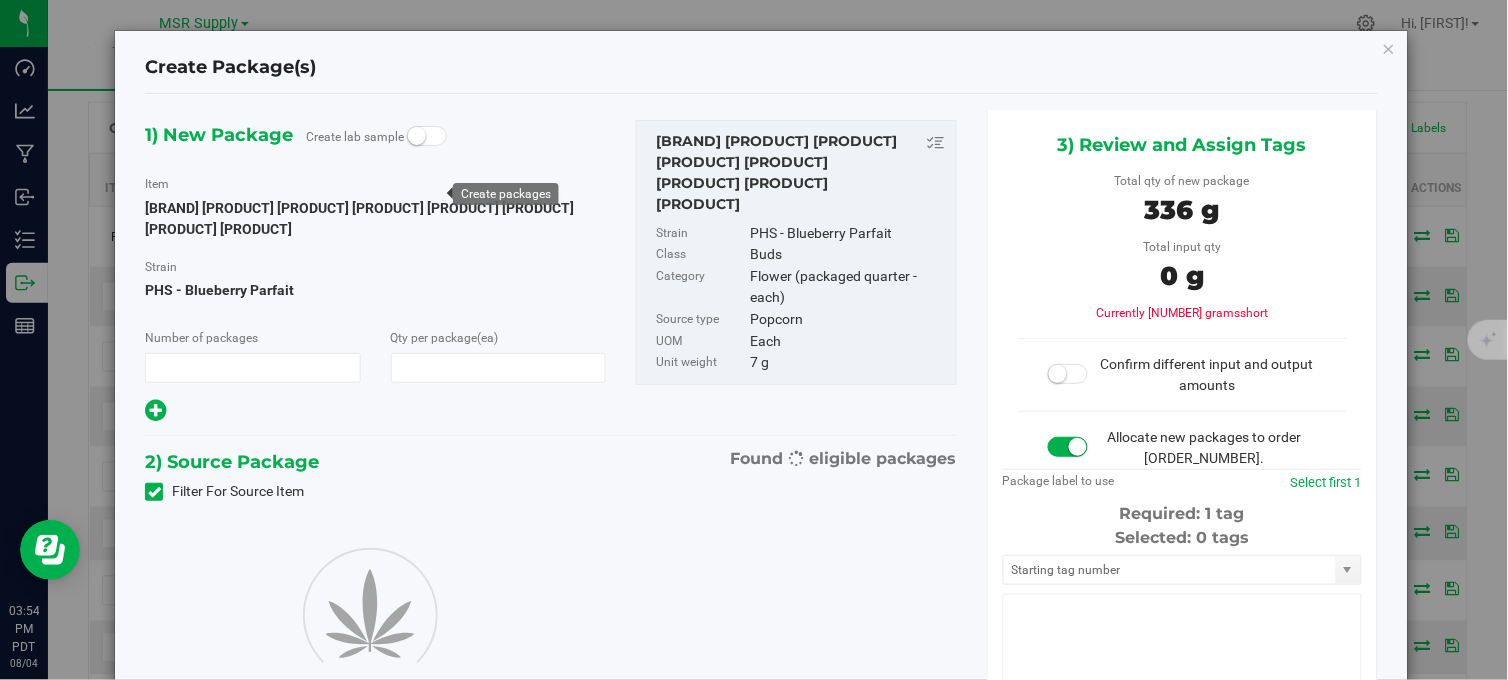 type on "1" 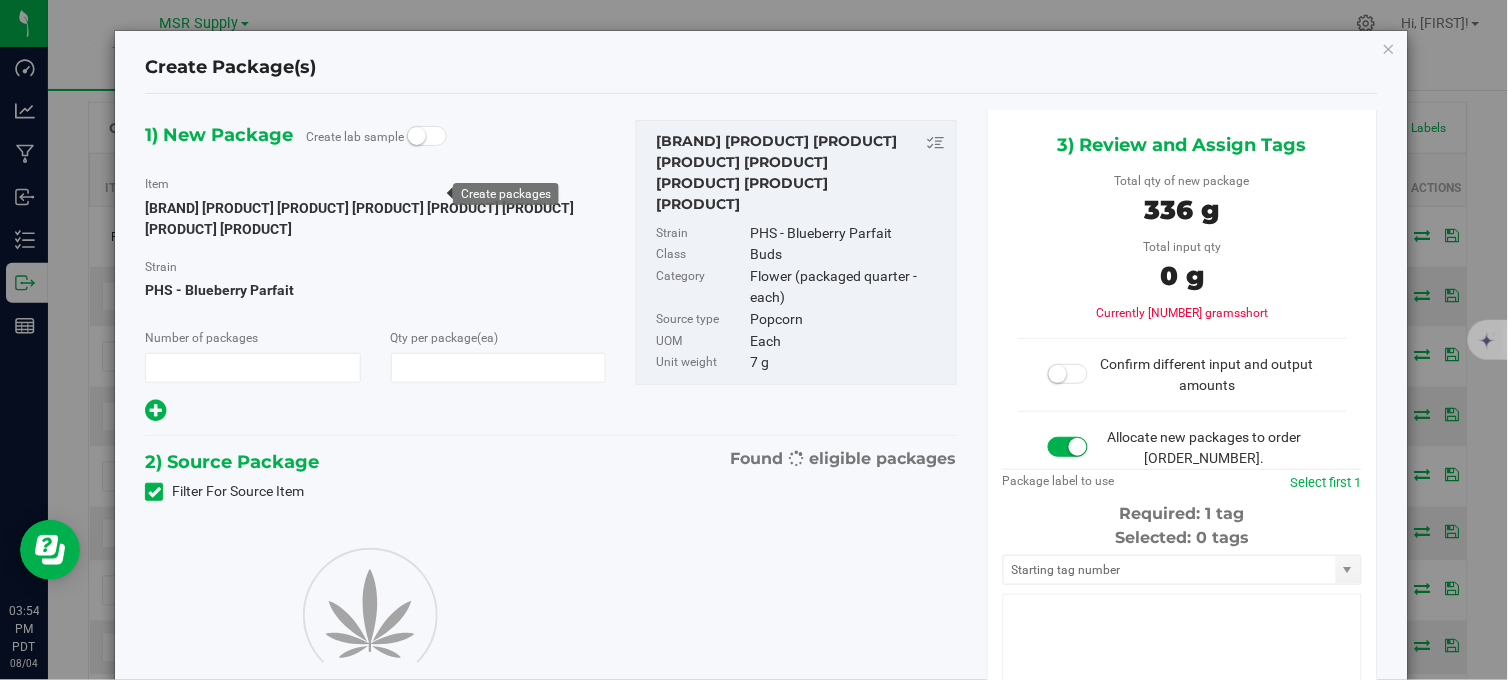 type on "48" 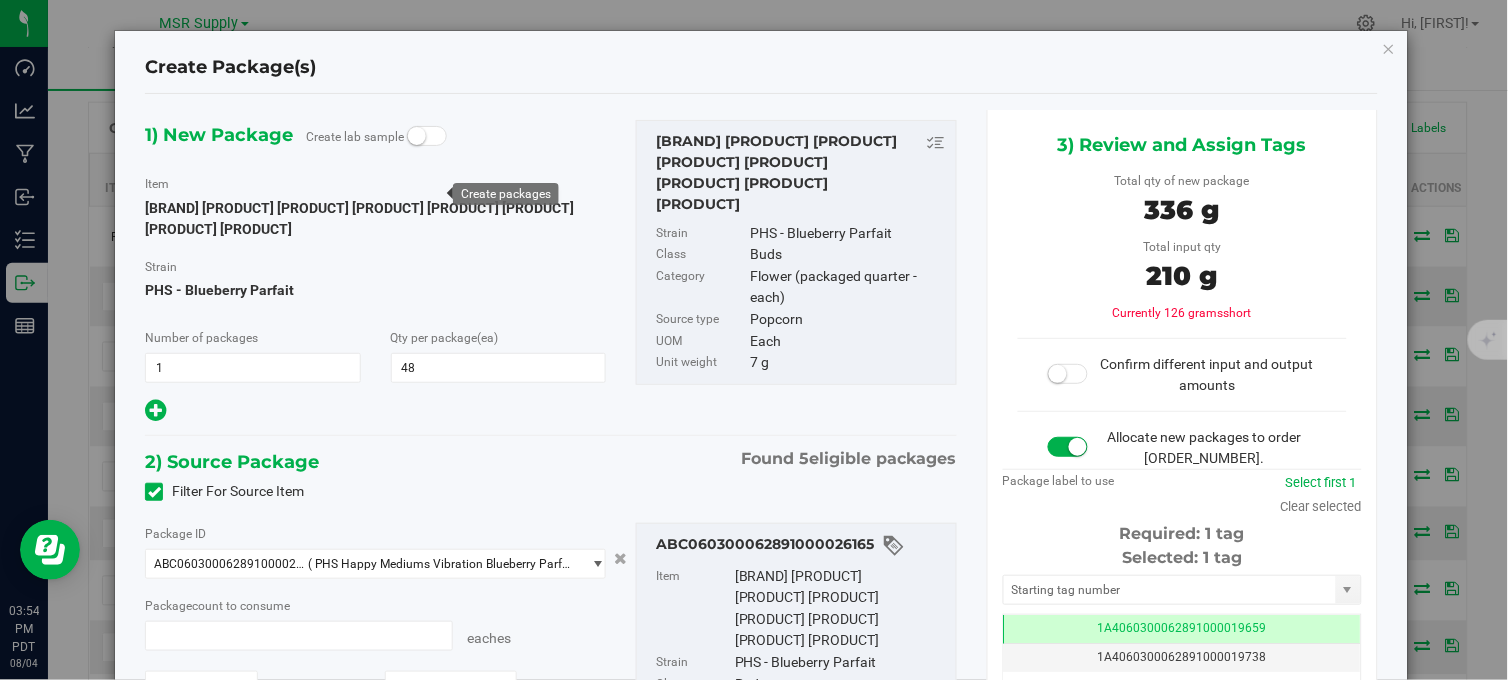 type on "30 ea" 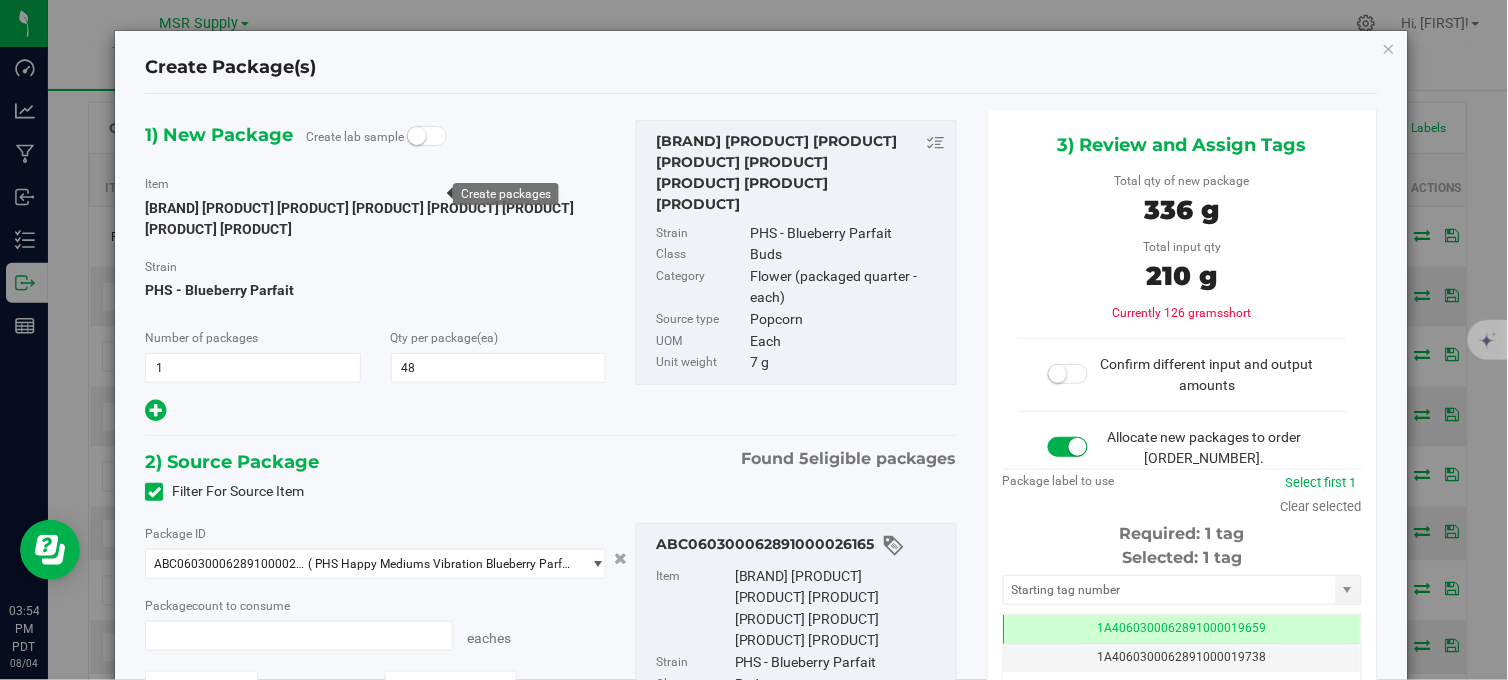 type on "0 ea" 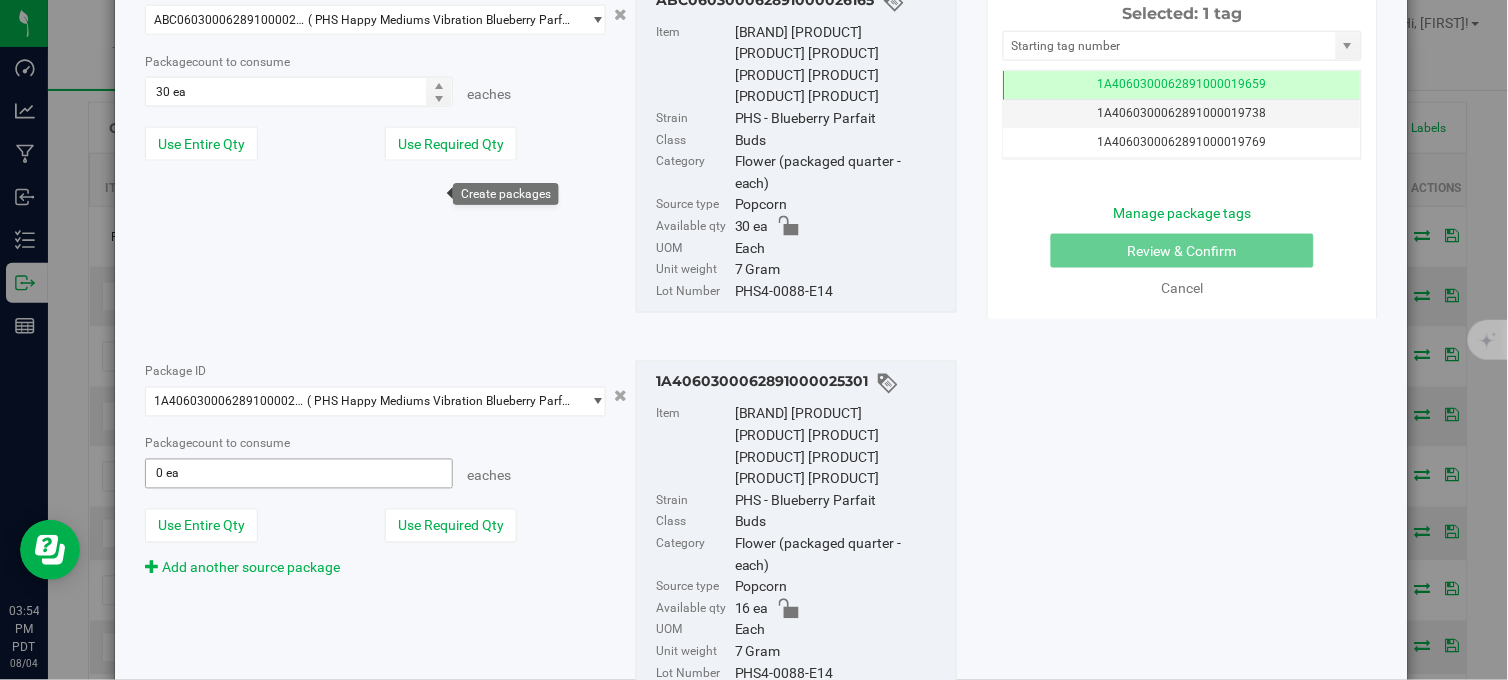 click on "0 ea 0" at bounding box center (298, 474) 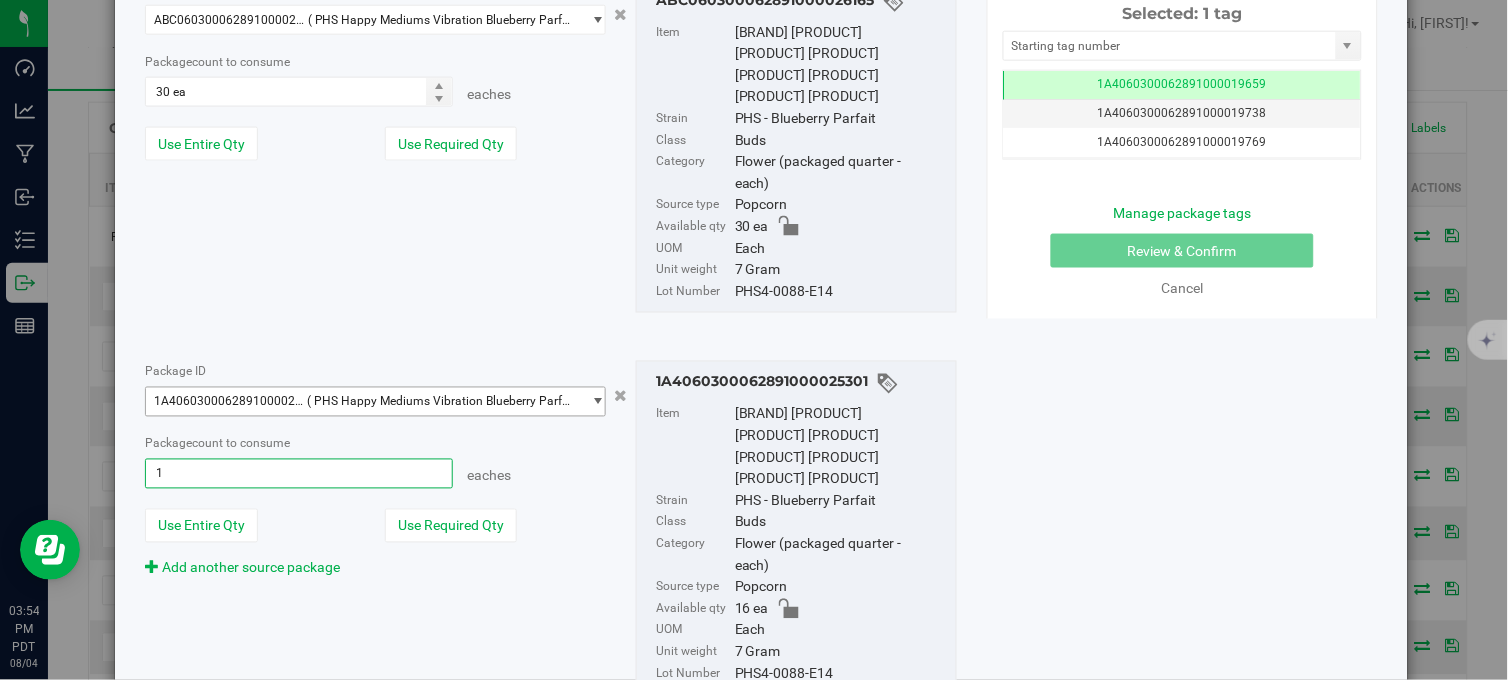 type on "14" 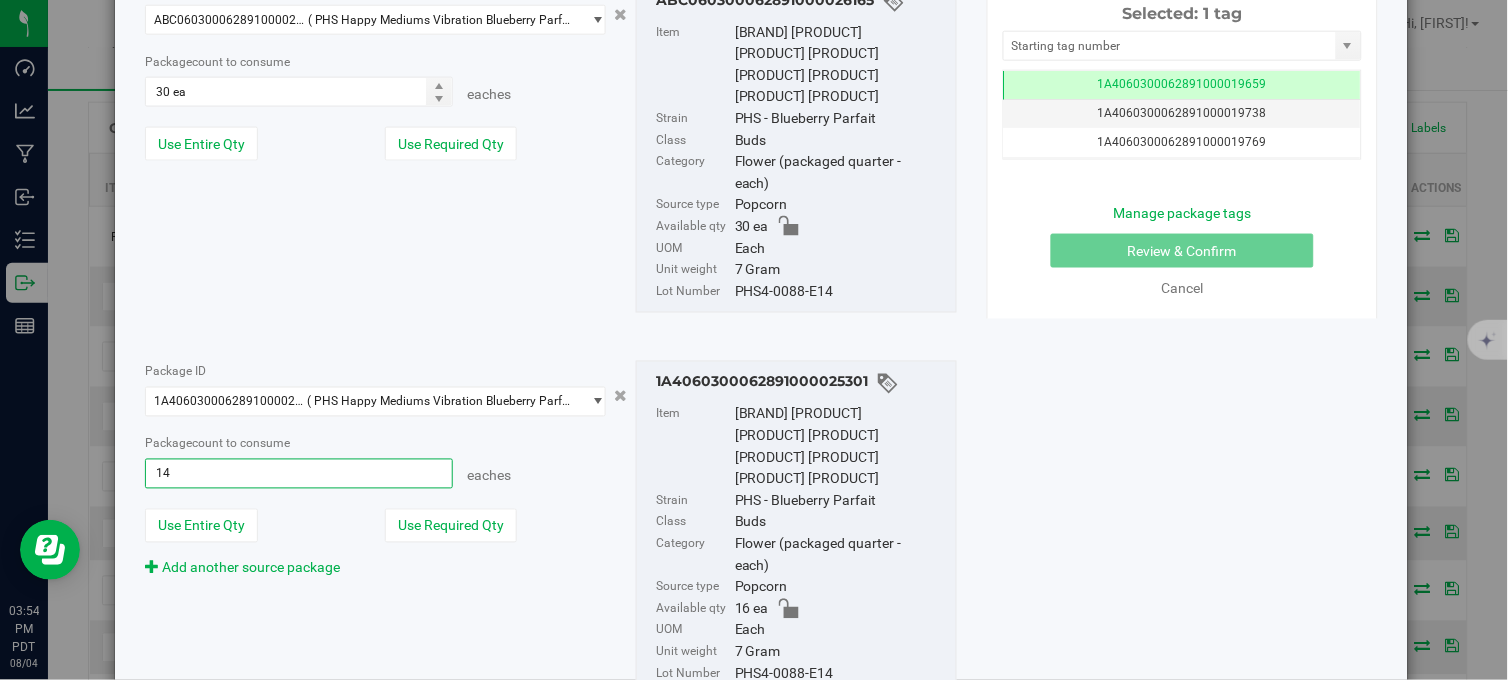 type on "14 ea" 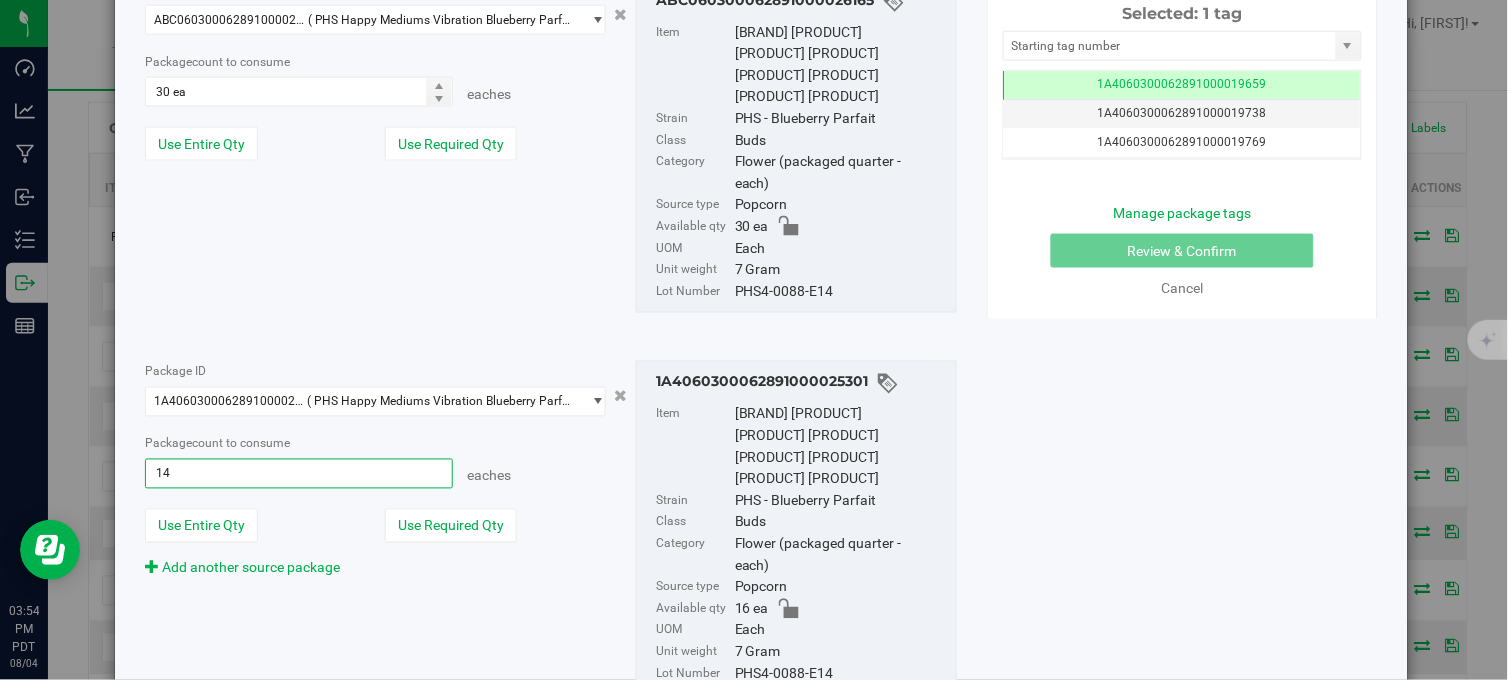 click on "Package ID
ABC060300062891000026165
(
PHS Happy Mediums Vibration Blueberry Parfait 7g
)
1A4060300062891000024136 1A4060300062891000025301 1A4060300062891000027115 ABC060300062891000026165 ABC060300062891000026423
Package
count
to consume
30 ea 30
eaches" at bounding box center (551, 146) 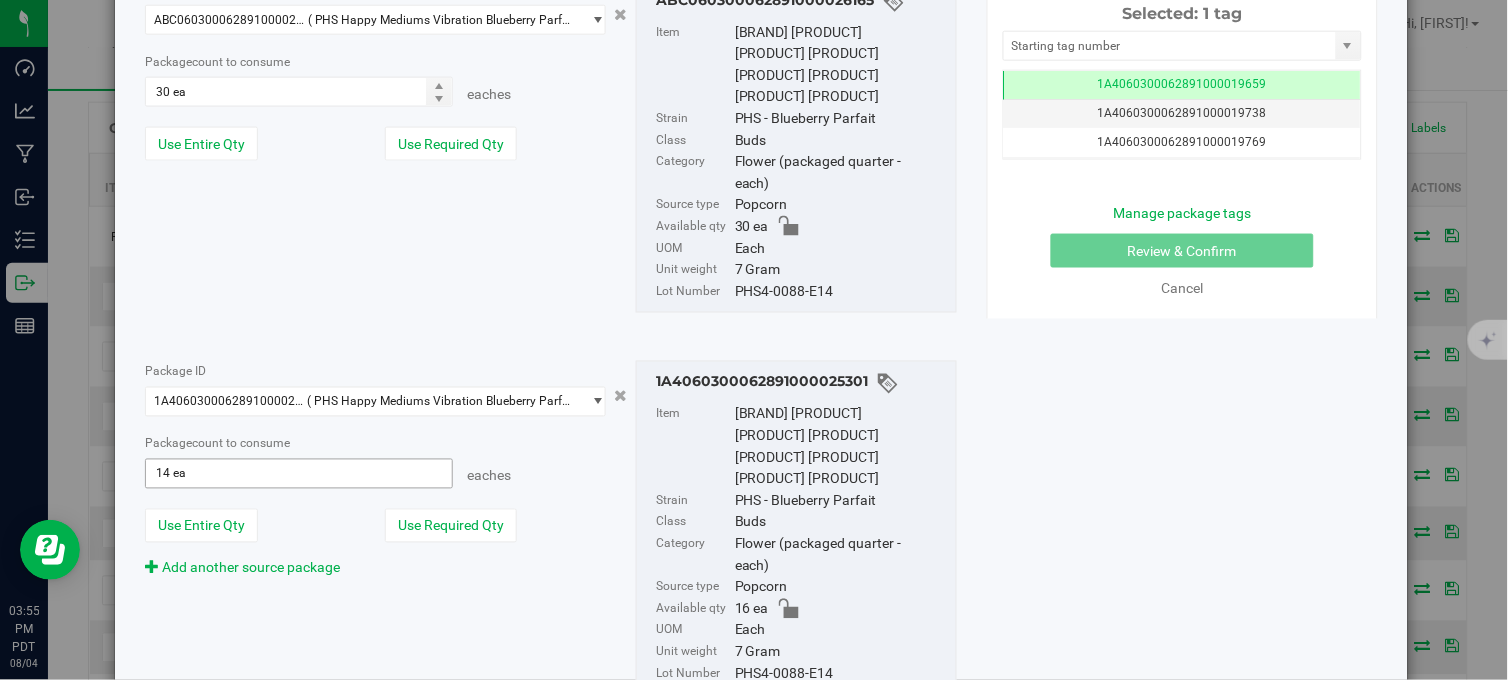 click on "14 ea 14" at bounding box center (298, 474) 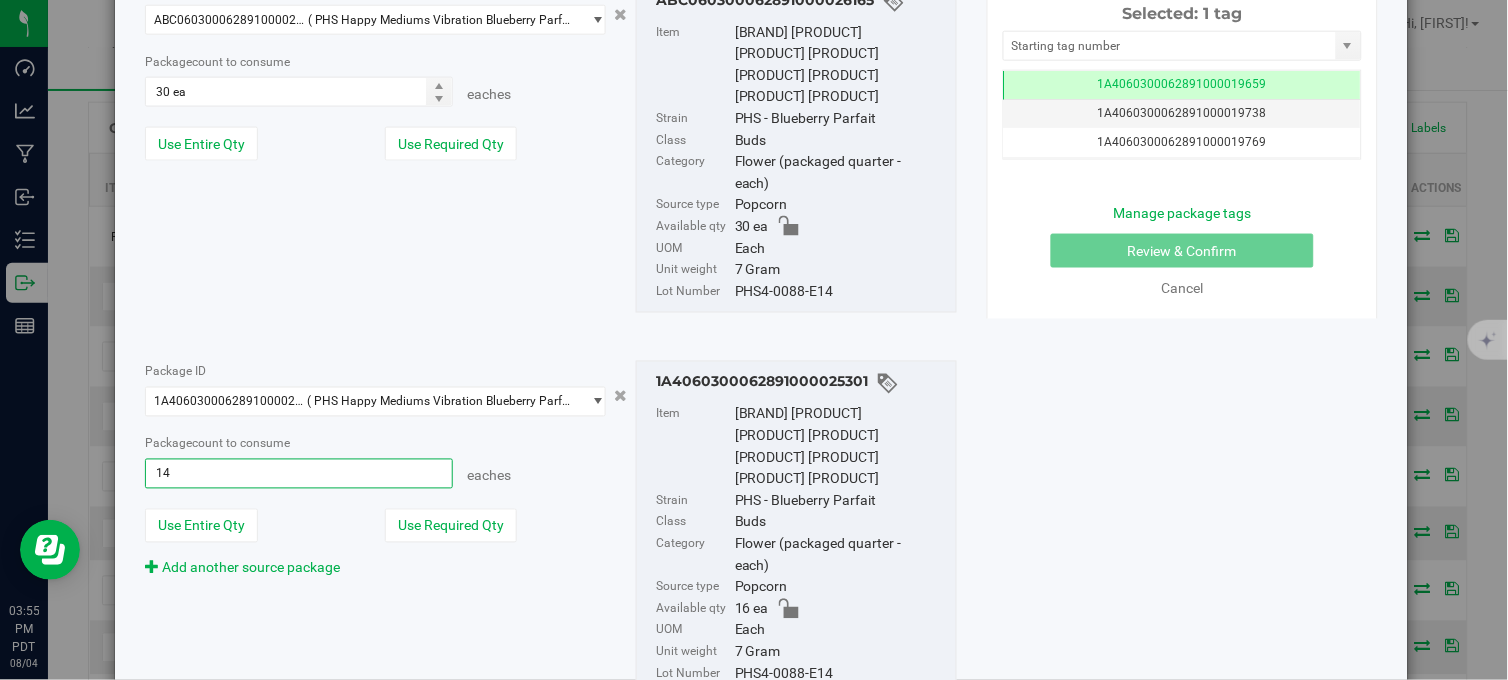 type on "1" 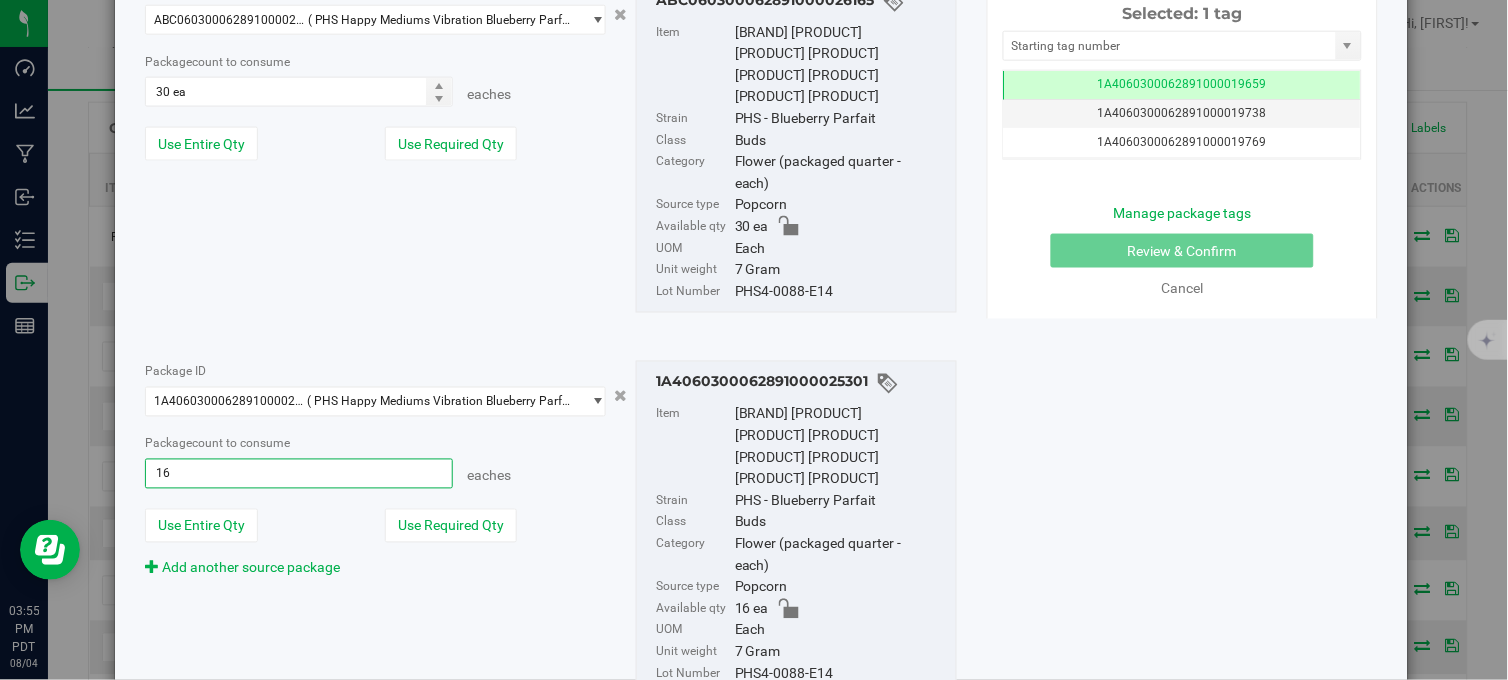 type on "16" 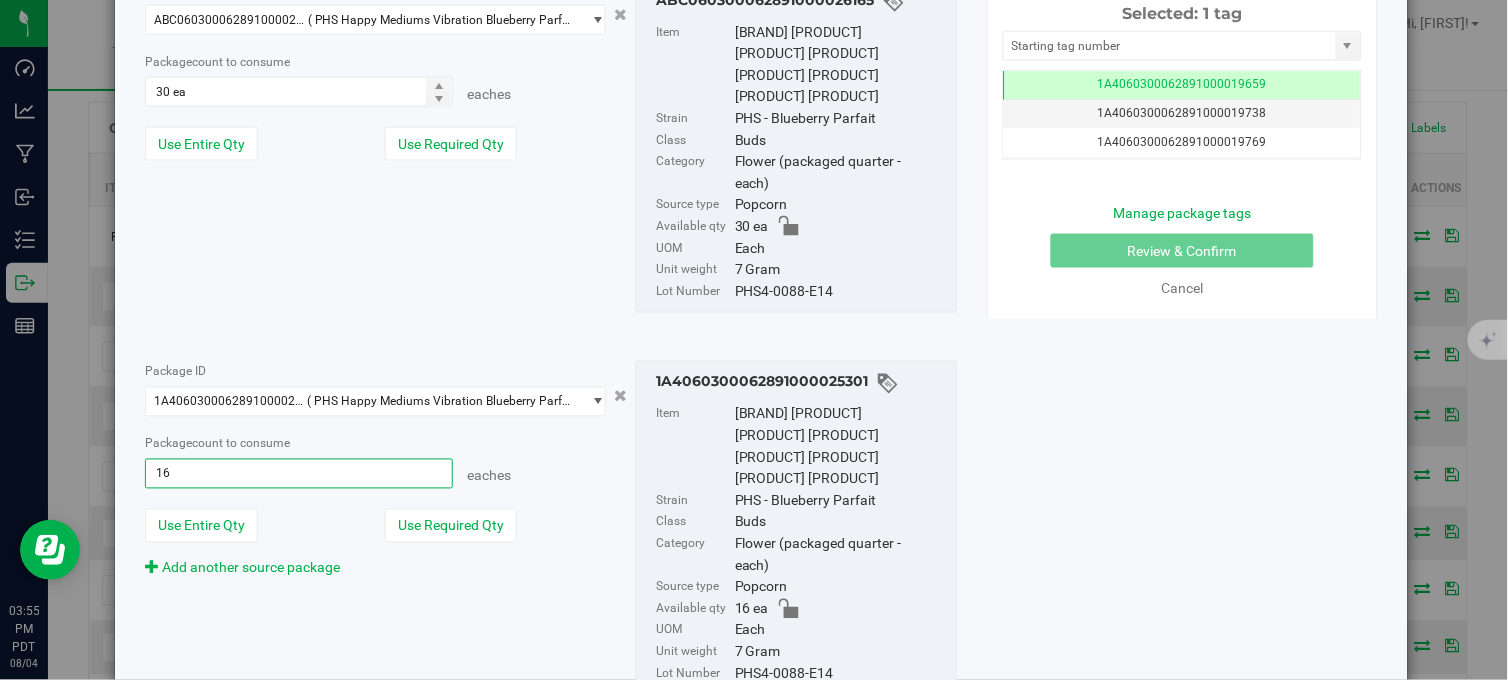 click on "2) Source Package
Found
5
eligible packages
Filter For Source Item
Package ID
ABC060300062891000026165
(
PHS Happy Mediums Vibration Blueberry Parfait 7g
)
1A4060300062891000024136 1A4060300062891000025301 1A4060300062891000027115 ABC060300062891000026165 ABC060300062891000026423
30 ea 30" at bounding box center [551, 315] 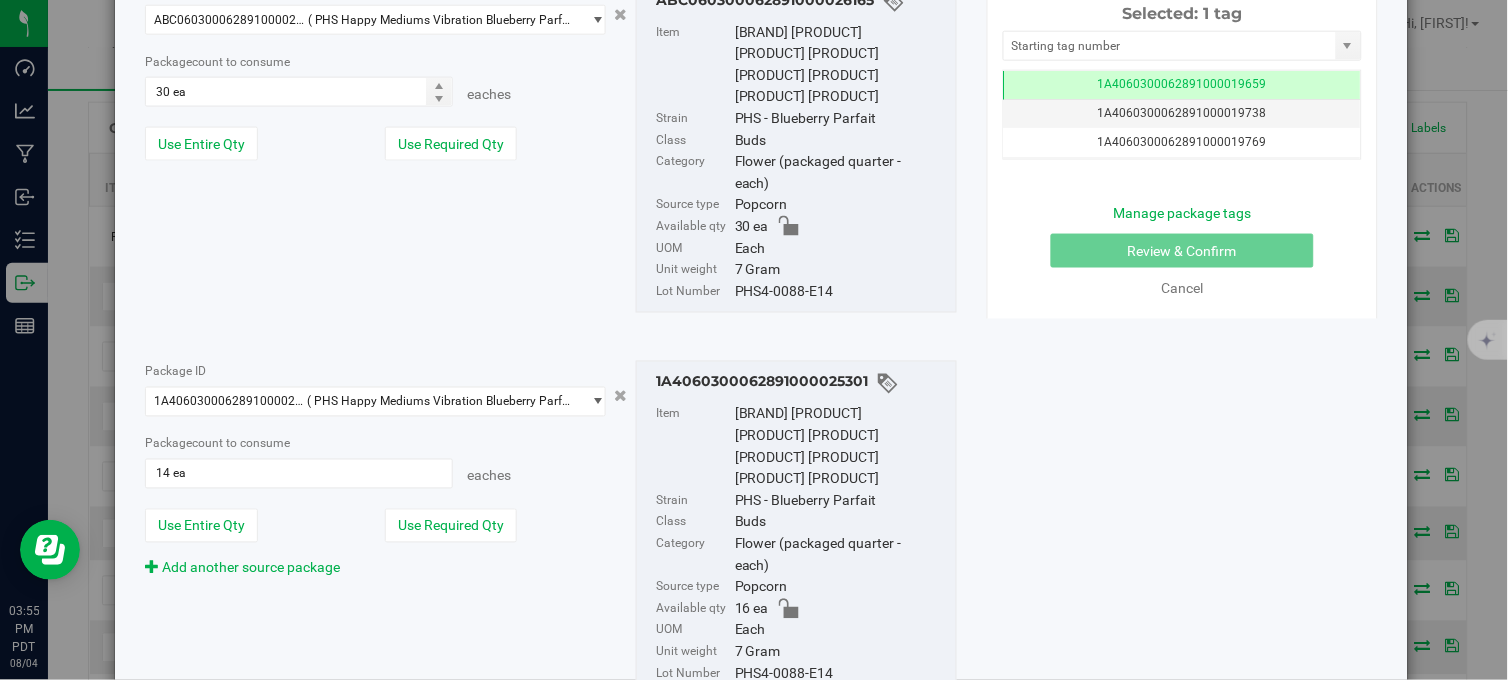 type on "16 ea" 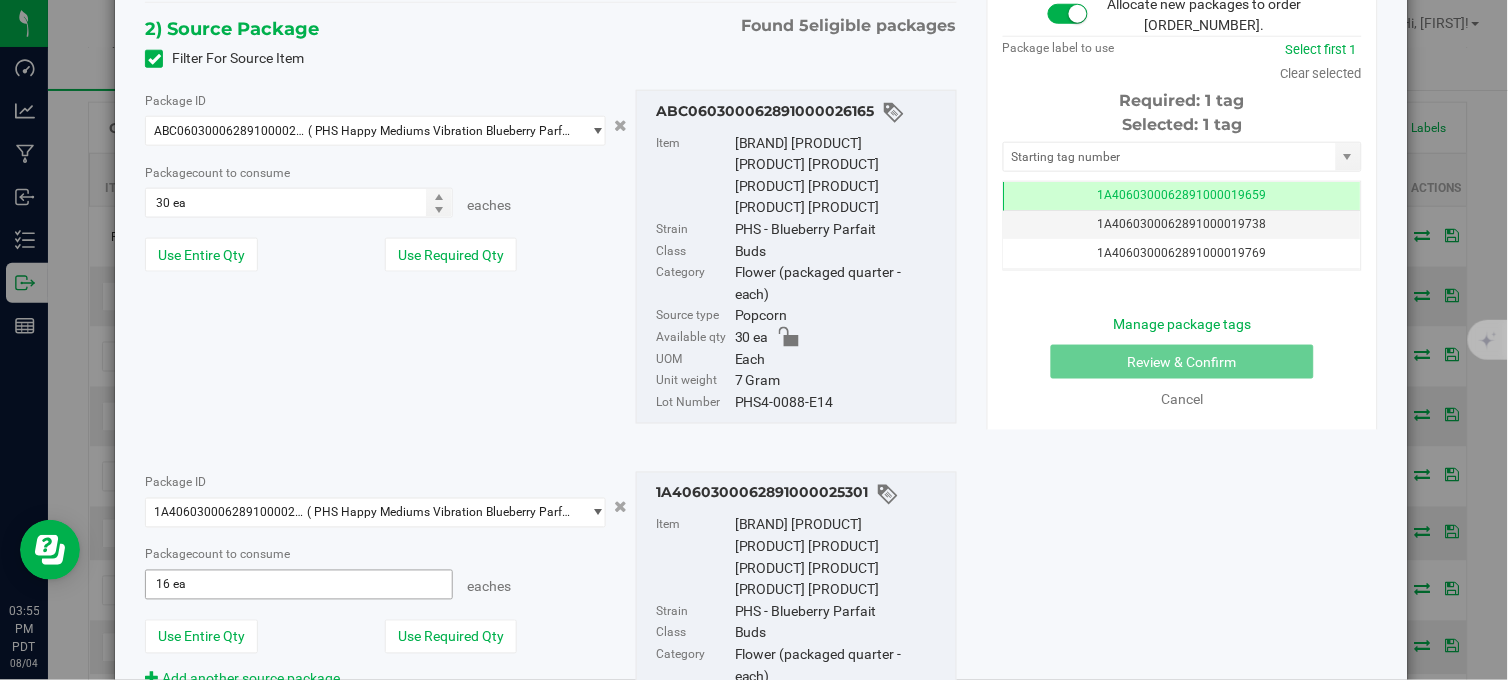 click on "16 ea 16" at bounding box center (298, 585) 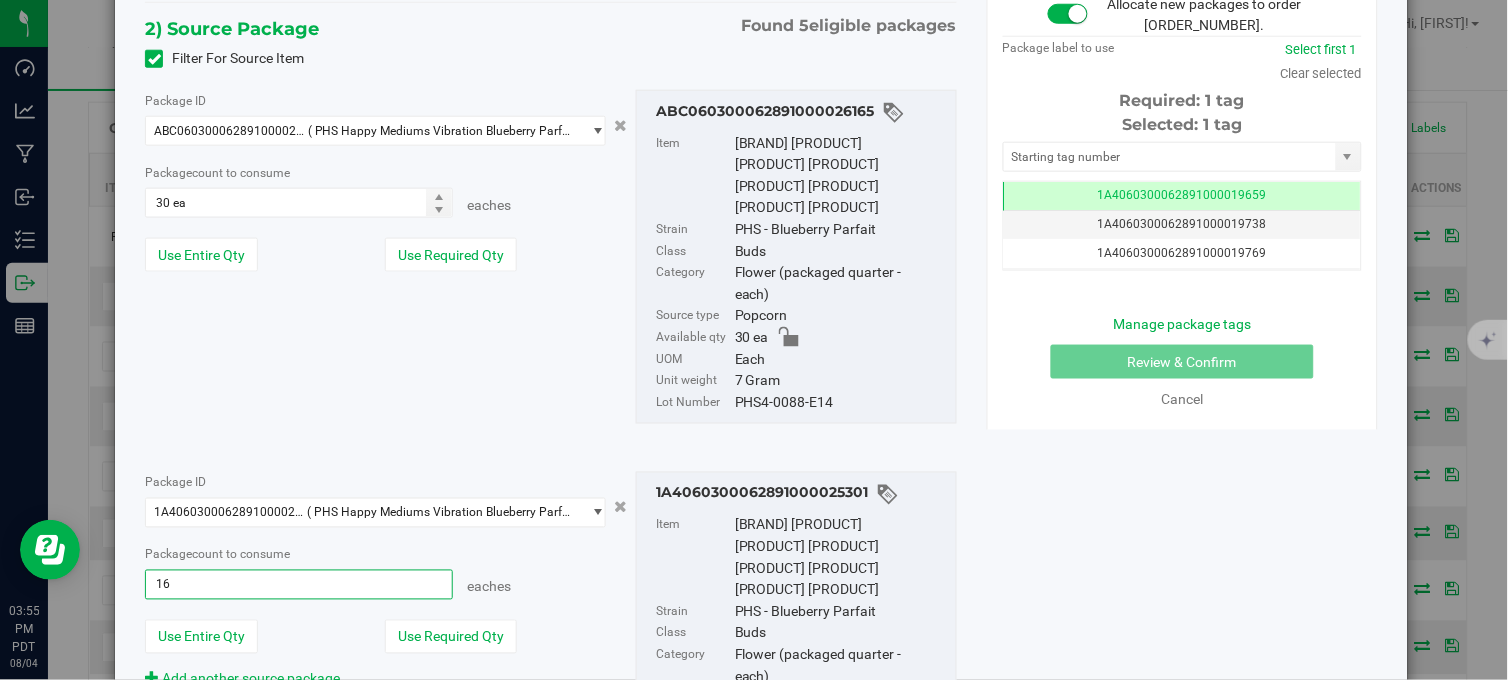 type on "1" 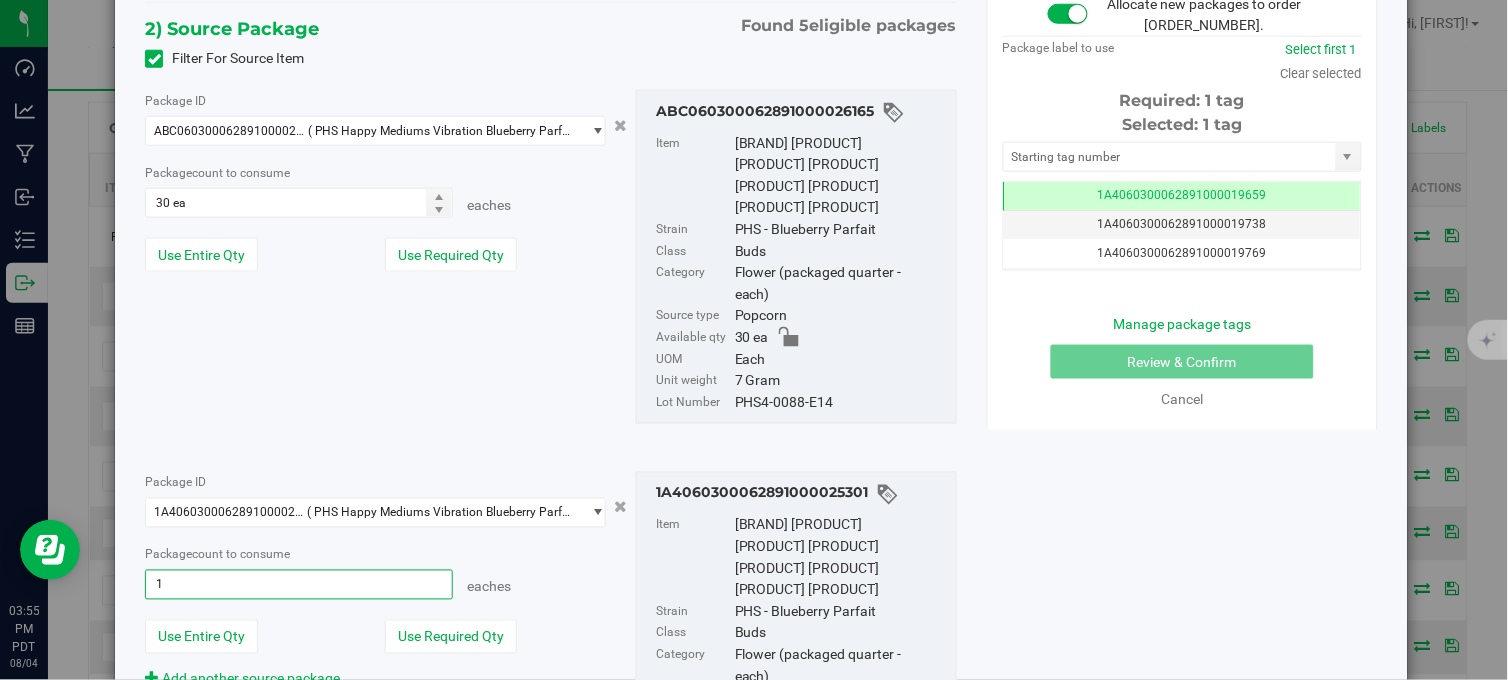 type on "18" 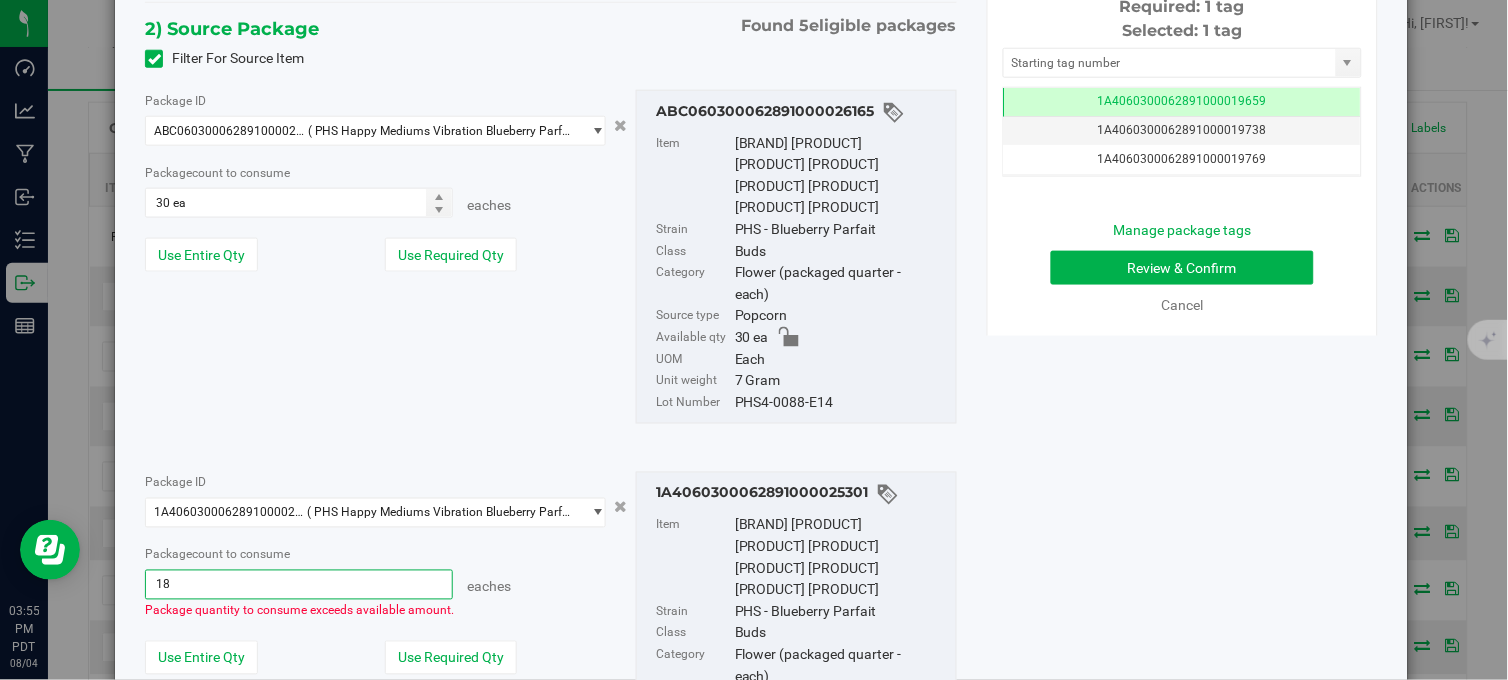 click on "Package ID
ABC060300062891000026165
(
PHS Happy Mediums Vibration Blueberry Parfait 7g
)
1A4060300062891000024136 1A4060300062891000025301 1A4060300062891000027115 ABC060300062891000026165 ABC060300062891000026423
Package
count
to consume
30 ea 30
eaches" at bounding box center [551, 257] 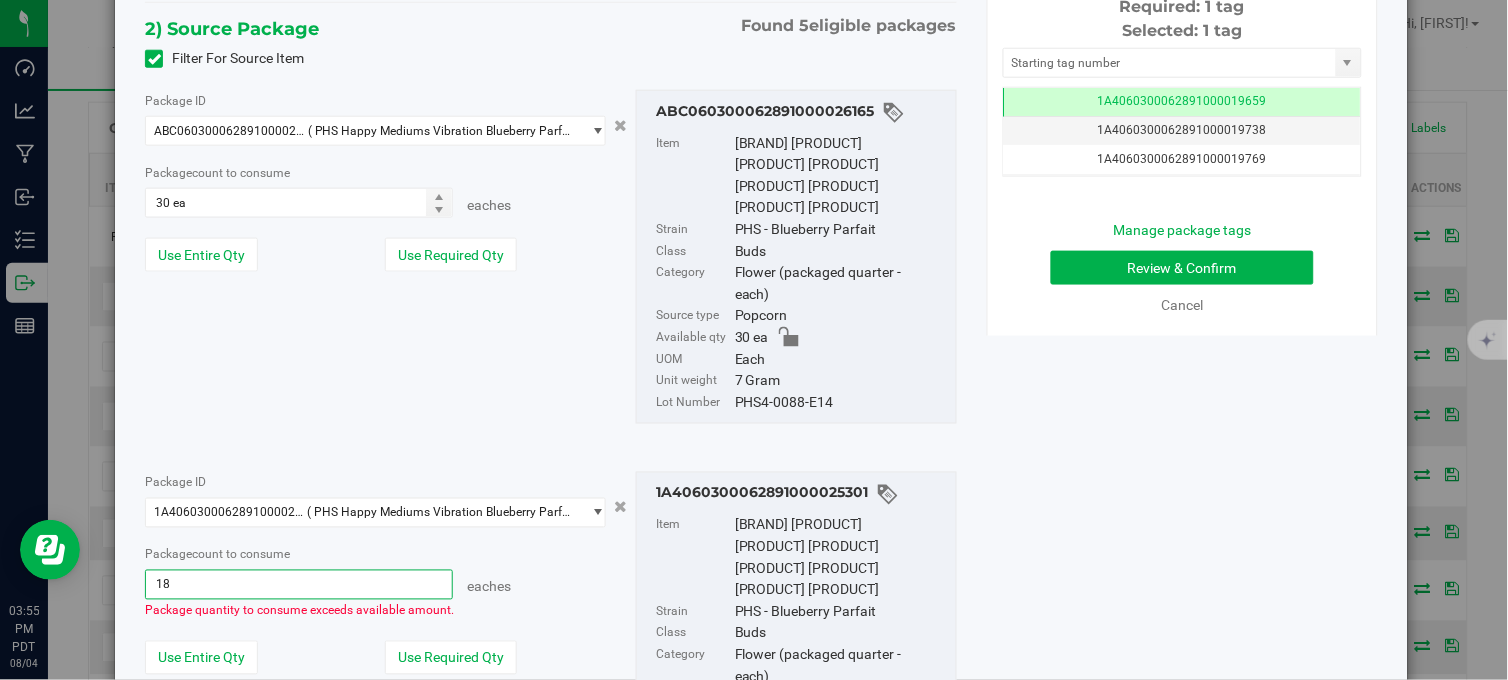type on "18 ea" 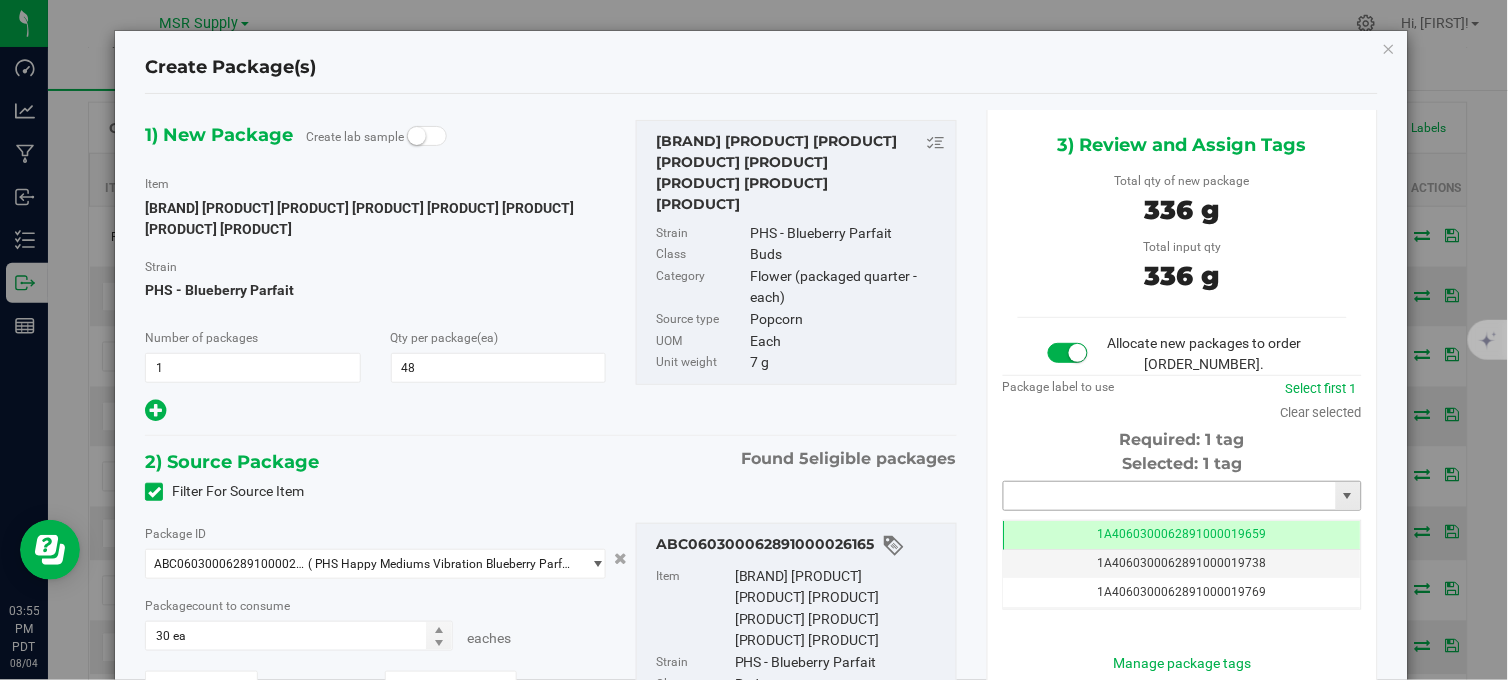 click at bounding box center [1170, 496] 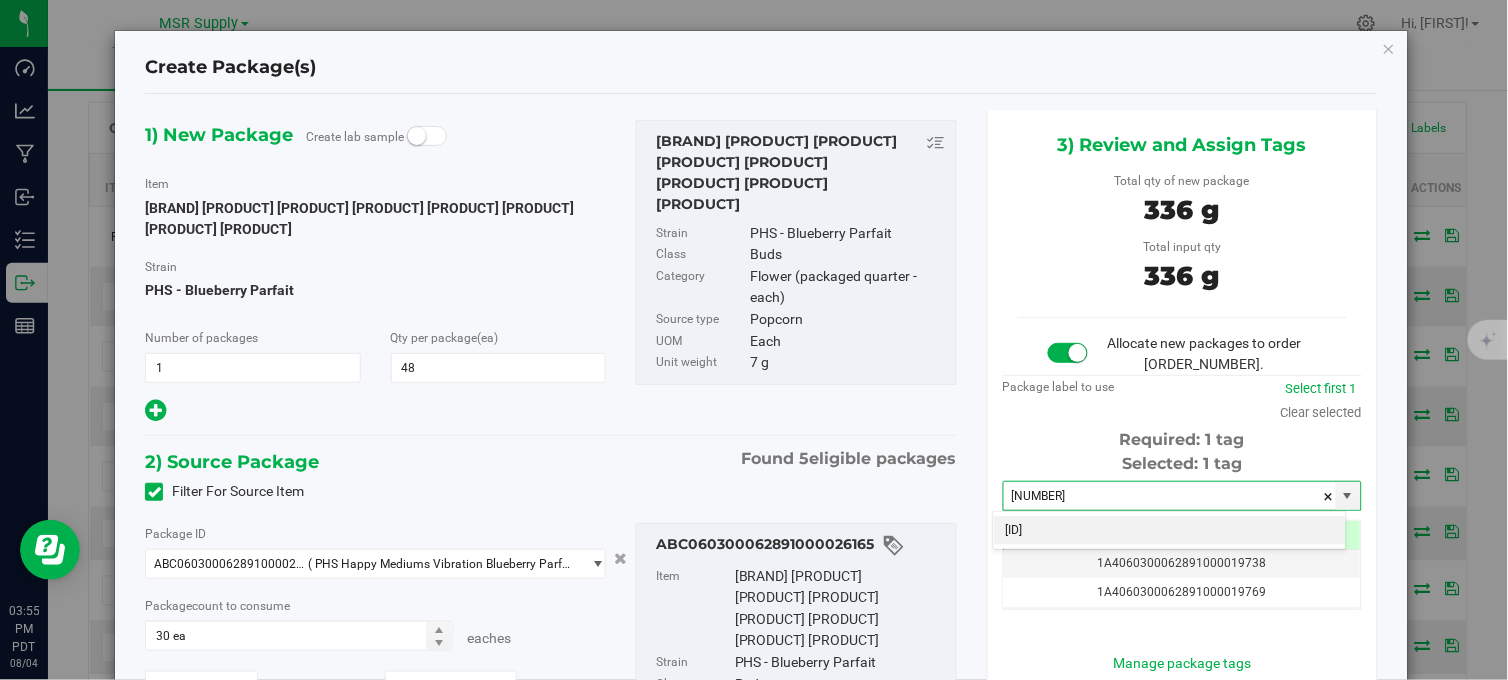 click on "[LICENSE_NUMBER]" at bounding box center [1170, 531] 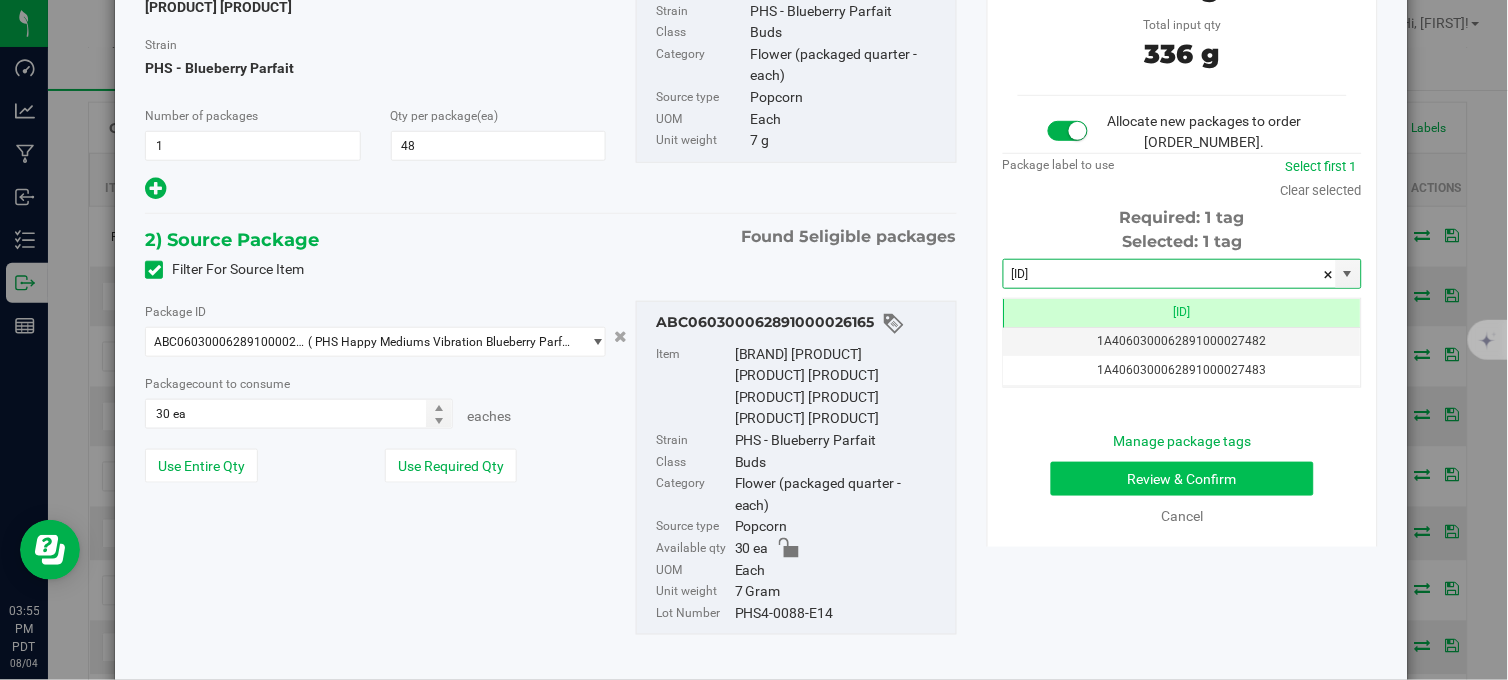 type on "[LICENSE_NUMBER]" 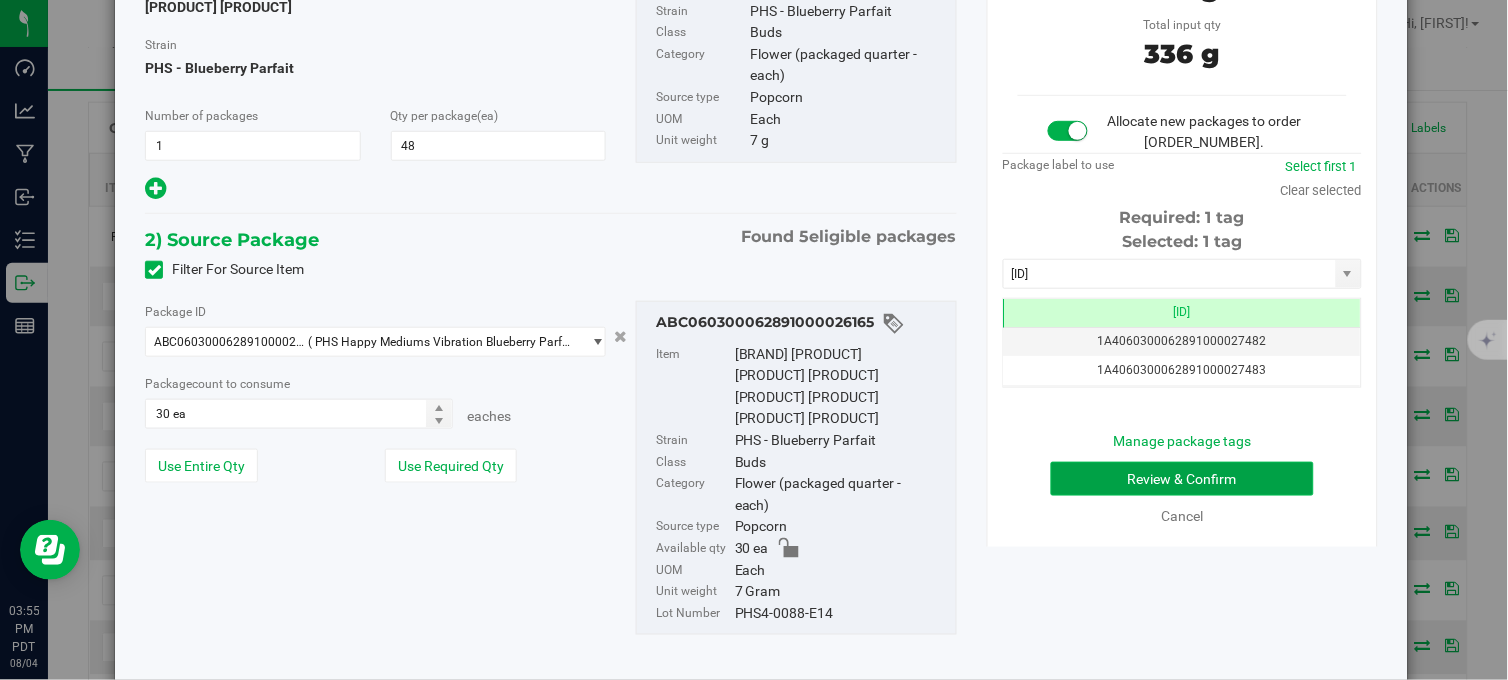 click on "Review & Confirm" at bounding box center (1182, 479) 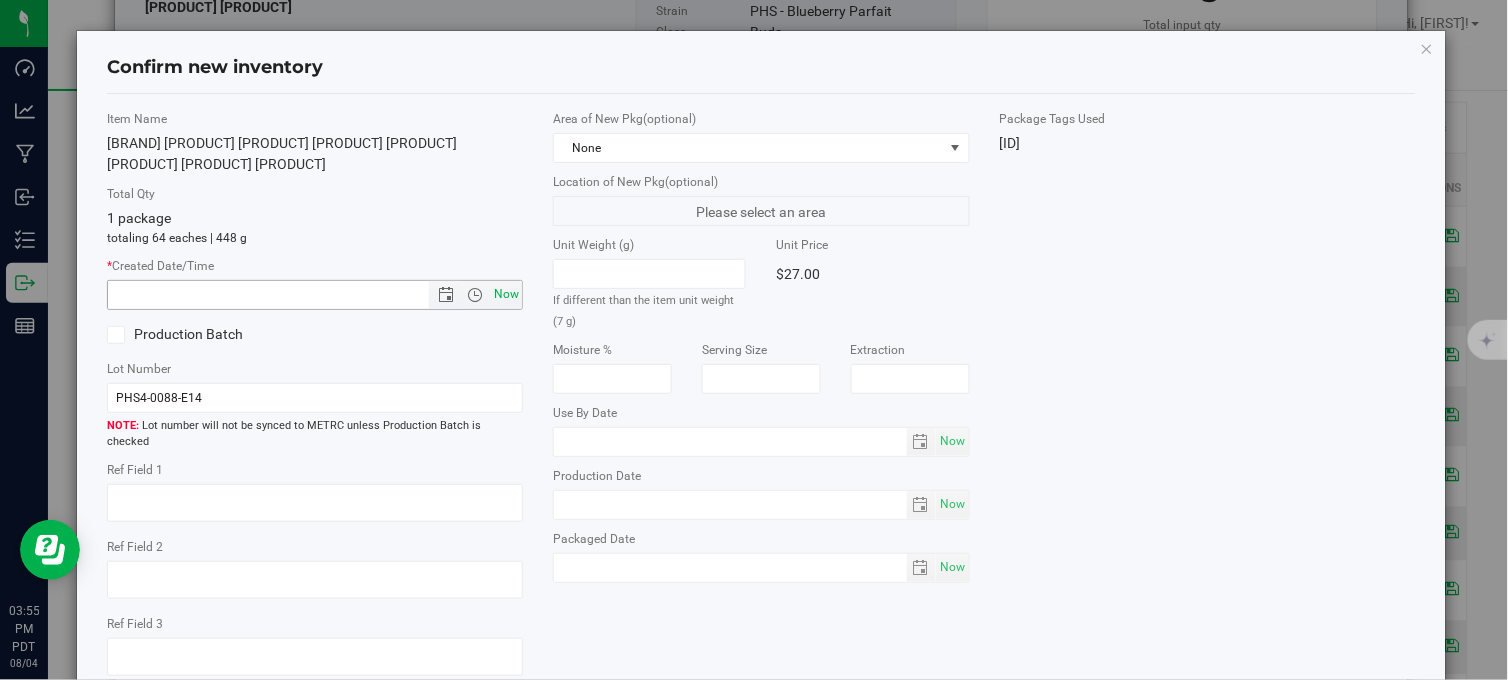 click on "Now" at bounding box center [507, 294] 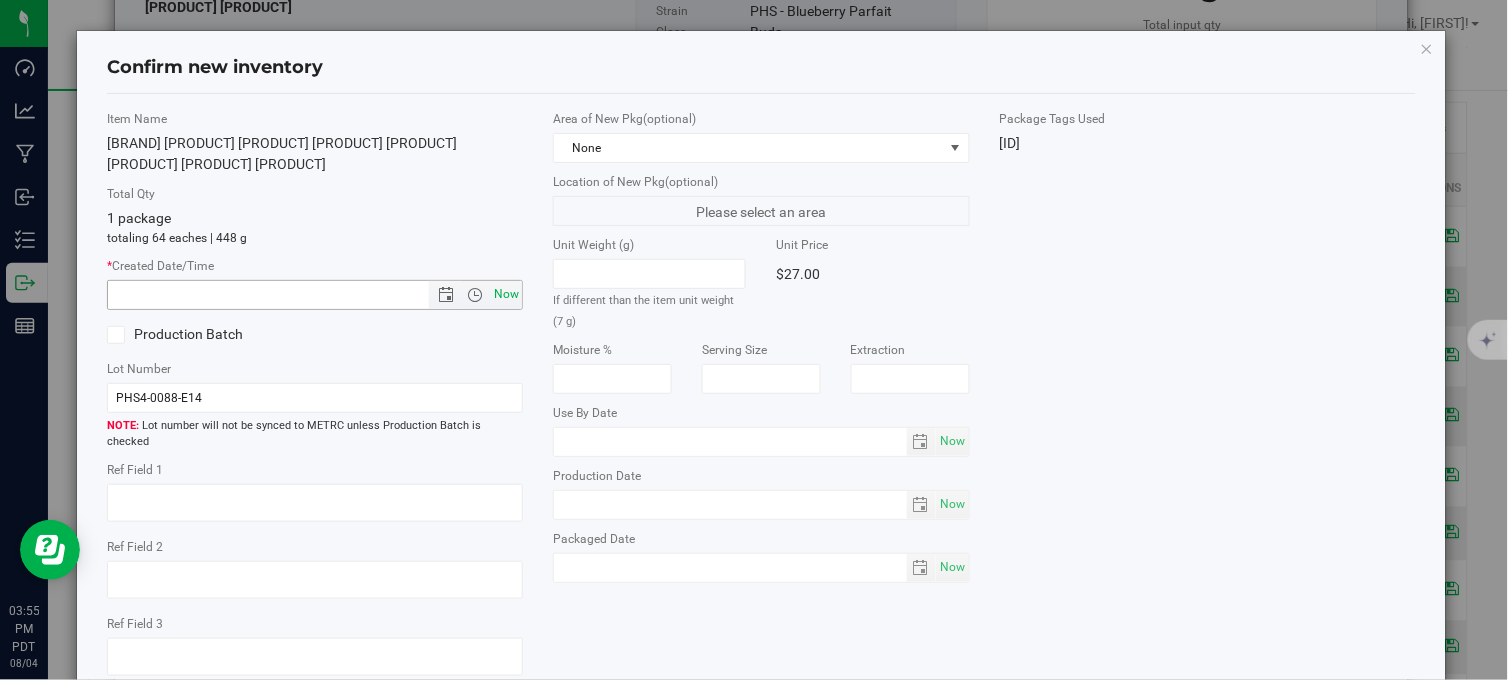 type on "8/4/2025 3:55 PM" 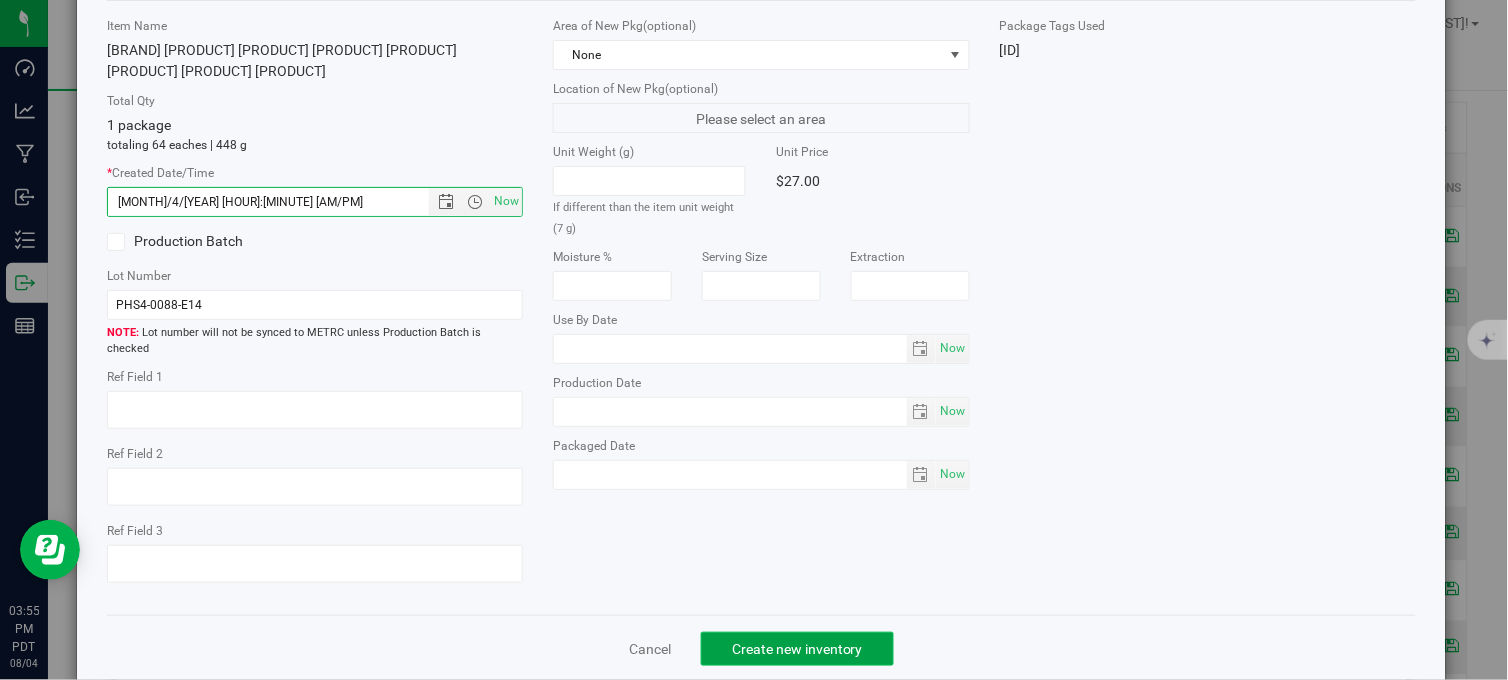 click on "Create new inventory" 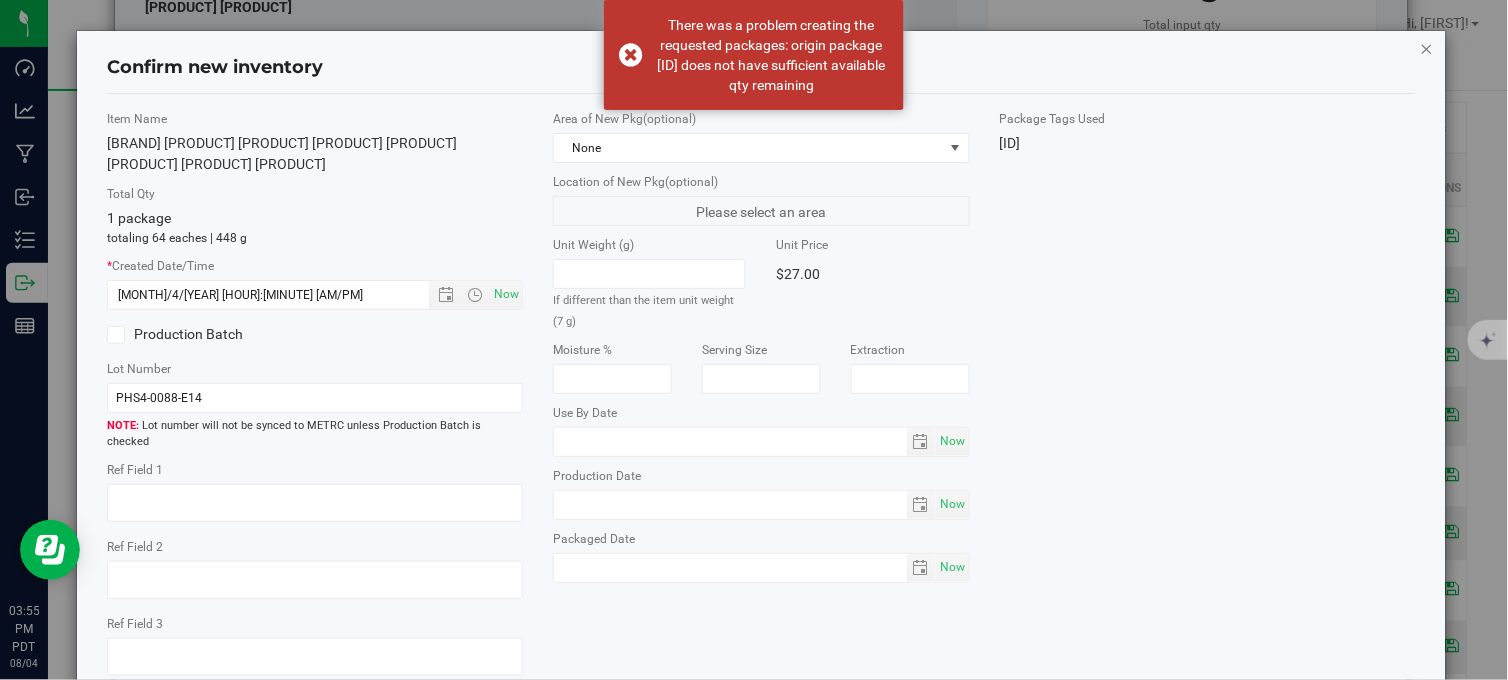 click at bounding box center (1427, 48) 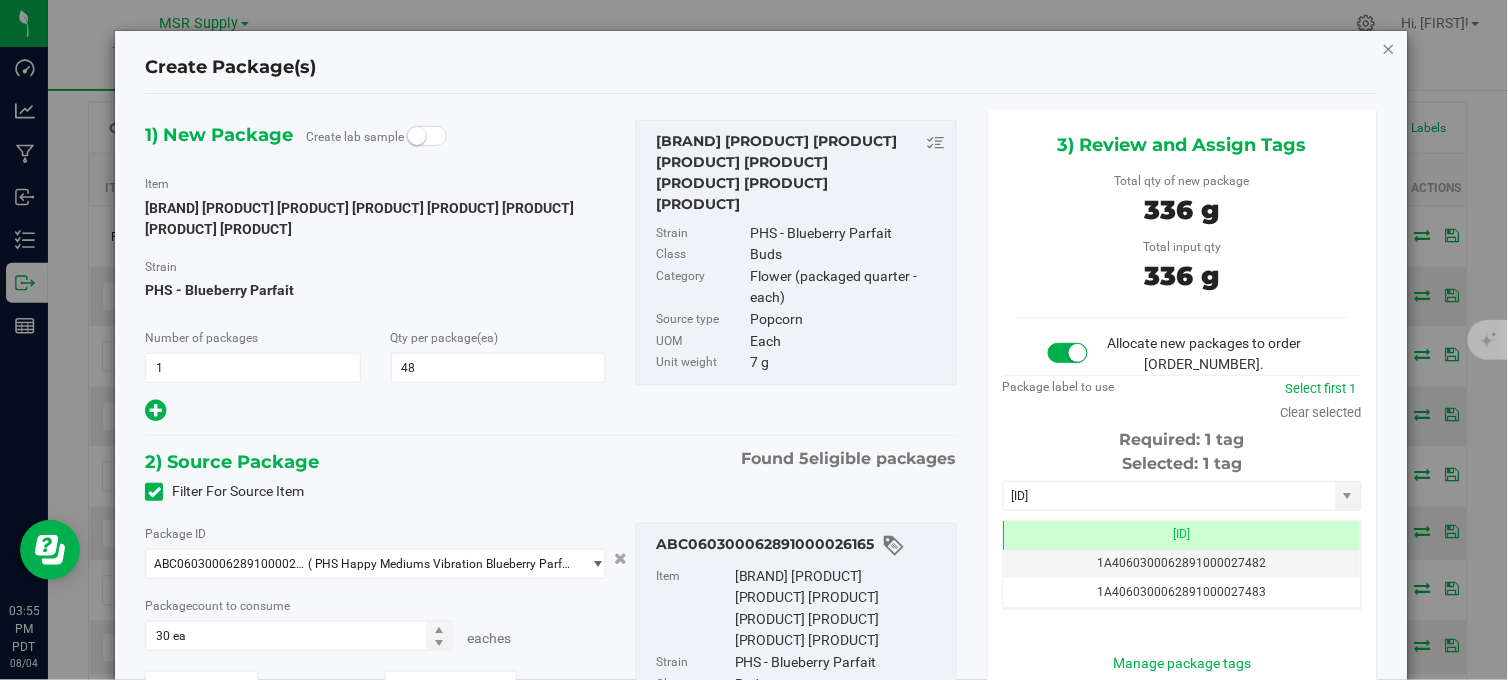 click at bounding box center [1389, 48] 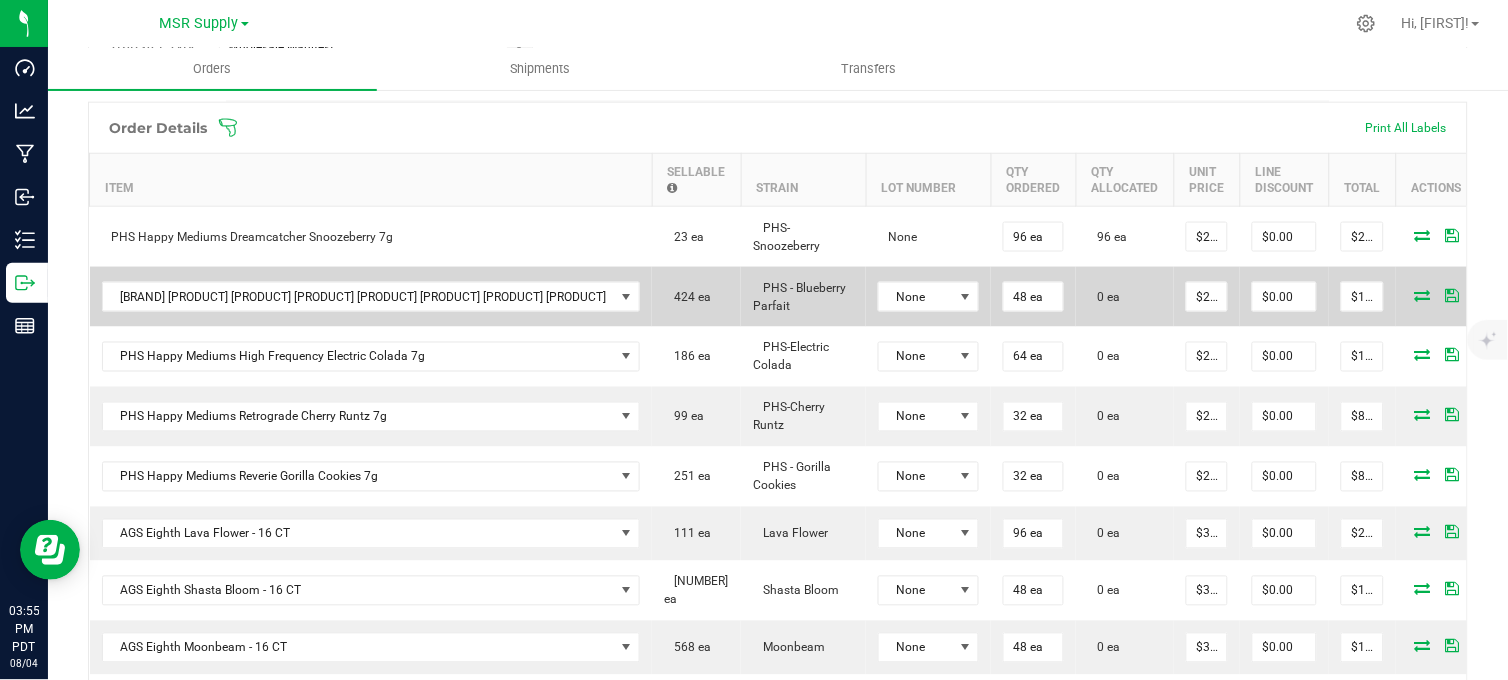 click at bounding box center (1423, 295) 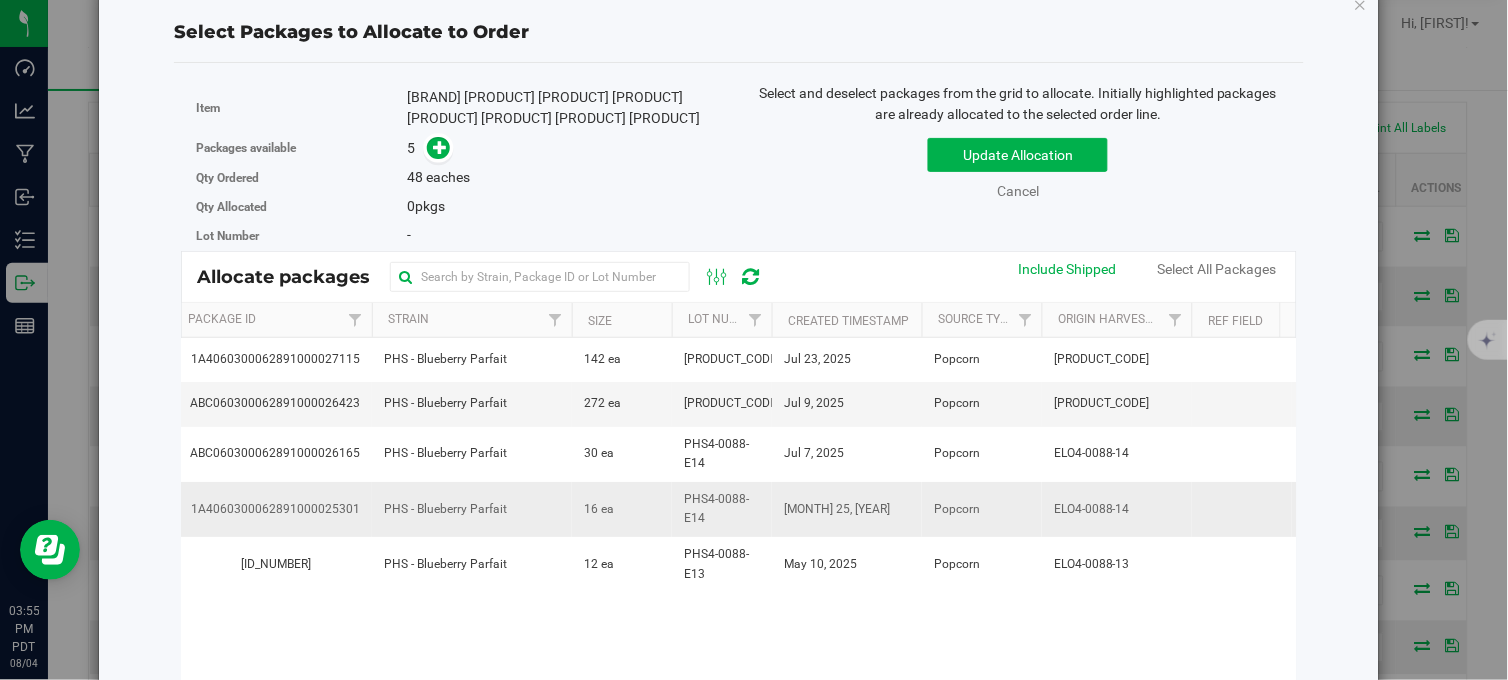 drag, startPoint x: 527, startPoint y: 485, endPoint x: 554, endPoint y: 525, distance: 48.259712 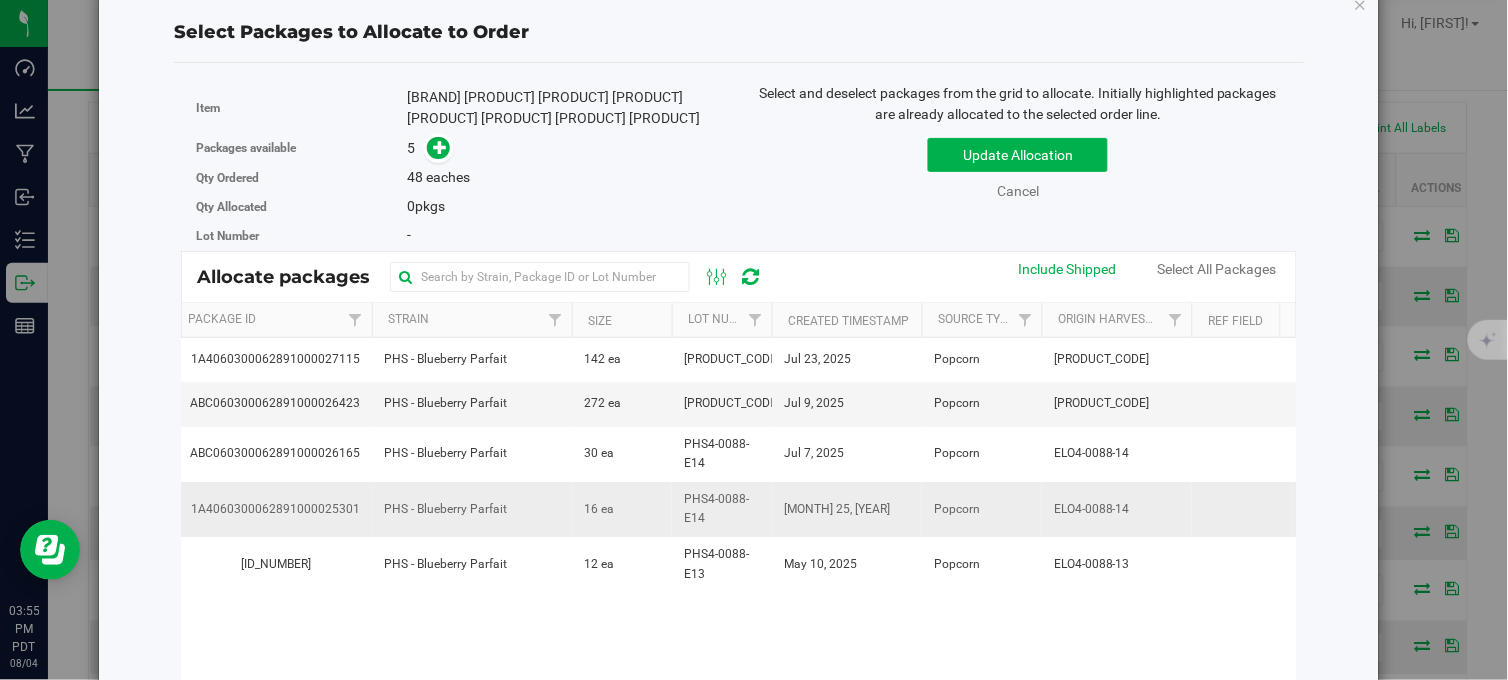 click on "1A4060300062891000027115  PHS - Blueberry Parfait
142 ea
PHS6-0088-E14  Jul 23, 2025  Popcorn  ELO6-0088-14                $0.13192 $18.73
ABC060300062891000026423  PHS - Blueberry Parfait
272 ea
PHS6-0088-E14  Jul 9, 2025  Popcorn  ELO6-0088-14                $0.1193 $32.45
ABC060300062891000026165  PHS - Blueberry Parfait
30 ea
PHS4-0088-E14  Jul 7, 2025  Popcorn  ELO4-0088-14           Regular stock     $0.13174 $3.95
1A4060300062891000025301  PHS - Blueberry Parfait
16 ea
PHS4-0088-E14  Jun 25, 2025  Popcorn  ELO4-0088-14                $2.10" at bounding box center [1002, 465] 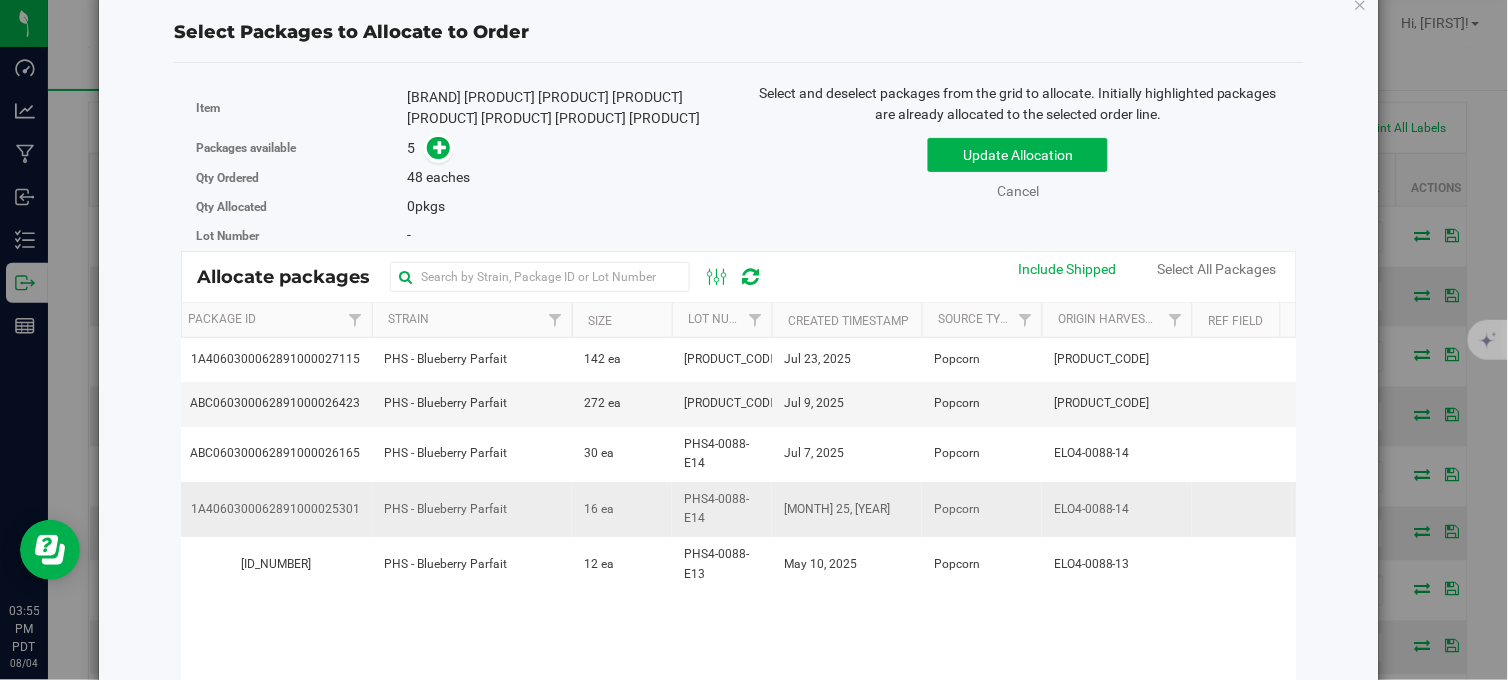 click on "PHS - Blueberry Parfait" at bounding box center [472, 509] 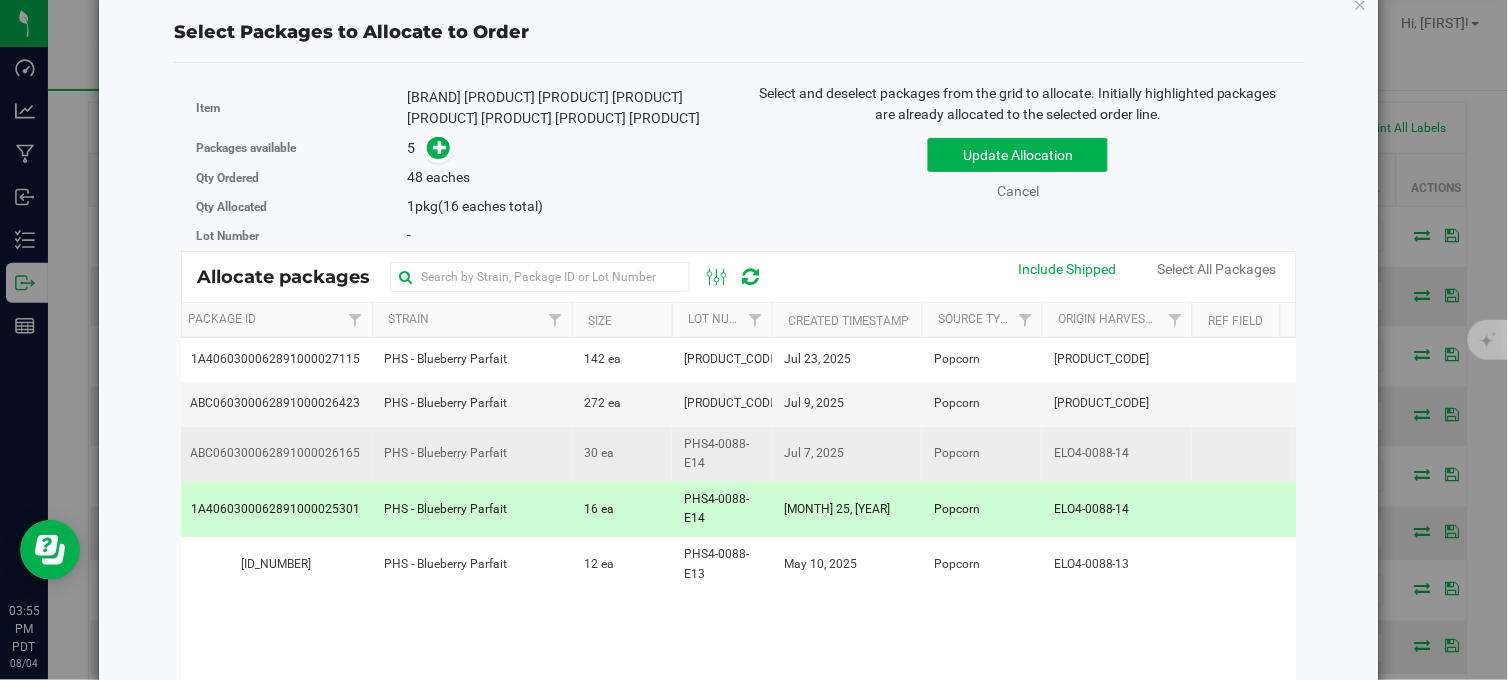 click on "PHS - Blueberry Parfait" at bounding box center (472, 454) 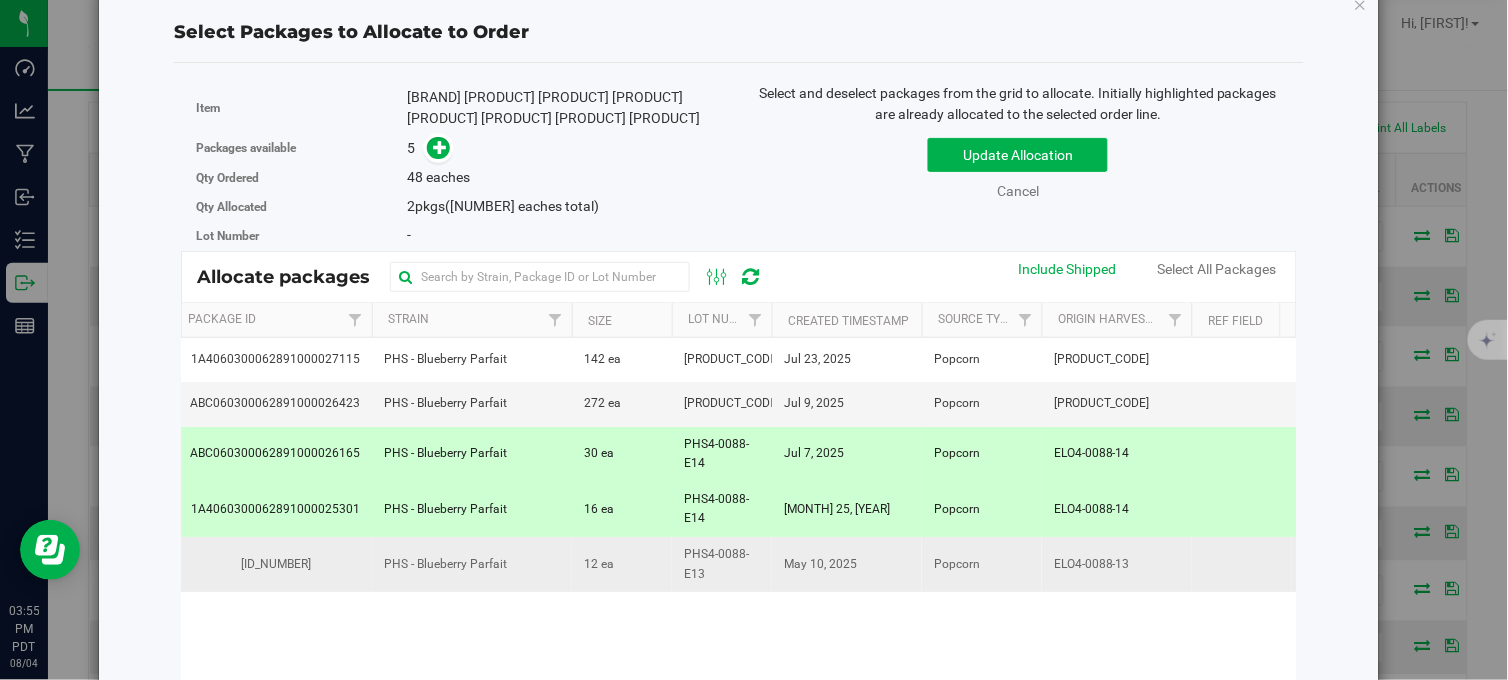 drag, startPoint x: 584, startPoint y: 580, endPoint x: 574, endPoint y: 586, distance: 11.661903 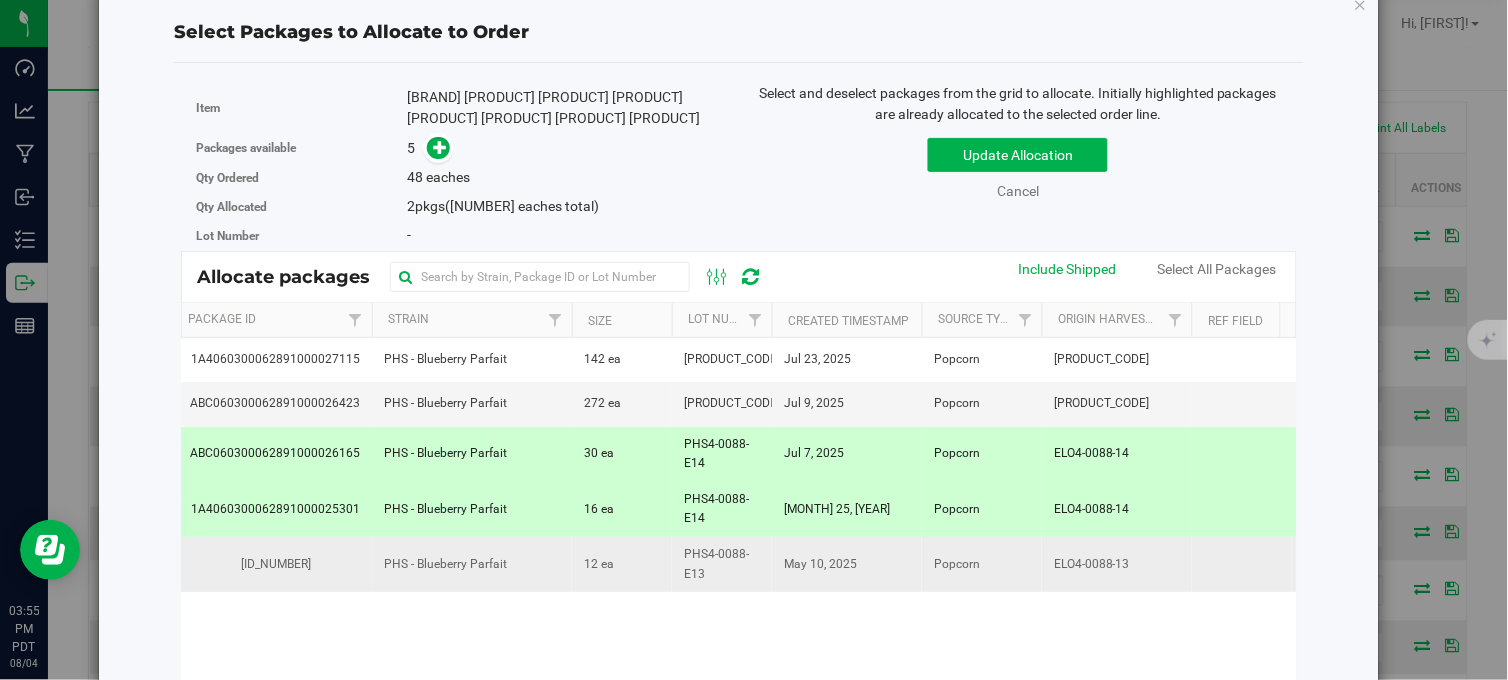 click on "12 ea" at bounding box center (599, 564) 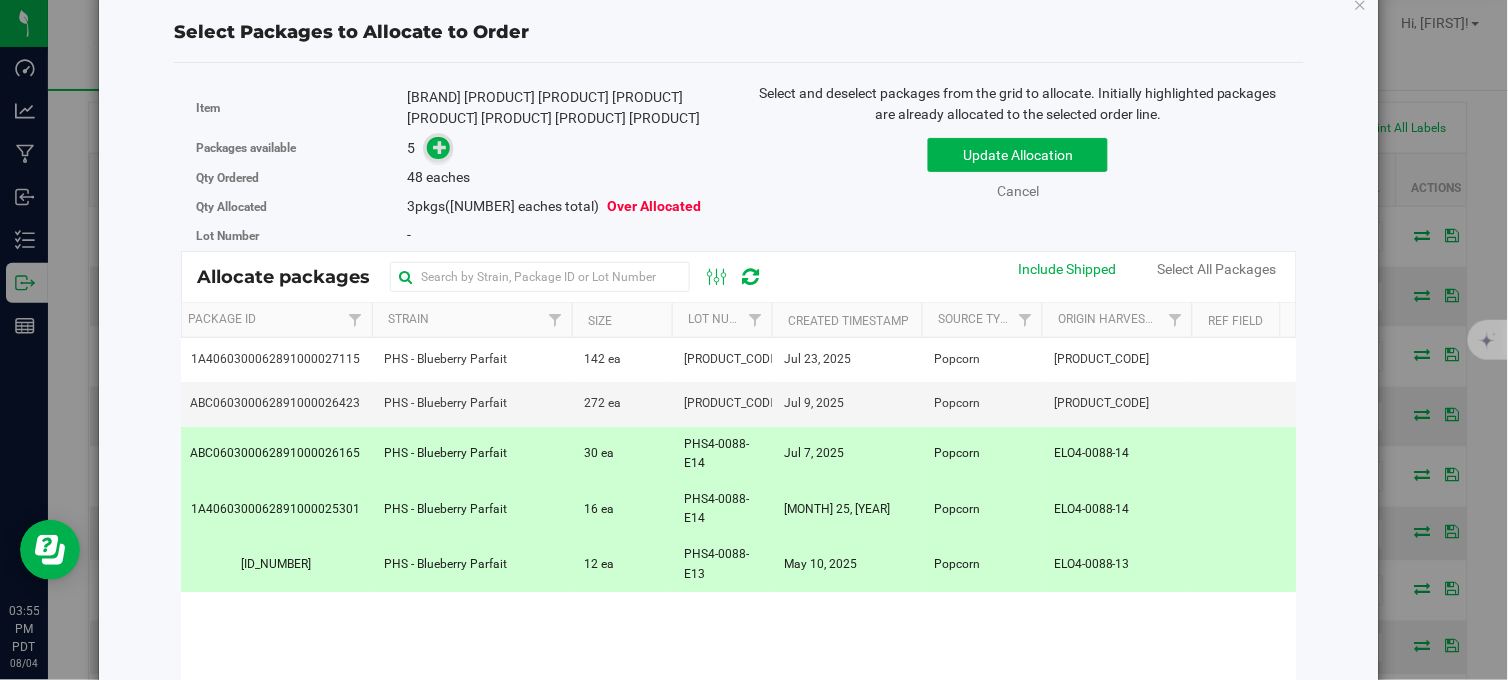 click at bounding box center [438, 148] 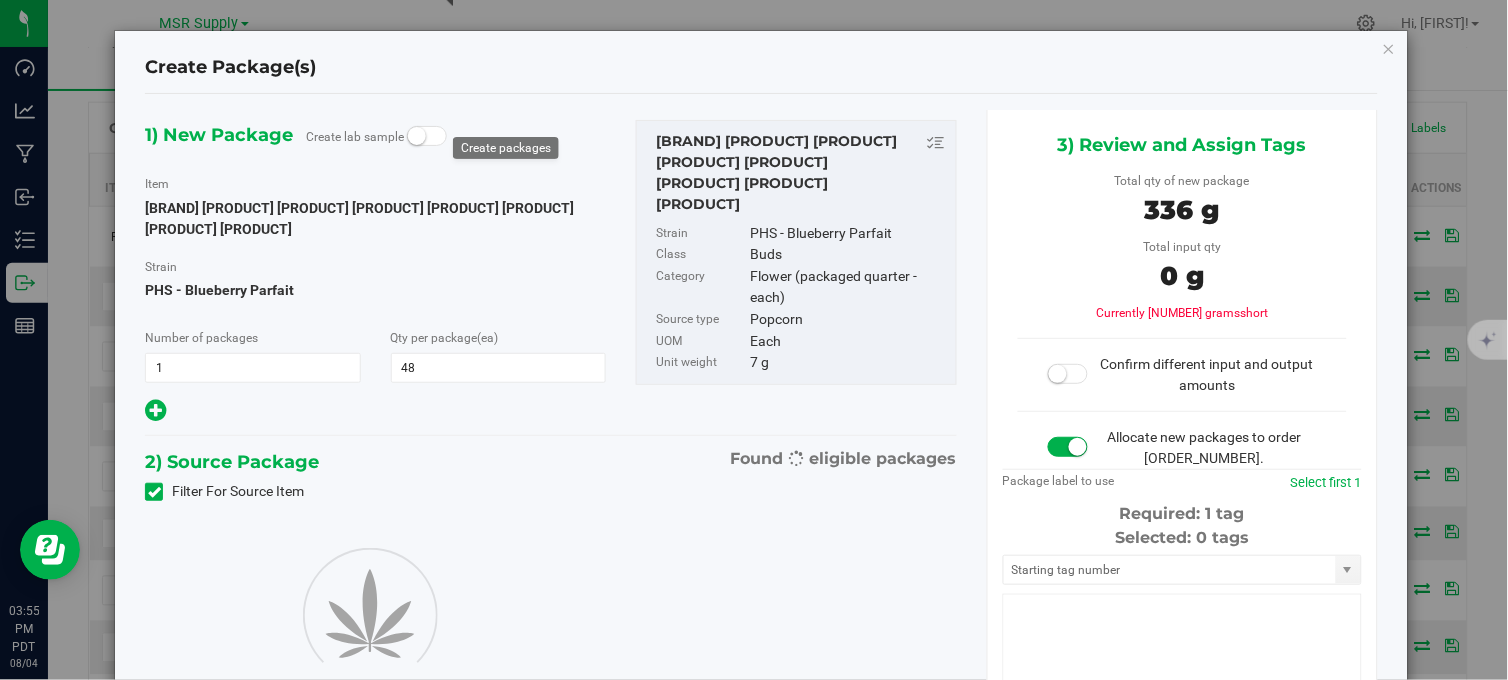 type on "48" 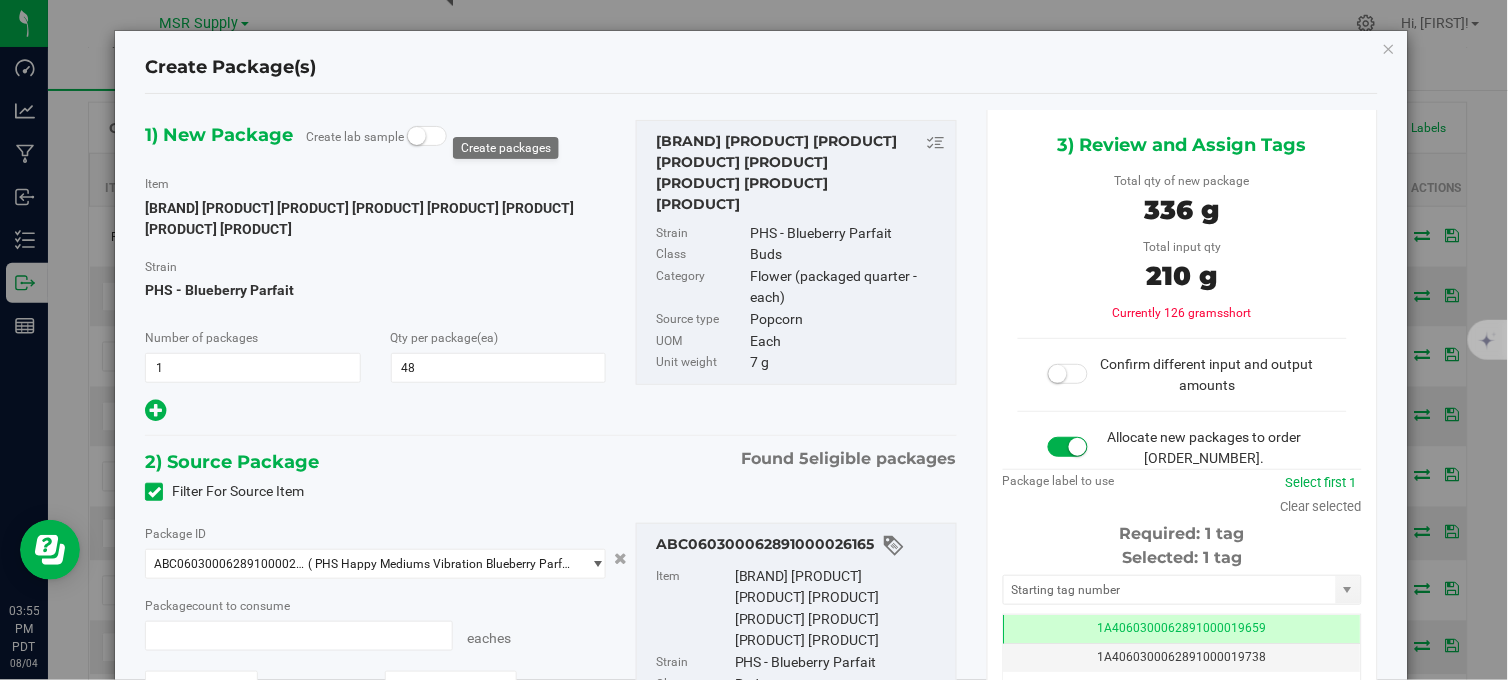 type on "30 ea" 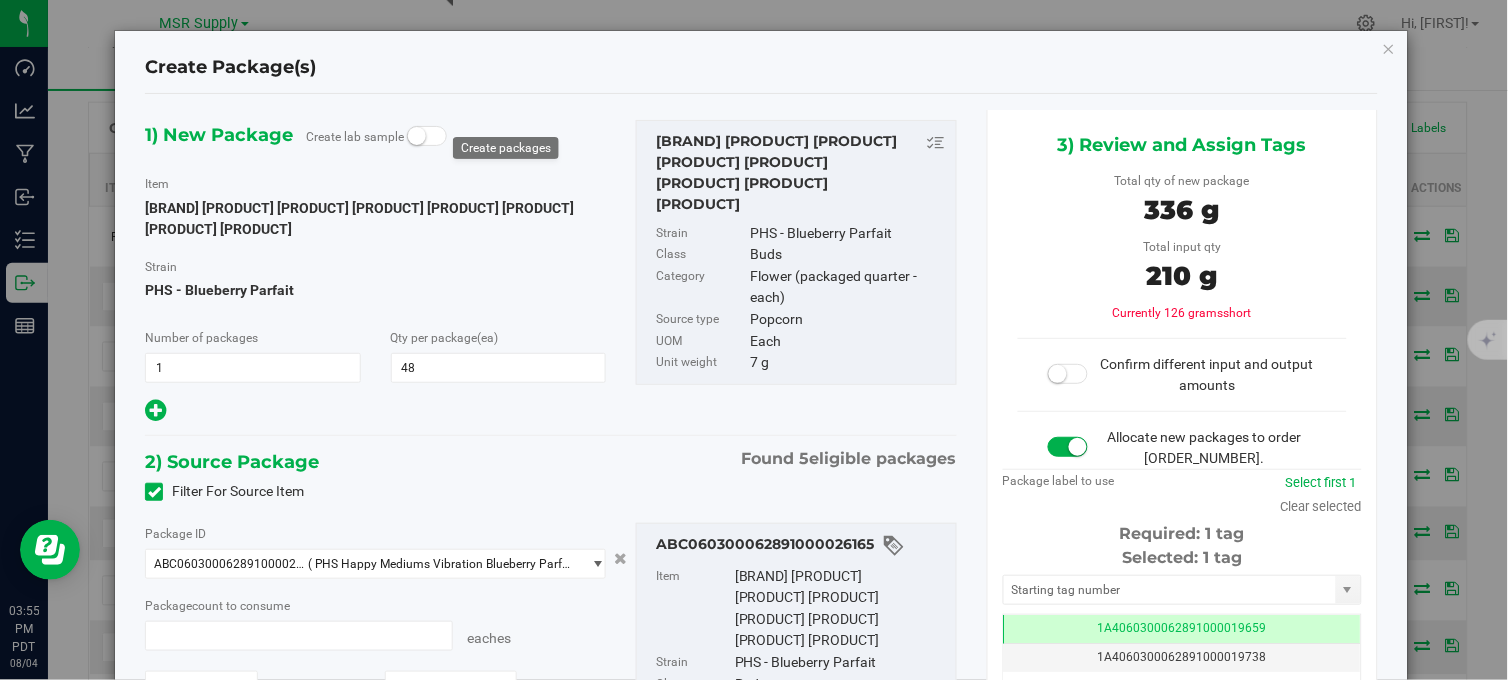 type on "0 ea" 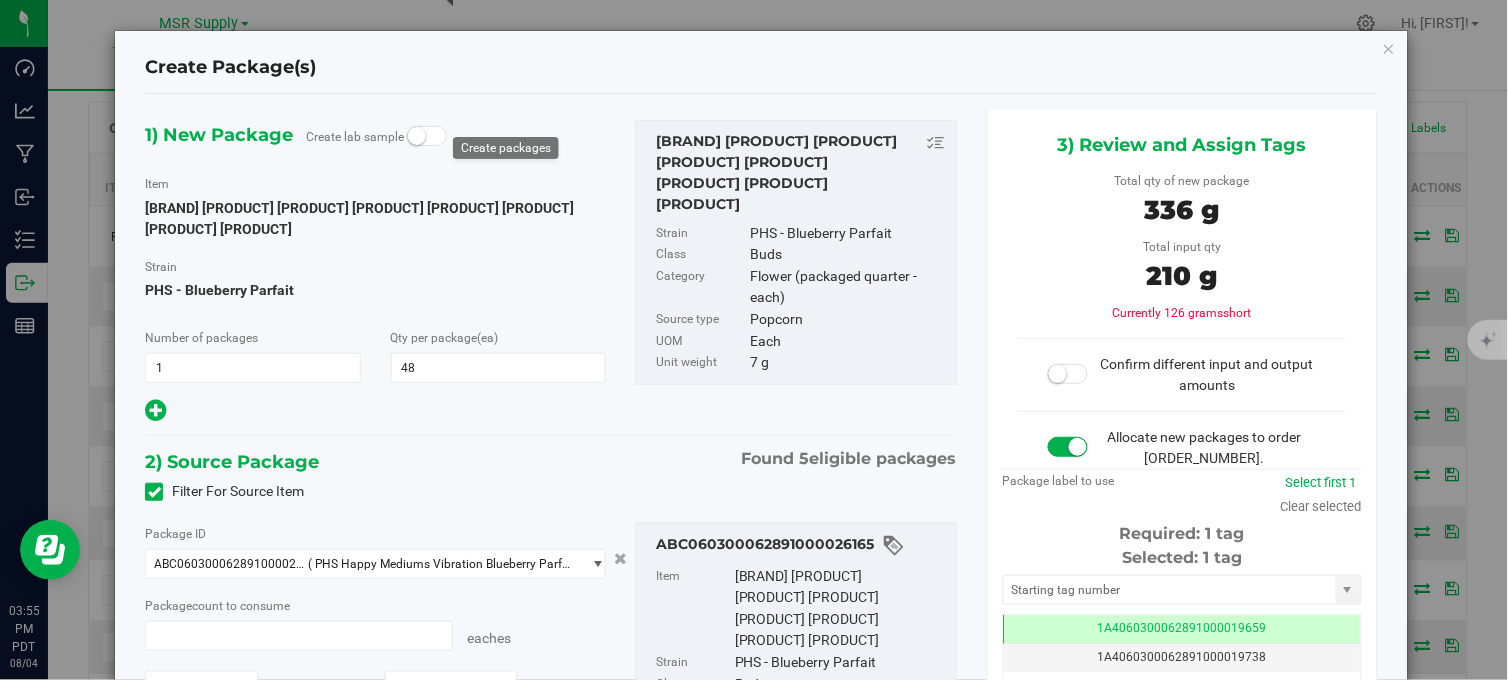 type on "0 ea" 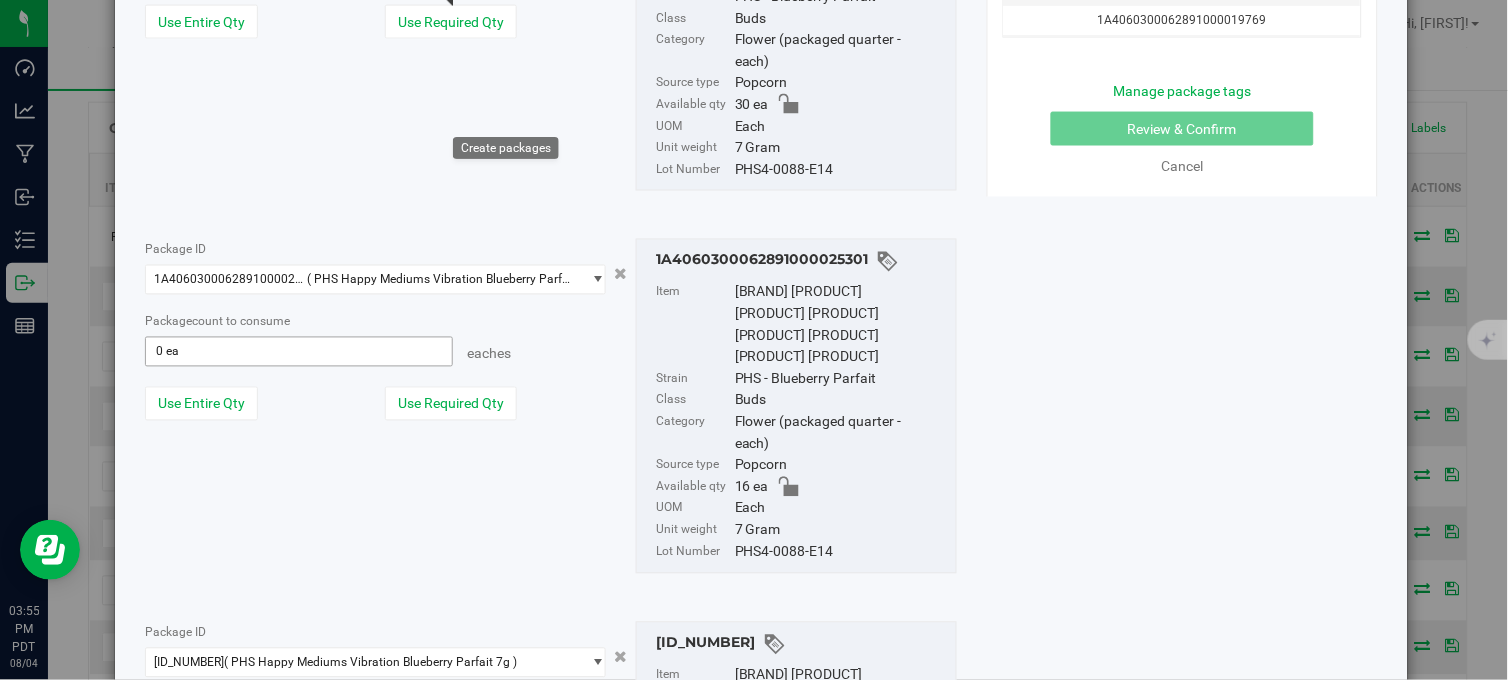 click on "0 ea 0" at bounding box center (298, 352) 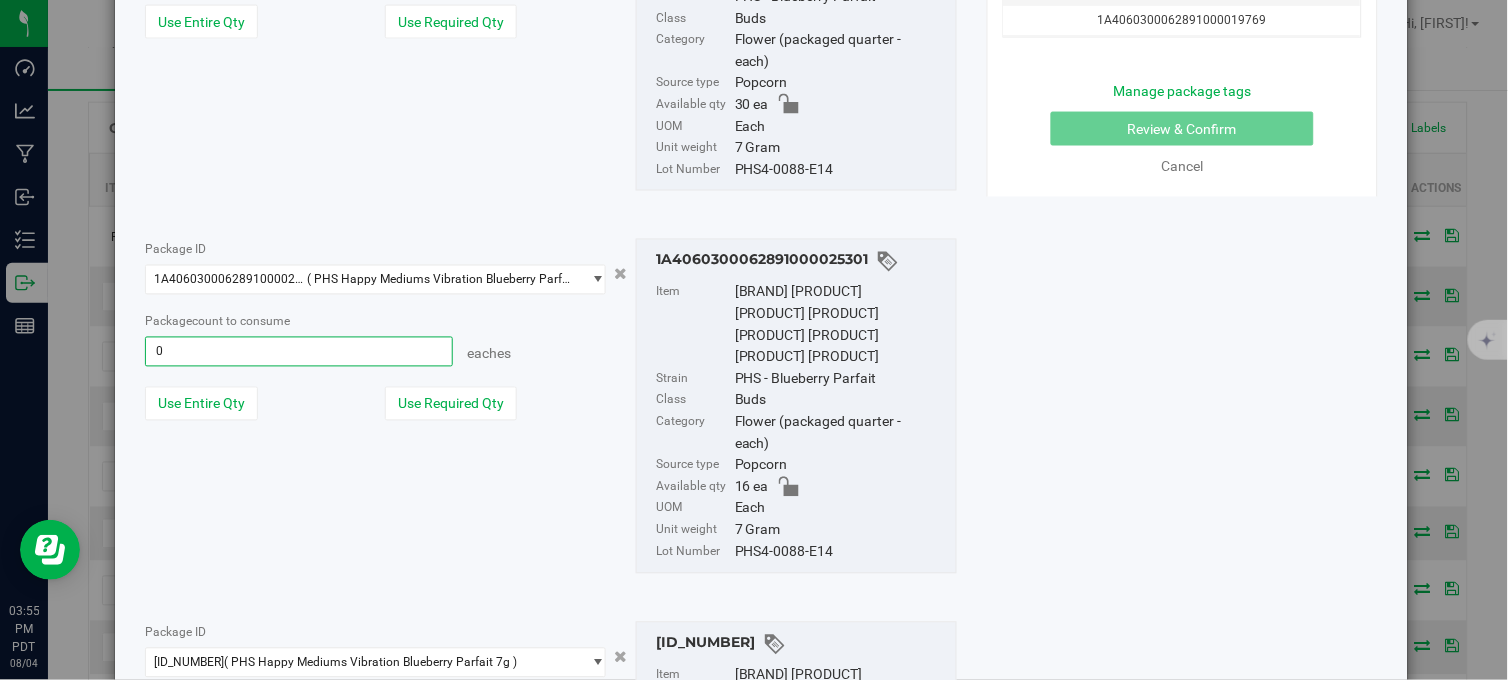 type 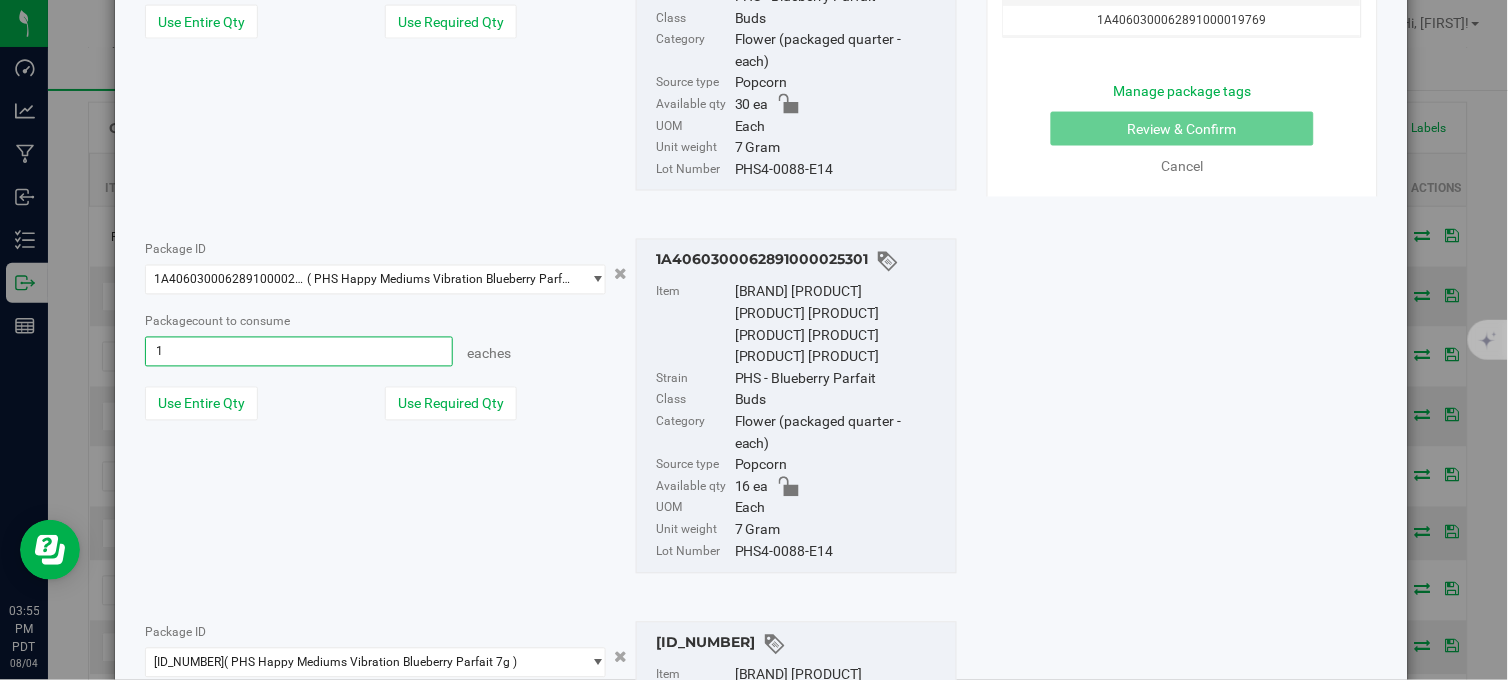 type on "16" 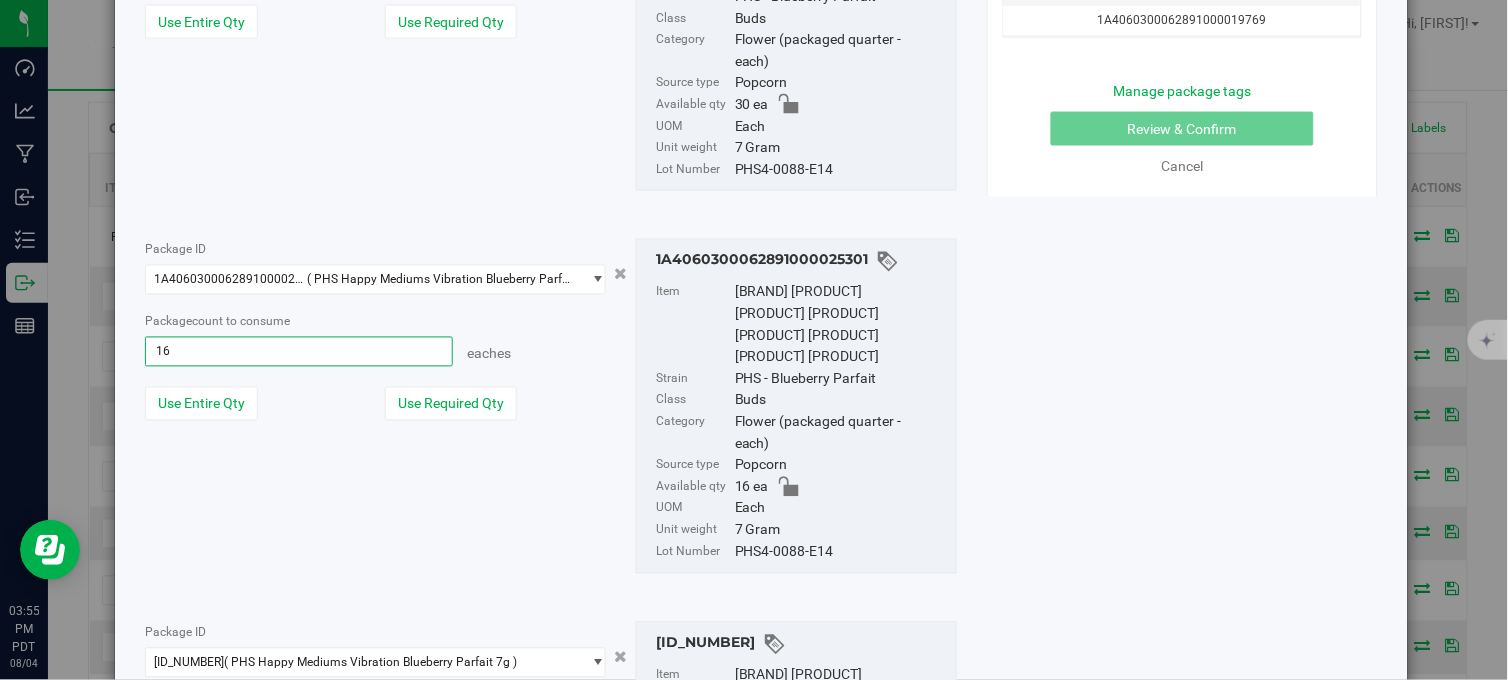 click on "Package ID
1A4060300062891000025301
(
PHS Happy Mediums Vibration Blueberry Parfait 7g
)
1A4060300062891000024136 1A4060300062891000025301 1A4060300062891000027115 ABC060300062891000026165 ABC060300062891000026423
Package
count
to consume
16
eaches" at bounding box center [375, 337] 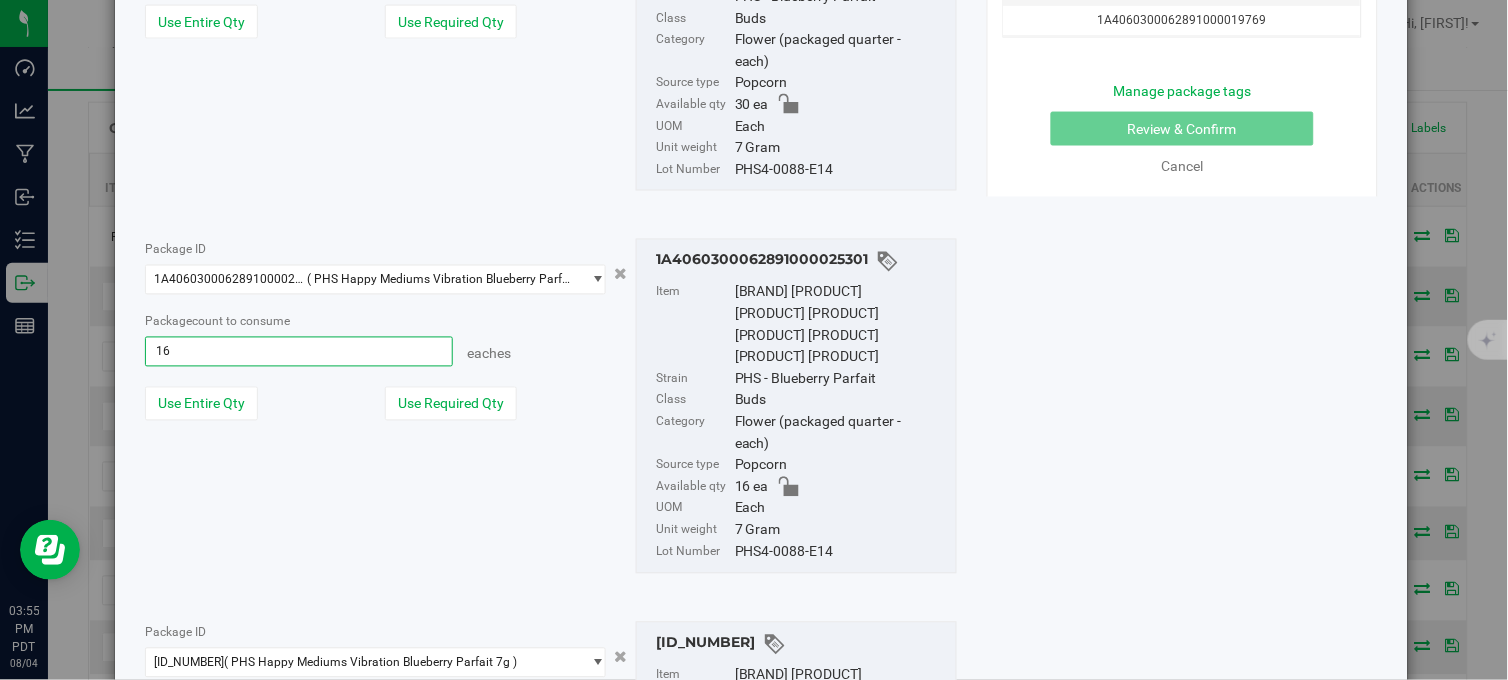 type on "16 ea" 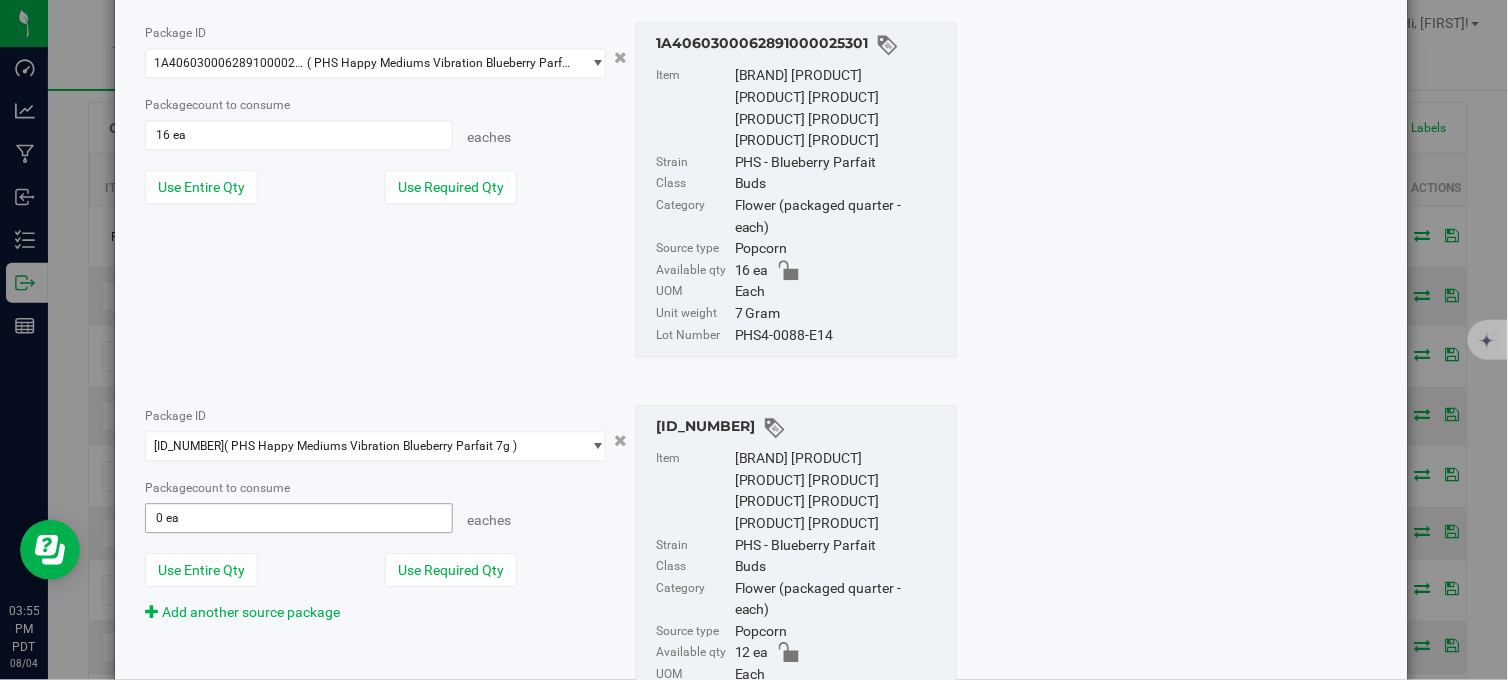 click on "0 ea 0" at bounding box center (298, 518) 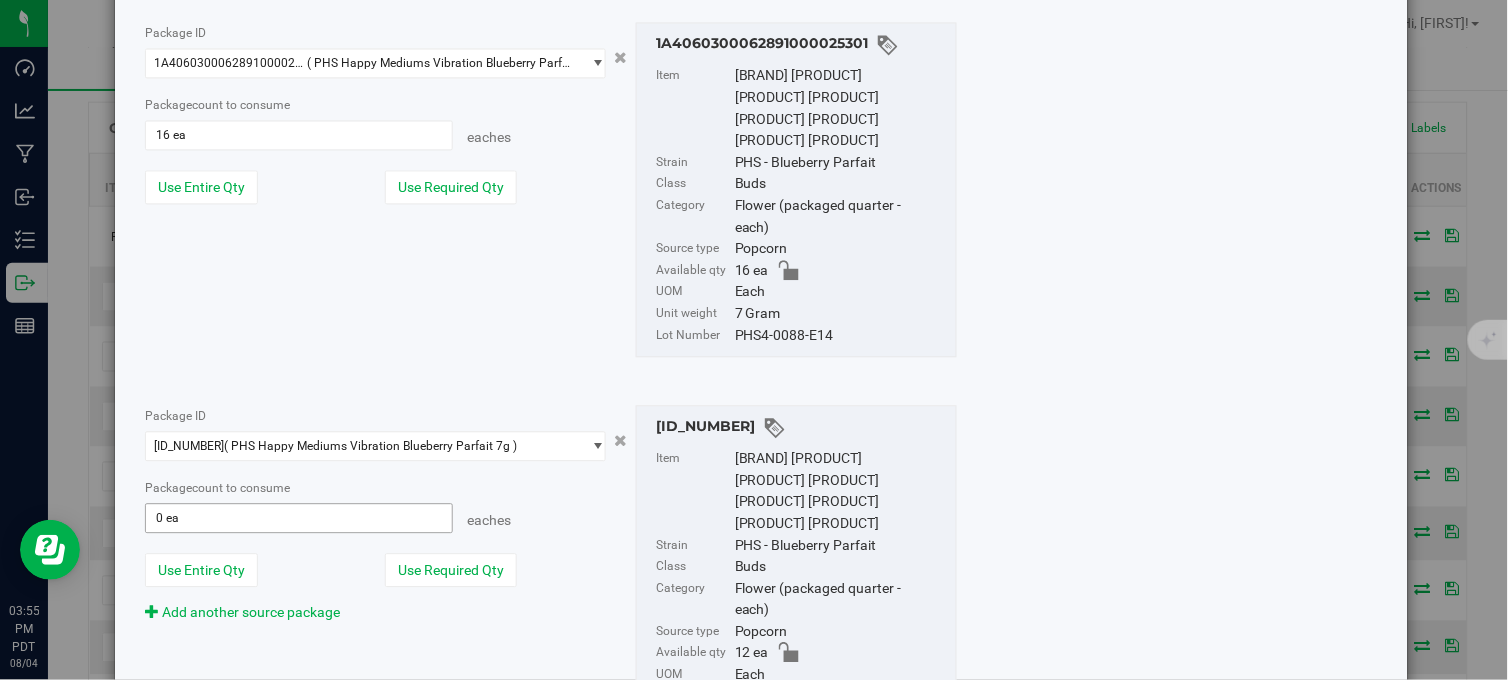 type 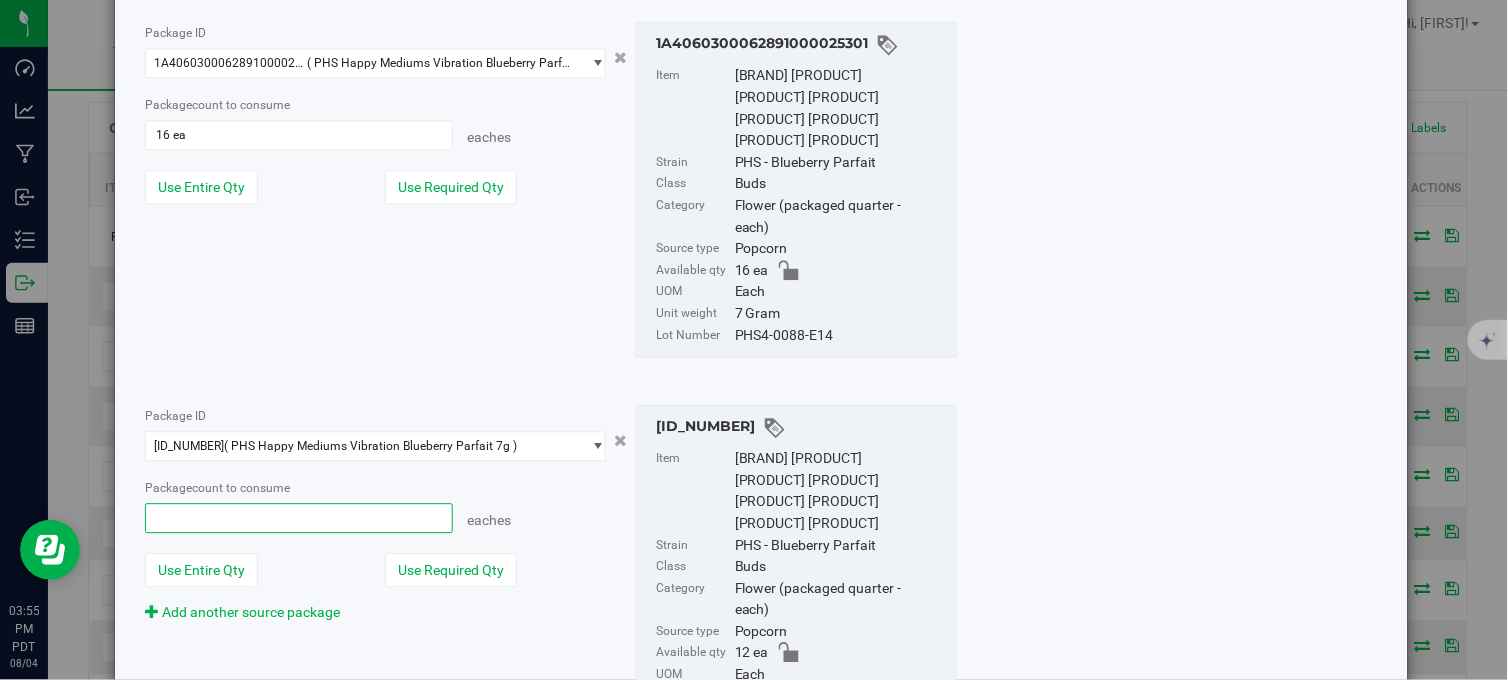 type on "2" 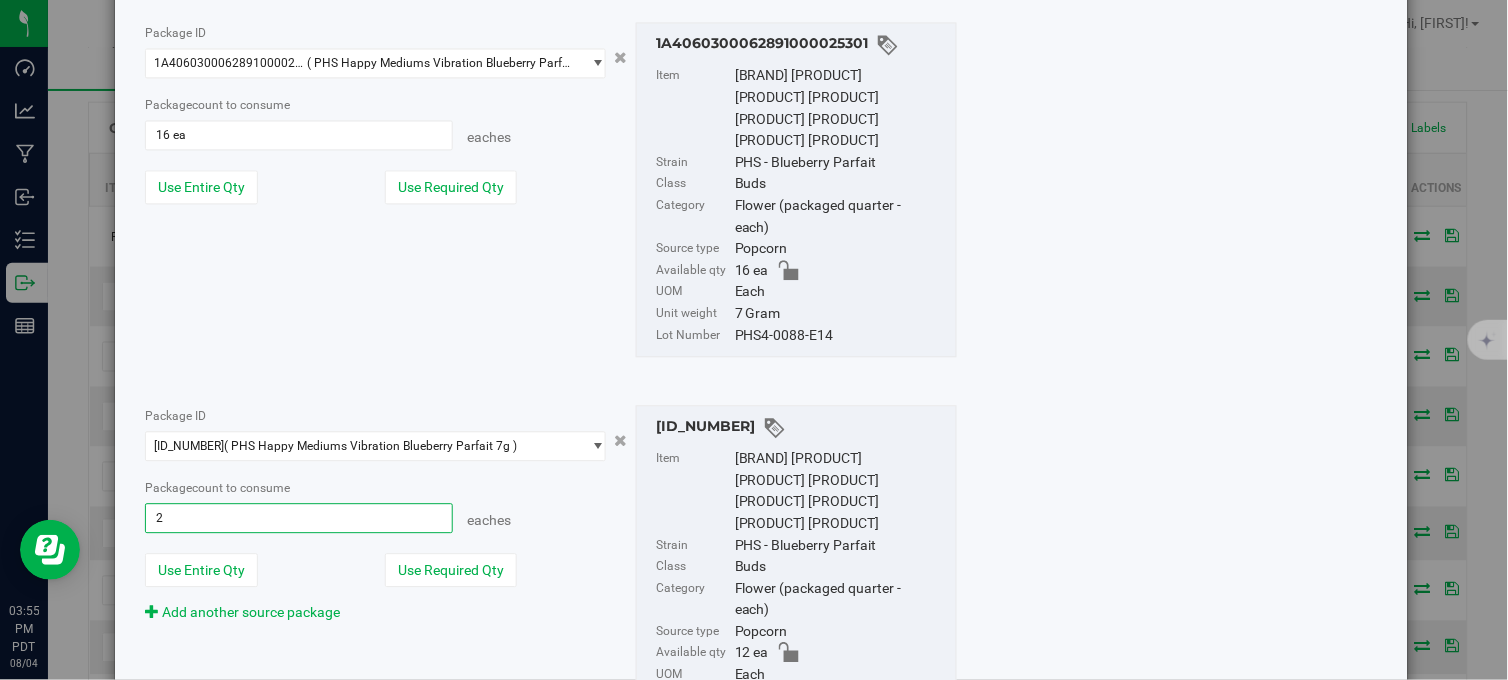 type on "2 ea" 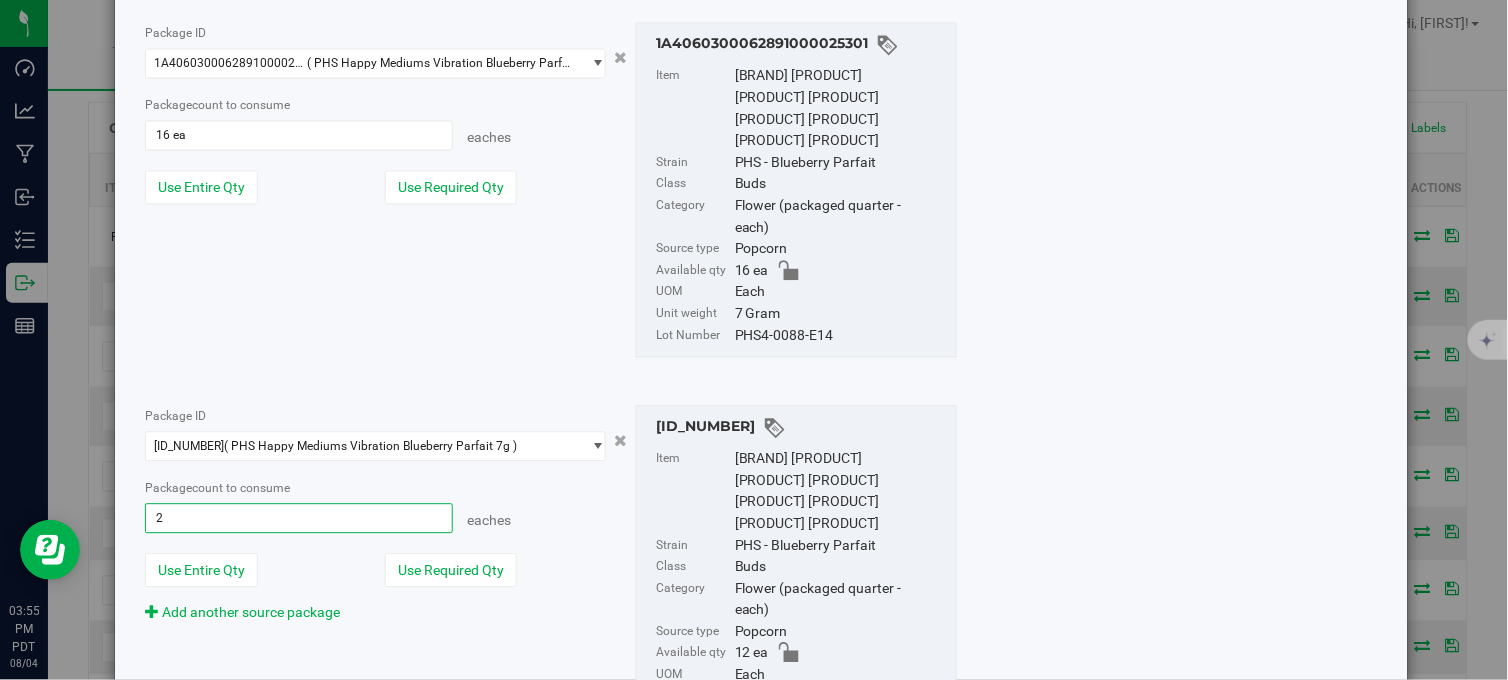 click on "Package ID
1A4060300062891000024136
(
PHS Happy Mediums Vibration Blueberry Parfait 7g
)
1A4060300062891000024136 1A4060300062891000025301 1A4060300062891000027115 ABC060300062891000026165 ABC060300062891000026423
Package
count
to consume
2 ea 2
eaches
Item" at bounding box center (551, 572) 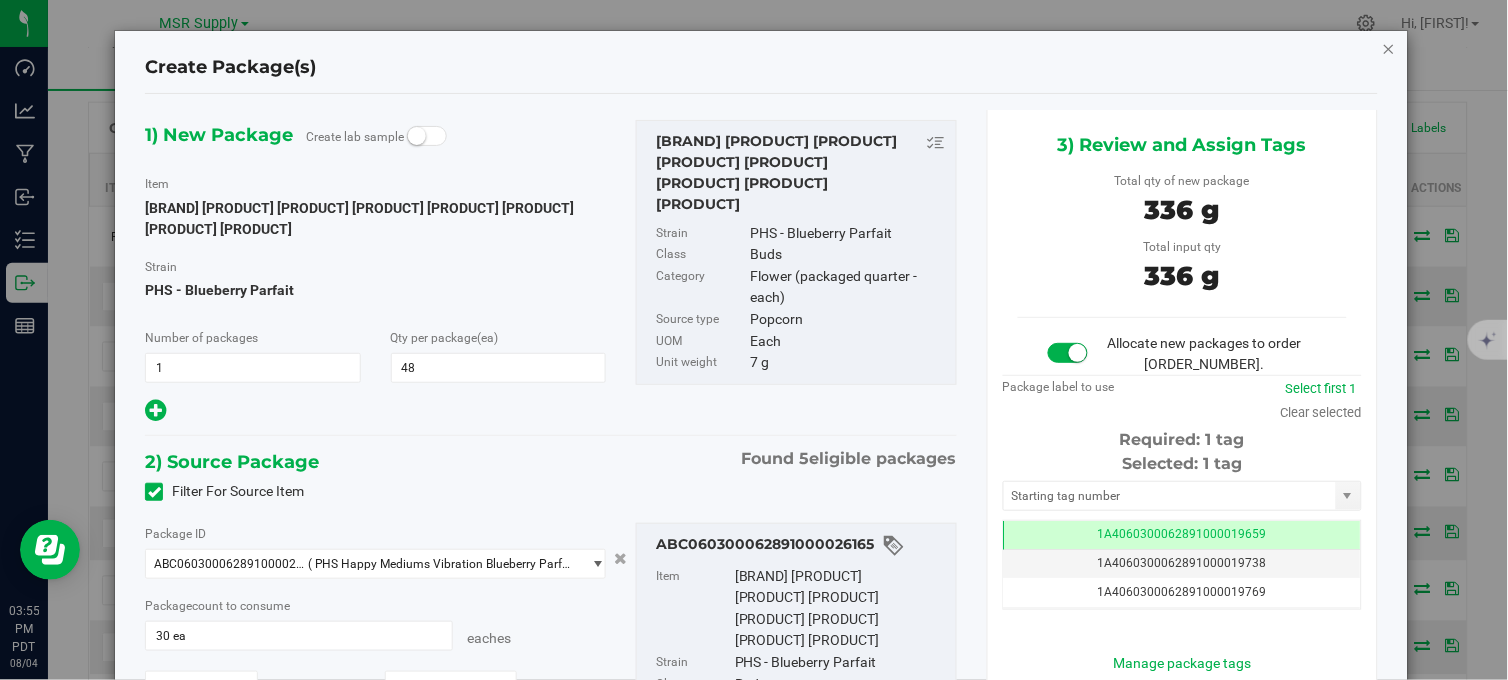 click at bounding box center (1389, 48) 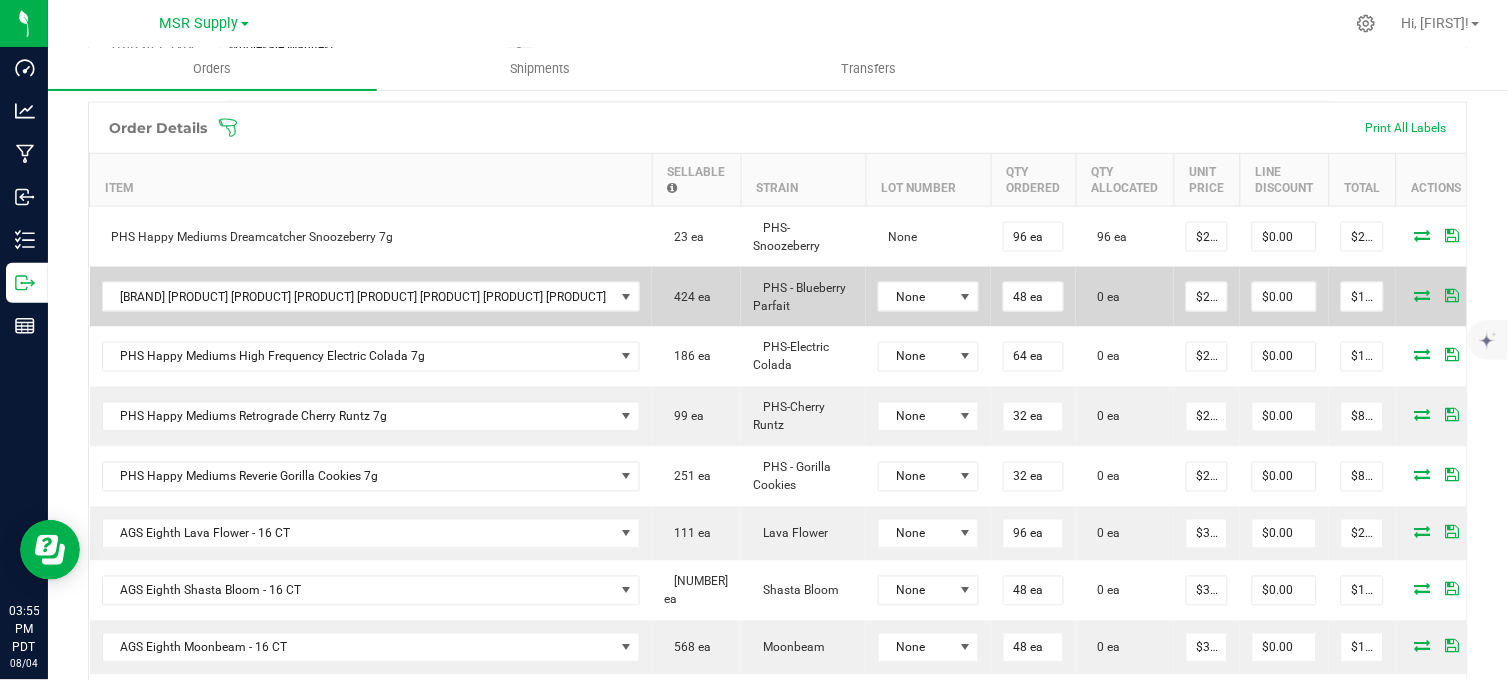 click at bounding box center (1423, 295) 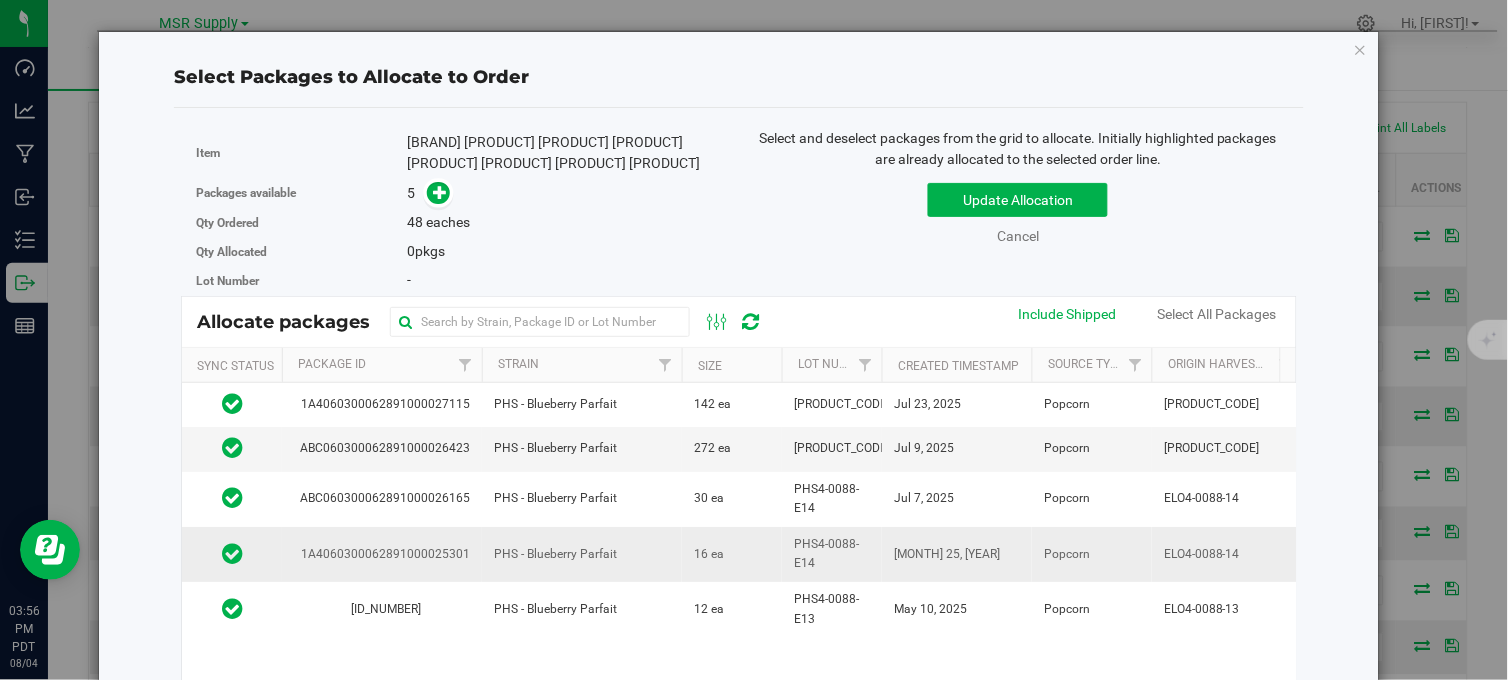 drag, startPoint x: 740, startPoint y: 518, endPoint x: 753, endPoint y: 580, distance: 63.348244 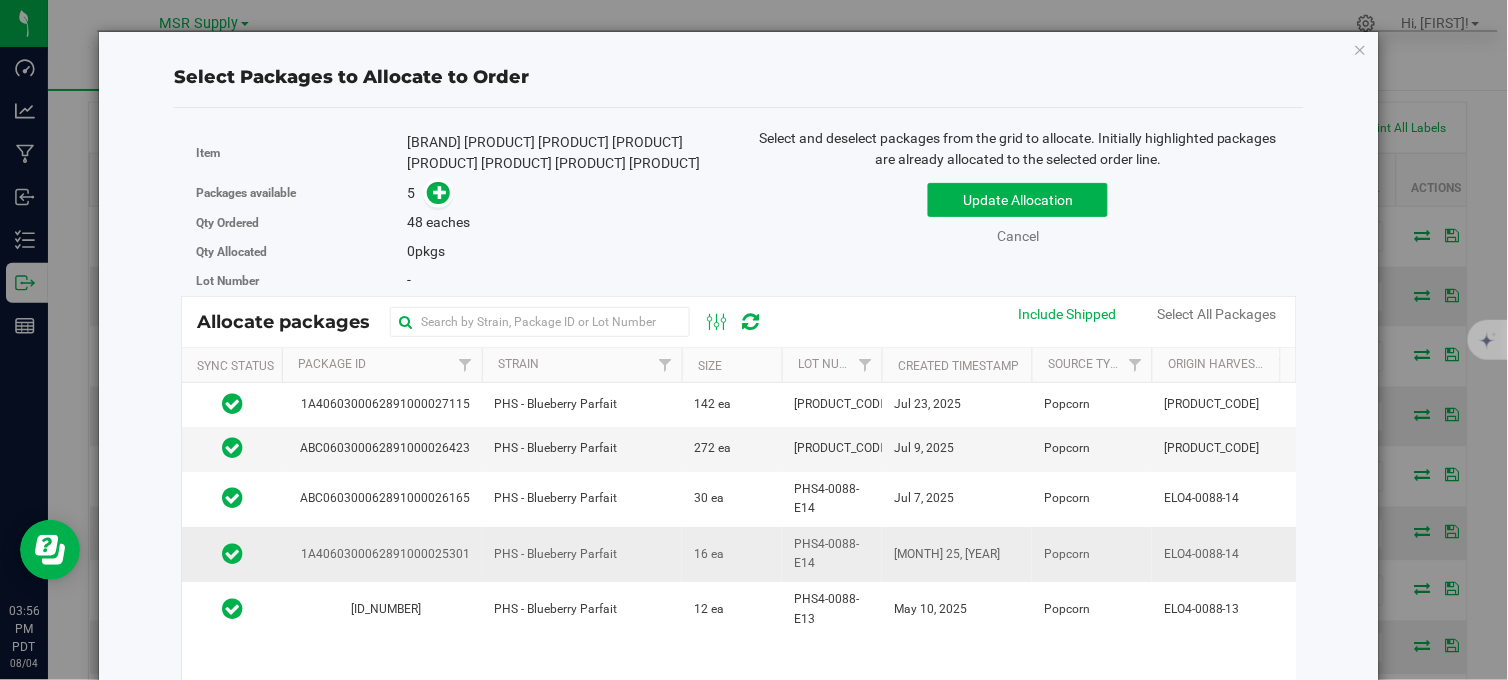 click on "30 ea" at bounding box center [732, 499] 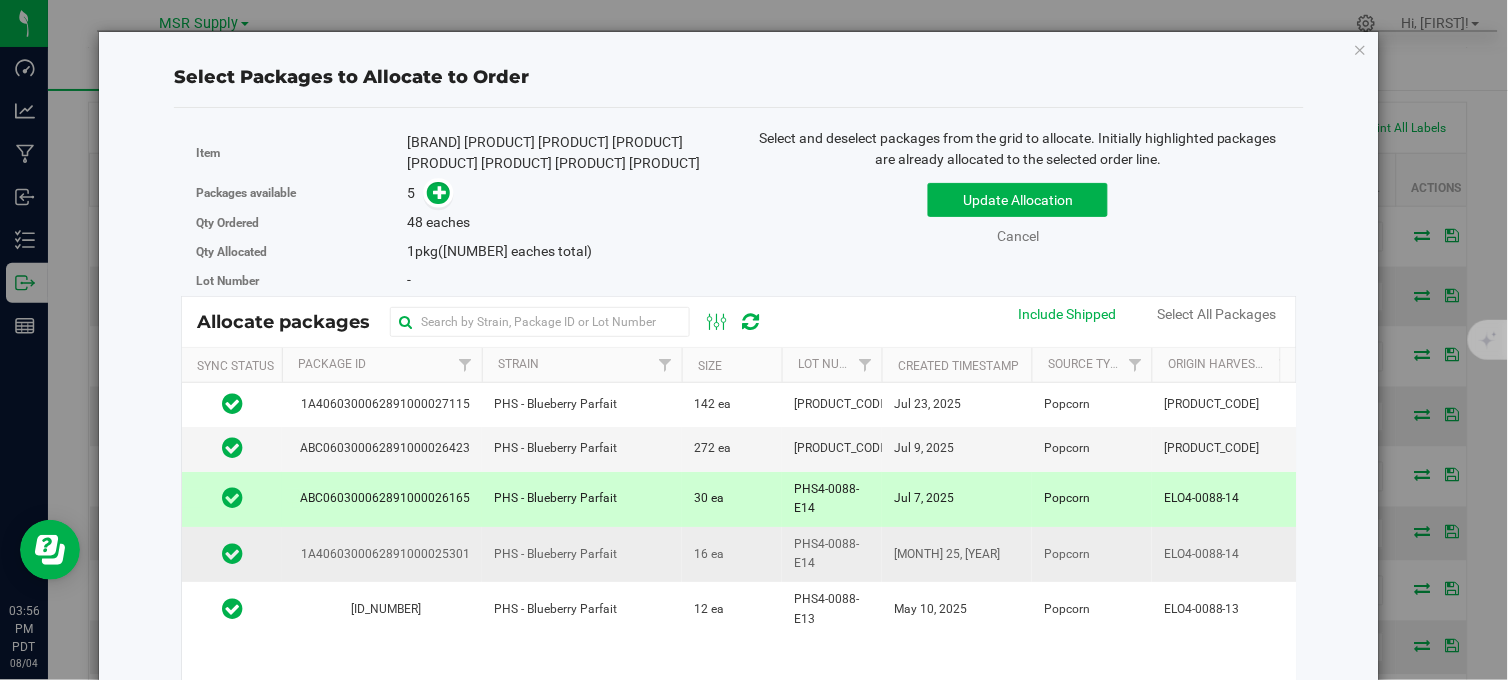 click on "16 ea" at bounding box center (732, 554) 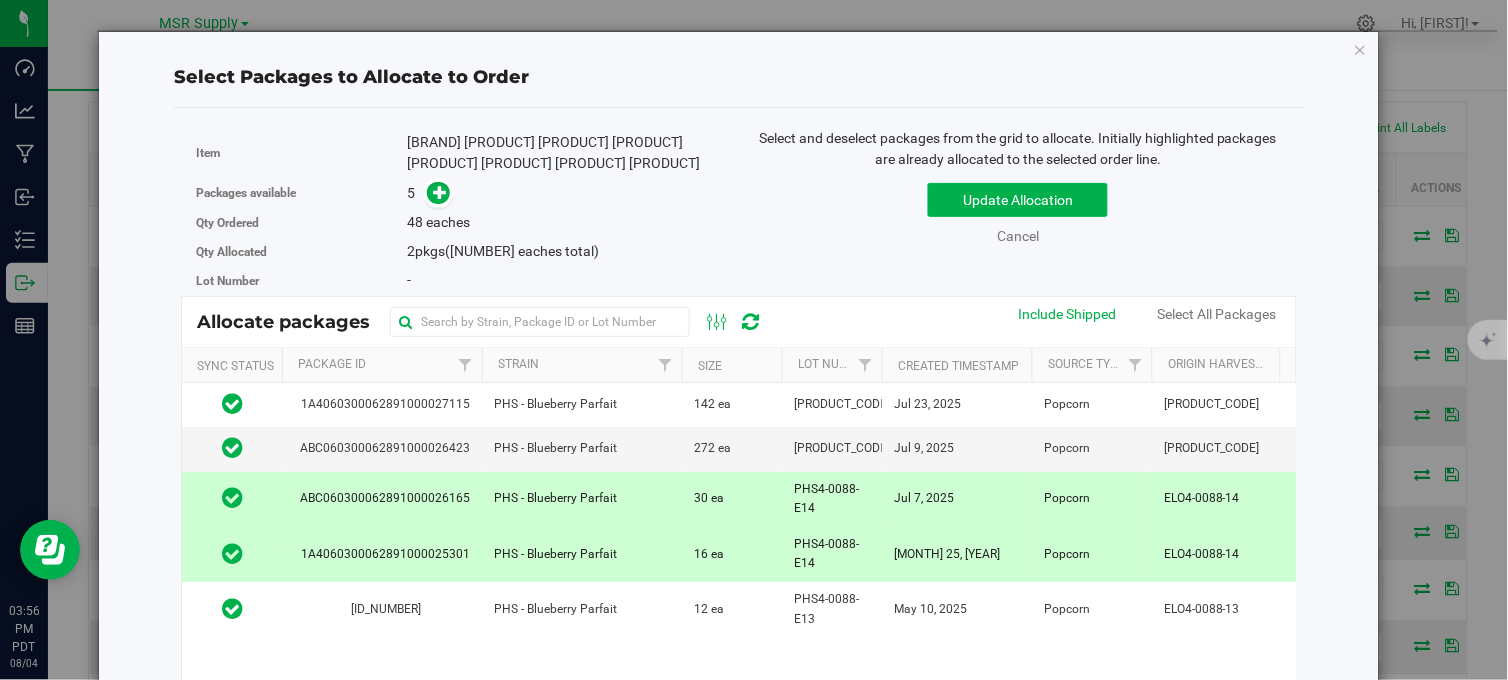 click on "16 ea" at bounding box center [732, 554] 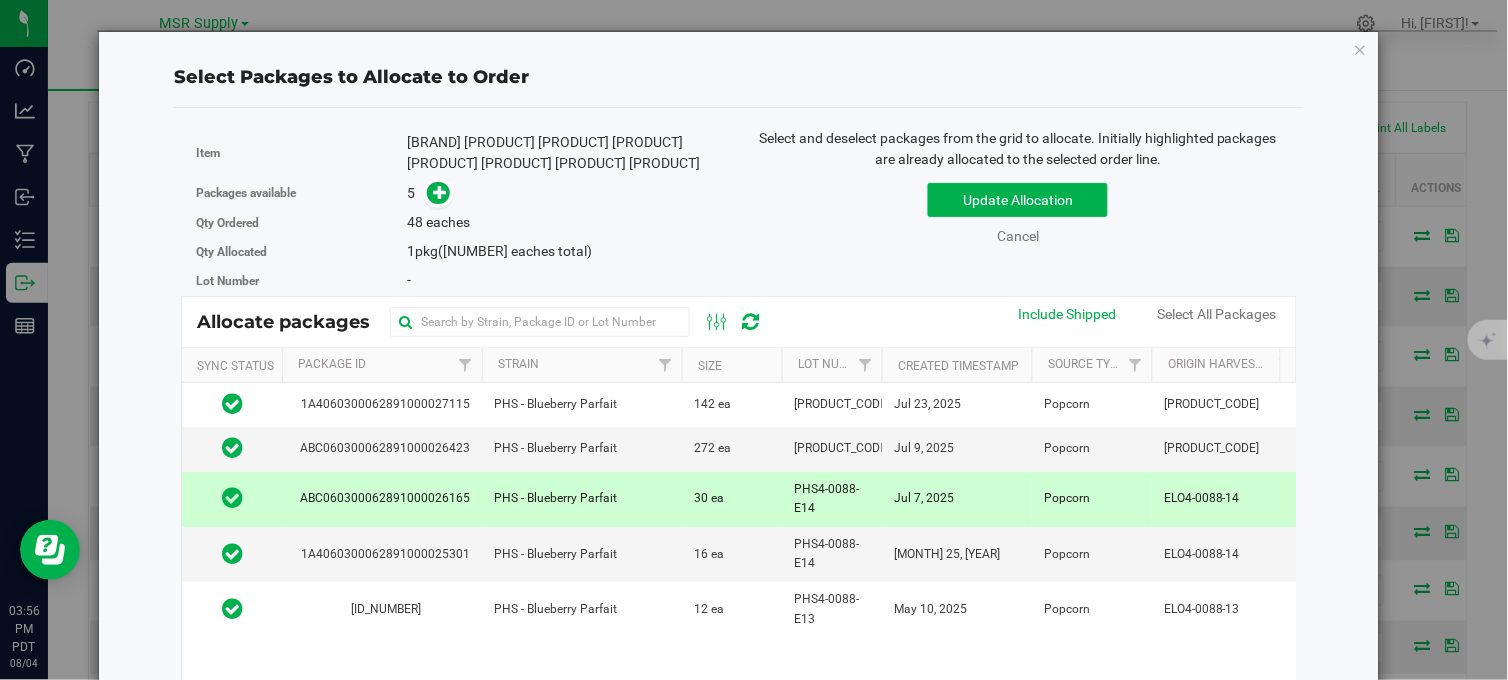 click on "30 ea" at bounding box center (732, 499) 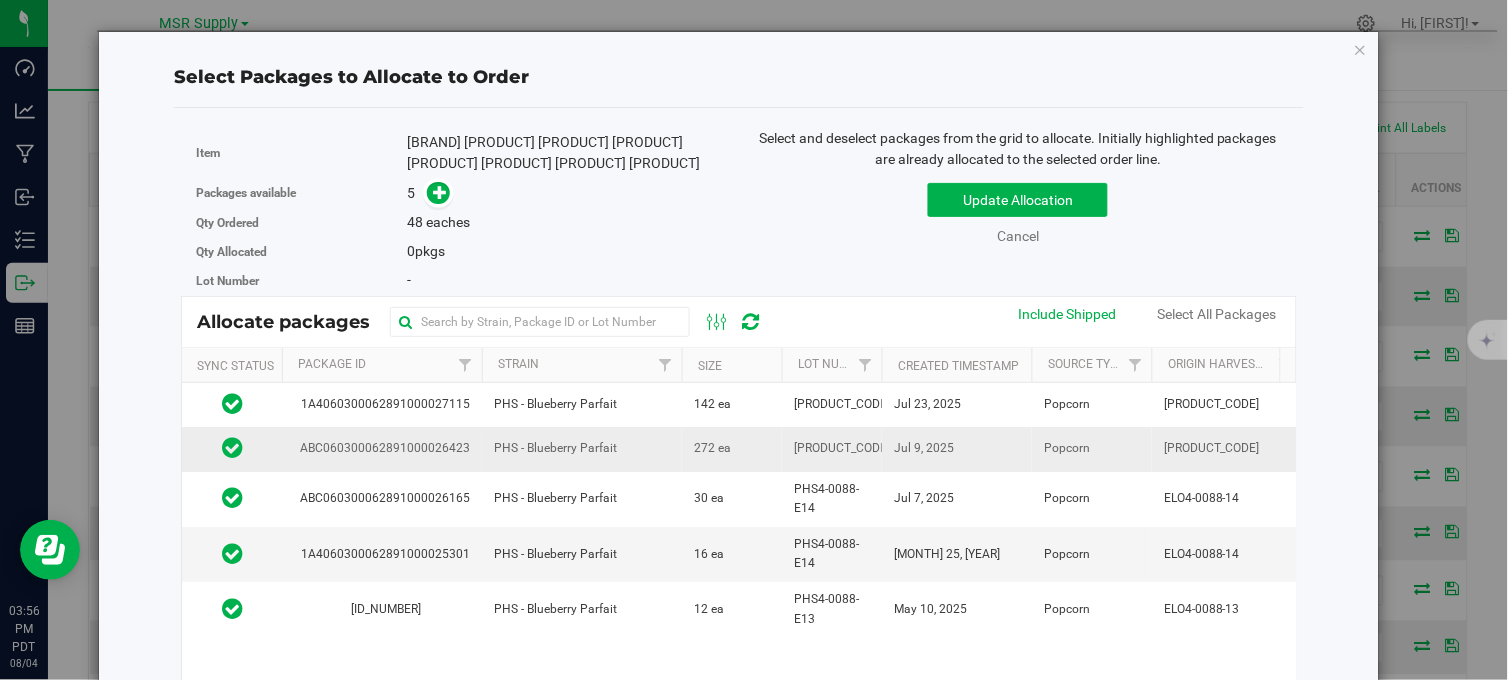 drag, startPoint x: 746, startPoint y: 407, endPoint x: 711, endPoint y: 441, distance: 48.79549 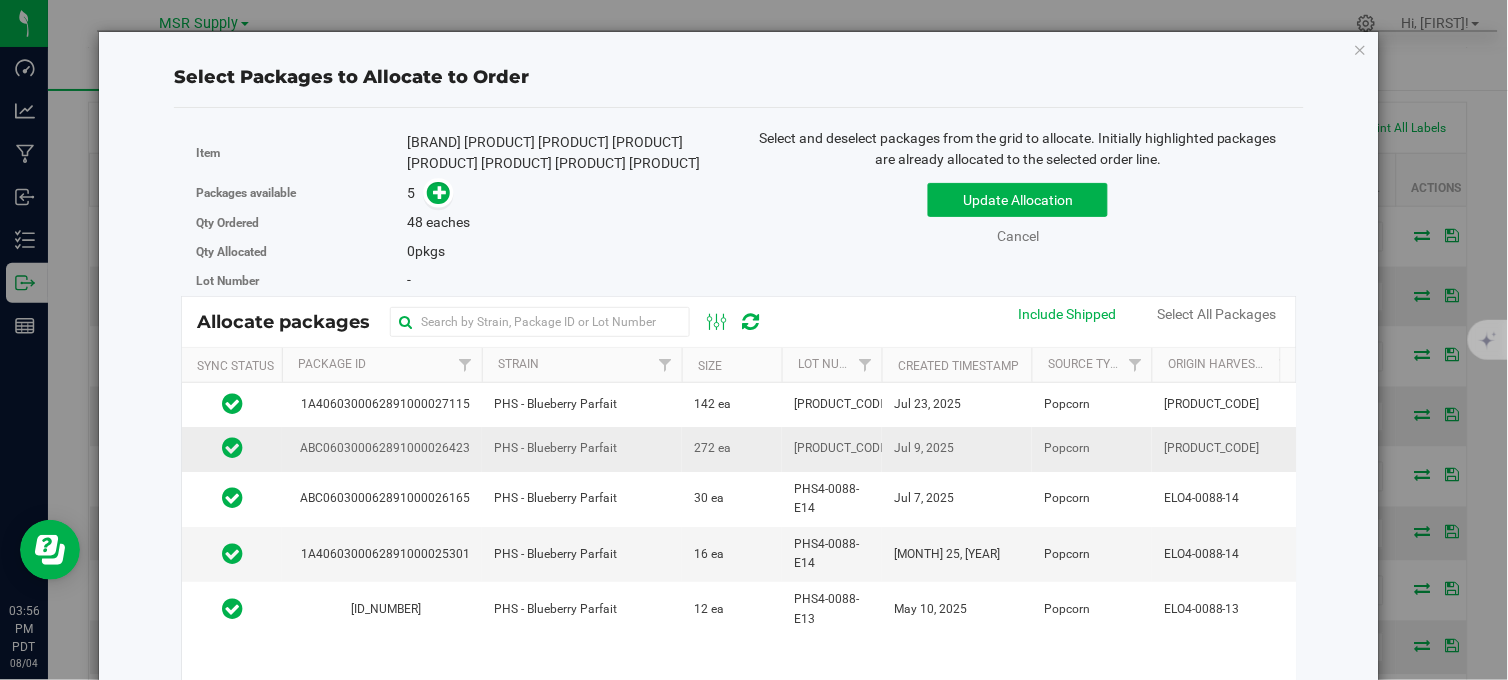 click on "142 ea" at bounding box center (732, 405) 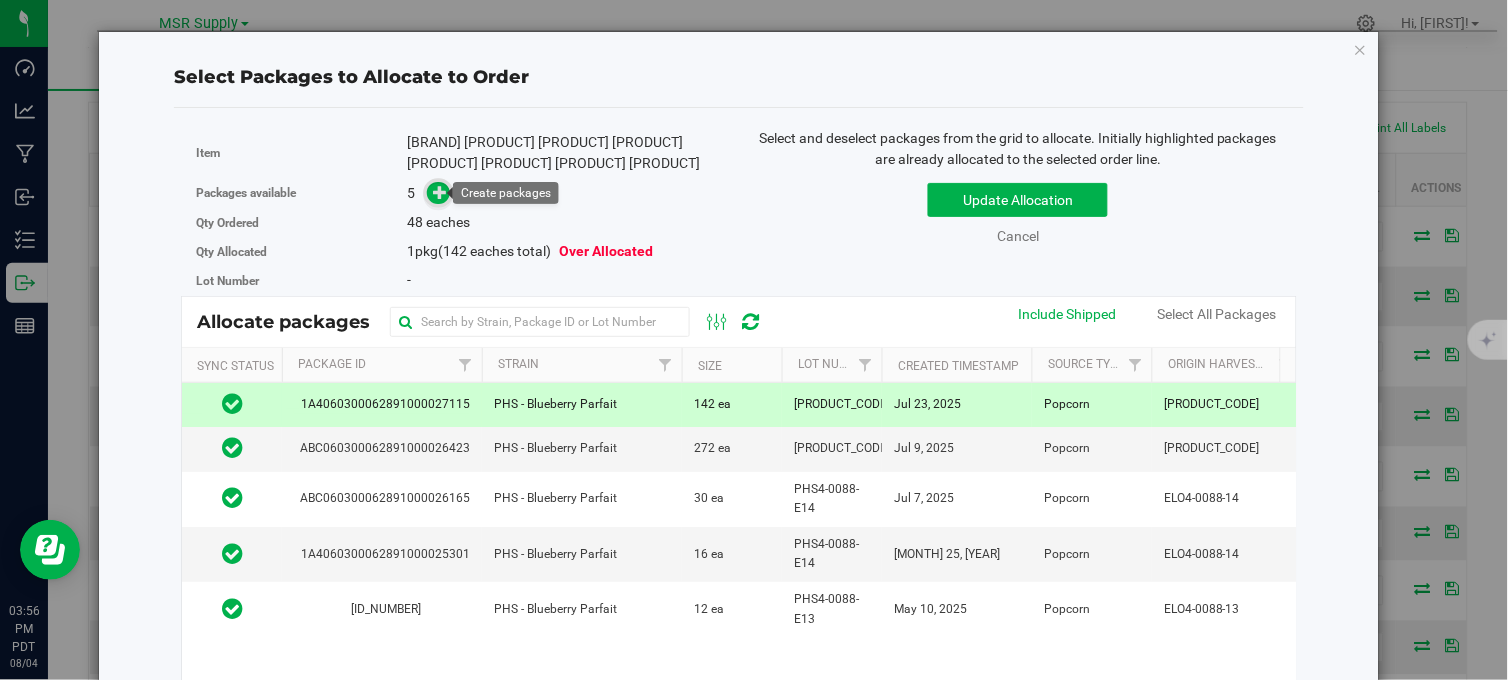 click at bounding box center (440, 192) 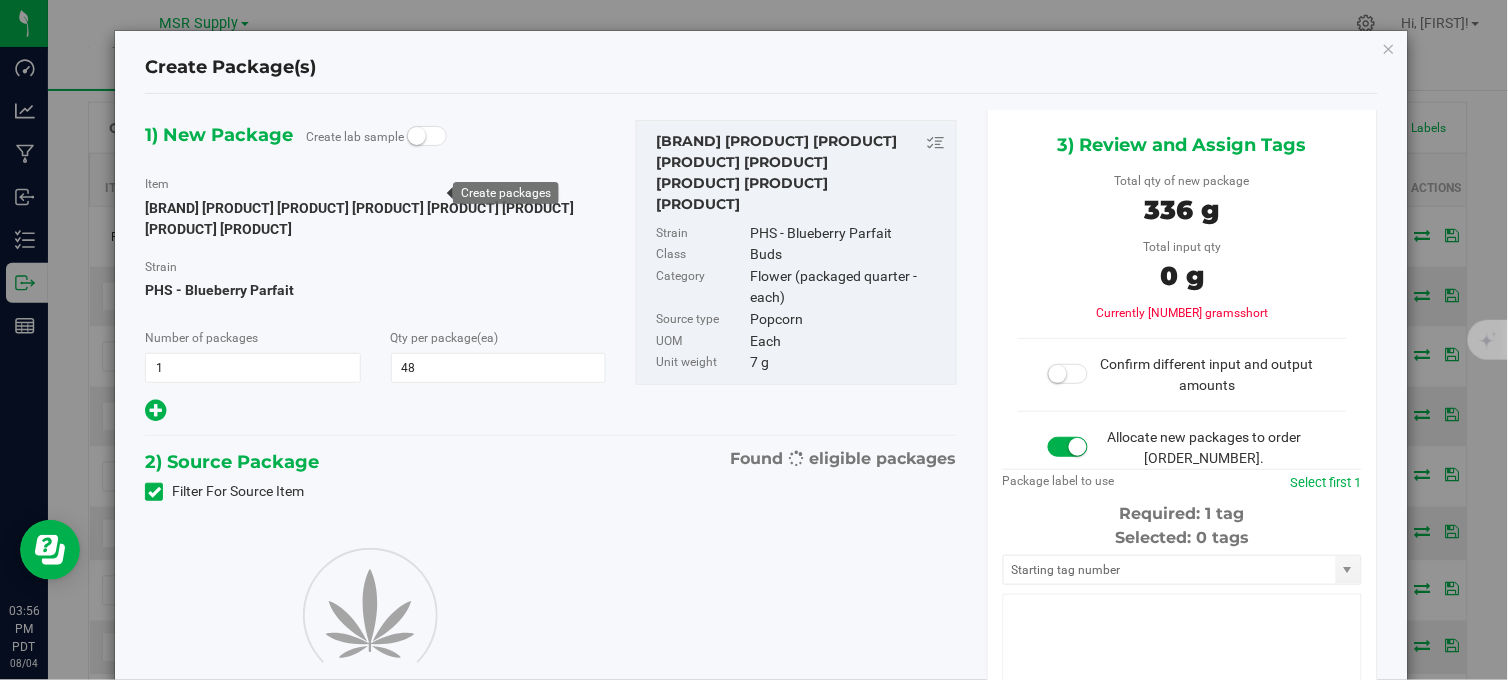 type on "48" 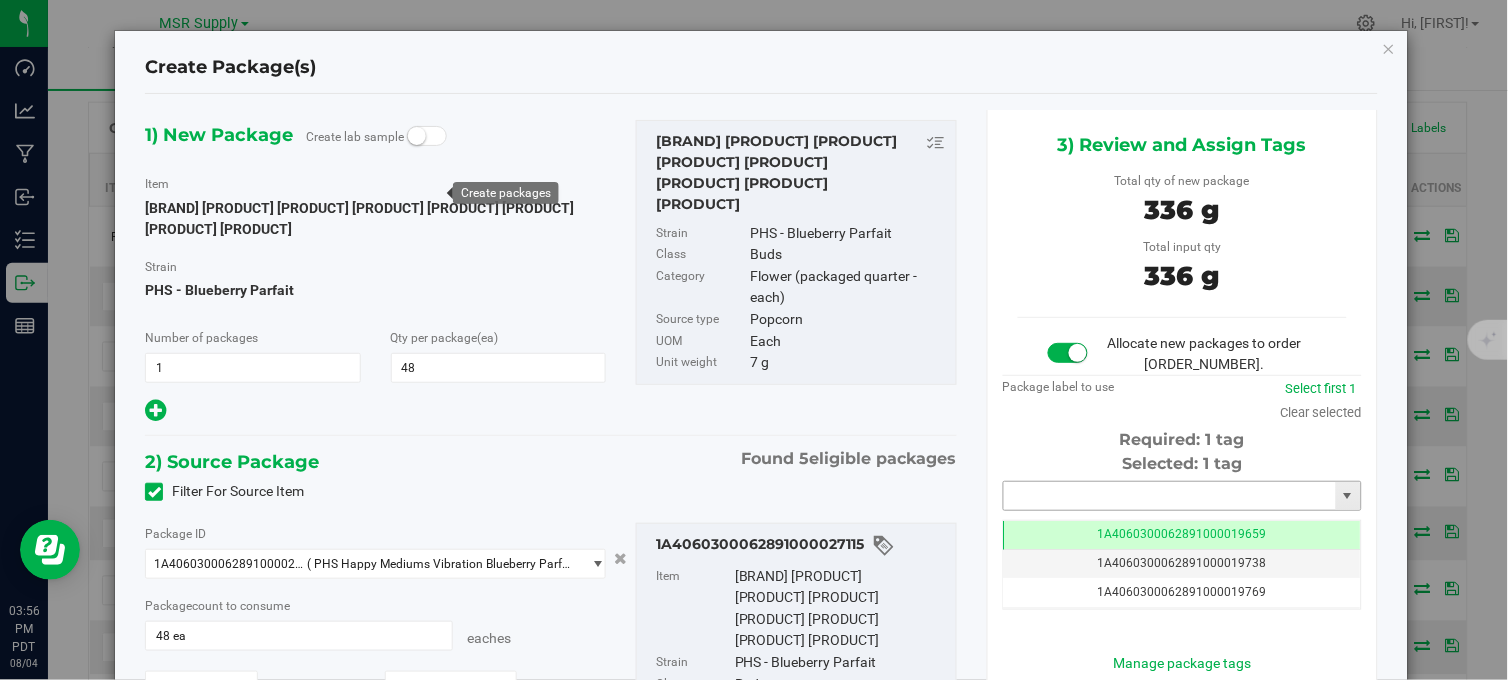 click at bounding box center (1170, 496) 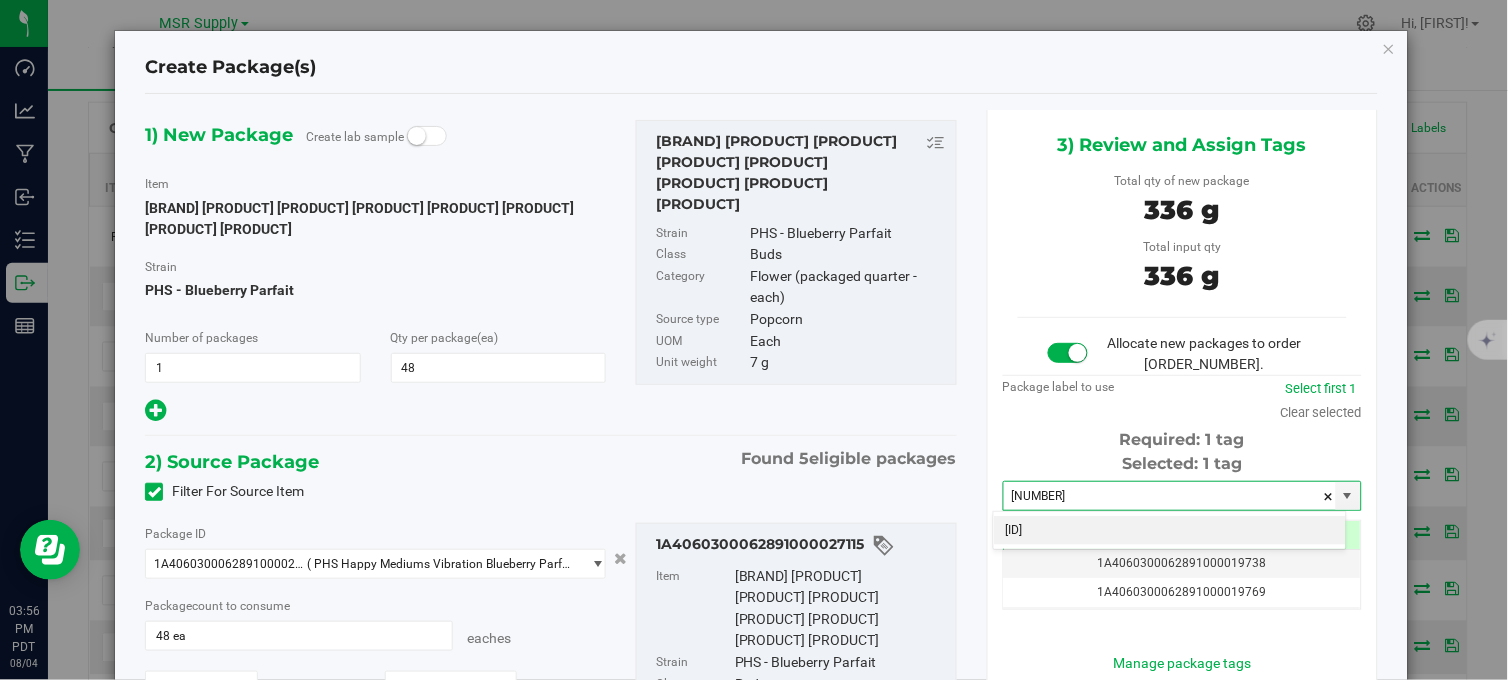 click on "[LICENSE_NUMBER]" at bounding box center (1170, 531) 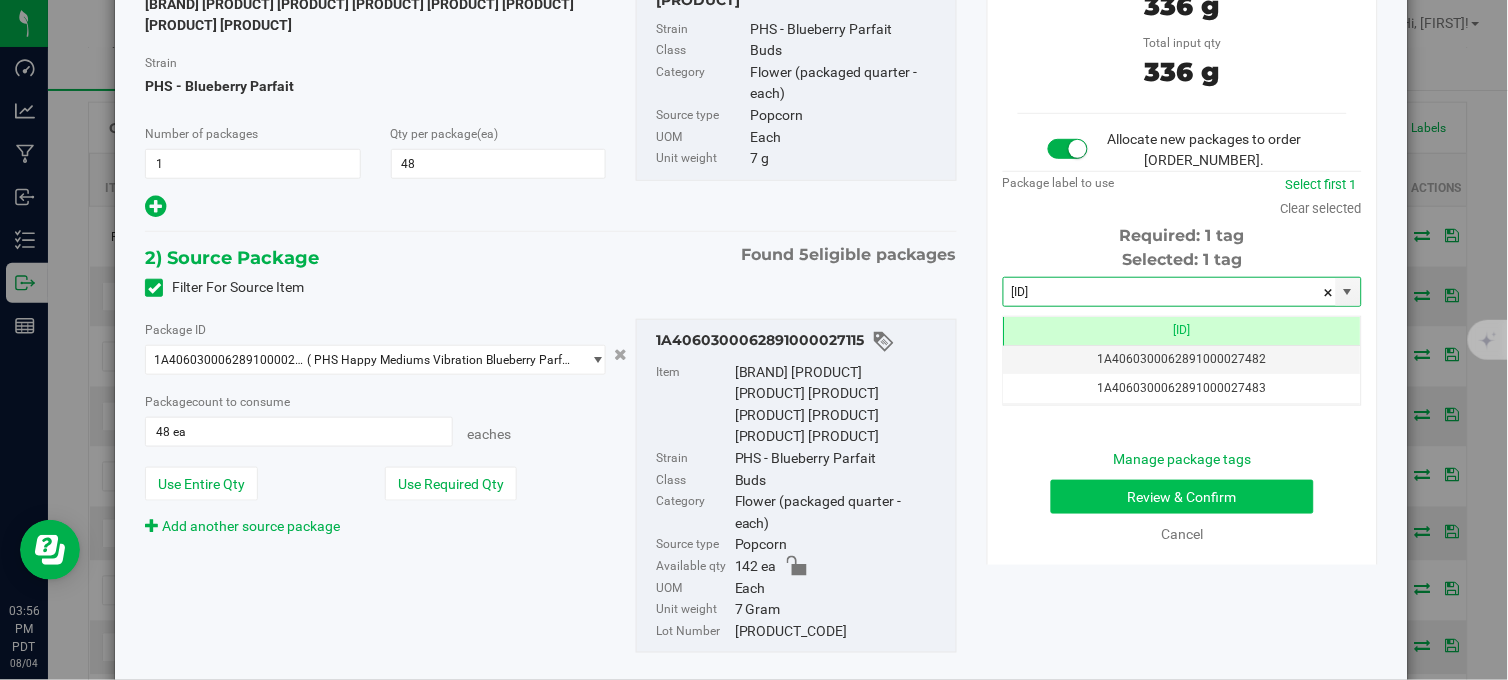 type on "[LICENSE_NUMBER]" 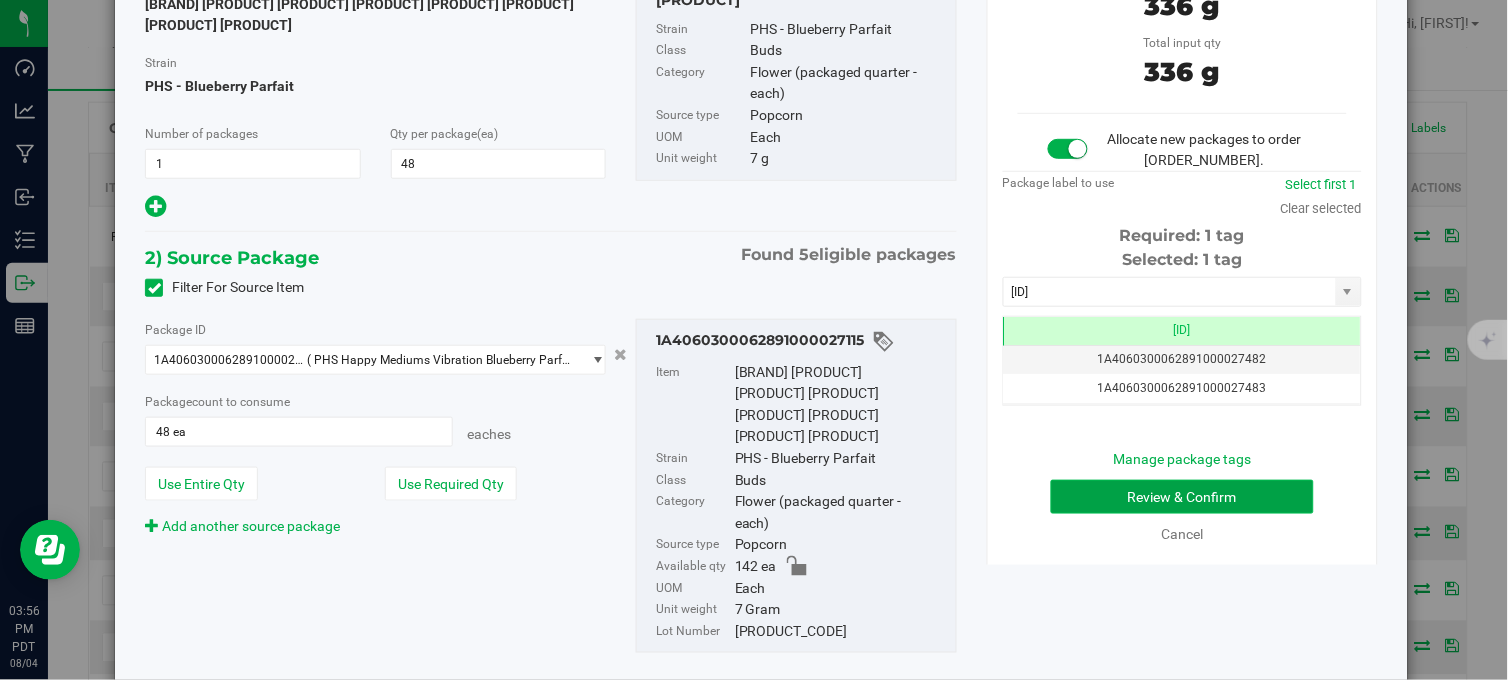 click on "Review & Confirm" at bounding box center (1182, 497) 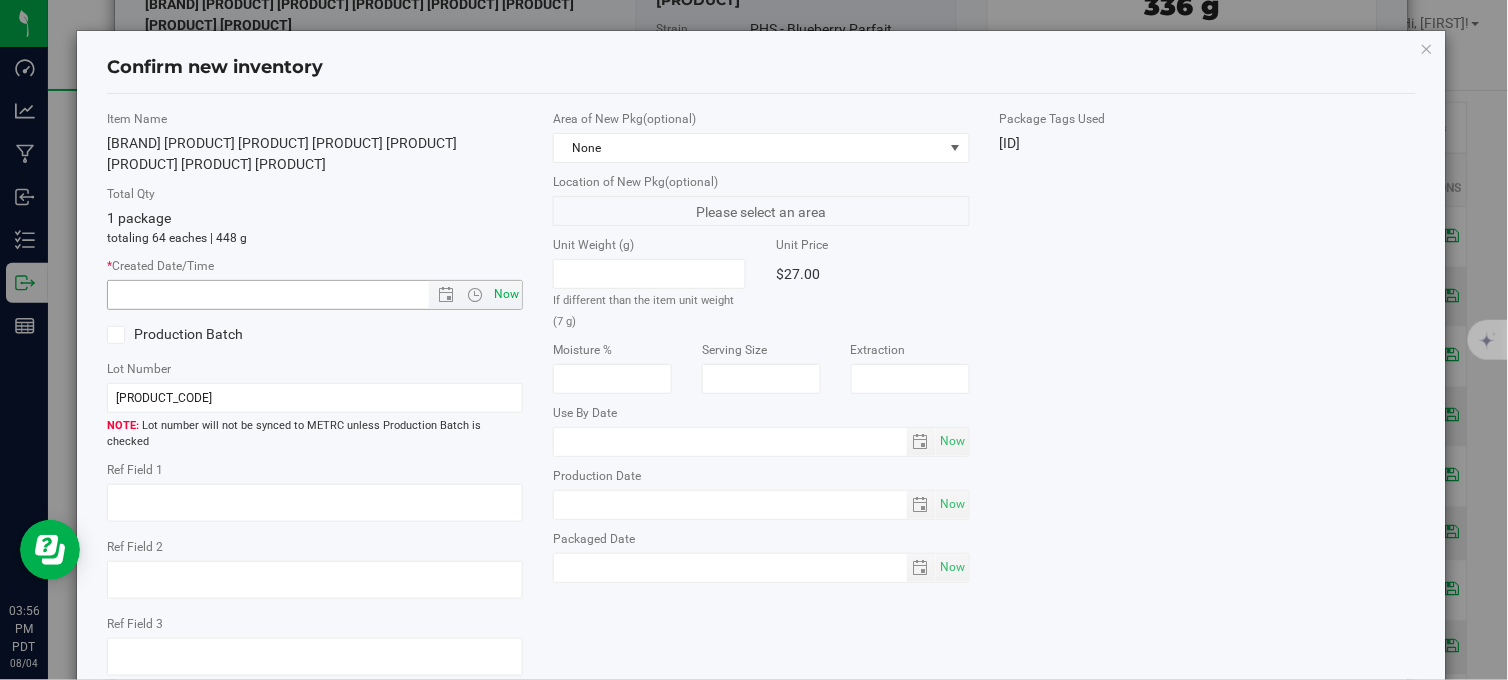 click on "Now" at bounding box center (507, 294) 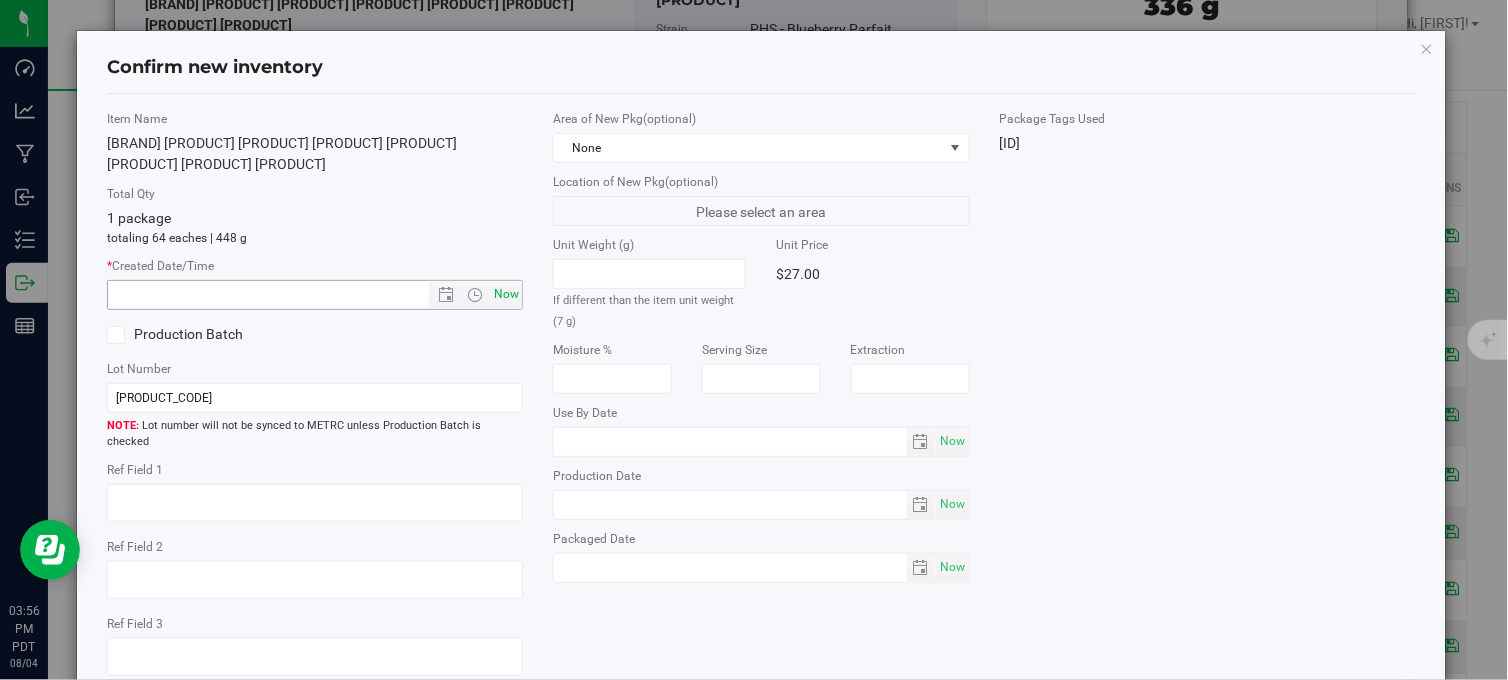 type on "8/4/2025 3:56 PM" 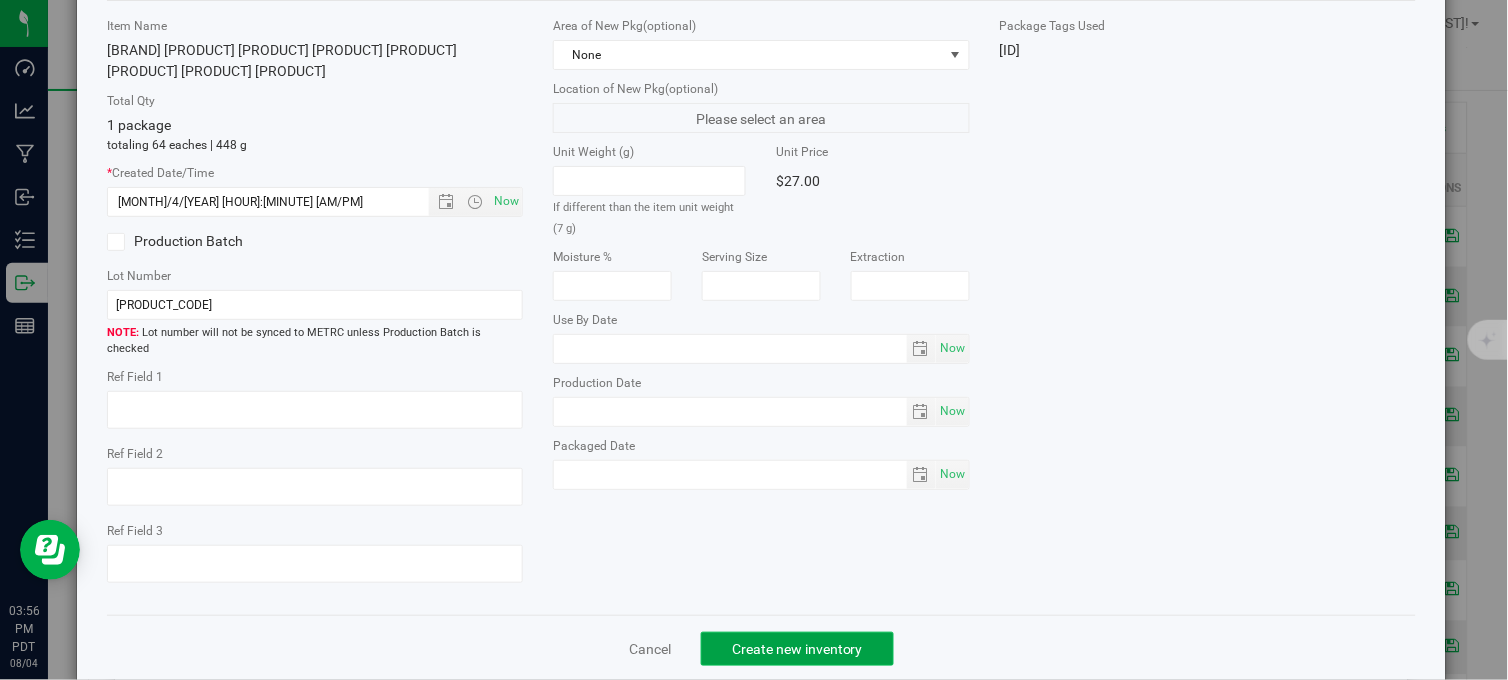 click on "Create new inventory" 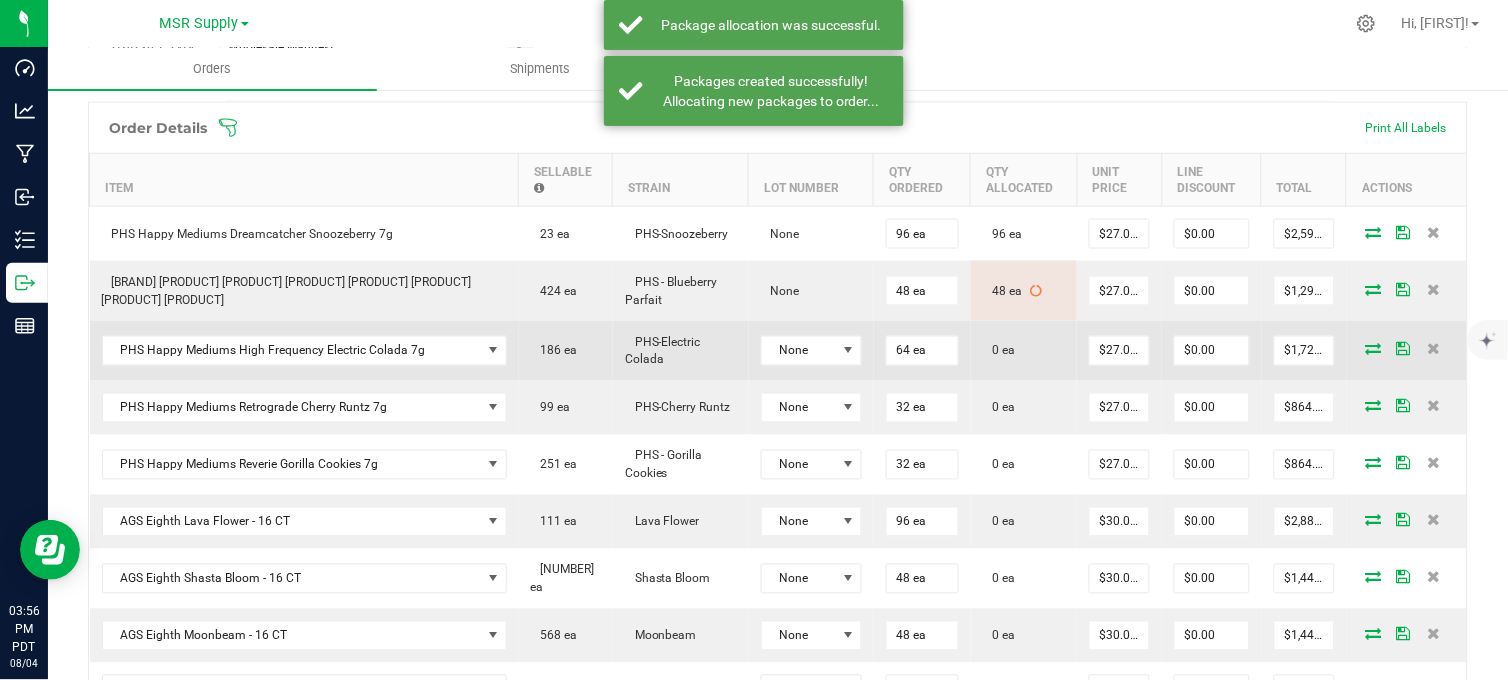 click at bounding box center [1374, 349] 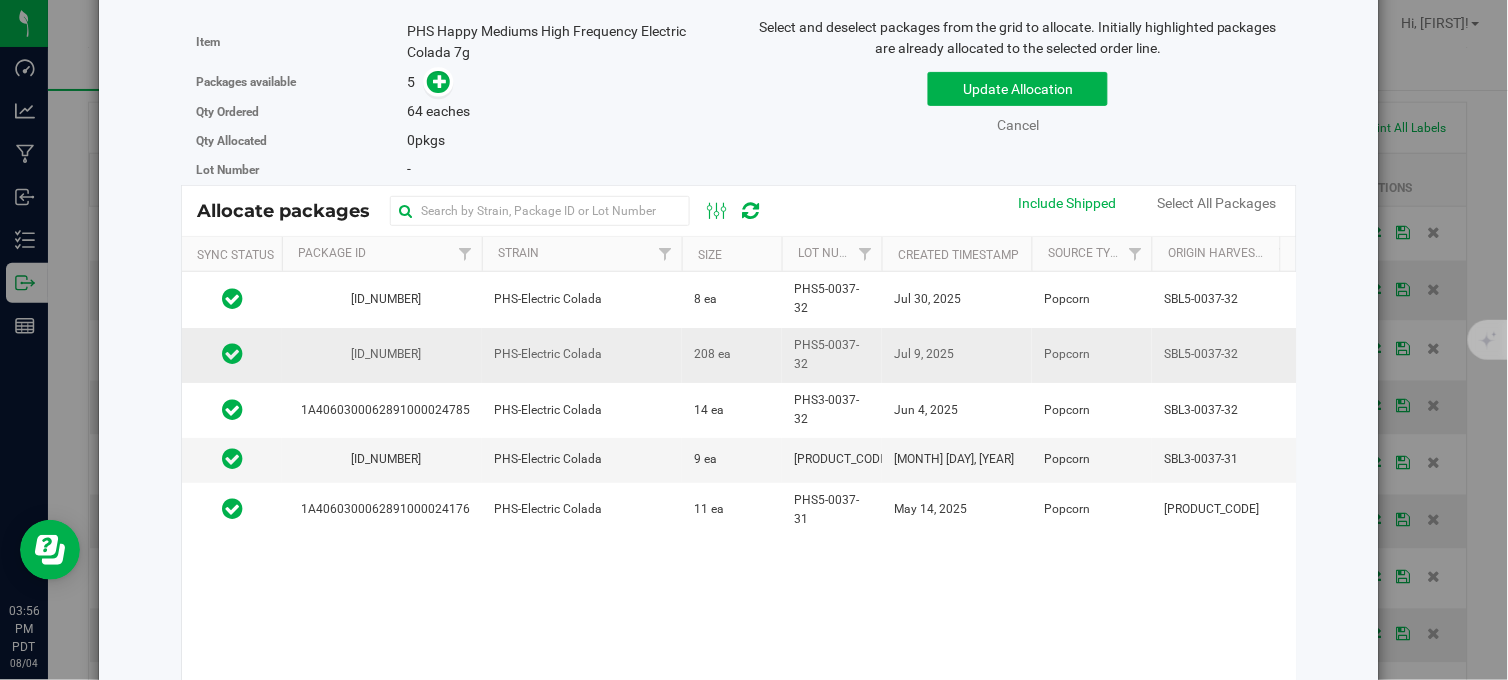 click on "208 ea" at bounding box center [732, 355] 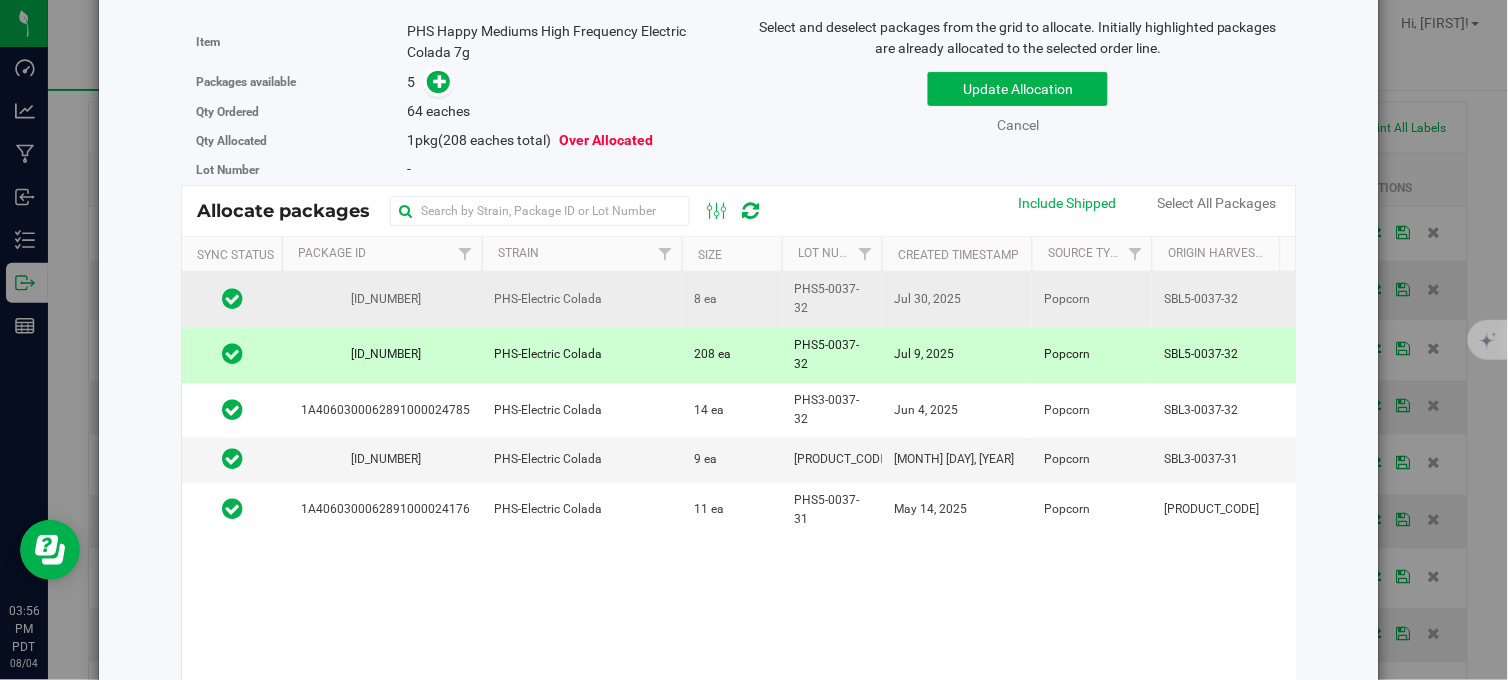 click on "PHS-Electric Colada" at bounding box center (582, 299) 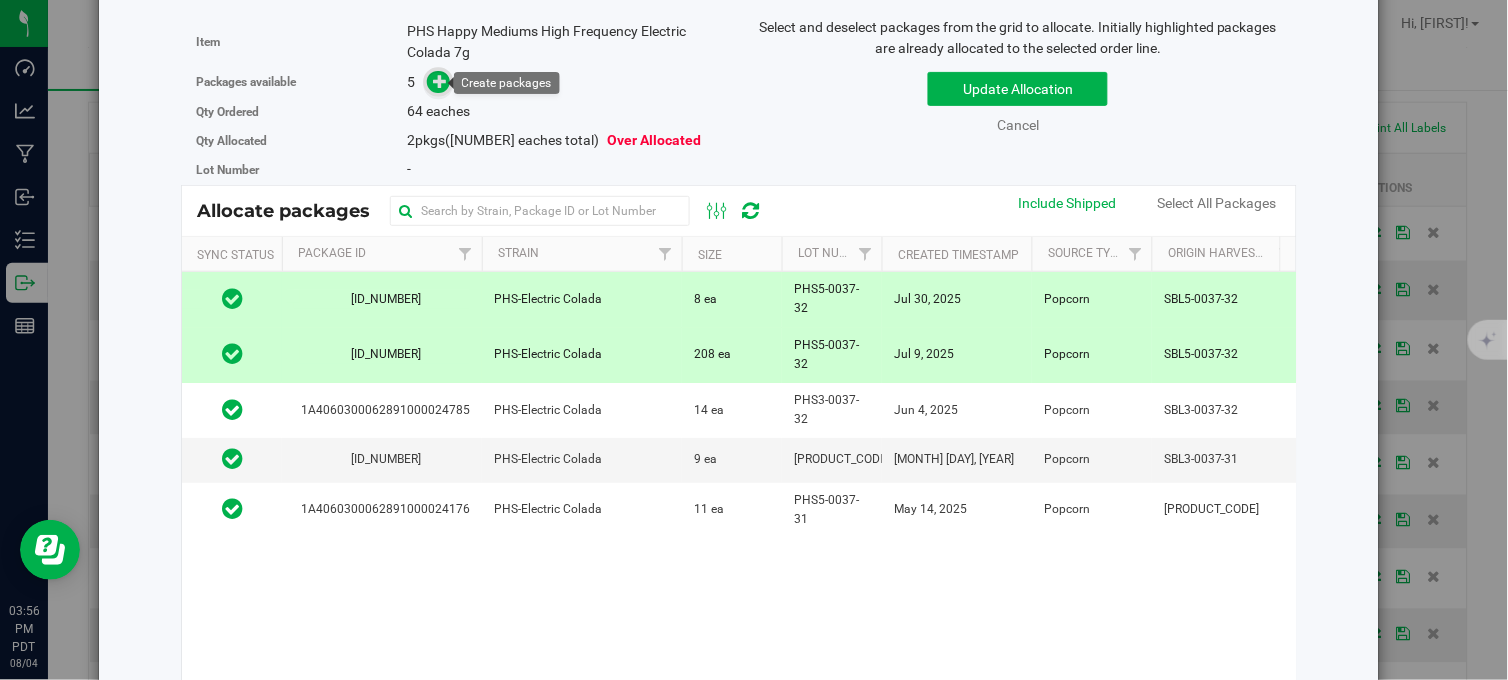 click at bounding box center [440, 81] 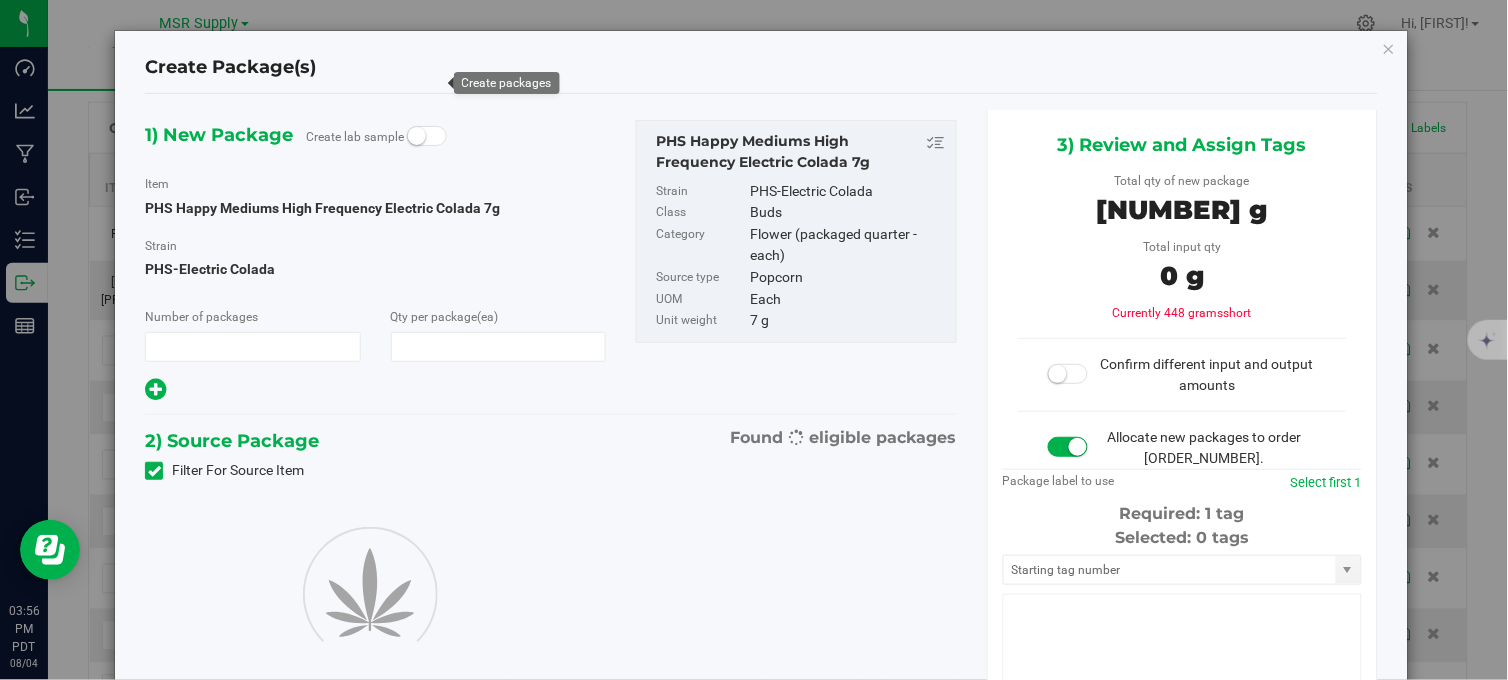 type on "1" 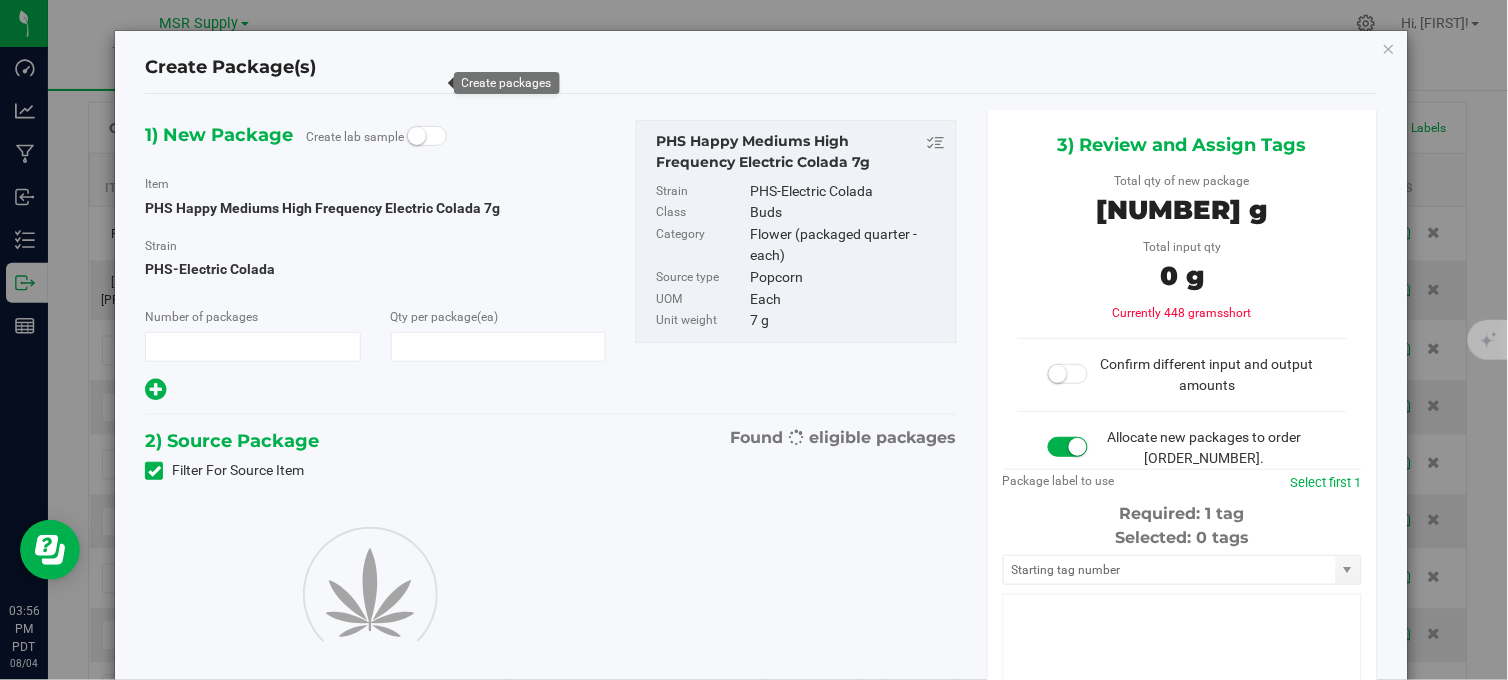 type on "64" 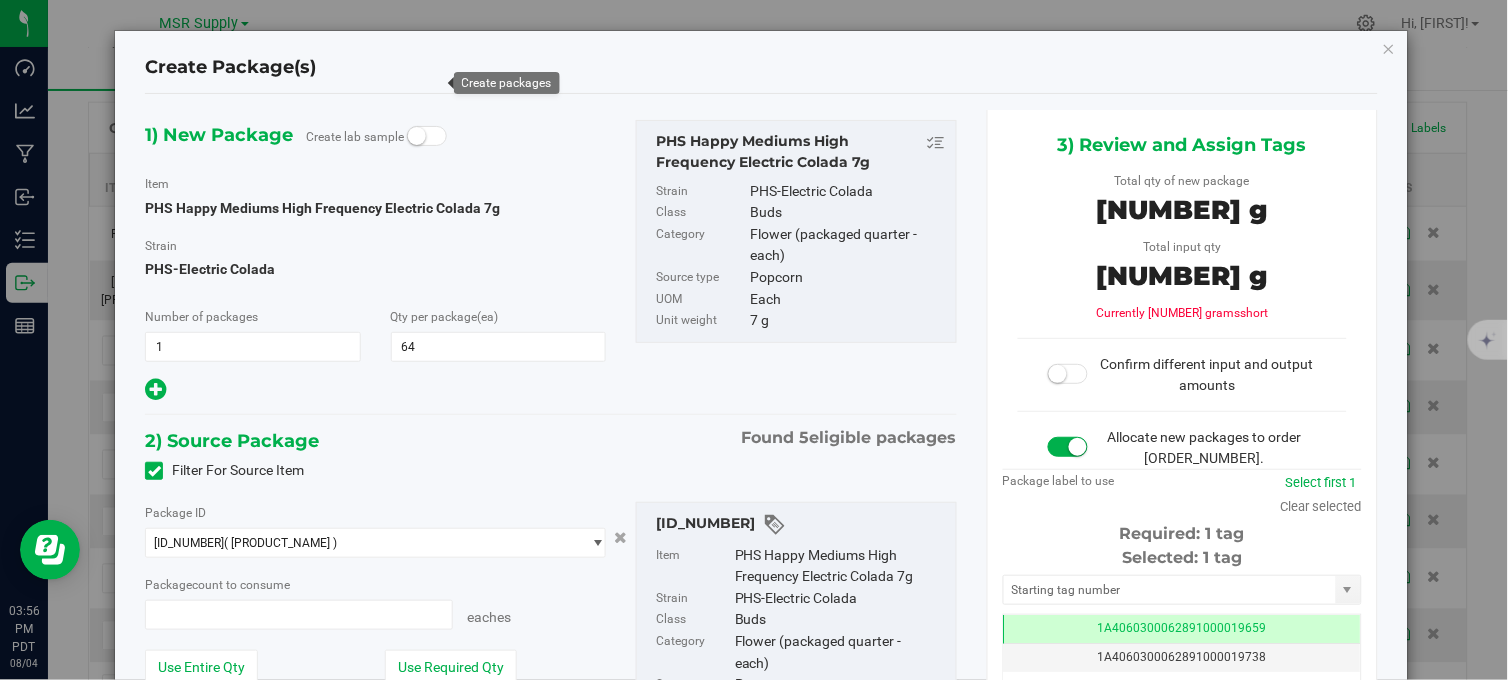 type on "8 ea" 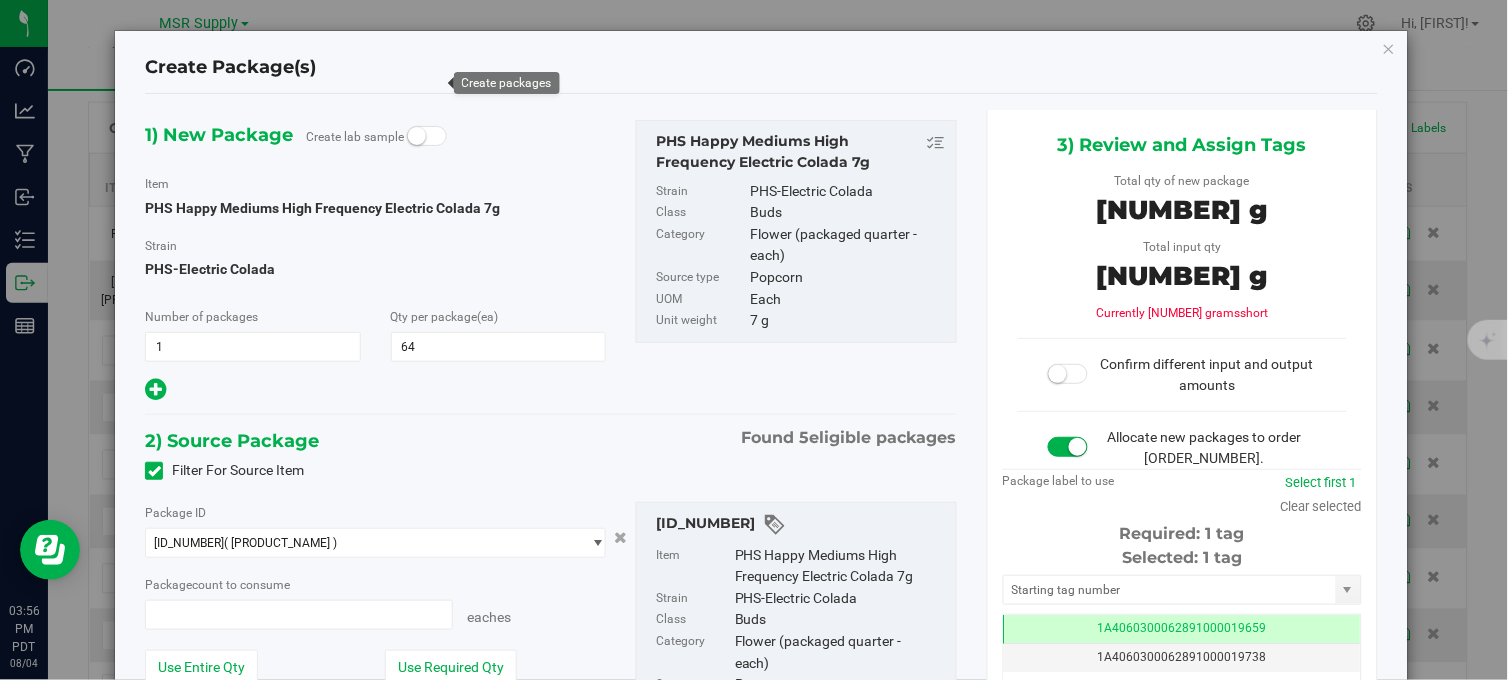 type on "0 ea" 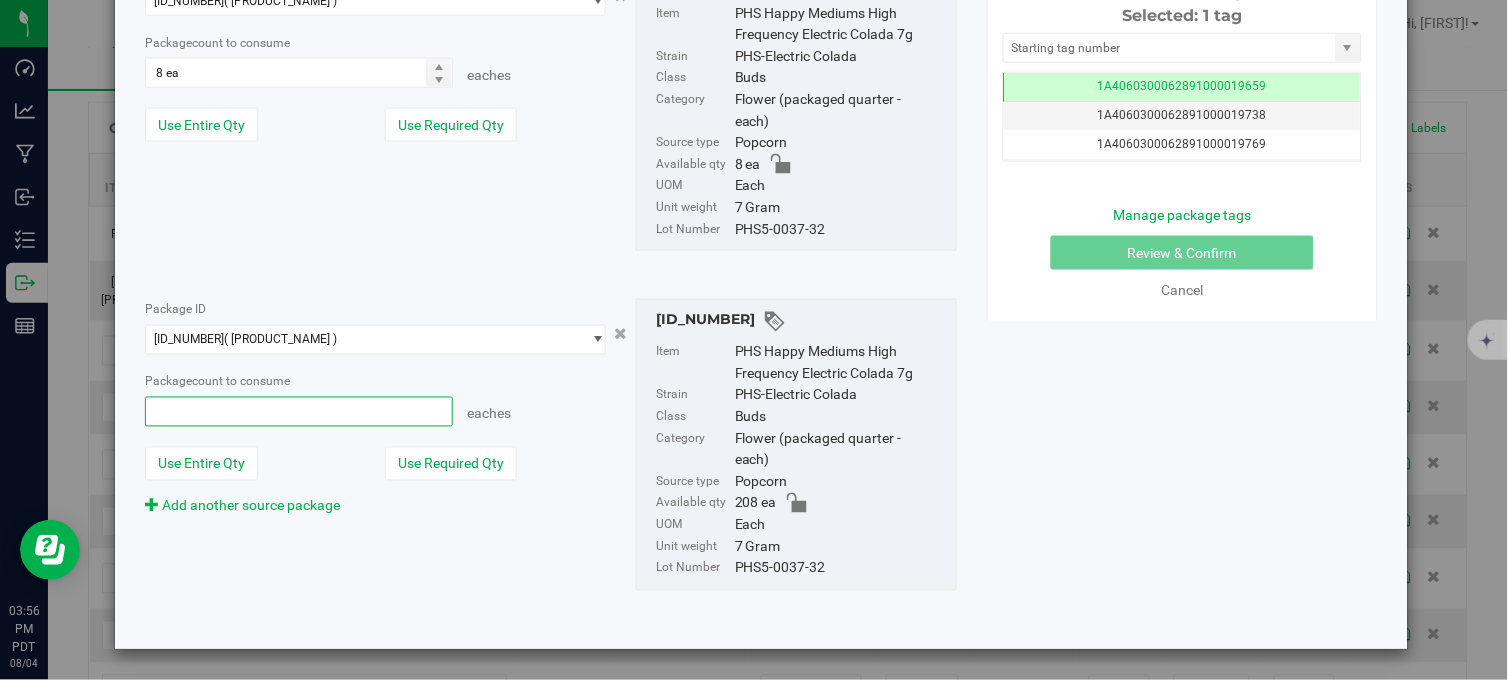 click at bounding box center (298, 412) 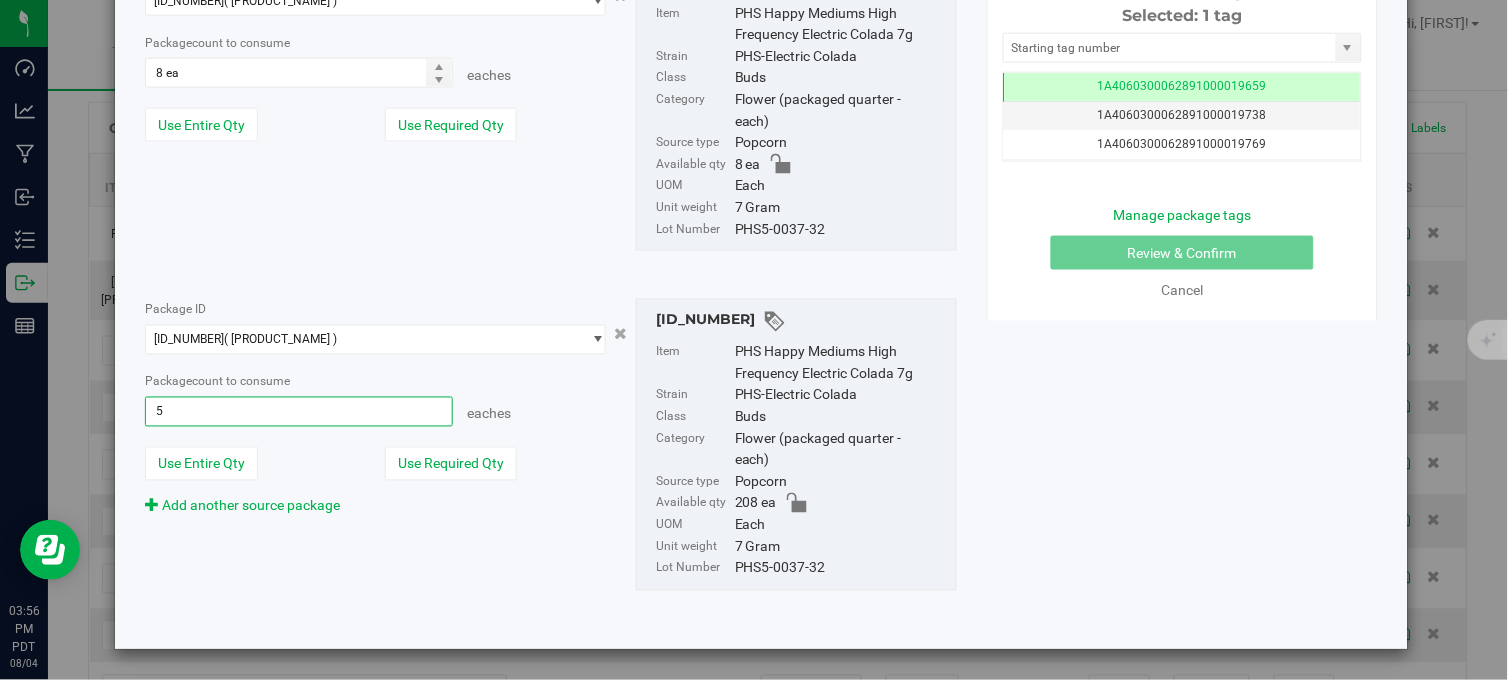 type on "56" 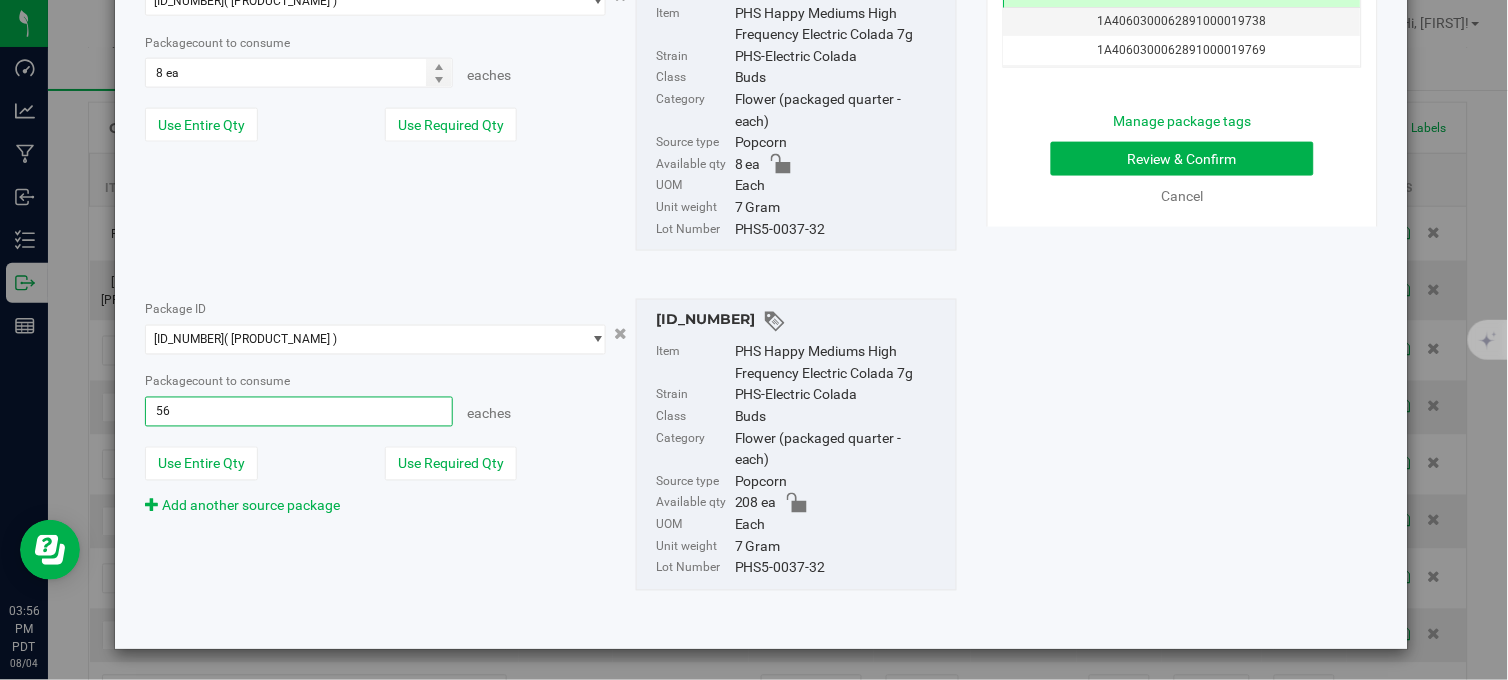 type on "56 ea" 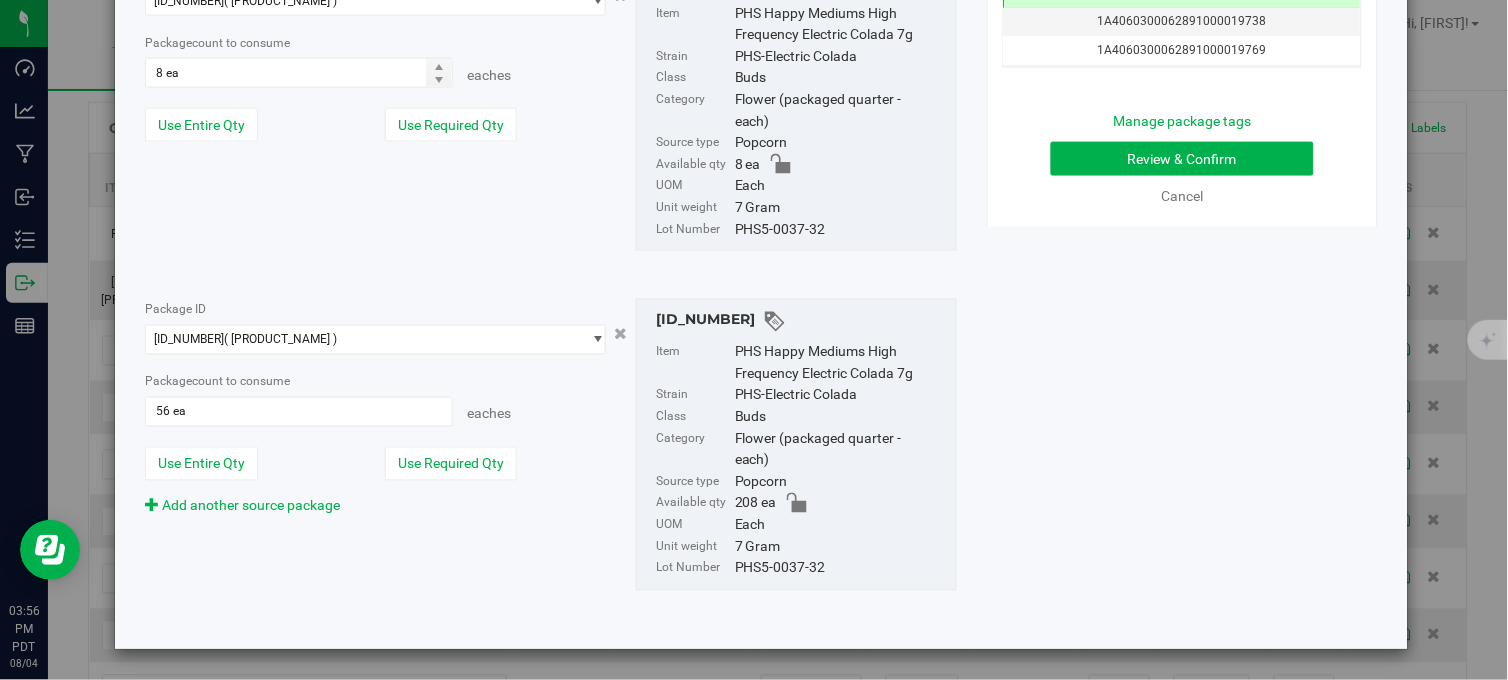 click on "Package ID
1A4060300062891000027419
(
PHS Happy Mediums High Frequency Electric Colada 7g
)
1A4060300062891000024176 1A4060300062891000024432 1A4060300062891000024785 1A4060300062891000027419 ABC060300062891000026421
Package
count
to consume
8 ea 8
eaches" at bounding box center [551, 106] 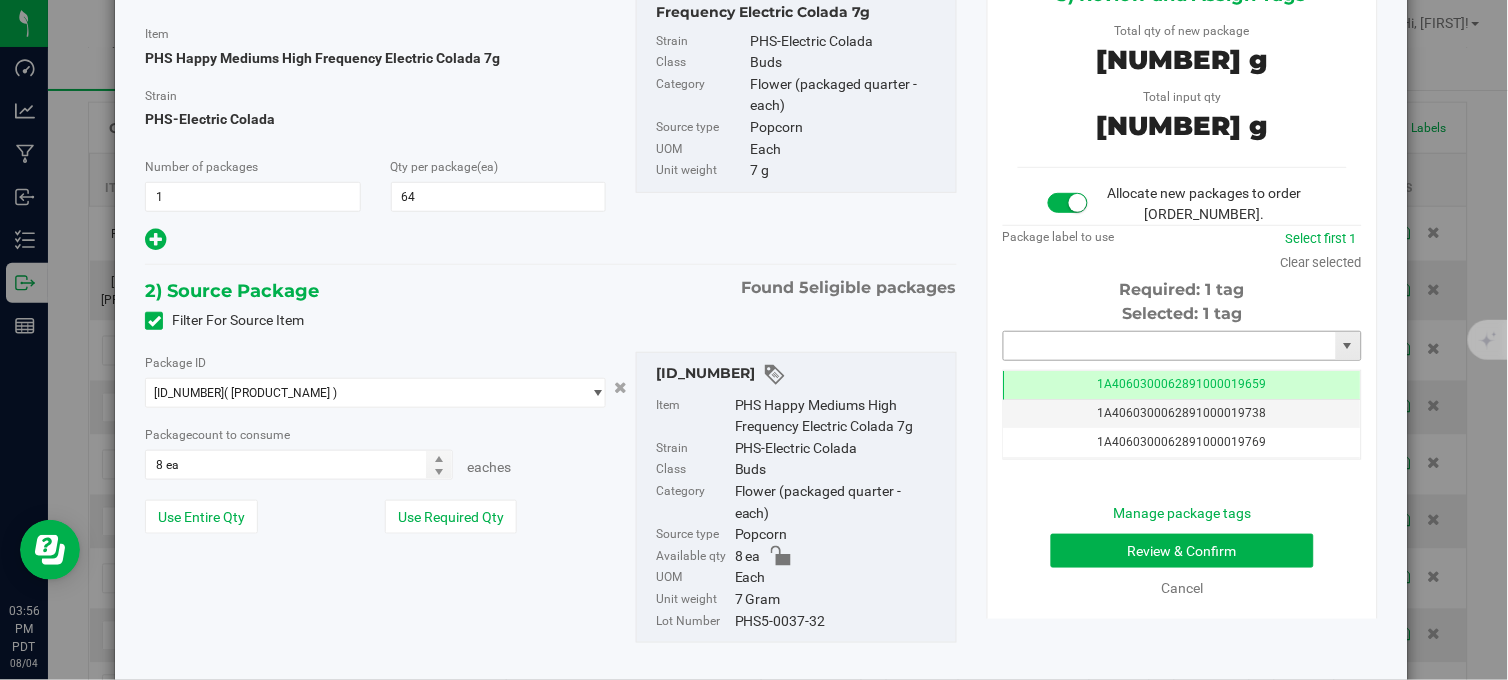 click at bounding box center (1170, 346) 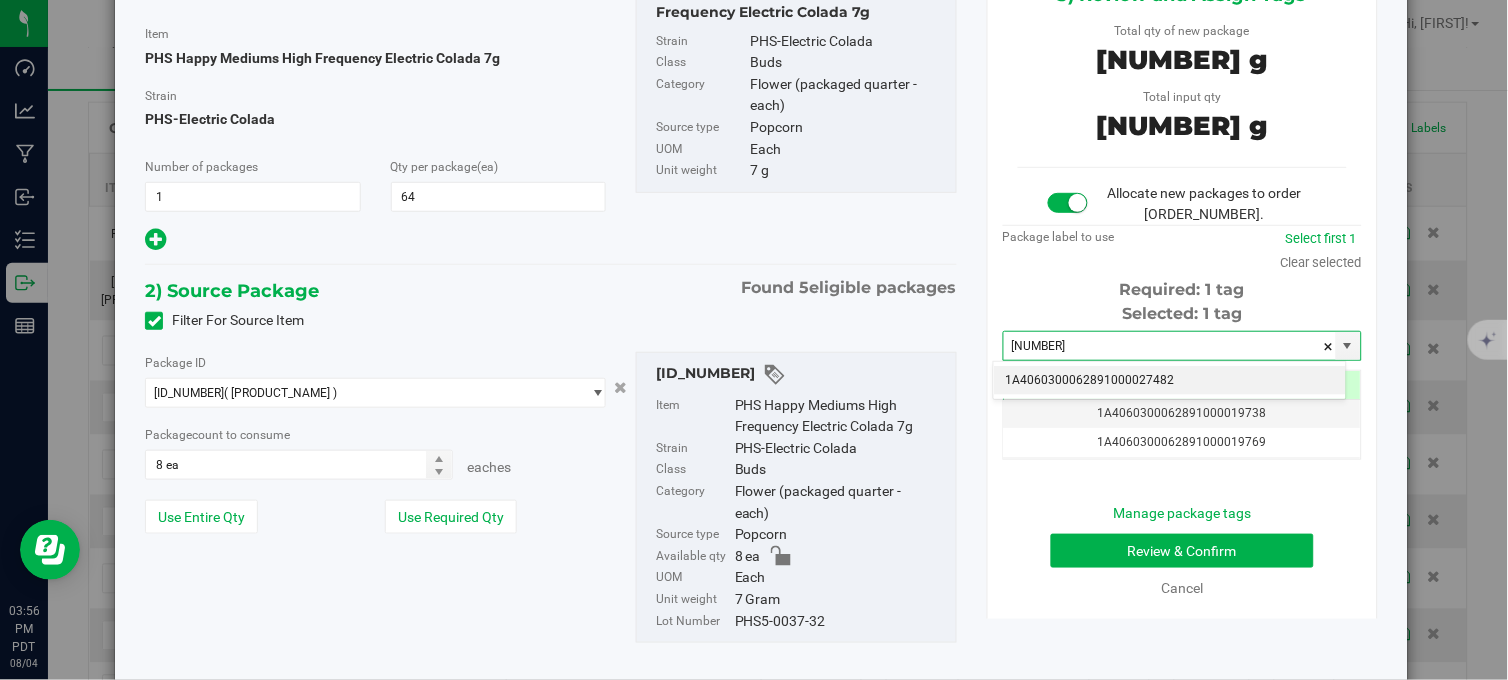 click on "1A4060300062891000027482" at bounding box center [1170, 381] 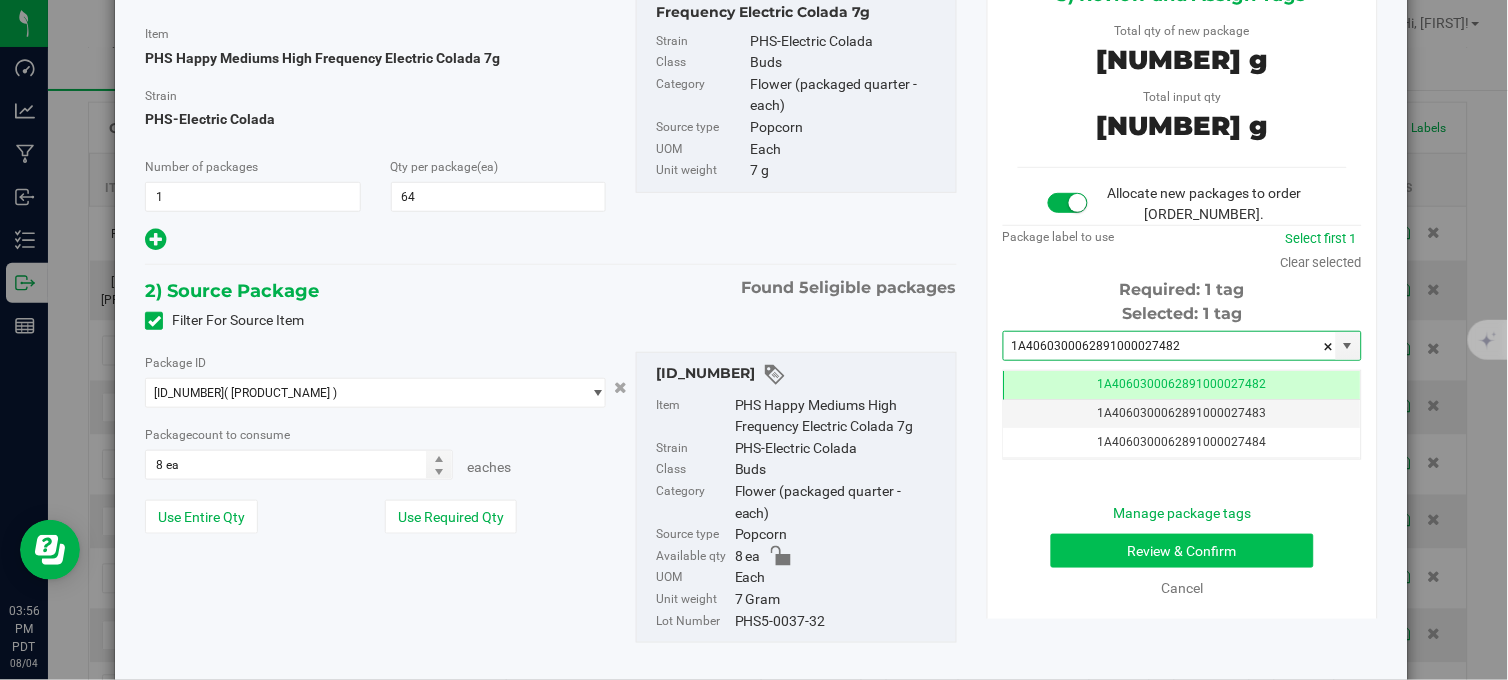 type on "1A4060300062891000027482" 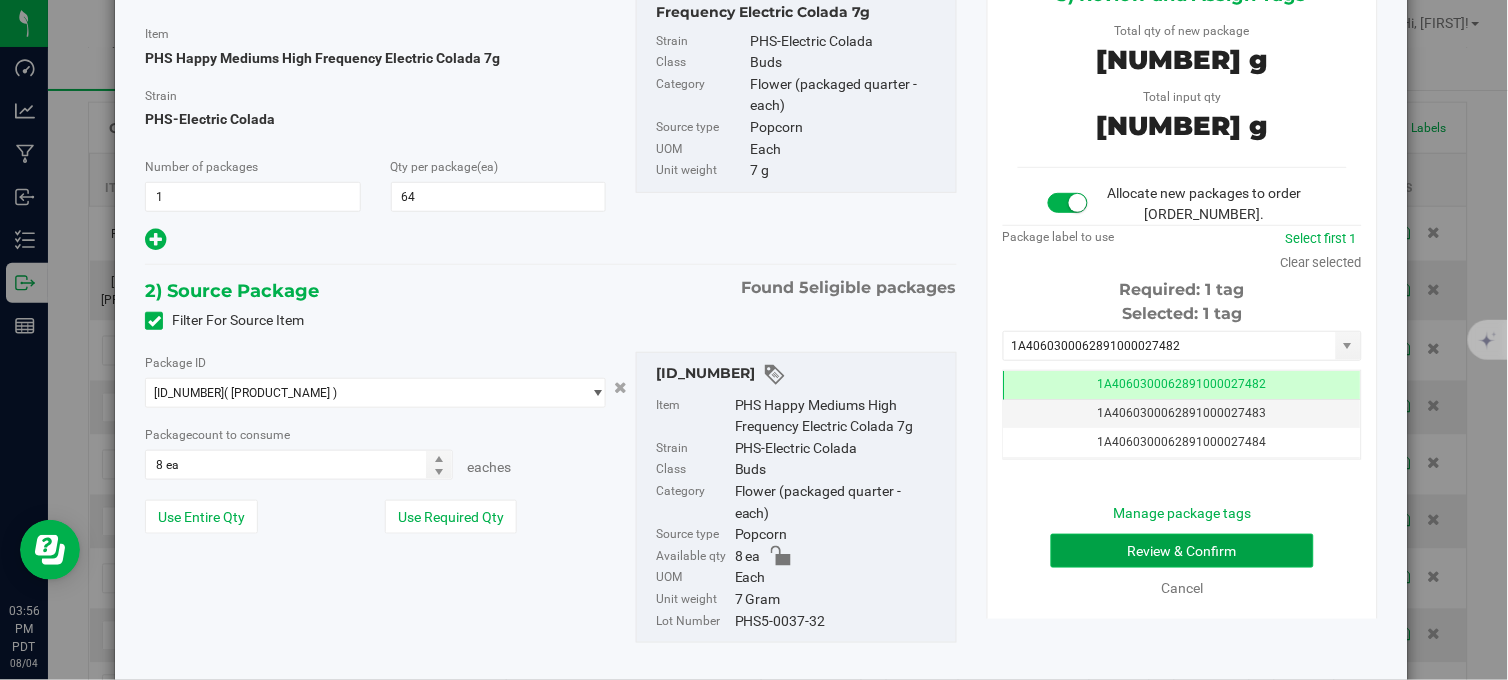 click on "Review & Confirm" at bounding box center [1182, 551] 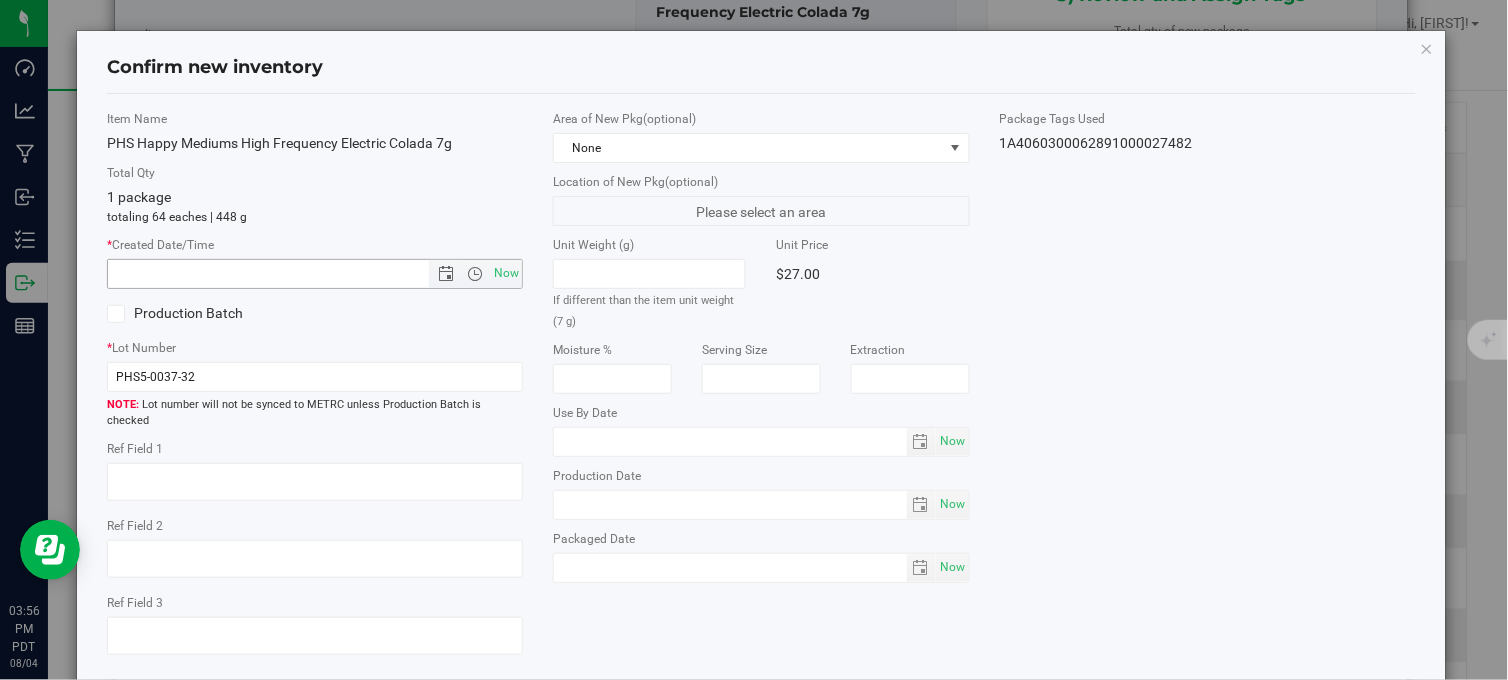 drag, startPoint x: 492, startPoint y: 274, endPoint x: 583, endPoint y: 315, distance: 99.80982 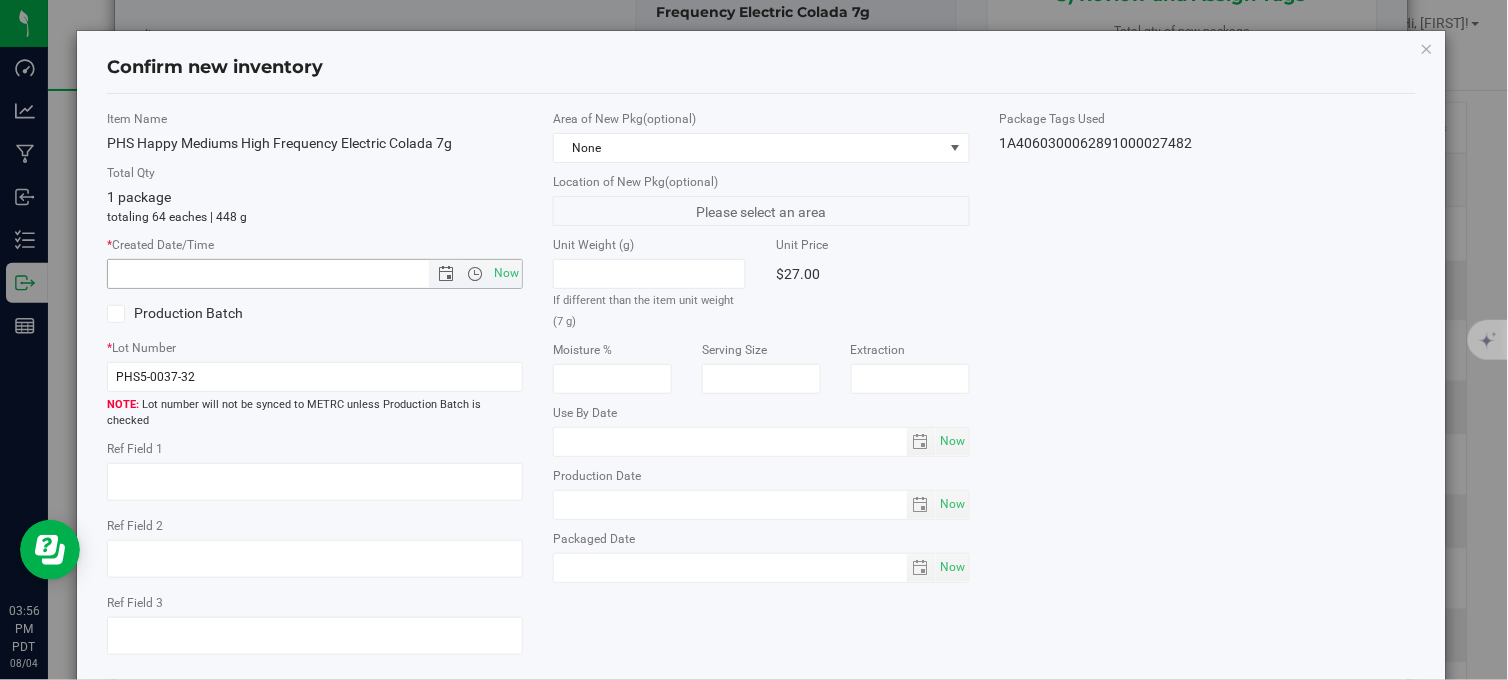 click on "Now" at bounding box center [507, 273] 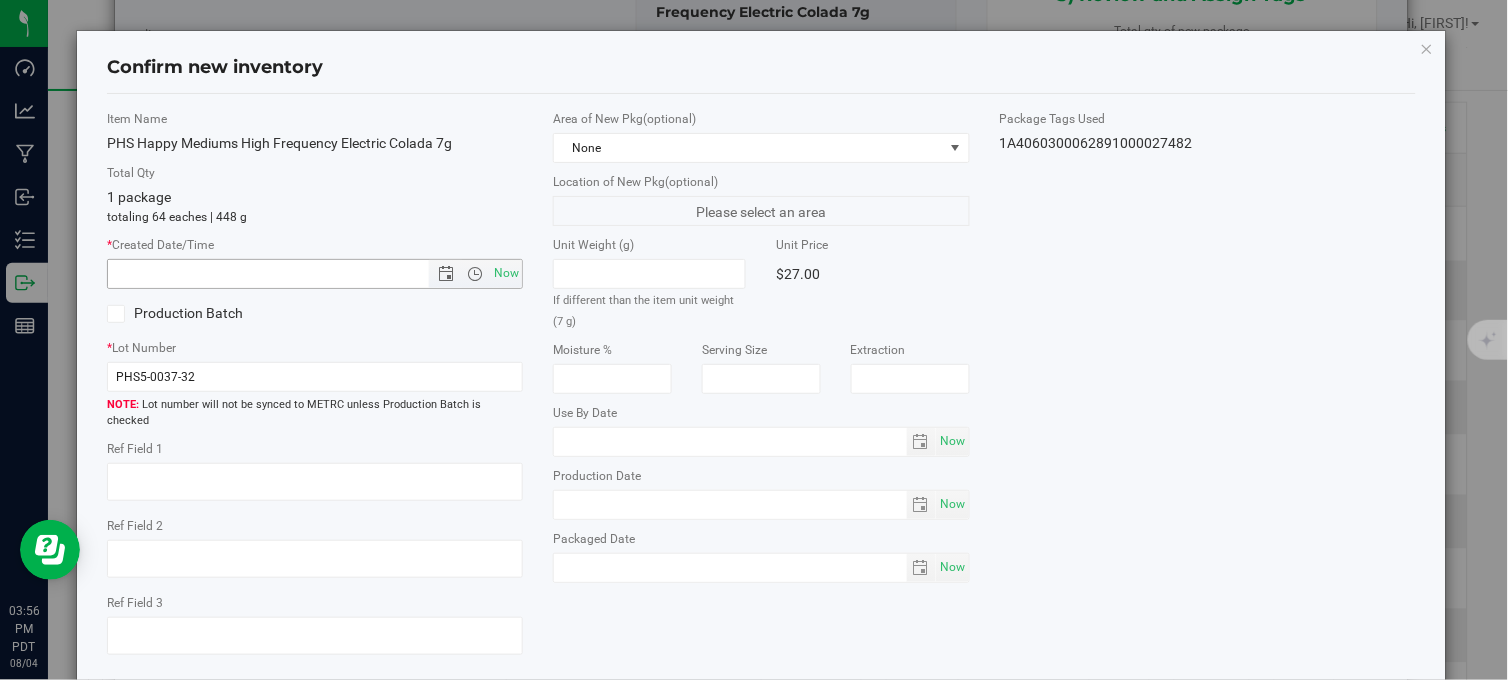 type on "8/4/2025 3:56 PM" 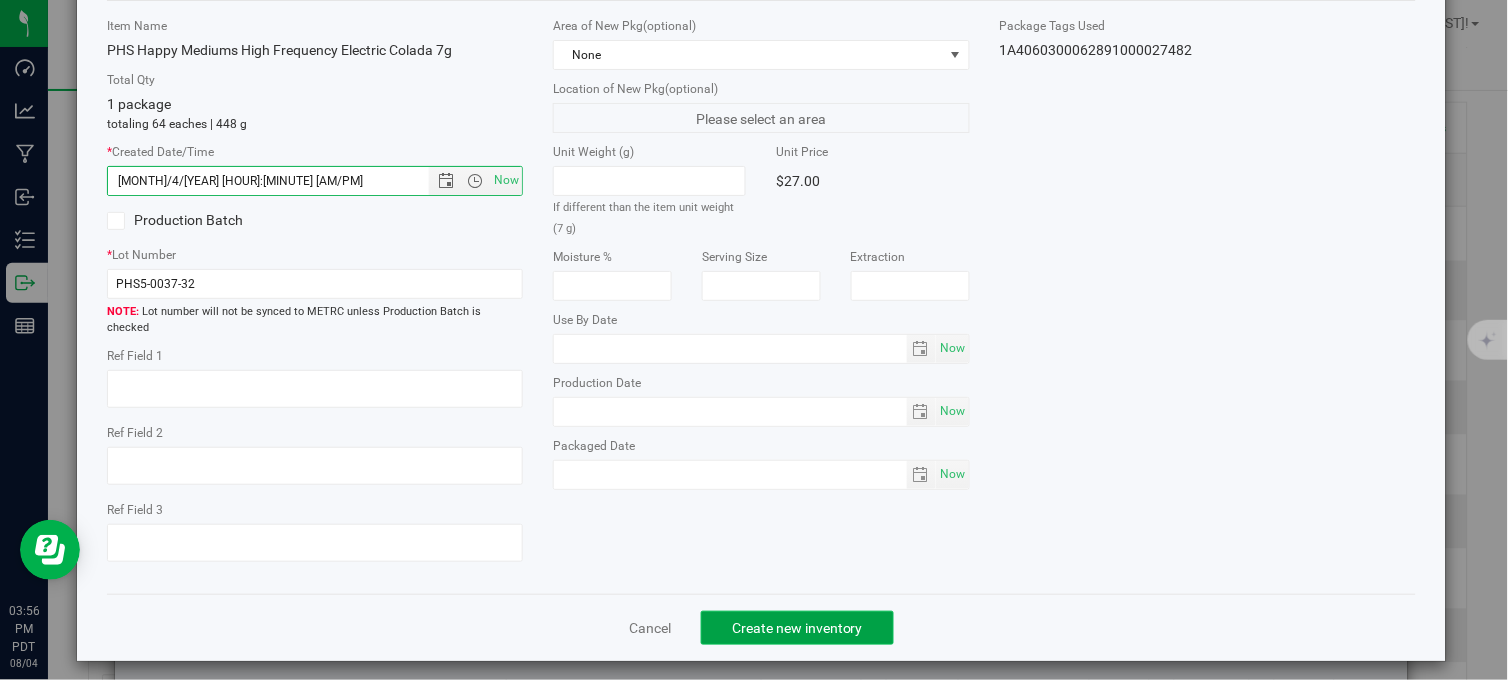 click on "Create new inventory" 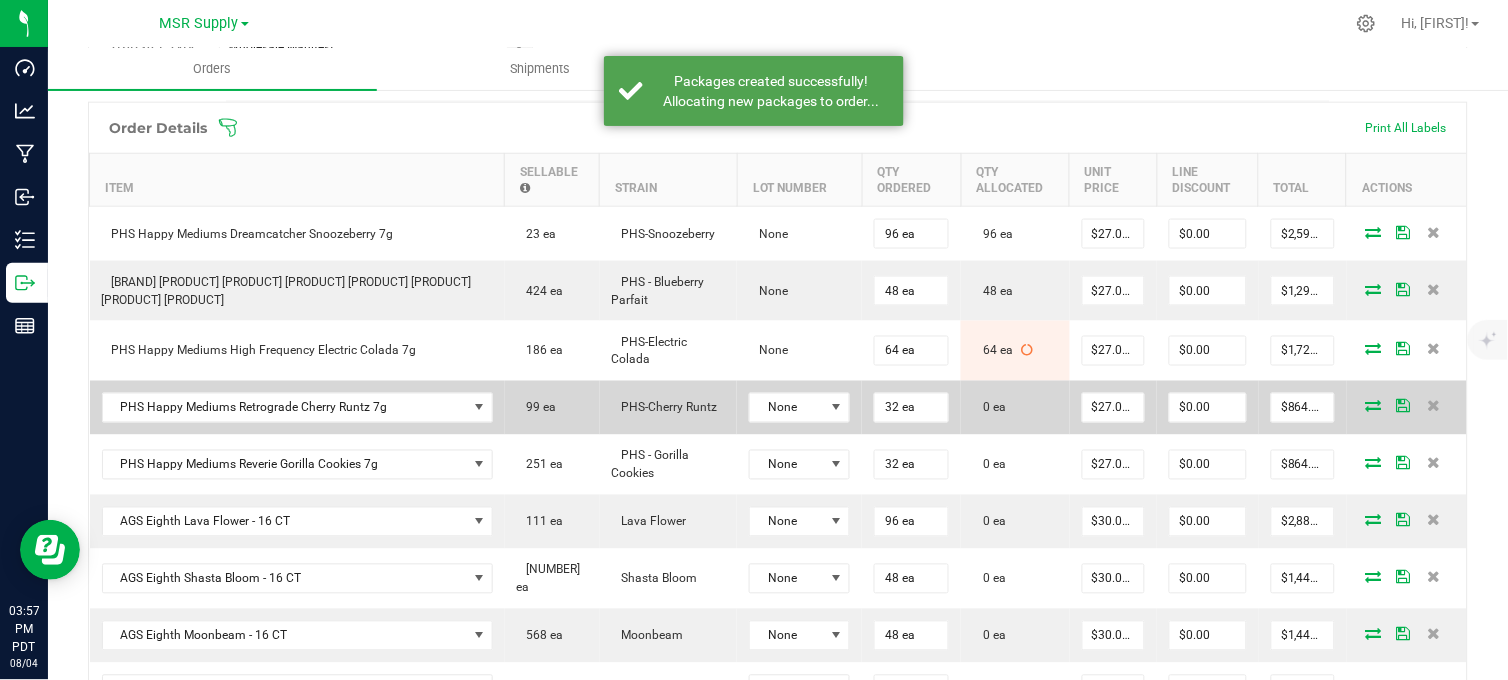 click at bounding box center [1374, 406] 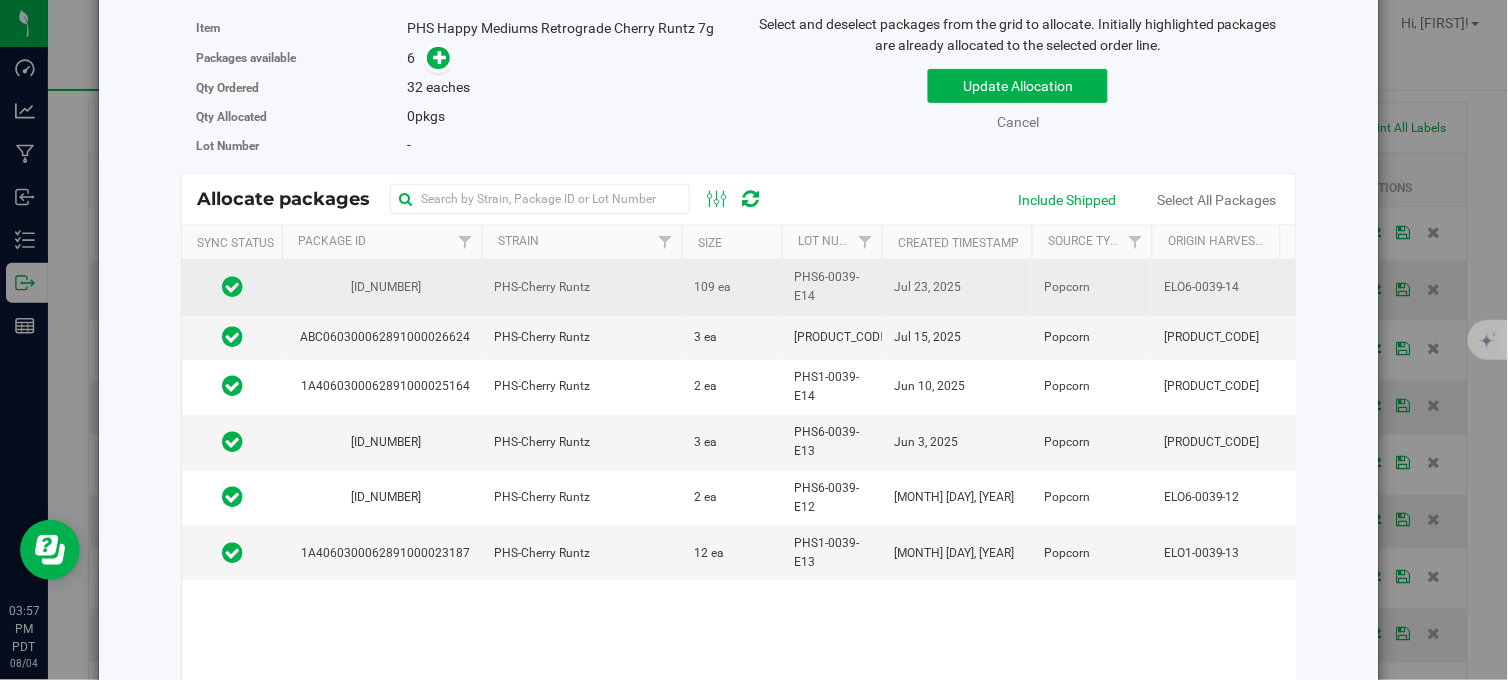 click on "109 ea" at bounding box center (732, 287) 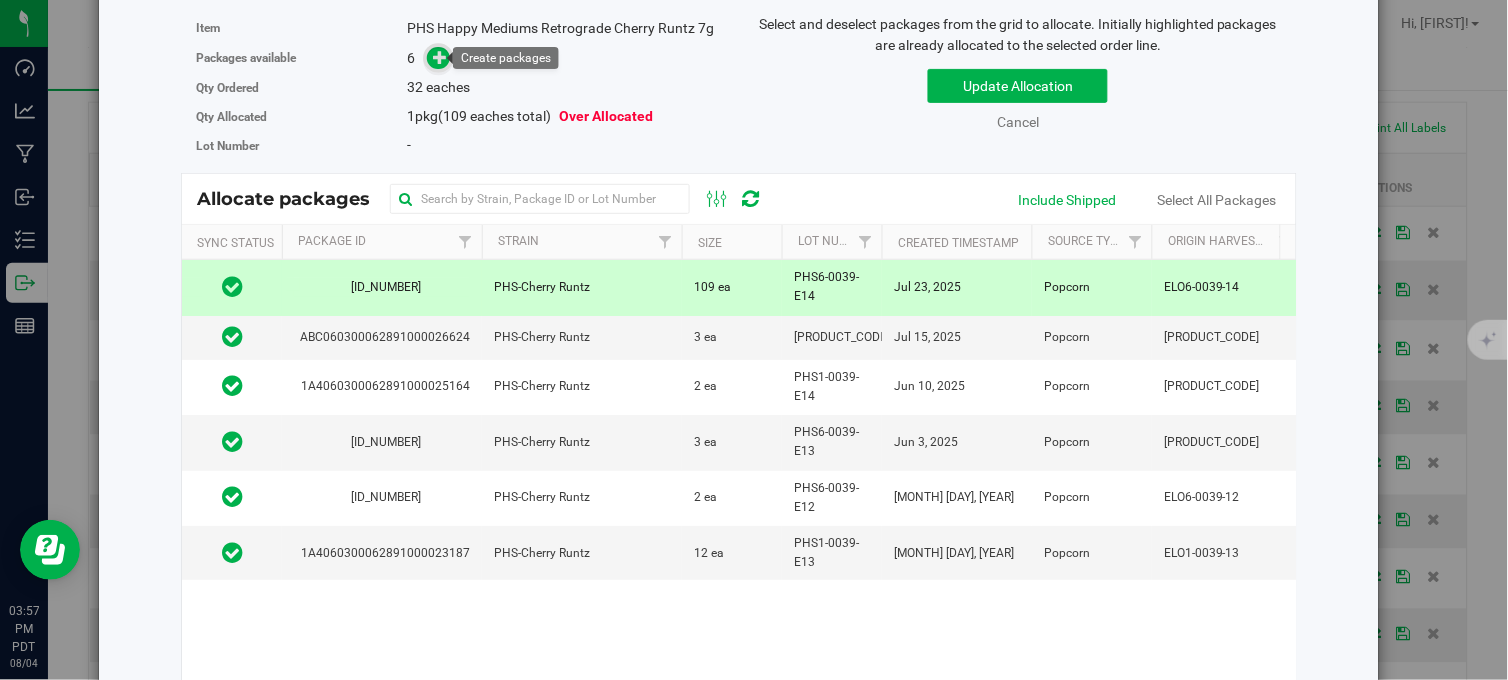 click at bounding box center [438, 58] 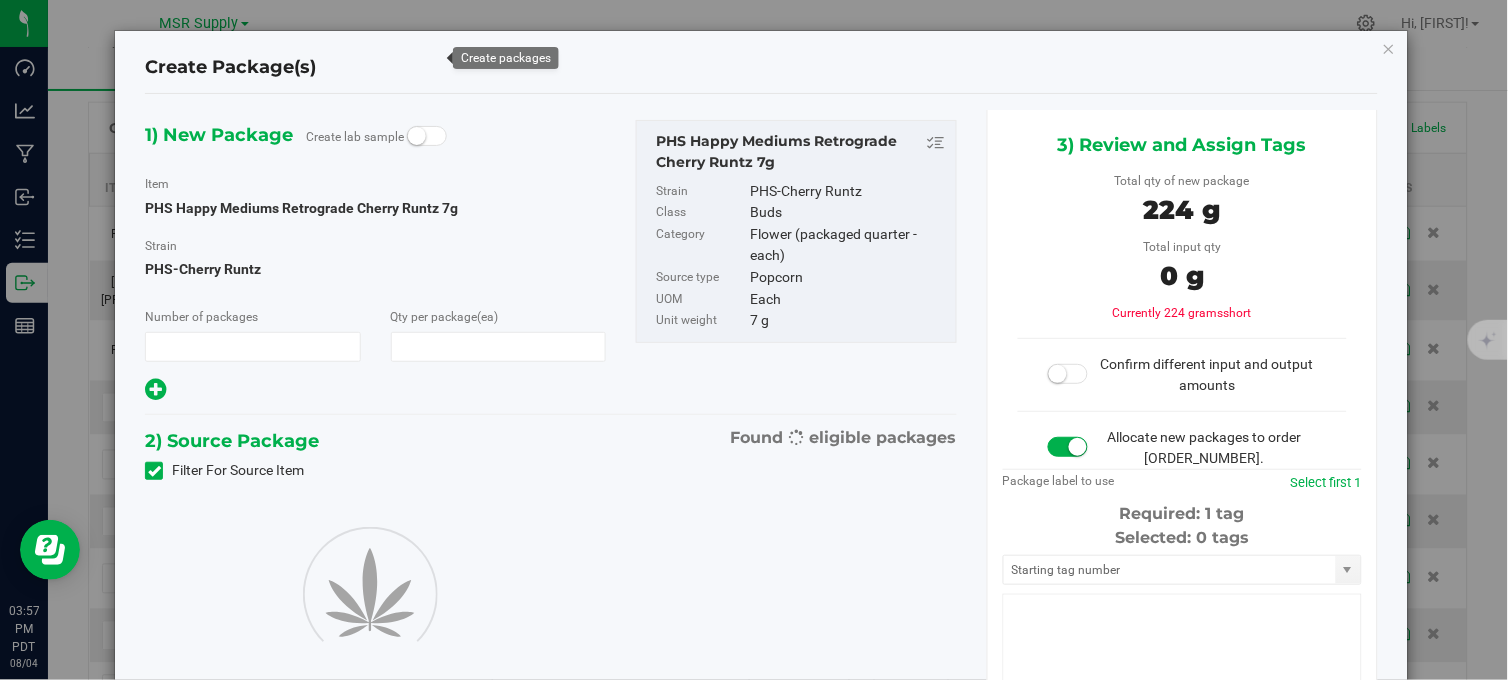 type on "1" 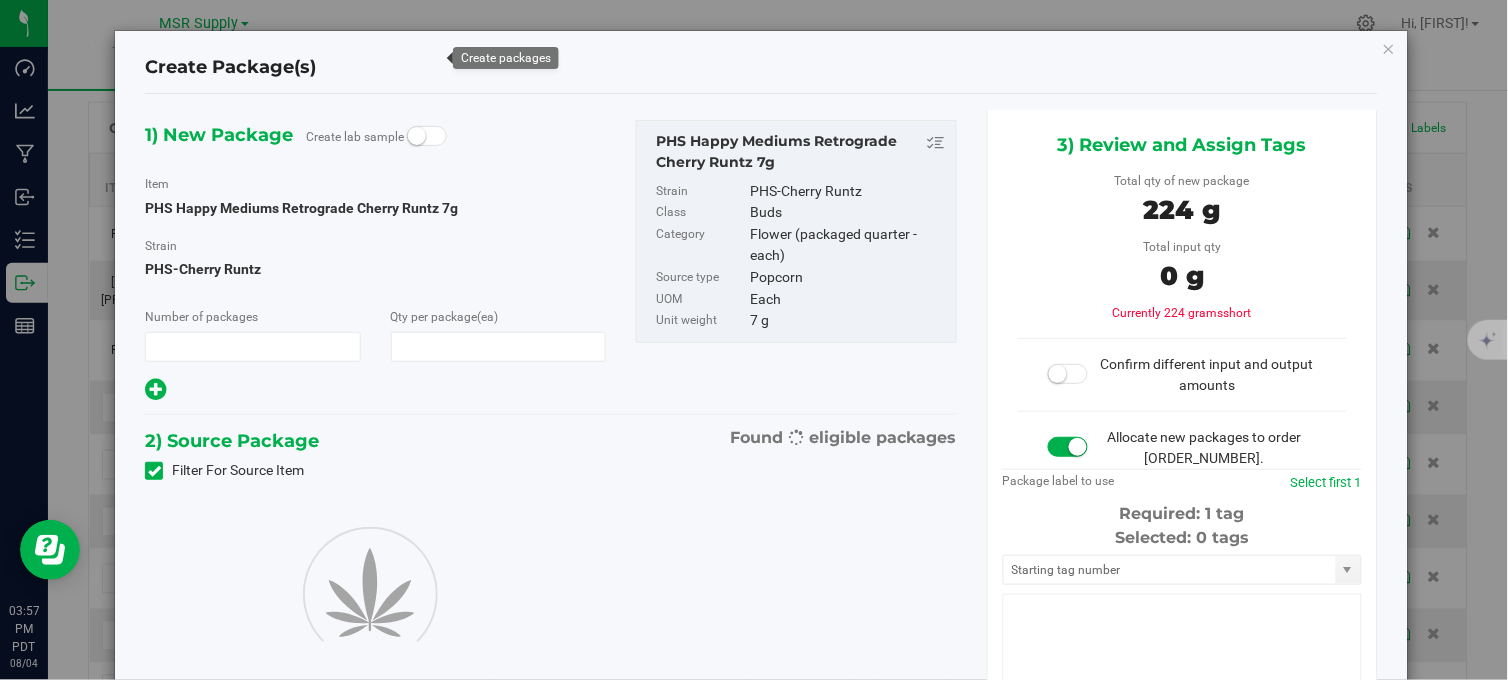 type on "32" 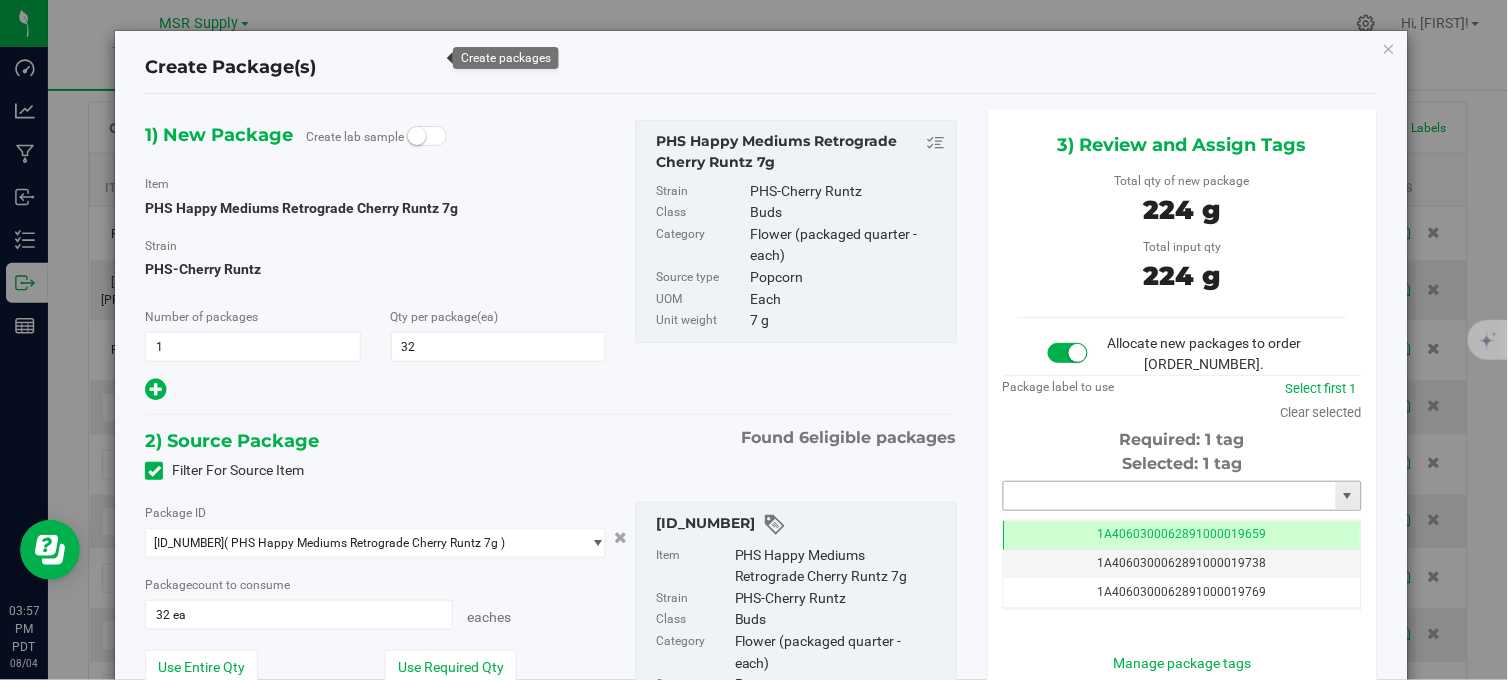 click at bounding box center [1170, 496] 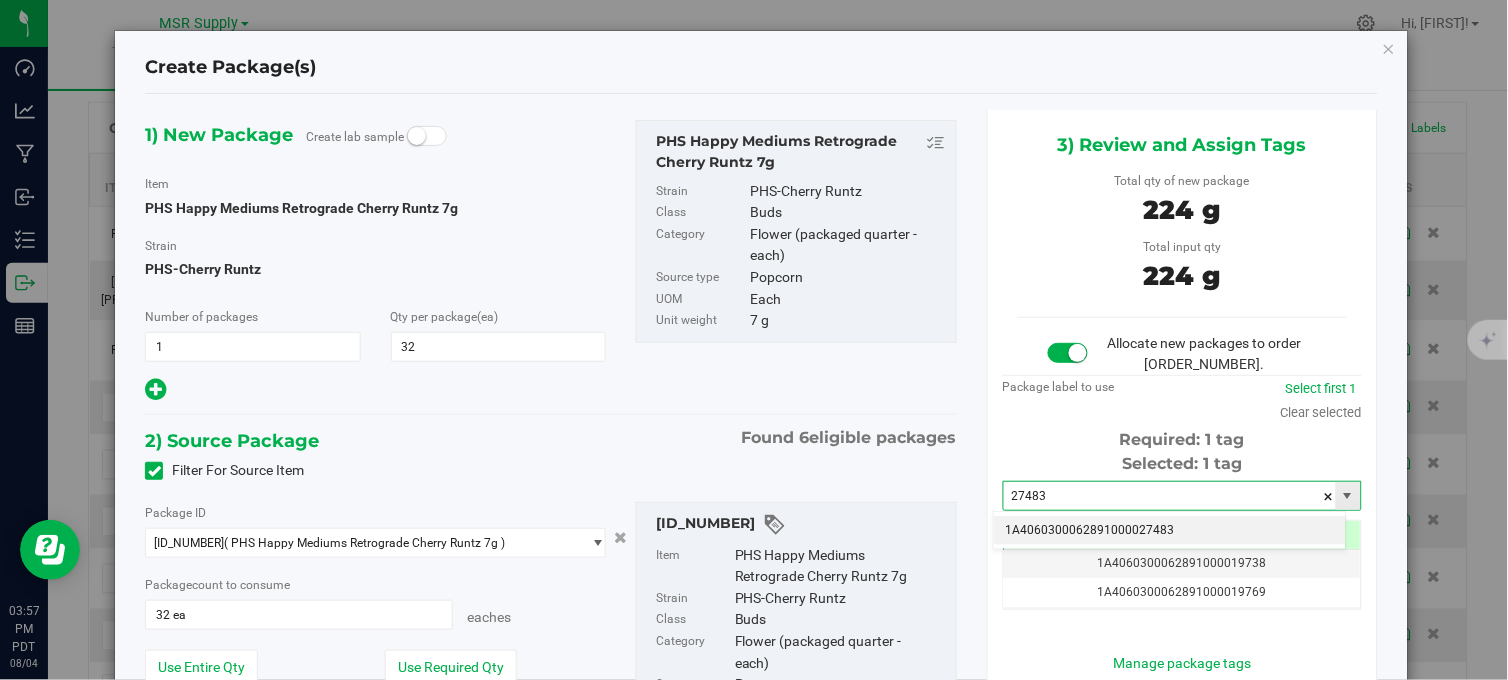 click on "1A4060300062891000027483" at bounding box center (1170, 531) 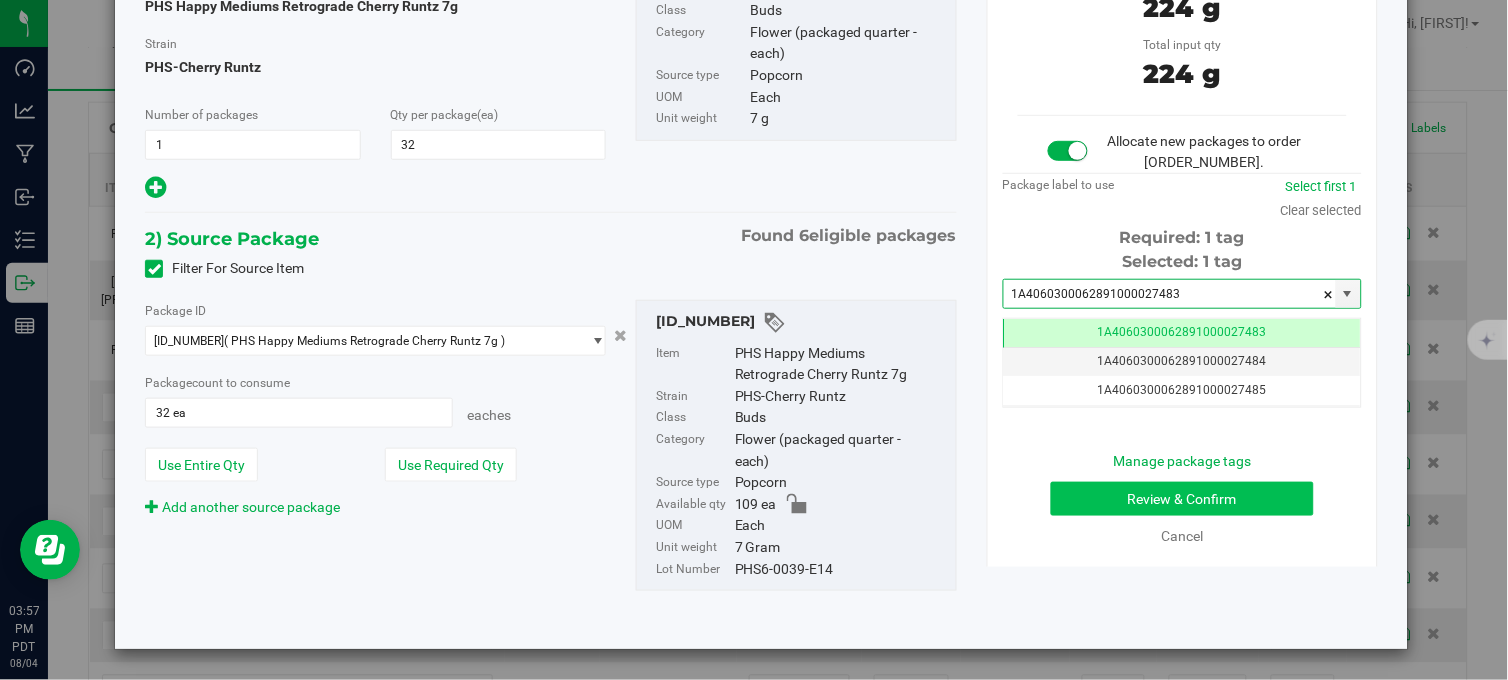 type on "1A4060300062891000027483" 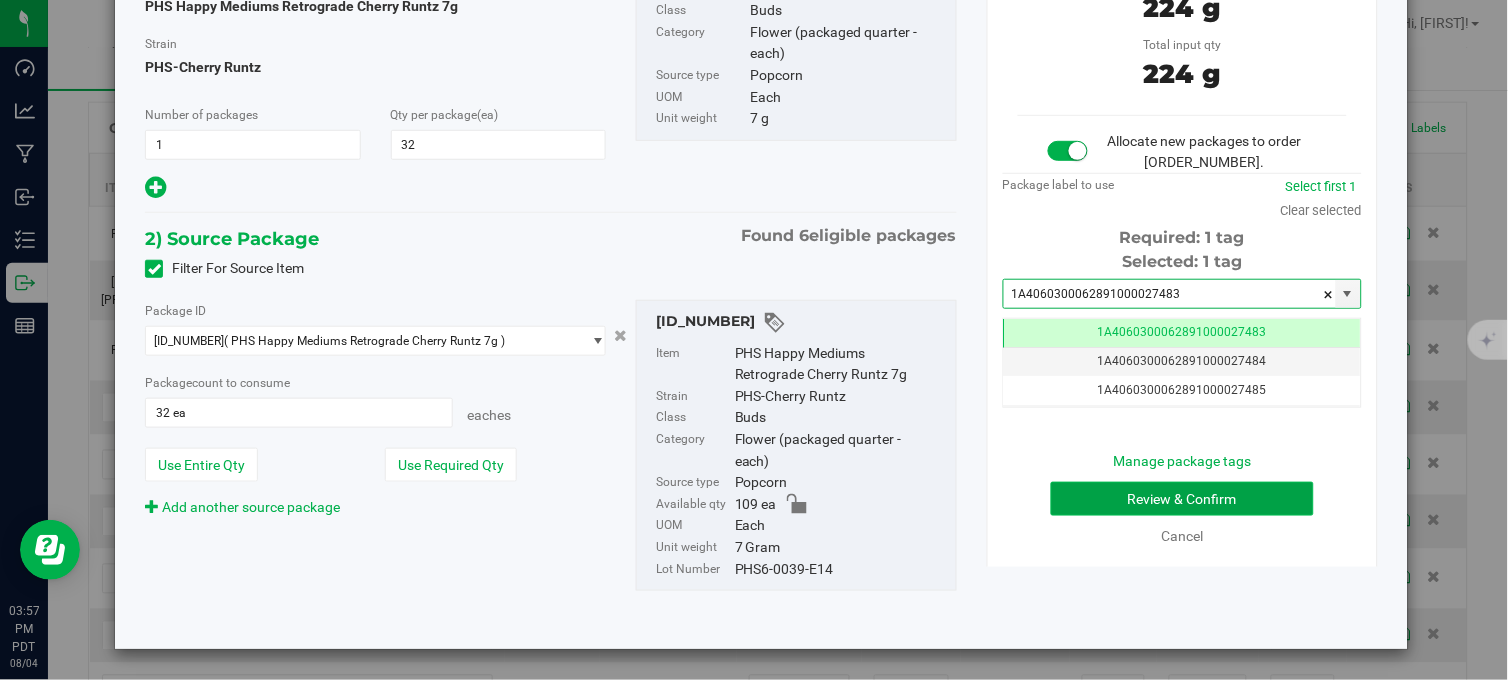 click on "Review & Confirm" at bounding box center (1182, 499) 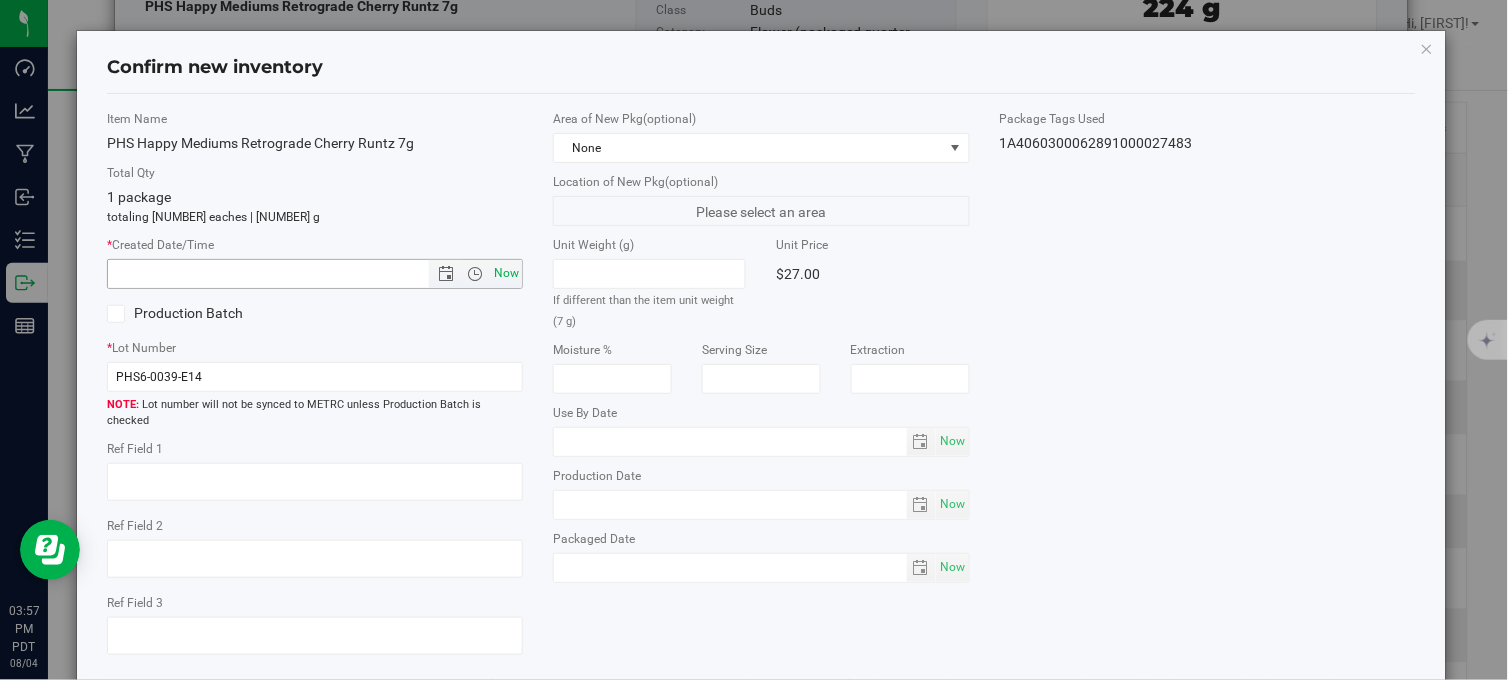 click on "Now" at bounding box center (507, 273) 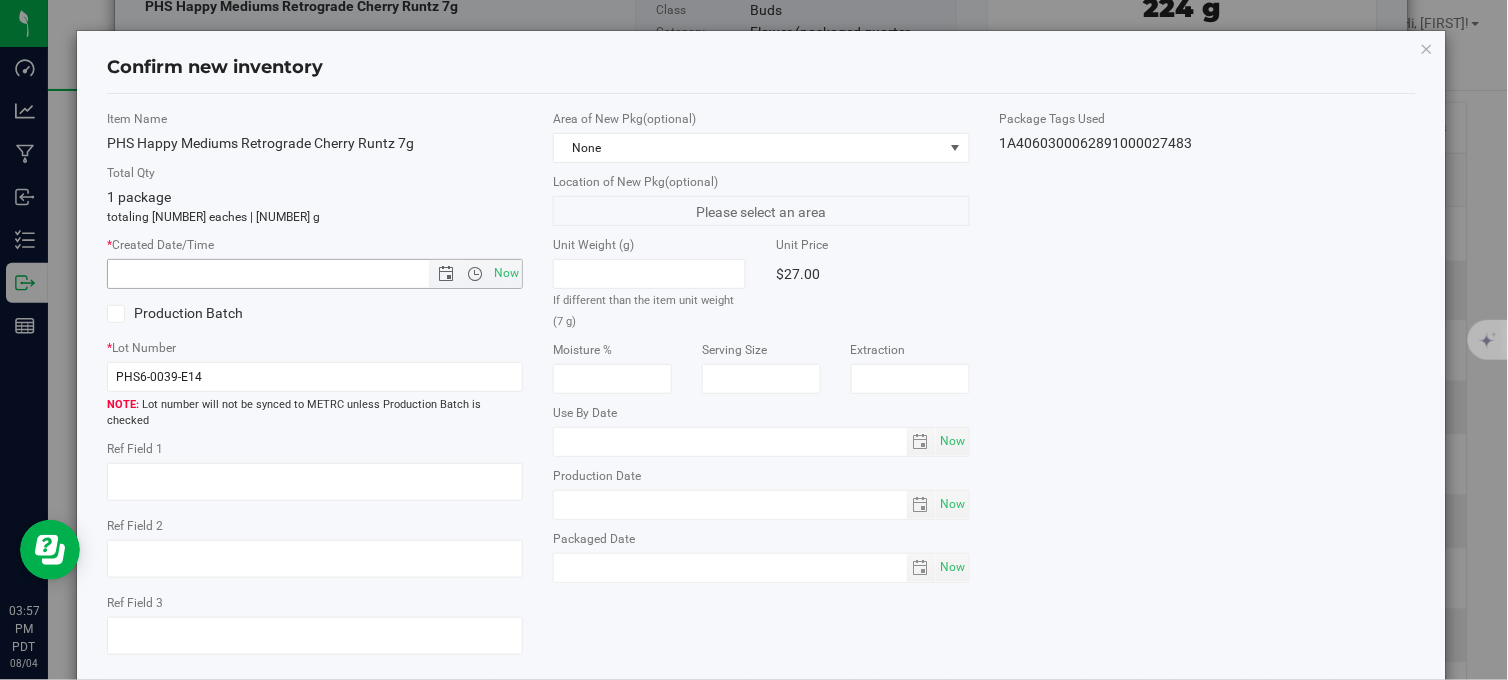 type on "8/4/2025 3:57 PM" 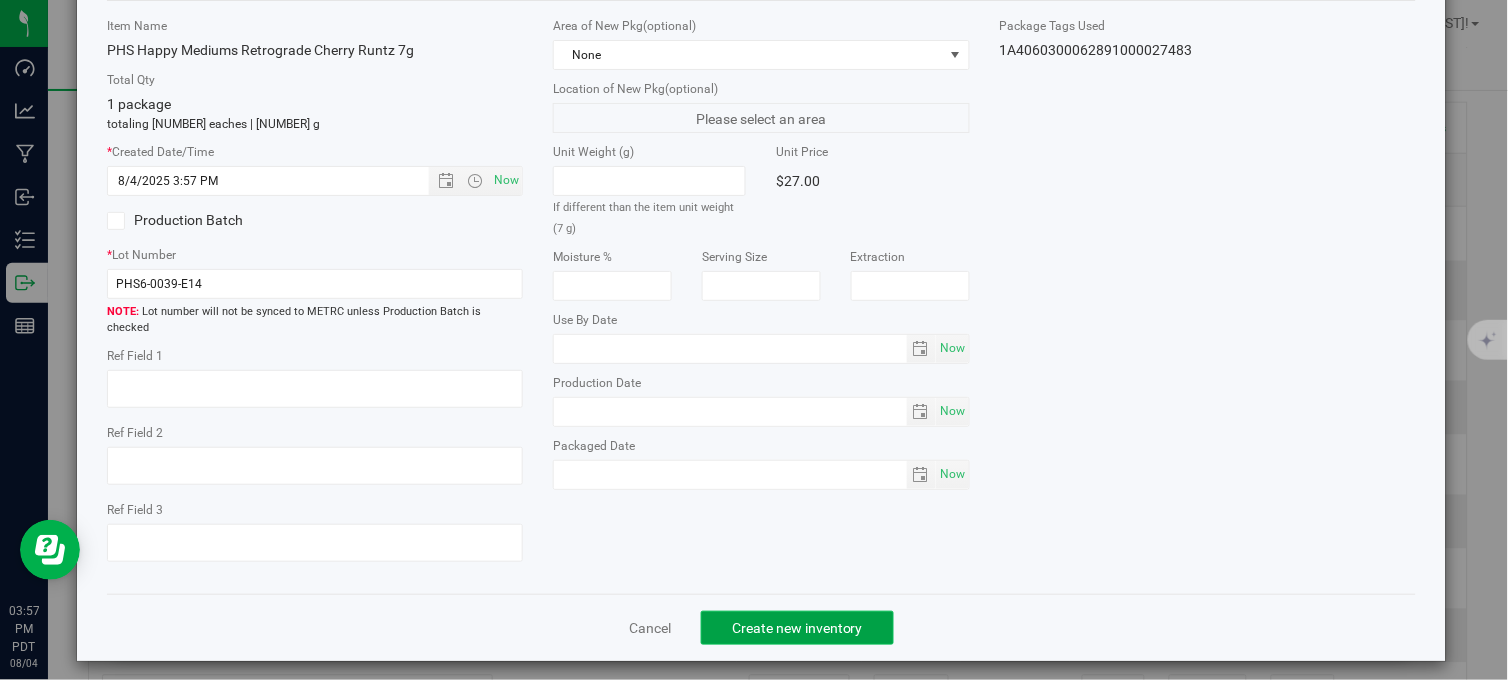 click on "Create new inventory" 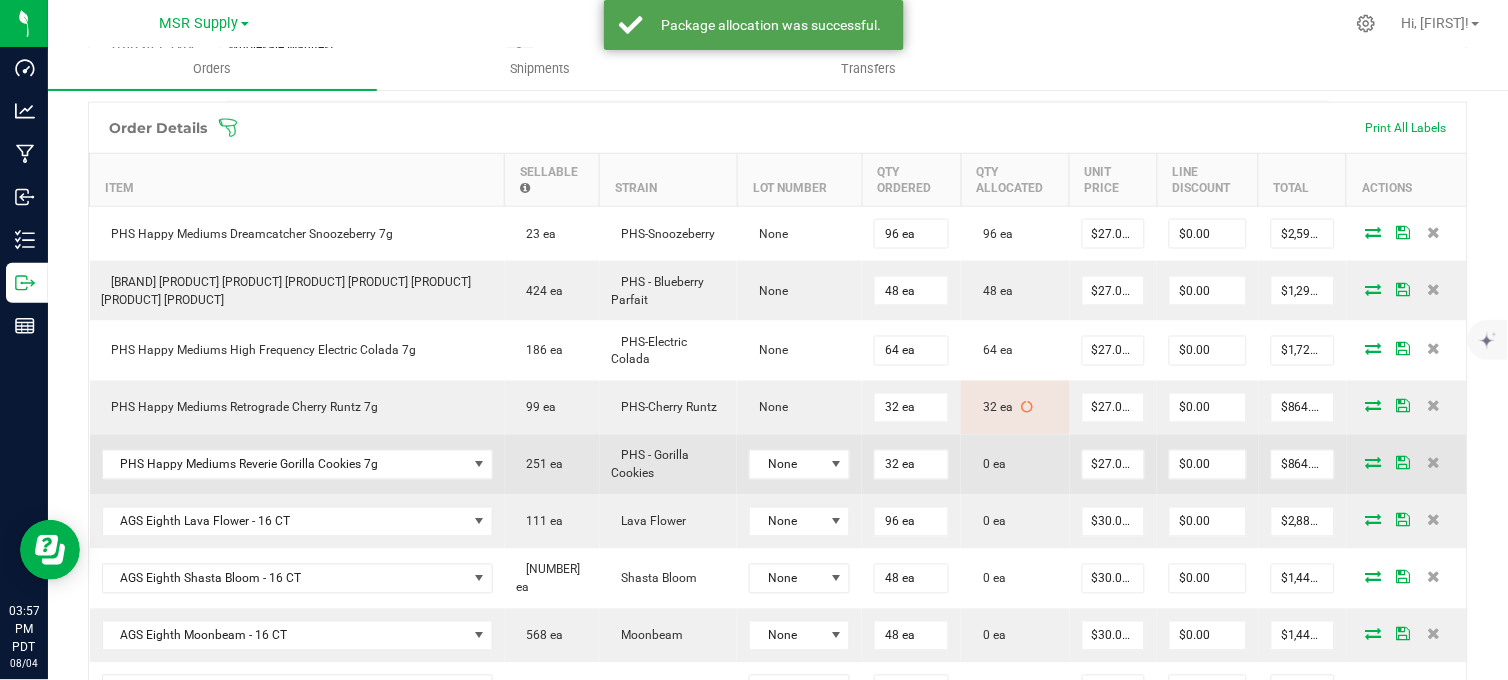 click at bounding box center (1374, 463) 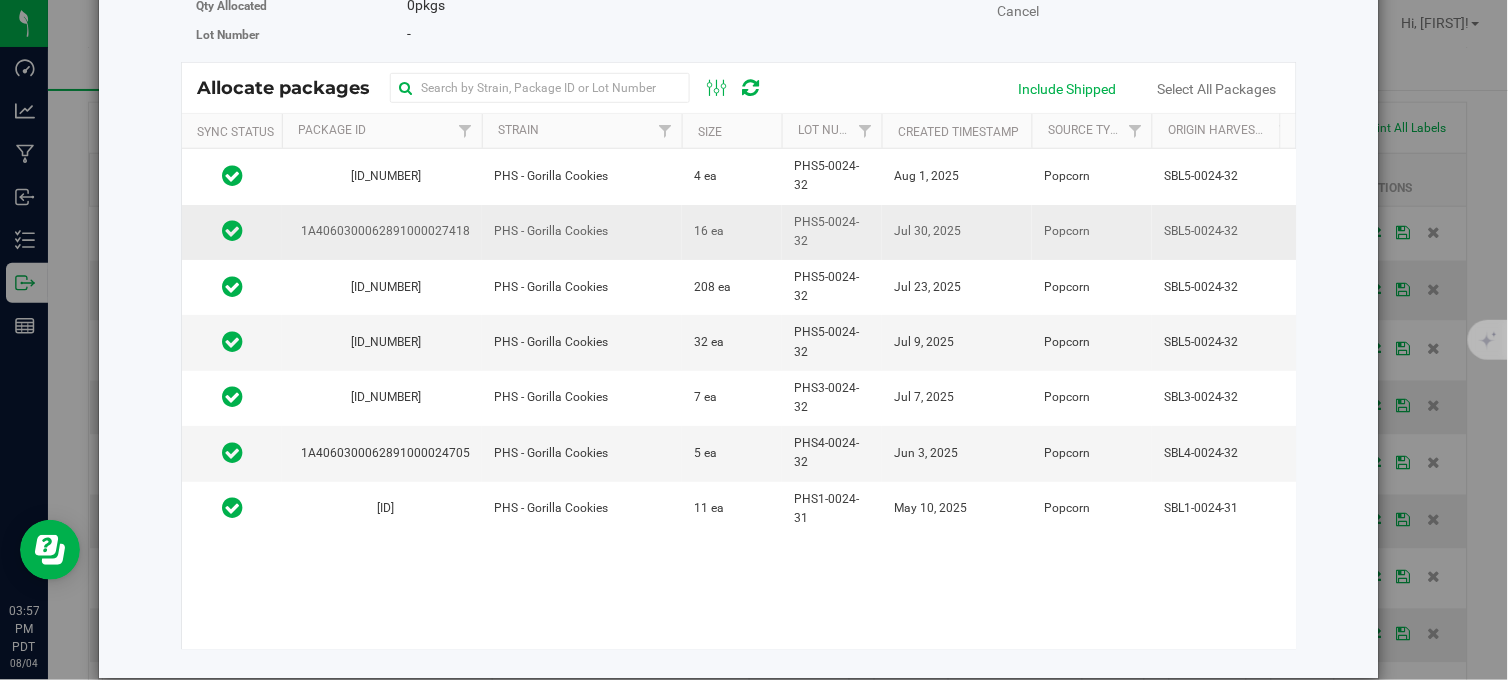 click on "16 ea" at bounding box center [732, 232] 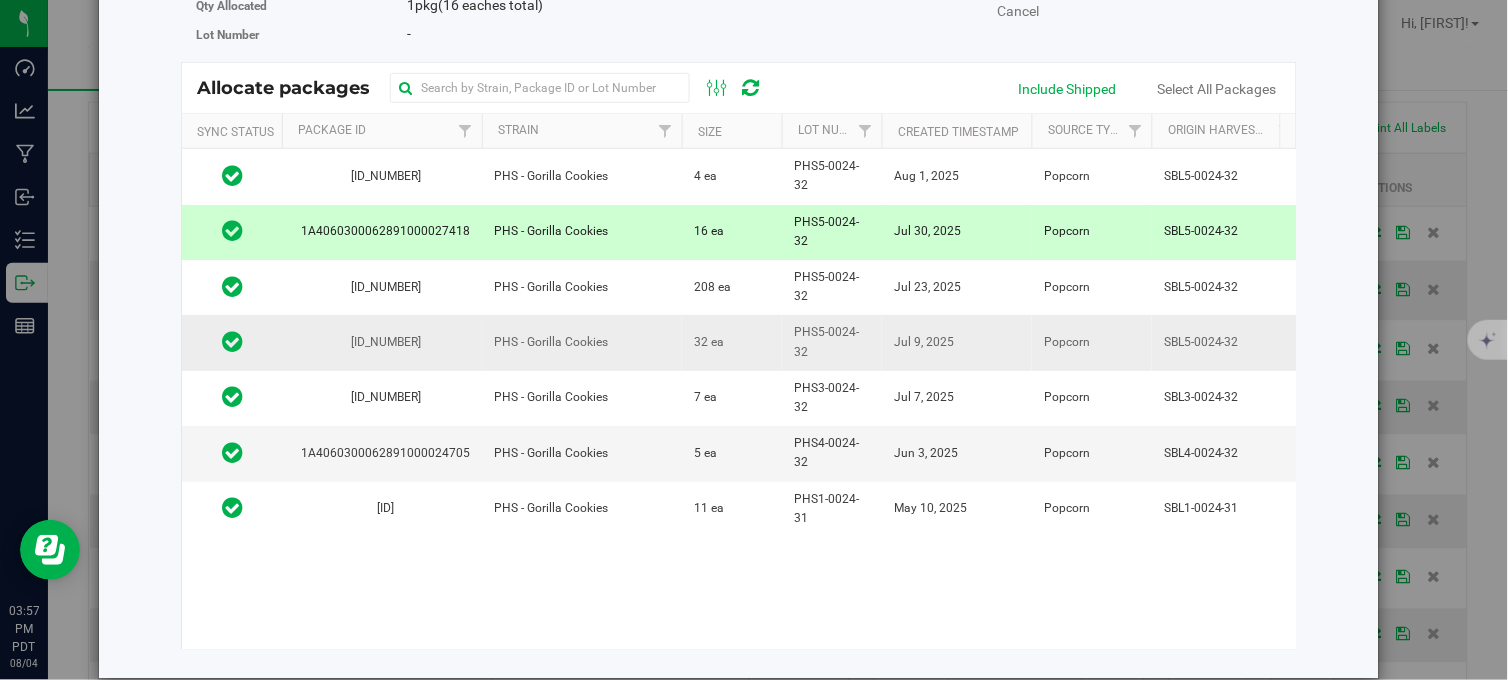 click on "32 ea" at bounding box center (732, 342) 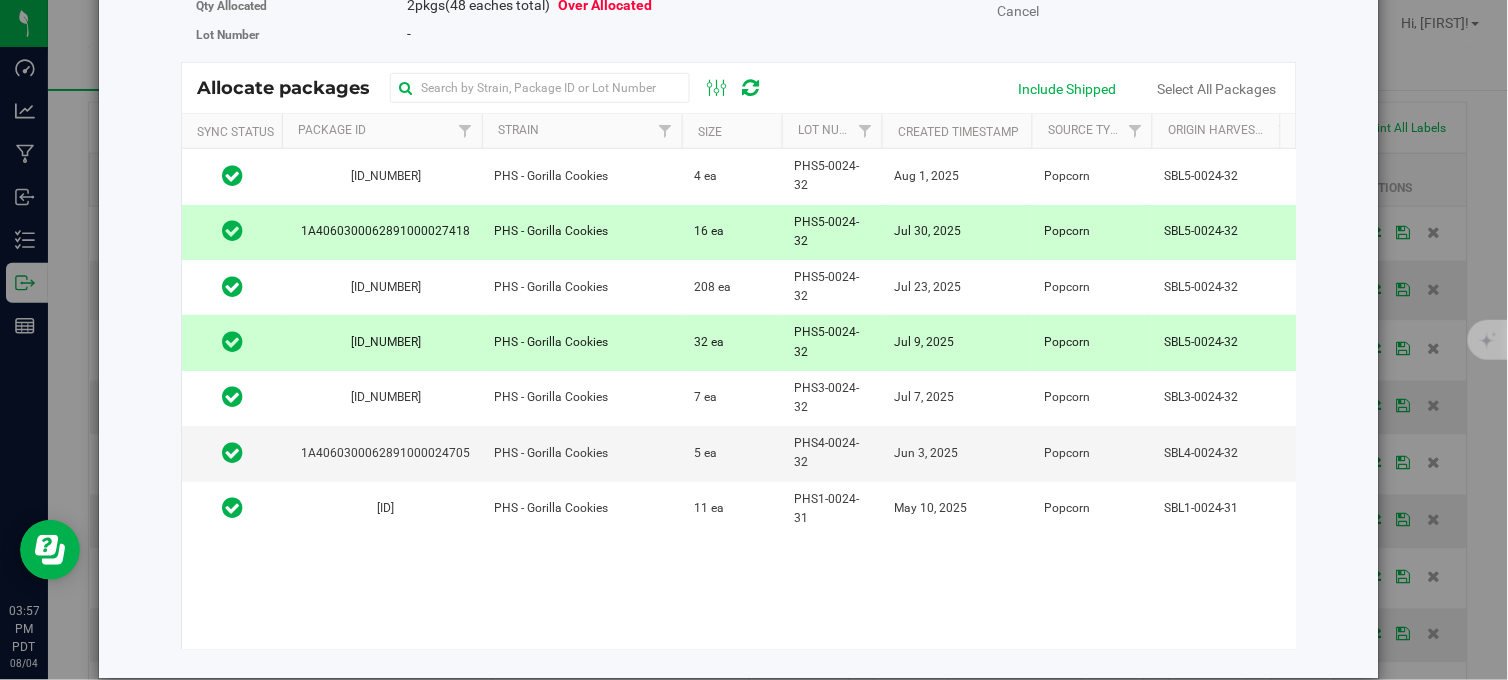 click on "16 ea" at bounding box center [732, 232] 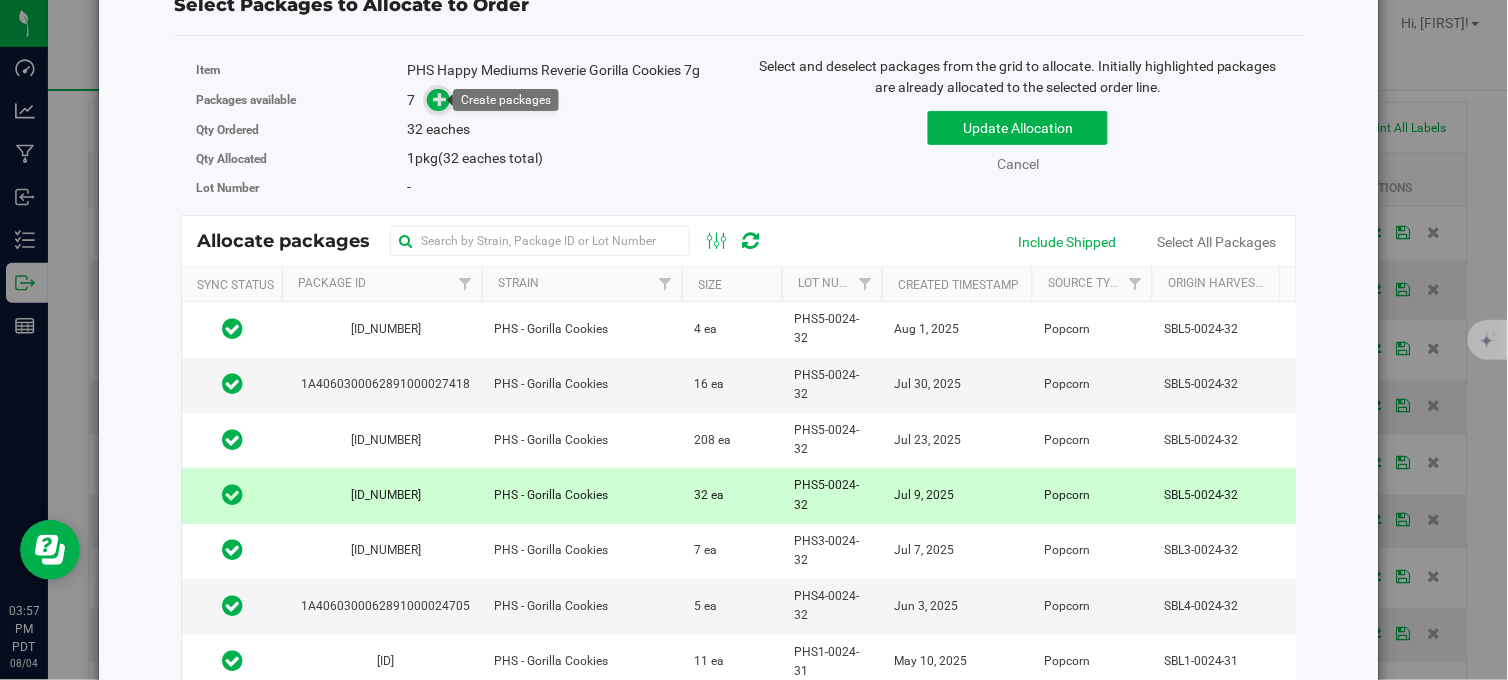 click at bounding box center [440, 99] 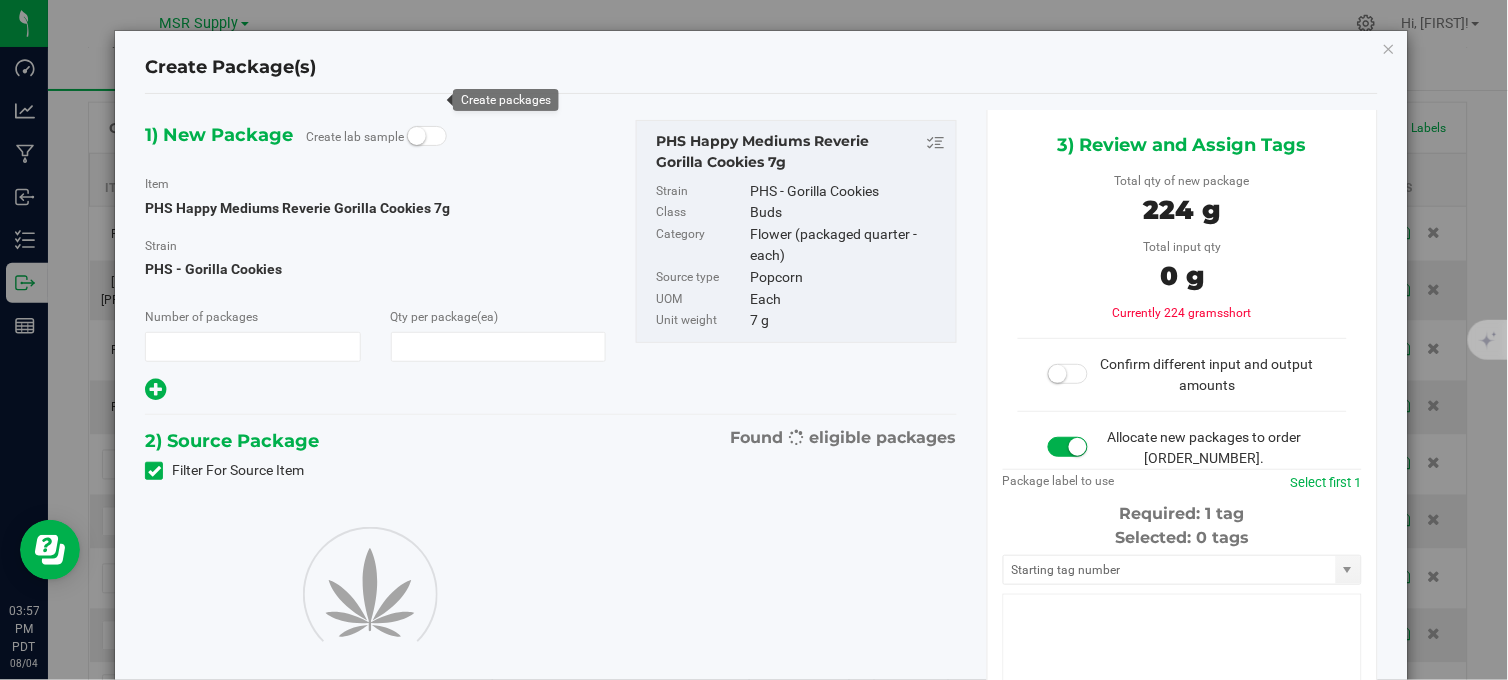 type on "1" 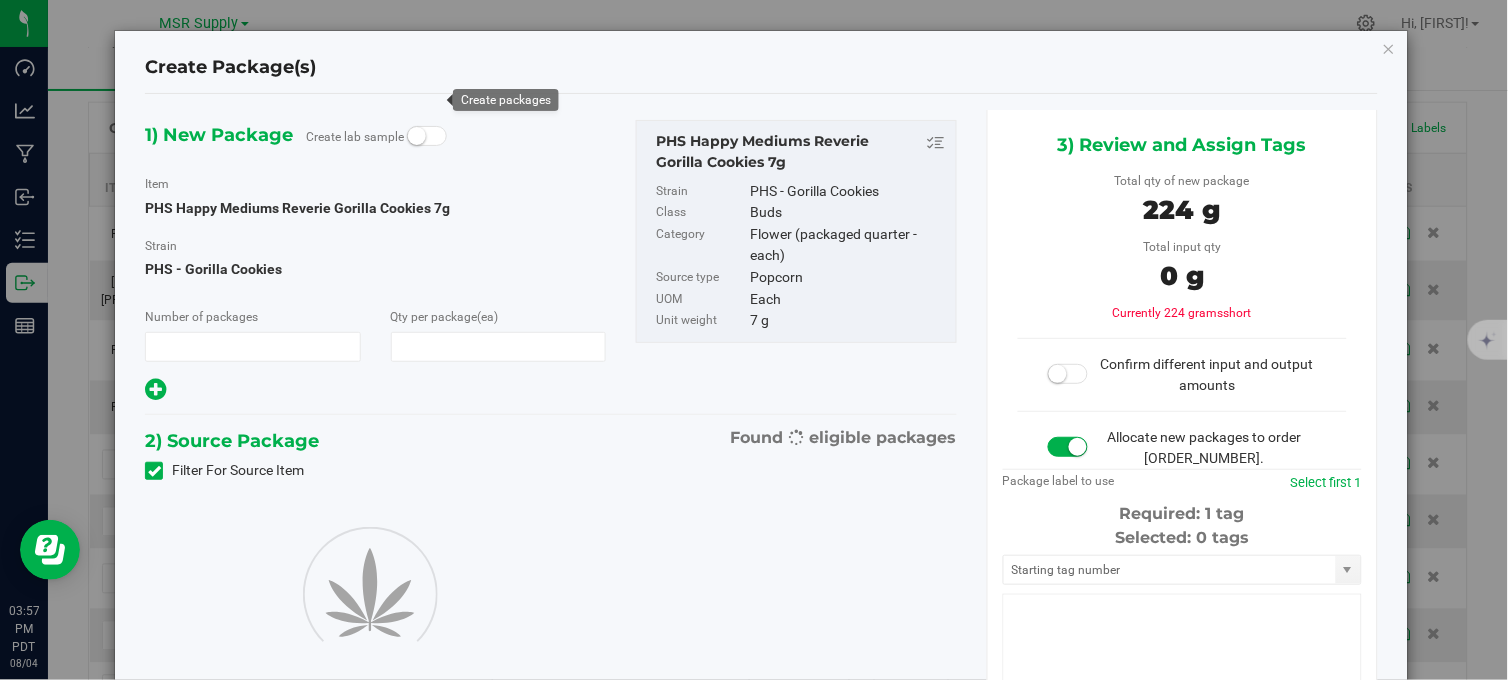 type on "32" 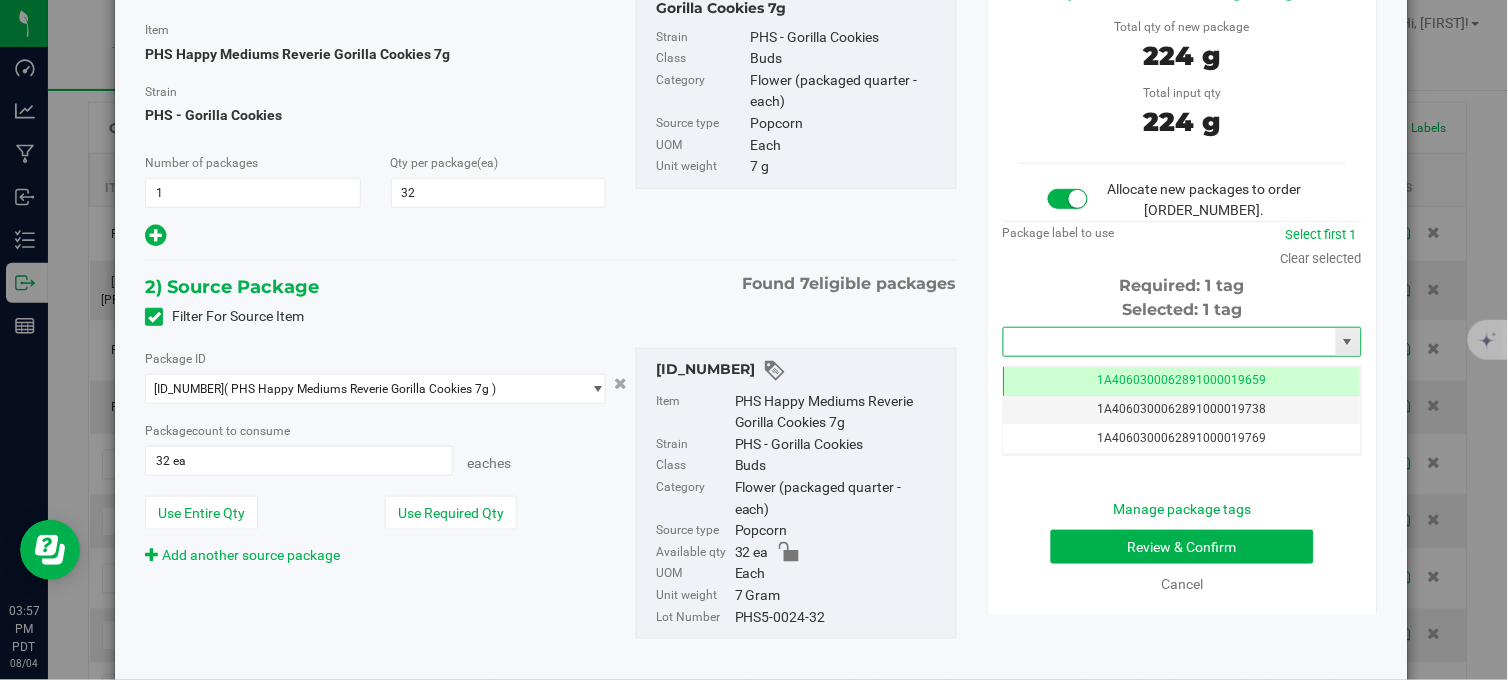 click at bounding box center (1170, 342) 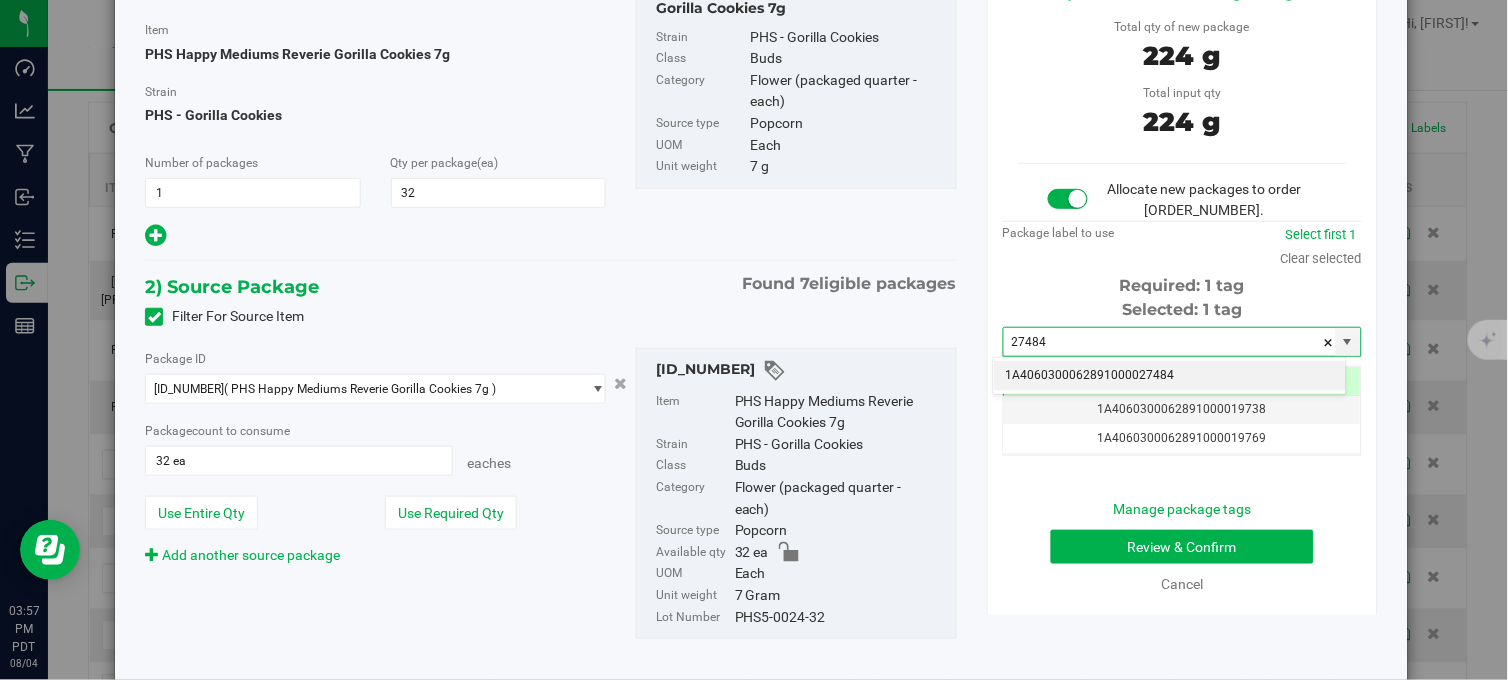 click on "1A4060300062891000027484" at bounding box center [1170, 376] 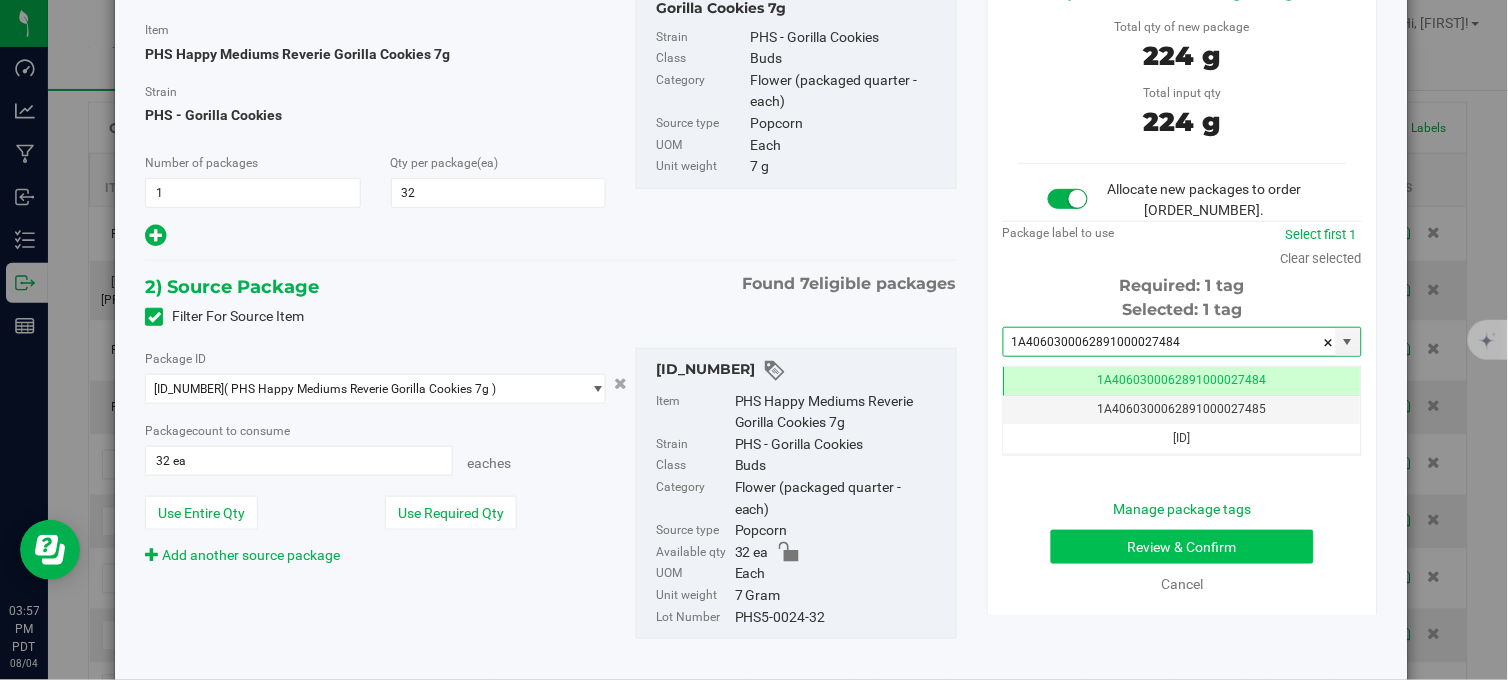 type on "1A4060300062891000027484" 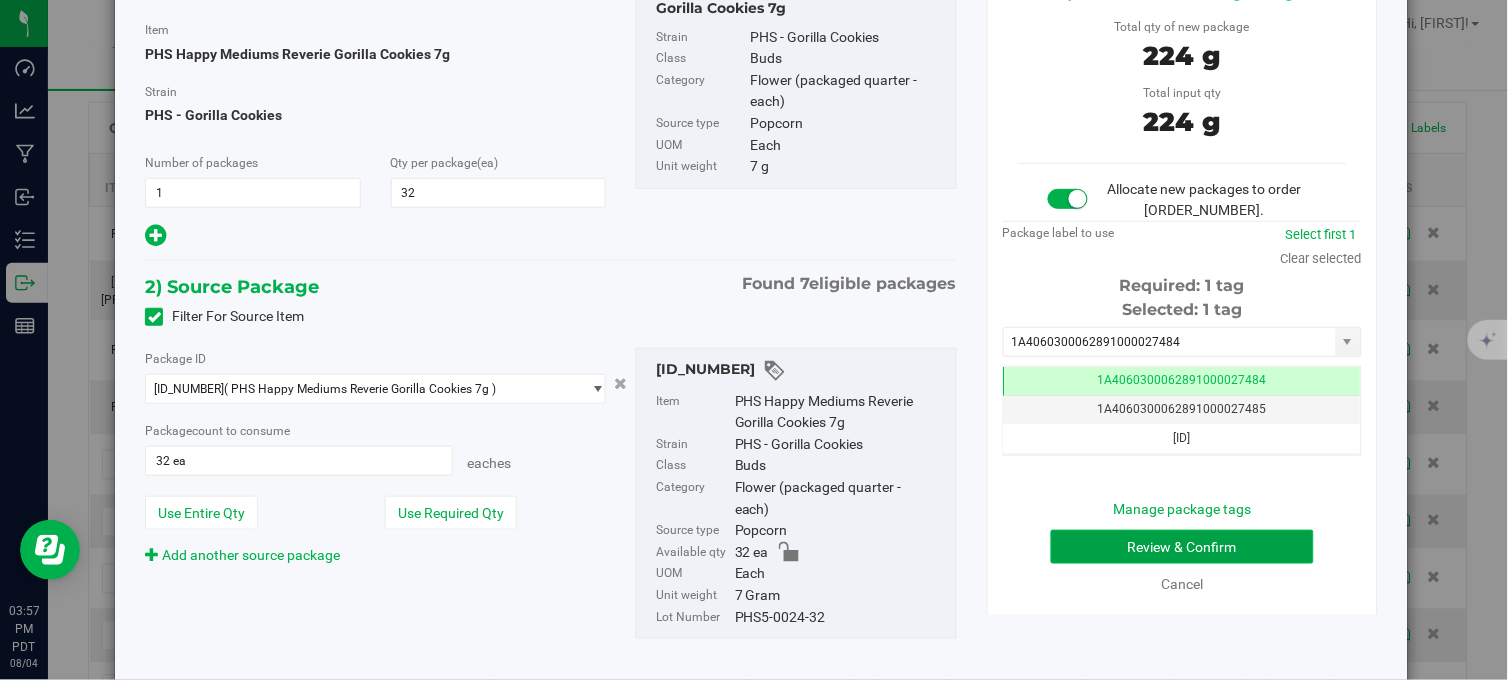 click on "Review & Confirm" at bounding box center [1182, 547] 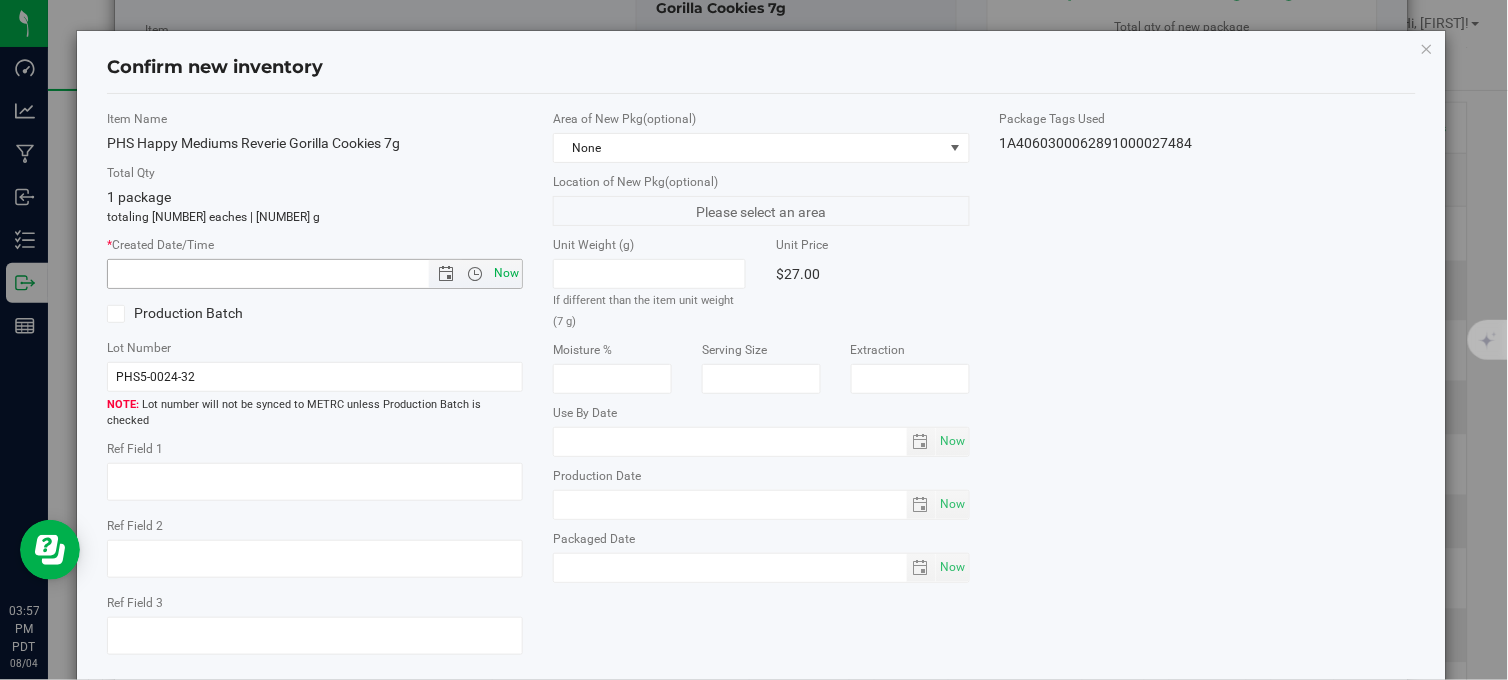 click on "Now" at bounding box center [507, 273] 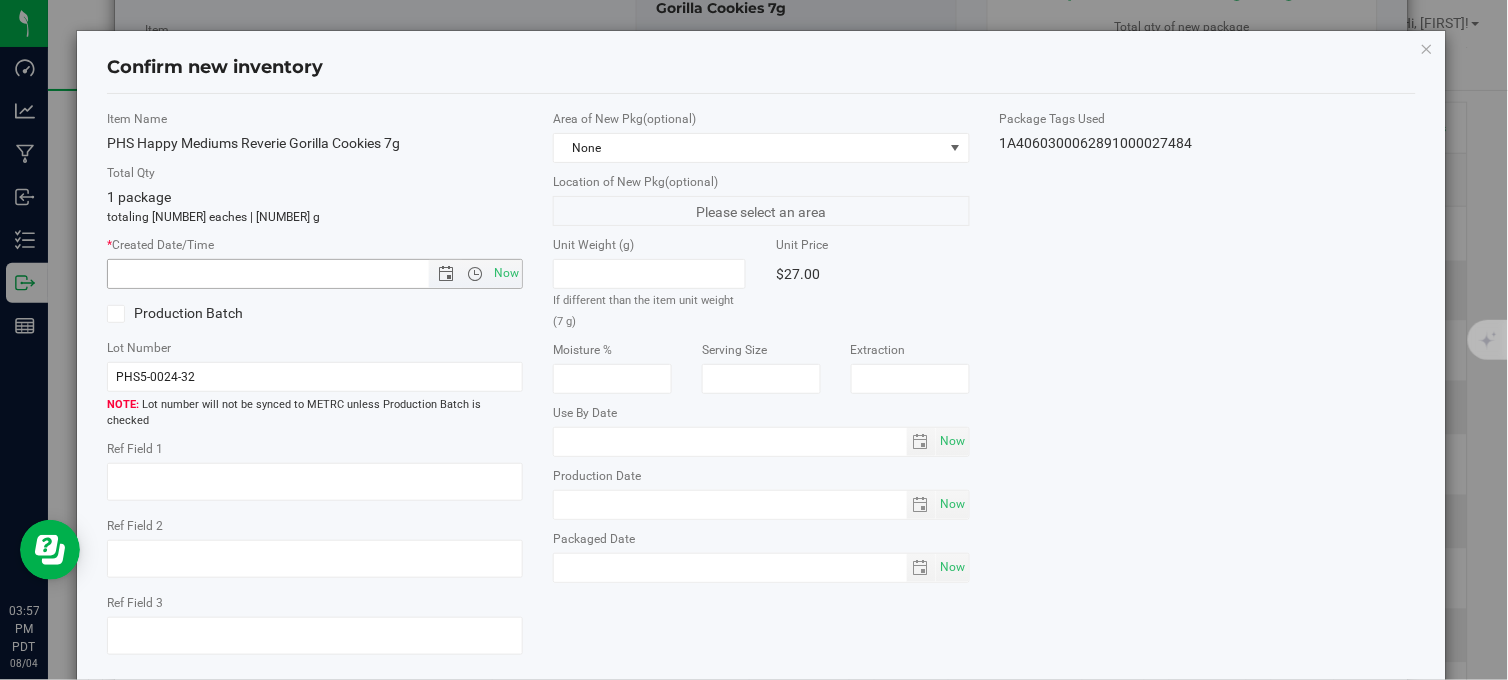 type on "8/4/2025 3:58 PM" 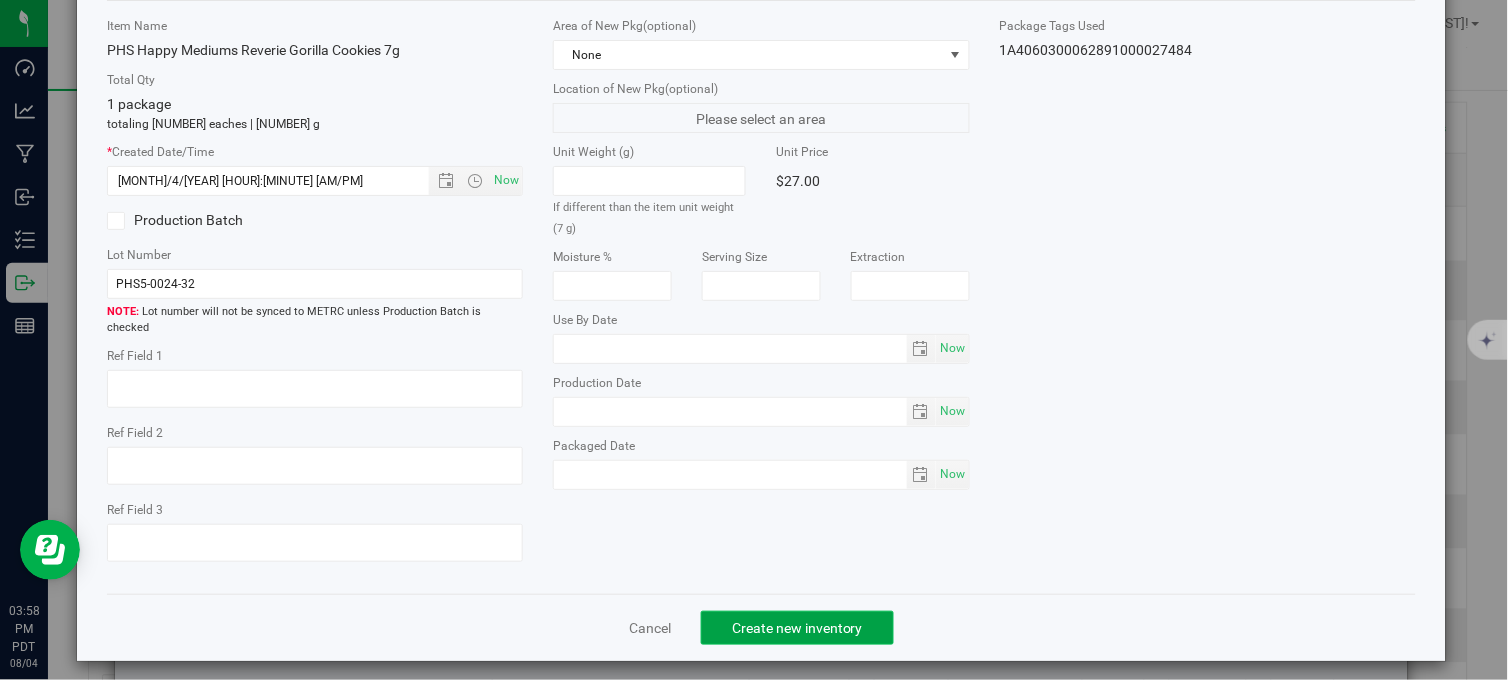 click on "Create new inventory" 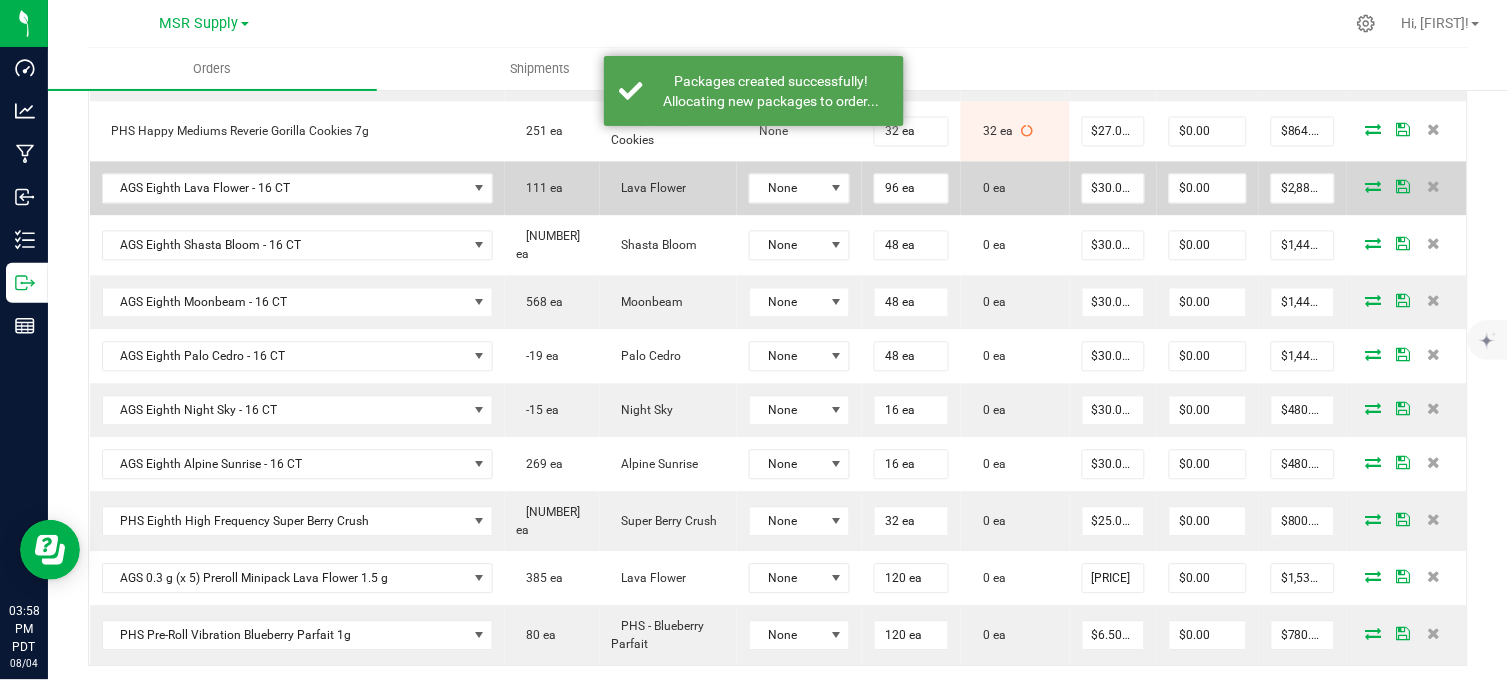click at bounding box center (1374, 187) 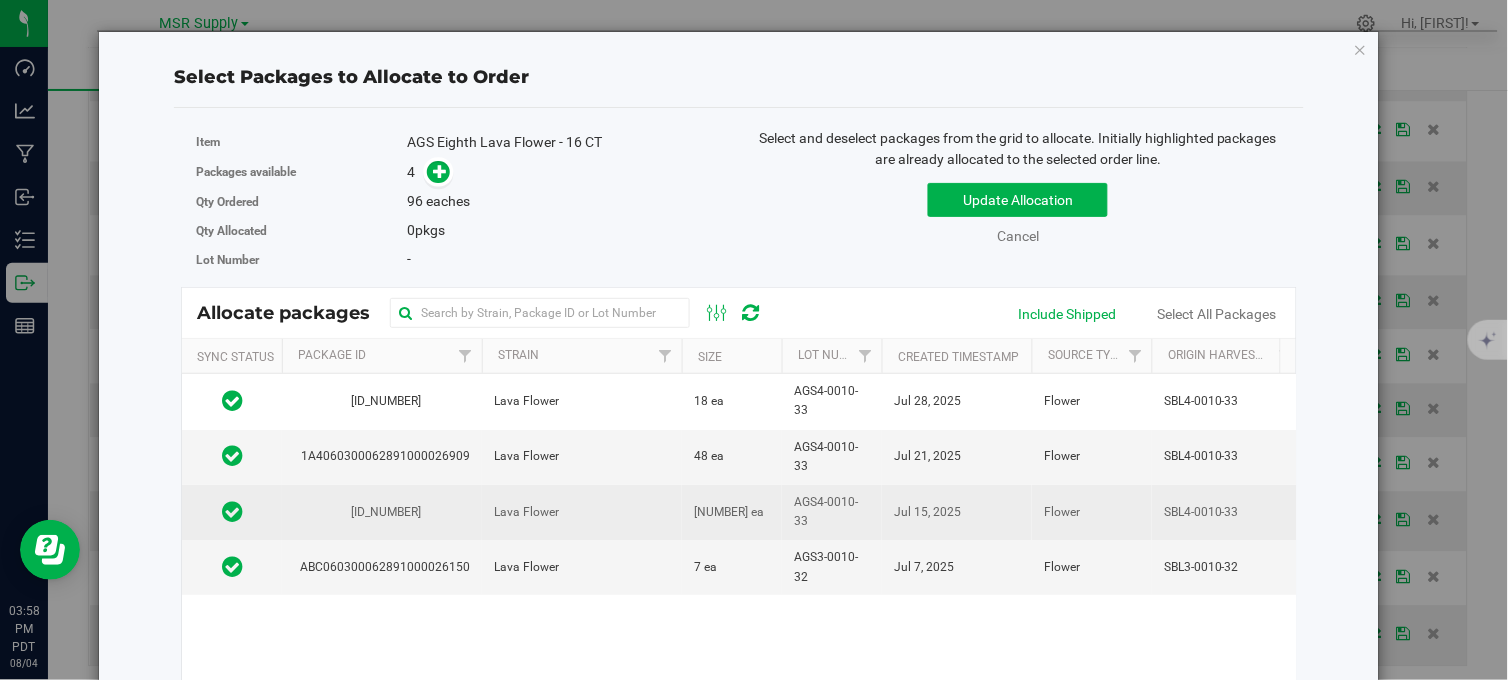 click on "134 ea" at bounding box center [732, 512] 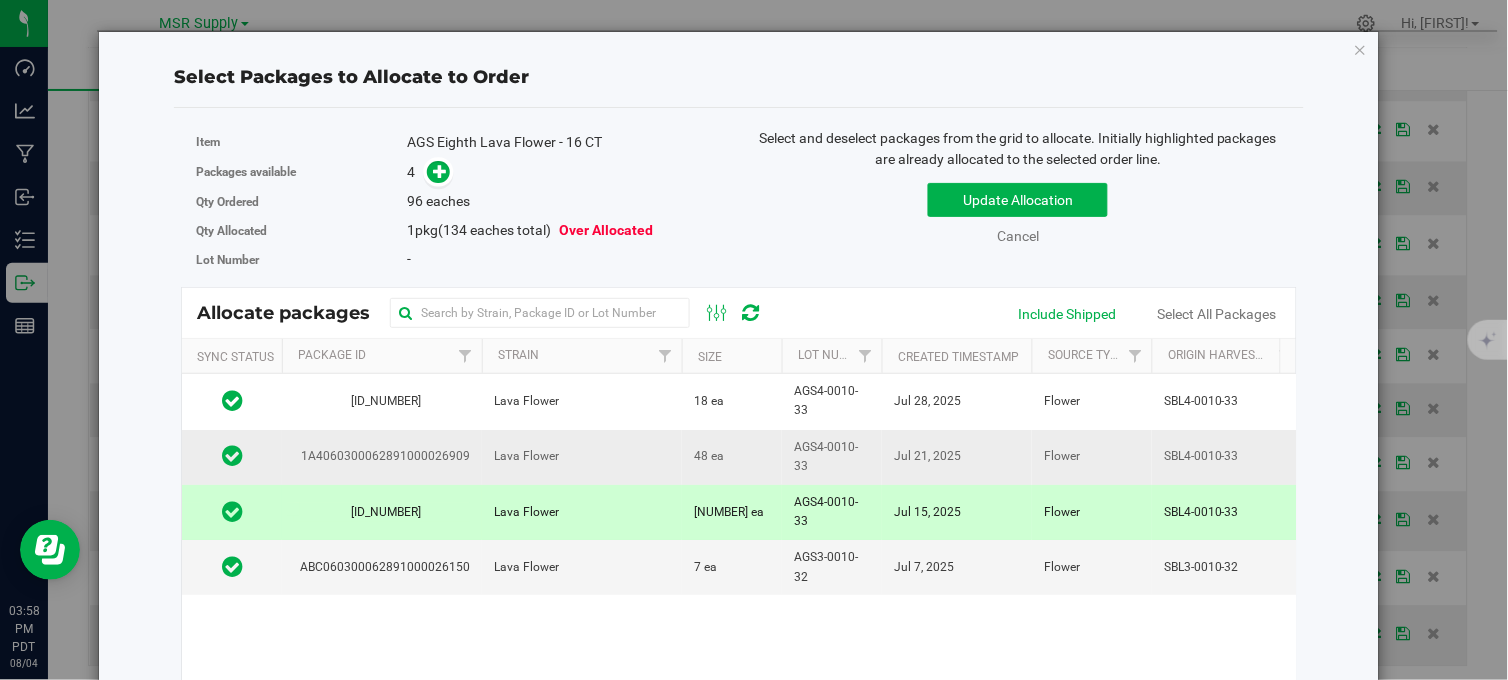 click on "Lava Flower" at bounding box center (582, 457) 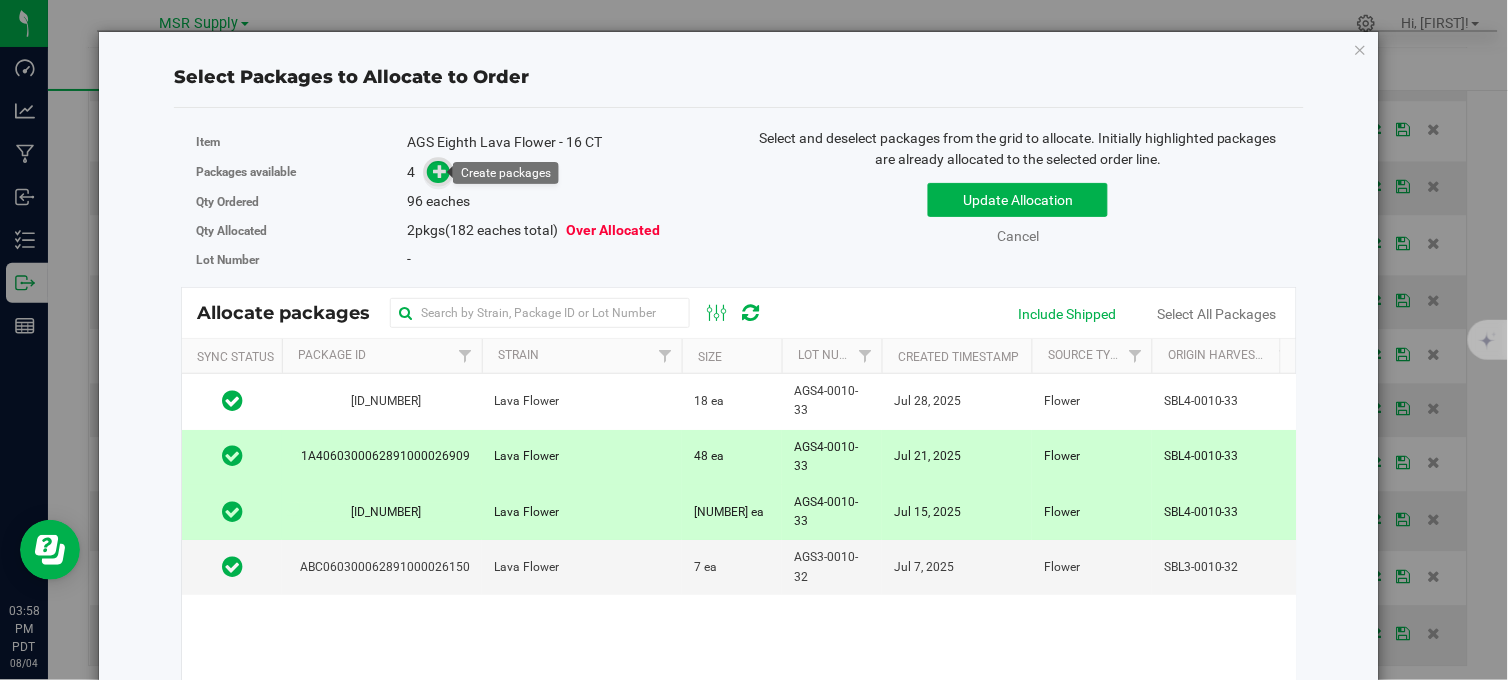 click at bounding box center (440, 171) 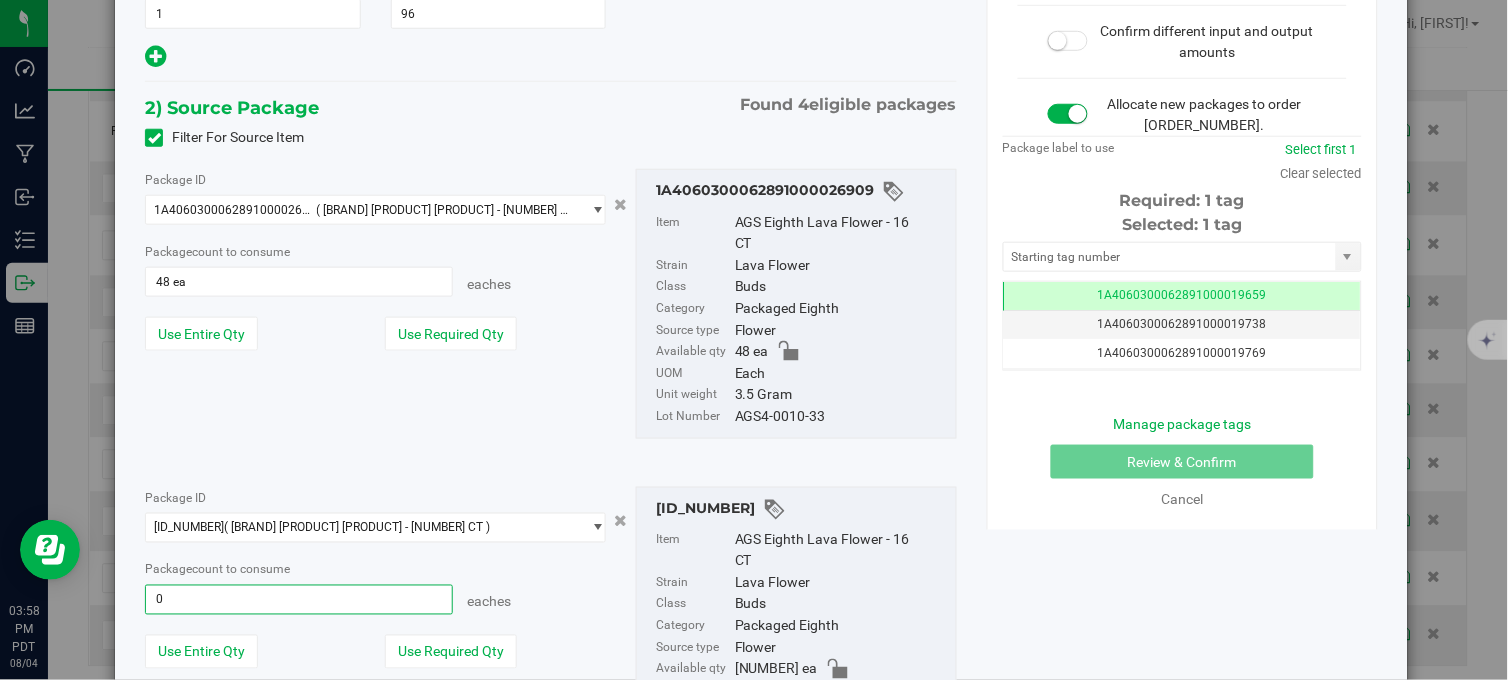 type 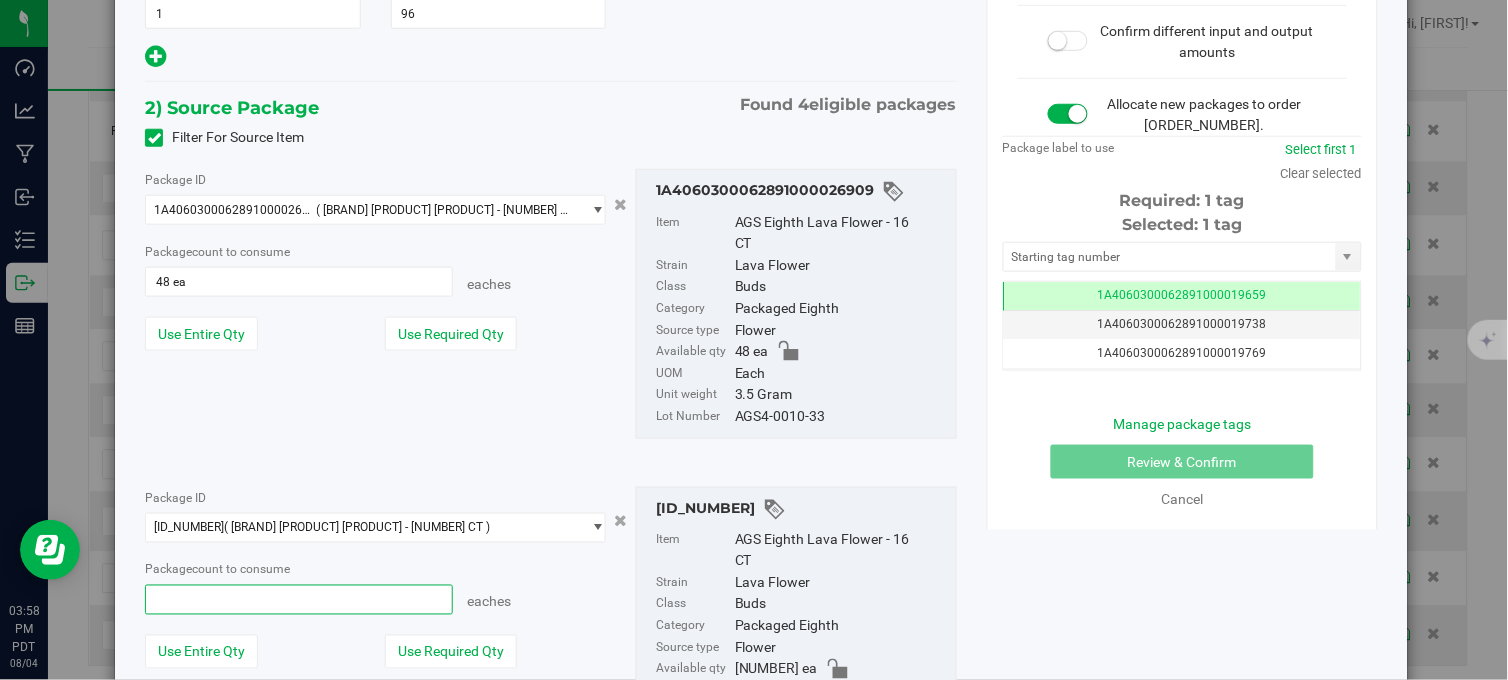 click at bounding box center [298, 600] 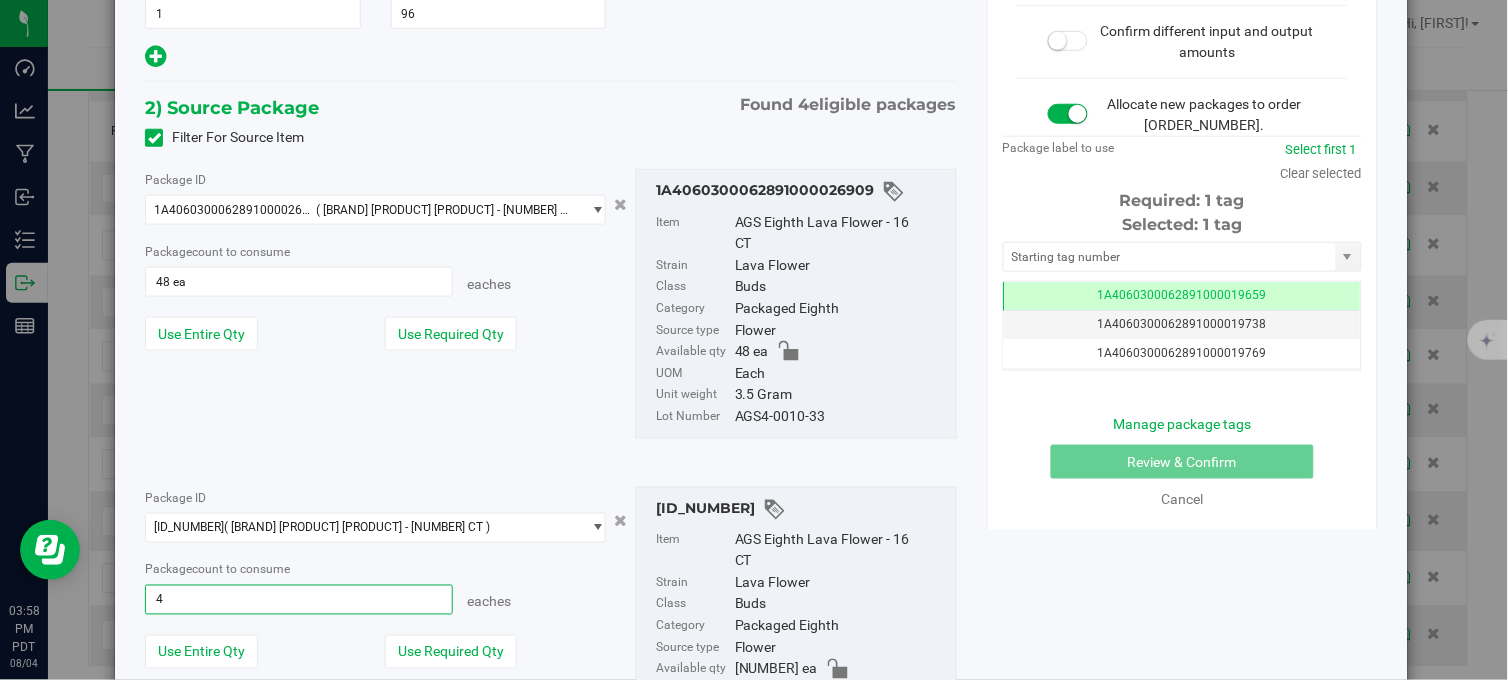 type on "48" 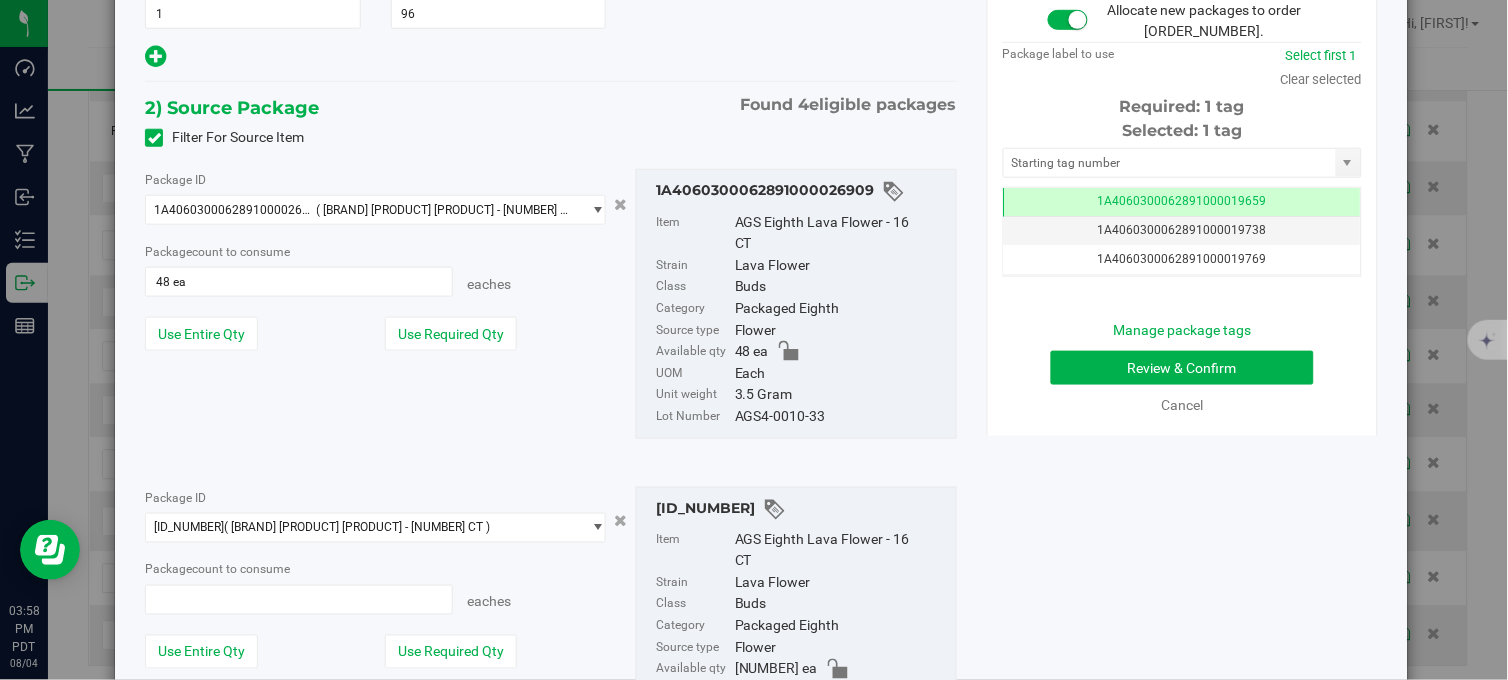 click on "Package ID
1A4060300062891000026909
(
AGS Eighth Lava Flower - 16 CT
)
1A4060300062891000026909 1A4060300062891000027002 ABC060300062891000026150 ABC060300062891000026583
Package
count
to consume
48 ea 48
eaches
Item" at bounding box center [551, 304] 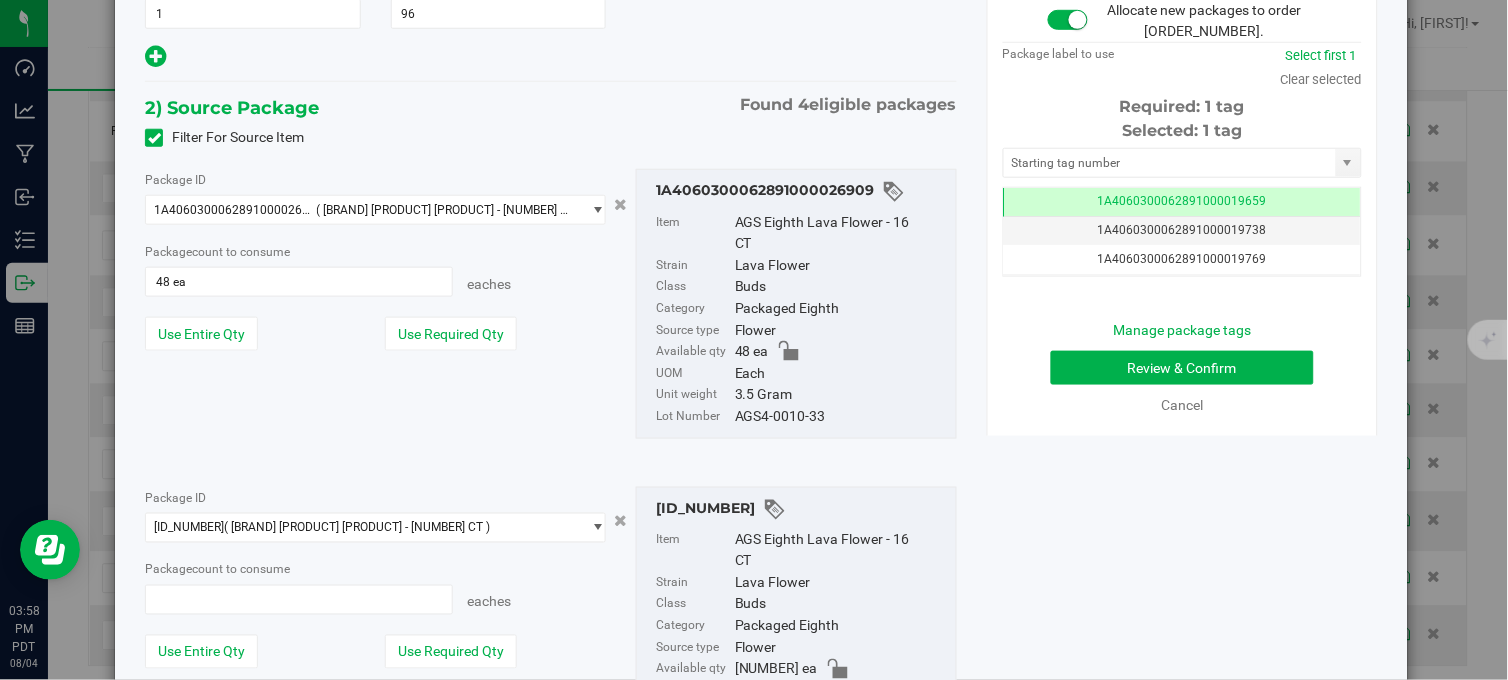 type on "48 ea" 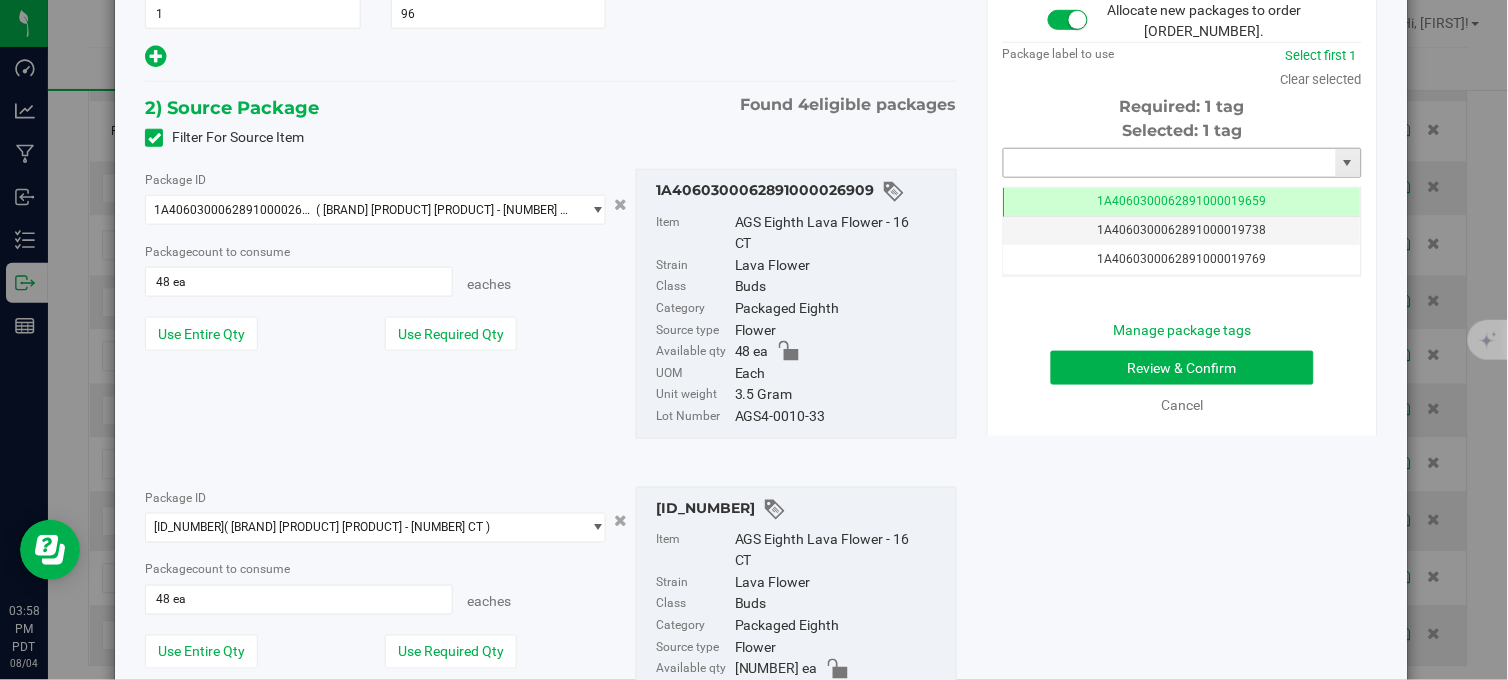 click at bounding box center (1170, 163) 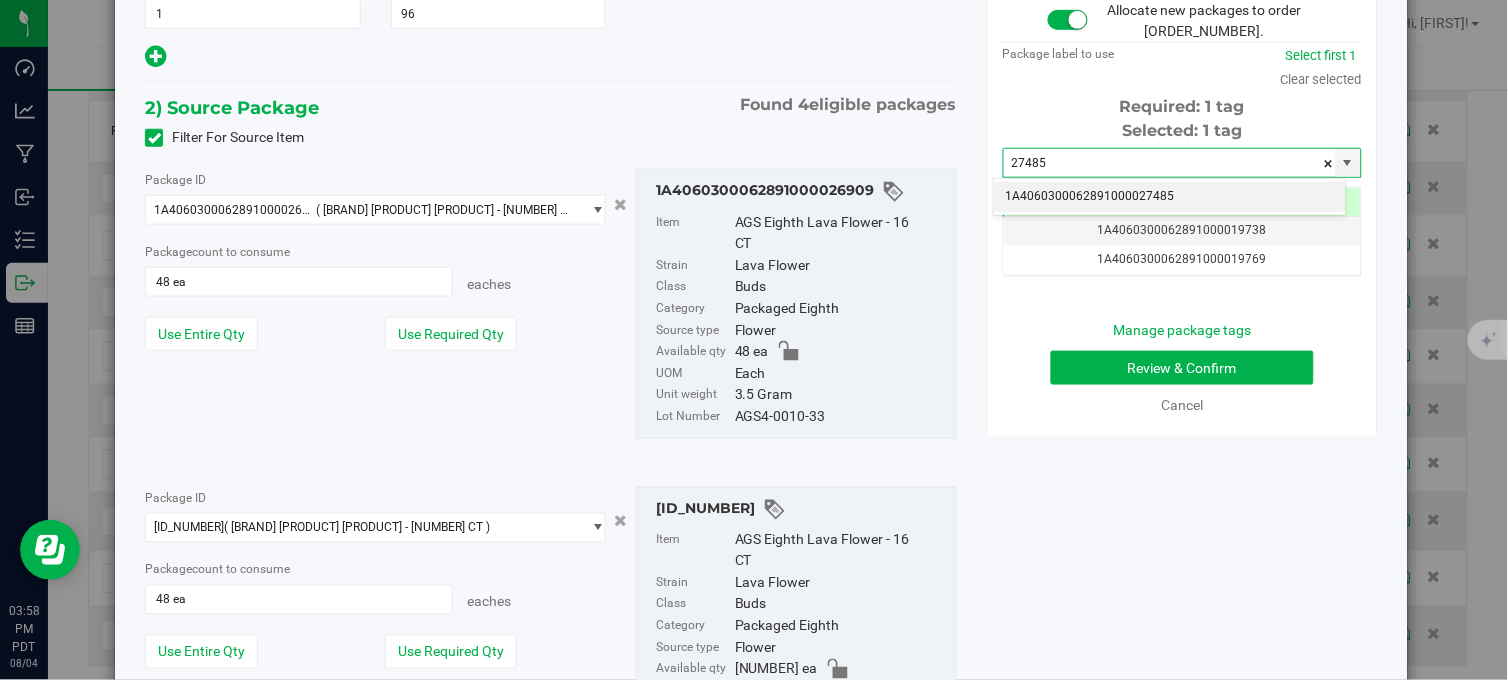 click on "[LICENSE]" at bounding box center (1170, 197) 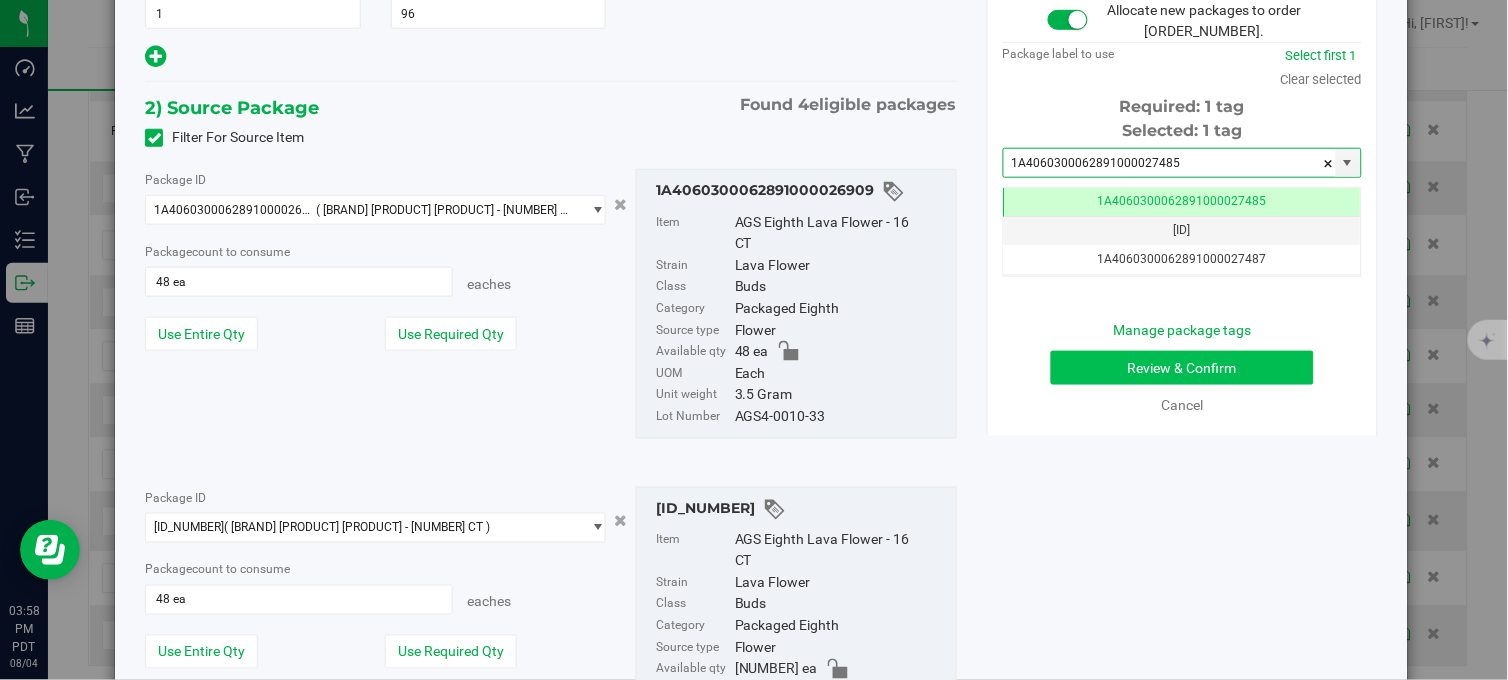 type on "[LICENSE]" 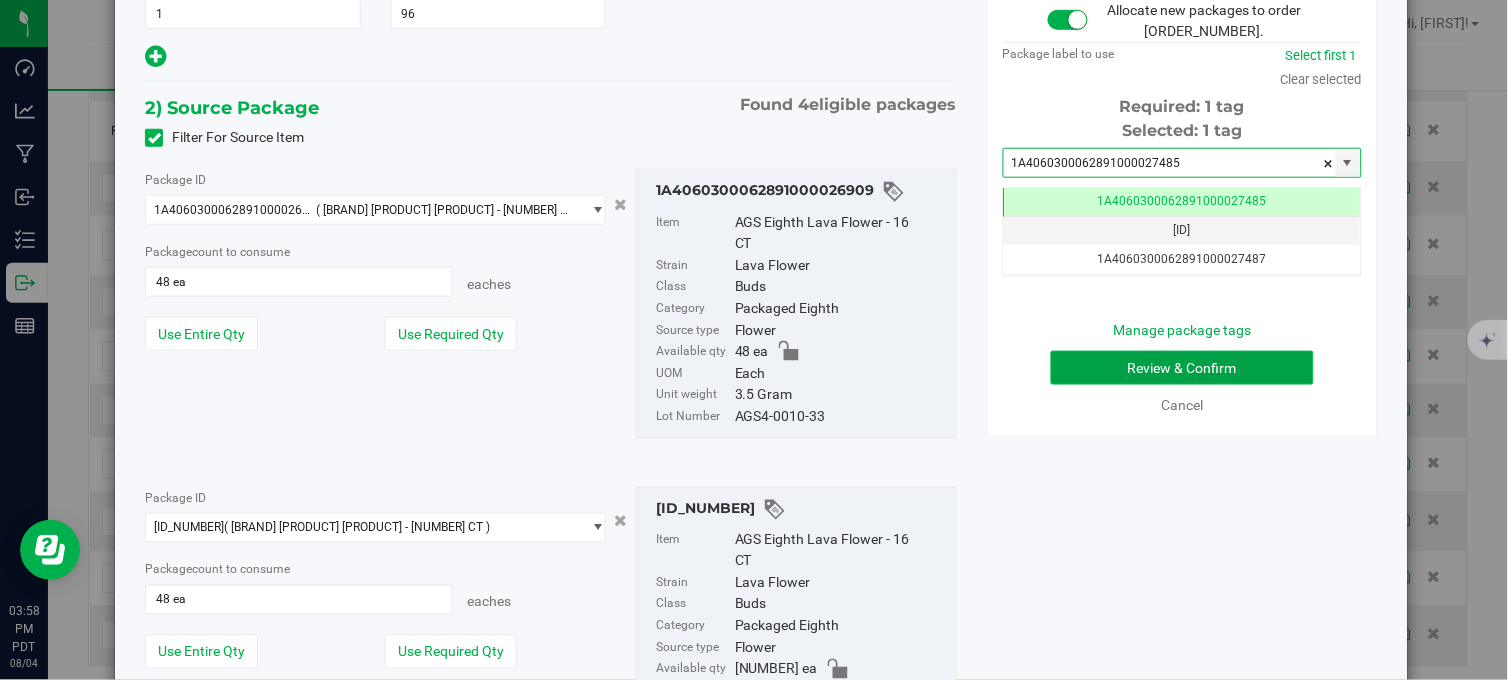 click on "Review & Confirm" at bounding box center [1182, 368] 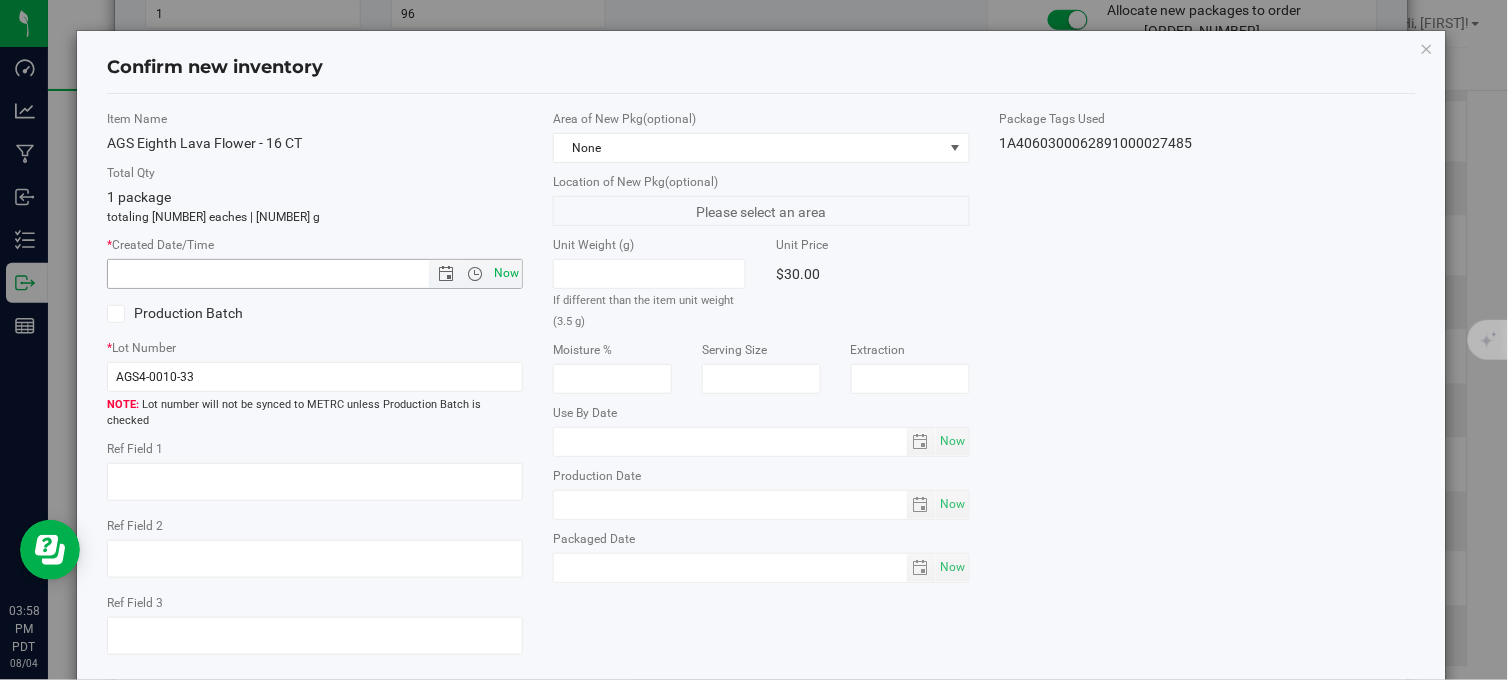 click on "Now" at bounding box center [507, 273] 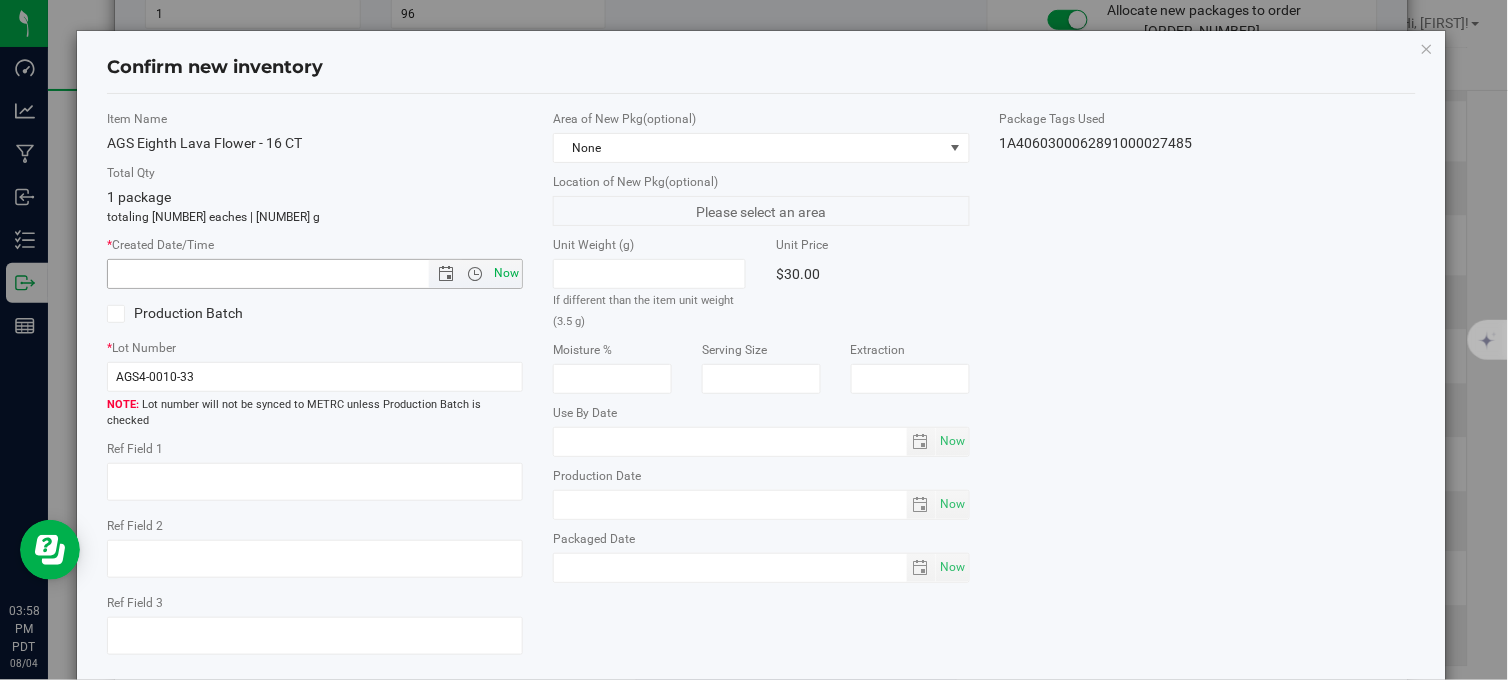 type on "8/4/2025 3:58 PM" 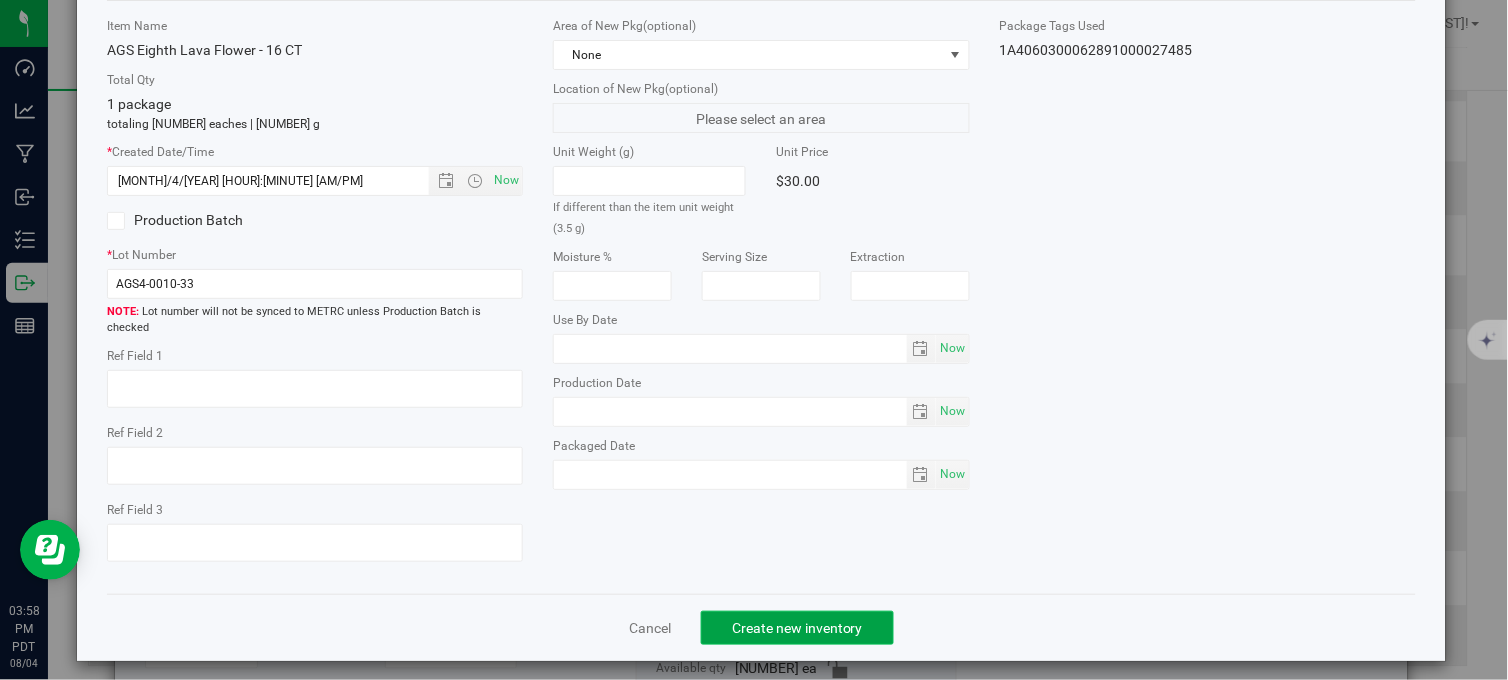 click on "Create new inventory" 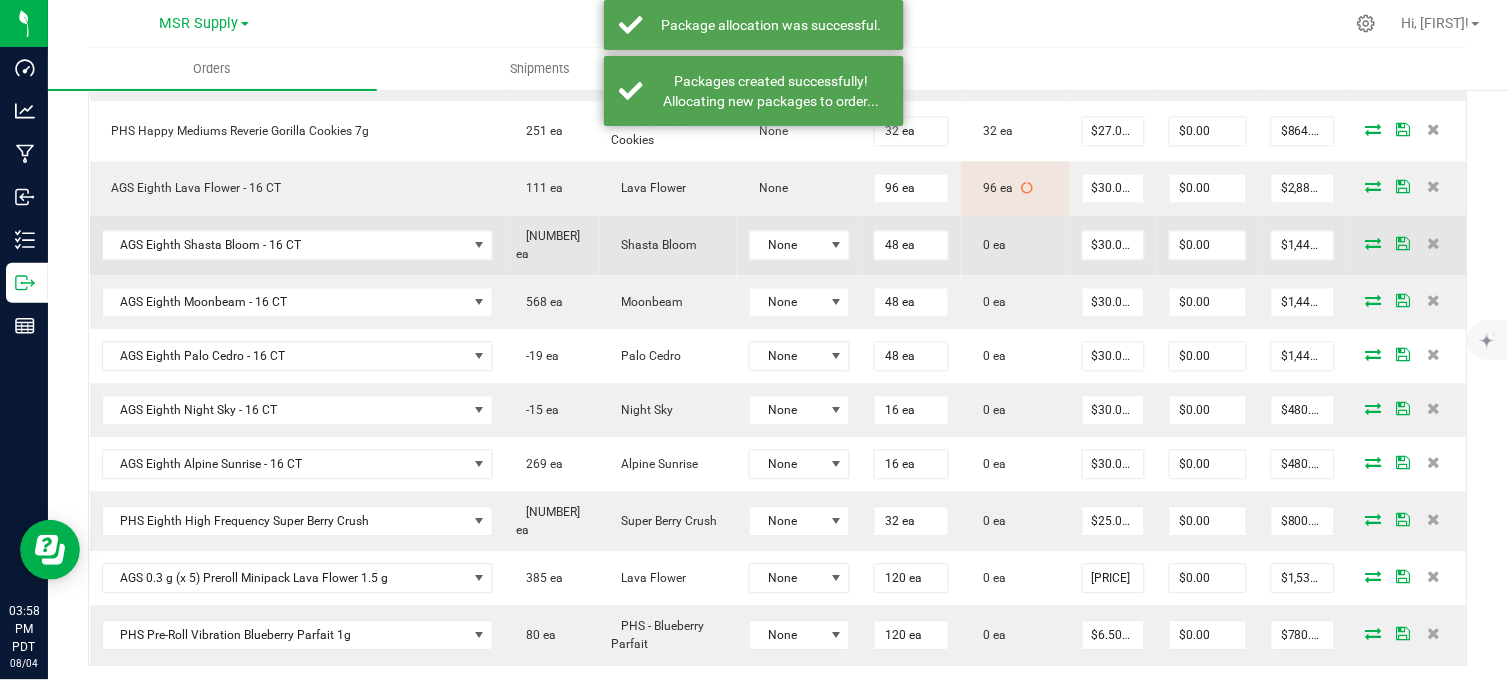 click at bounding box center [1374, 244] 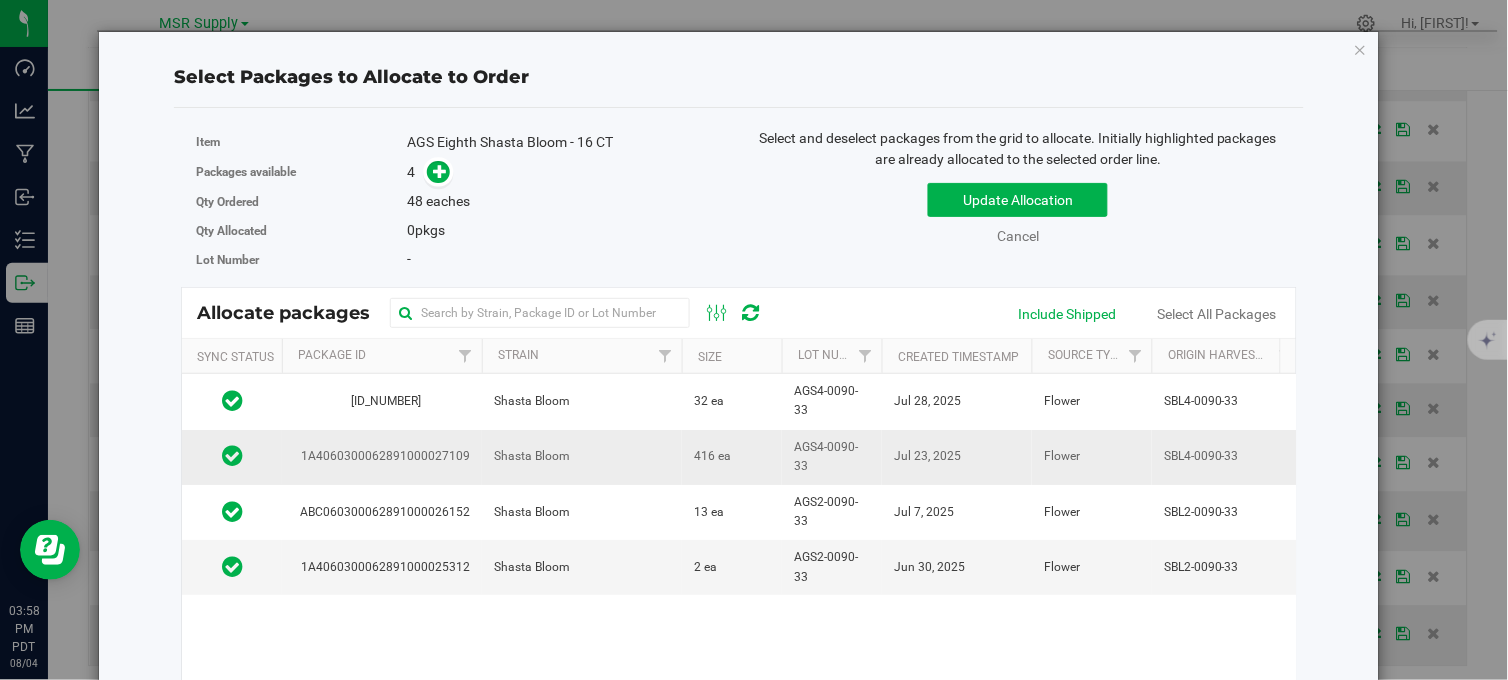 click on "Shasta Bloom" at bounding box center (582, 457) 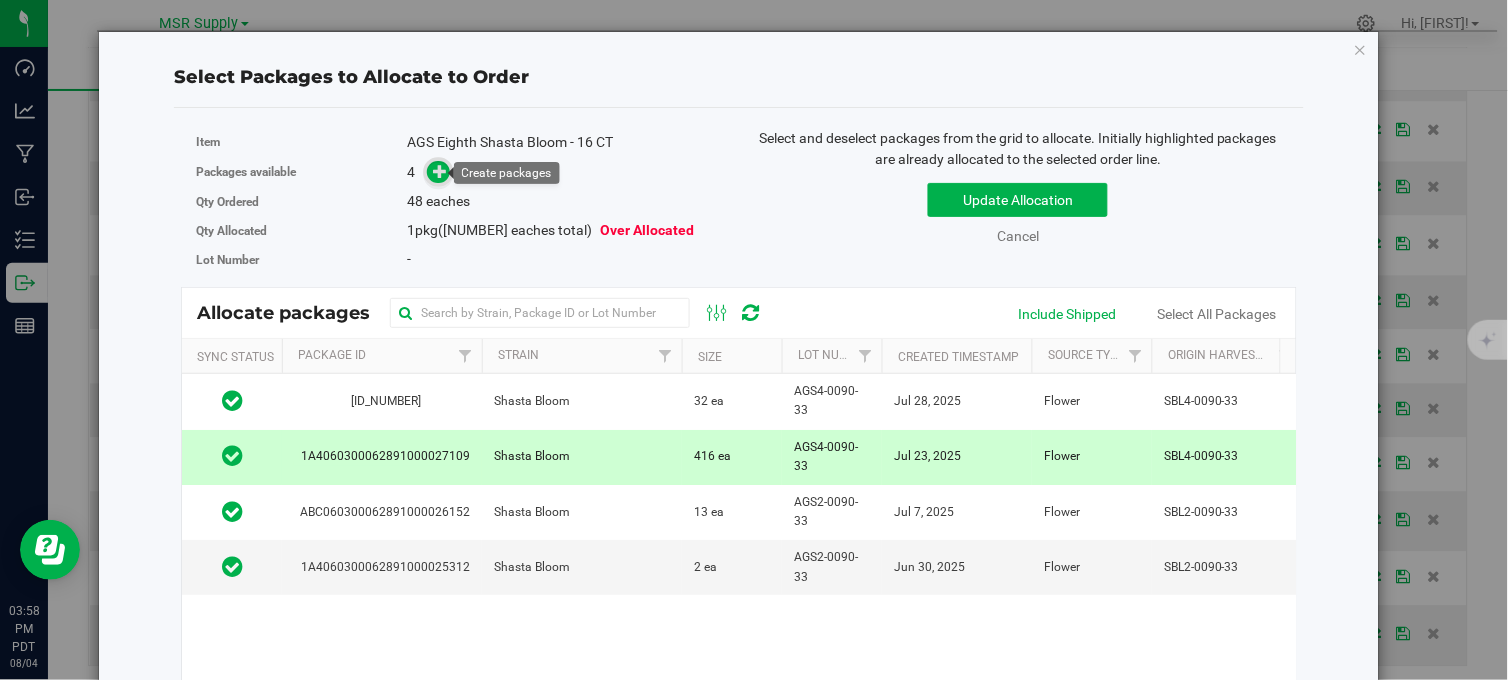 click at bounding box center (440, 171) 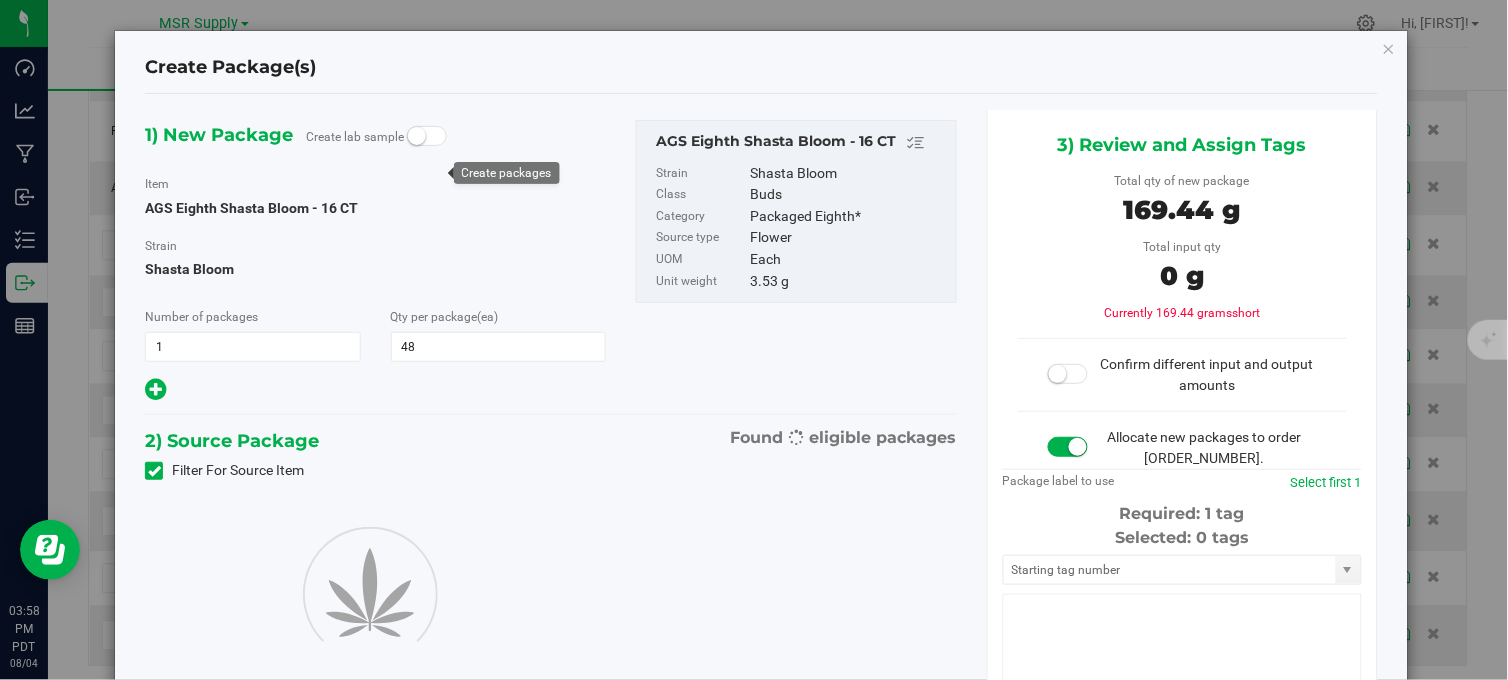 type on "48" 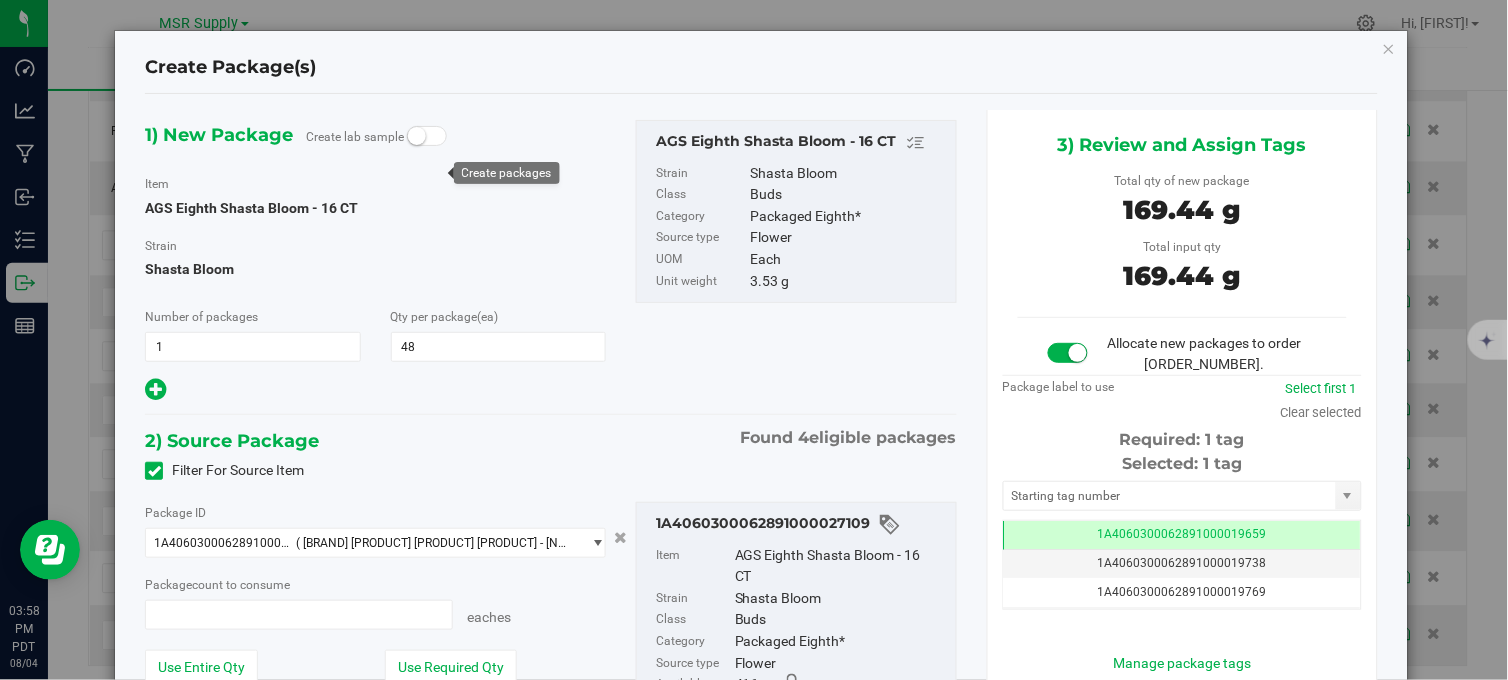 type on "48 ea" 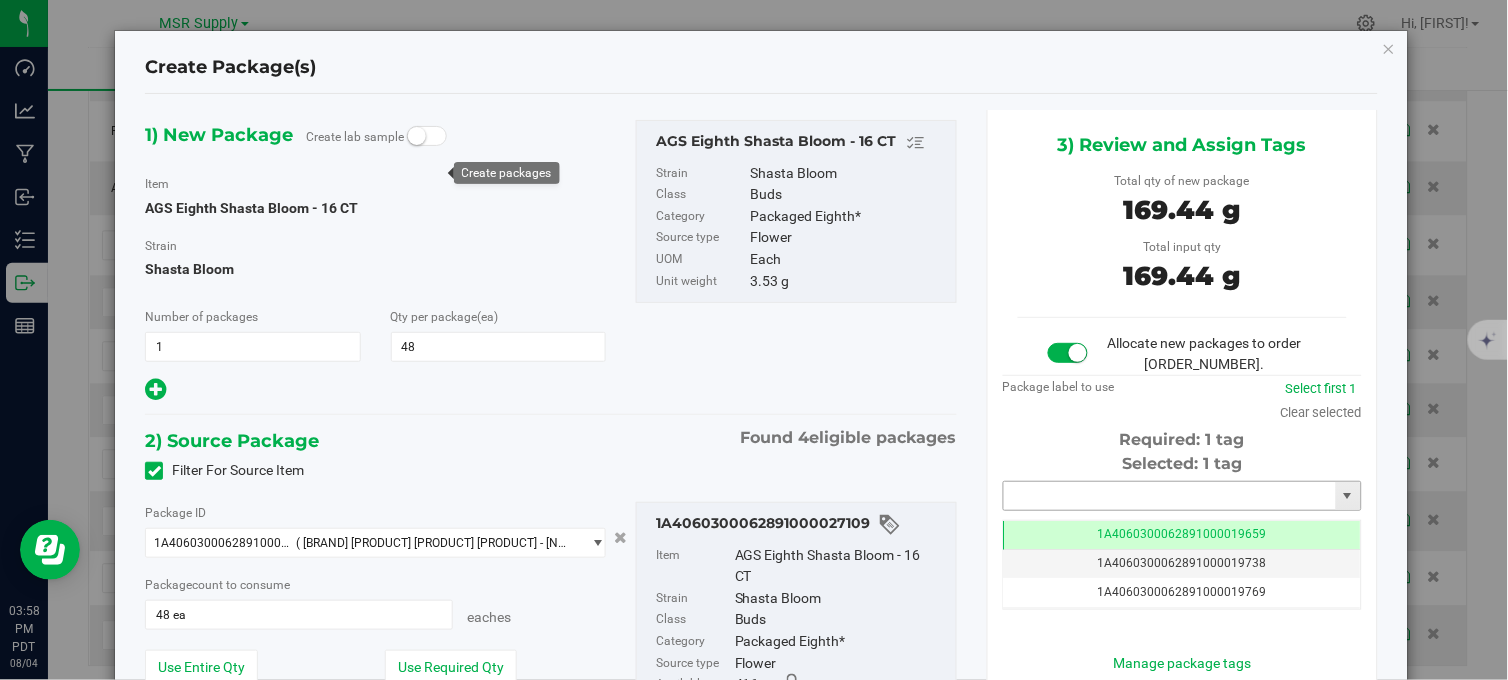click at bounding box center (1170, 496) 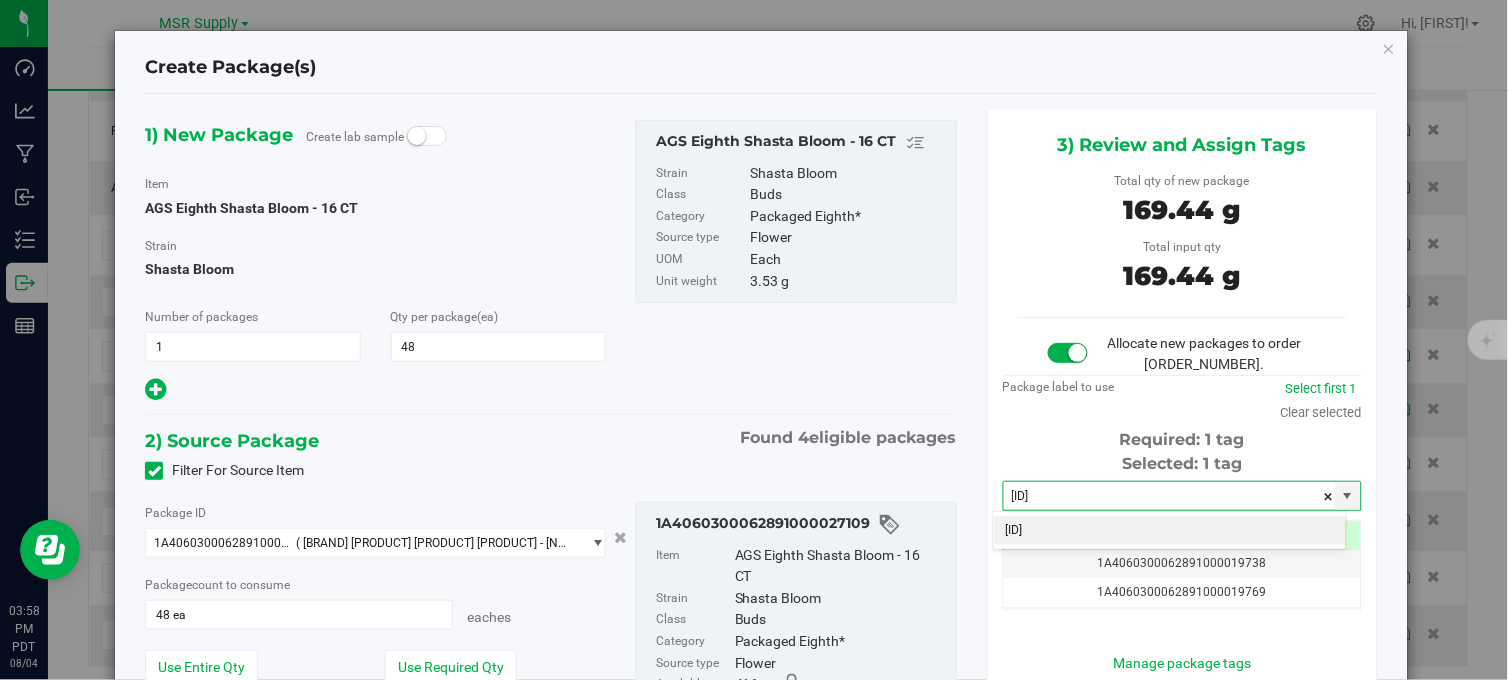 click on "[LICENSE]" at bounding box center [1170, 531] 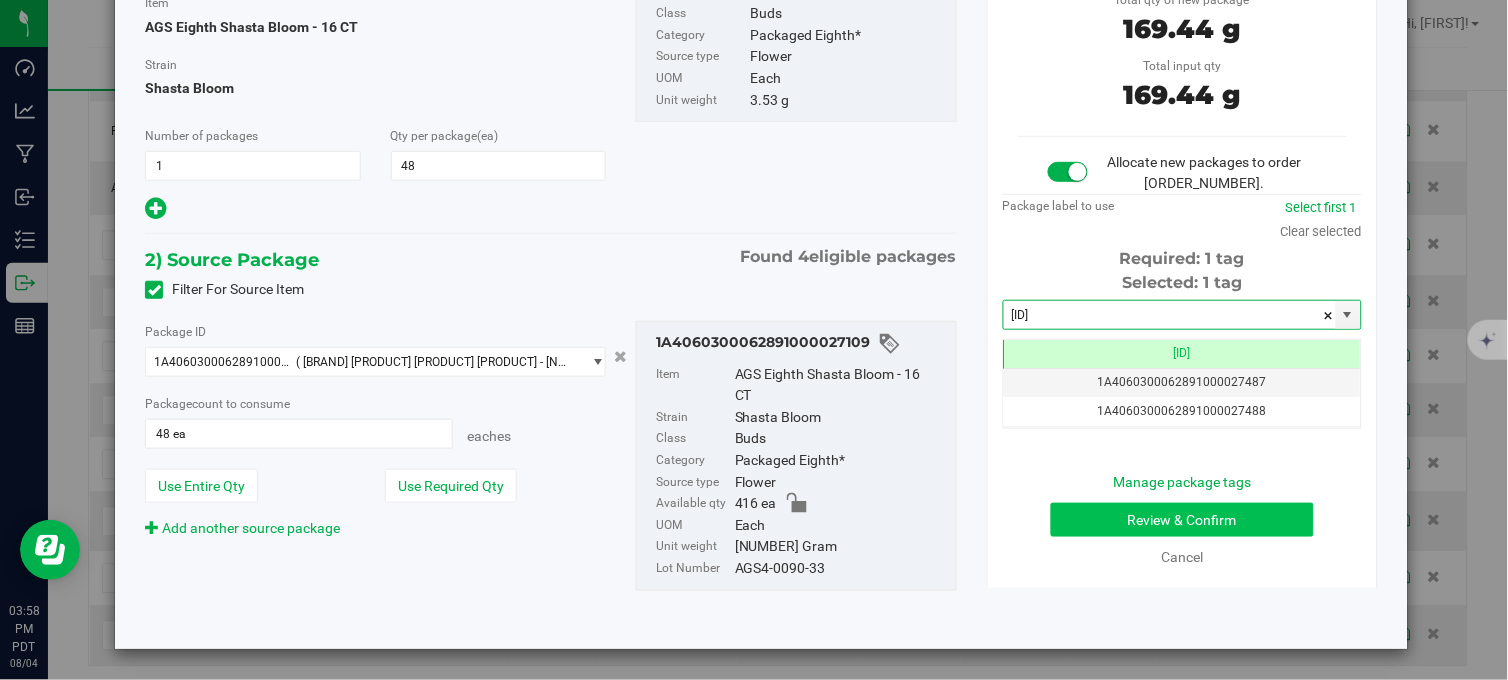 type on "[LICENSE]" 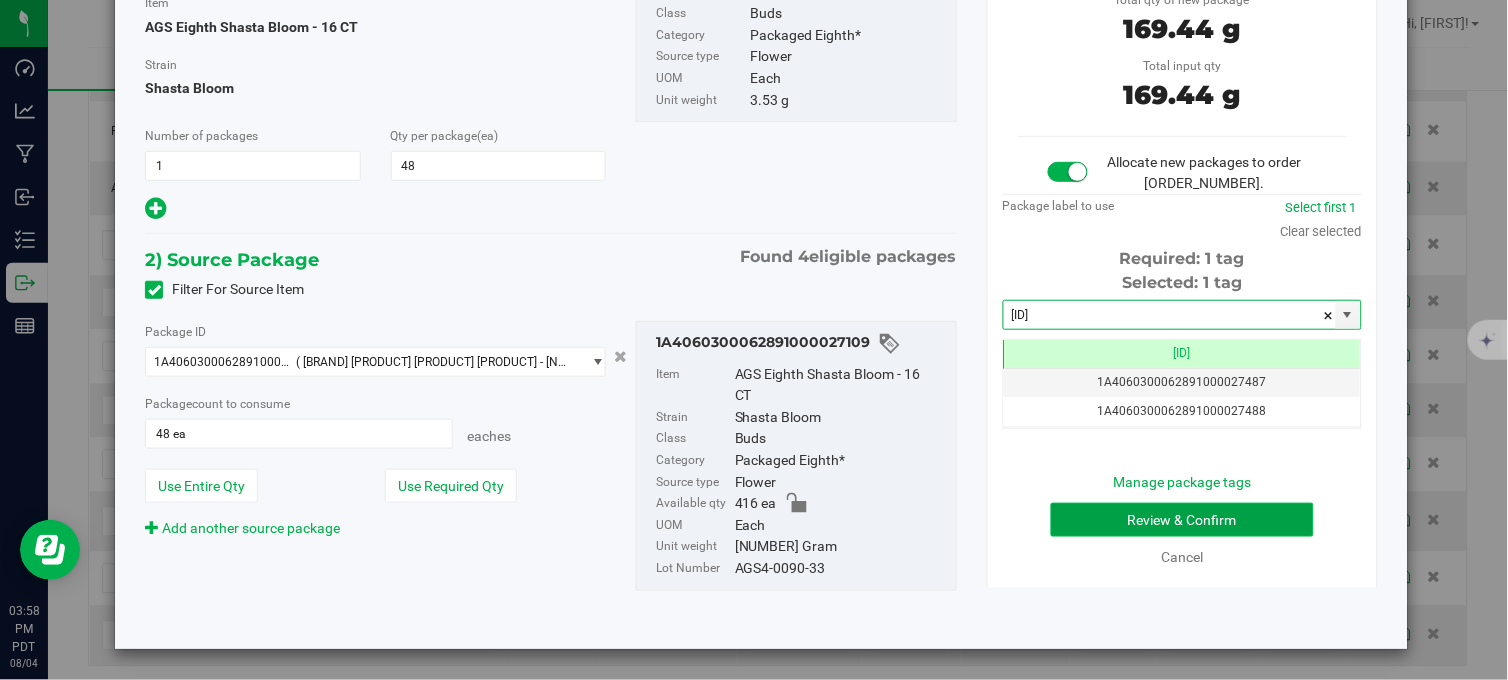 click on "Review & Confirm" at bounding box center (1182, 520) 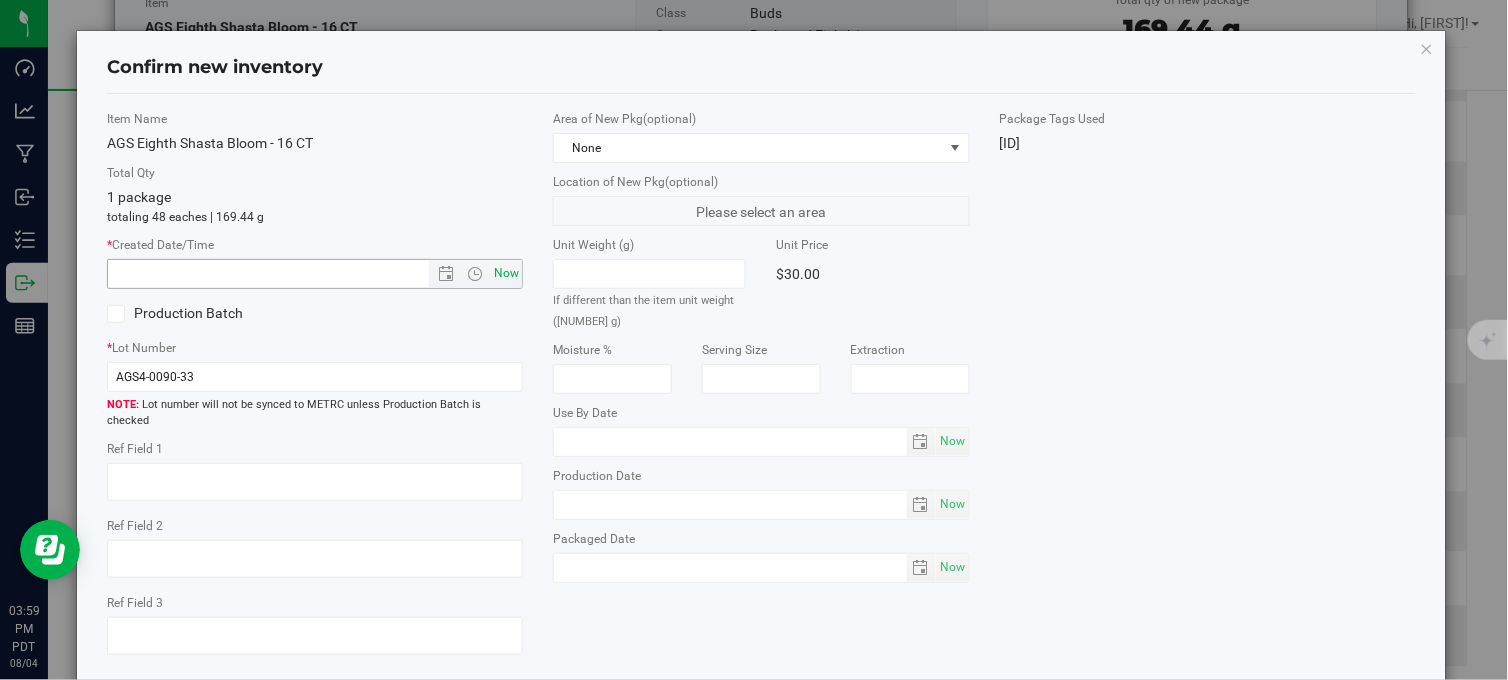 click on "Now" at bounding box center [507, 273] 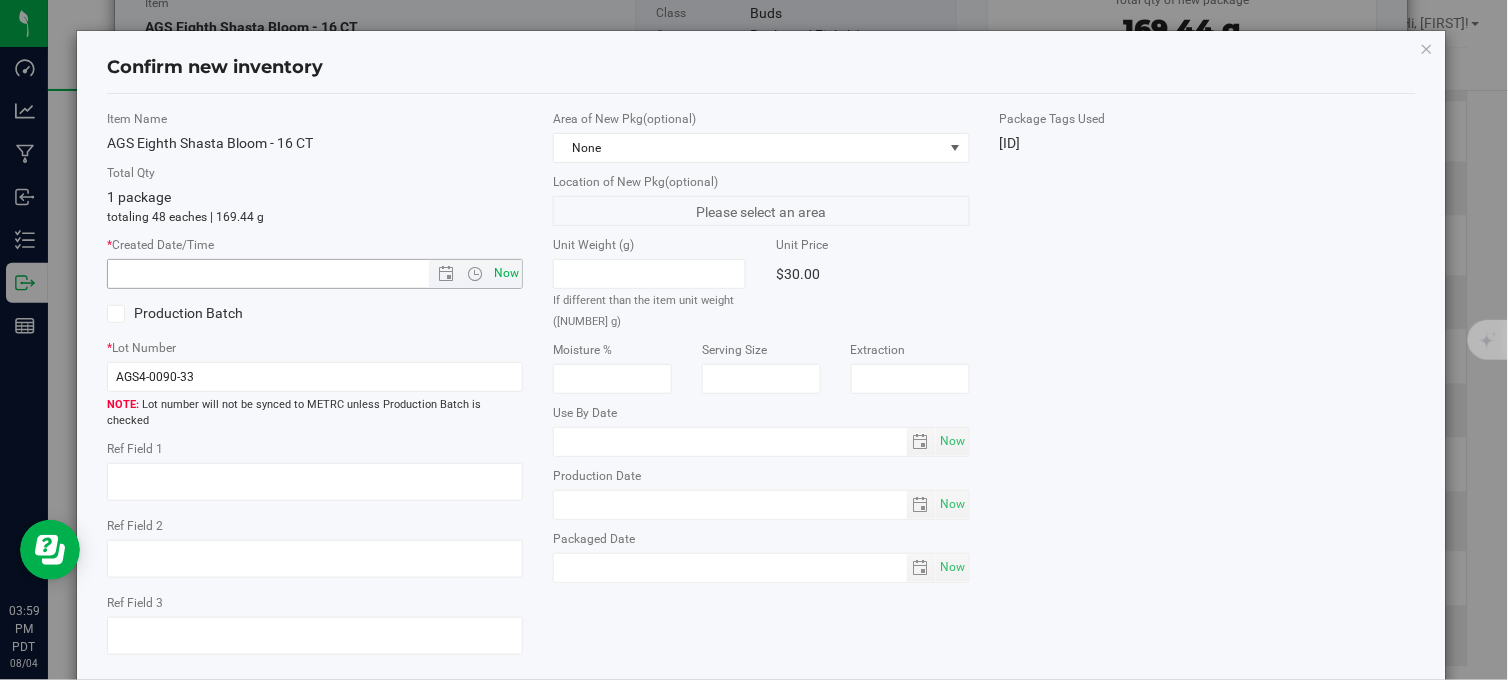 type on "8/4/2025 3:59 PM" 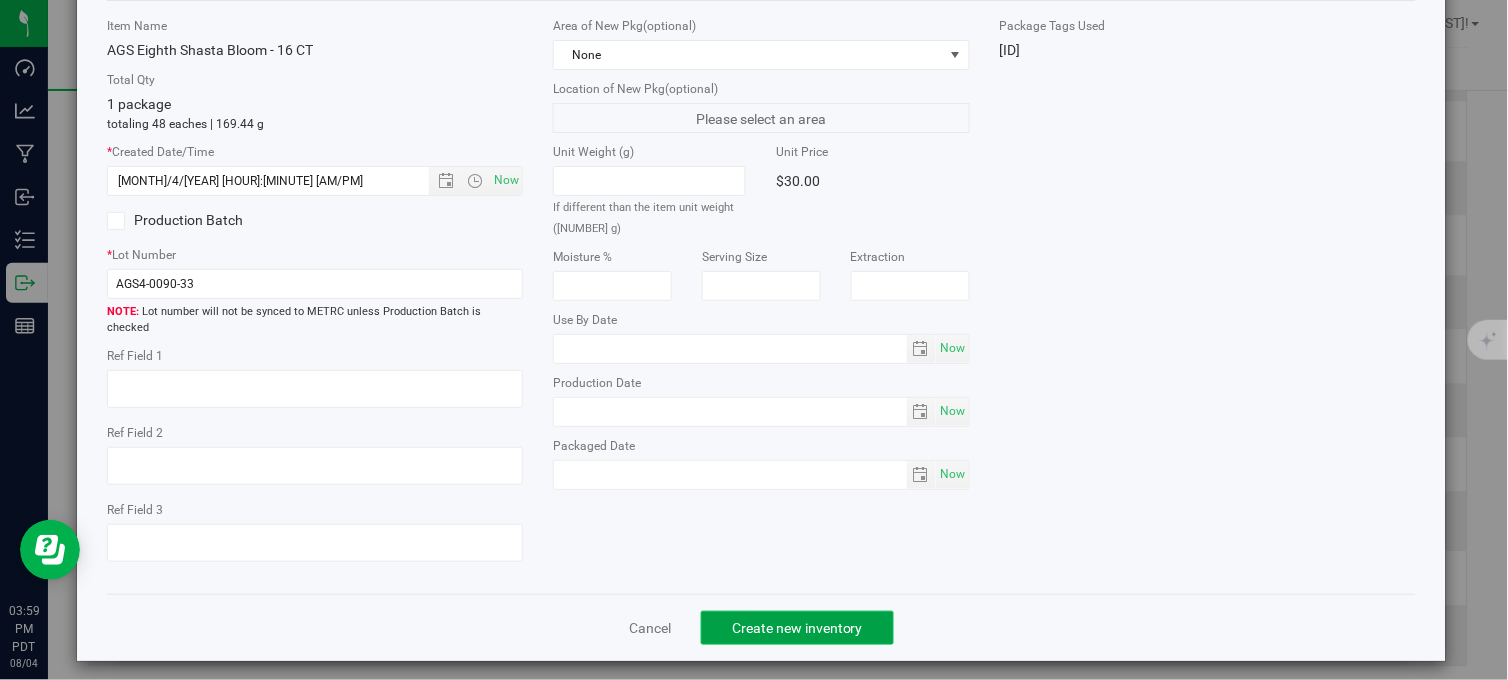 click on "Create new inventory" 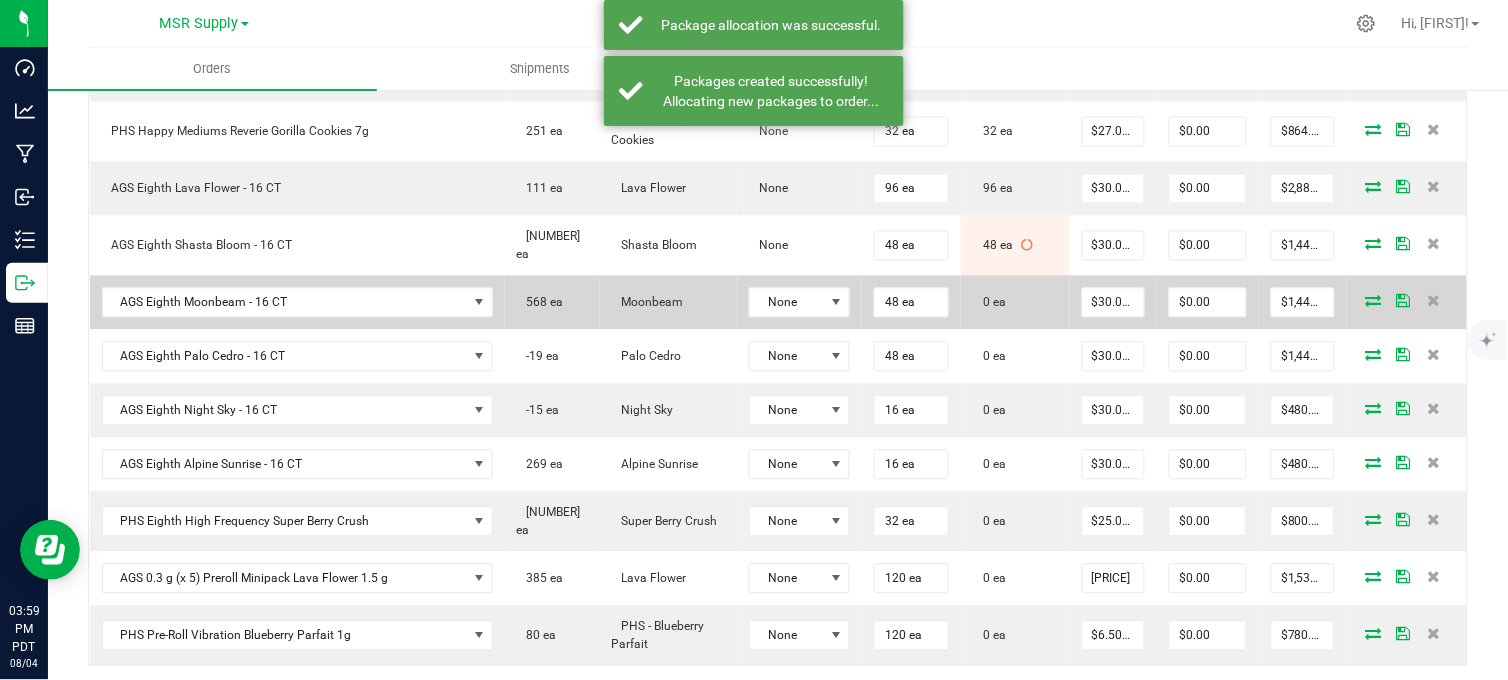 click at bounding box center (1374, 301) 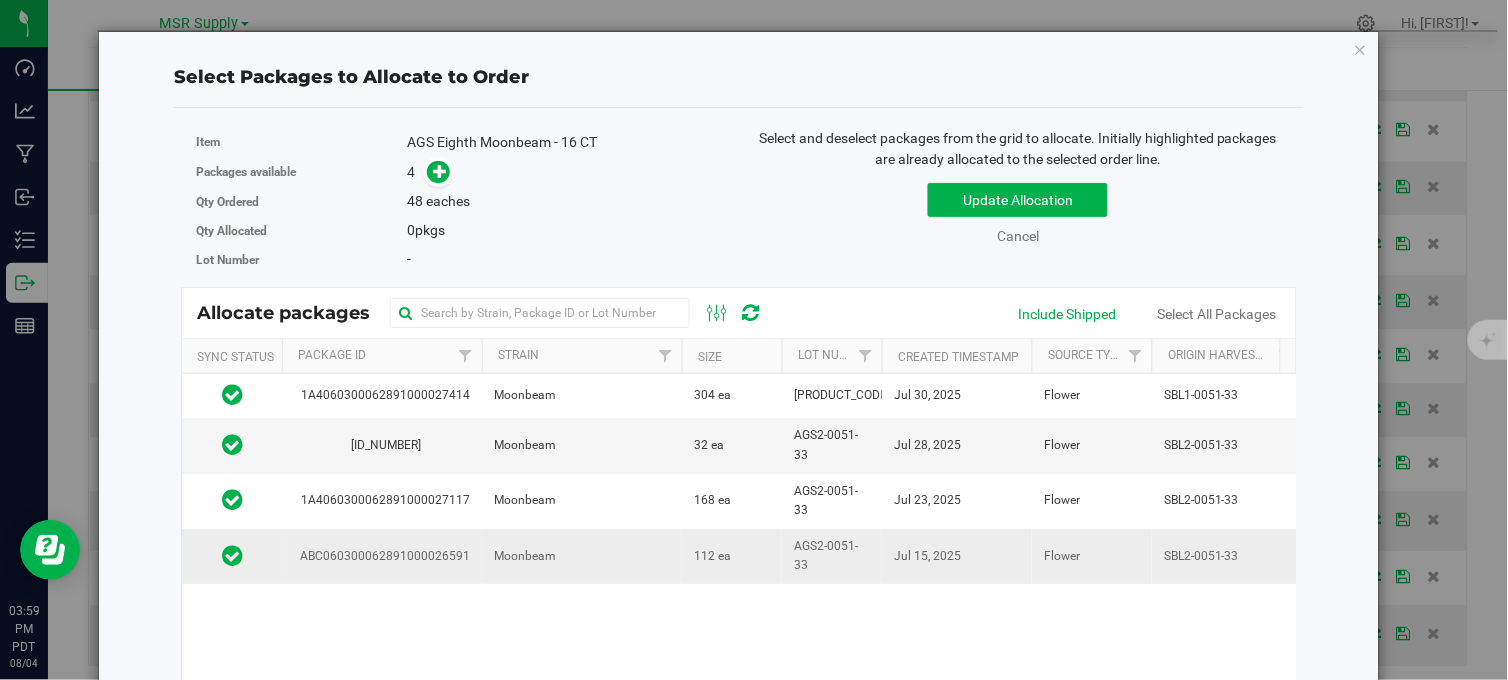 click on "Moonbeam" at bounding box center [582, 556] 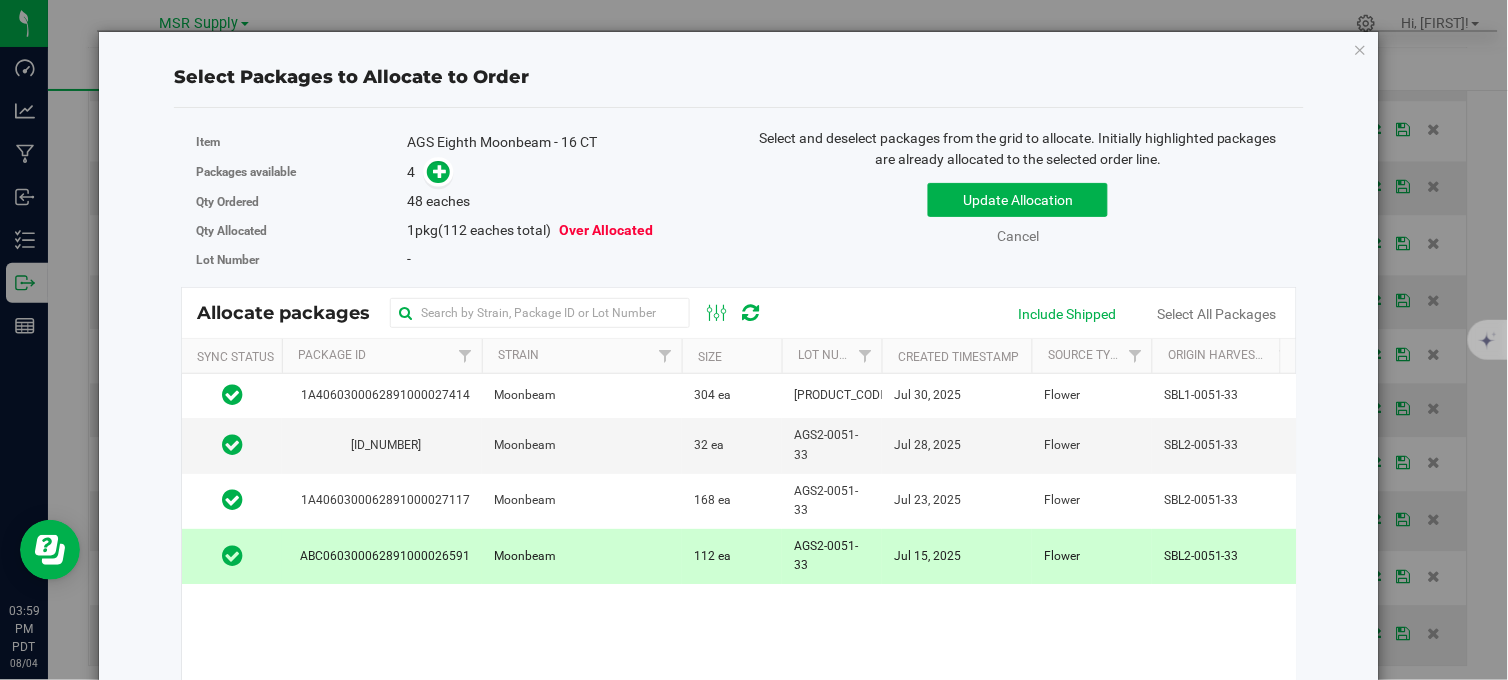 click at bounding box center (434, 172) 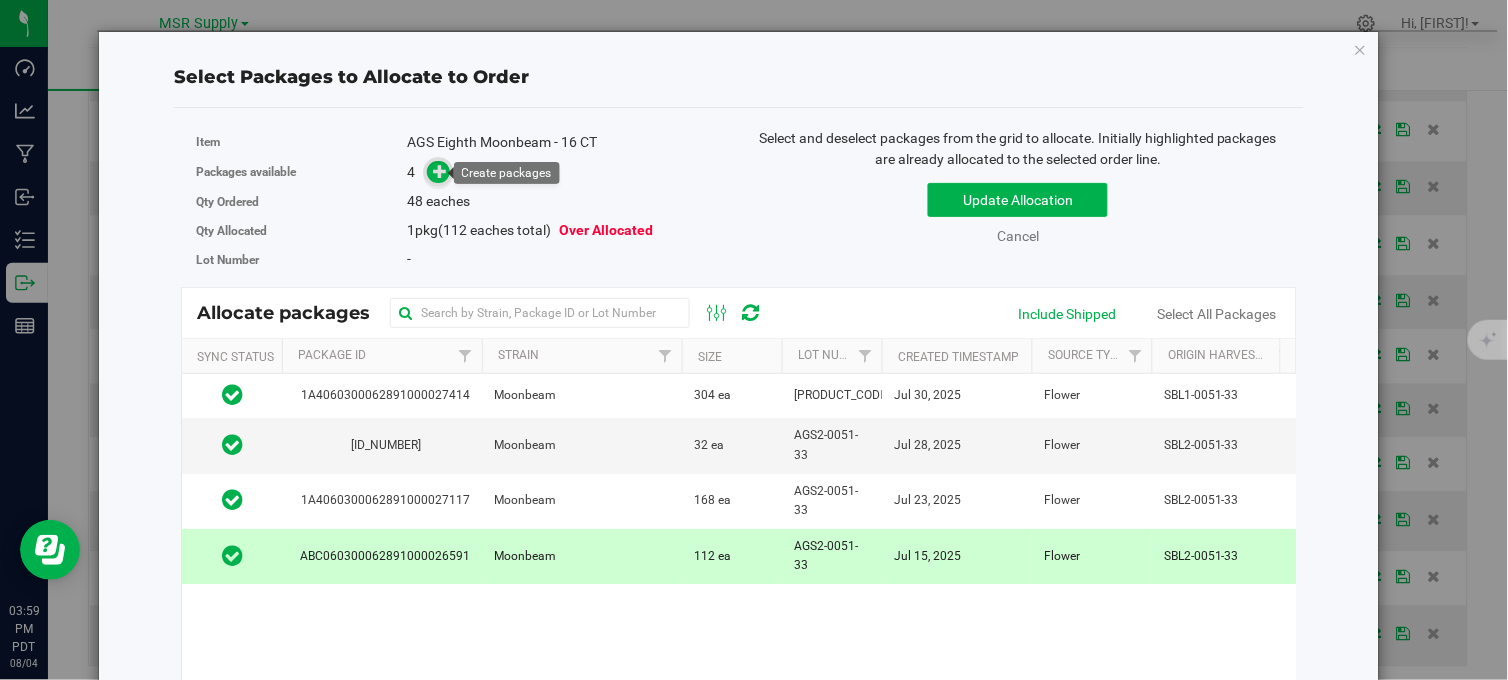 click at bounding box center [440, 171] 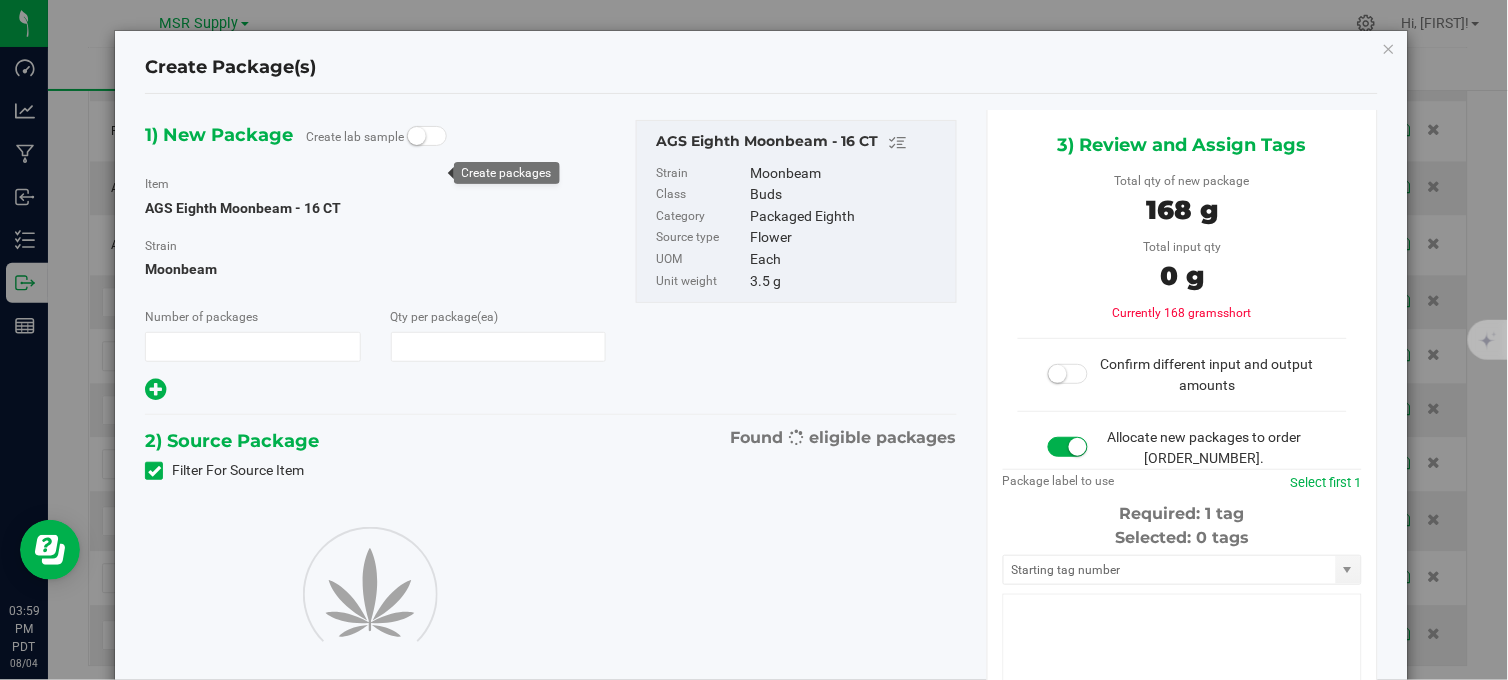 type on "1" 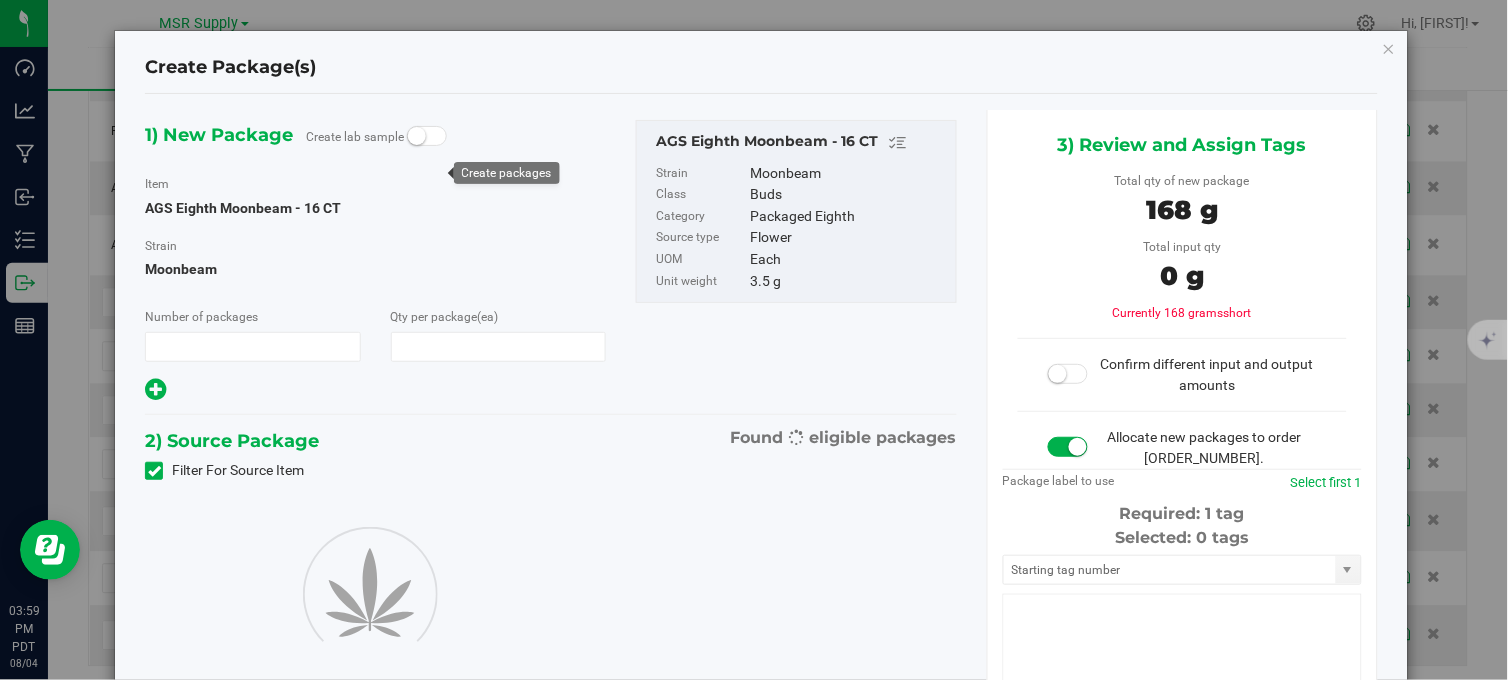 type on "48" 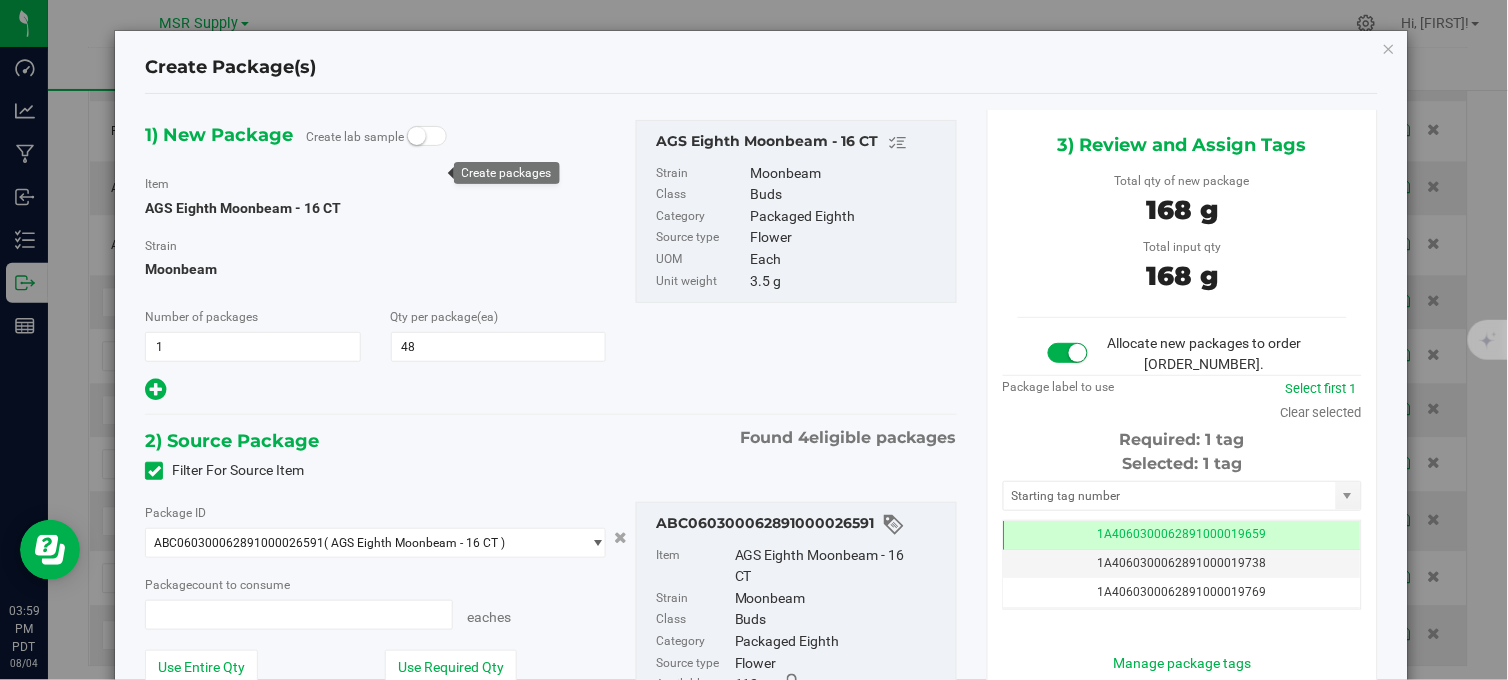 type on "48 ea" 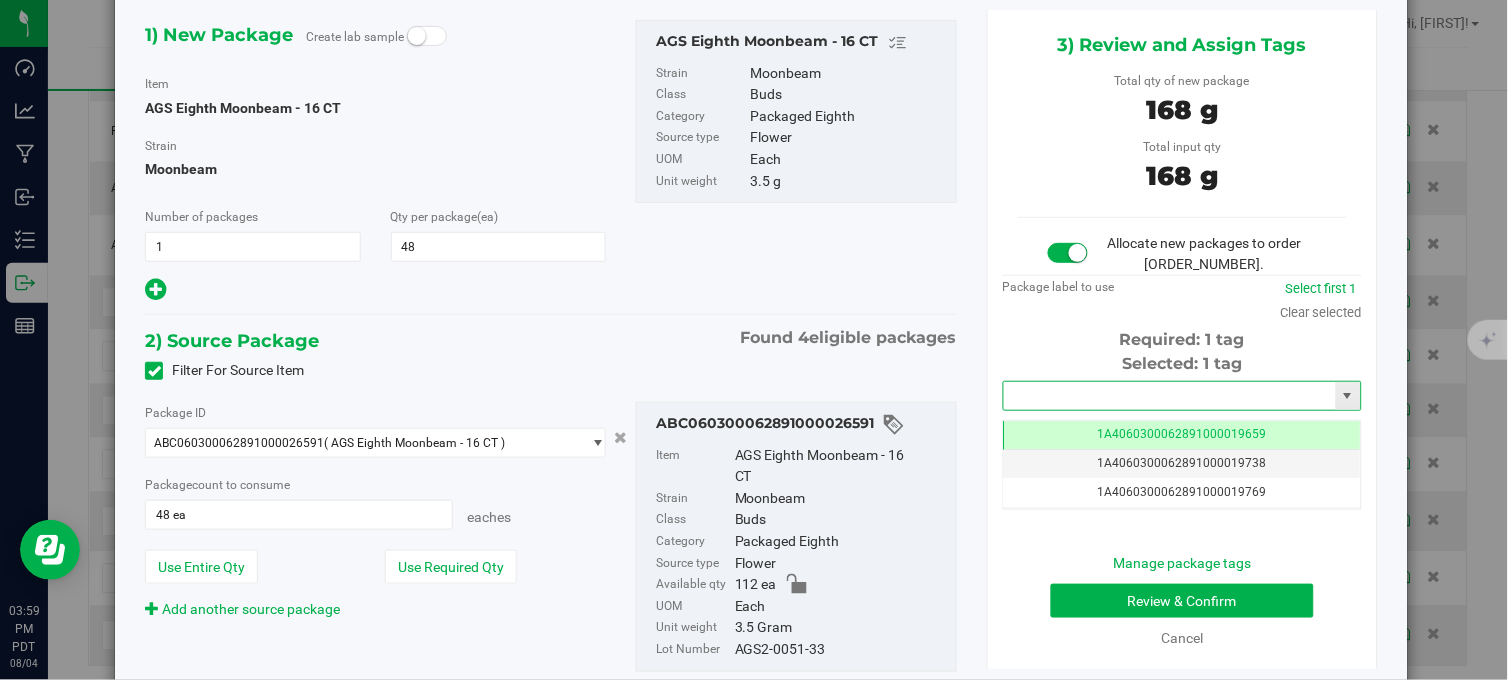 click at bounding box center (1170, 396) 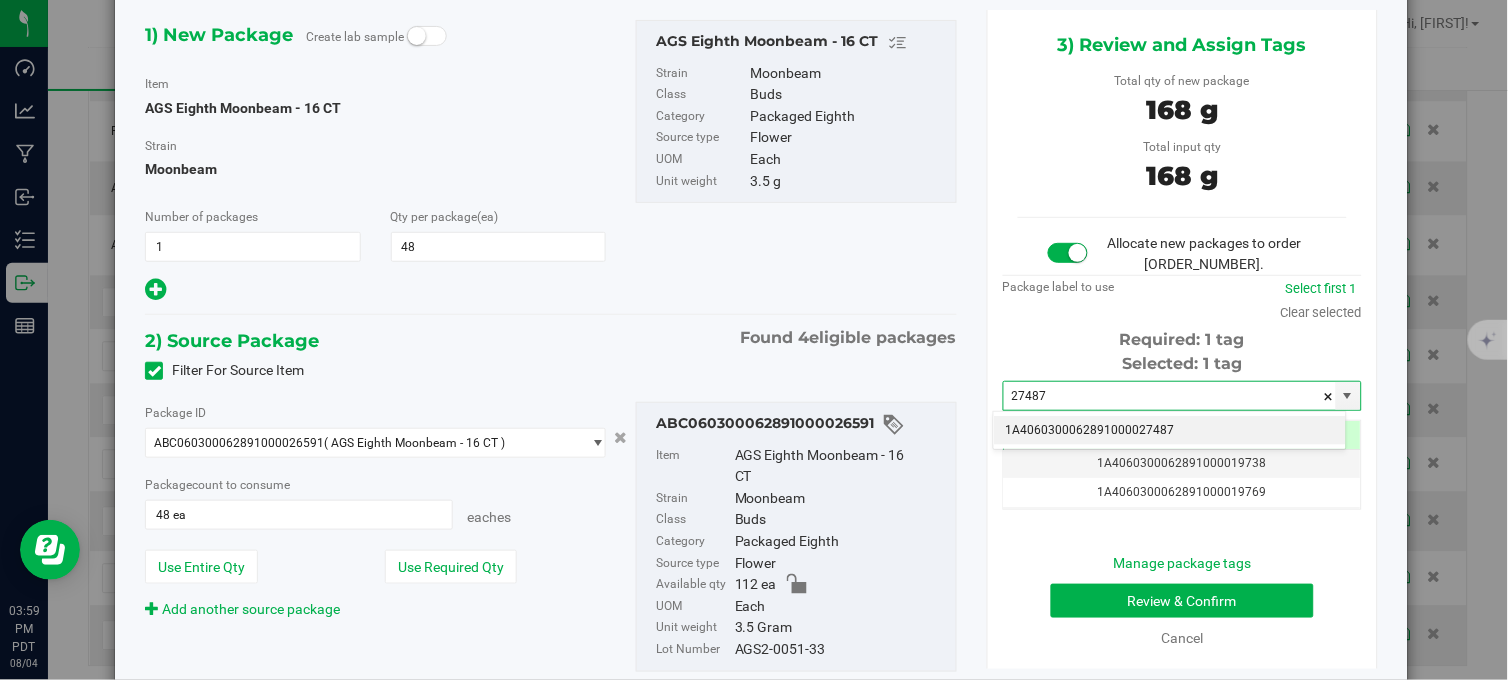 click on "1A4060300062891000027487" at bounding box center [1170, 431] 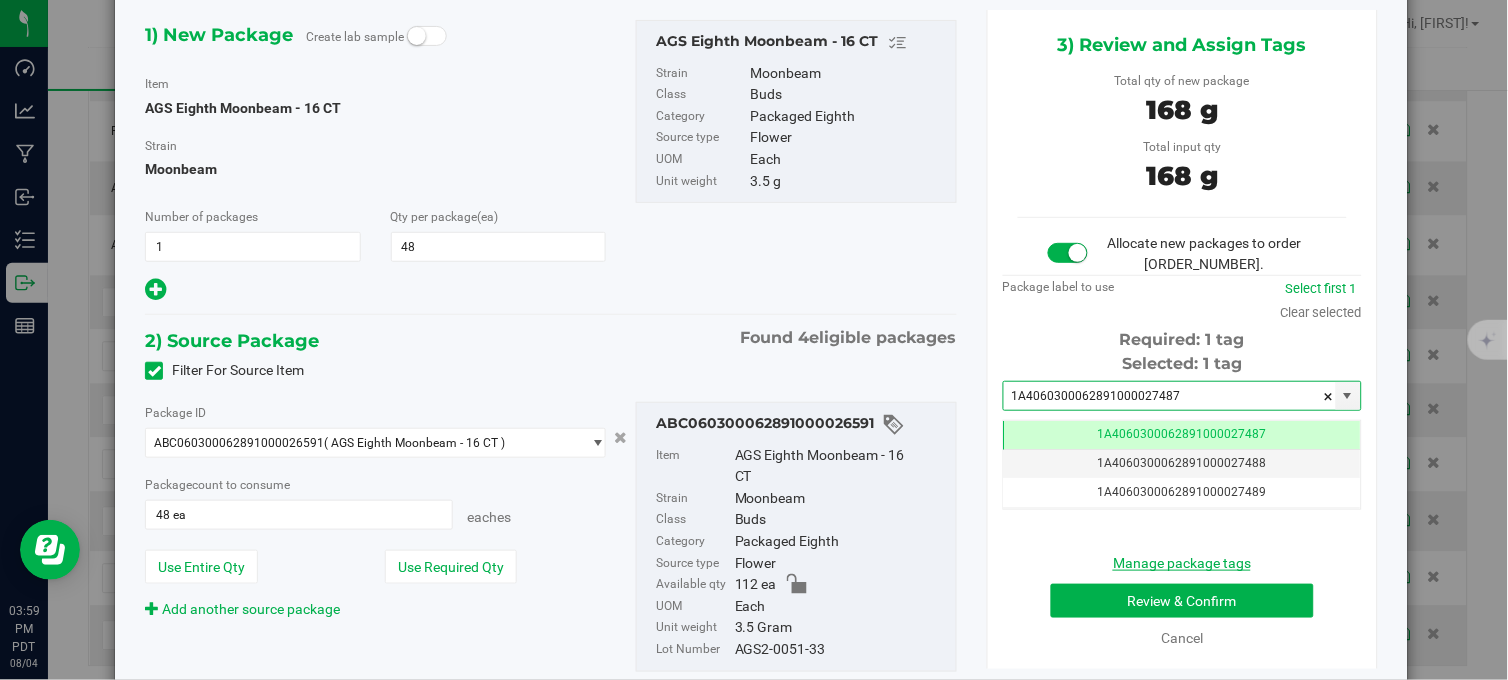 type on "1A4060300062891000027487" 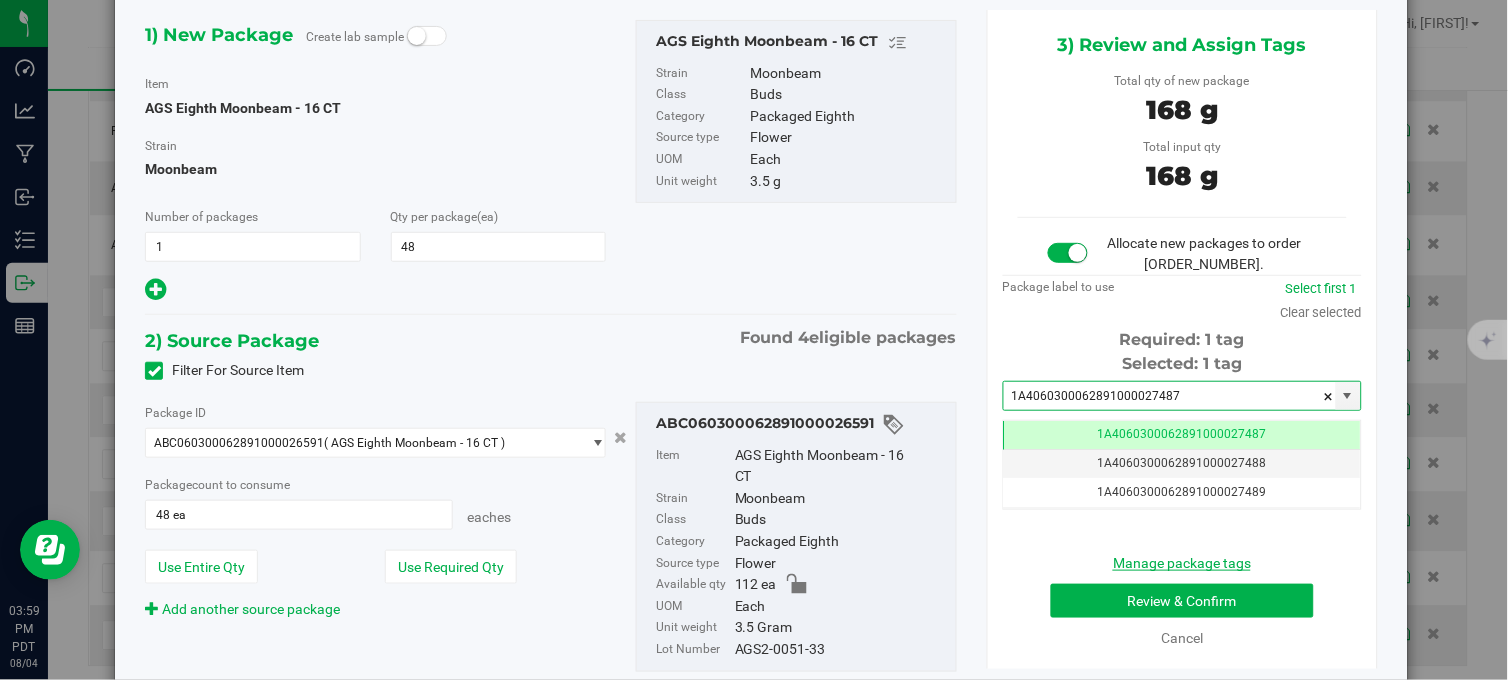 click on "Manage package tags" at bounding box center (1182, 563) 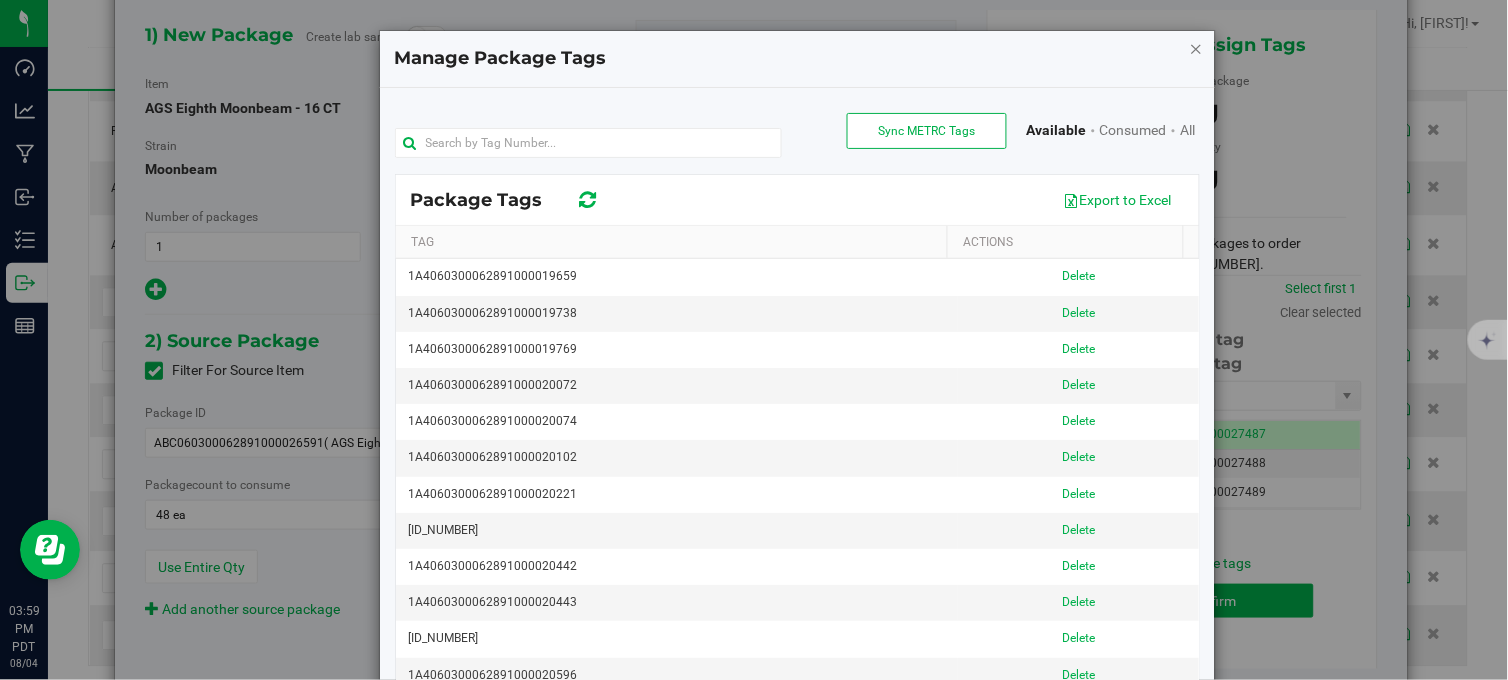click at bounding box center (1197, 48) 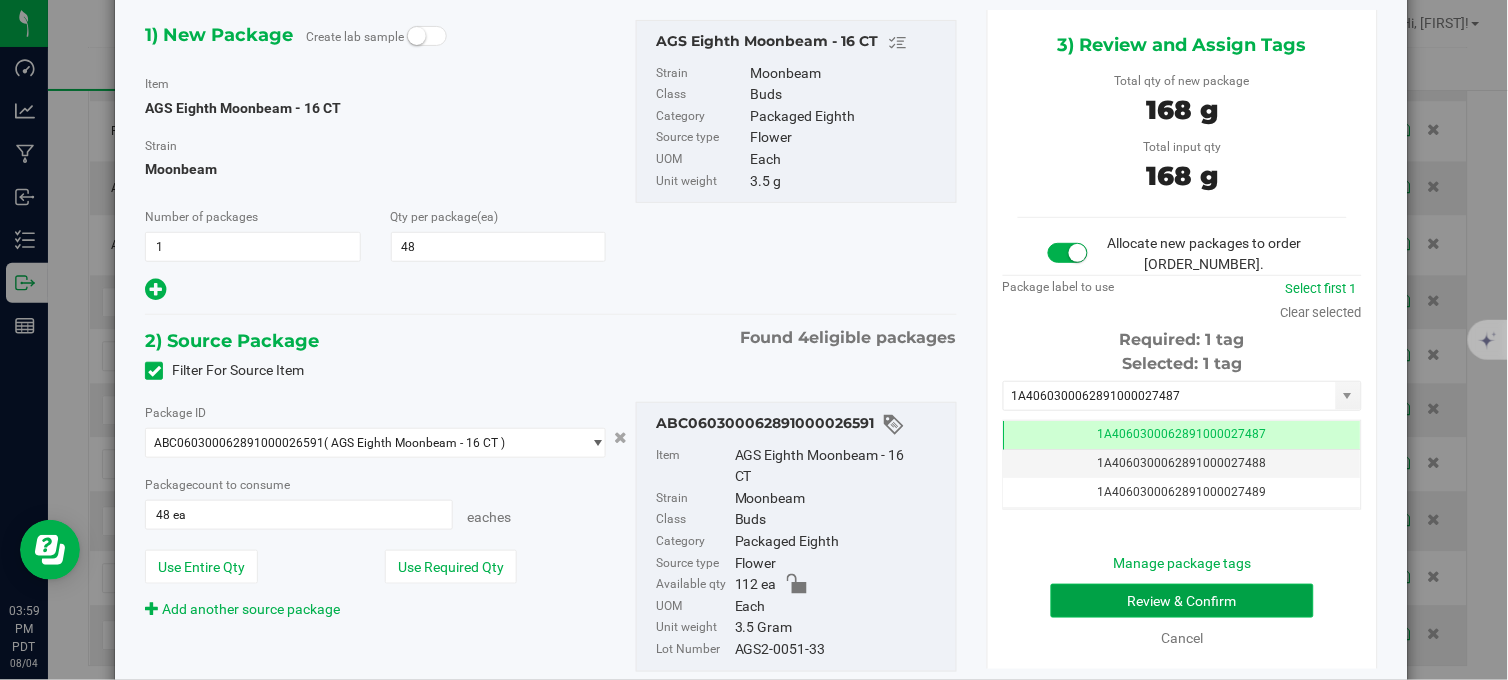 click on "Review & Confirm" at bounding box center [1182, 601] 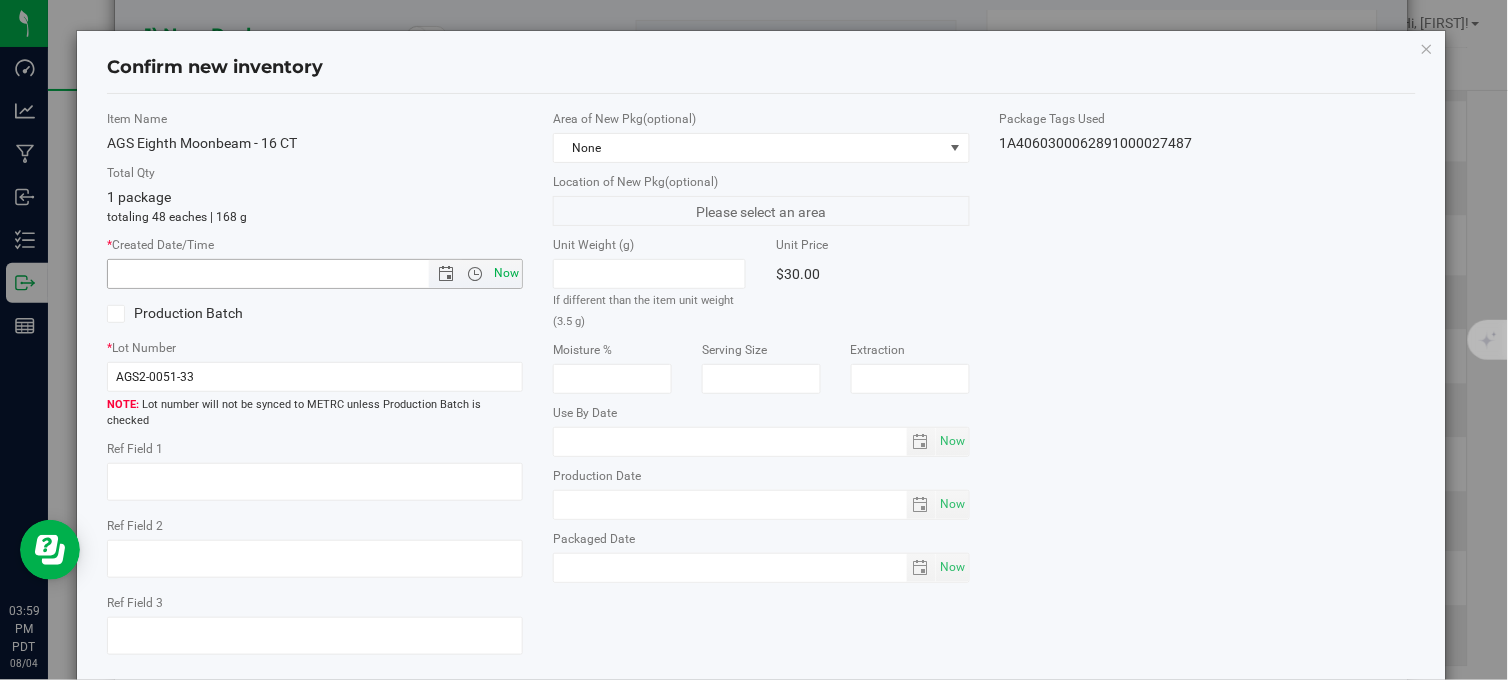 click on "Now" at bounding box center (507, 273) 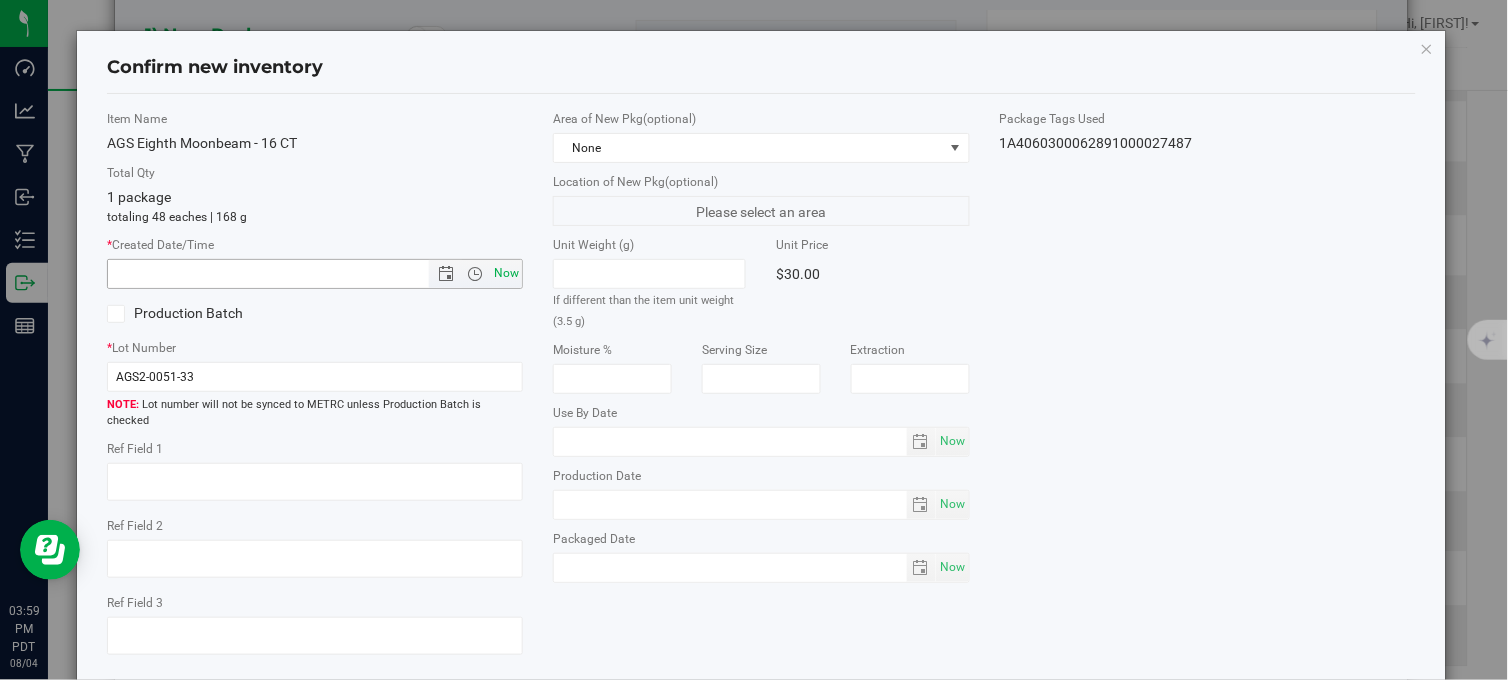 type on "8/4/2025 3:59 PM" 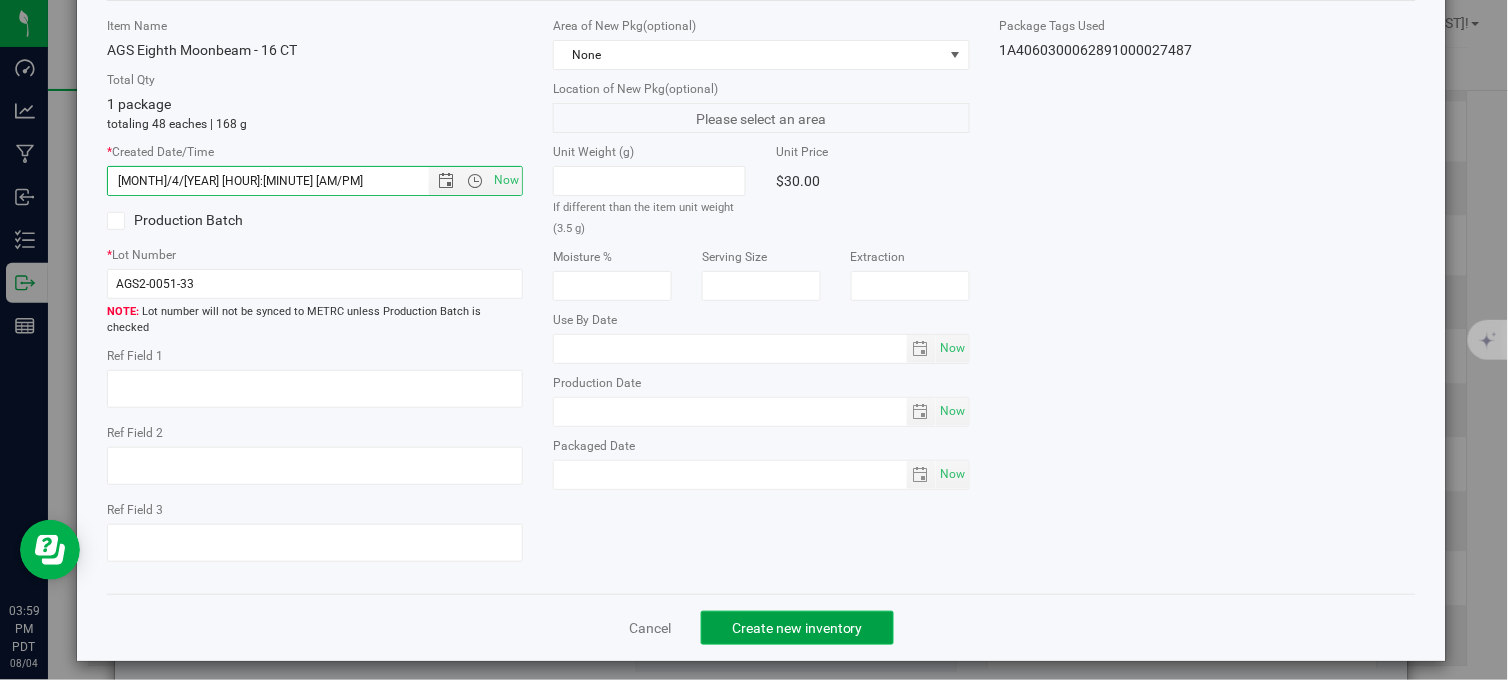 click on "Create new inventory" 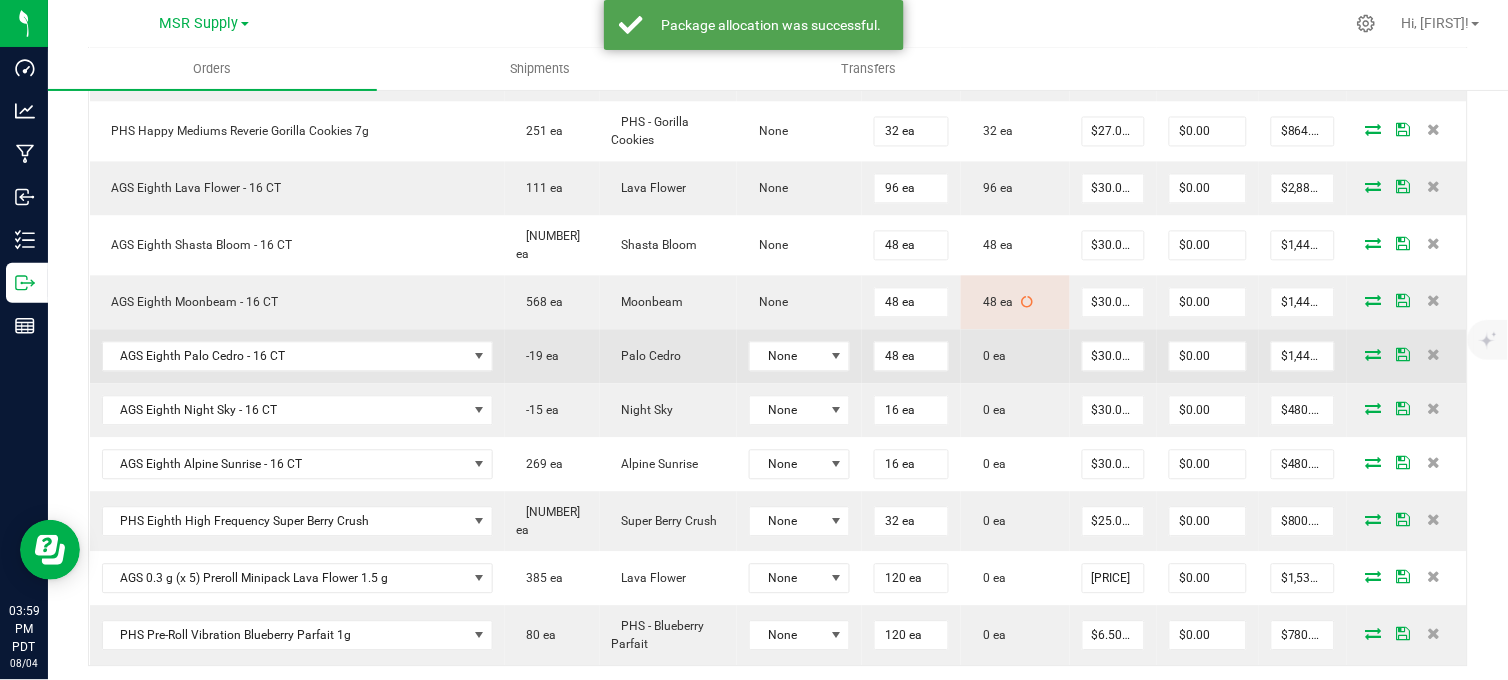 click at bounding box center [1374, 355] 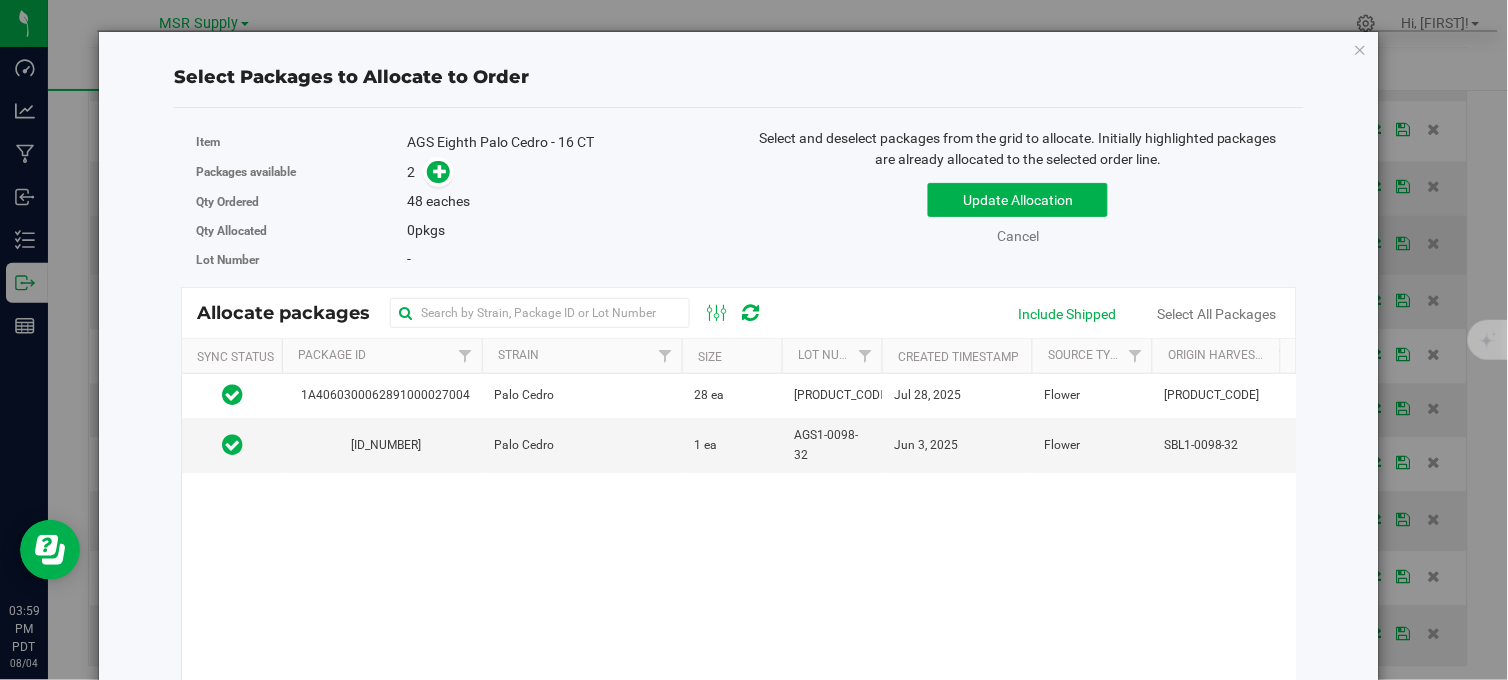 click at bounding box center (1361, 49) 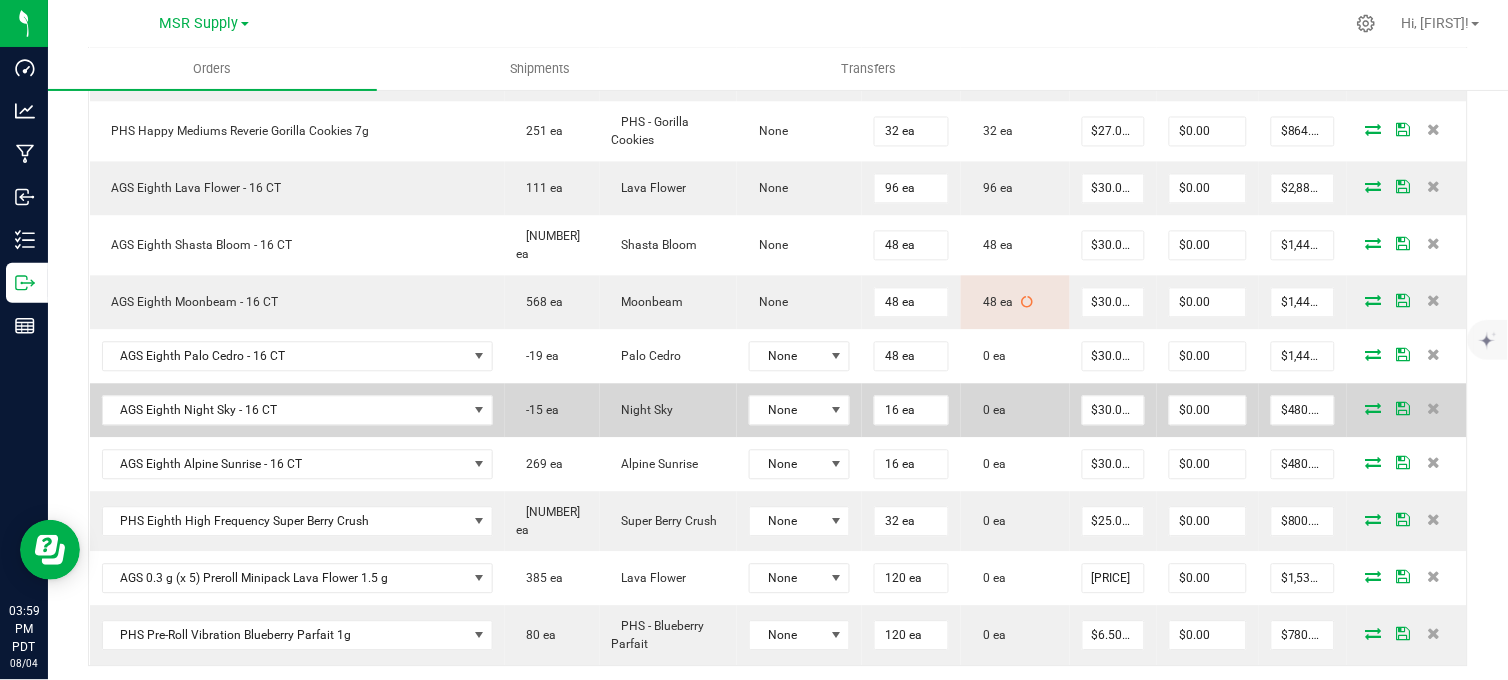 click at bounding box center [1374, 409] 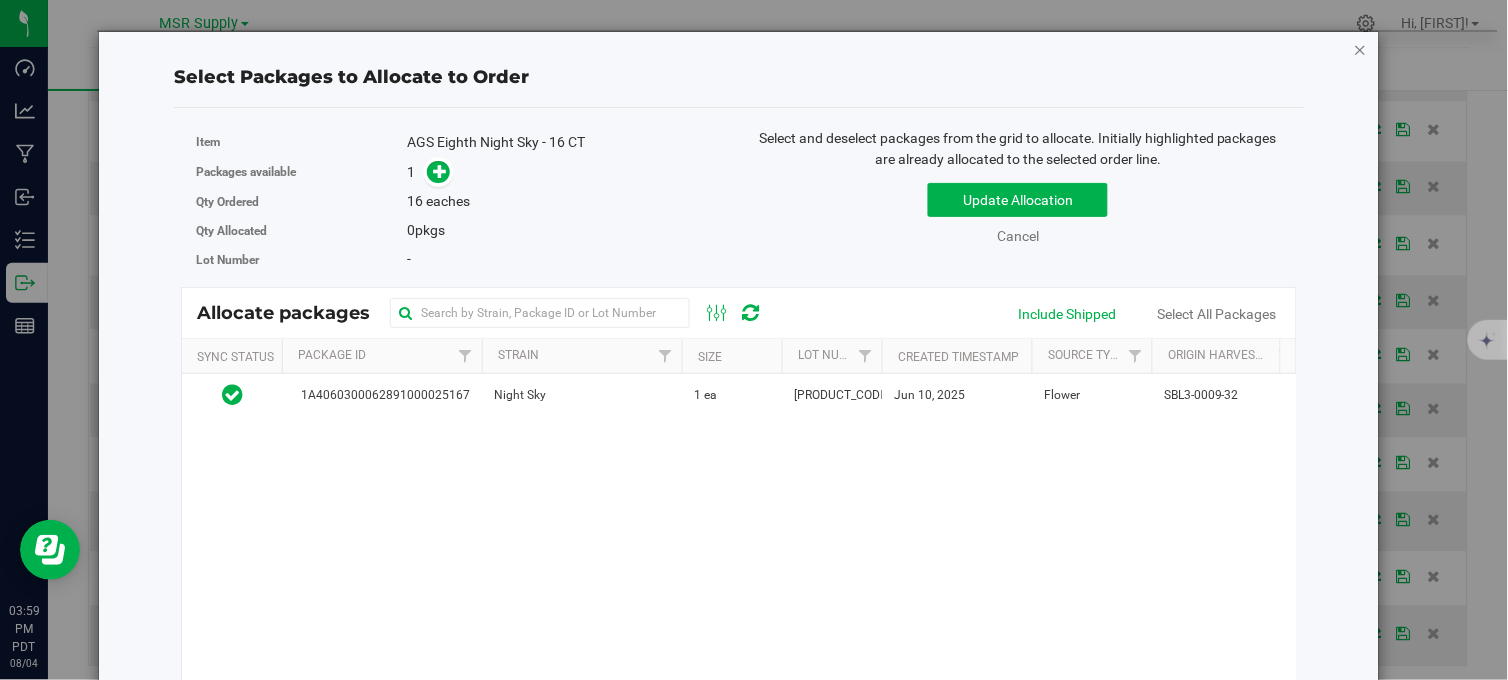 click at bounding box center [1361, 49] 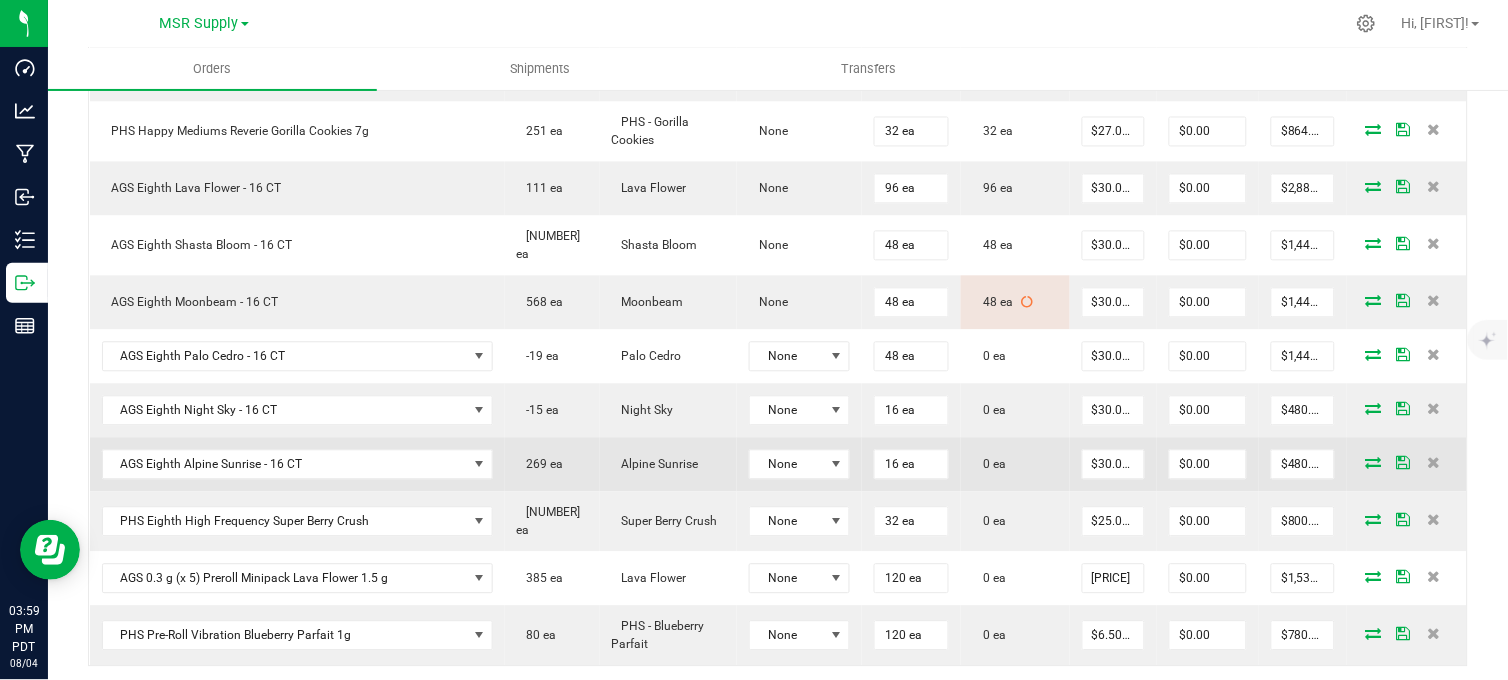 click at bounding box center [1374, 463] 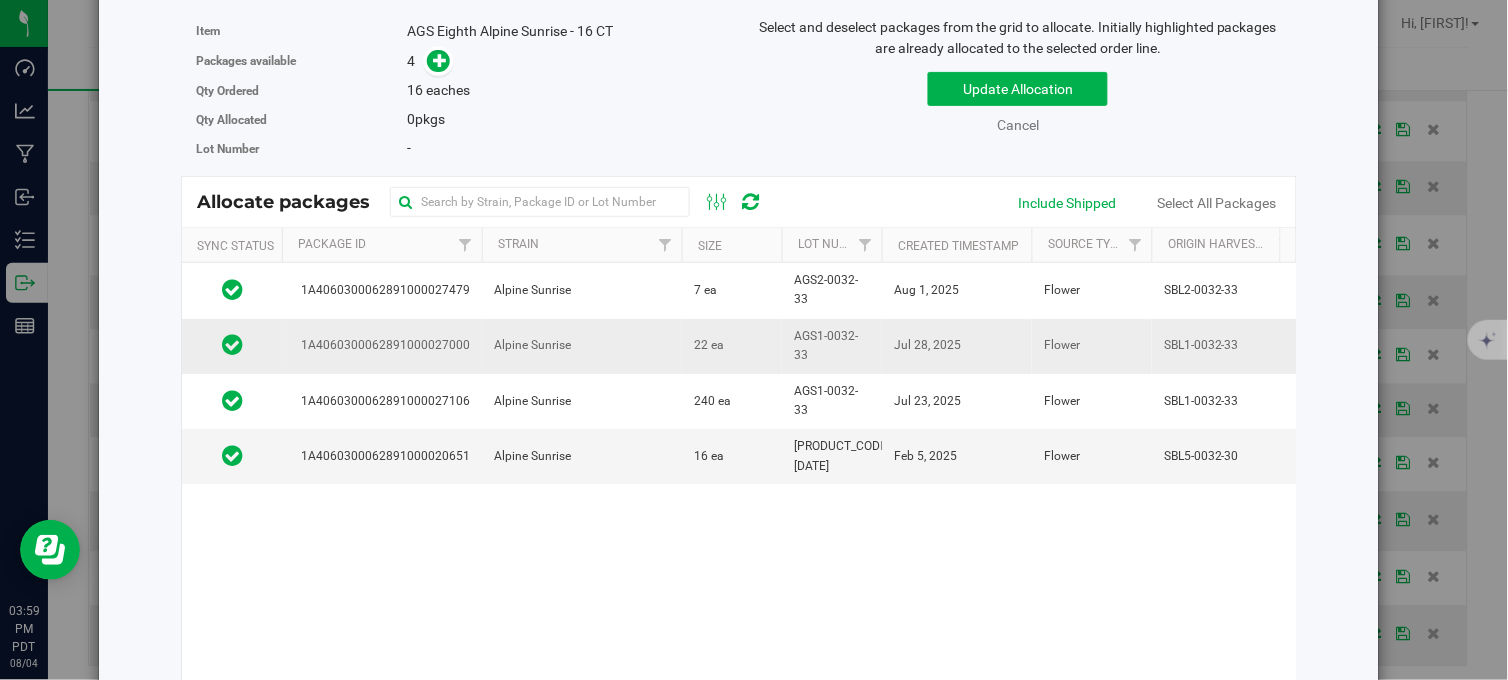 click on "22 ea" at bounding box center [709, 345] 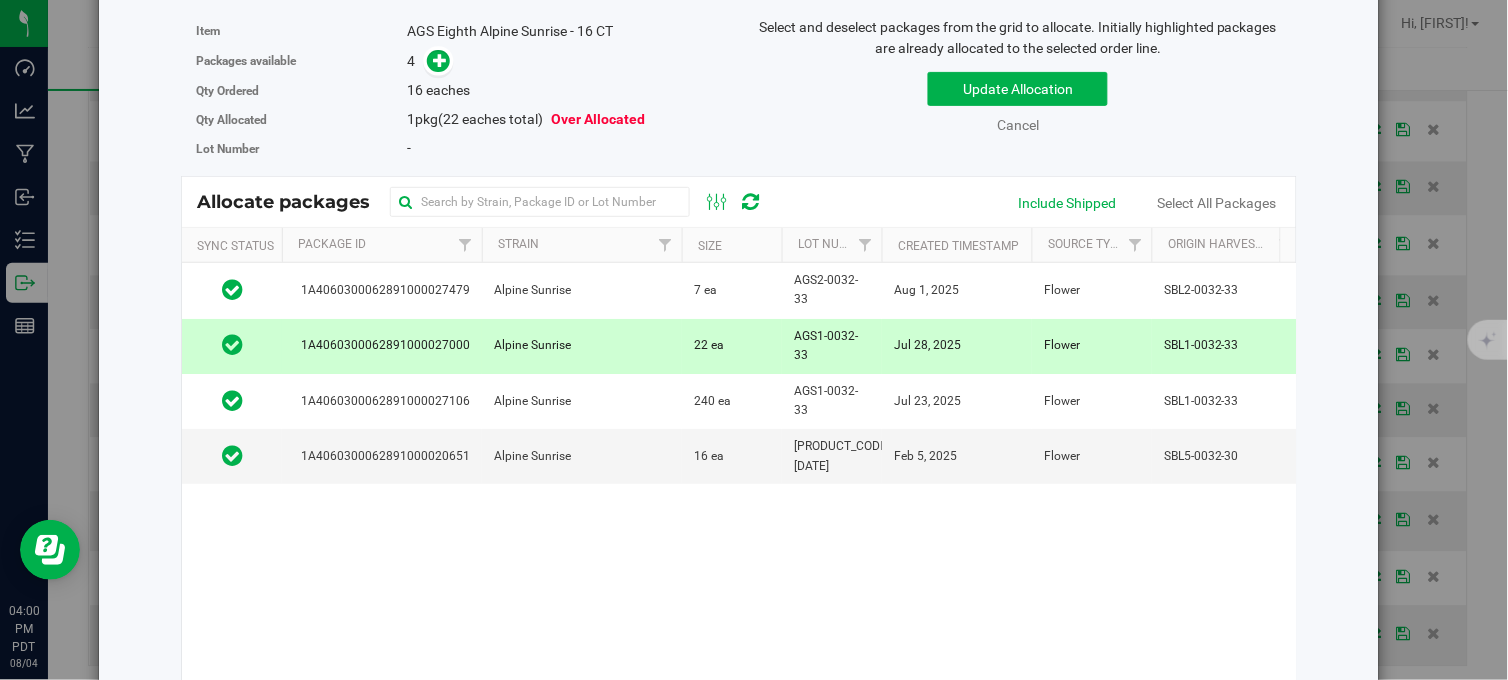 click on "Alpine Sunrise" at bounding box center (582, 346) 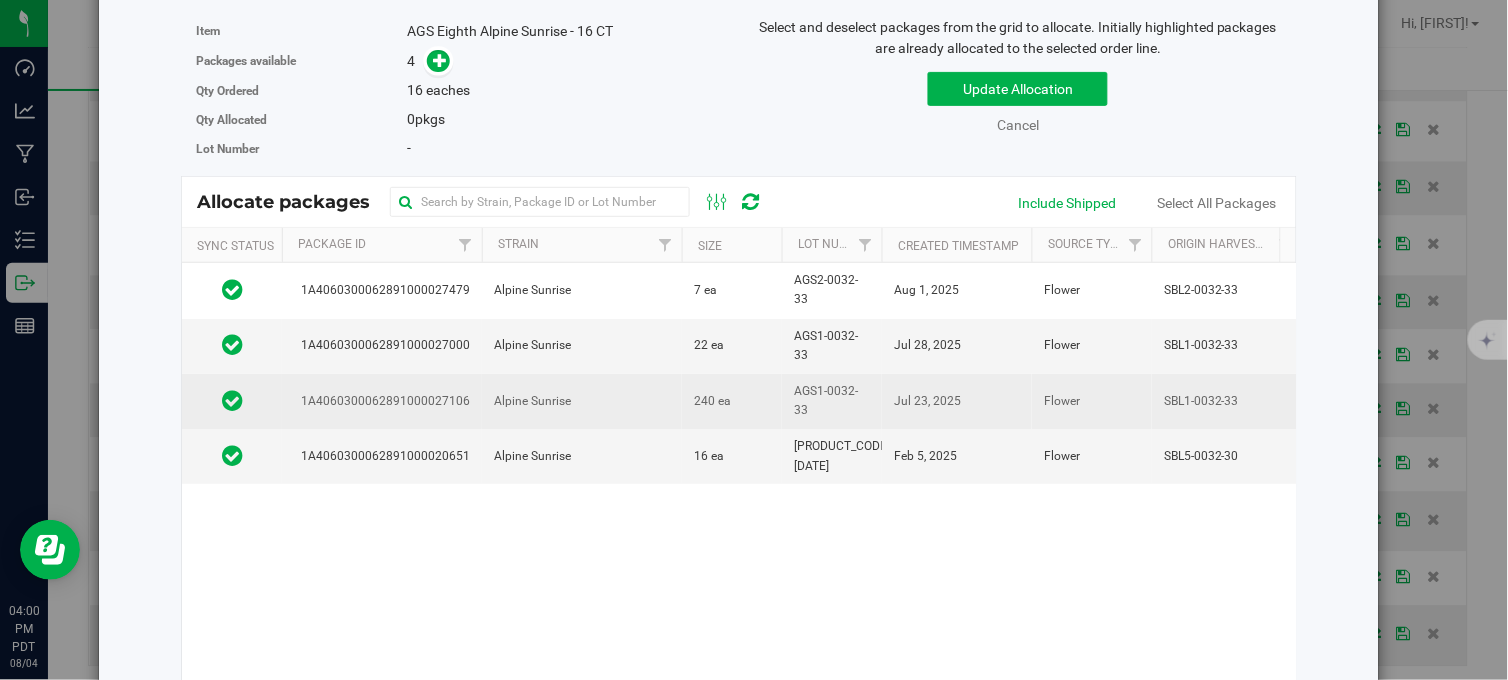 click on "Alpine Sunrise" at bounding box center (582, 401) 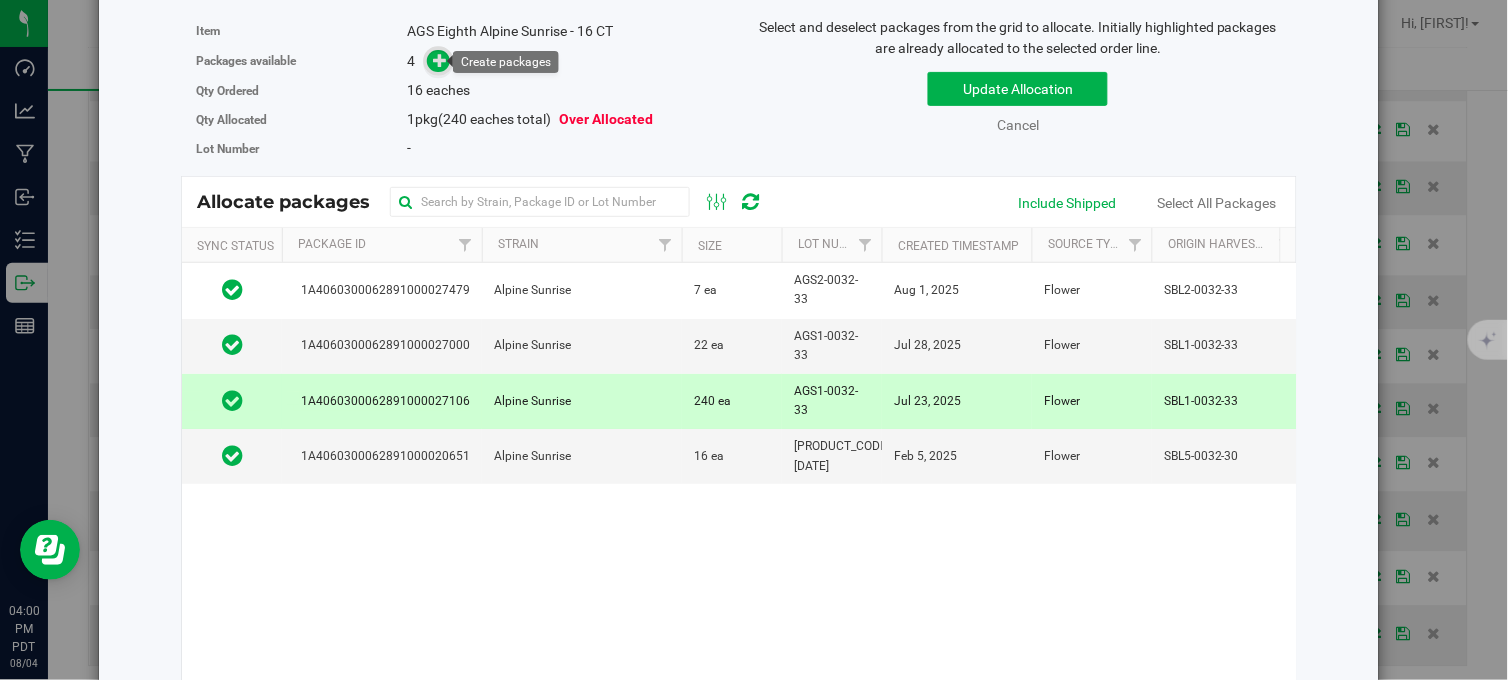 click at bounding box center (440, 60) 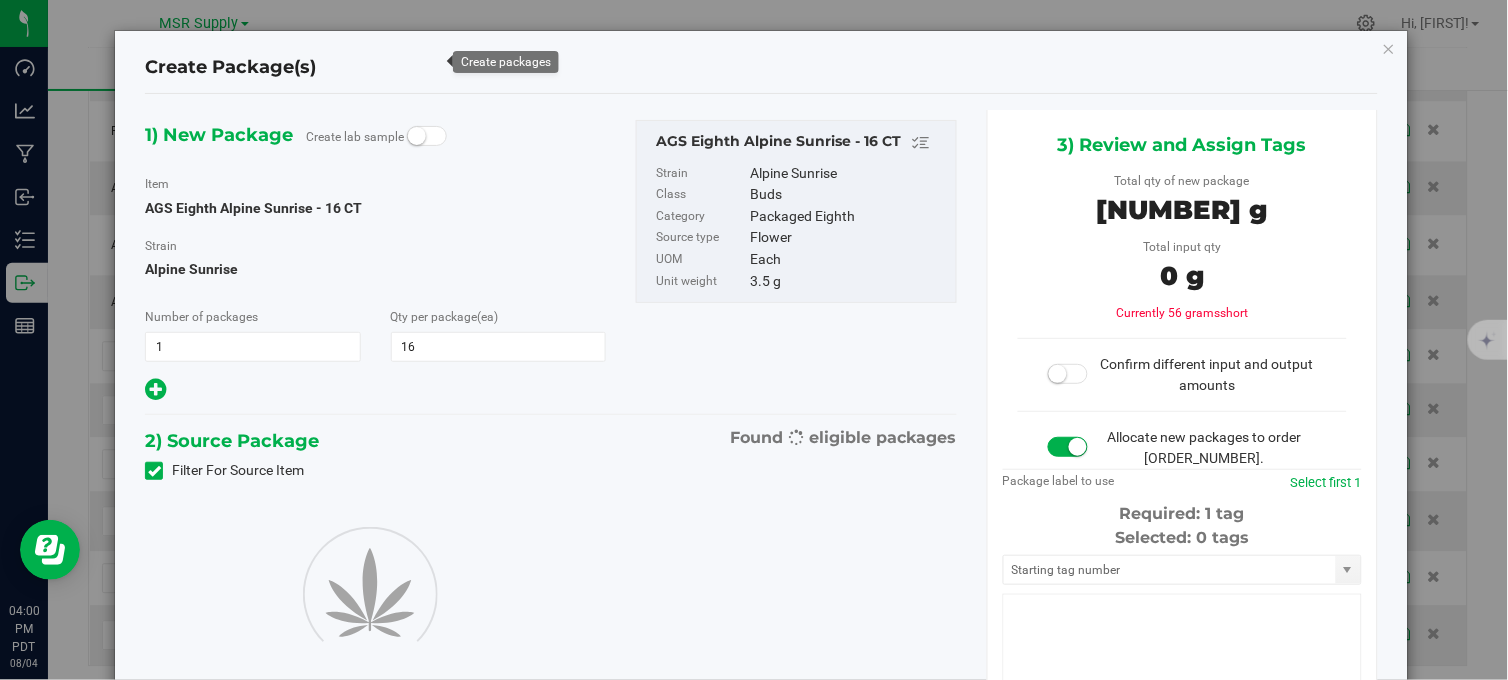 type on "16" 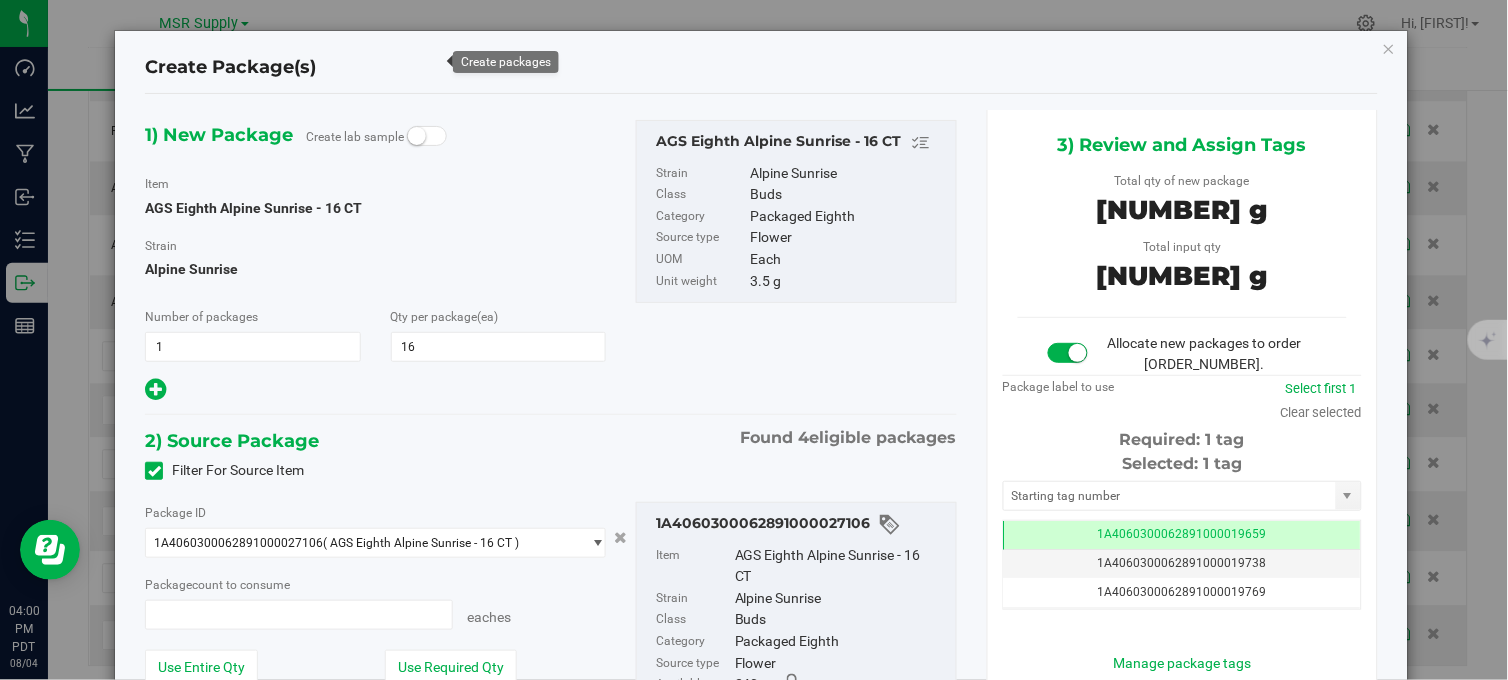 type on "16 ea" 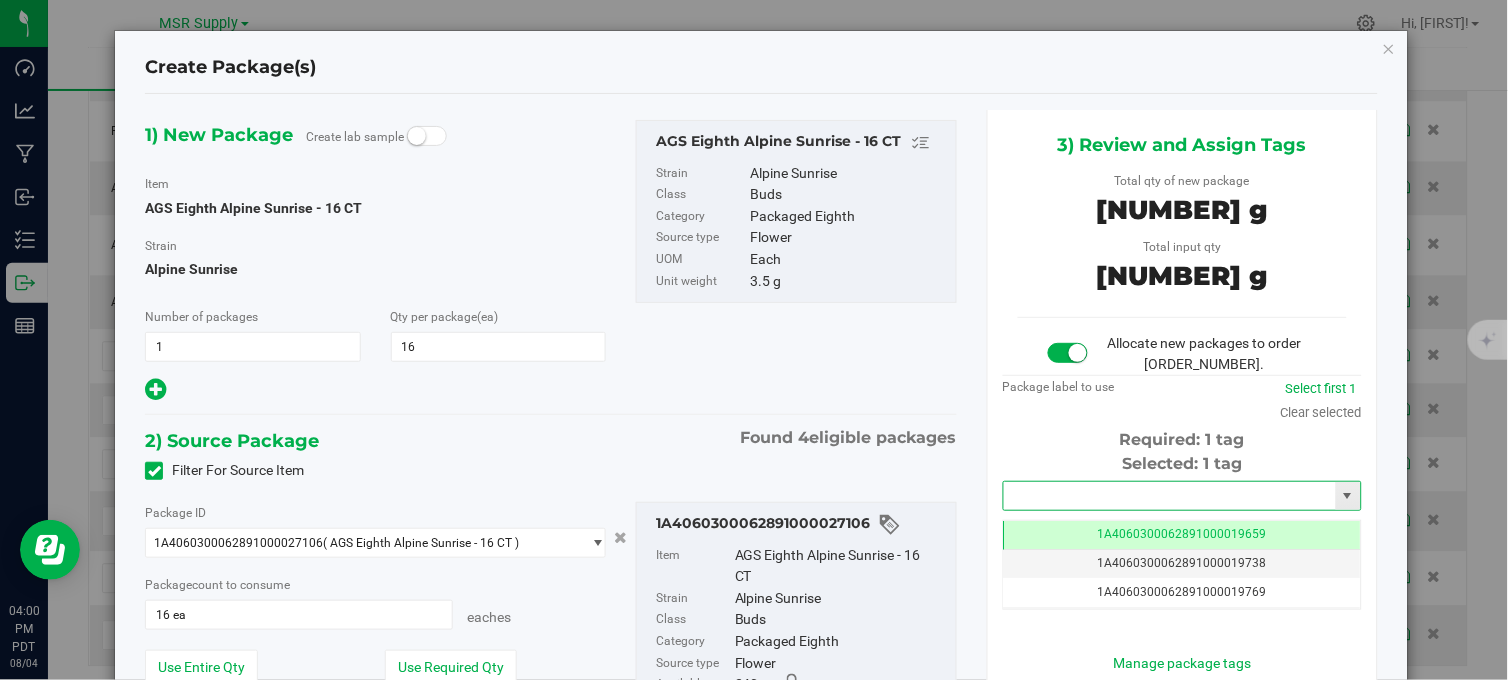 click at bounding box center (1170, 496) 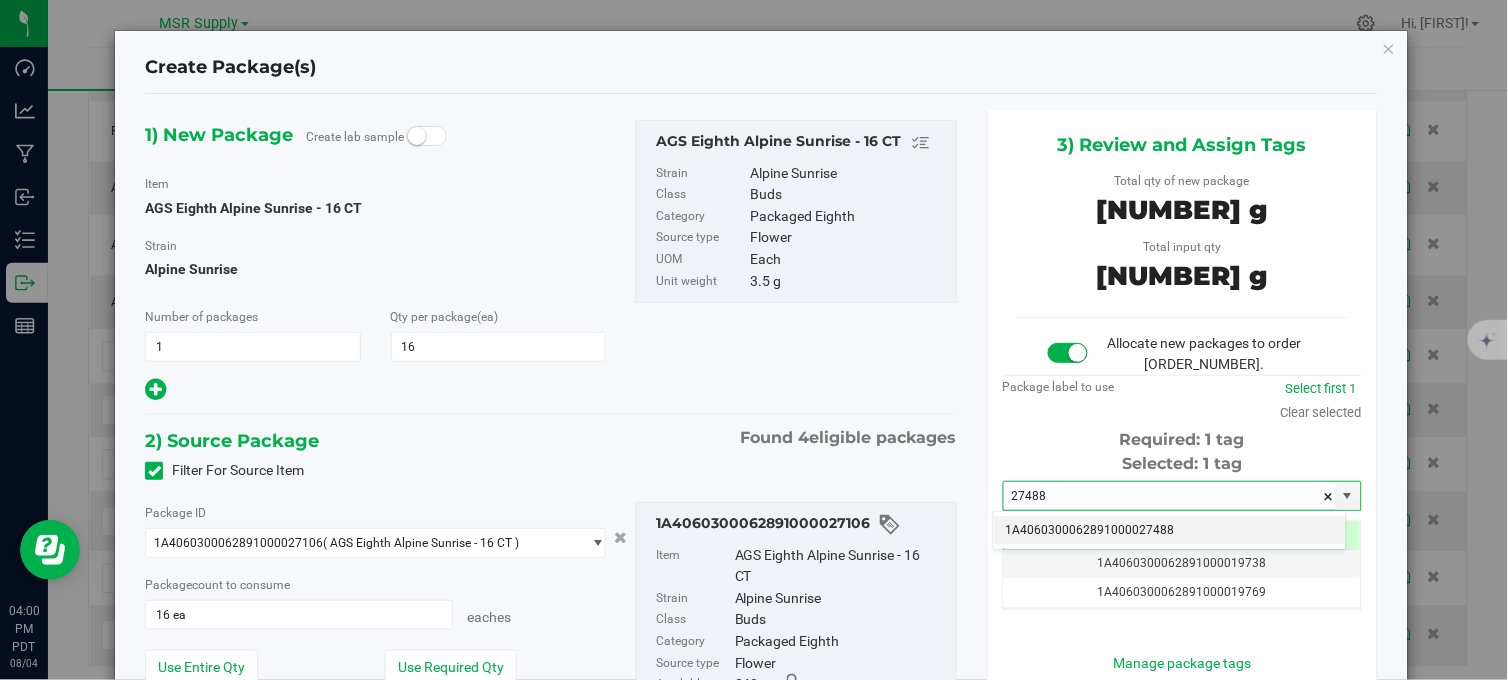 click on "[LICENSE_NUMBER]" at bounding box center (1170, 531) 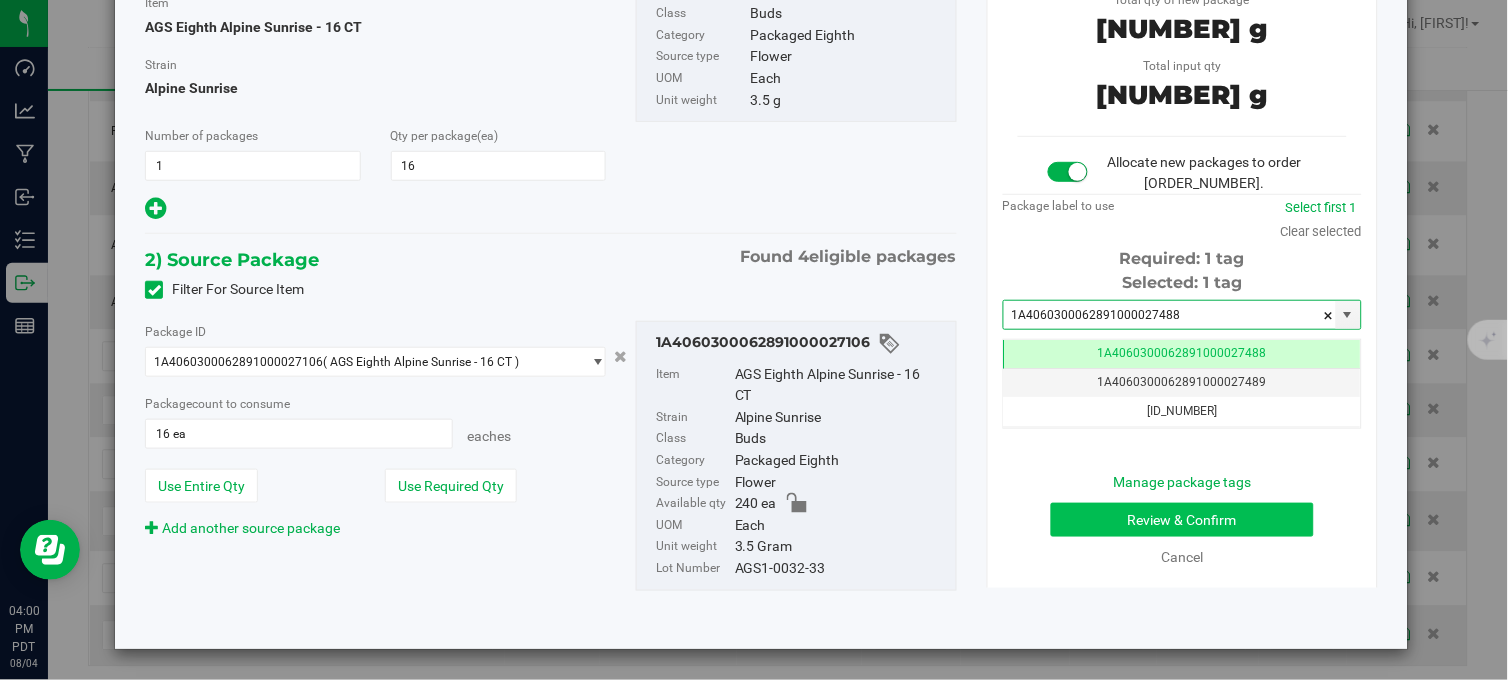 type on "[LICENSE_NUMBER]" 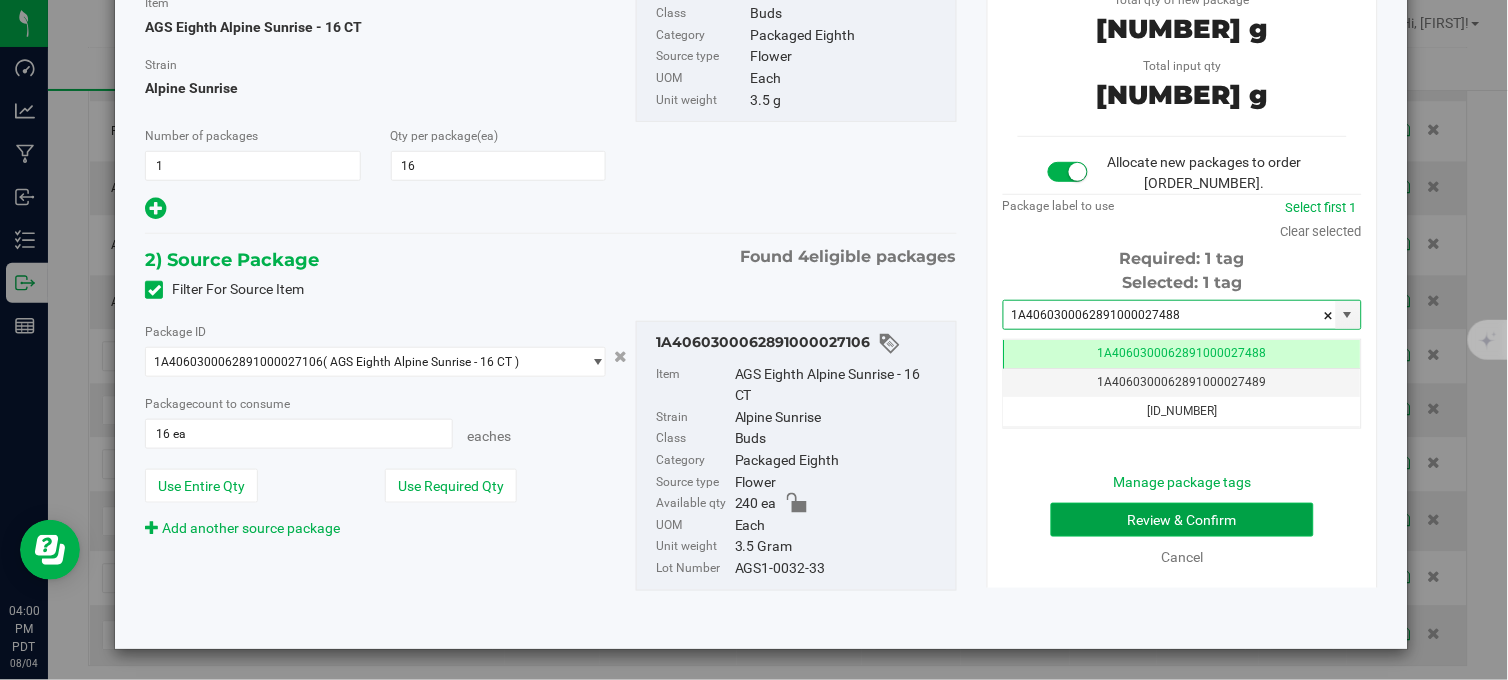 click on "Review & Confirm" at bounding box center (1182, 520) 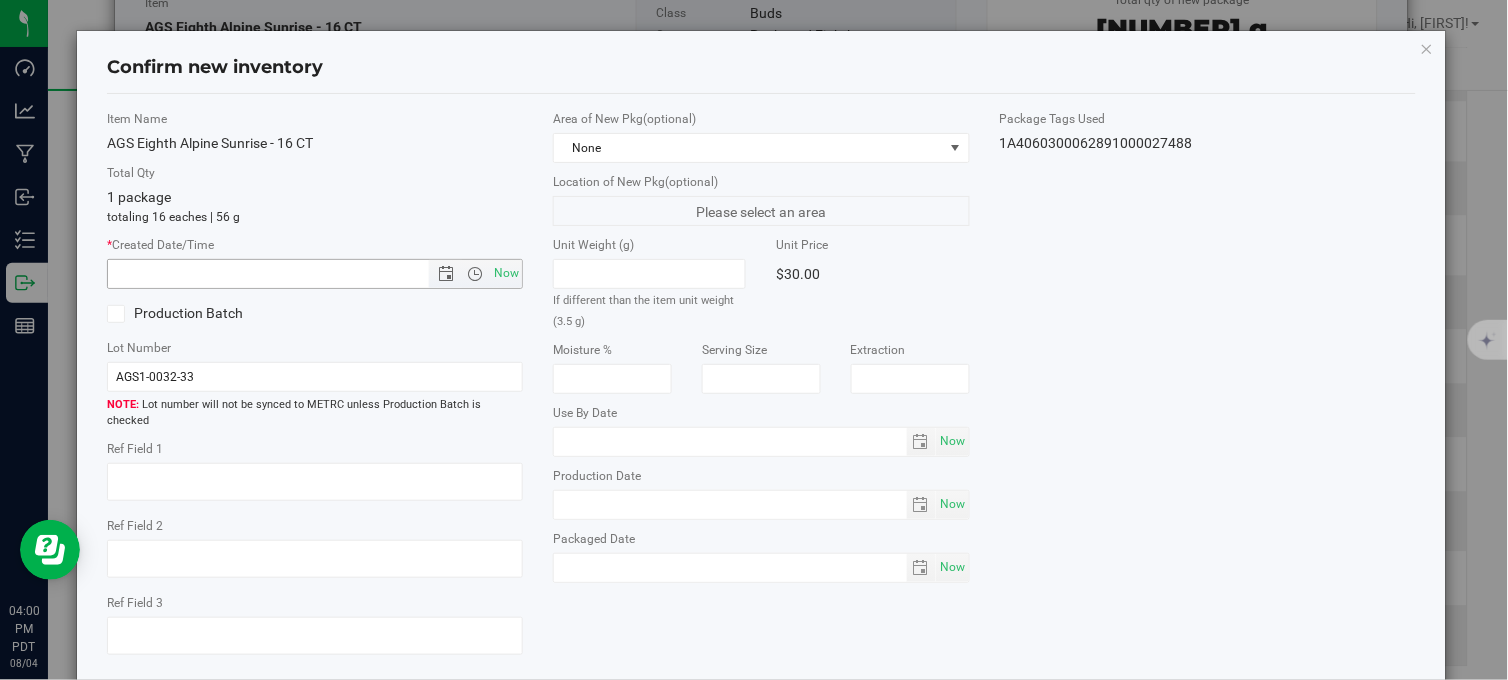 drag, startPoint x: 496, startPoint y: 274, endPoint x: 572, endPoint y: 308, distance: 83.25864 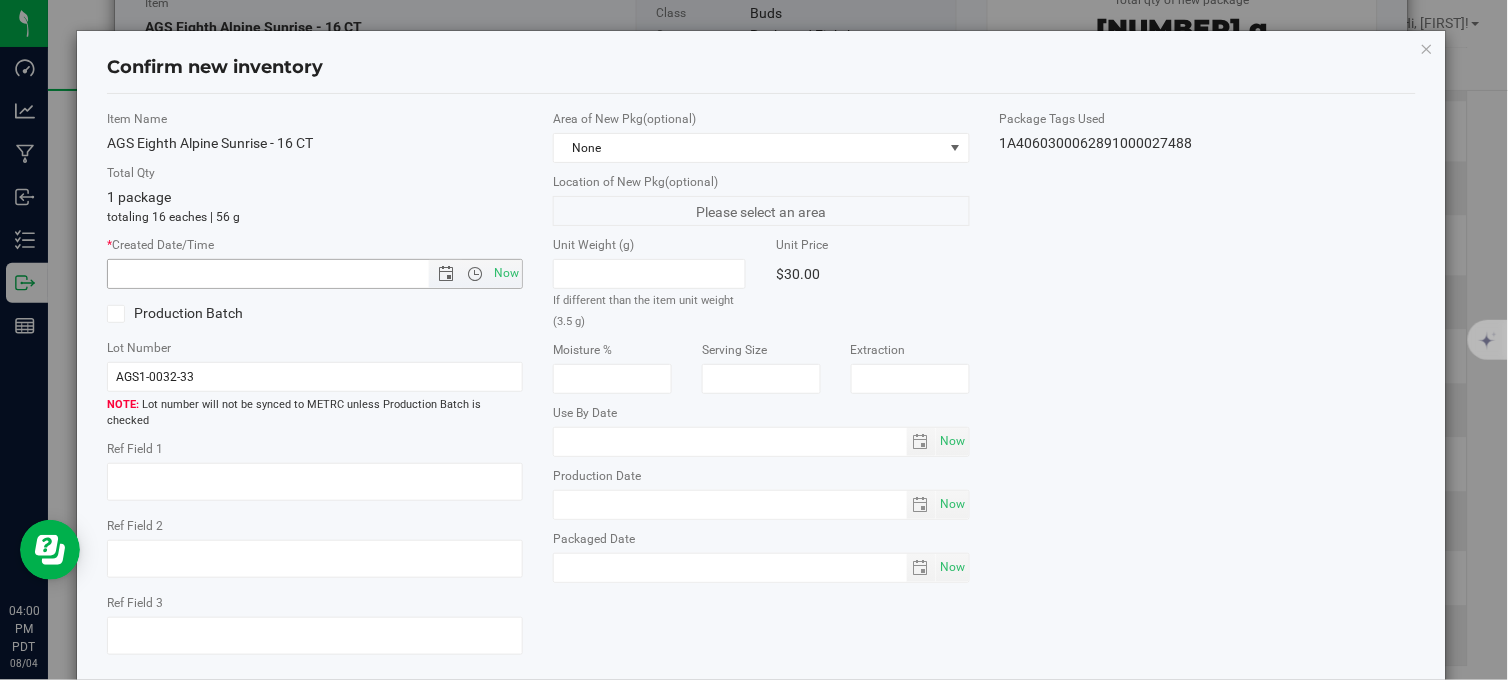 click on "Now" at bounding box center [507, 273] 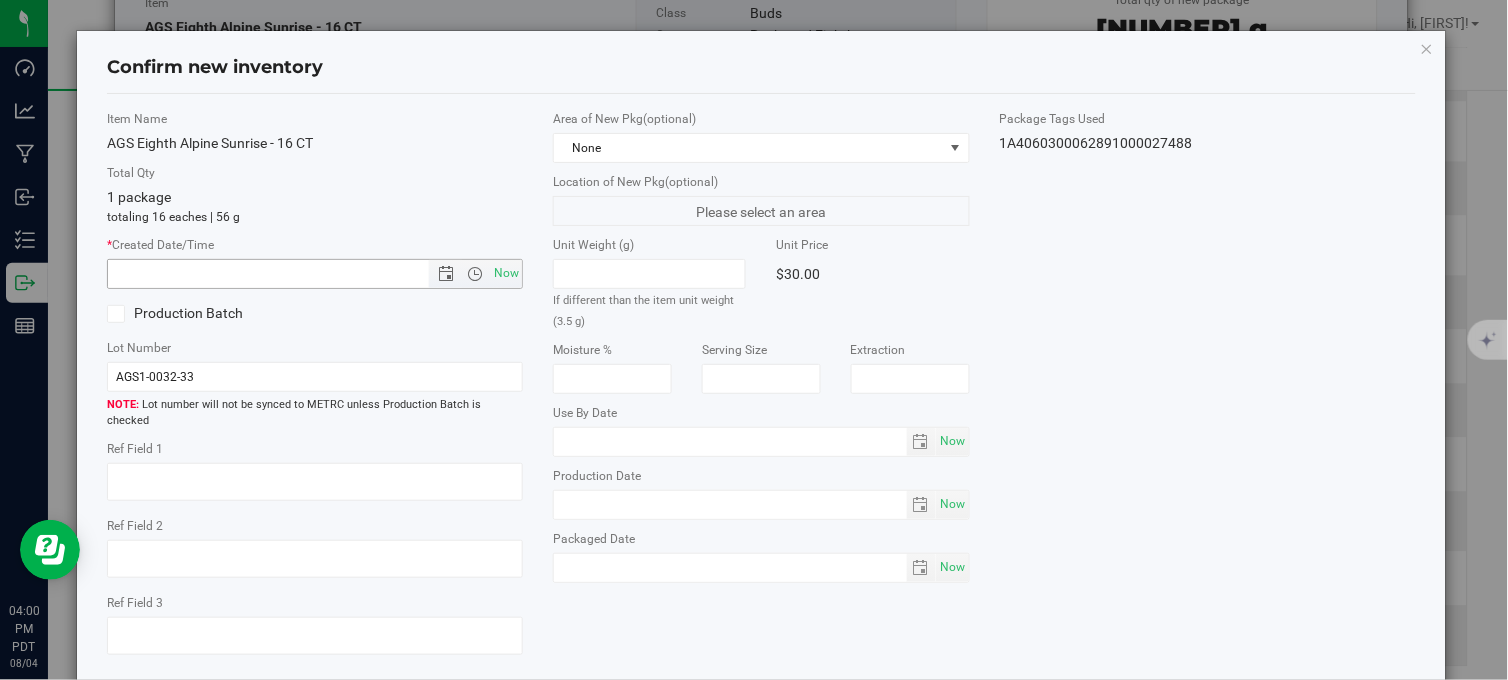 type on "8/4/2025 4:00 PM" 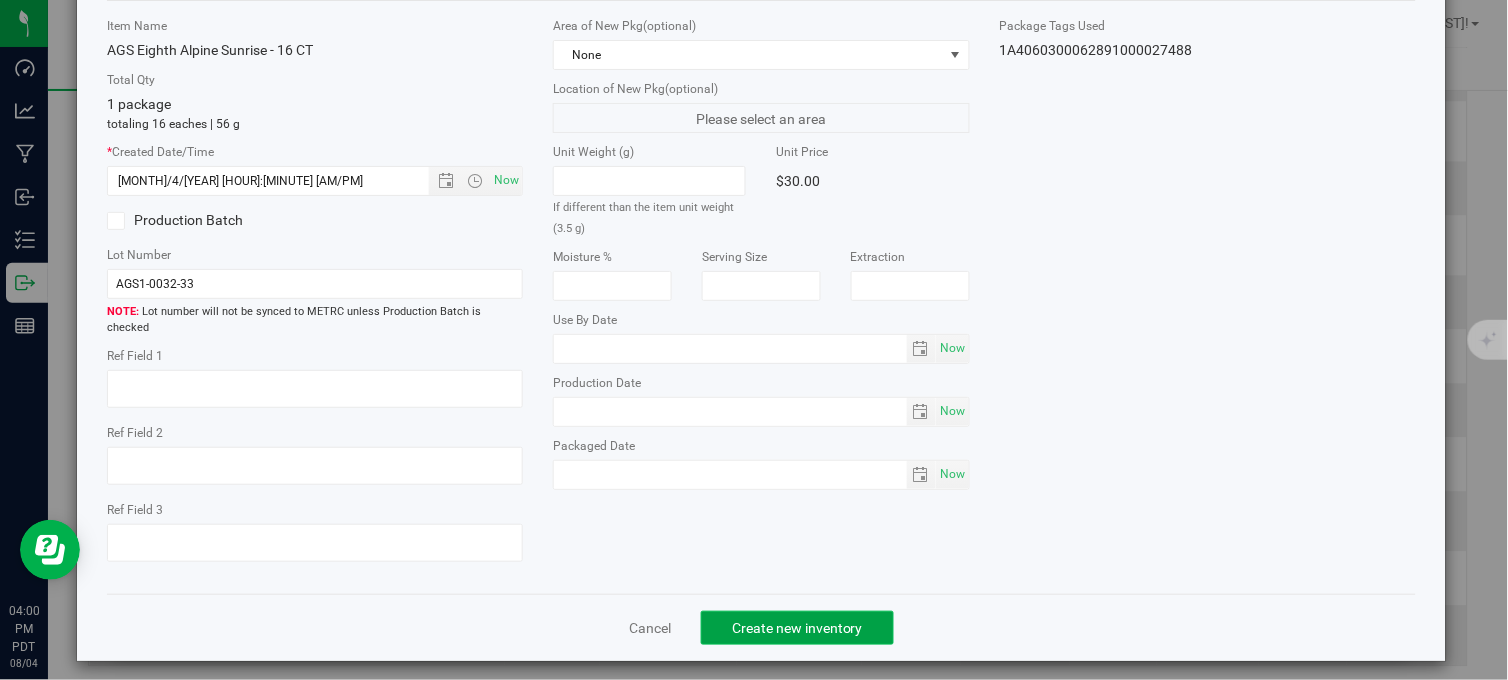 click on "Create new inventory" 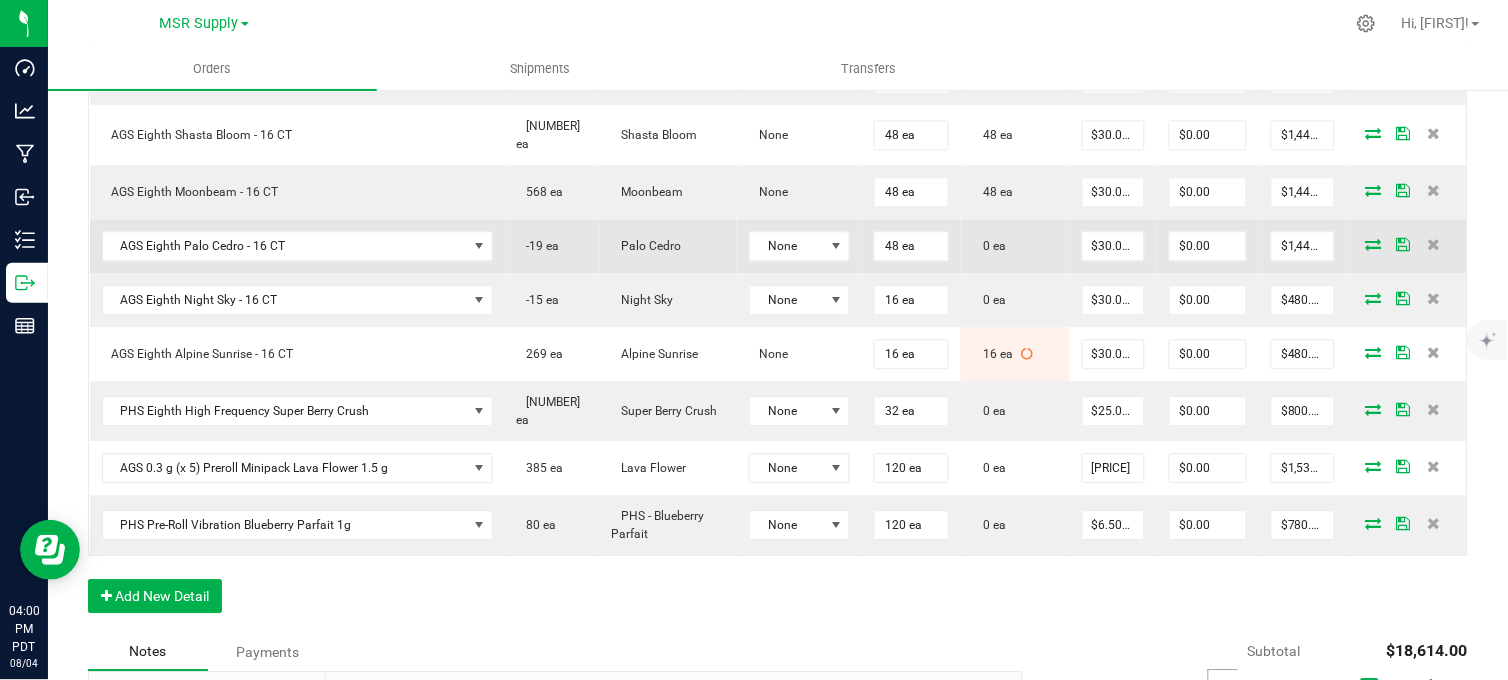 click at bounding box center (1374, 244) 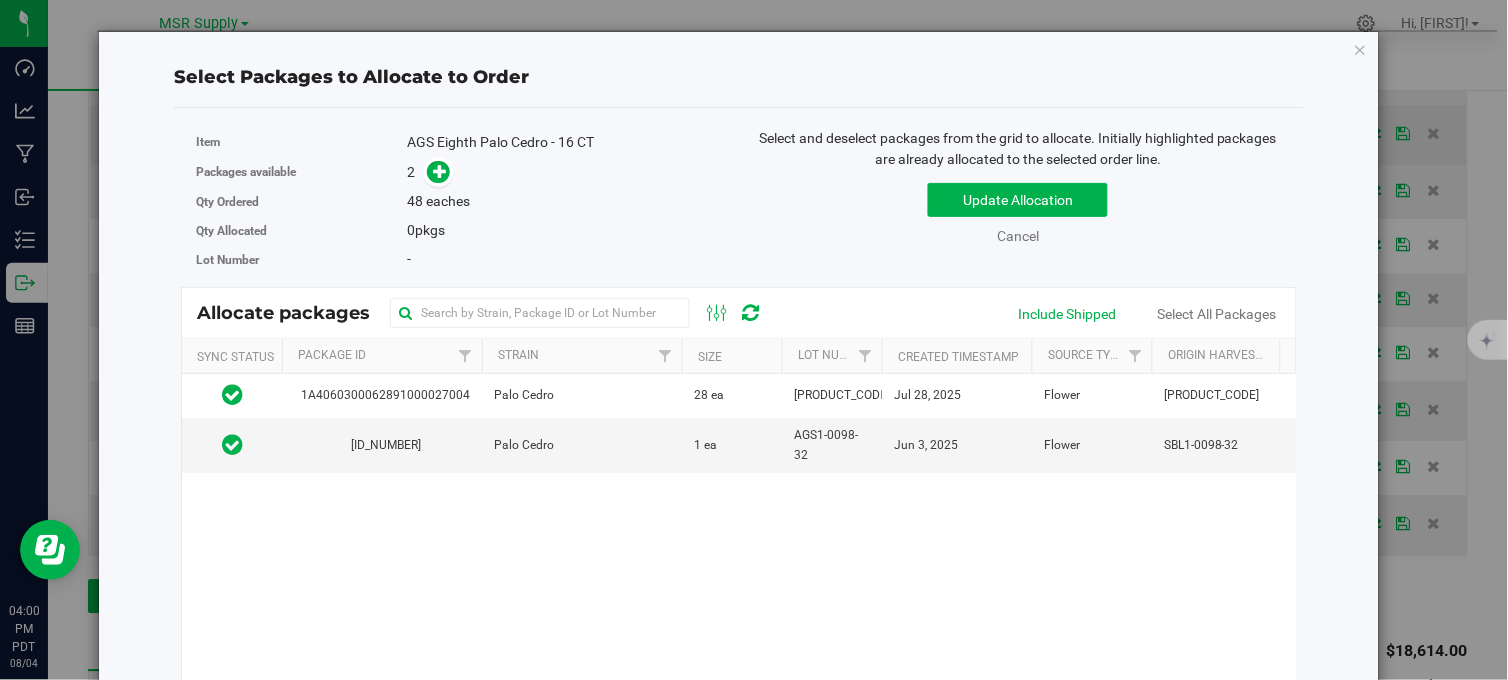 drag, startPoint x: 1344, startPoint y: 52, endPoint x: 1296, endPoint y: 115, distance: 79.20227 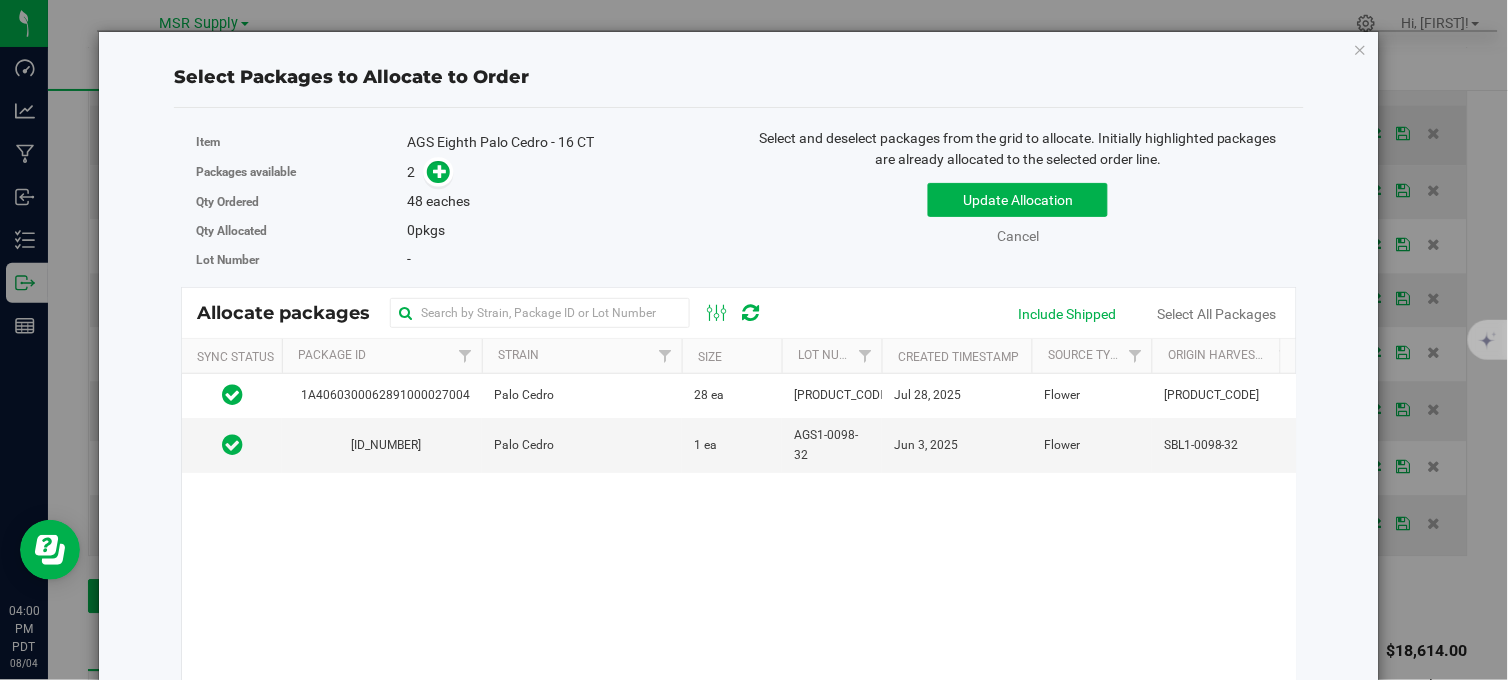 click at bounding box center [1361, 49] 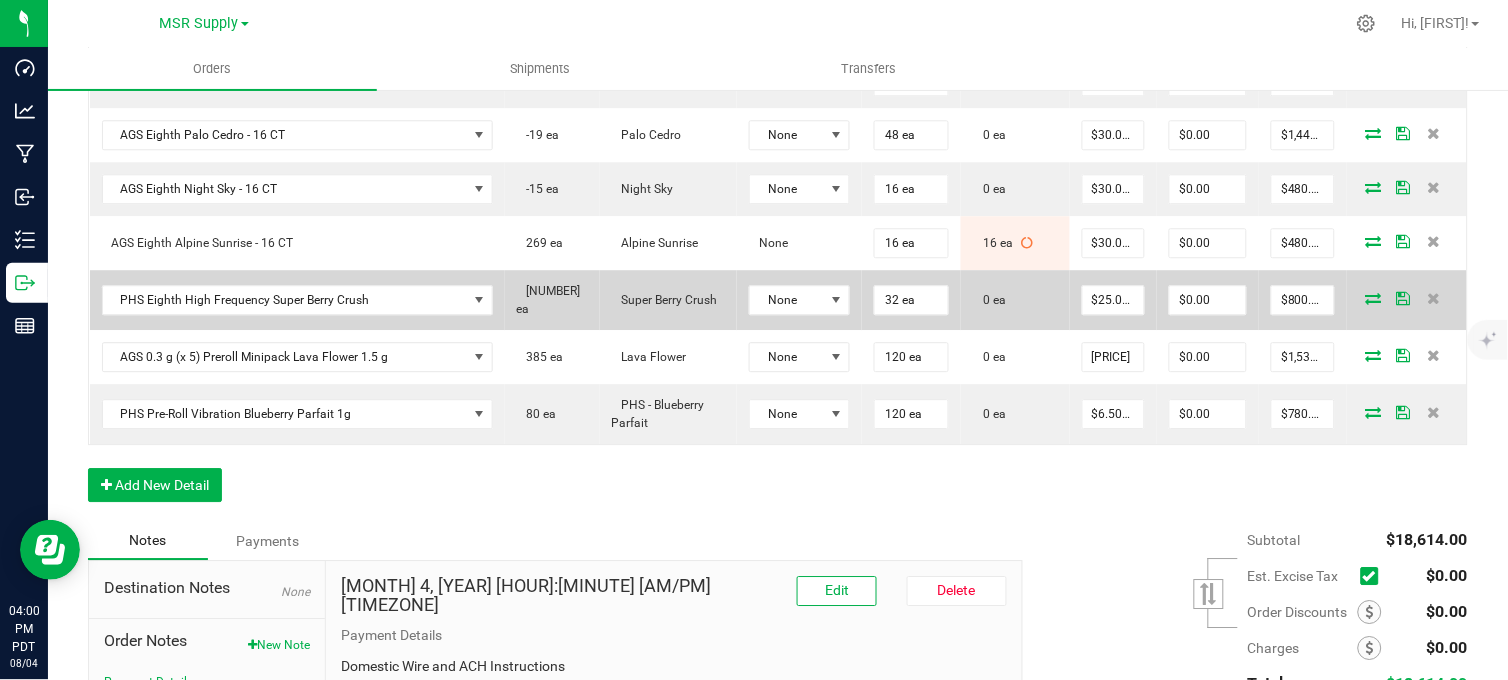 click at bounding box center (1374, 298) 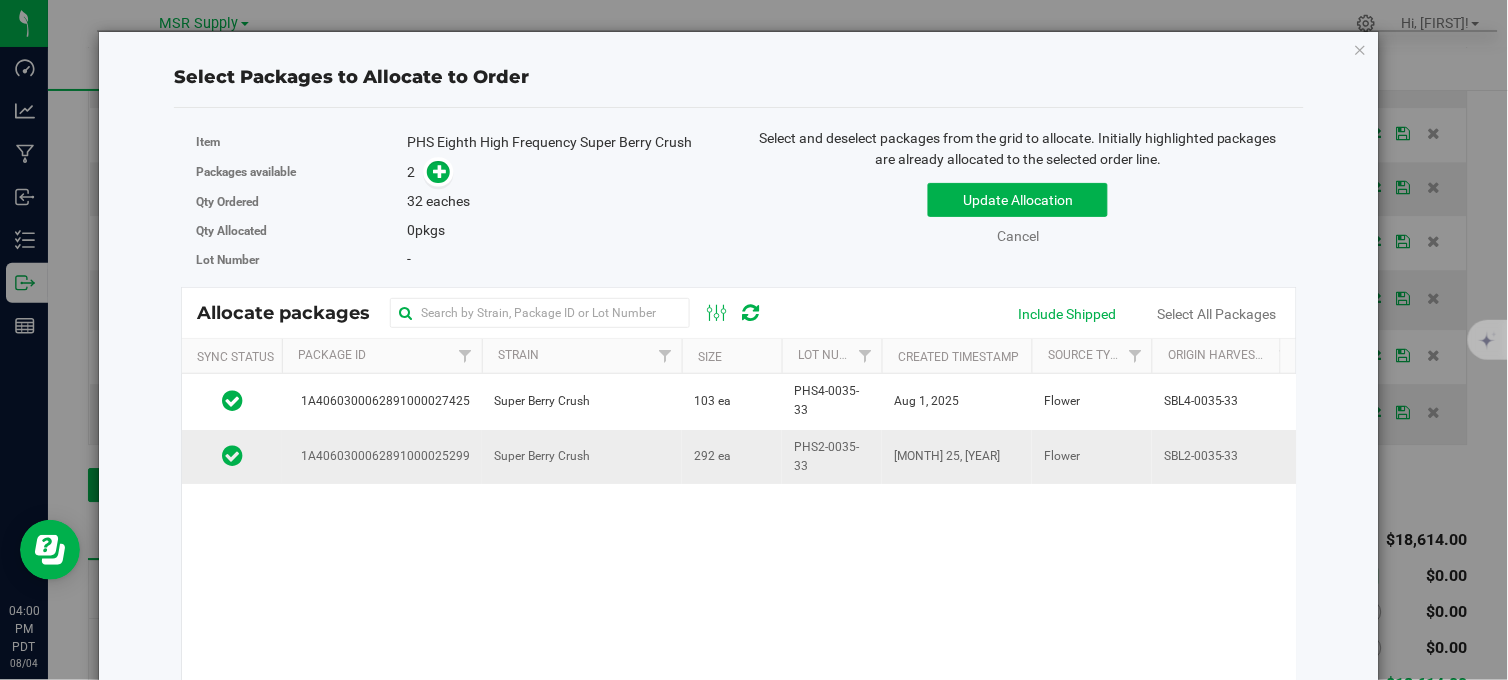 click on "Super Berry Crush" at bounding box center [582, 457] 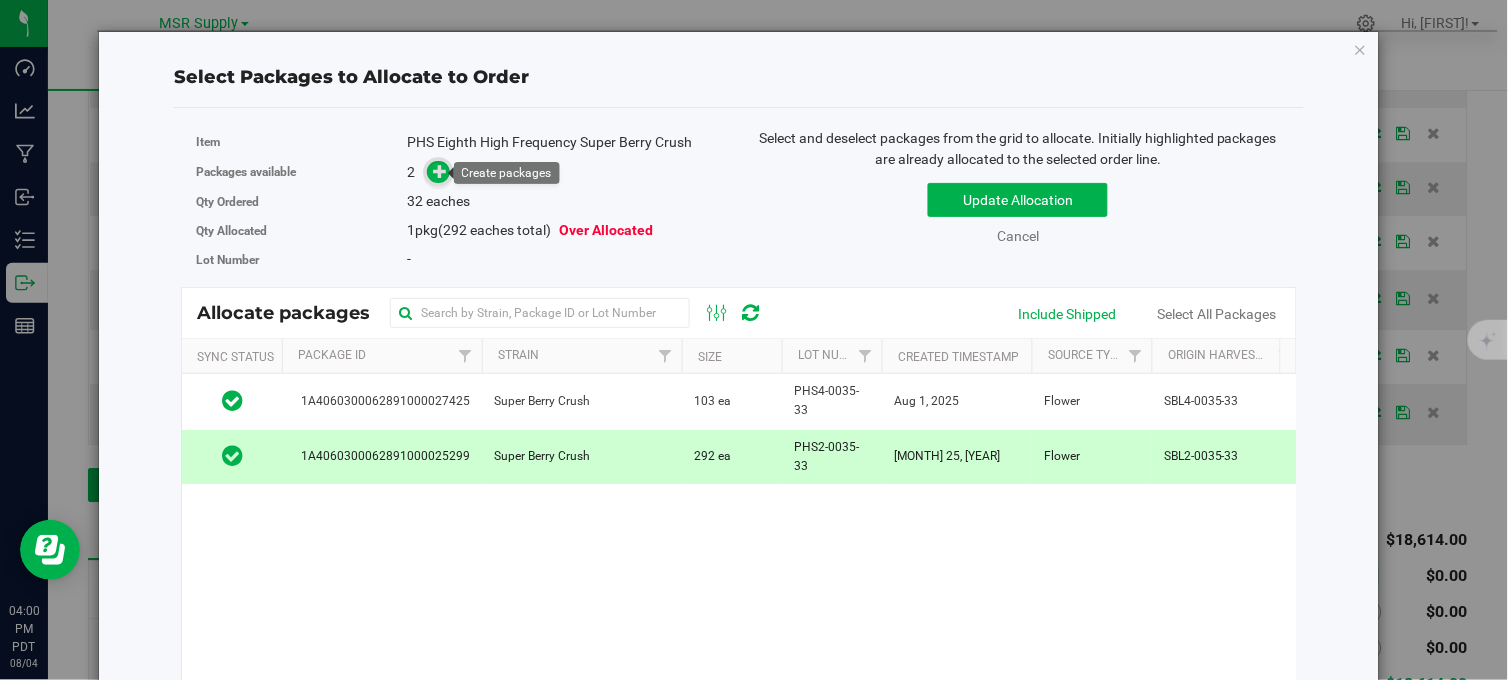 click at bounding box center (440, 170) 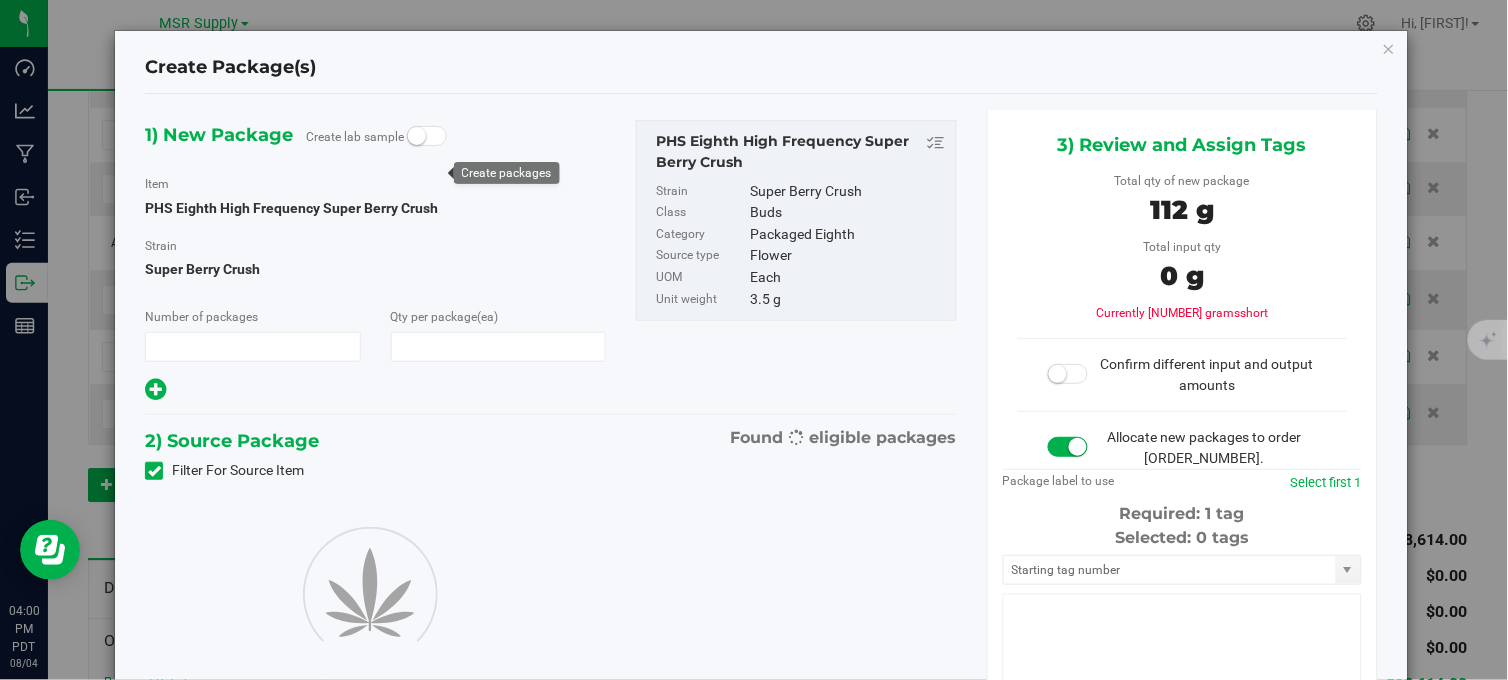 type on "1" 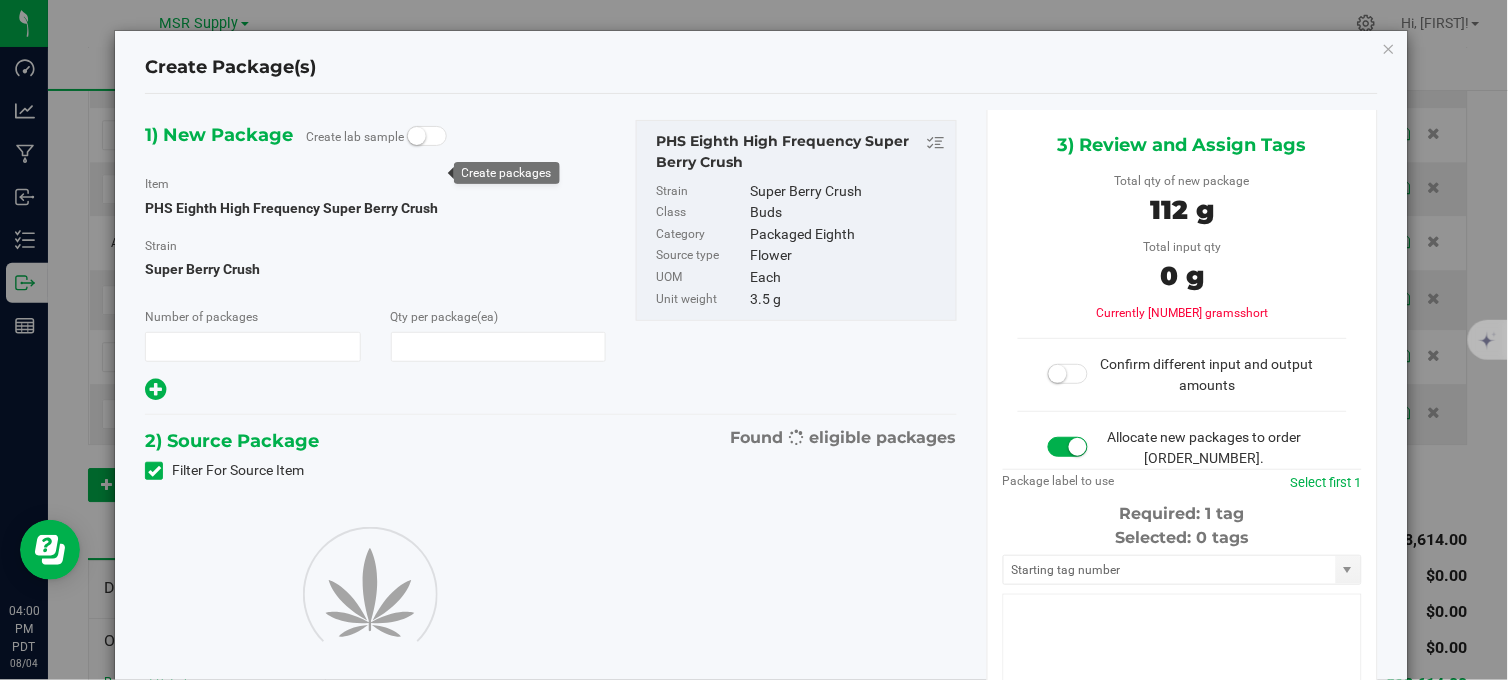 type on "32" 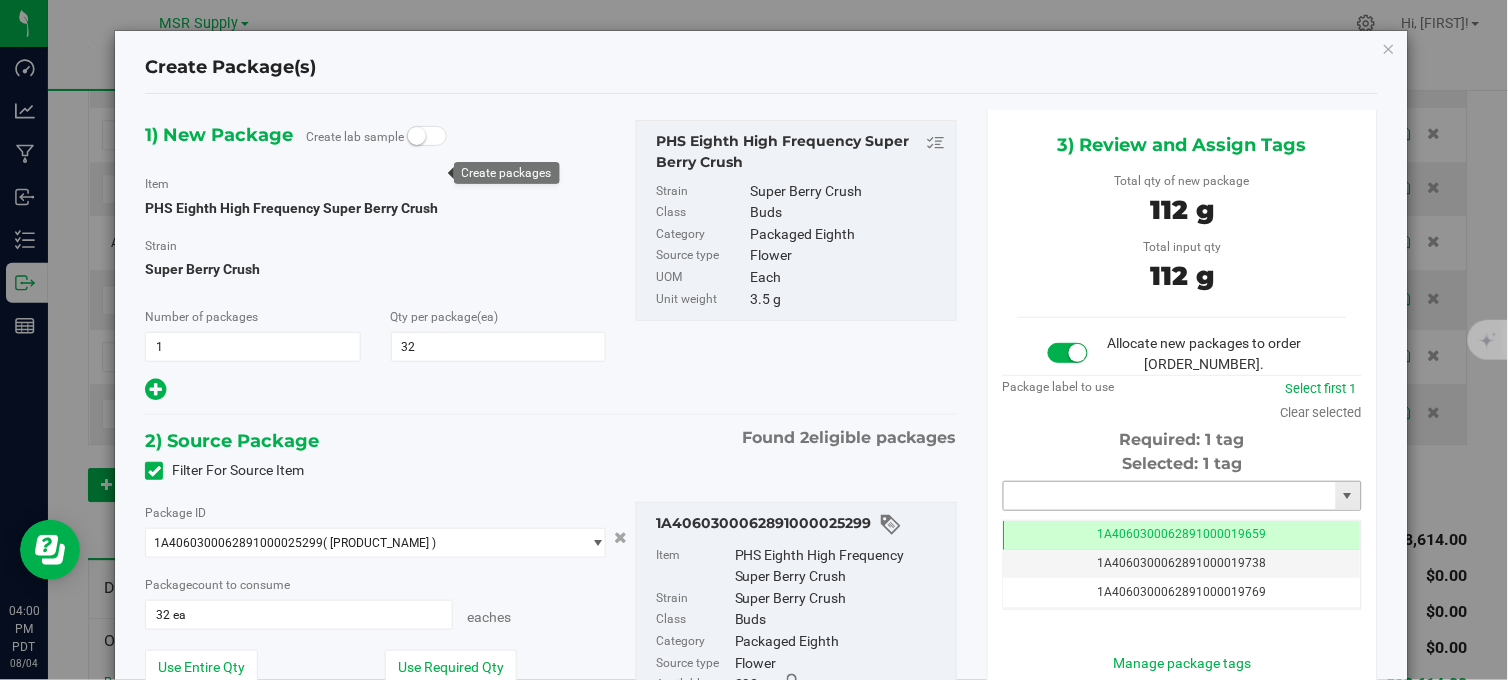 click at bounding box center (1170, 496) 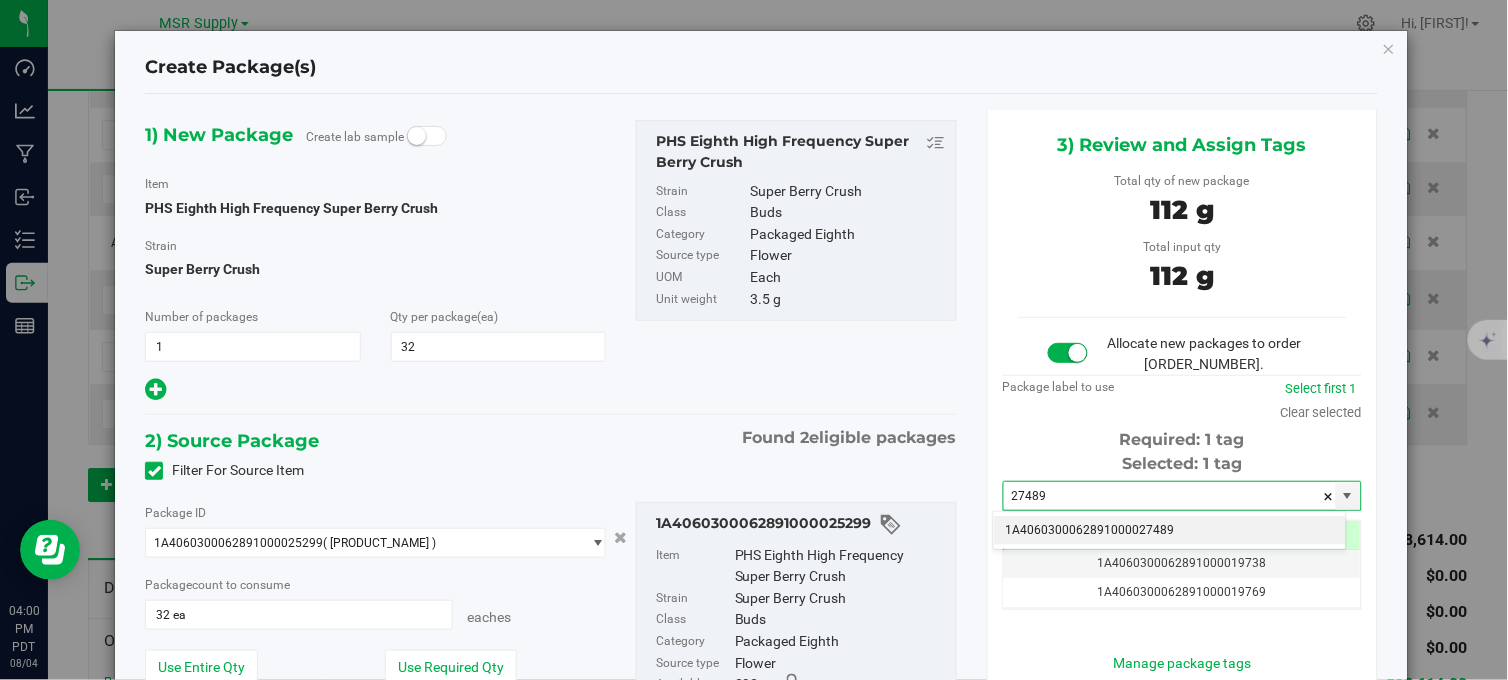 click on "[NUMBER]" at bounding box center (1170, 531) 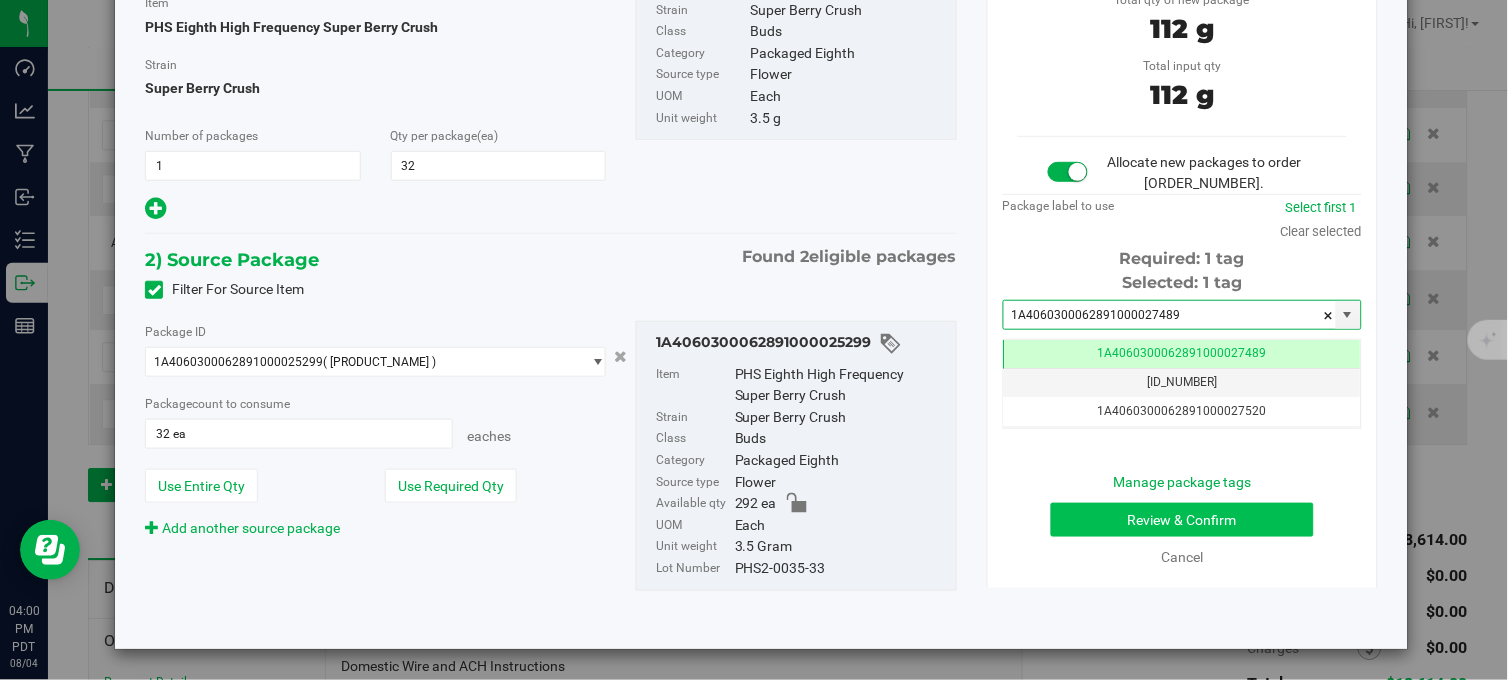 type on "[NUMBER]" 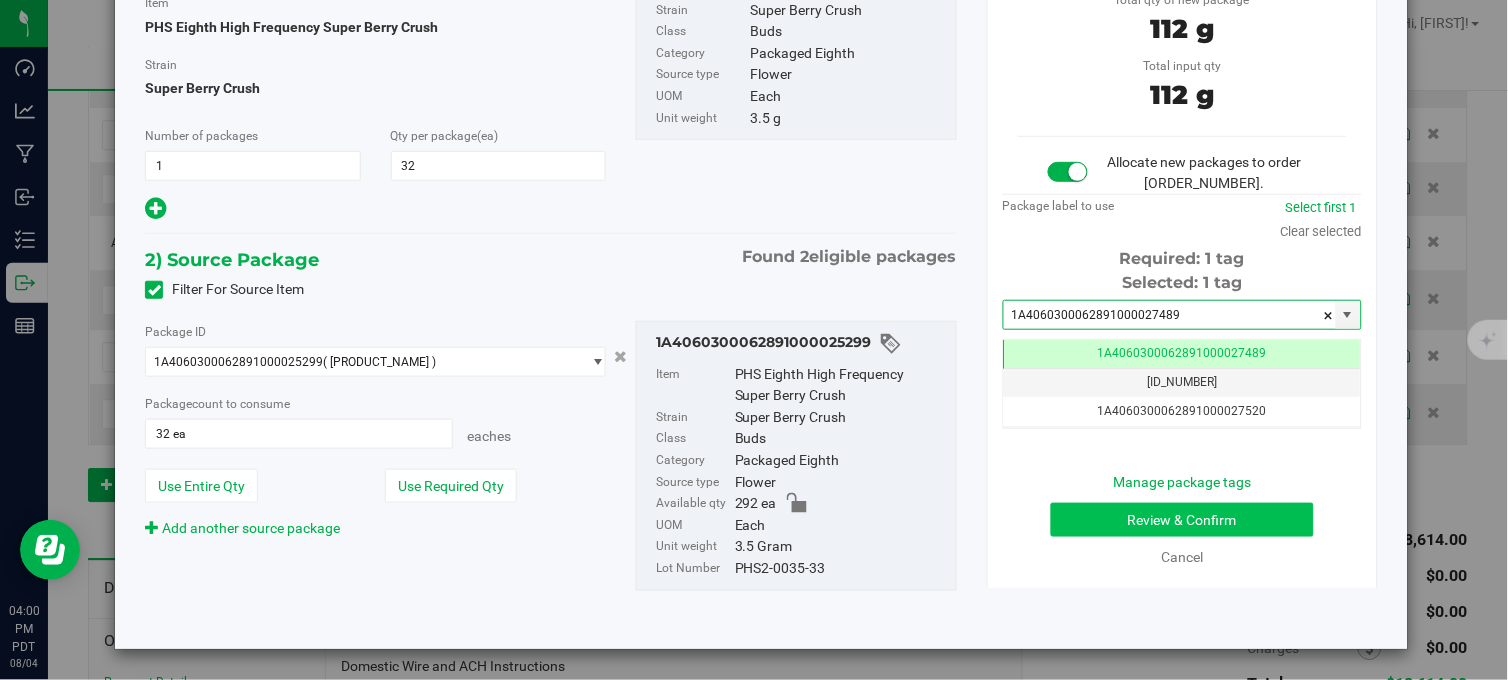 click on "Manage package tags
Review & Confirm
Cancel" at bounding box center [1182, 520] 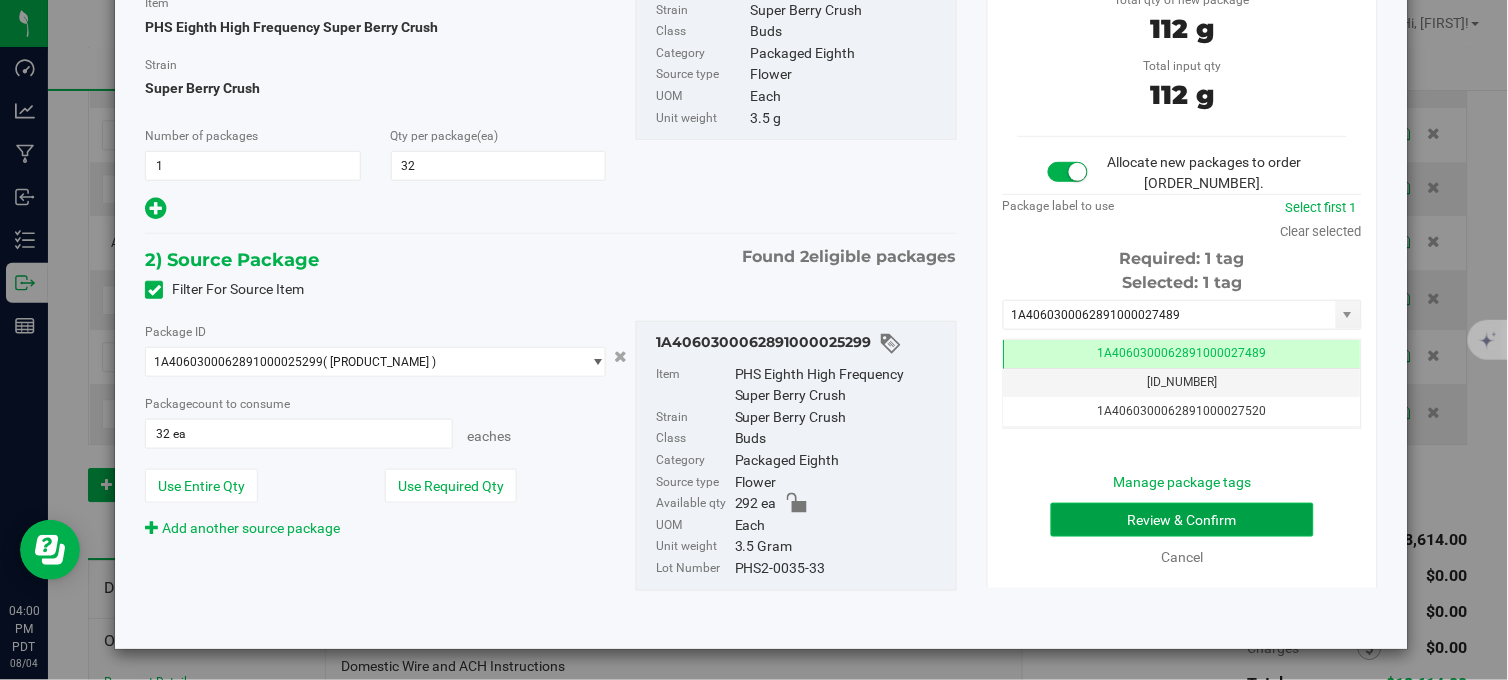 click on "Review & Confirm" at bounding box center [1182, 520] 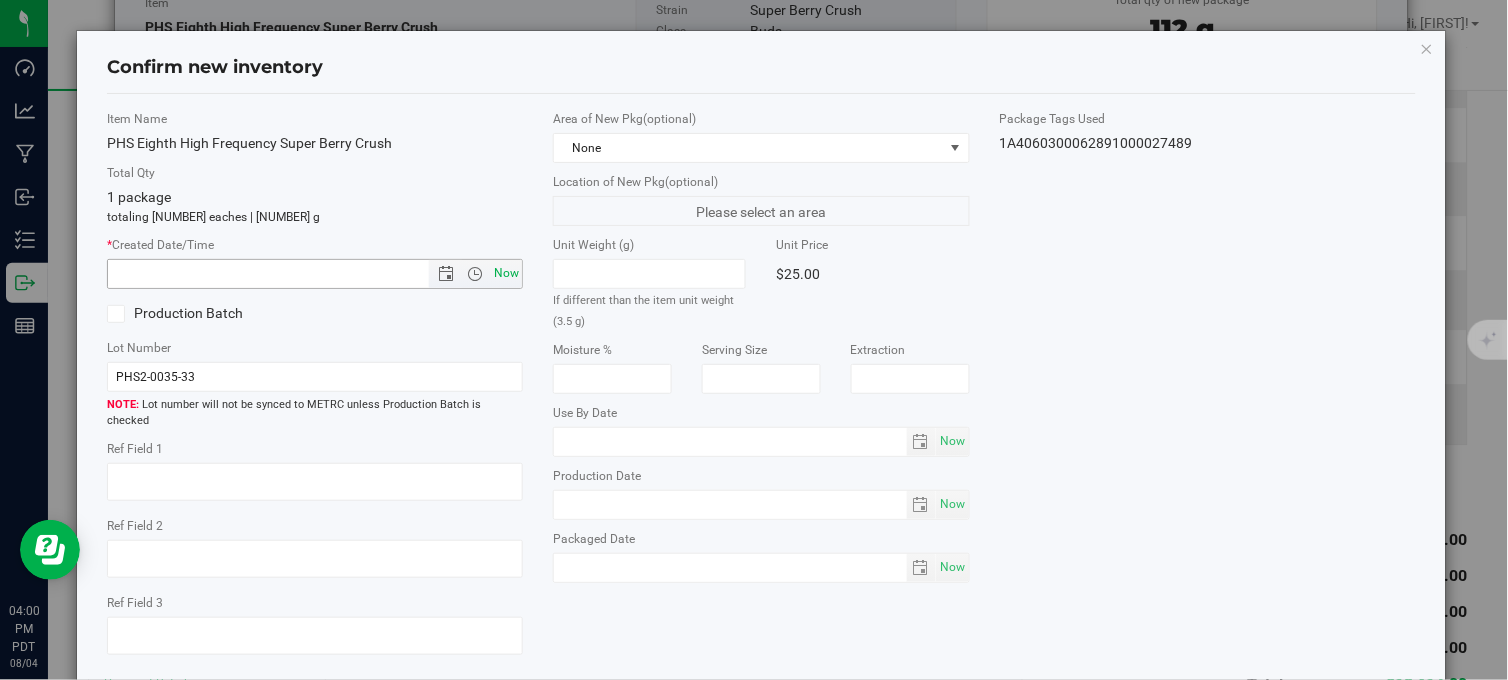 click on "Now" at bounding box center (507, 273) 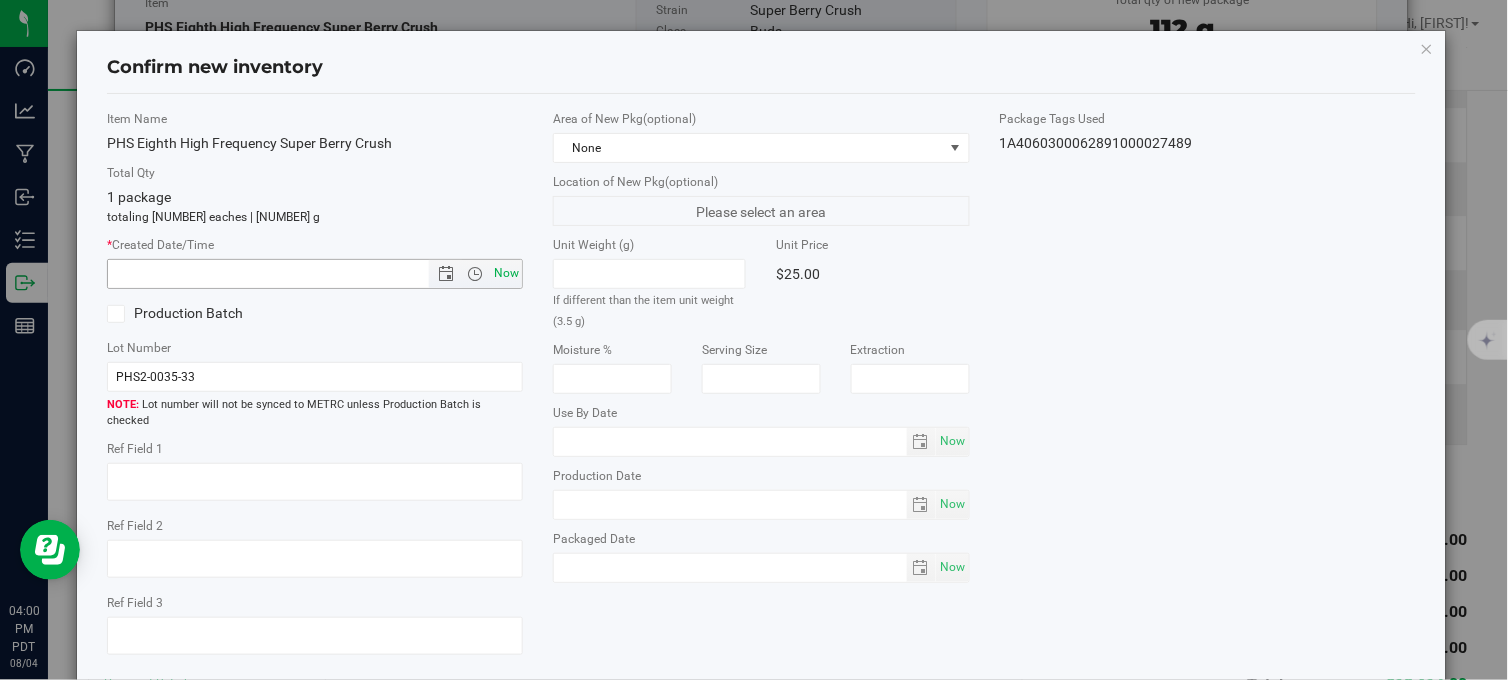 type on "8/4/2025 4:00 PM" 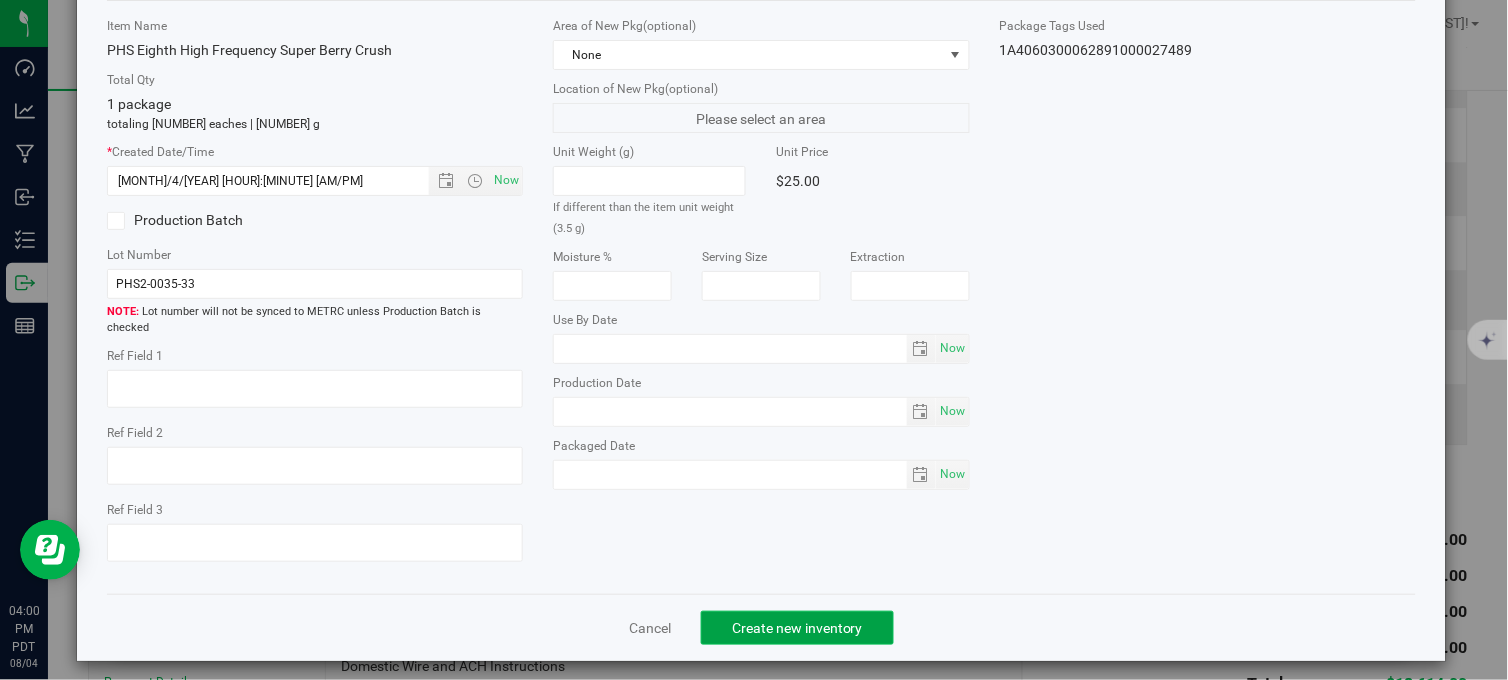 click on "Create new inventory" 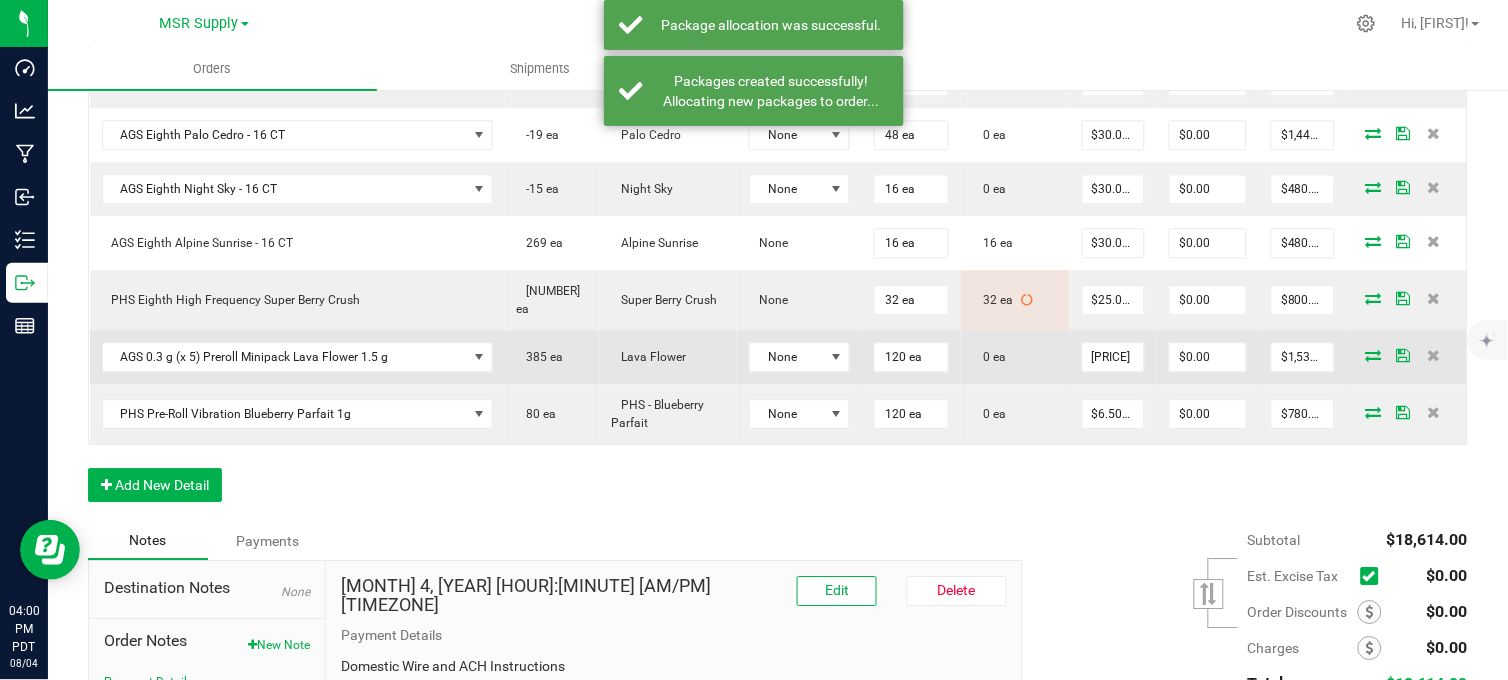 click at bounding box center [1374, 355] 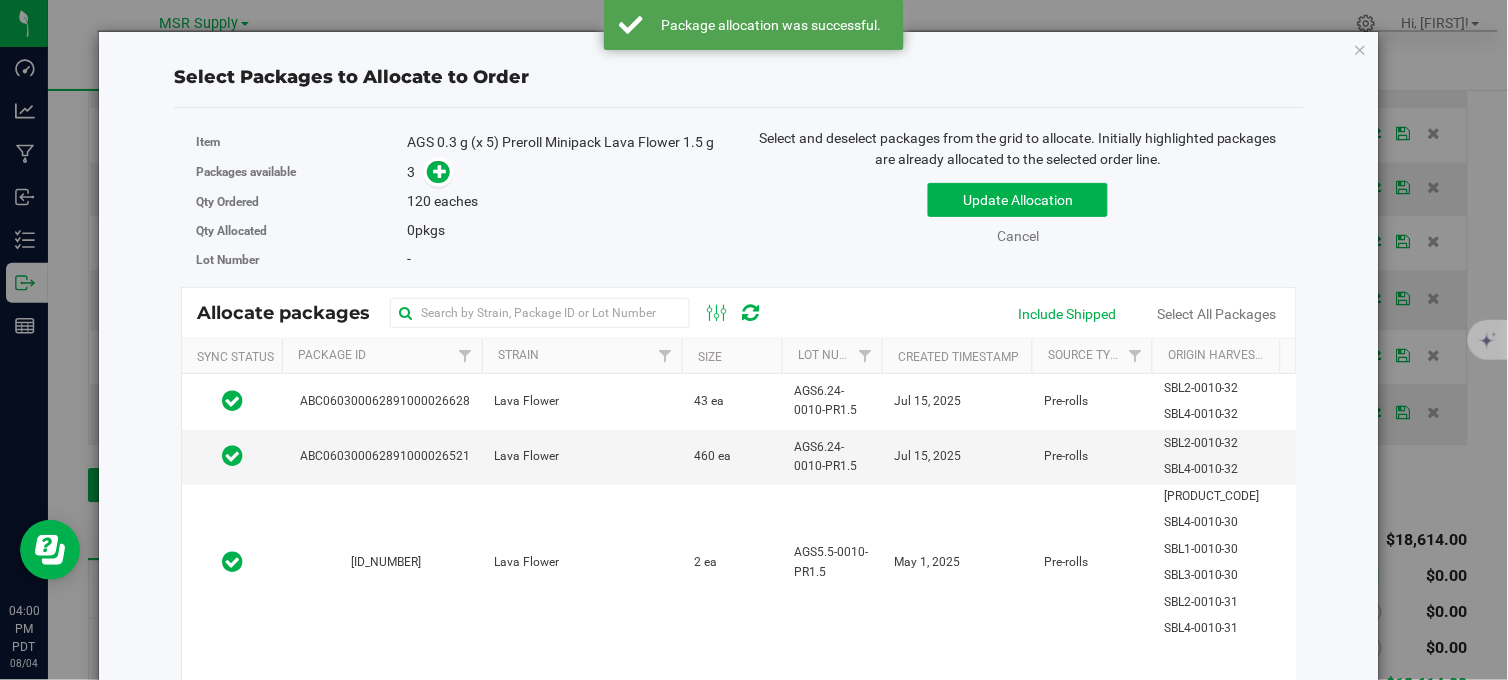 click on "Select Packages to Allocate to Order
Item
AGS 0.3 g (x 5) Preroll Minipack Lava Flower 1.5 g
Packages available
3
Qty Ordered
120
0" at bounding box center (739, 468) 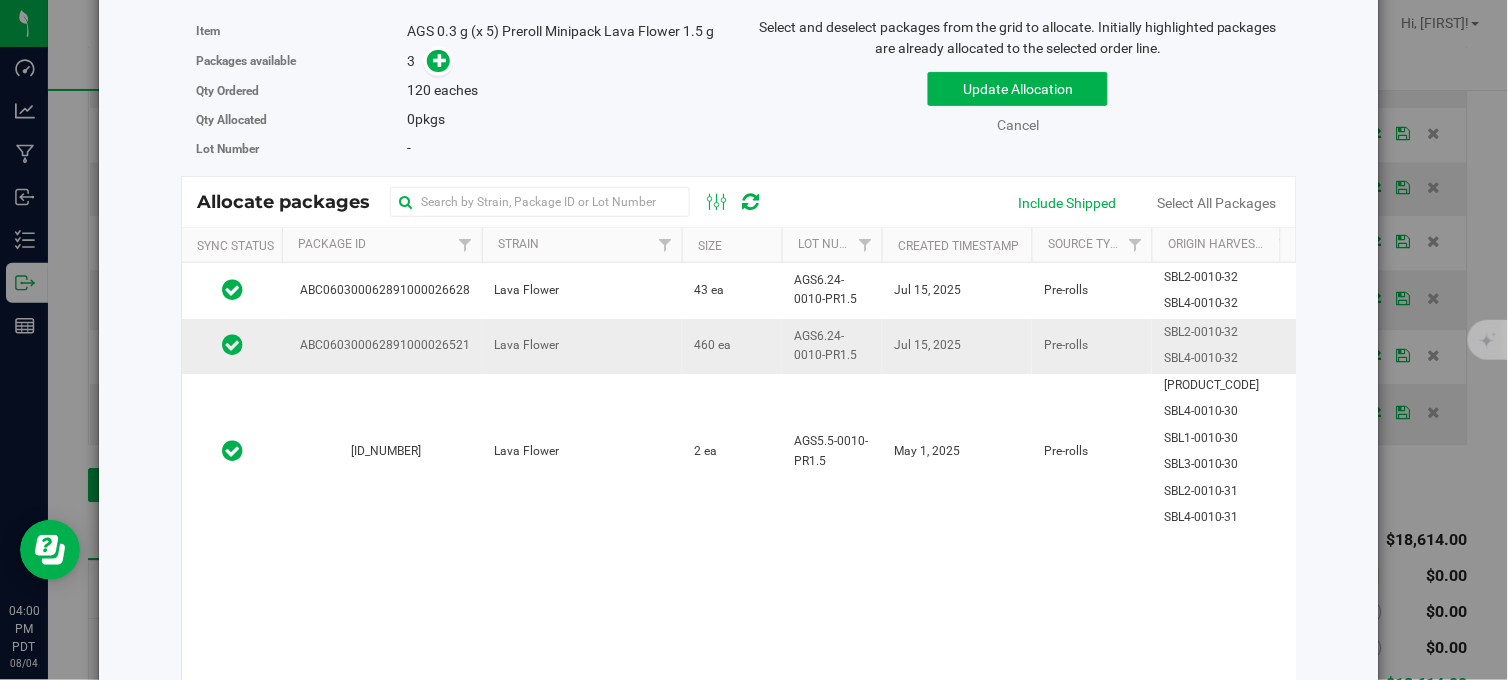 click on "Lava Flower" at bounding box center (582, 346) 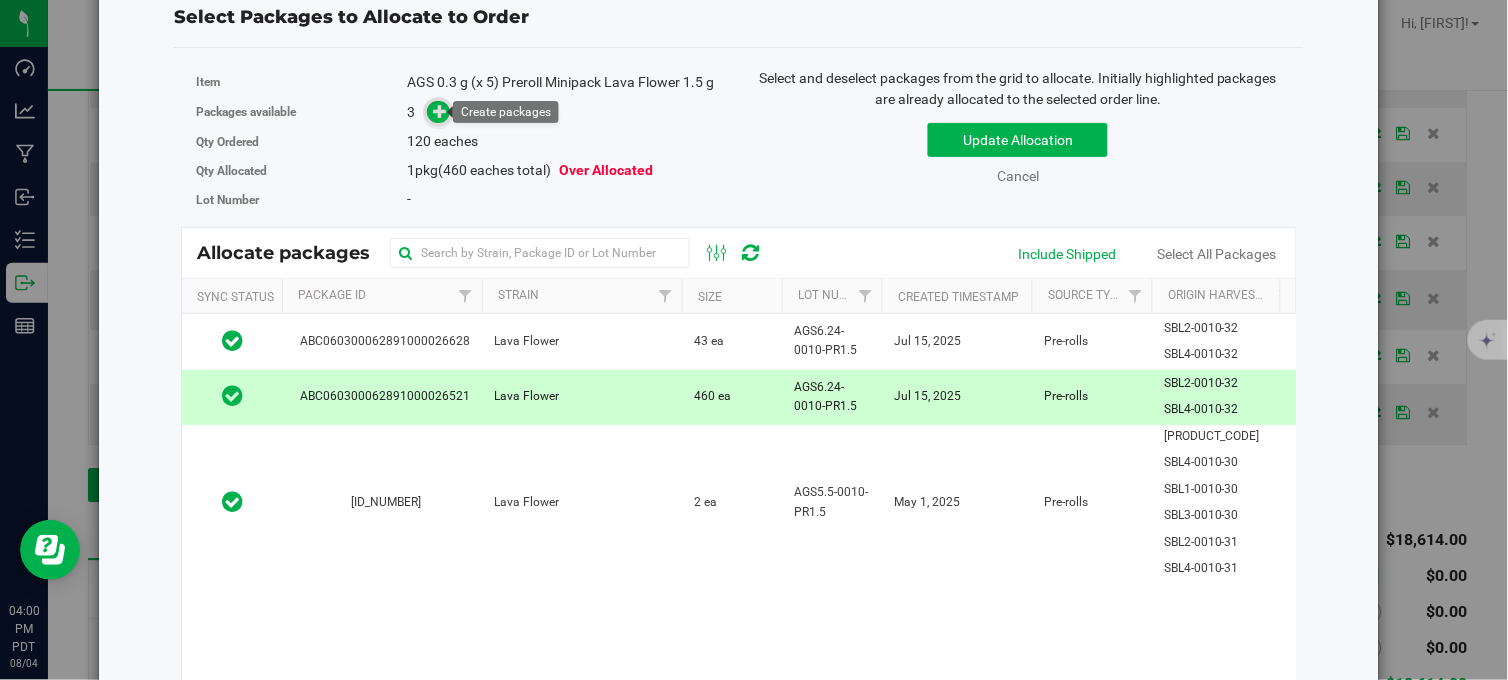 click at bounding box center [440, 111] 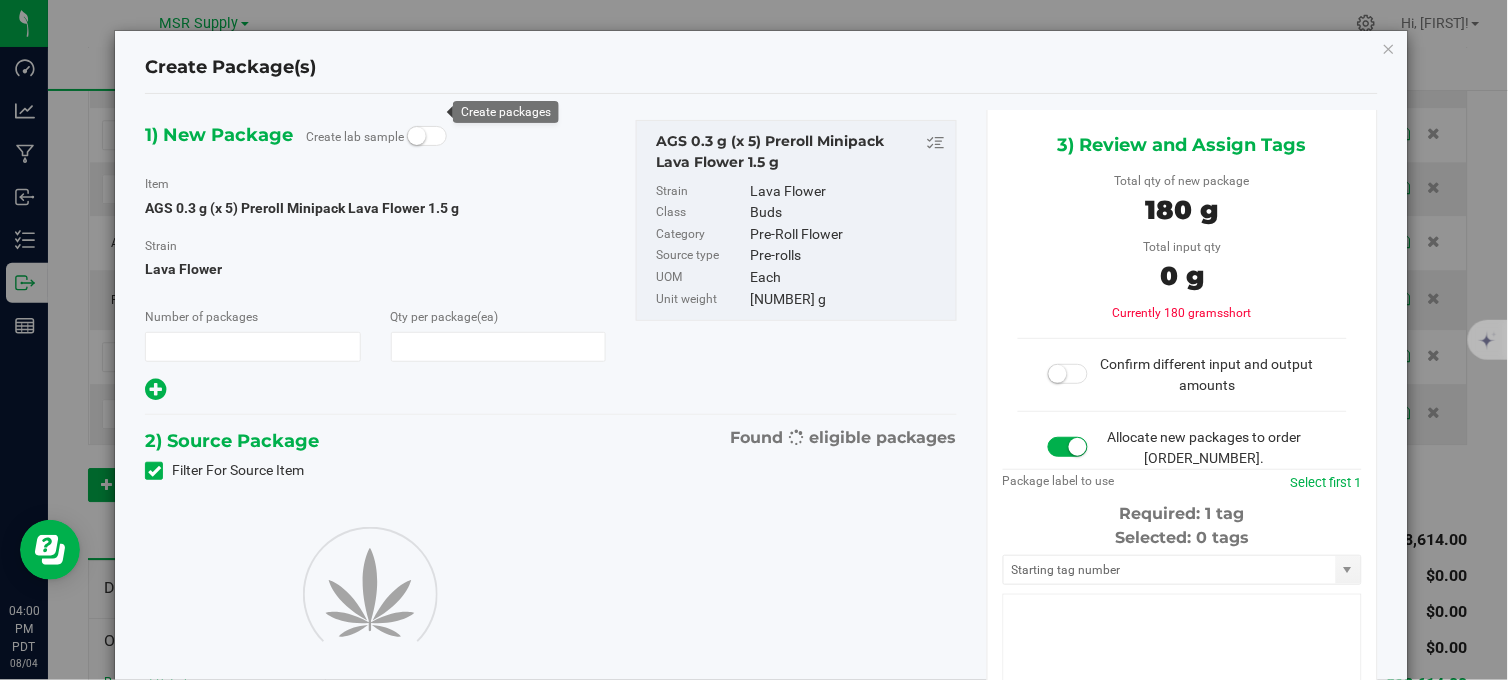 type on "1" 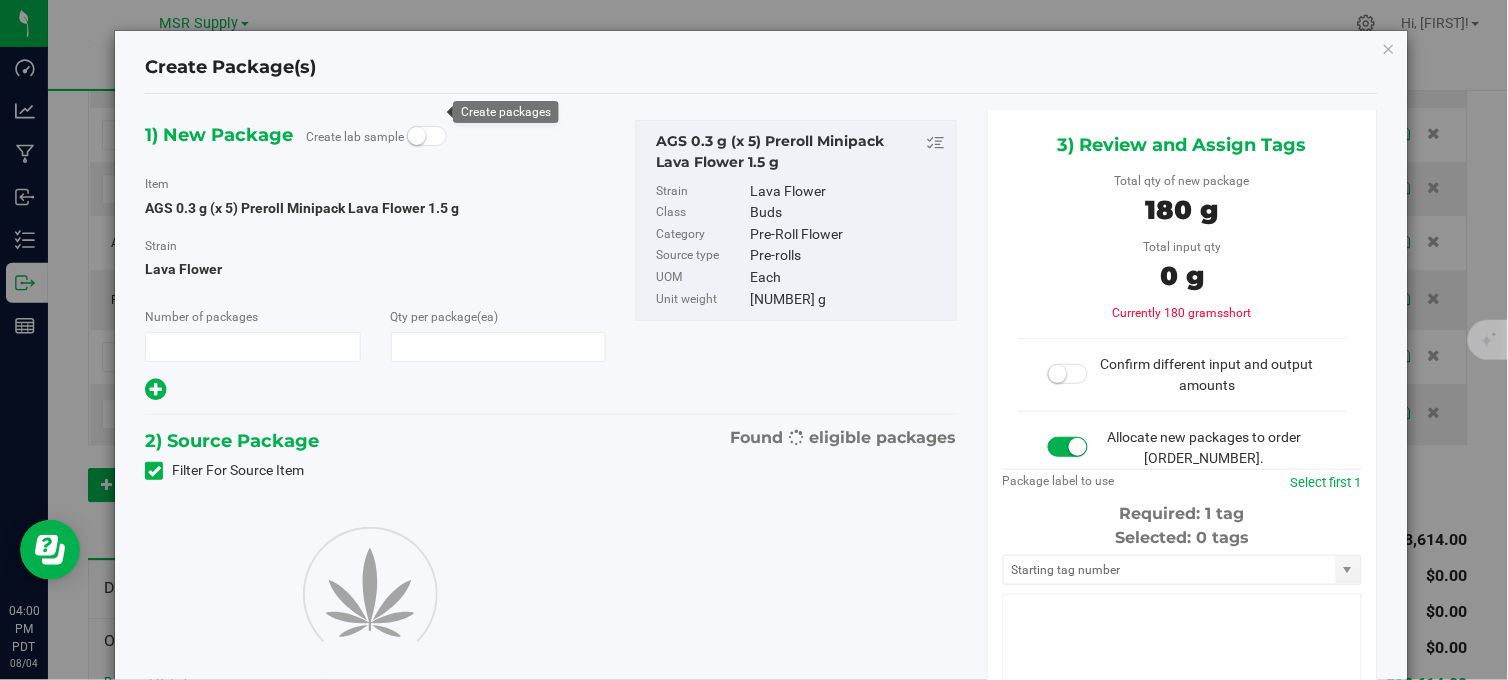 type on "120" 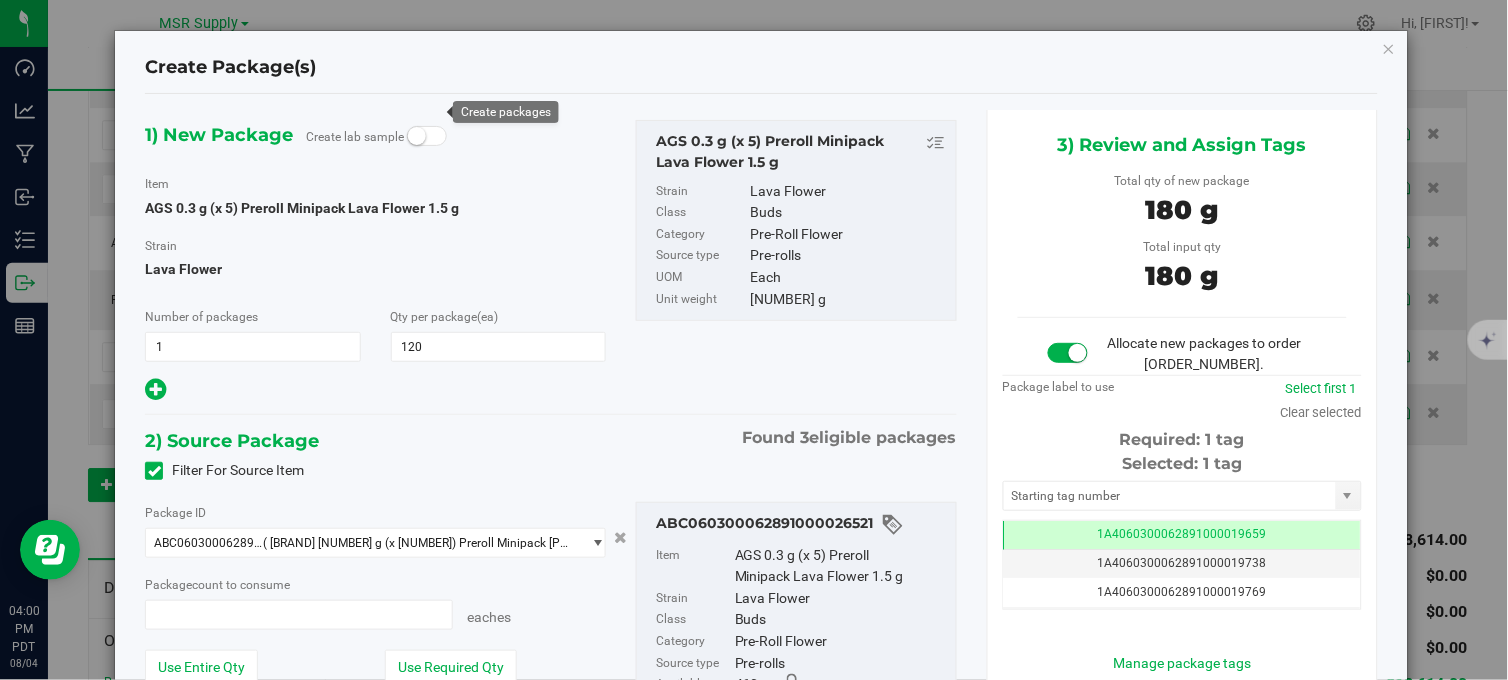 type on "120 ea" 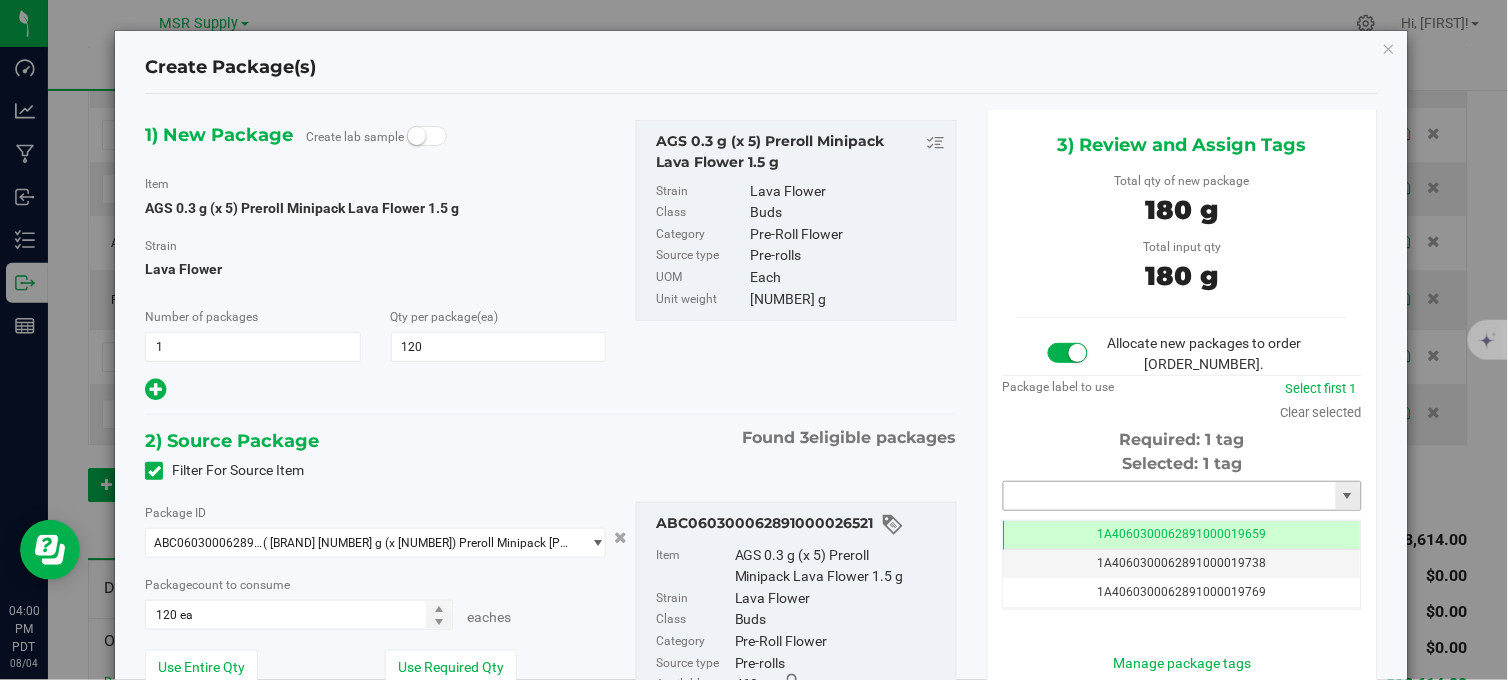 click at bounding box center (1170, 496) 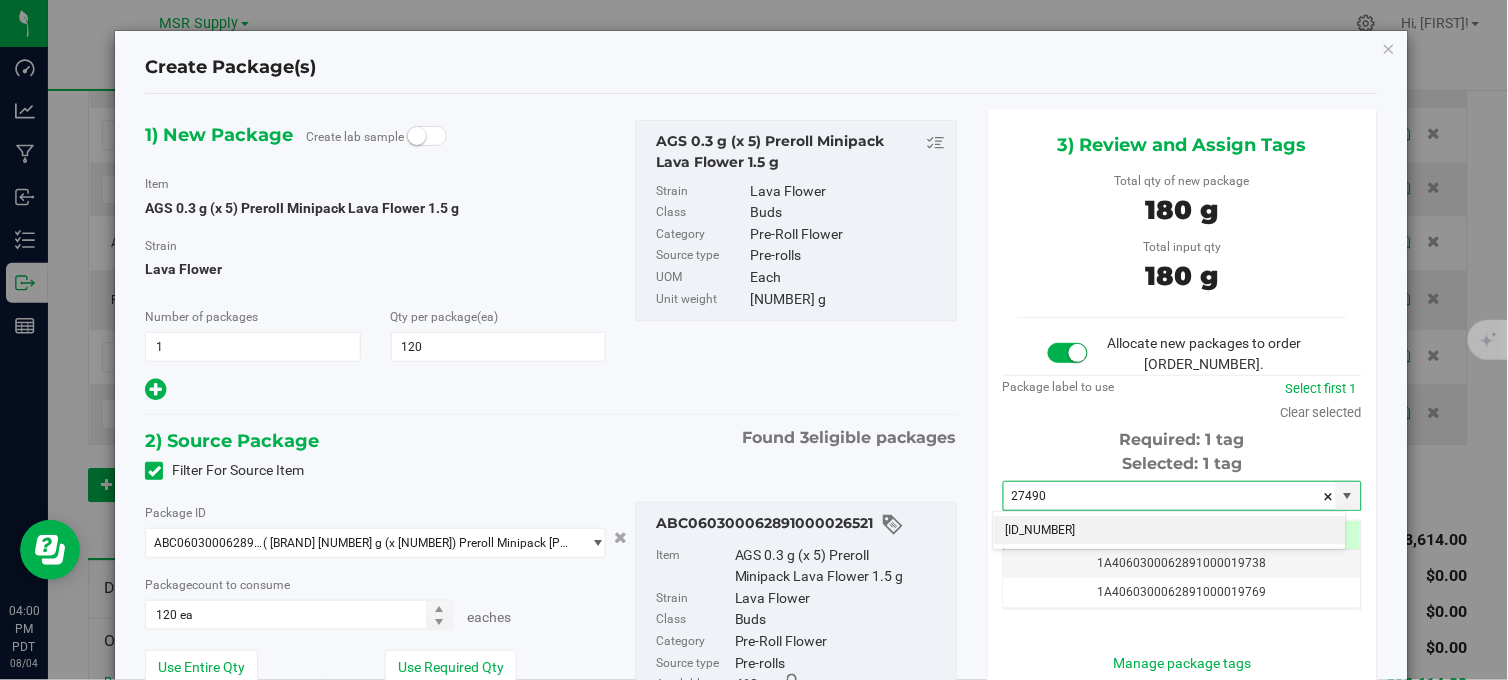 click on "[LICENSE_NUMBER]" at bounding box center [1170, 531] 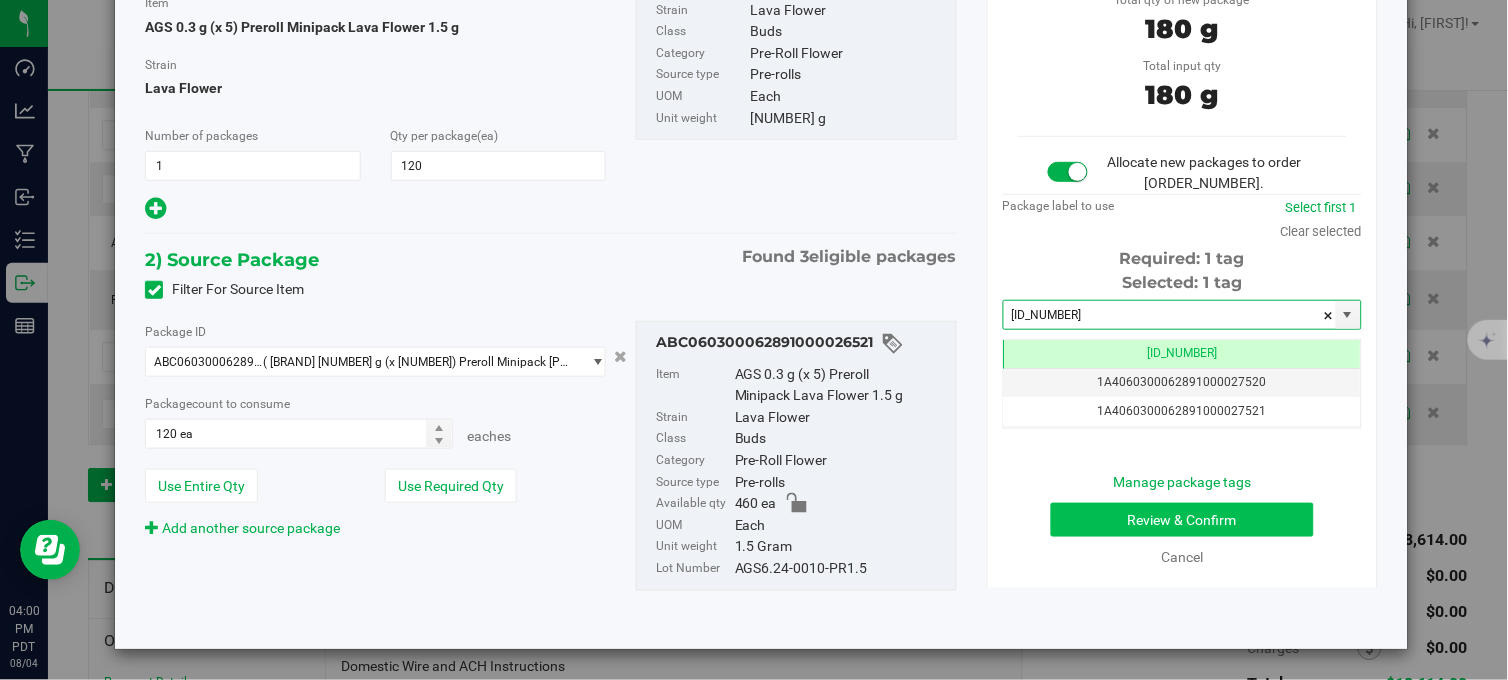 type on "[LICENSE_NUMBER]" 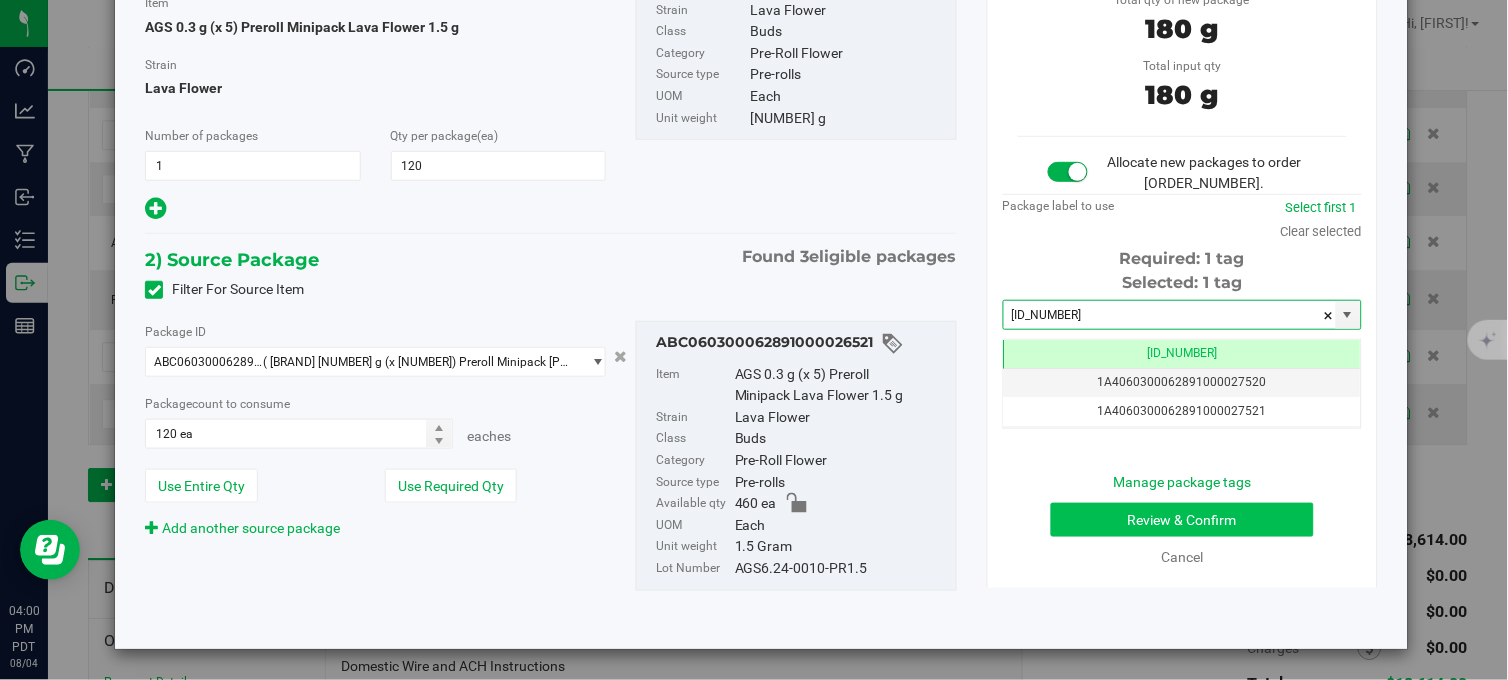 click on "Manage package tags
Review & Confirm
Cancel" at bounding box center (1182, 520) 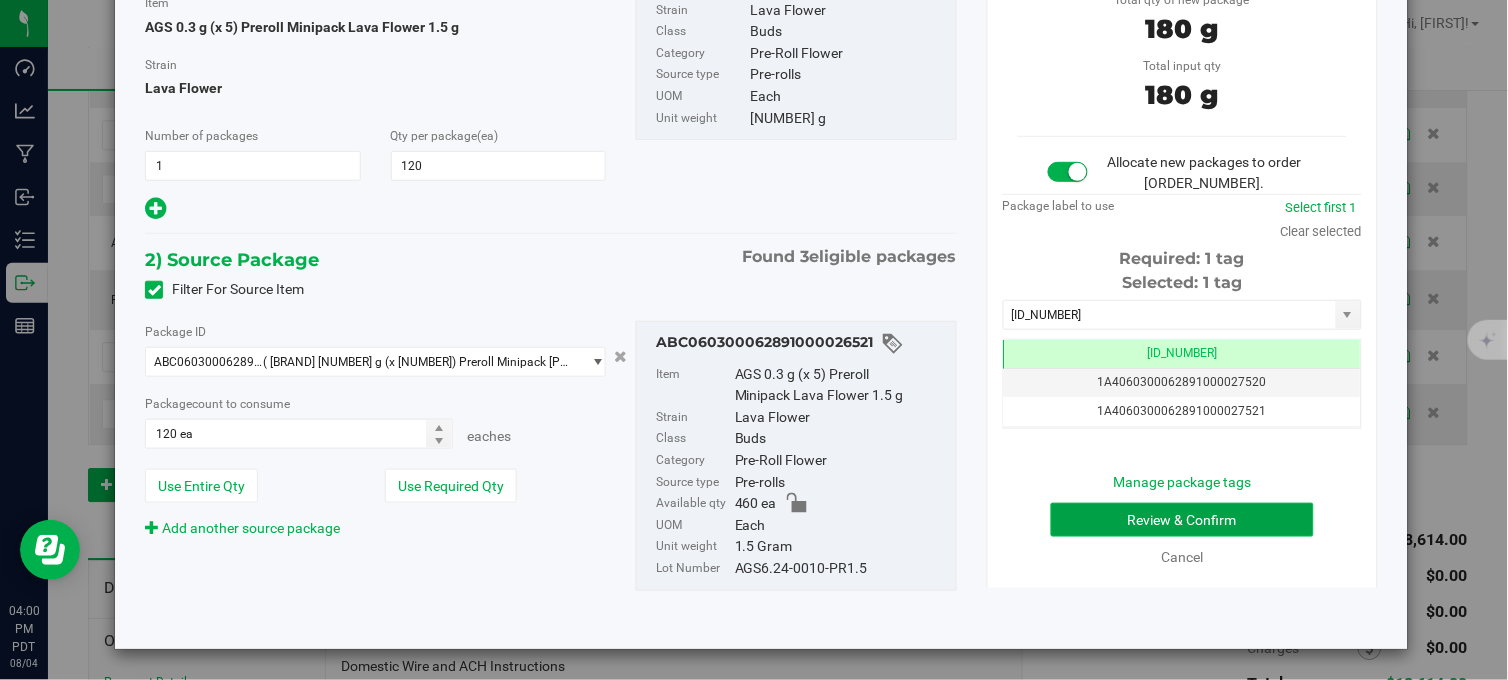 click on "Review & Confirm" at bounding box center (1182, 520) 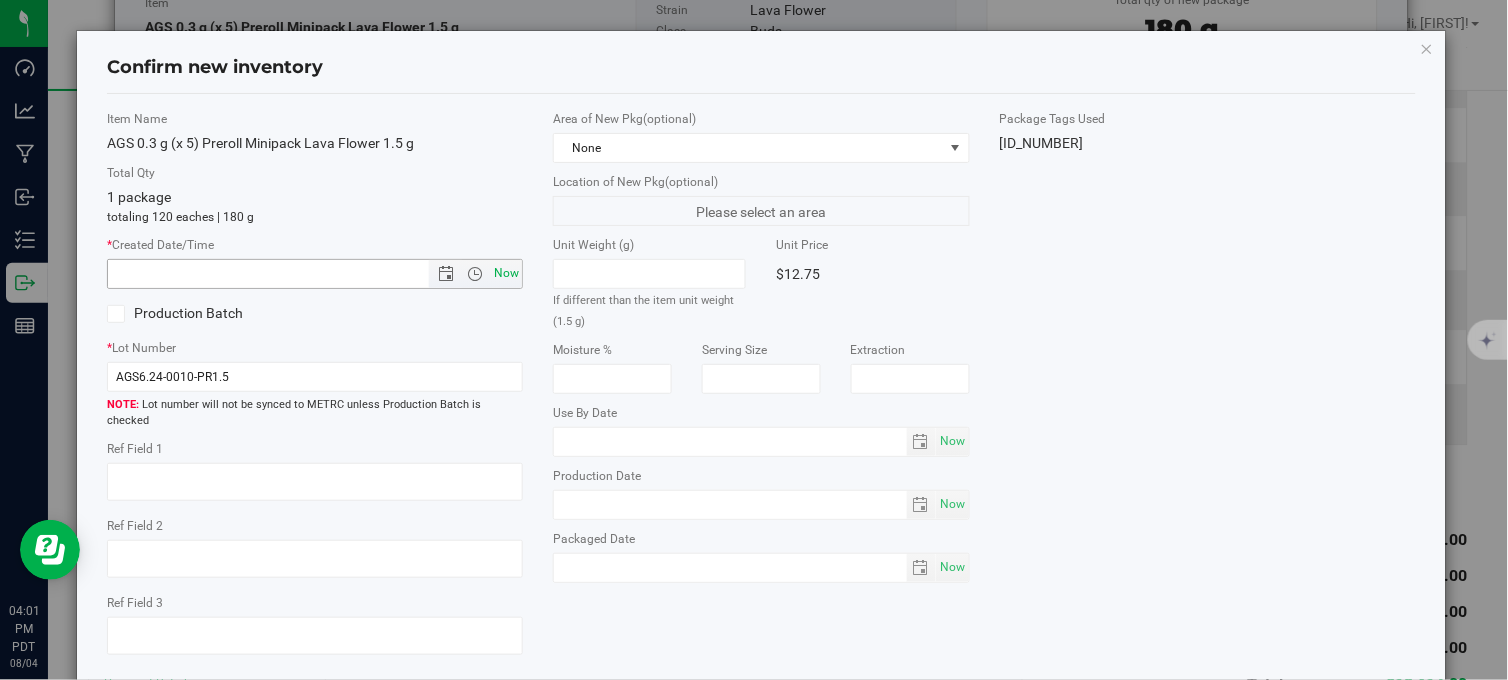 click on "Now" at bounding box center [507, 273] 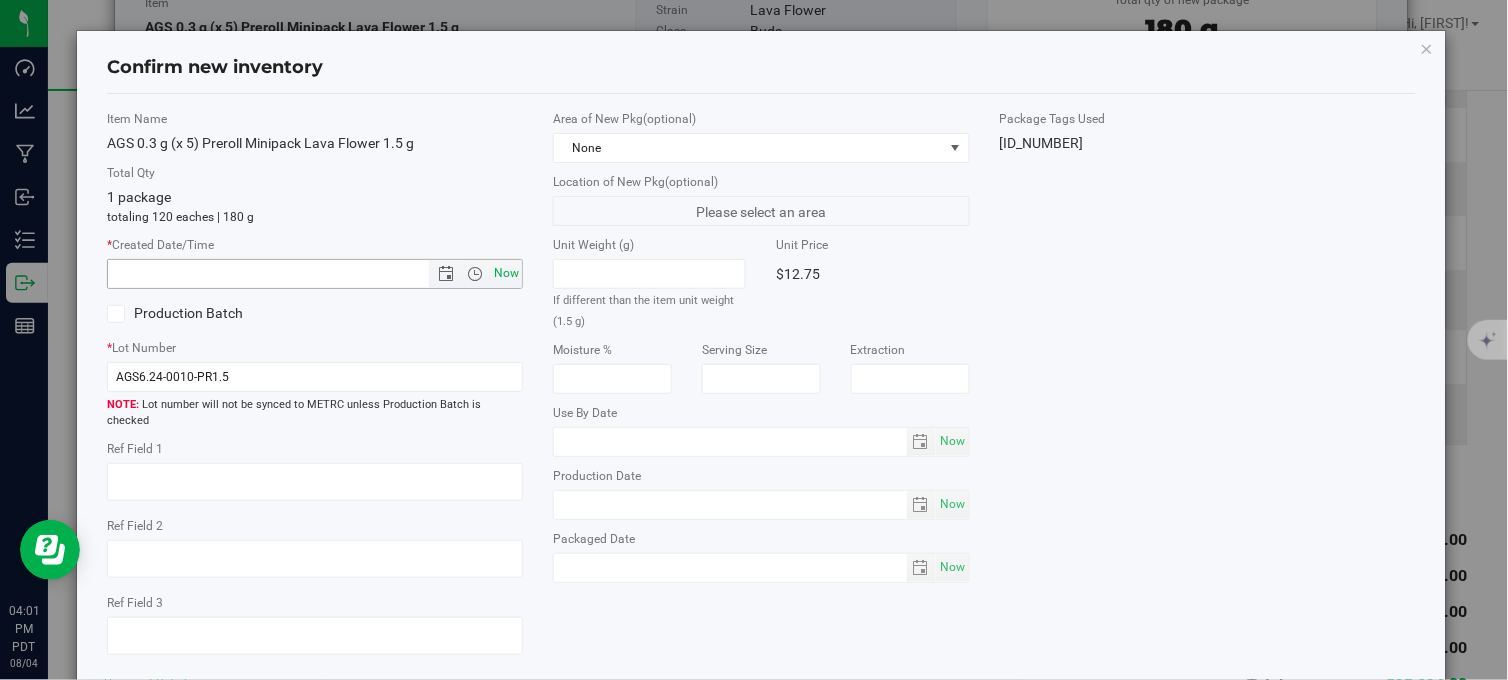 type on "8/4/2025 4:01 PM" 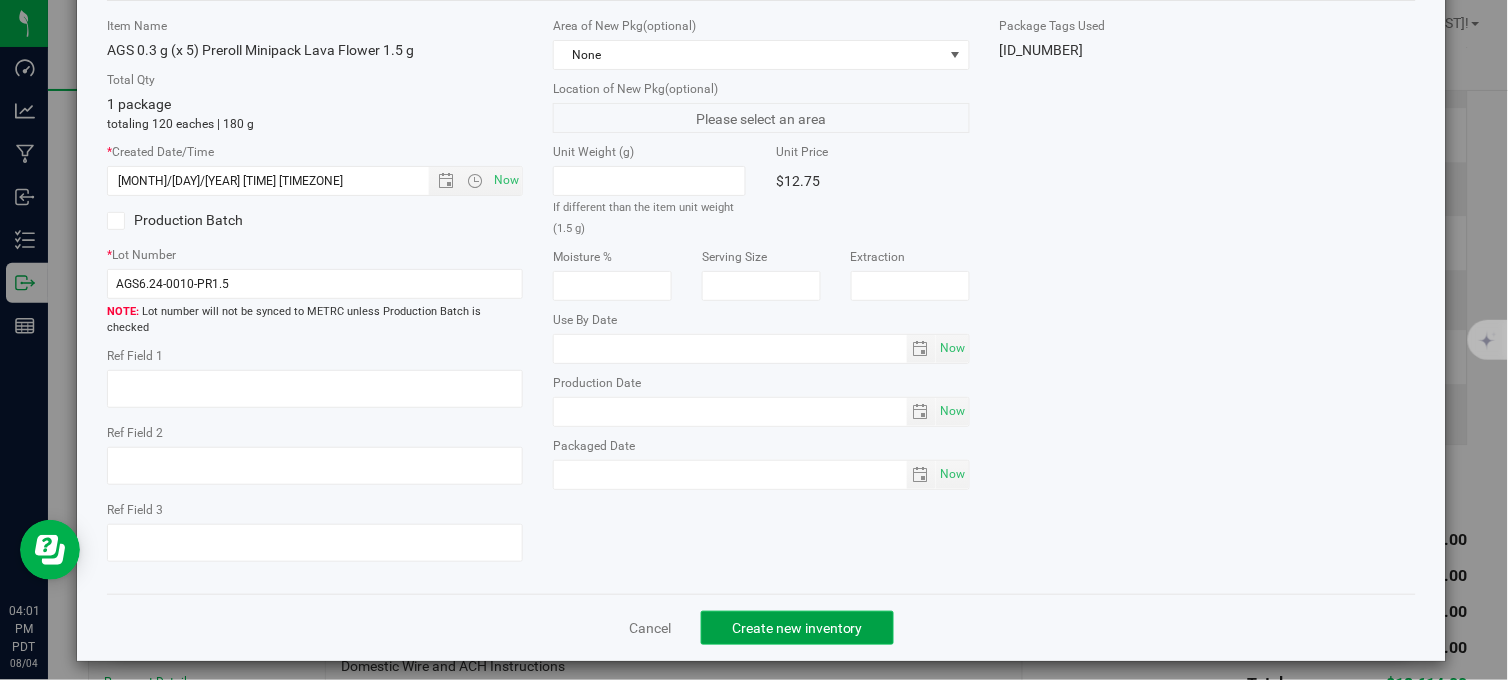 click on "Create new inventory" 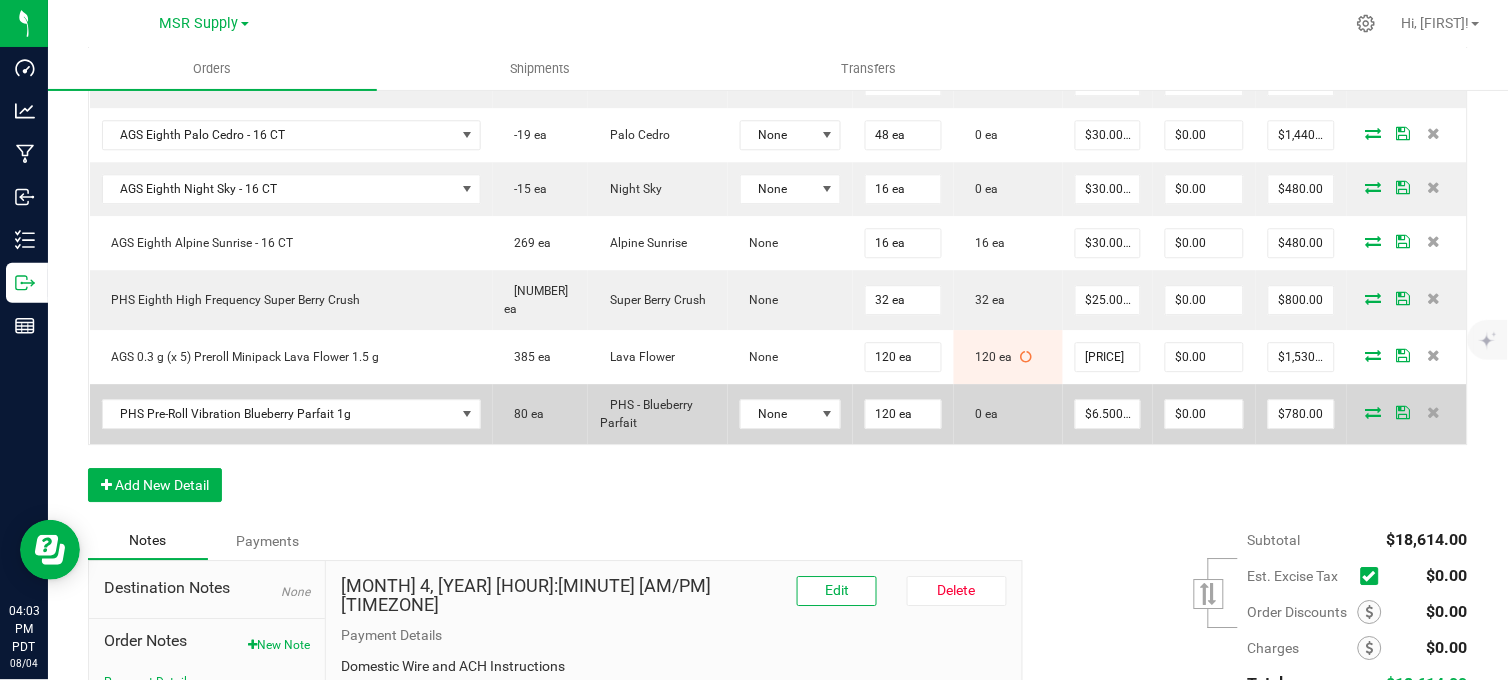 click at bounding box center (1374, 412) 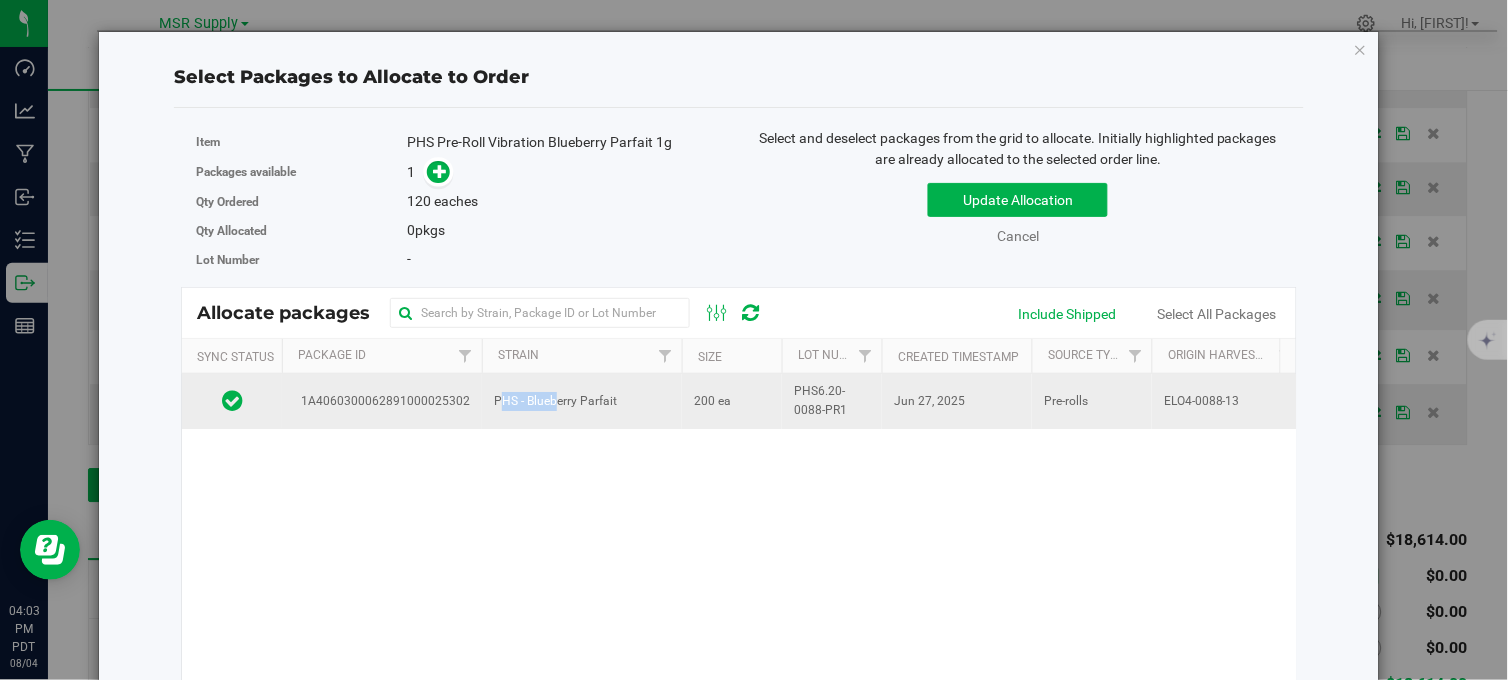 click on "PHS - Blueberry Parfait" at bounding box center [582, 401] 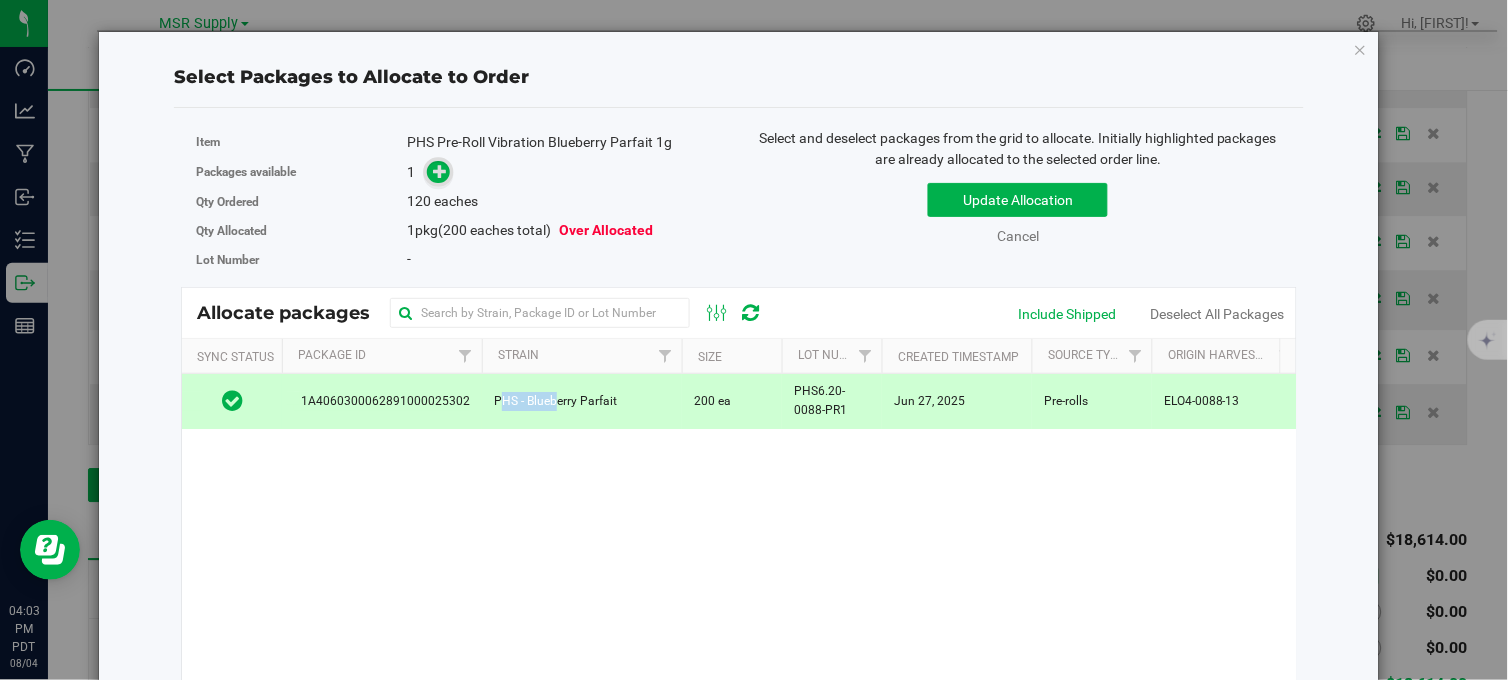 drag, startPoint x: 547, startPoint y: 390, endPoint x: 434, endPoint y: 172, distance: 245.54633 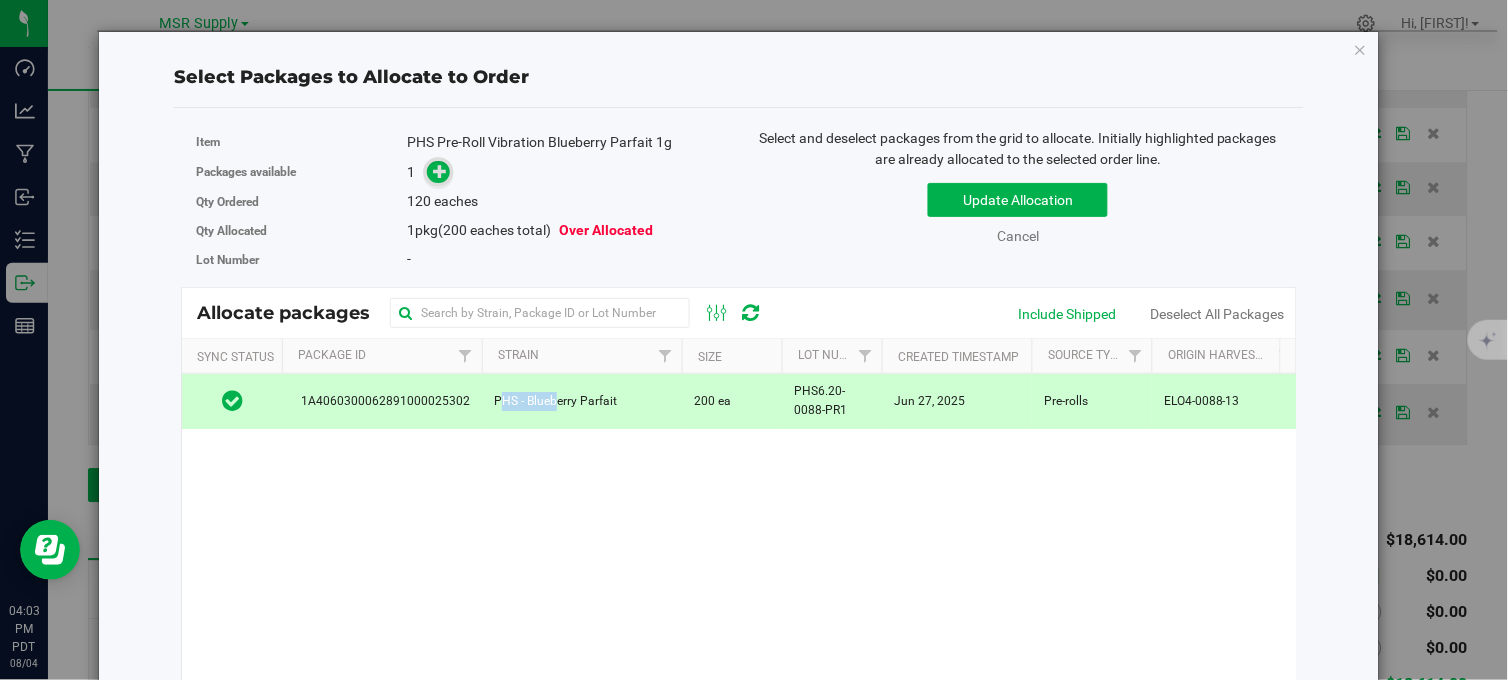 click at bounding box center [440, 171] 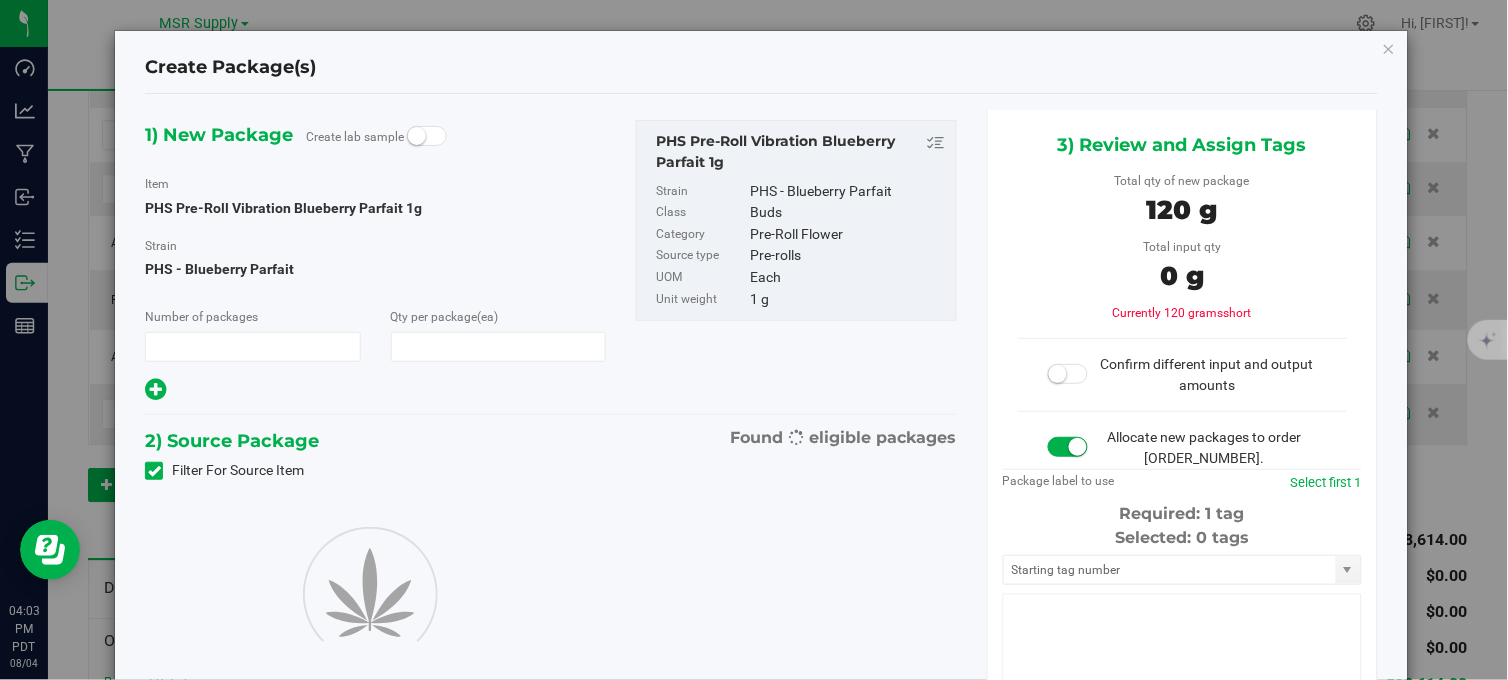 type on "1" 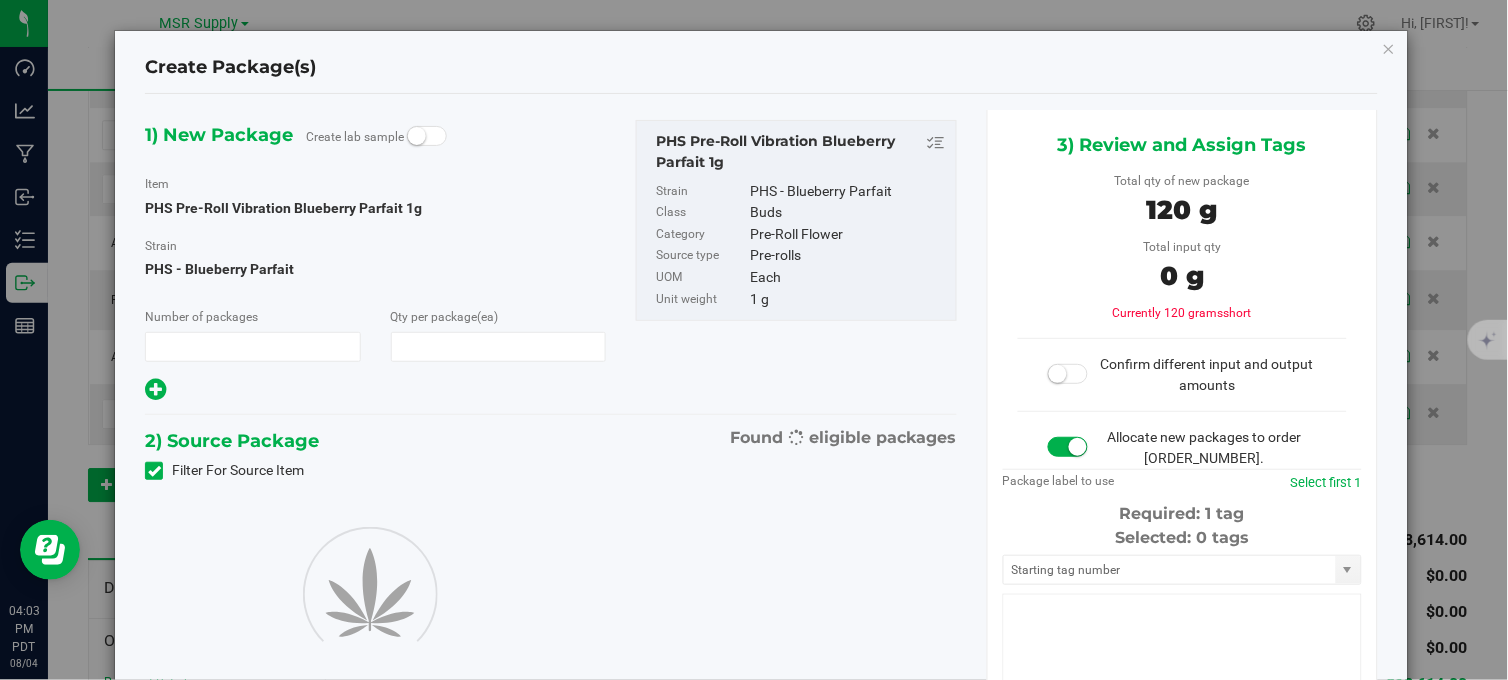 type on "120" 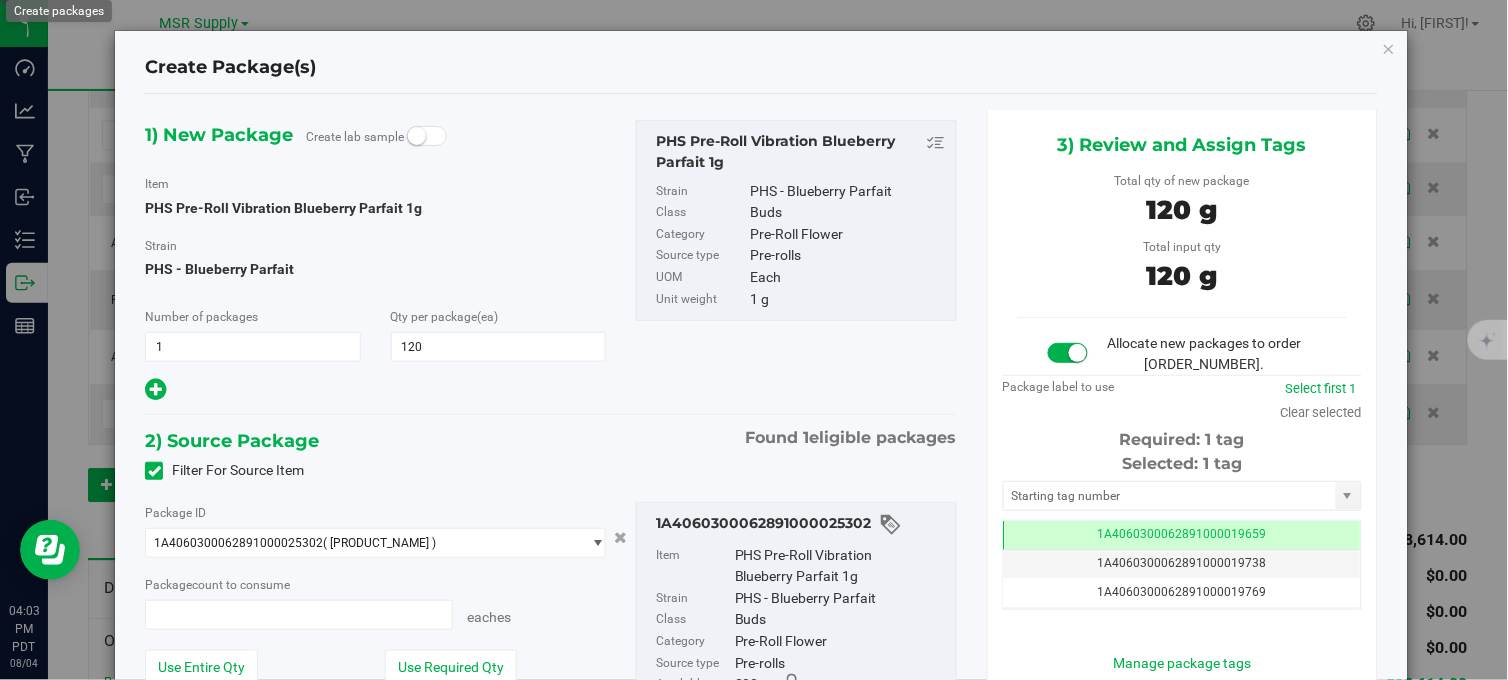 type on "120 ea" 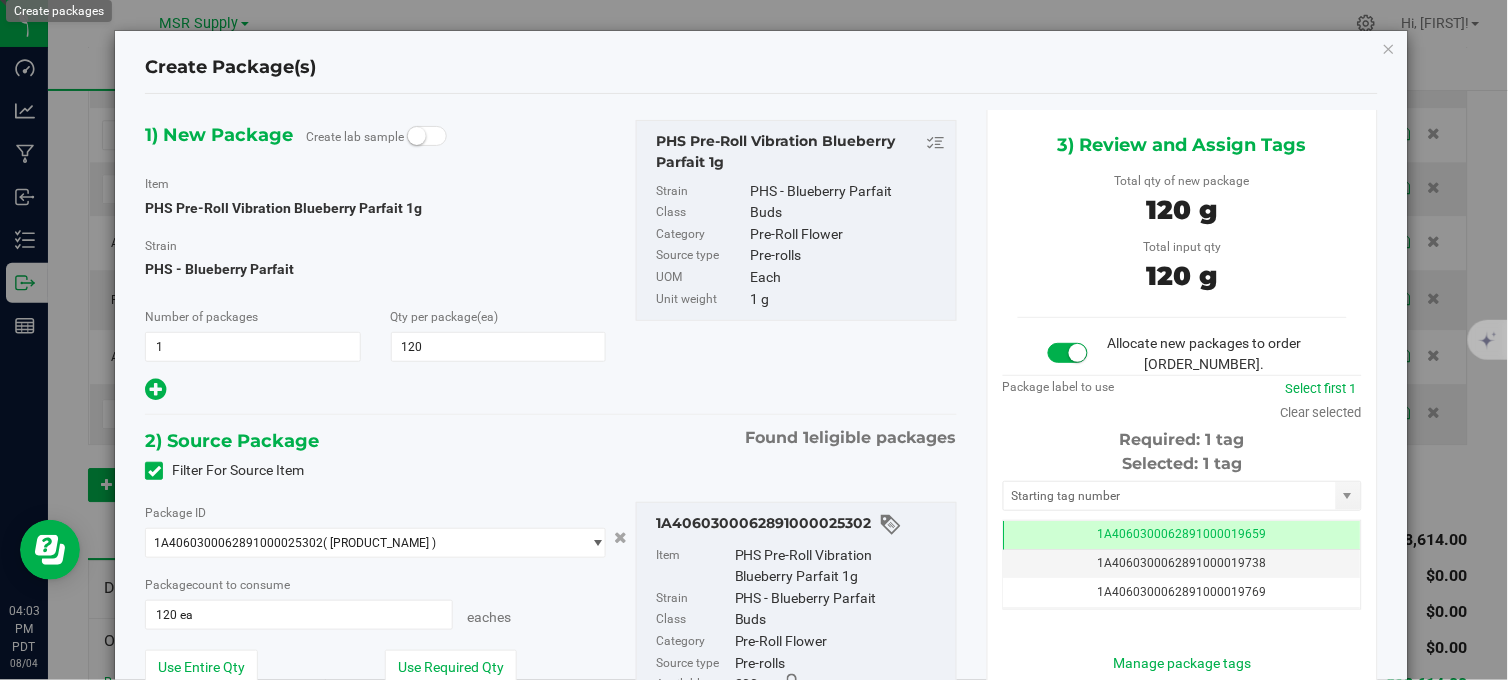 scroll, scrollTop: 0, scrollLeft: -1, axis: horizontal 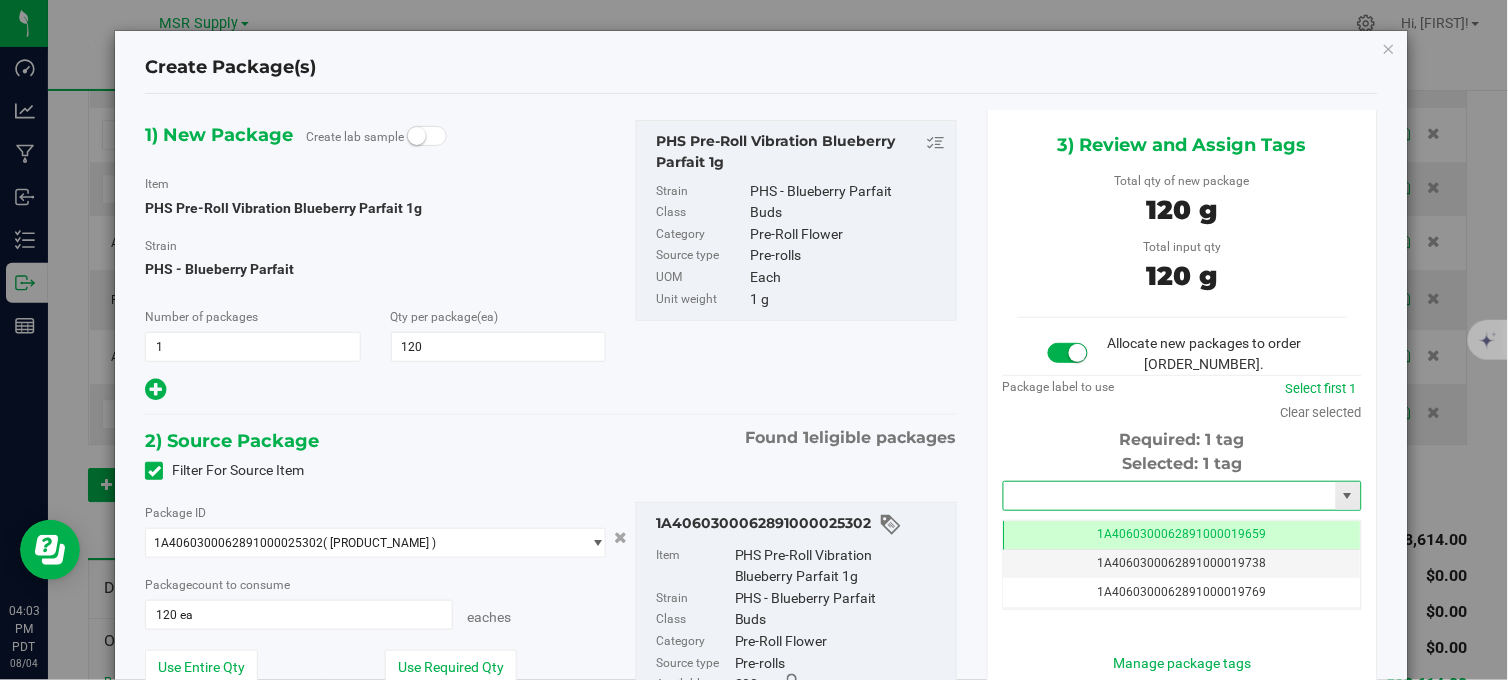 click at bounding box center (1170, 496) 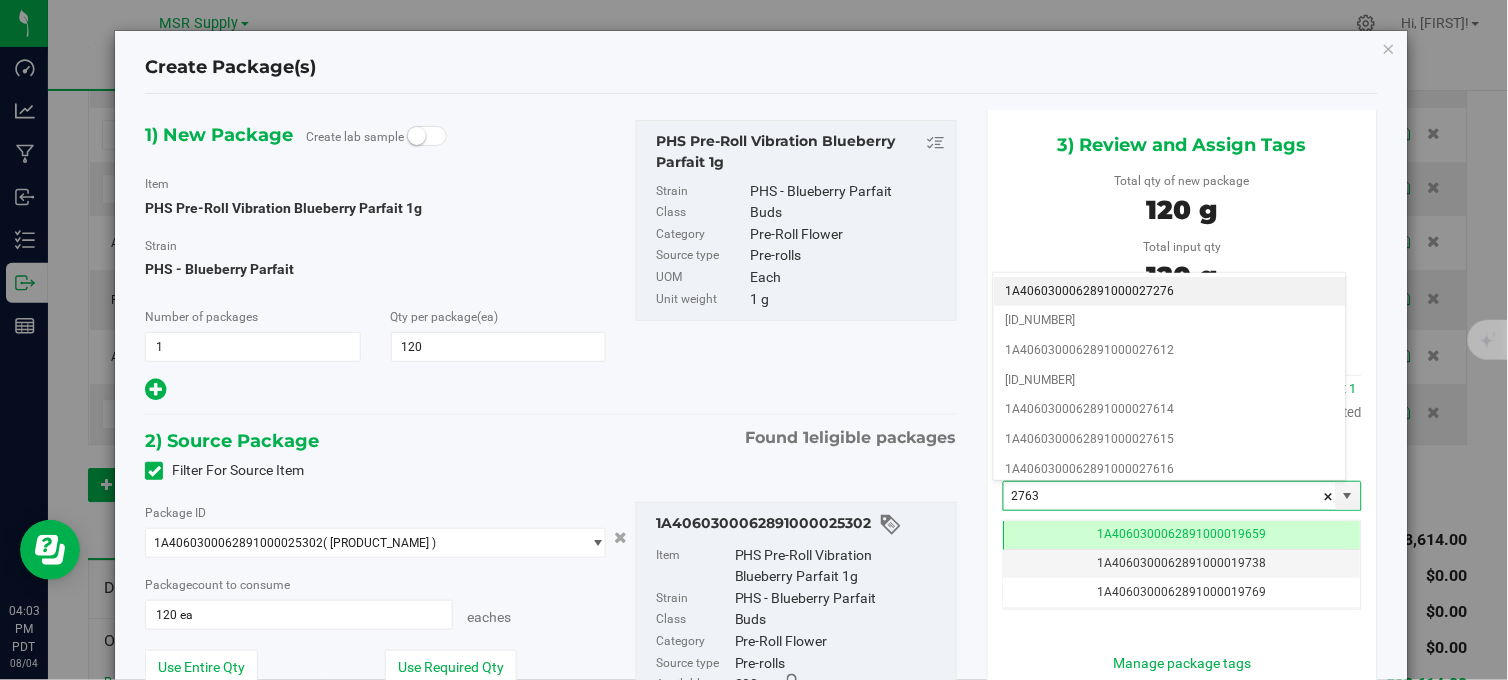 type on "27630" 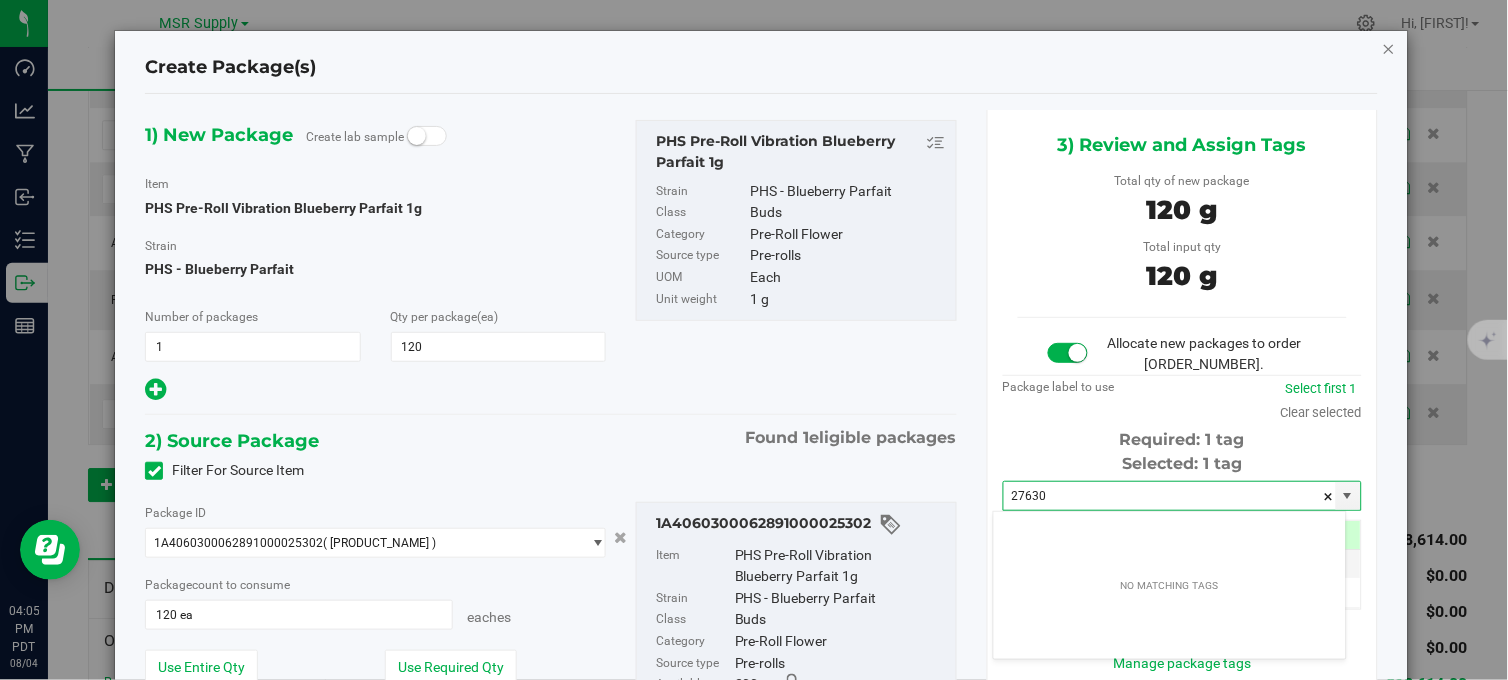 click at bounding box center [1389, 48] 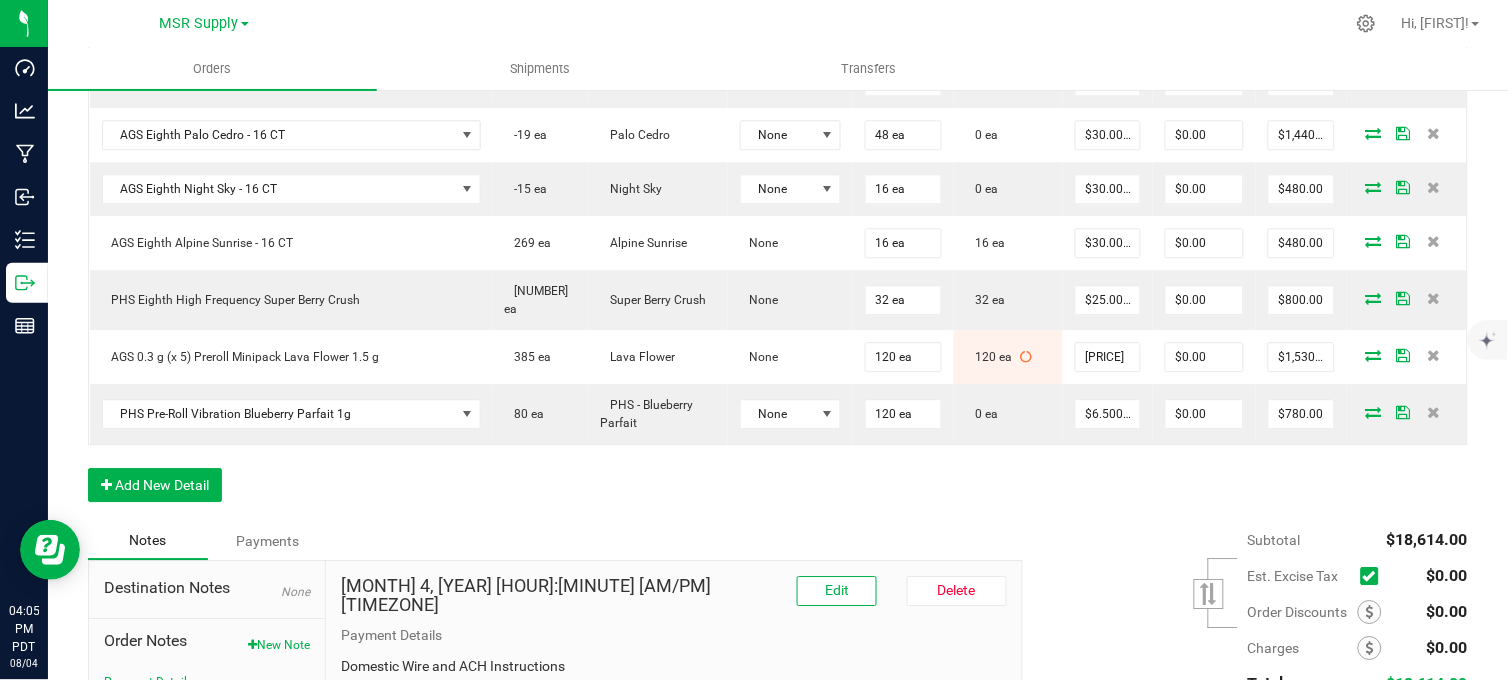 click on "Order Details Print All Labels Item  Sellable  Strain  Lot Number  Qty Ordered Qty Allocated Unit Price Line Discount Total Actions  PHS Happy Mediums Dreamcatcher Snoozeberry 7g   23 ea   PHS-Snoozeberry   None  96 ea  96 ea  $27.00000 $0.00 $2,592.00  PHS Happy Mediums Vibration Blueberry Parfait 7g   424 ea   PHS - Blueberry Parfait   None  48 ea  48 ea  $27.00000 $0.00 $1,296.00  PHS Happy Mediums High Frequency Electric Colada 7g   186 ea   PHS-Electric Colada   None  64 ea  64 ea  $27.00000 $0.00 $1,728.00  PHS Happy Mediums Retrograde Cherry Runtz 7g   99 ea   PHS-Cherry Runtz   None  32 ea  32 ea  $27.00000 $0.00 $864.00  PHS Happy Mediums Reverie Gorilla Cookies 7g   251 ea   PHS - Gorilla Cookies   None  32 ea  32 ea  $27.00000 $0.00 $864.00  AGS Eighth Lava Flower - 16 CT   111 ea   Lava Flower   None  96 ea  96 ea  $30.00000 $0.00 $2,880.00  AGS Eighth Shasta Bloom - 16 CT   415 ea   Shasta Bloom   None  48 ea  48 ea  $30.00000 $0.00 $1,440.00  568 ea   Moonbeam" at bounding box center [778, 34] 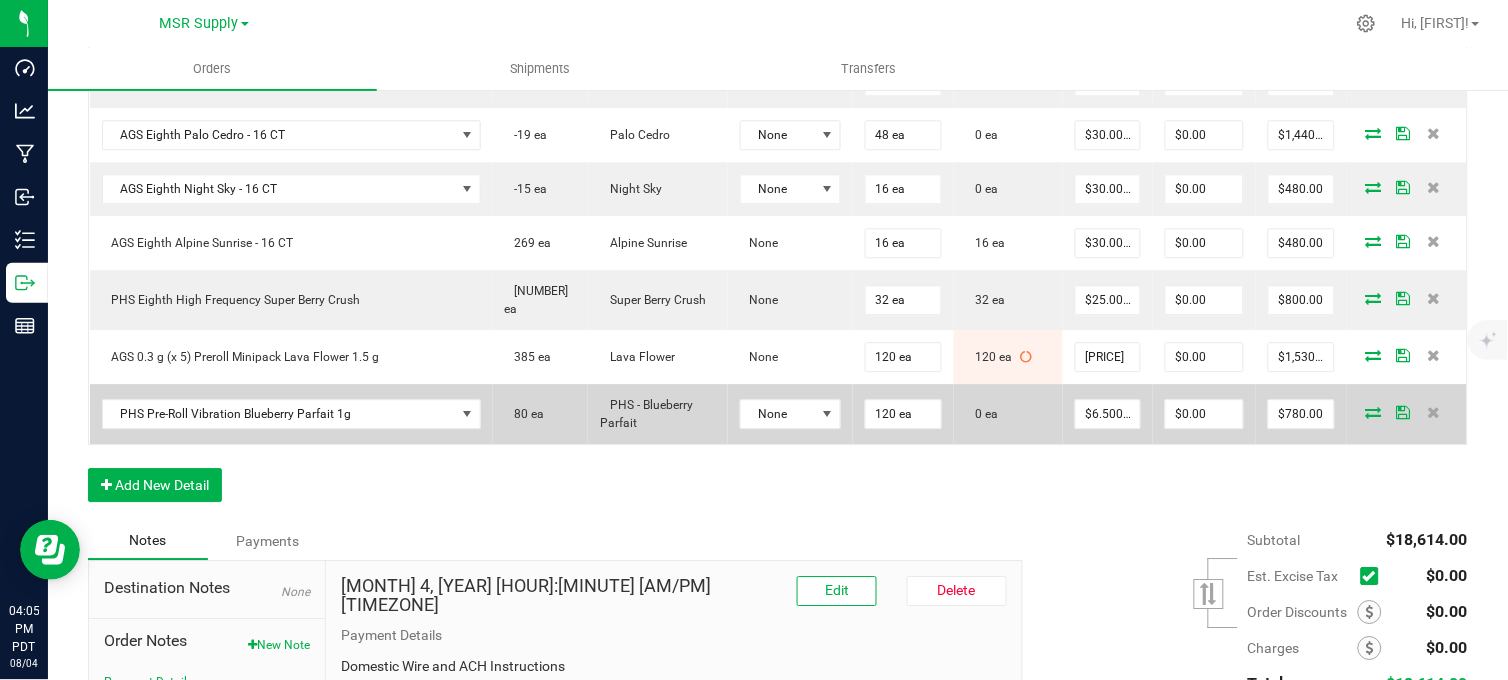 scroll, scrollTop: 0, scrollLeft: 0, axis: both 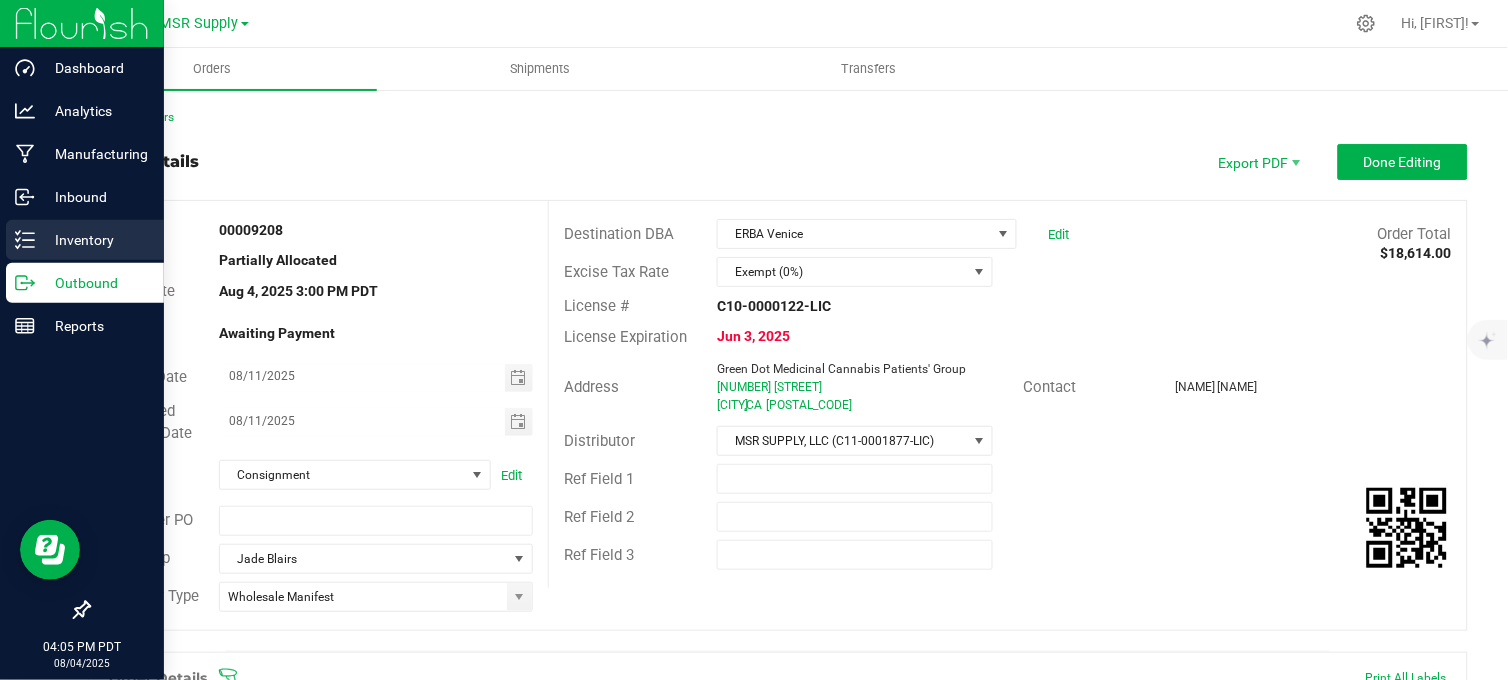 click on "Inventory" at bounding box center (95, 240) 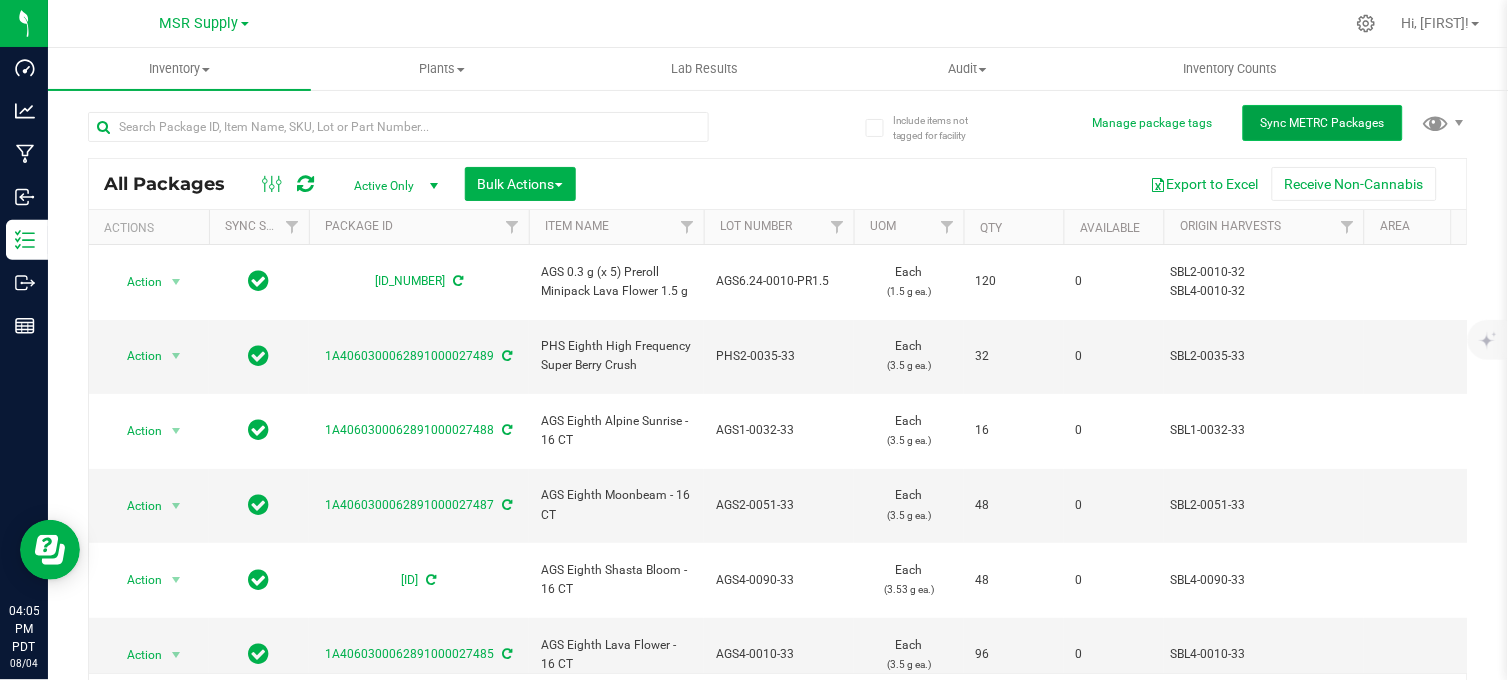 click on "Sync METRC Packages" at bounding box center [1323, 123] 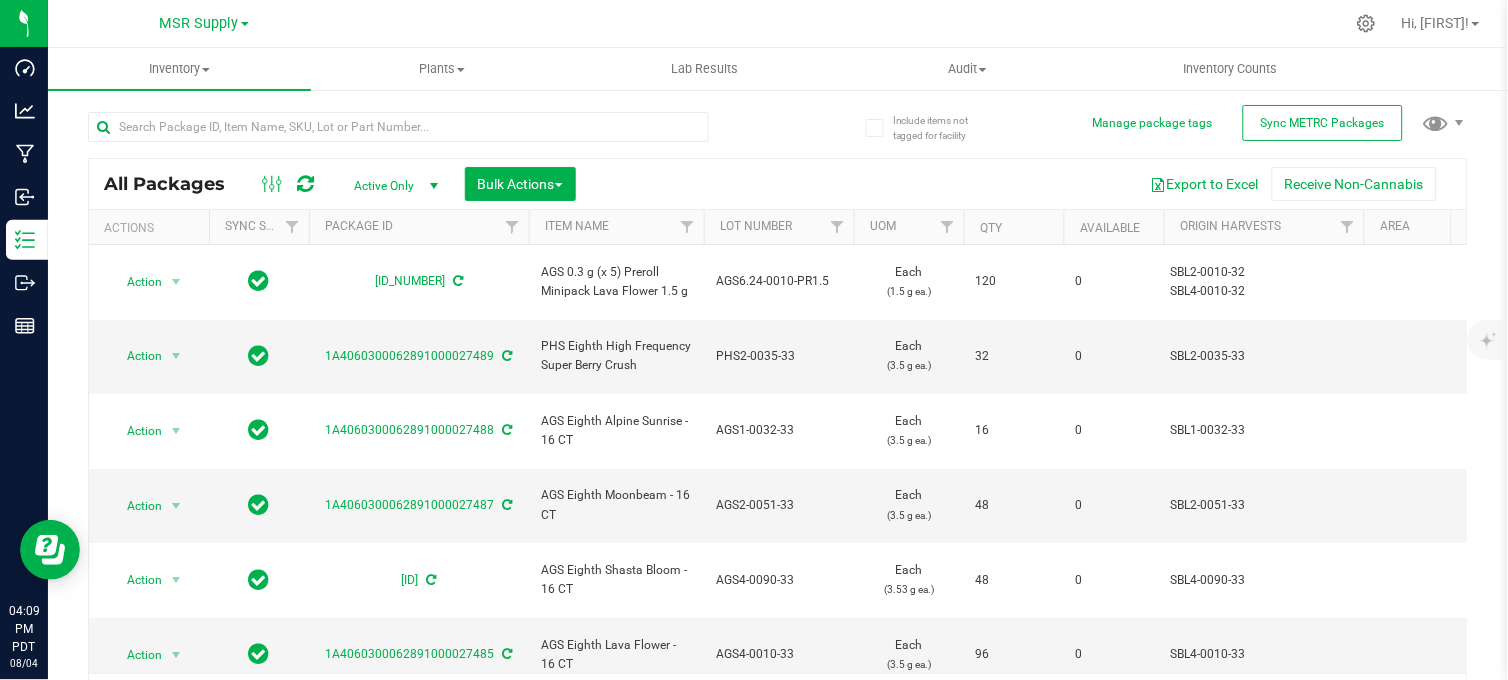 click at bounding box center (851, 23) 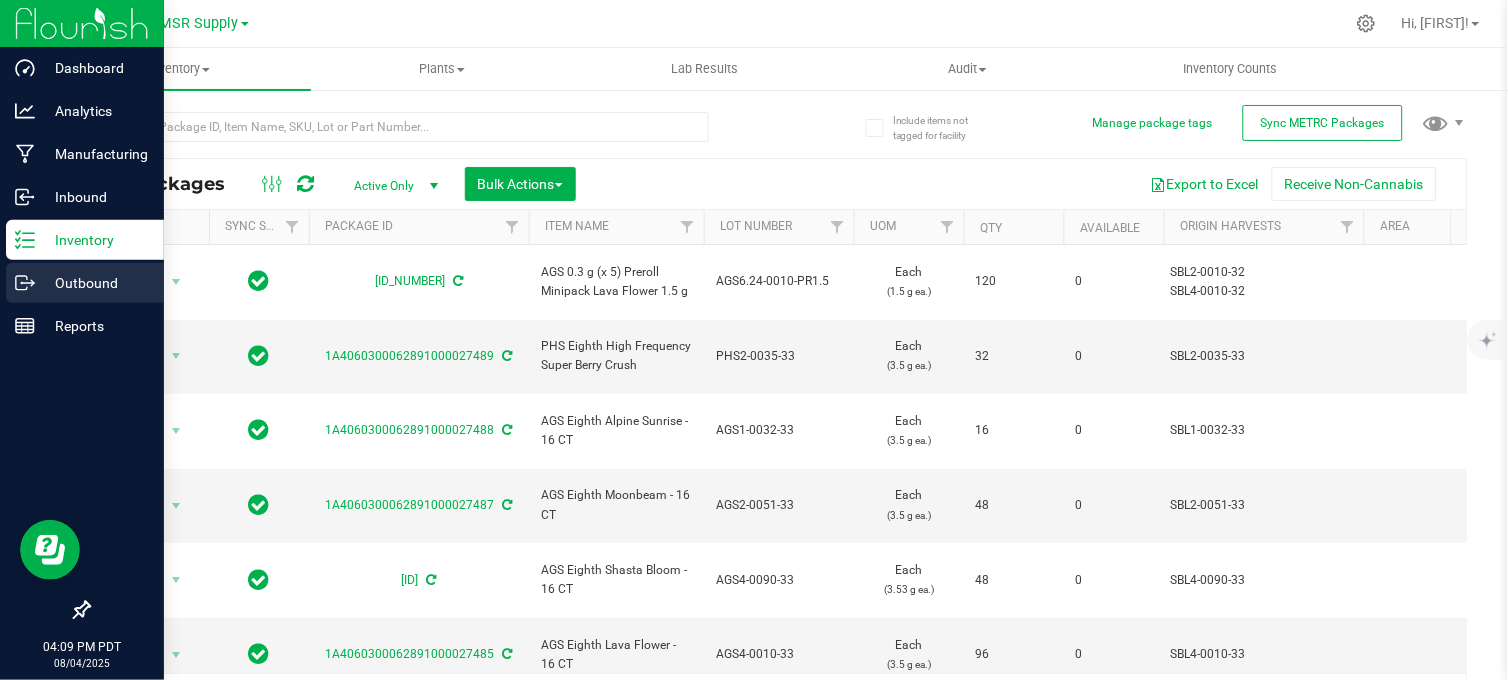 click 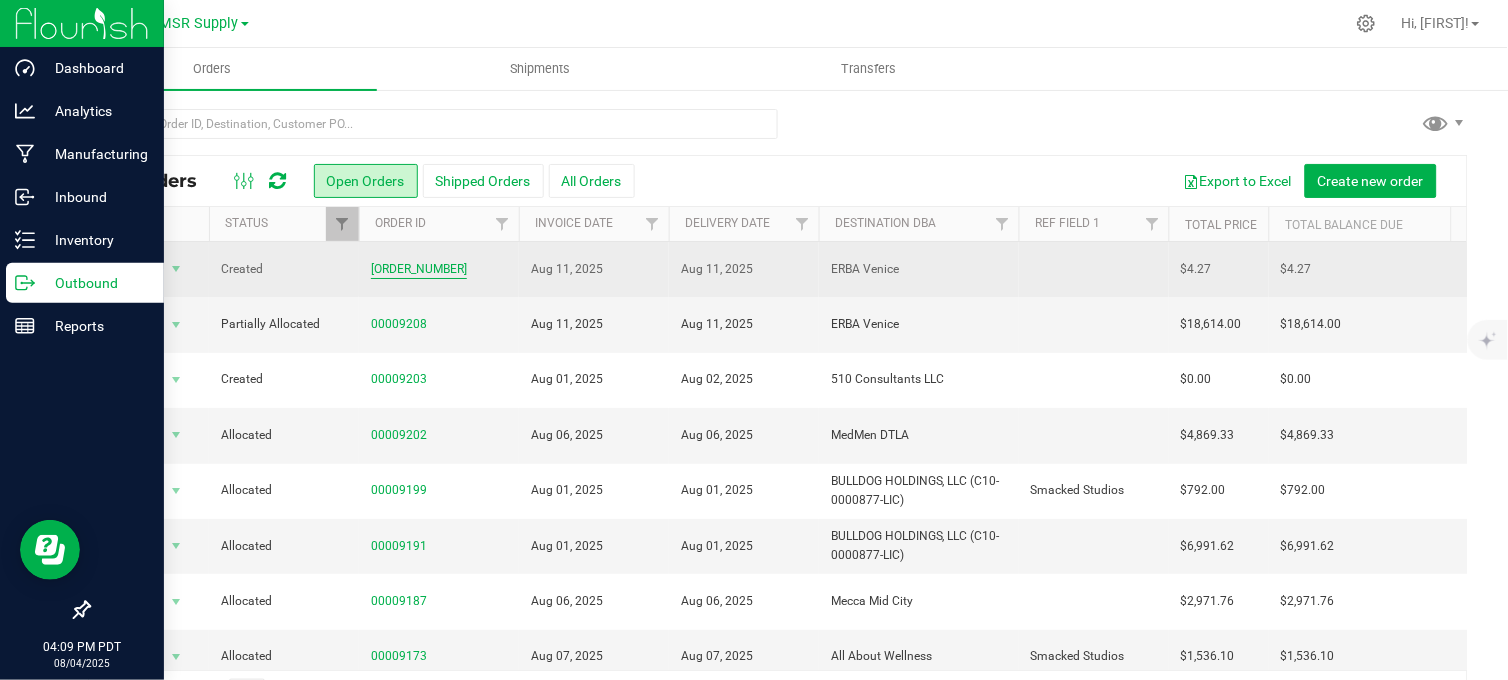 click on "[NUMBER]" at bounding box center (419, 269) 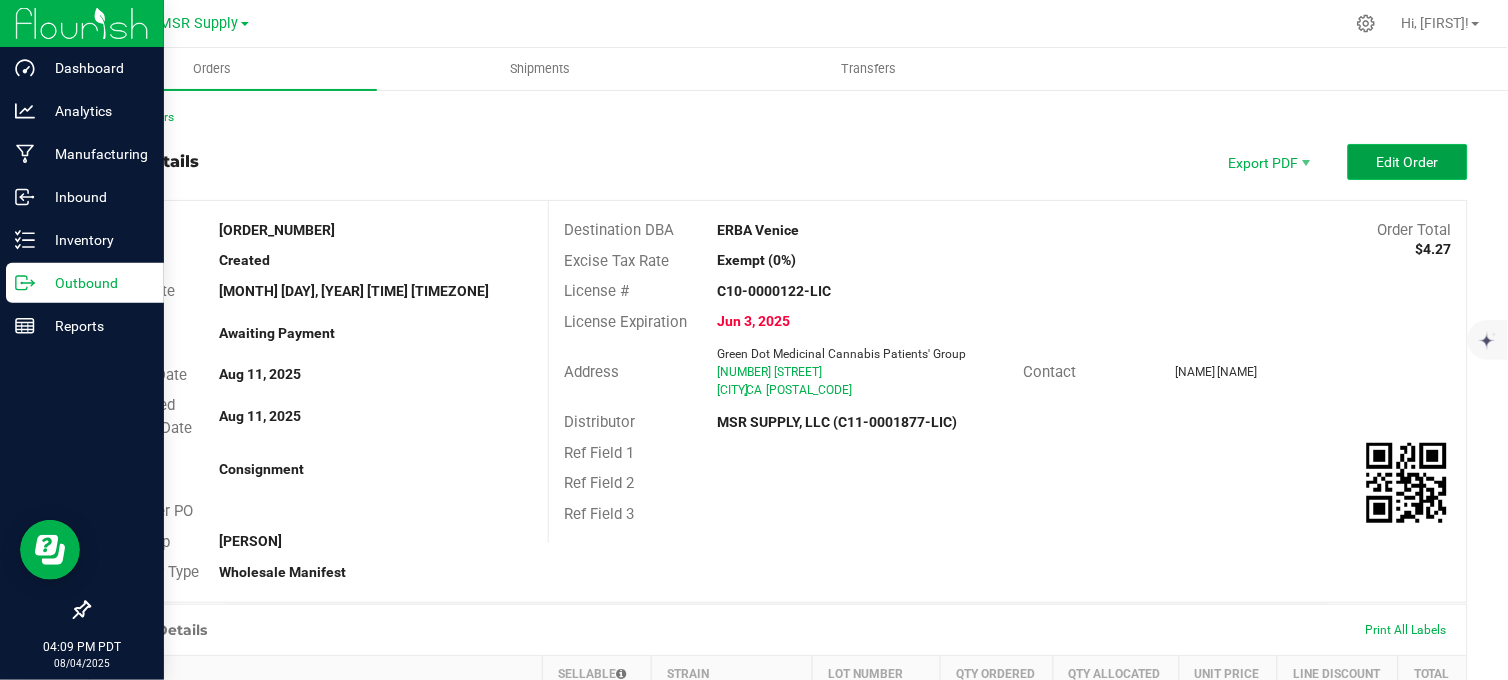 click on "Edit Order" at bounding box center (1408, 162) 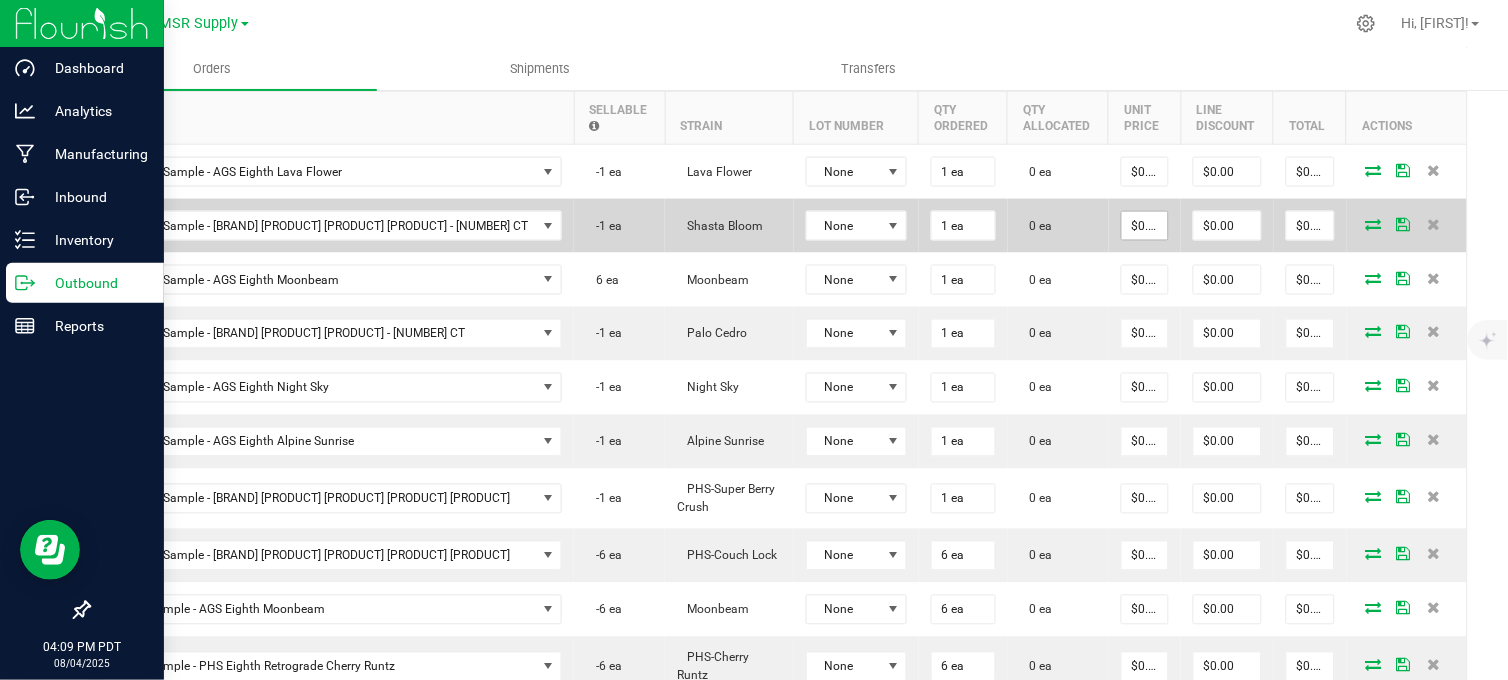 scroll, scrollTop: 0, scrollLeft: 0, axis: both 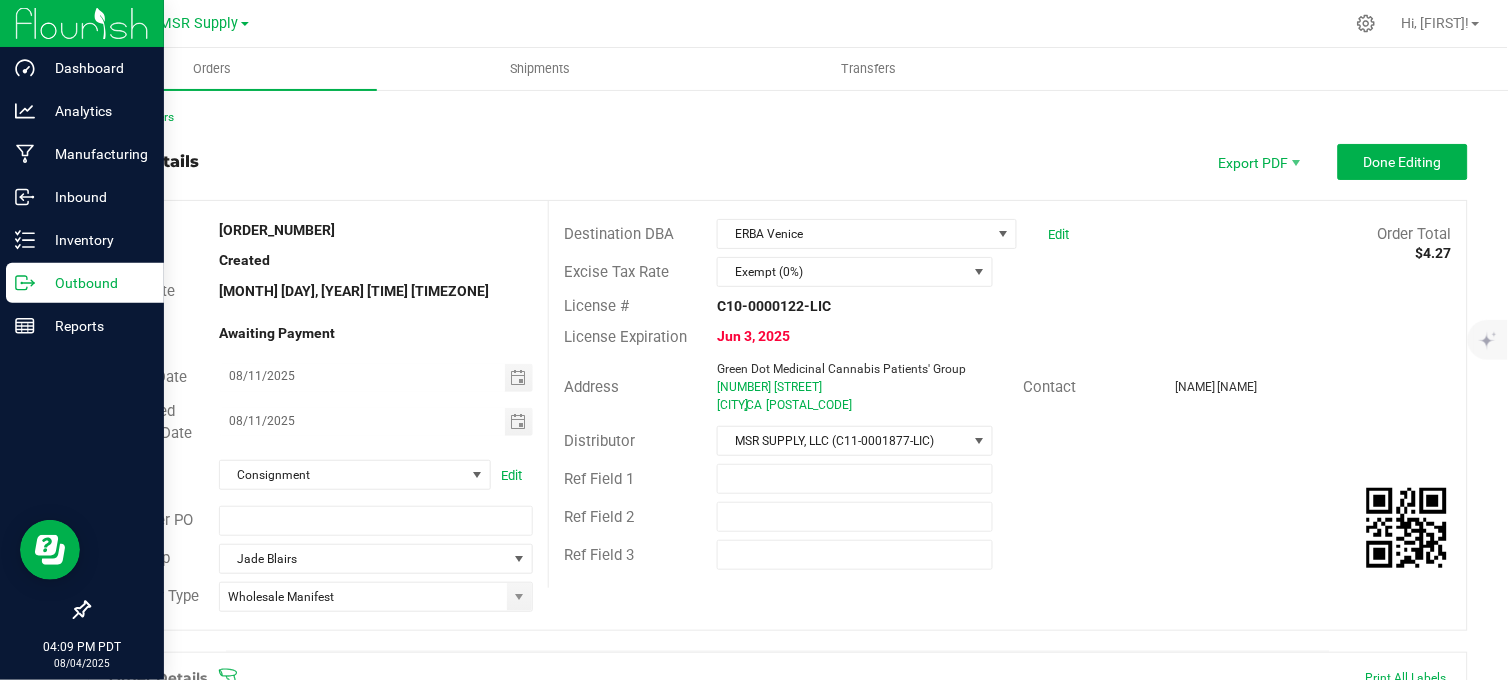 click on "Order details   Export PDF   Done Editing   Order #   00009209   Status   Created   Order Date   Aug 4, 2025 3:47 PM PDT   Payment Status   Awaiting Payment   Invoice Date  08/11/2025  Requested Delivery Date  08/11/2025  Payment Terms  Consignment  Edit   Customer PO   Sales Rep  Jade Blairs *  Transfer Type  Wholesale Manifest  Destination DBA  ERBA Venice  Edit   Order Total   $4.27   Excise Tax Rate  Exempt (0%)  License #   C10-0000122-LIC   License Expiration   Jun 3, 2025   Address  Green Dot Medicinal Cannabis Patients' Group 4200 Lincoln Blvd Marina Del Rey  ,  CA 90292  Contact  Maave Mikaele  Distributor  MSR SUPPLY, LLC (C11-0001877-LIC)  Ref Field 1   Ref Field 2   Ref Field 3" at bounding box center [778, 397] 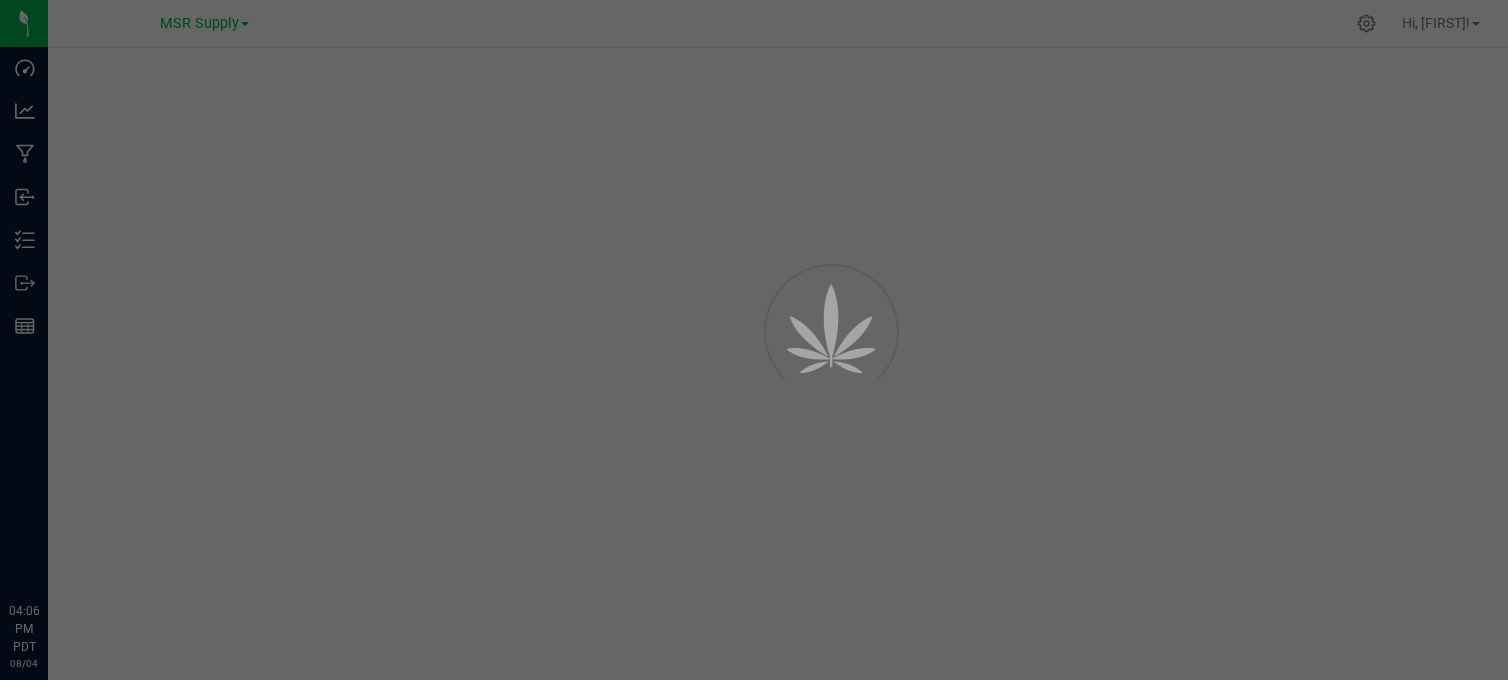 scroll, scrollTop: 0, scrollLeft: 0, axis: both 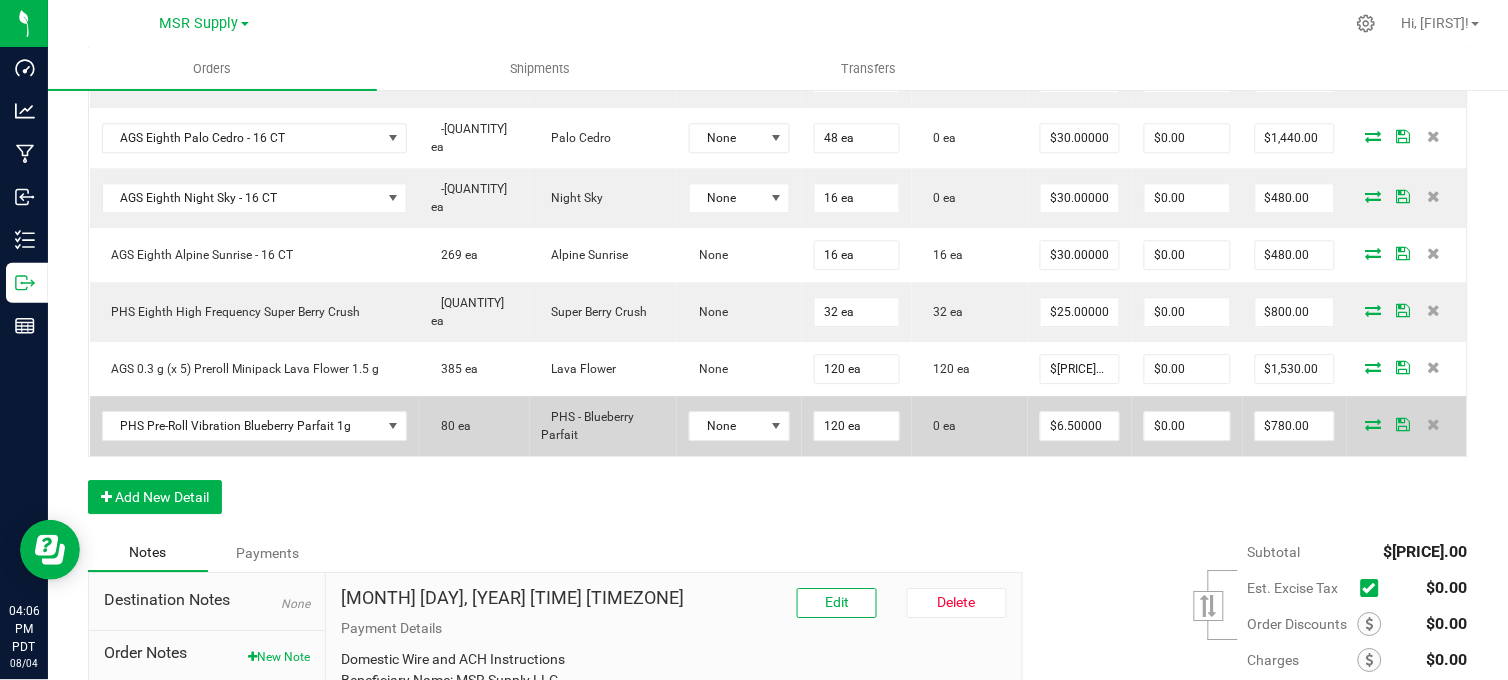 click at bounding box center (1374, 424) 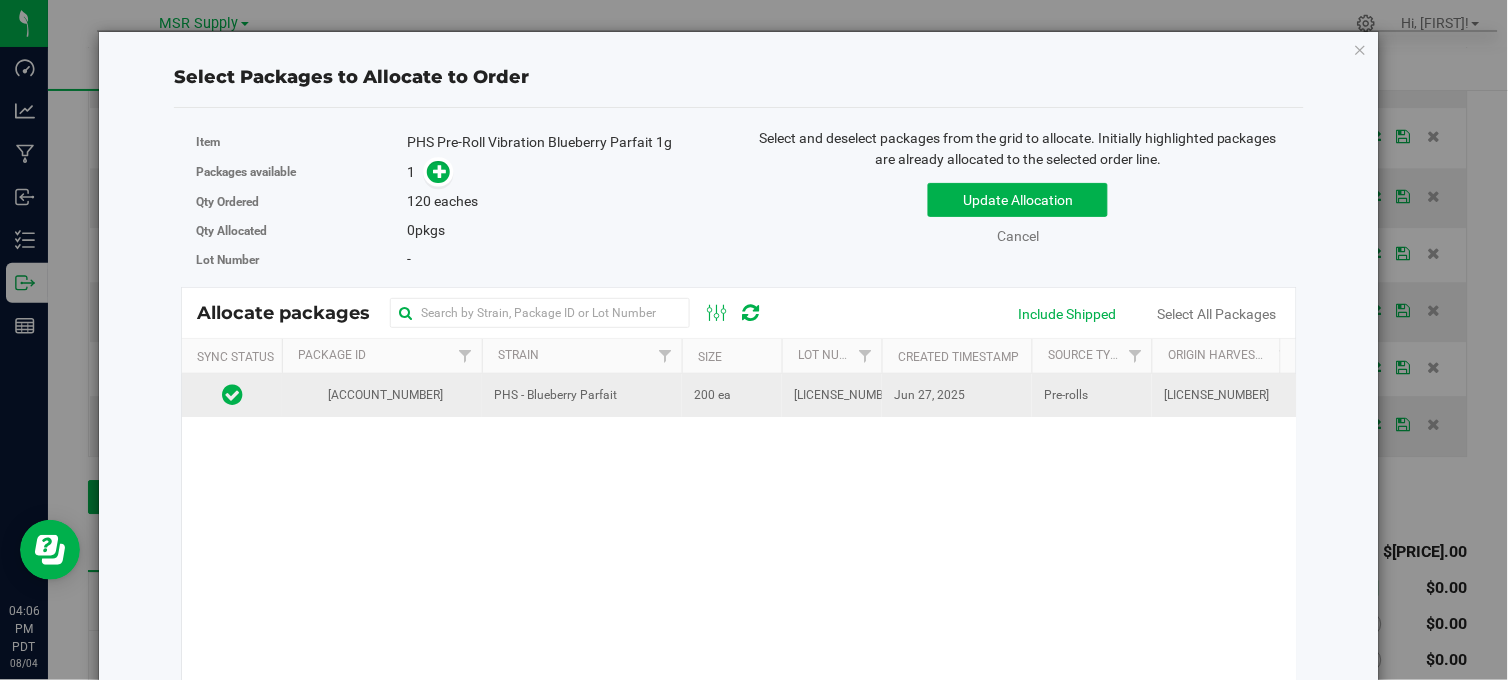 click on "PHS - Blueberry Parfait" at bounding box center [582, 395] 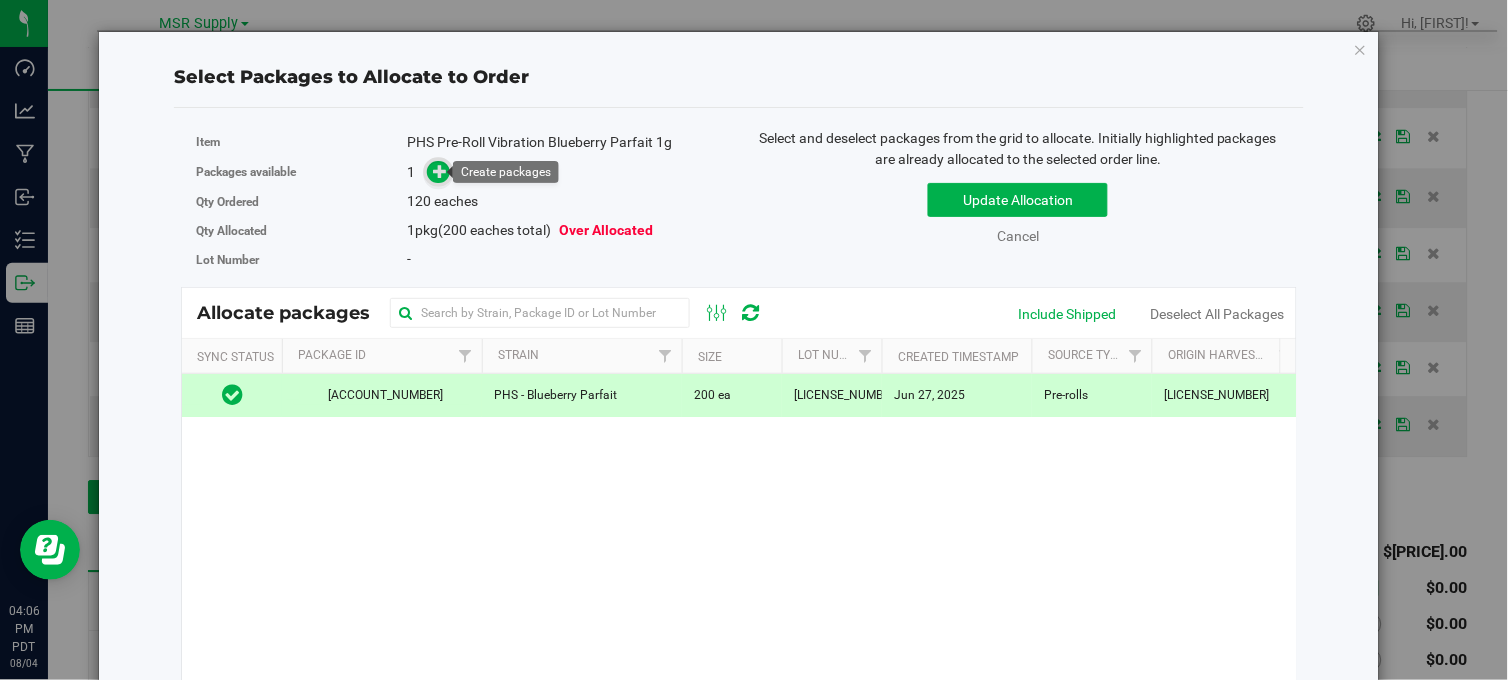 click at bounding box center [440, 171] 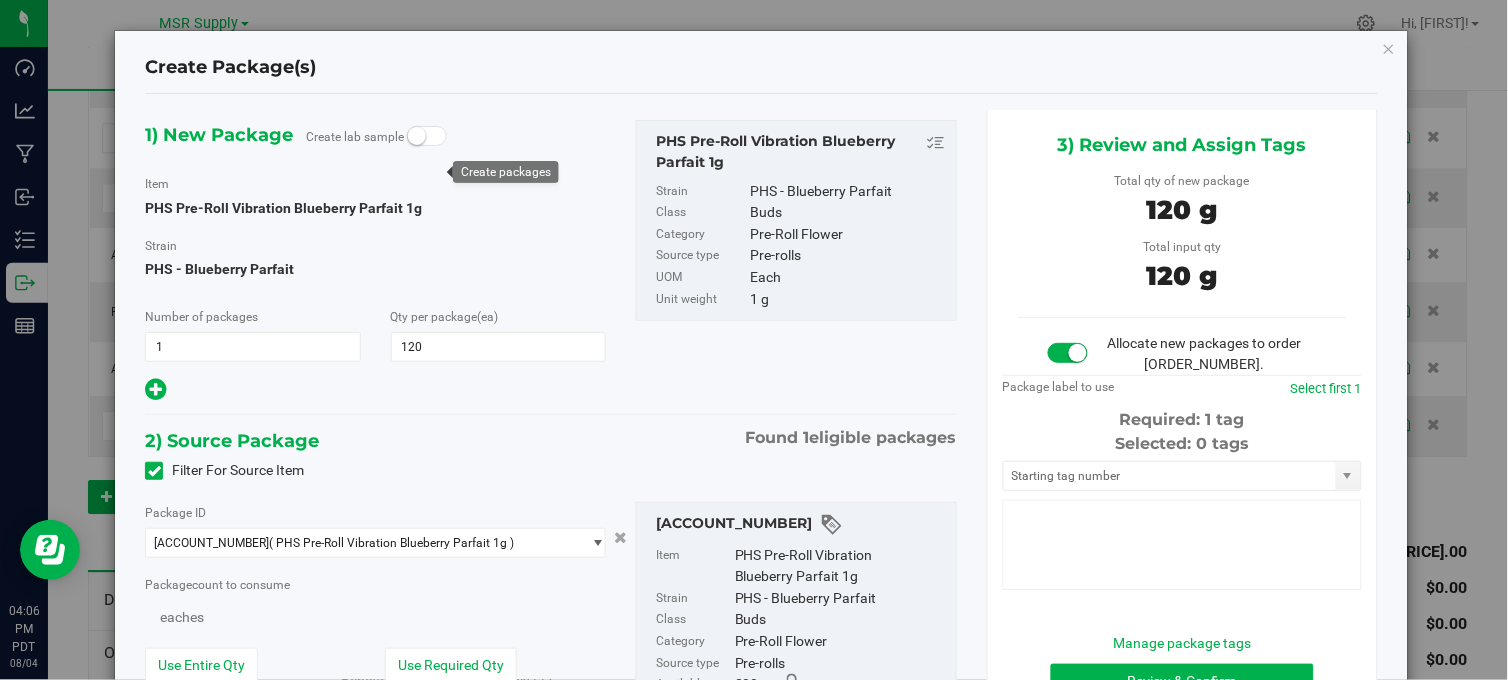 type on "120" 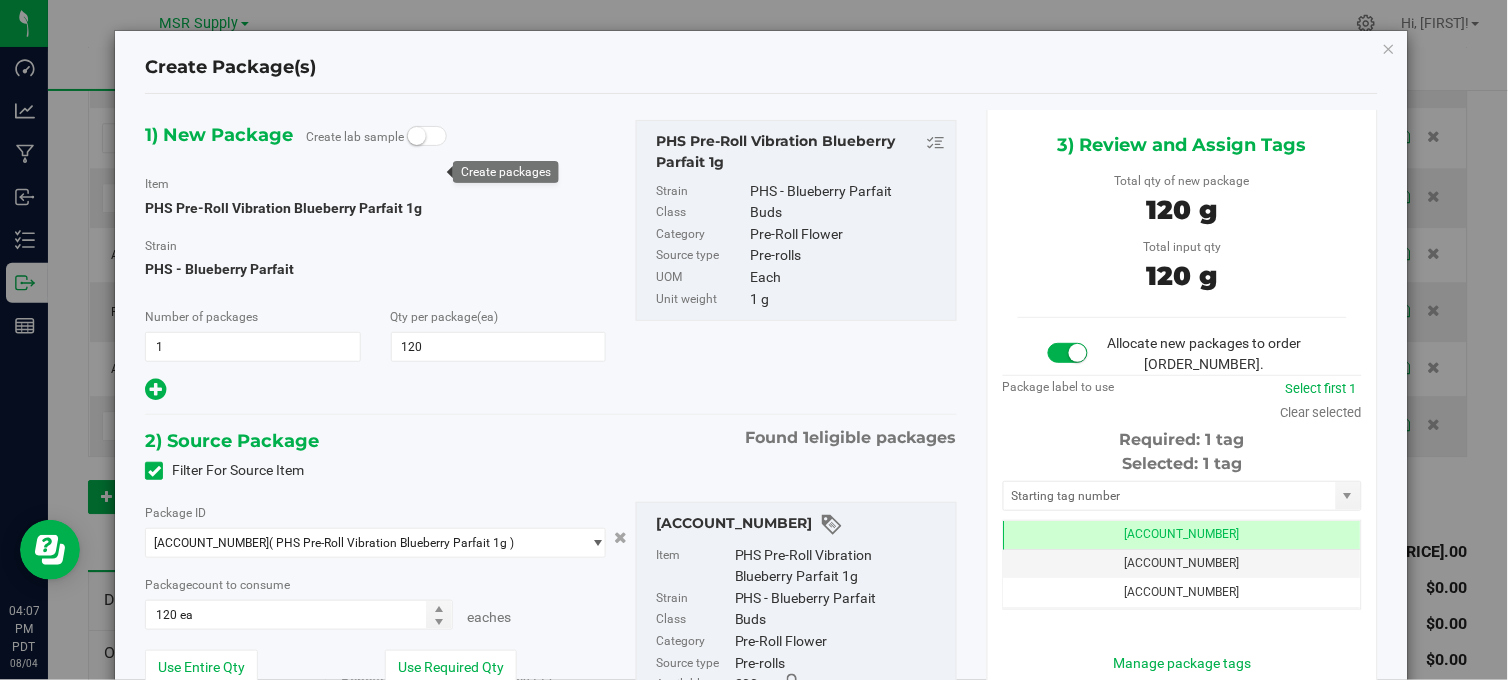 scroll, scrollTop: 0, scrollLeft: -1, axis: horizontal 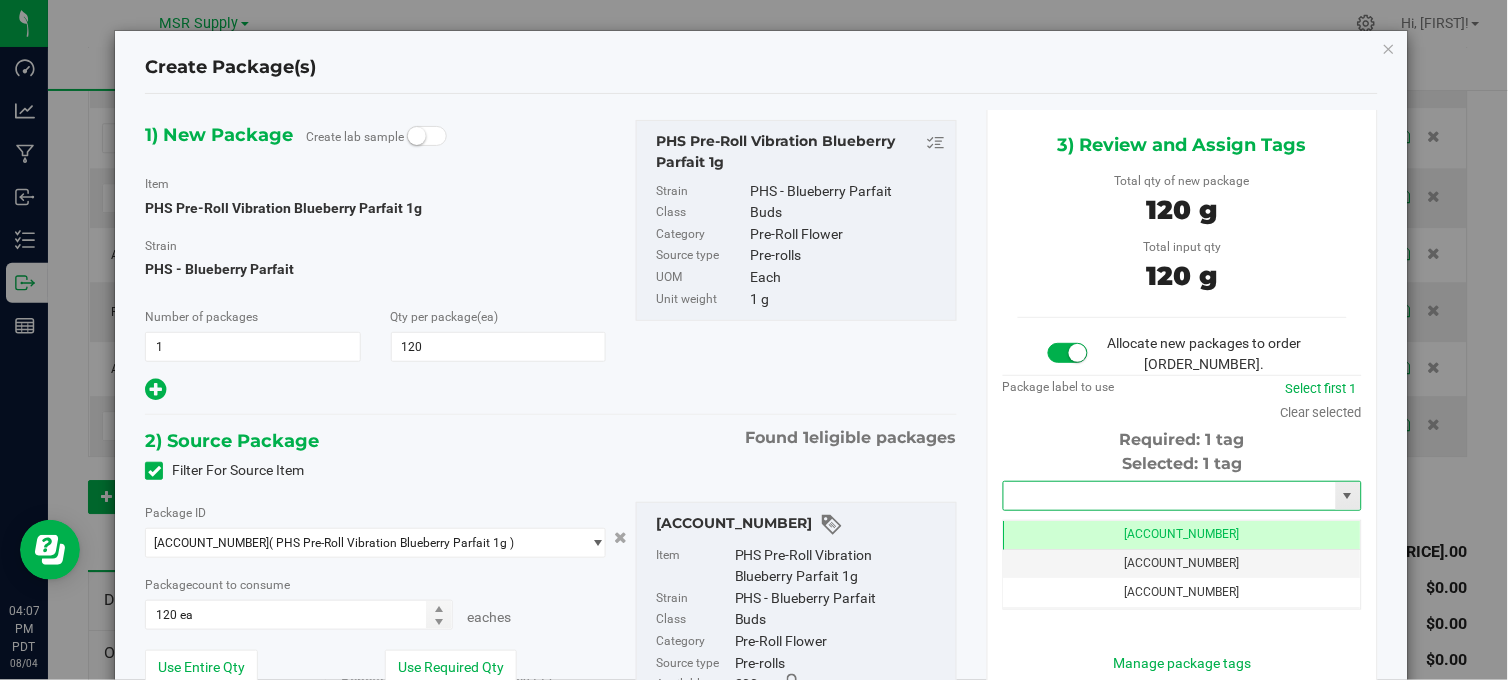 click at bounding box center (1170, 496) 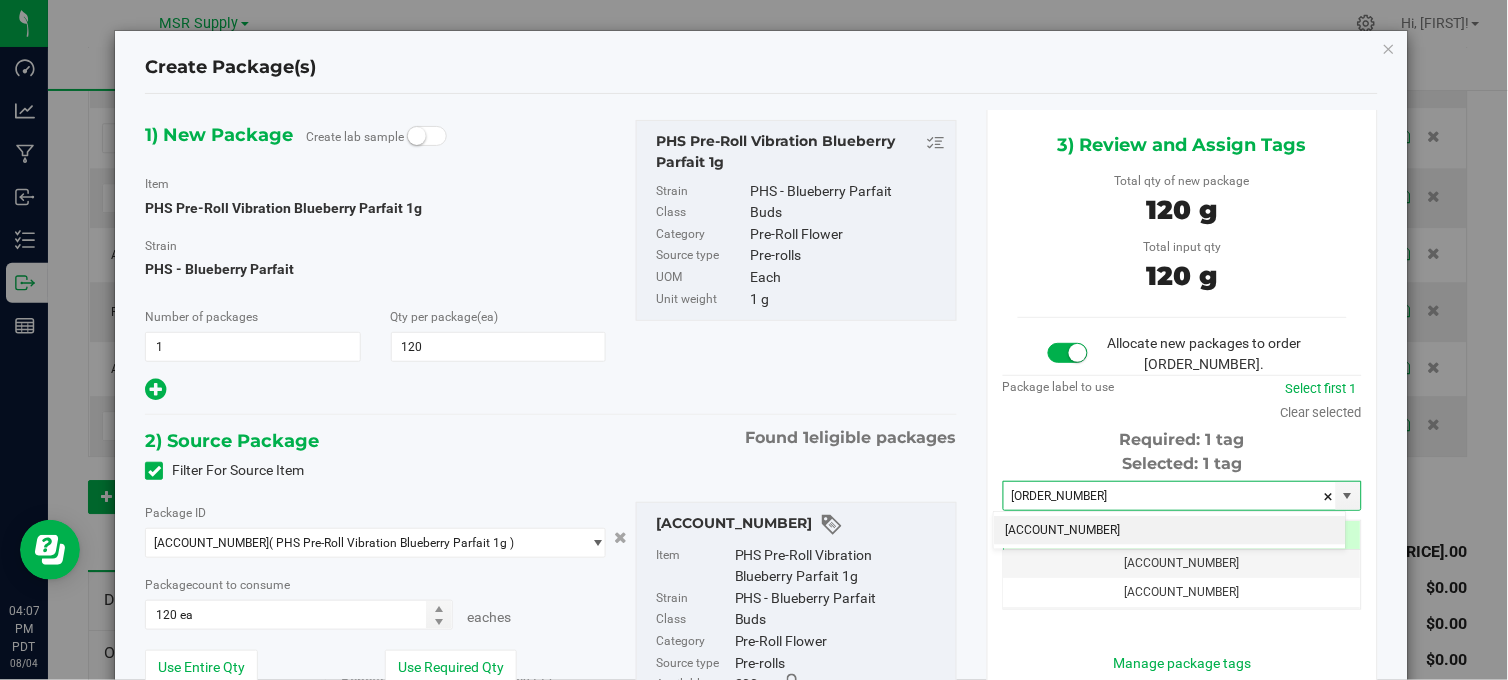 click on "1A4060300062891000027619" at bounding box center [1170, 531] 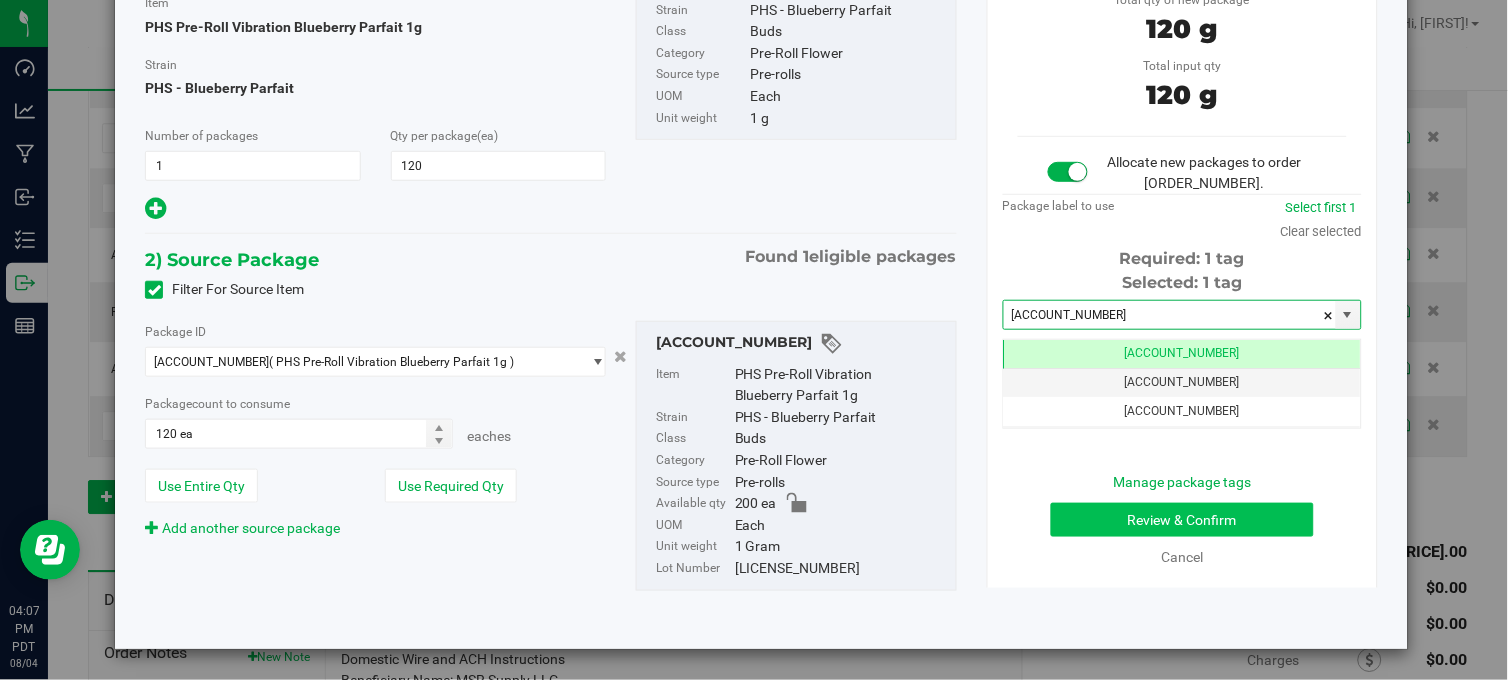 type on "1A4060300062891000027619" 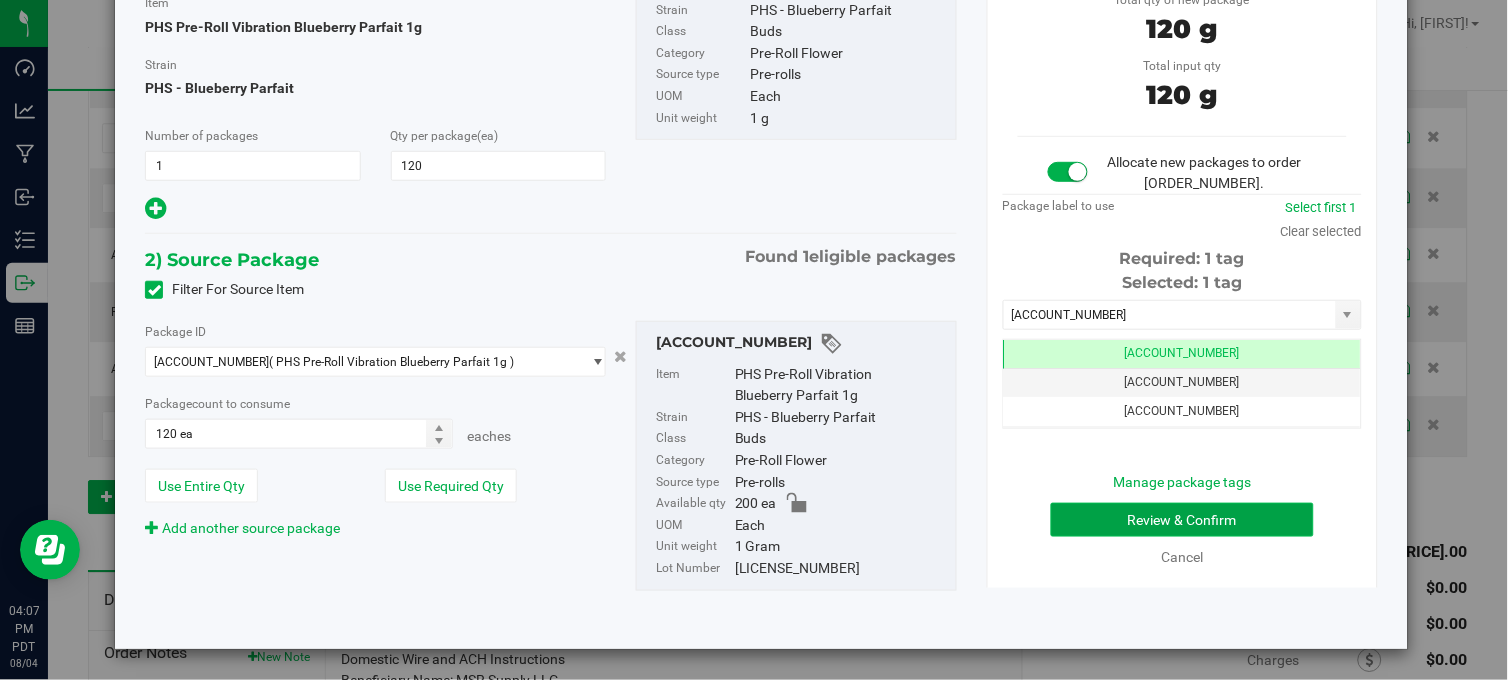 click on "Review & Confirm" at bounding box center [1182, 520] 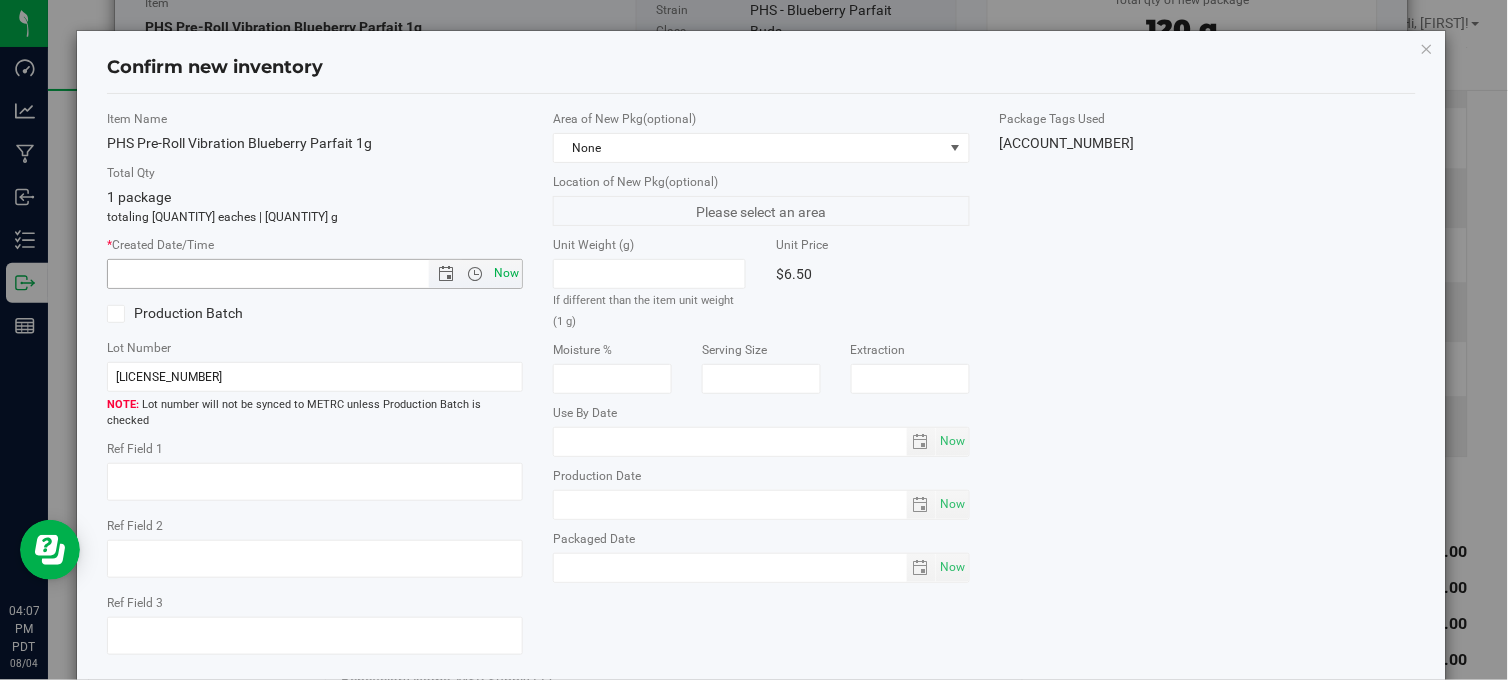 click on "Now" at bounding box center (507, 273) 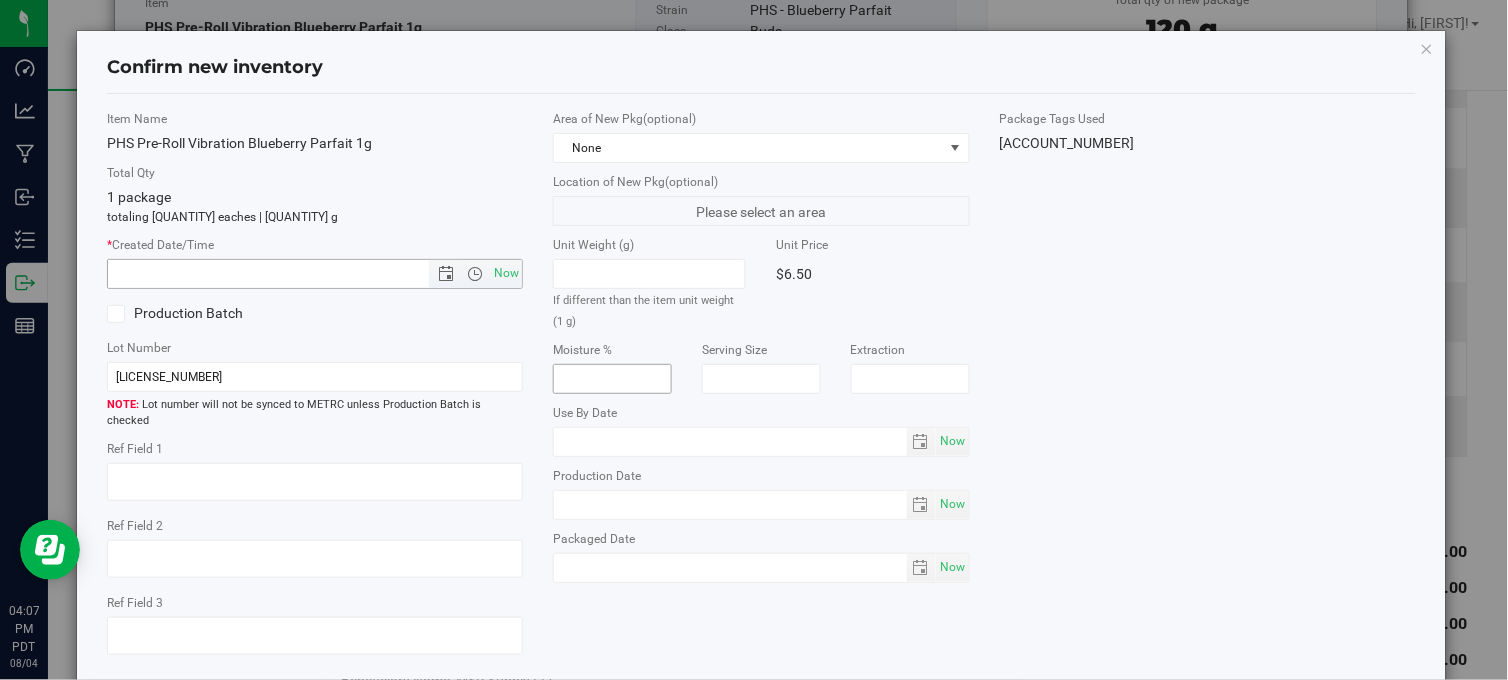 type on "8/4/2025 4:07 PM" 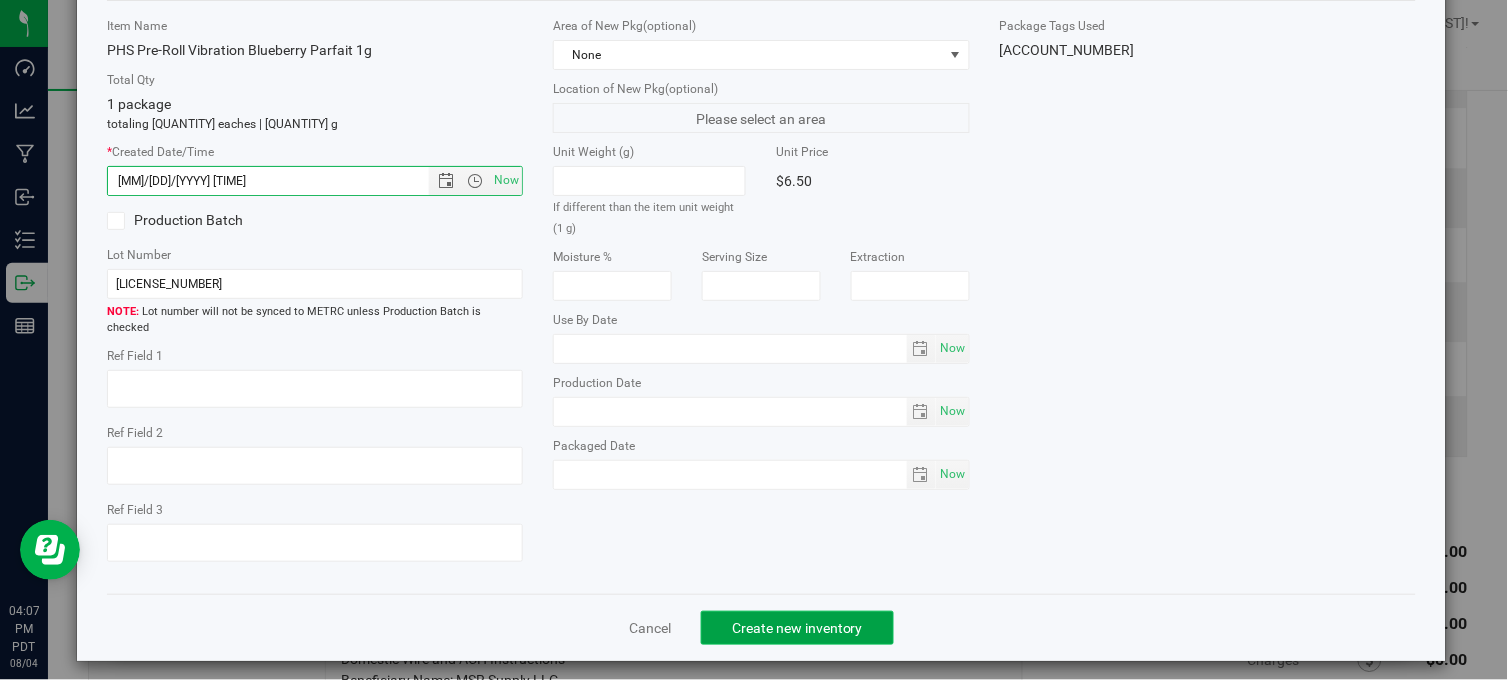 click on "Create new inventory" 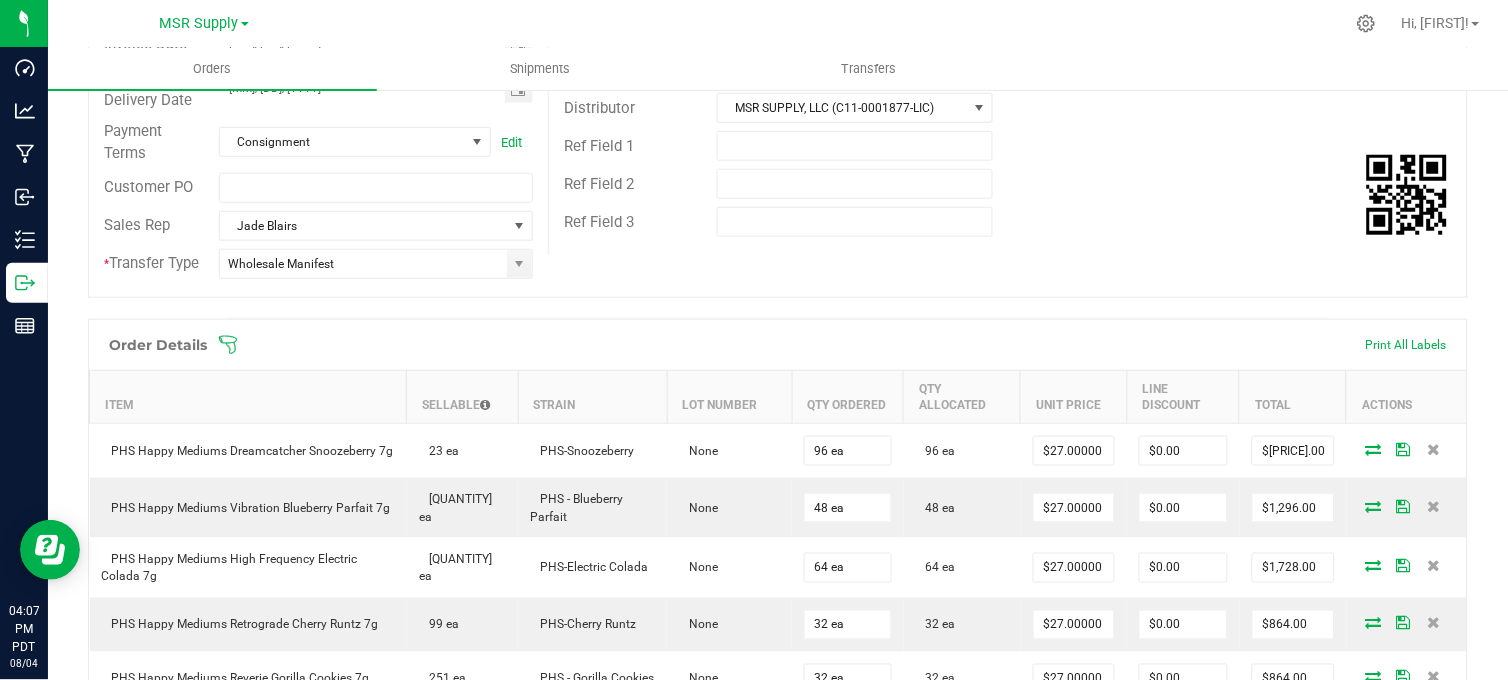drag, startPoint x: 1074, startPoint y: 228, endPoint x: 993, endPoint y: 296, distance: 105.75916 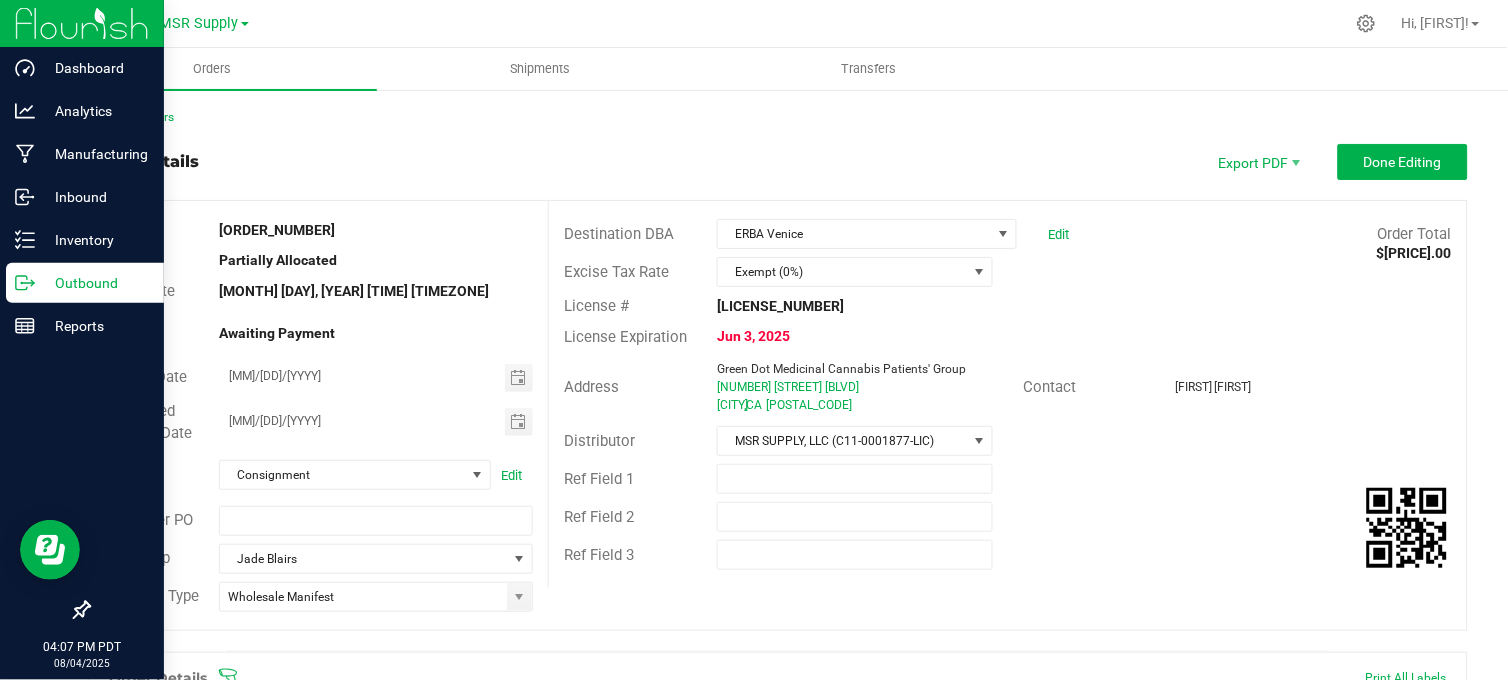 click 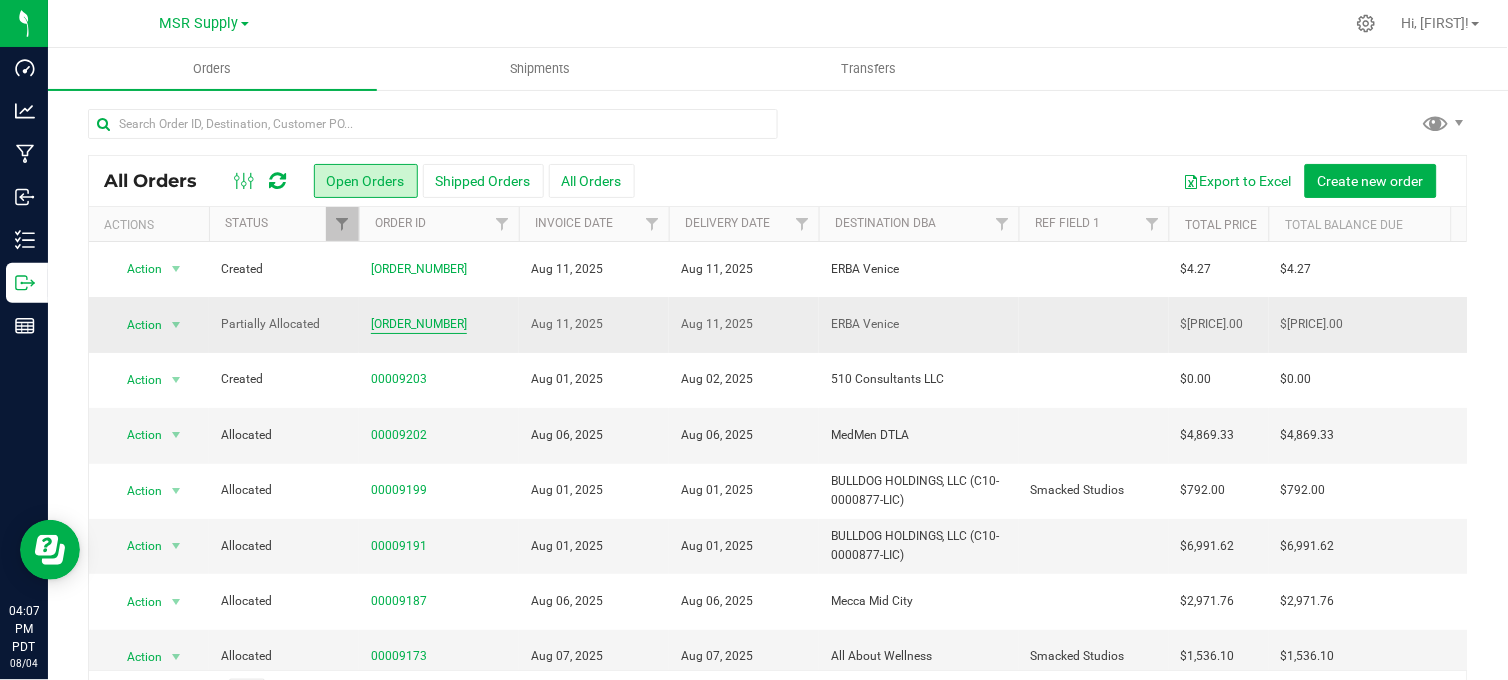 click on "[ORDER_NUMBER]" at bounding box center (419, 324) 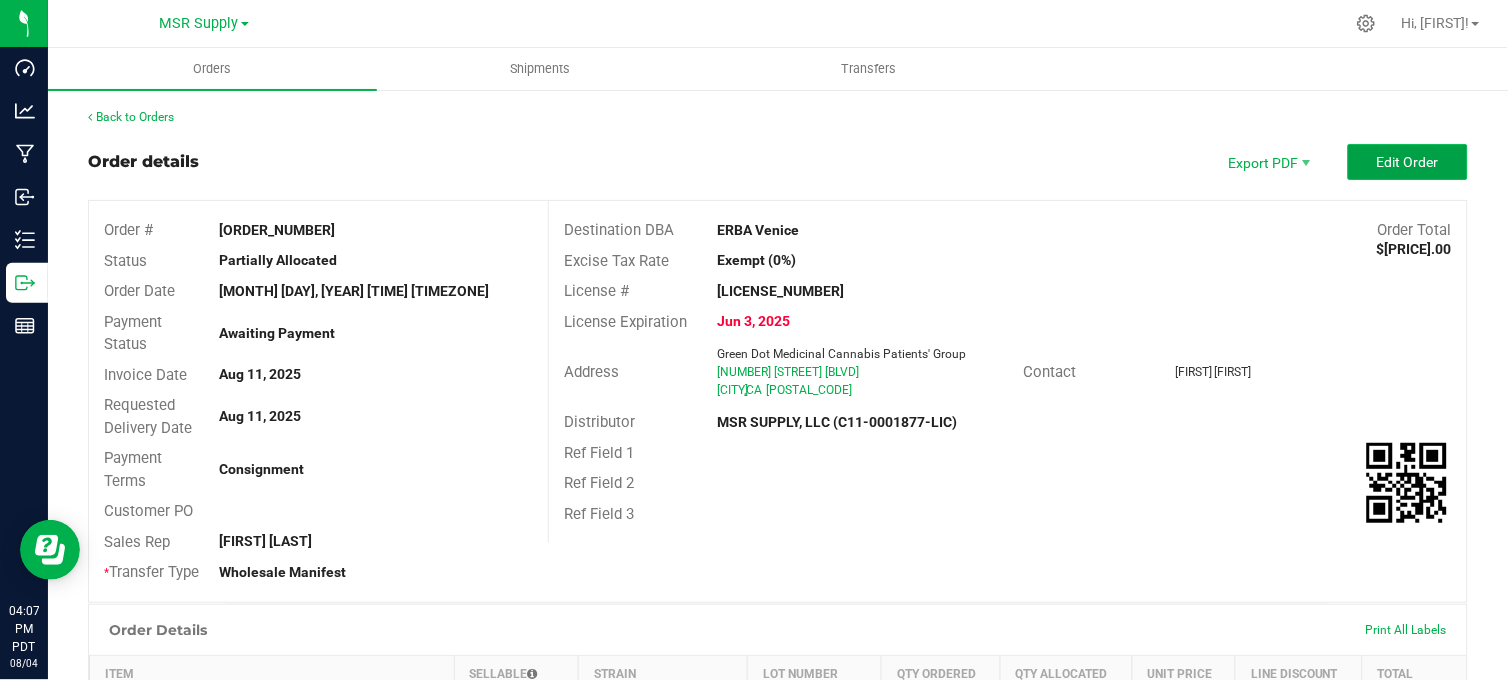 click on "Edit Order" at bounding box center [1408, 162] 